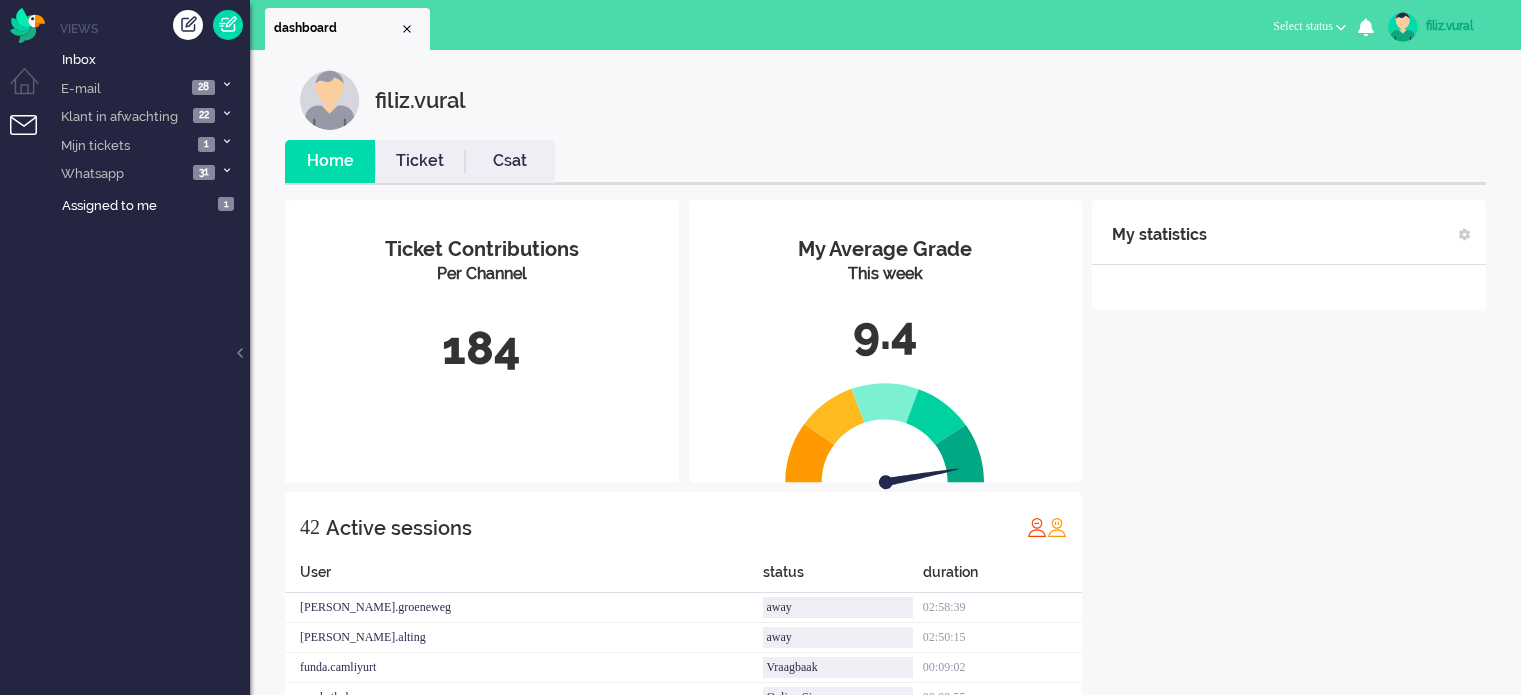 scroll, scrollTop: 0, scrollLeft: 0, axis: both 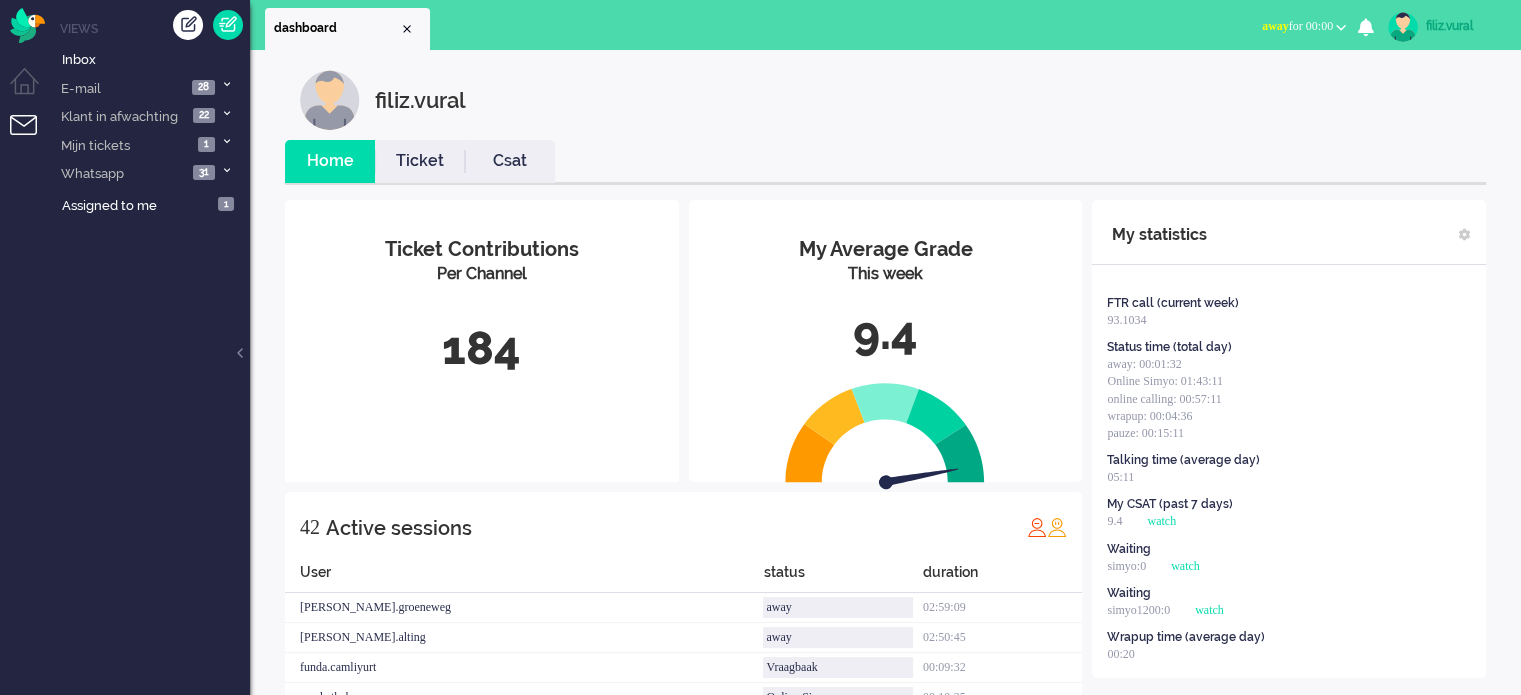 click on "away  for 00:00" at bounding box center (1297, 26) 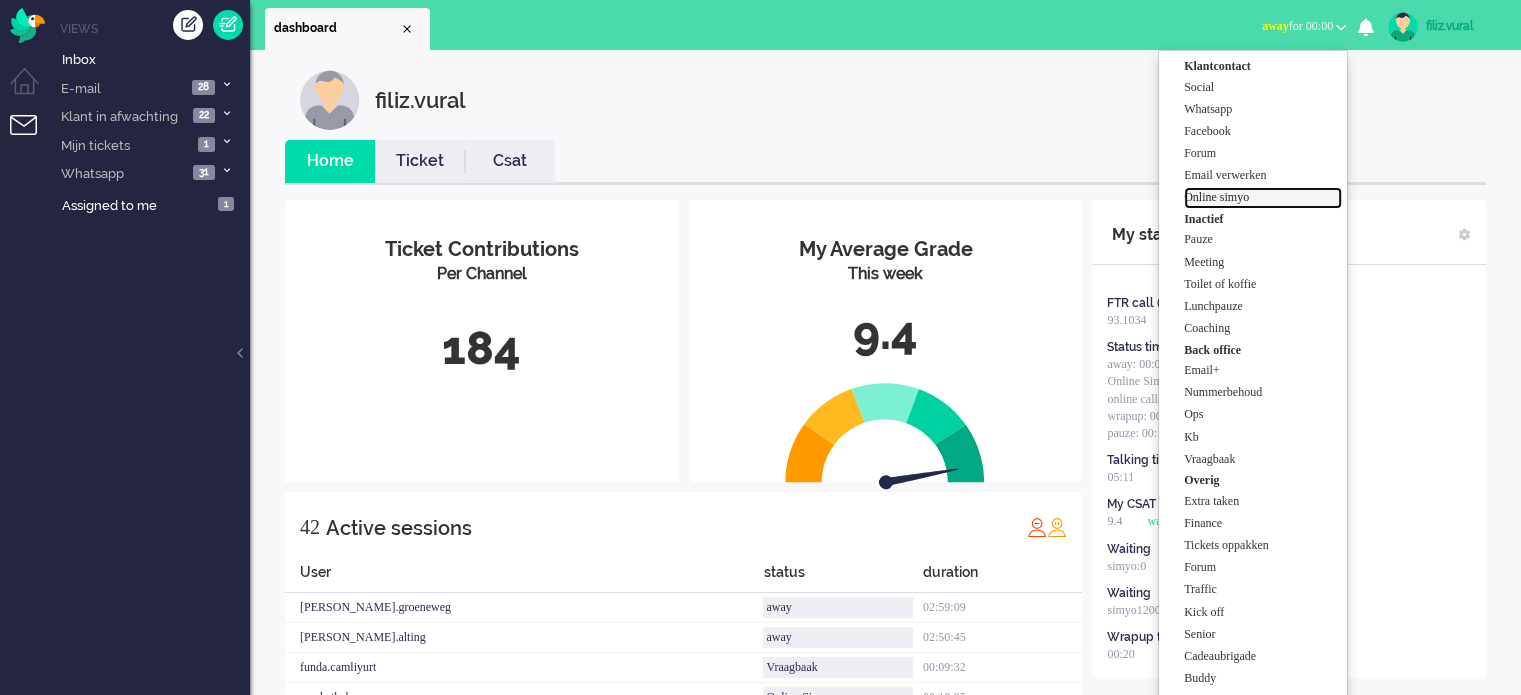 click on "Online simyo" at bounding box center [1263, 197] 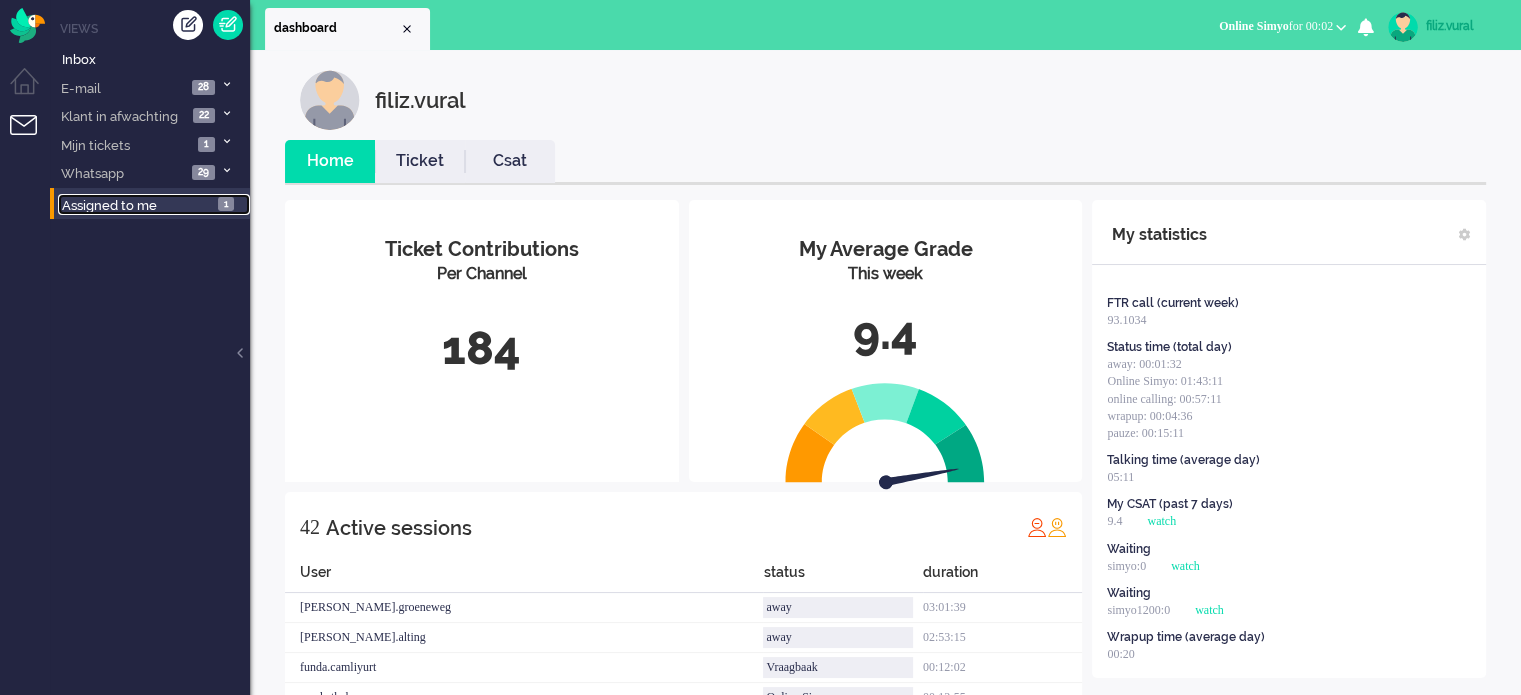 click on "Assigned to me
1" at bounding box center (154, 205) 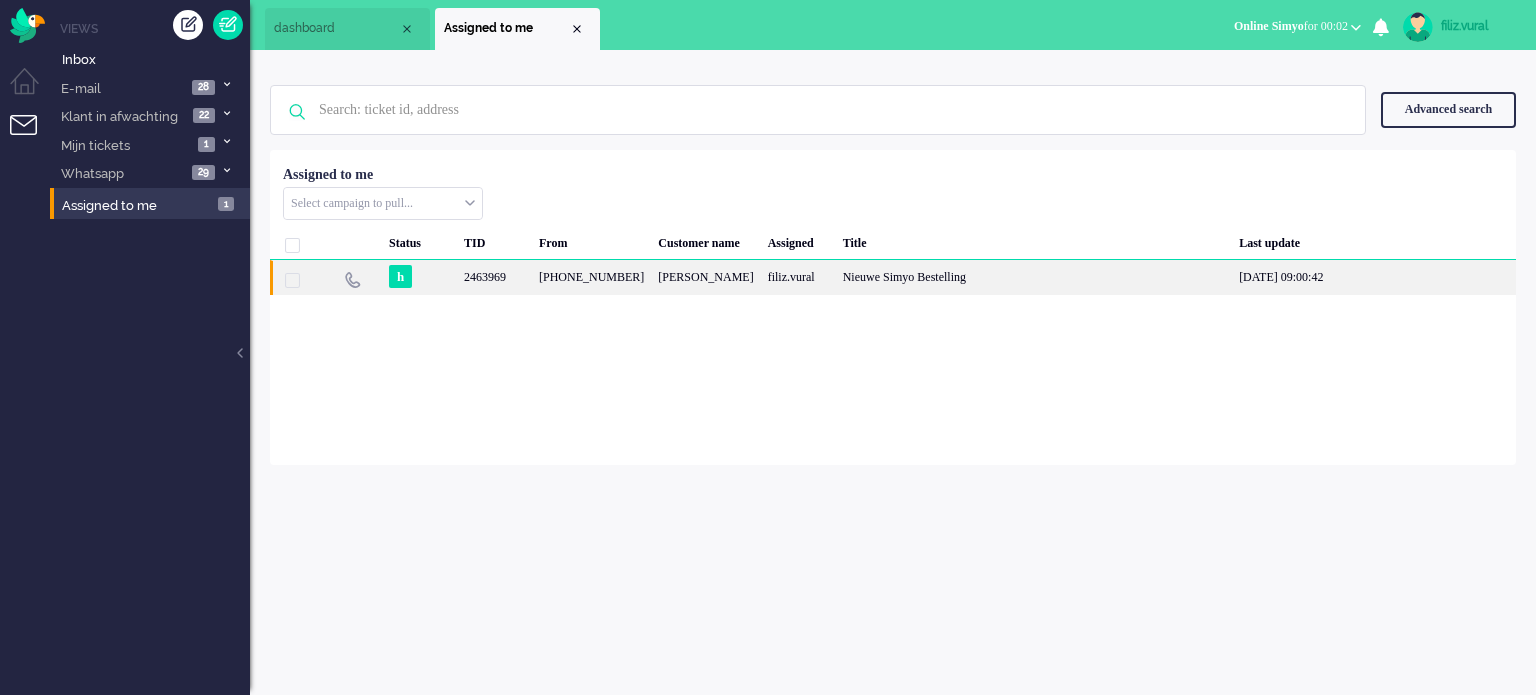 click on "filiz.vural" 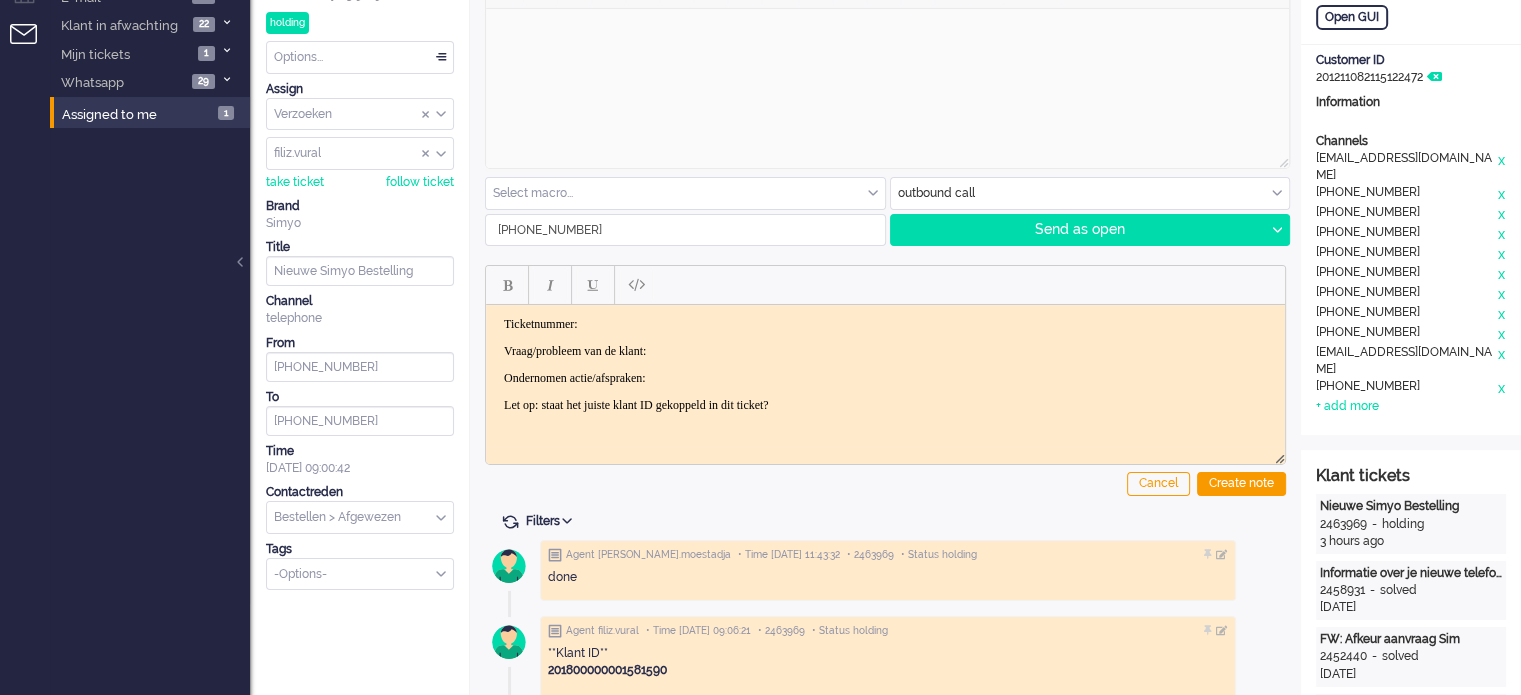scroll, scrollTop: 0, scrollLeft: 0, axis: both 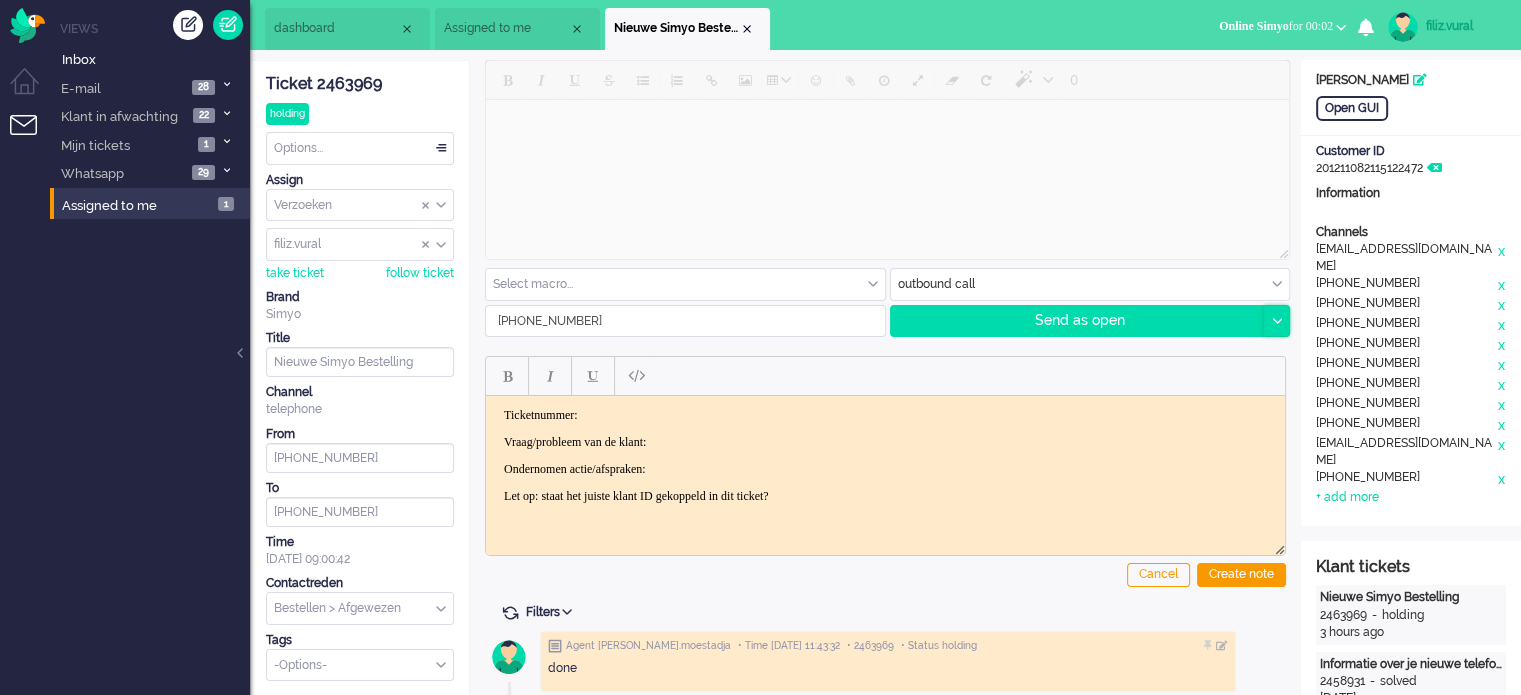 click at bounding box center (1276, 321) 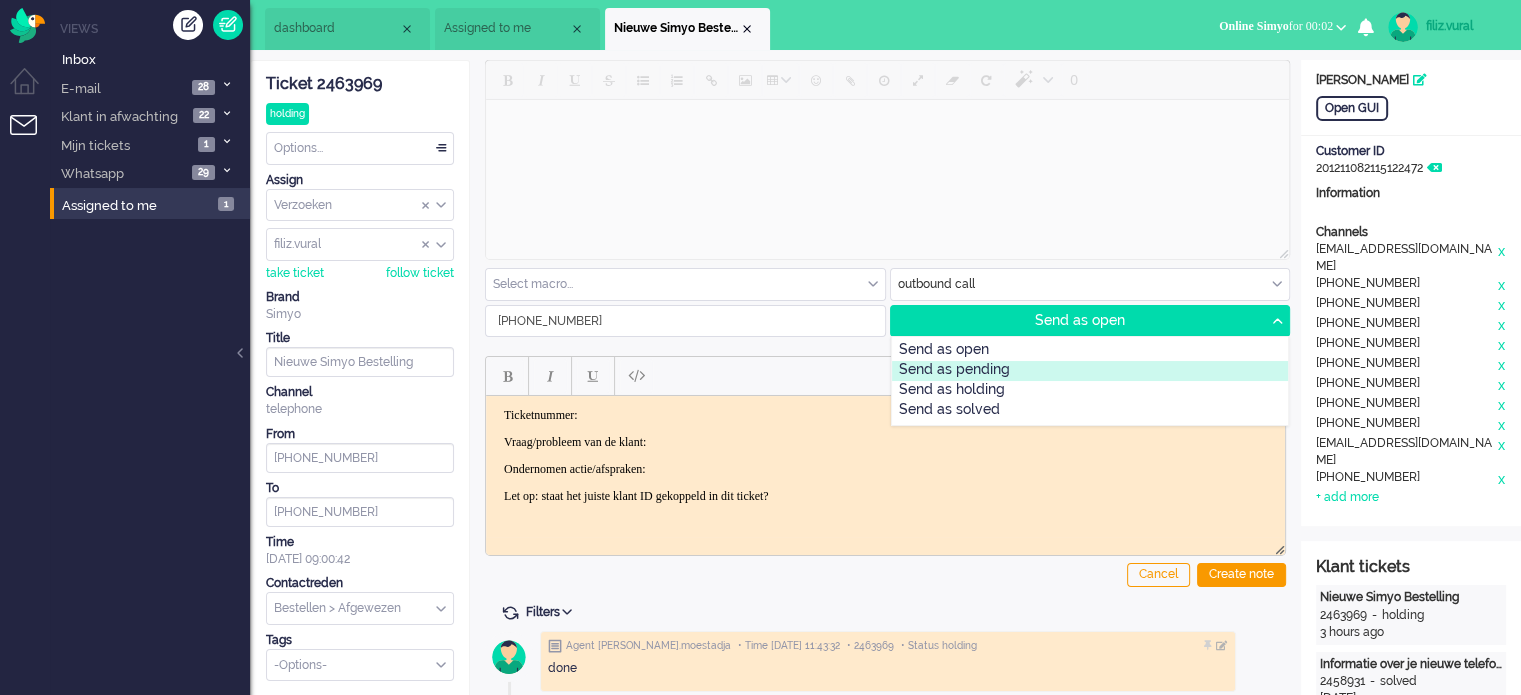 click on "Send as pending" at bounding box center (1090, 371) 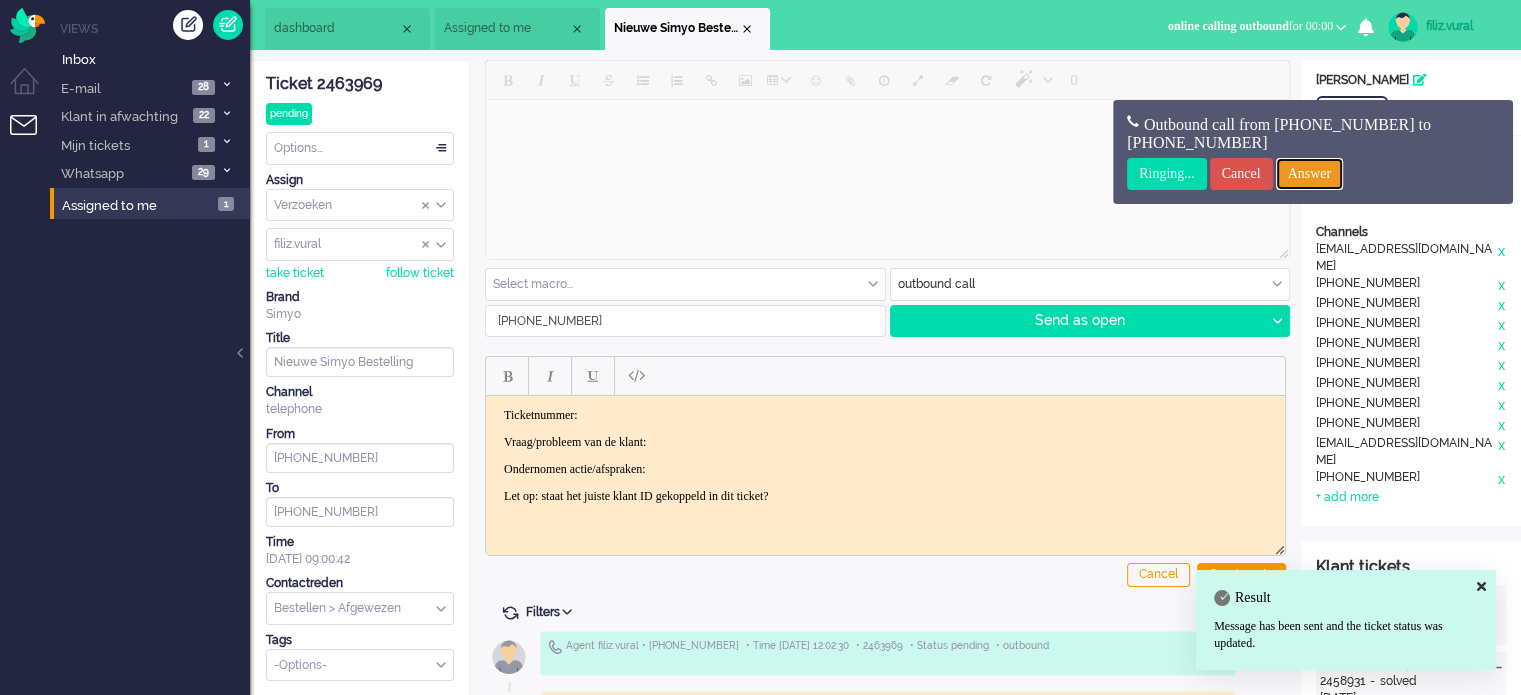 click on "Answer" at bounding box center (1310, 174) 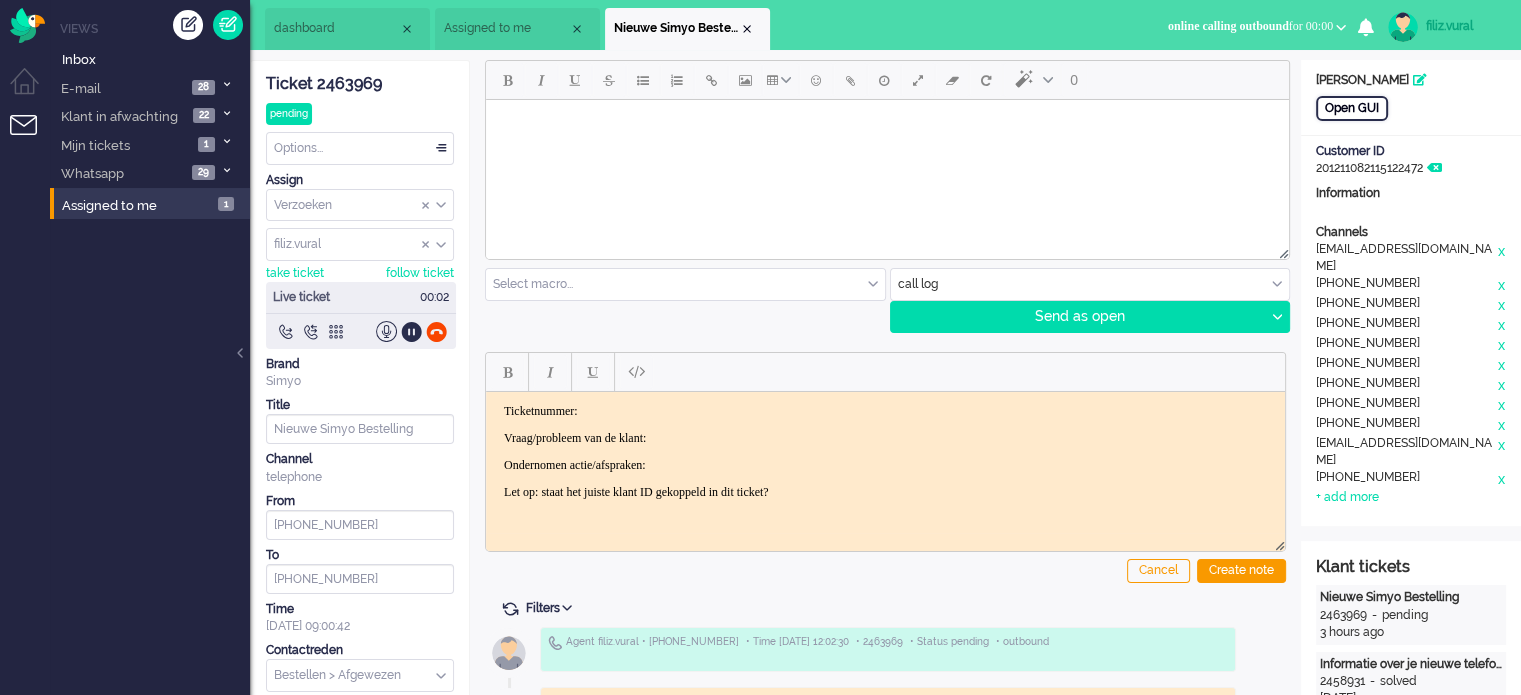click on "Open GUI" at bounding box center [1352, 108] 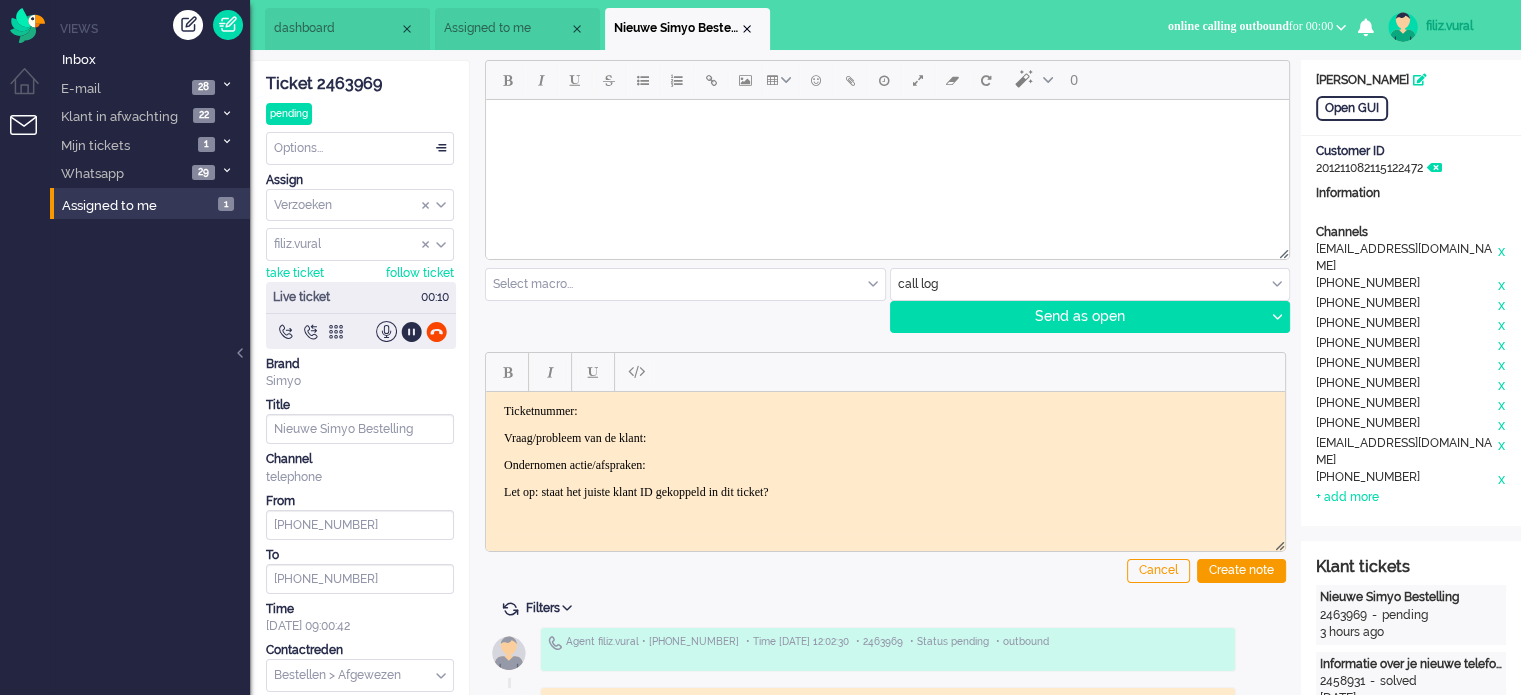scroll, scrollTop: 200, scrollLeft: 0, axis: vertical 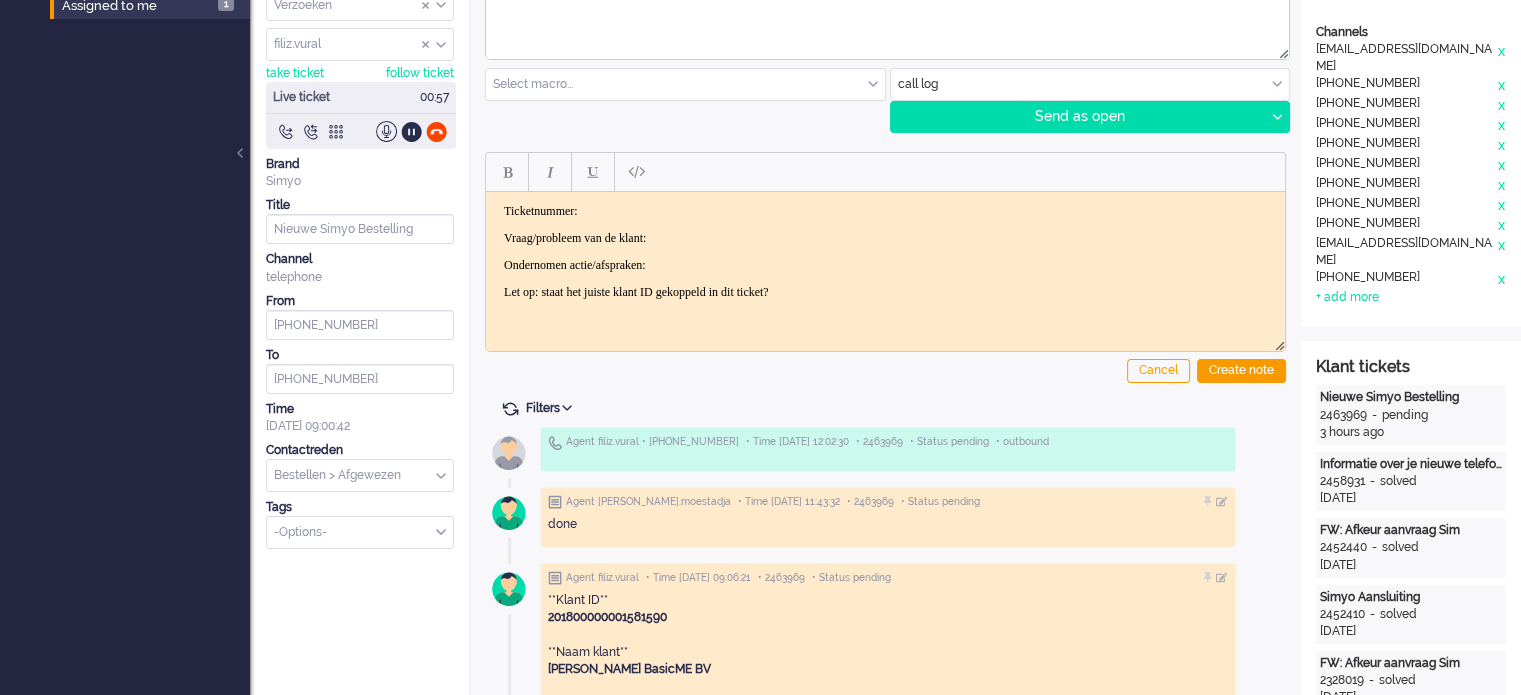 click at bounding box center [360, 475] 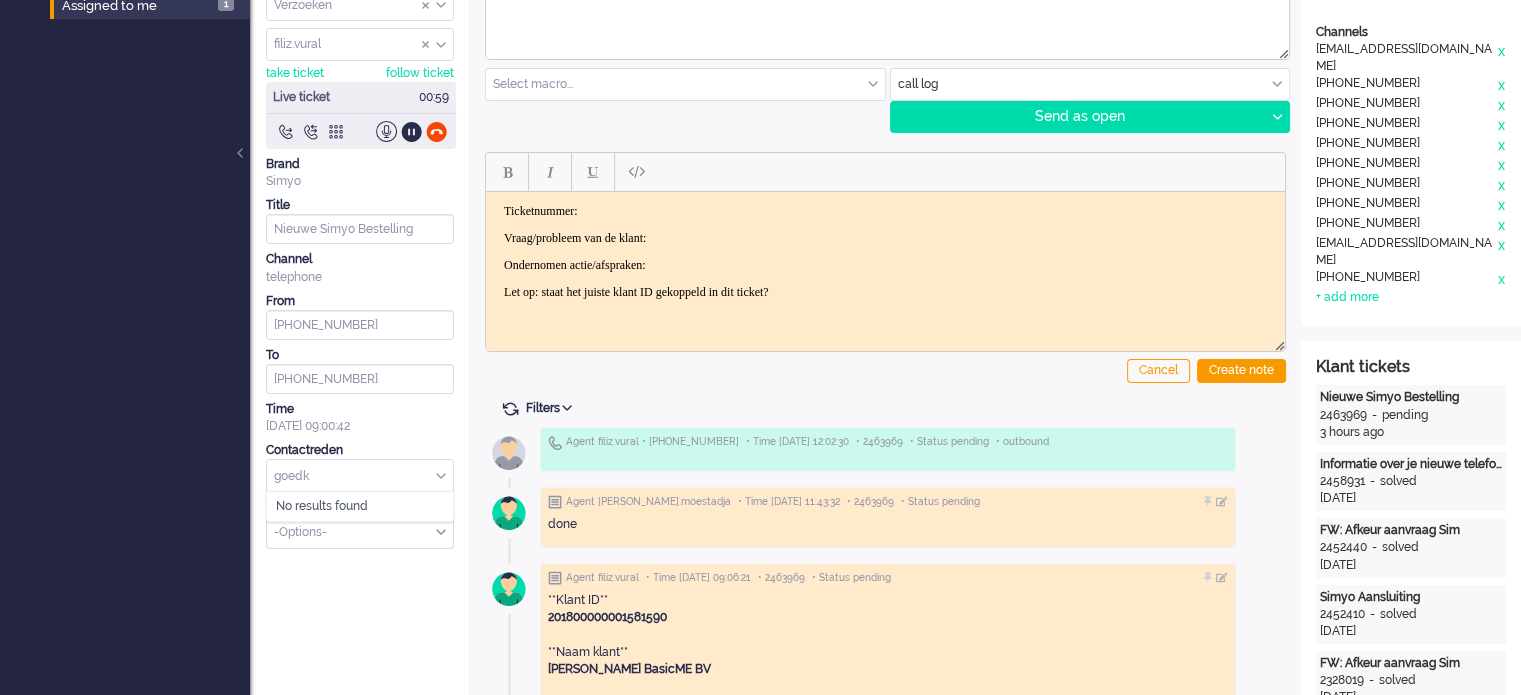 scroll, scrollTop: 0, scrollLeft: 0, axis: both 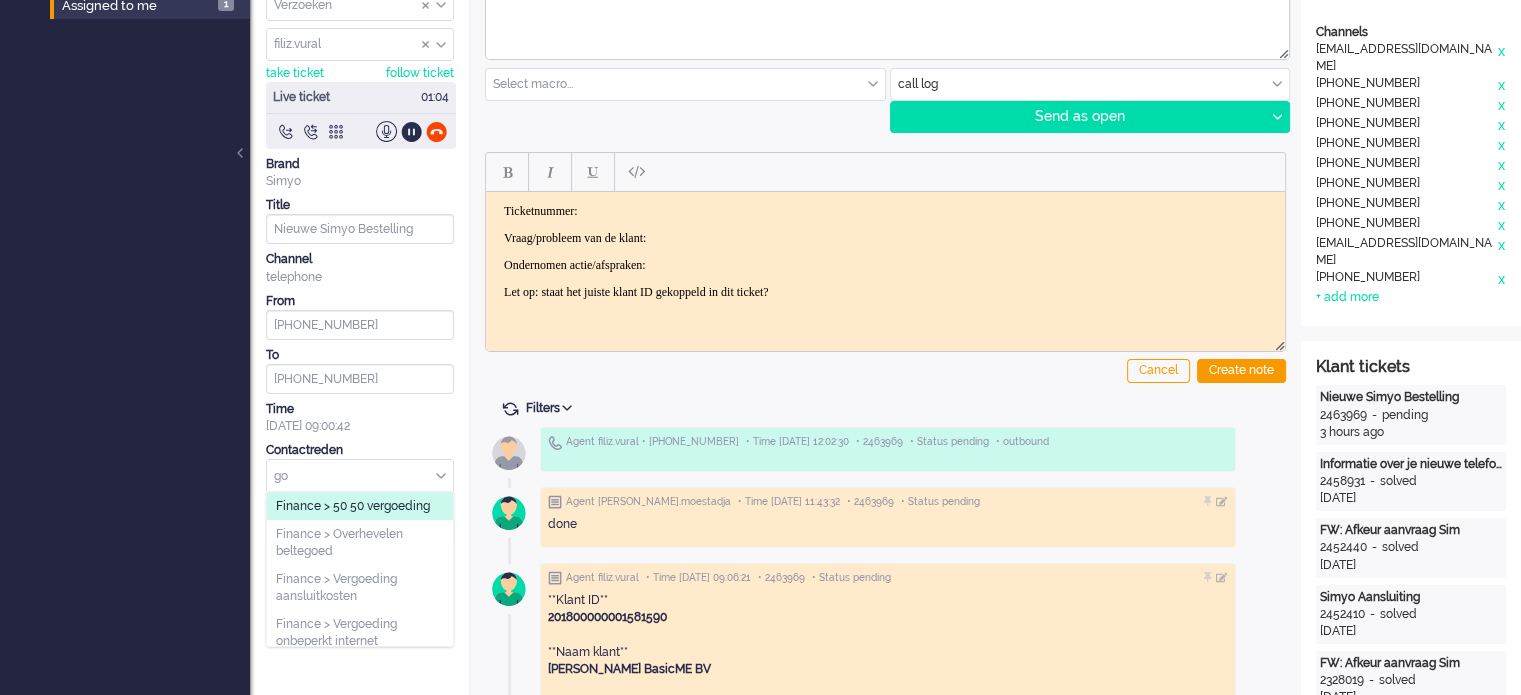 type on "g" 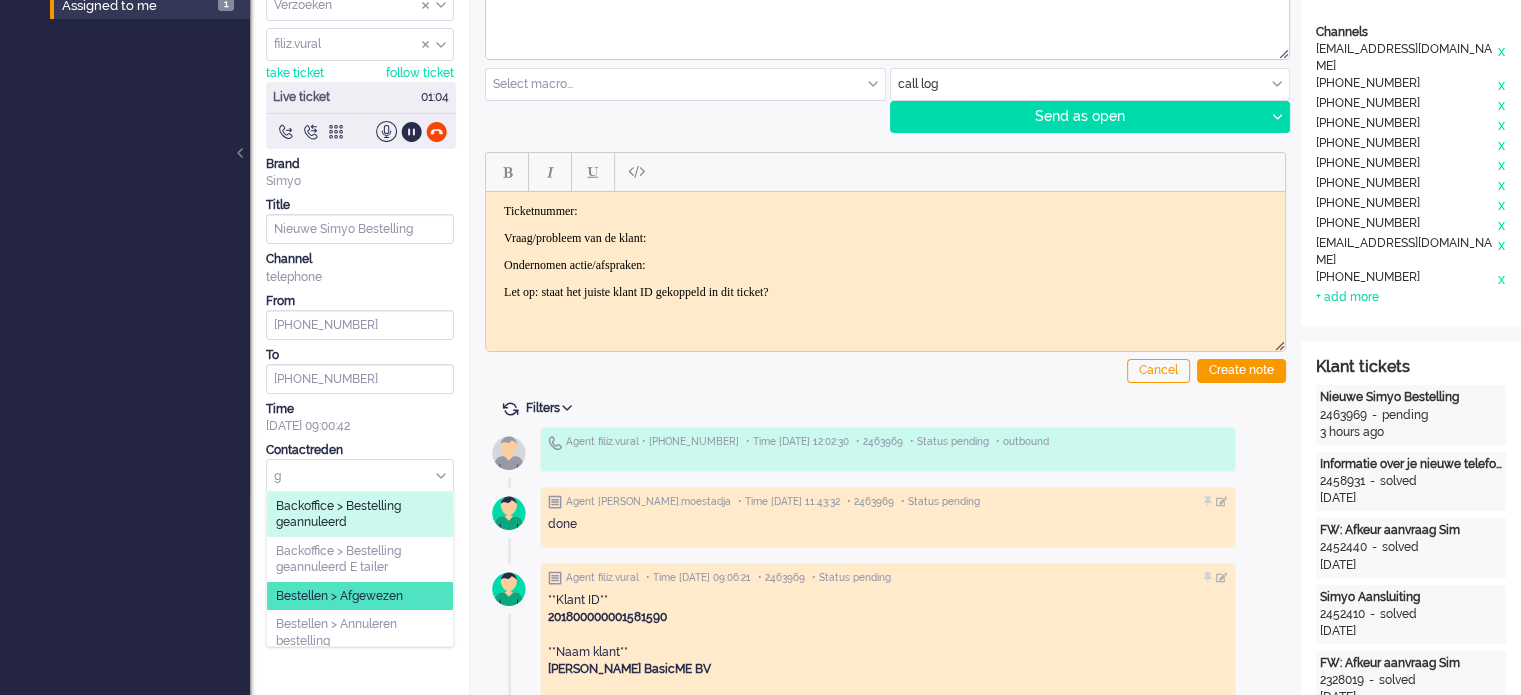 type 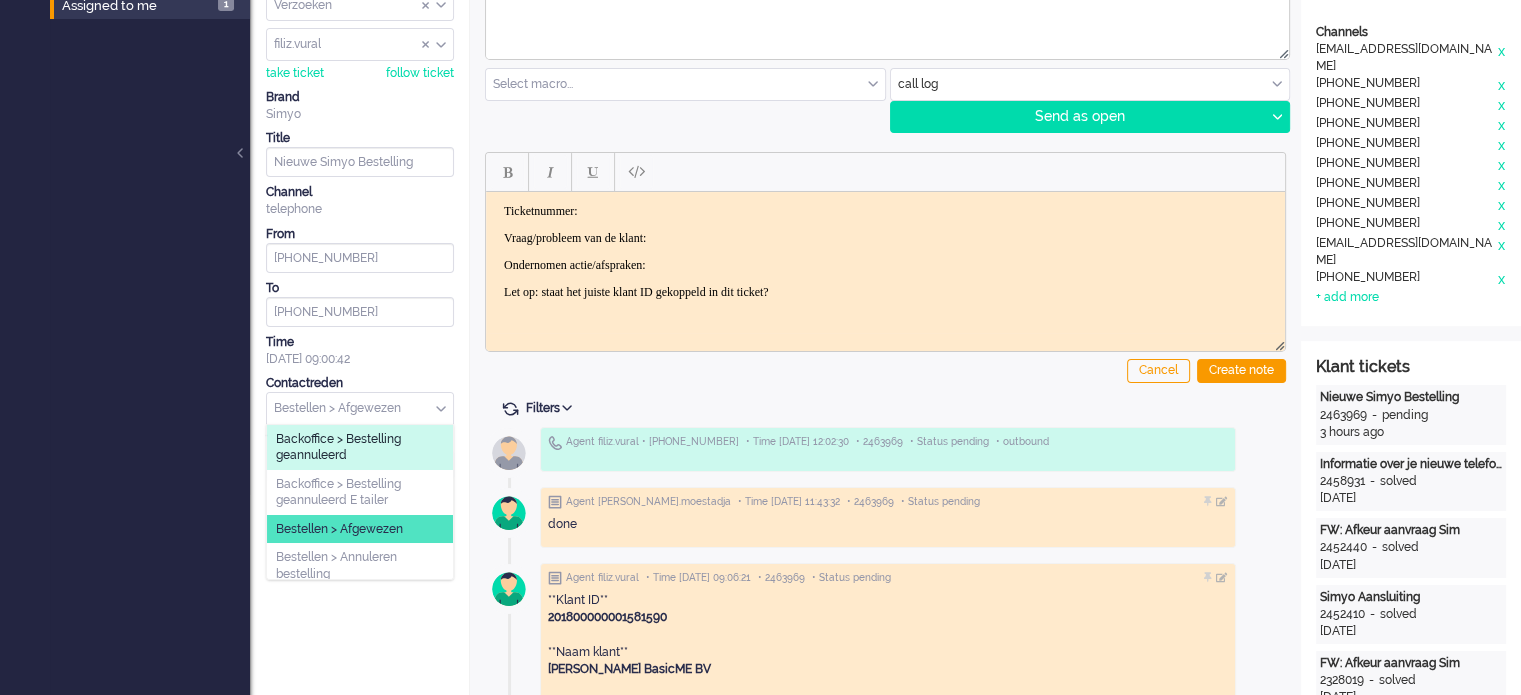 click on "Ticketnummer: Vraag/probleem van de klant: Ondernomen actie/afspraken:  Let op: staat het juiste klant ID gekoppeld in dit ticket?" at bounding box center [885, 251] 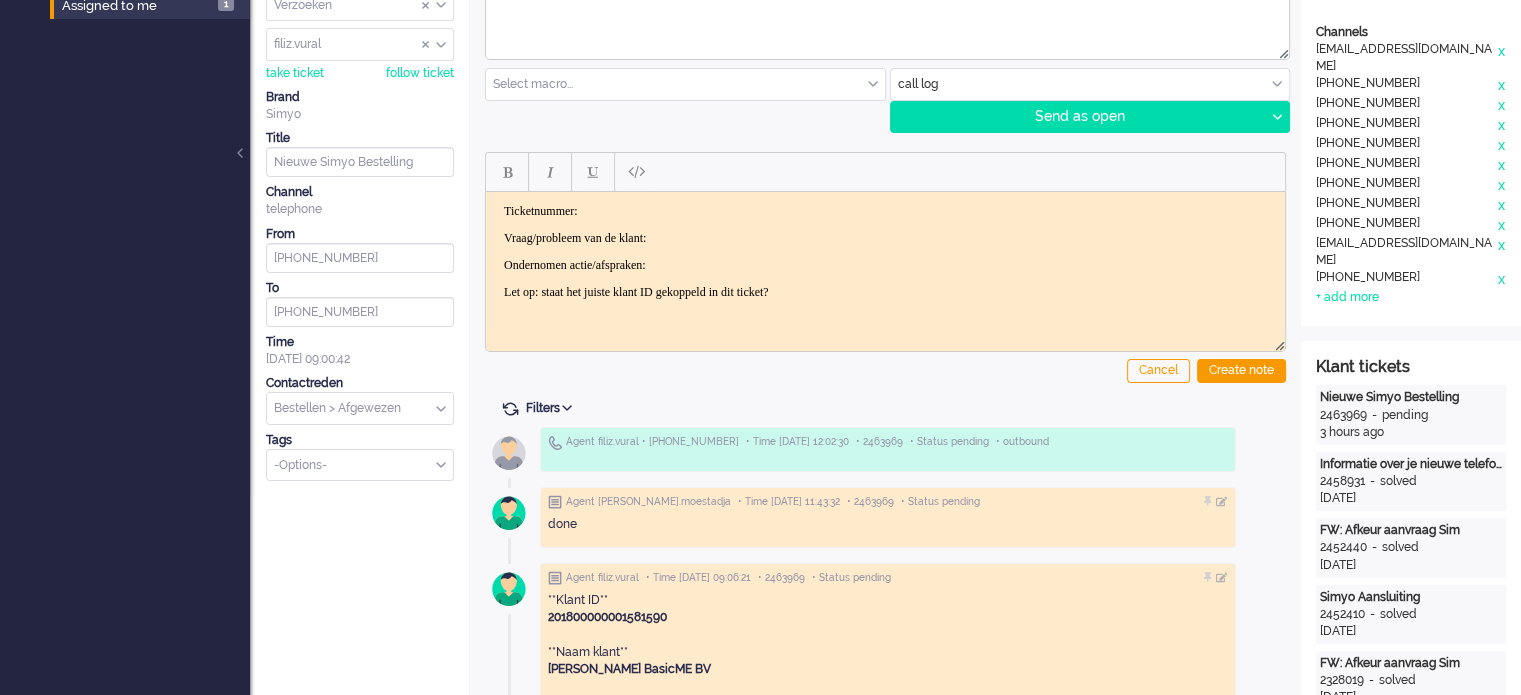 scroll, scrollTop: 0, scrollLeft: 0, axis: both 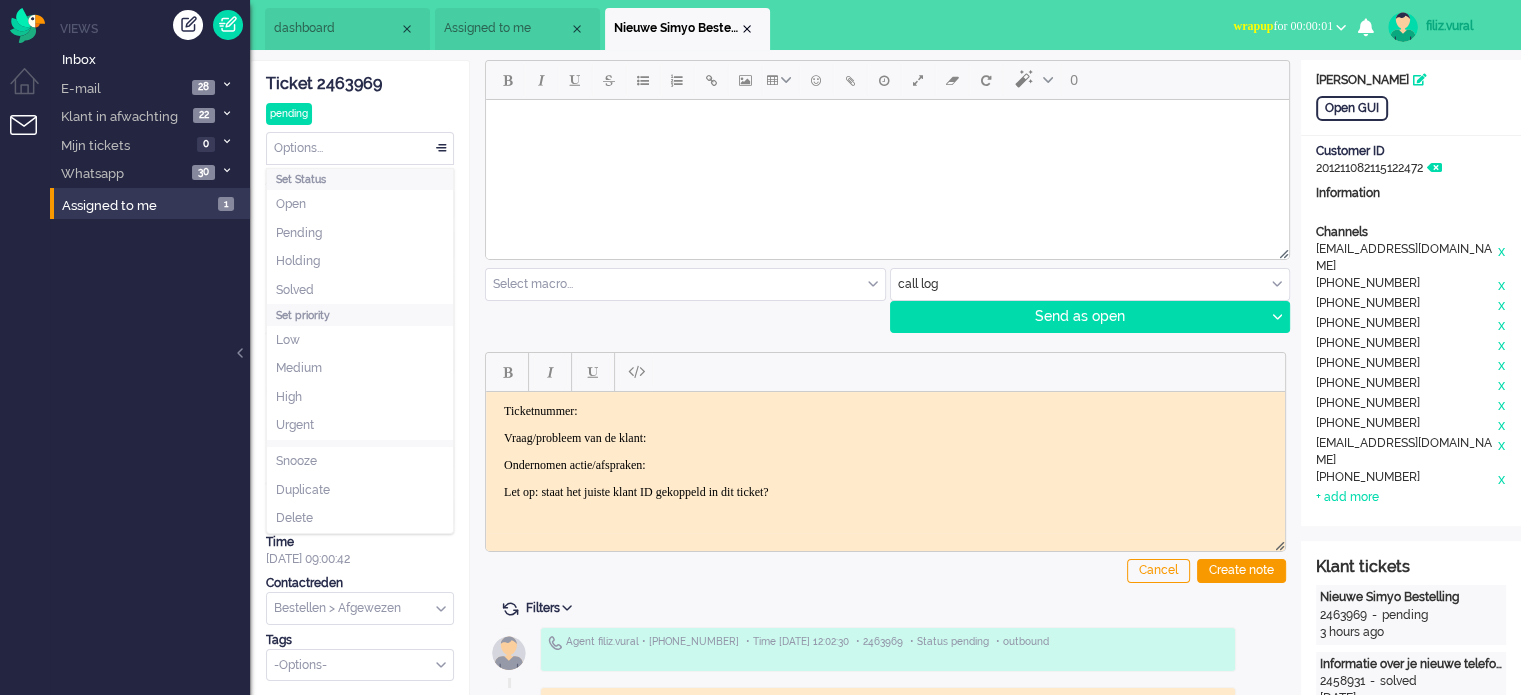 click on "Options..." at bounding box center [360, 148] 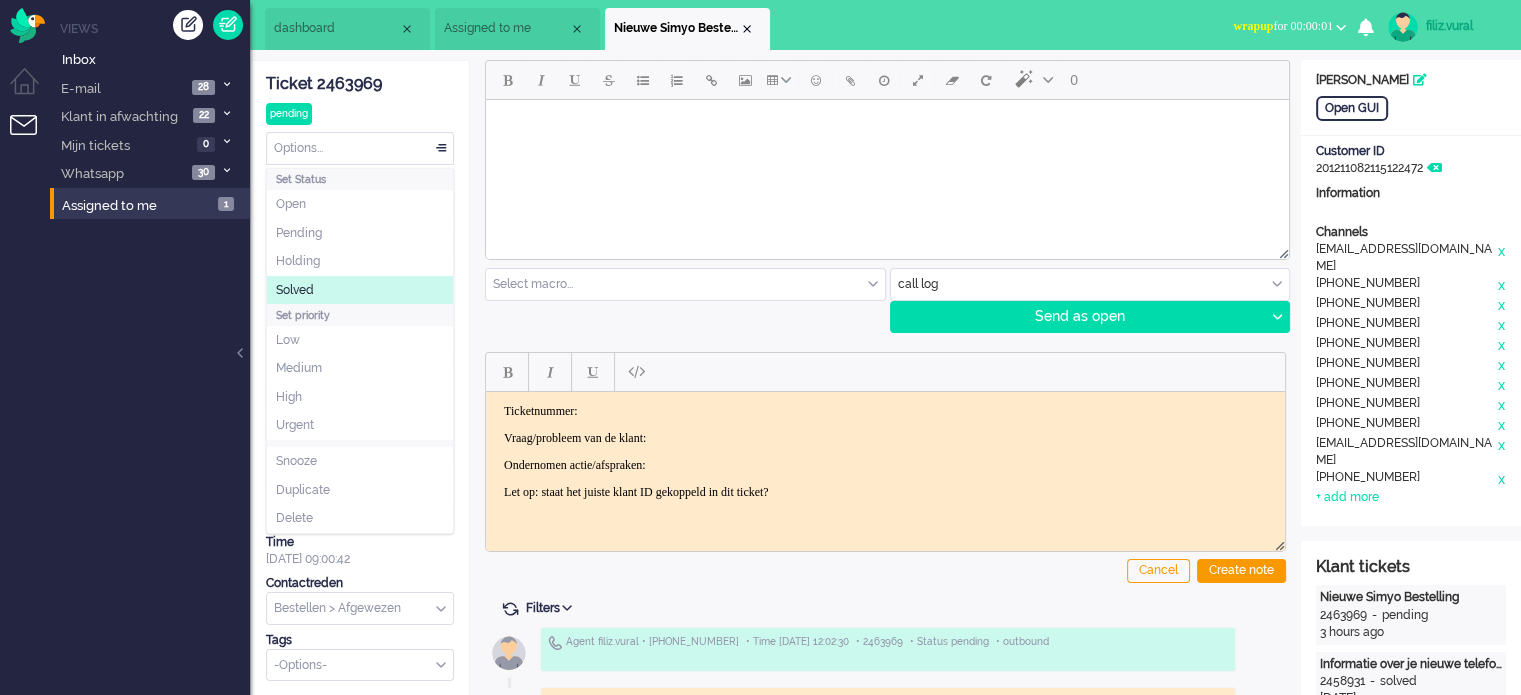 drag, startPoint x: 328, startPoint y: 289, endPoint x: 431, endPoint y: 216, distance: 126.24579 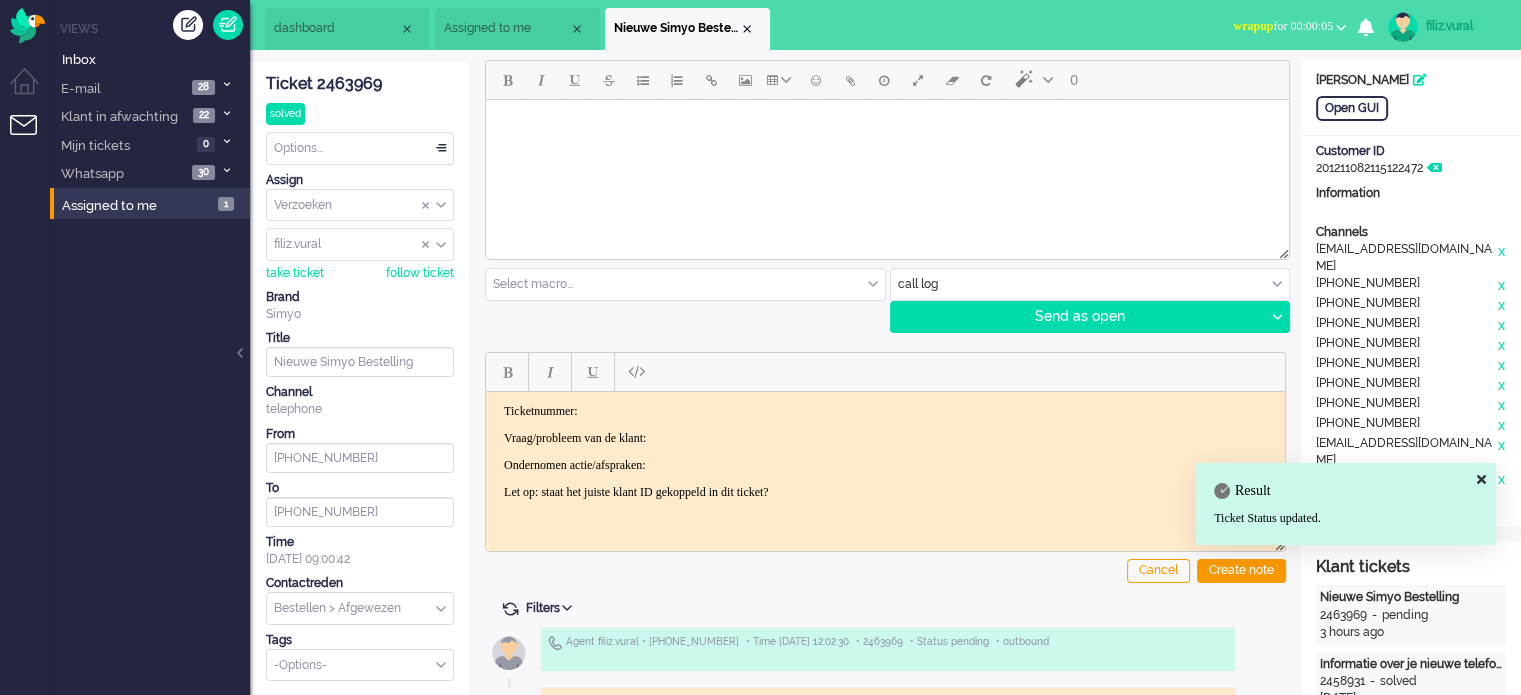drag, startPoint x: 752, startPoint y: 30, endPoint x: 915, endPoint y: 22, distance: 163.1962 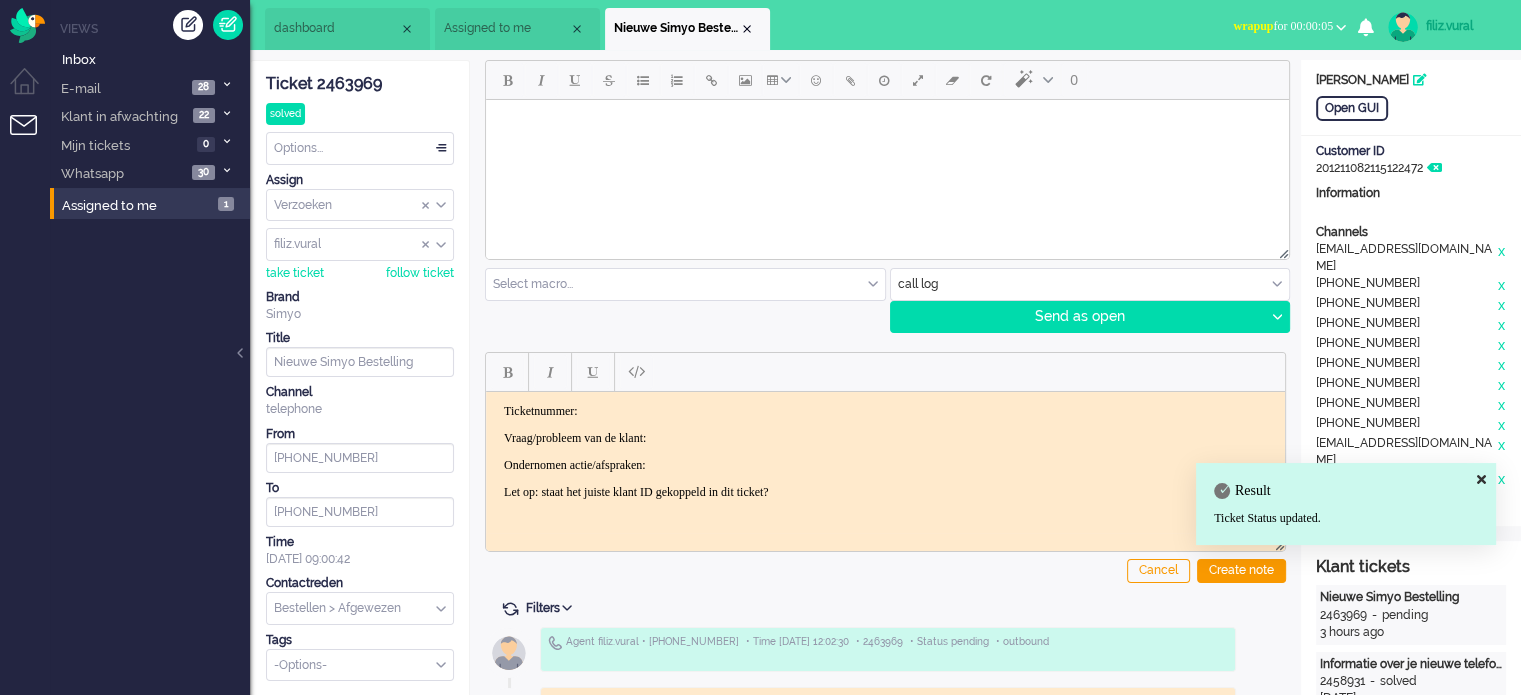 click at bounding box center (747, 29) 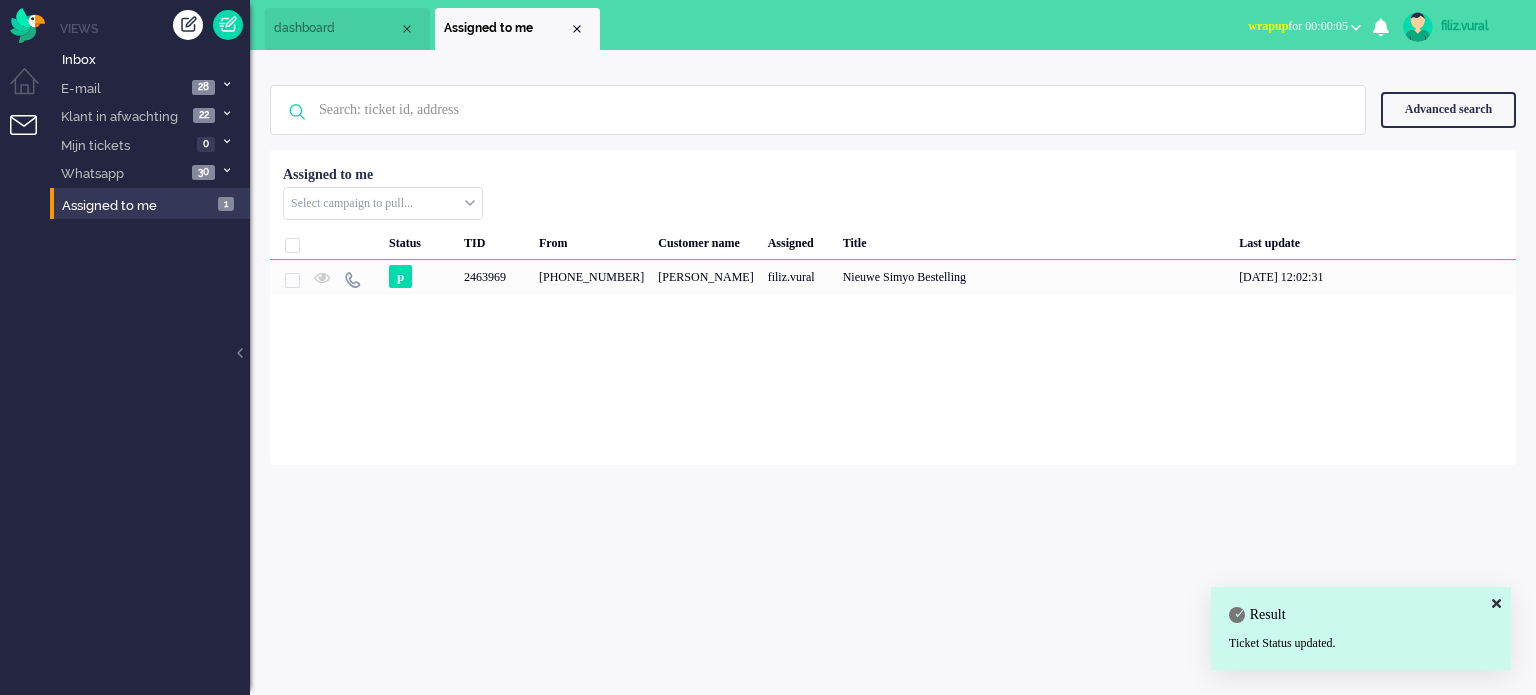 click on "wrapup  for 00:00:05" at bounding box center (1298, 26) 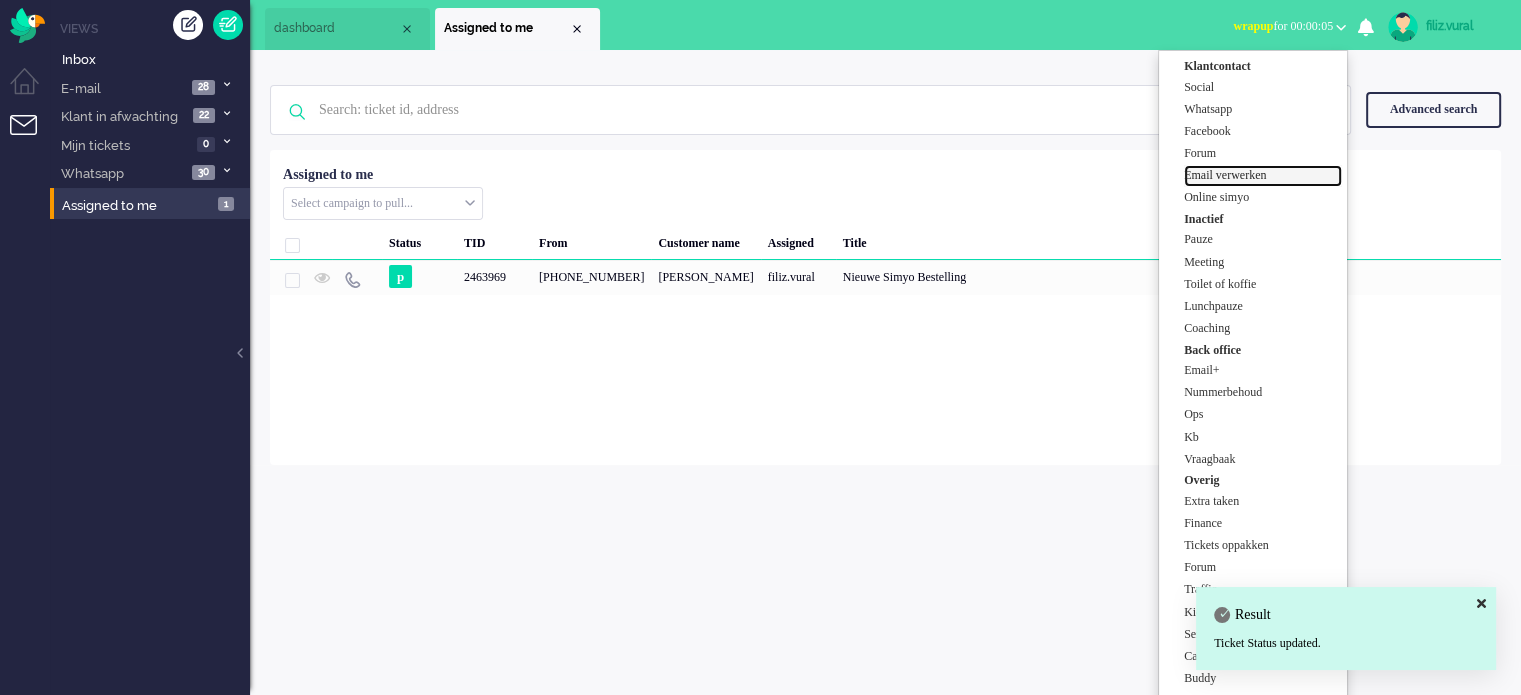 click on "Email verwerken" at bounding box center [1263, 176] 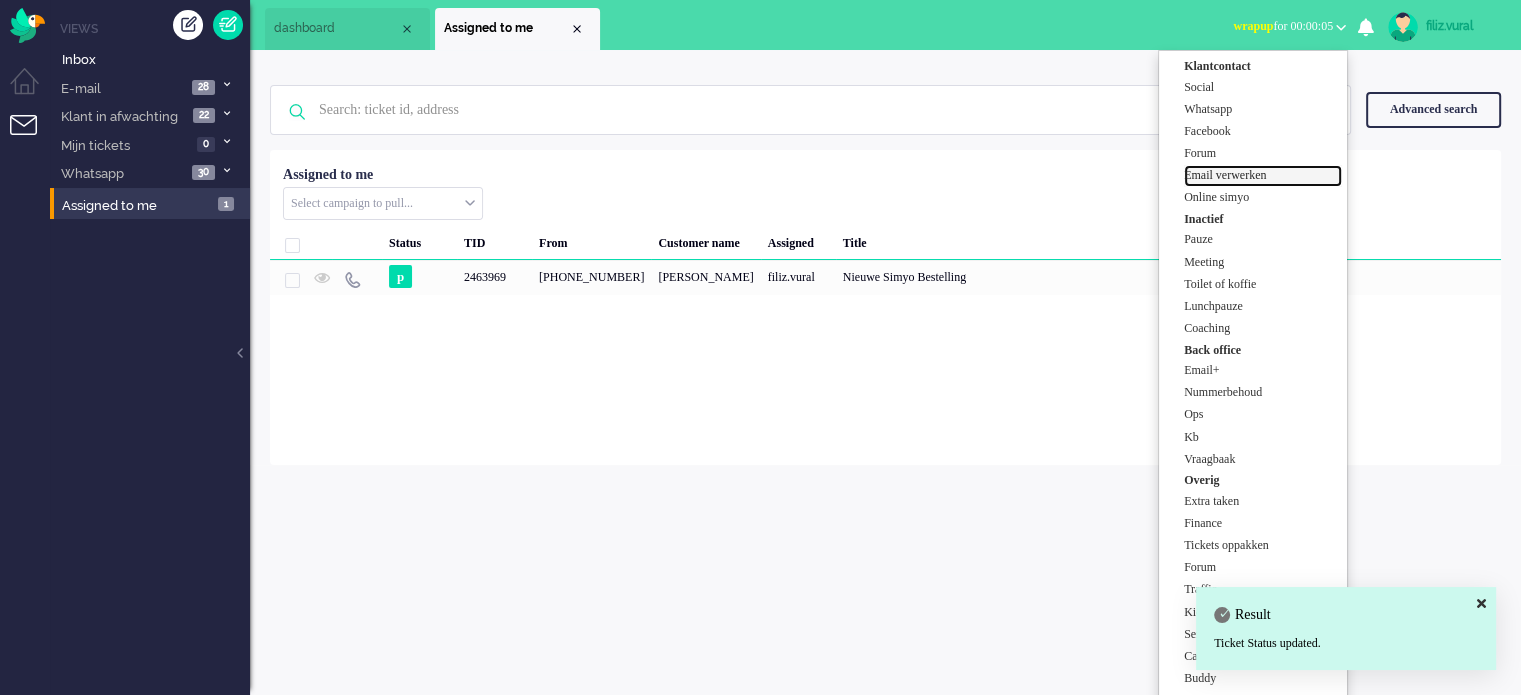 click on "Email verwerken" at bounding box center (1263, 176) 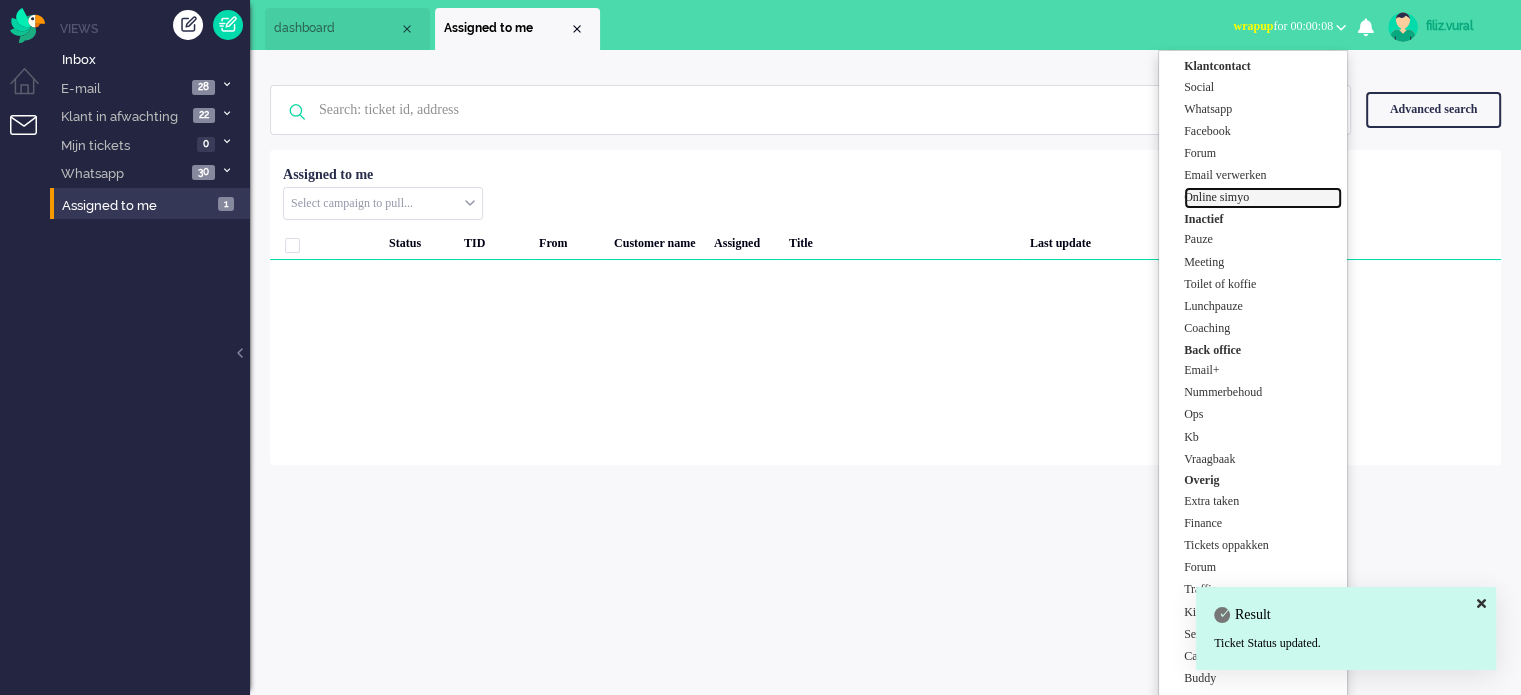 click on "Online simyo" at bounding box center [1263, 198] 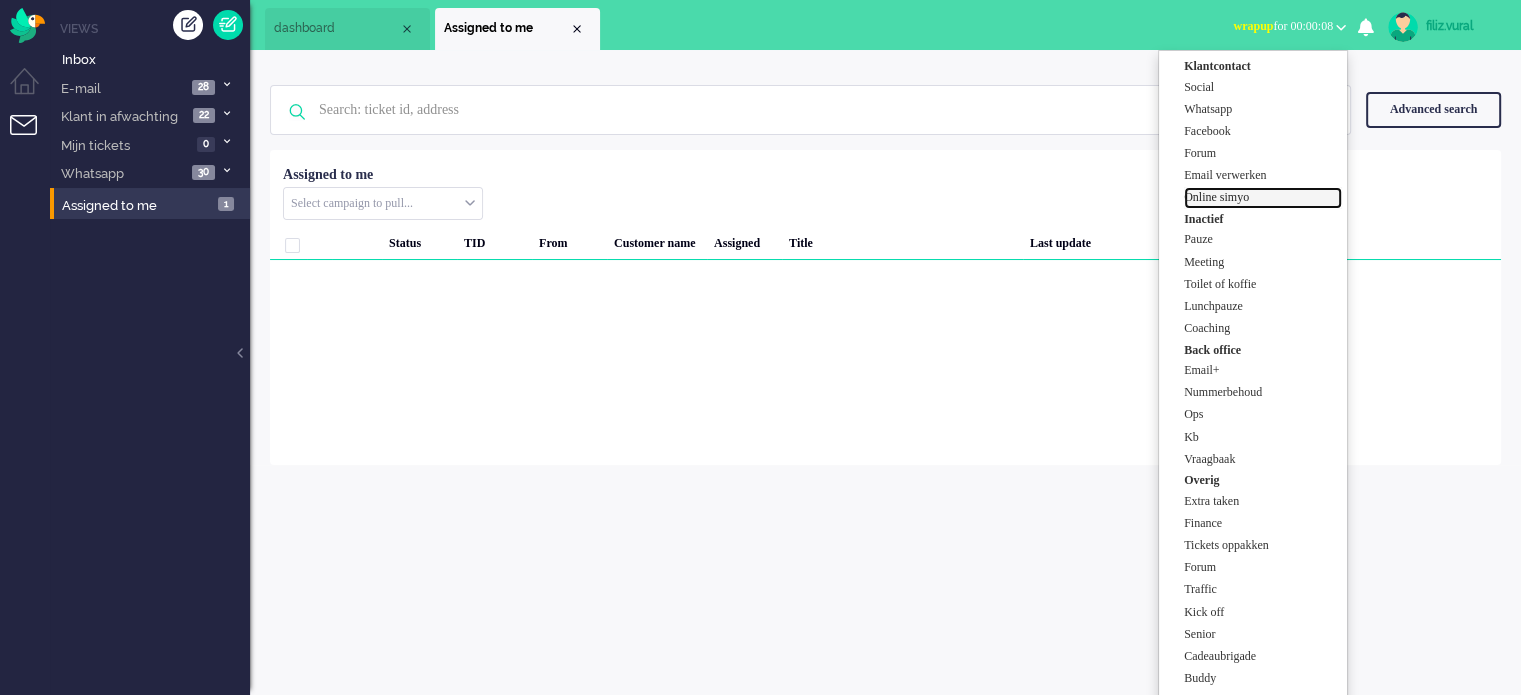 click on "Online simyo" at bounding box center (1263, 197) 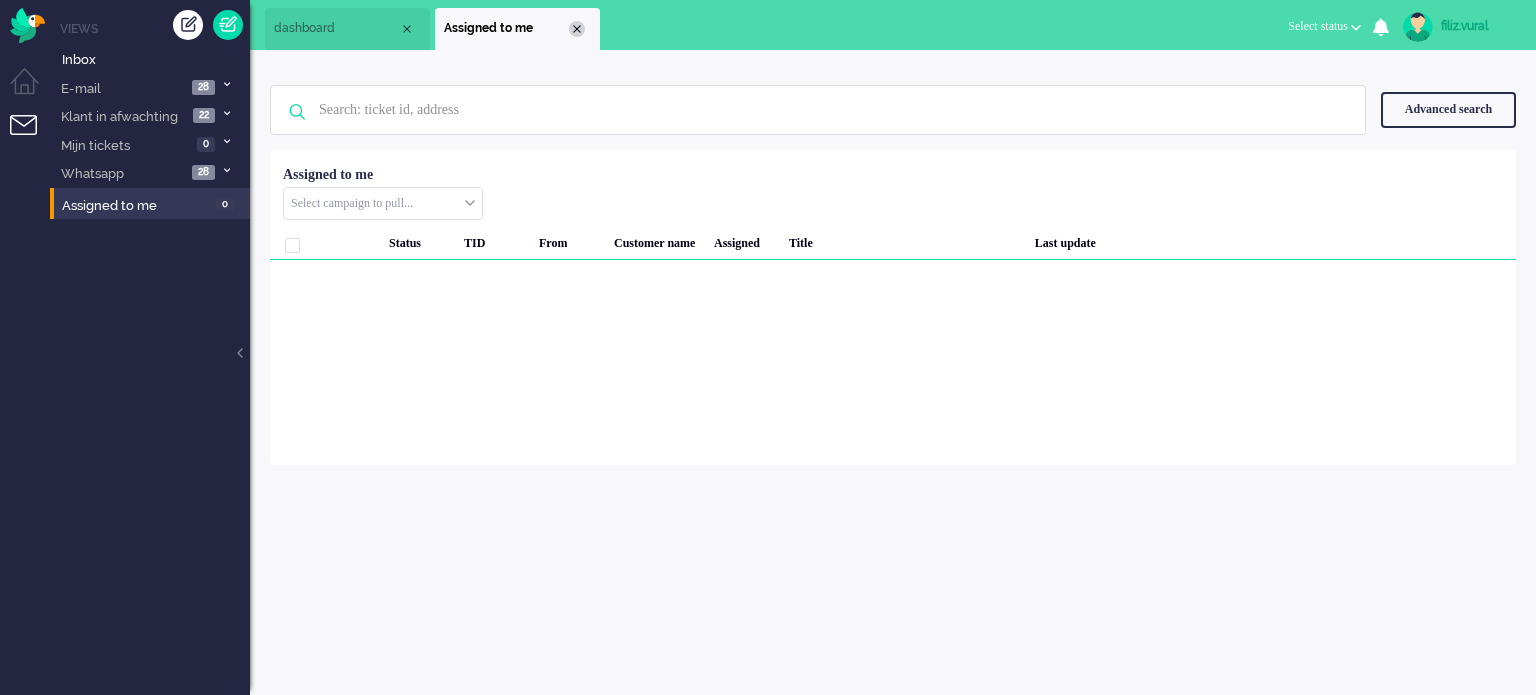 click at bounding box center [577, 29] 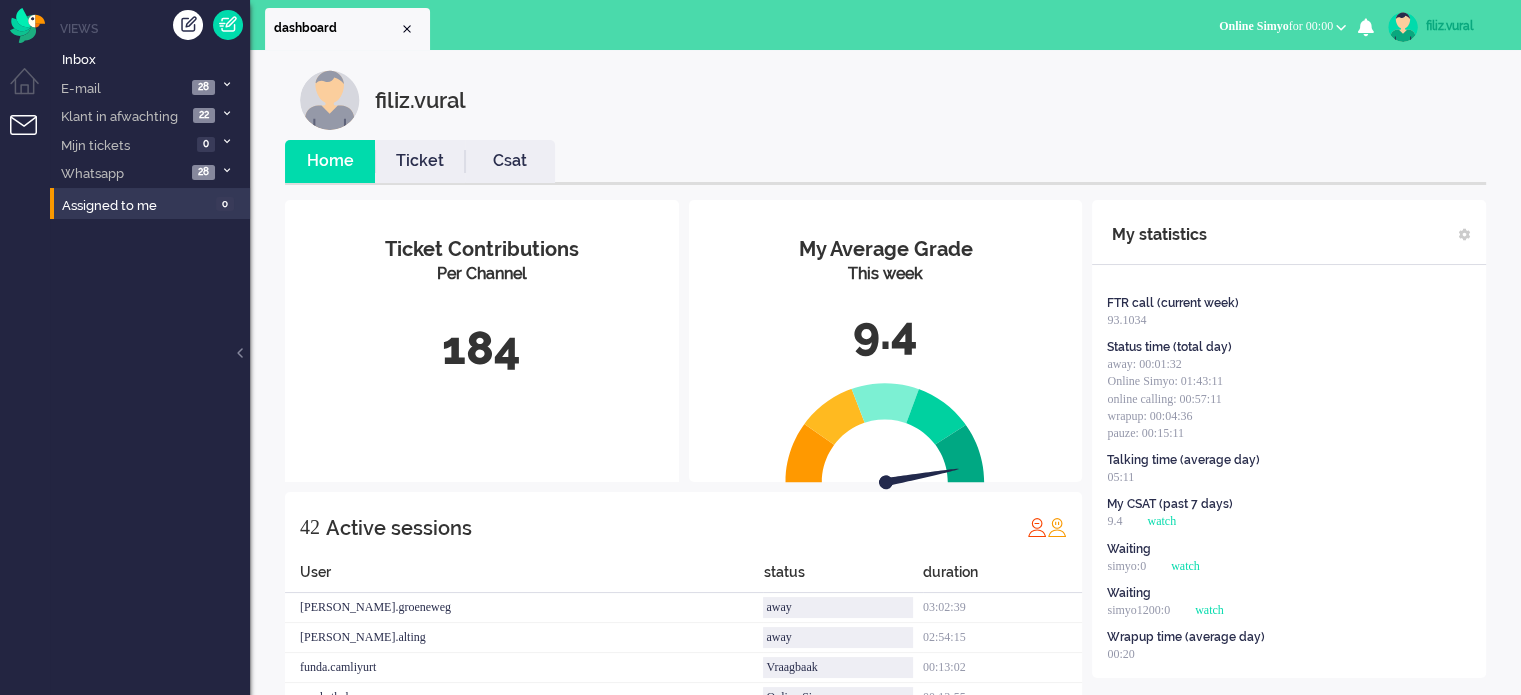 click on "My Average Grade This week 9.4 Ticket Contributions Per Channel 184 42 Active sessions User status duration rick.groeneweg away 03:02:39 tim.alting away 02:54:15 funda.camliyurt Vraagbaak 00:13:02 cendy.thakoer Online Simyo 00:13:55 hacer.calik Whatsapp 00:36:20 rabia.tuysuz Online Simyo 00:00:06 zeynep.komurcu Online Simyo 00:10:51 surayya.budak Whatsapp 00:17:13 adrian.klazes away 03:13:37 merve.genc Online Simyo 00:07:45 filiz.vural online calling outbound 00:00:48 Filiz.altundag Online Simyo 00:02:33 natascha.bos toilet of koffie 00:05:25 leon.bakuwel Online Simyo 00:07:14 kevin.hoks Traffic 01:18:33 huma.sayed Online Simyo 00:15:29 khadija.akoudad Whatsapp 00:08:28 rabia.guler lunchpauze 00:16:00 Jada.Goedhart Whatsapp 01:03:00 margerie.ost Coaching 00:13:26 miguel.lieveld online calling 00:03:48 canan.perkgoz away 01:22:10 pamela.dekorte toilet of koffie 00:05:03 seren.ozceylanoglu Social 02:58:11 fatima.khawaja Coaching 01:27:40 dyna.verdonk Finance 04:30:57 janny.devries Online Simyo 00:04:34 00:01:31" at bounding box center [885, 1036] 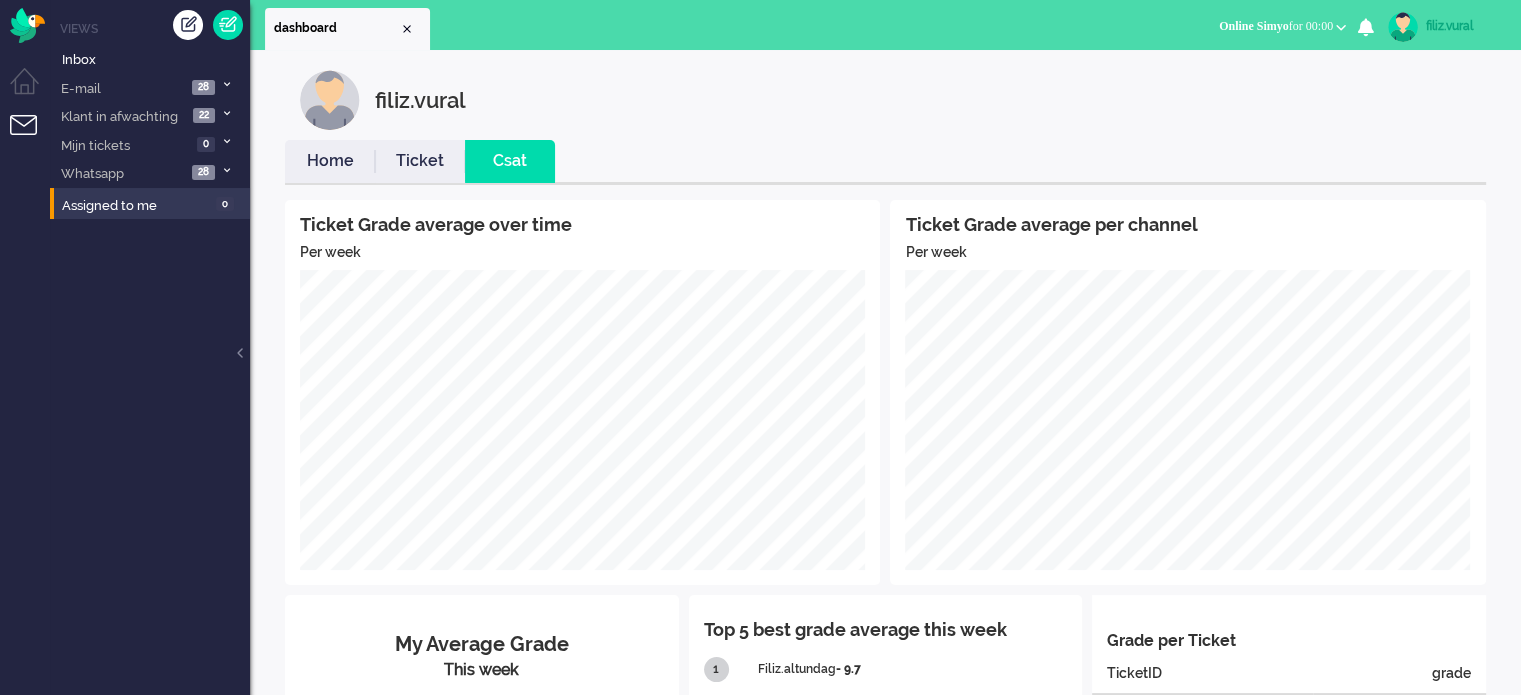click on "Home" at bounding box center (330, 161) 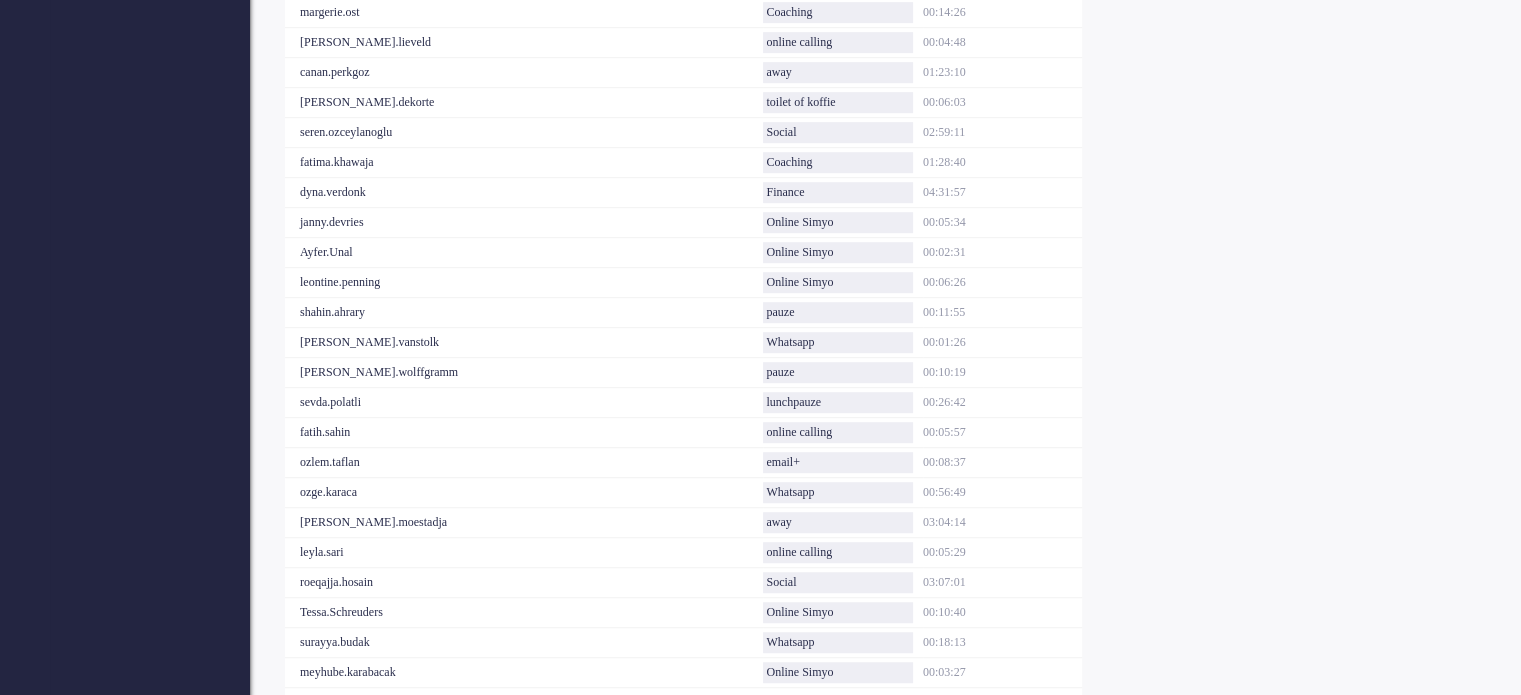 scroll, scrollTop: 1212, scrollLeft: 0, axis: vertical 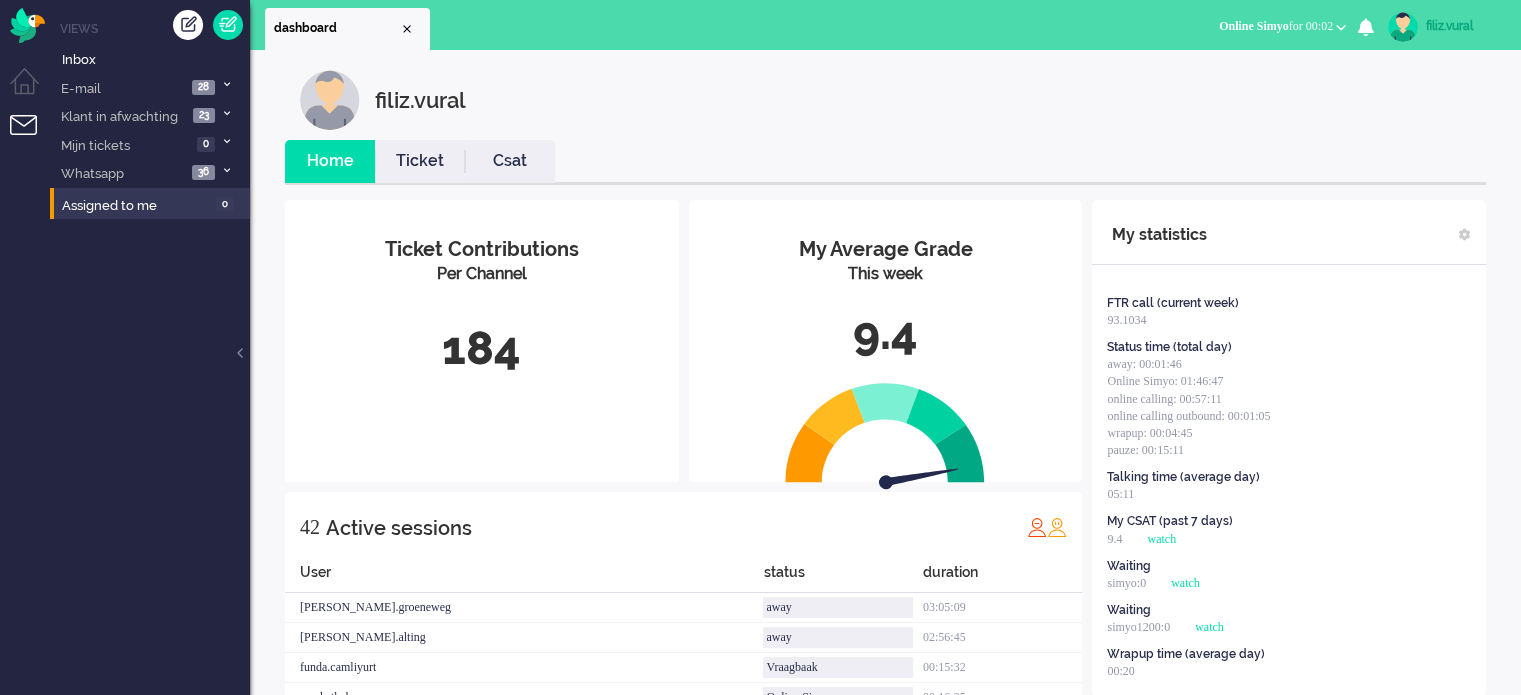 click on "Csat" at bounding box center [510, 161] 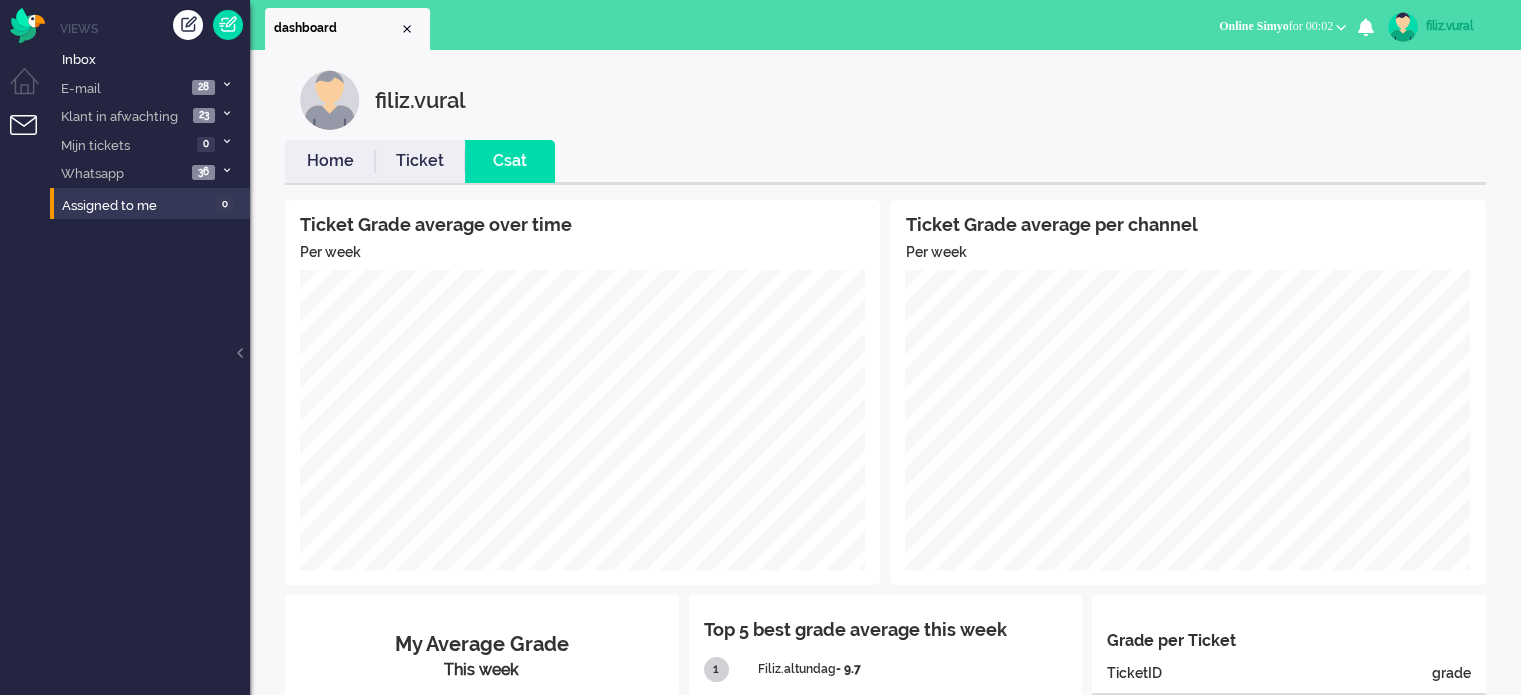 click on "Home" at bounding box center (330, 161) 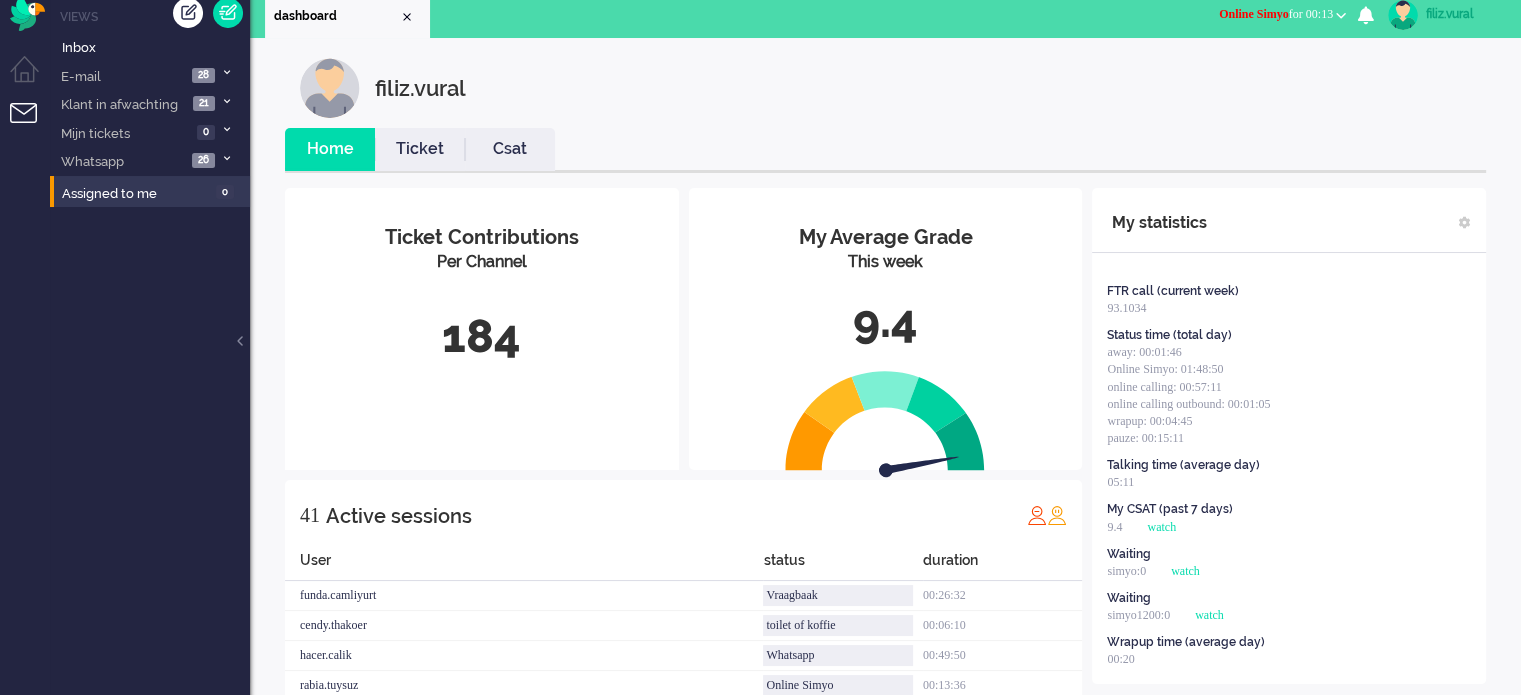 scroll, scrollTop: 0, scrollLeft: 0, axis: both 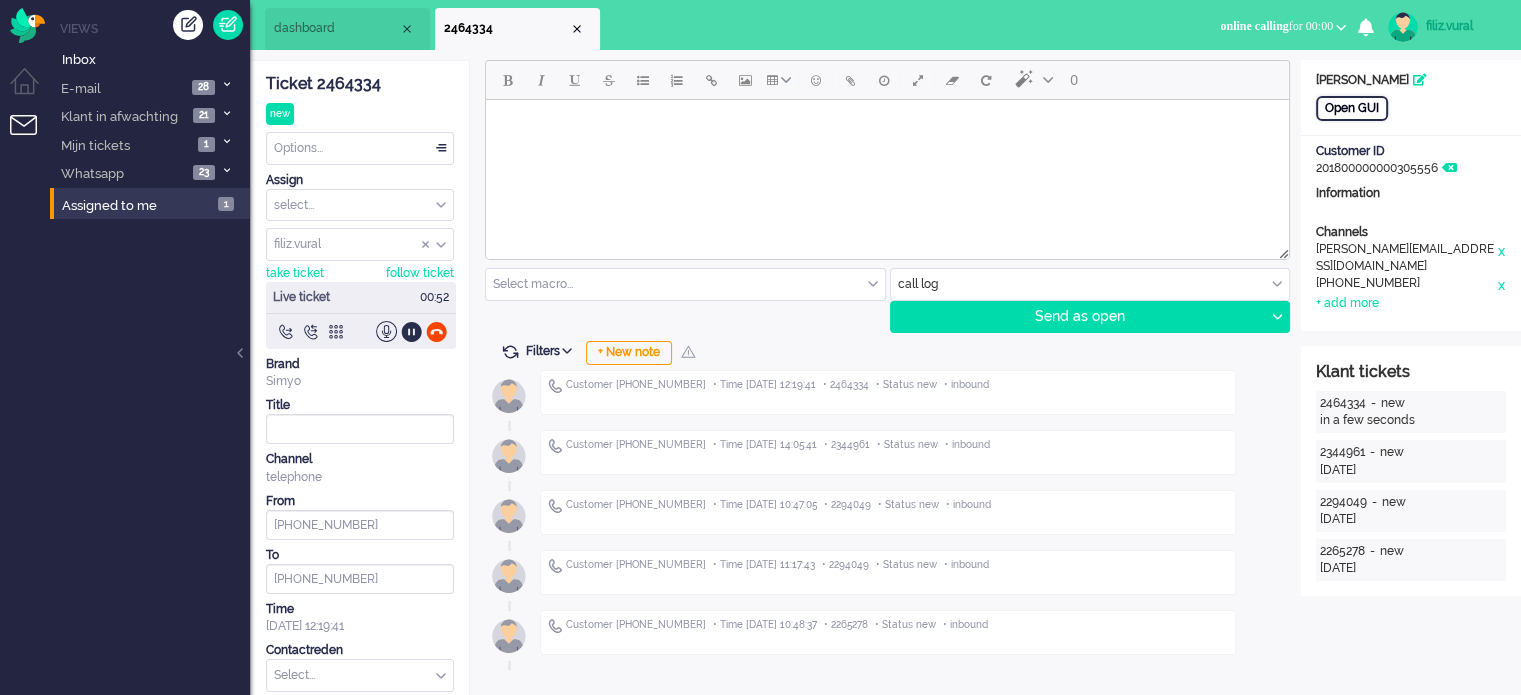 click on "Open GUI" at bounding box center [1352, 108] 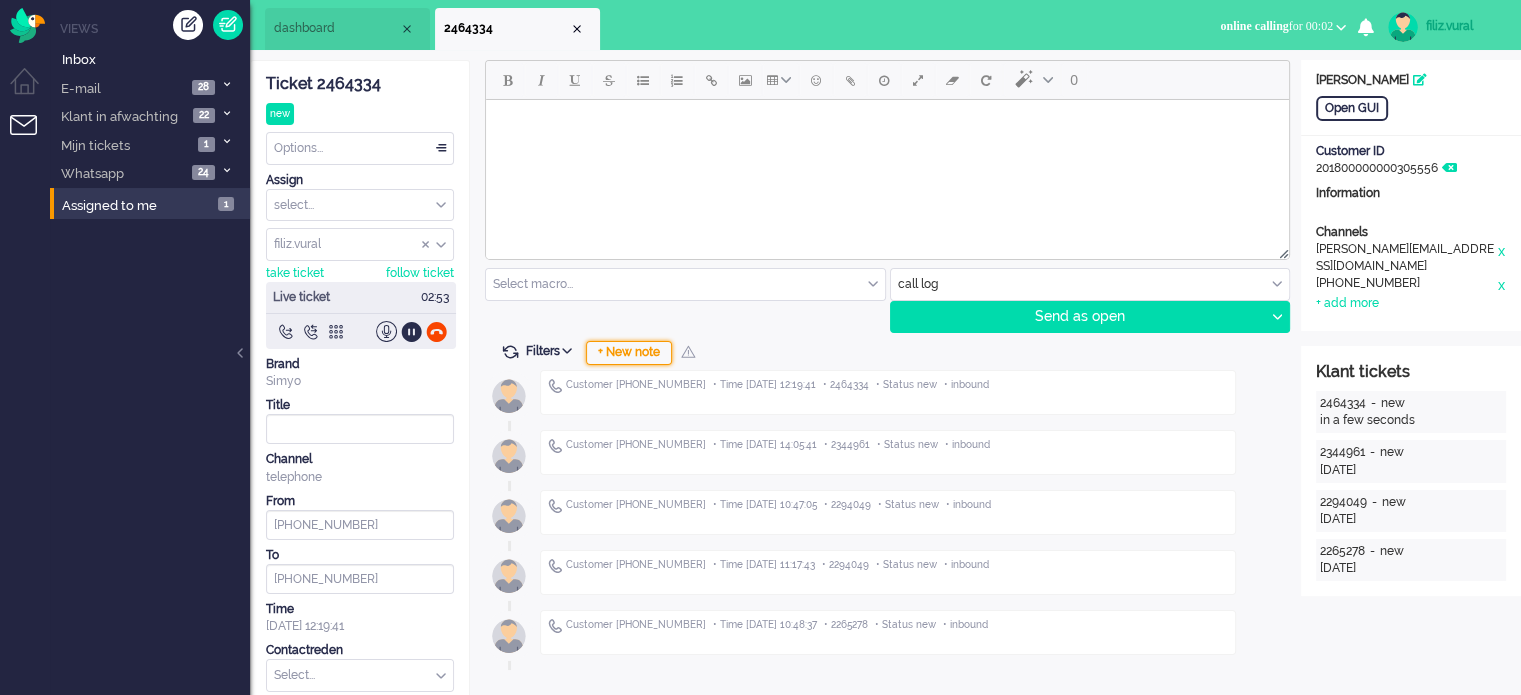 click on "+ New note" at bounding box center (629, 353) 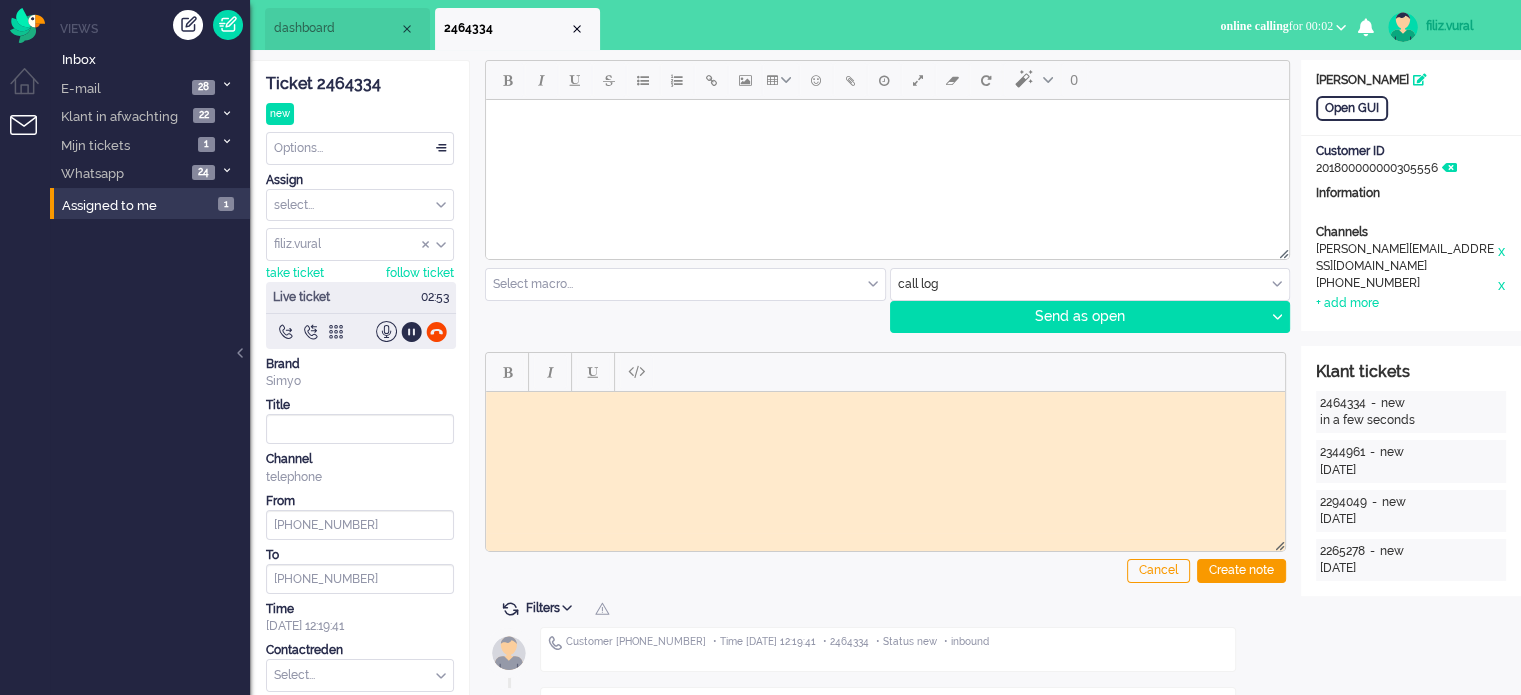 scroll, scrollTop: 0, scrollLeft: 0, axis: both 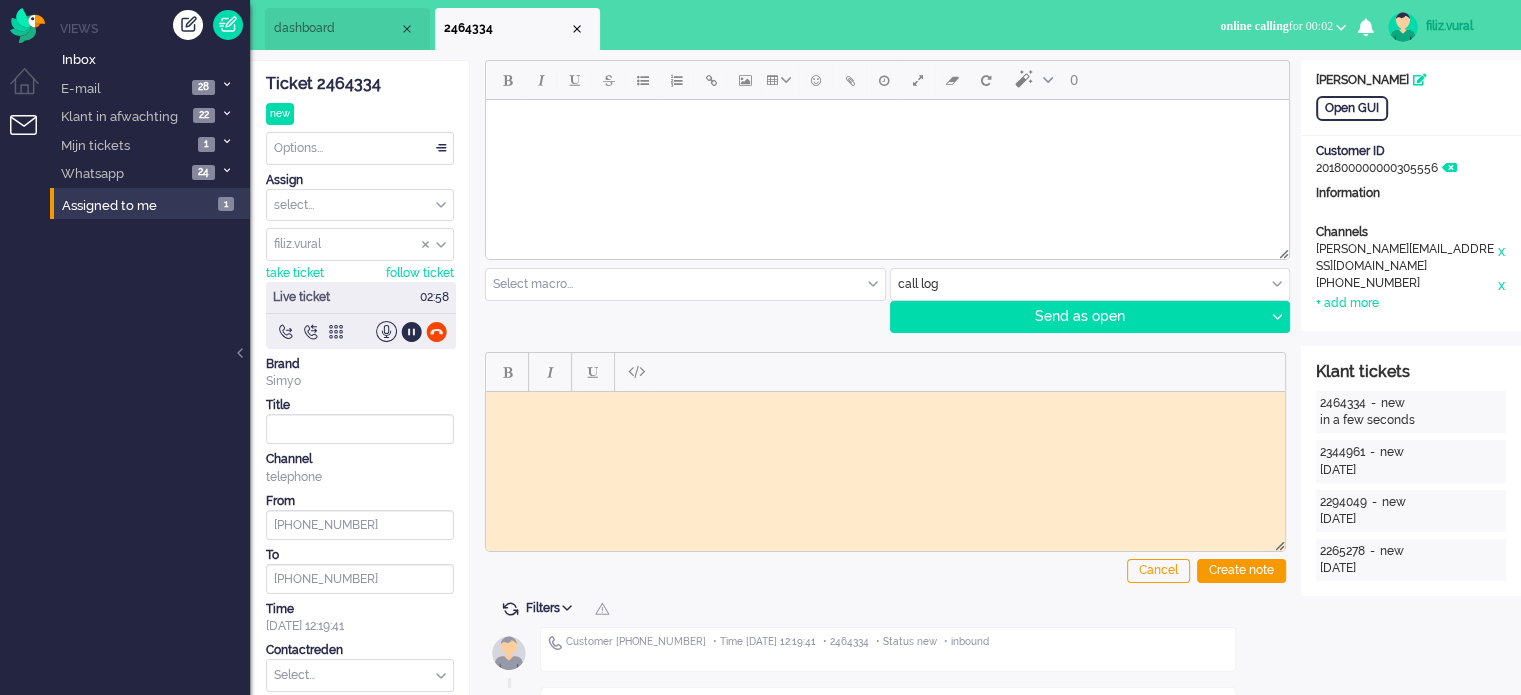 click on "Ticket 2464334 new Watching Options... Set Status Open Pending Holding Solved Set priority Low Medium High Urgent Snooze Duplicate Delete Assign select... Staff Simyo Finance Simyo Klantenservice Simyo Mailteam+ Simyo Porteringen Simyo Webcare Simyo 3rd Party Simyo Operations Team Backoffice Simyo Opzeggingen Team Marcel Bewindvoering Team Sean NPS Detractors Simyo Datacoulance Terugbelafspraak Order goedkeuren Gegevens wijzigen Betalingsregeling Coulances Finance Overig Cadeaubrigade Uitstel van betaling App of Chat escalatie Verzoeken WFT Netwerkklachten Team Social Toestelvragen Test Incasso Vriendendeal nog niet actief Team Privacy Macro aanpassingen unassign group filiz.vural adrian.klazes Alvin amjad amy.wolffgramm anneke.boven arnoud.kaldenbach arvinash.gunputsing arzum.turna ashley.verdies Audrey.Bosson Ayfer.Unal aylin.eceustundag aysegul.berkbulut Bart.vandenBerg bas.deenik bilgehan.yuceer bulent.aydin canan.engin canan.perkgoz cavide.yildirir cendy.thakoer coen.degraaf dana.el-issa derya.arslan To" at bounding box center (360, 405) 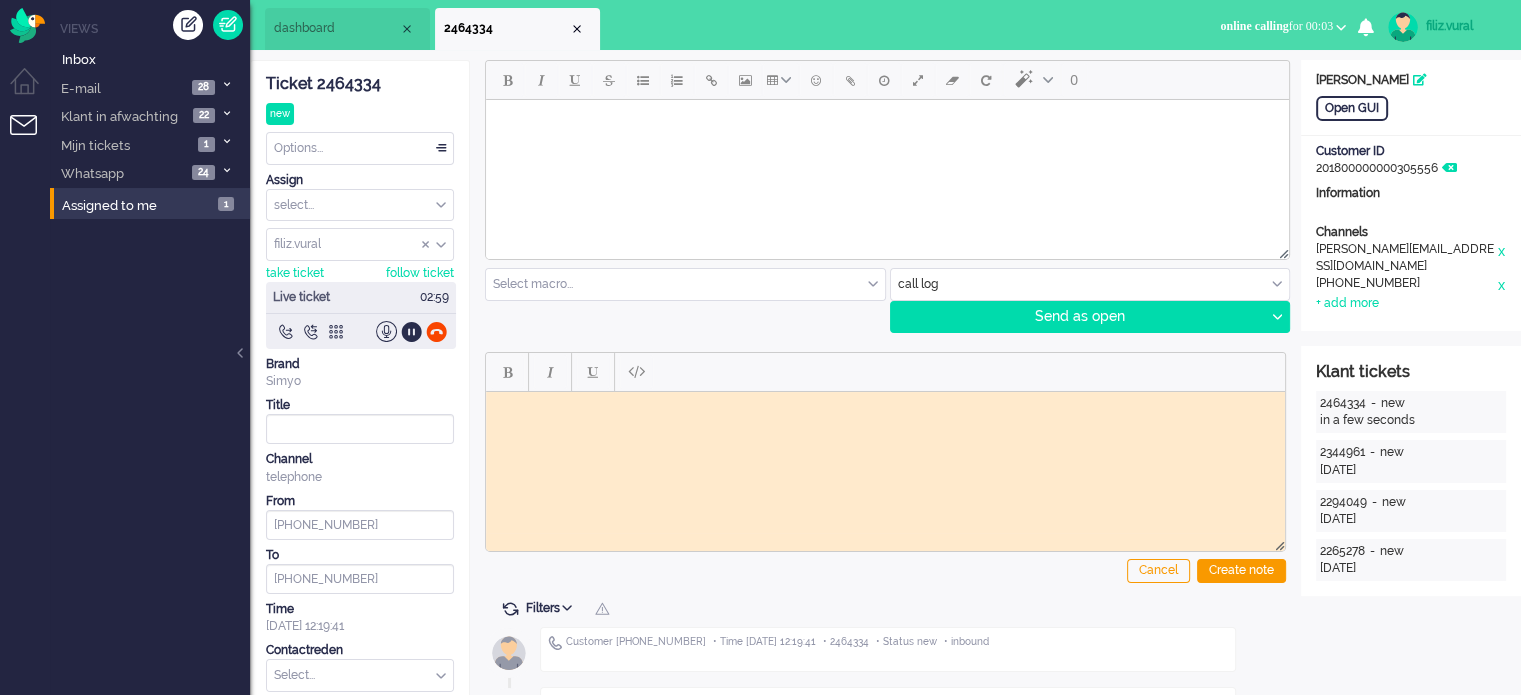 click on "Ticket 2464334" 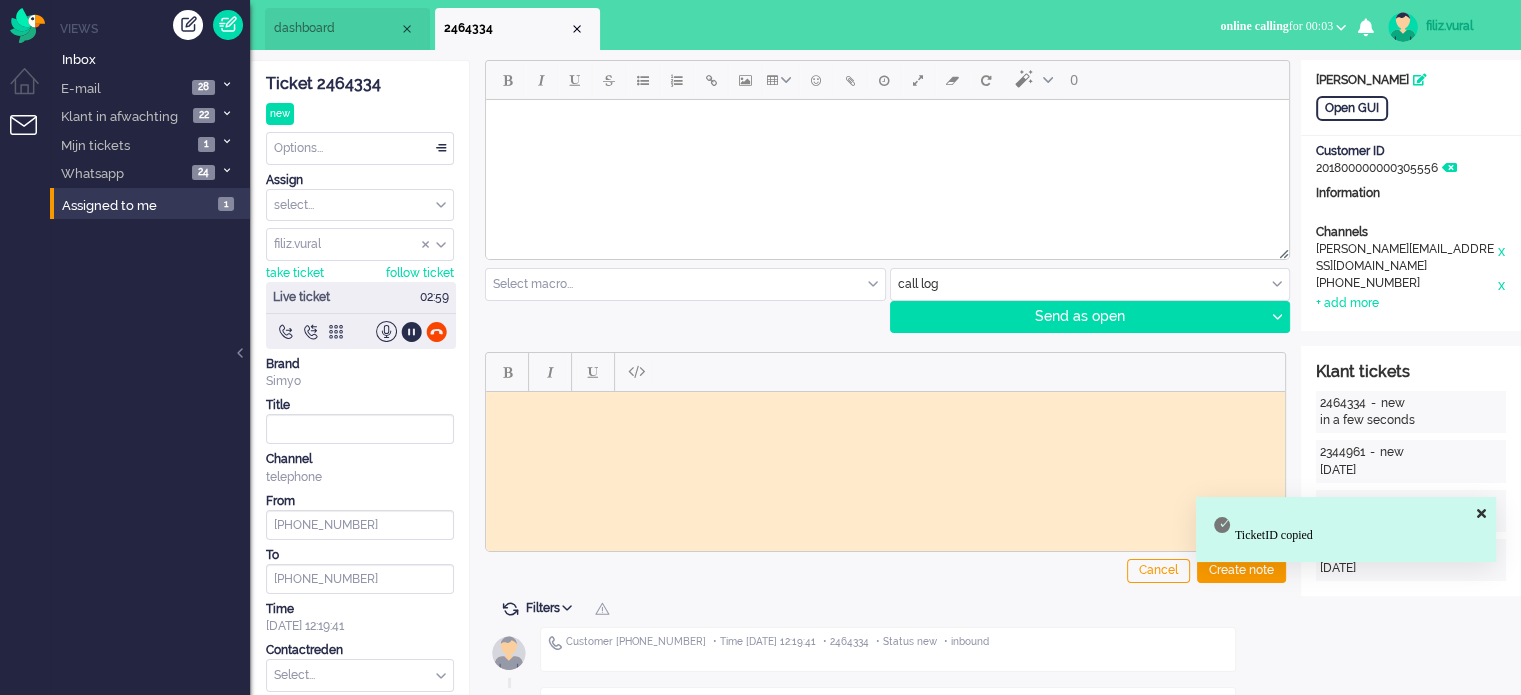 paste 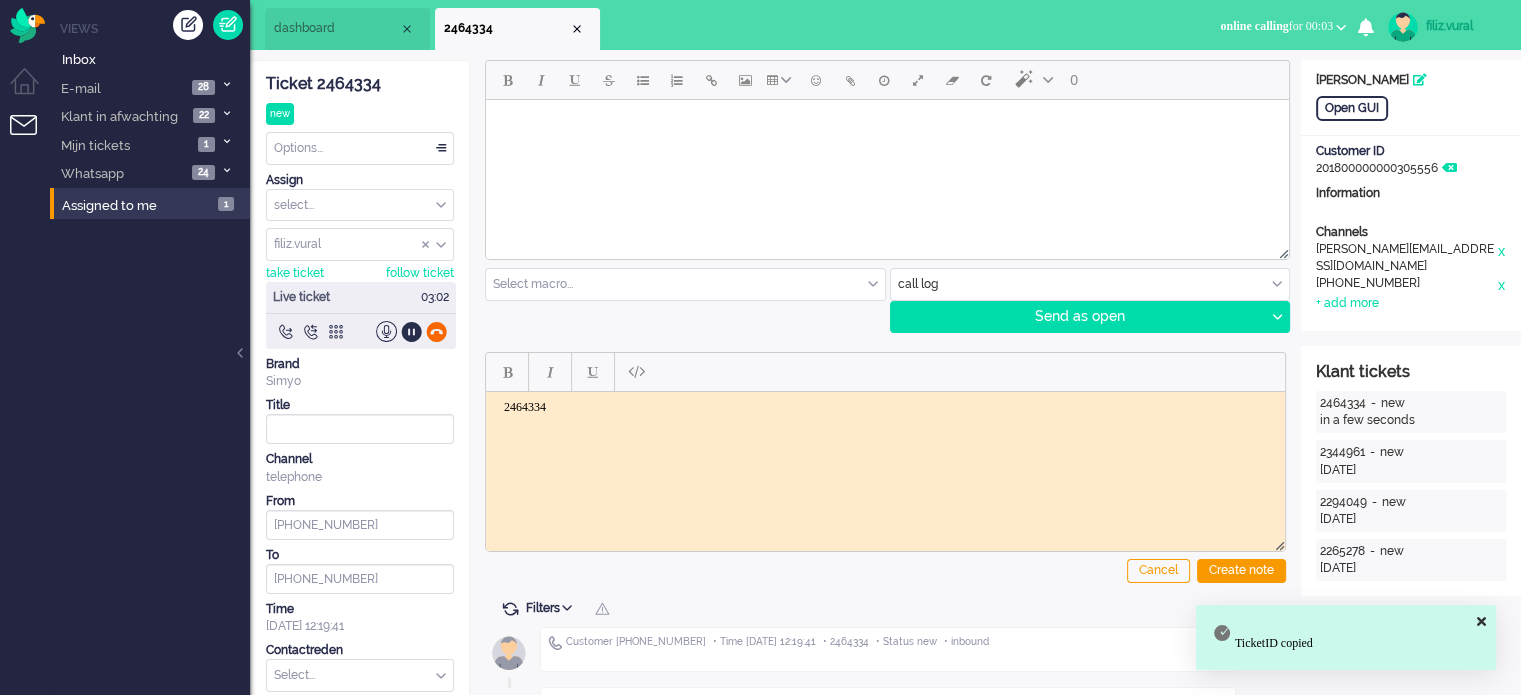 click 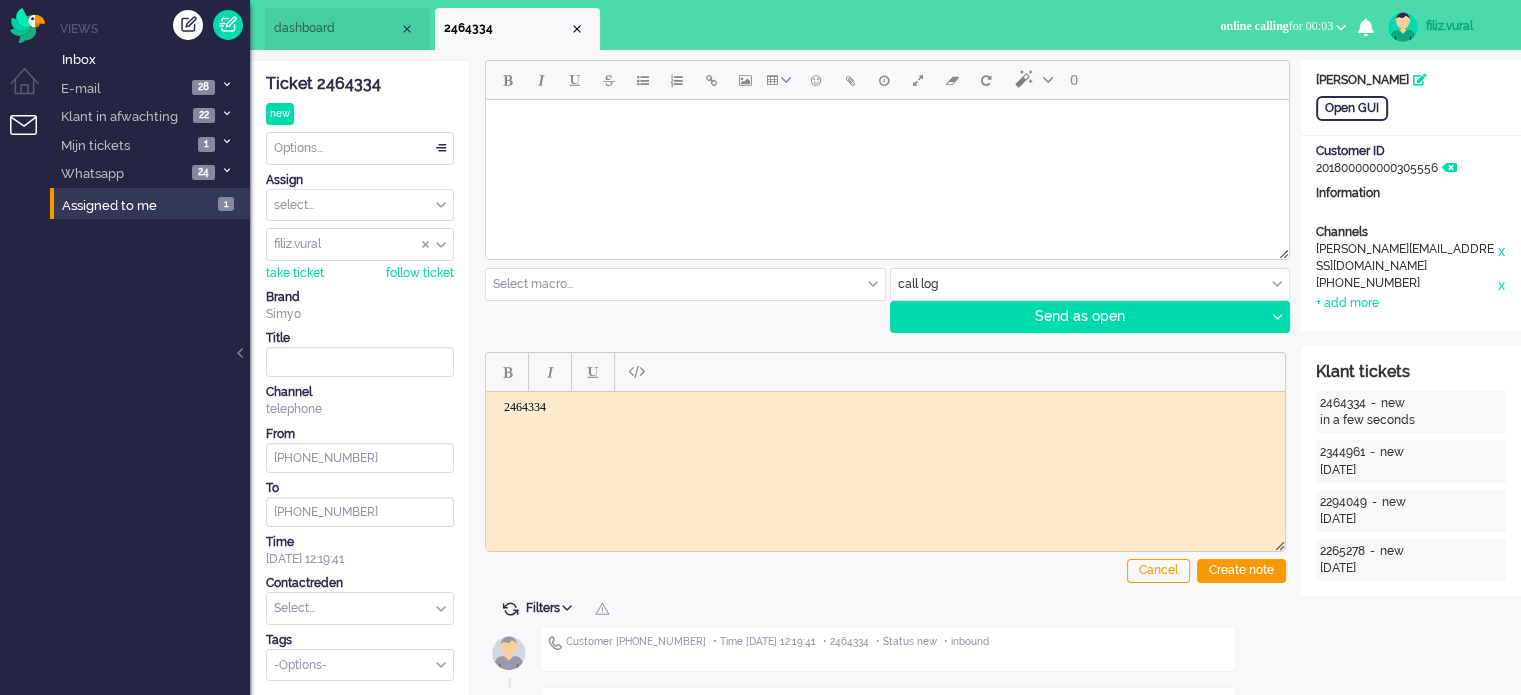 click at bounding box center [885, 372] 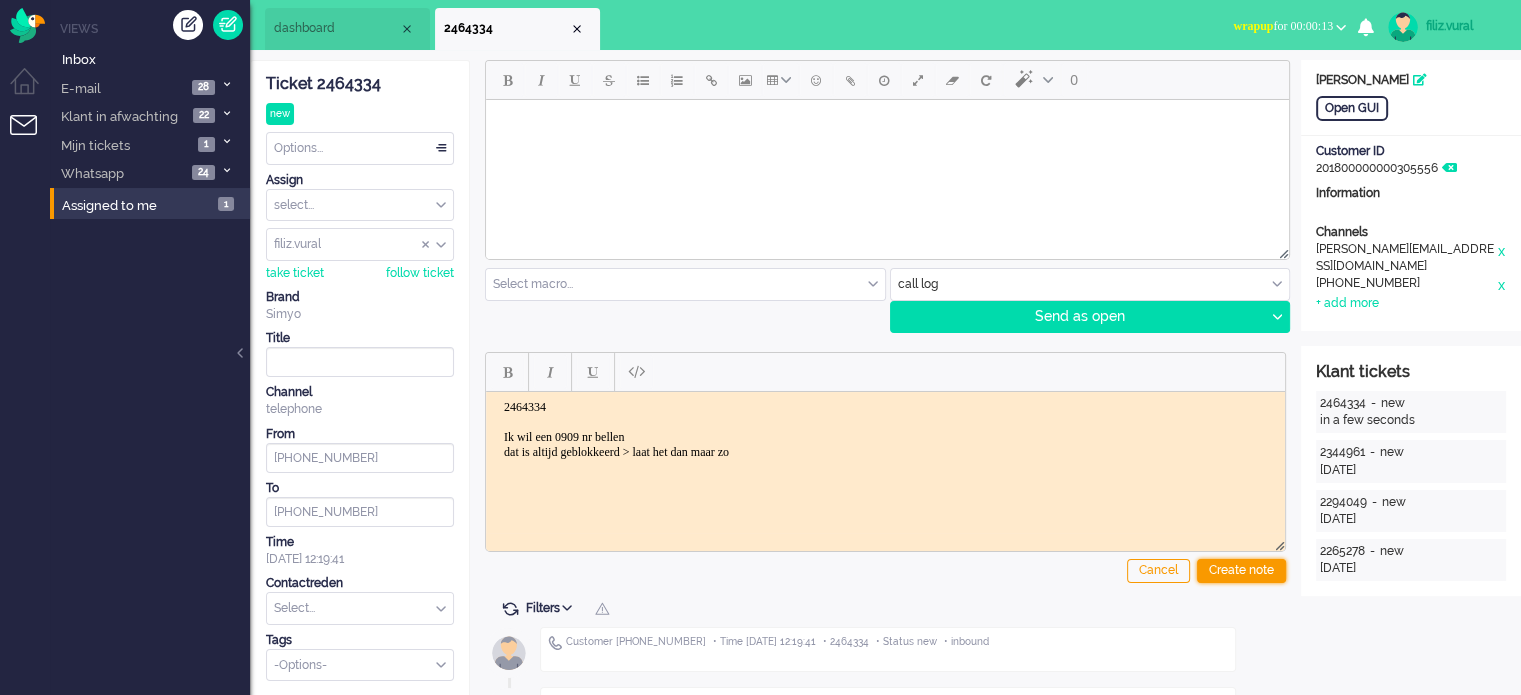 click on "Create note" at bounding box center [1241, 571] 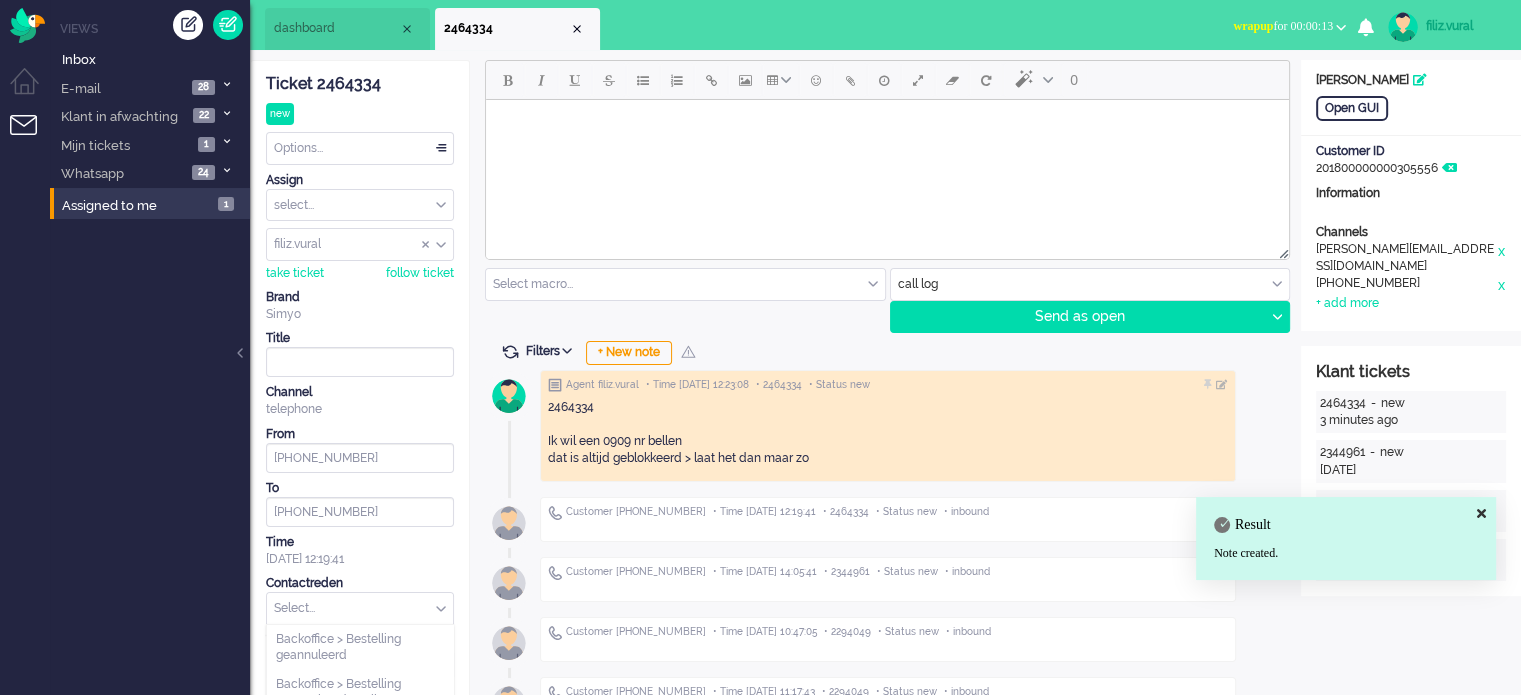 click at bounding box center [360, 608] 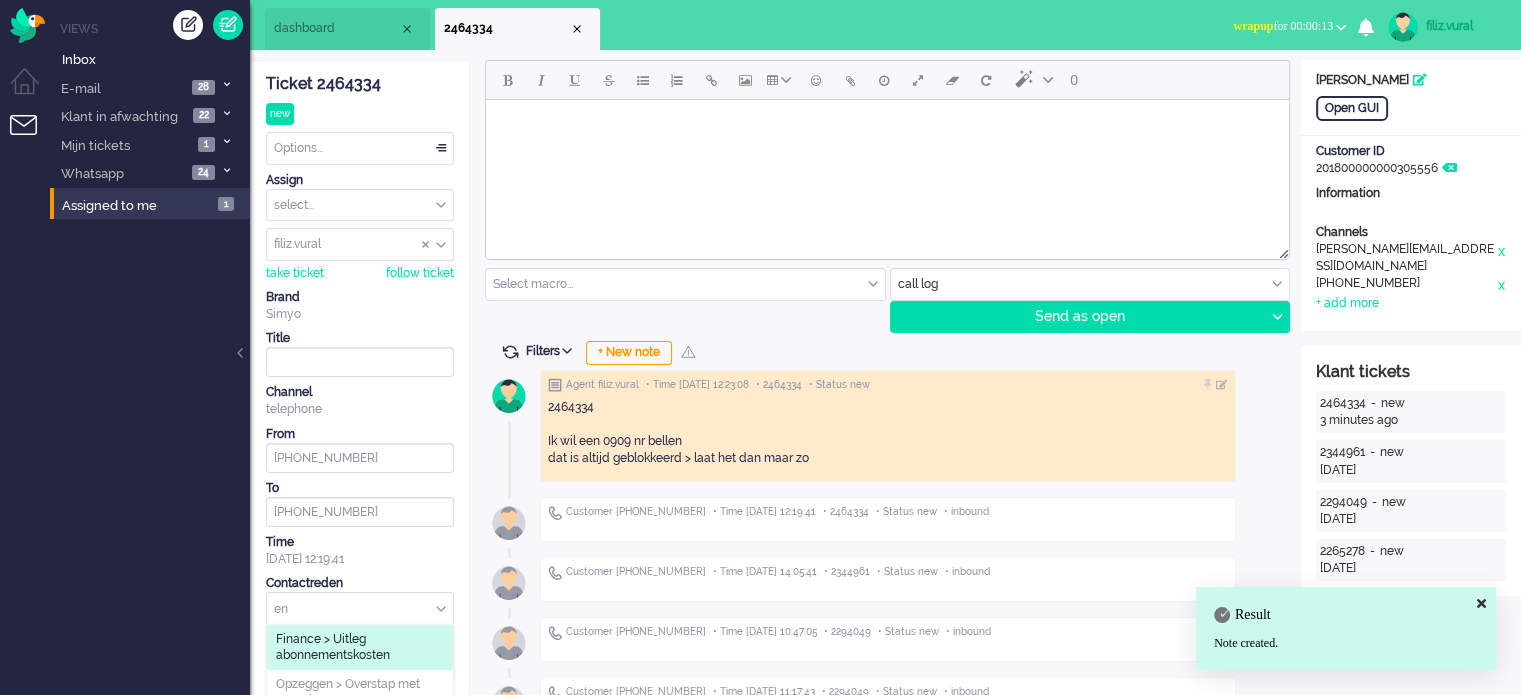 type on "e" 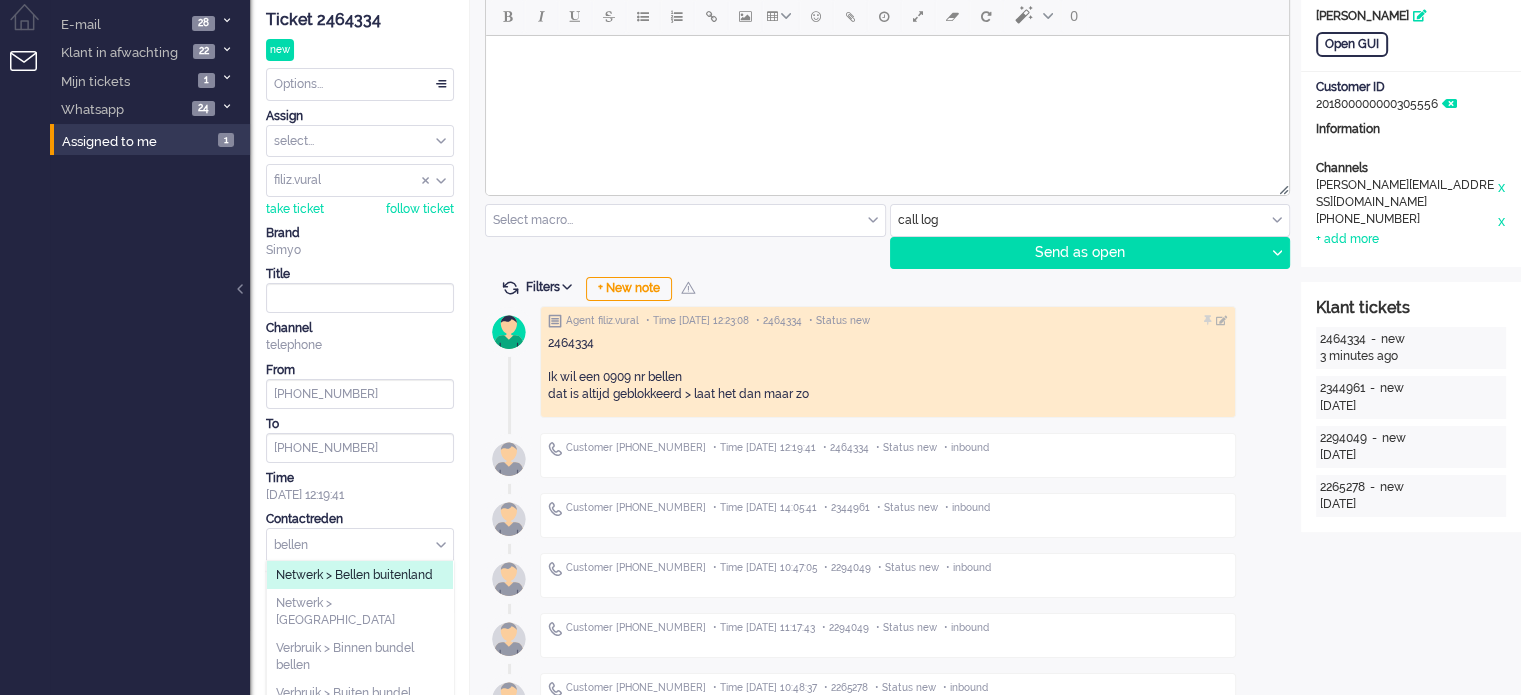 scroll, scrollTop: 99, scrollLeft: 0, axis: vertical 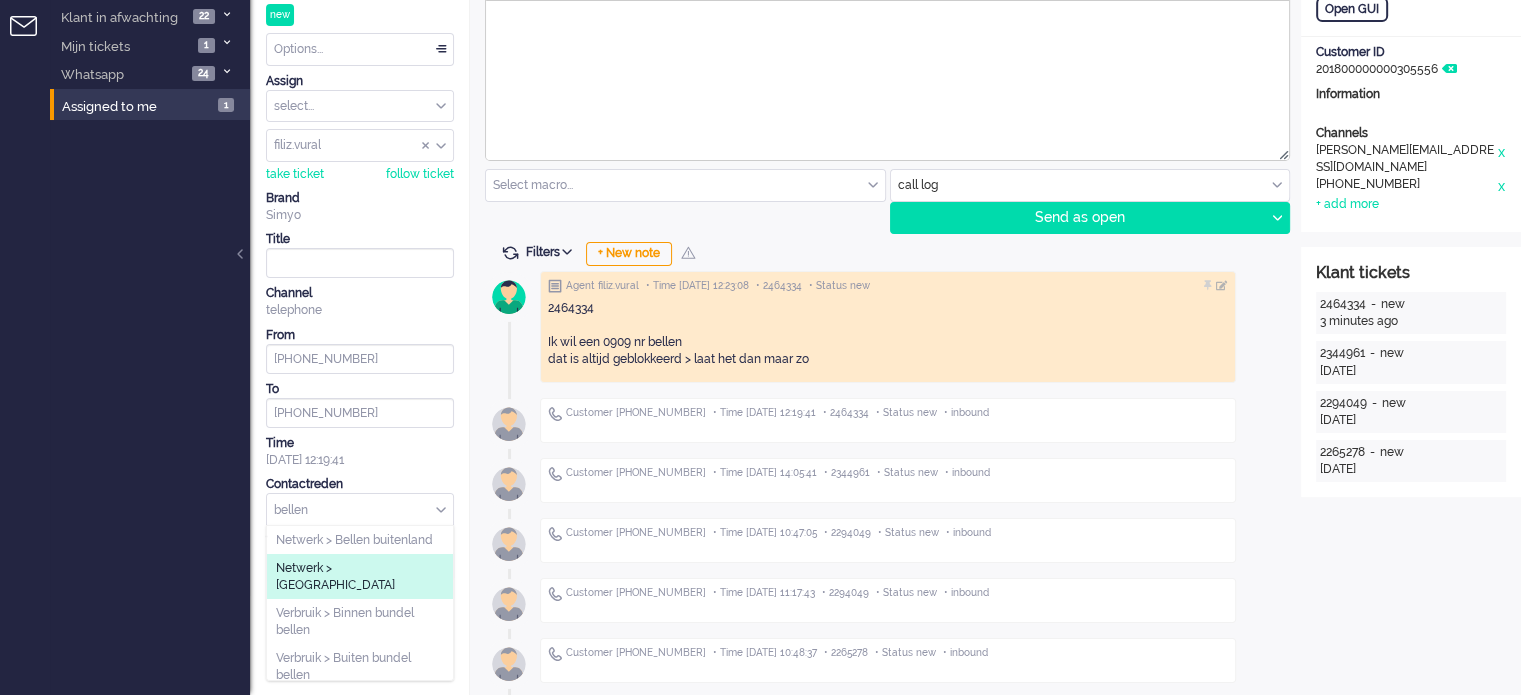 type on "bellen" 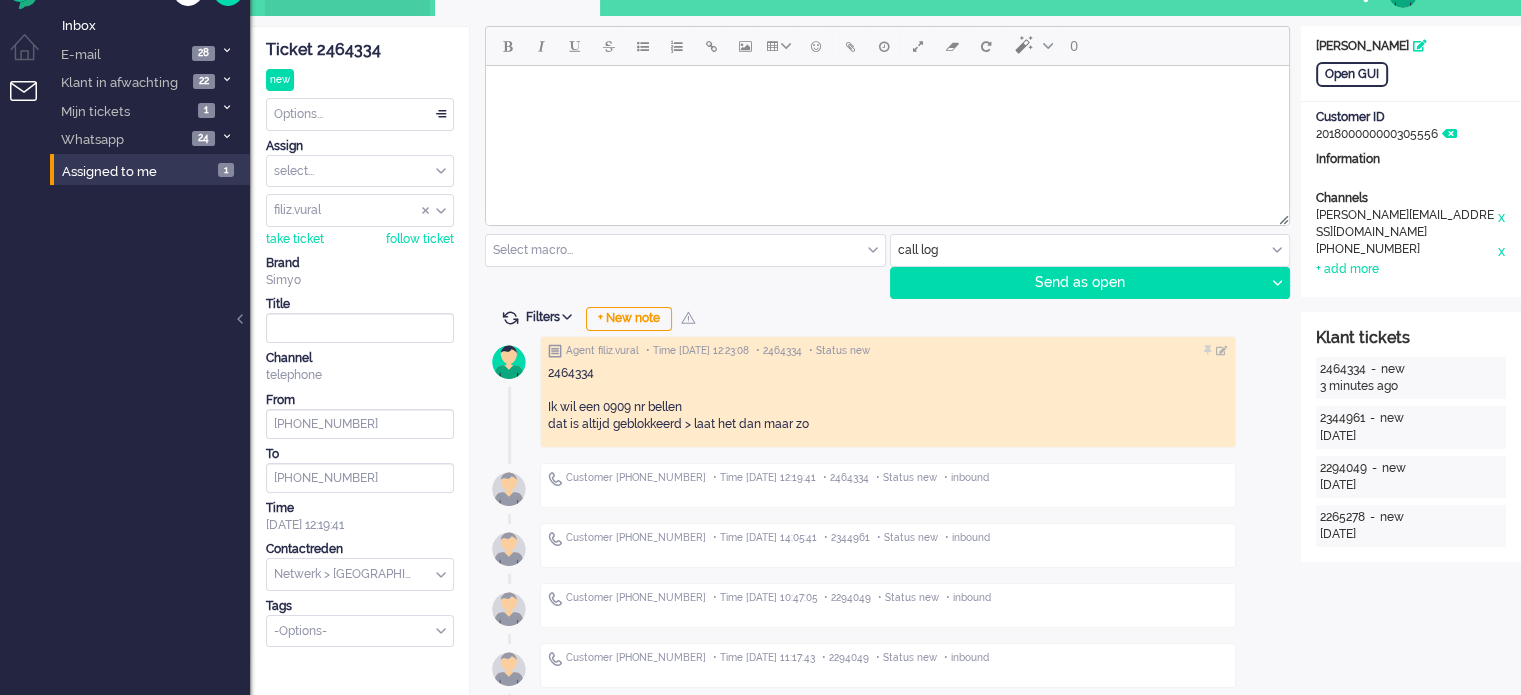 scroll, scrollTop: 0, scrollLeft: 0, axis: both 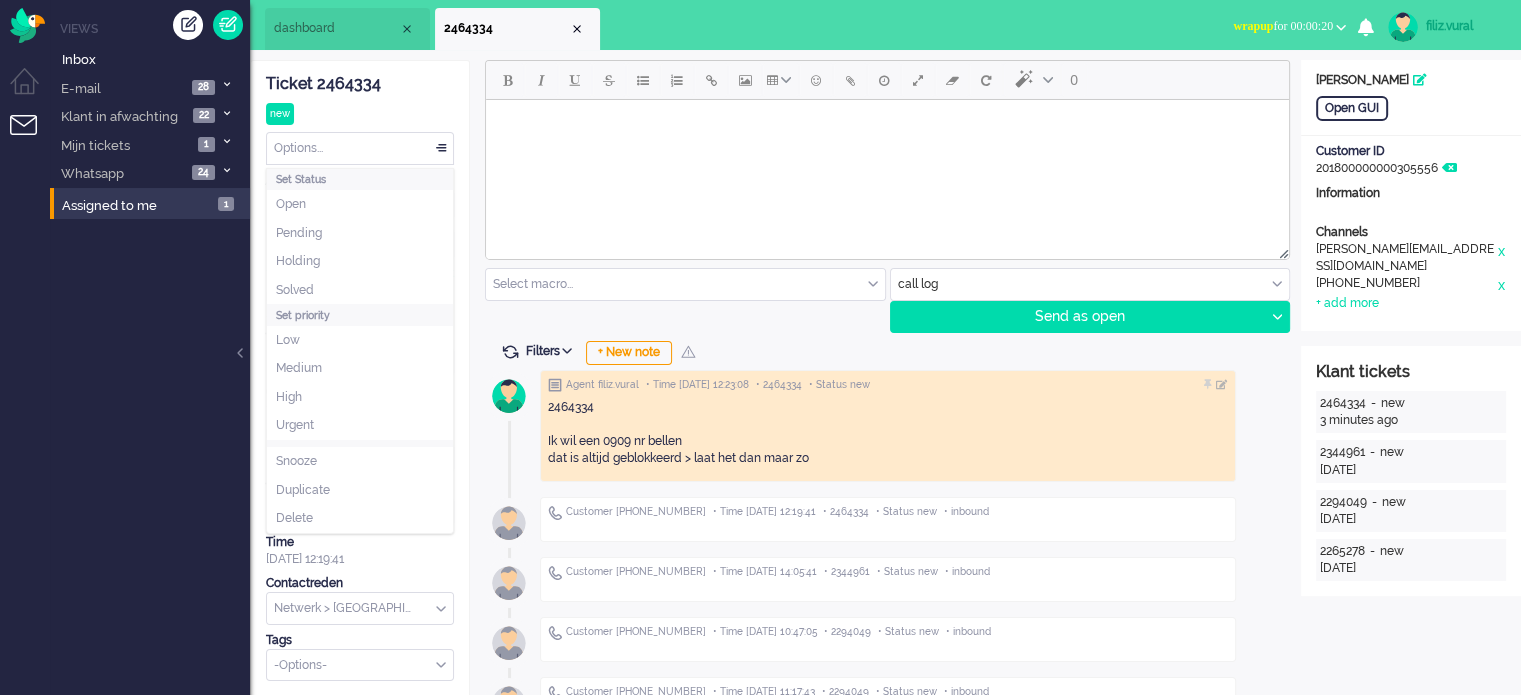 click on "Options..." at bounding box center [360, 148] 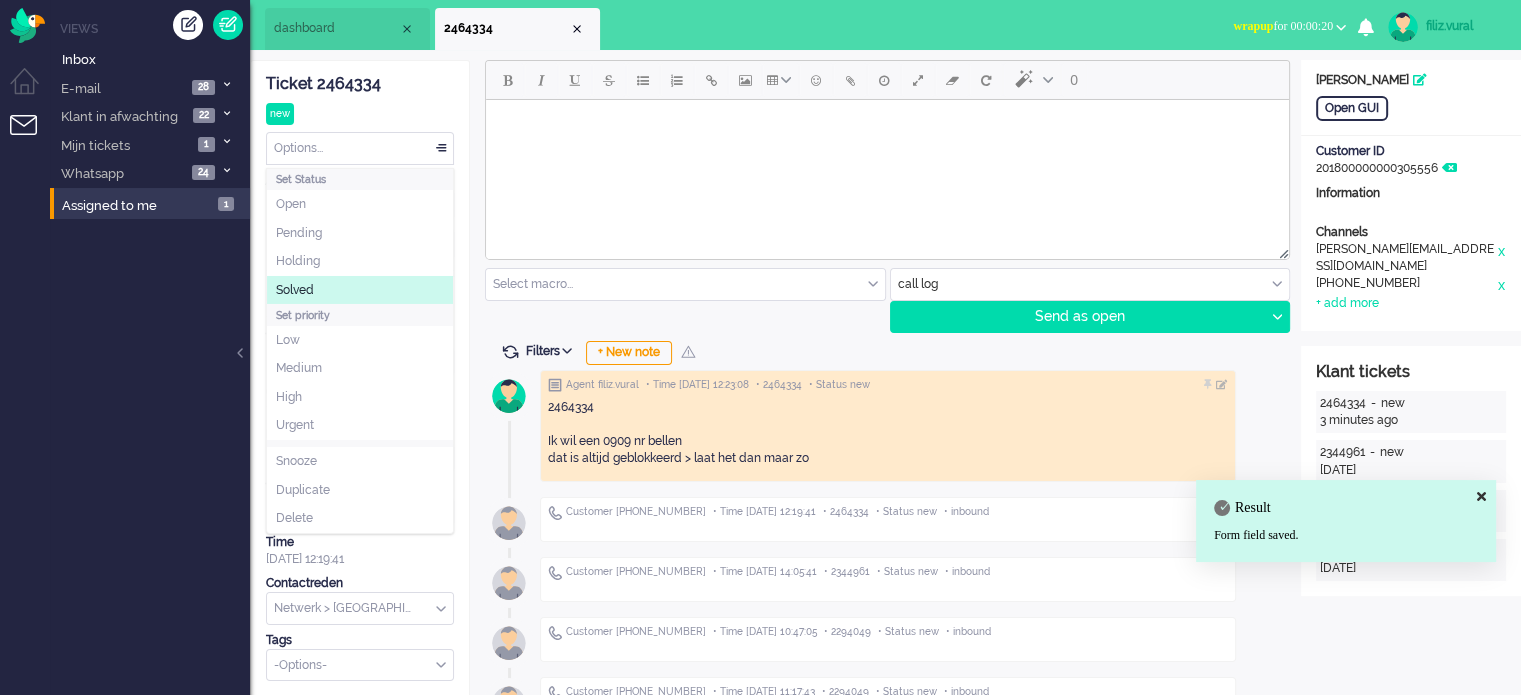 click on "Solved" 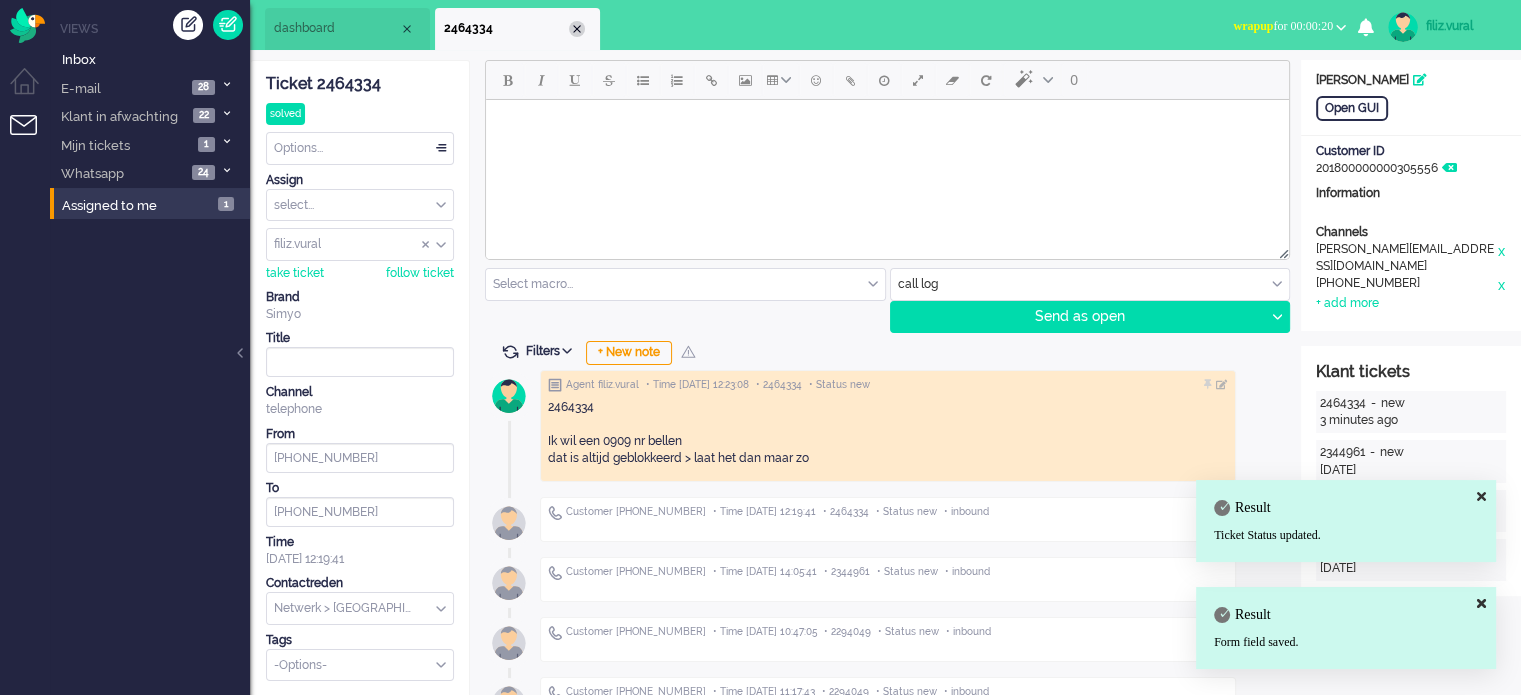 click at bounding box center (577, 29) 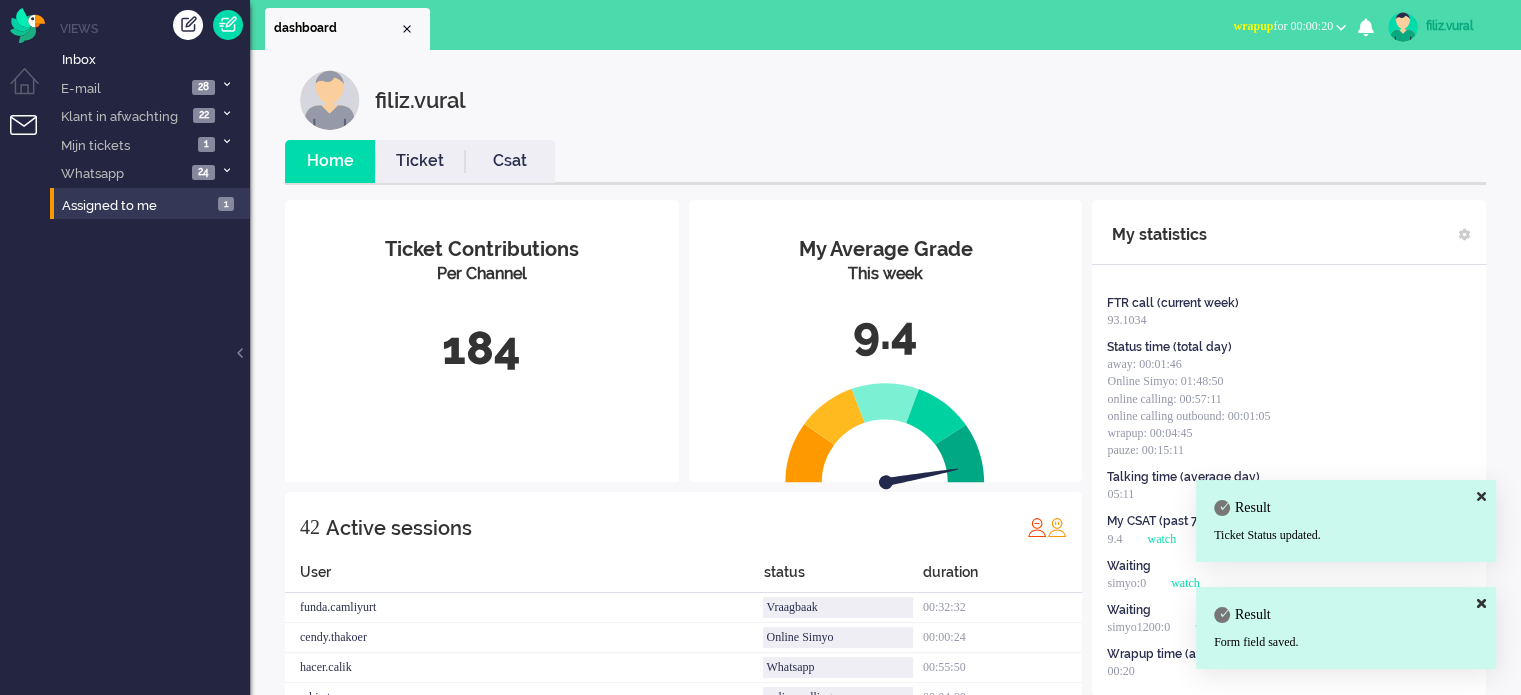 click on "wrapup  for 00:00:20" at bounding box center (1283, 26) 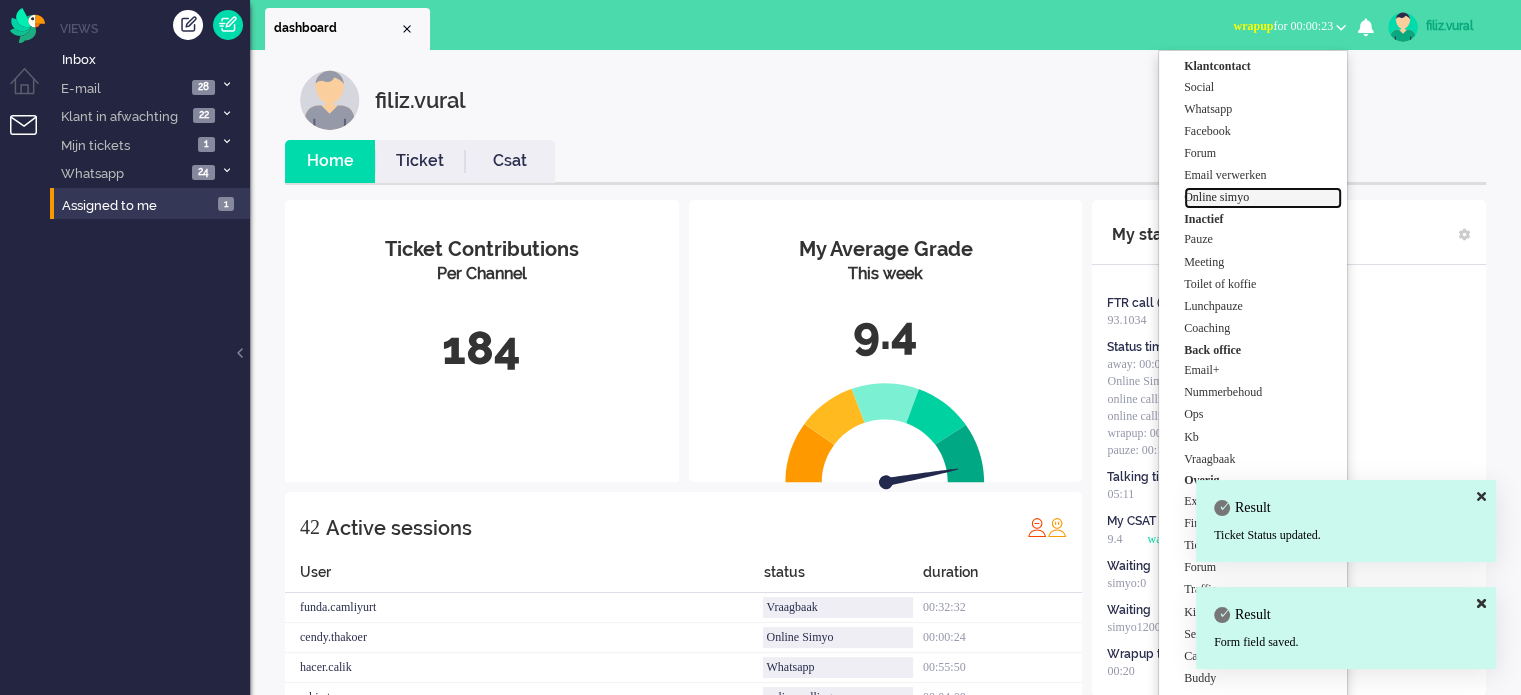 click on "Online simyo" at bounding box center (1263, 197) 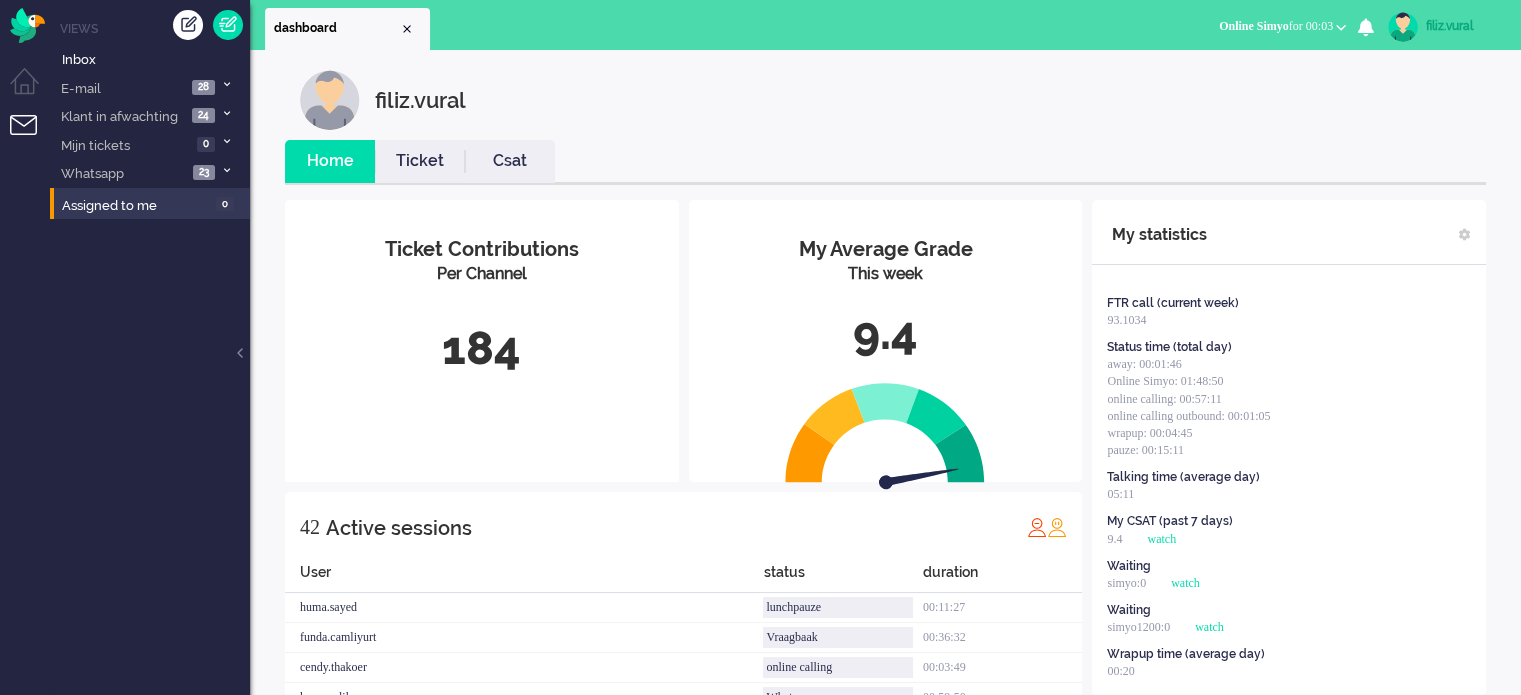 click on "Csat" at bounding box center (510, 161) 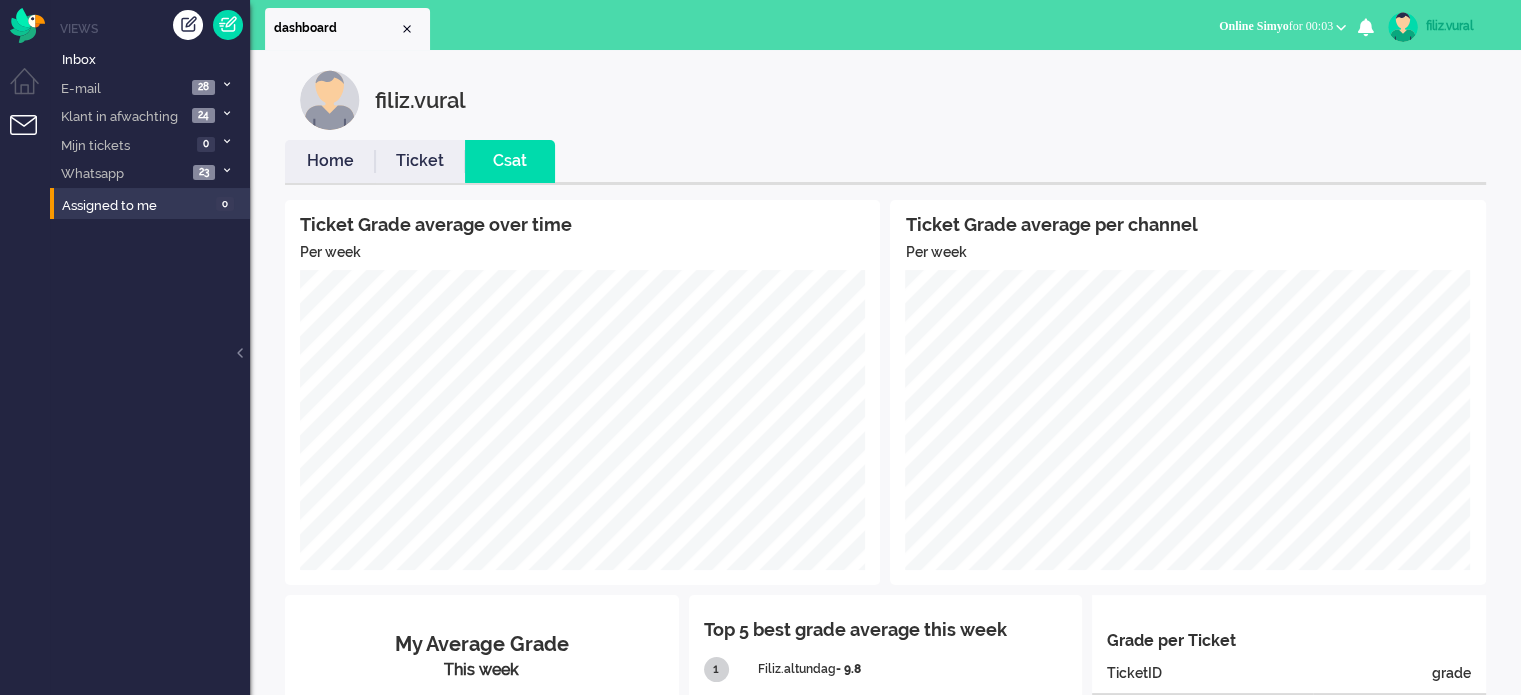 click on "Home" at bounding box center (330, 161) 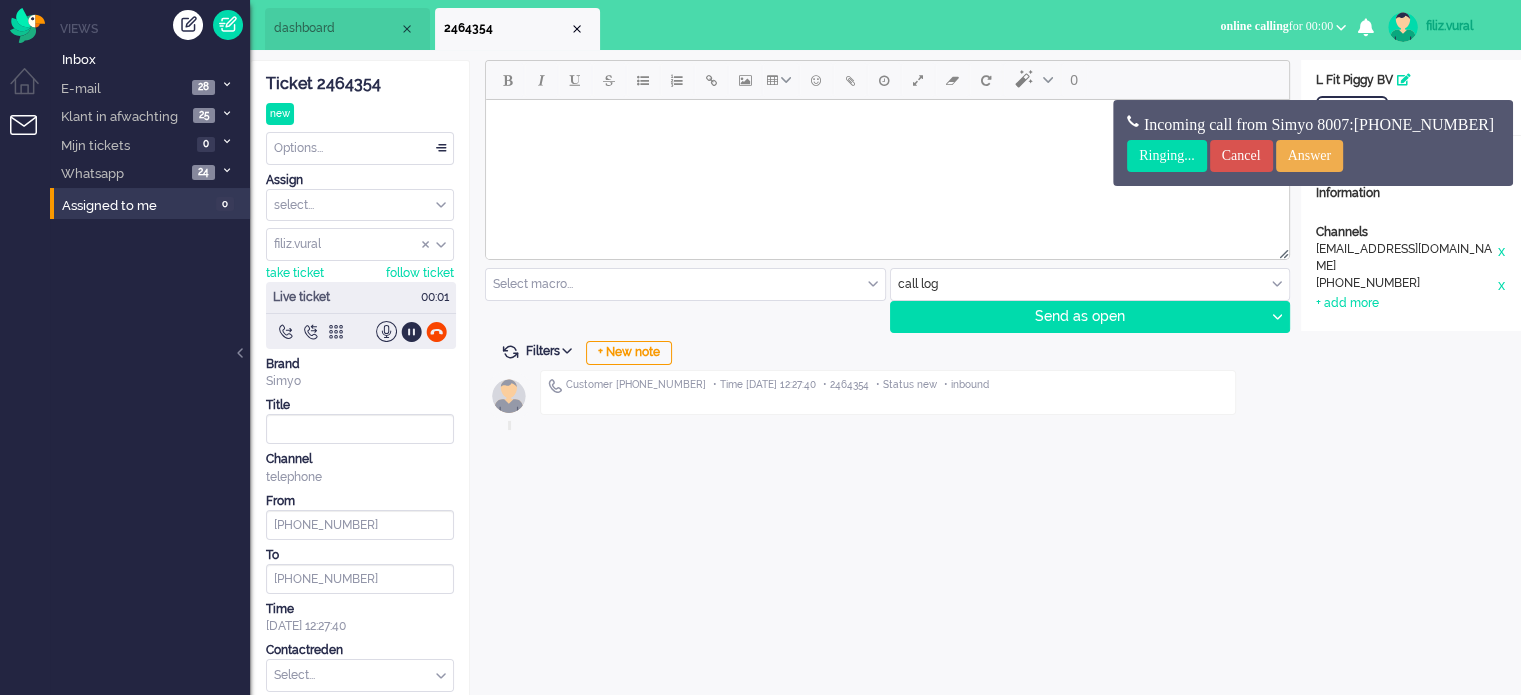 scroll, scrollTop: 0, scrollLeft: 0, axis: both 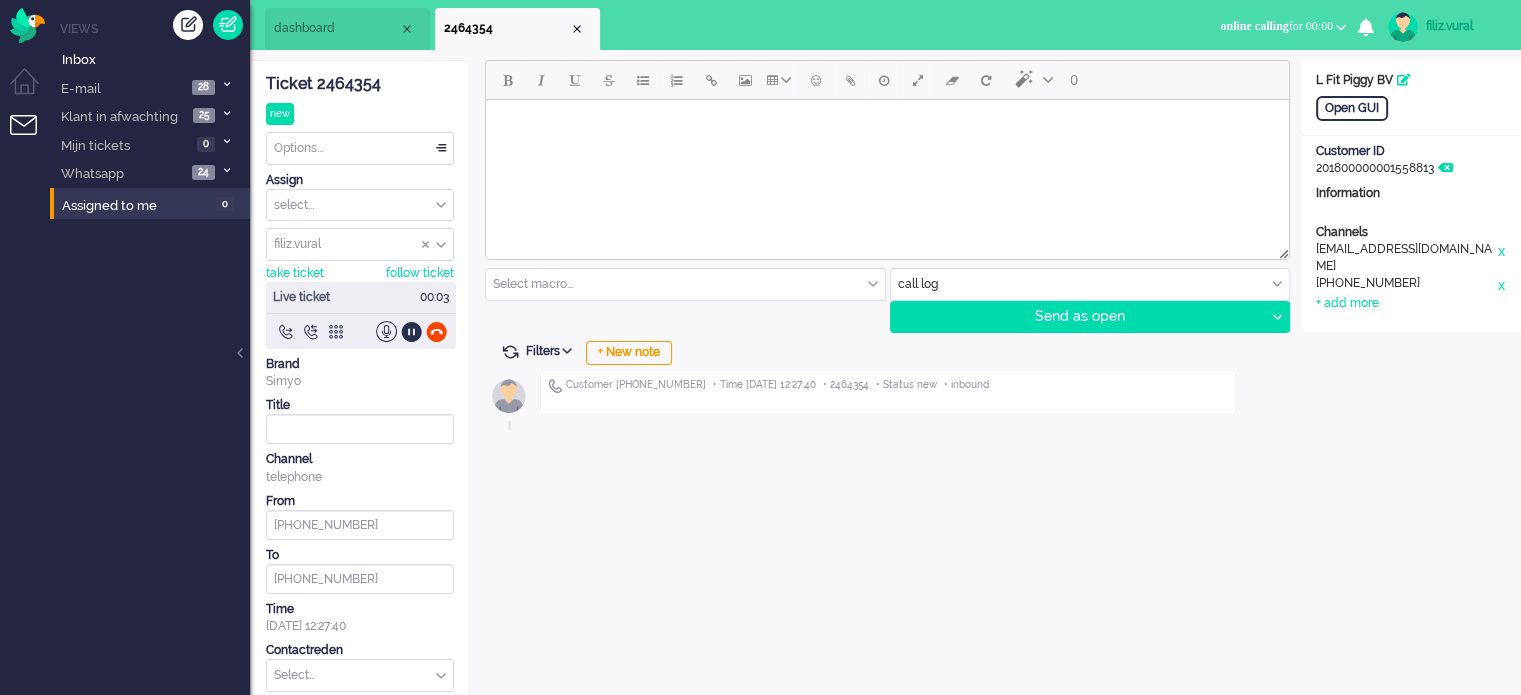 click on "dashboard" at bounding box center (336, 28) 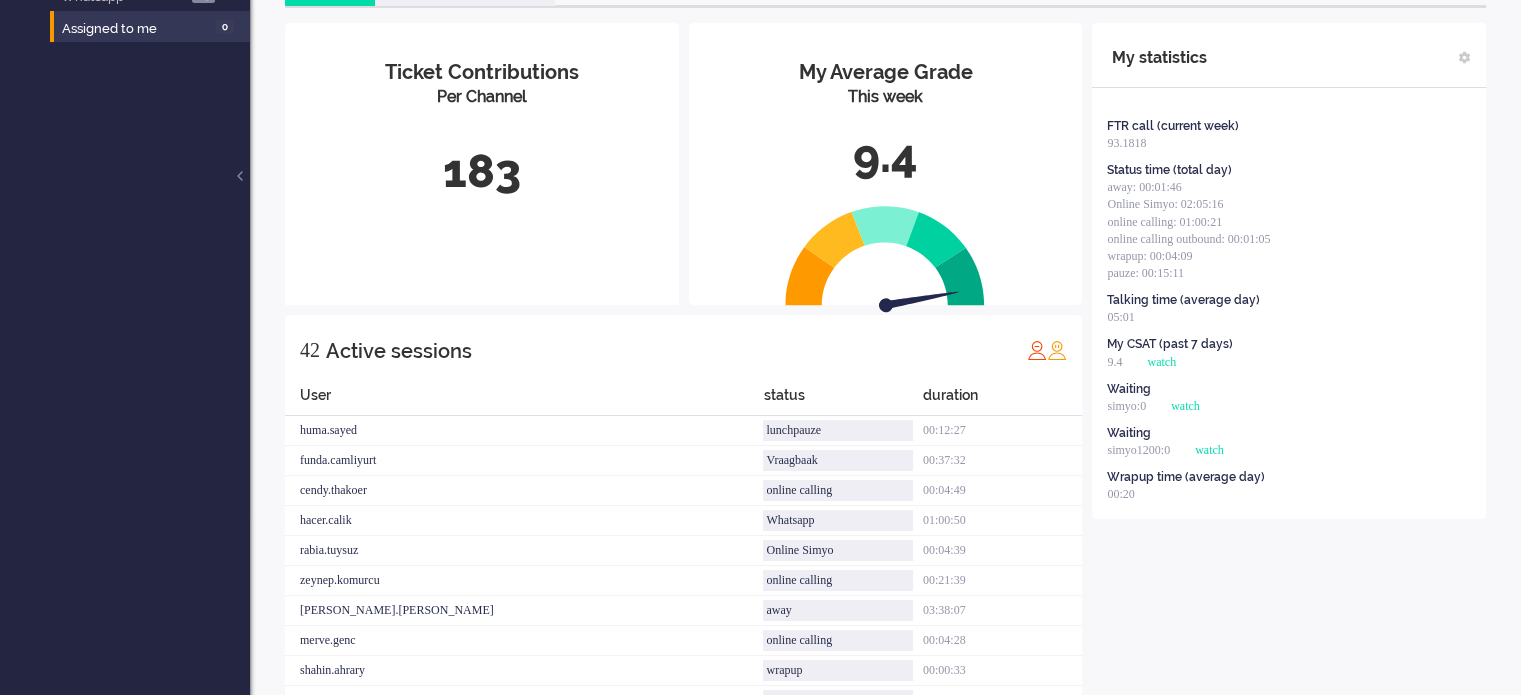 scroll, scrollTop: 0, scrollLeft: 0, axis: both 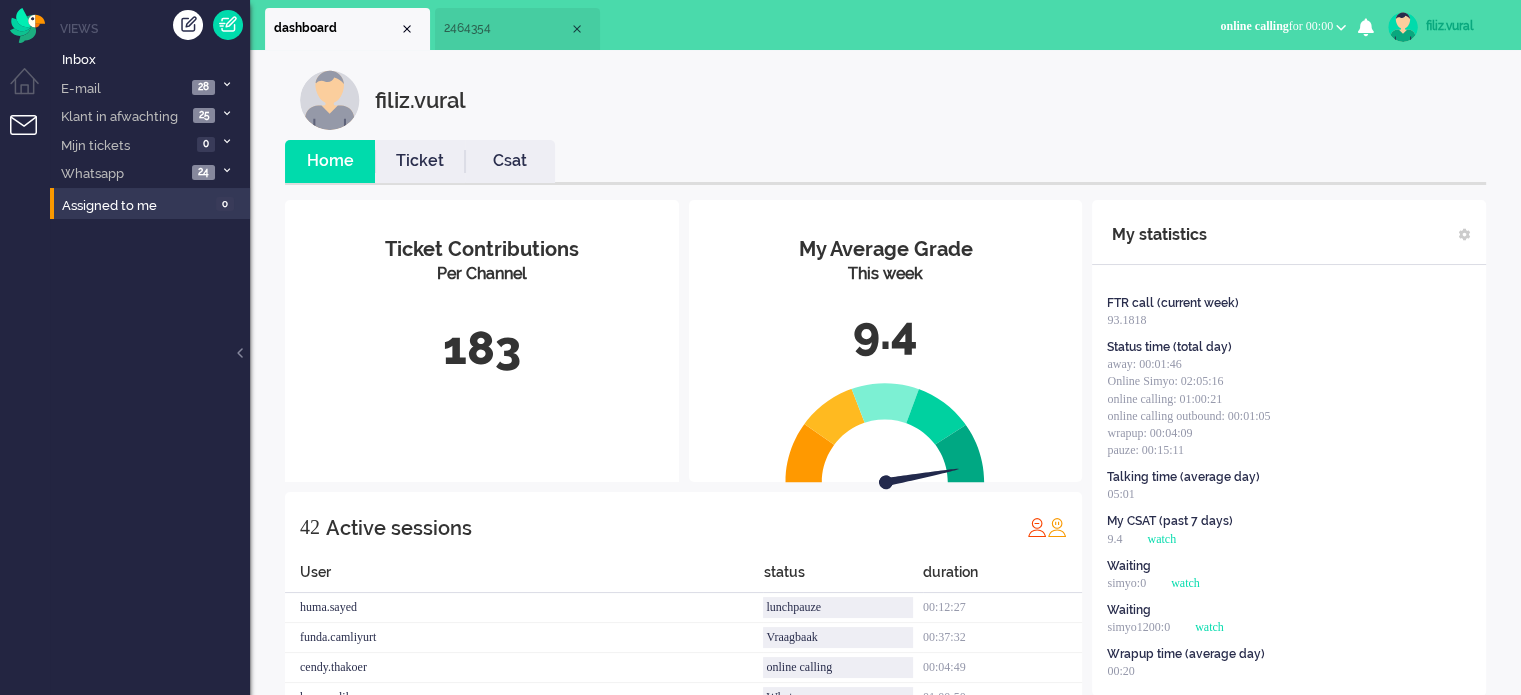 click on "2464354" at bounding box center [517, 29] 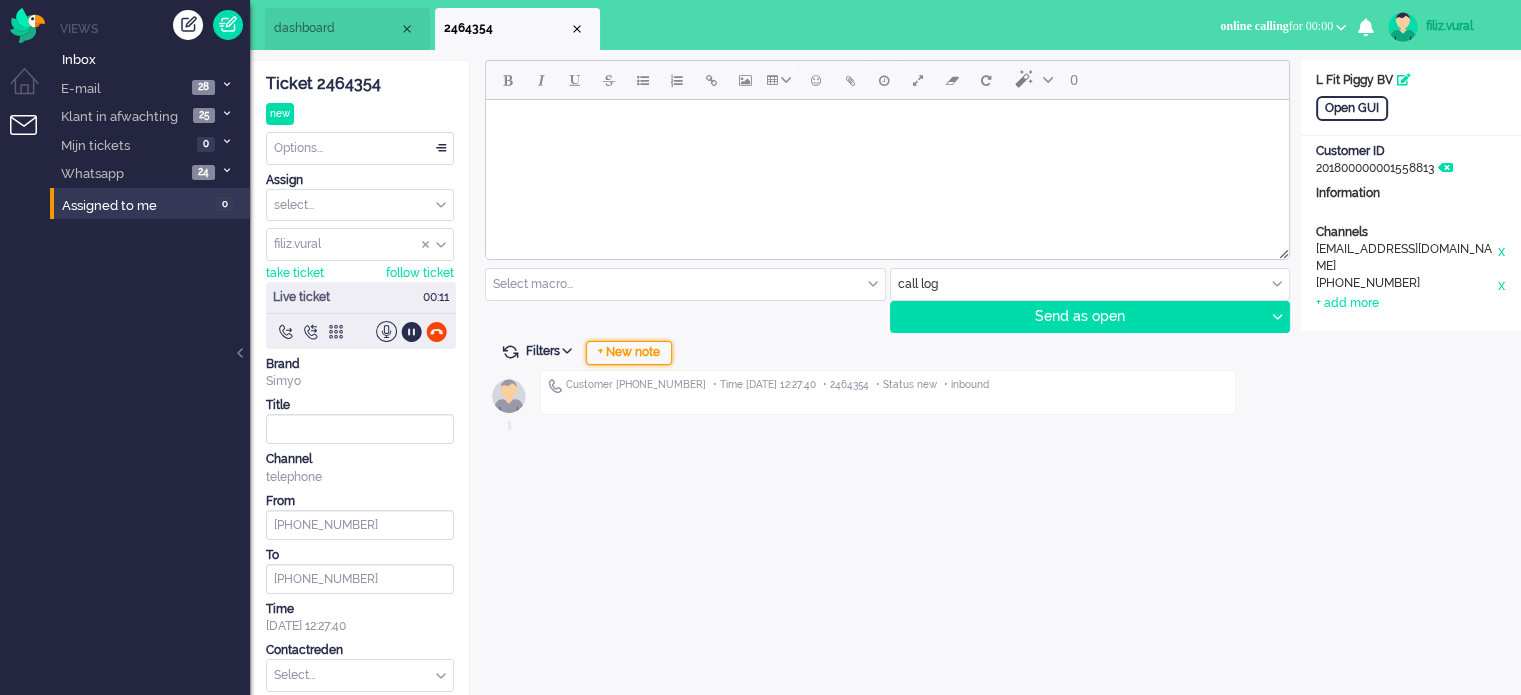 click on "+ New note" at bounding box center [629, 353] 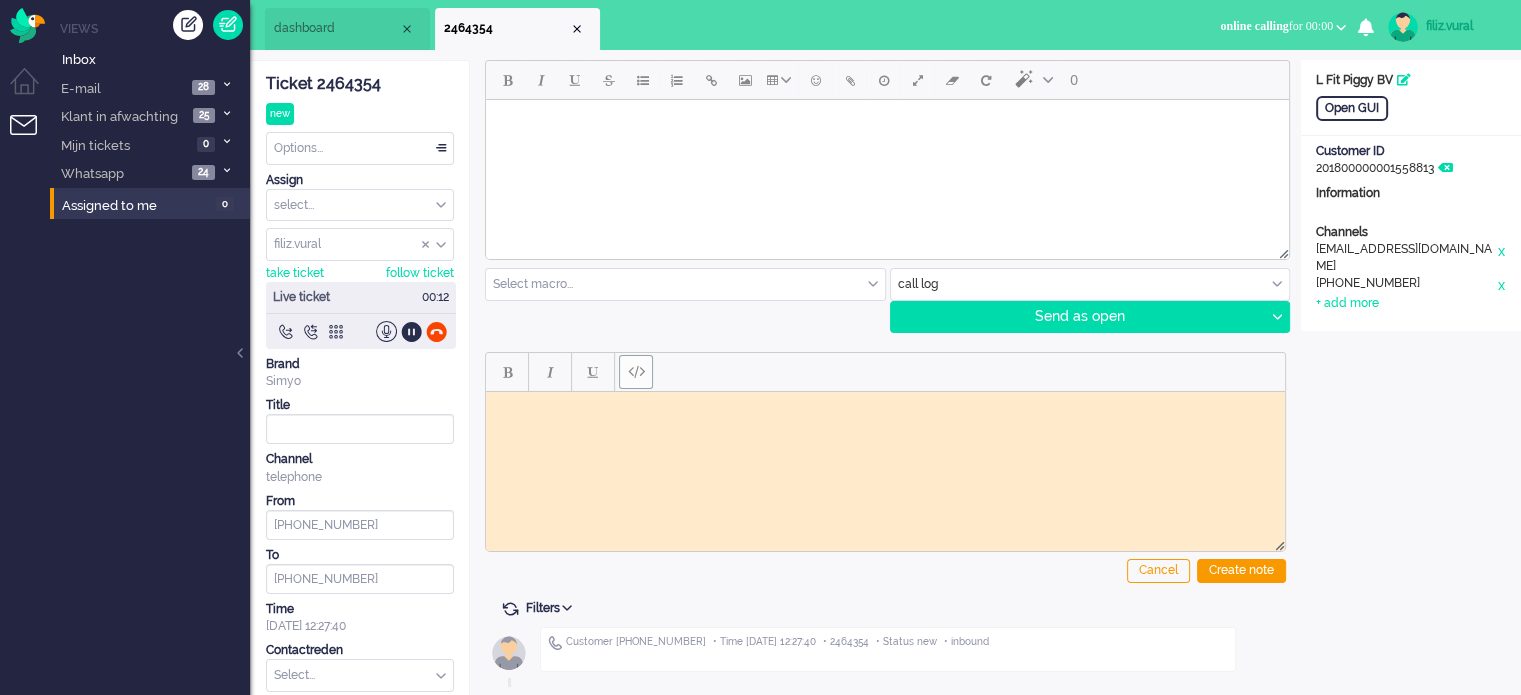 scroll, scrollTop: 0, scrollLeft: 0, axis: both 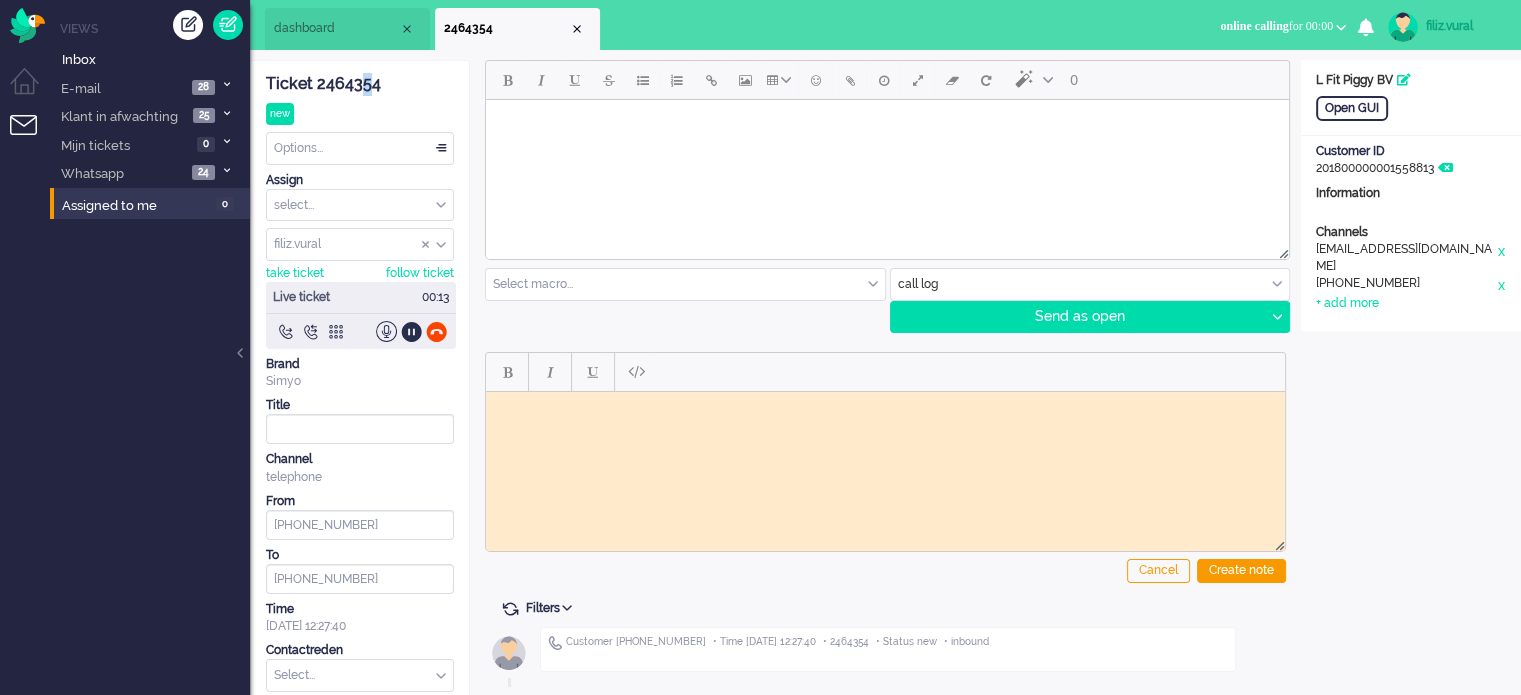 click on "Ticket 2464354" 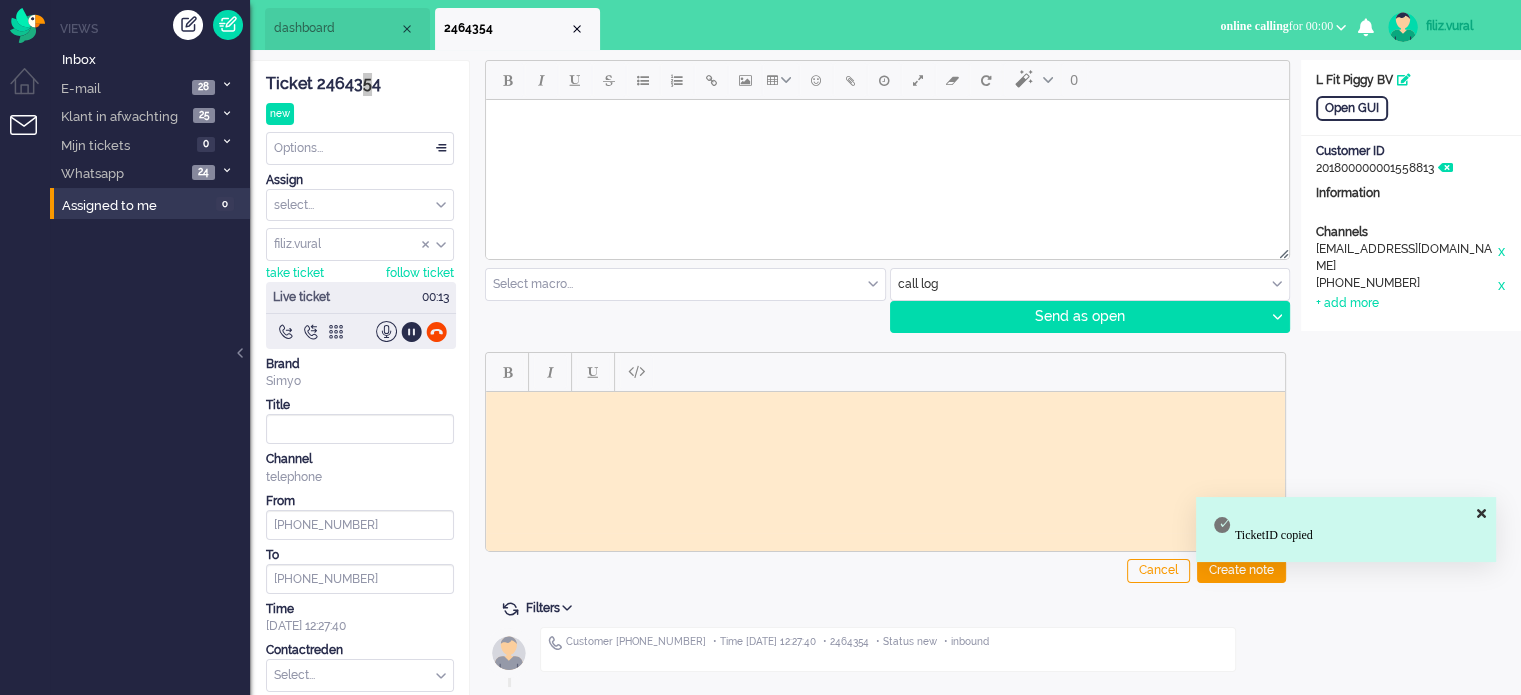 click at bounding box center [885, 406] 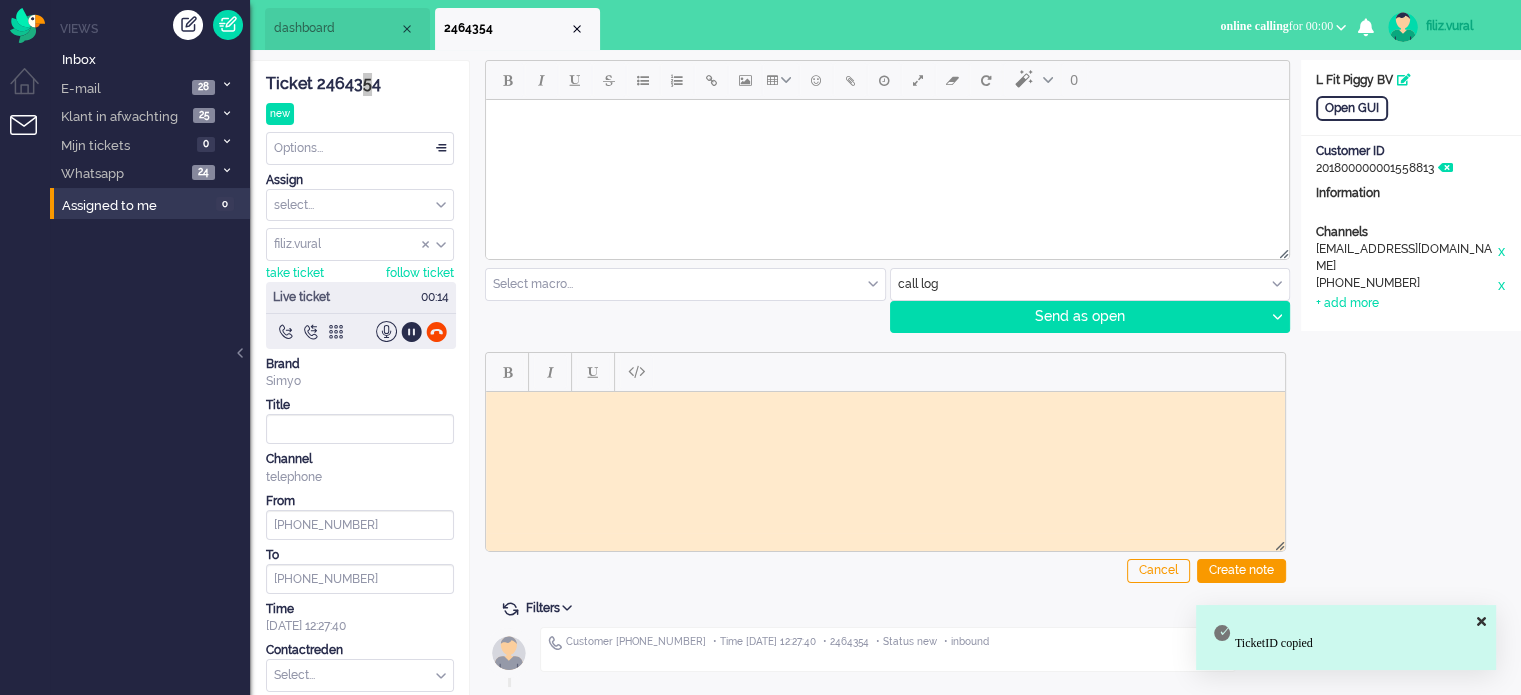 paste 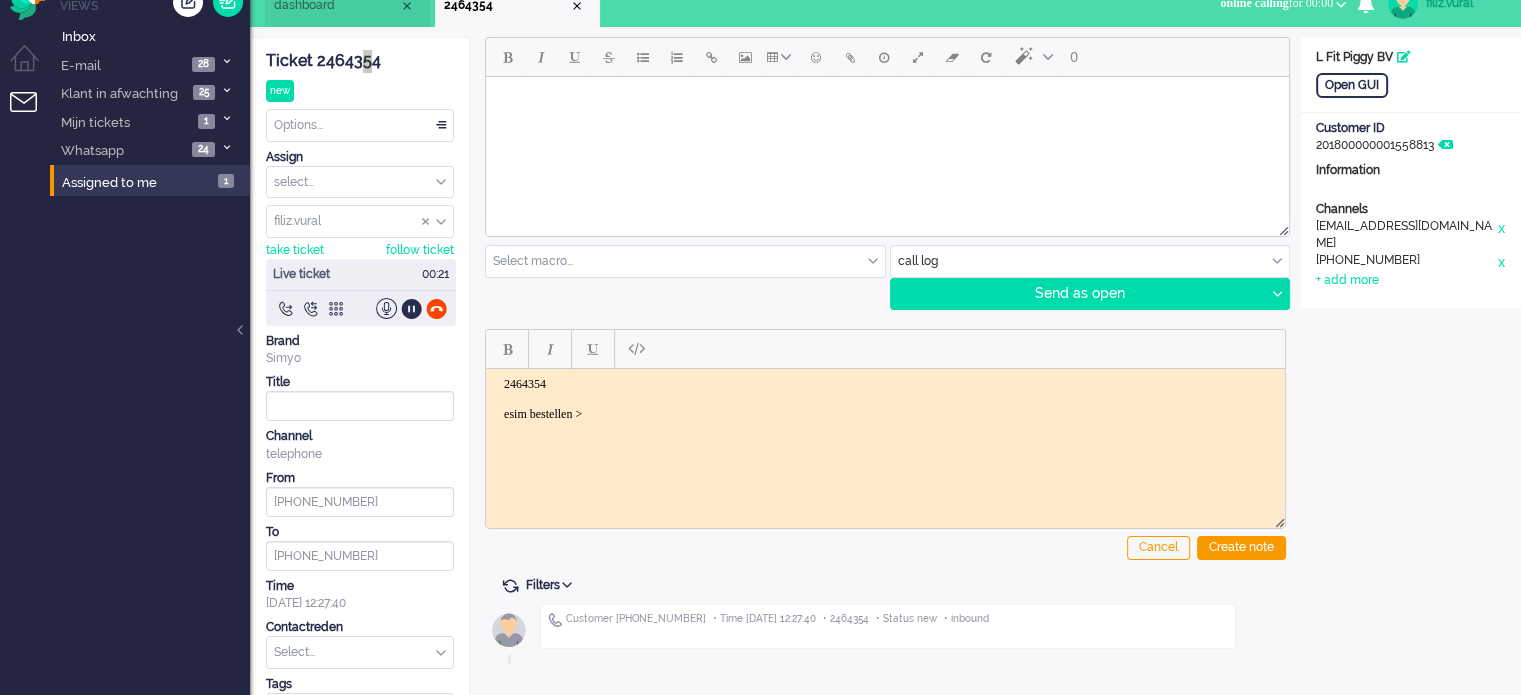 scroll, scrollTop: 0, scrollLeft: 0, axis: both 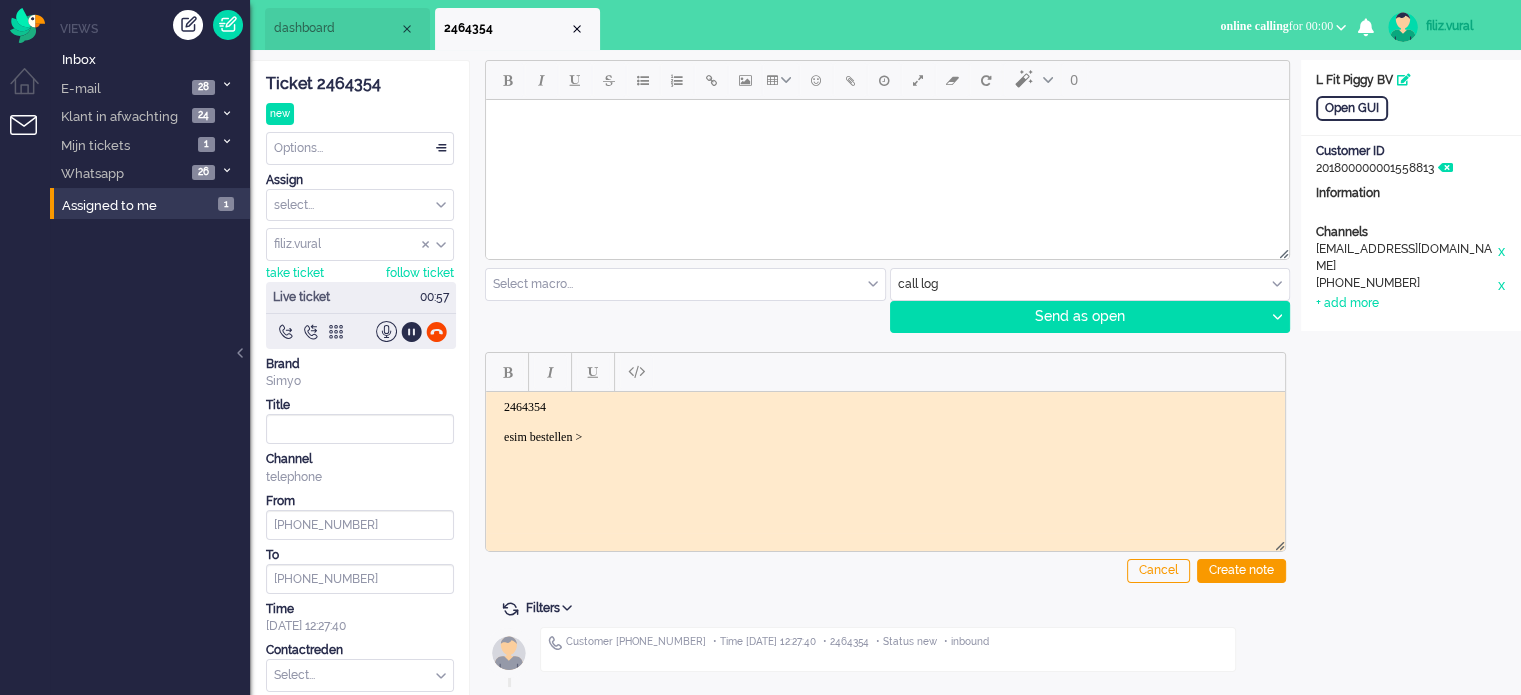 click at bounding box center [1090, 284] 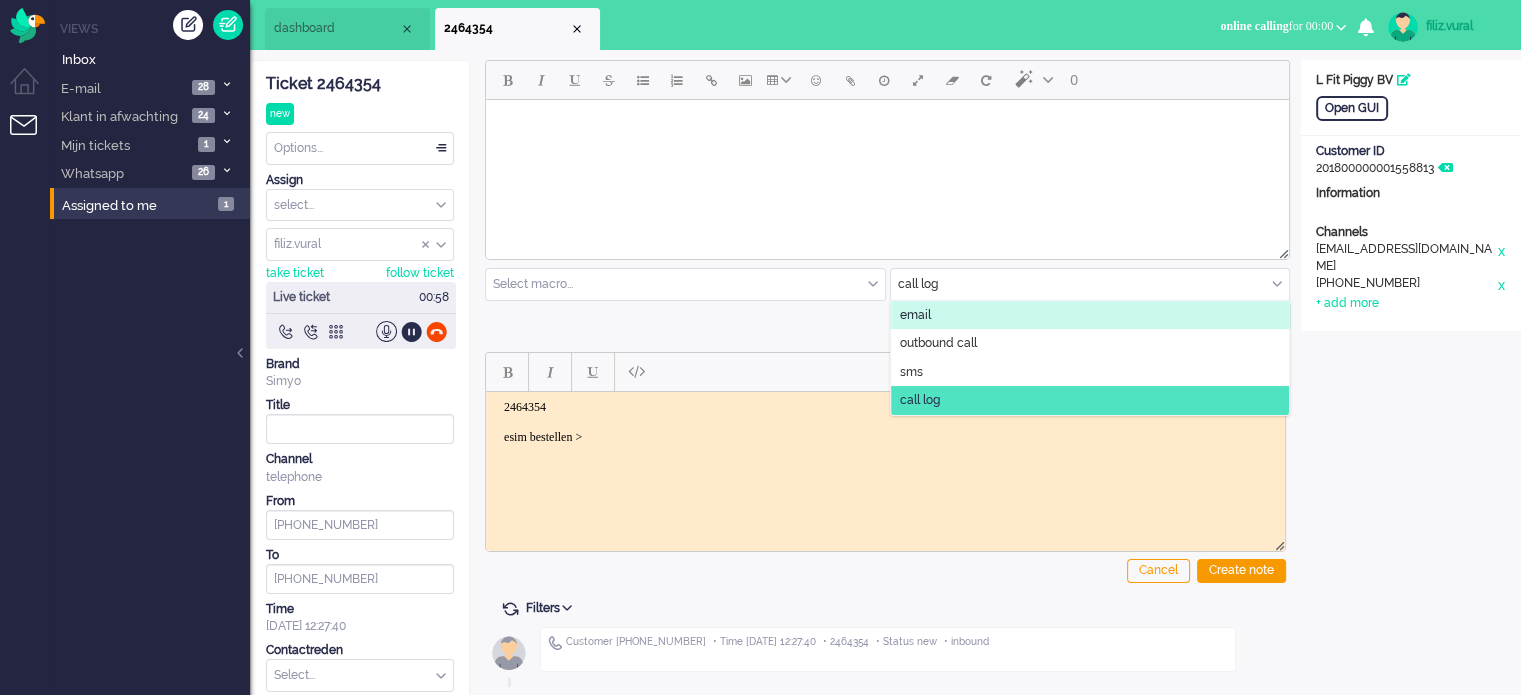 click on "email" 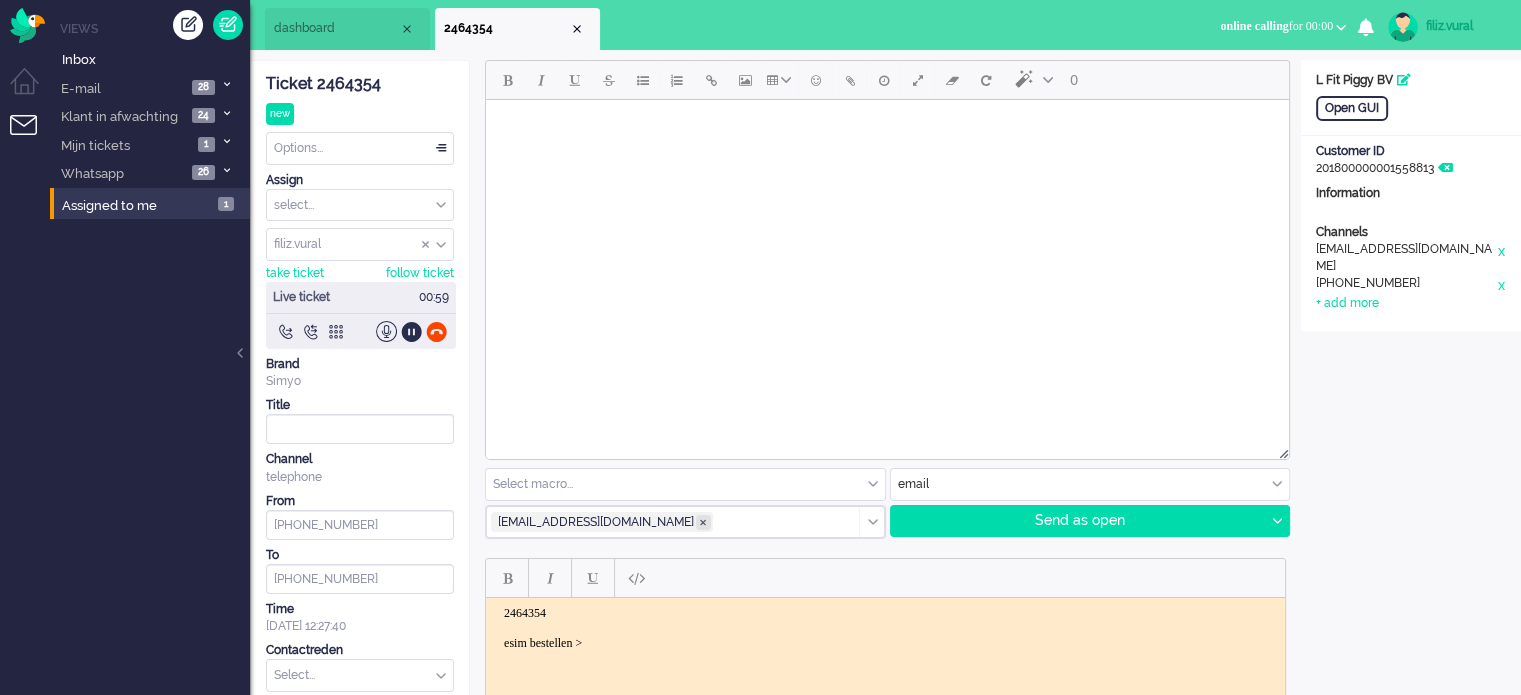 click at bounding box center [703, 522] 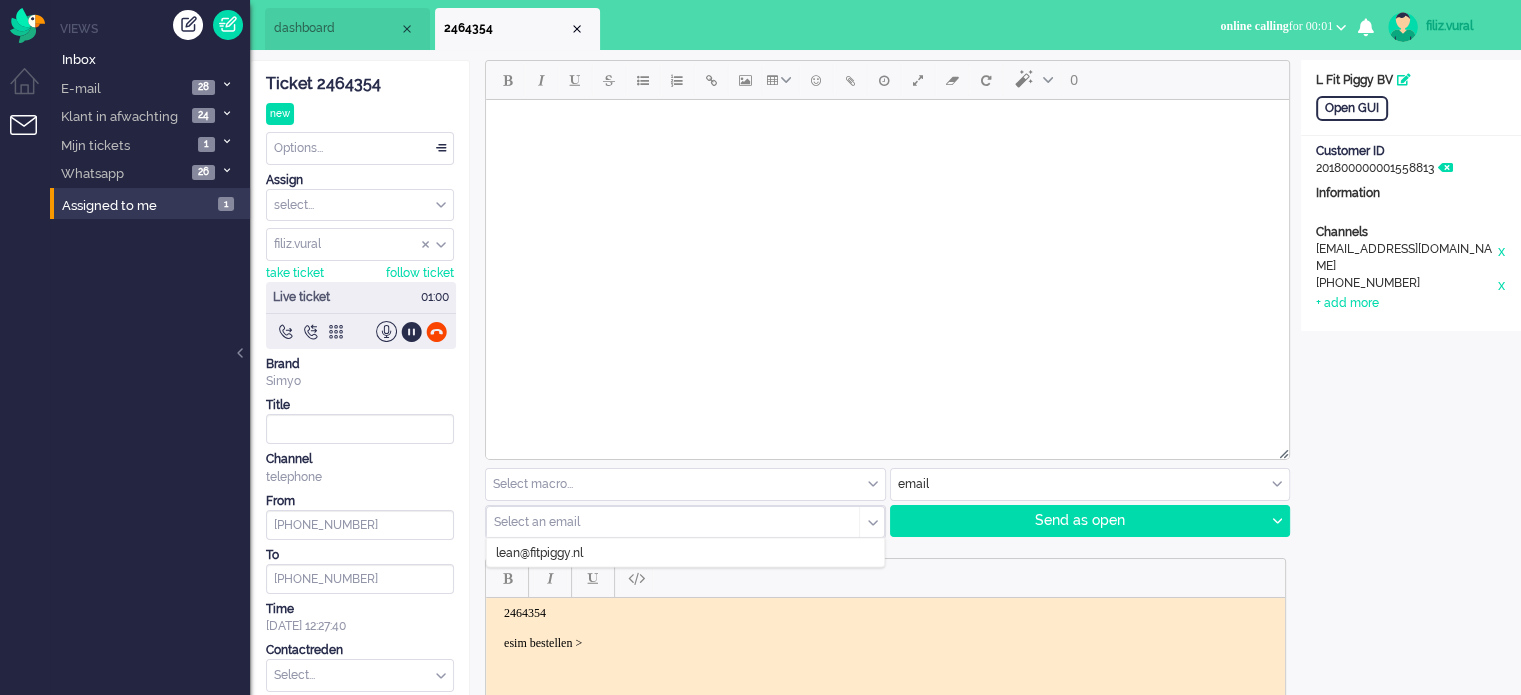 click at bounding box center (666, 522) 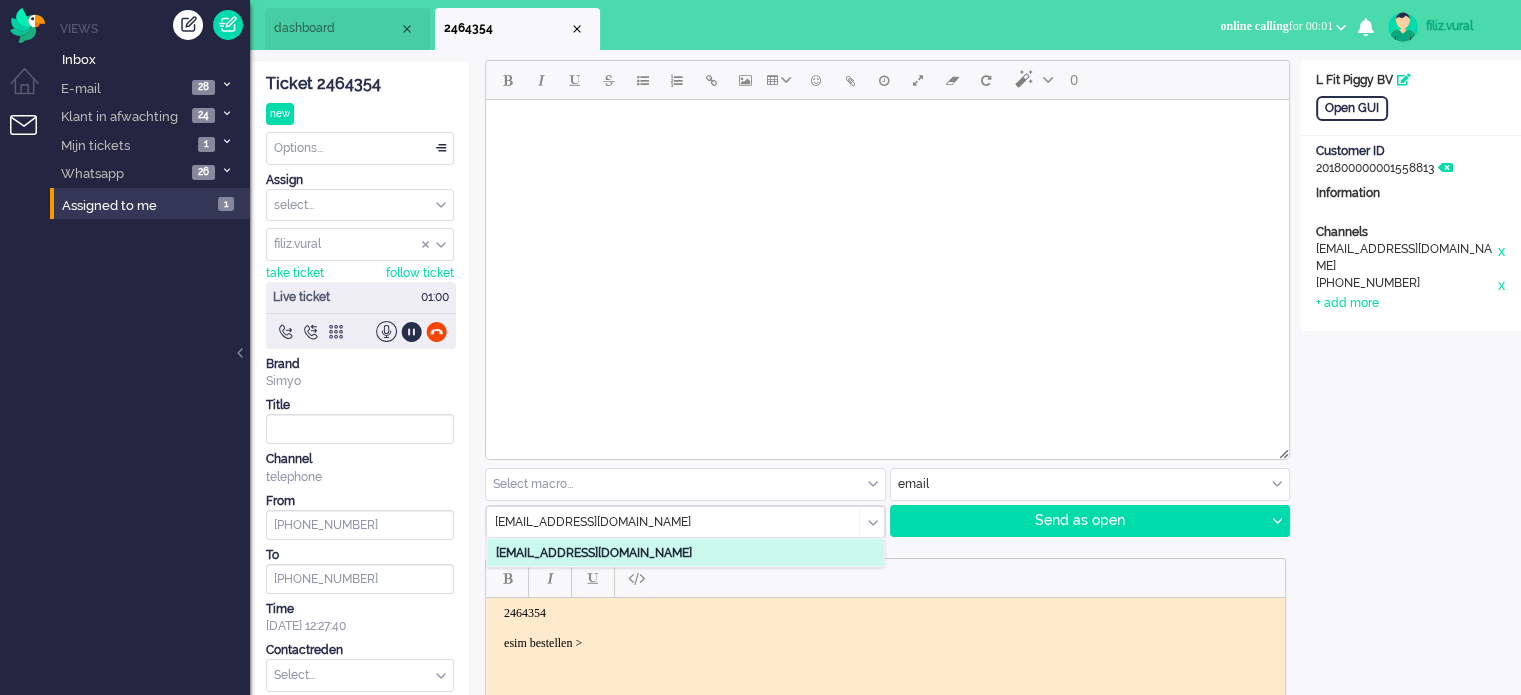 type on "bartho@fitpiggy.nl" 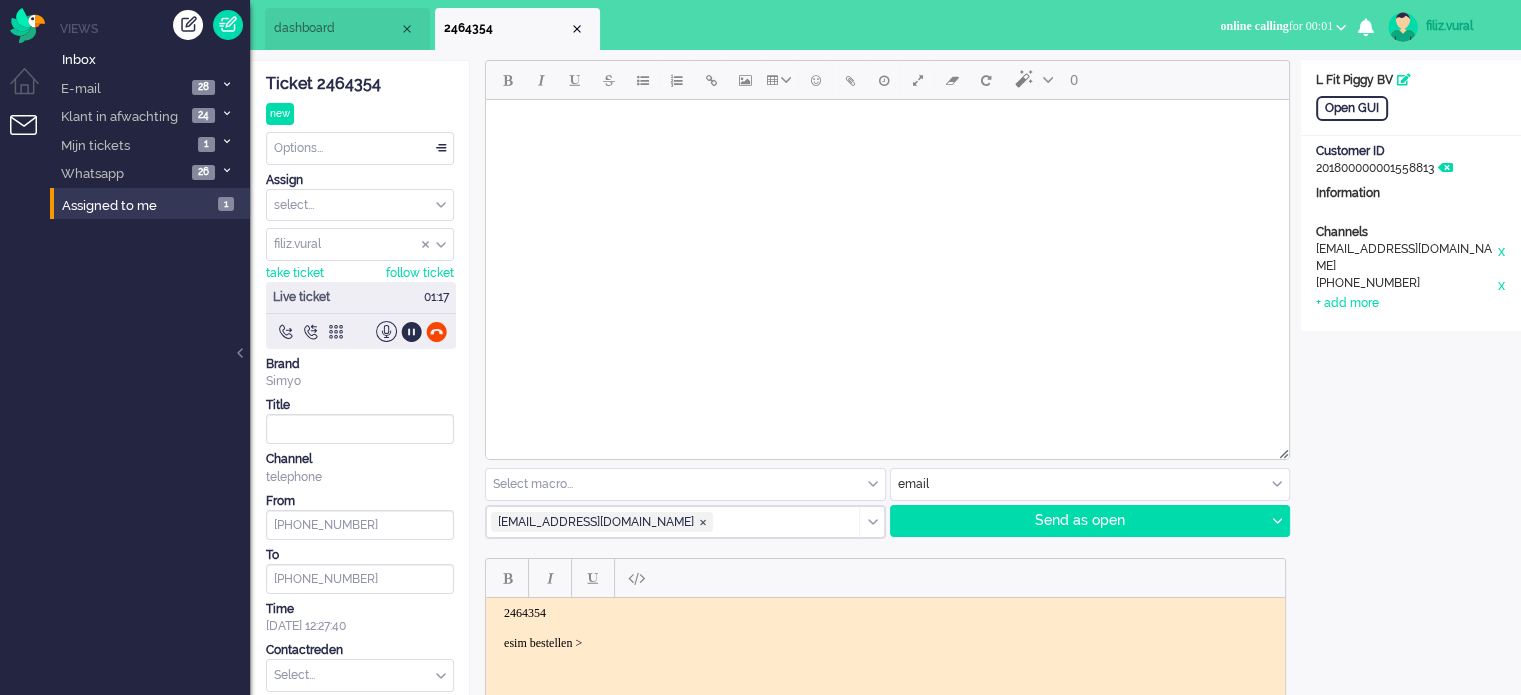 click at bounding box center (887, 125) 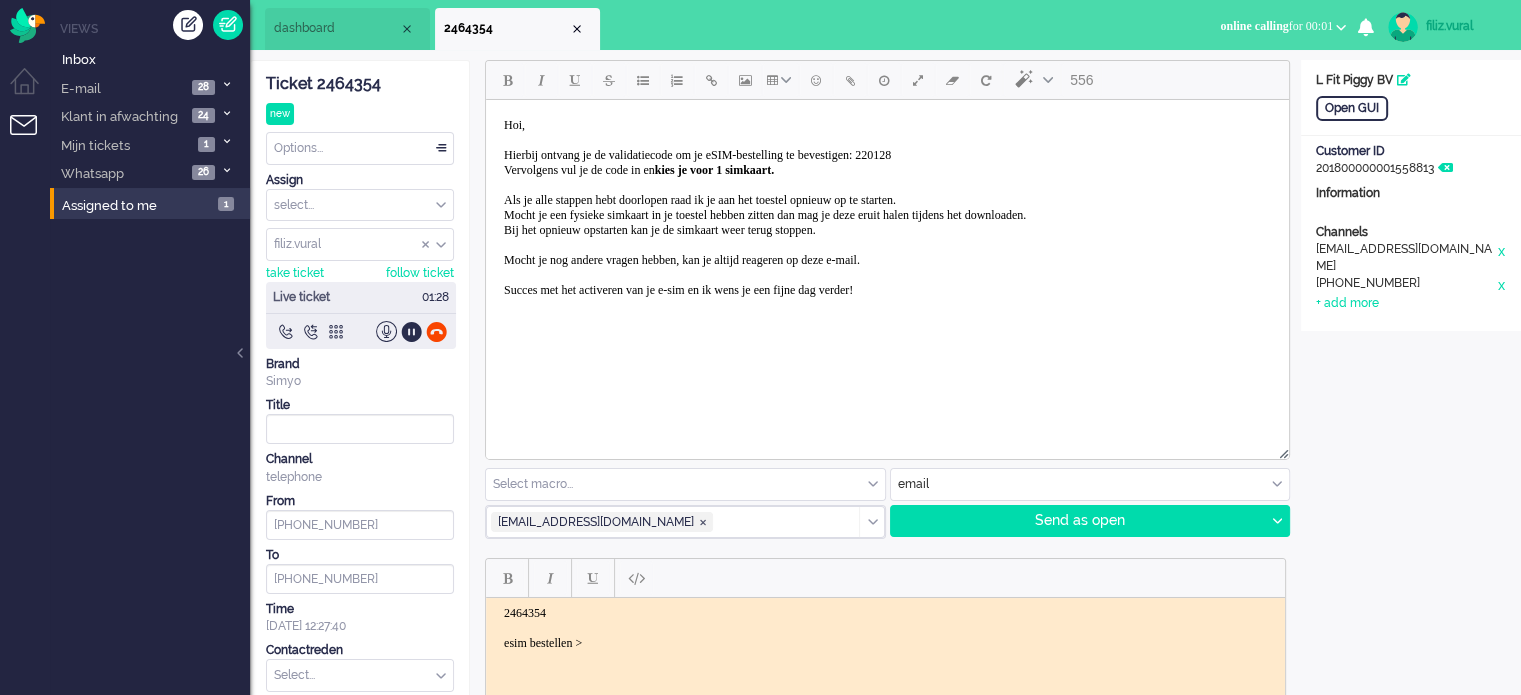click on "Hoi, Hierbij ontvang je de validatiecode om je eSIM-bestelling te bevestigen: 220128 Vervolgens vul je de code in en  kies je voor 1 simkaart.  Als je alle stappen hebt doorlopen raad ik je aan het toestel opnieuw op te starten.  Mocht je een fysieke simkaart in je toestel hebben zitten dan mag je deze eruit halen tijdens het downloaden.  Bij het opnieuw opstarten kan je de simkaart weer terug stoppen. Mocht je nog andere vragen hebben, kan je altijd reageren op deze e-mail. Succes met het activeren van je e-sim en ik wens je een fijne dag verder!" at bounding box center [765, 207] 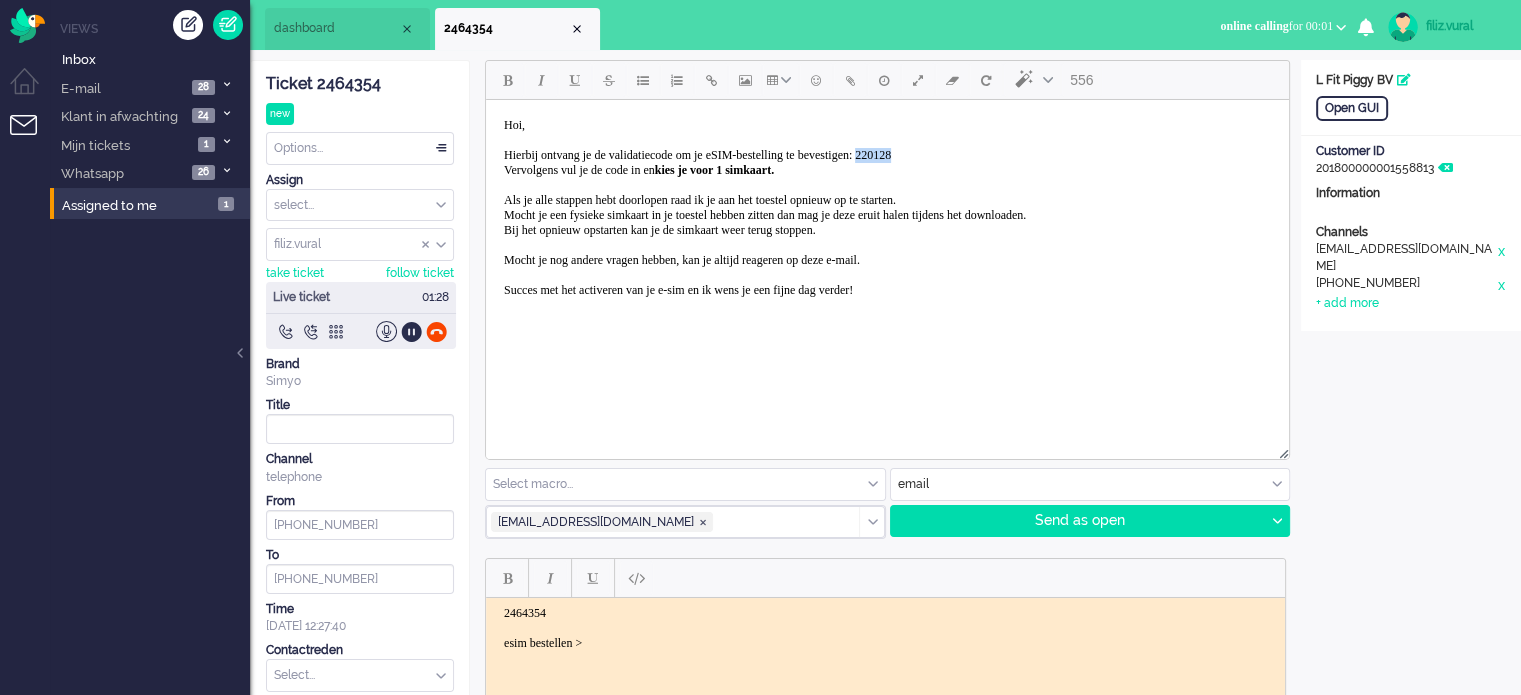click on "Hoi, Hierbij ontvang je de validatiecode om je eSIM-bestelling te bevestigen: 220128 Vervolgens vul je de code in en  kies je voor 1 simkaart.  Als je alle stappen hebt doorlopen raad ik je aan het toestel opnieuw op te starten.  Mocht je een fysieke simkaart in je toestel hebben zitten dan mag je deze eruit halen tijdens het downloaden.  Bij het opnieuw opstarten kan je de simkaart weer terug stoppen. Mocht je nog andere vragen hebben, kan je altijd reageren op deze e-mail. Succes met het activeren van je e-sim en ik wens je een fijne dag verder!" at bounding box center (765, 207) 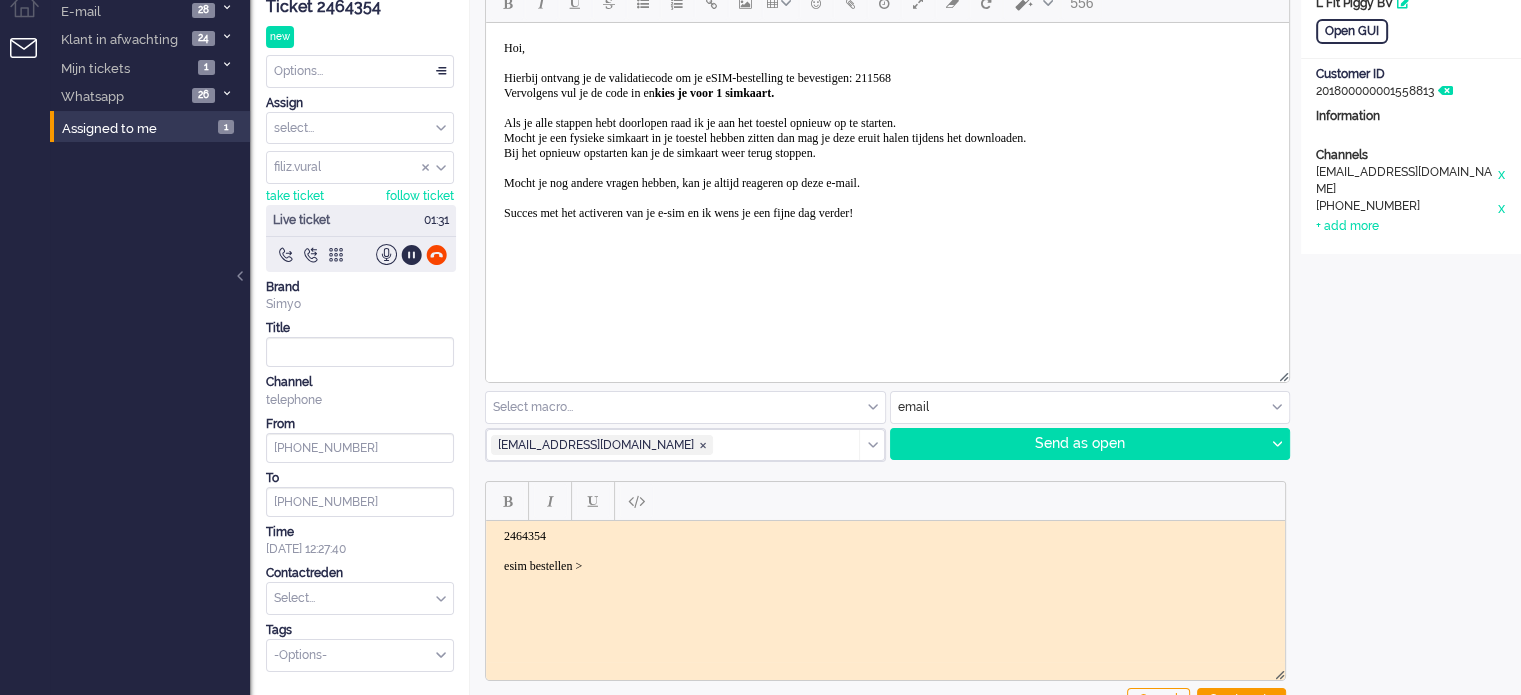 scroll, scrollTop: 0, scrollLeft: 0, axis: both 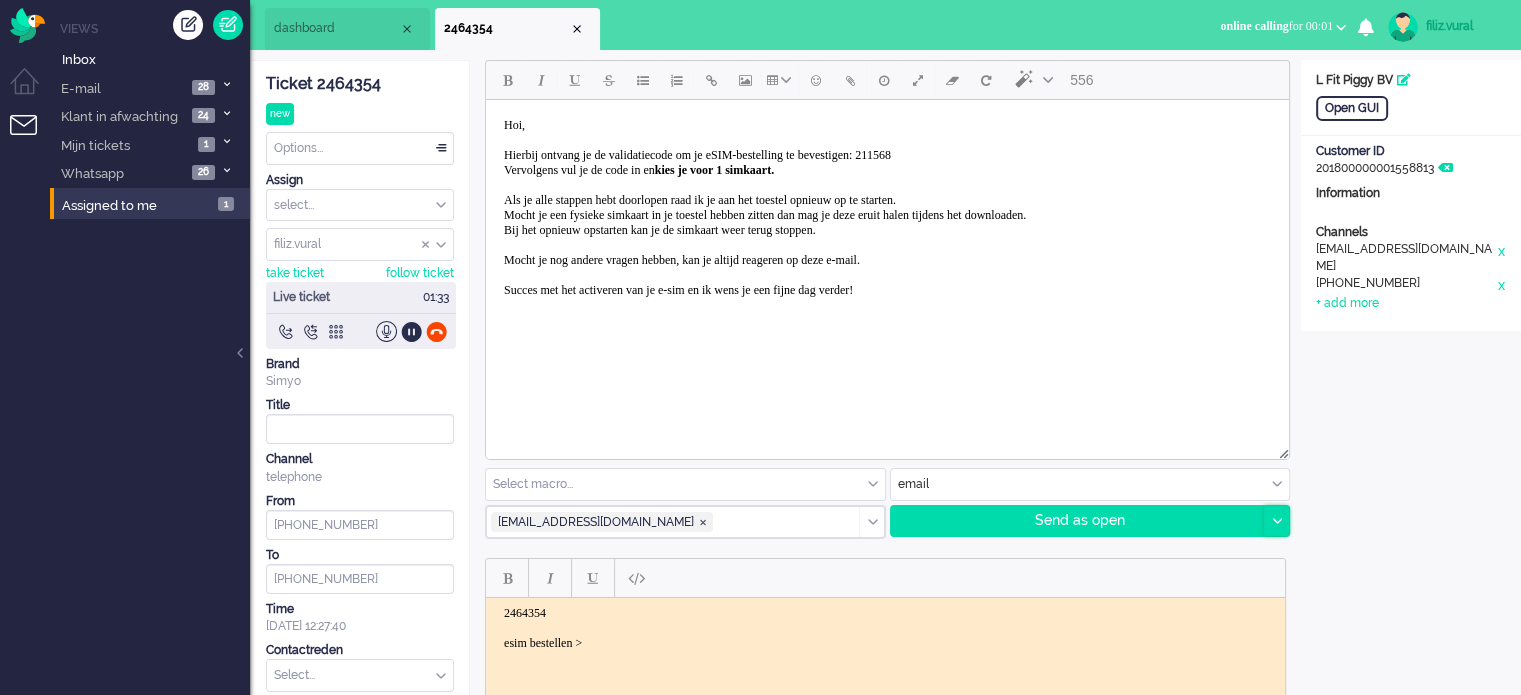 click at bounding box center (1276, 521) 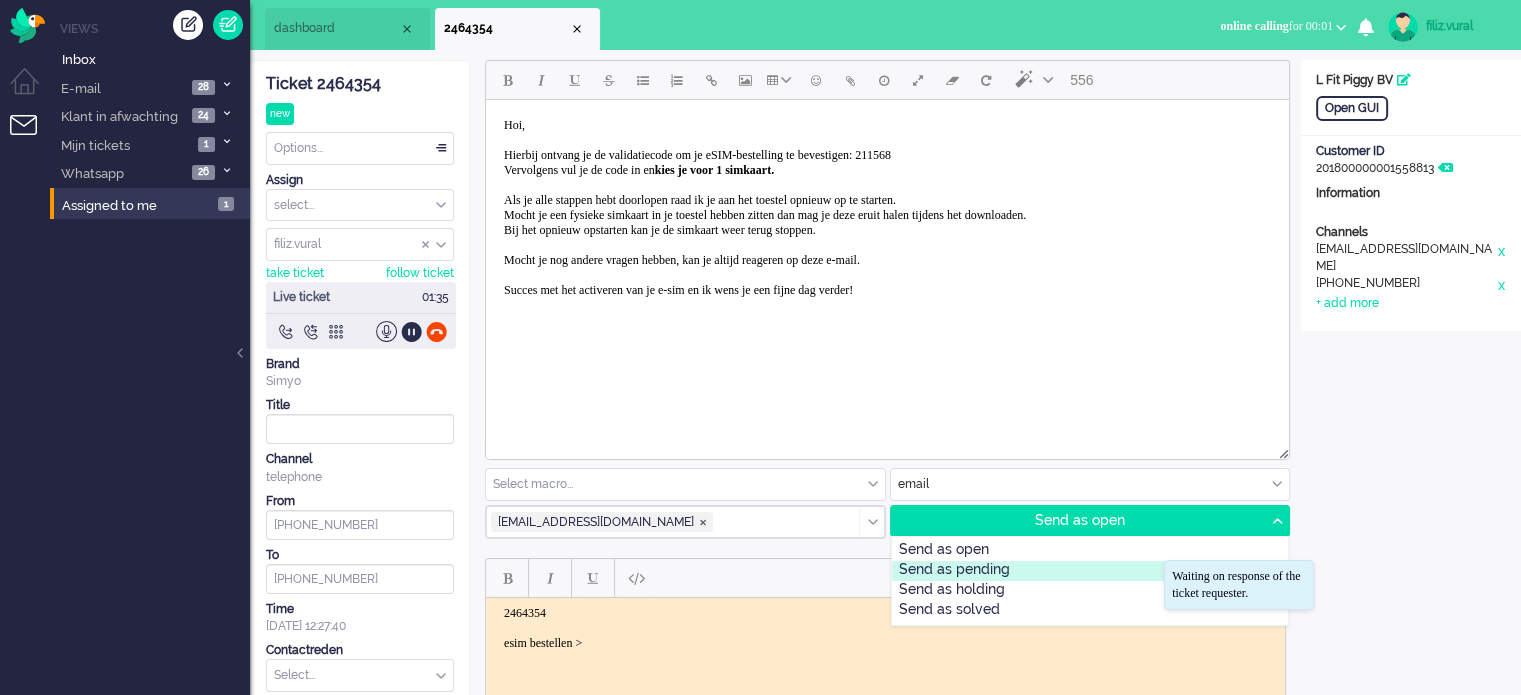 click on "Send as pending" at bounding box center [1090, 571] 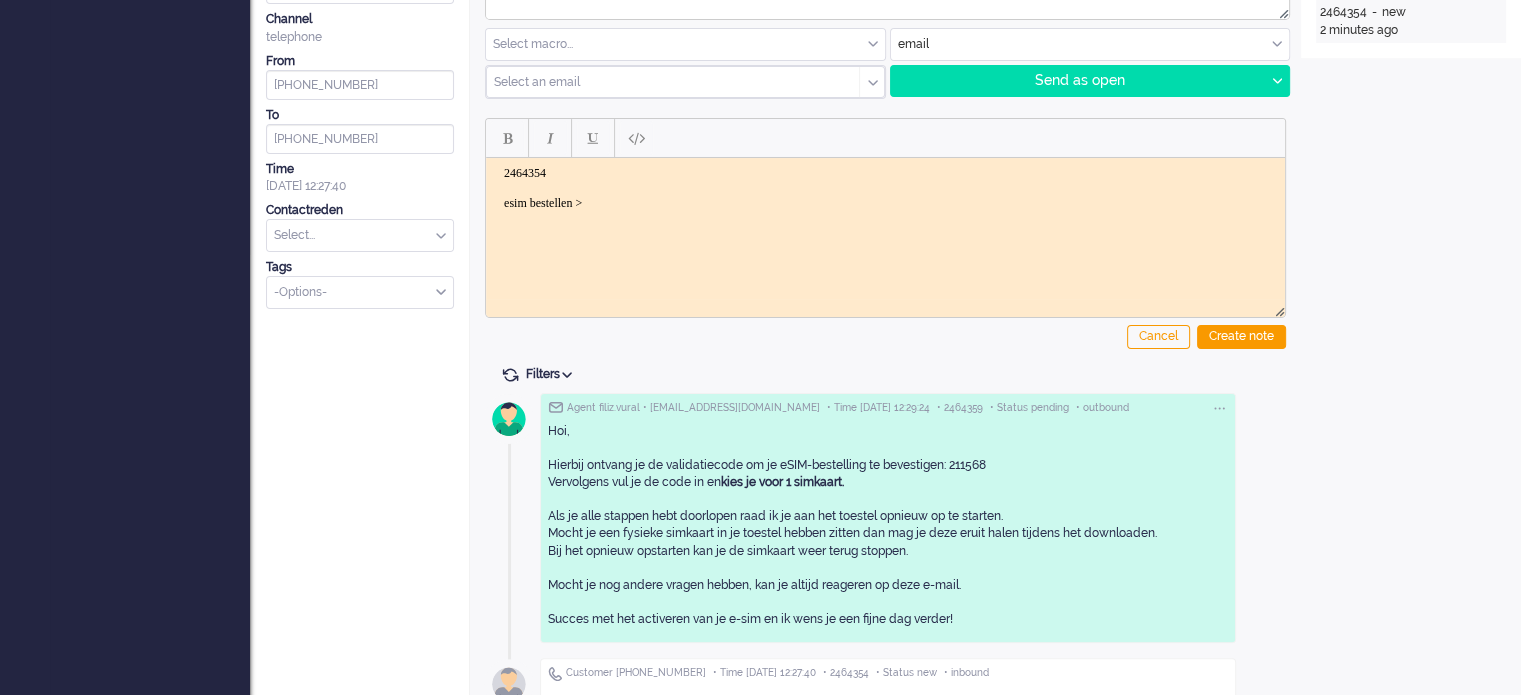 scroll, scrollTop: 461, scrollLeft: 0, axis: vertical 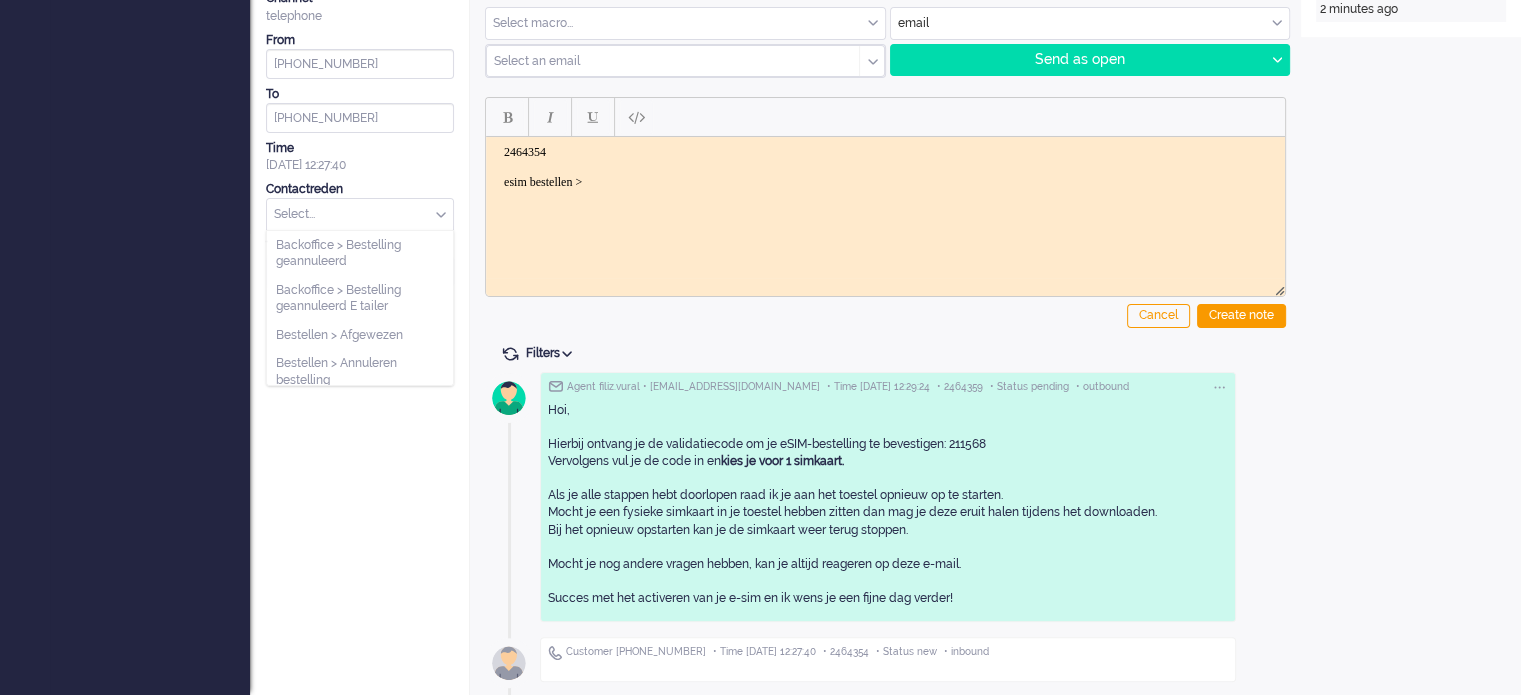 click at bounding box center [360, 214] 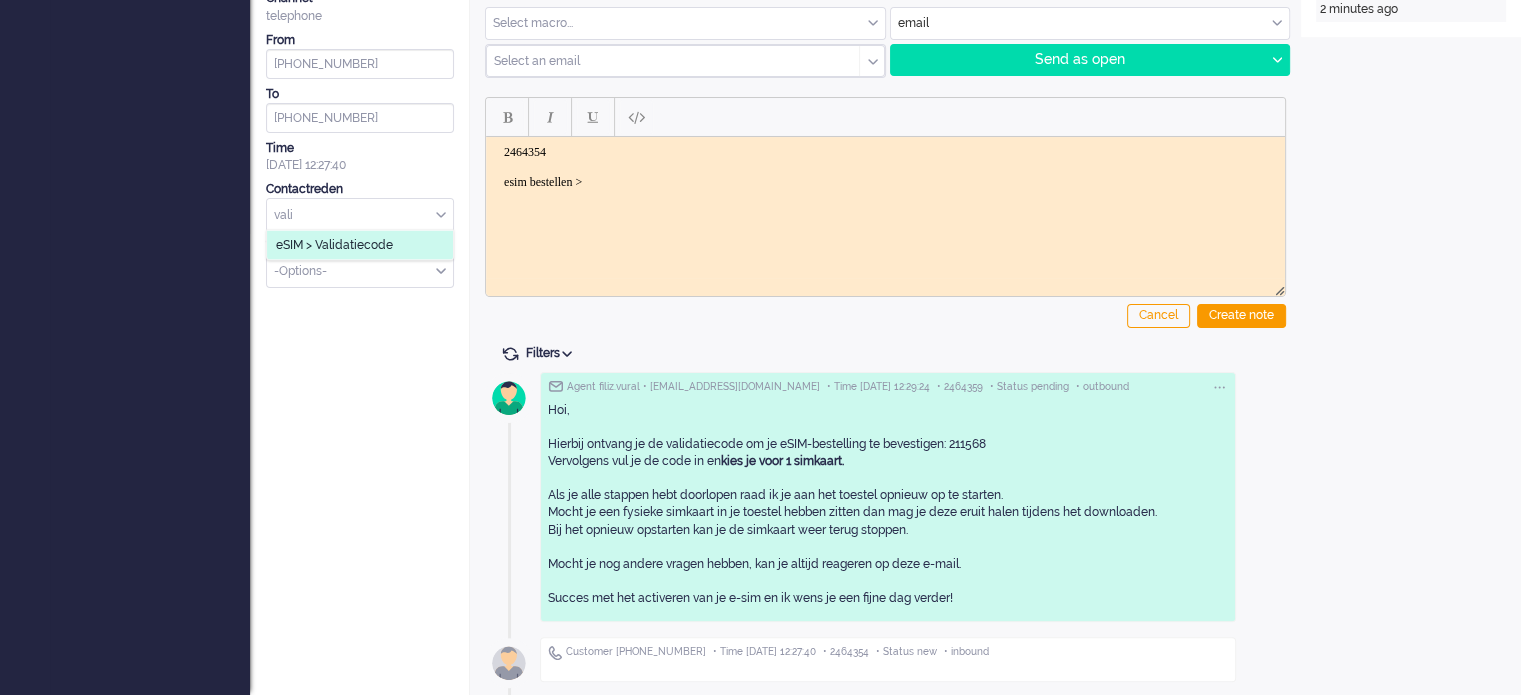 type on "vali" 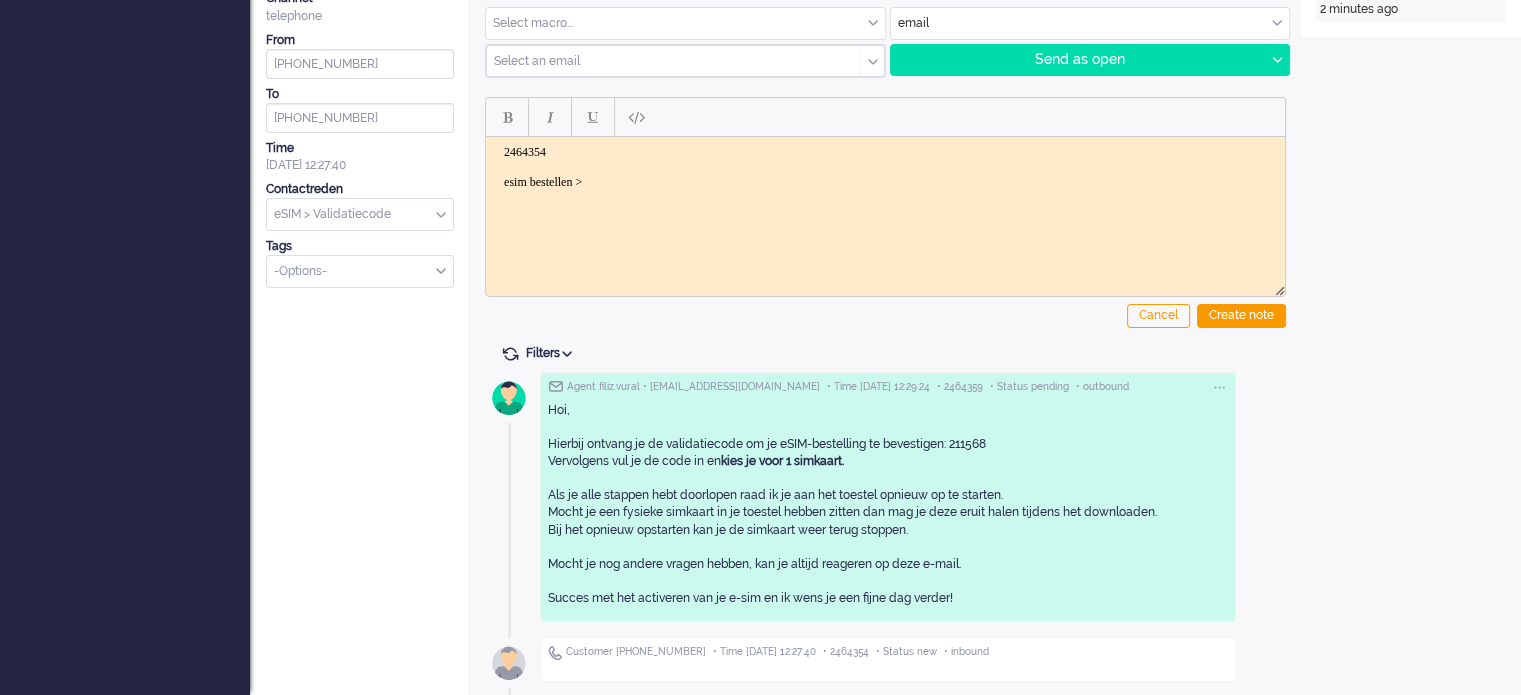 click on "2464354 esim bestellen >" at bounding box center [885, 175] 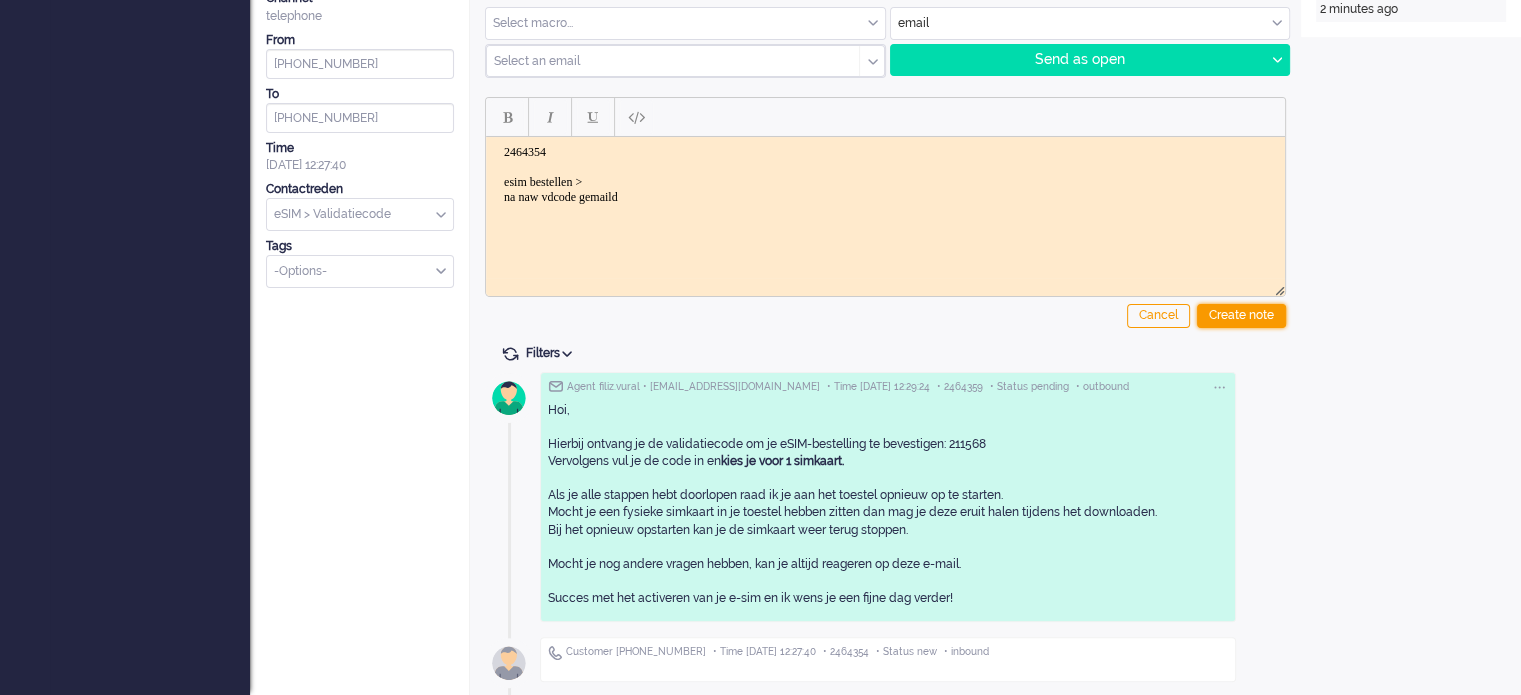 click on "Create note" at bounding box center (1241, 316) 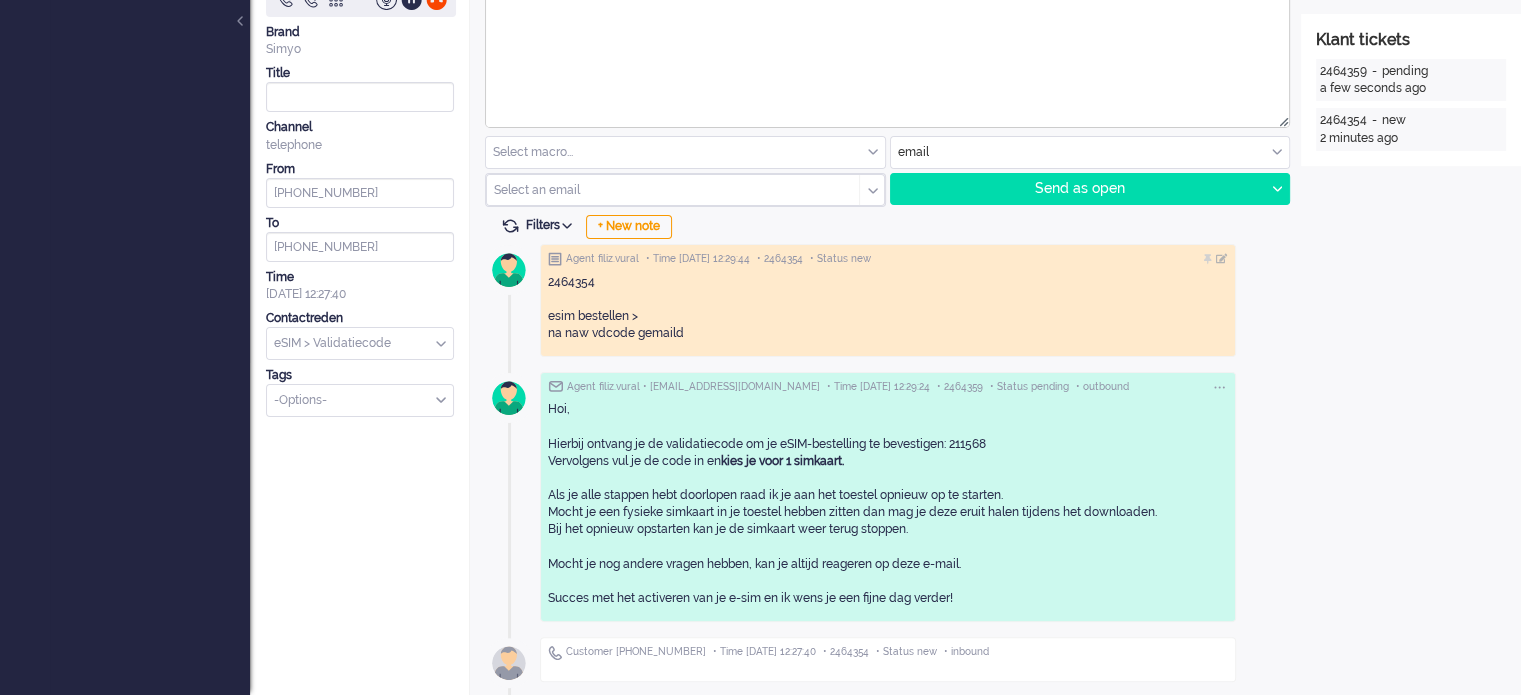 scroll, scrollTop: 0, scrollLeft: 0, axis: both 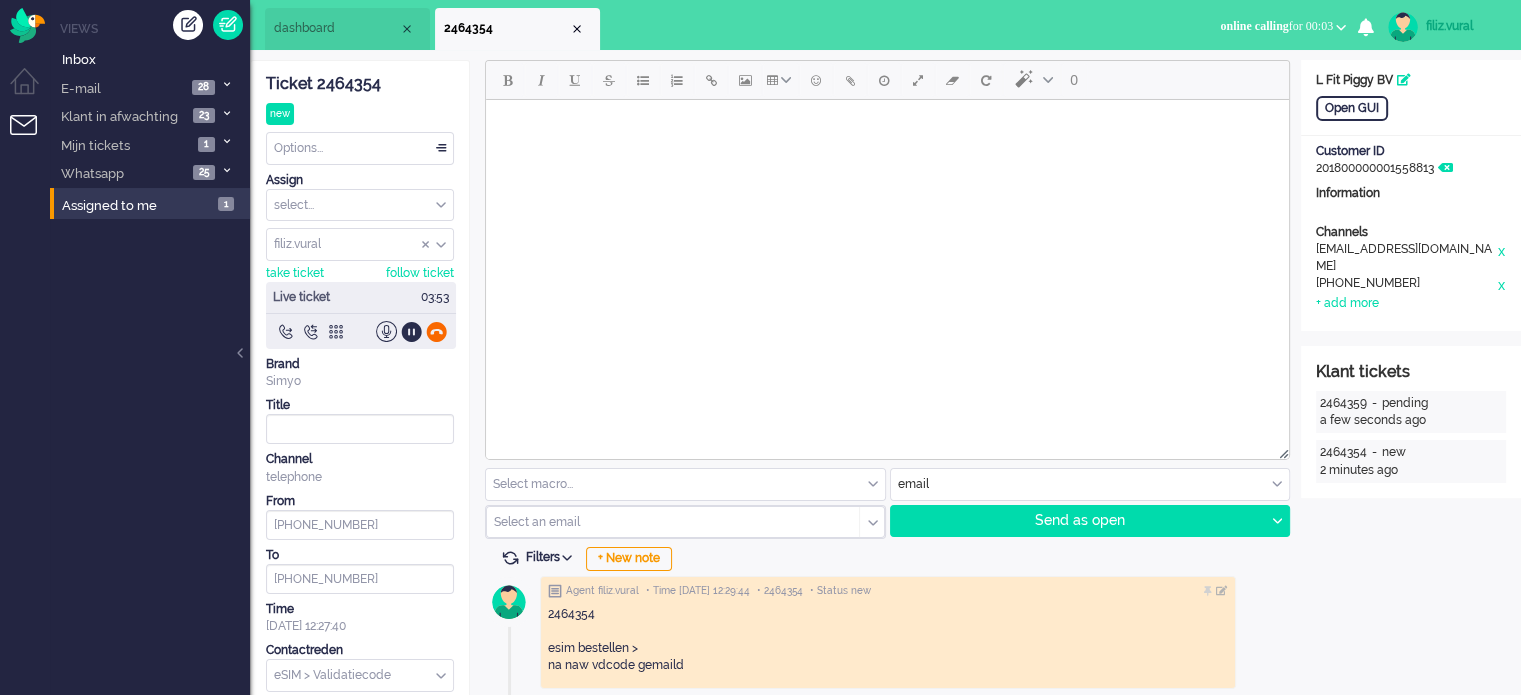 click 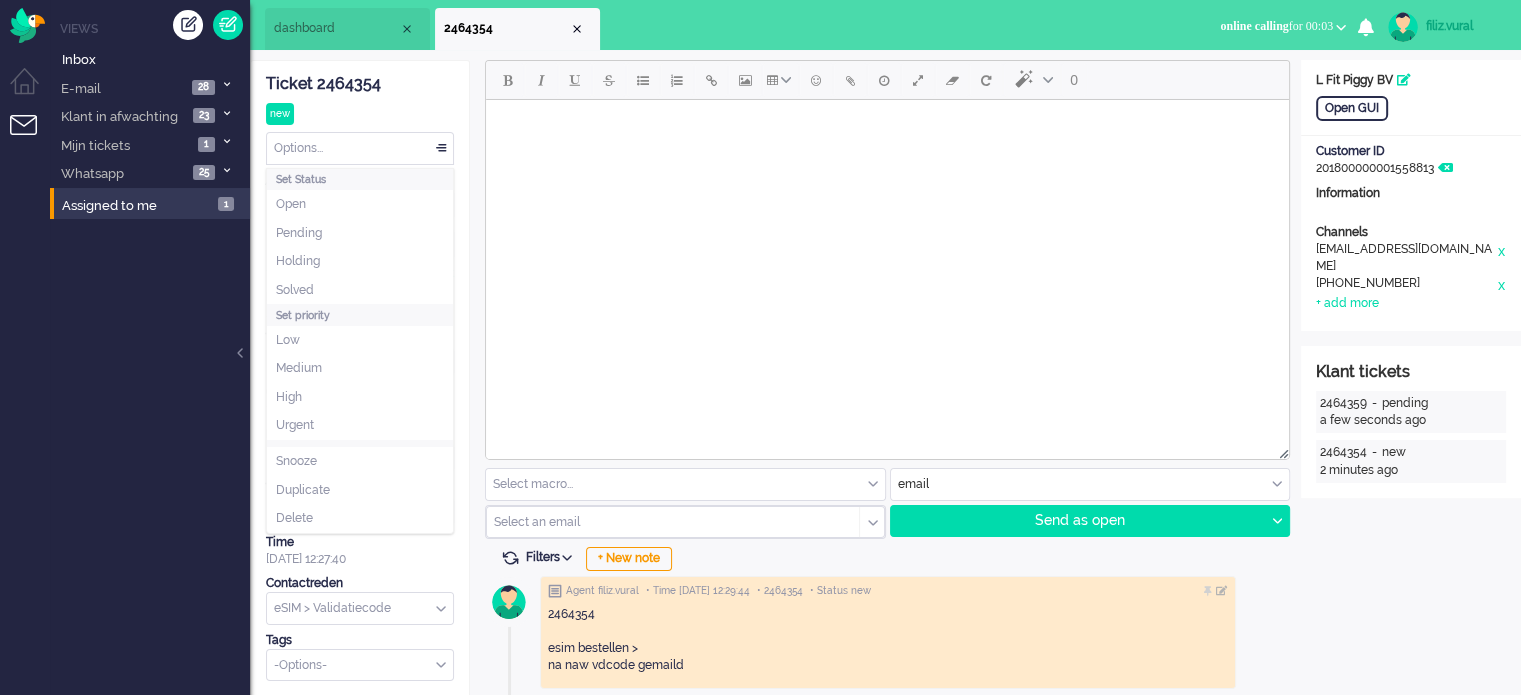 click on "Options..." at bounding box center (360, 148) 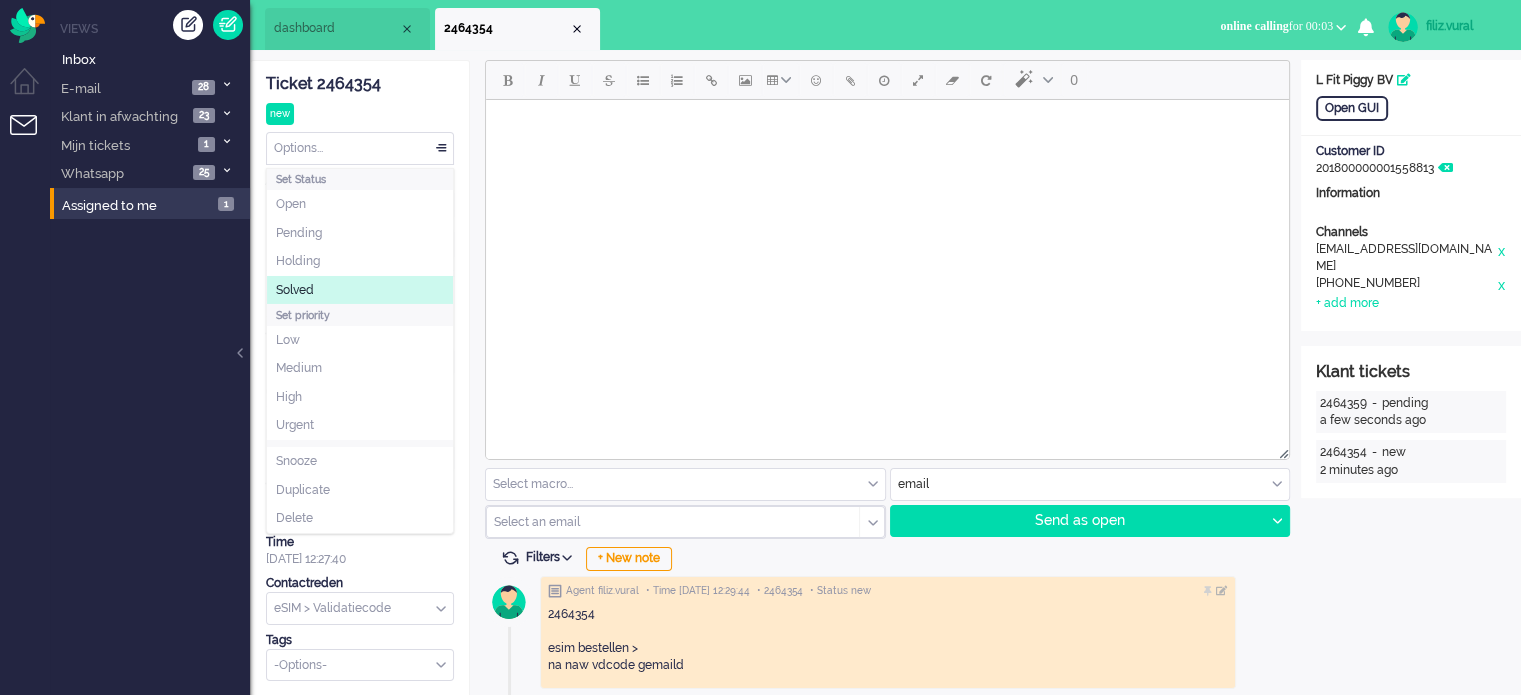 click on "Solved" 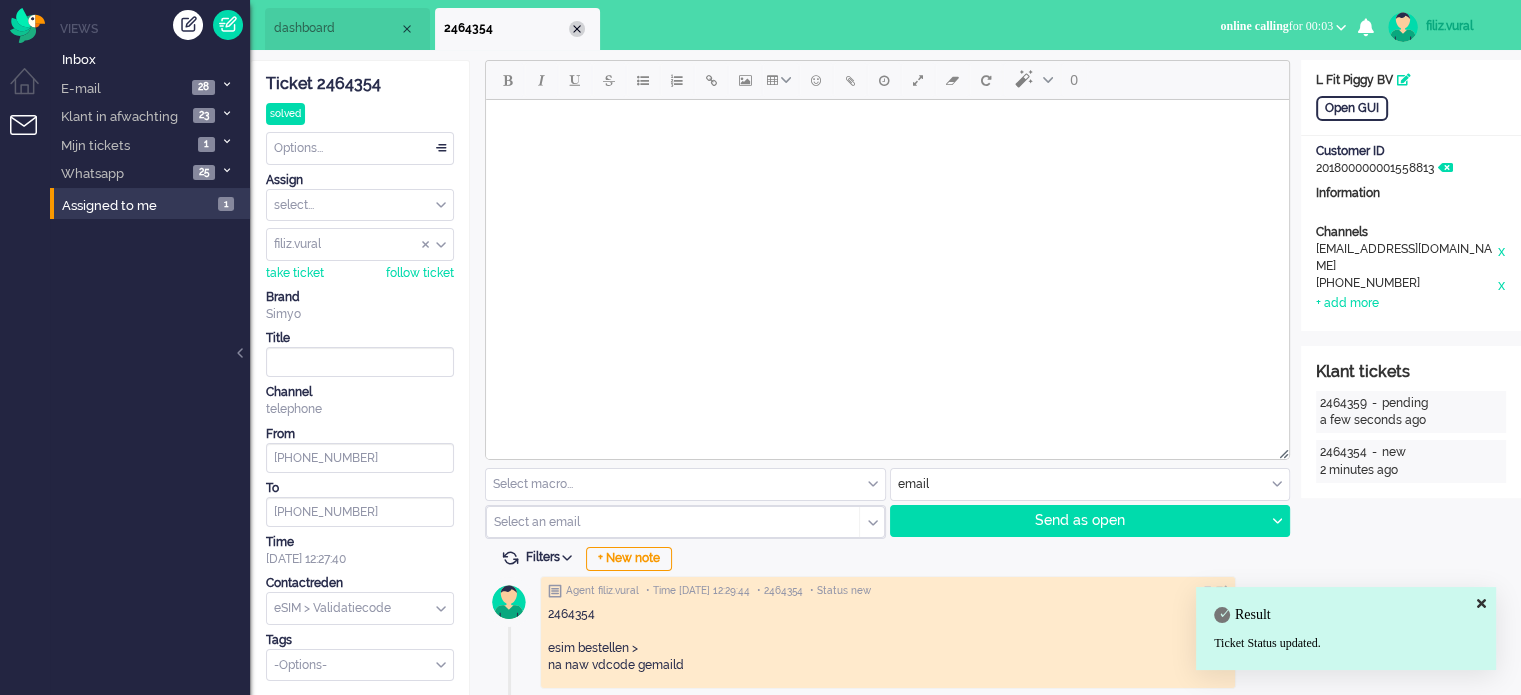 click at bounding box center [577, 29] 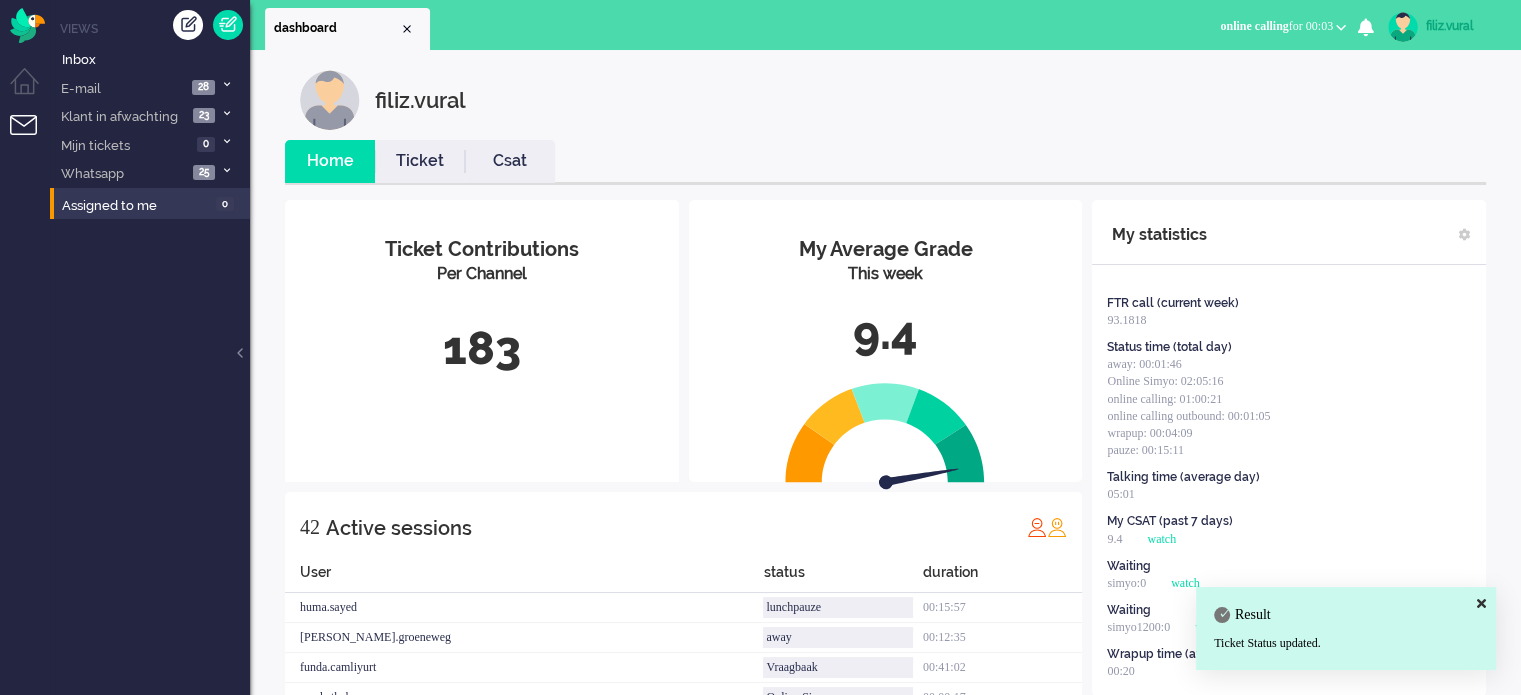 click on "online calling" at bounding box center [1254, 26] 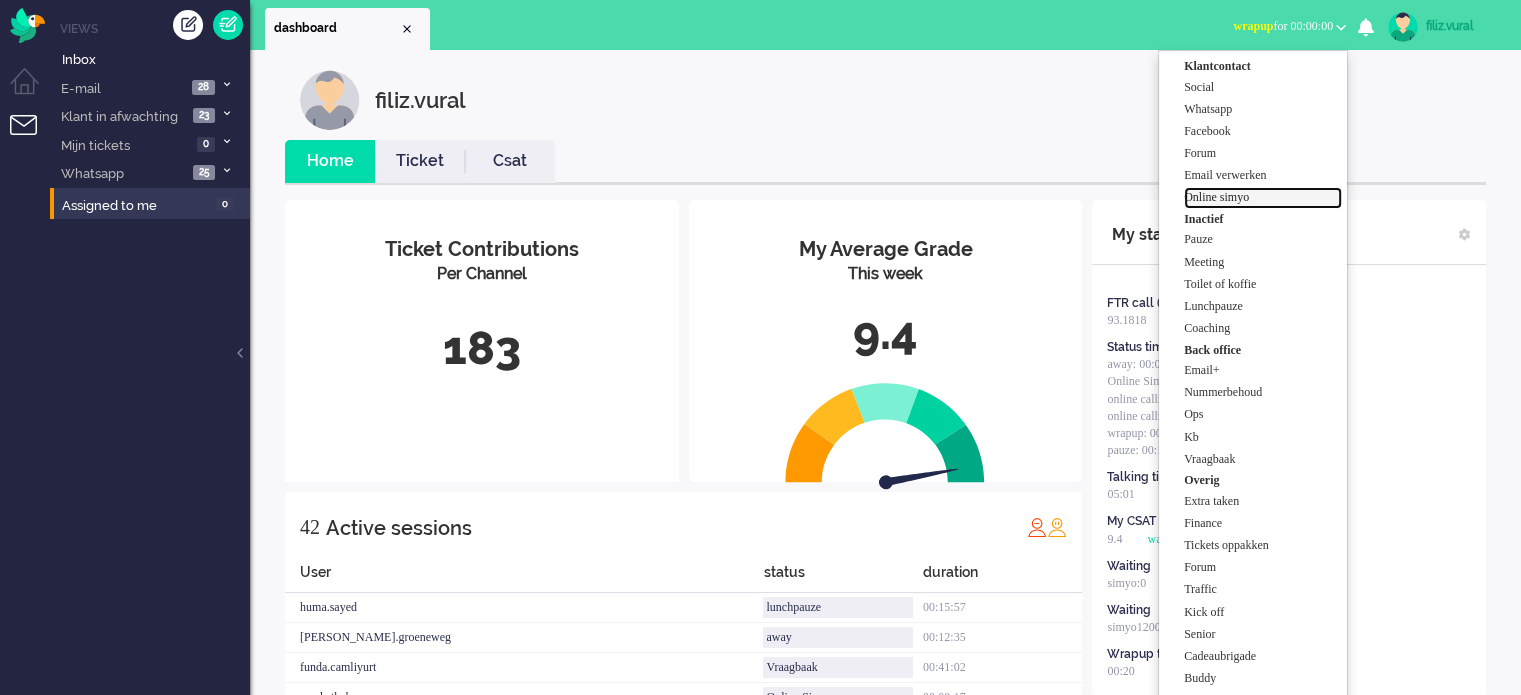 click on "Online simyo" at bounding box center (1263, 197) 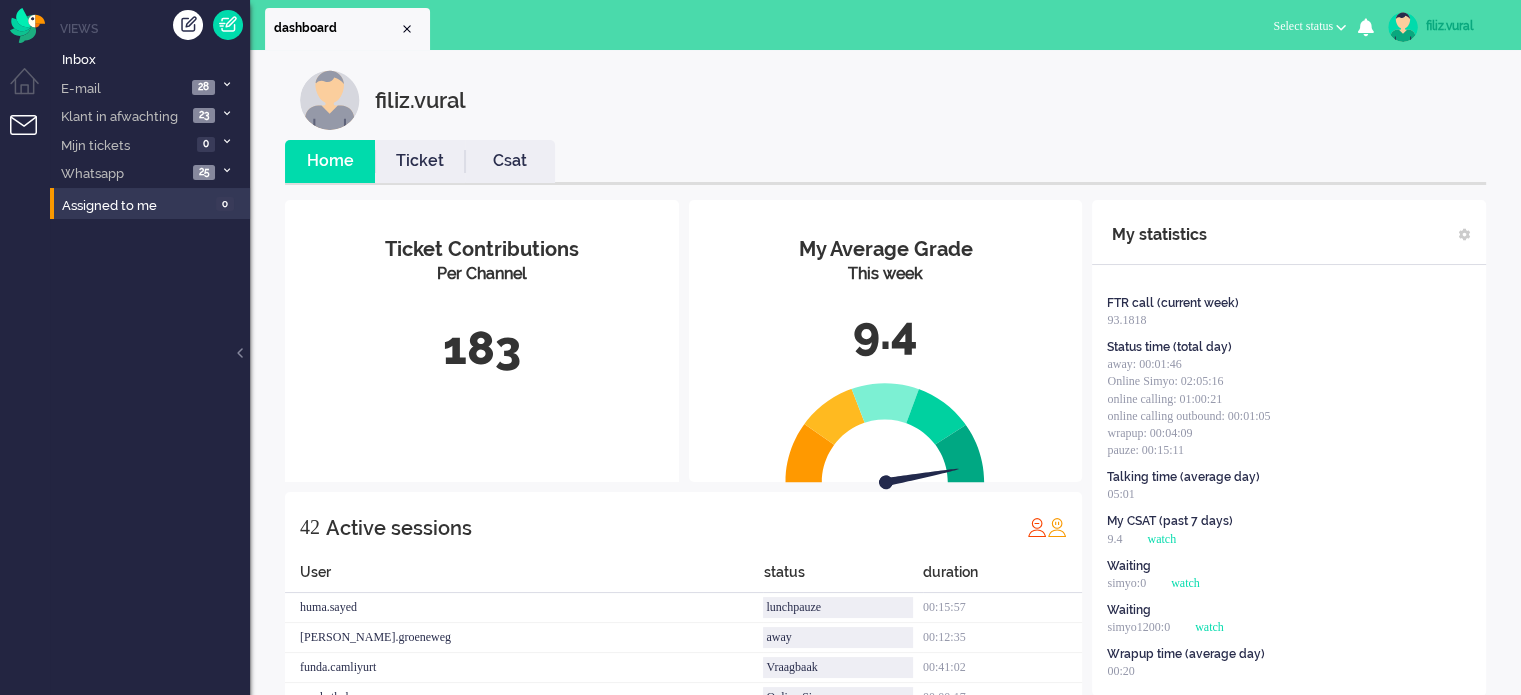 click on "Csat" at bounding box center (510, 161) 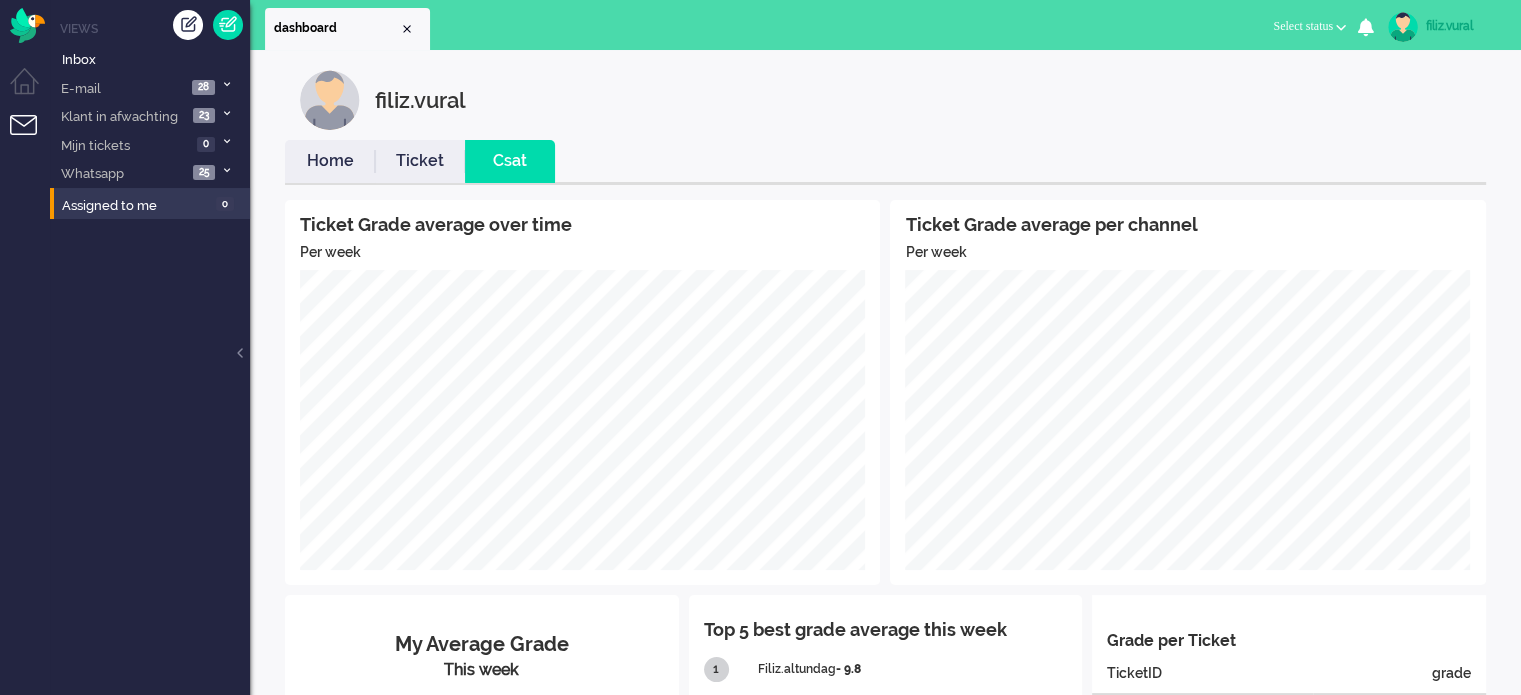 click on "Home" at bounding box center (330, 161) 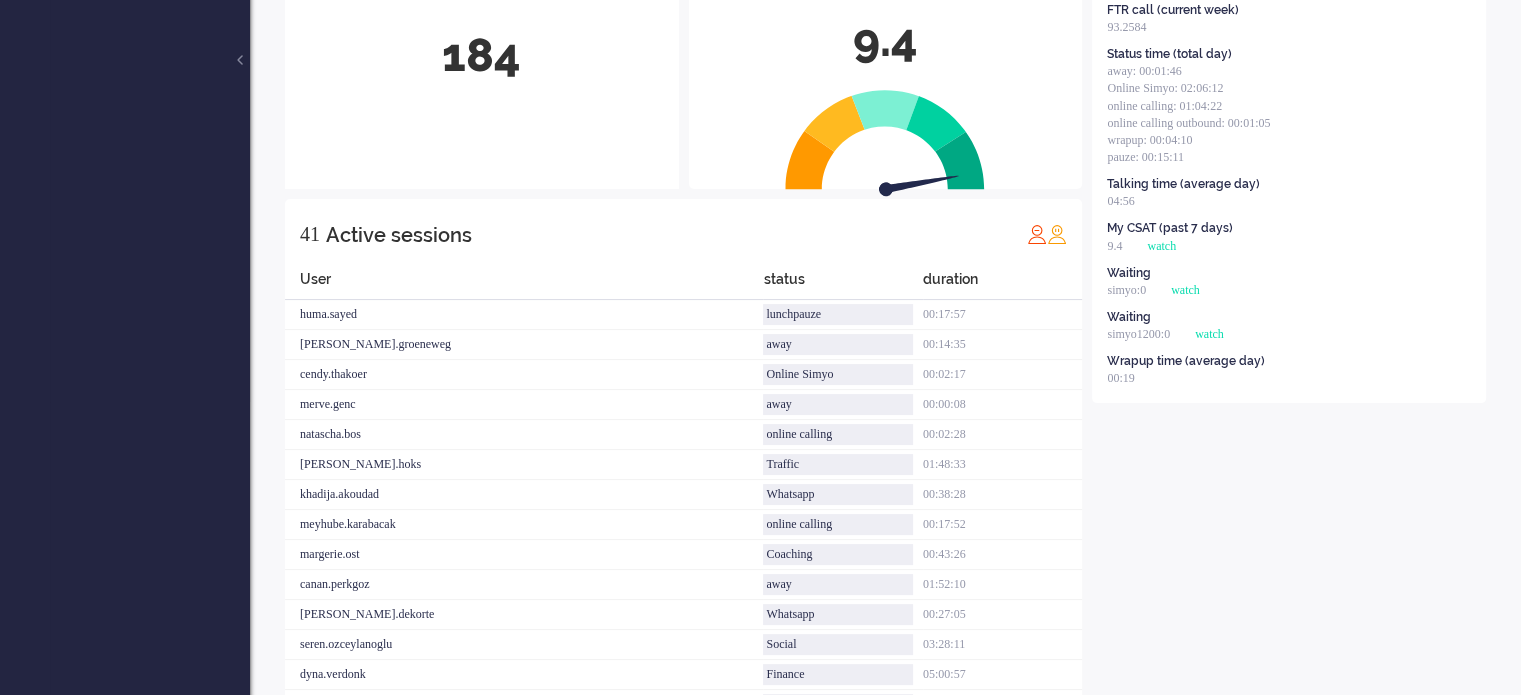 scroll, scrollTop: 300, scrollLeft: 0, axis: vertical 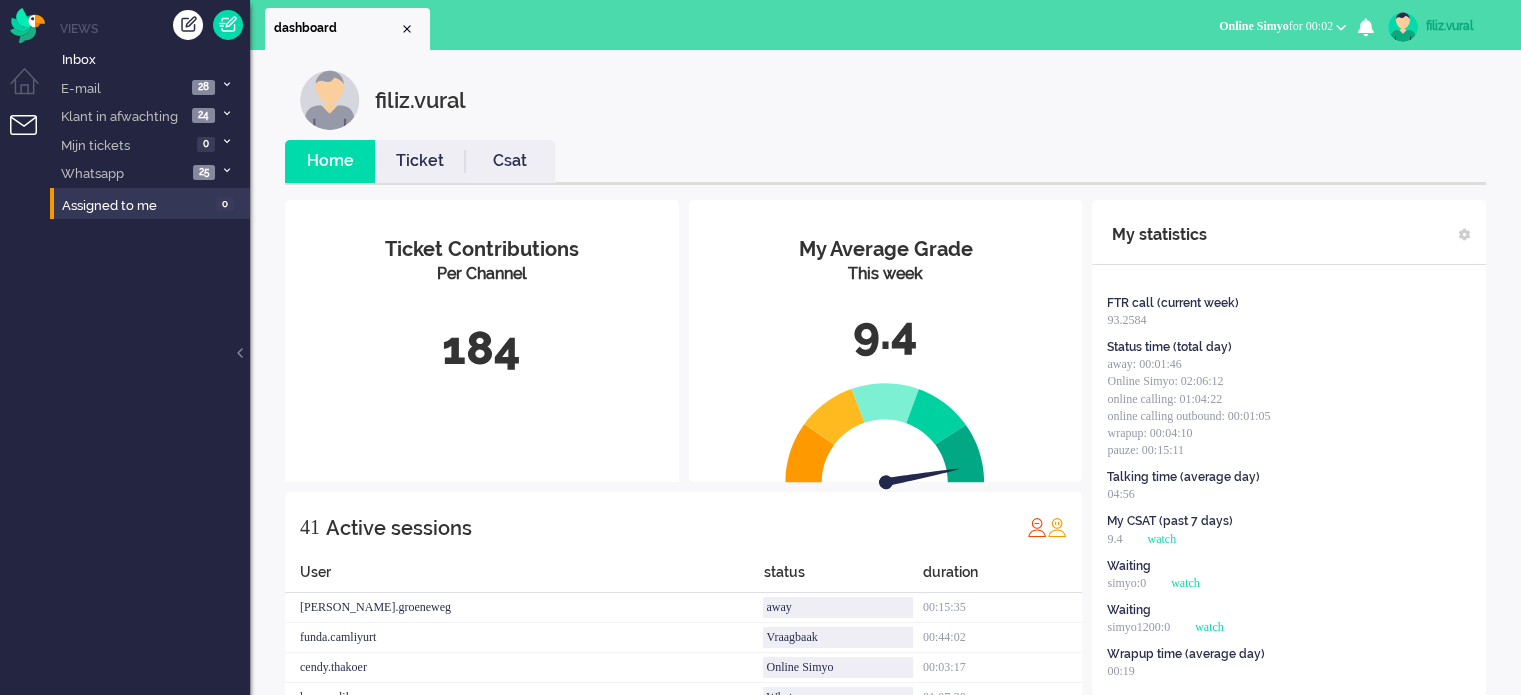 click on "Csat" at bounding box center (510, 161) 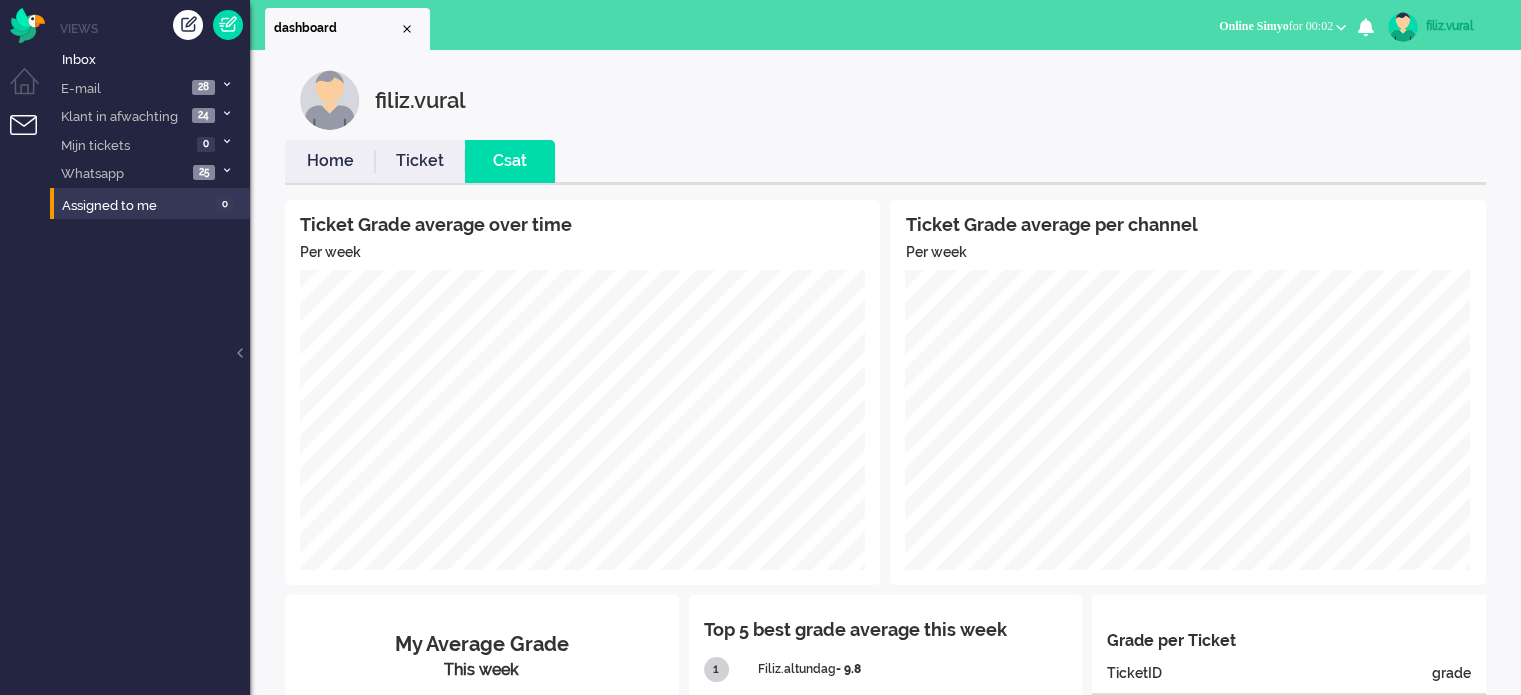 click on "Home" at bounding box center (330, 161) 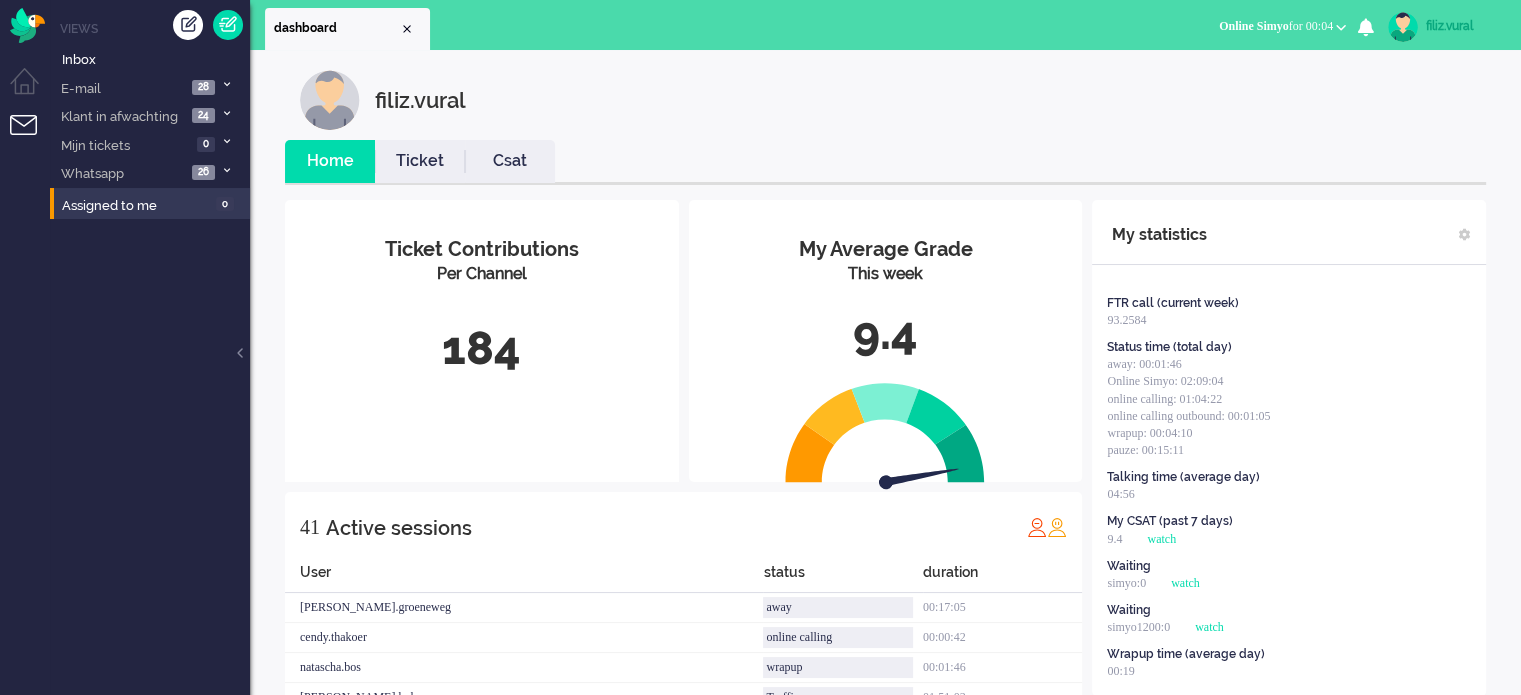 click on "Csat" at bounding box center [510, 161] 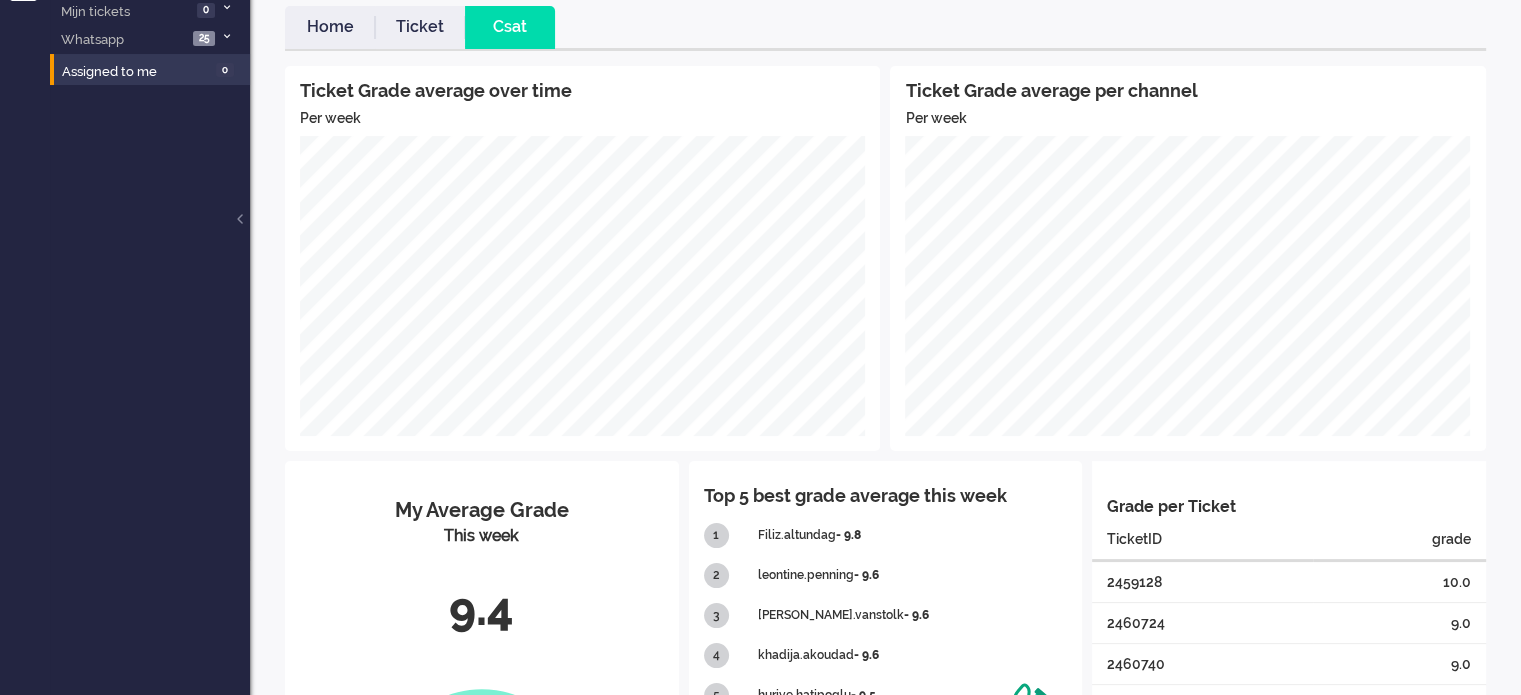 scroll, scrollTop: 0, scrollLeft: 0, axis: both 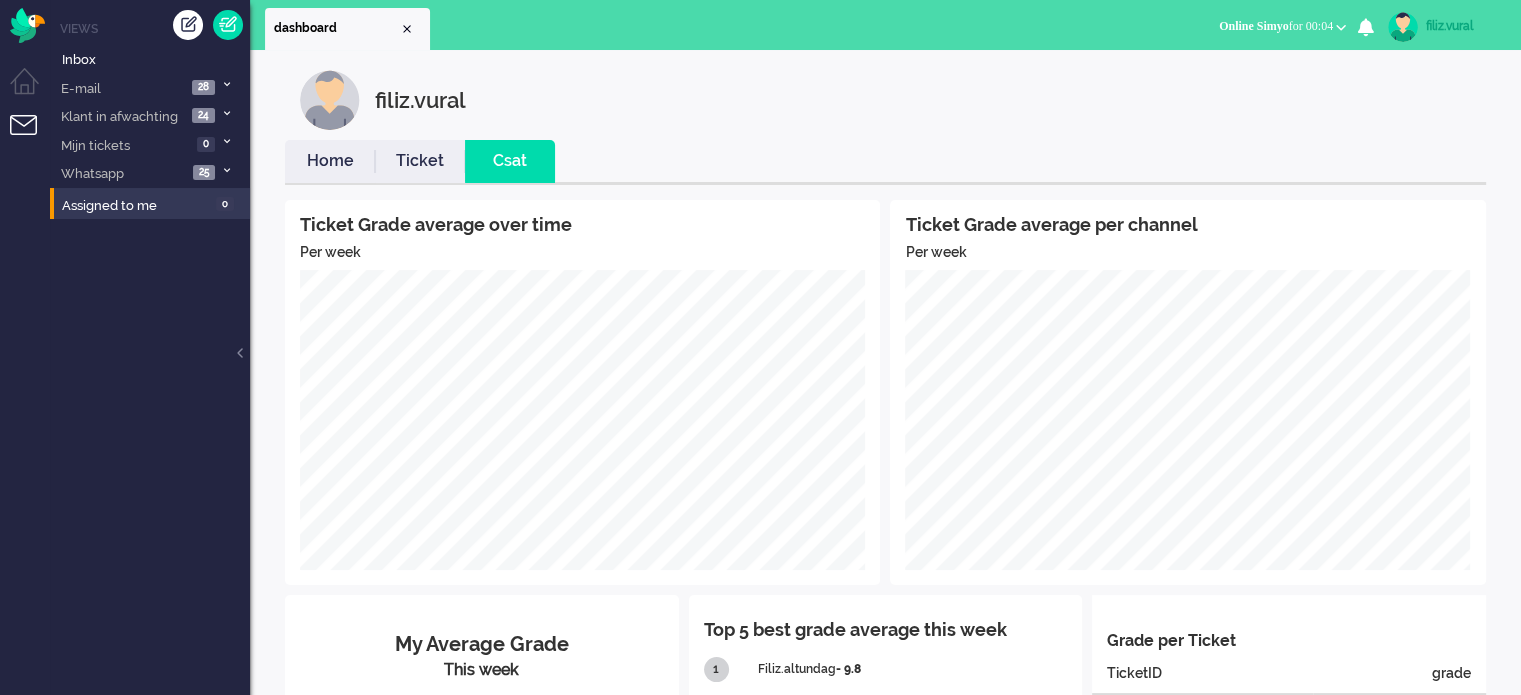 click on "Home" at bounding box center [330, 161] 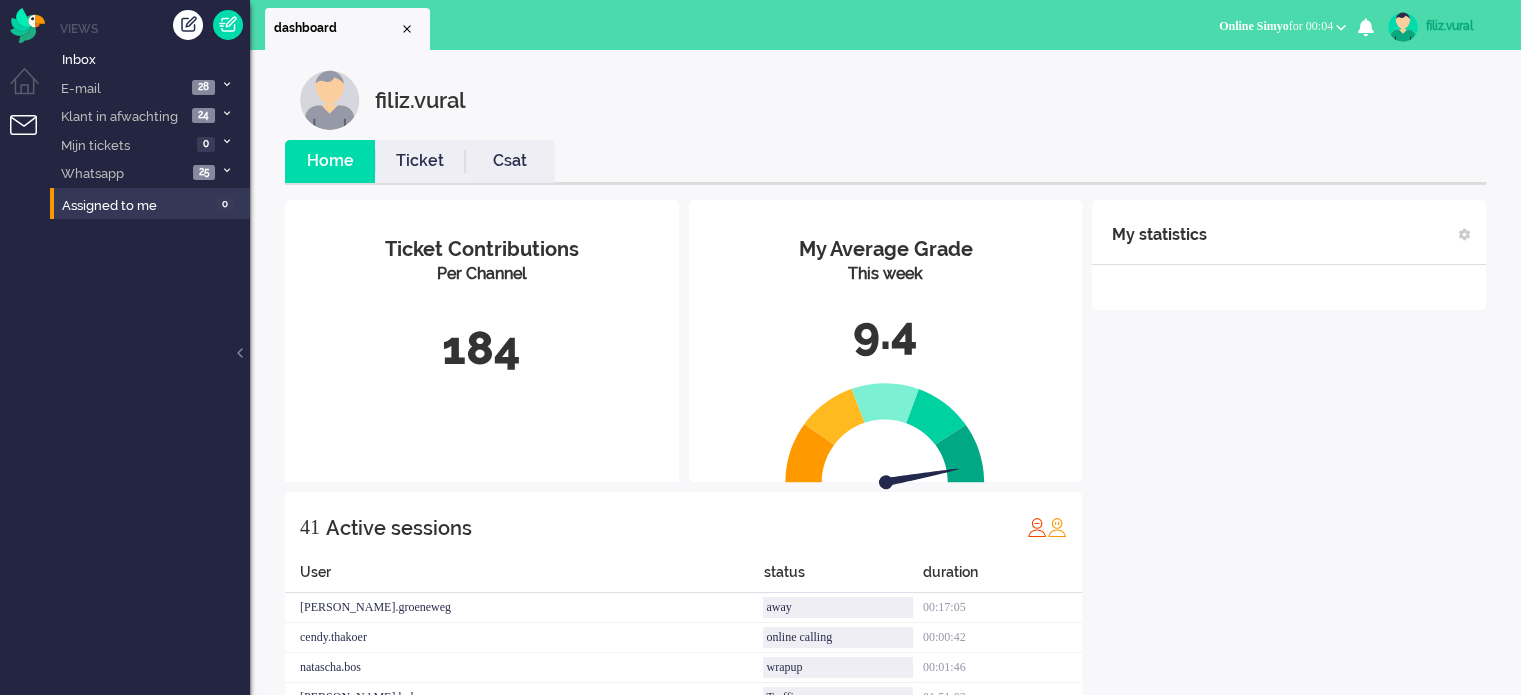 click on "Csat" at bounding box center (510, 161) 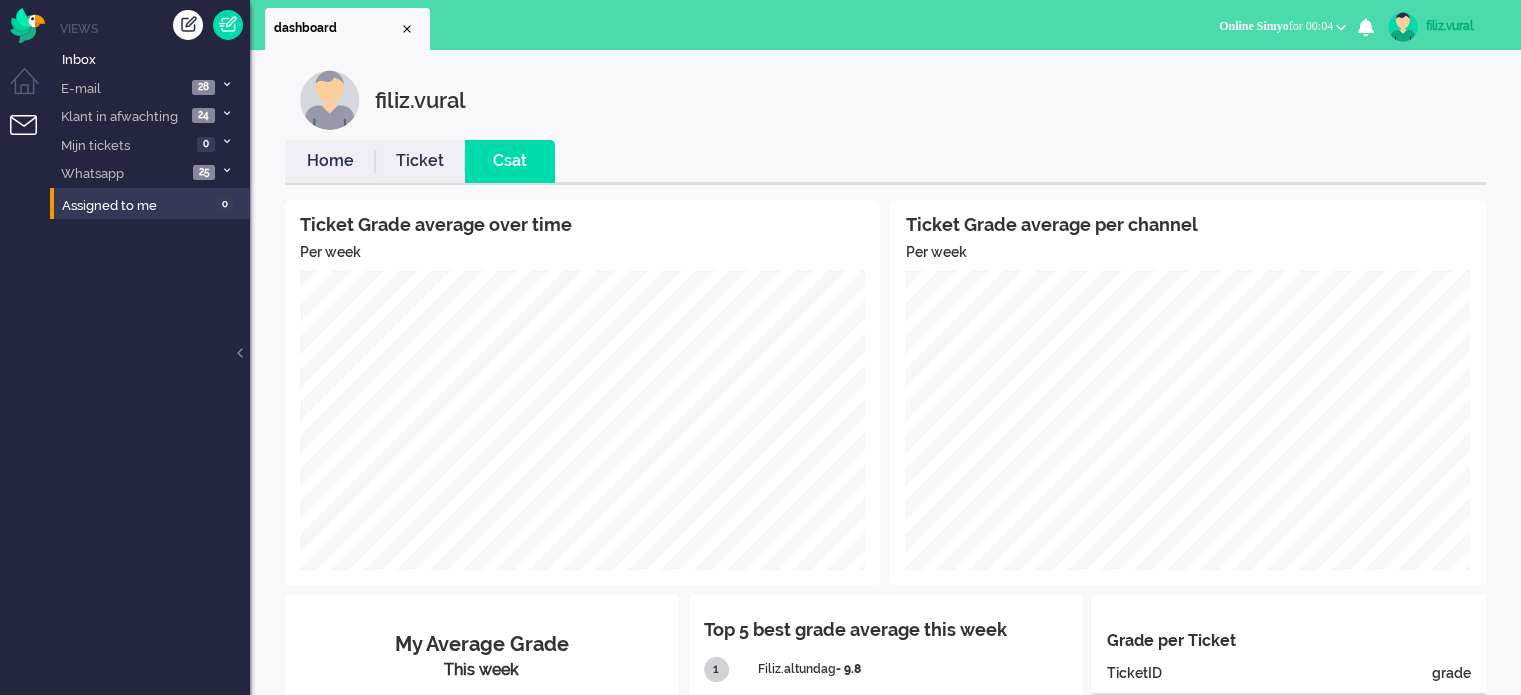 click on "Home" at bounding box center (330, 161) 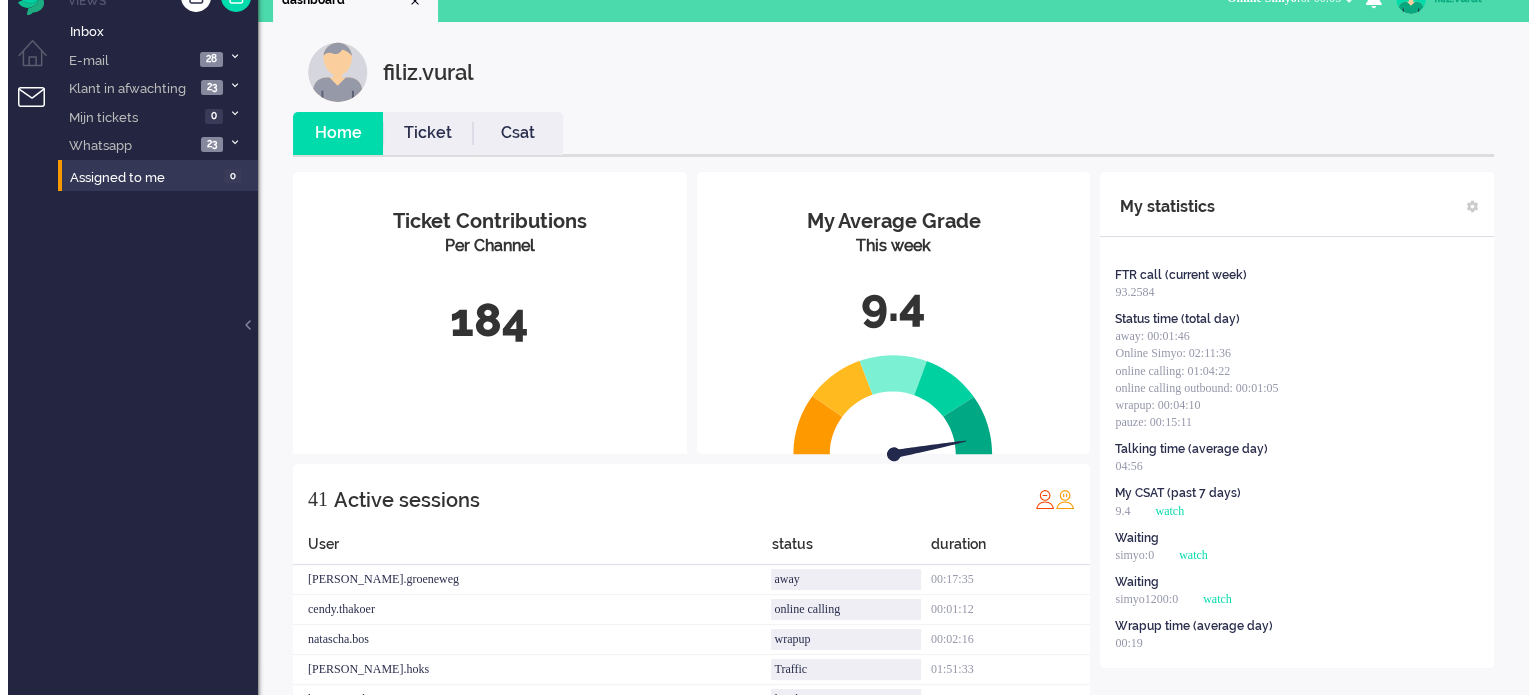 scroll, scrollTop: 0, scrollLeft: 0, axis: both 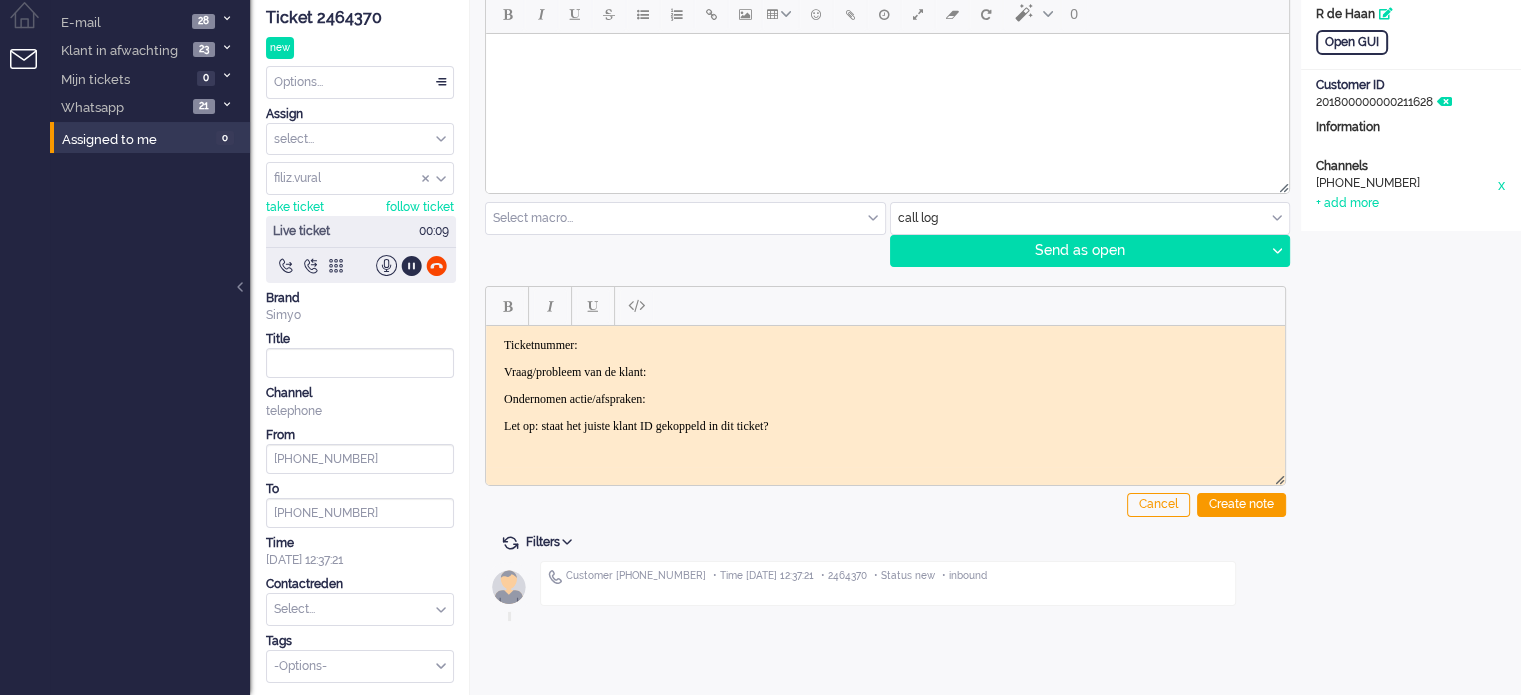 click on "Ticket 2464370" 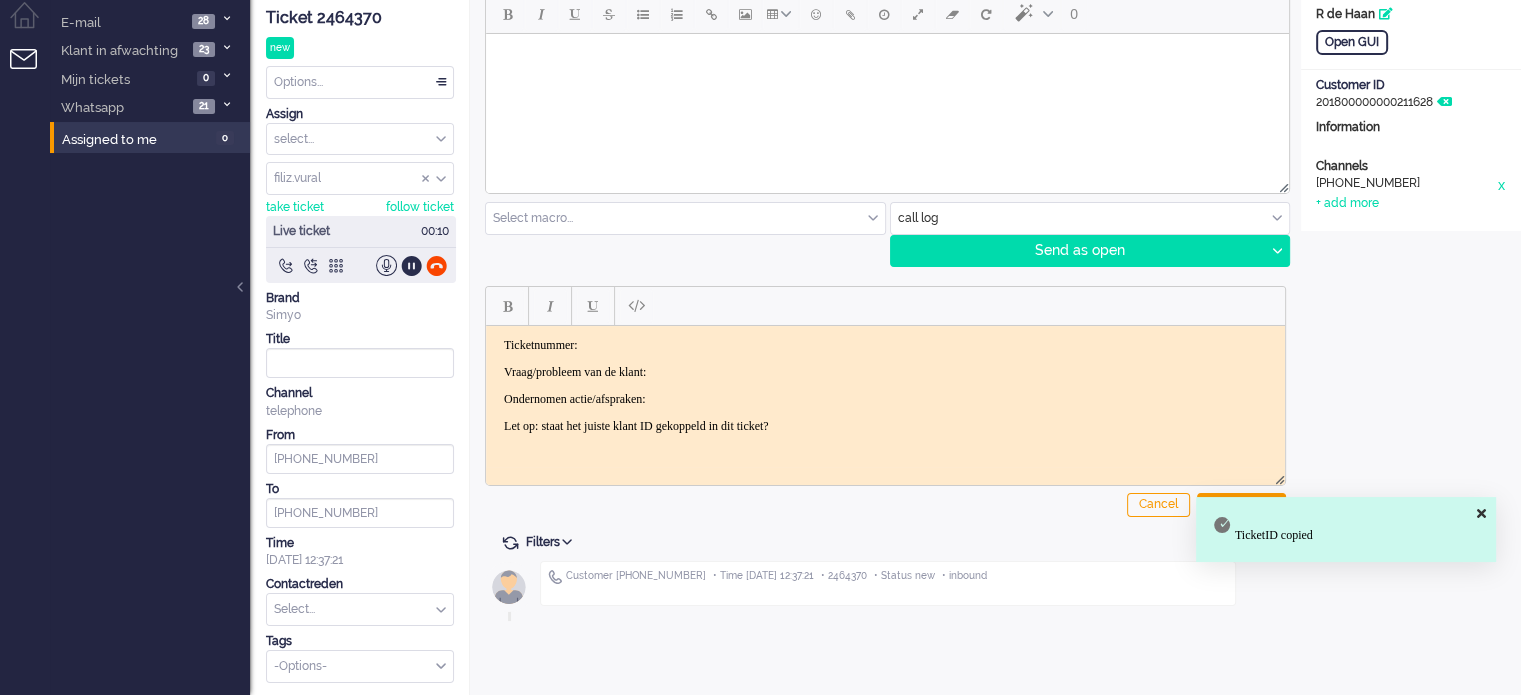 click on "Ticketnummer:" at bounding box center [885, 344] 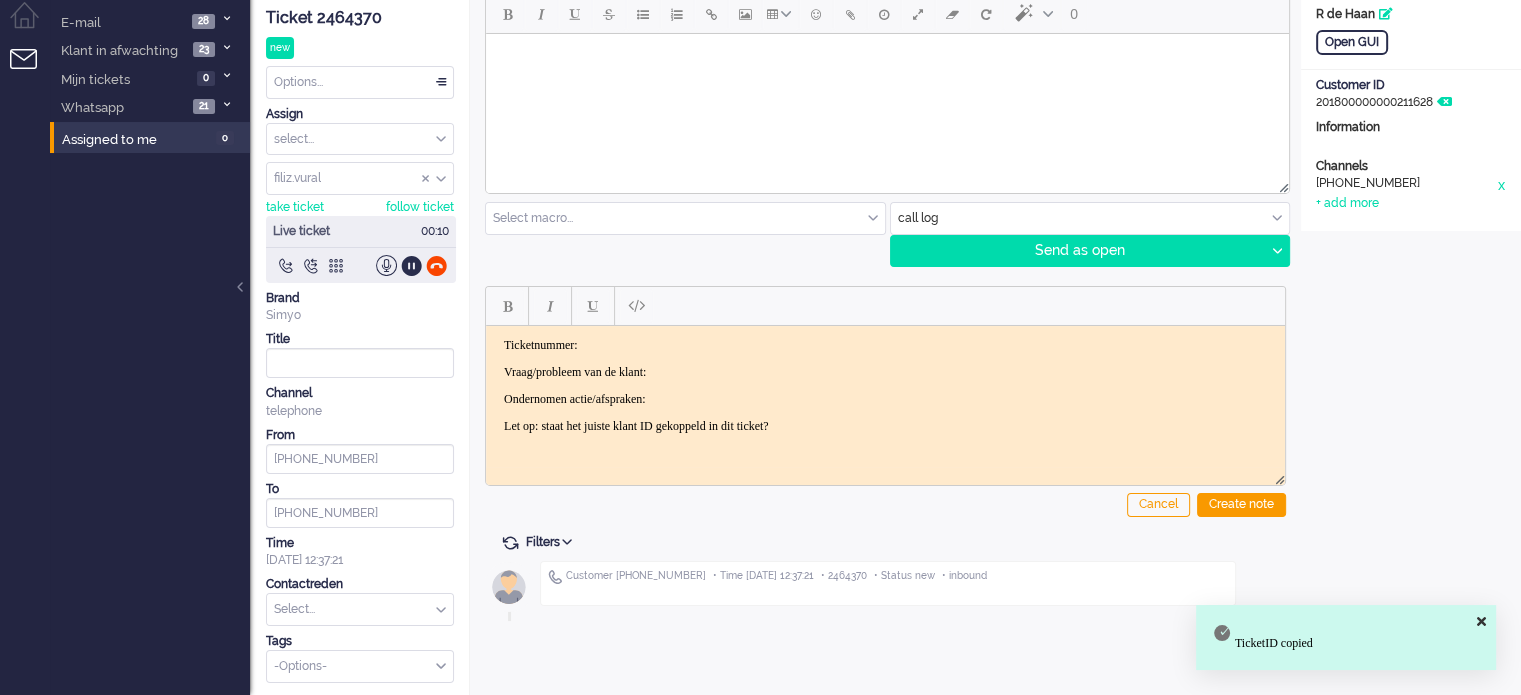 type 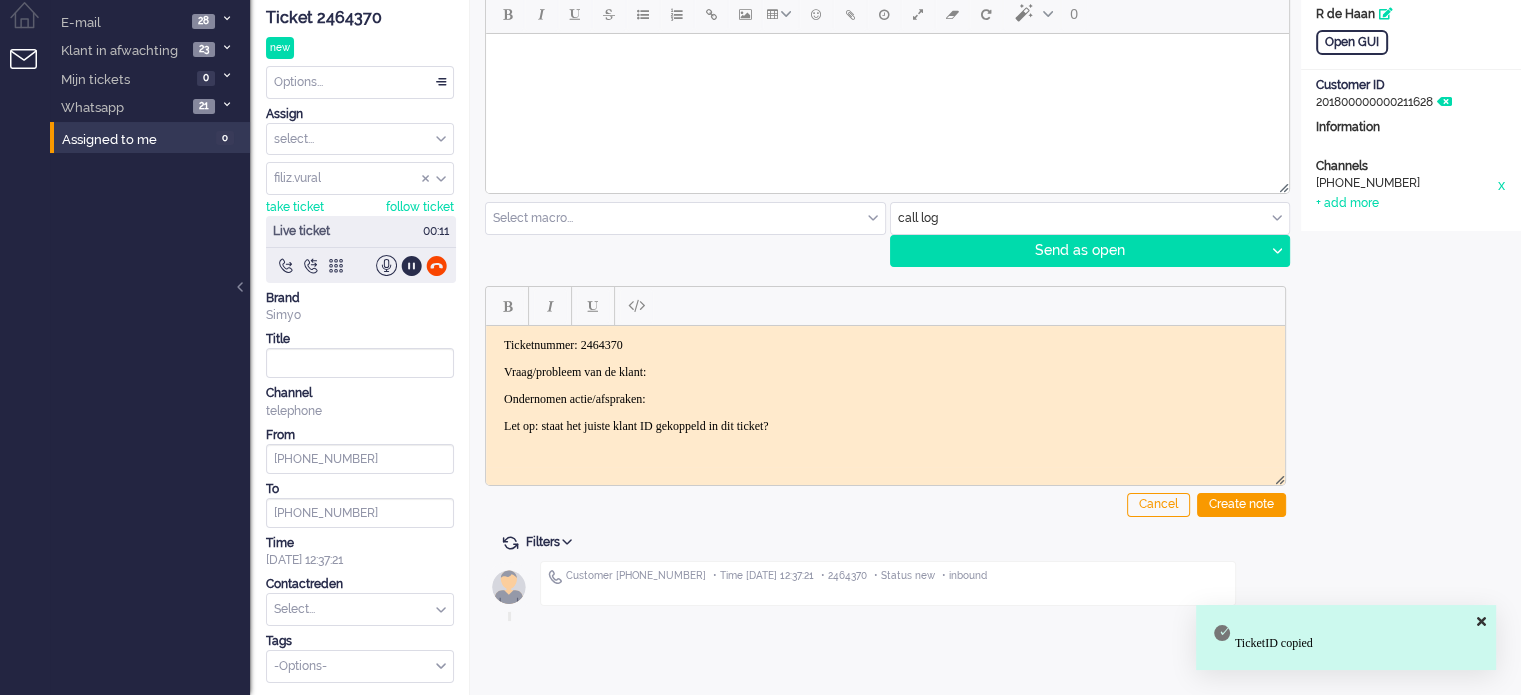 click on "Vraag/probleem van de klant:" at bounding box center [885, 371] 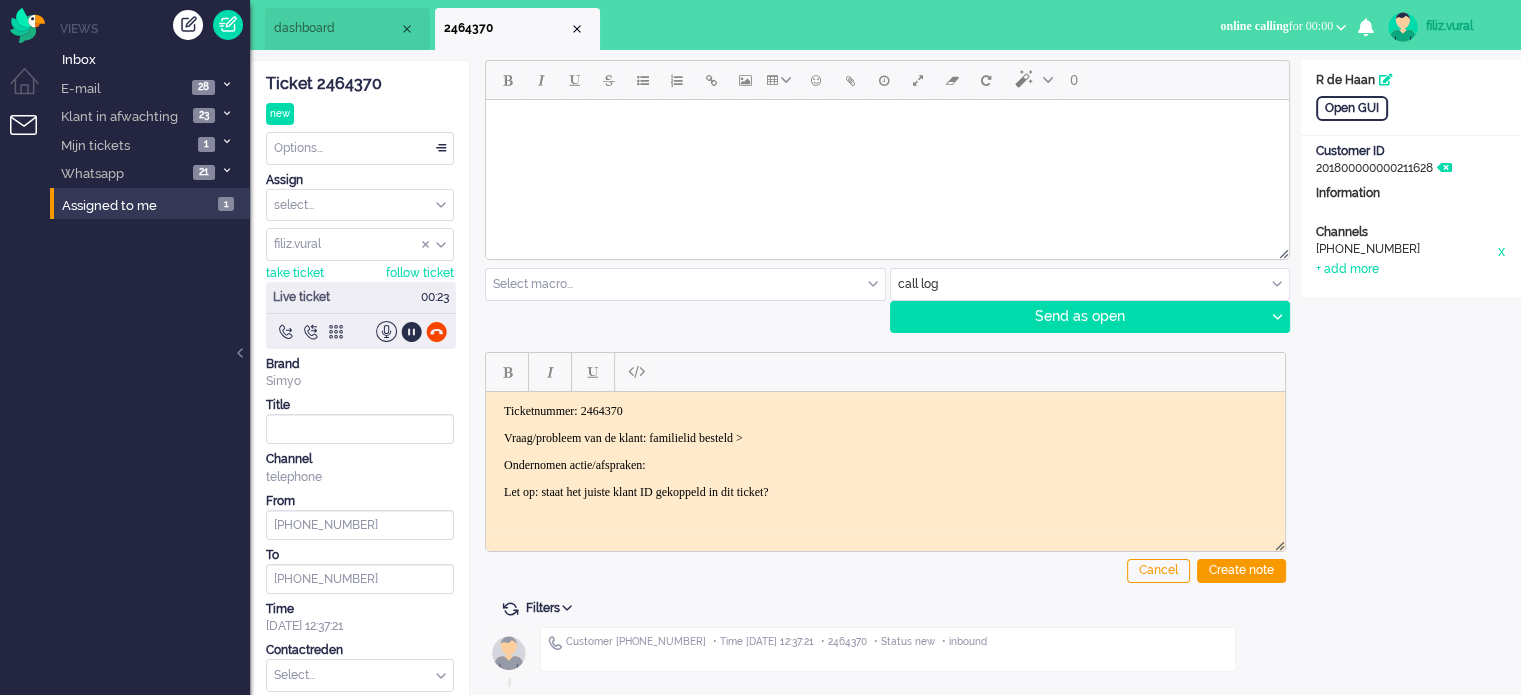 scroll, scrollTop: 0, scrollLeft: 0, axis: both 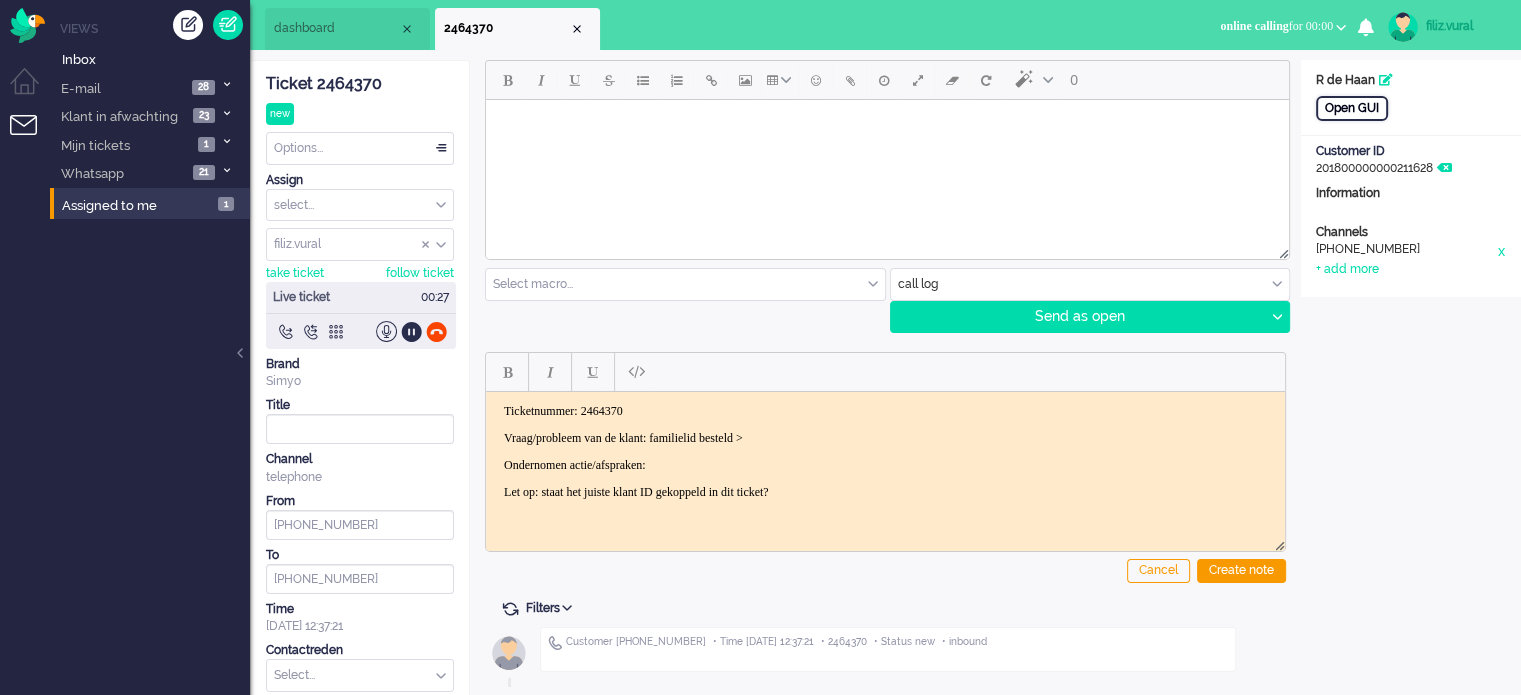 click on "Open GUI" at bounding box center (1352, 108) 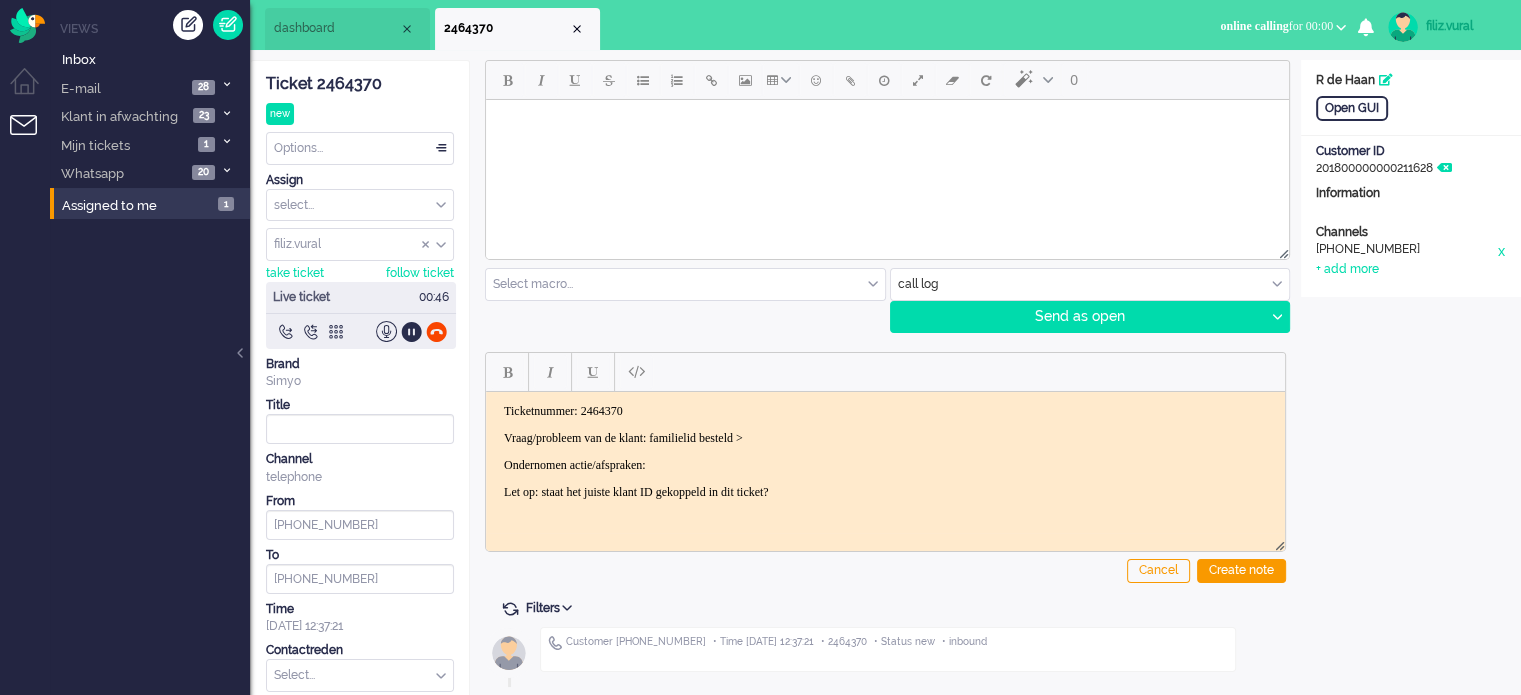 click on "Vraag/probleem van de klant: familielid besteld >" at bounding box center (885, 437) 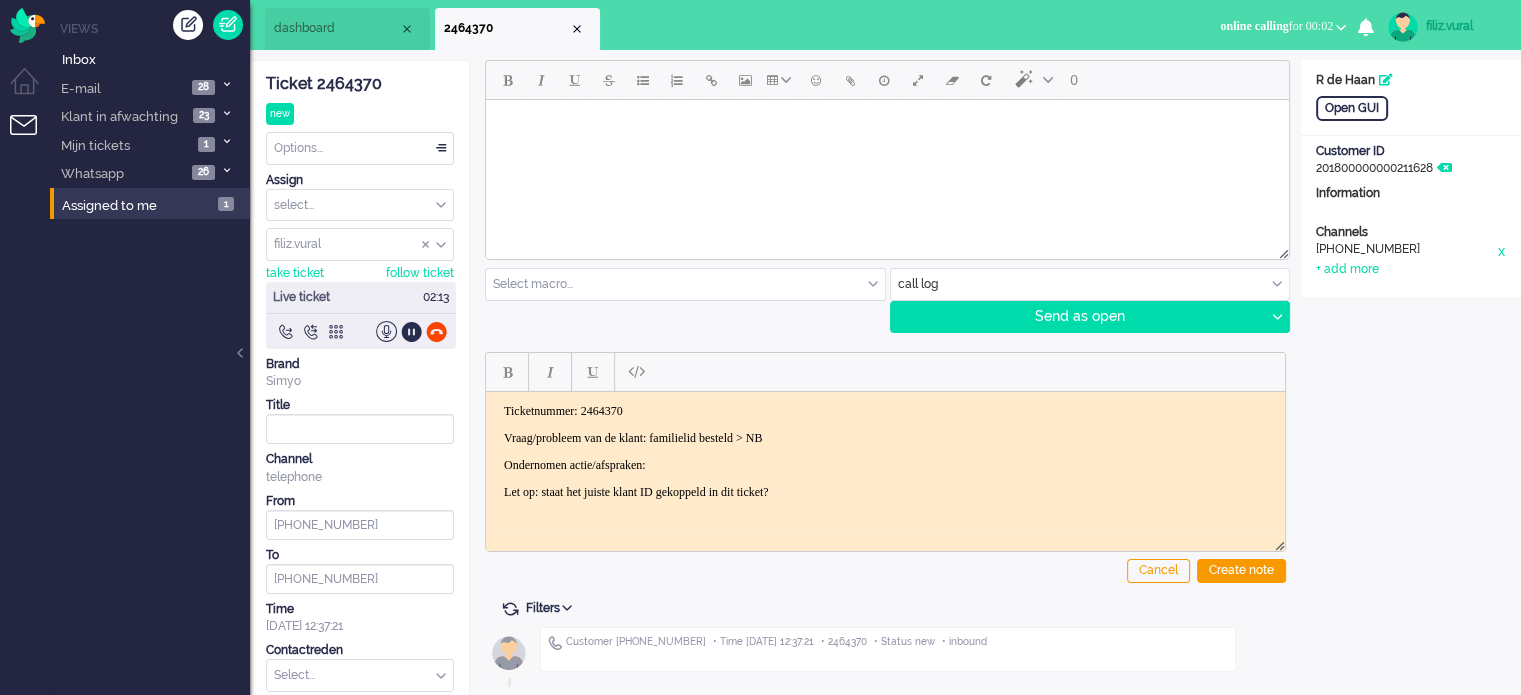 click on "Vraag/probleem van de klant: familielid besteld > NB" at bounding box center (885, 437) 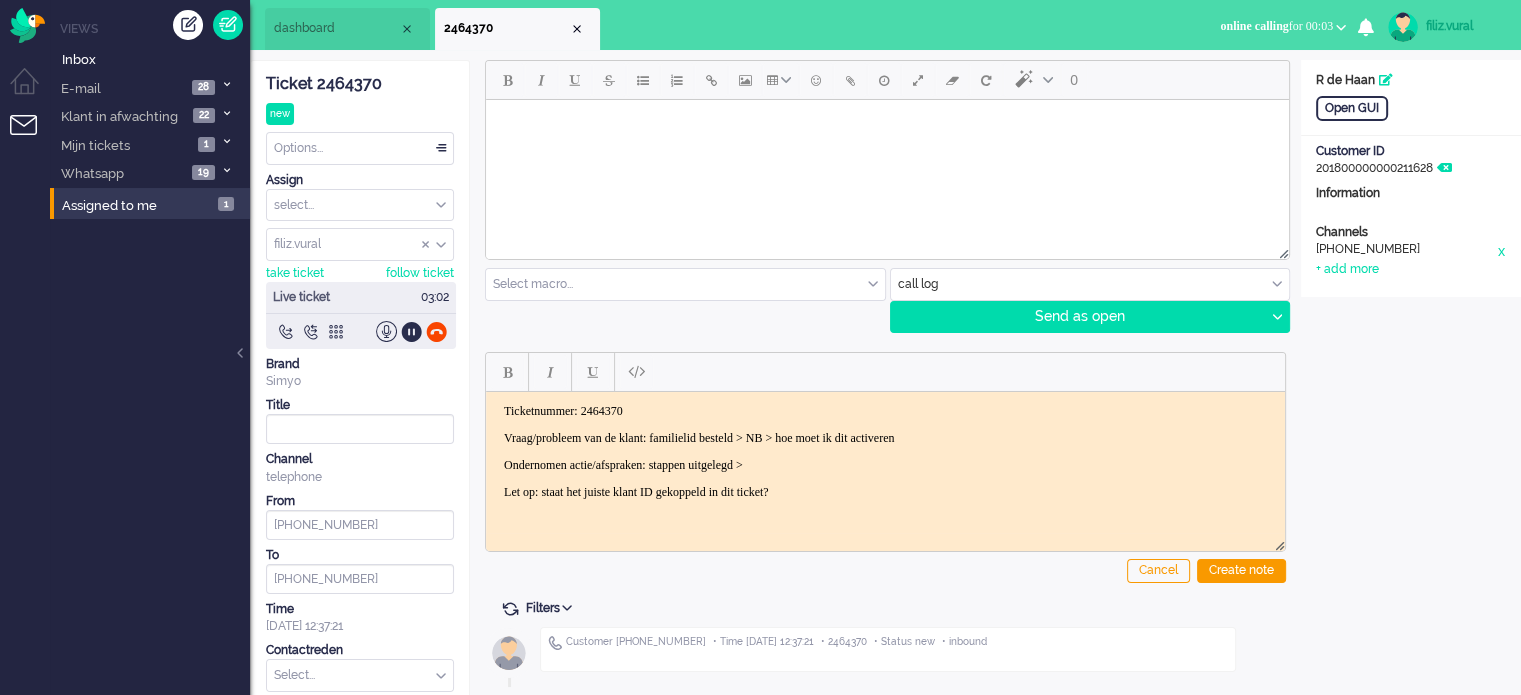 scroll, scrollTop: 66, scrollLeft: 0, axis: vertical 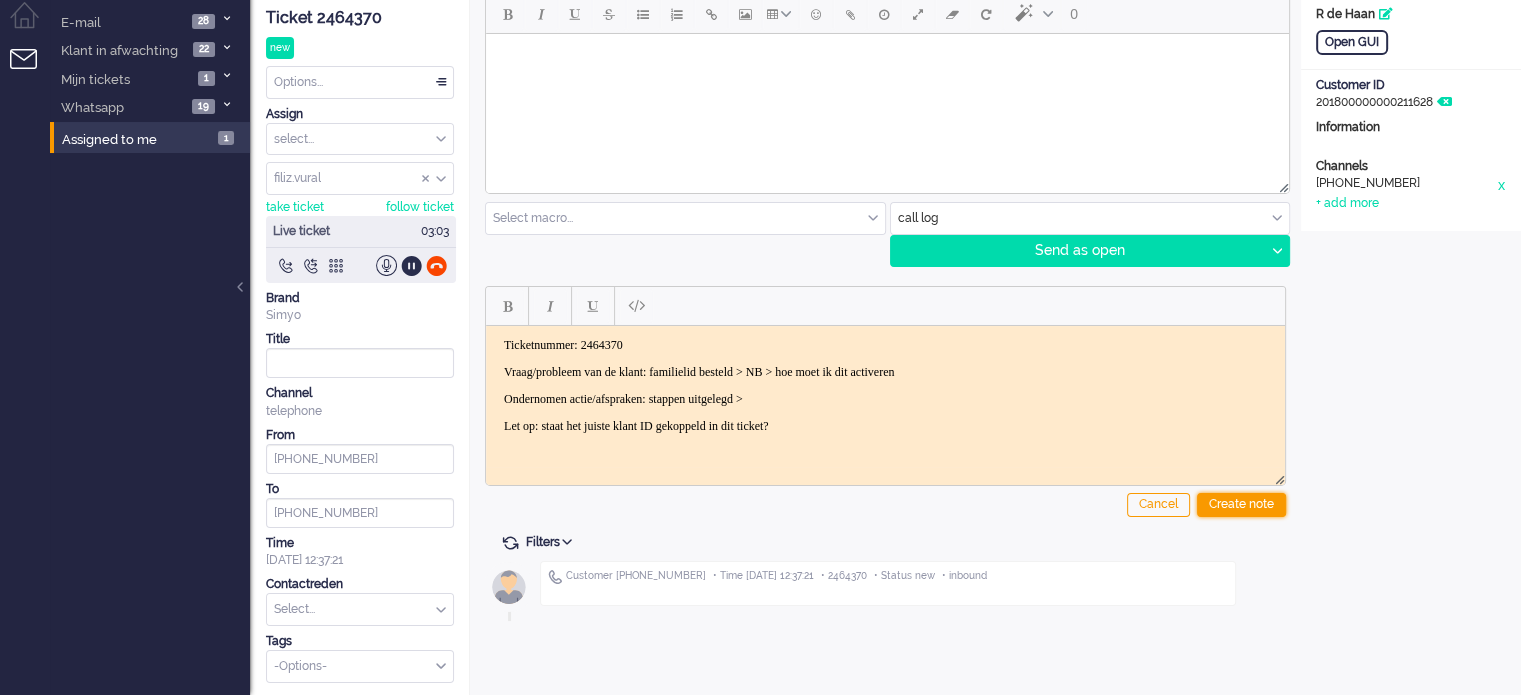 click on "Create note" at bounding box center (1241, 505) 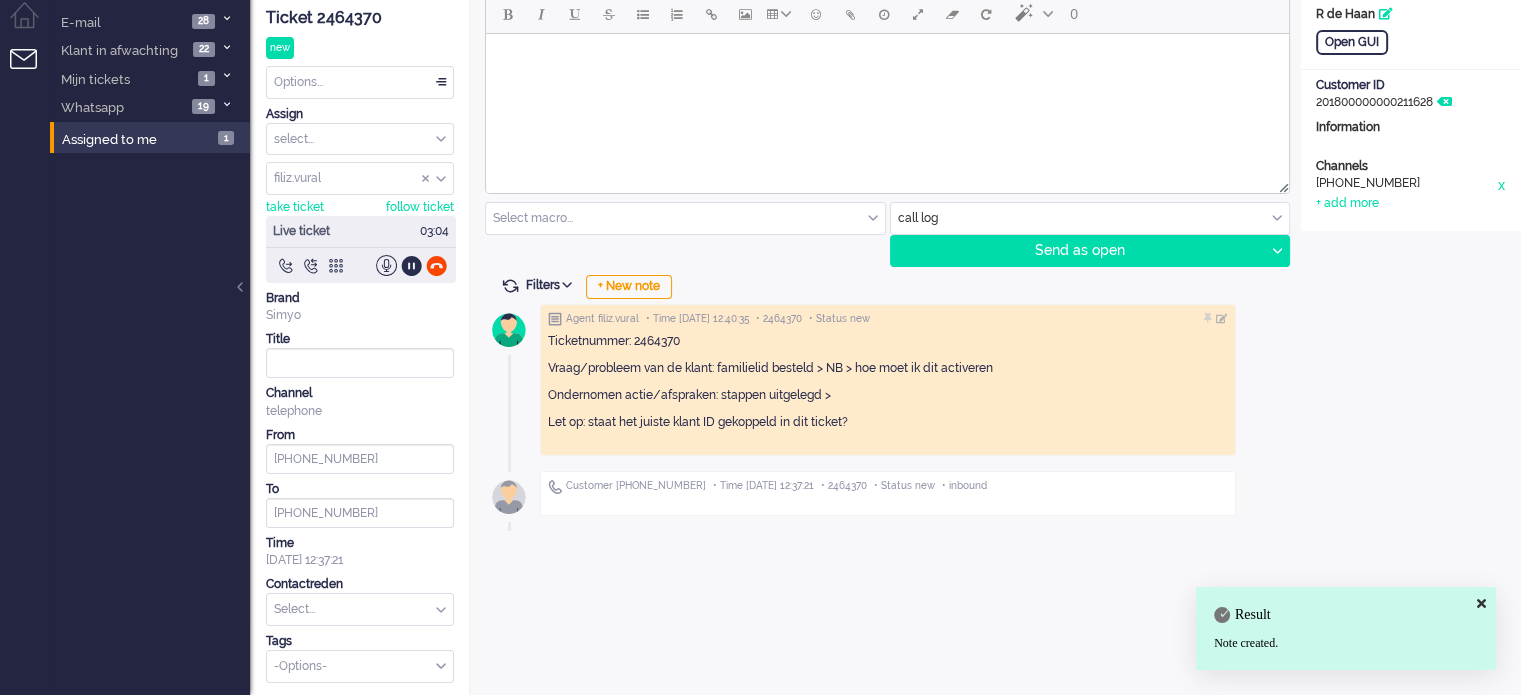 click at bounding box center [360, 609] 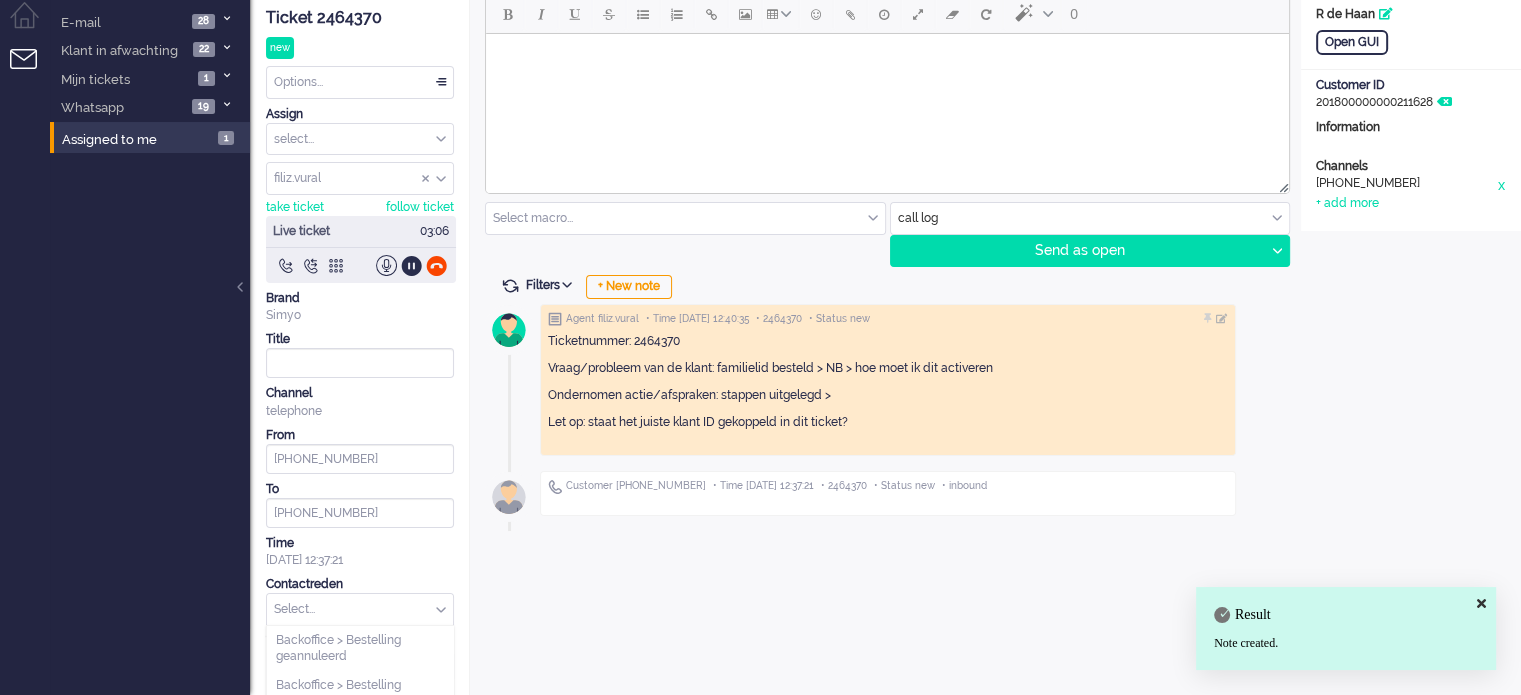 type on "n" 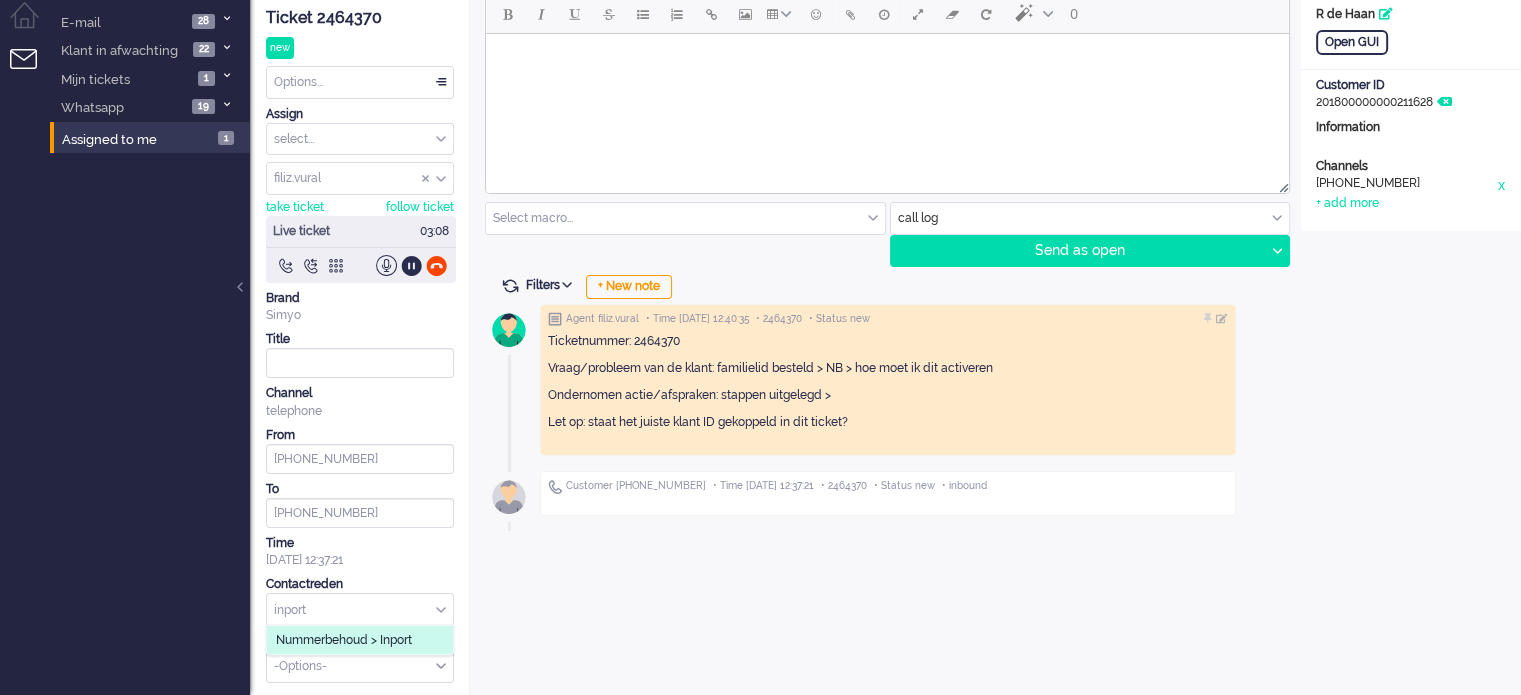 type on "inport" 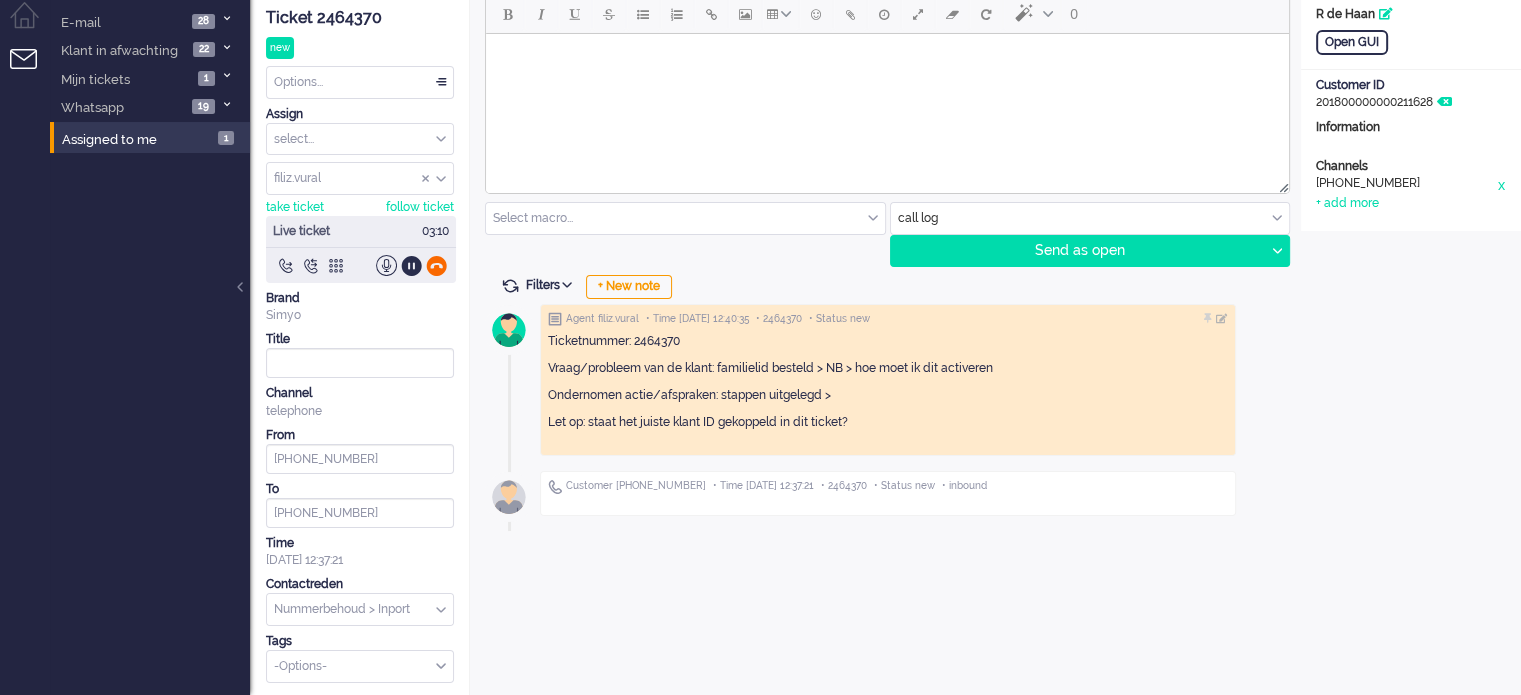 click 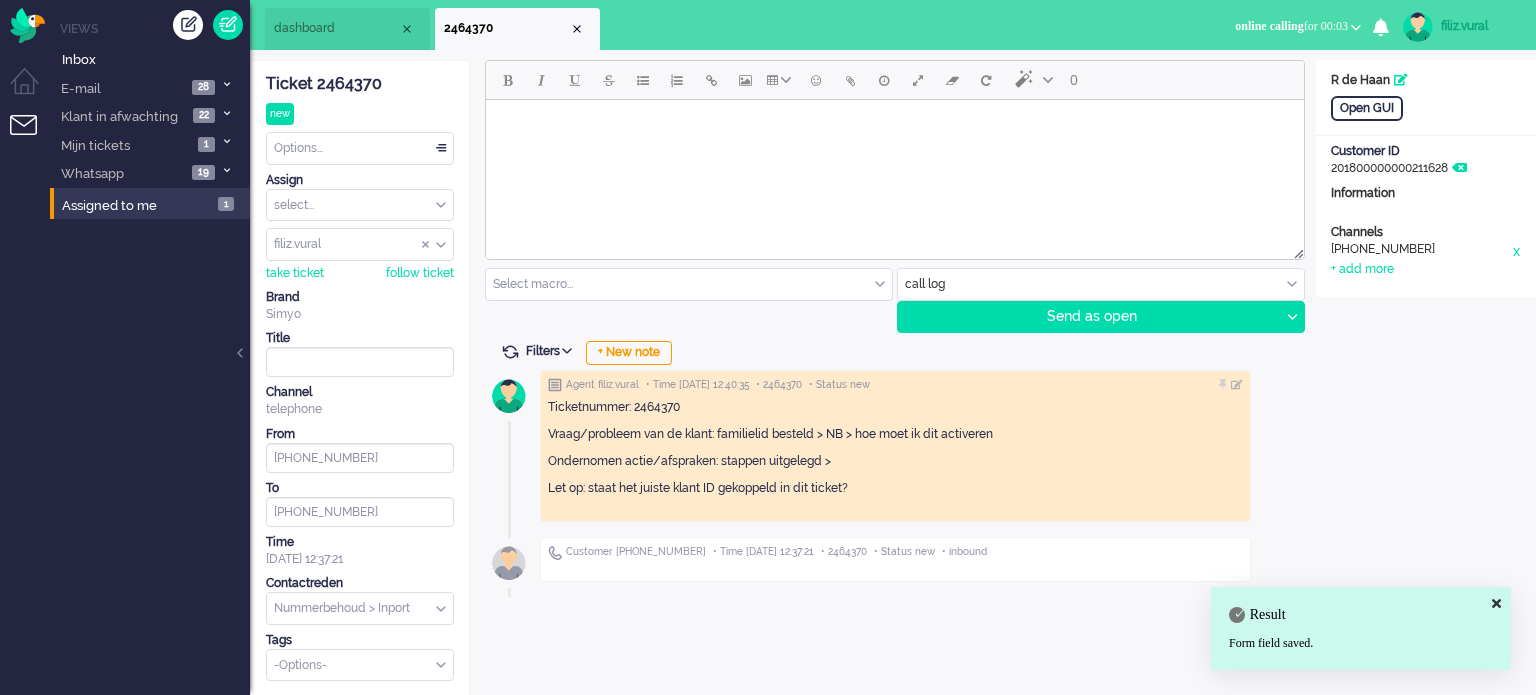click on "Options..." at bounding box center (360, 148) 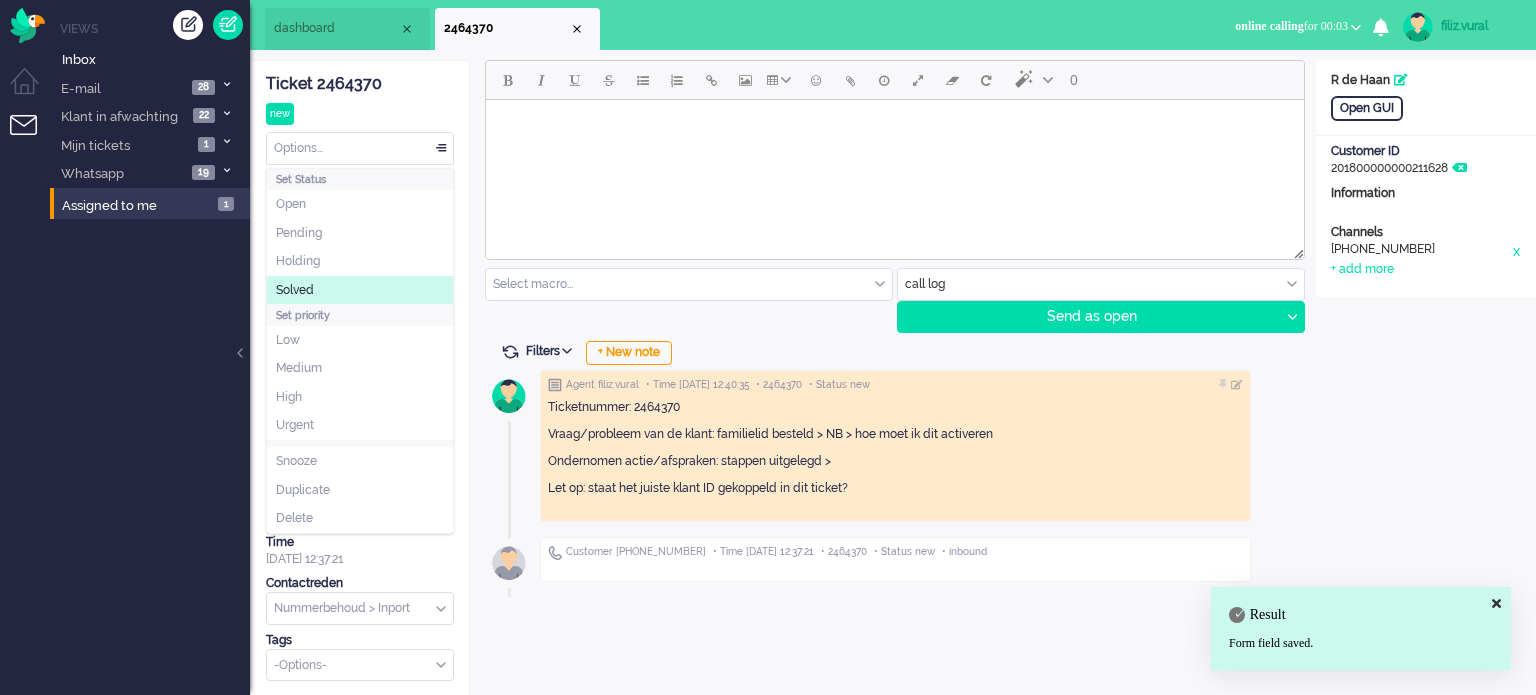 click on "Solved" 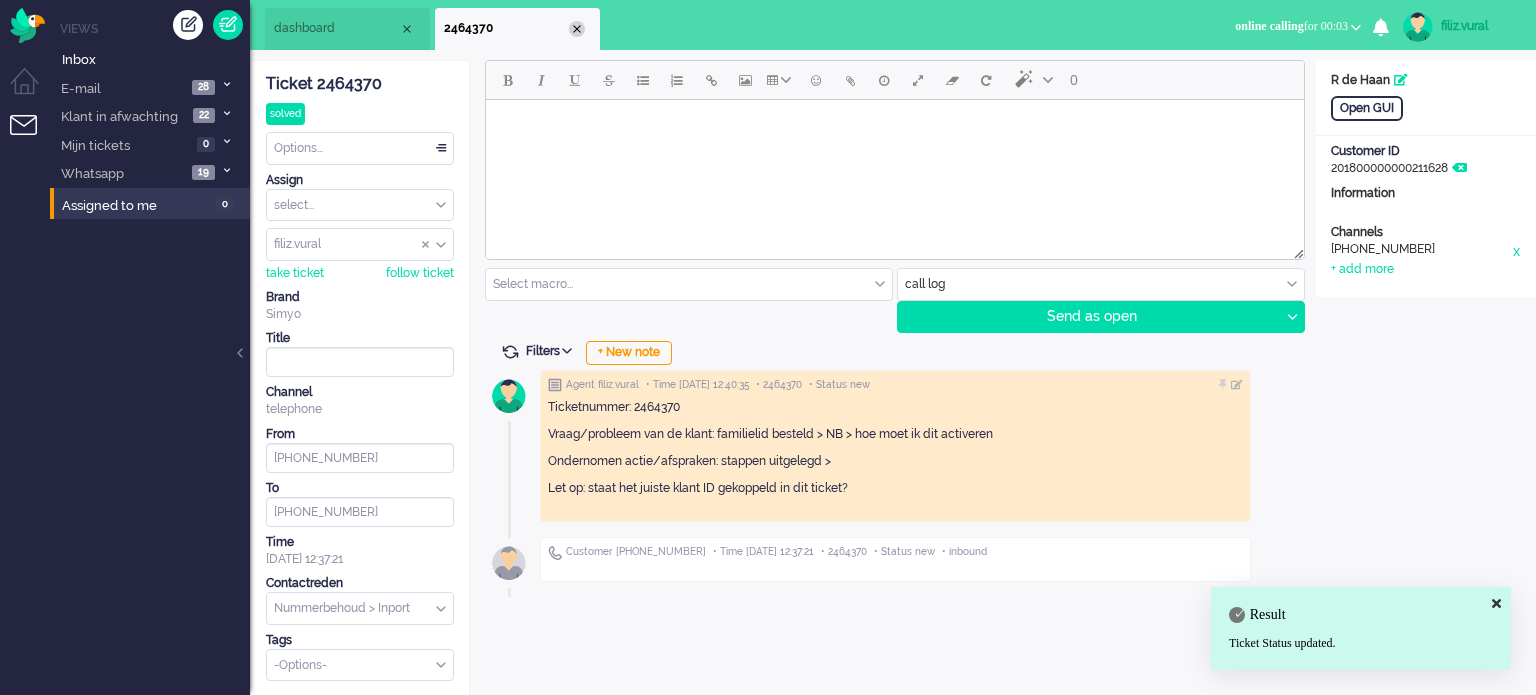 click at bounding box center (577, 29) 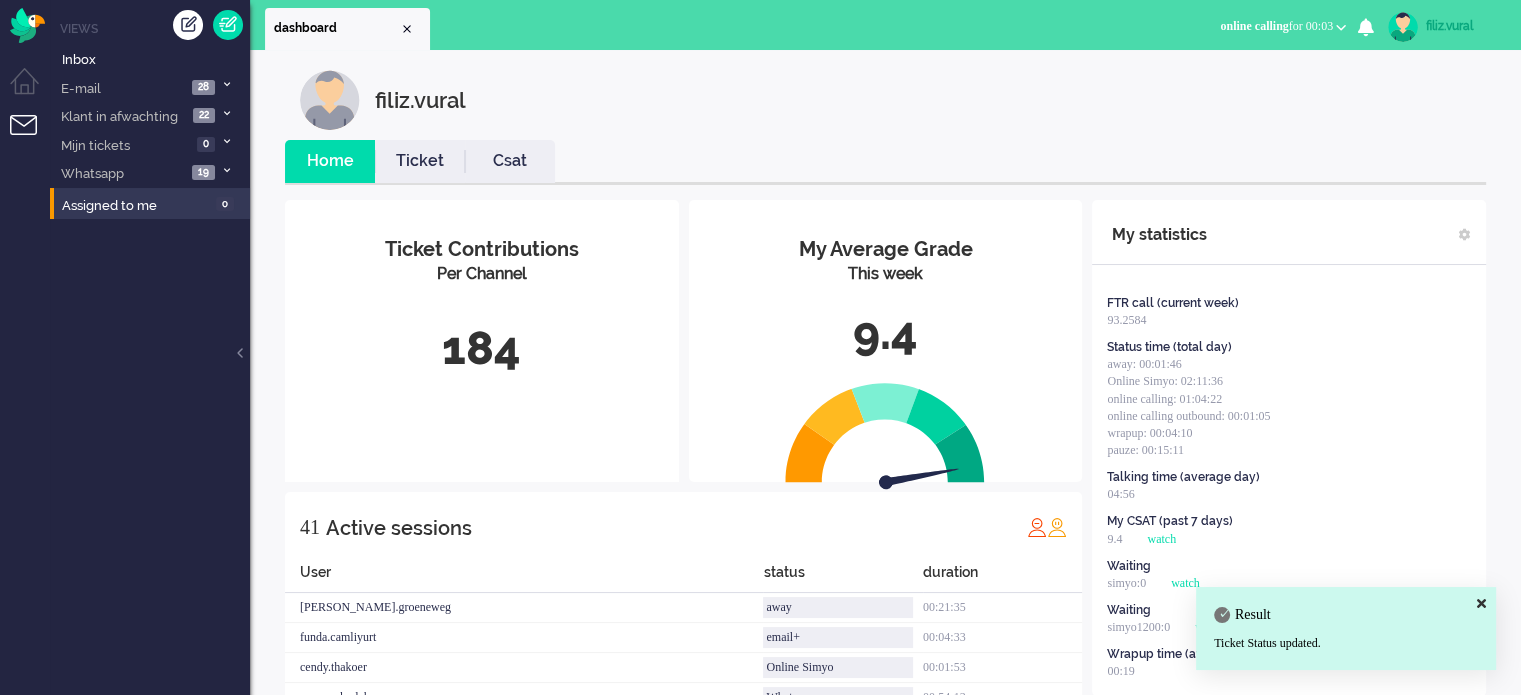 click on "online calling  for 00:03" at bounding box center [1276, 26] 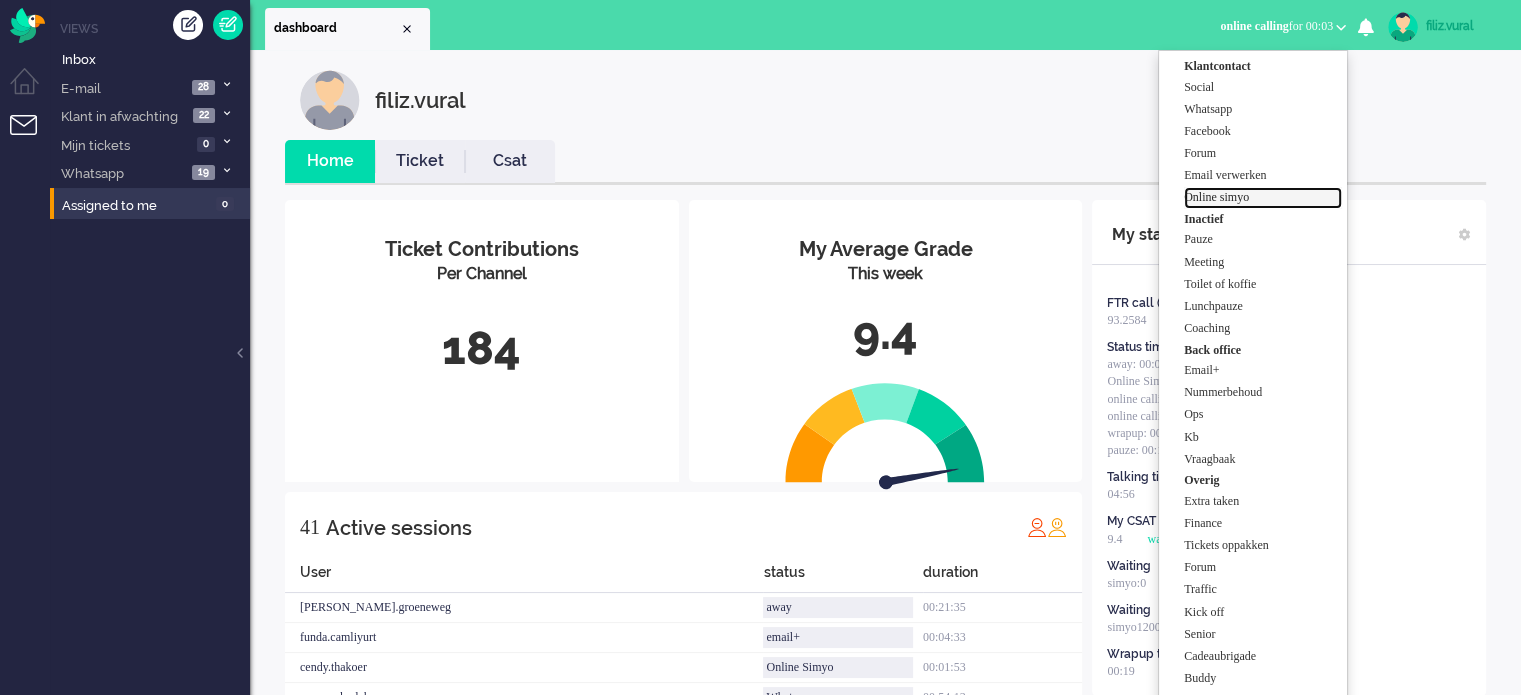 click on "Online simyo" at bounding box center (1263, 197) 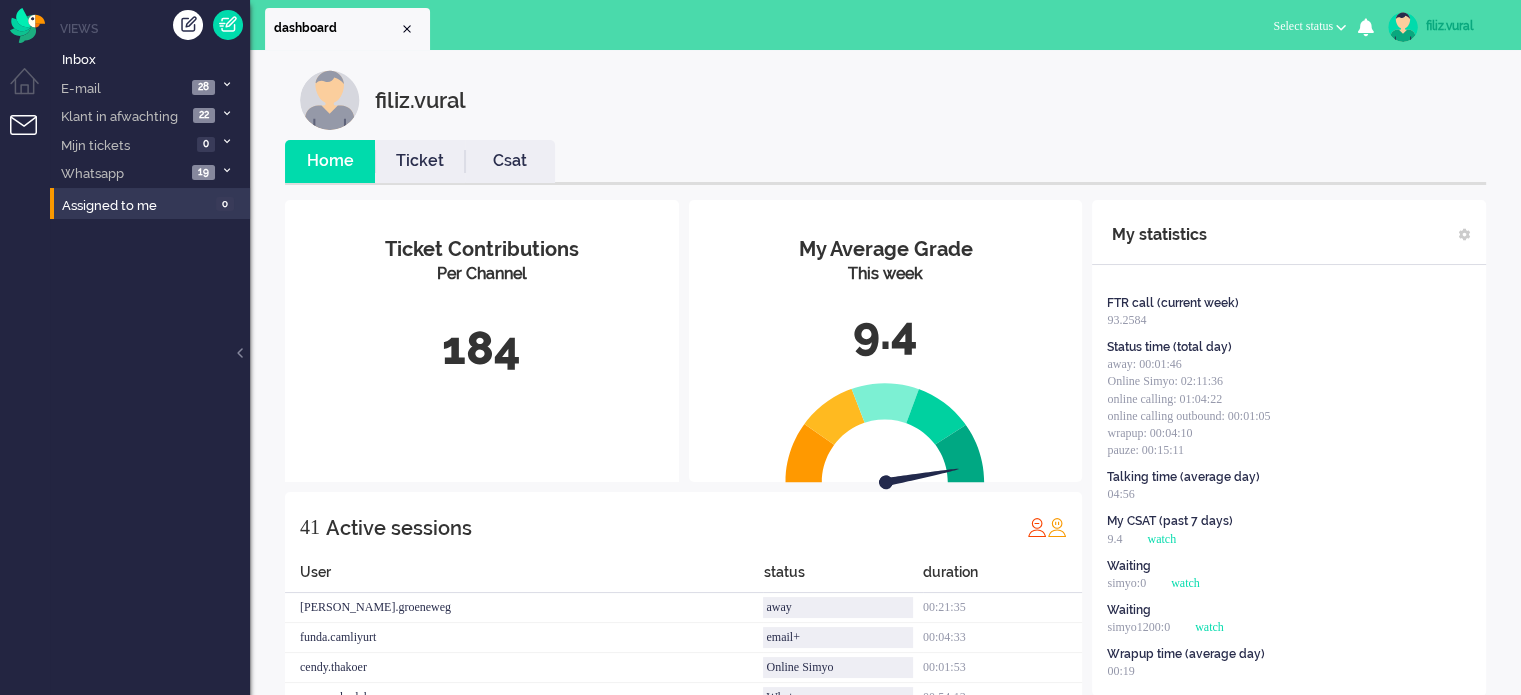 click on "Csat" at bounding box center [510, 161] 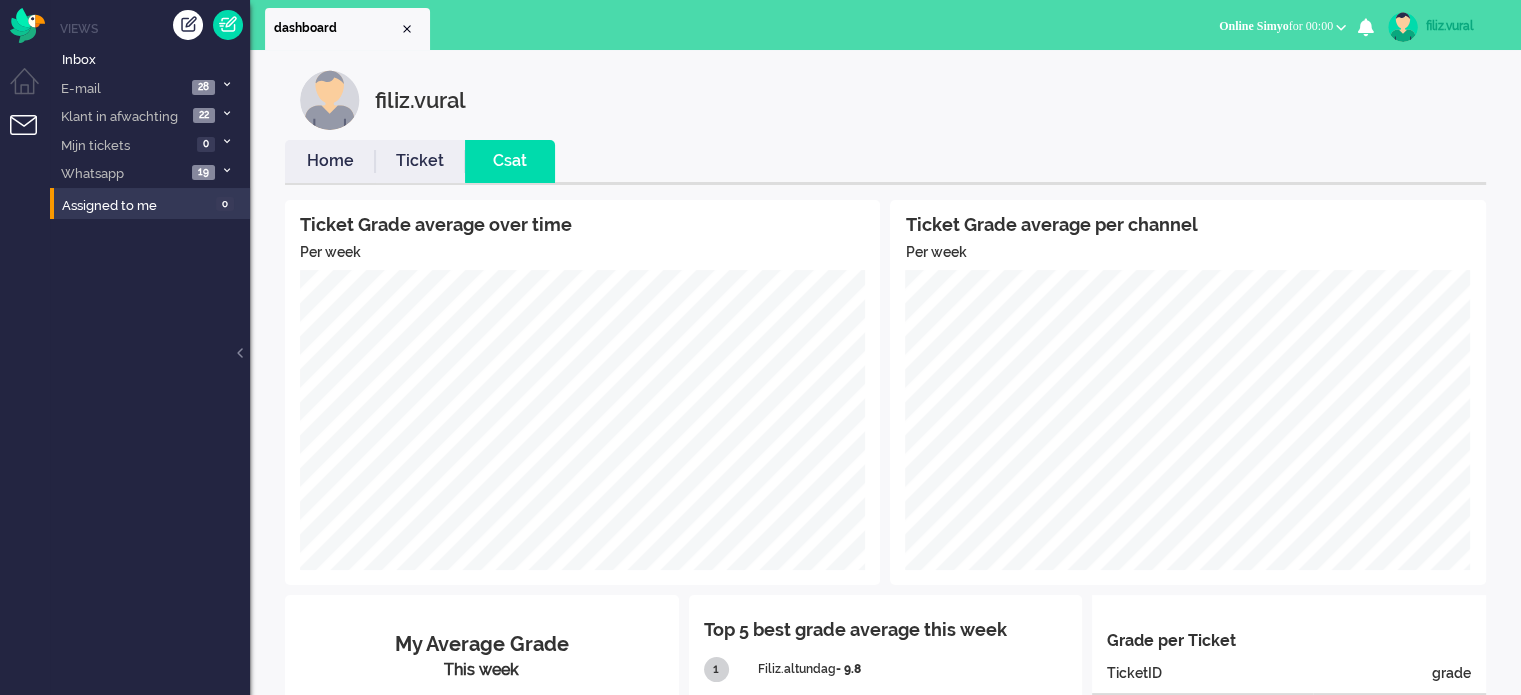 click on "Home" at bounding box center (330, 161) 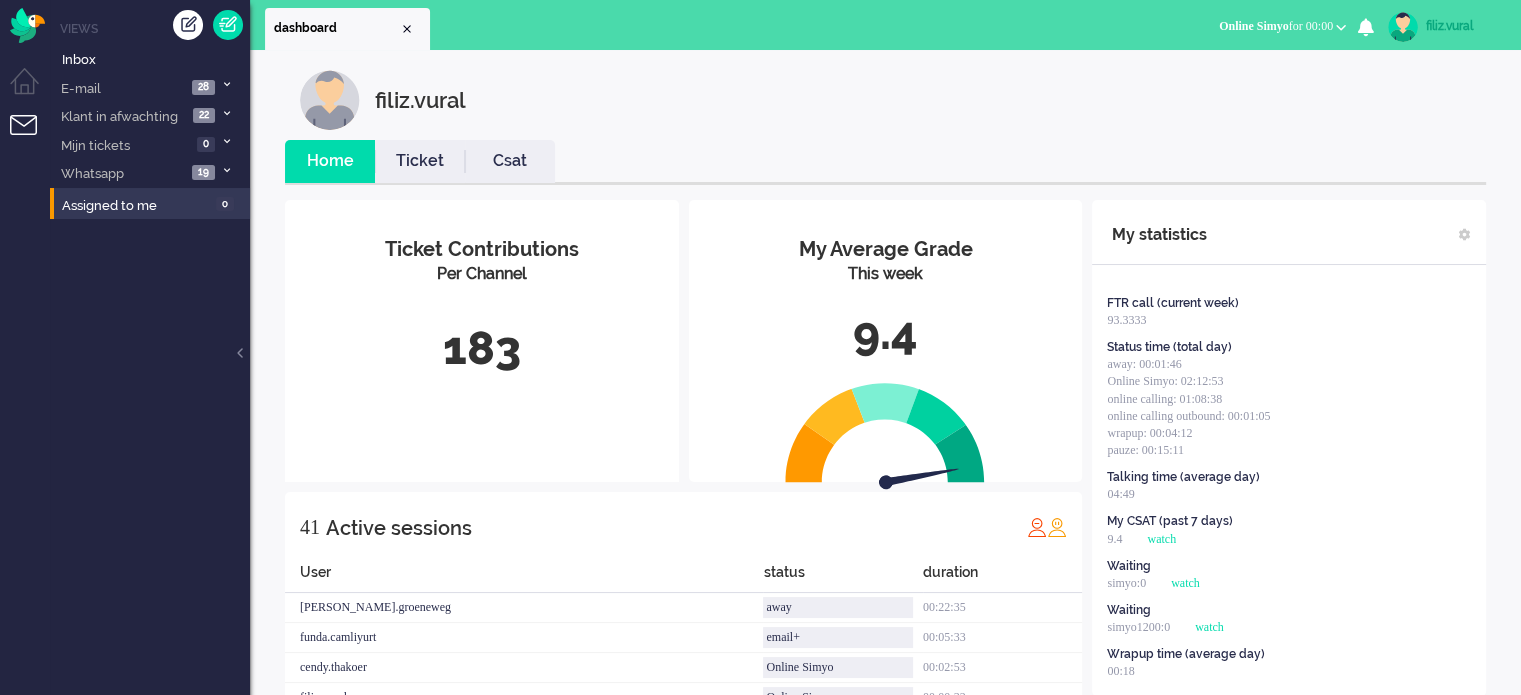 click on "Csat" at bounding box center (510, 161) 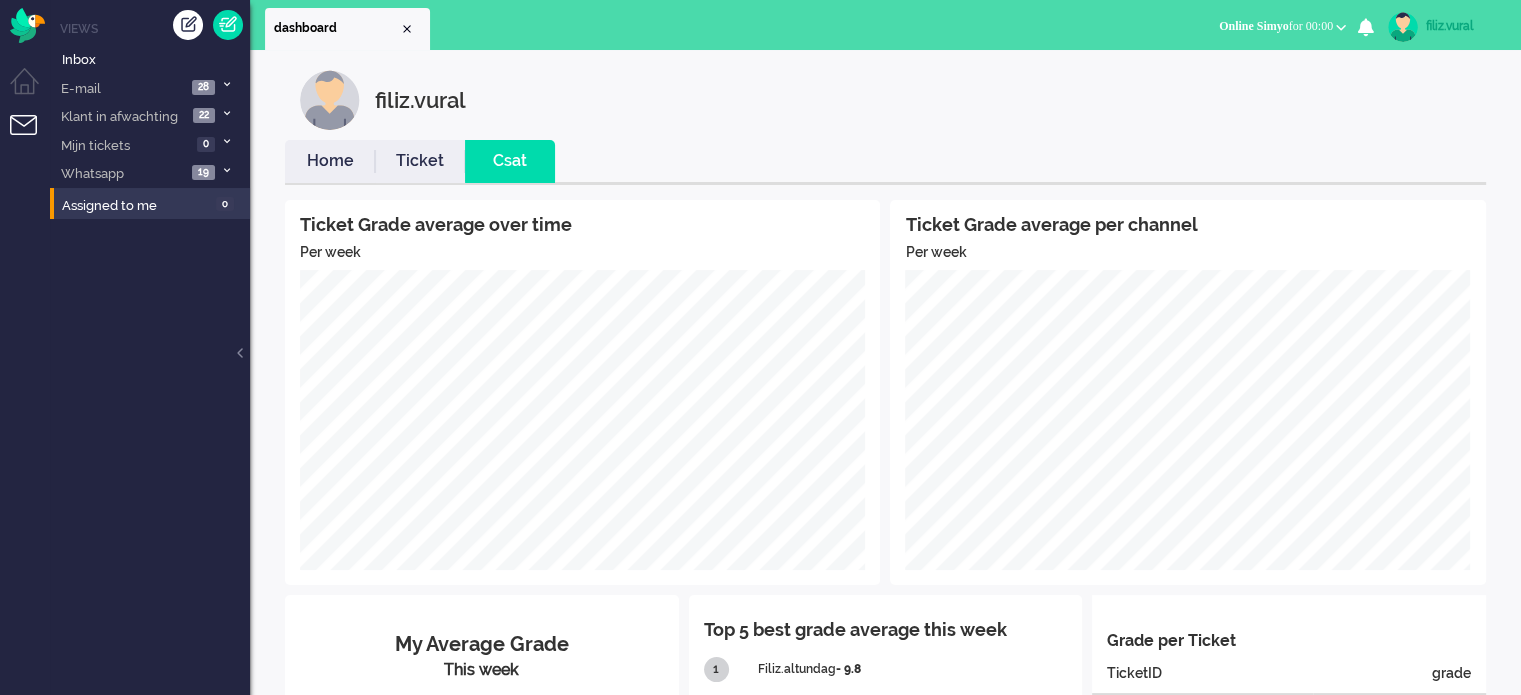 click on "Home" at bounding box center (330, 161) 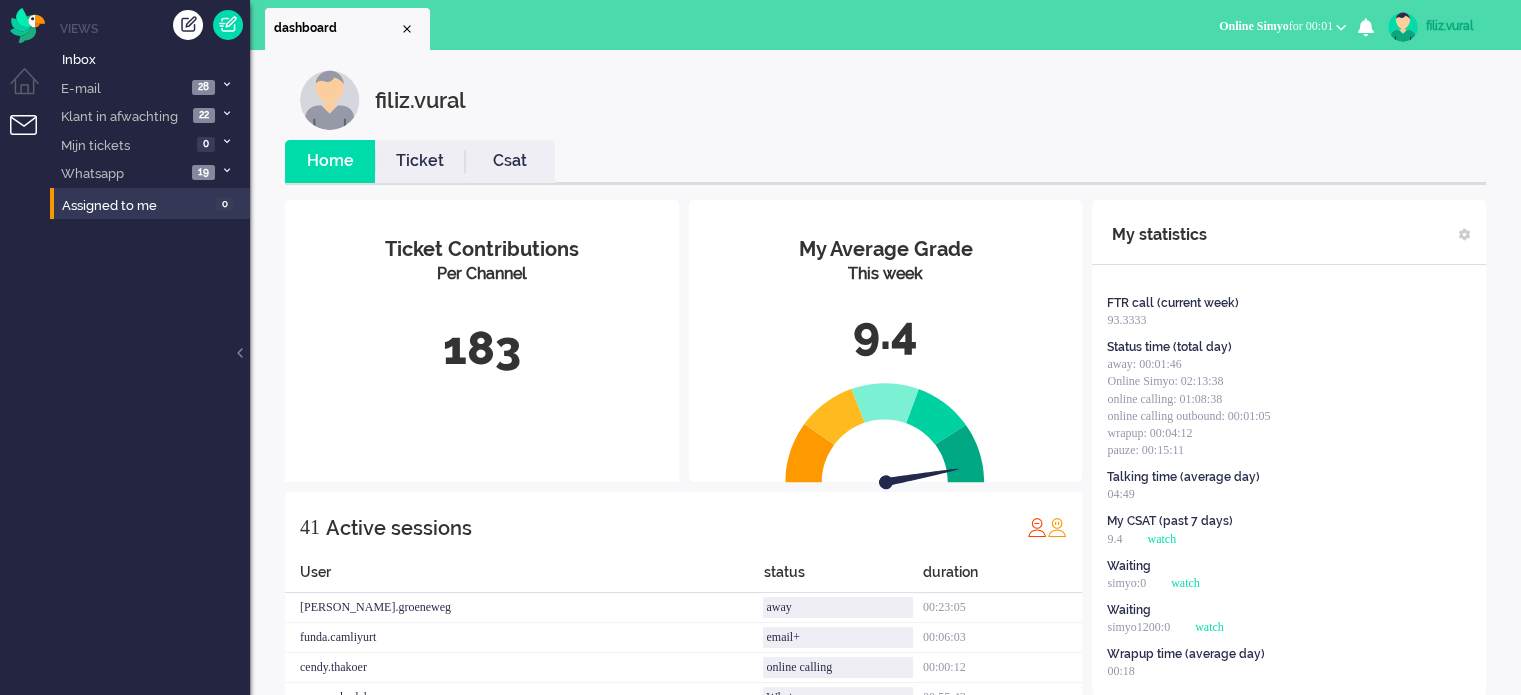 click on "Csat" at bounding box center [510, 161] 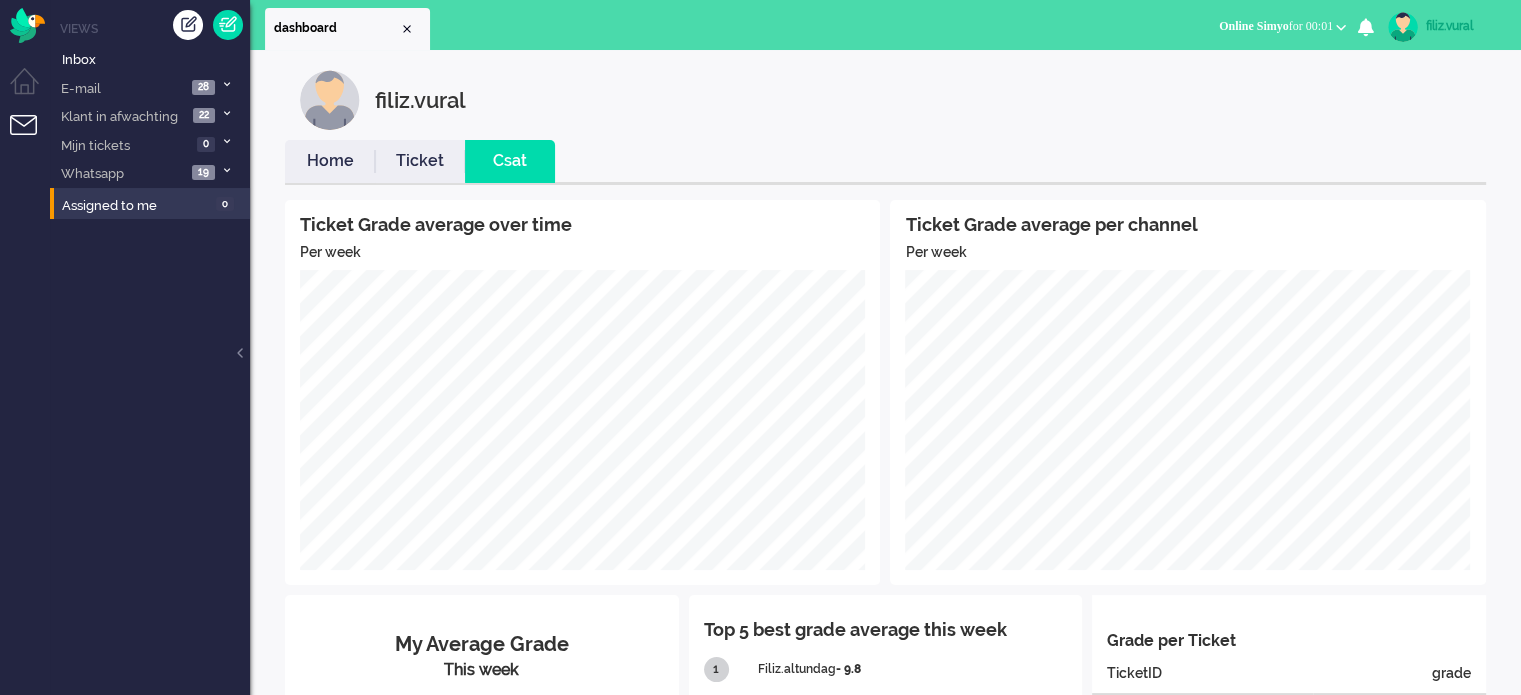 click on "Home" at bounding box center [330, 161] 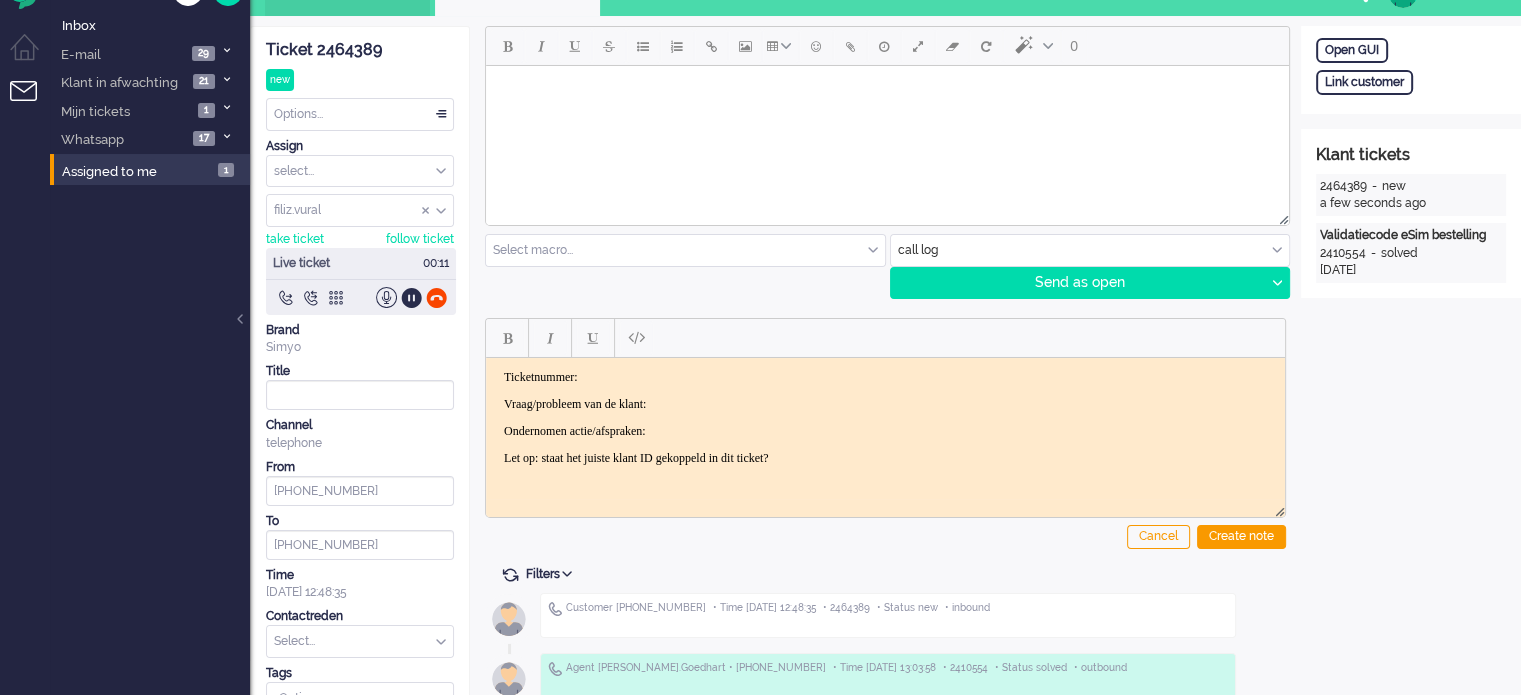 scroll, scrollTop: 0, scrollLeft: 0, axis: both 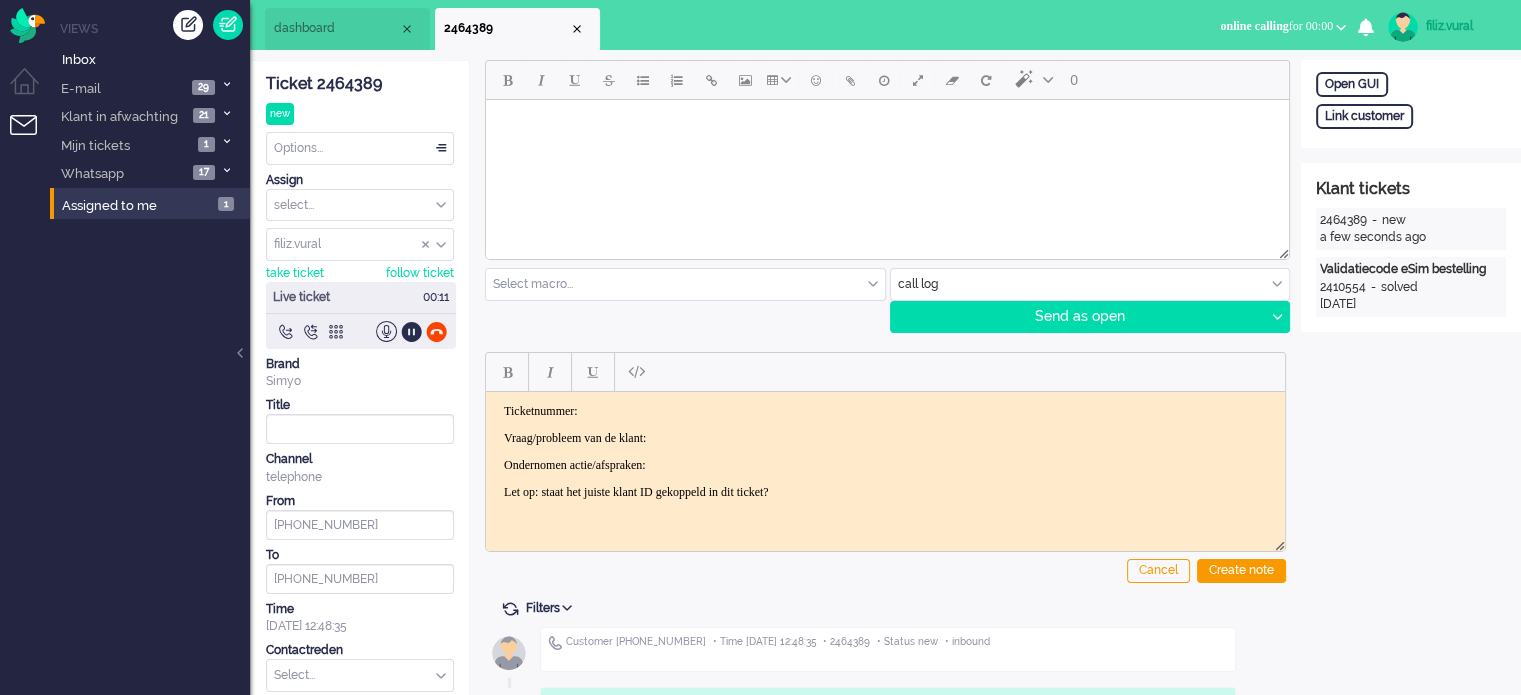 drag, startPoint x: 373, startPoint y: 79, endPoint x: 383, endPoint y: 91, distance: 15.6205 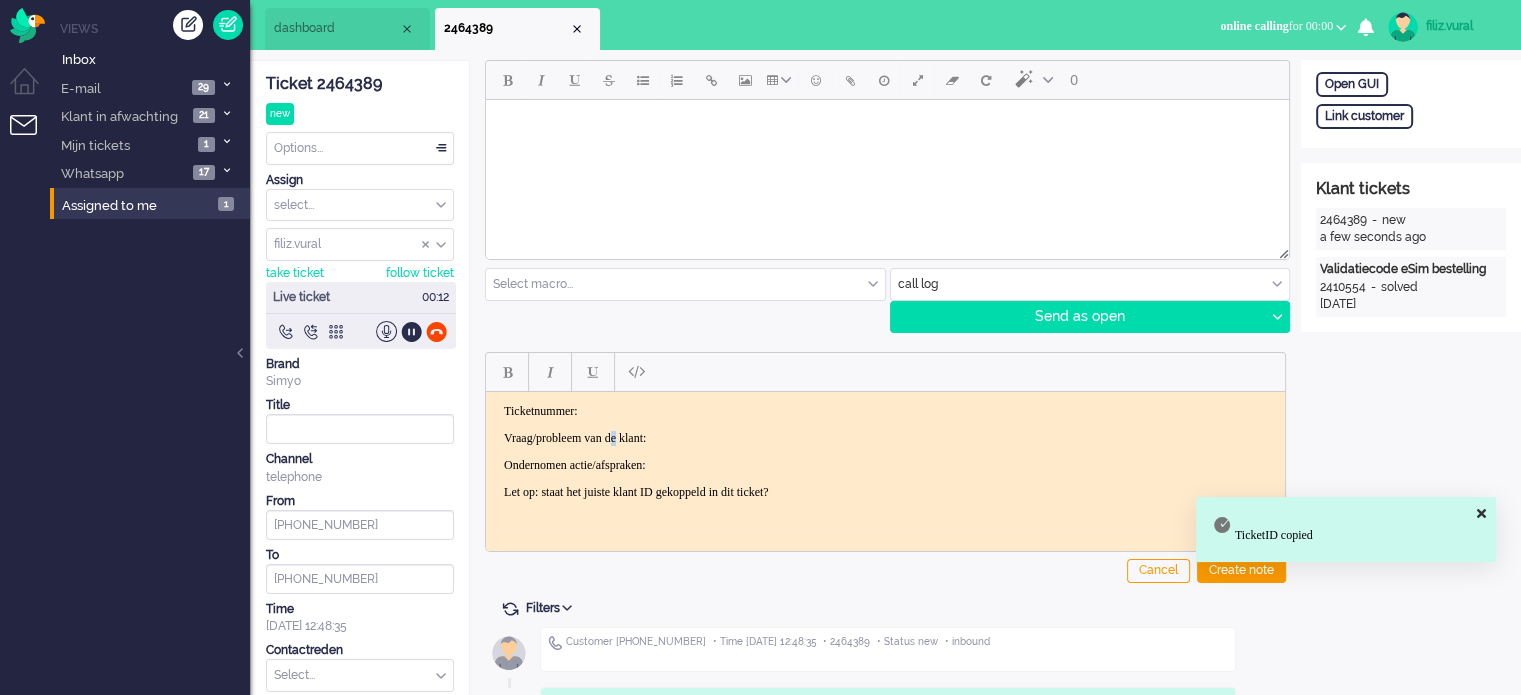 click on "Vraag/probleem van de klant:" at bounding box center (885, 437) 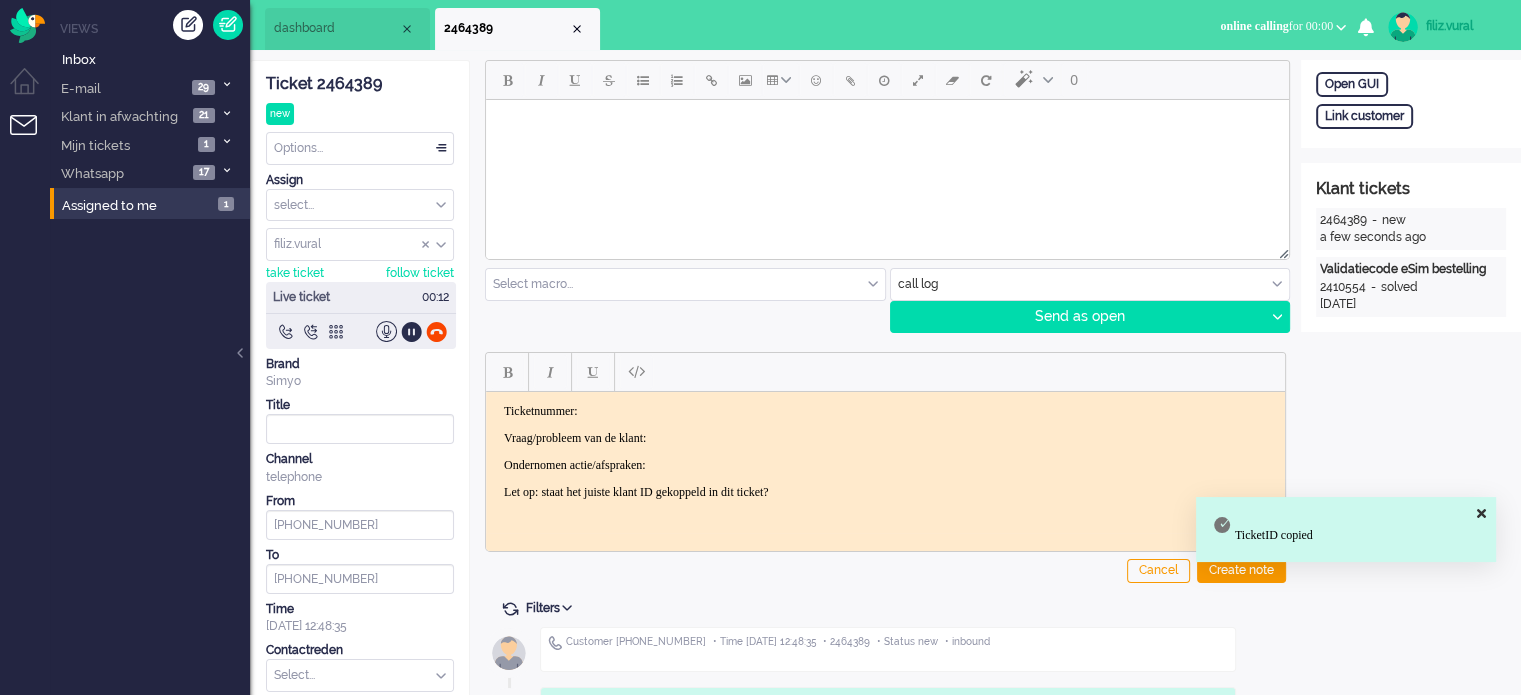 click on "Ticketnummer:" at bounding box center (885, 410) 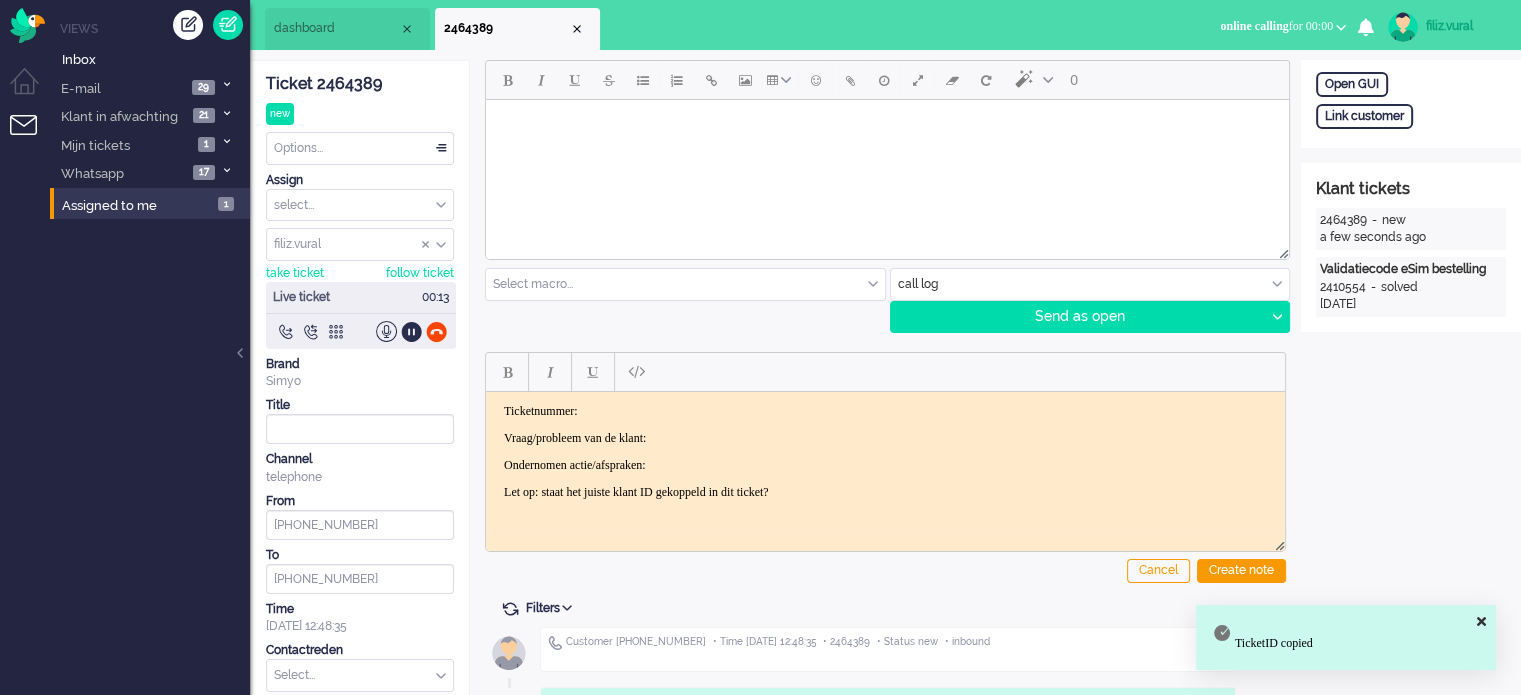 type 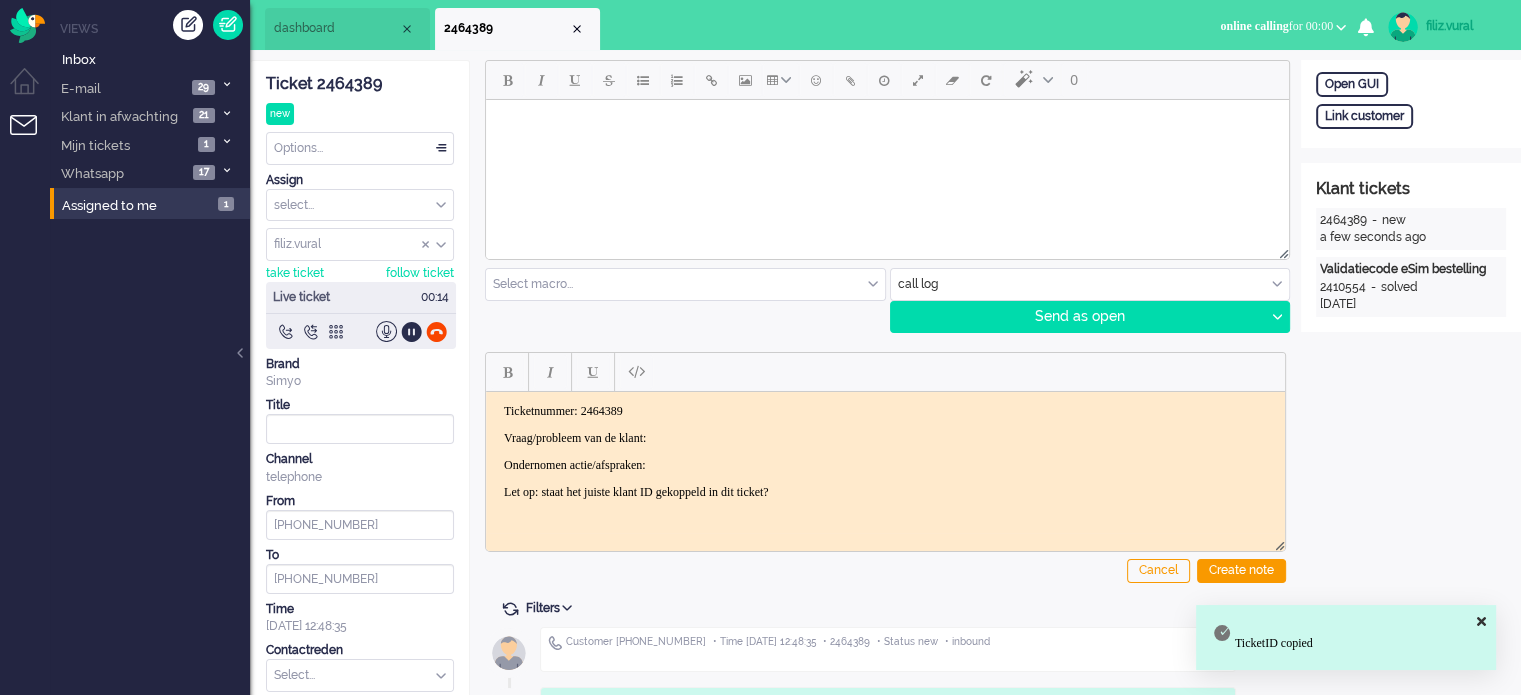 click on "Ticketnummer: 2464389 Vraag/probleem van de klant: Ondernomen actie/afspraken:  Let op: staat het juiste klant ID gekoppeld in dit ticket?" at bounding box center (885, 451) 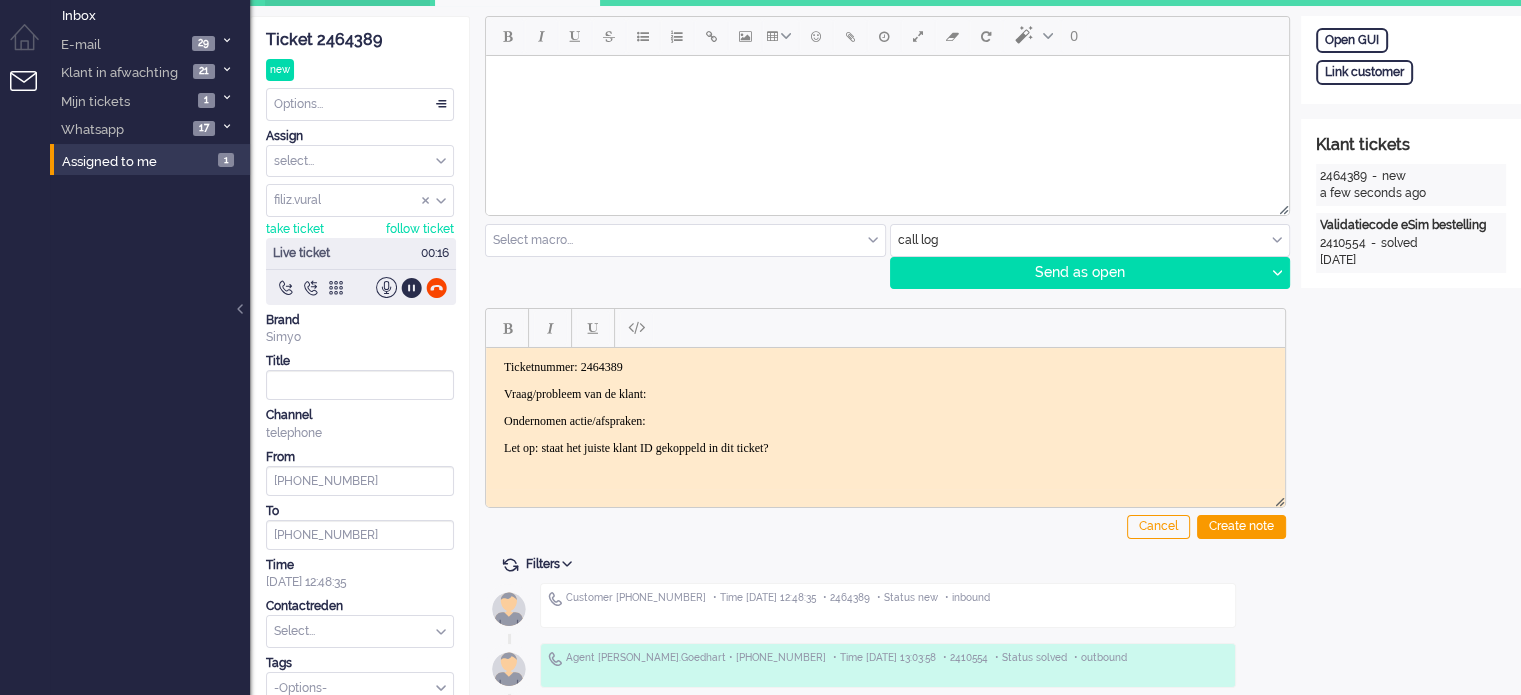 scroll, scrollTop: 0, scrollLeft: 0, axis: both 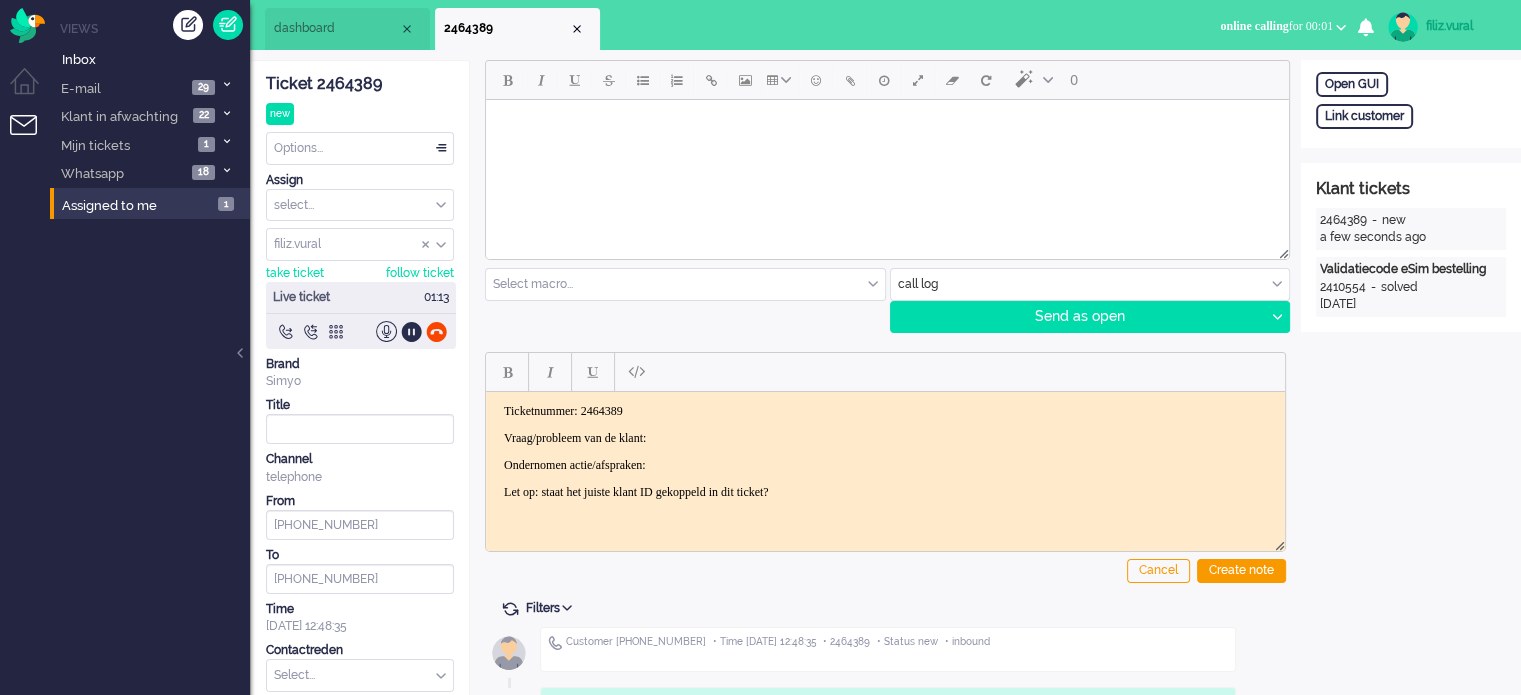 drag, startPoint x: 968, startPoint y: 279, endPoint x: 957, endPoint y: 311, distance: 33.83785 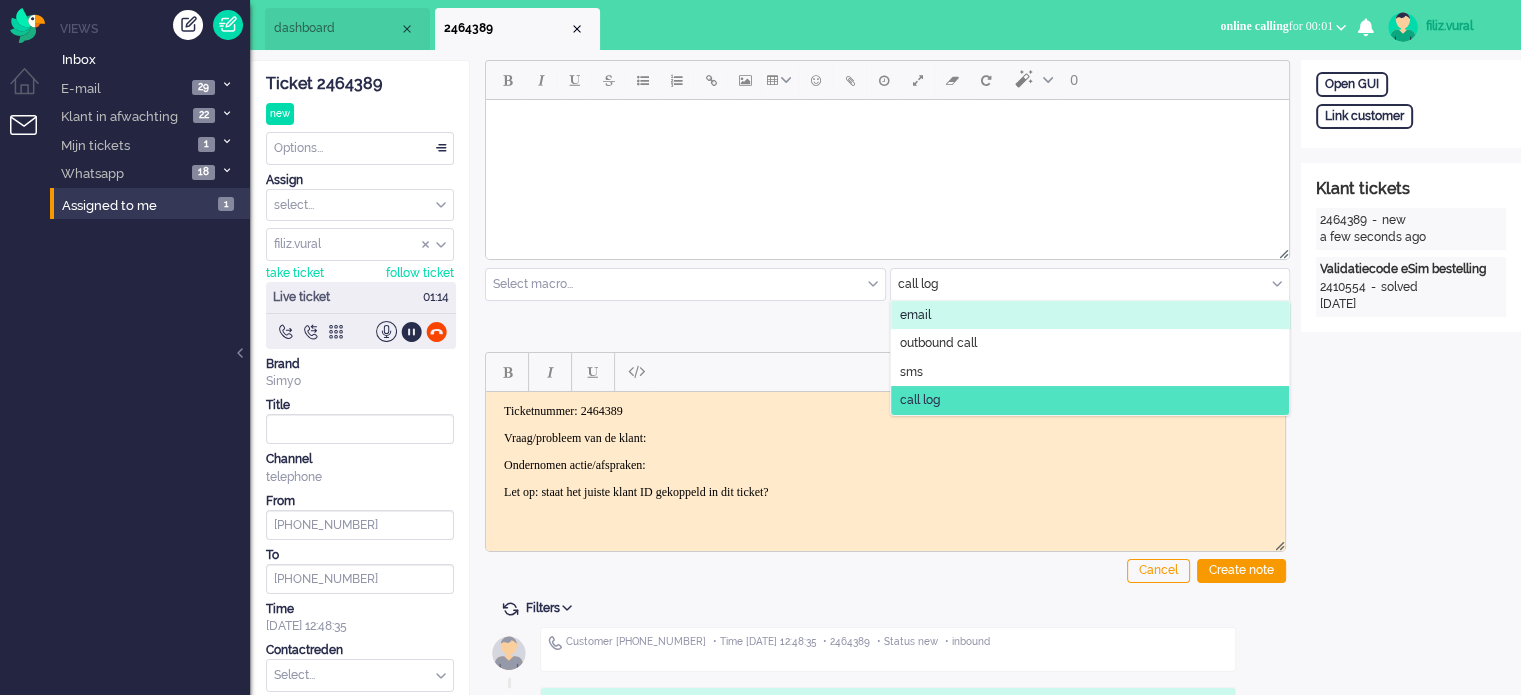click on "email" 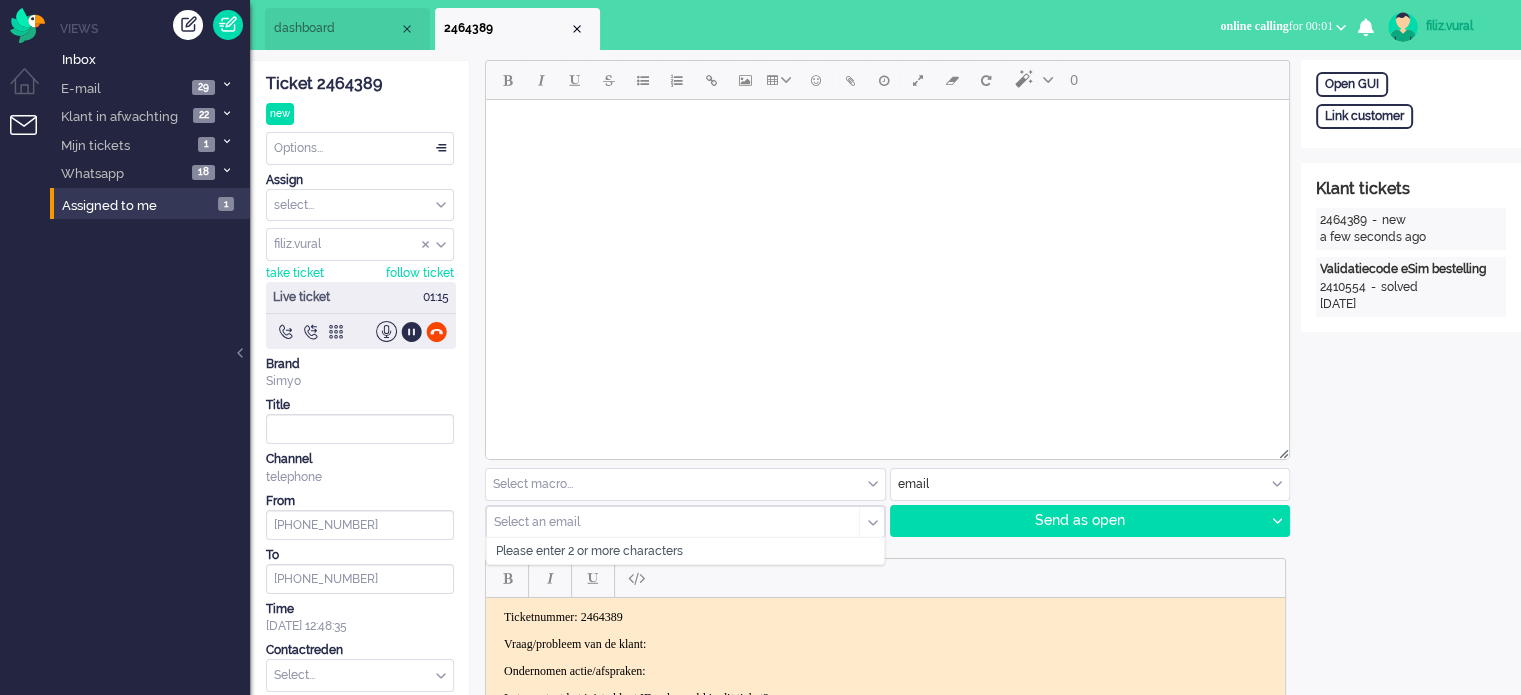 click at bounding box center (666, 522) 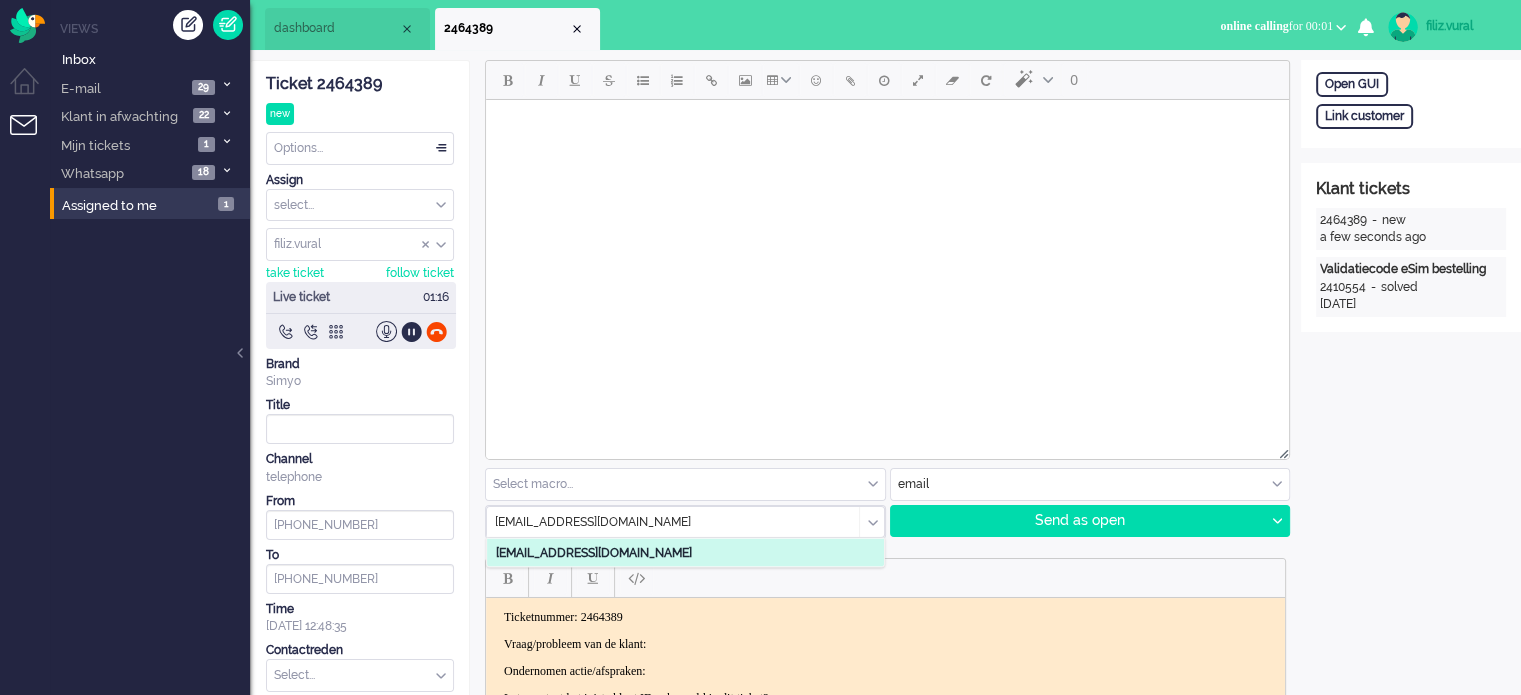 type on "embmmensink@gmail.com" 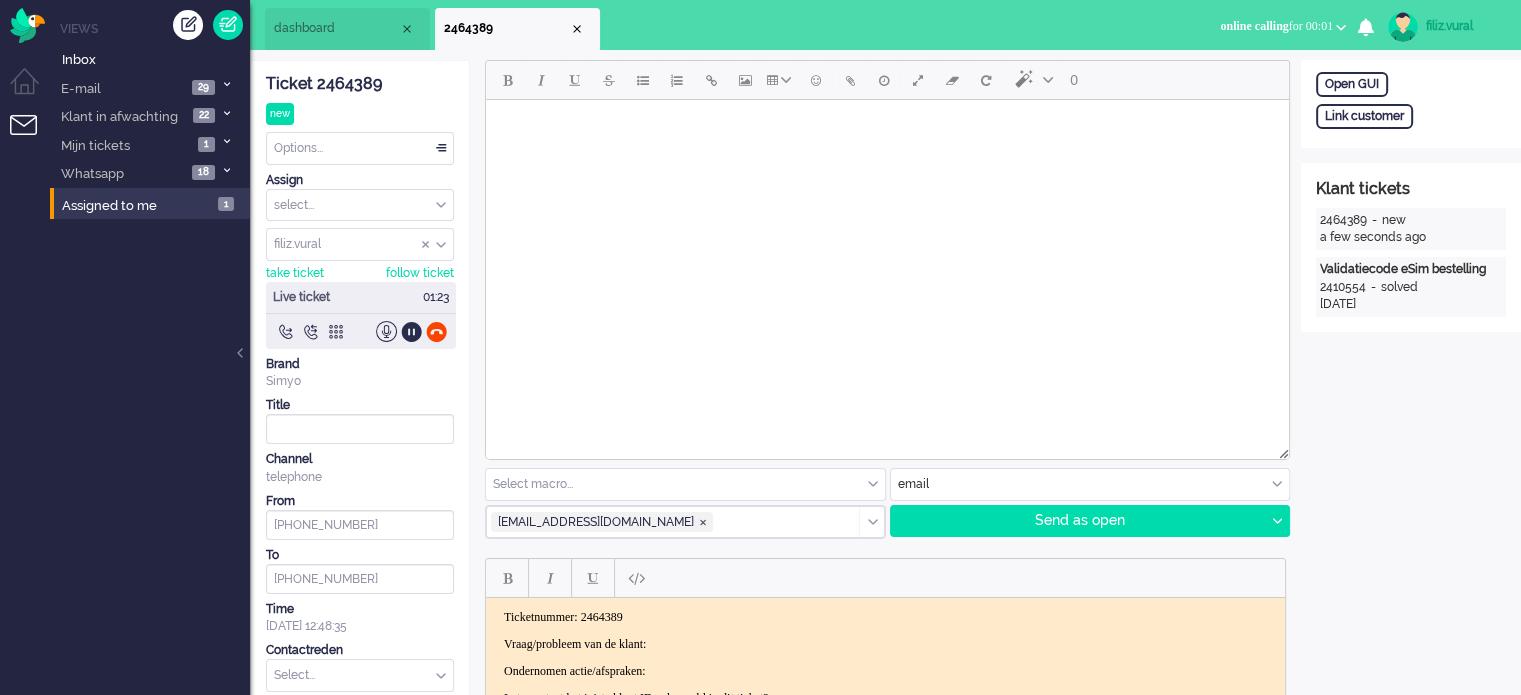 click at bounding box center [887, 125] 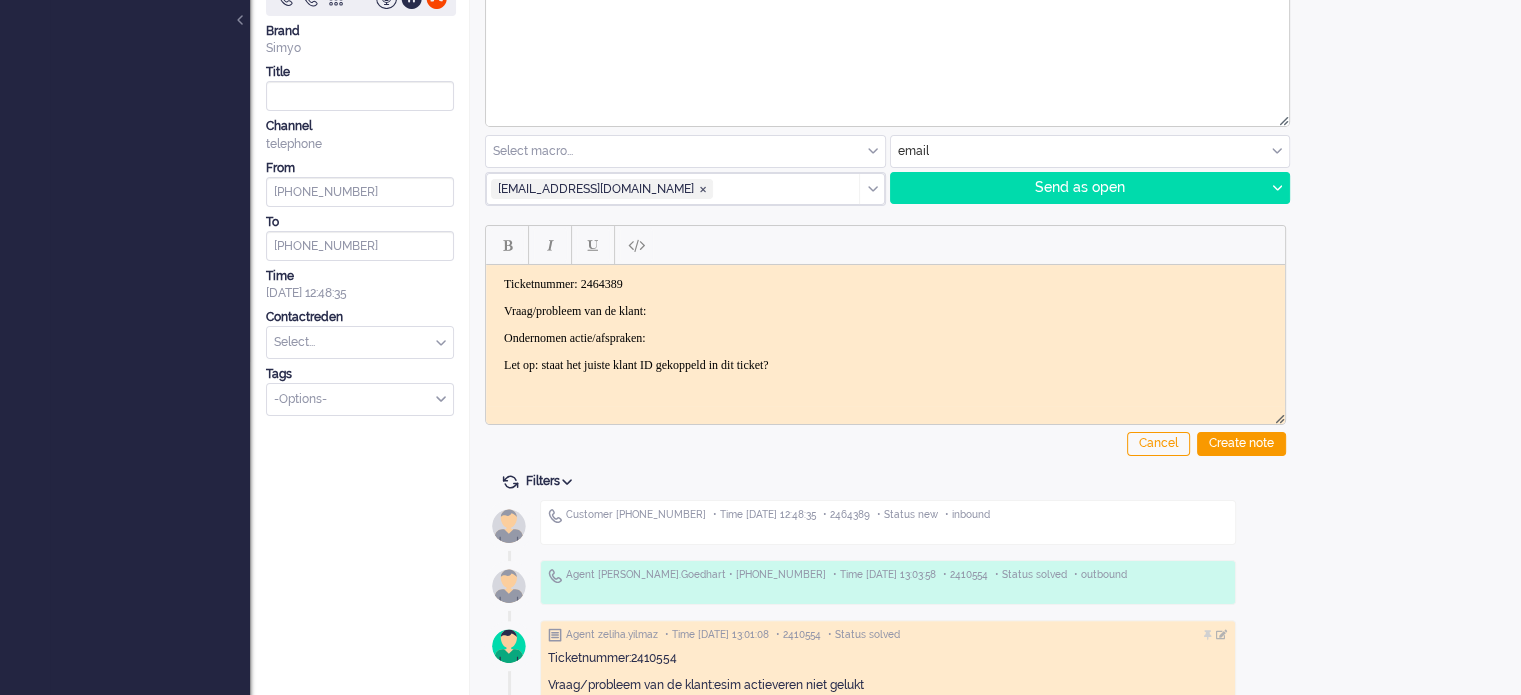 scroll, scrollTop: 0, scrollLeft: 0, axis: both 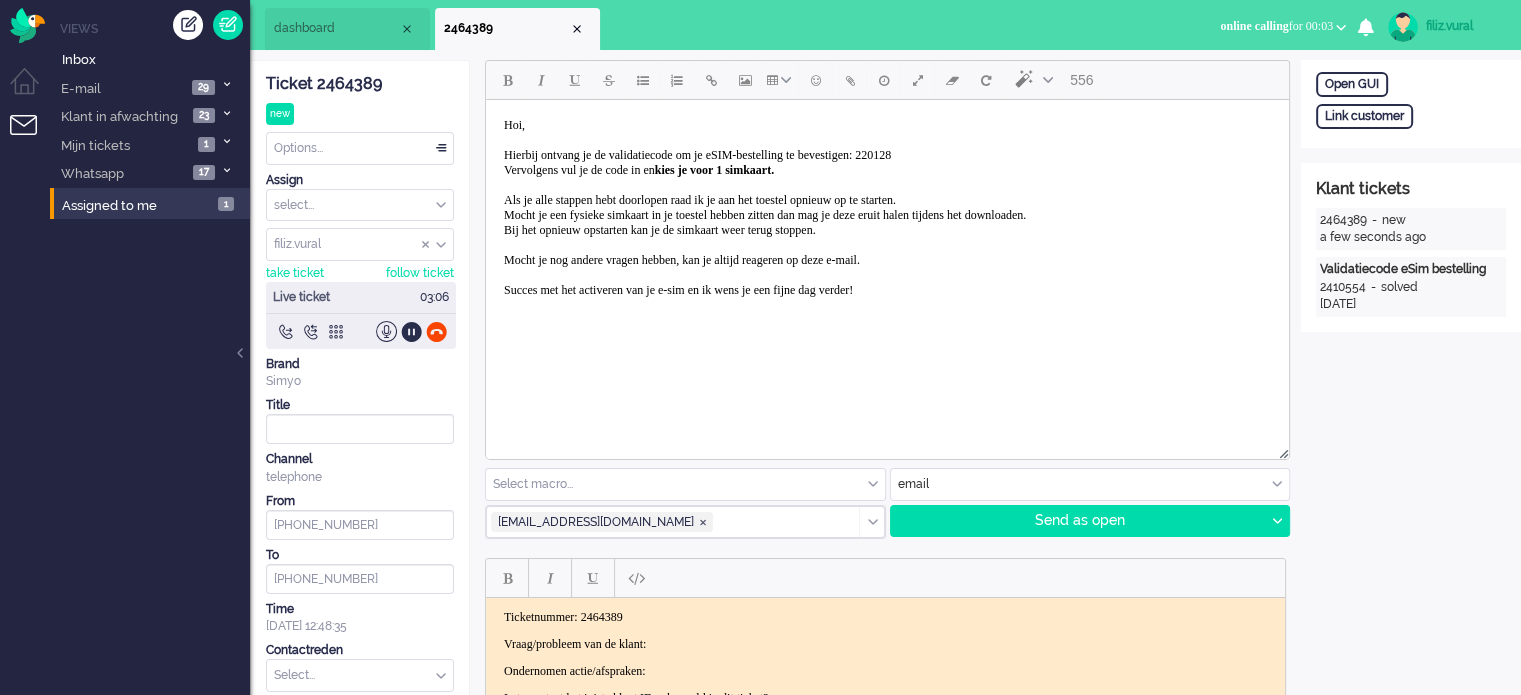 click on "Hoi, Hierbij ontvang je de validatiecode om je eSIM-bestelling te bevestigen: 220128 Vervolgens vul je de code in en  kies je voor 1 simkaart.  Als je alle stappen hebt doorlopen raad ik je aan het toestel opnieuw op te starten.  Mocht je een fysieke simkaart in je toestel hebben zitten dan mag je deze eruit halen tijdens het downloaden.  Bij het opnieuw opstarten kan je de simkaart weer terug stoppen. Mocht je nog andere vragen hebben, kan je altijd reageren op deze e-mail. Succes met het activeren van je e-sim en ik wens je een fijne dag verder!" at bounding box center [765, 207] 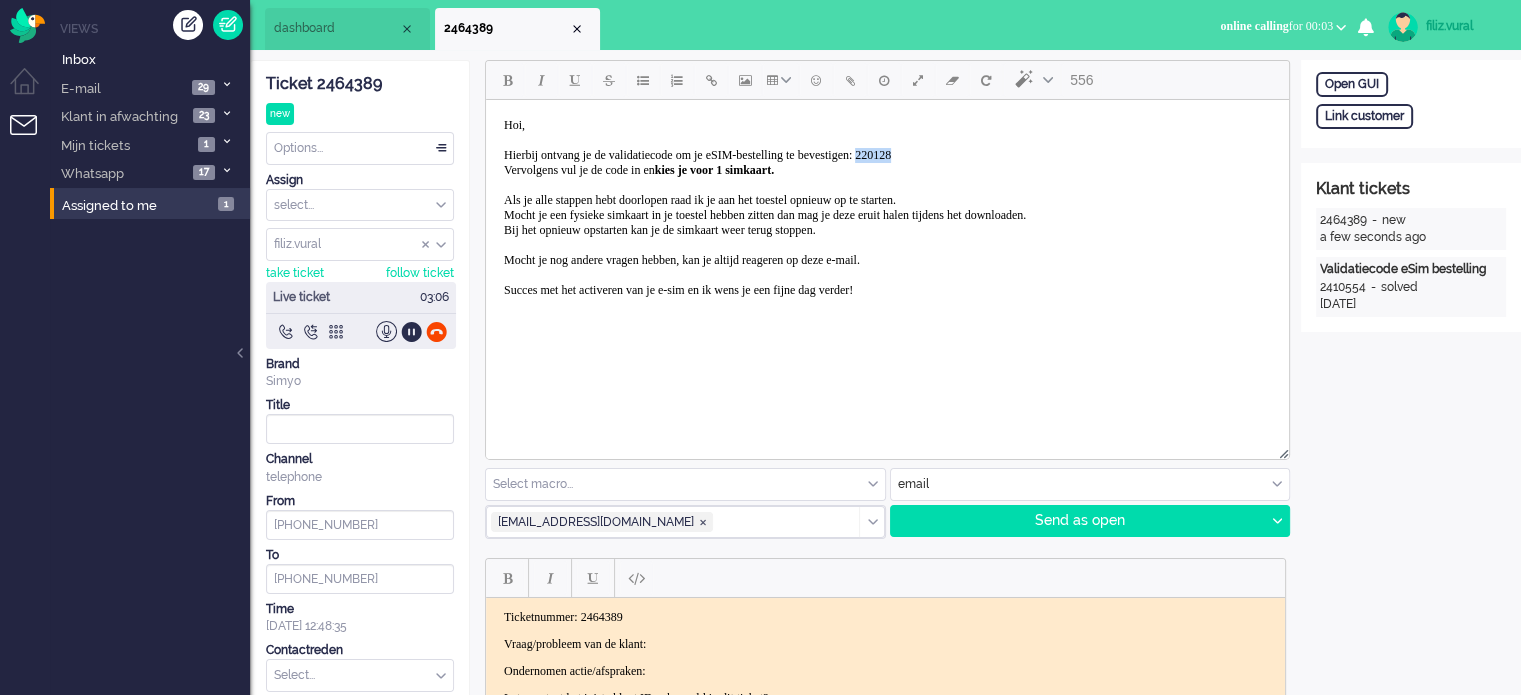click on "Hoi, Hierbij ontvang je de validatiecode om je eSIM-bestelling te bevestigen: 220128 Vervolgens vul je de code in en  kies je voor 1 simkaart.  Als je alle stappen hebt doorlopen raad ik je aan het toestel opnieuw op te starten.  Mocht je een fysieke simkaart in je toestel hebben zitten dan mag je deze eruit halen tijdens het downloaden.  Bij het opnieuw opstarten kan je de simkaart weer terug stoppen. Mocht je nog andere vragen hebben, kan je altijd reageren op deze e-mail. Succes met het activeren van je e-sim en ik wens je een fijne dag verder!" at bounding box center (765, 207) 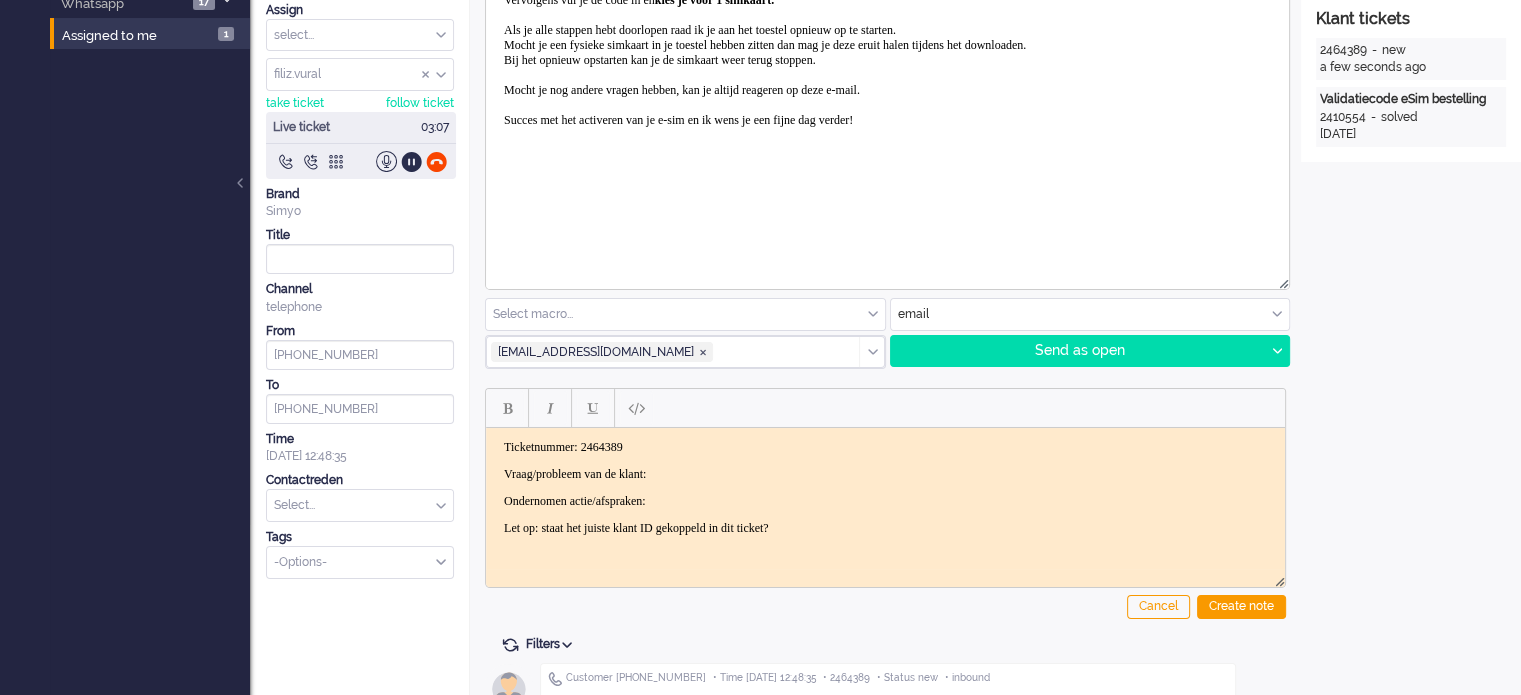 scroll, scrollTop: 300, scrollLeft: 0, axis: vertical 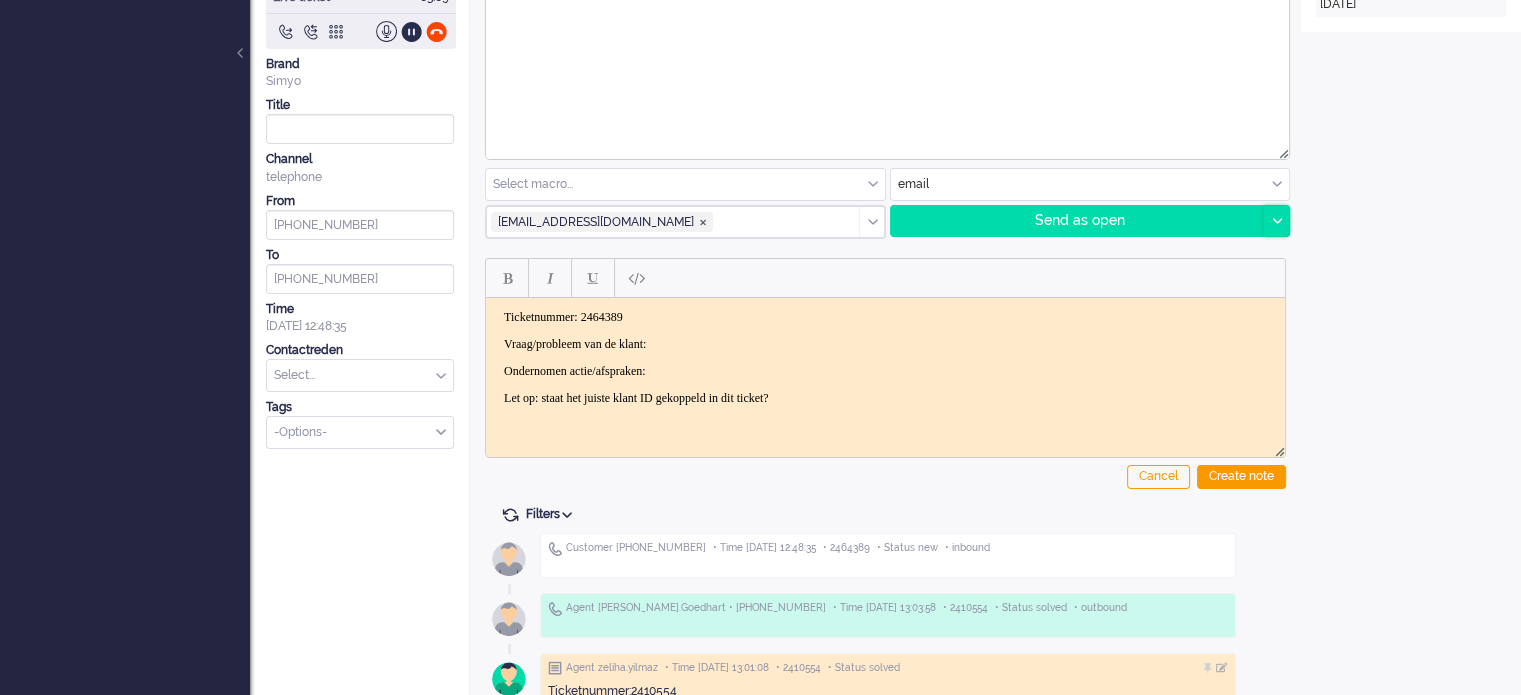 click at bounding box center [1276, 221] 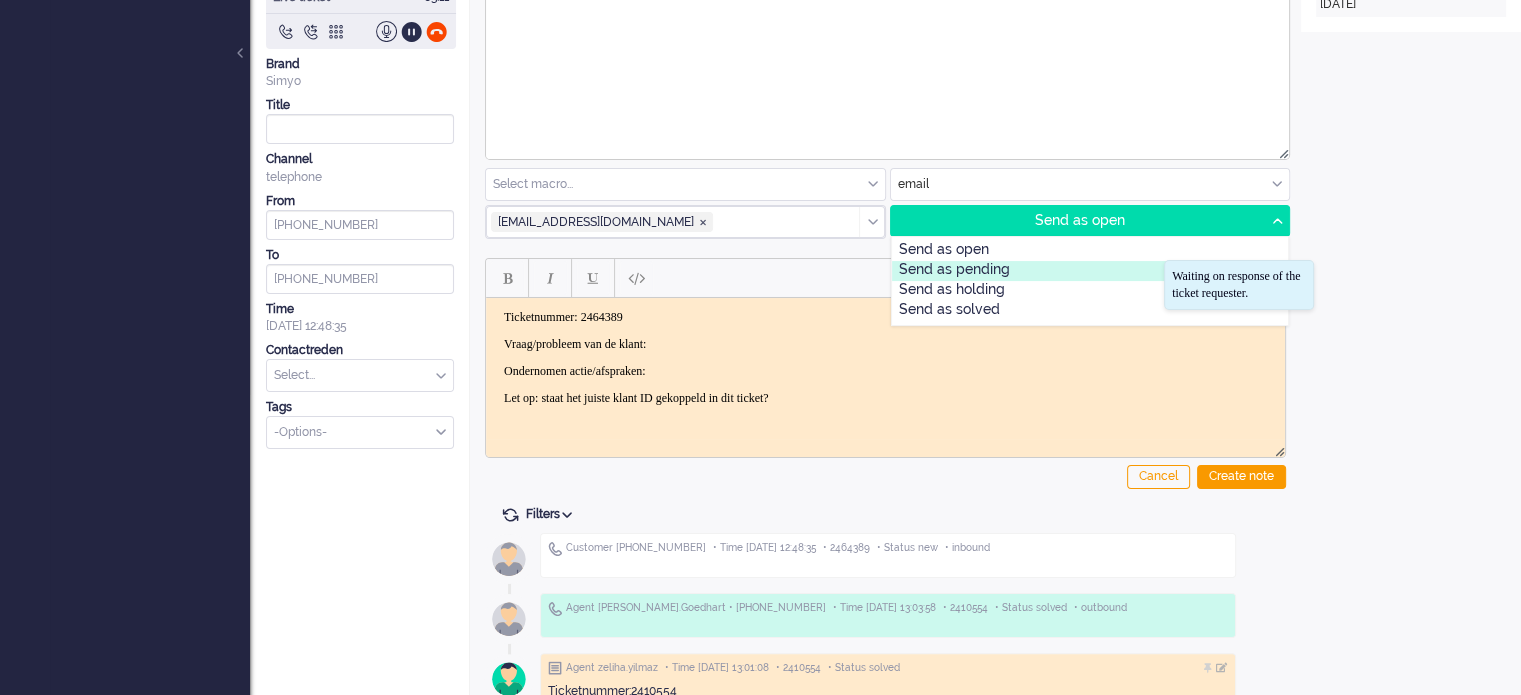 click on "Send as pending" at bounding box center [1090, 271] 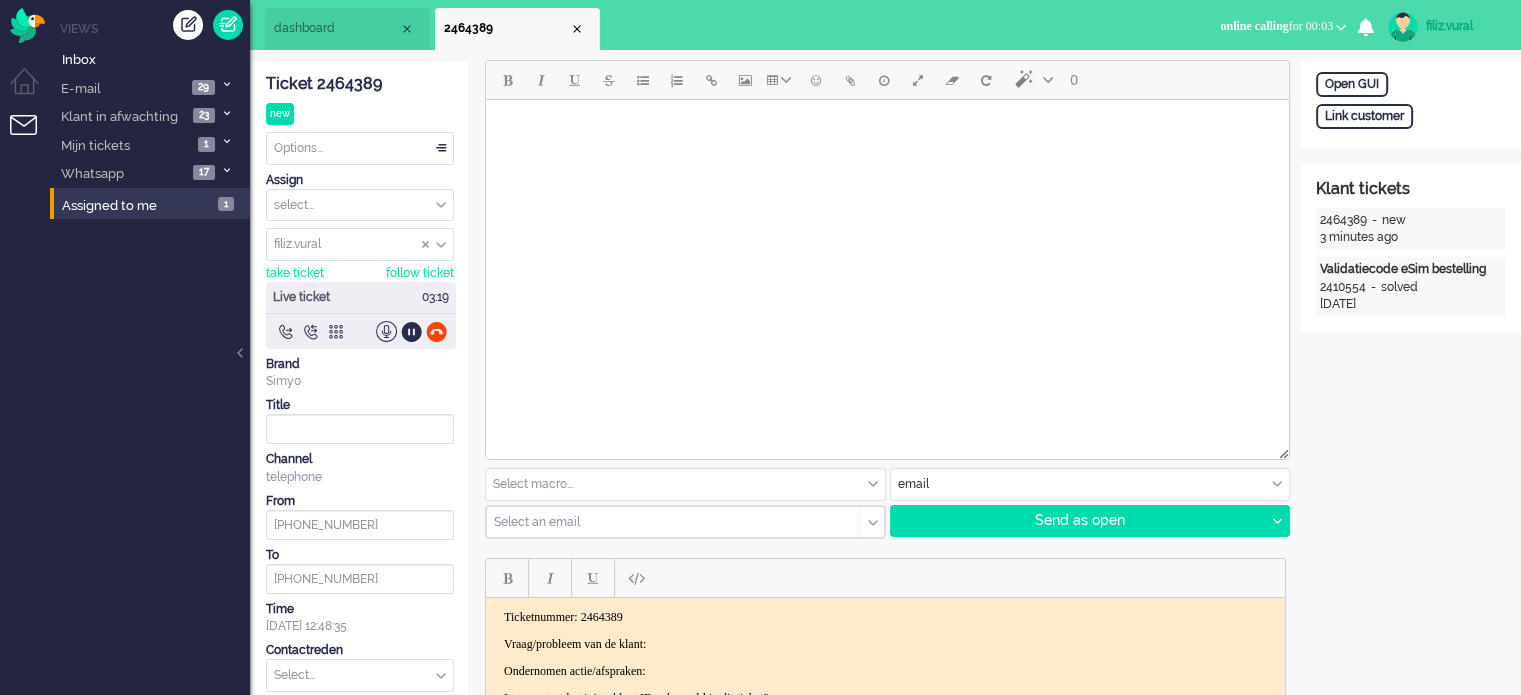 scroll, scrollTop: 400, scrollLeft: 0, axis: vertical 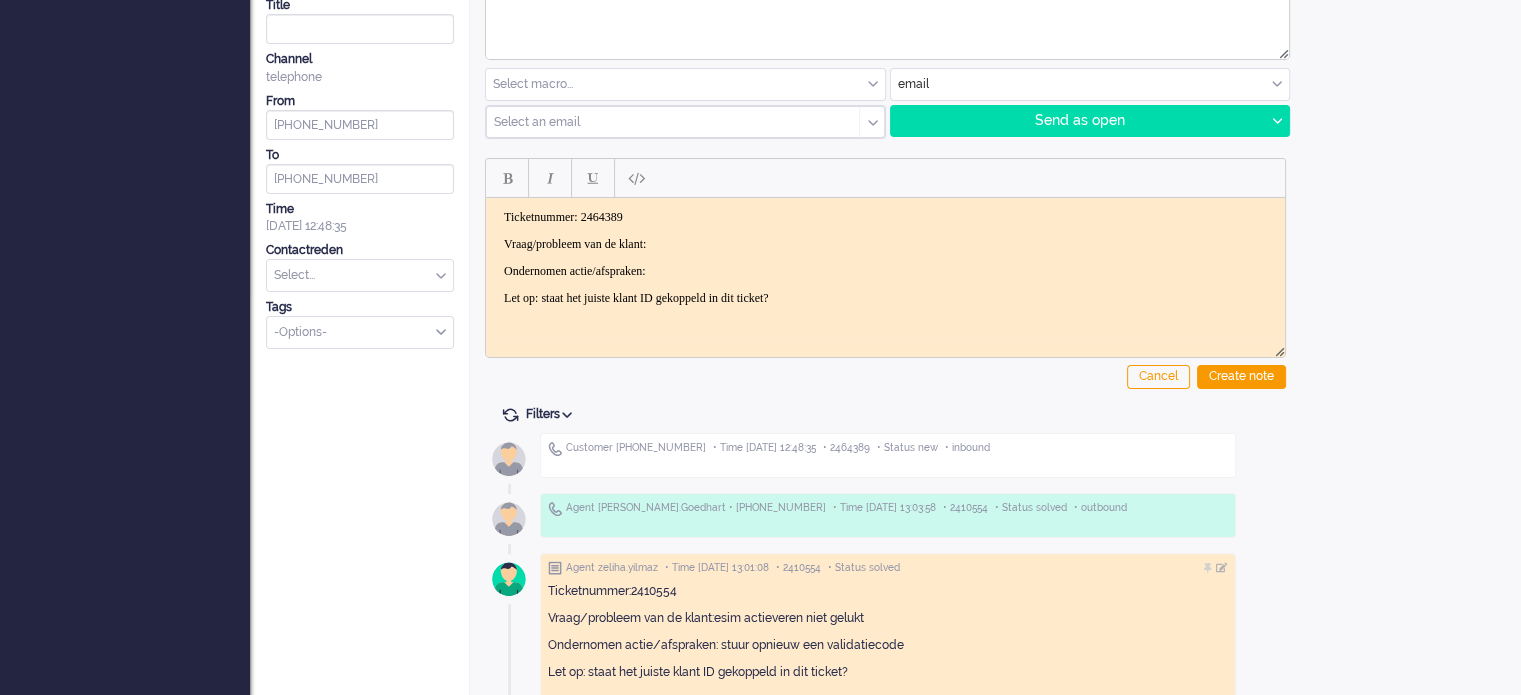 click at bounding box center (360, 275) 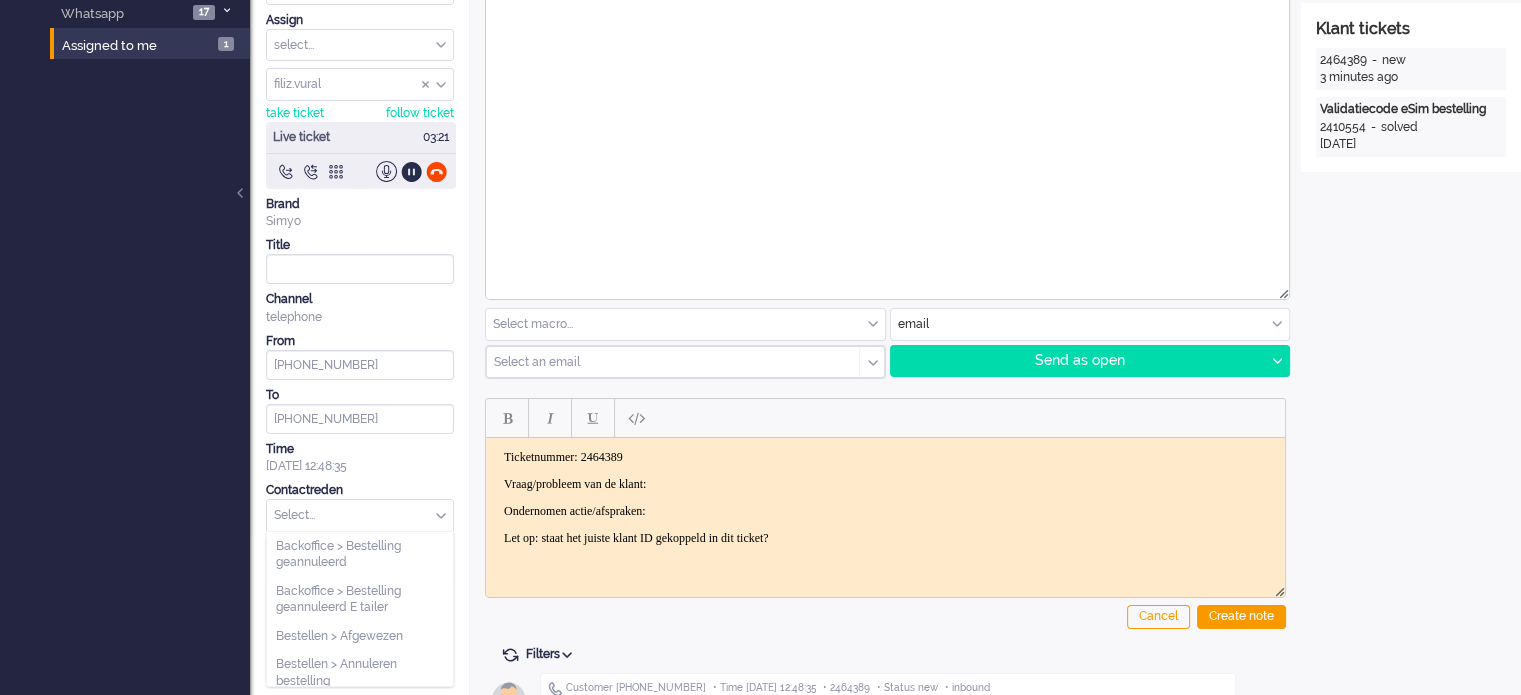scroll, scrollTop: 0, scrollLeft: 0, axis: both 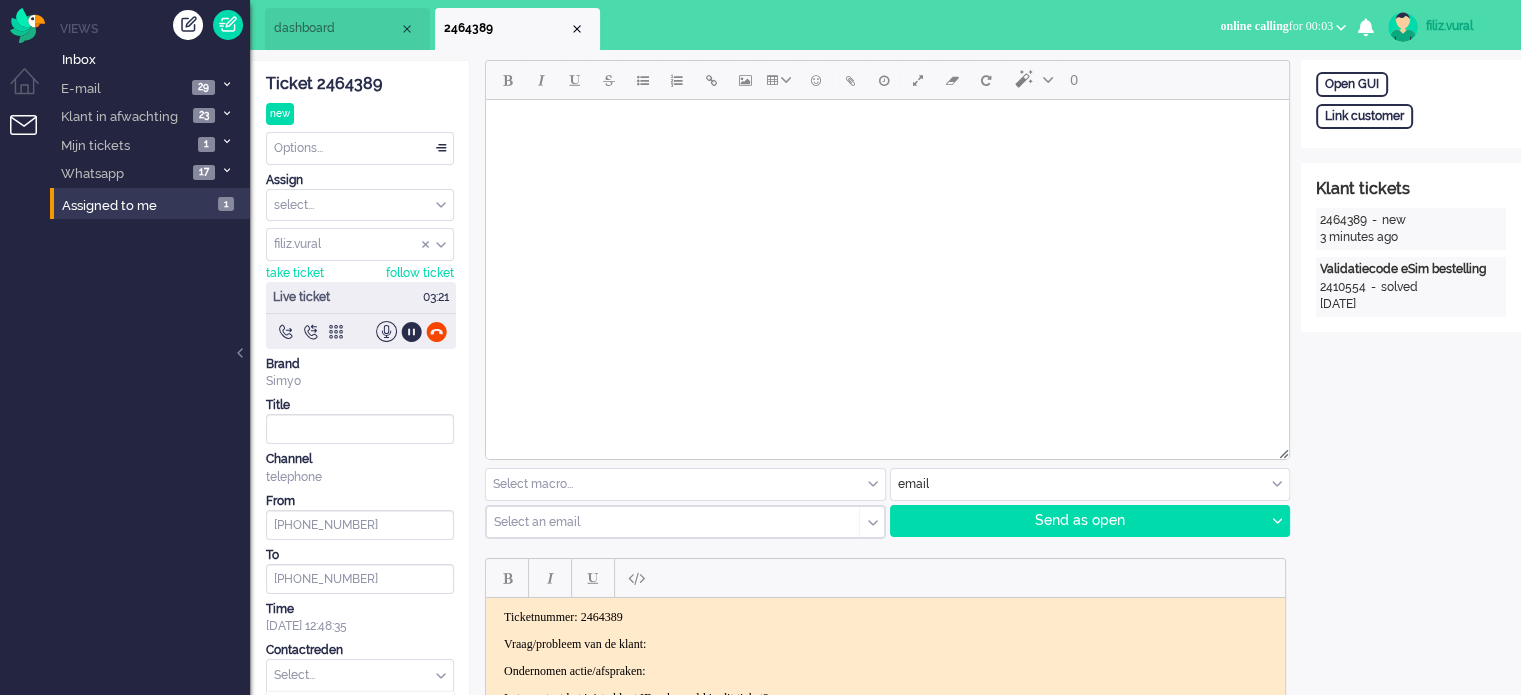 click on "Ticket 2464389" 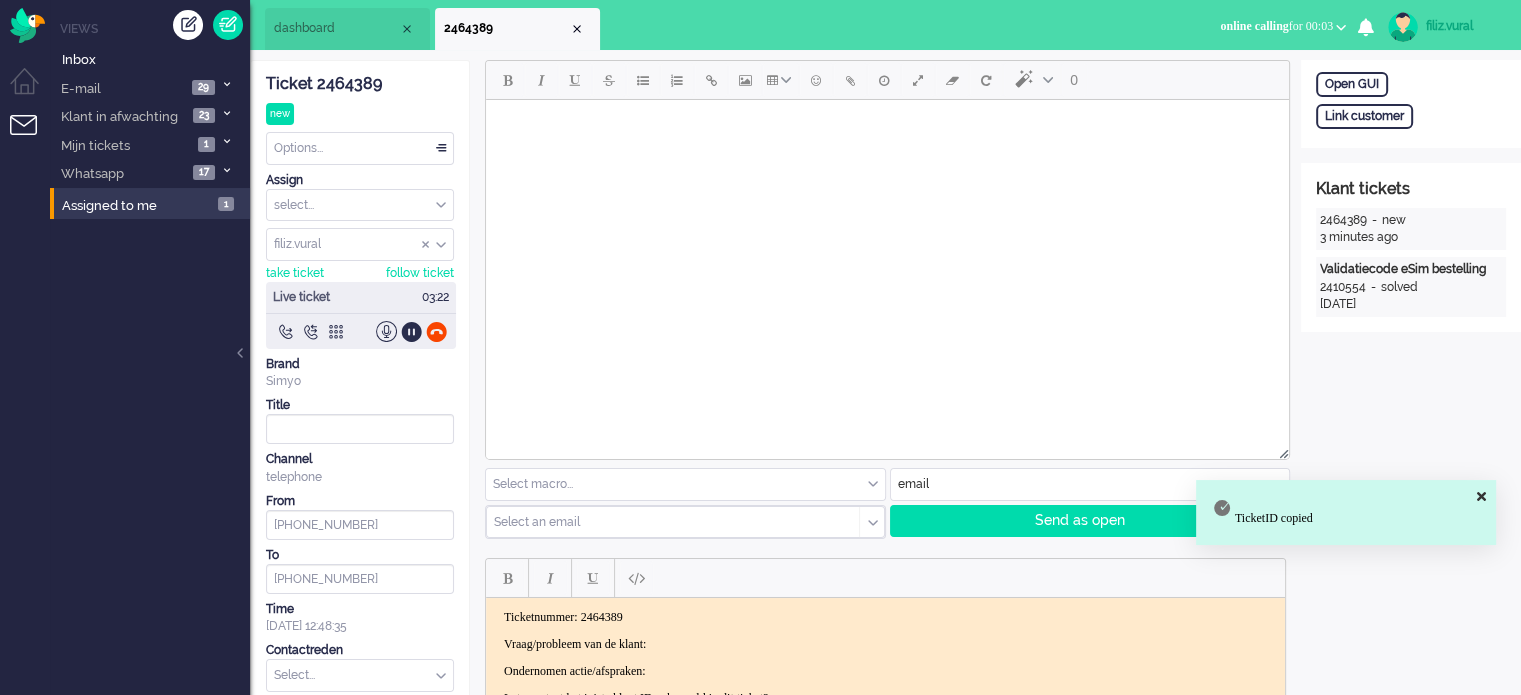 click on "Vraag/probleem van de klant:" at bounding box center [885, 644] 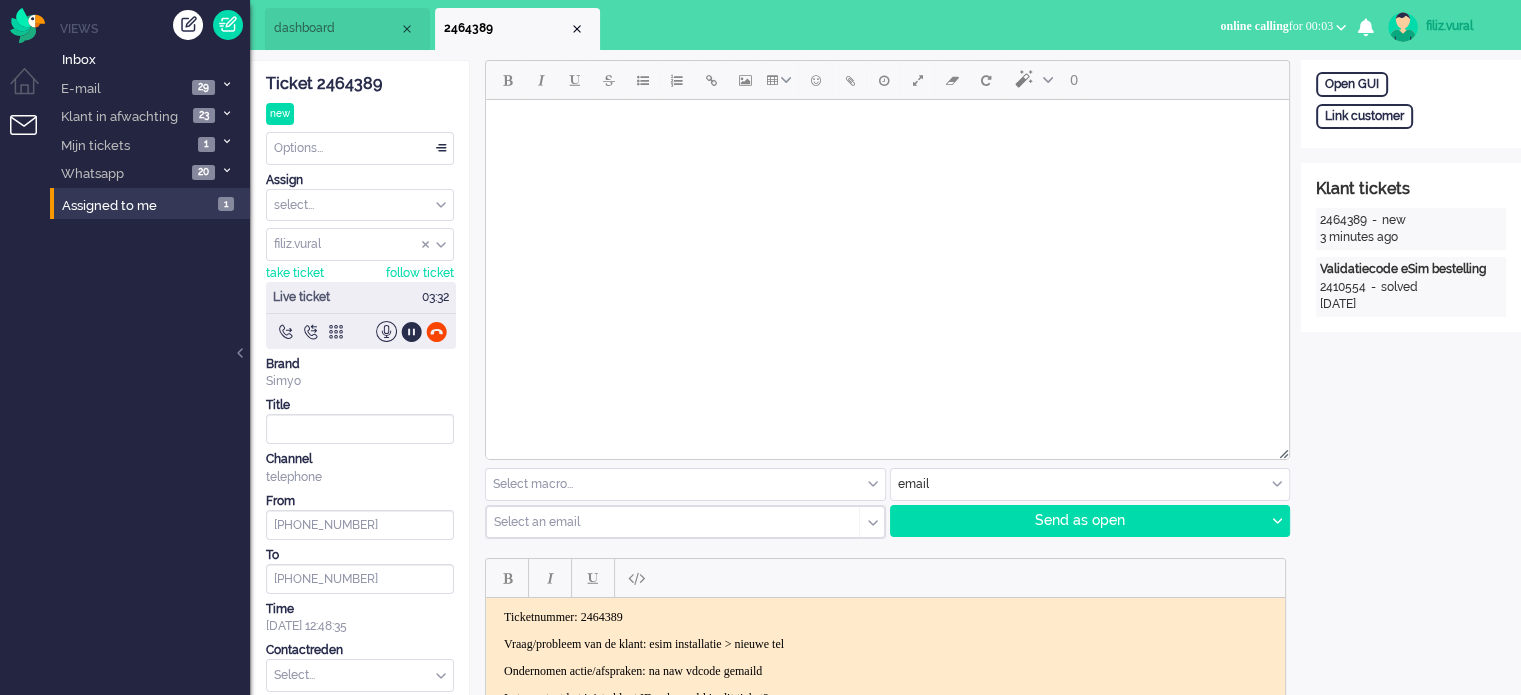 scroll, scrollTop: 400, scrollLeft: 0, axis: vertical 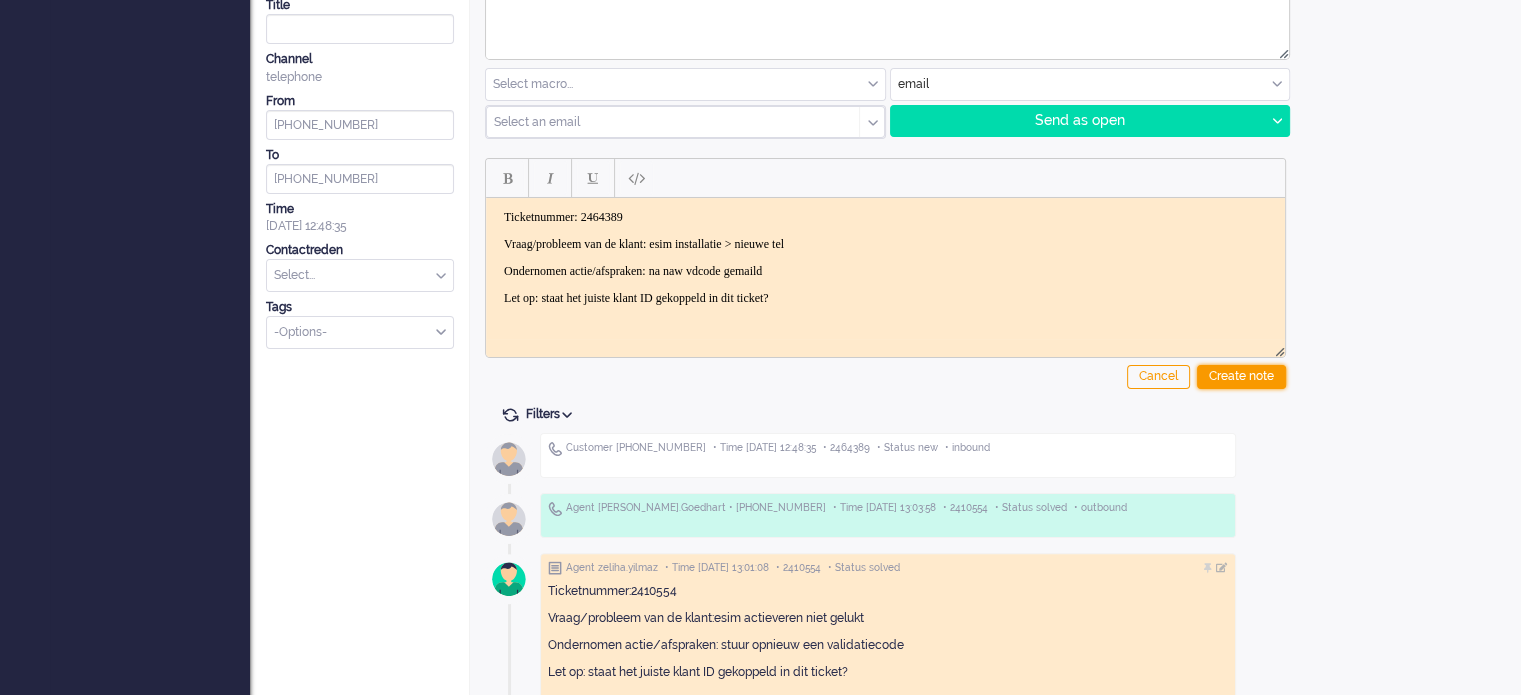 click on "Create note" at bounding box center (1241, 377) 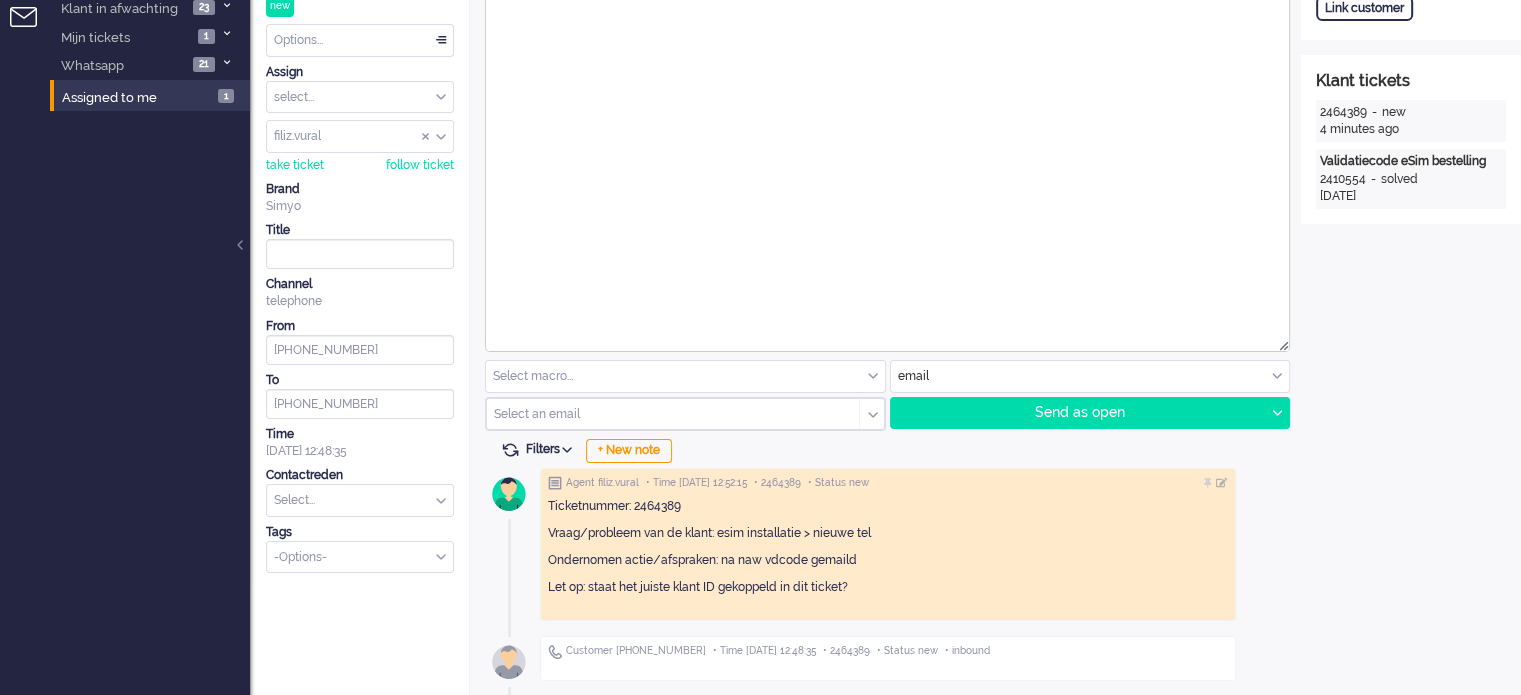 scroll, scrollTop: 0, scrollLeft: 0, axis: both 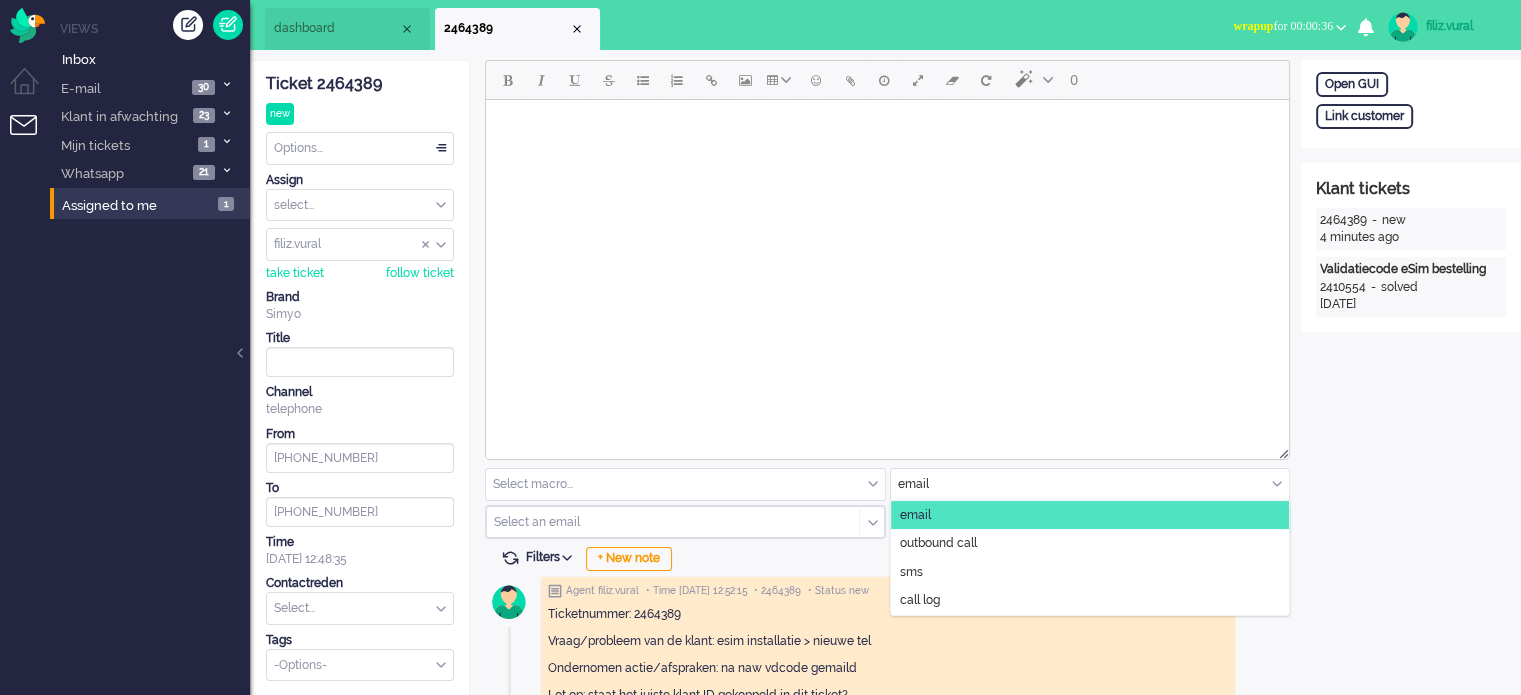 click at bounding box center [1090, 484] 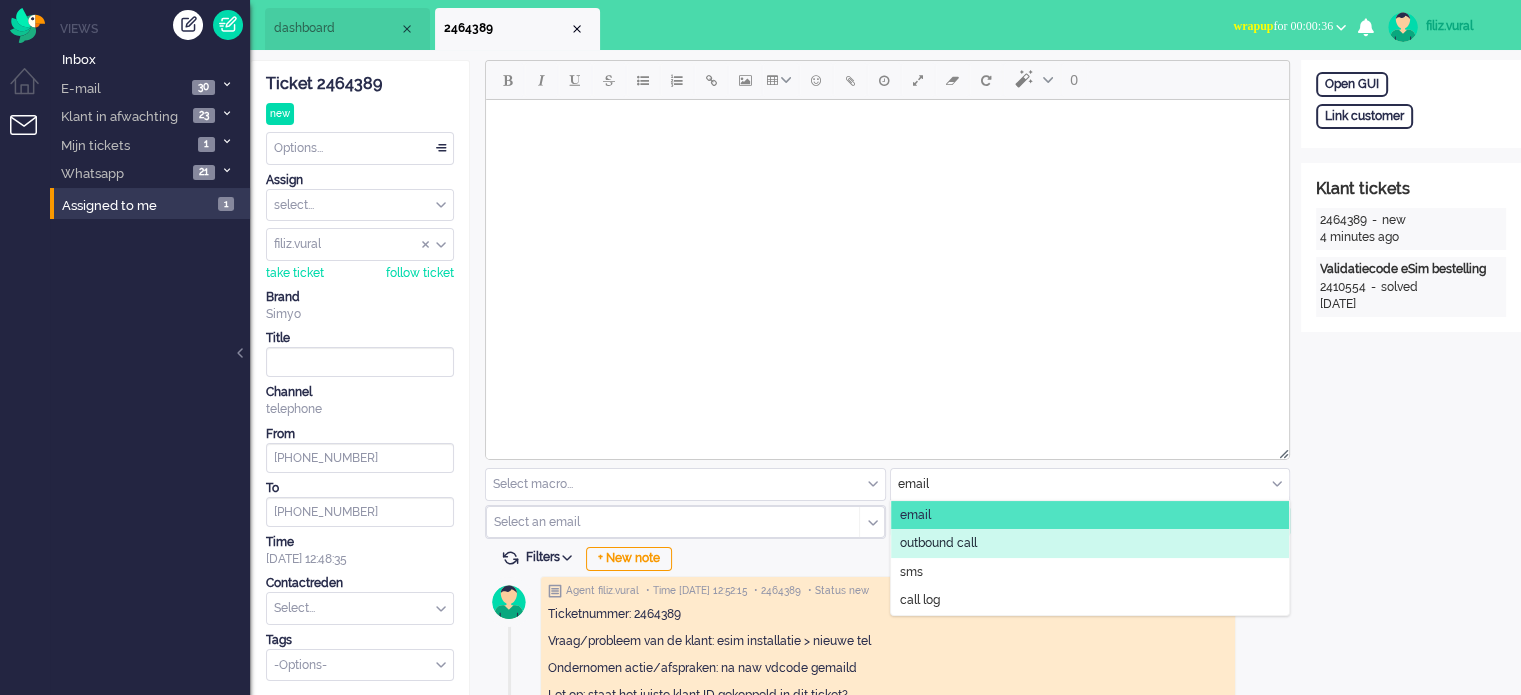 click on "outbound call" 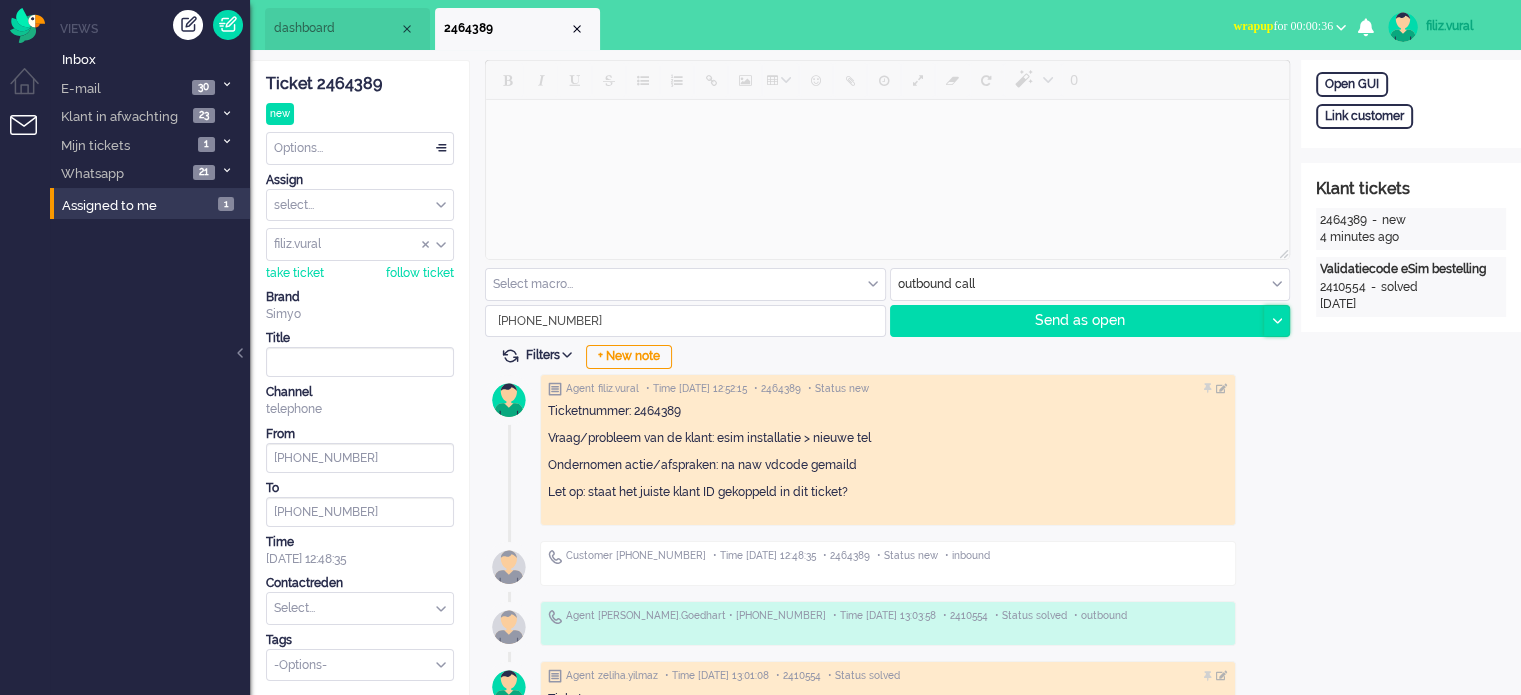click at bounding box center [1276, 321] 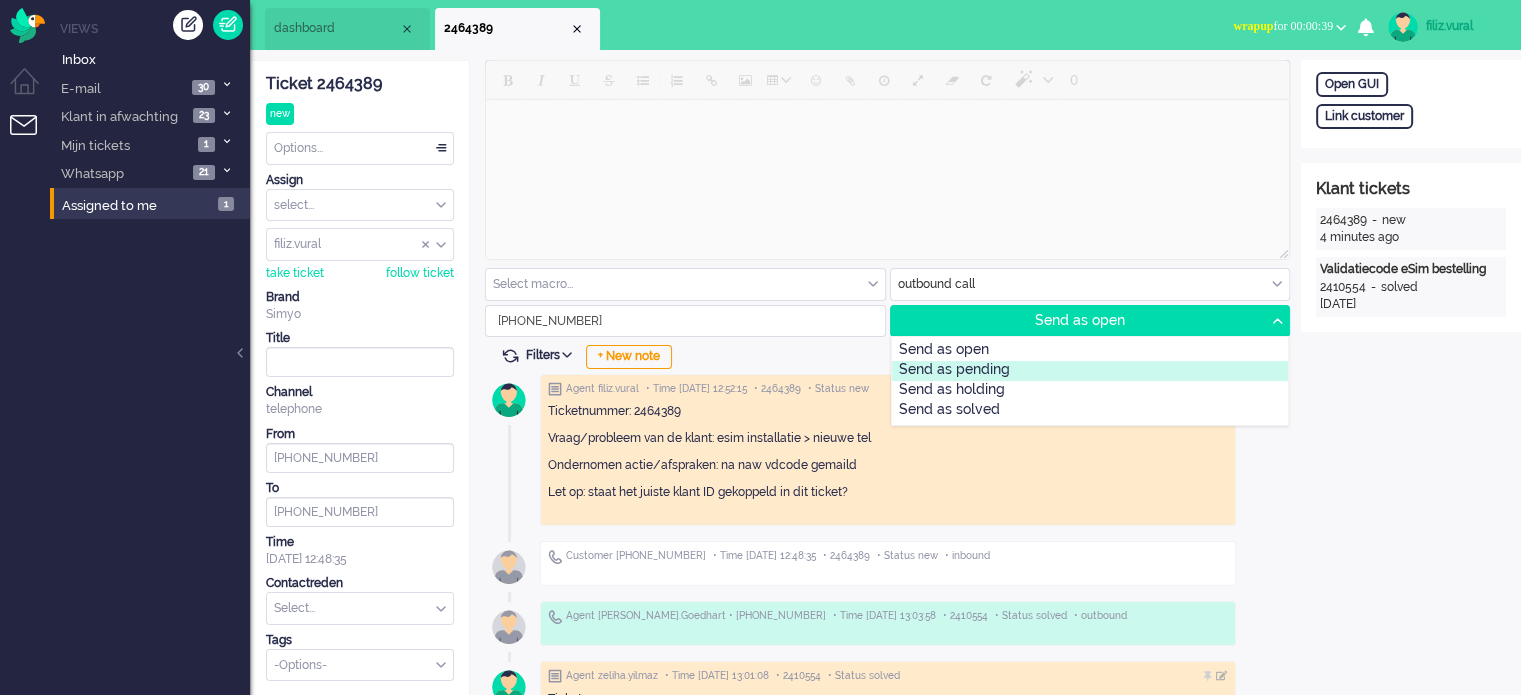 click on "Send as pending" at bounding box center (1090, 371) 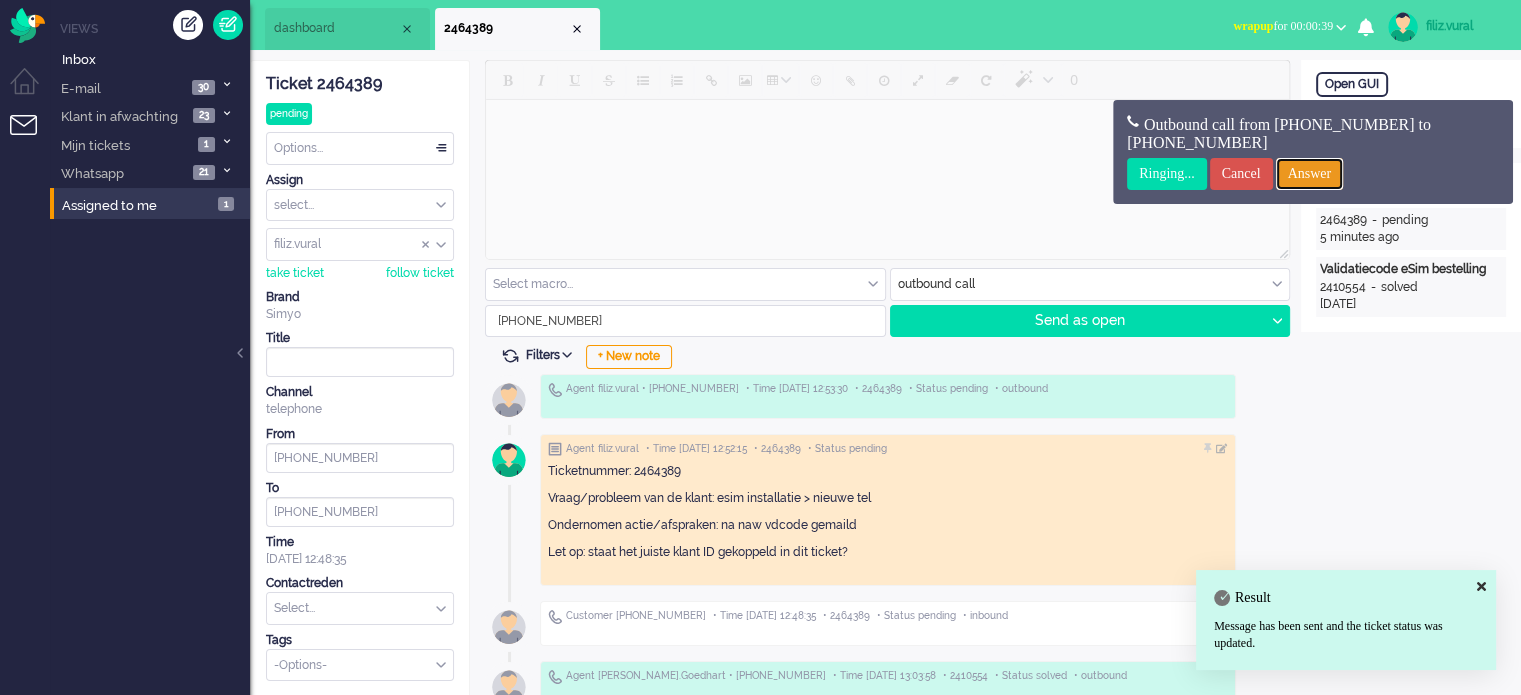 click on "Answer" at bounding box center [1310, 174] 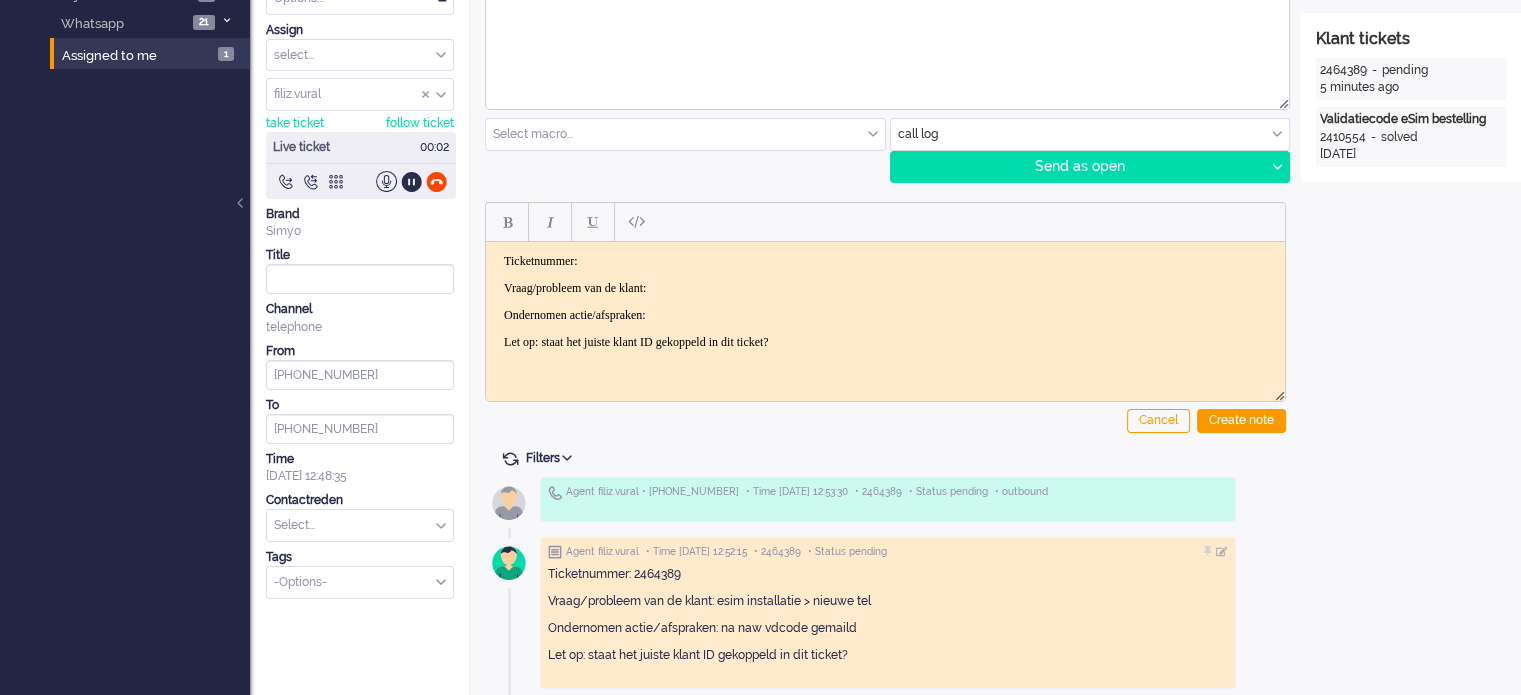 scroll, scrollTop: 0, scrollLeft: 0, axis: both 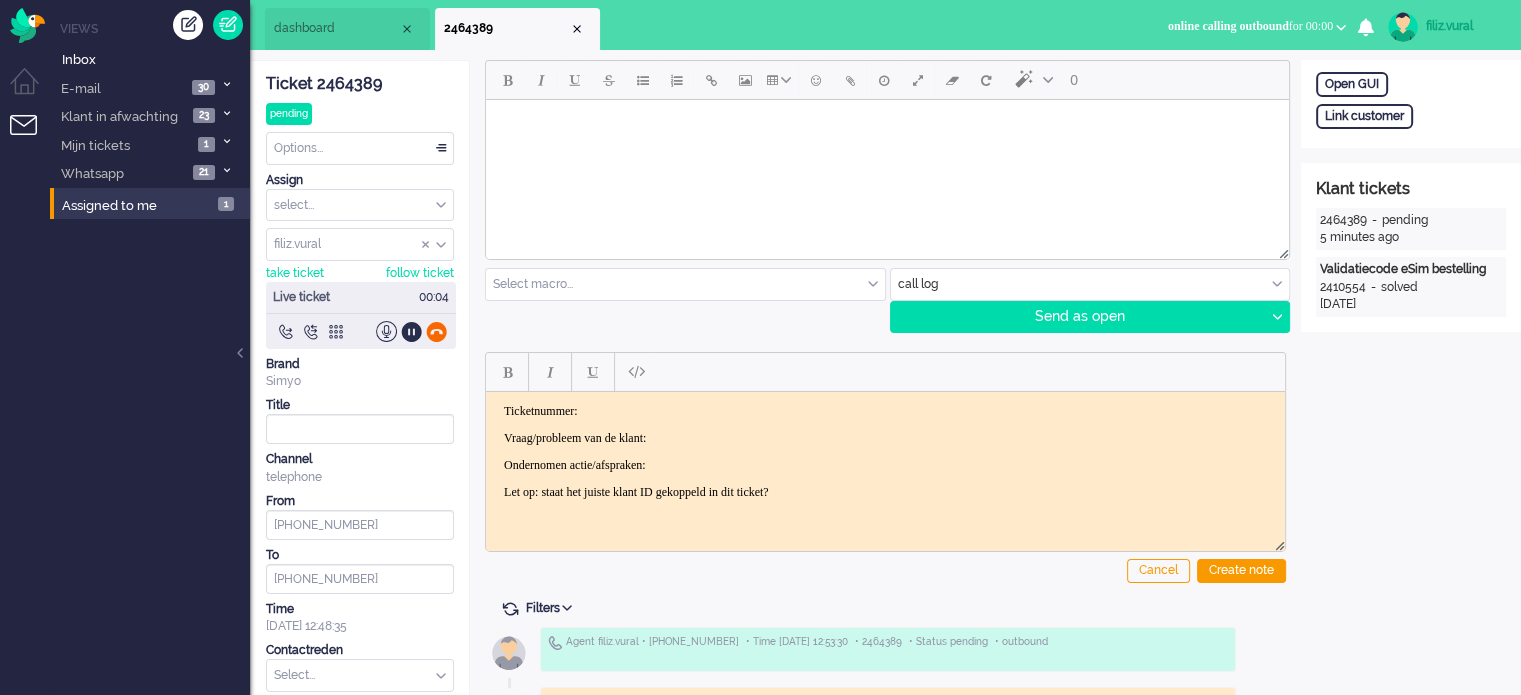 click 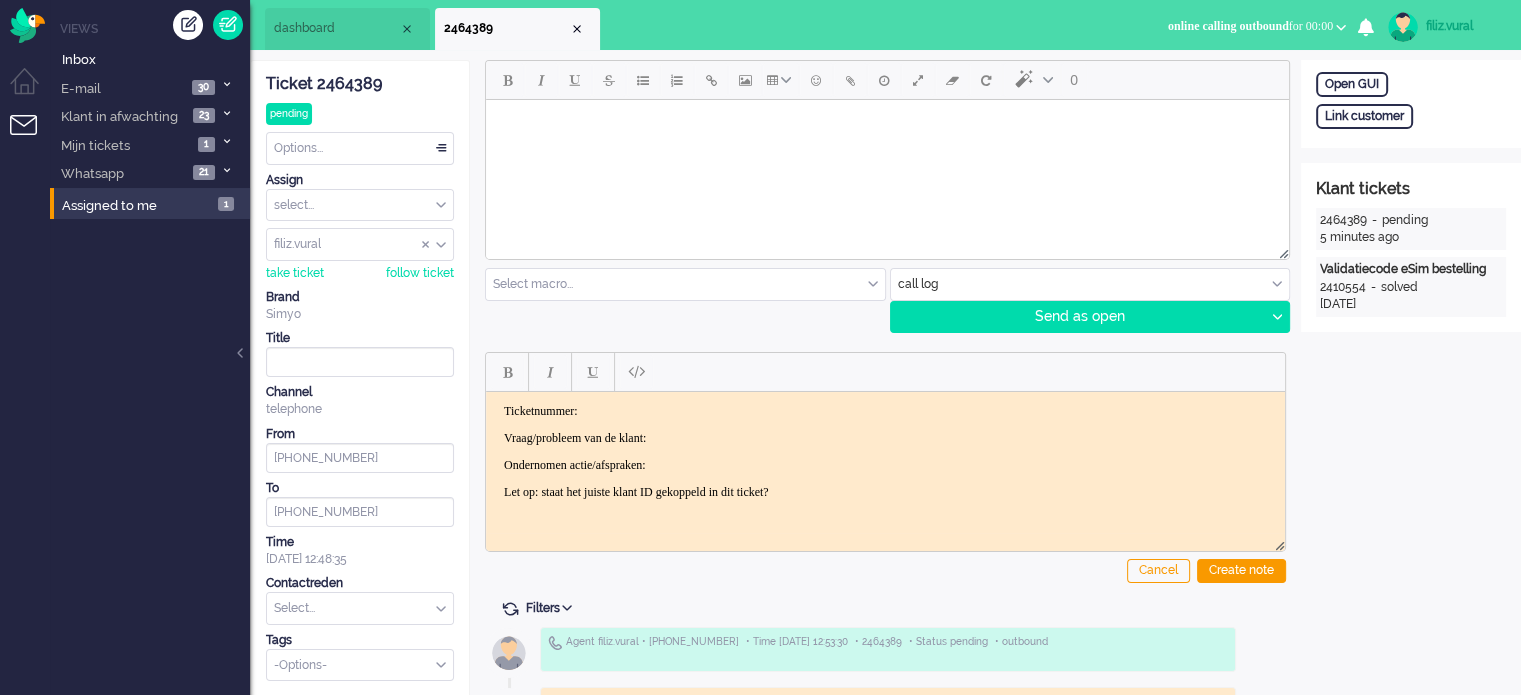 click on "dashboard" at bounding box center (347, 29) 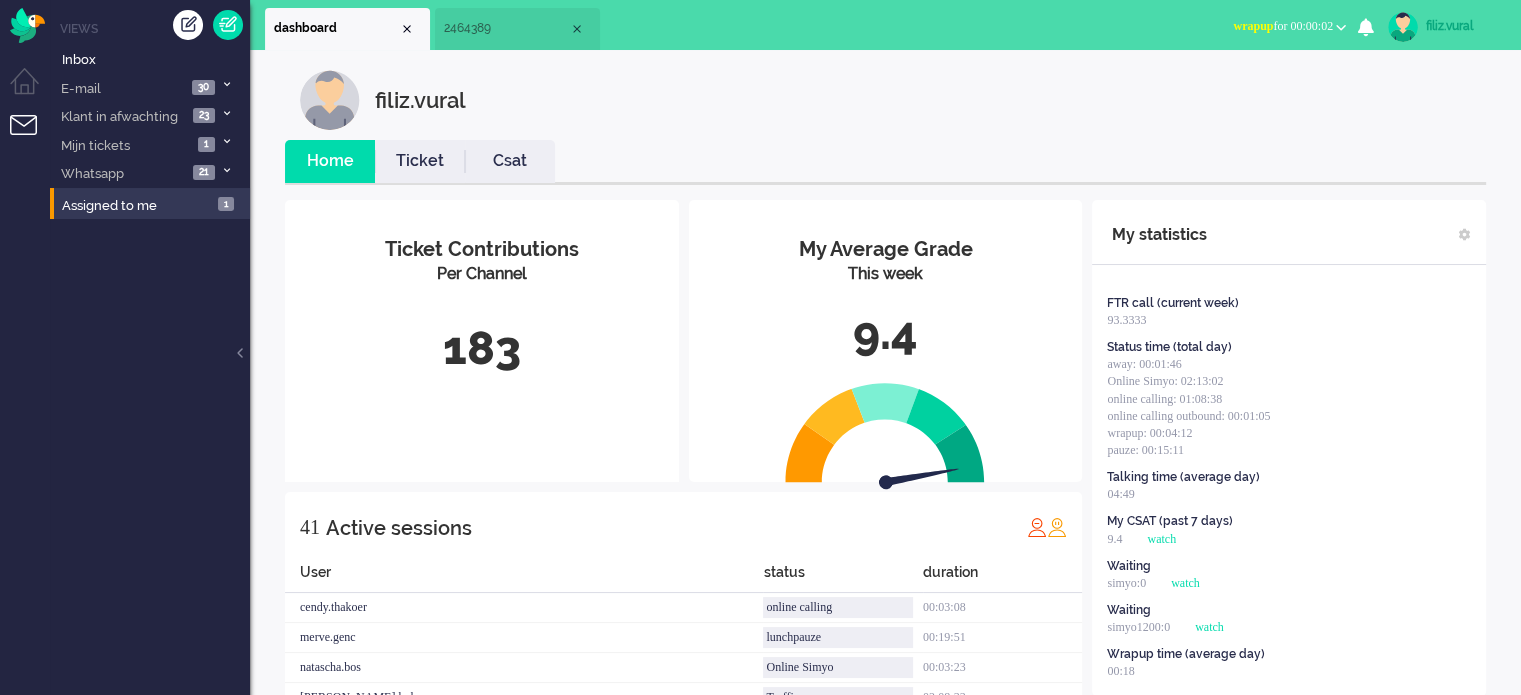 click on "Csat" at bounding box center [510, 161] 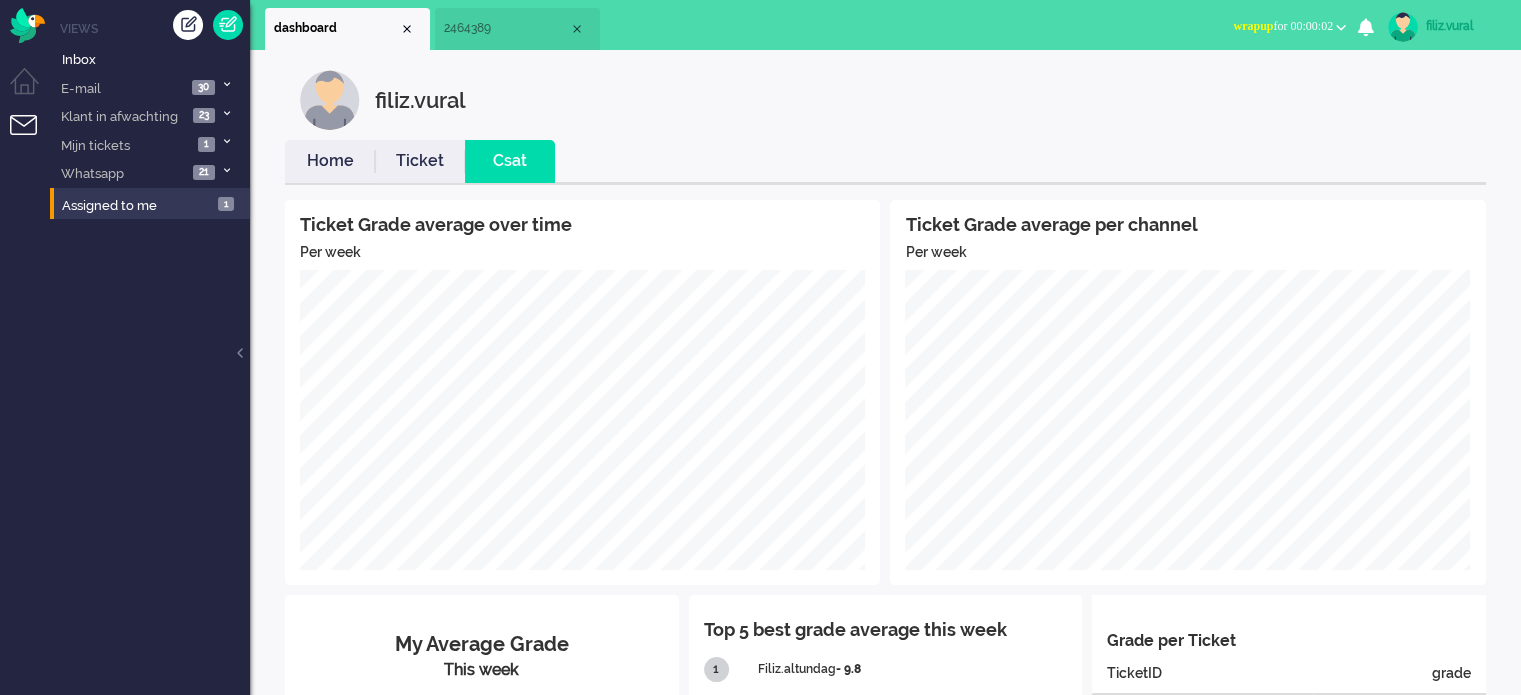 click on "Home" at bounding box center (330, 161) 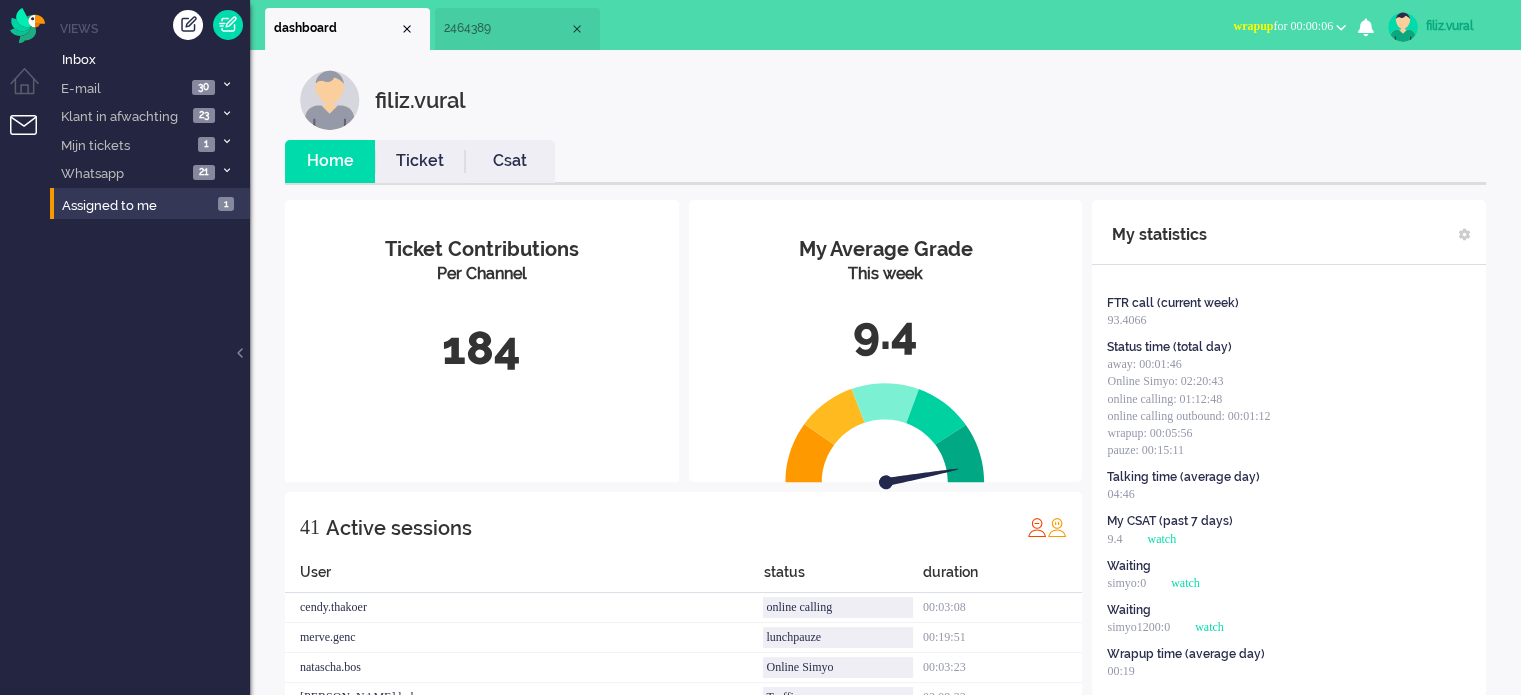 click on "wrapup  for 00:00:06" at bounding box center [1283, 26] 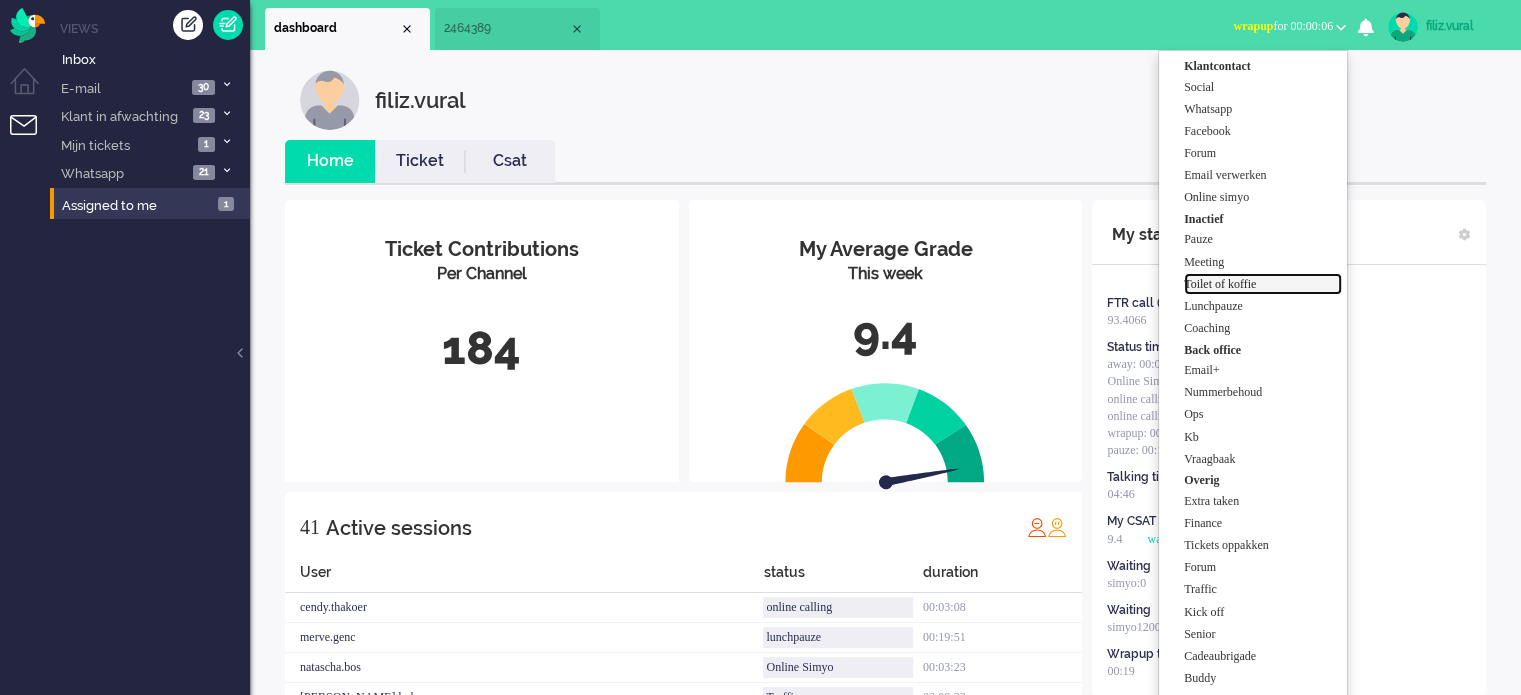 click on "Toilet of koffie" at bounding box center (1263, 284) 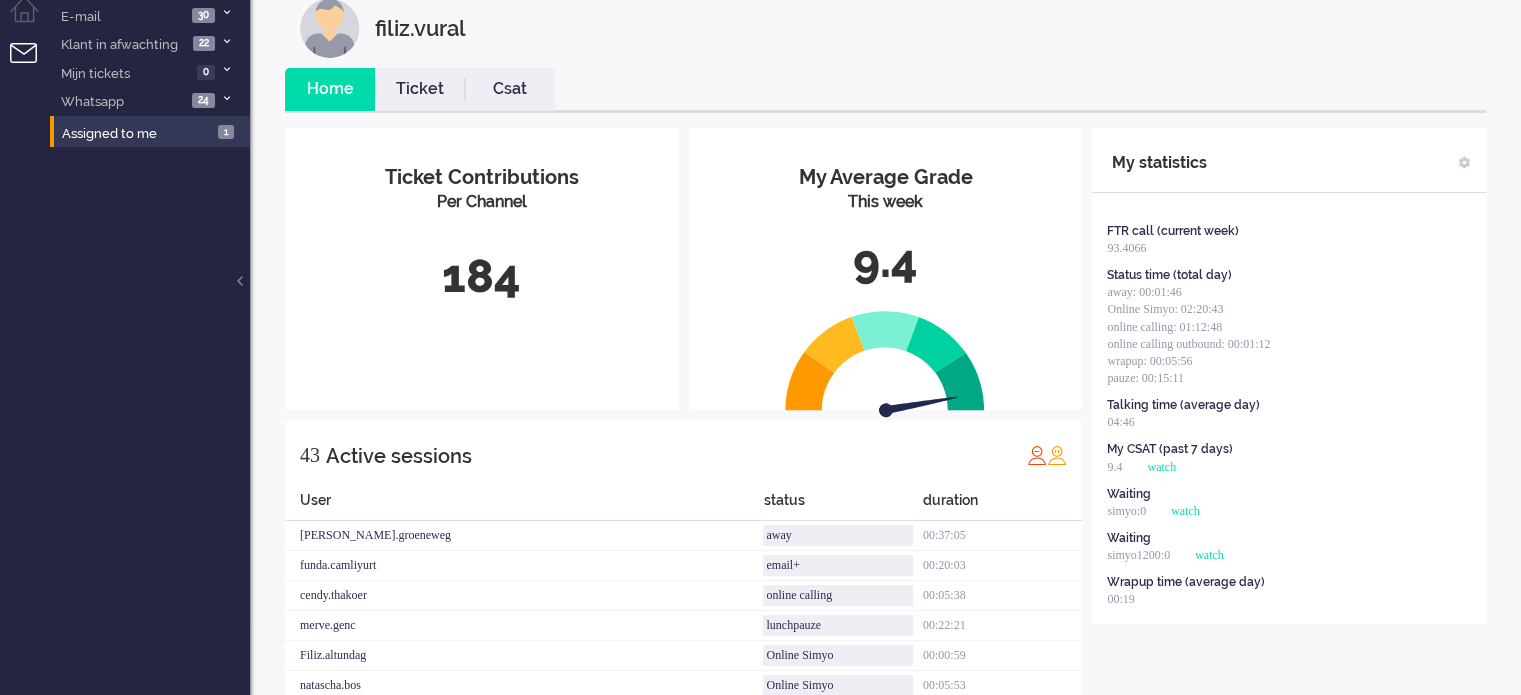 scroll, scrollTop: 0, scrollLeft: 0, axis: both 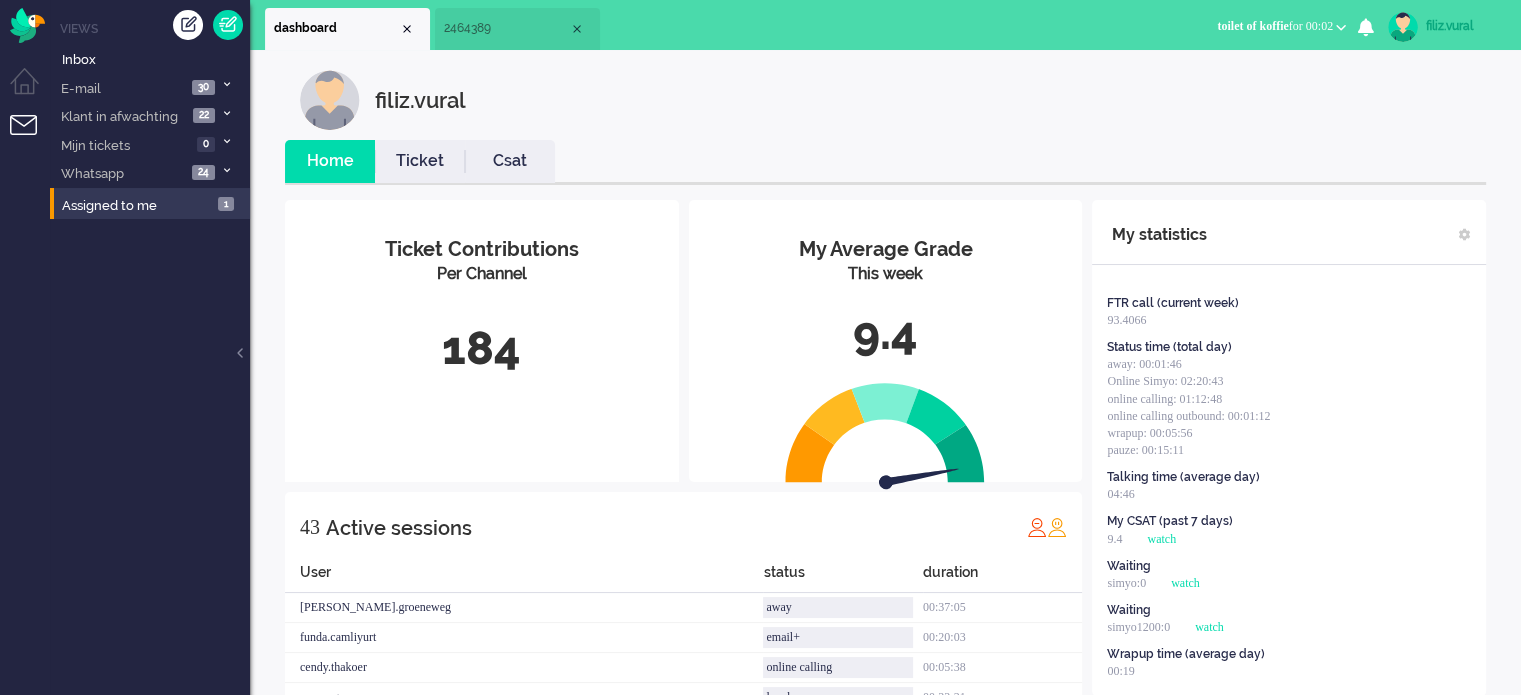 click on "2464389" at bounding box center (506, 28) 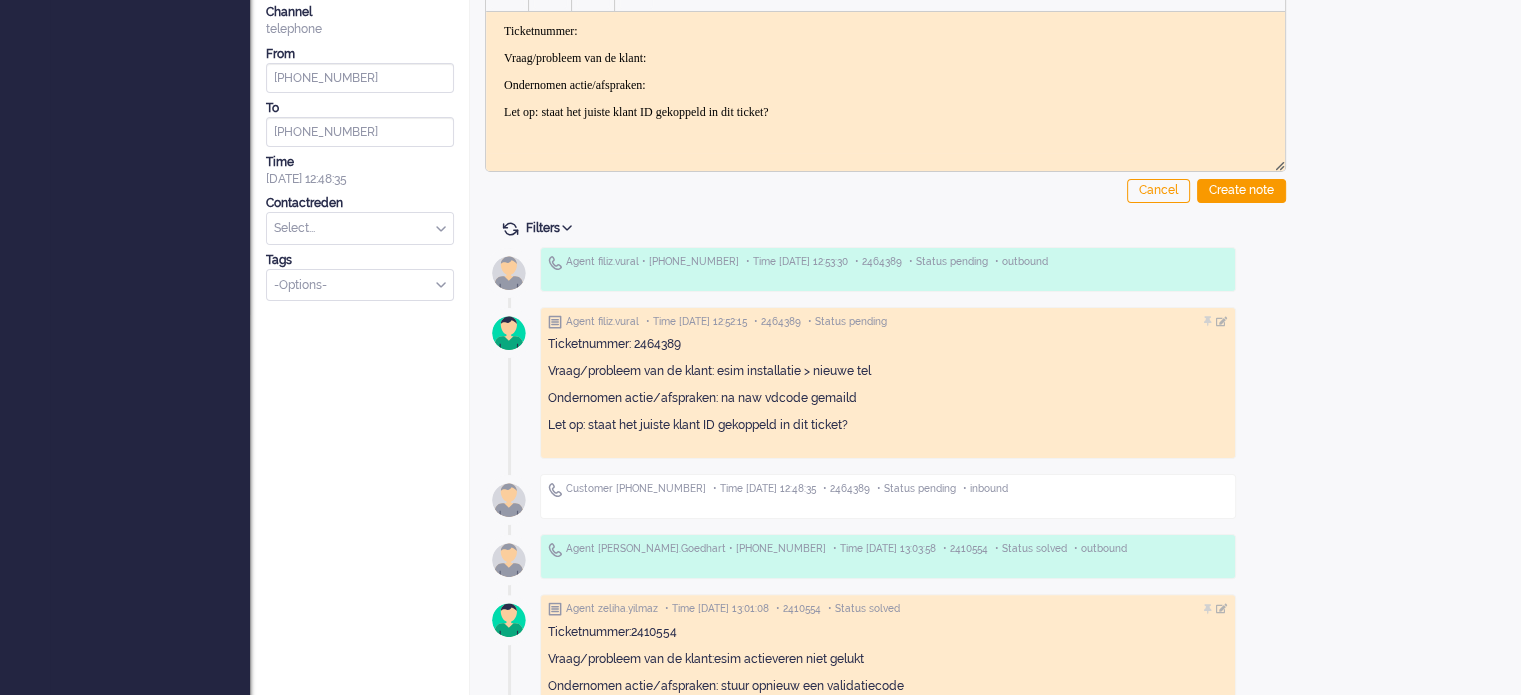 scroll, scrollTop: 0, scrollLeft: 0, axis: both 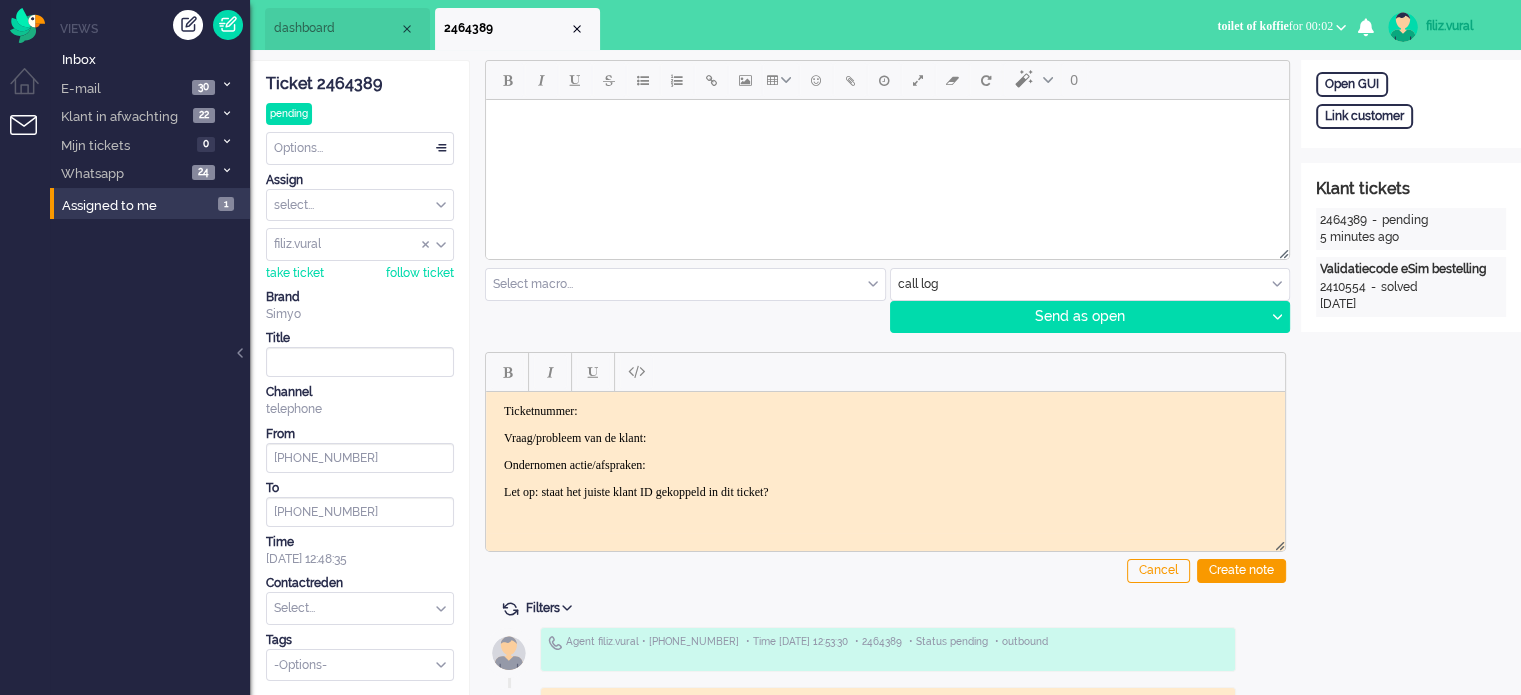 click at bounding box center (1090, 284) 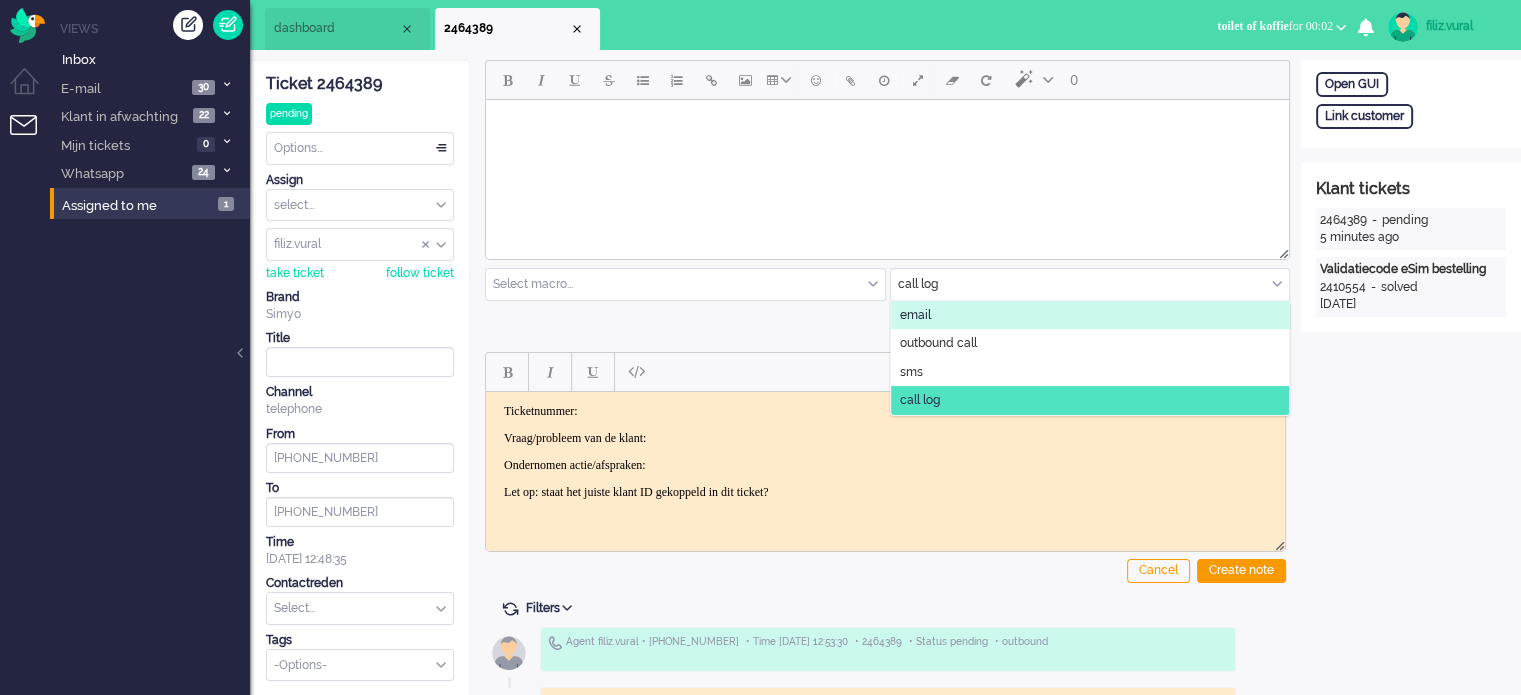 drag, startPoint x: 940, startPoint y: 306, endPoint x: 371, endPoint y: 213, distance: 576.5501 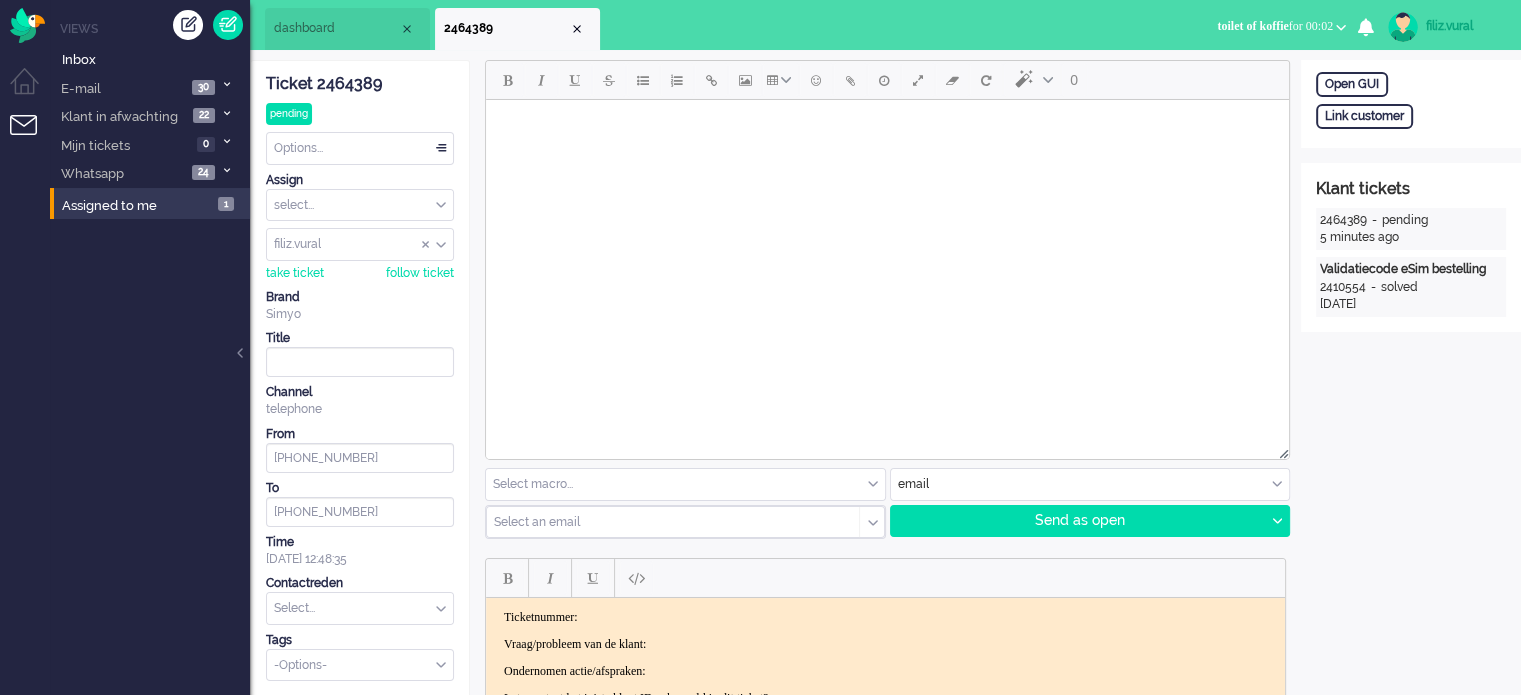 click on "Vraag/probleem van de klant:" at bounding box center [885, 644] 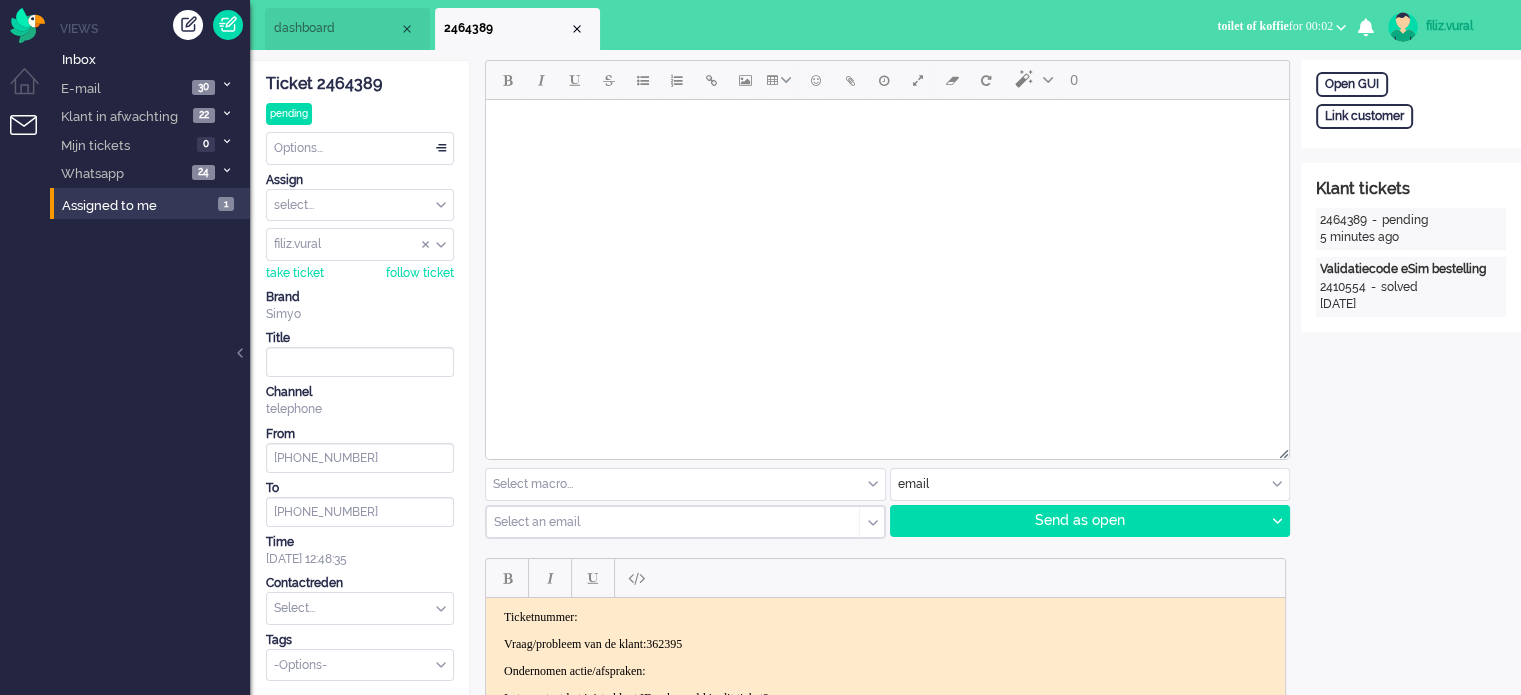 click at bounding box center [887, 125] 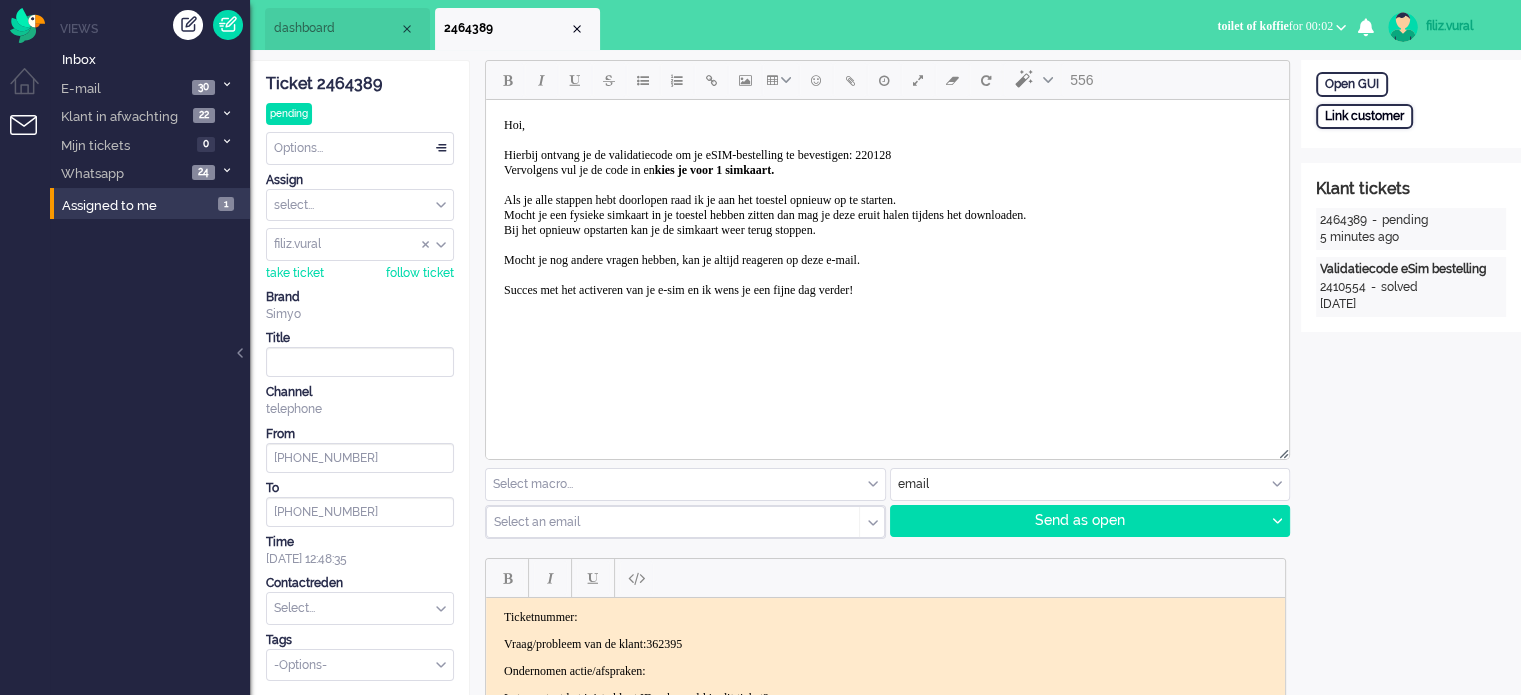 click on "Link customer" at bounding box center [1364, 116] 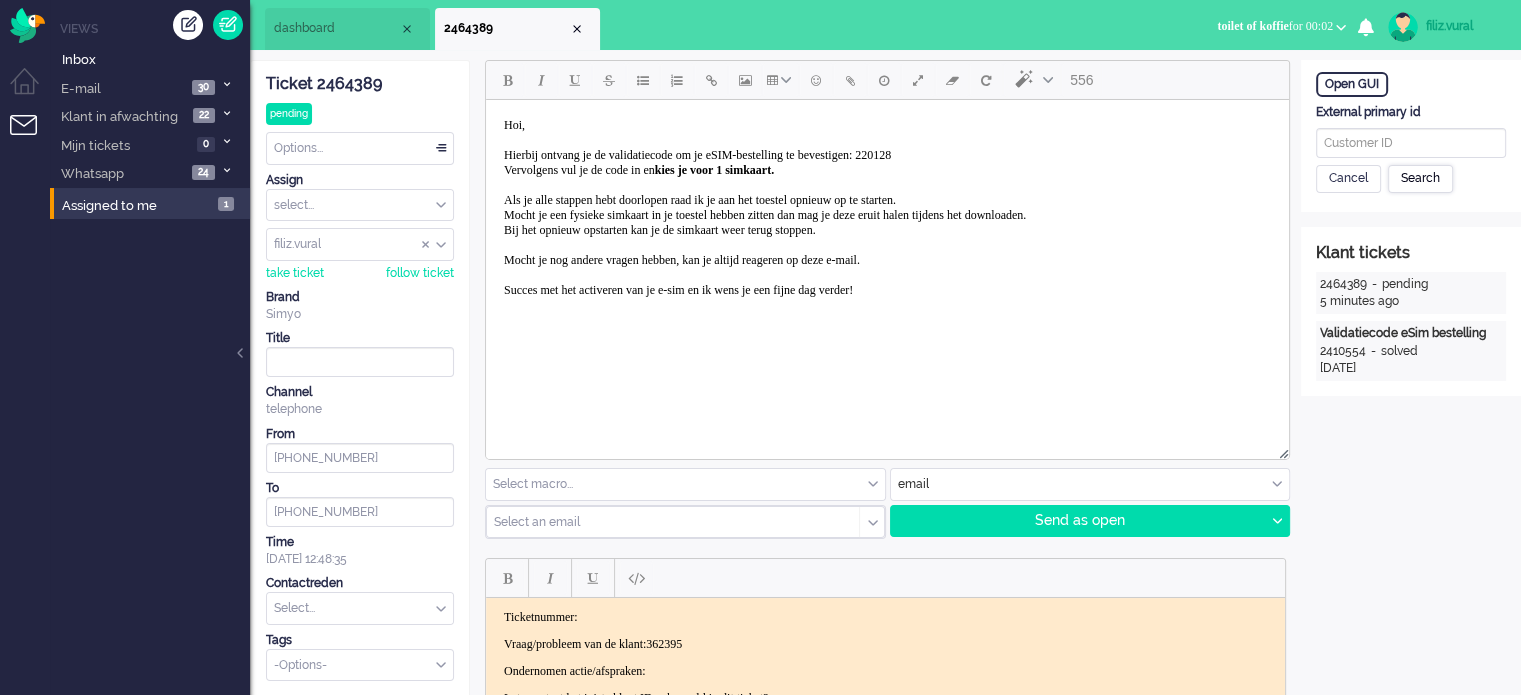 click on "Search" at bounding box center [1420, 179] 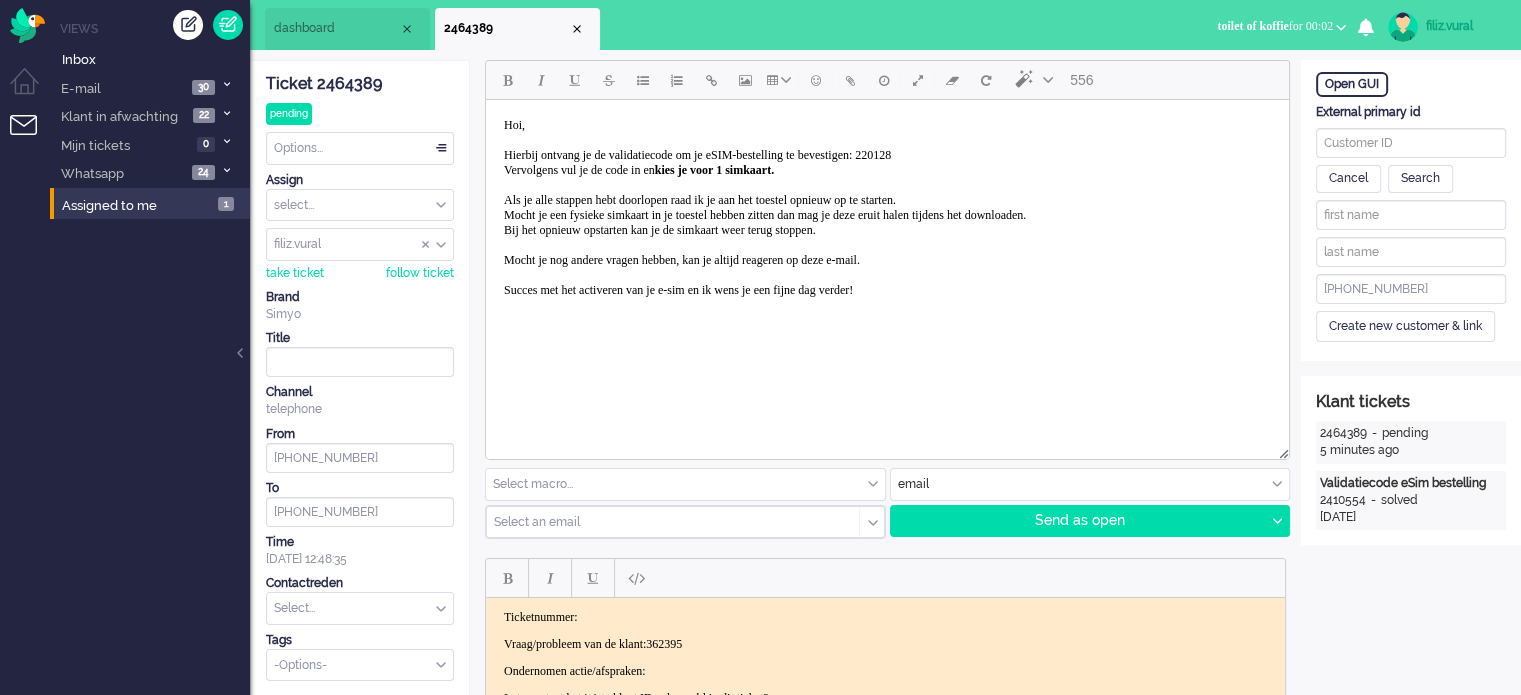 click on "Select an email" at bounding box center [673, 522] 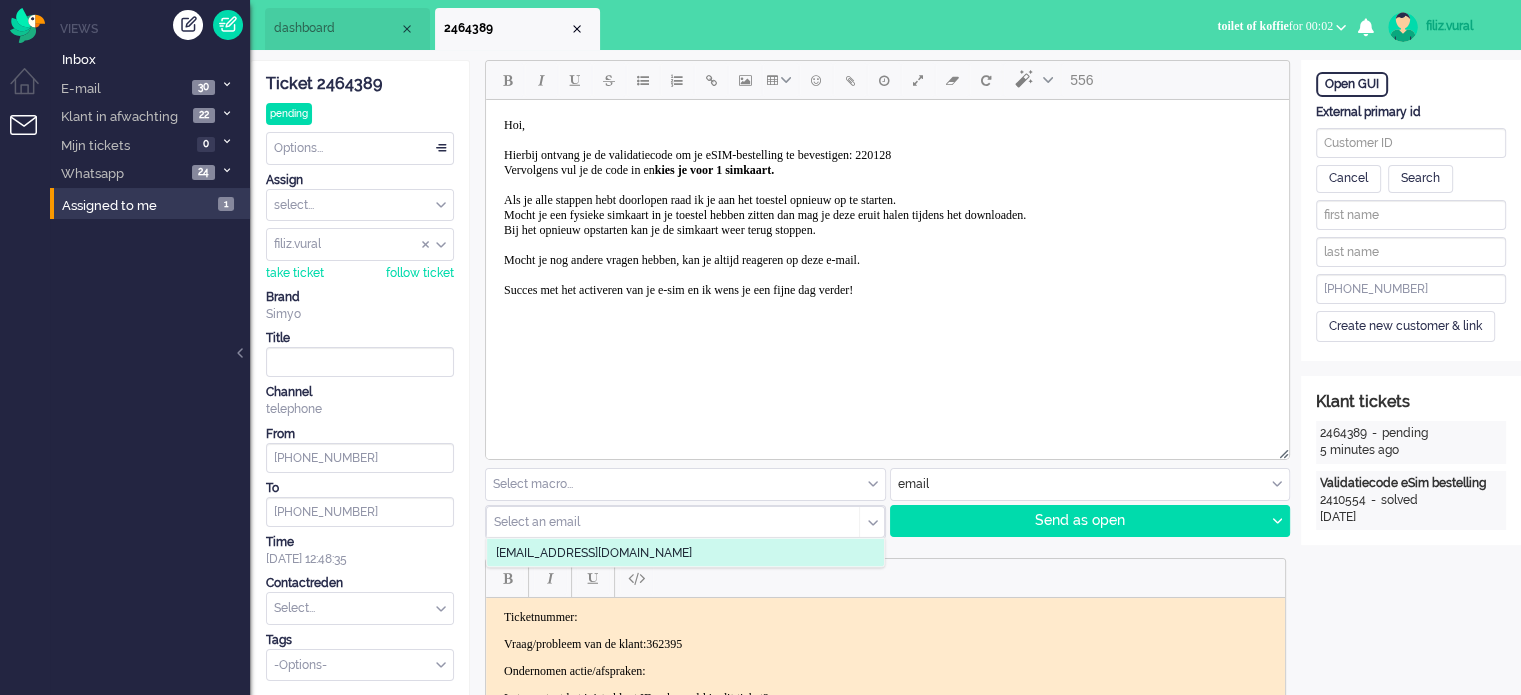 click on "embmmensink@gmail.com" 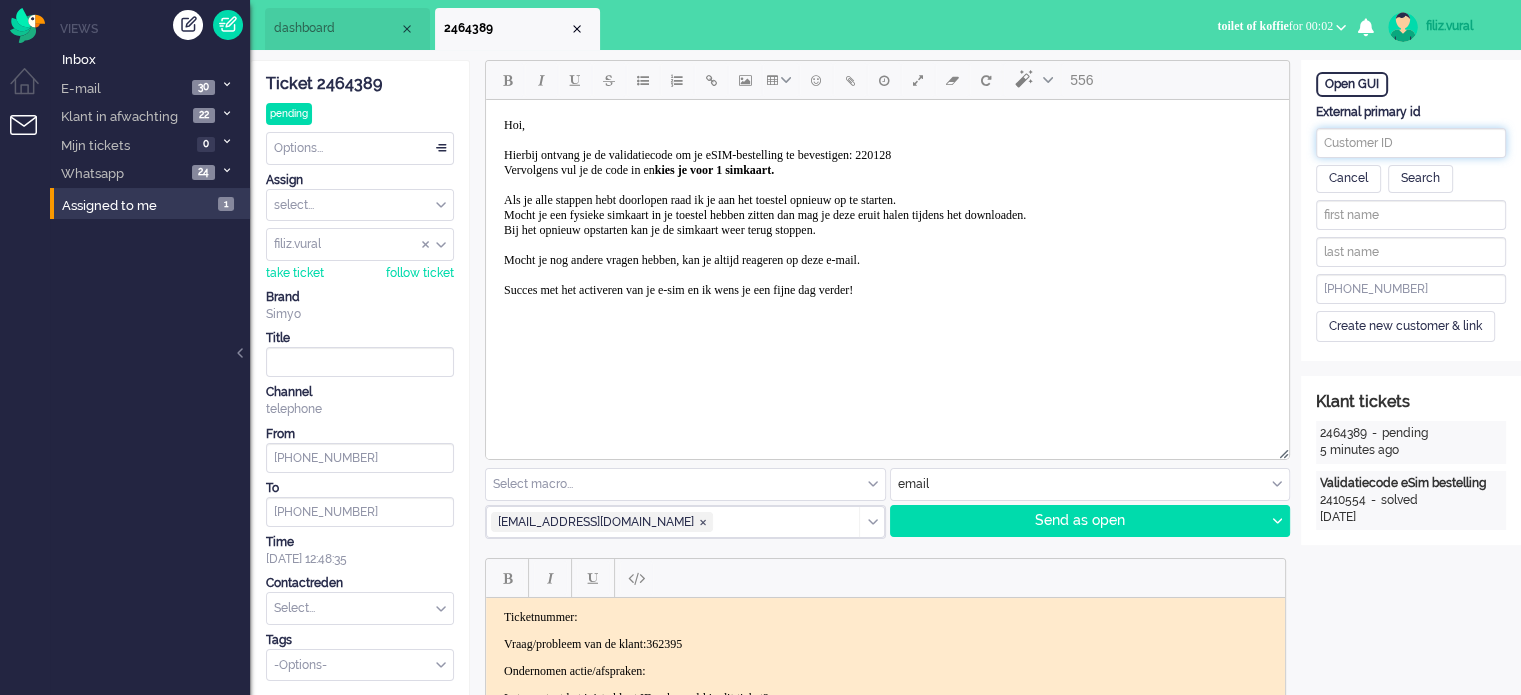 click at bounding box center [1411, 143] 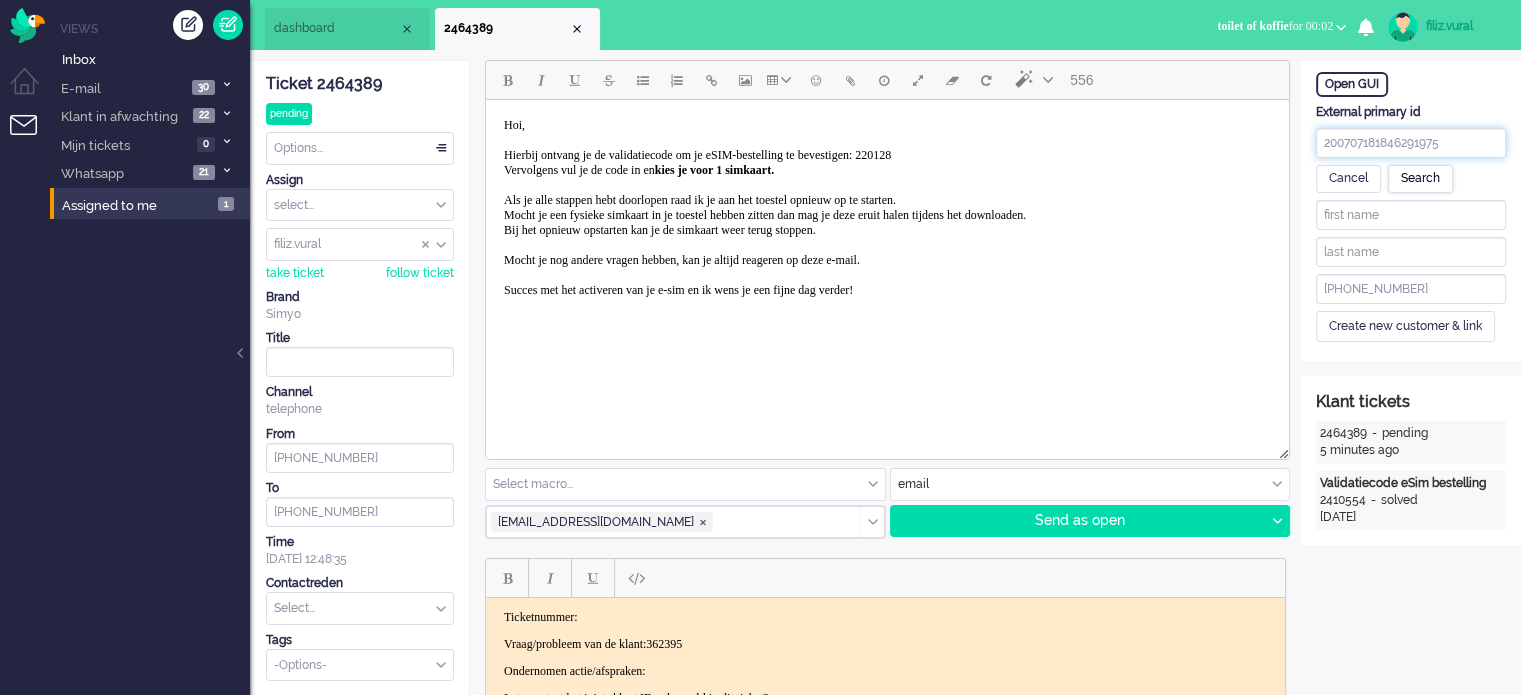 type on "200707181846291975" 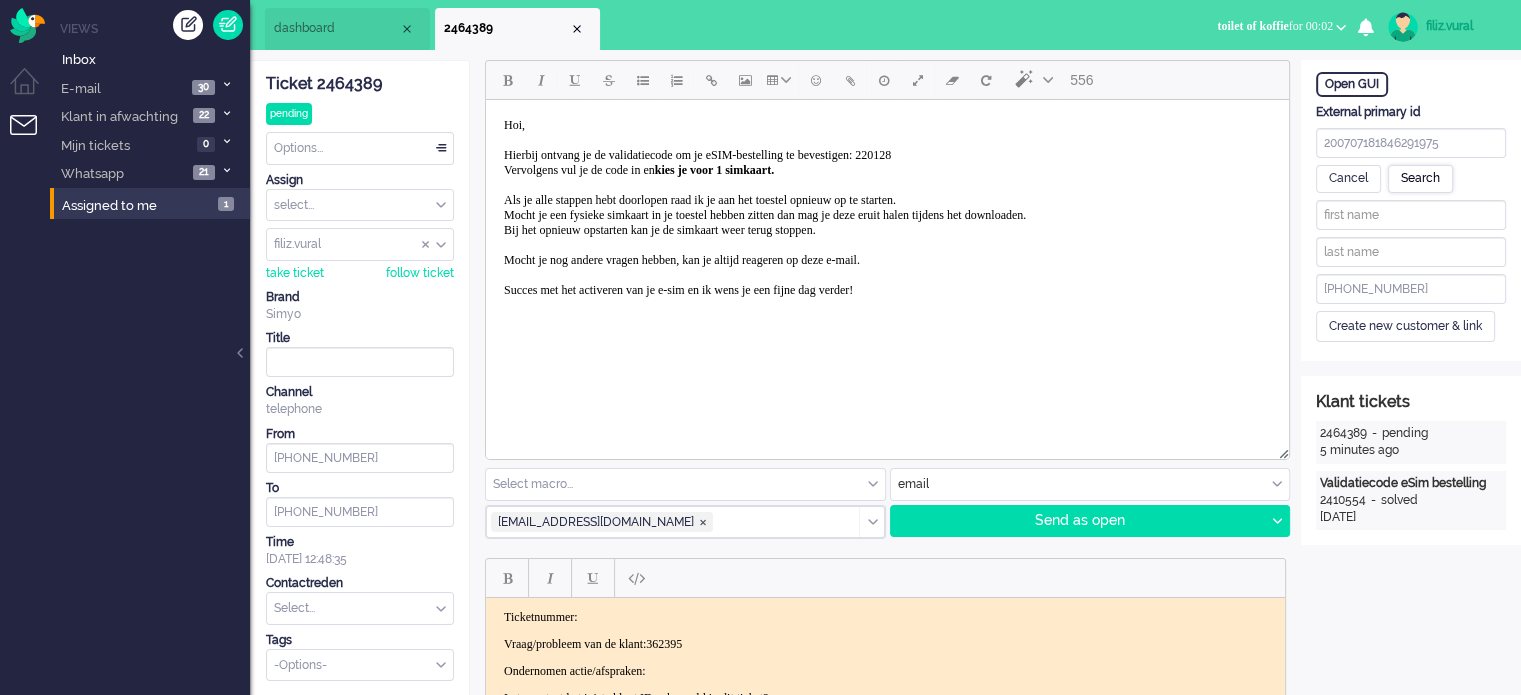 click on "Search" at bounding box center [1420, 179] 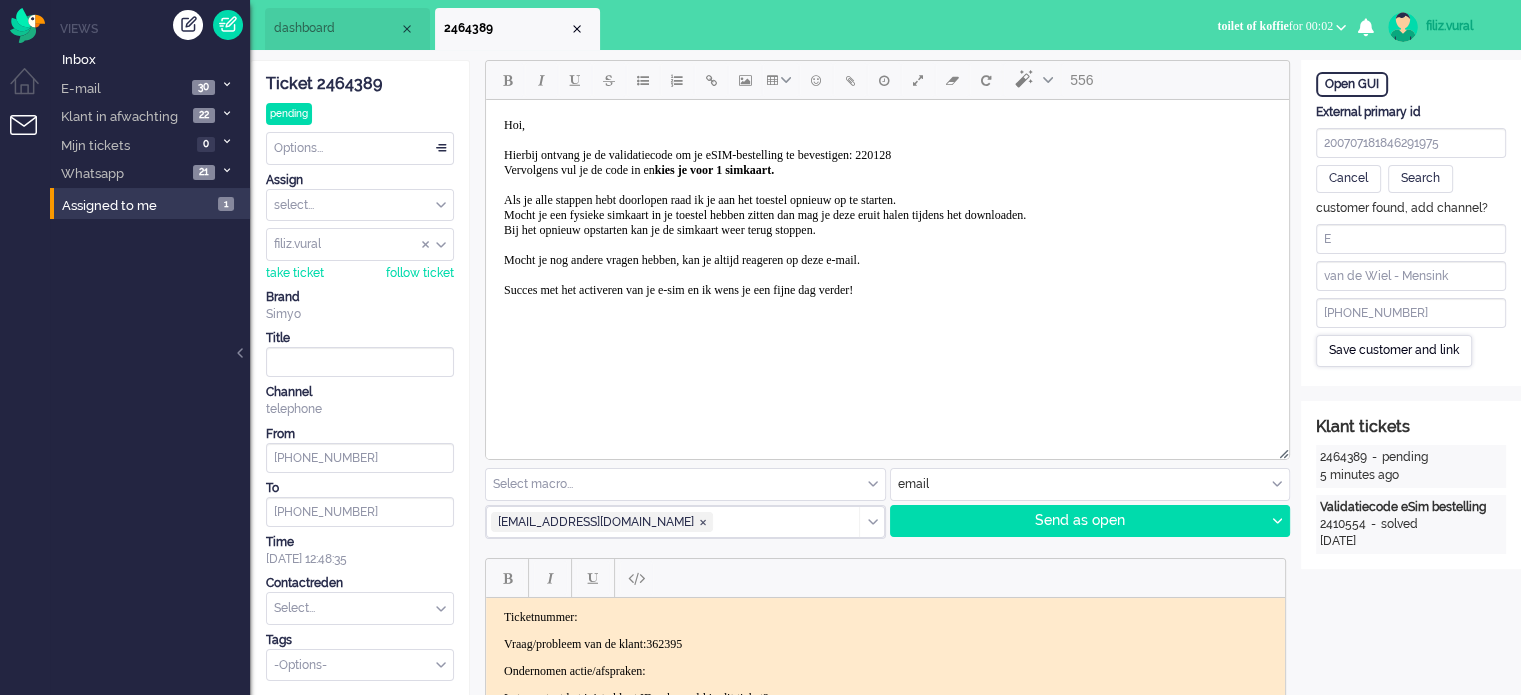 click on "Save customer and link" at bounding box center (1394, 350) 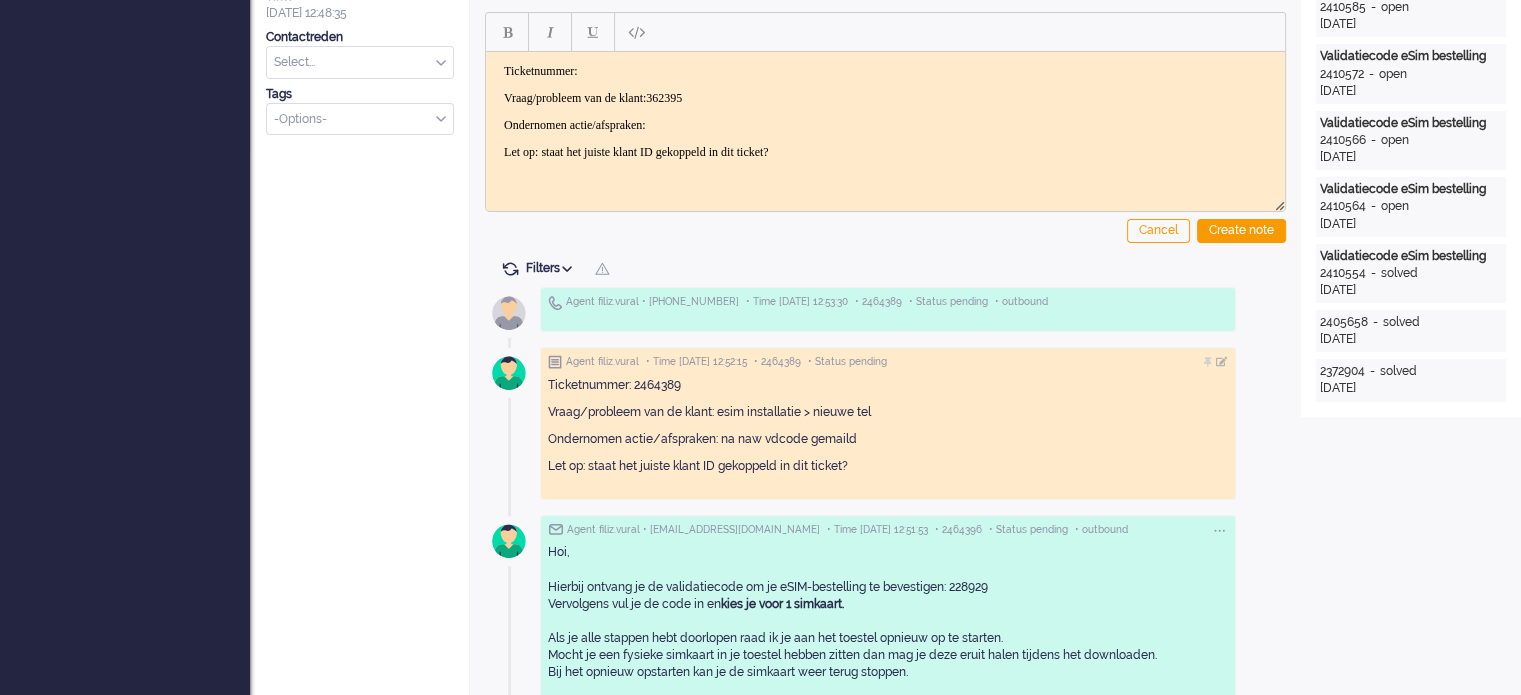 scroll, scrollTop: 500, scrollLeft: 0, axis: vertical 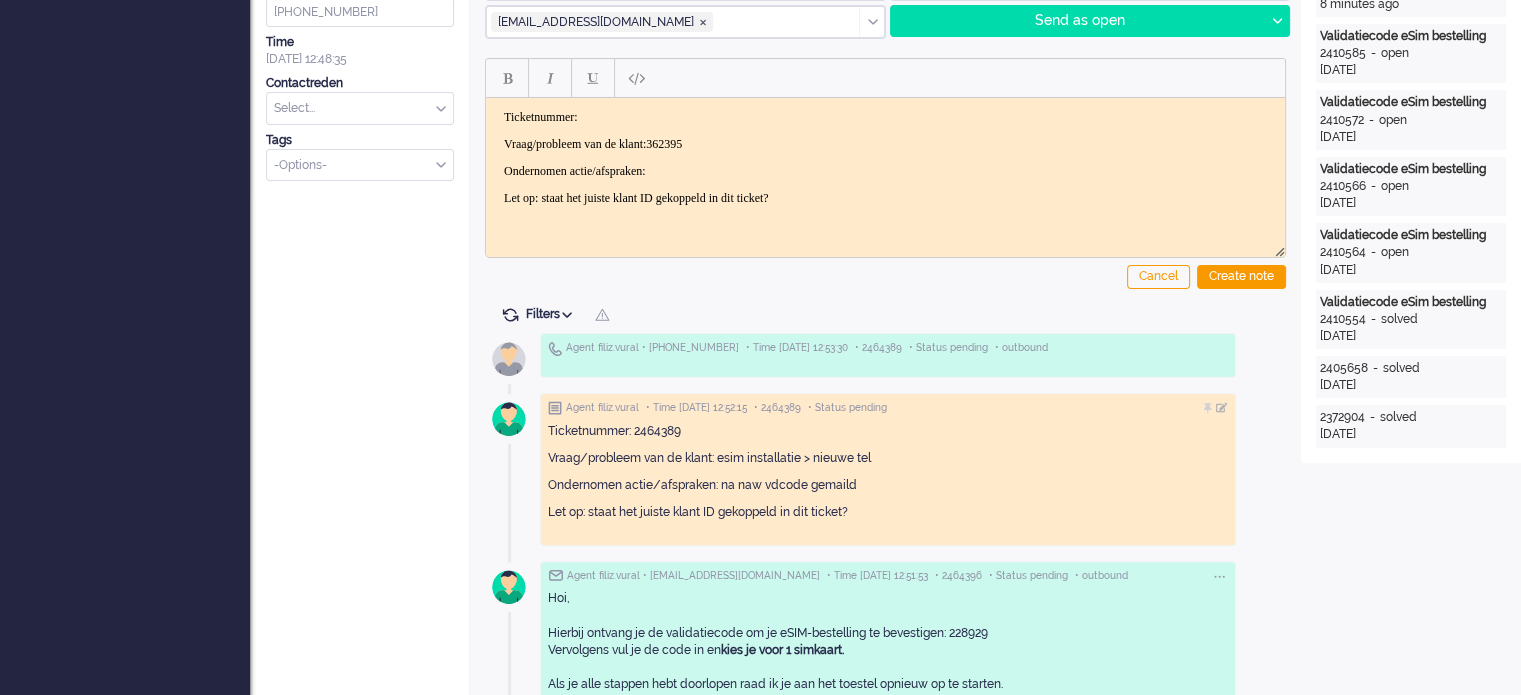 click on "Vraag/probleem van de klant:362395" at bounding box center [885, 144] 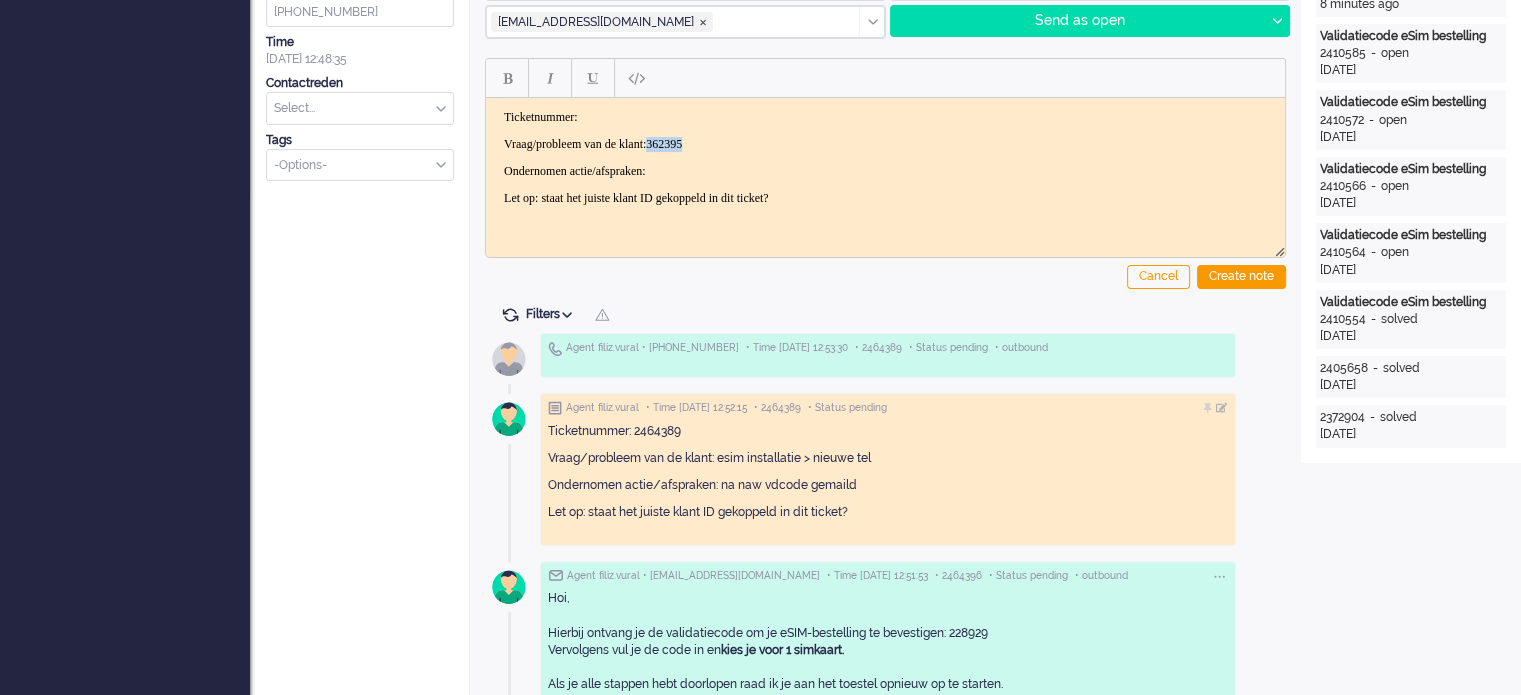 click on "Vraag/probleem van de klant:362395" at bounding box center [885, 144] 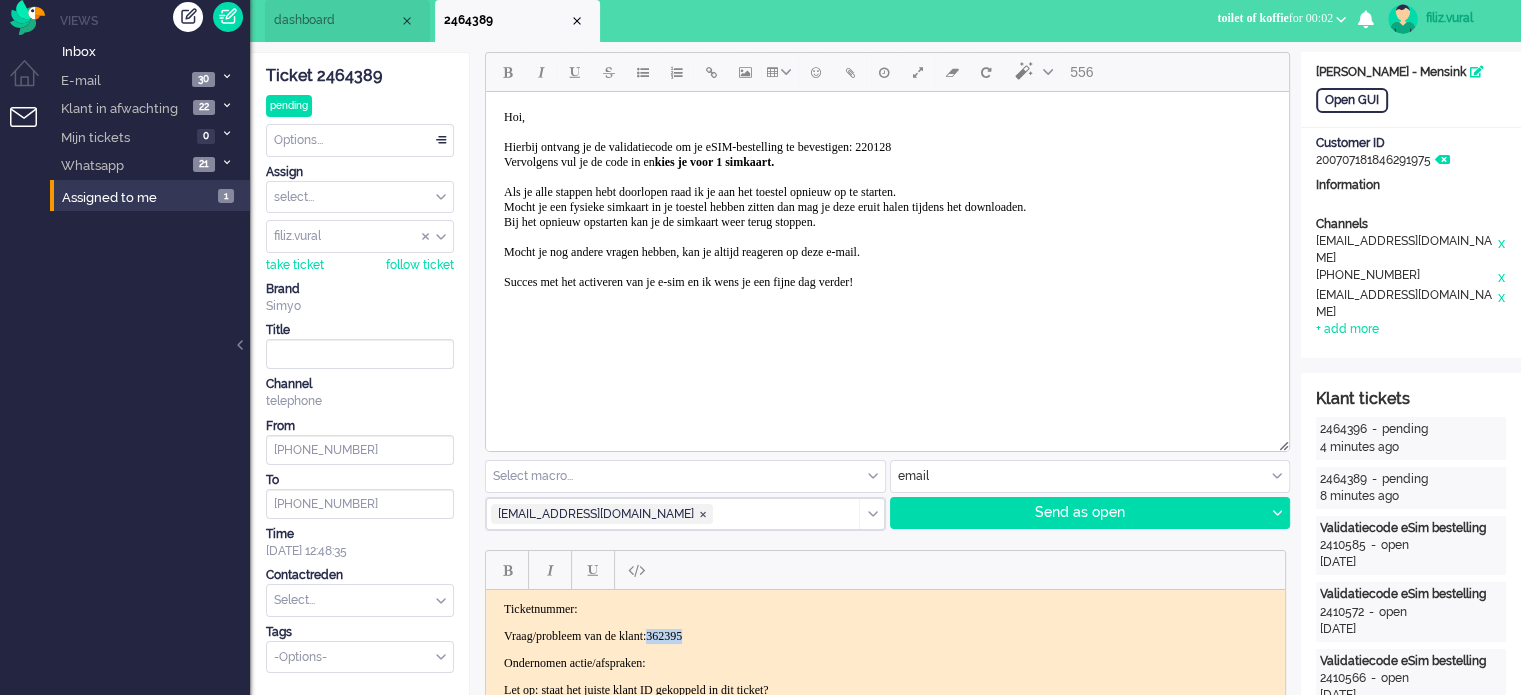 scroll, scrollTop: 0, scrollLeft: 0, axis: both 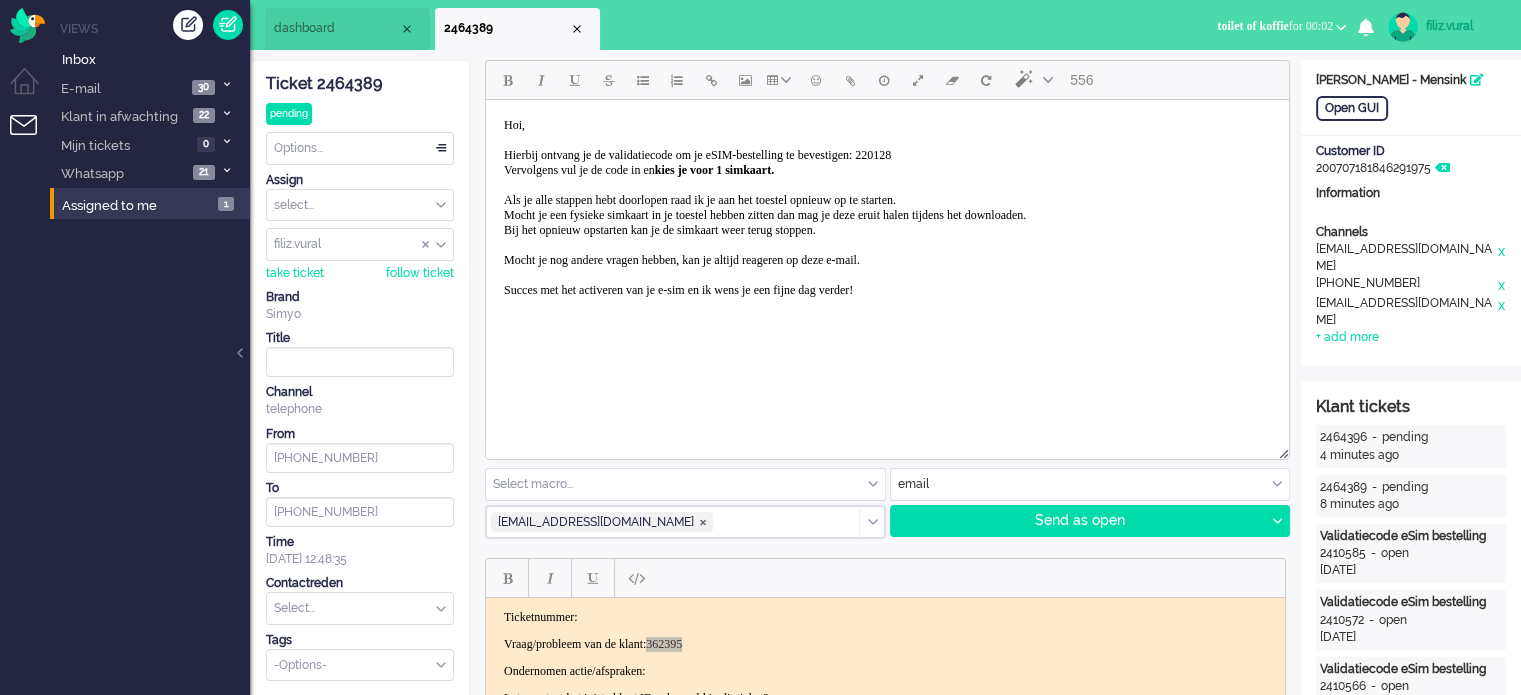 click on "Hoi, Hierbij ontvang je de validatiecode om je eSIM-bestelling te bevestigen: 220128 Vervolgens vul je de code in en  kies je voor 1 simkaart.  Als je alle stappen hebt doorlopen raad ik je aan het toestel opnieuw op te starten.  Mocht je een fysieke simkaart in je toestel hebben zitten dan mag je deze eruit halen tijdens het downloaden.  Bij het opnieuw opstarten kan je de simkaart weer terug stoppen. Mocht je nog andere vragen hebben, kan je altijd reageren op deze e-mail. Succes met het activeren van je e-sim en ik wens je een fijne dag verder!" at bounding box center (765, 207) 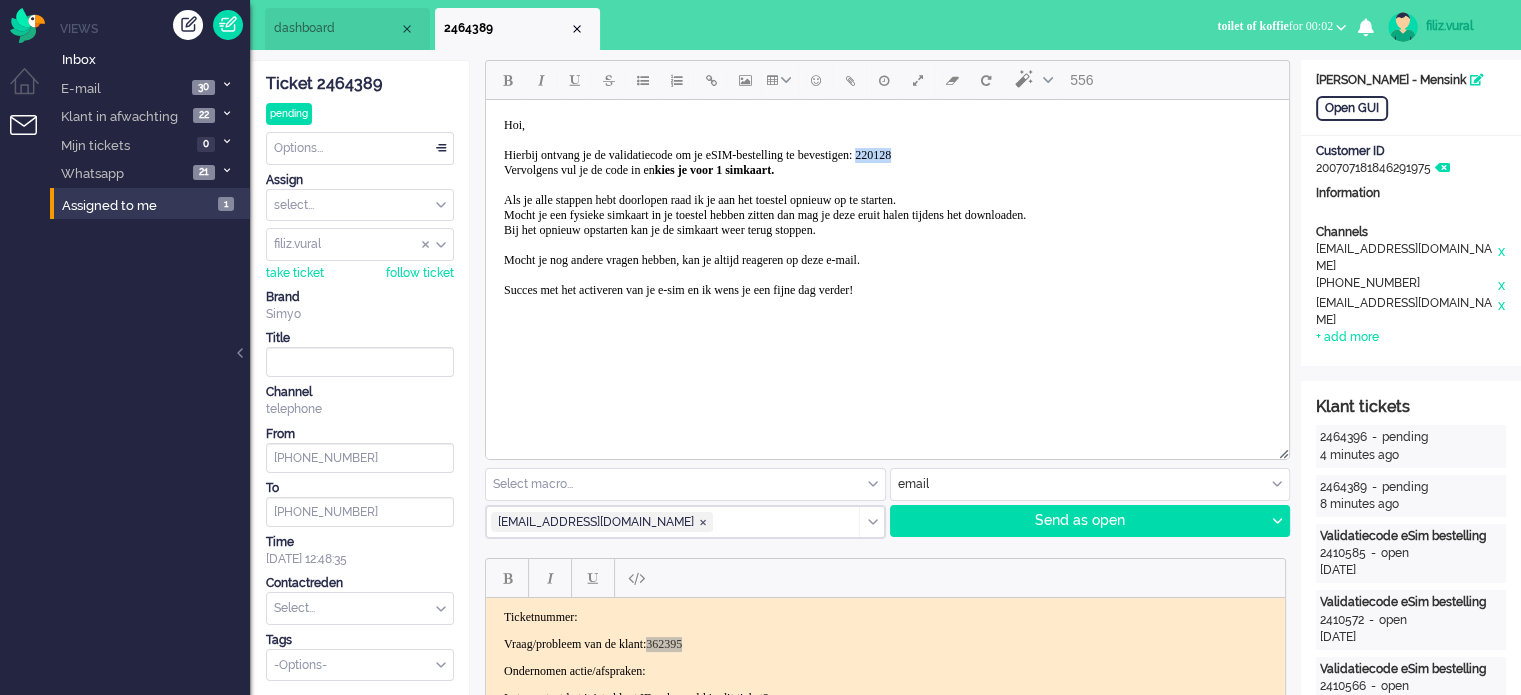 click on "Hoi, Hierbij ontvang je de validatiecode om je eSIM-bestelling te bevestigen: 220128 Vervolgens vul je de code in en  kies je voor 1 simkaart.  Als je alle stappen hebt doorlopen raad ik je aan het toestel opnieuw op te starten.  Mocht je een fysieke simkaart in je toestel hebben zitten dan mag je deze eruit halen tijdens het downloaden.  Bij het opnieuw opstarten kan je de simkaart weer terug stoppen. Mocht je nog andere vragen hebben, kan je altijd reageren op deze e-mail. Succes met het activeren van je e-sim en ik wens je een fijne dag verder!" at bounding box center [765, 207] 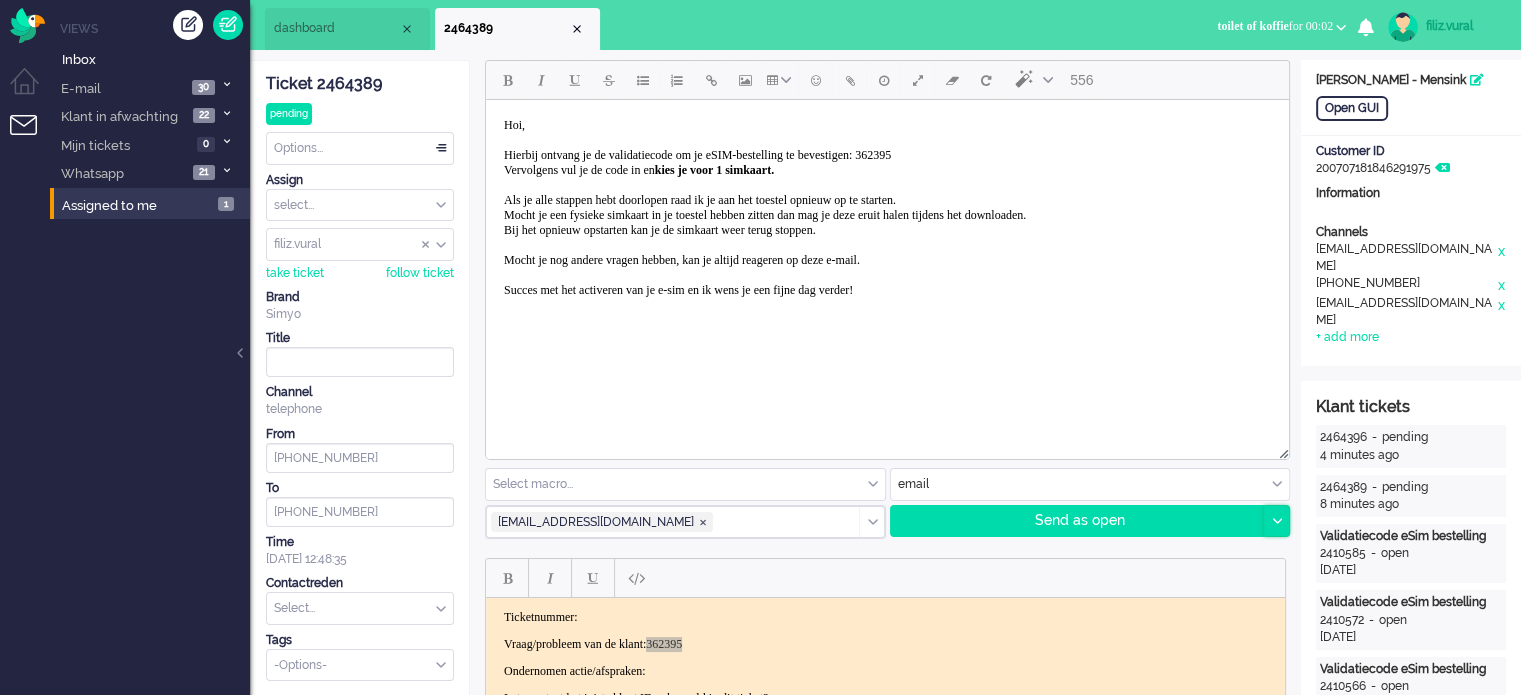 click at bounding box center [1276, 521] 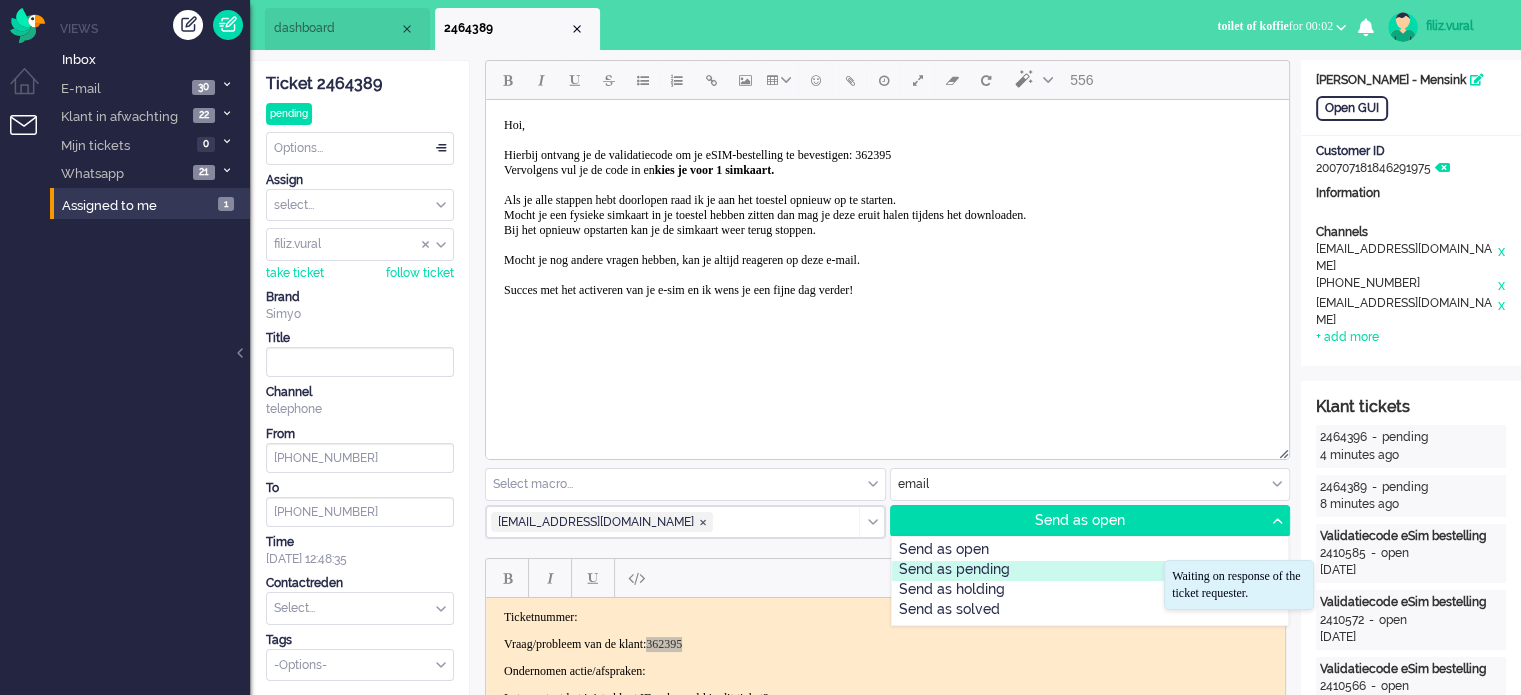 click on "Send as pending" at bounding box center (1090, 571) 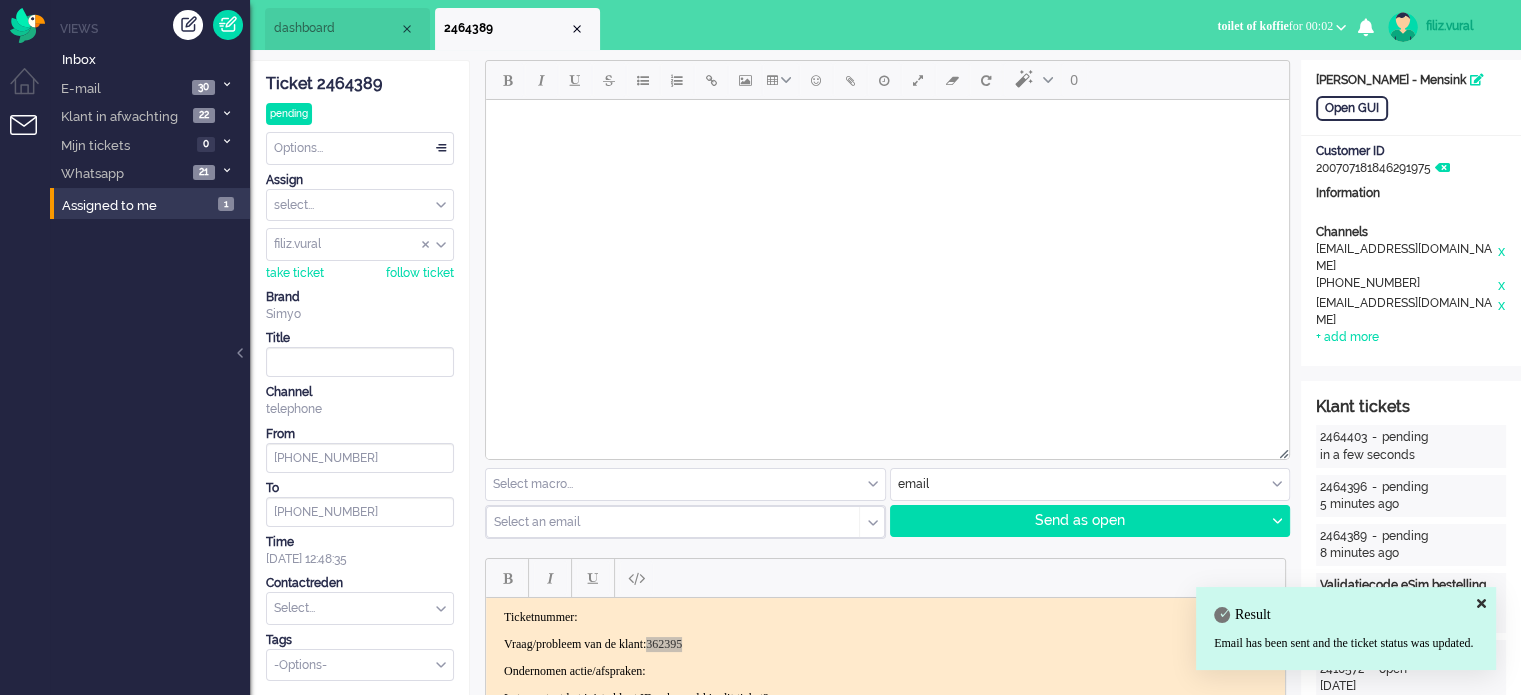 click at bounding box center (1090, 484) 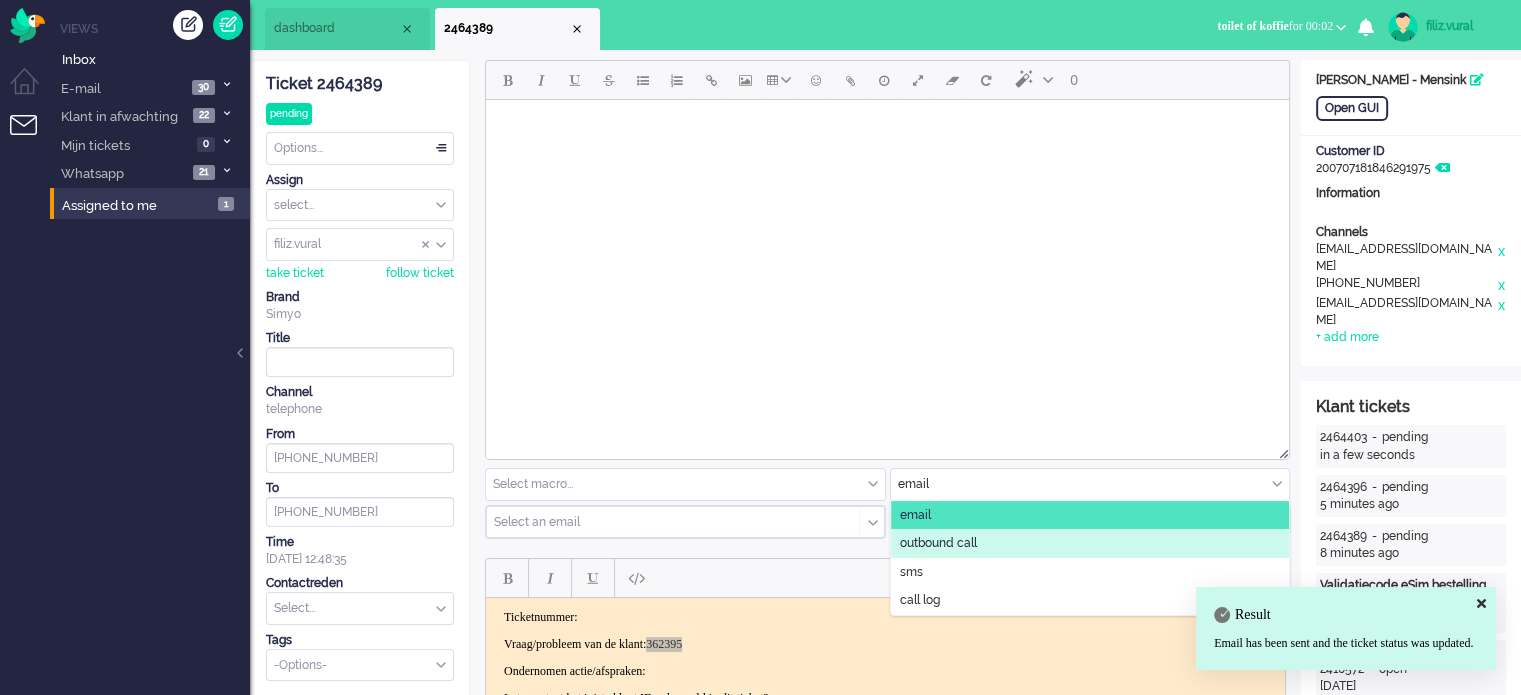 click on "outbound call" 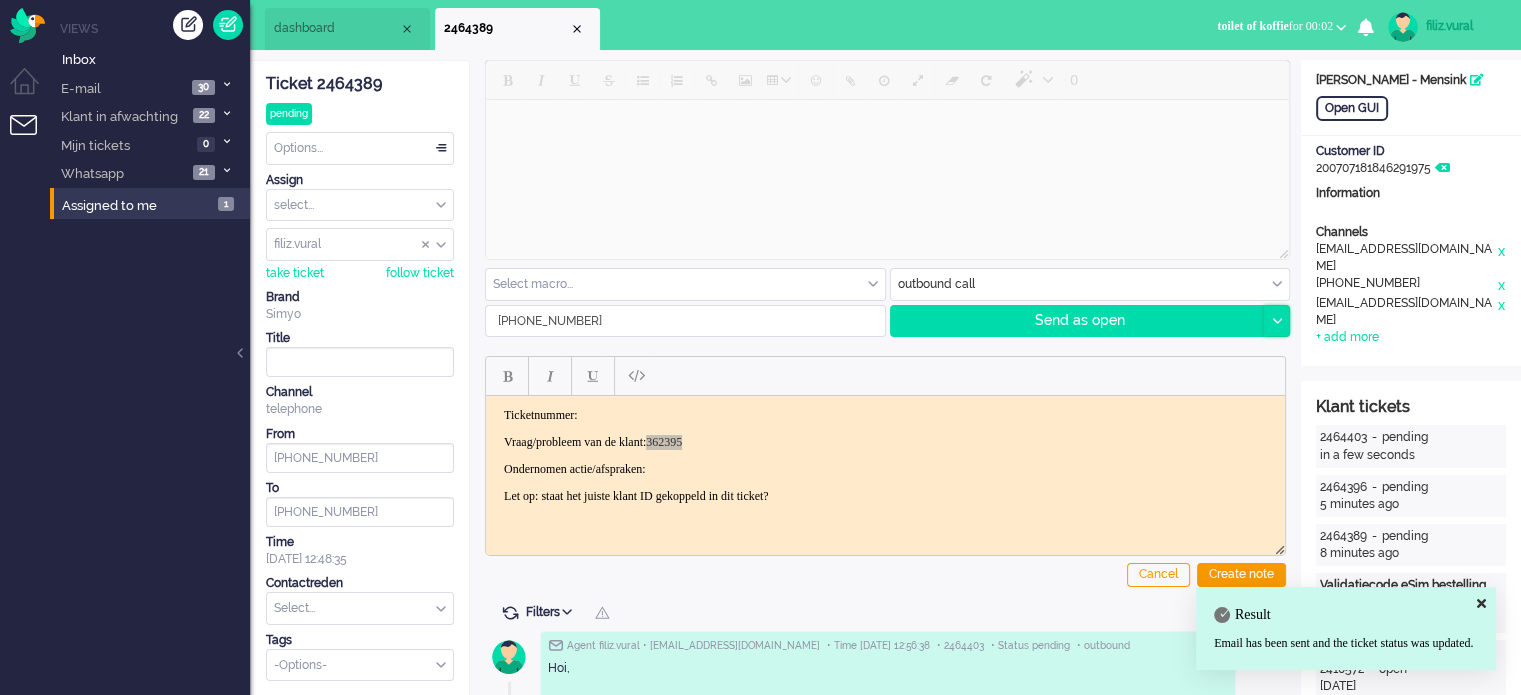 click at bounding box center (1276, 321) 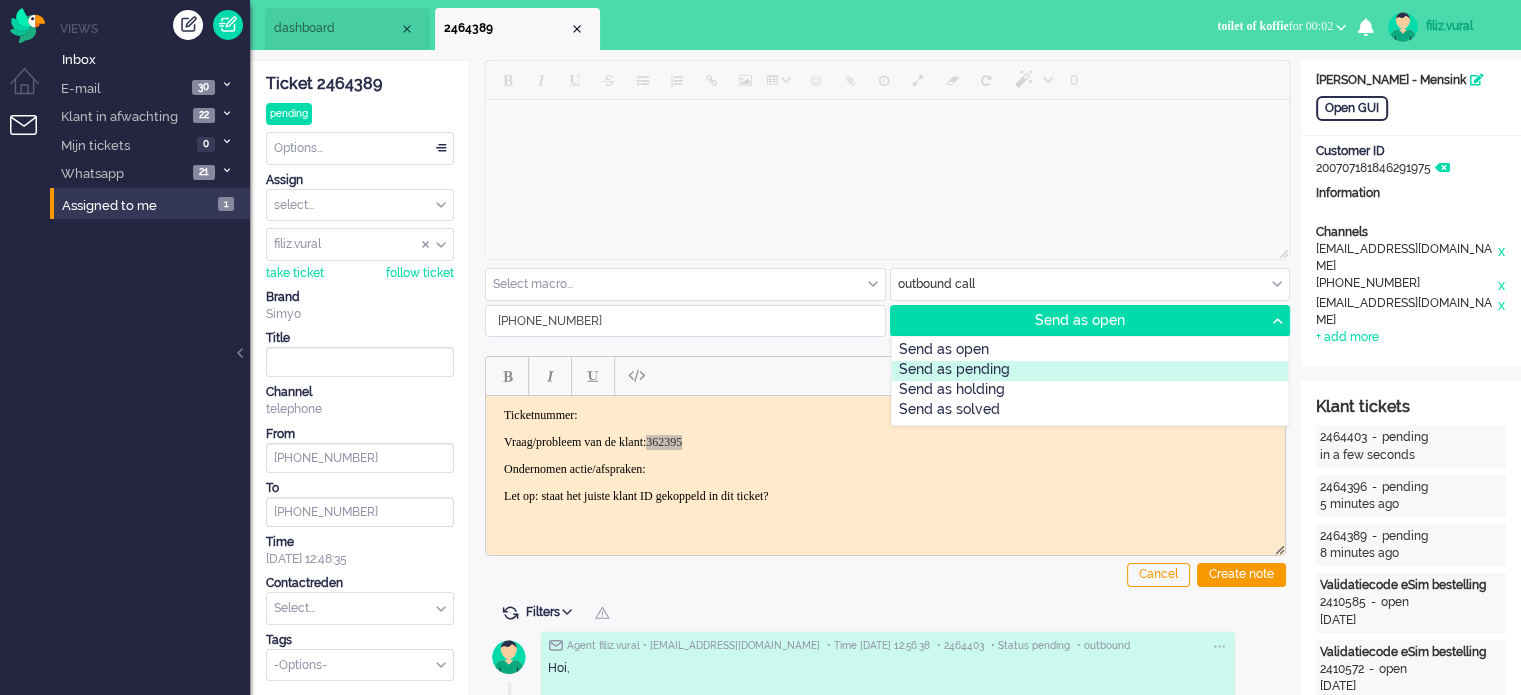 click on "Send as pending" at bounding box center (1090, 371) 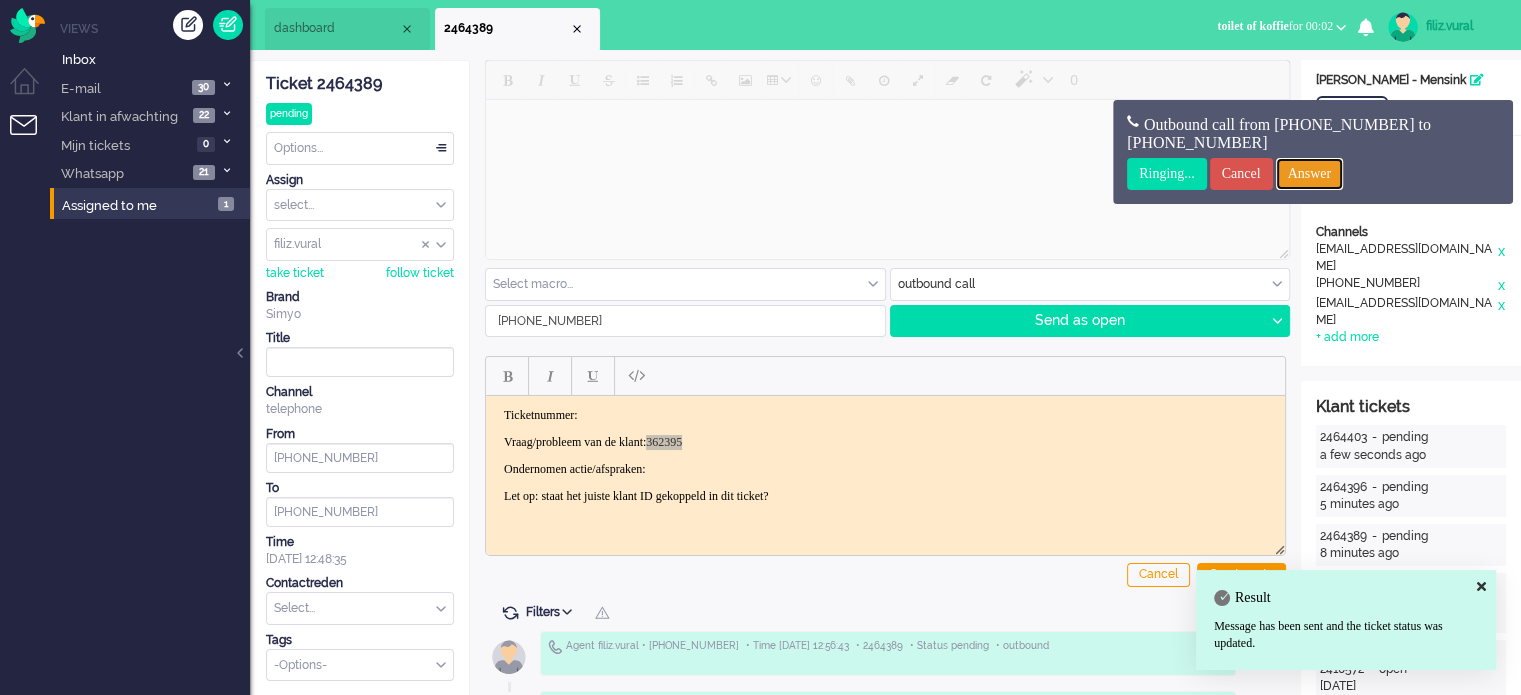 click on "Answer" at bounding box center [1310, 174] 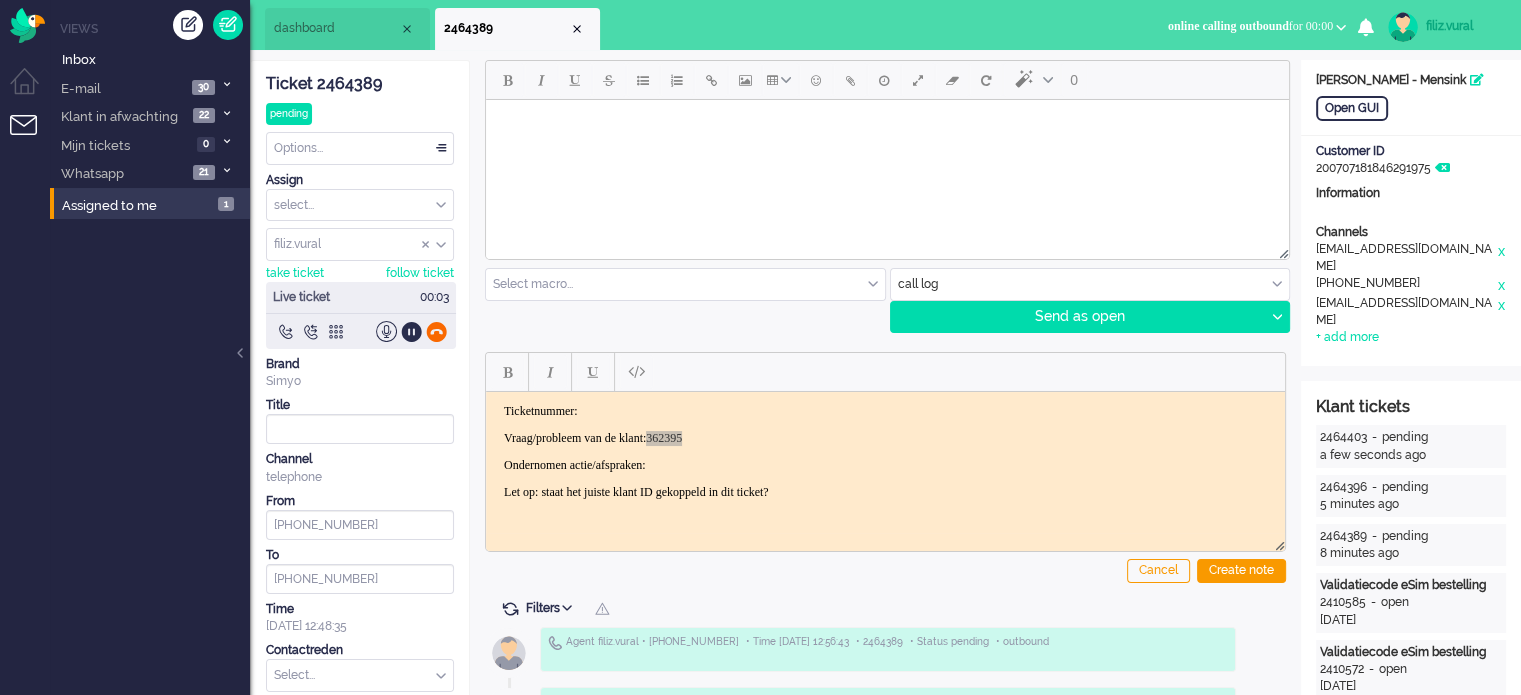 click 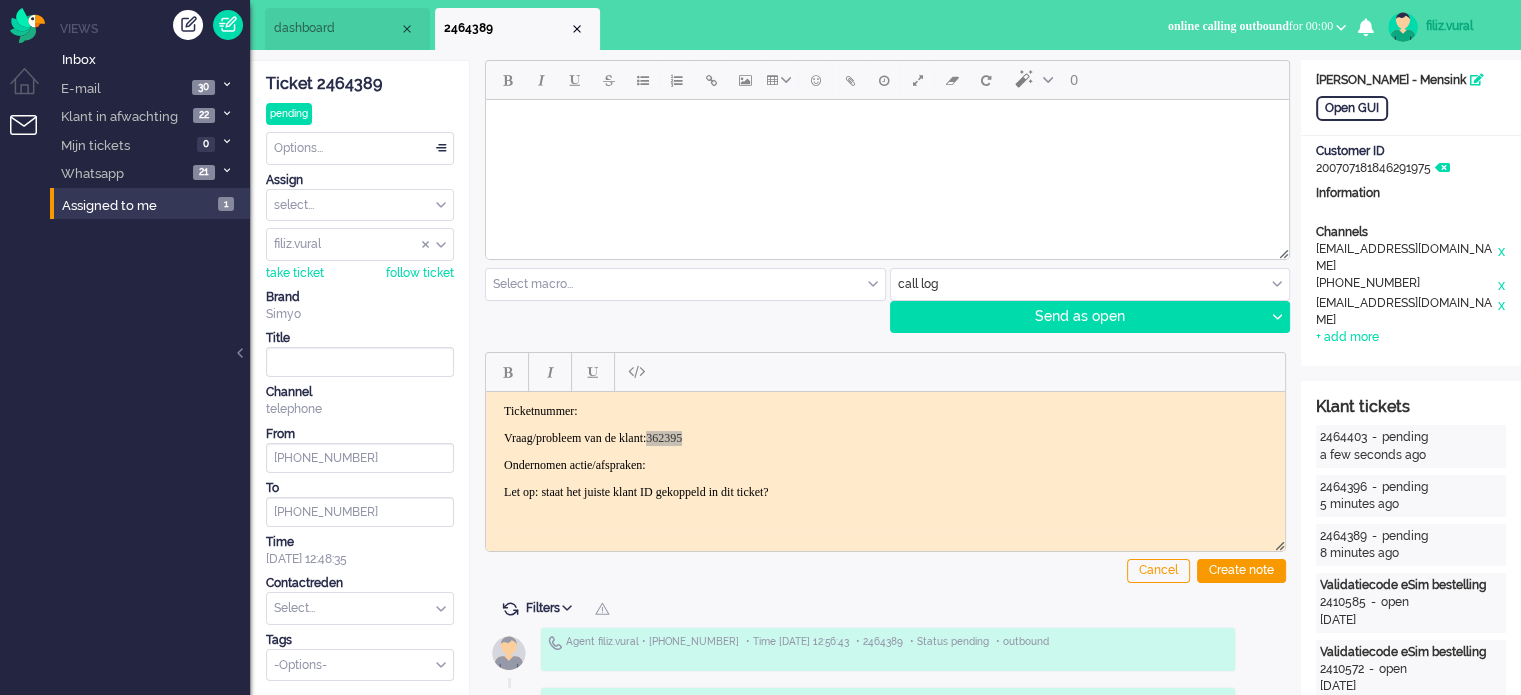 click on "dashboard" at bounding box center [336, 28] 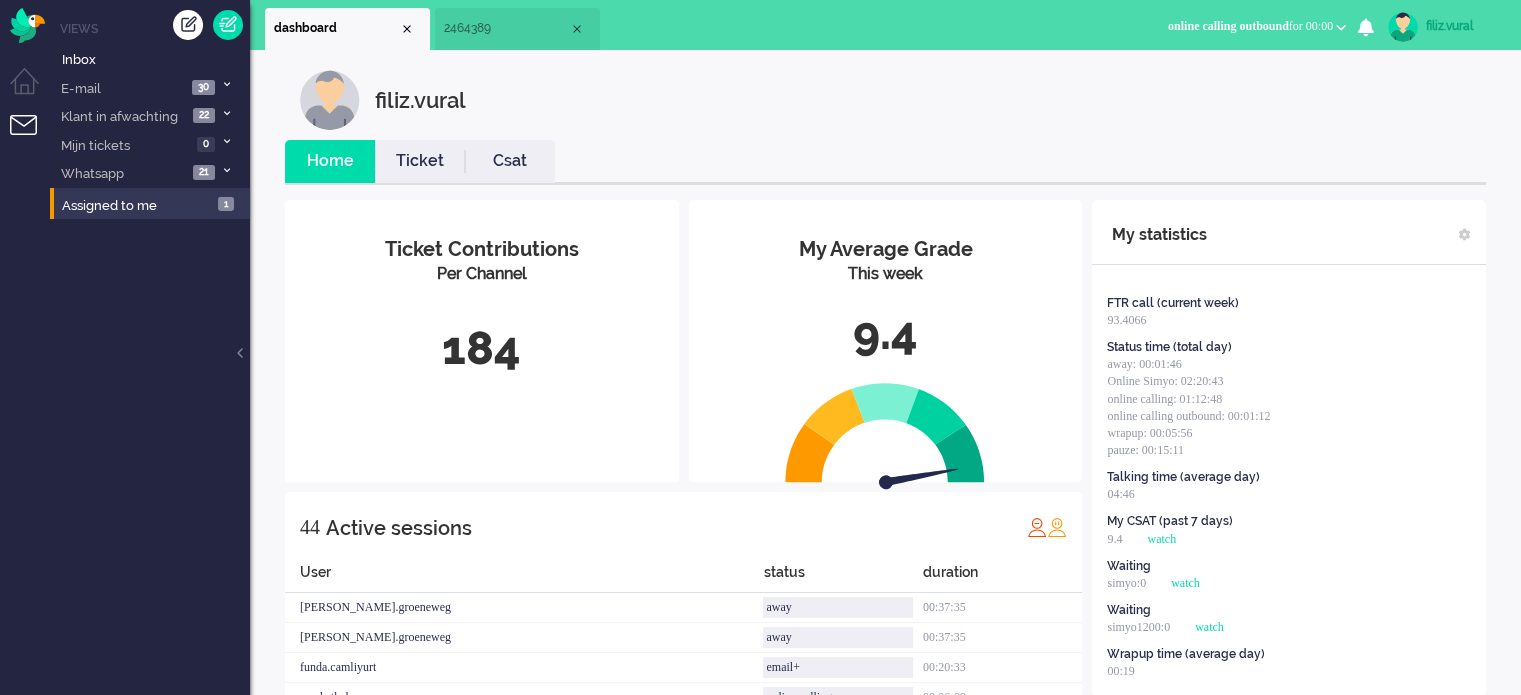 click on "Ticket" at bounding box center (420, 161) 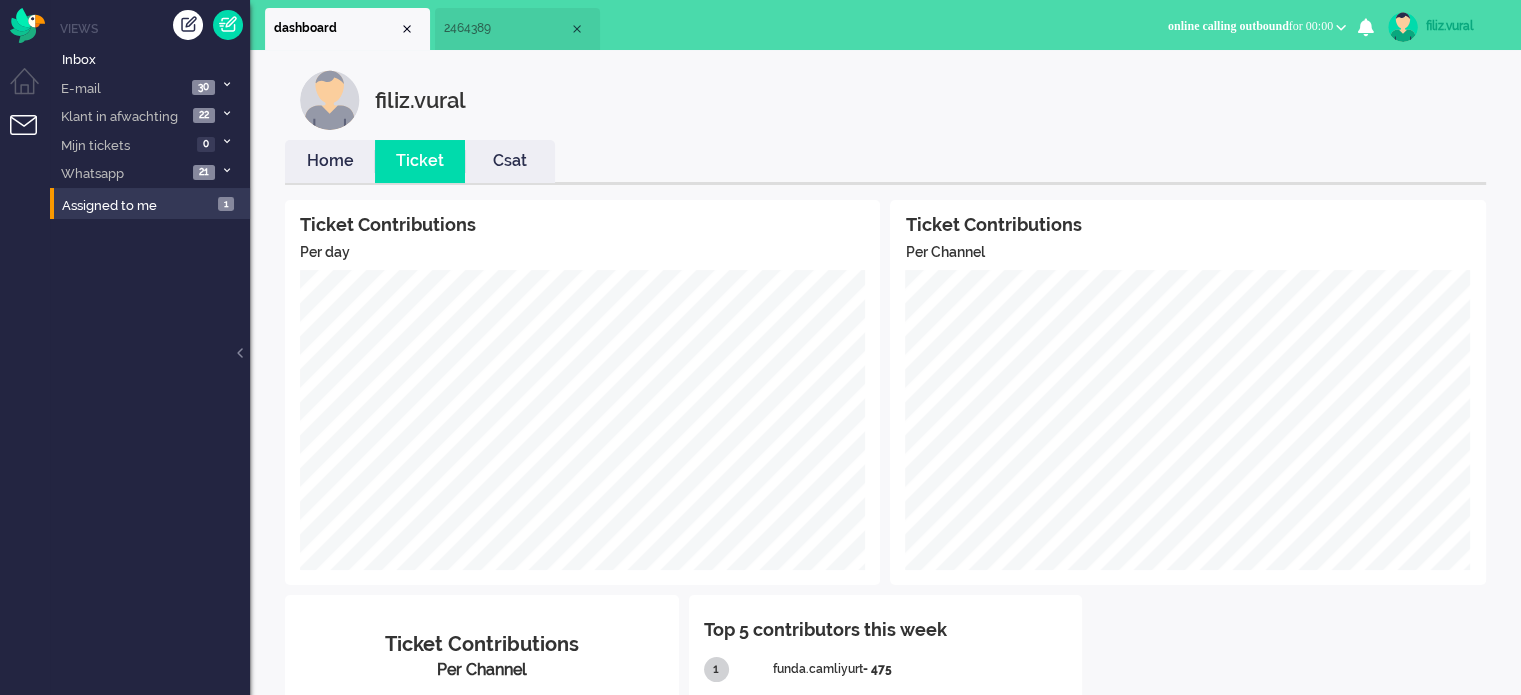 click on "Home" at bounding box center (330, 161) 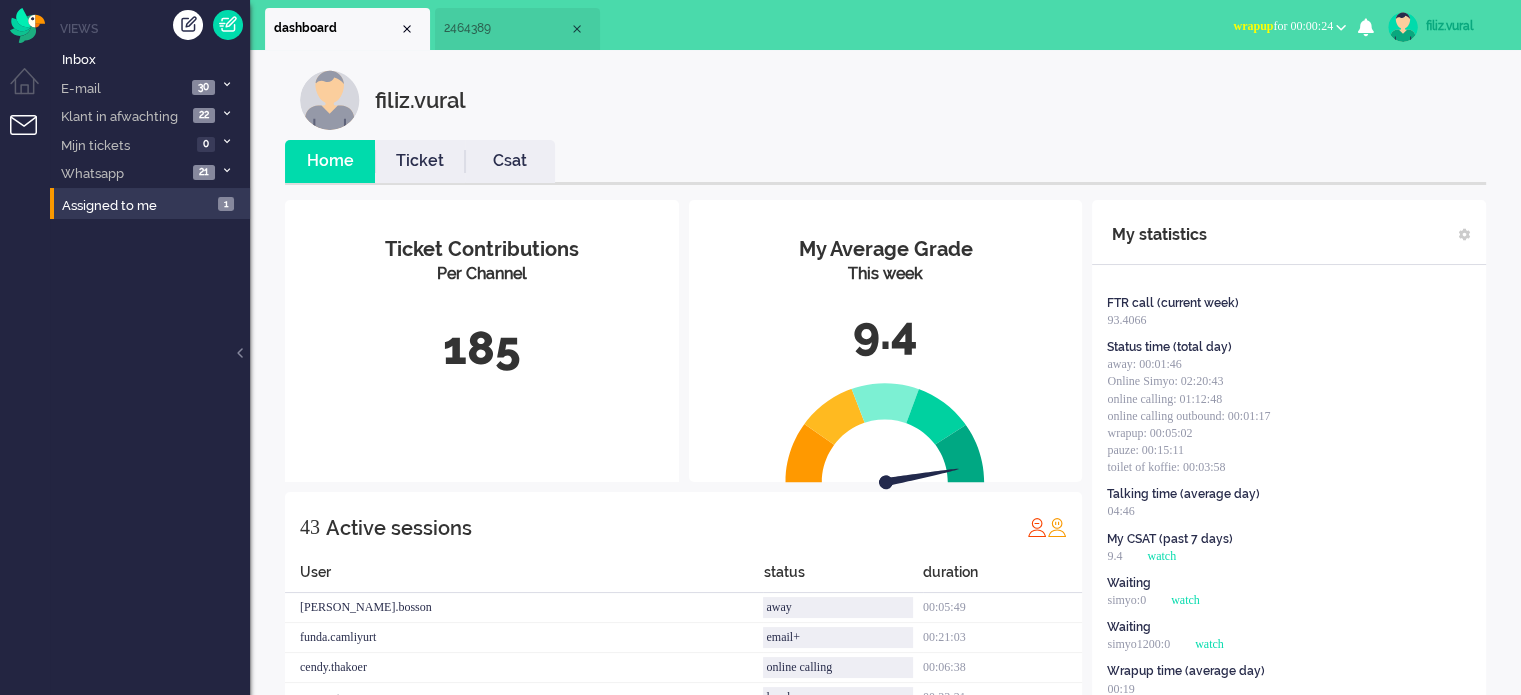 click on "wrapup  for 00:00:24" at bounding box center (1289, 26) 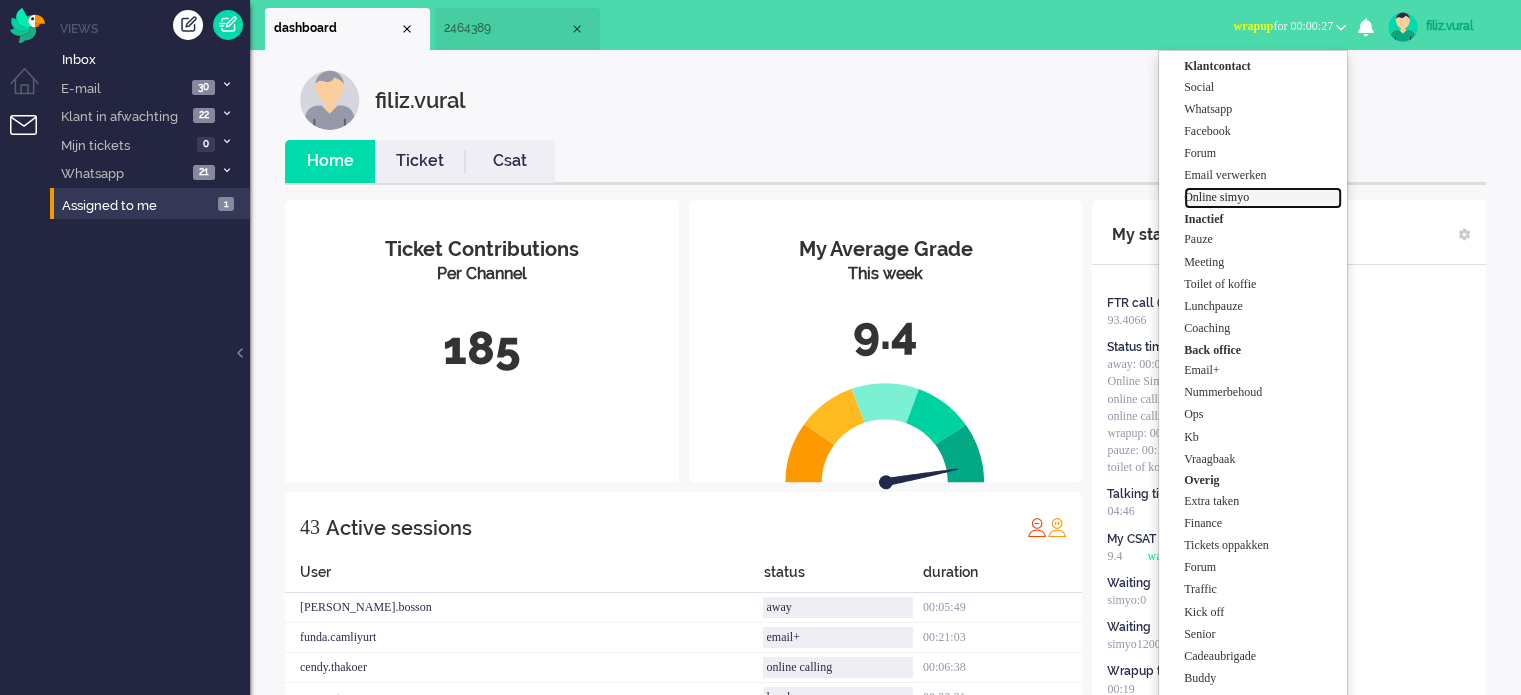 click on "Online simyo" at bounding box center (1263, 197) 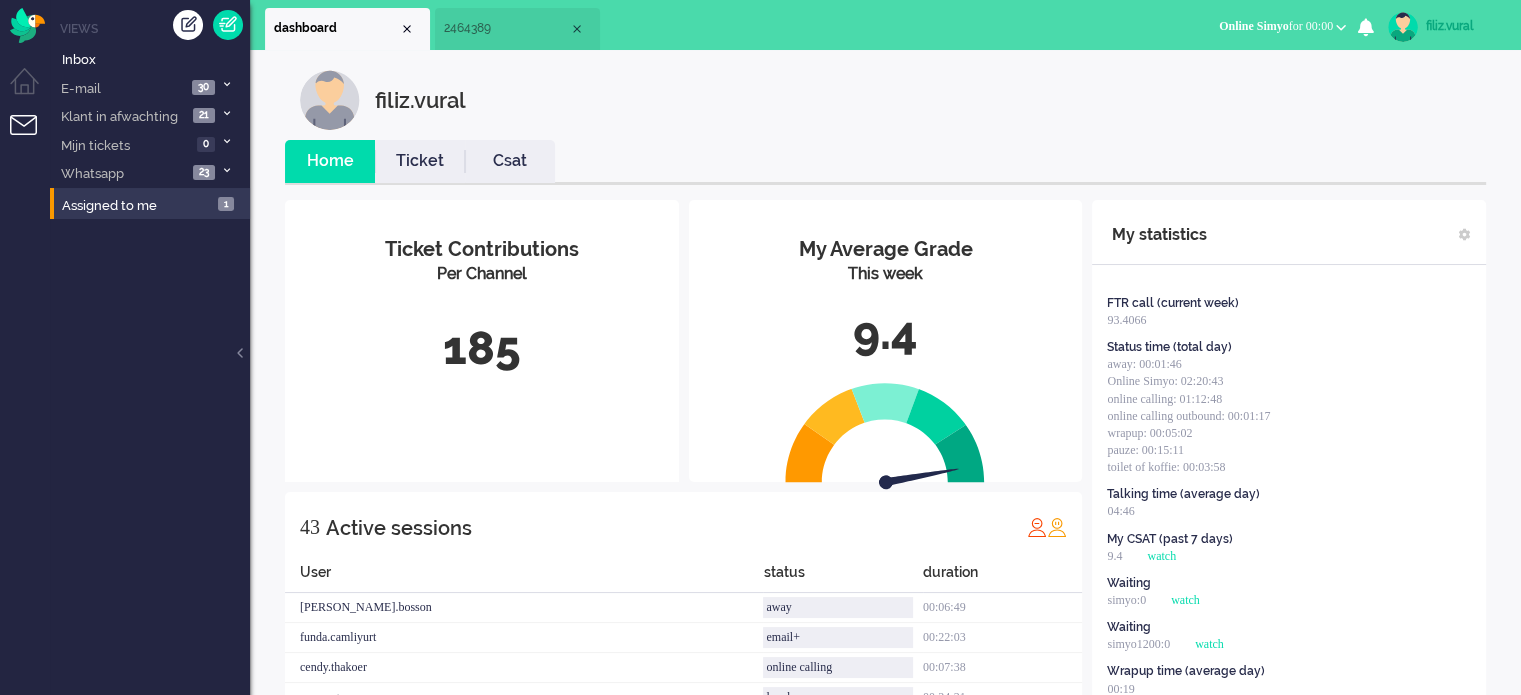 click on "Csat" at bounding box center (510, 161) 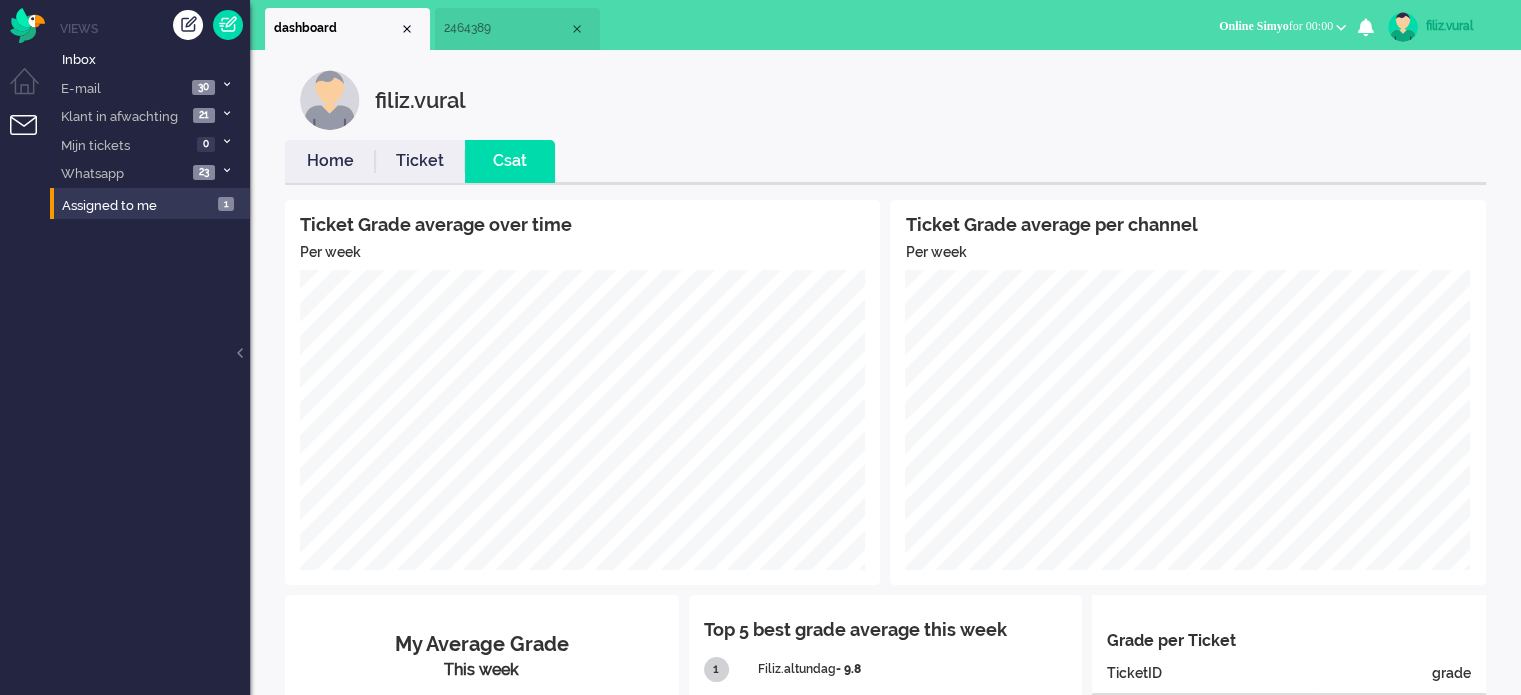 click on "Home" at bounding box center (330, 161) 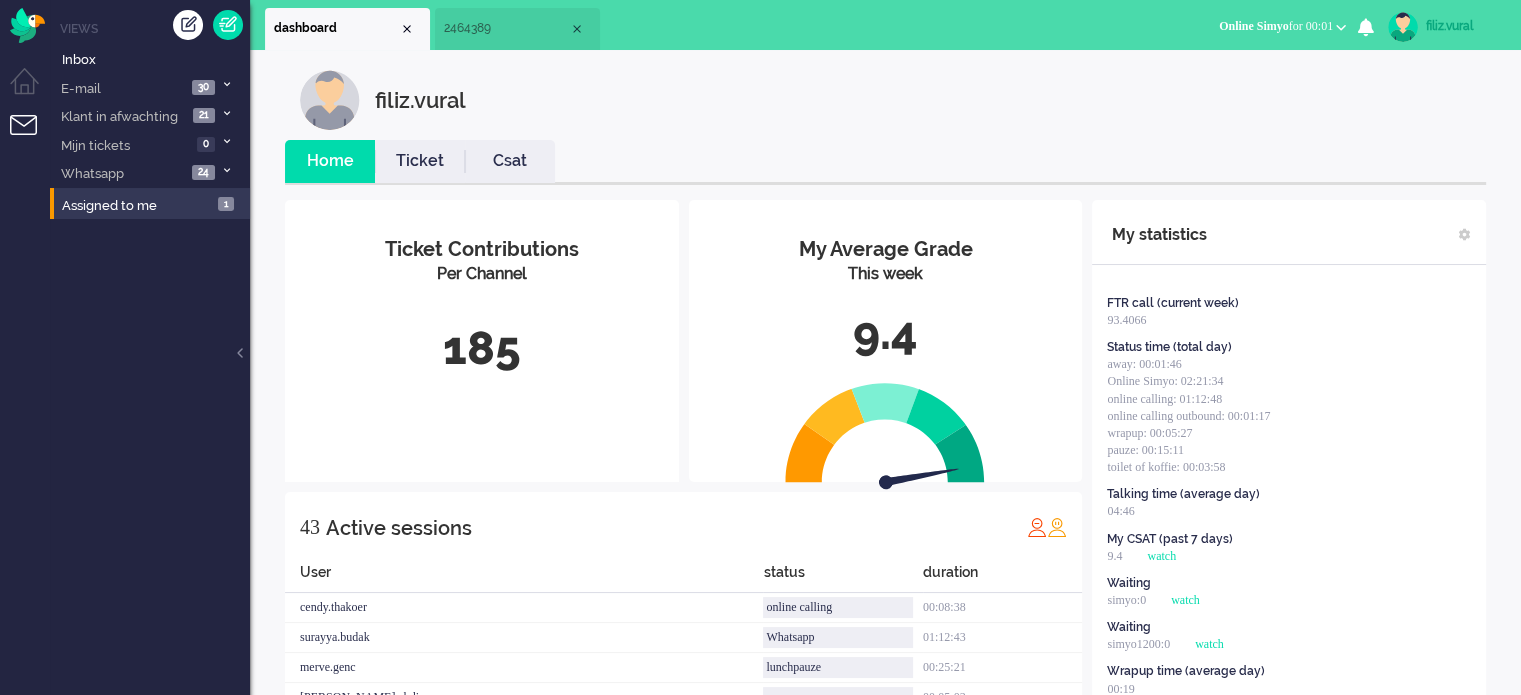 click on "Csat" at bounding box center (510, 161) 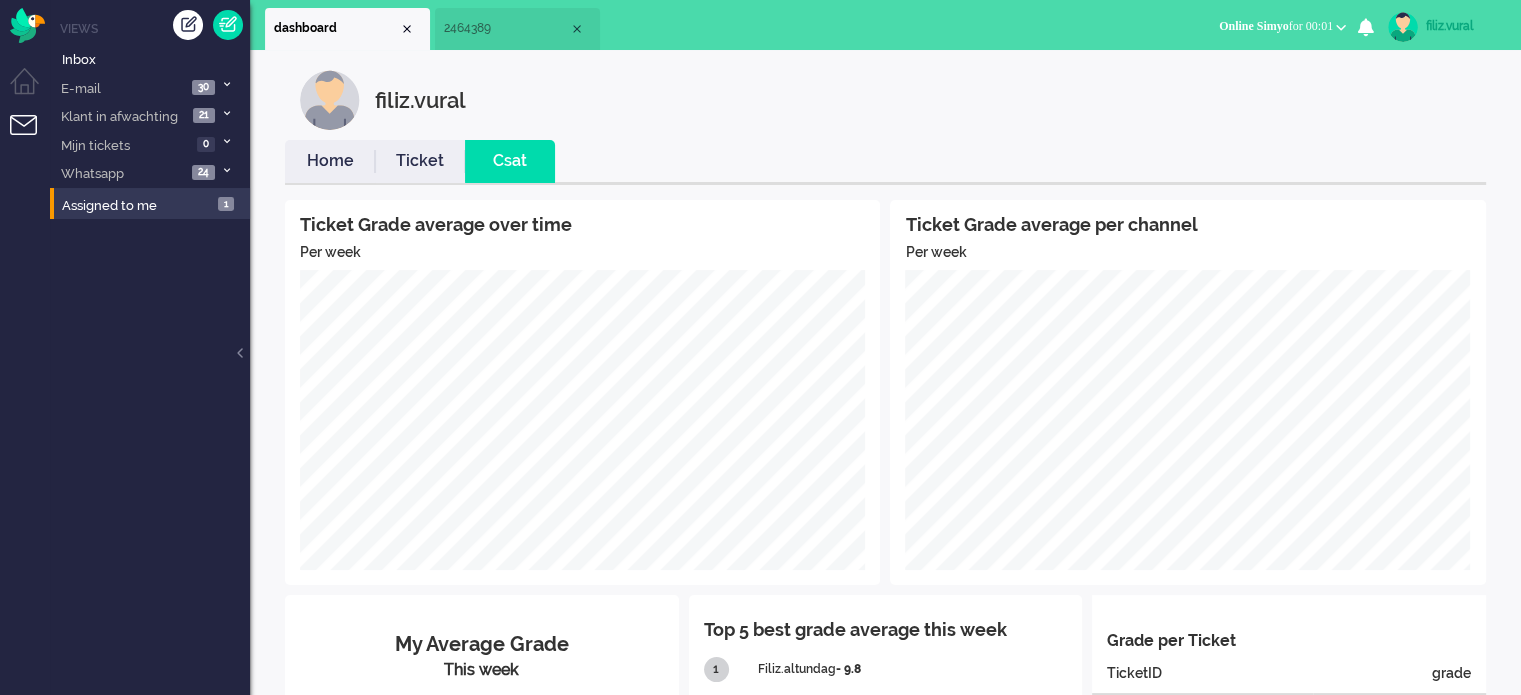 click on "Home" at bounding box center [330, 161] 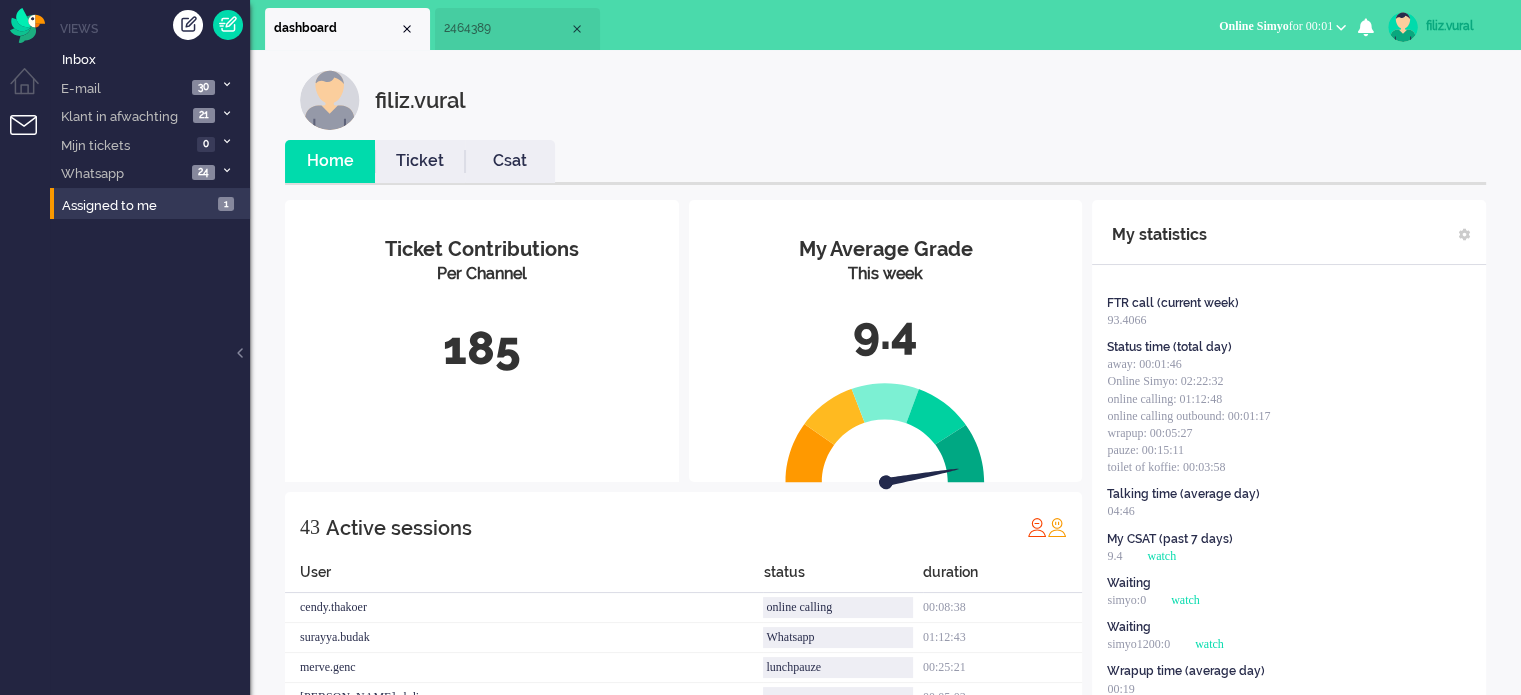 click on "2464389" at bounding box center (506, 28) 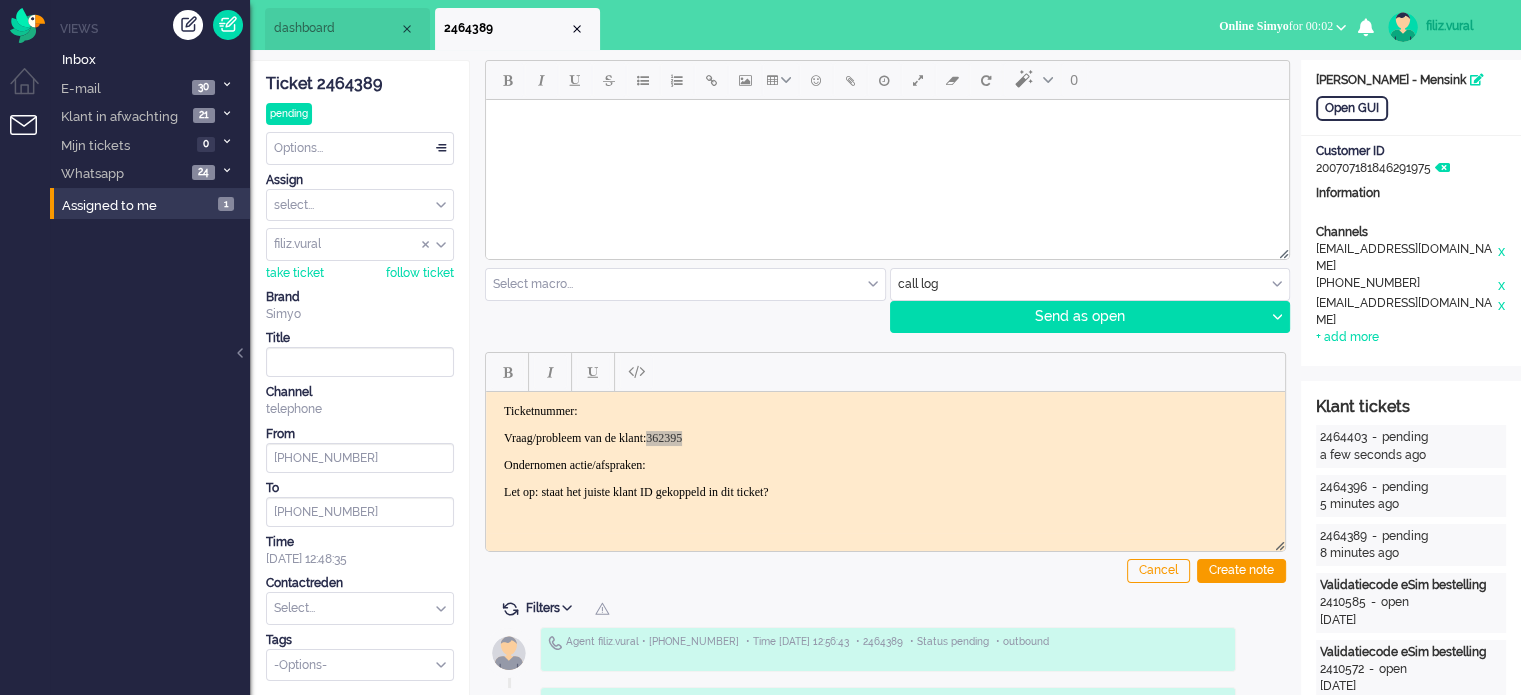 click on "0" at bounding box center (887, 162) 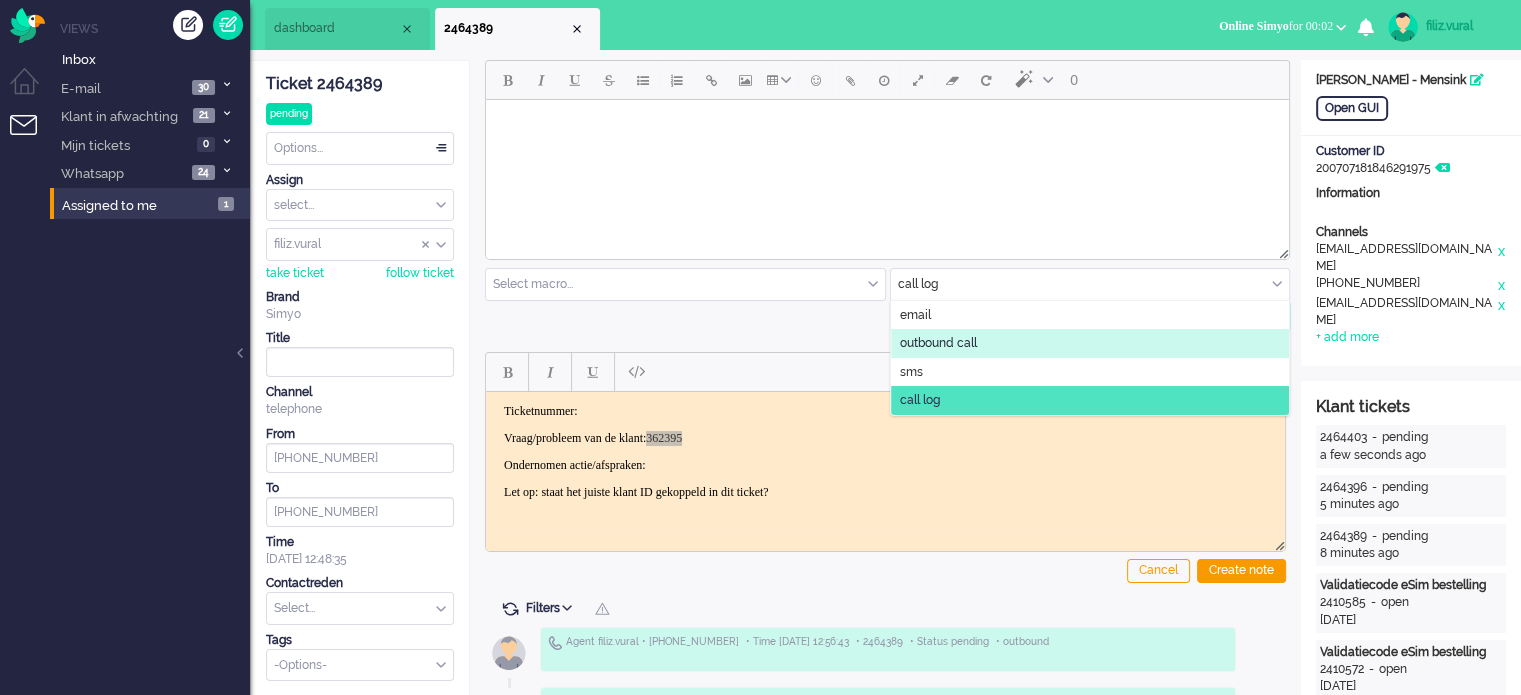 click on "outbound call" 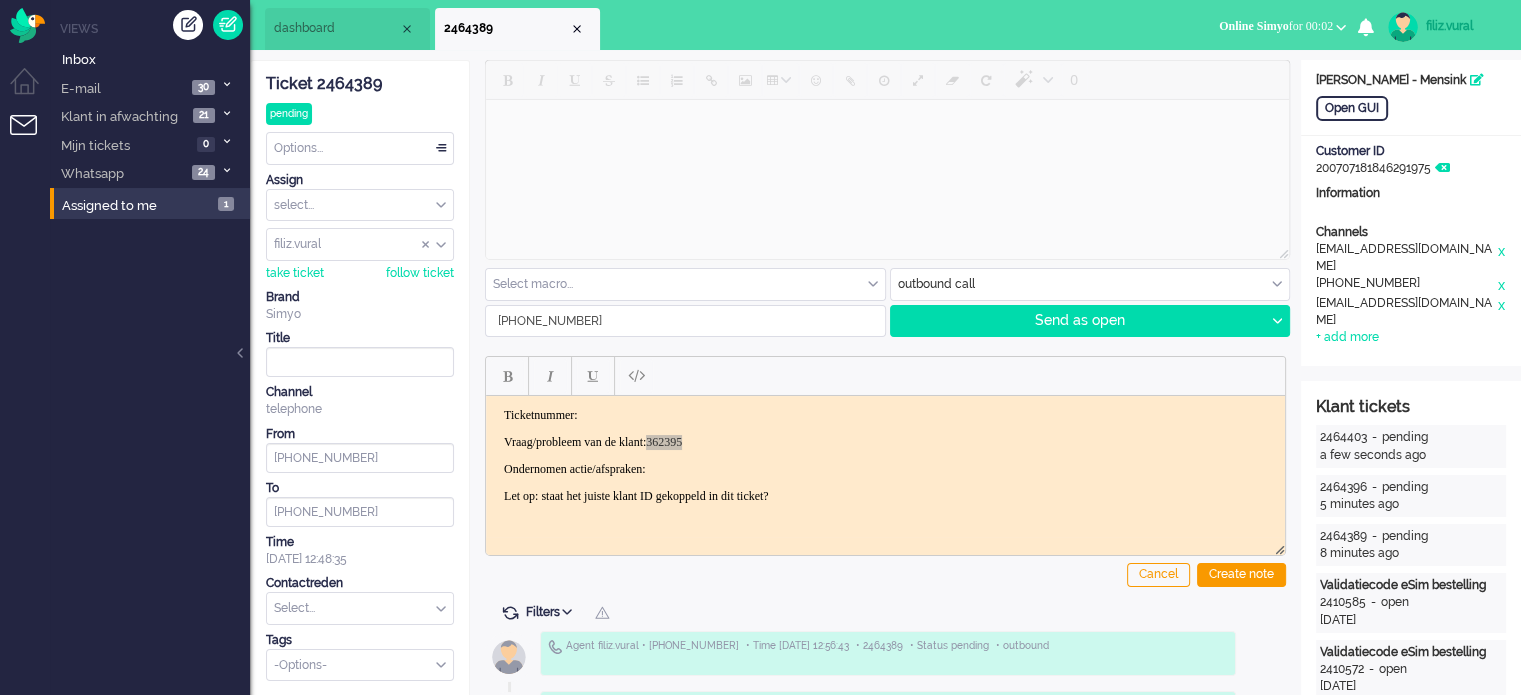 drag, startPoint x: 590, startPoint y: 324, endPoint x: 515, endPoint y: 324, distance: 75 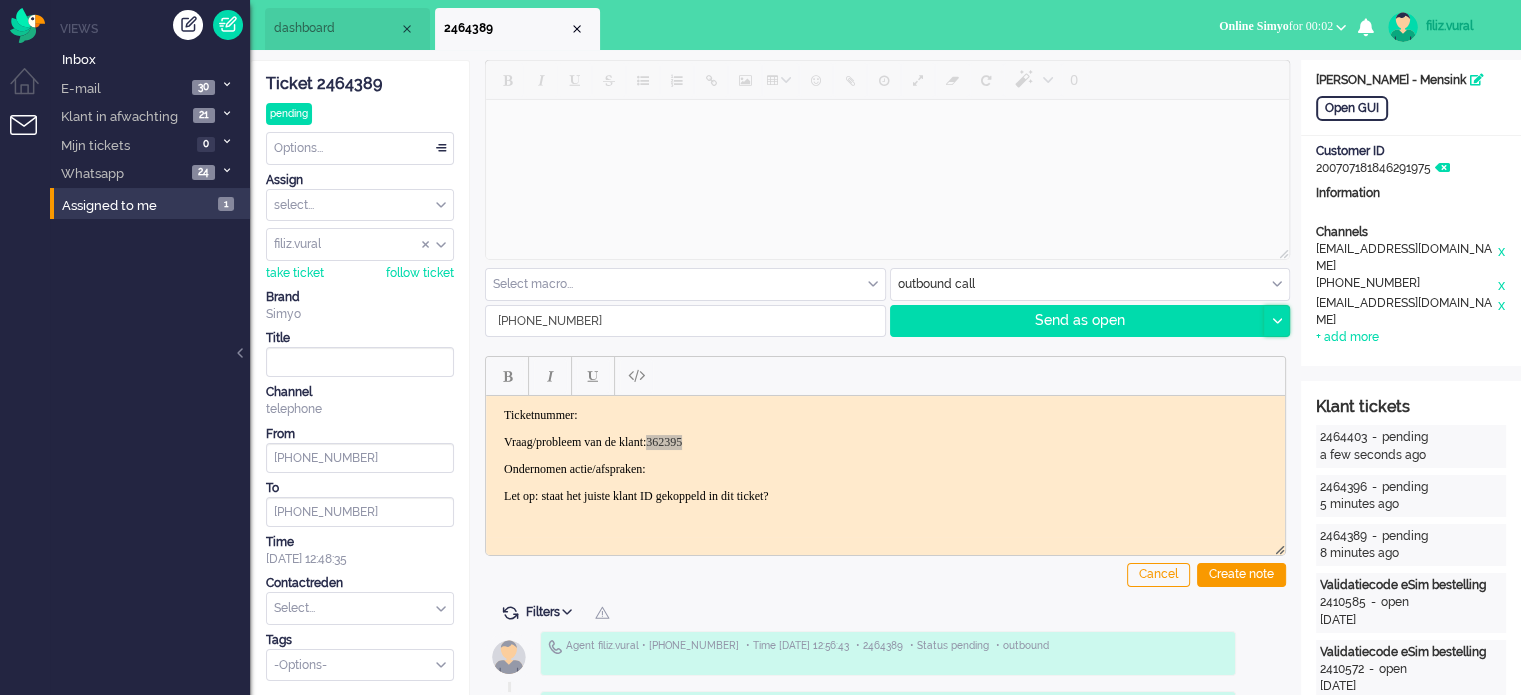 type on "+31610396903" 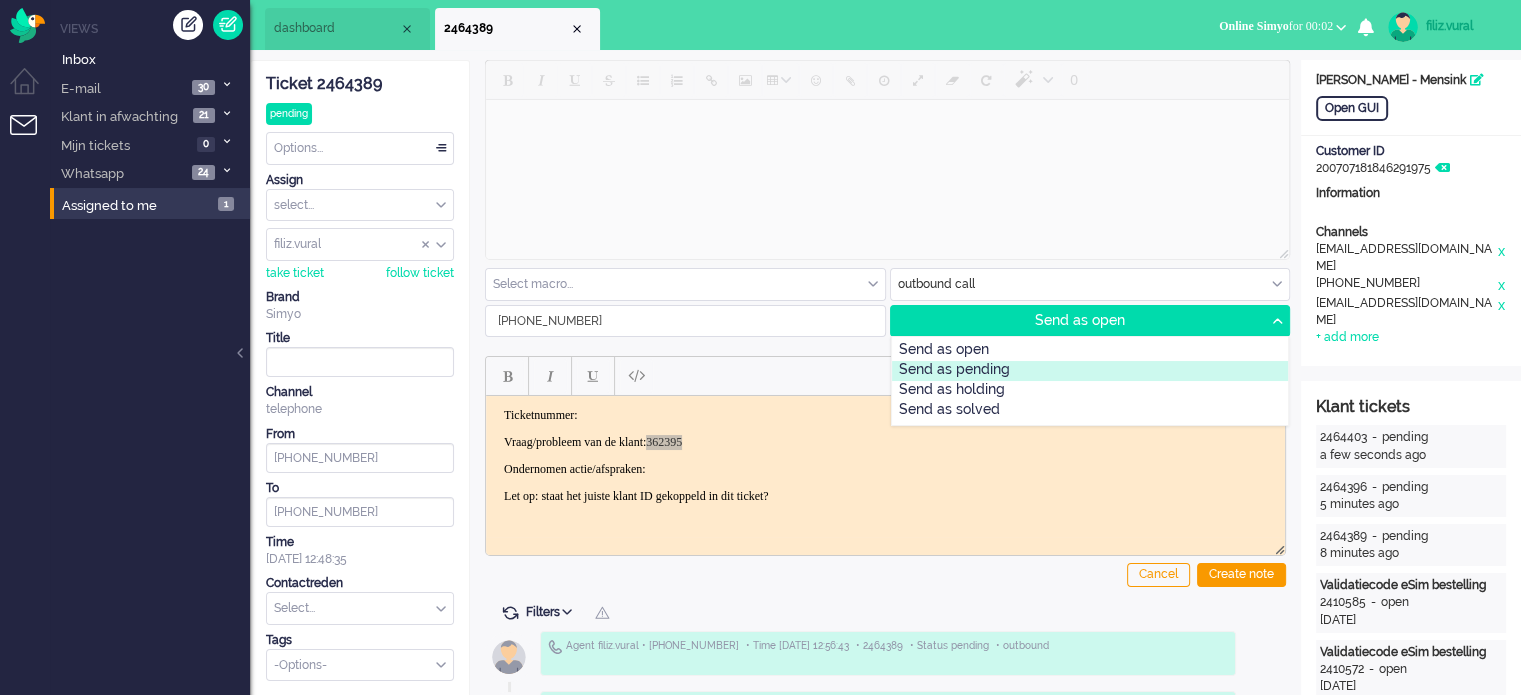 click on "Send as pending" at bounding box center (1090, 371) 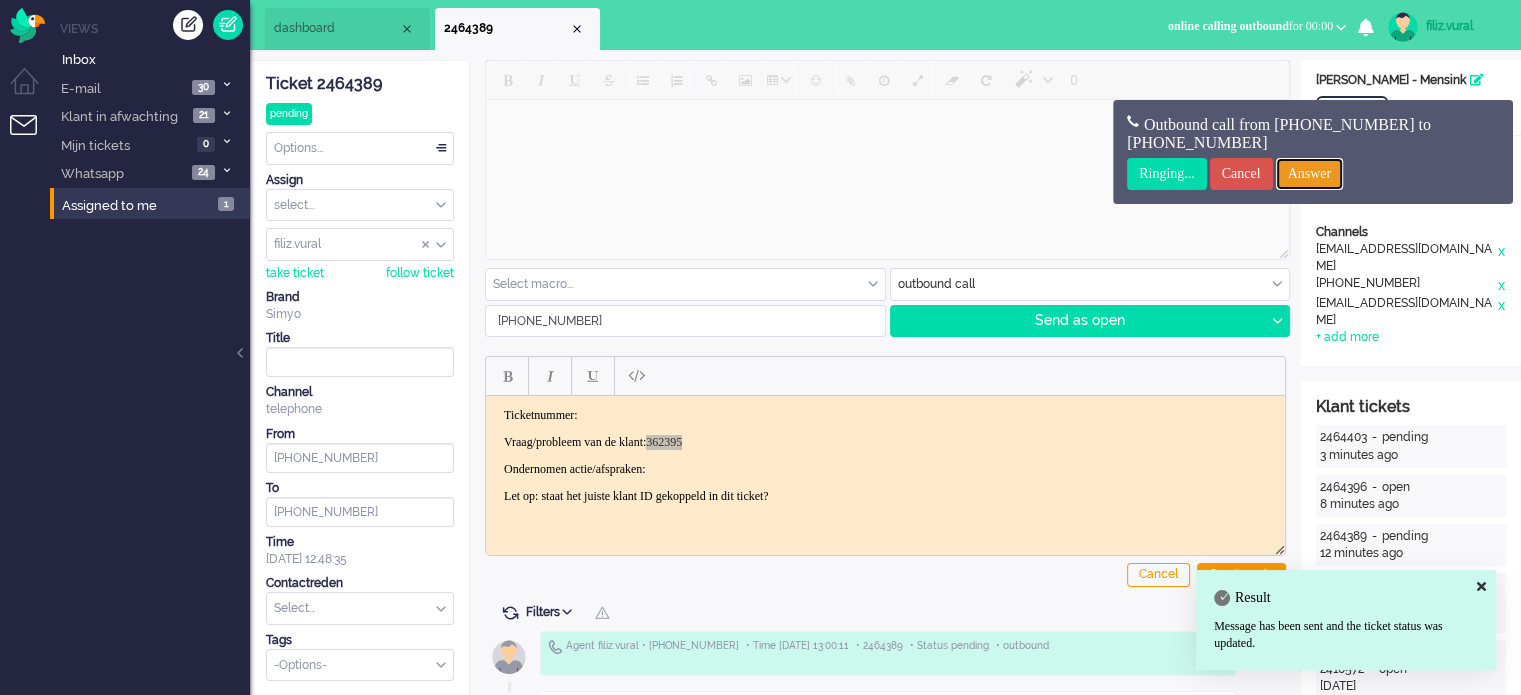 click on "Answer" at bounding box center (1310, 174) 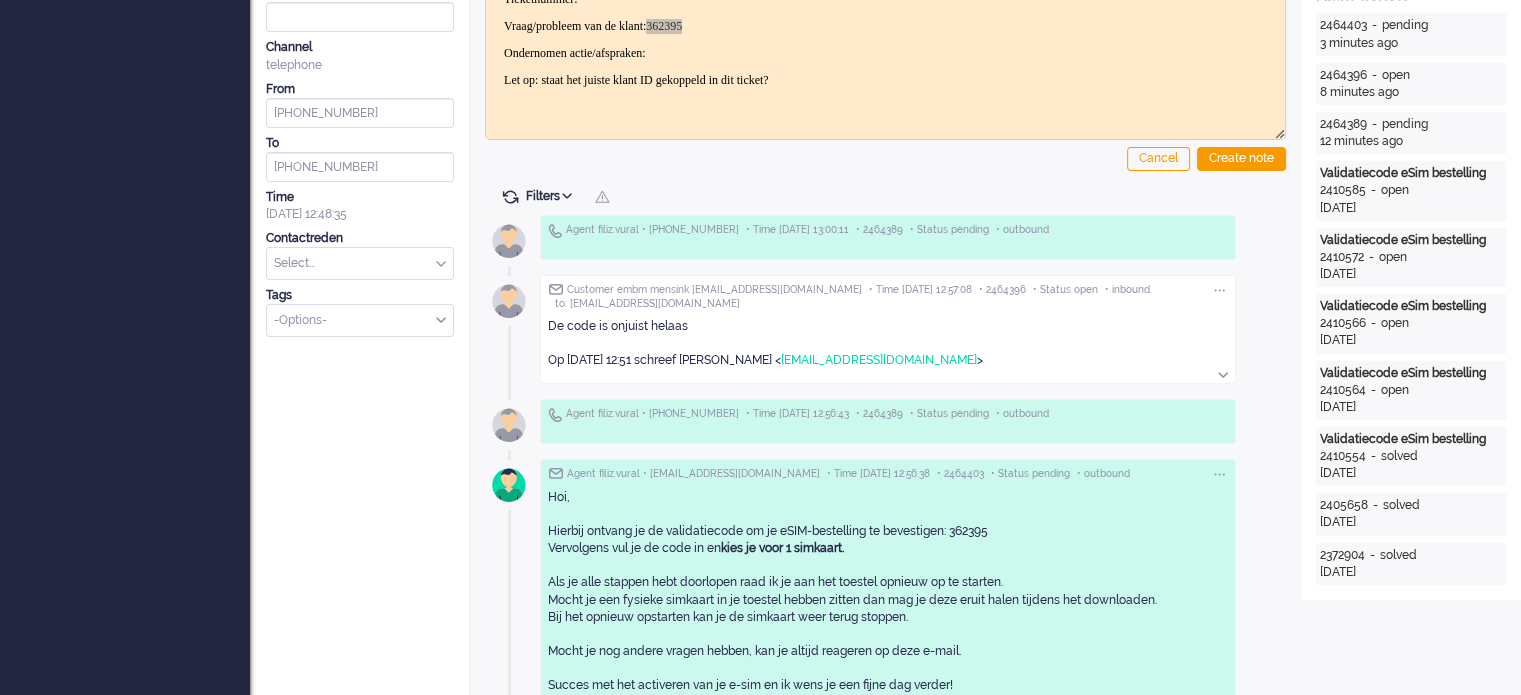 scroll, scrollTop: 400, scrollLeft: 0, axis: vertical 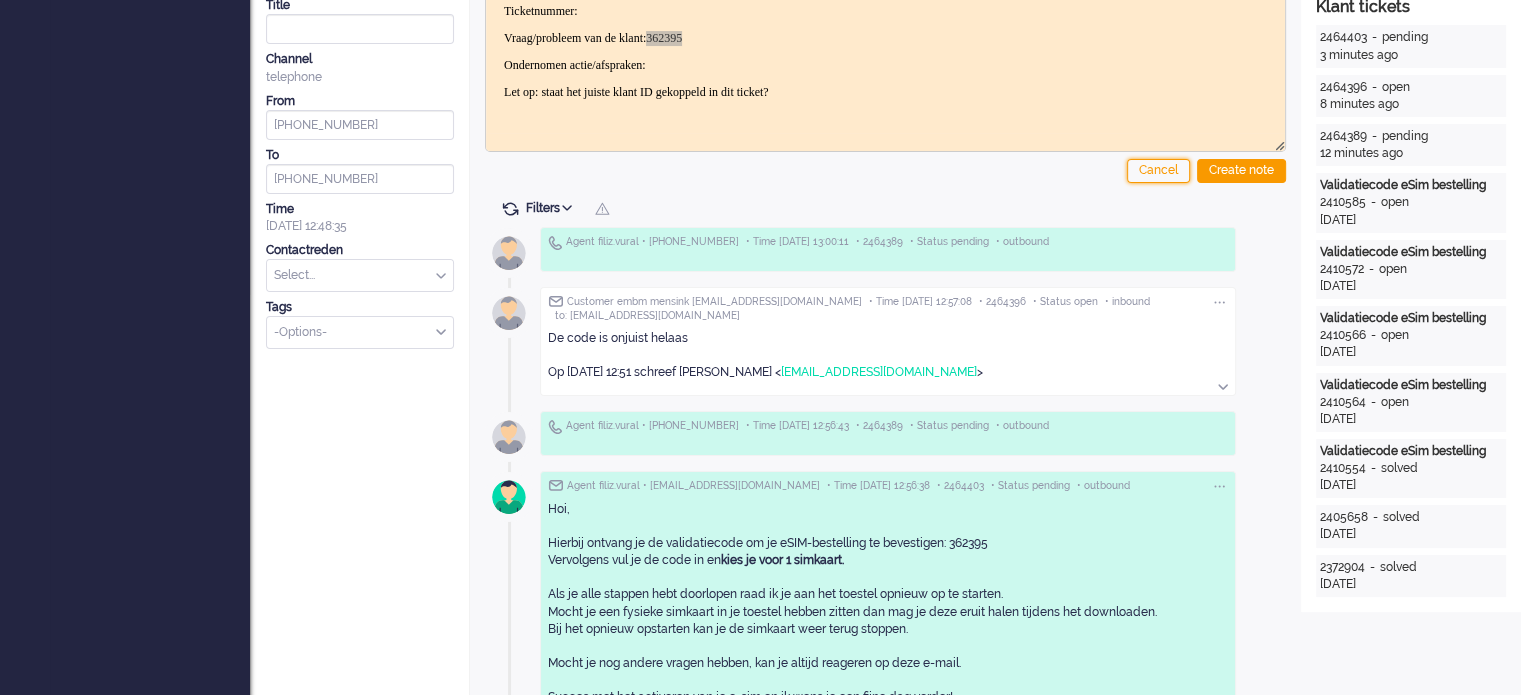 click on "Cancel" at bounding box center [1158, 171] 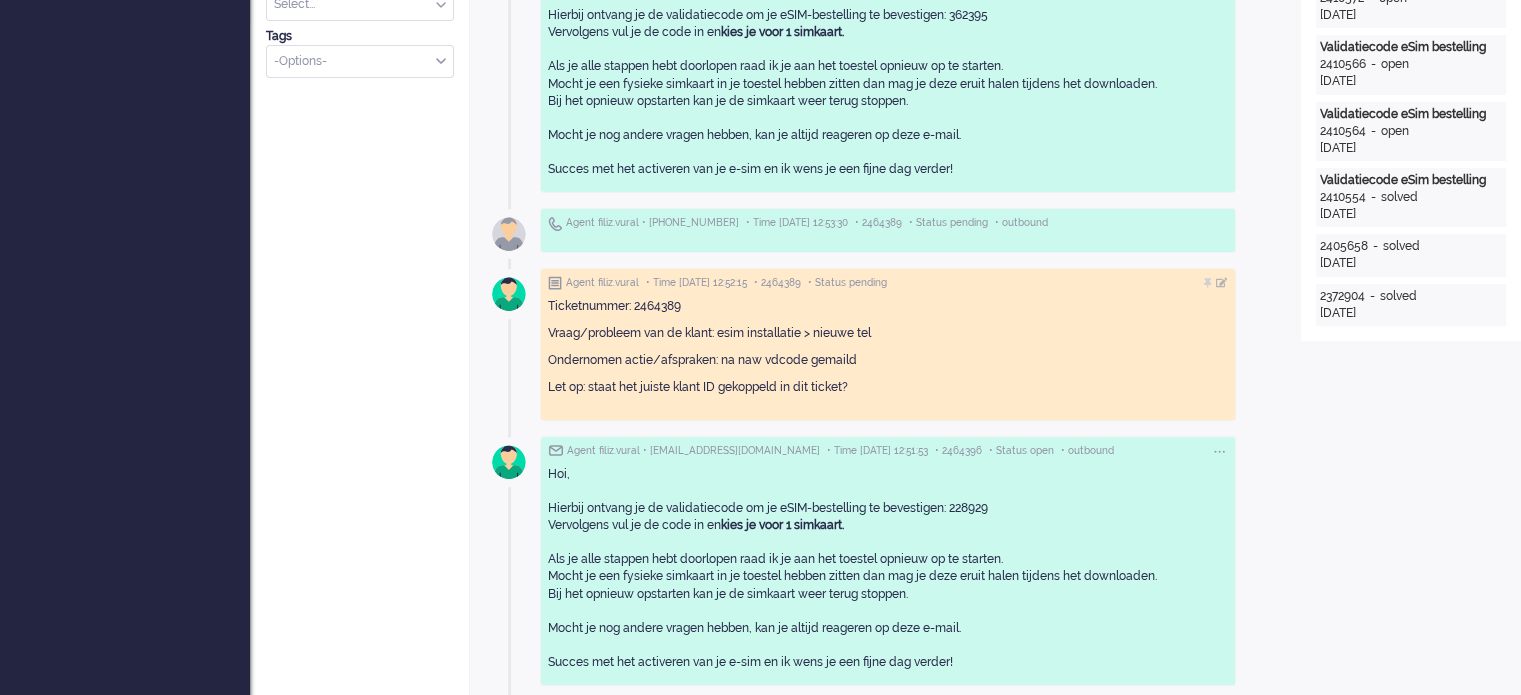 scroll, scrollTop: 700, scrollLeft: 0, axis: vertical 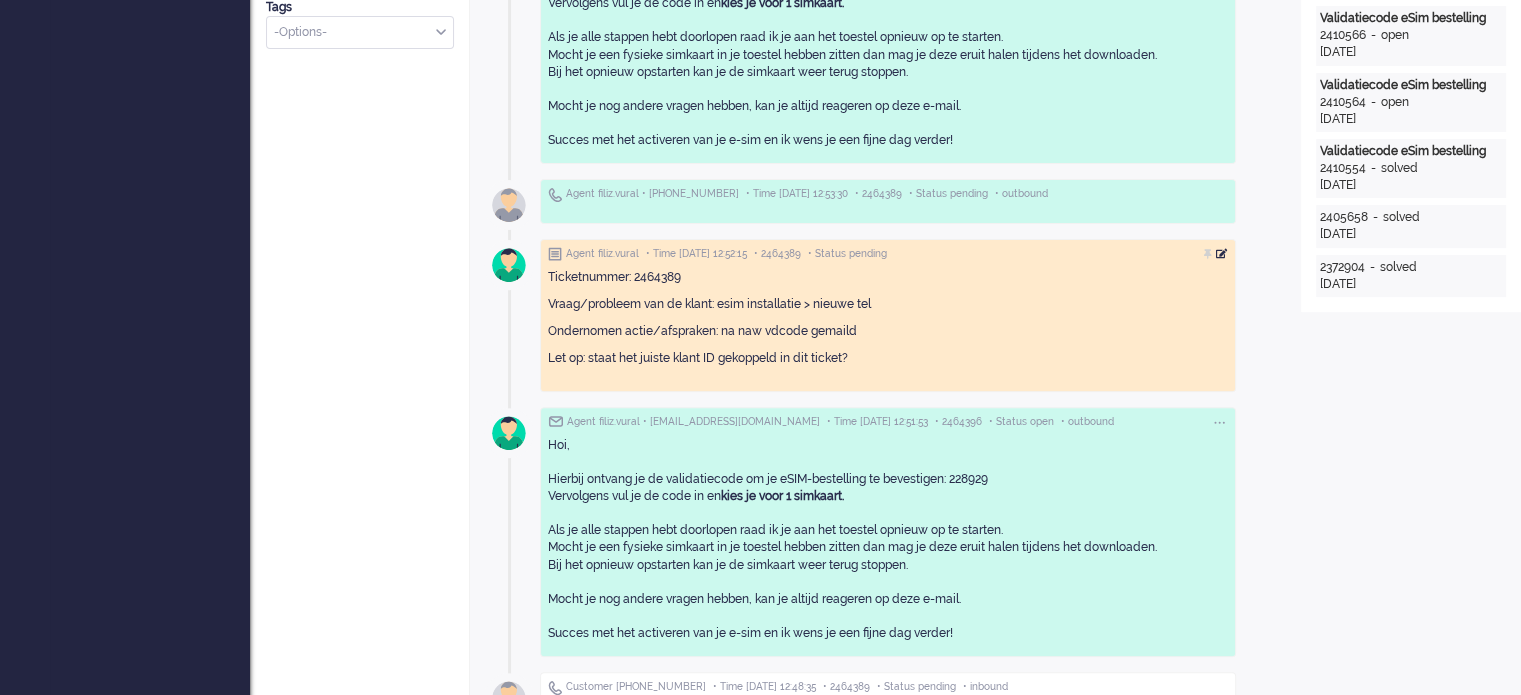 click at bounding box center [1222, 254] 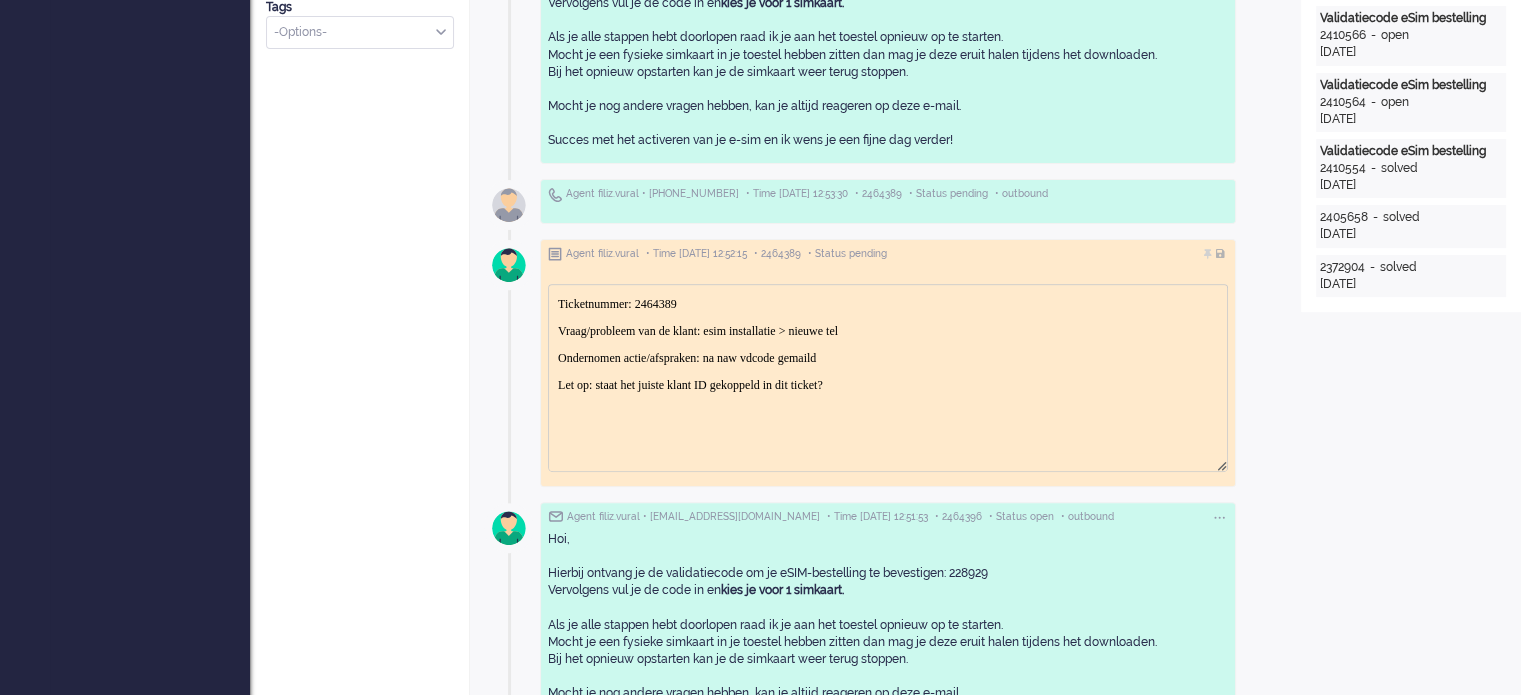 scroll, scrollTop: 0, scrollLeft: 0, axis: both 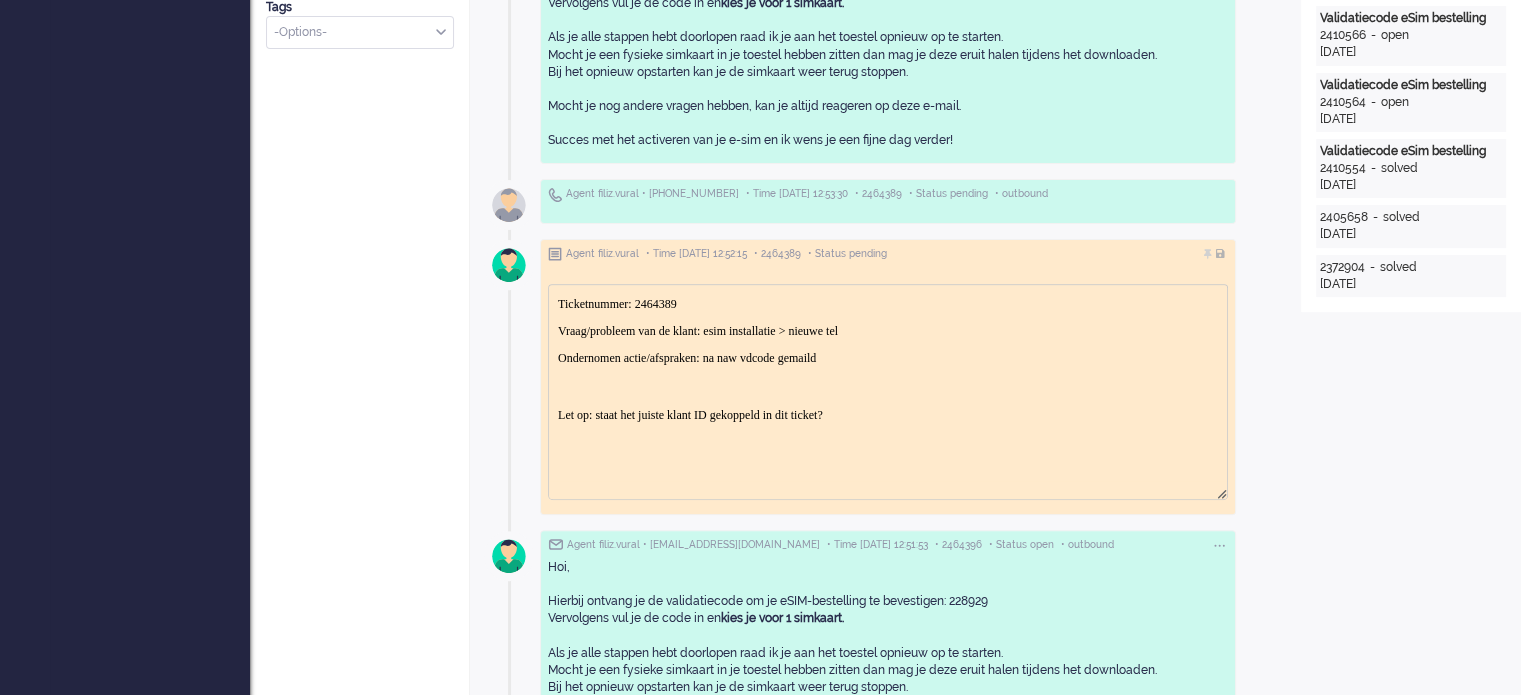 type 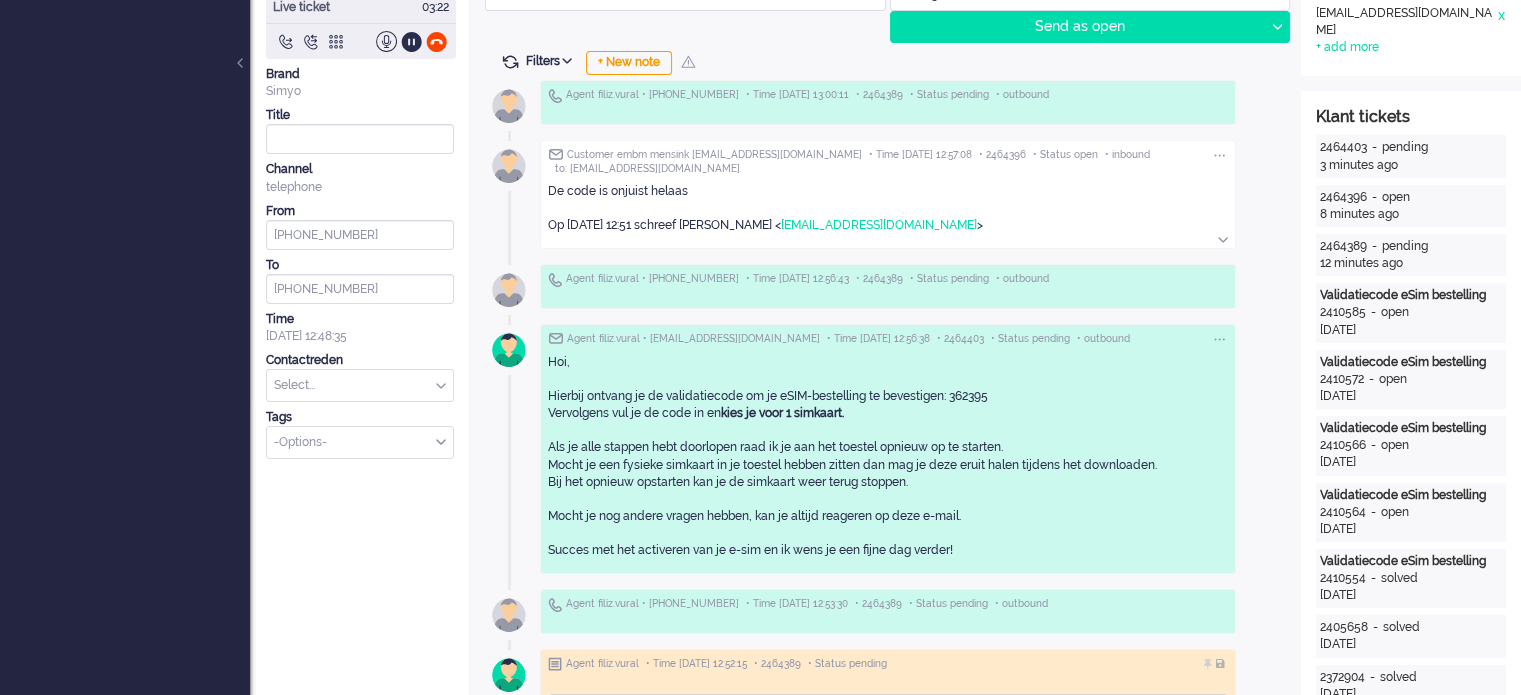 scroll, scrollTop: 100, scrollLeft: 0, axis: vertical 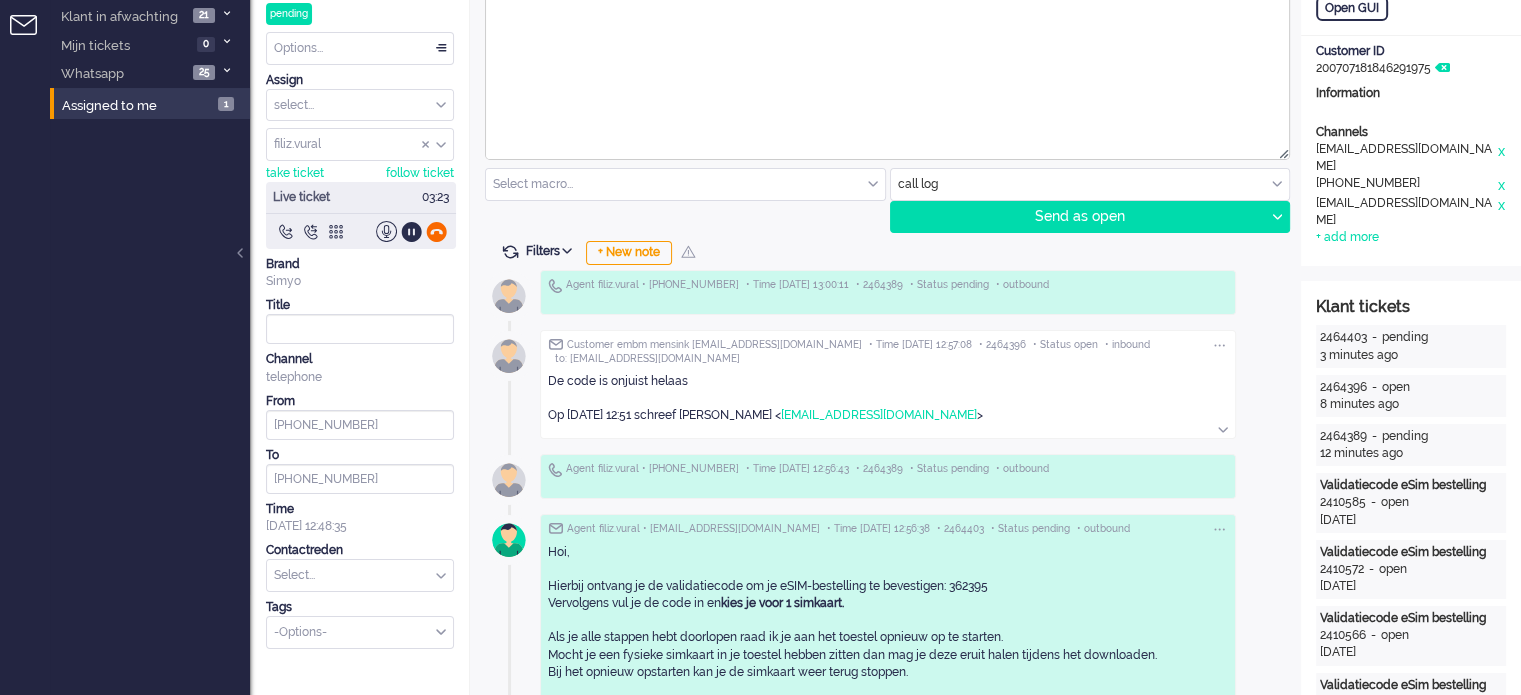 click 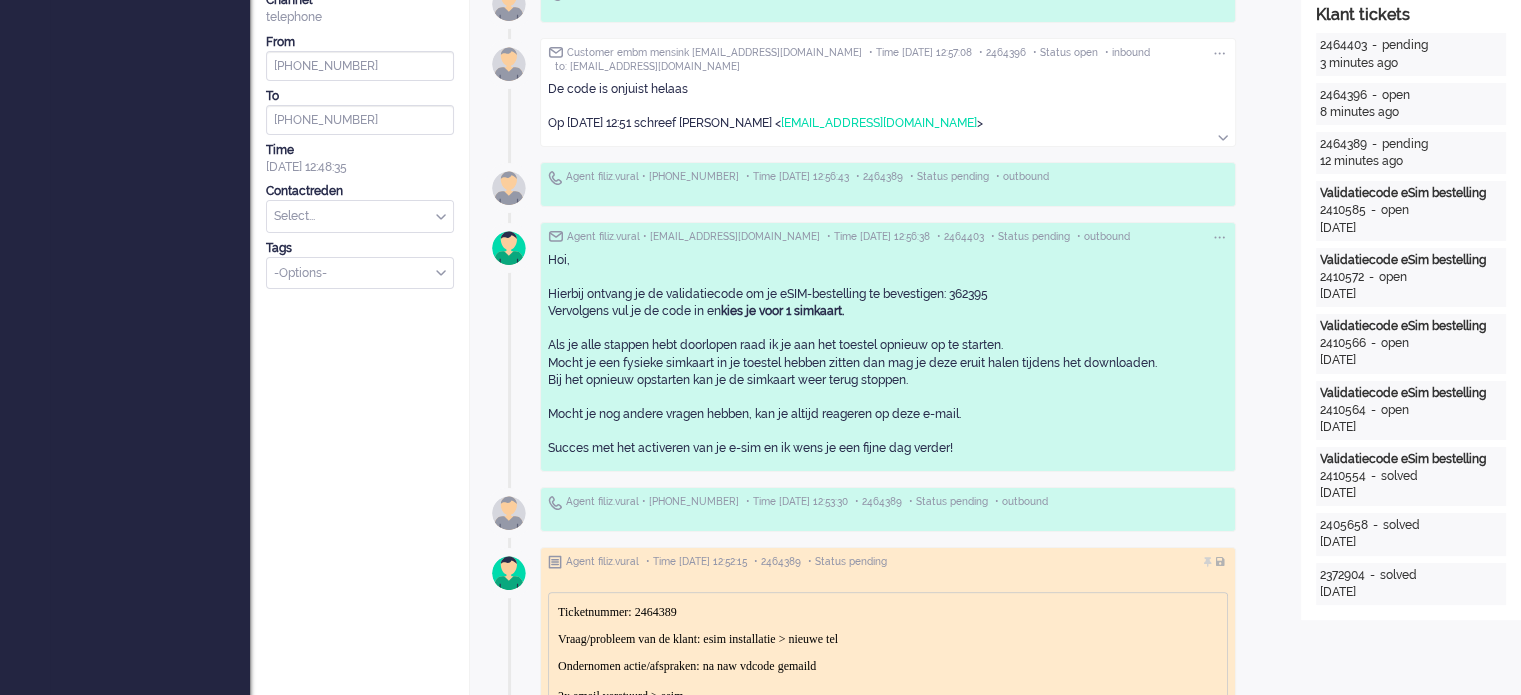 scroll, scrollTop: 500, scrollLeft: 0, axis: vertical 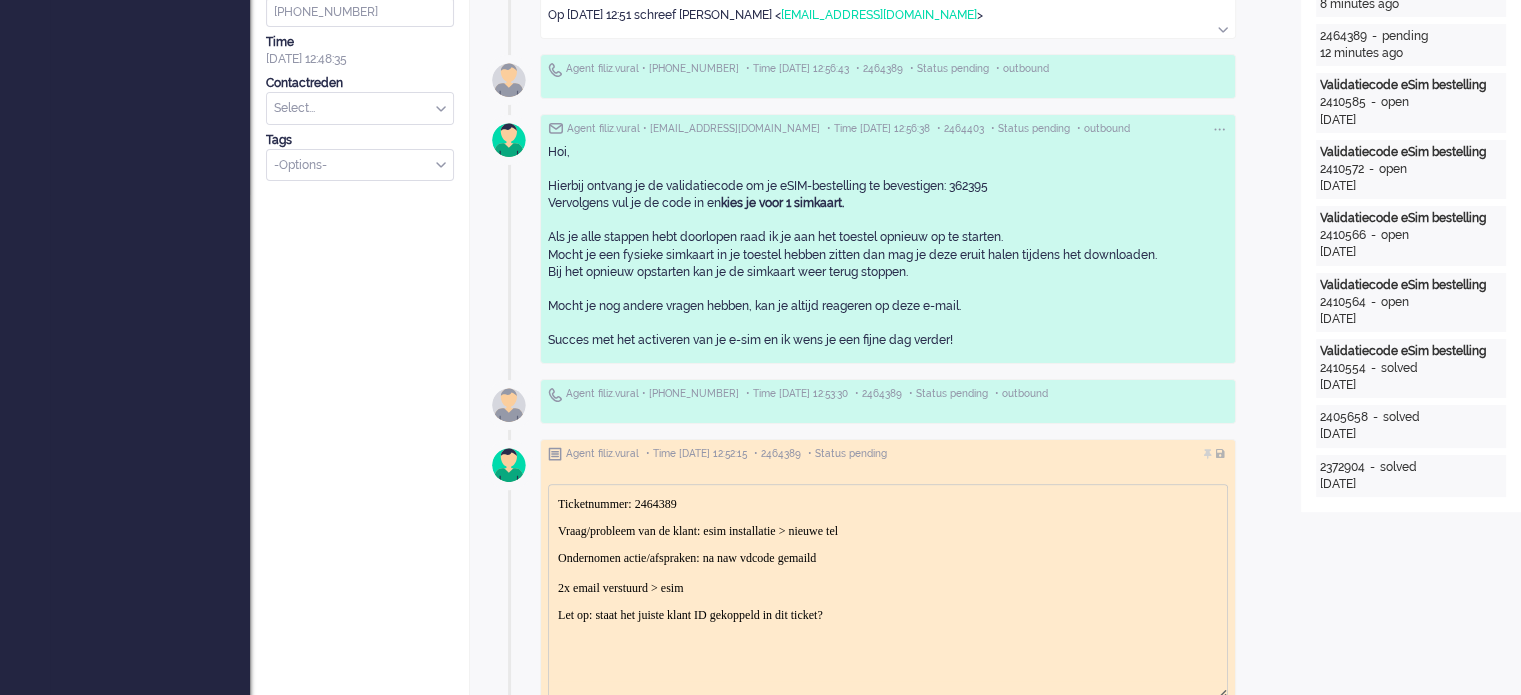 click on "Ondernomen actie/afspraken: na naw vdcode gemaild 2x email verstuurd > esim" at bounding box center [888, 572] 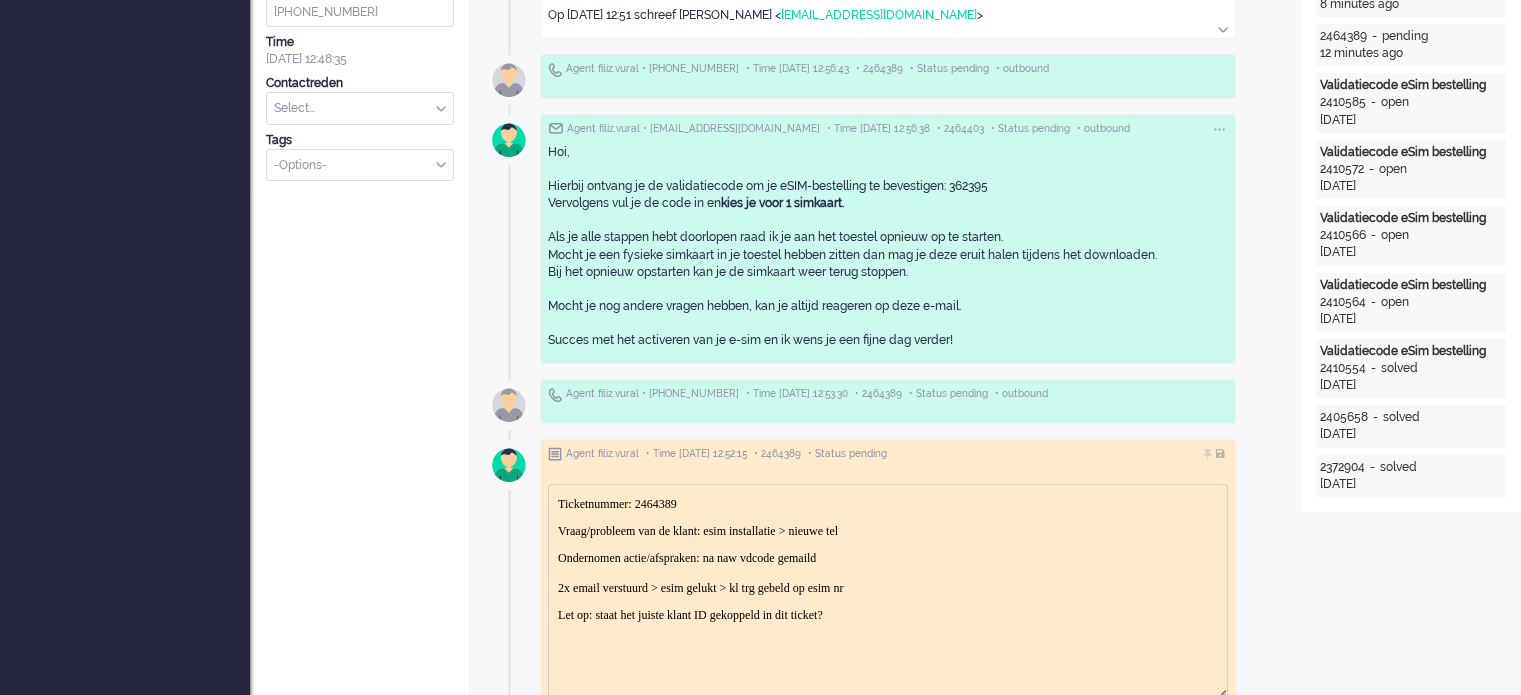 click on "Ticketnummer: 2464389 Vraag/probleem van de klant: esim installatie > nieuwe tel Ondernomen actie/afspraken: na naw vdcode gemaild 2x email verstuurd > esim gelukt > kl trg gebeld op esim nr Let op: staat het juiste klant ID gekoppeld in dit ticket?" at bounding box center [888, 559] 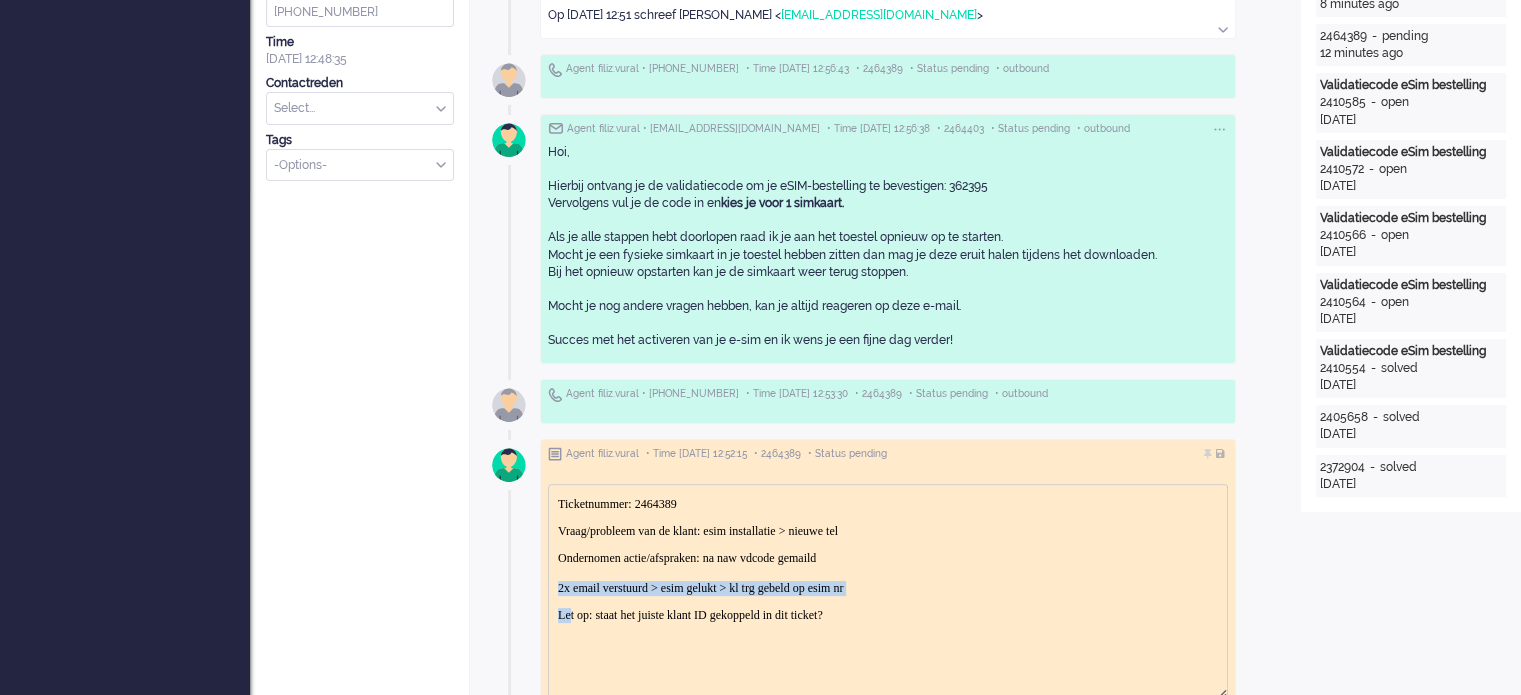 drag, startPoint x: 559, startPoint y: 584, endPoint x: 572, endPoint y: 593, distance: 15.811388 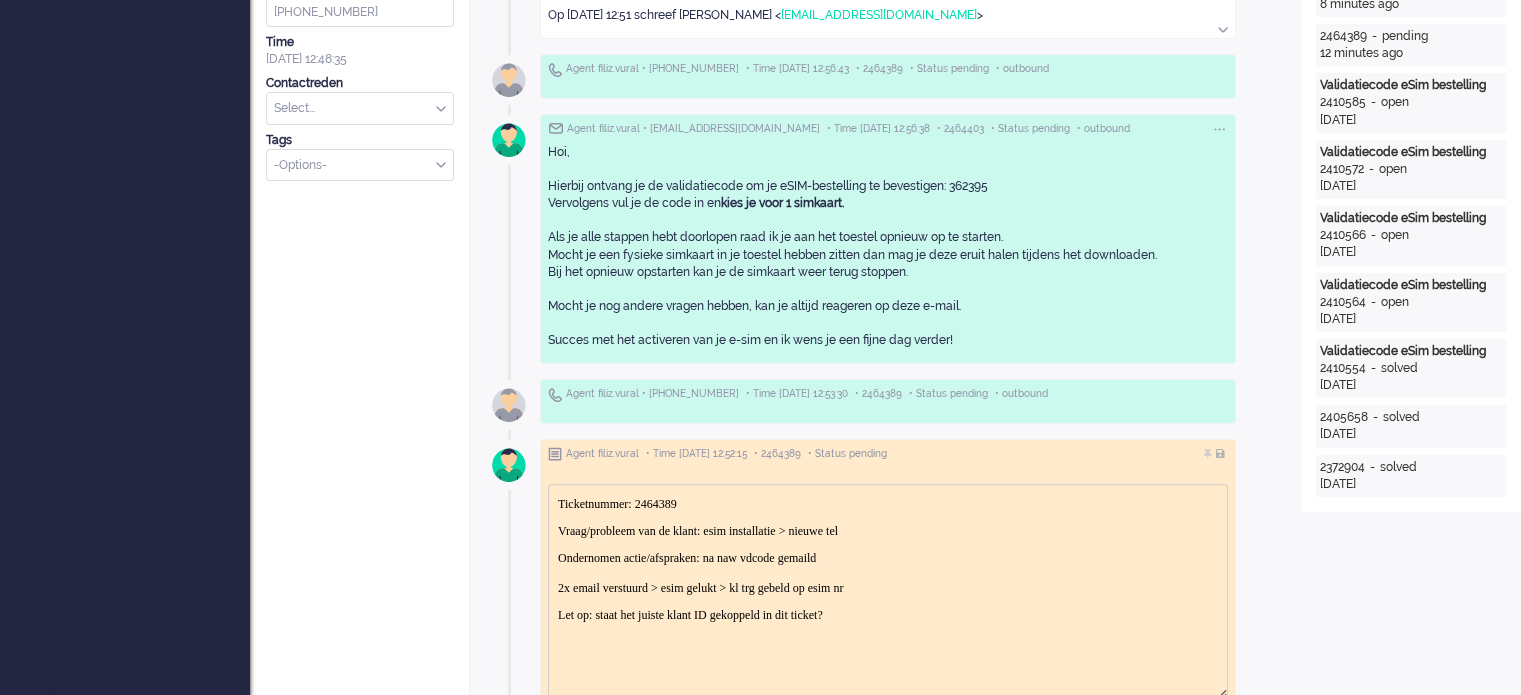 drag, startPoint x: 555, startPoint y: 580, endPoint x: 569, endPoint y: 585, distance: 14.866069 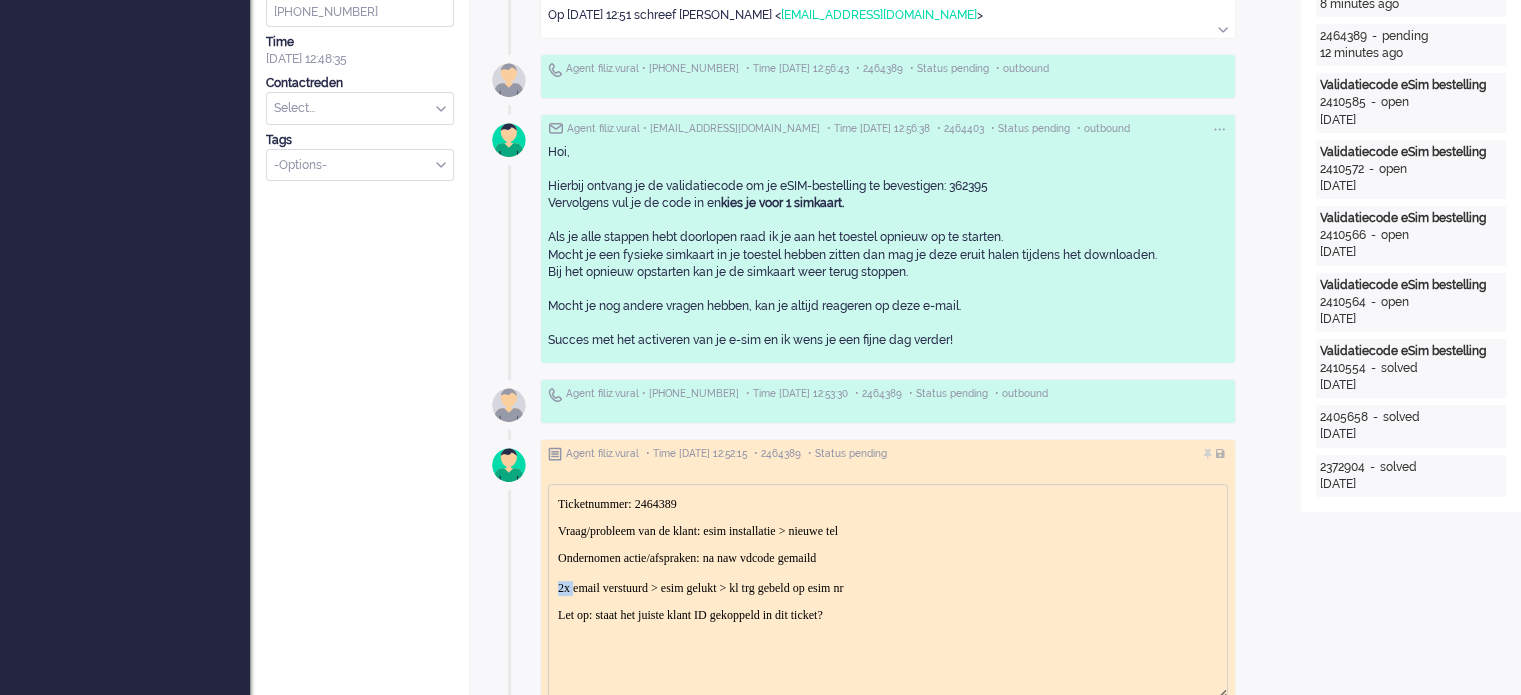 click on "Ondernomen actie/afspraken: na naw vdcode gemaild 2x email verstuurd > esim gelukt > kl trg gebeld op esim nr" at bounding box center [888, 572] 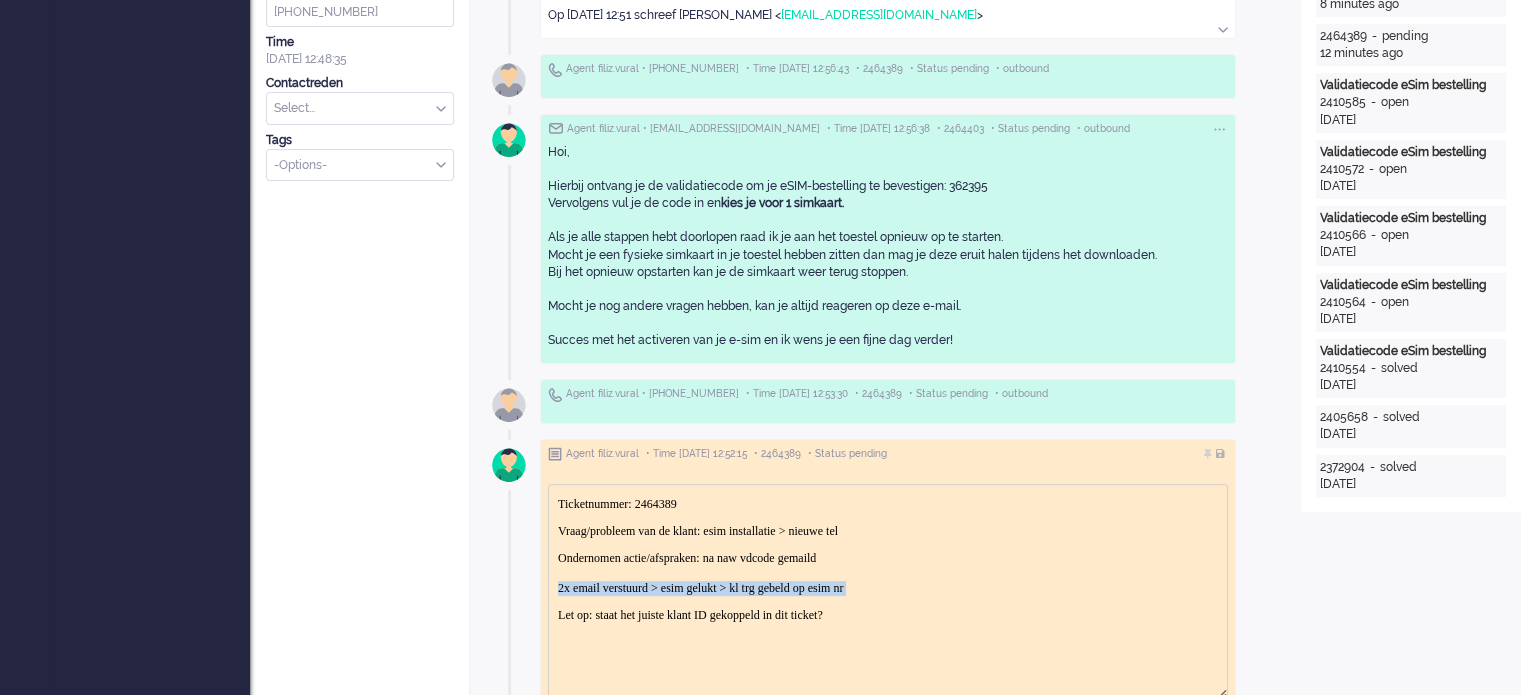 click on "Ondernomen actie/afspraken: na naw vdcode gemaild 2x email verstuurd > esim gelukt > kl trg gebeld op esim nr" at bounding box center [888, 572] 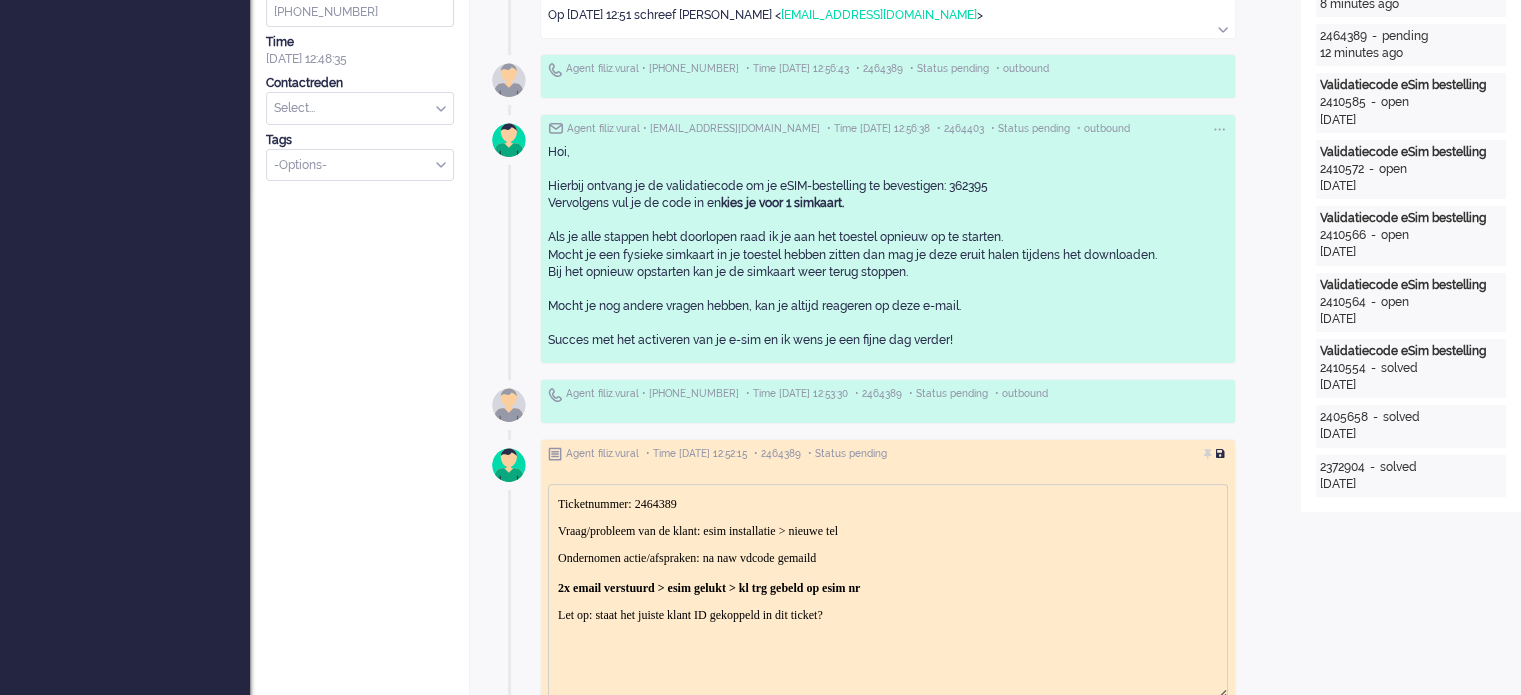 click at bounding box center (1222, 454) 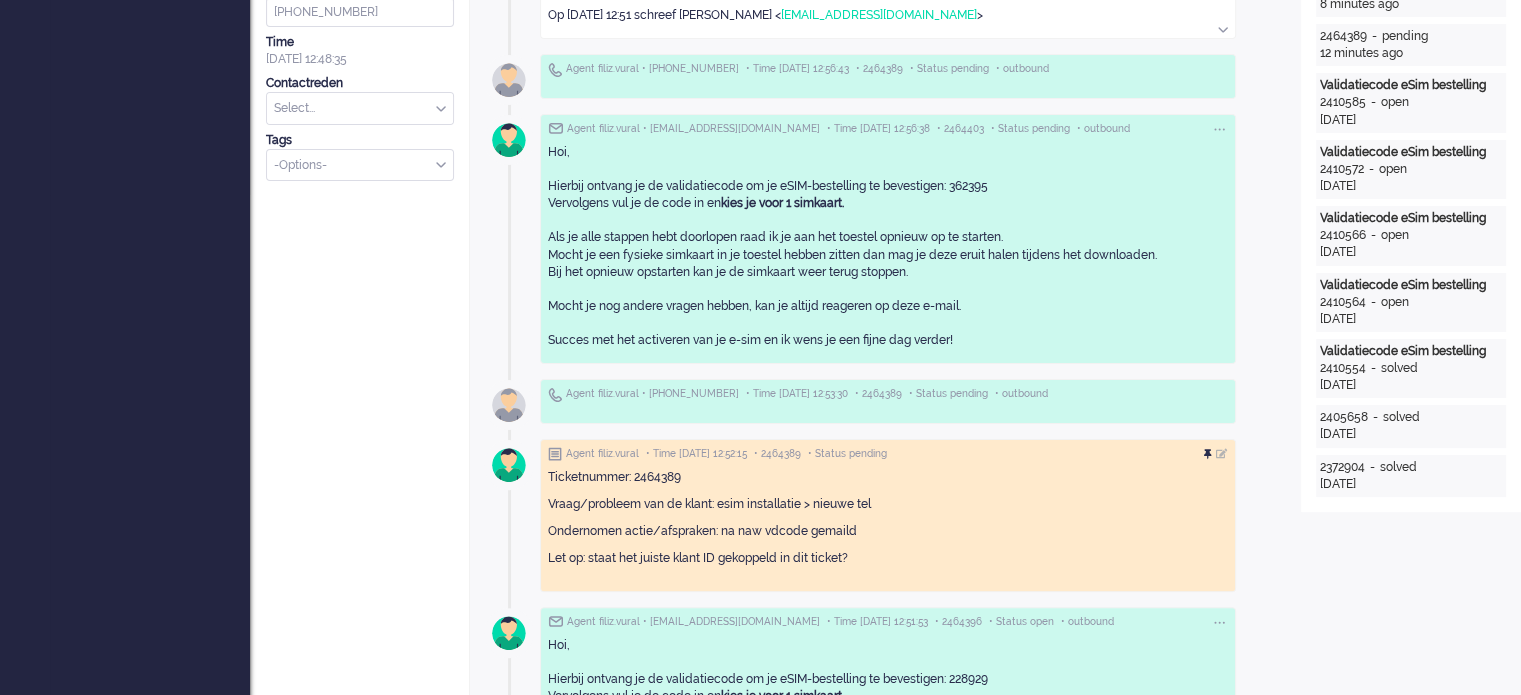 click at bounding box center (1210, 455) 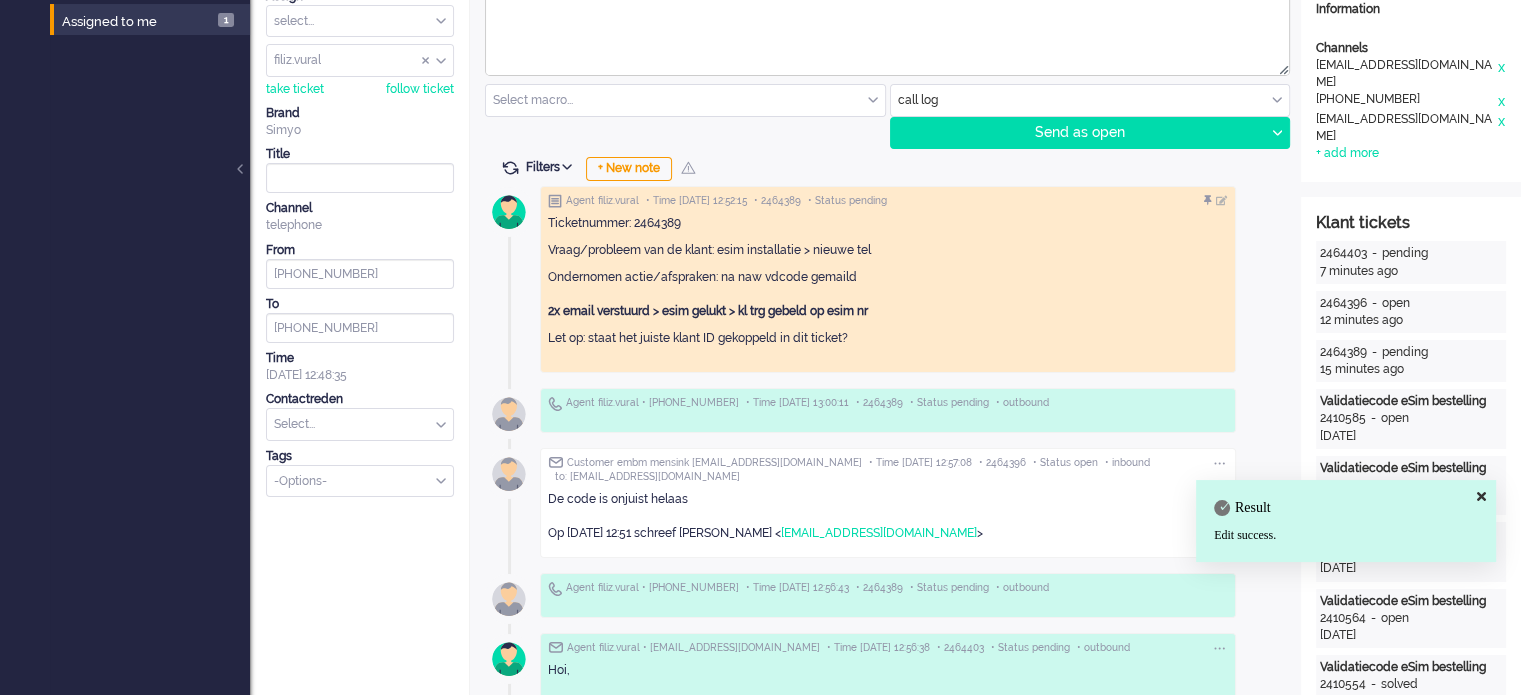 scroll, scrollTop: 0, scrollLeft: 0, axis: both 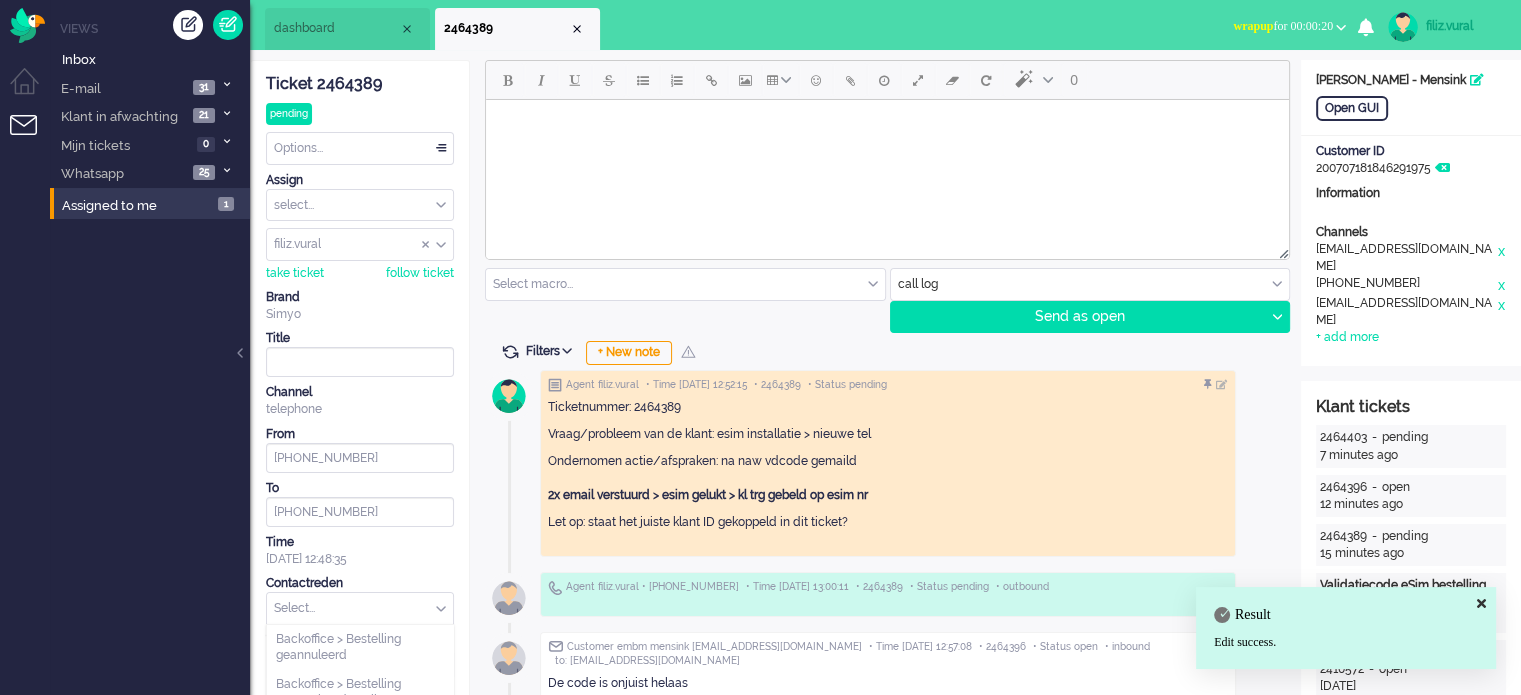 drag, startPoint x: 403, startPoint y: 611, endPoint x: 398, endPoint y: 596, distance: 15.811388 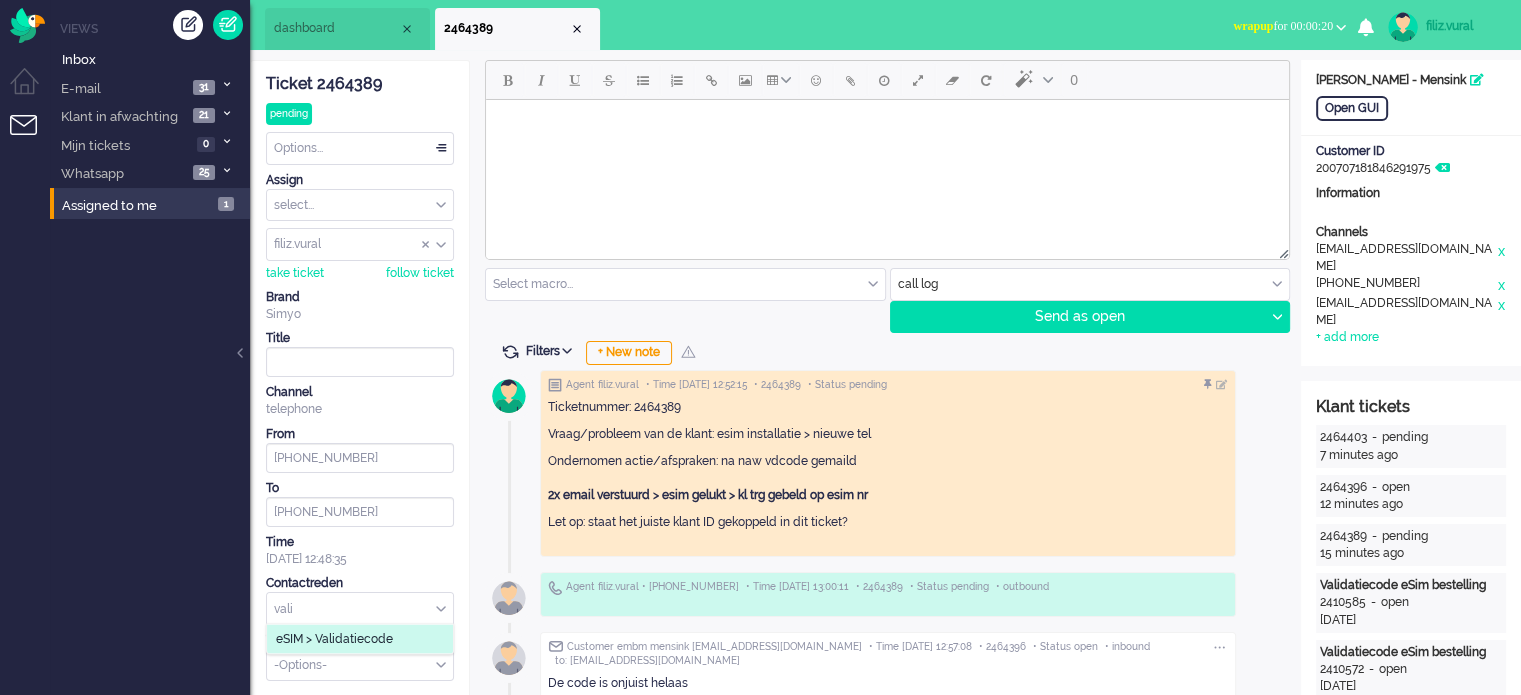 type on "vali" 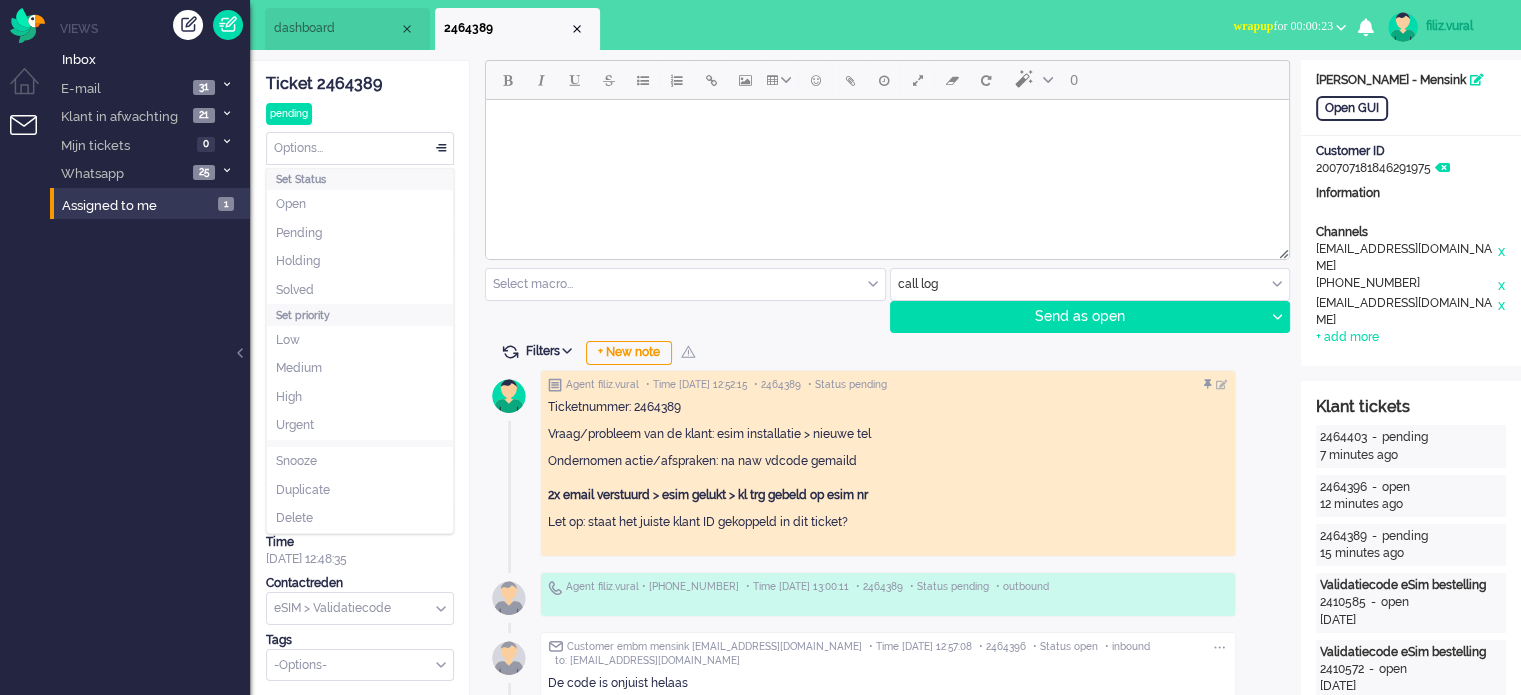 click on "Options..." at bounding box center (360, 148) 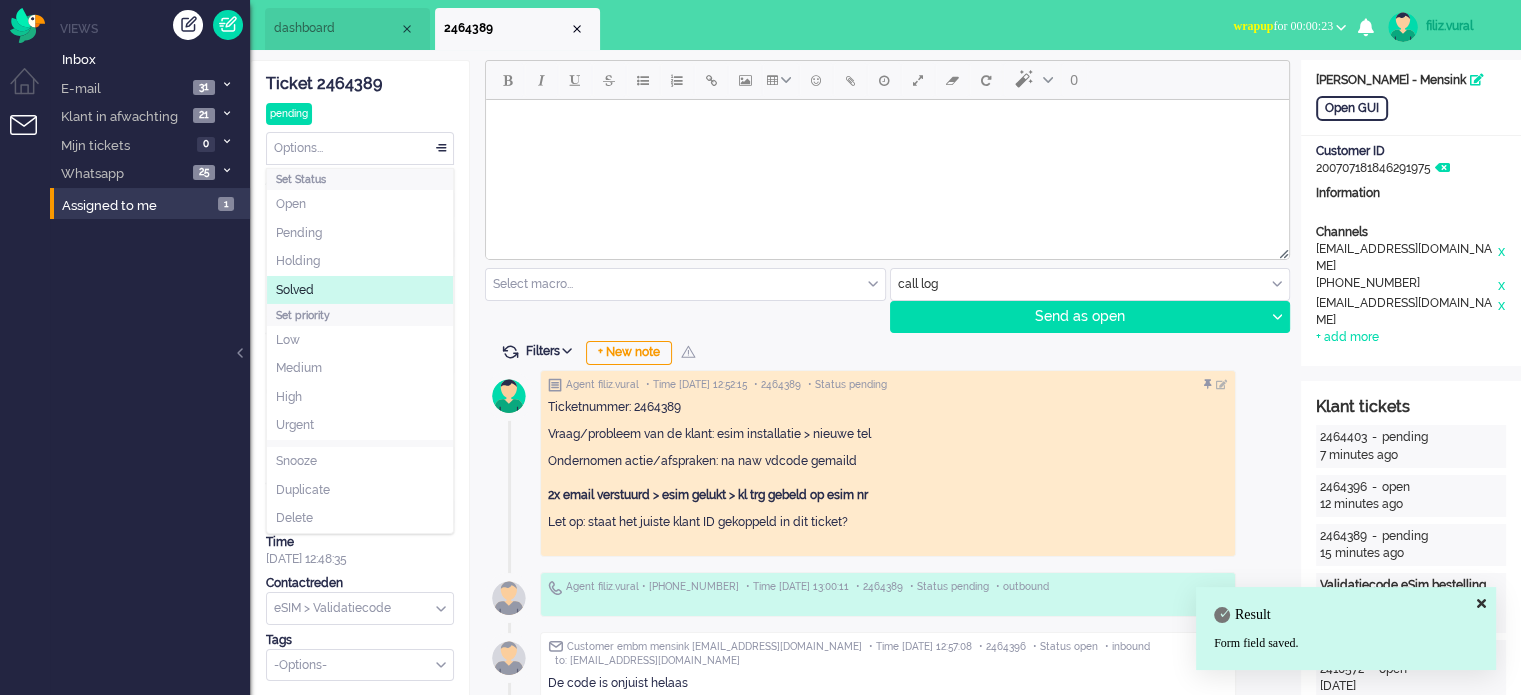 click on "Solved" 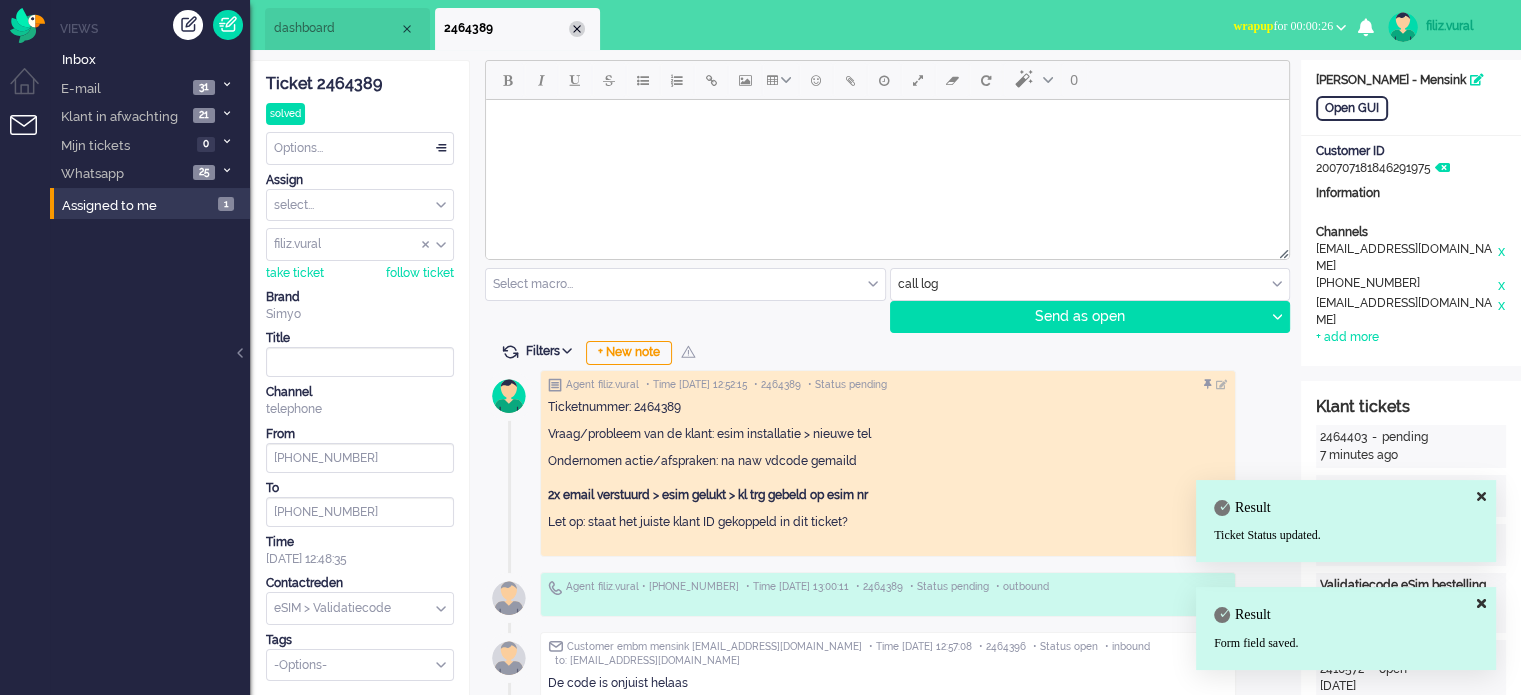 click at bounding box center (577, 29) 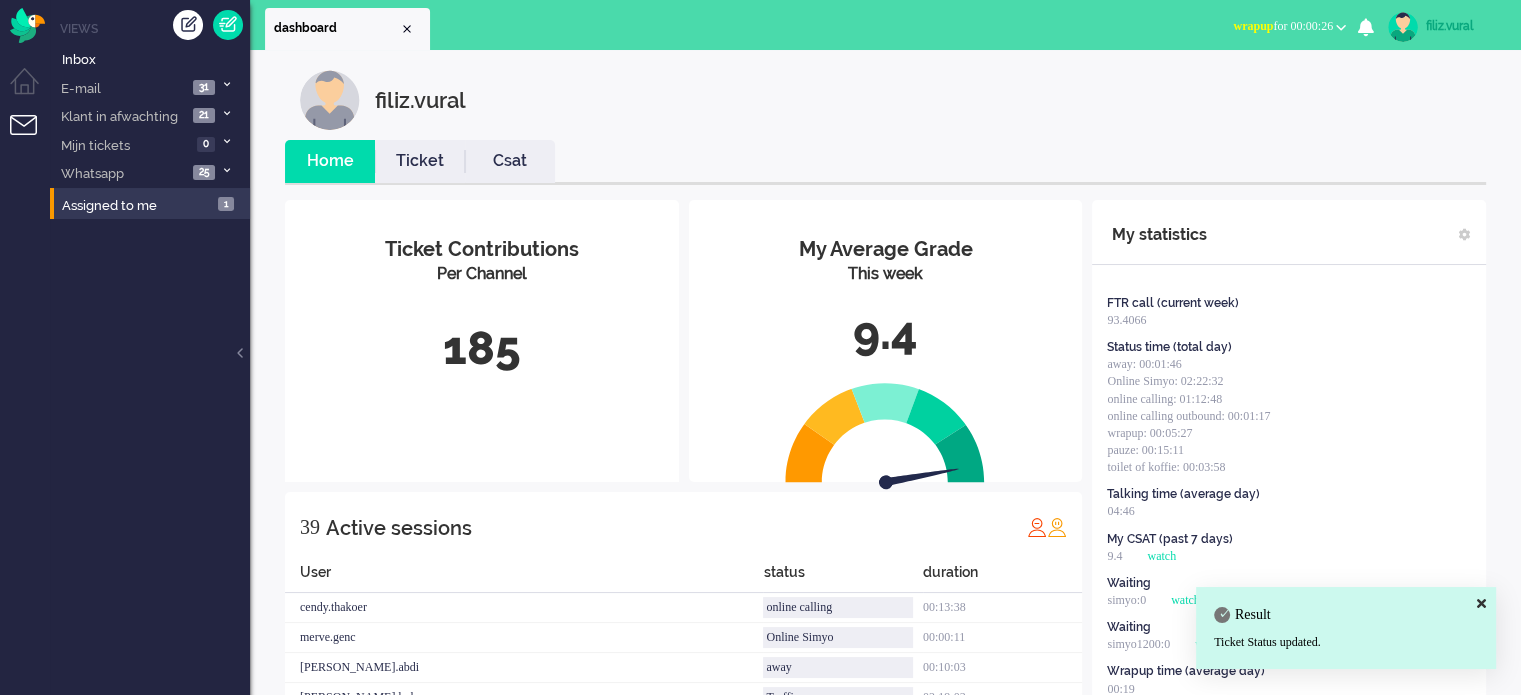 click on "wrapup  for 00:00:26" at bounding box center (1283, 26) 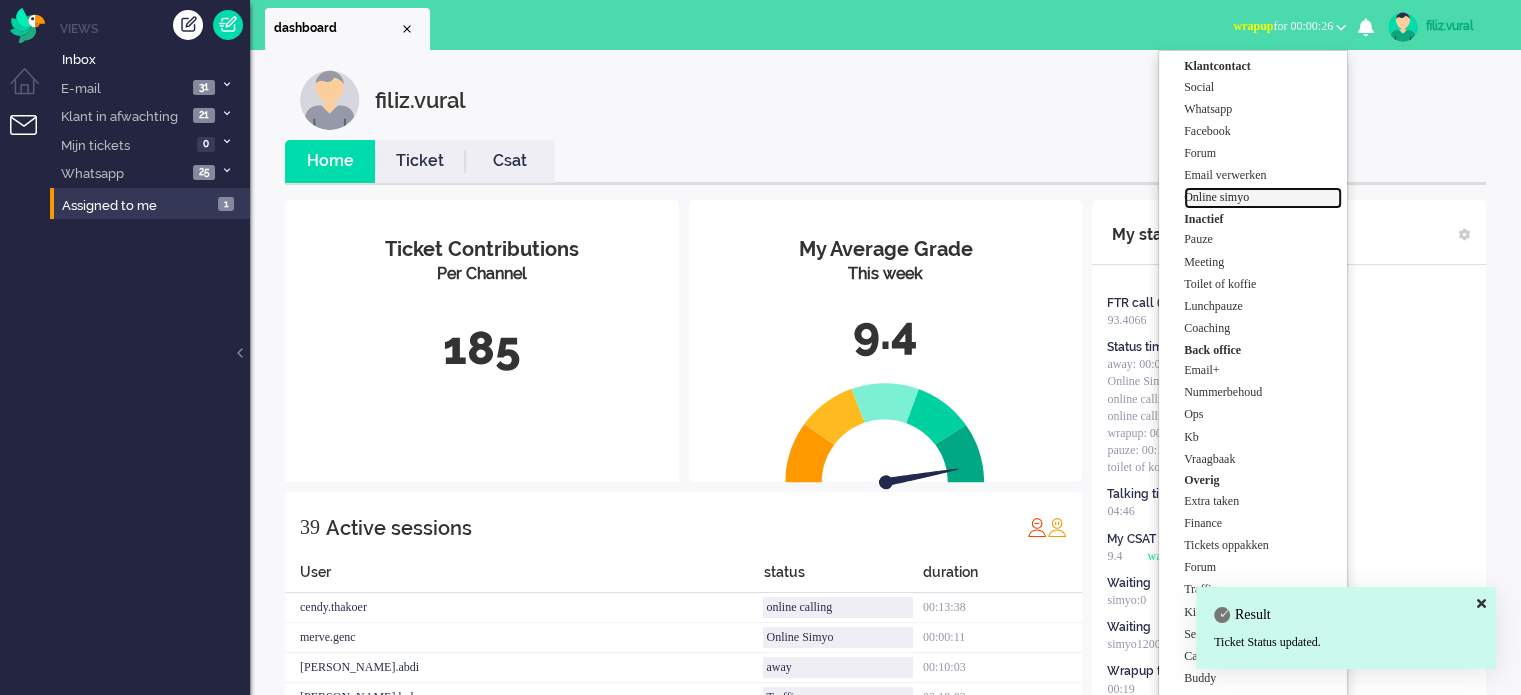 click on "Online simyo" at bounding box center [1263, 197] 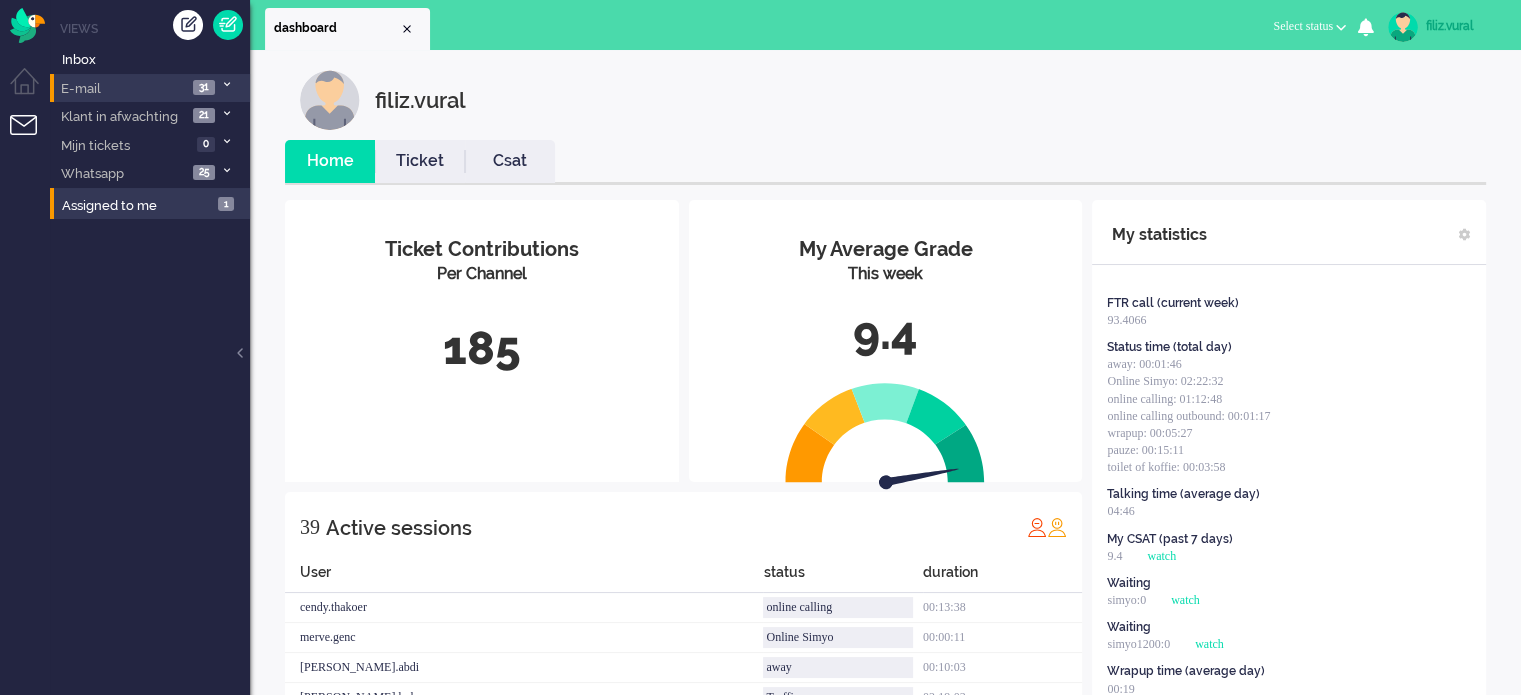 click on "E-mail
31" at bounding box center [150, 88] 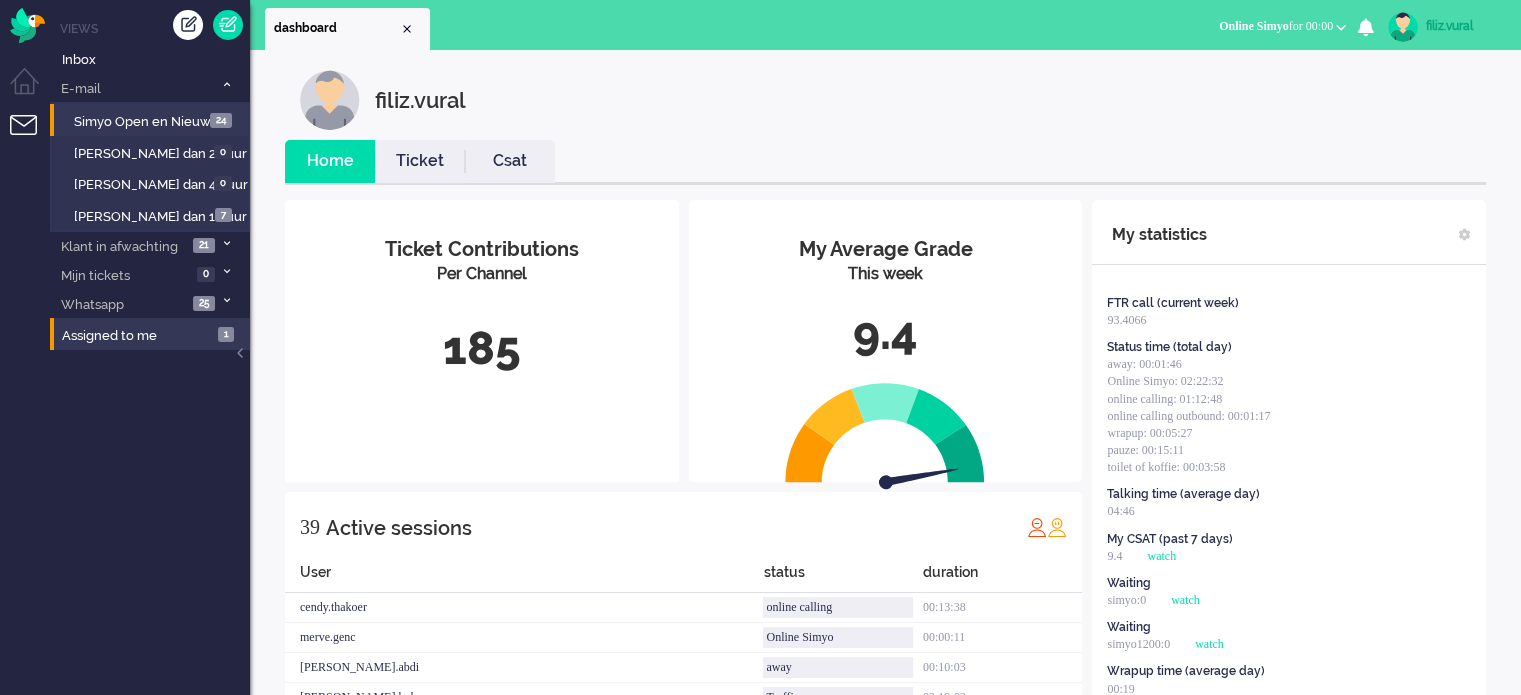 click on "Simyo Open en Nieuw
24" at bounding box center (149, 120) 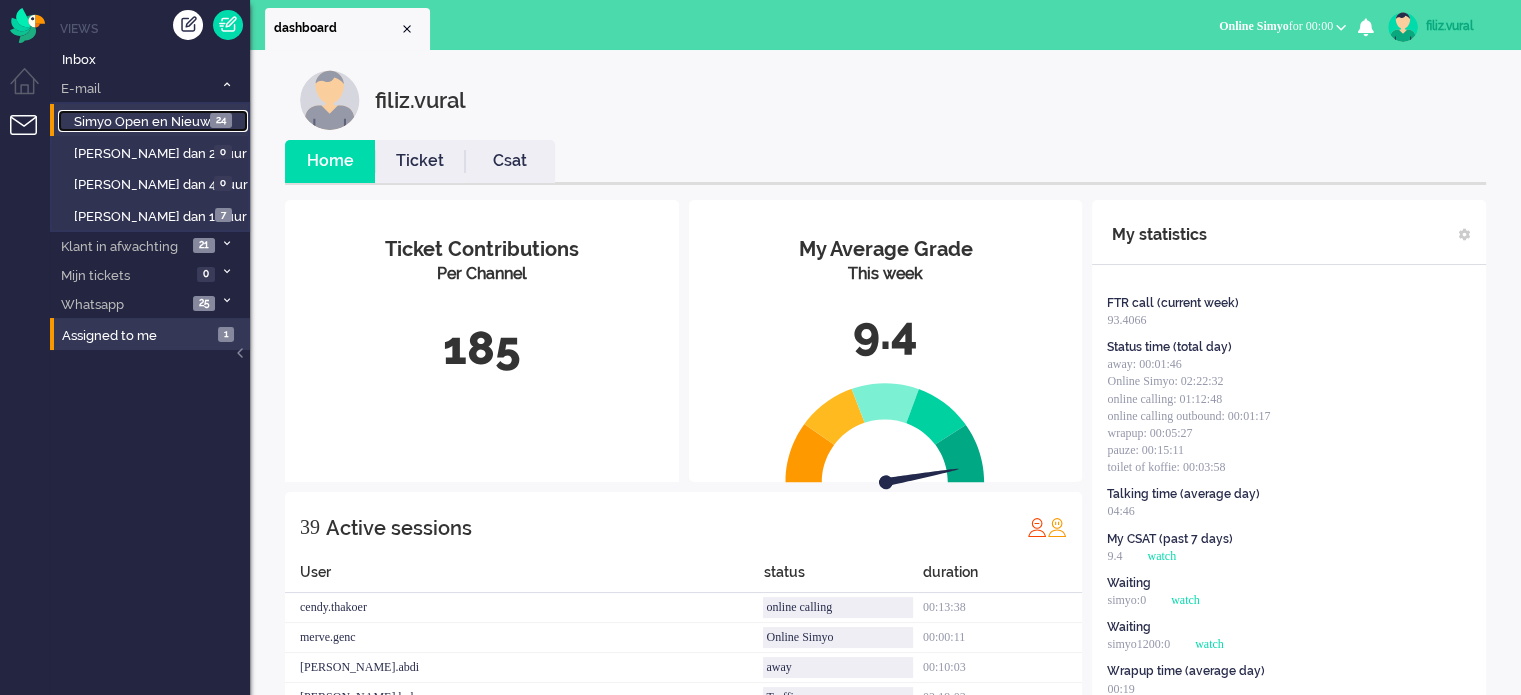click on "Simyo Open en Nieuw" at bounding box center (142, 121) 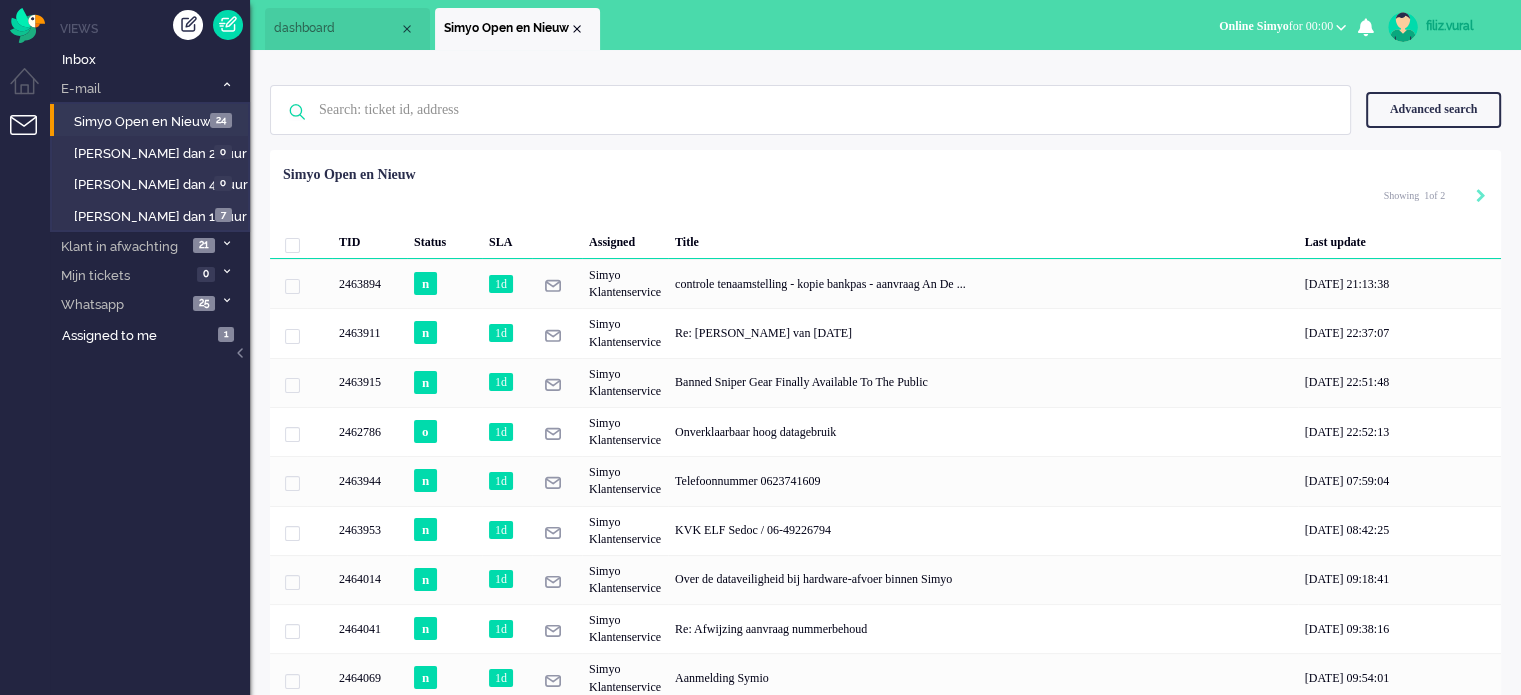 click 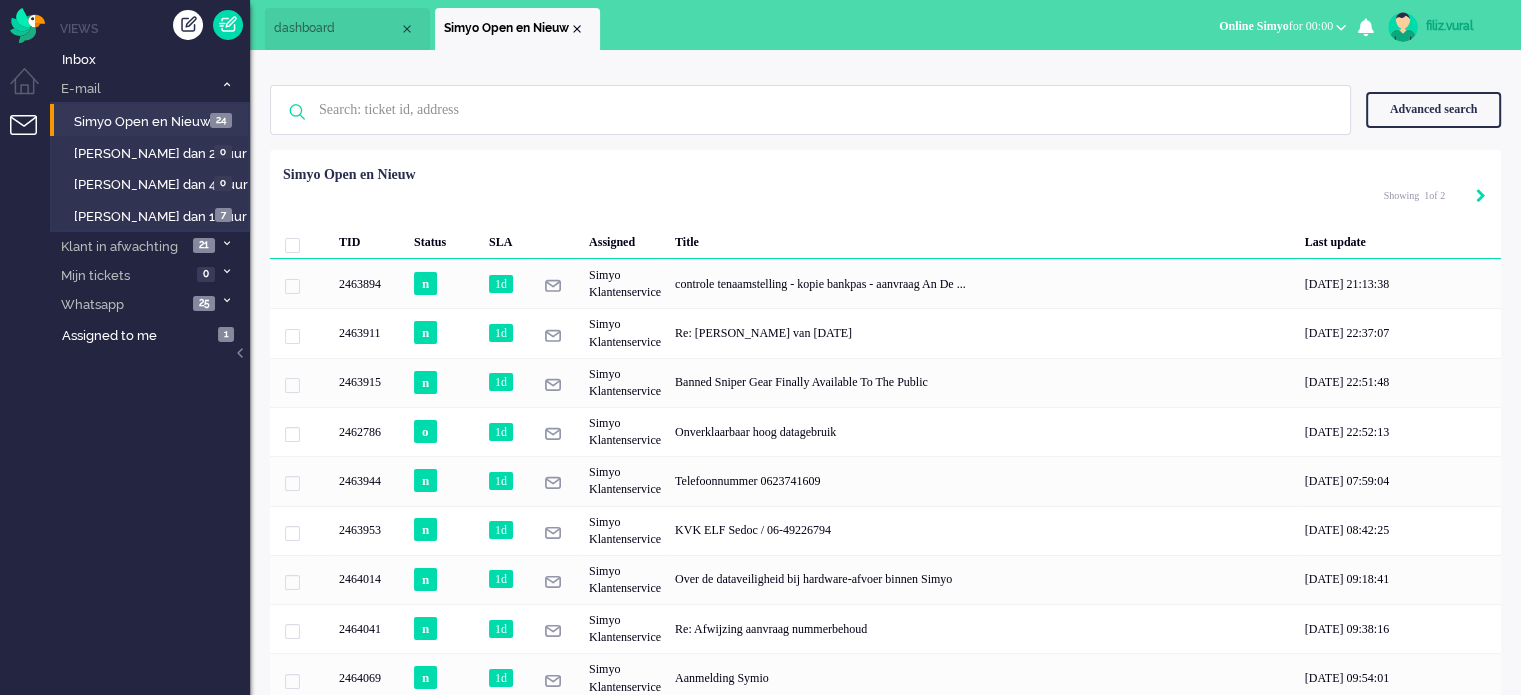 click 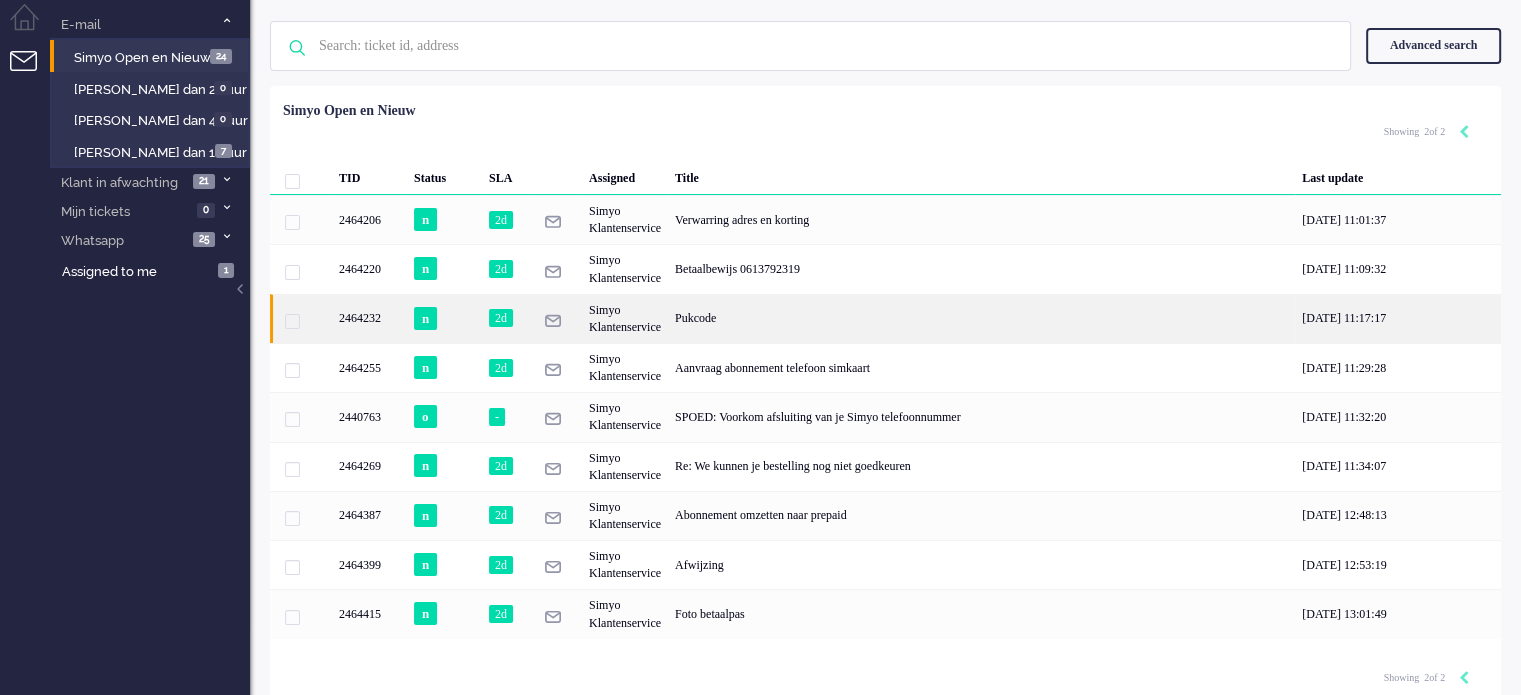 scroll, scrollTop: 0, scrollLeft: 0, axis: both 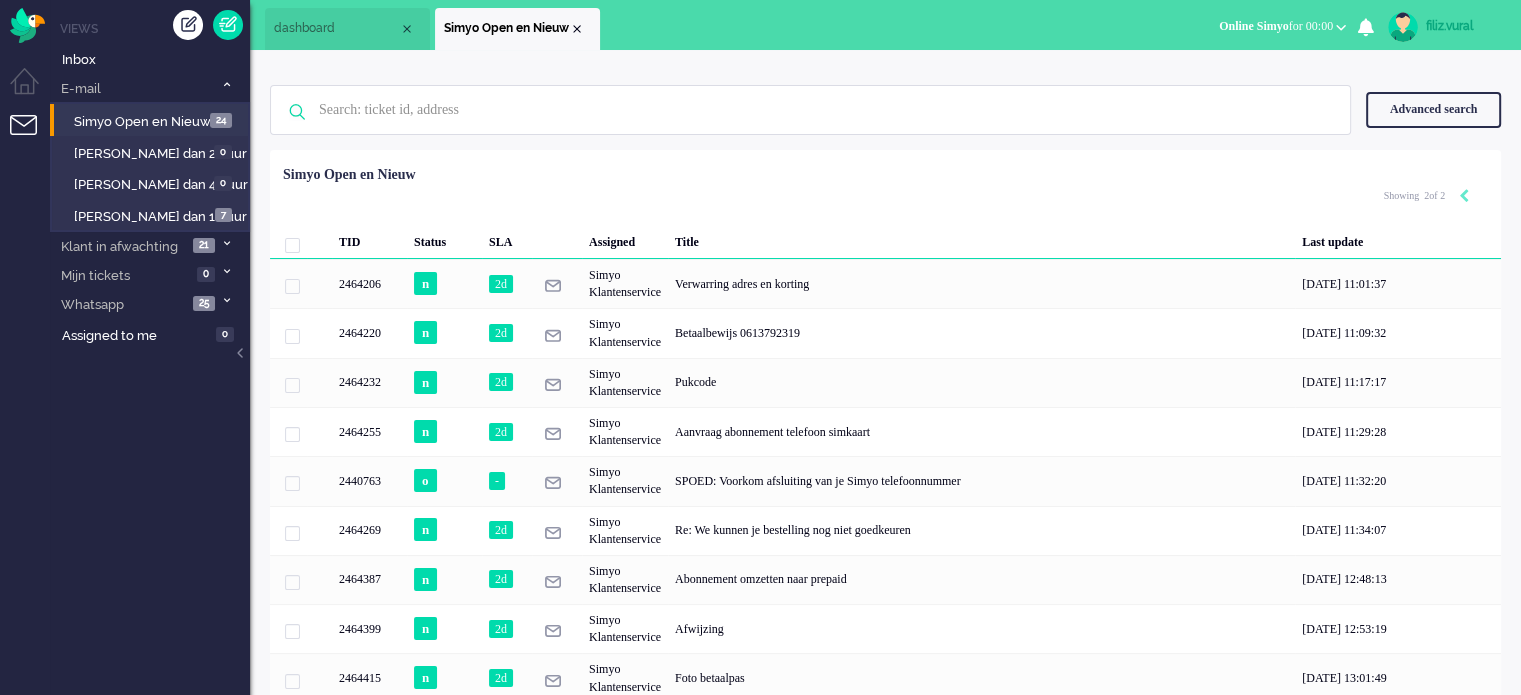 click on "dashboard" at bounding box center (336, 28) 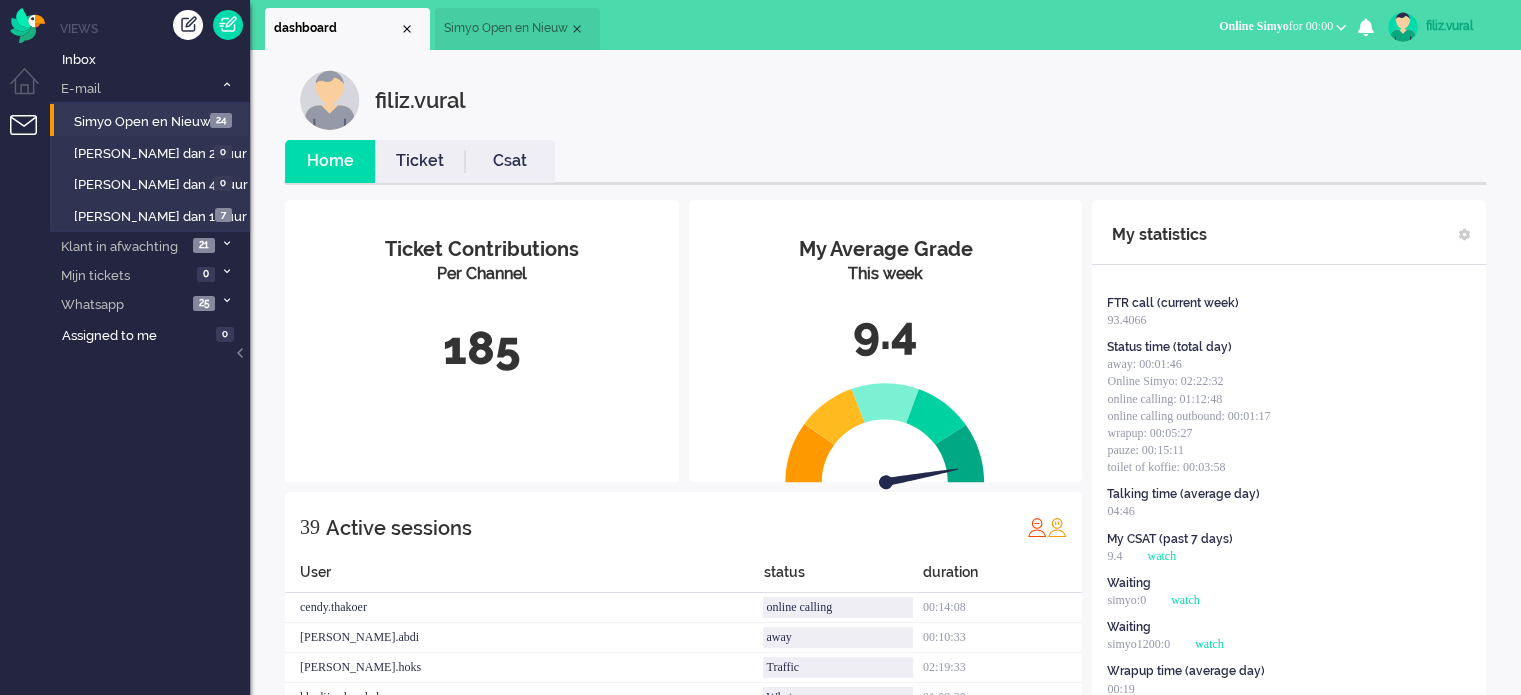 click on "Csat" at bounding box center [510, 161] 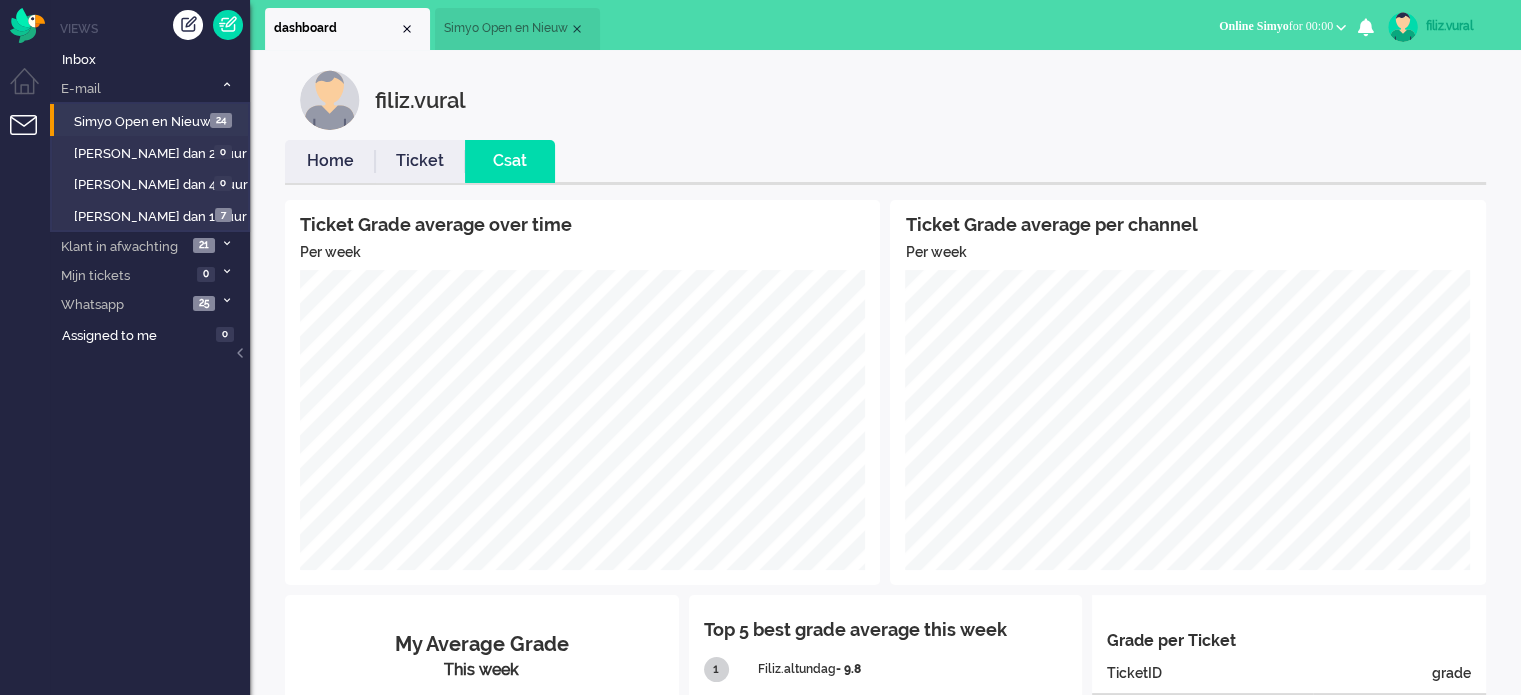 click on "Home" at bounding box center (330, 161) 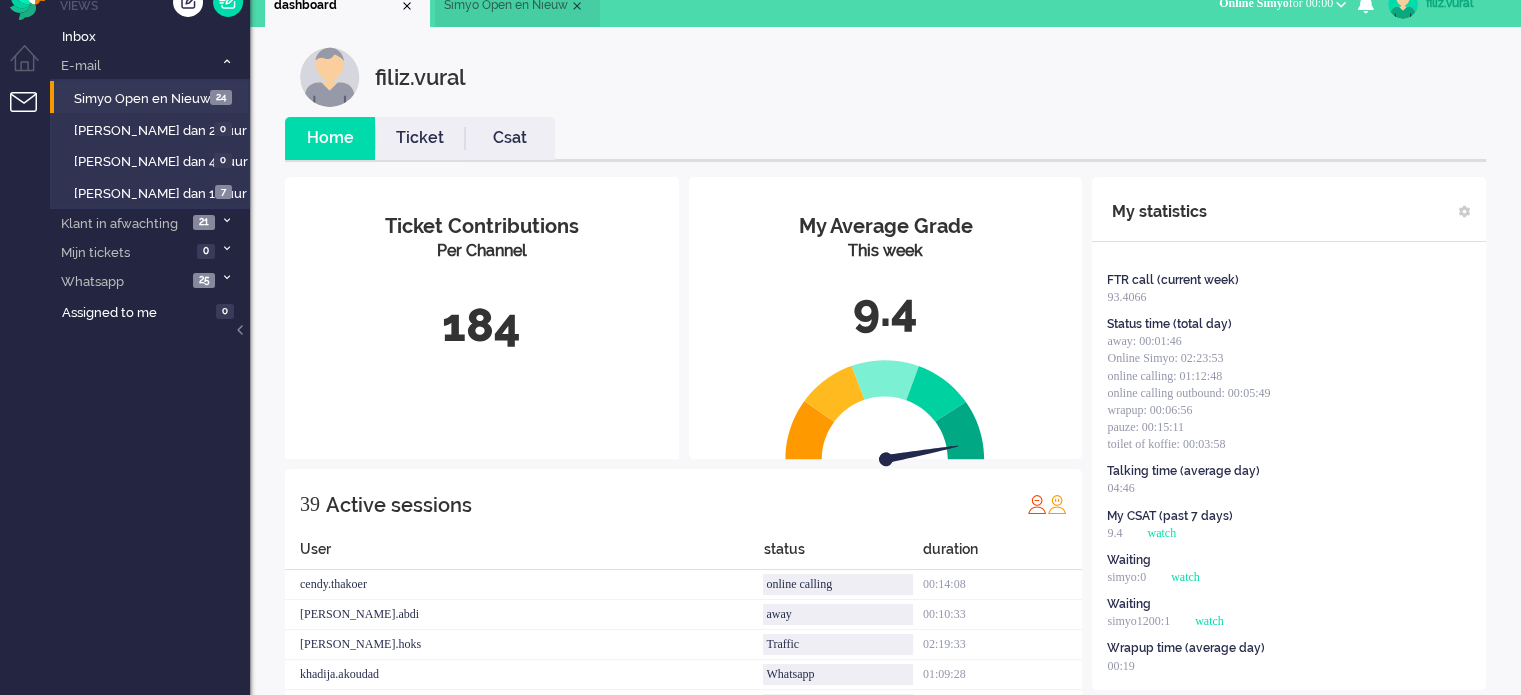 scroll, scrollTop: 21, scrollLeft: 0, axis: vertical 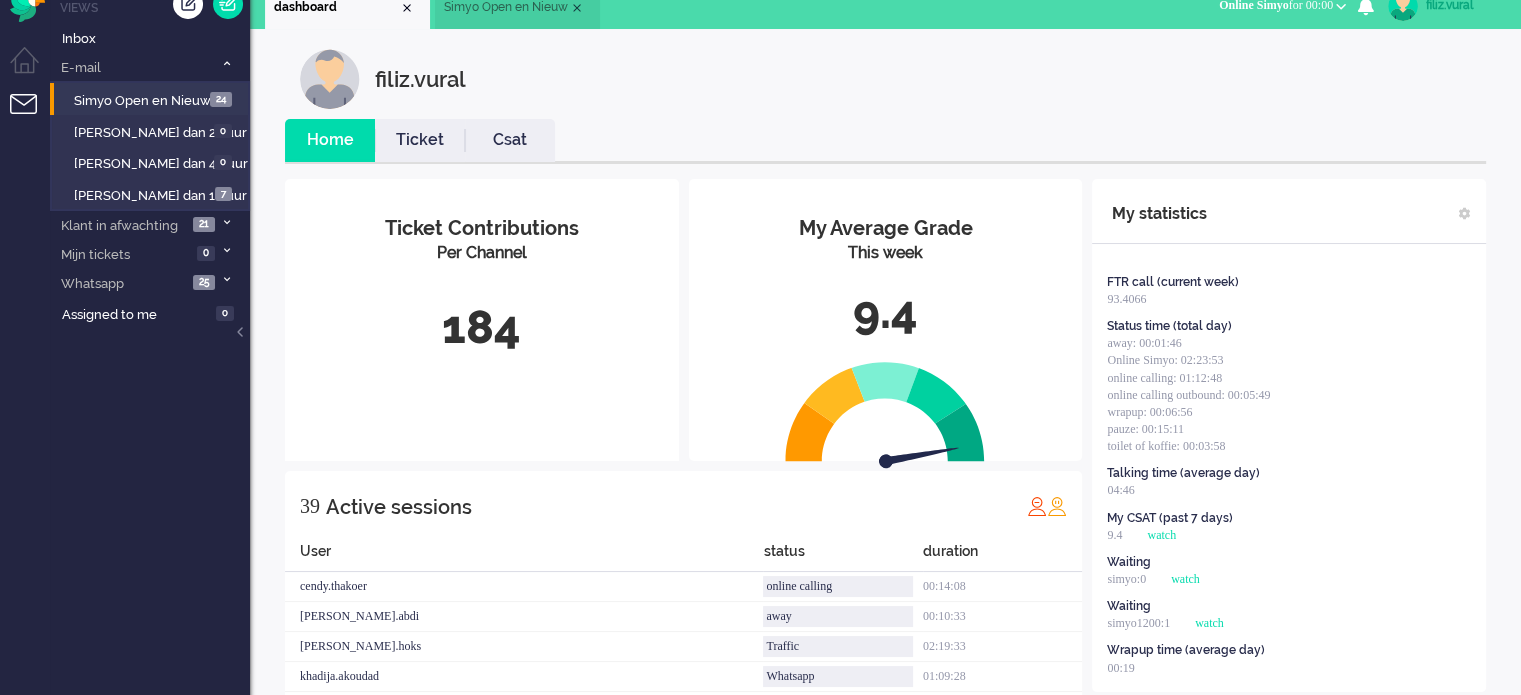 click on "Csat" at bounding box center (510, 140) 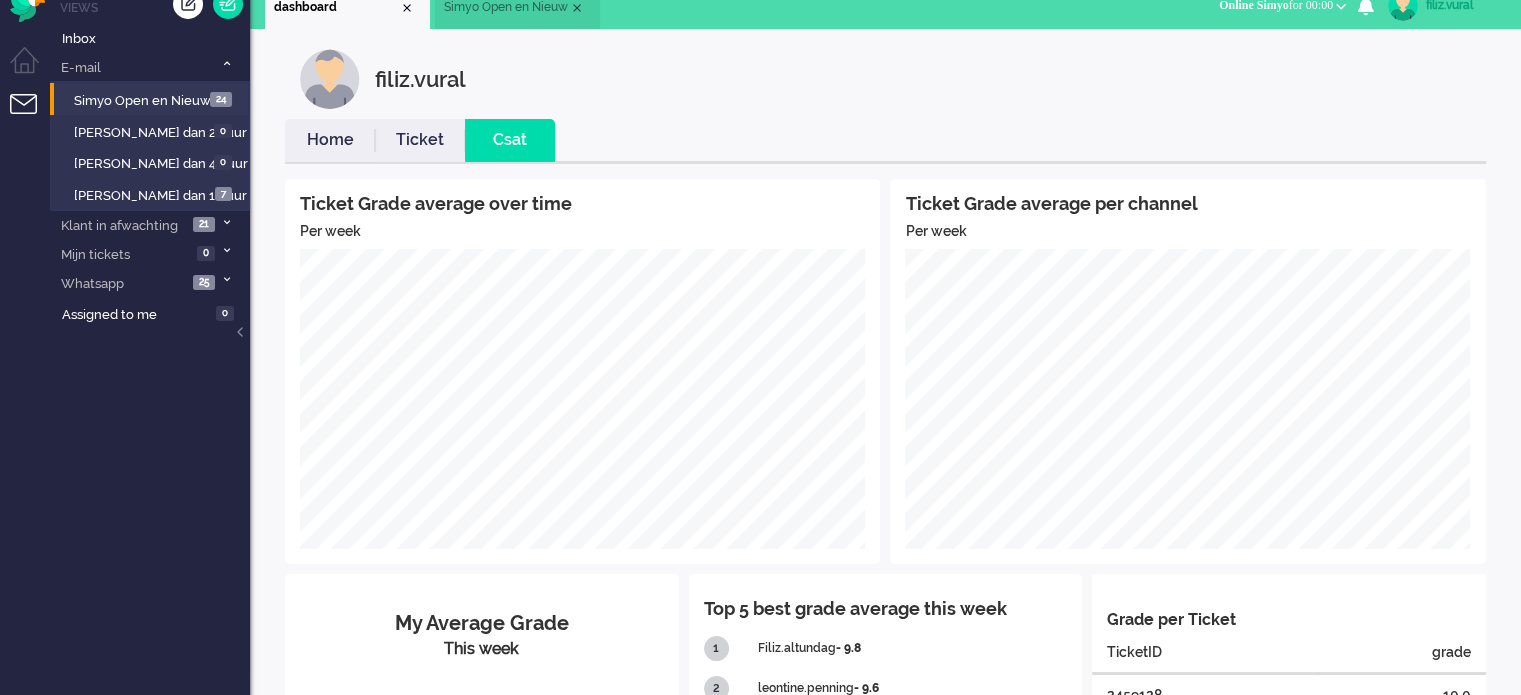 click on "Simyo Open en Nieuw" at bounding box center (517, 8) 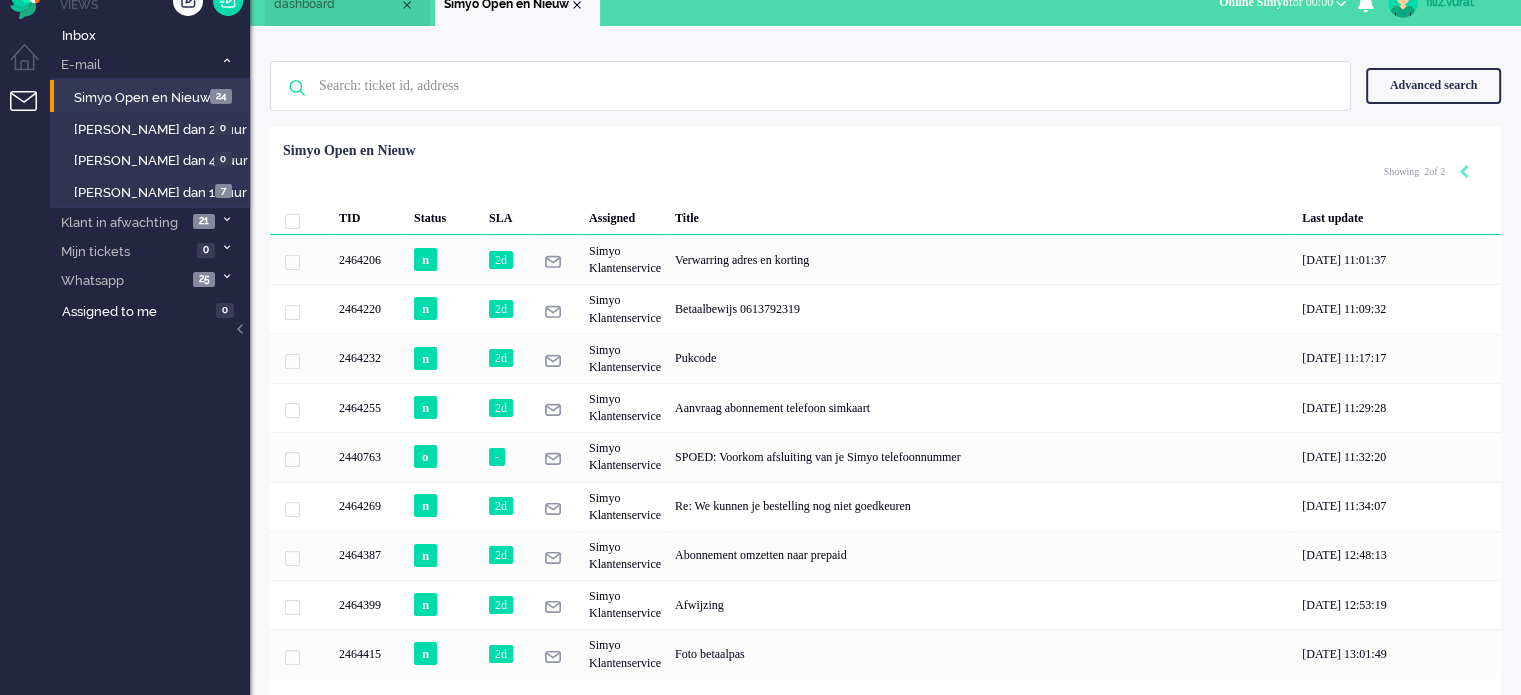 scroll, scrollTop: 0, scrollLeft: 0, axis: both 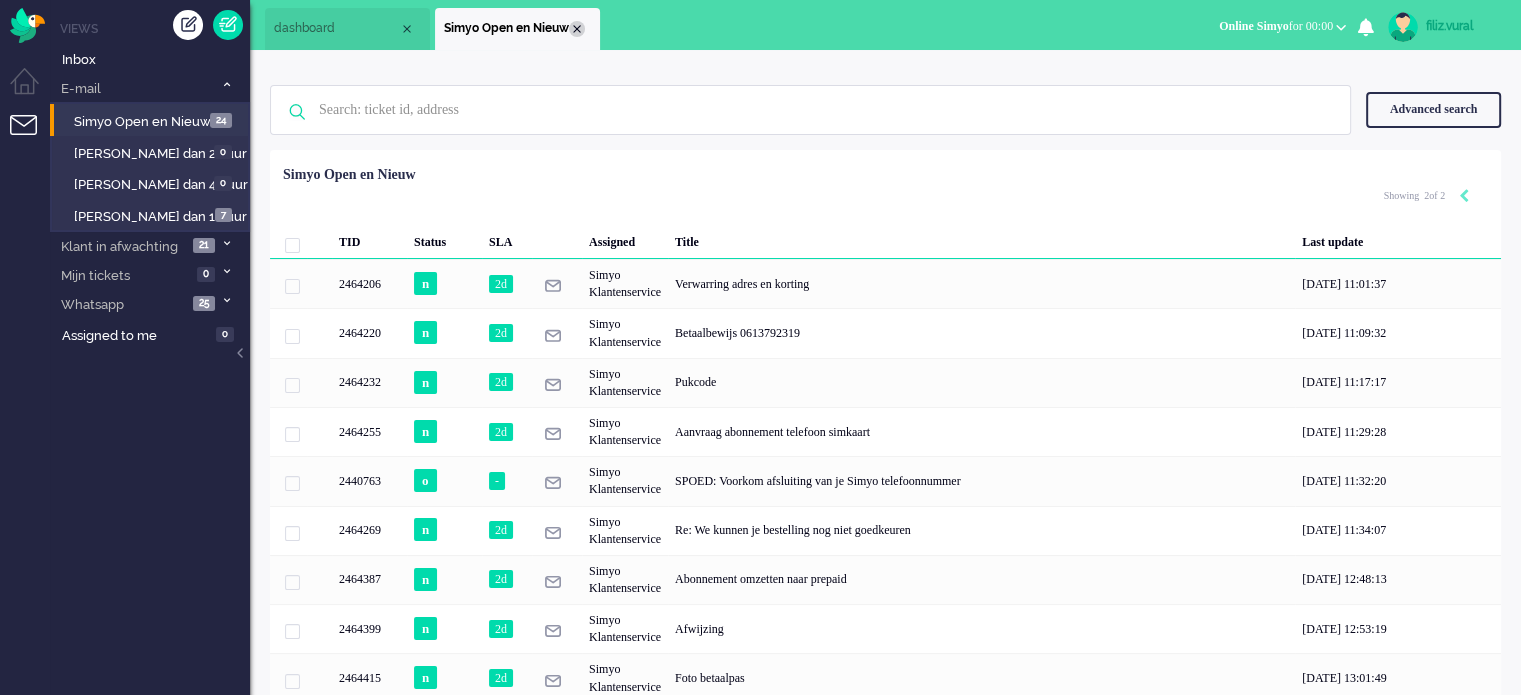 click at bounding box center [577, 29] 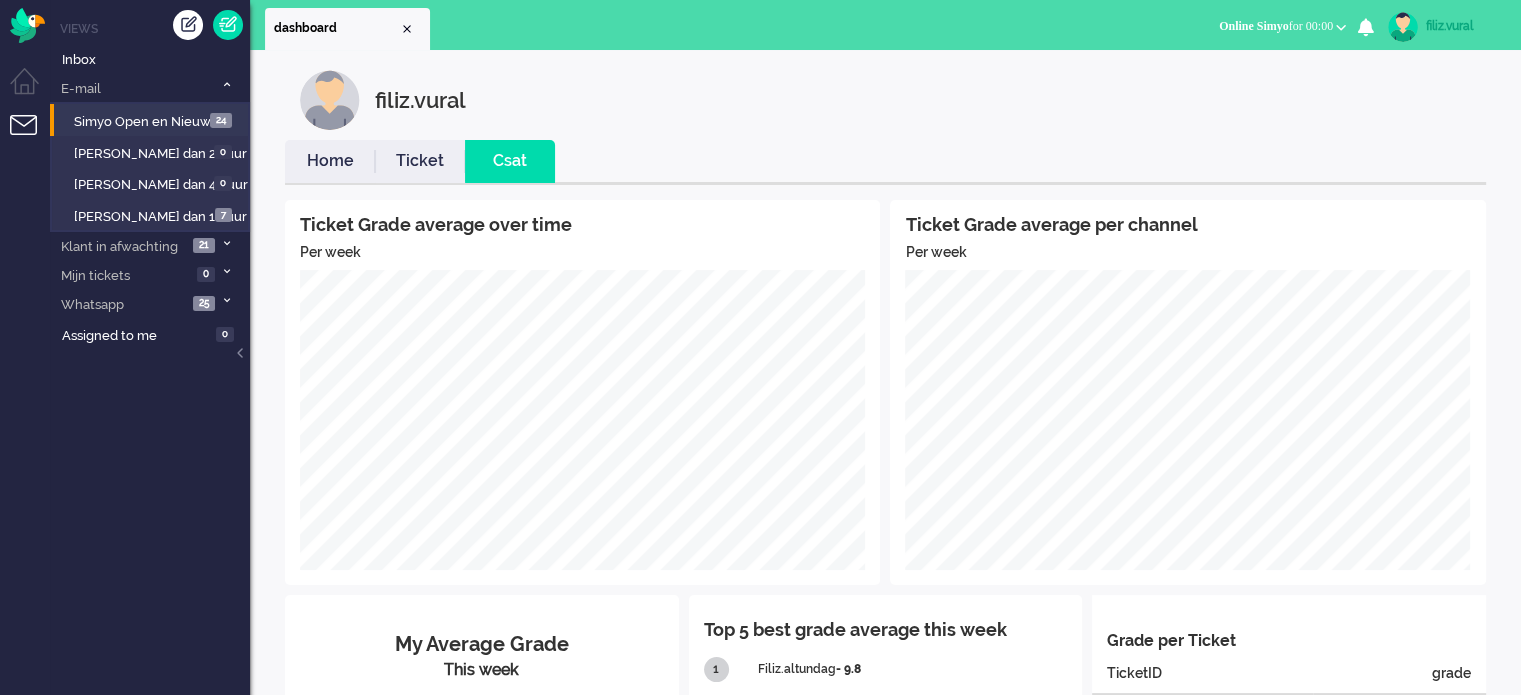 click on "Home" at bounding box center (330, 161) 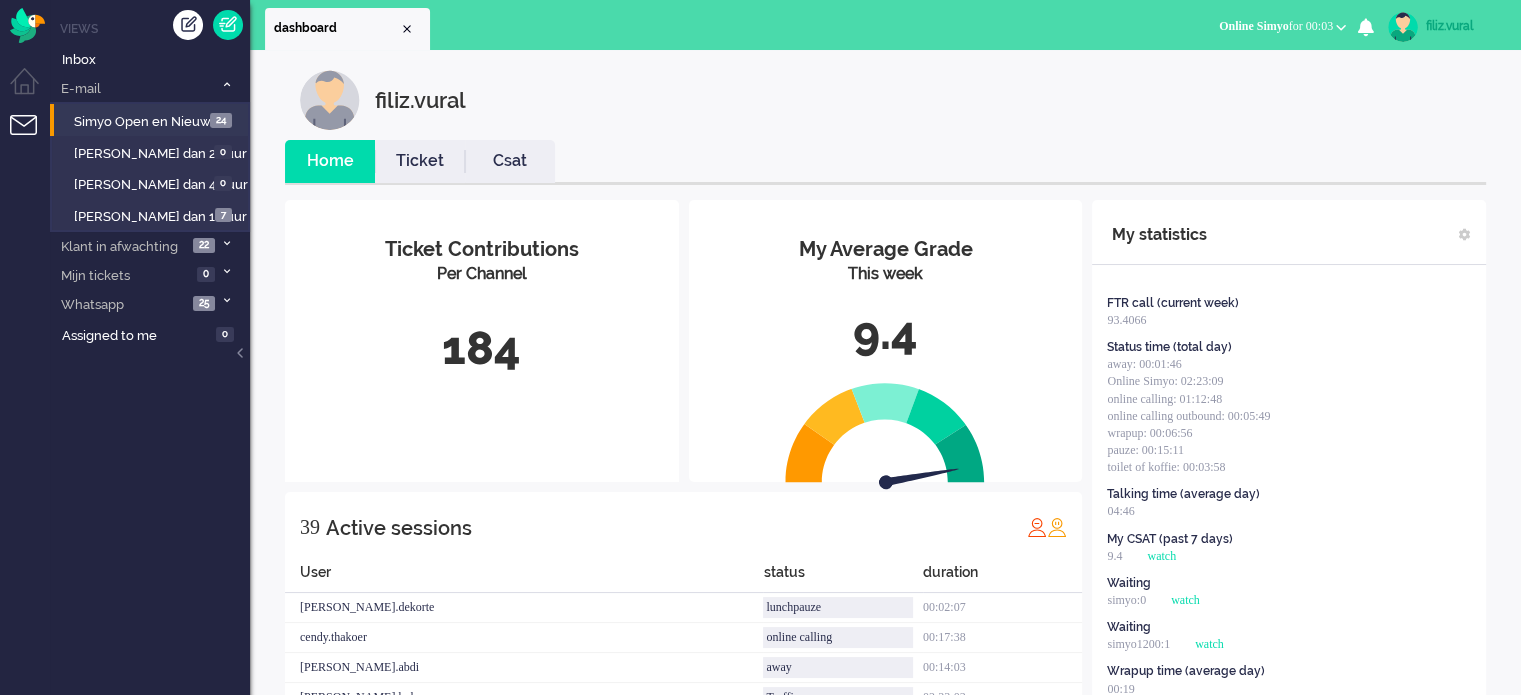 click on "Online Simyo" at bounding box center (1254, 26) 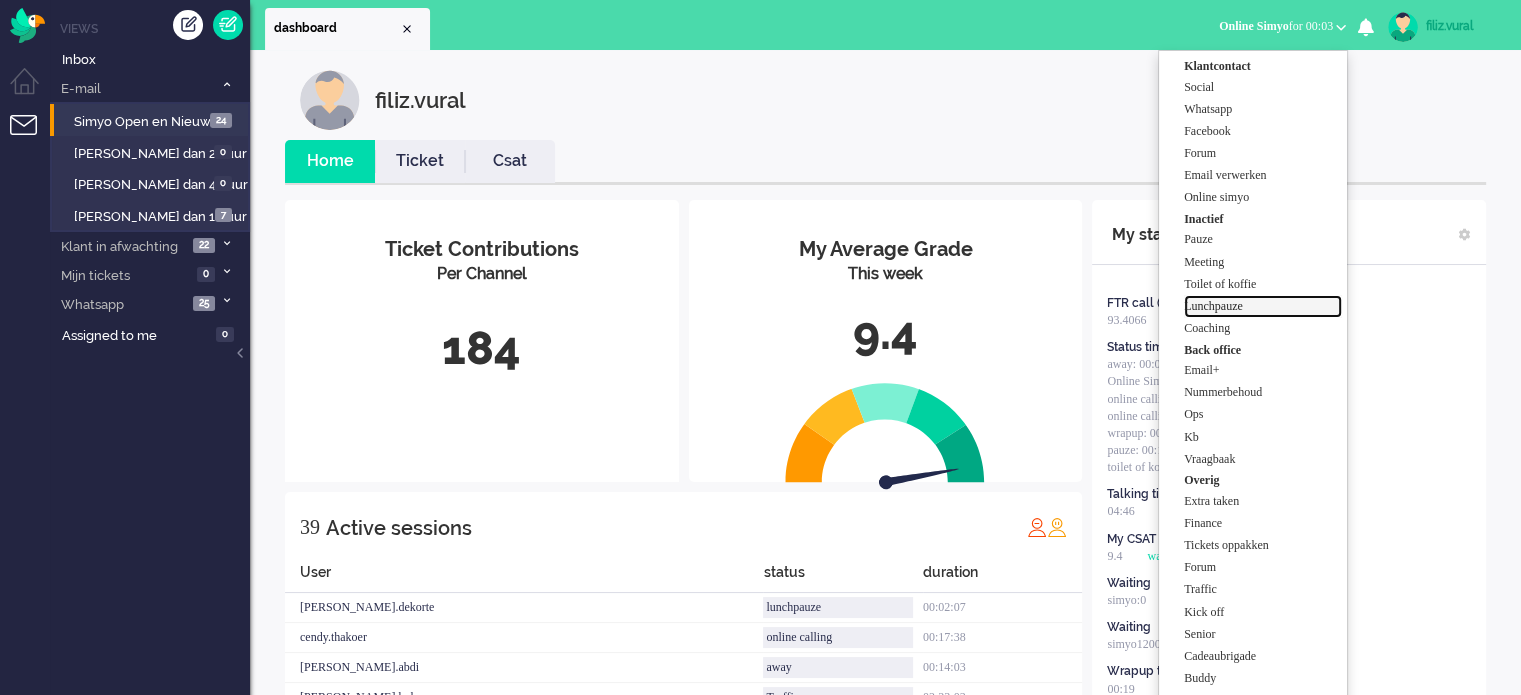 click on "Lunchpauze" at bounding box center (1263, 306) 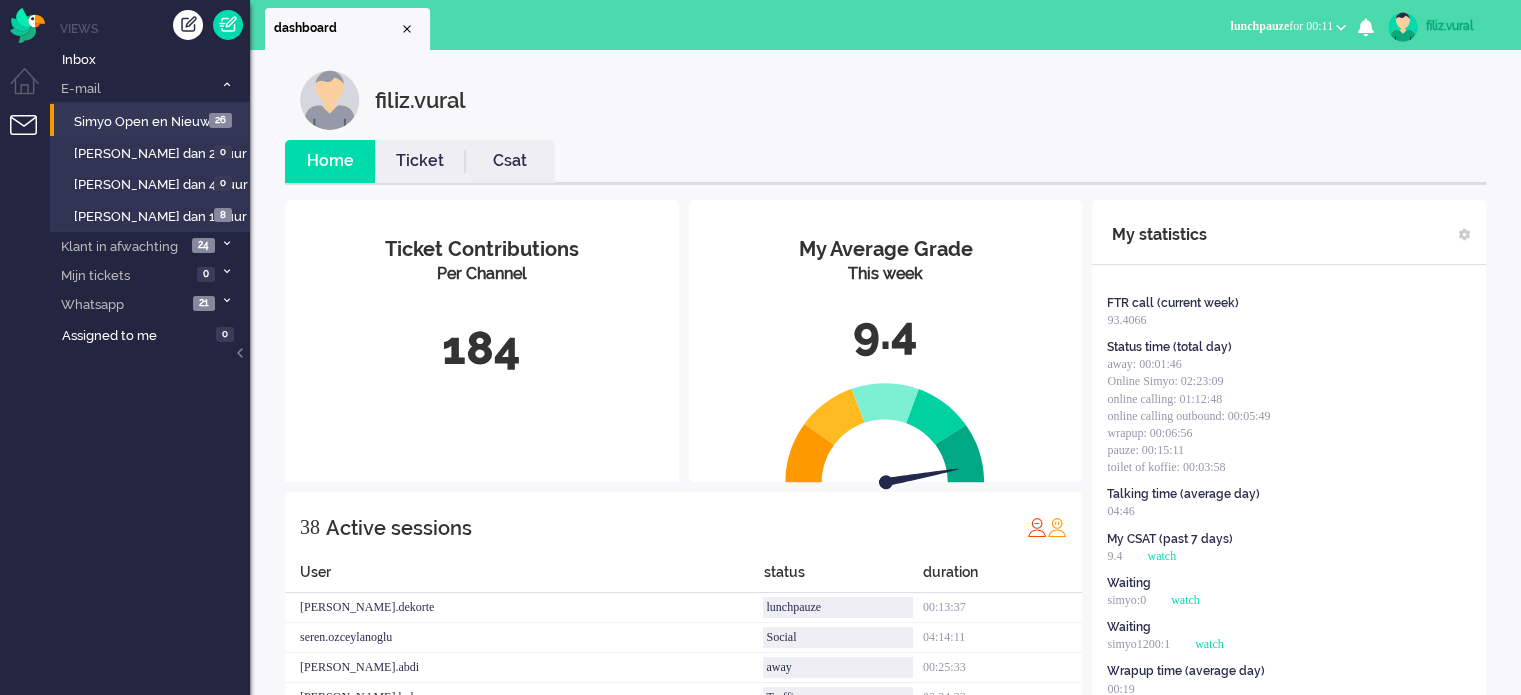 click on "filiz.vural" at bounding box center (900, 100) 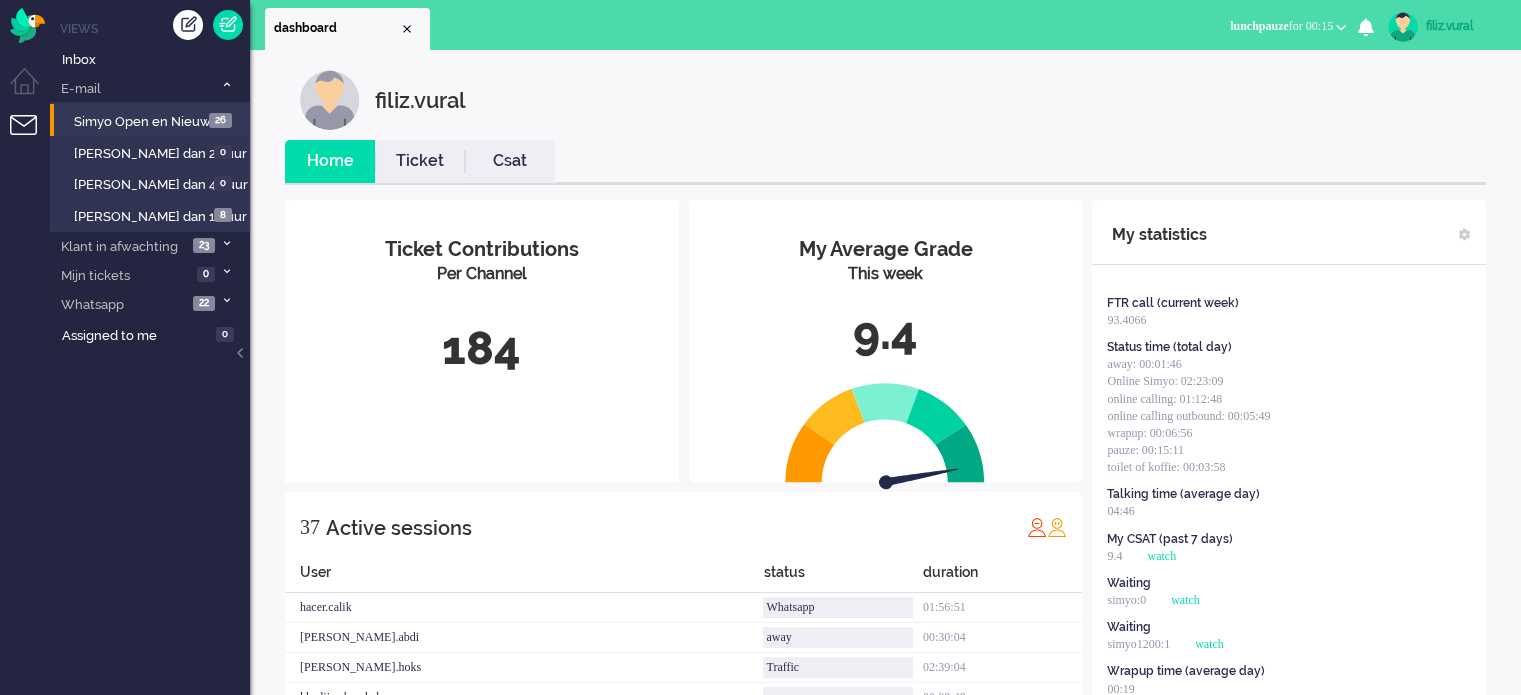 click on "Csat" at bounding box center (510, 161) 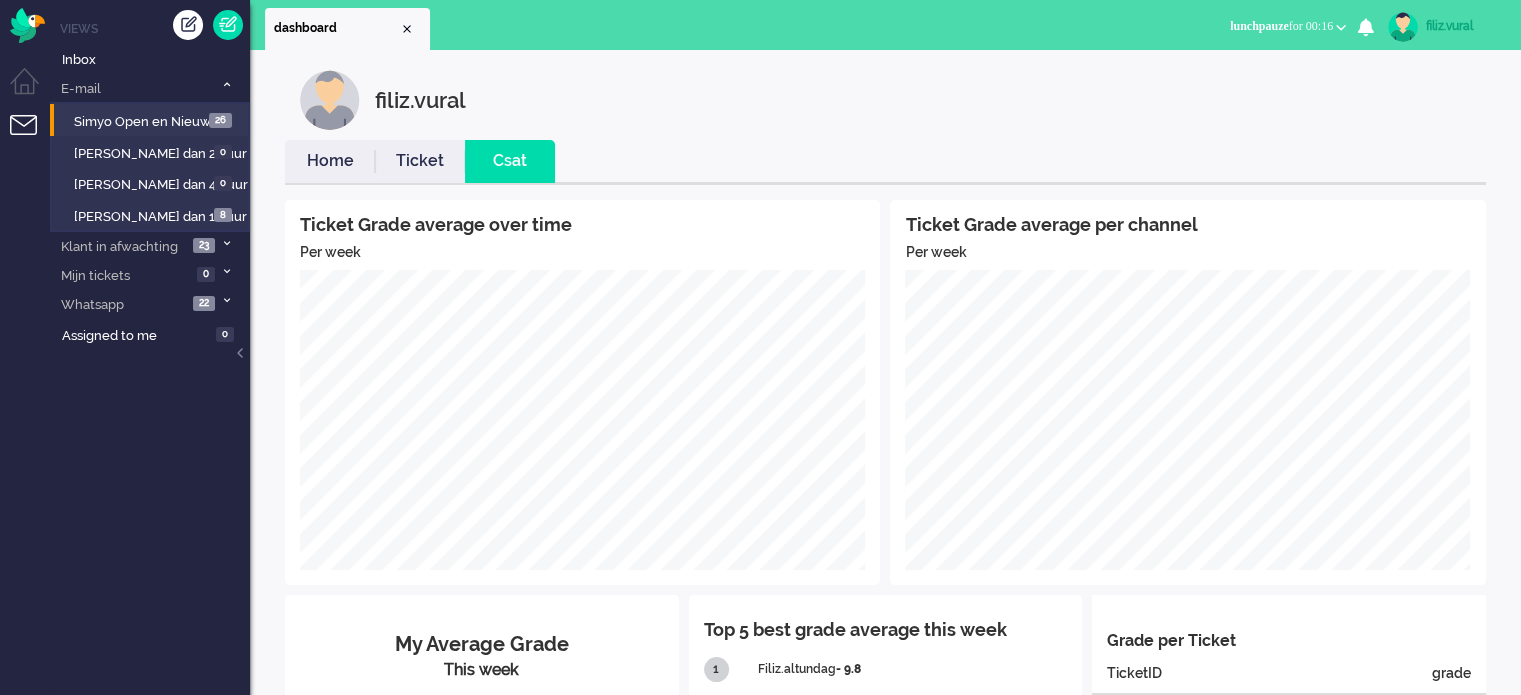 click on "Home" at bounding box center (330, 161) 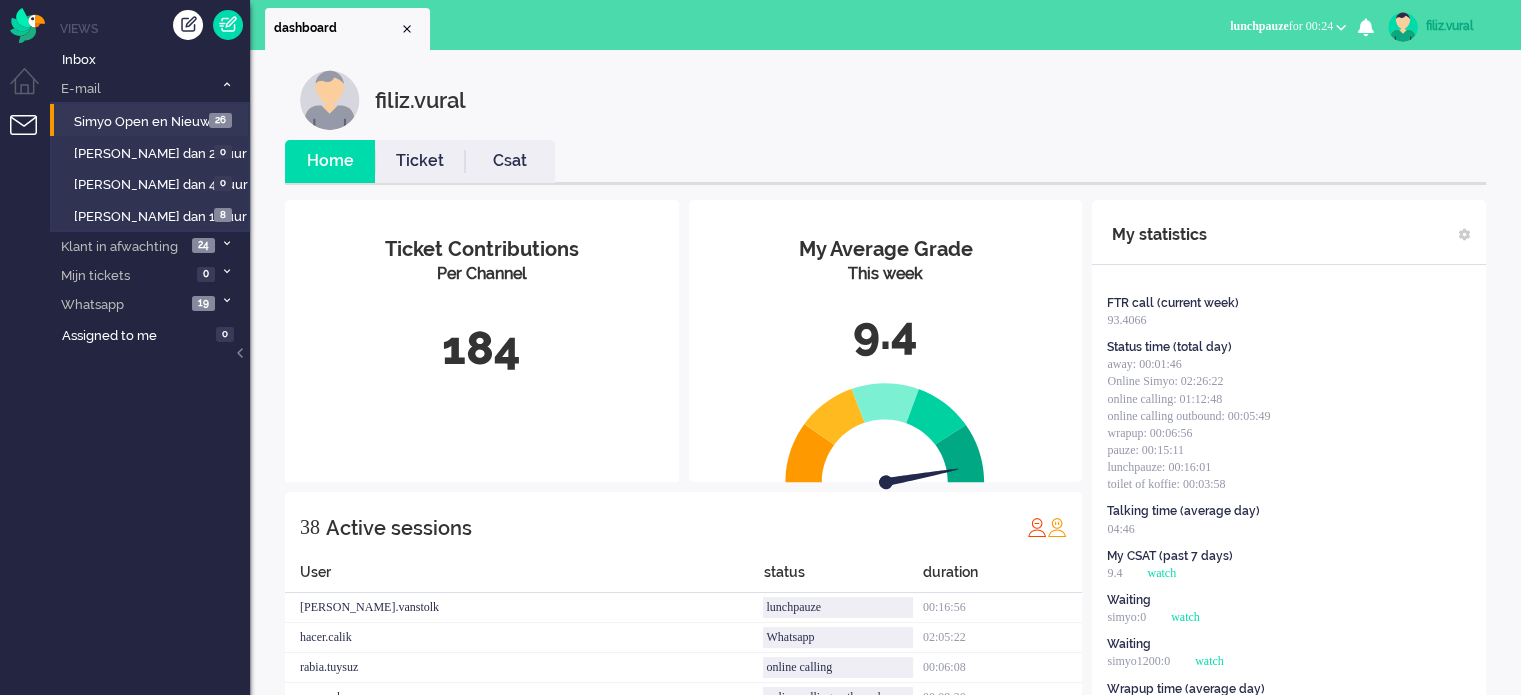 click on "filiz.vural" at bounding box center (900, 100) 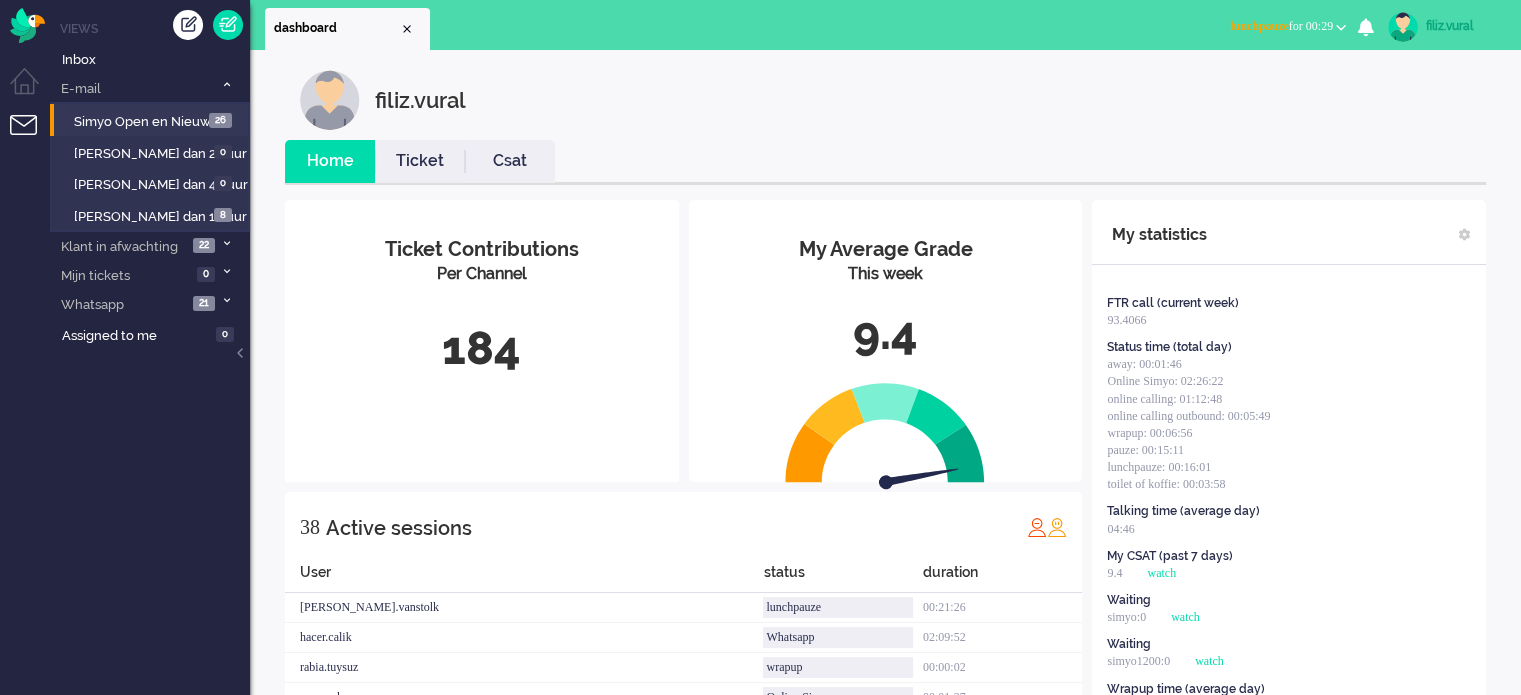 click on "Csat" at bounding box center (510, 161) 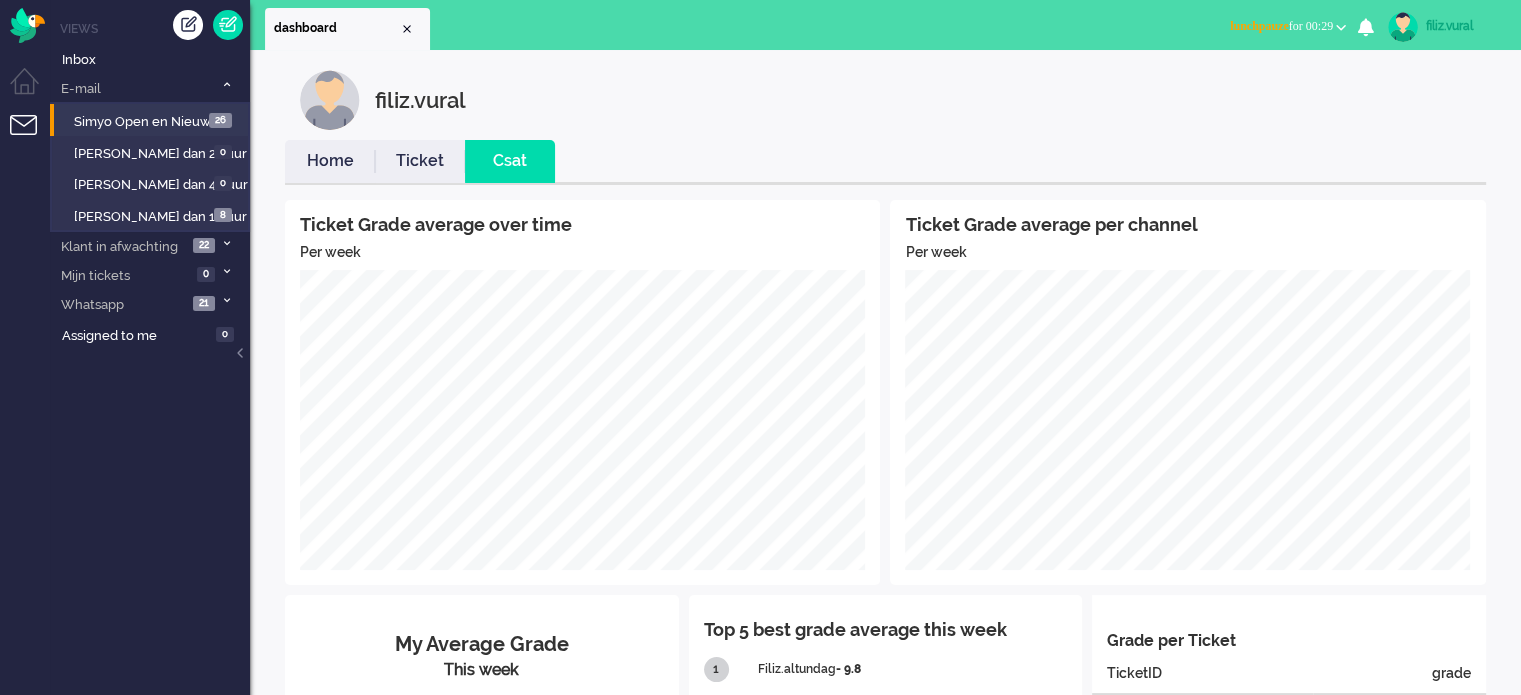 click on "Home" at bounding box center [330, 161] 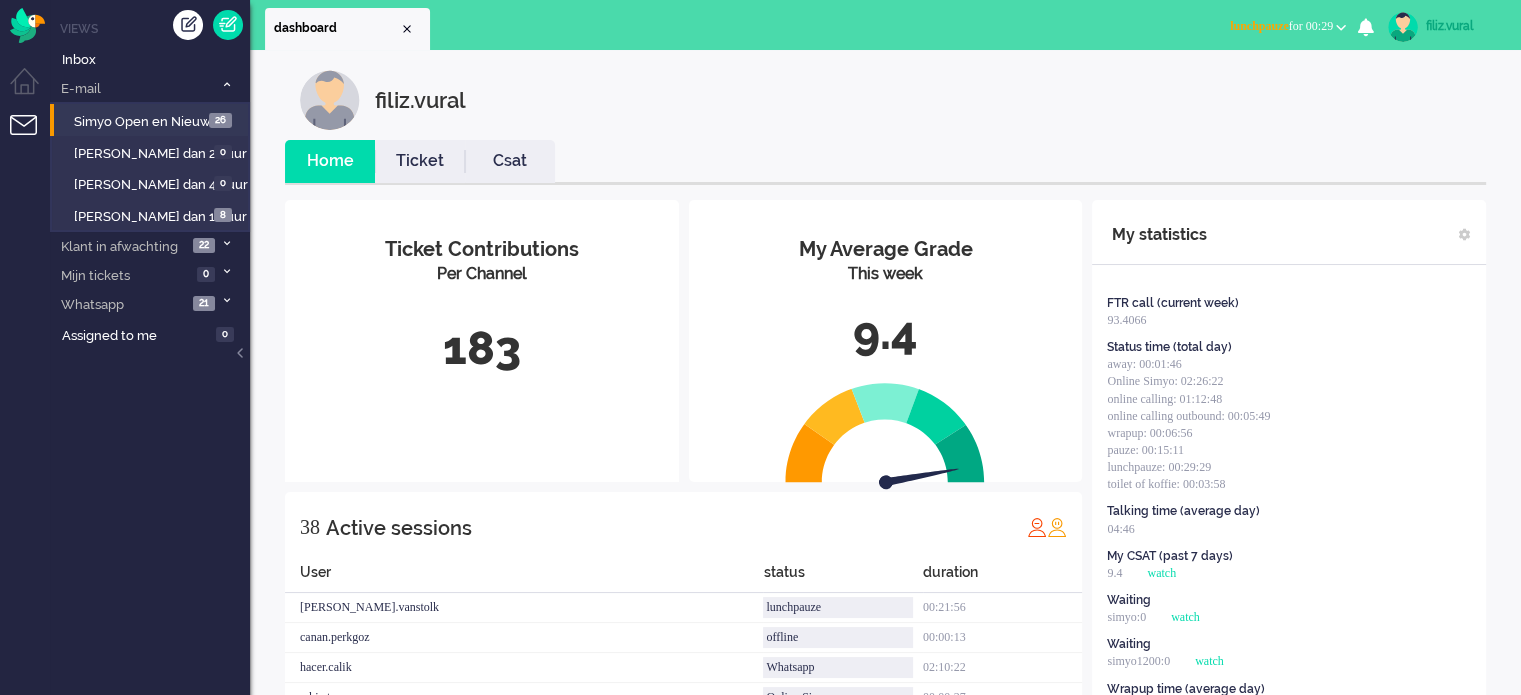 click on "lunchpauze  for 00:29" at bounding box center [1288, 26] 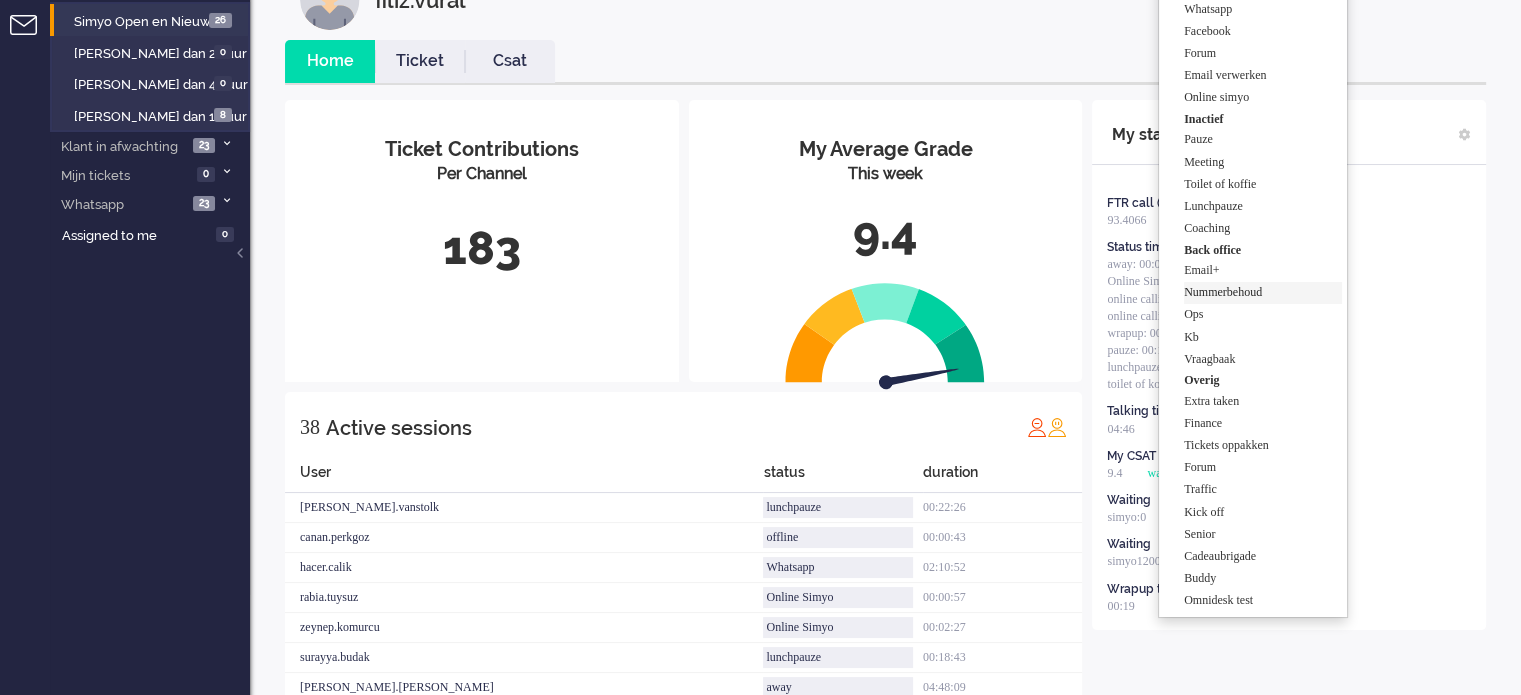 scroll, scrollTop: 0, scrollLeft: 0, axis: both 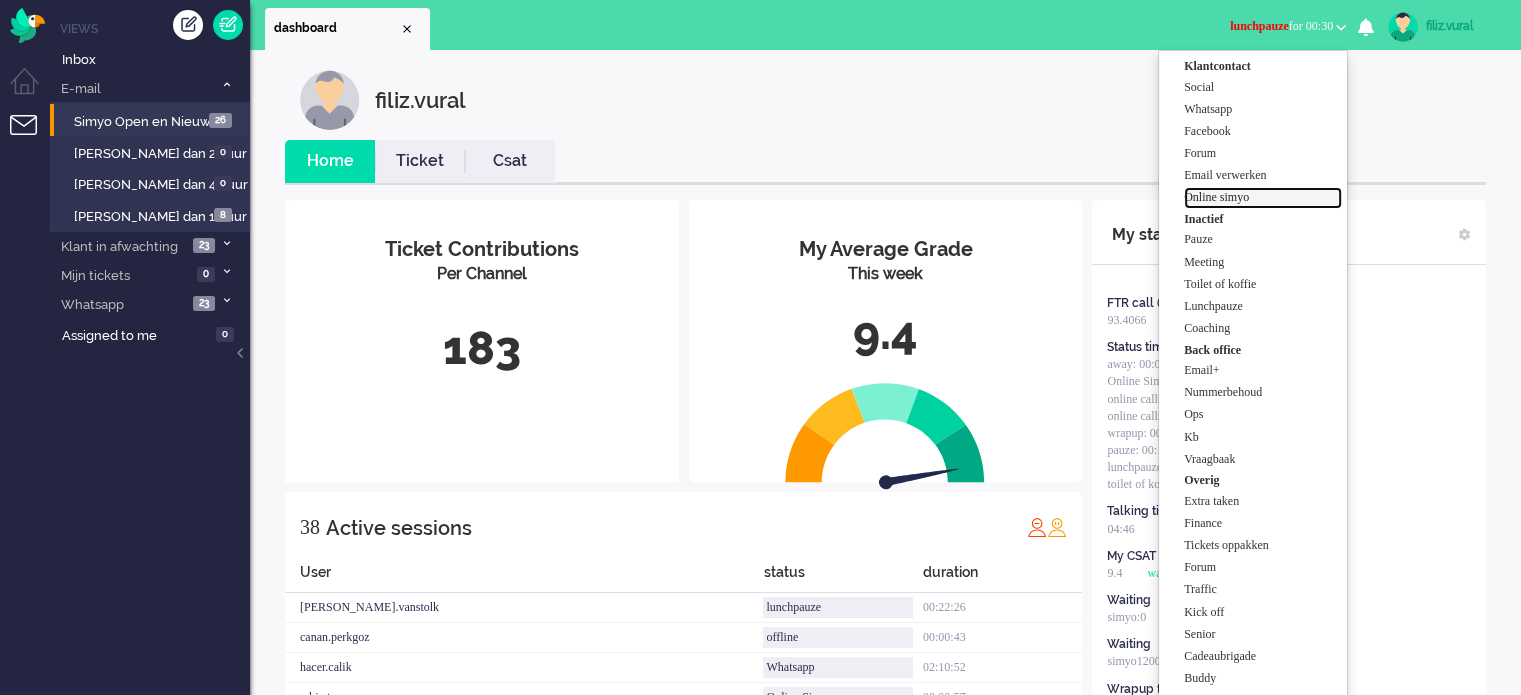 click on "Online simyo" at bounding box center [1263, 197] 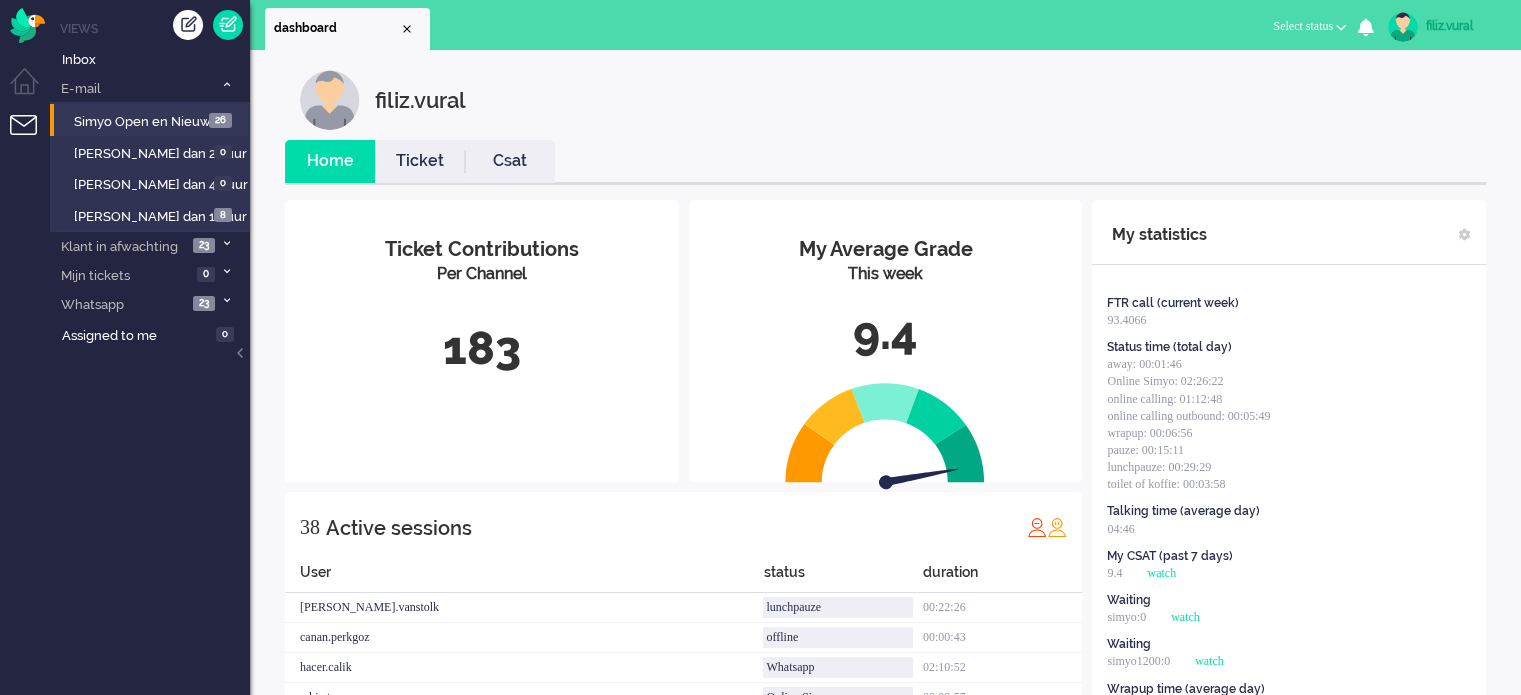 click on "Csat" at bounding box center (510, 161) 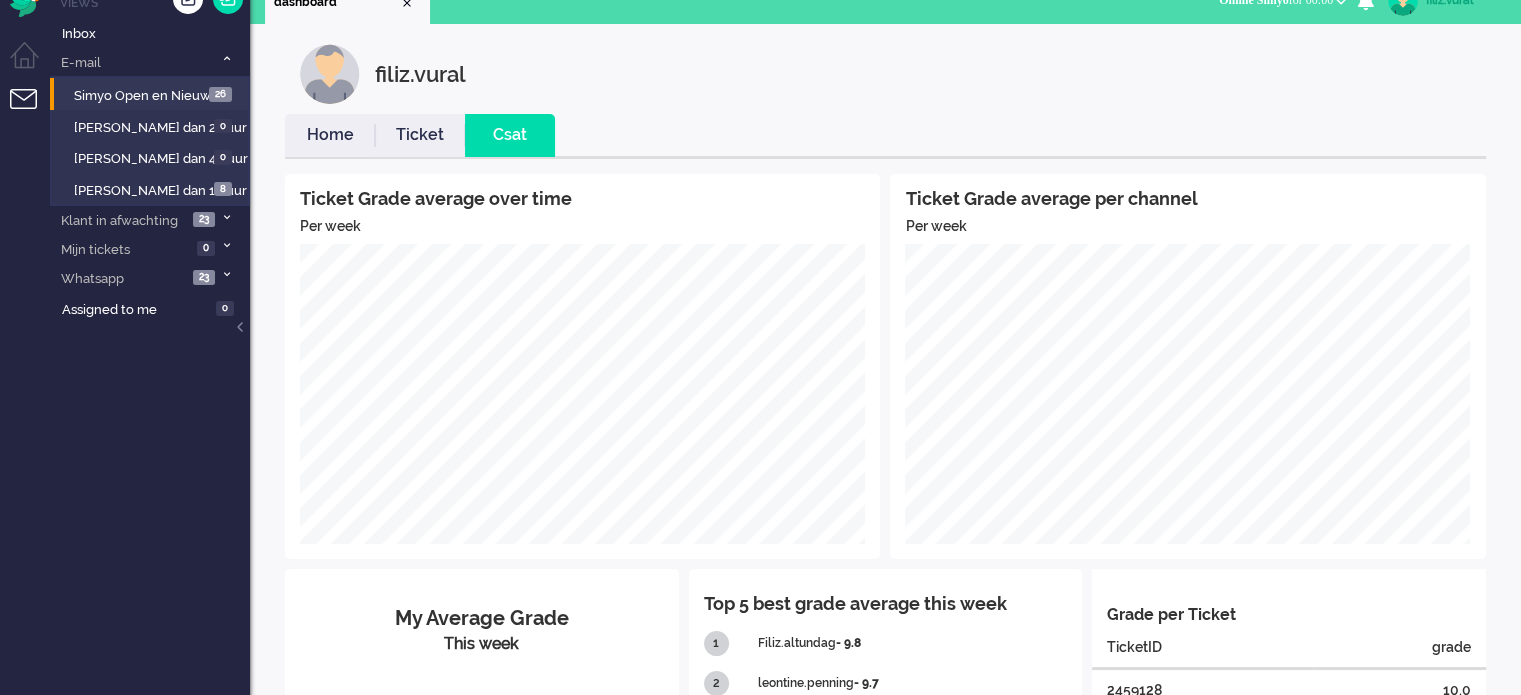 scroll, scrollTop: 0, scrollLeft: 0, axis: both 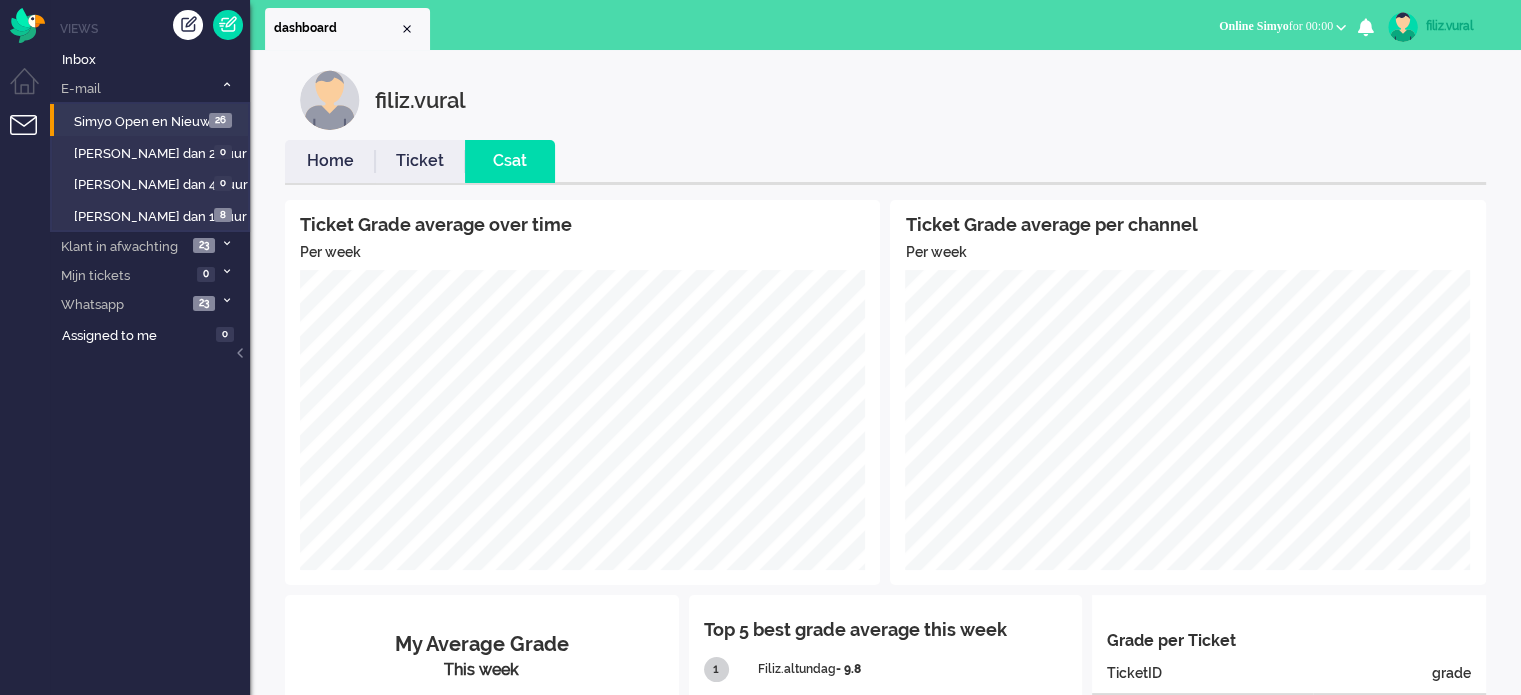 click on "Home" at bounding box center (330, 161) 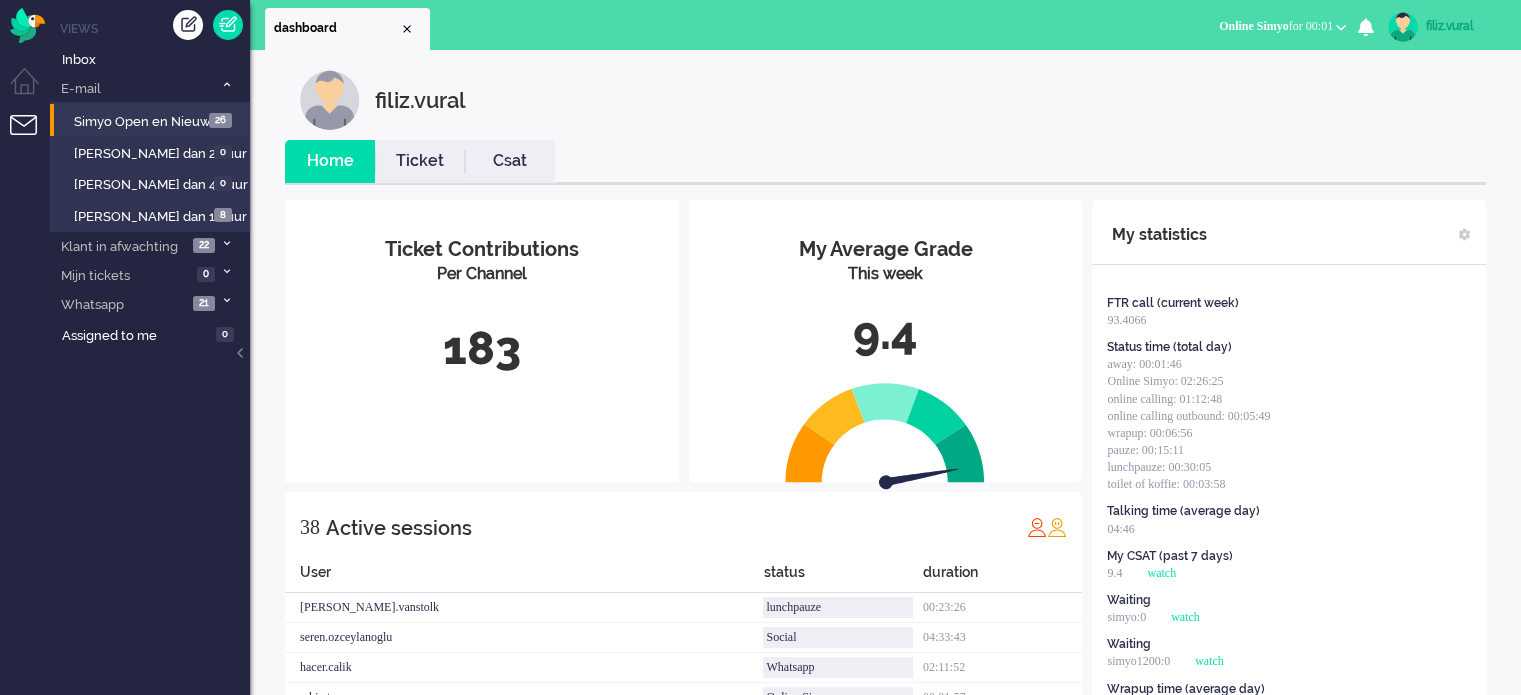 click on "Csat" at bounding box center [510, 161] 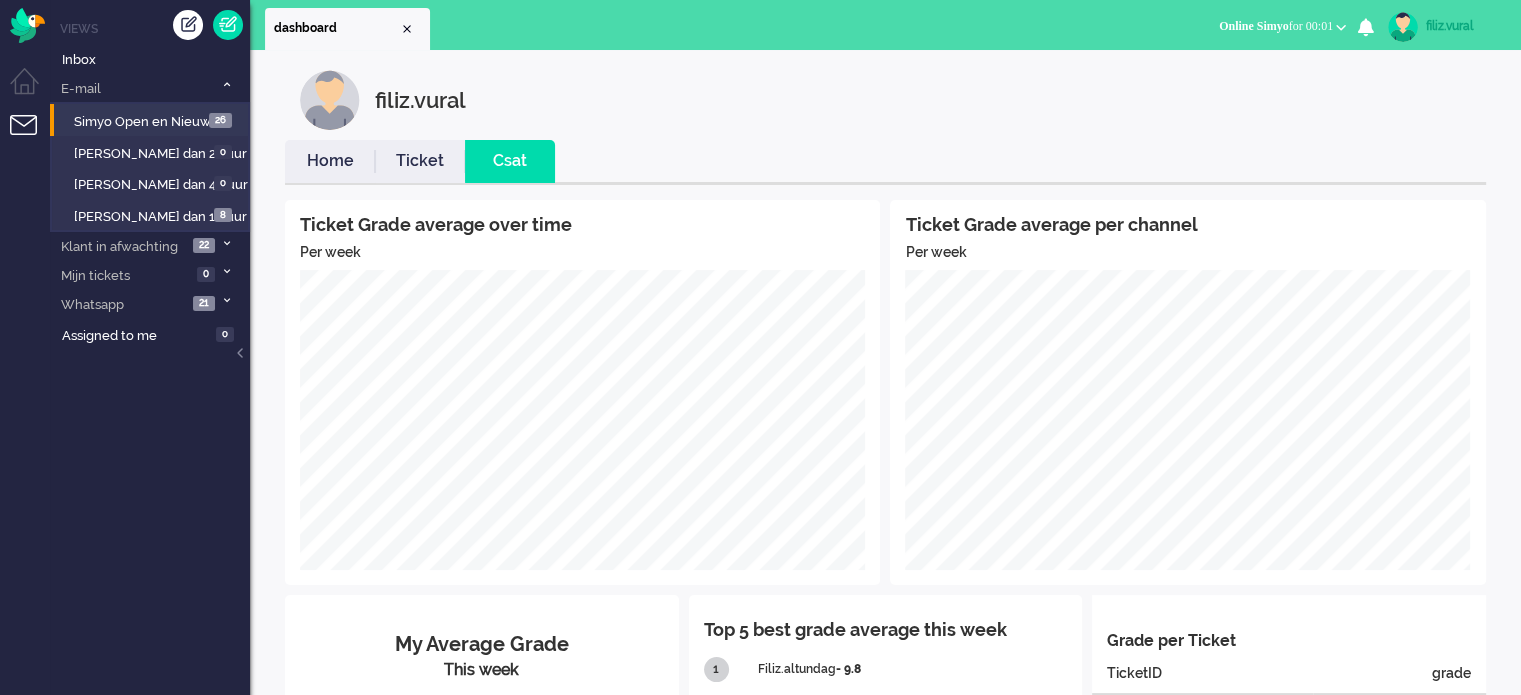click on "Home" at bounding box center (330, 161) 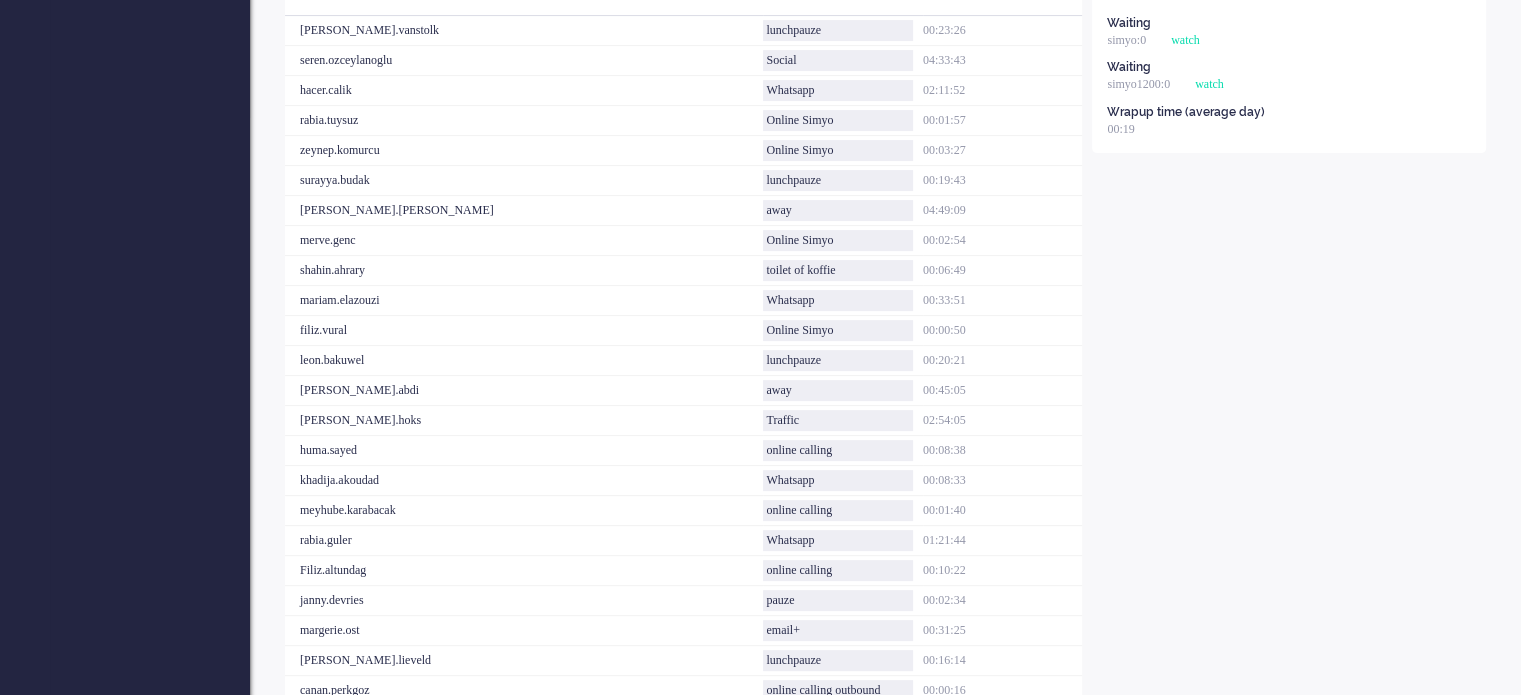 scroll, scrollTop: 700, scrollLeft: 0, axis: vertical 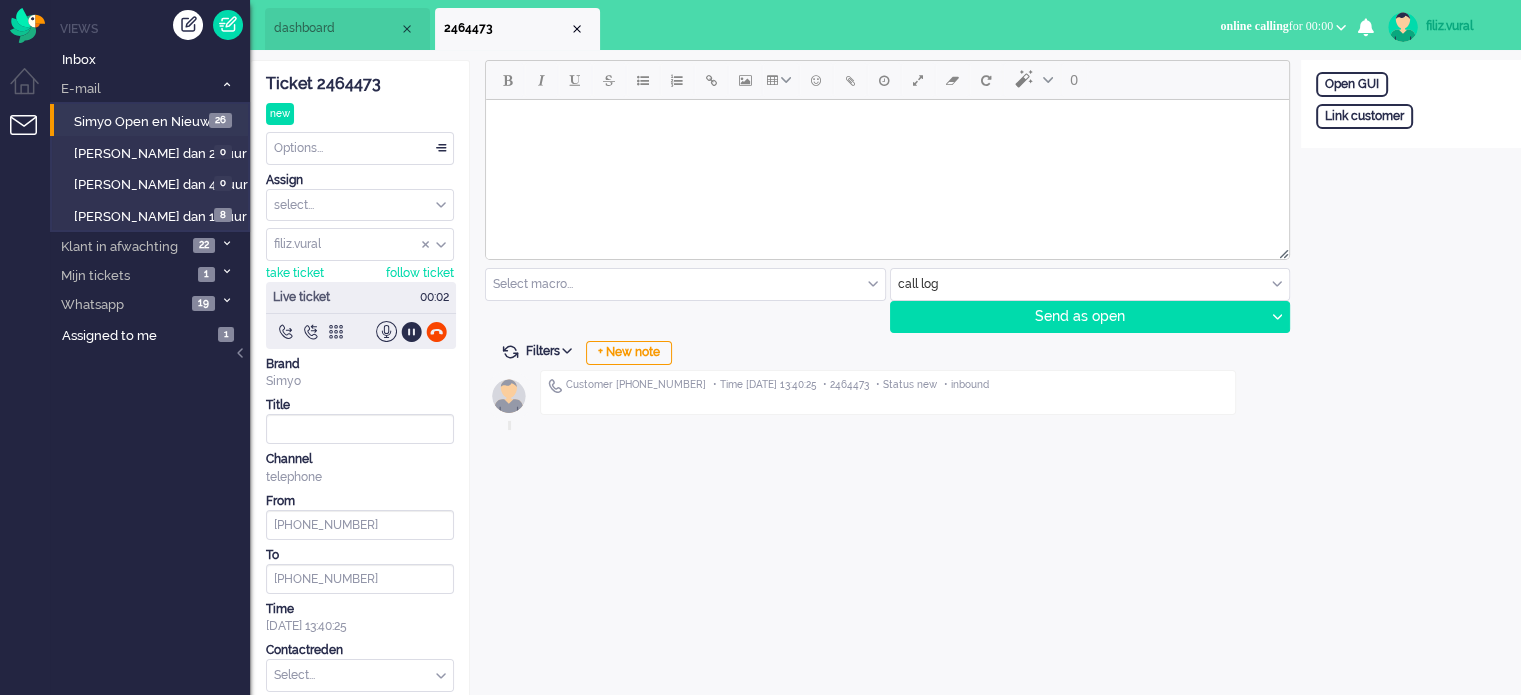 click on "Ticket 2464473" 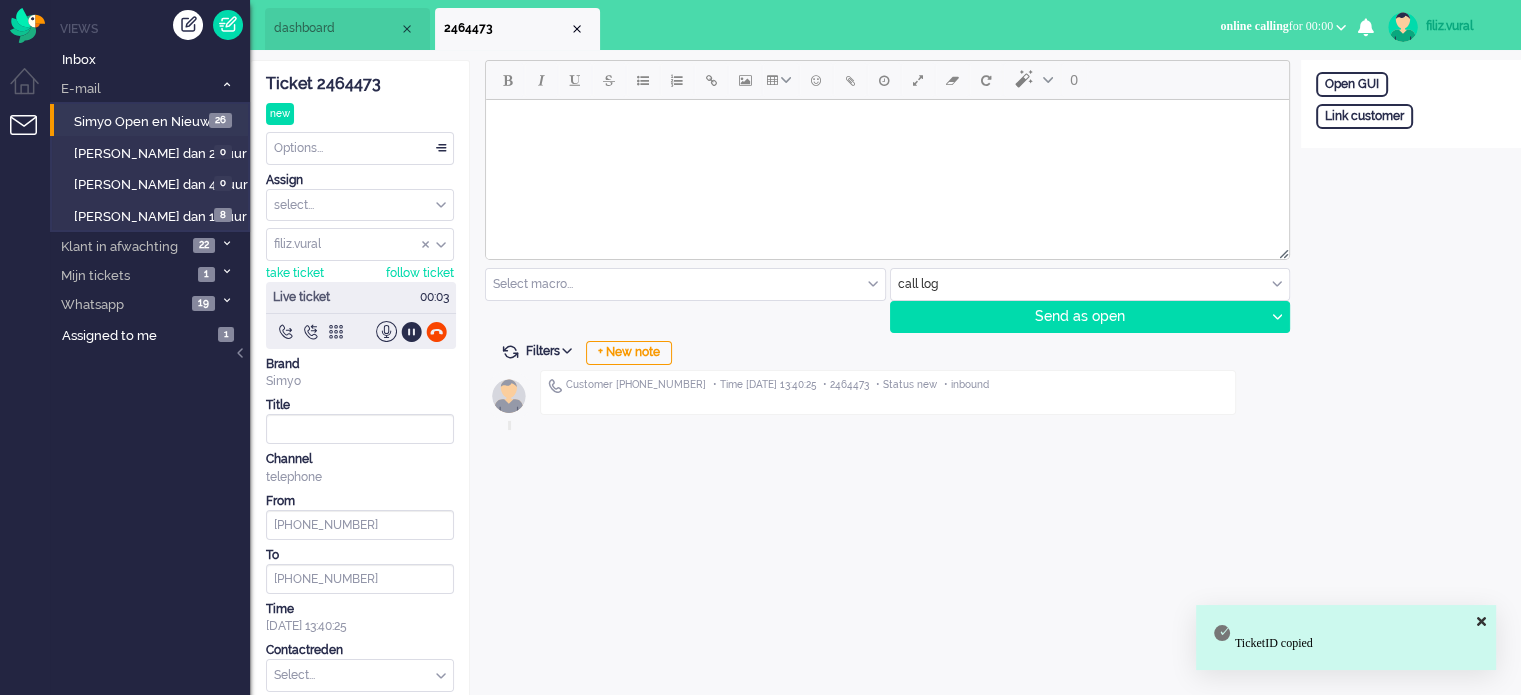 click on "dashboard" at bounding box center [336, 28] 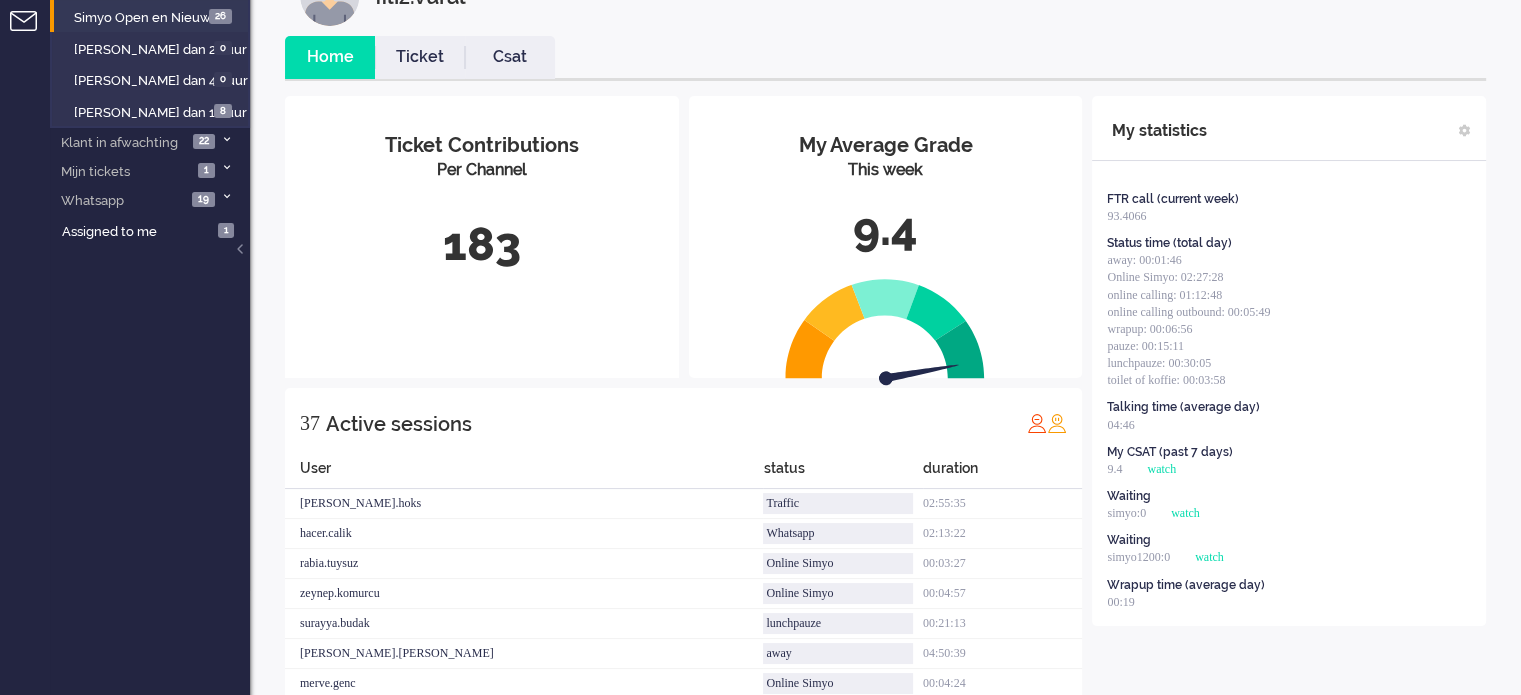 scroll, scrollTop: 0, scrollLeft: 0, axis: both 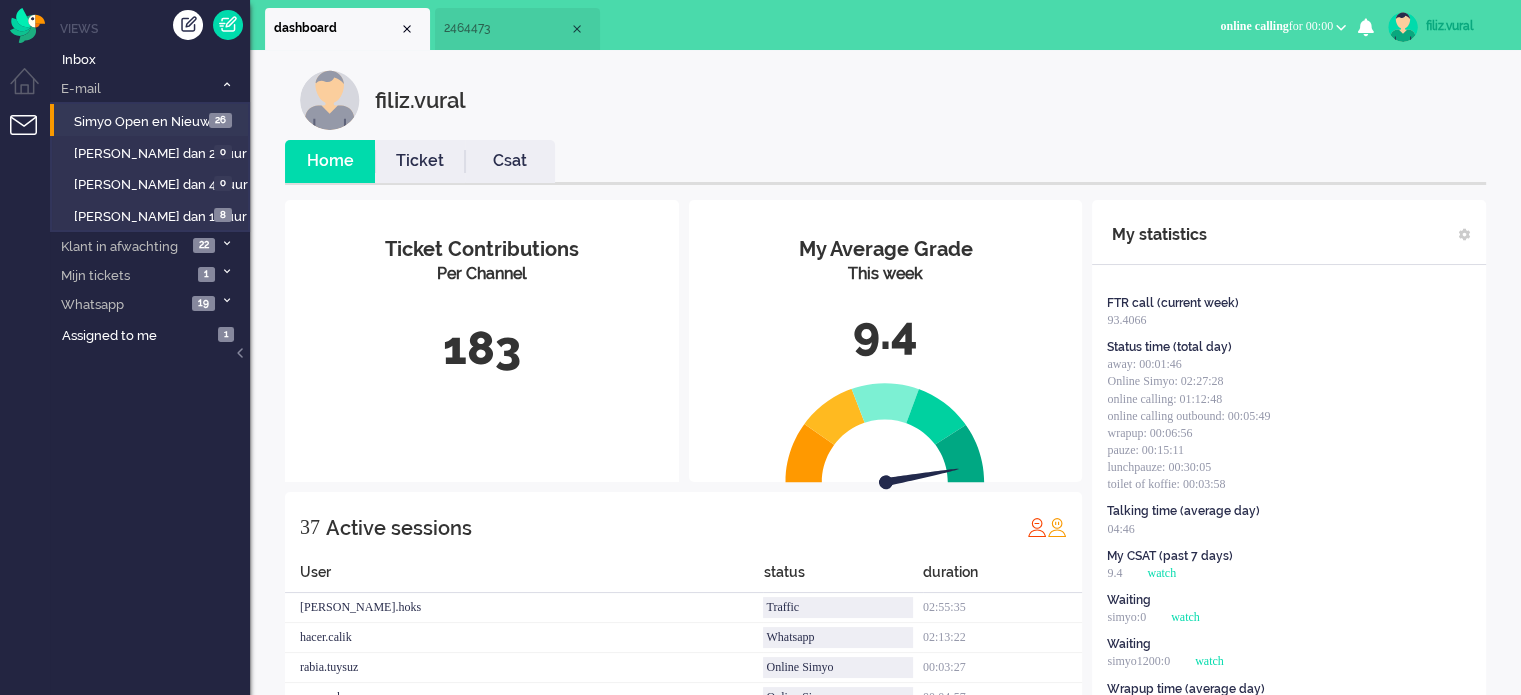 click on "2464473" at bounding box center (506, 28) 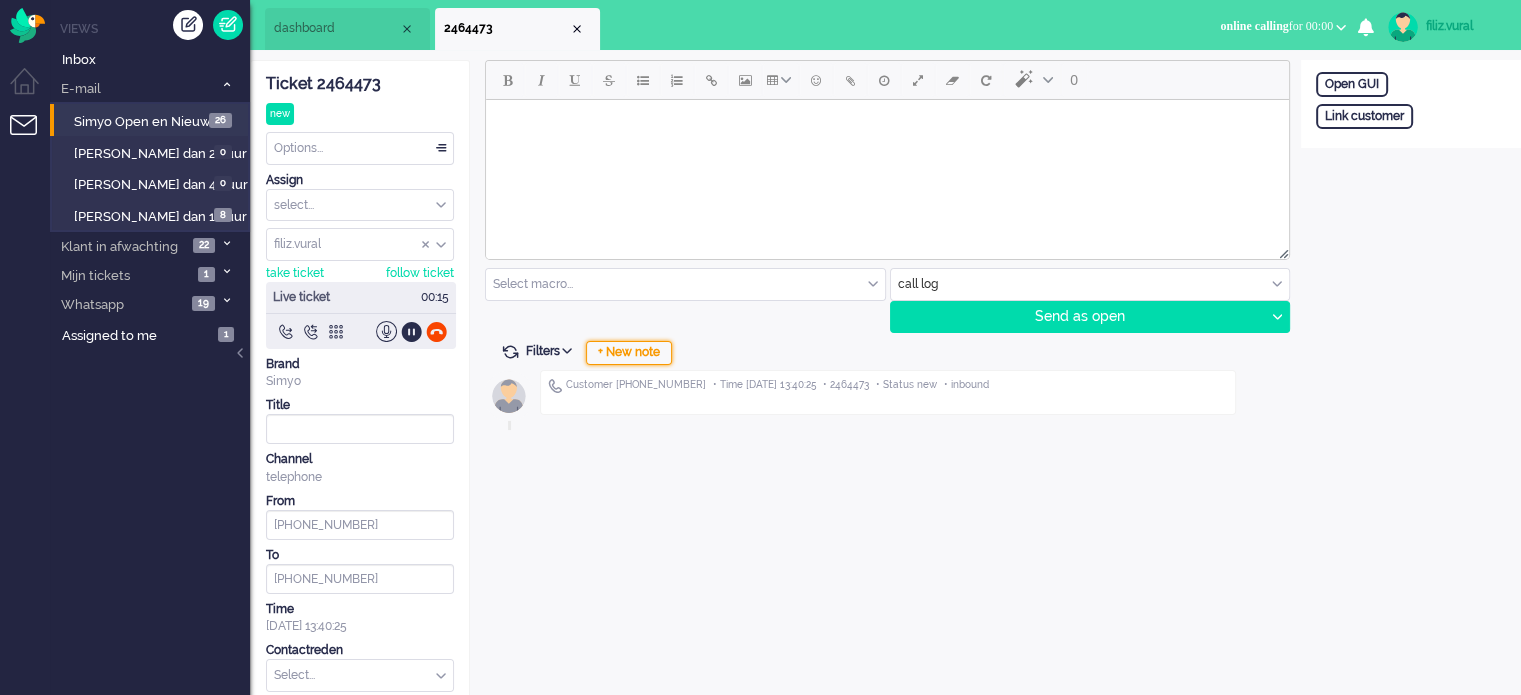click on "+ New note" at bounding box center (629, 353) 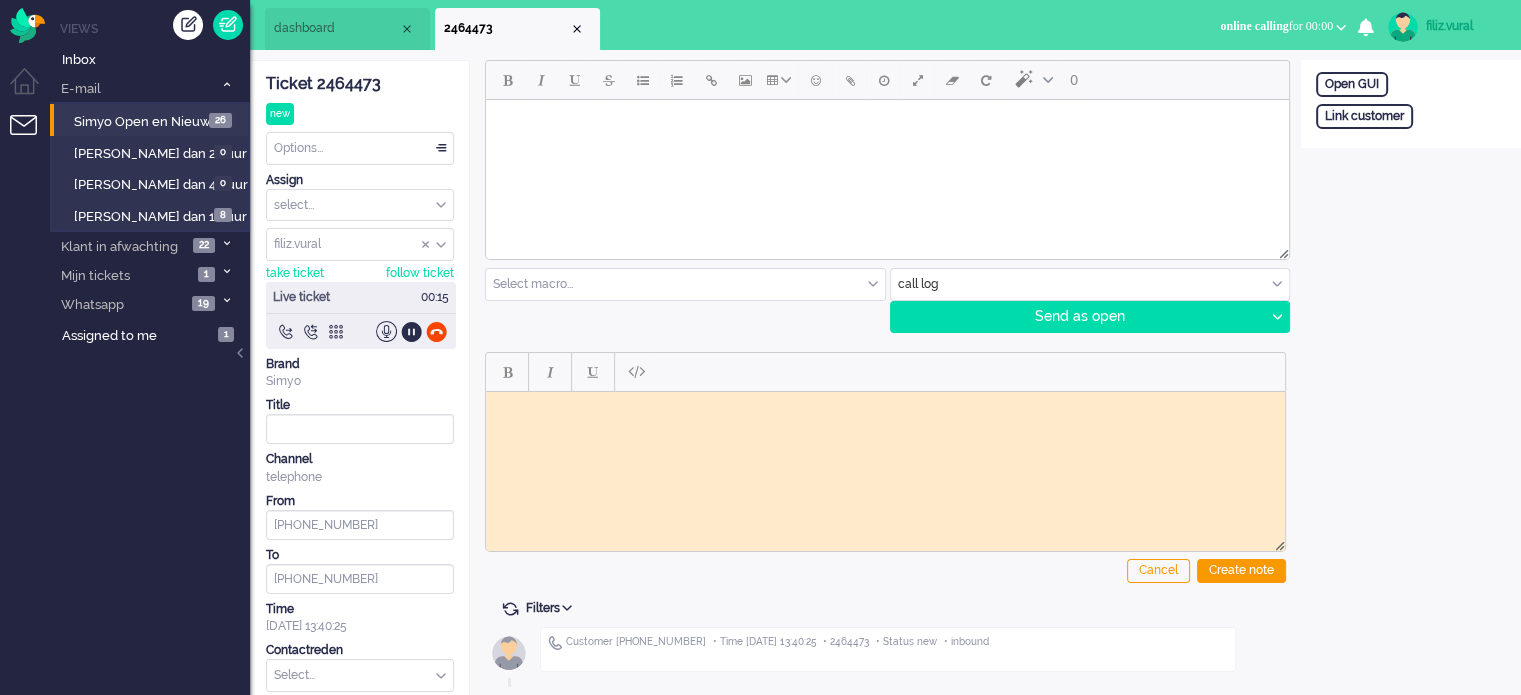 scroll, scrollTop: 0, scrollLeft: 0, axis: both 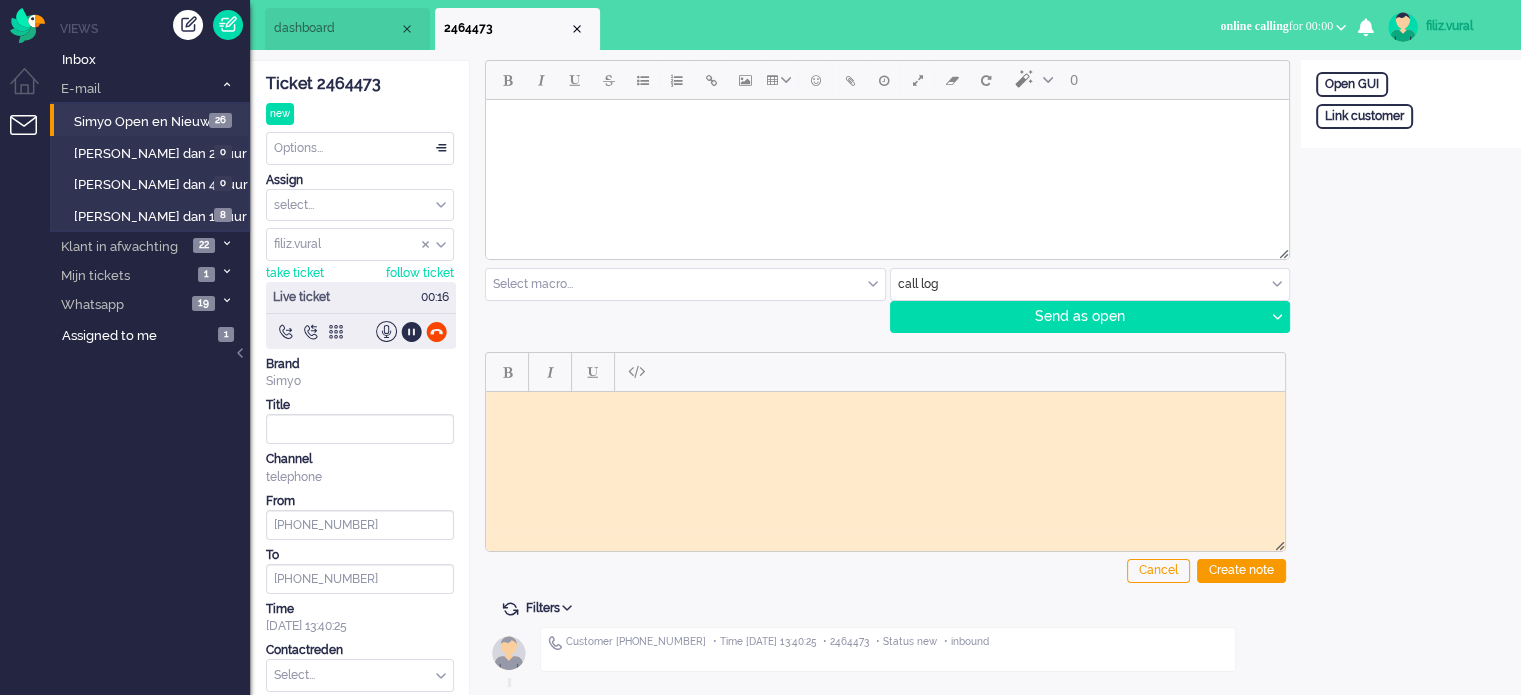 paste 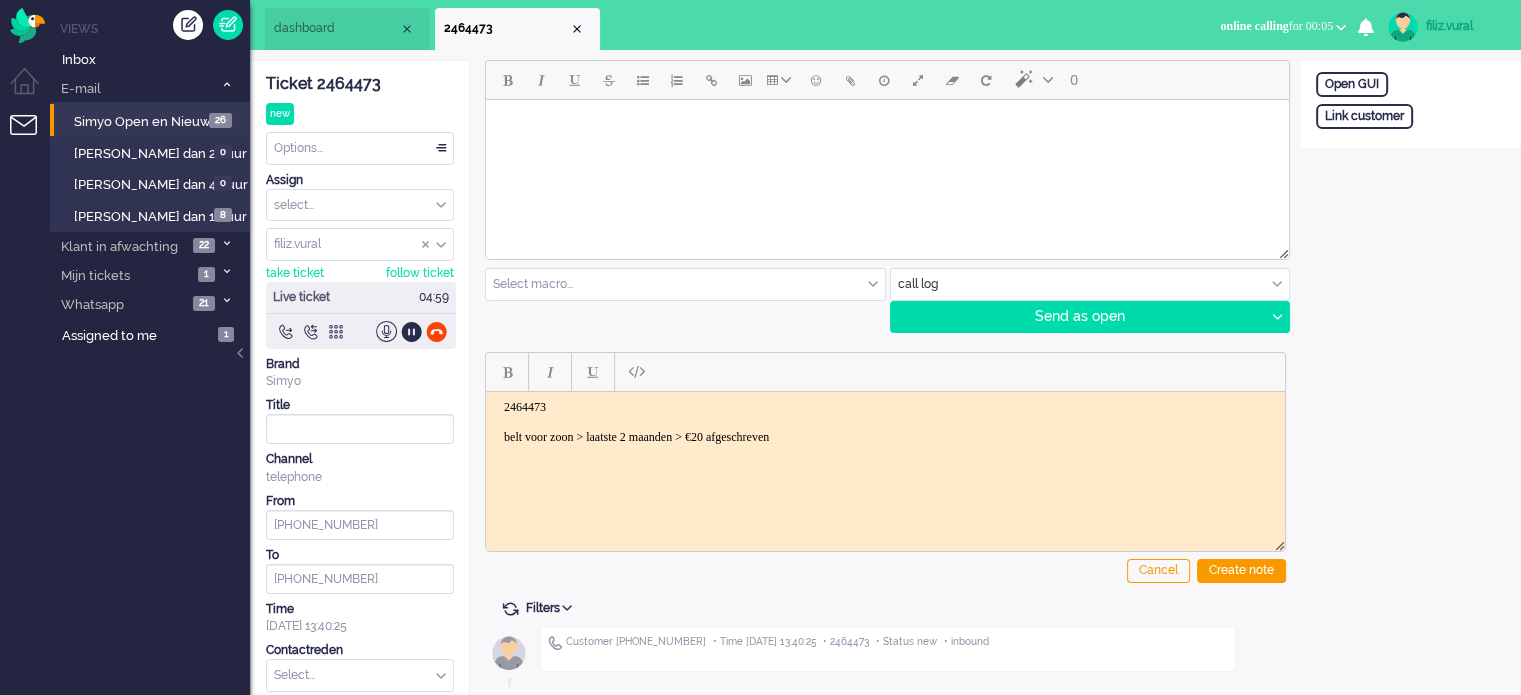 scroll, scrollTop: 0, scrollLeft: 0, axis: both 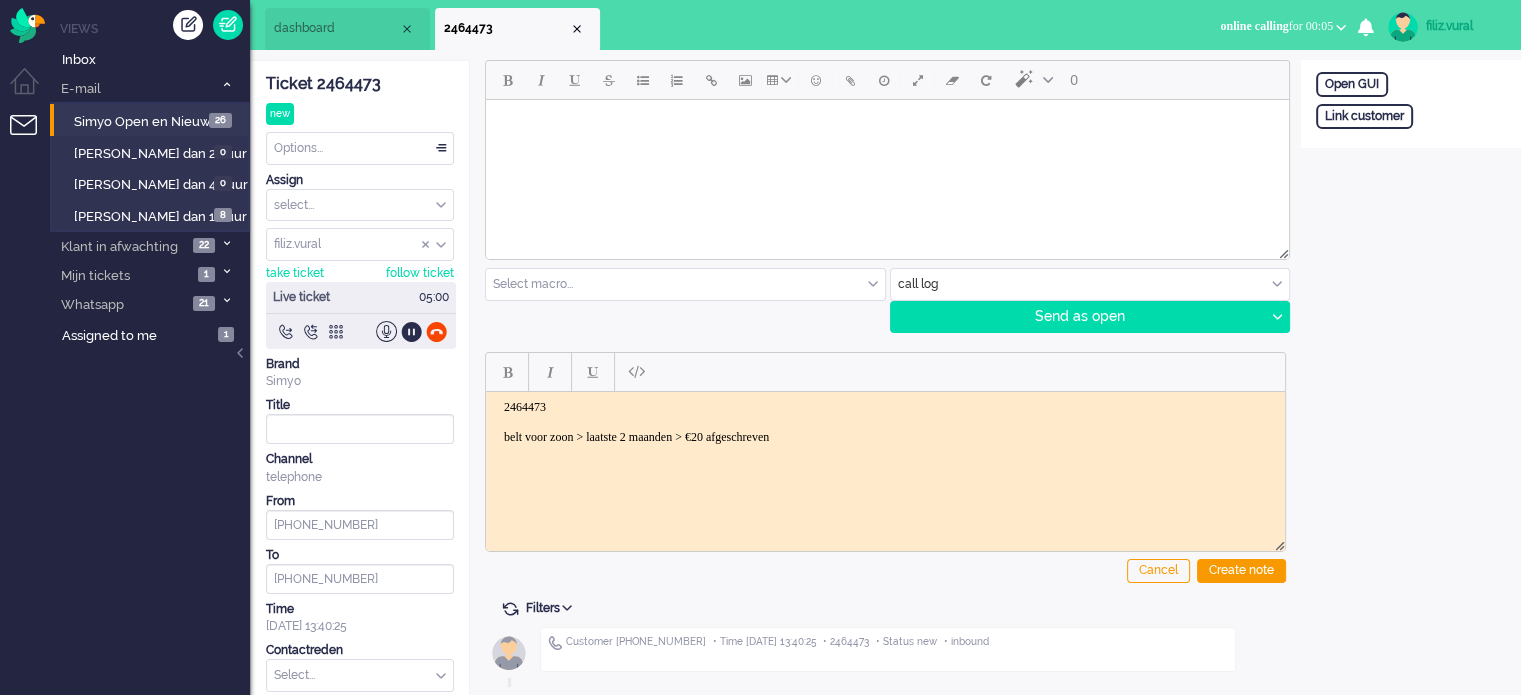 click on "2464473 belt voor zoon > laatste 2 maanden > €20 afgeschreven" at bounding box center [885, 421] 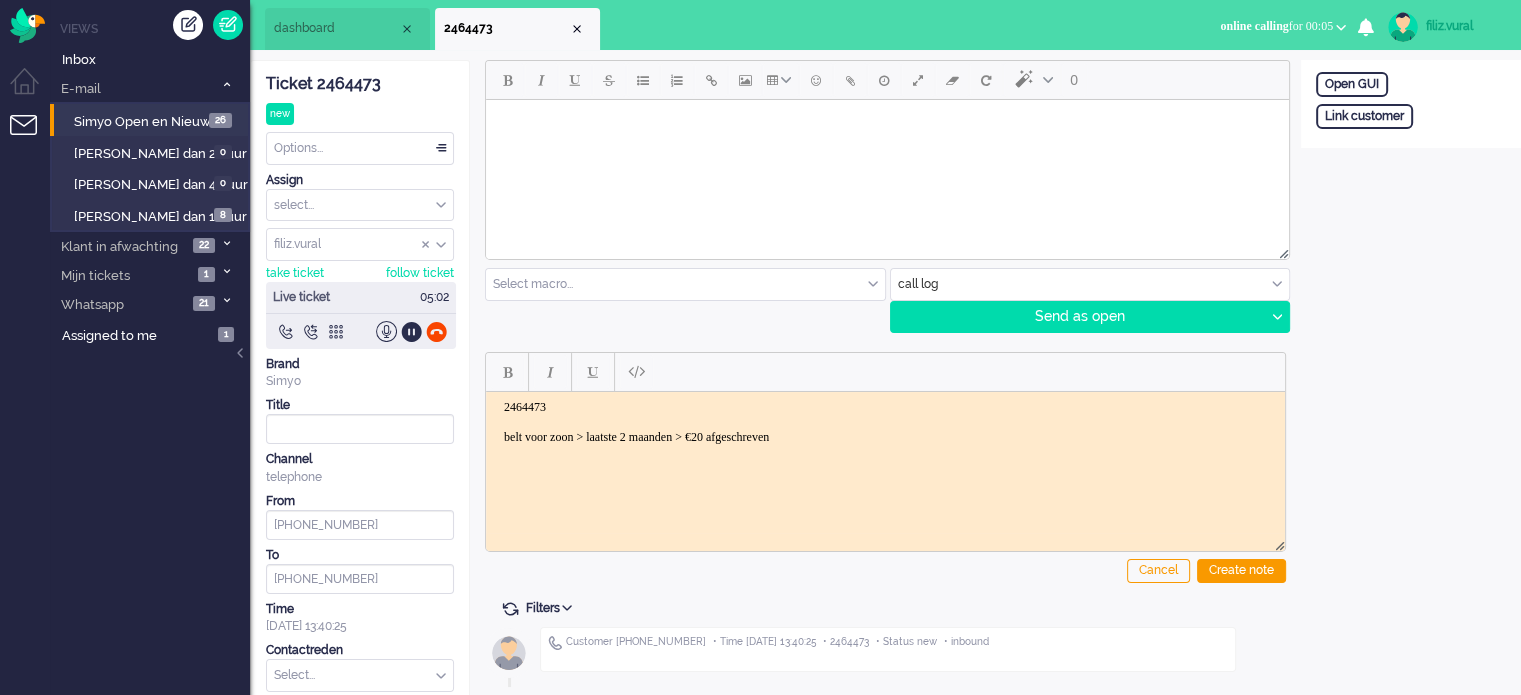 type 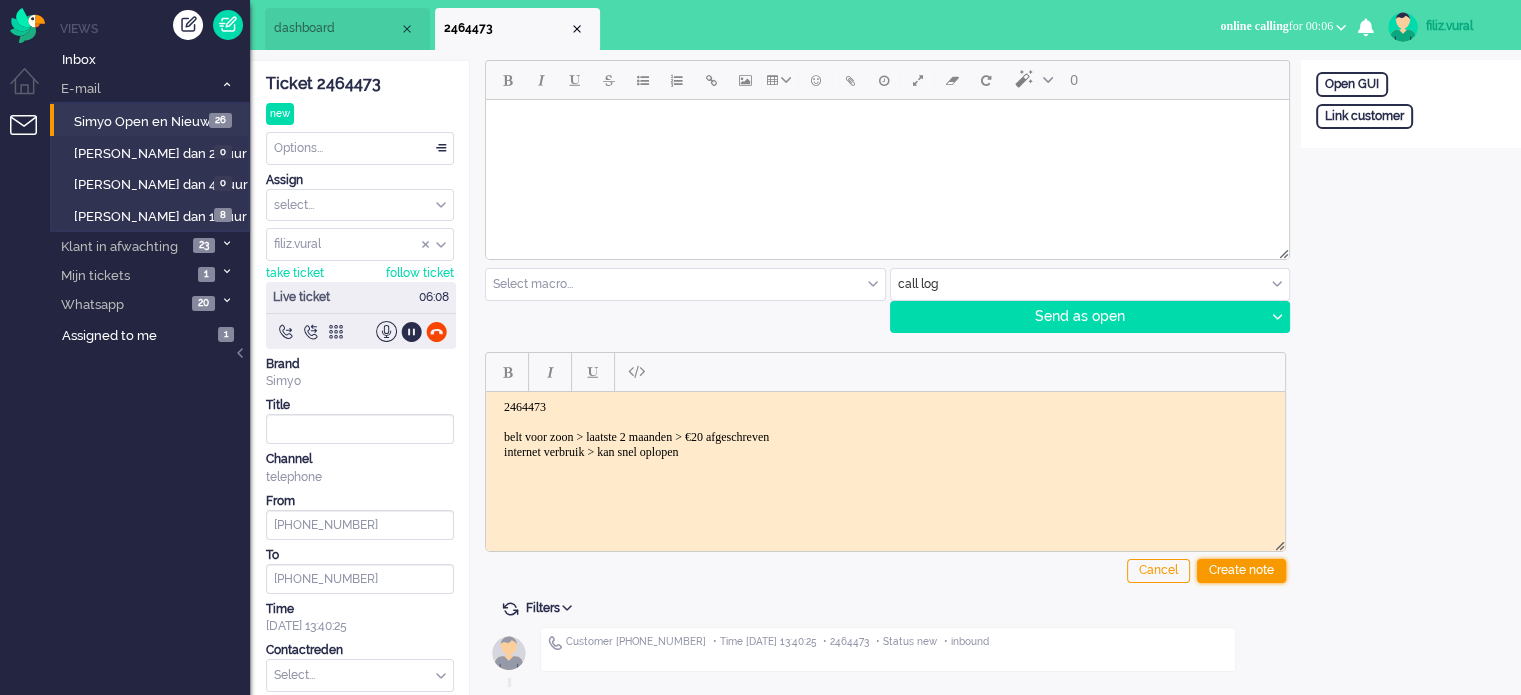 click on "Create note" at bounding box center (1241, 571) 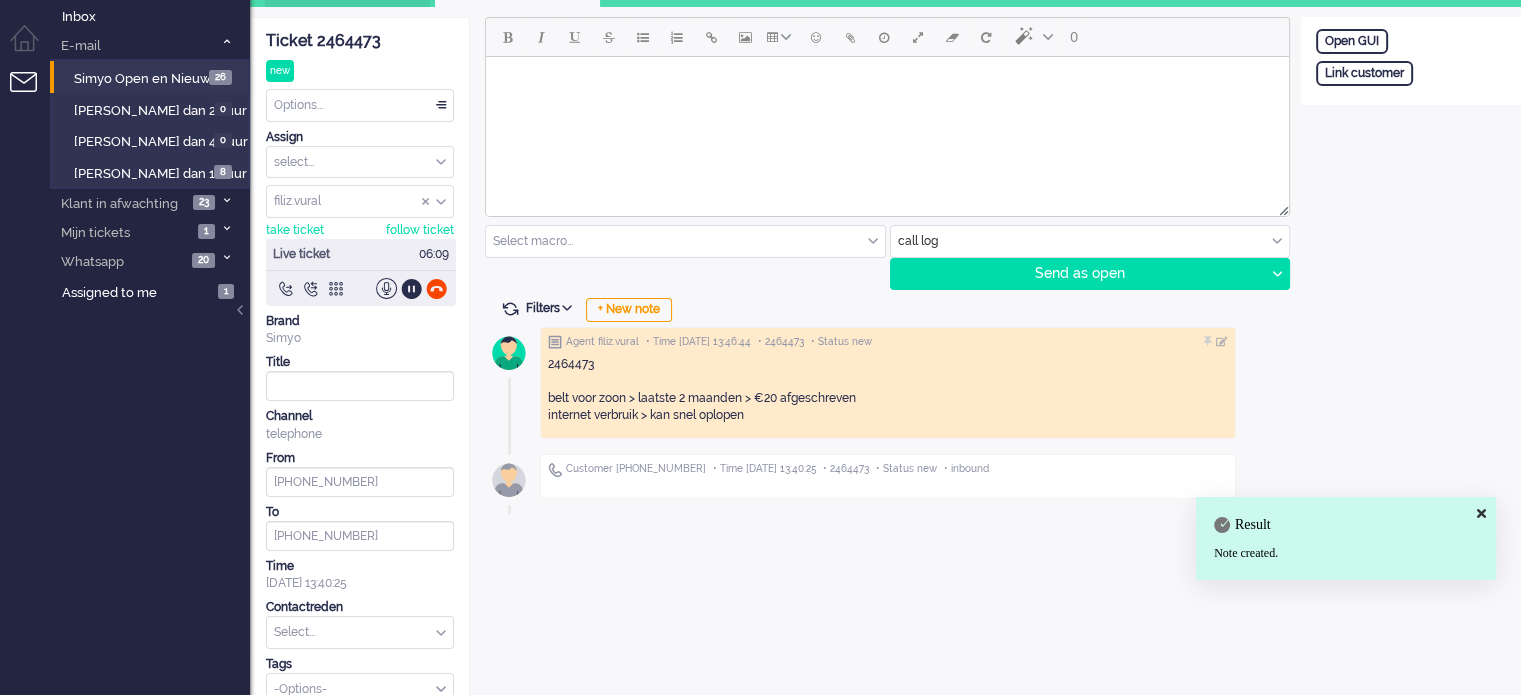 scroll, scrollTop: 66, scrollLeft: 0, axis: vertical 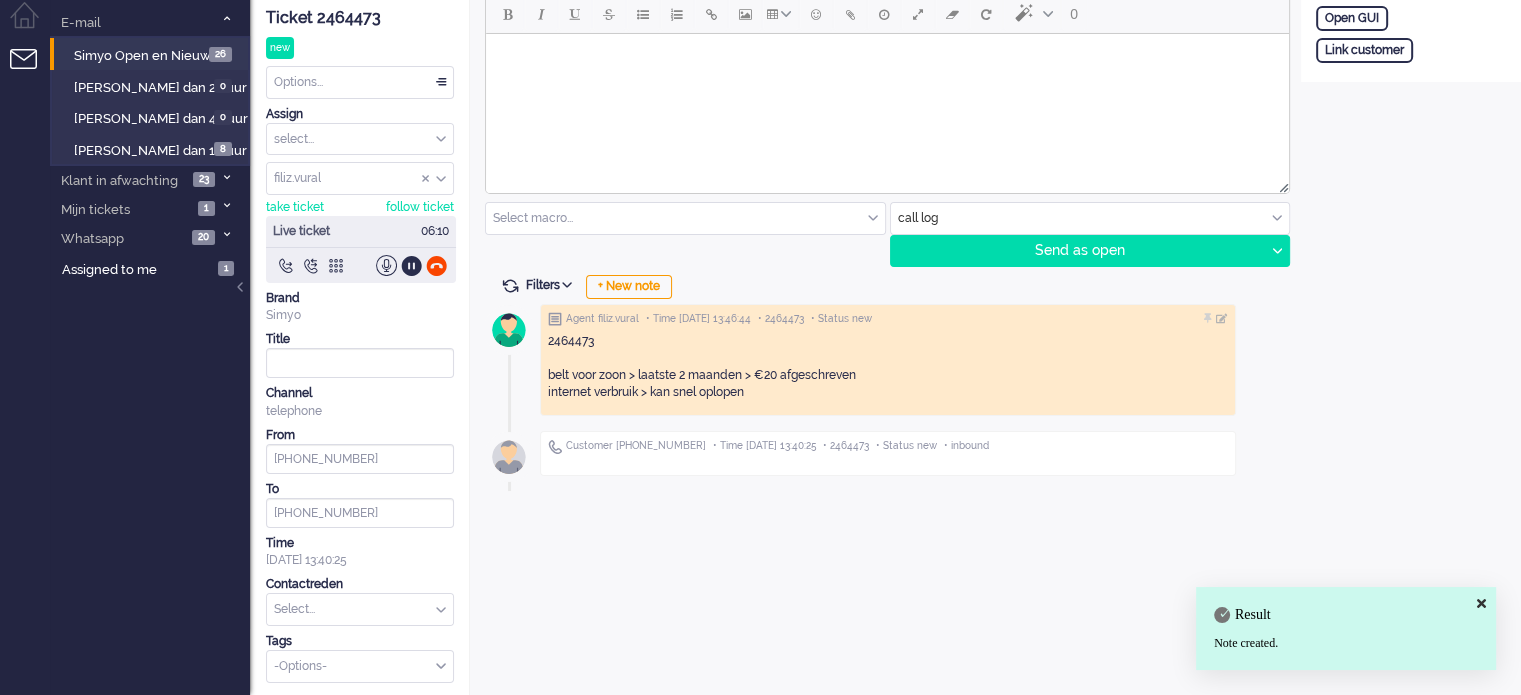 click at bounding box center [360, 609] 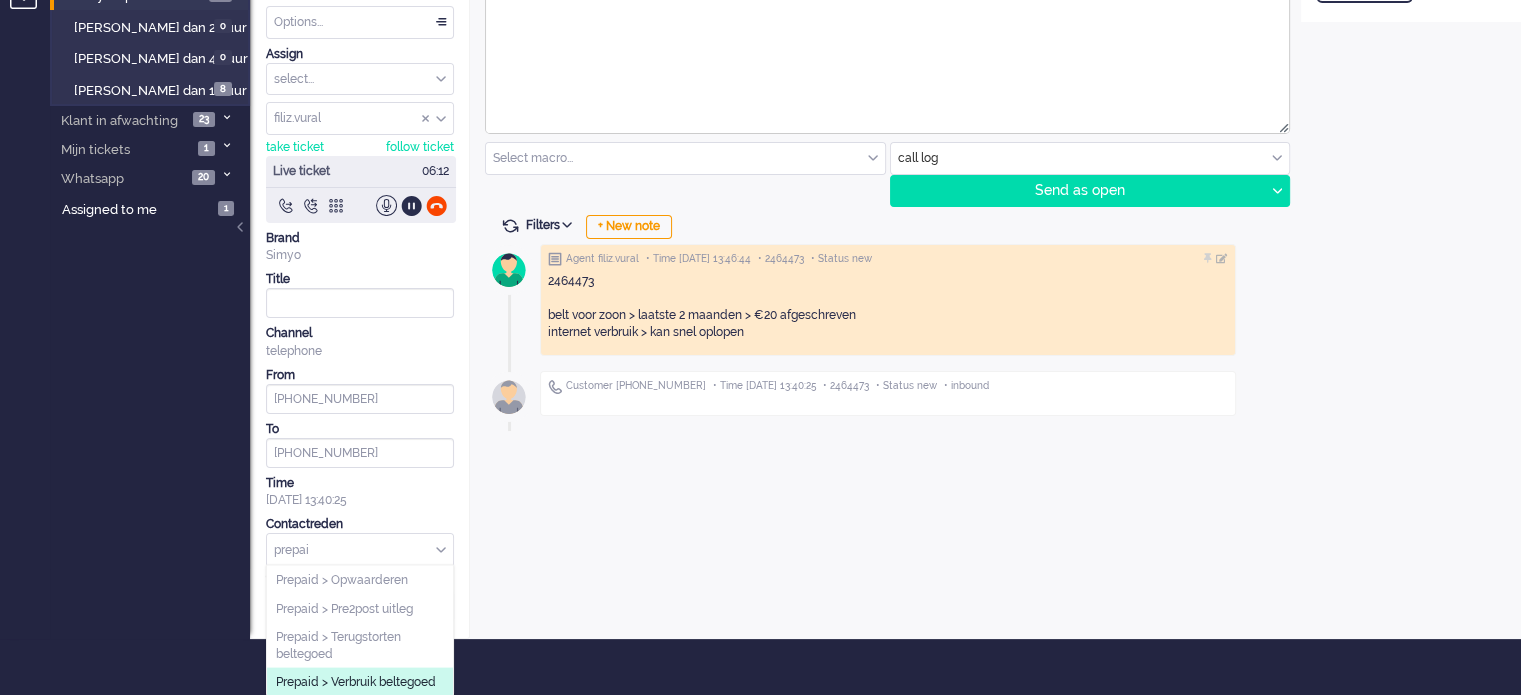 type on "prepai" 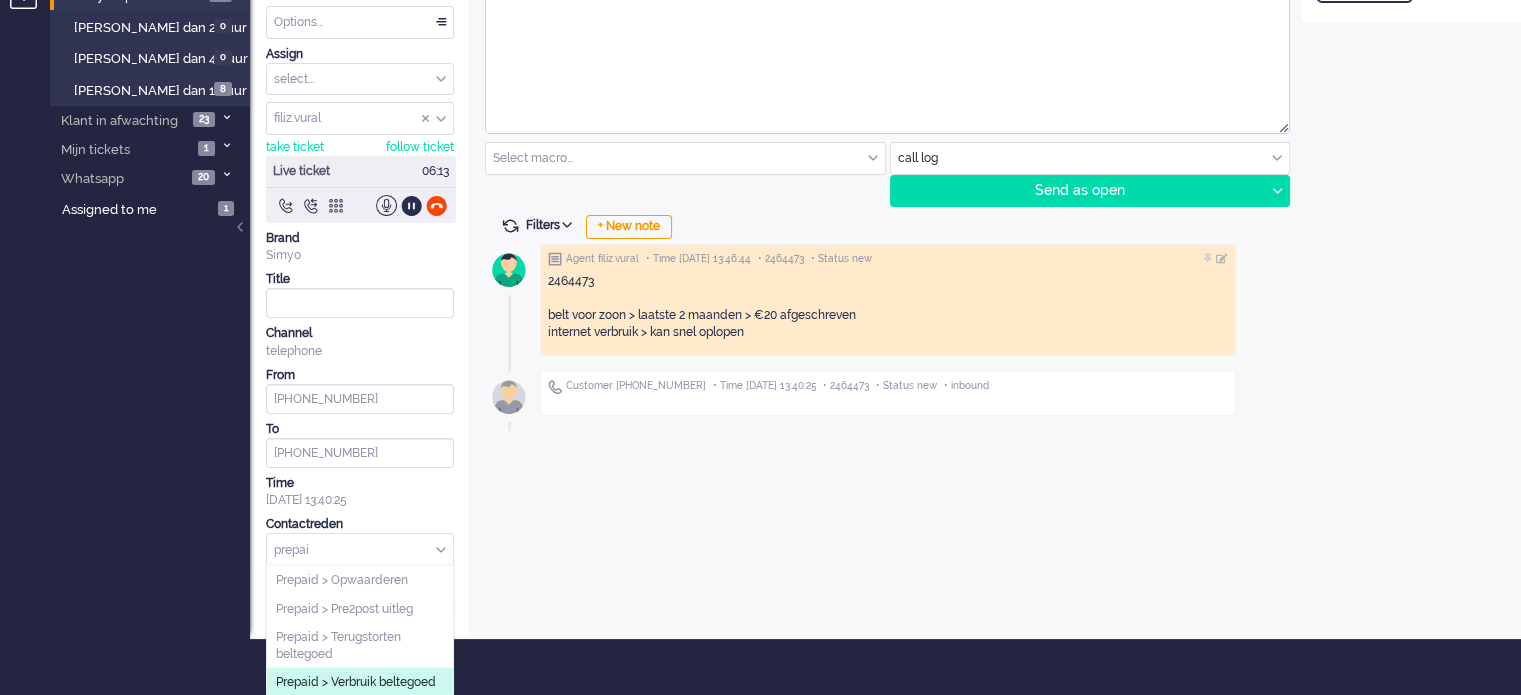 click on "Prepaid > Verbruik beltegoed" 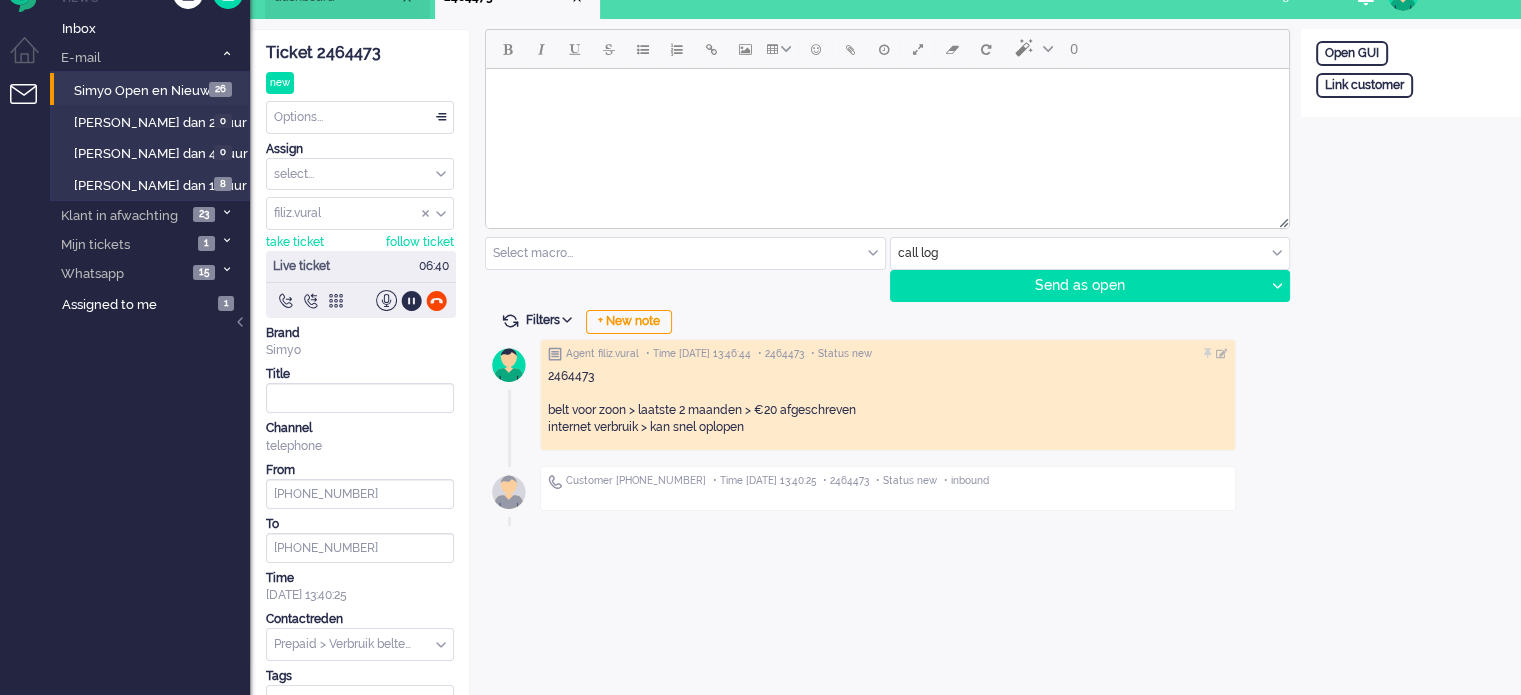 scroll, scrollTop: 0, scrollLeft: 0, axis: both 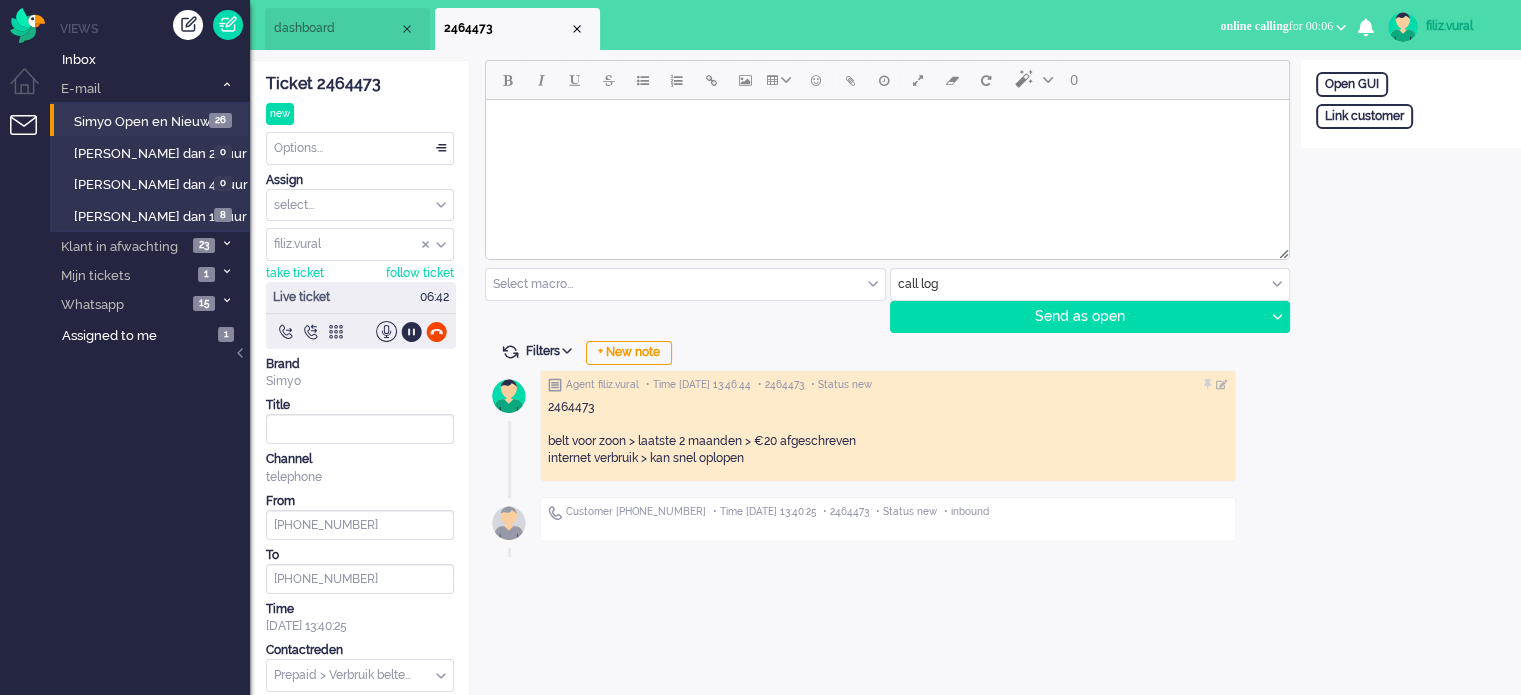 click on "dashboard" at bounding box center [336, 28] 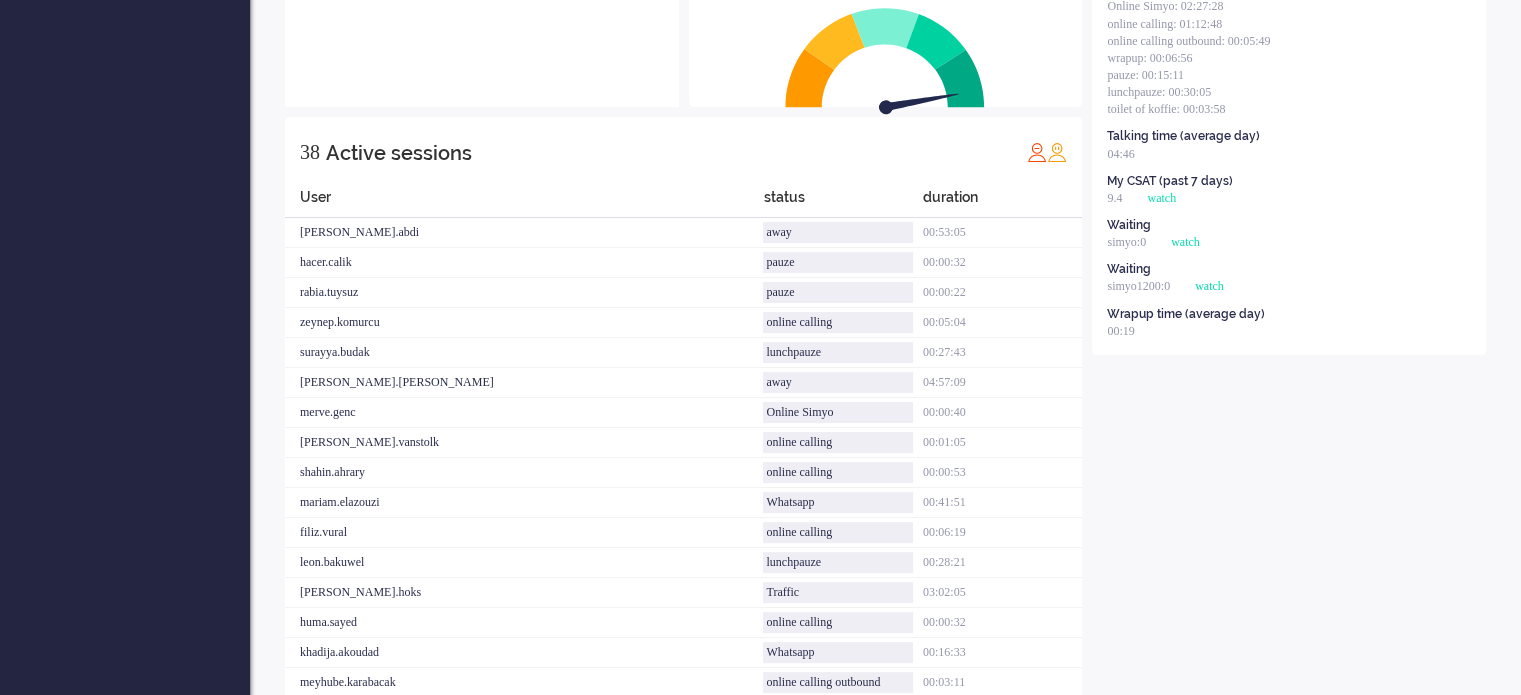 scroll, scrollTop: 0, scrollLeft: 0, axis: both 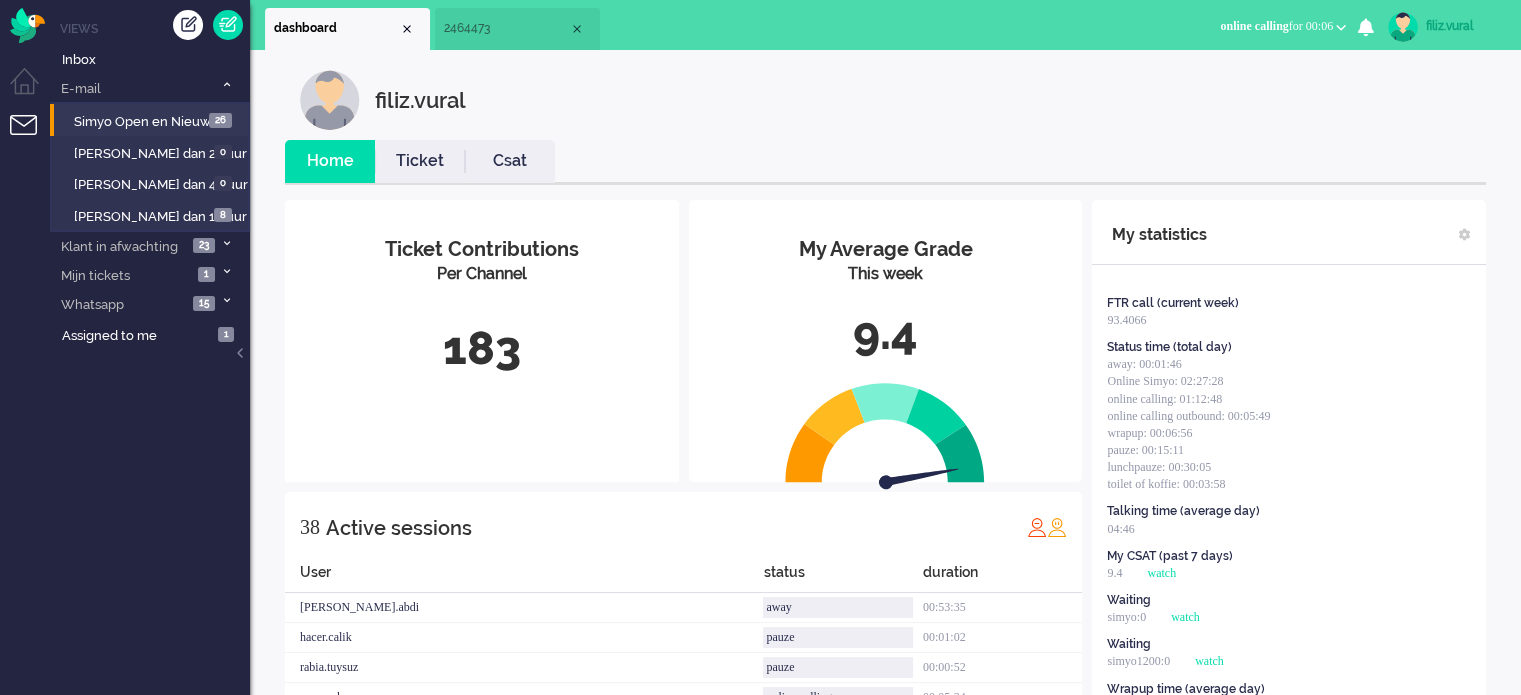 click on "2464473" at bounding box center (506, 28) 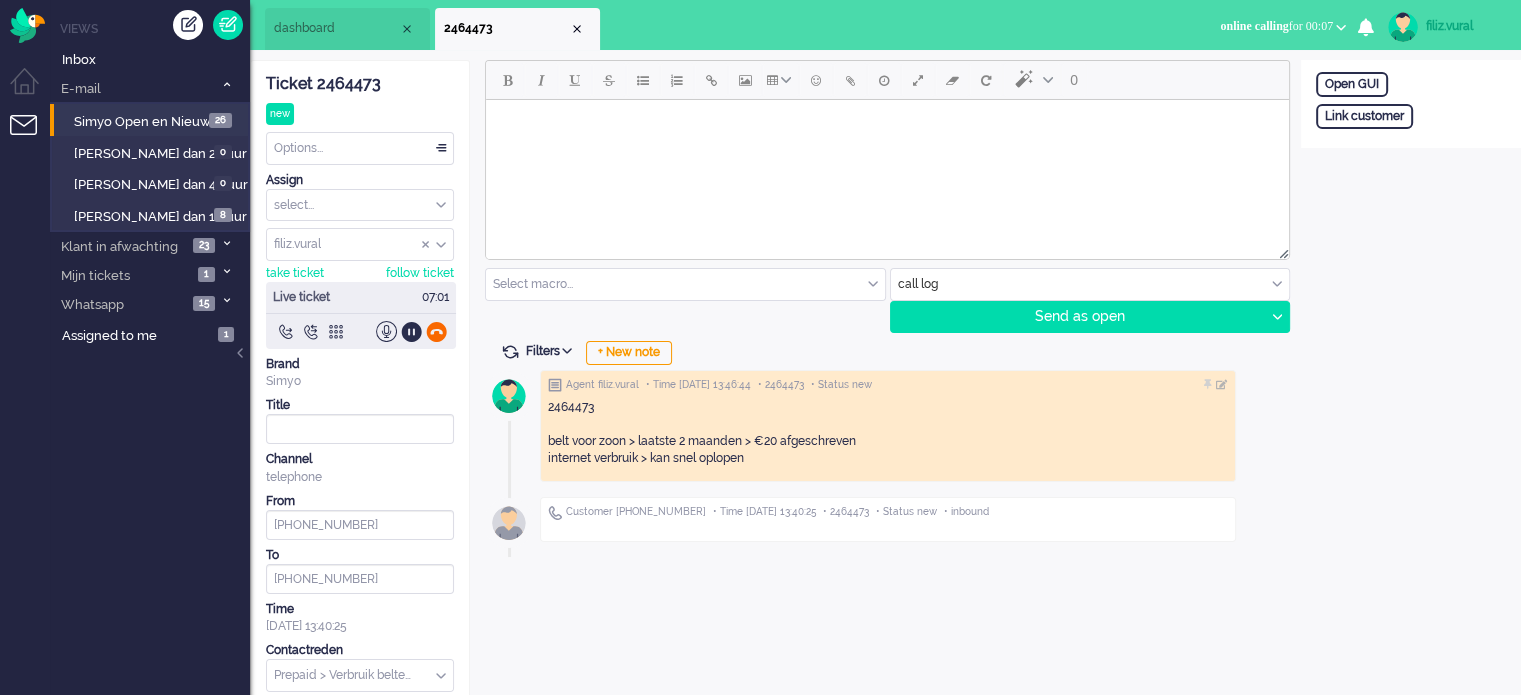 click 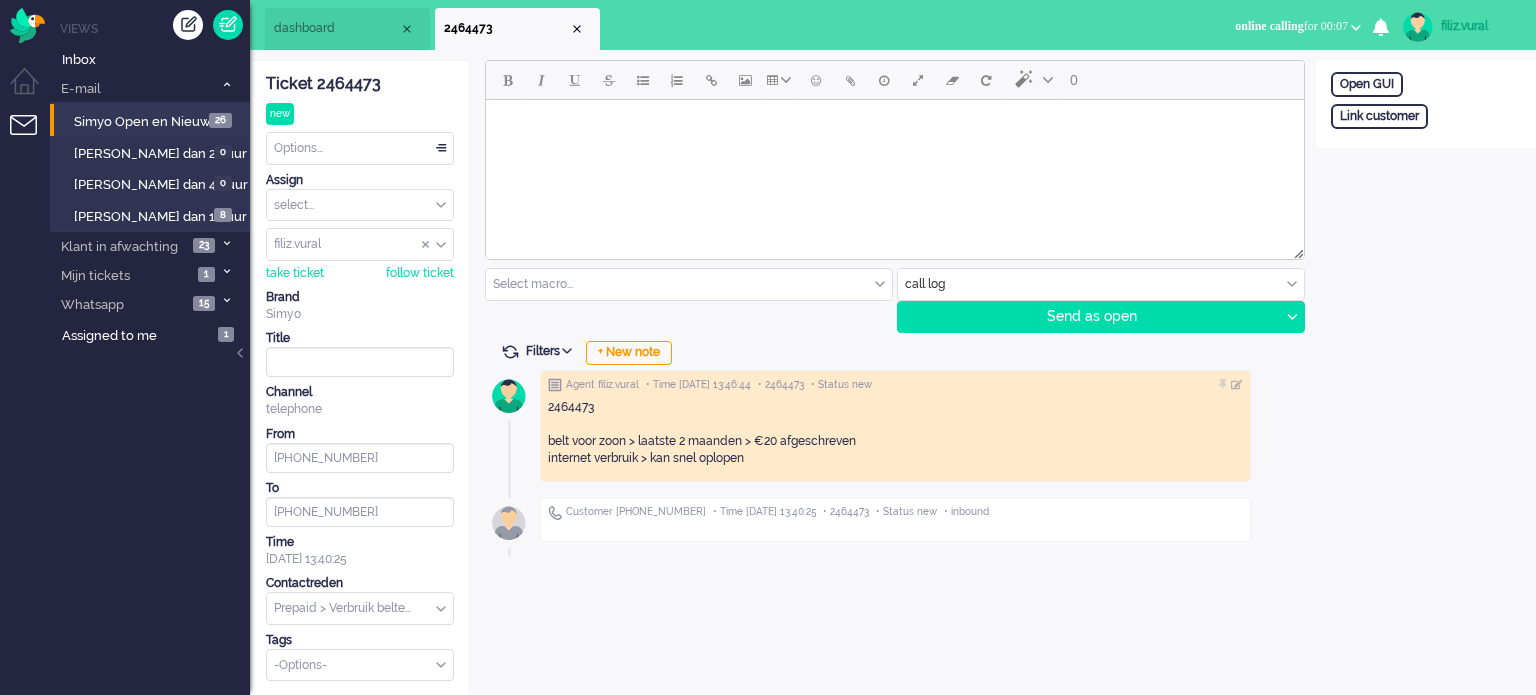 click on "Options..." at bounding box center (360, 148) 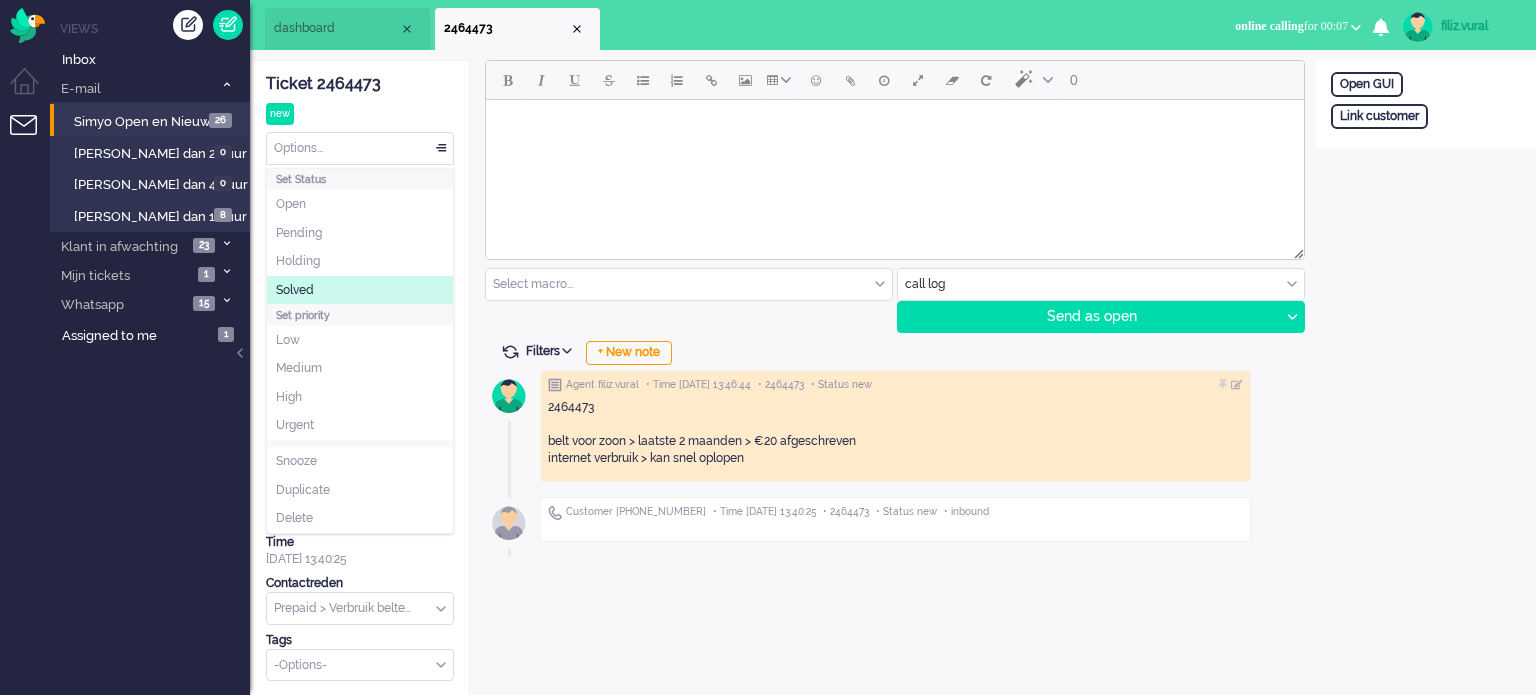 click on "Solved" 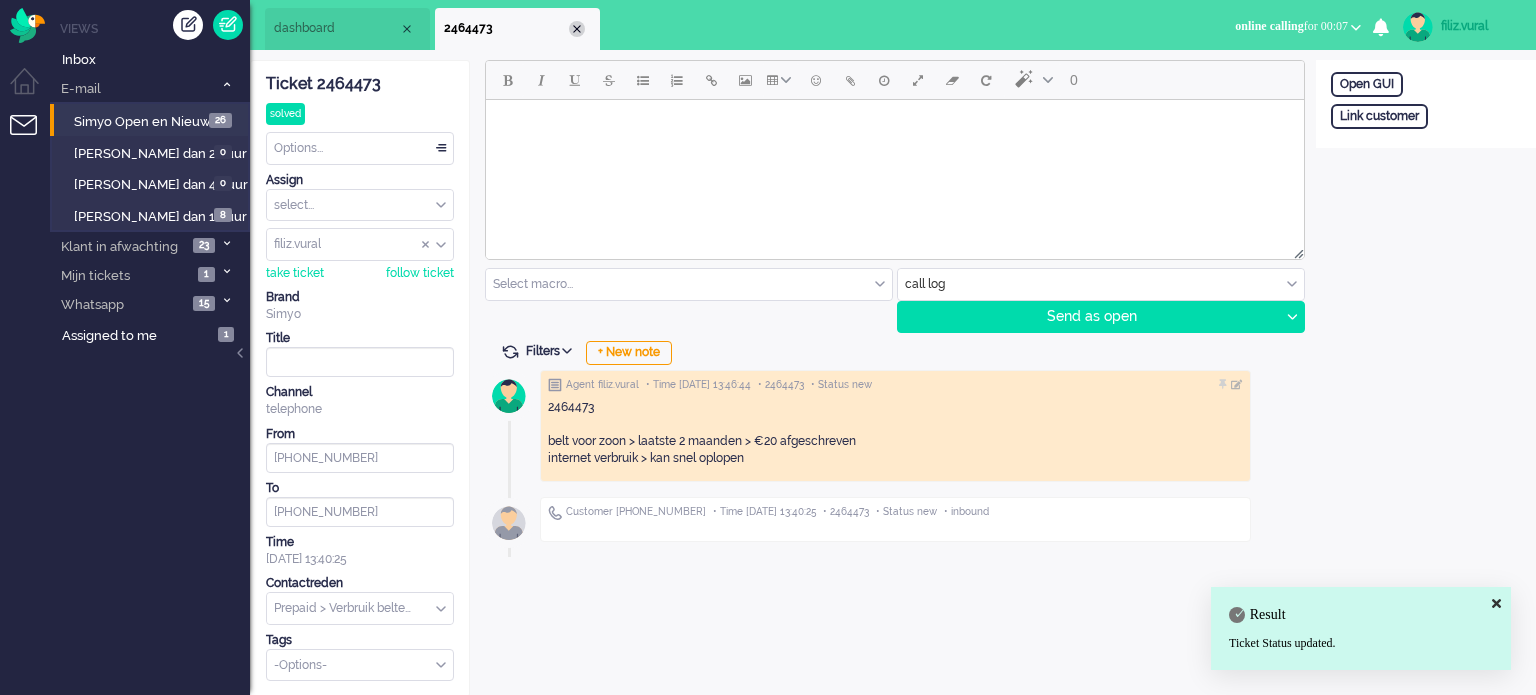 click at bounding box center (577, 29) 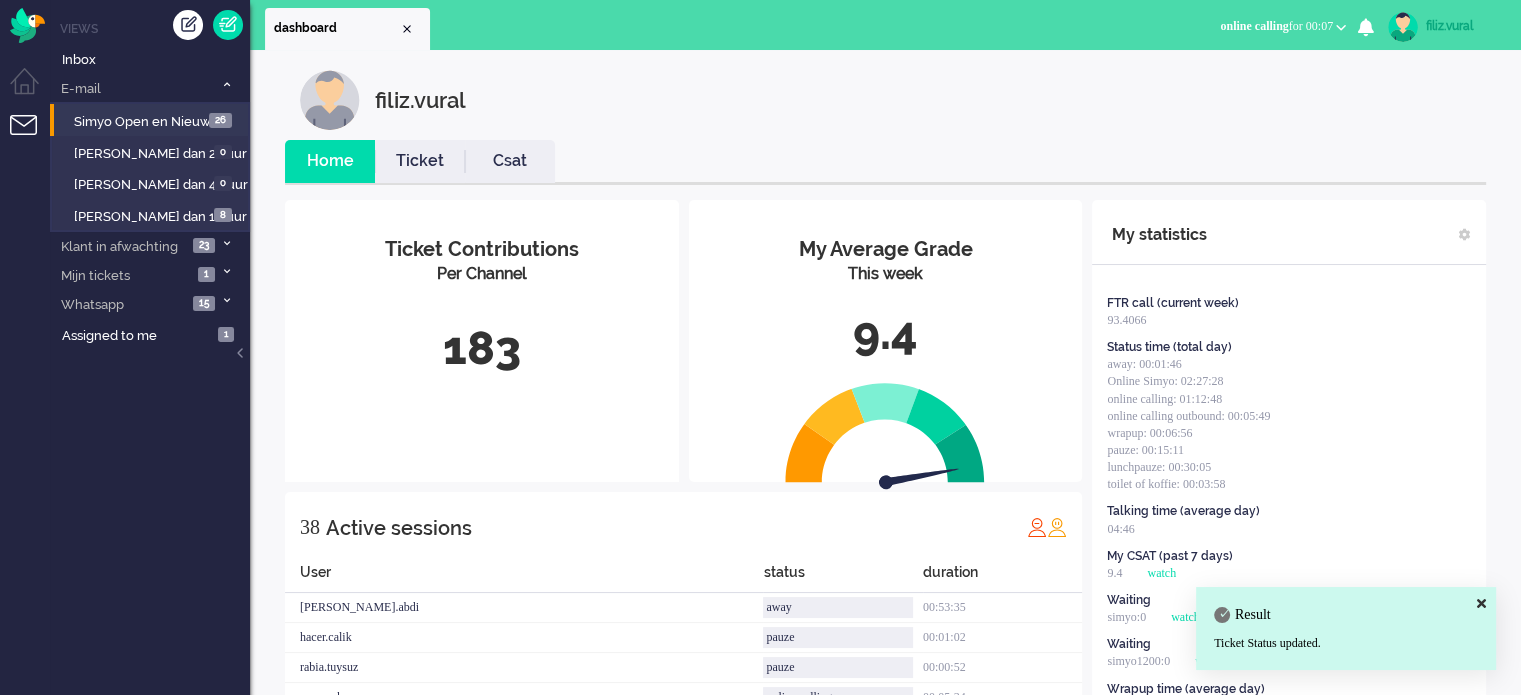 click on "online calling  for 00:07" at bounding box center [1283, 26] 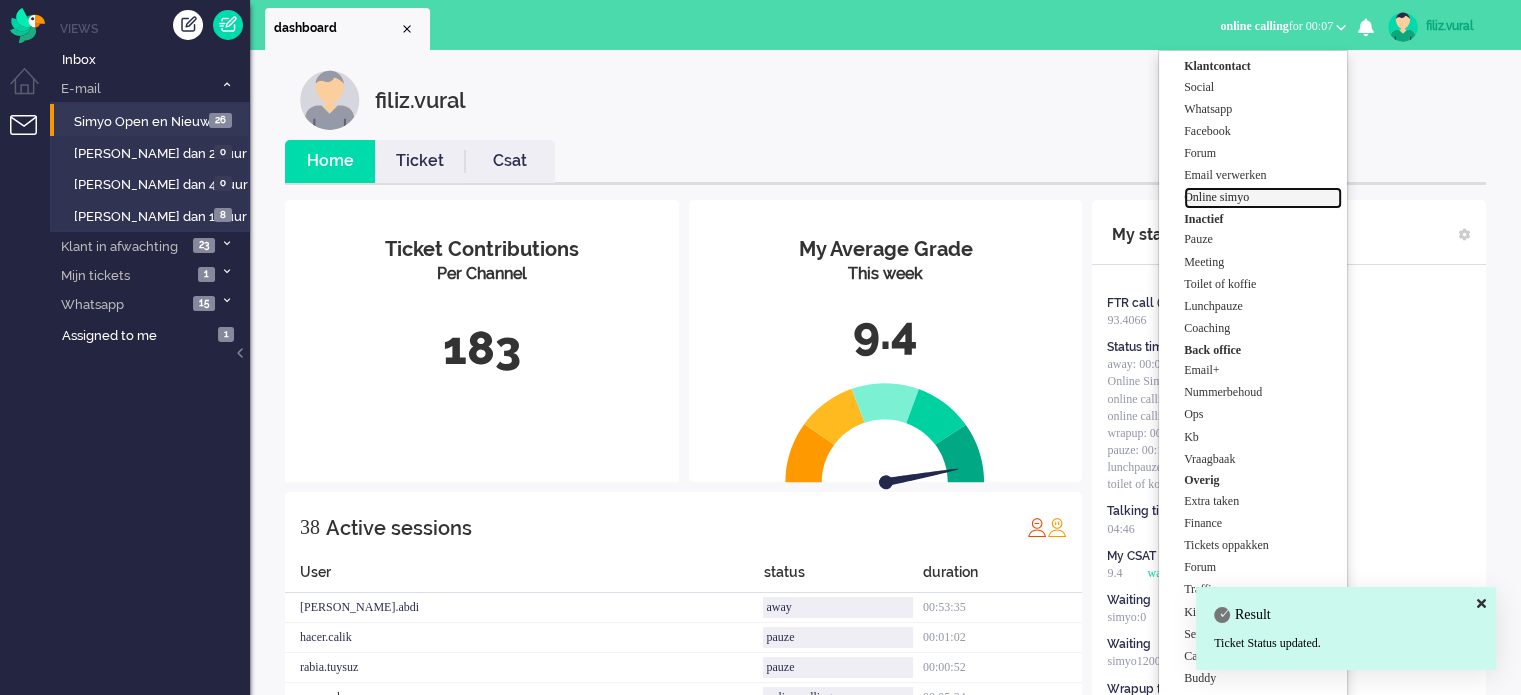 click on "Online simyo" at bounding box center (1263, 197) 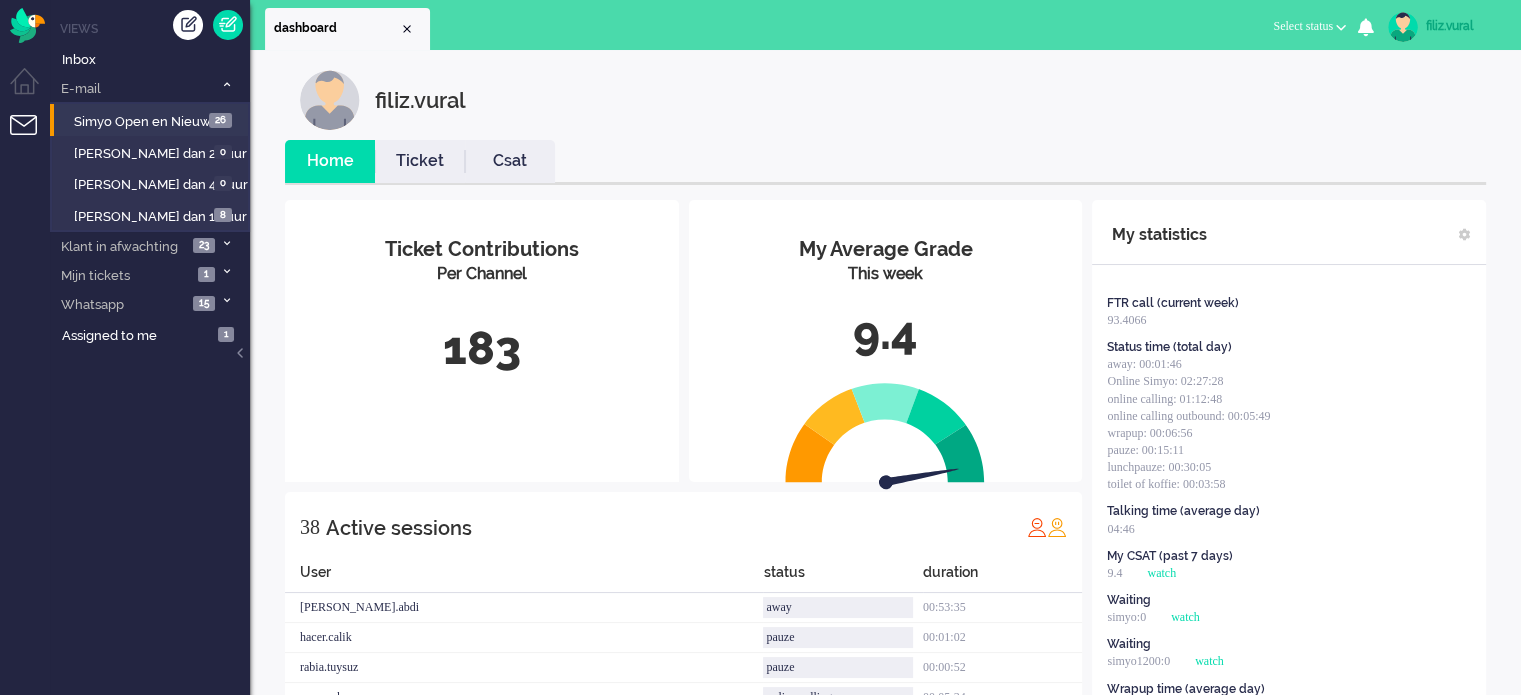 click on "Csat" at bounding box center (510, 161) 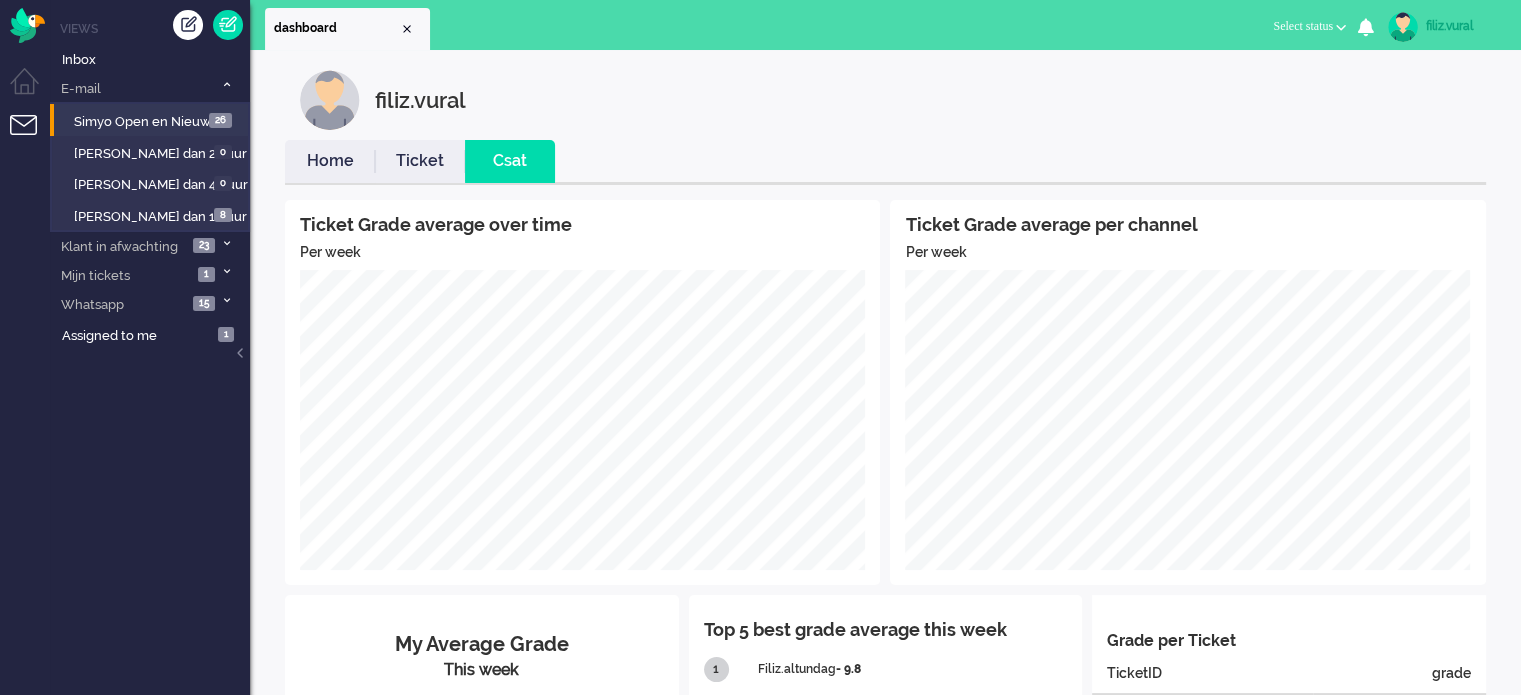 click on "Home" at bounding box center (330, 161) 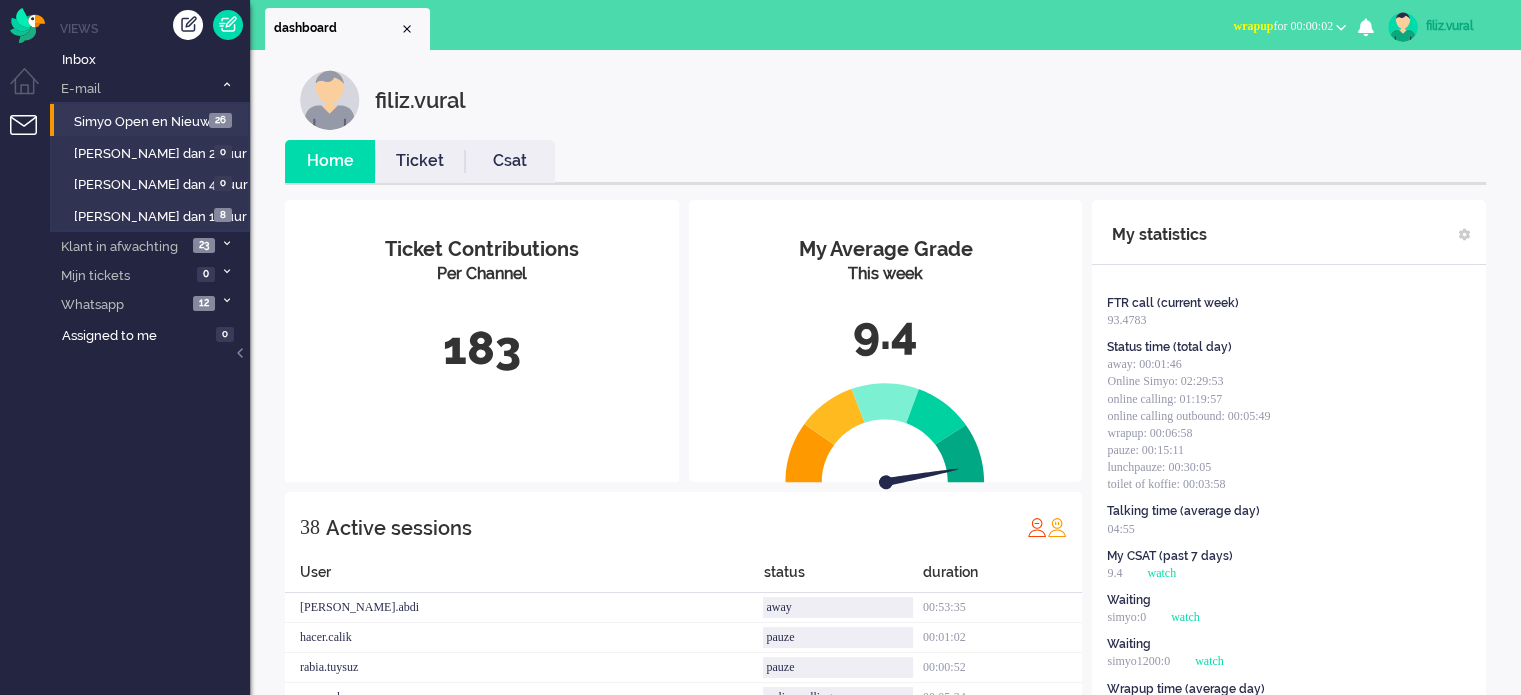 click on "wrapup  for 00:00:02" at bounding box center [1283, 26] 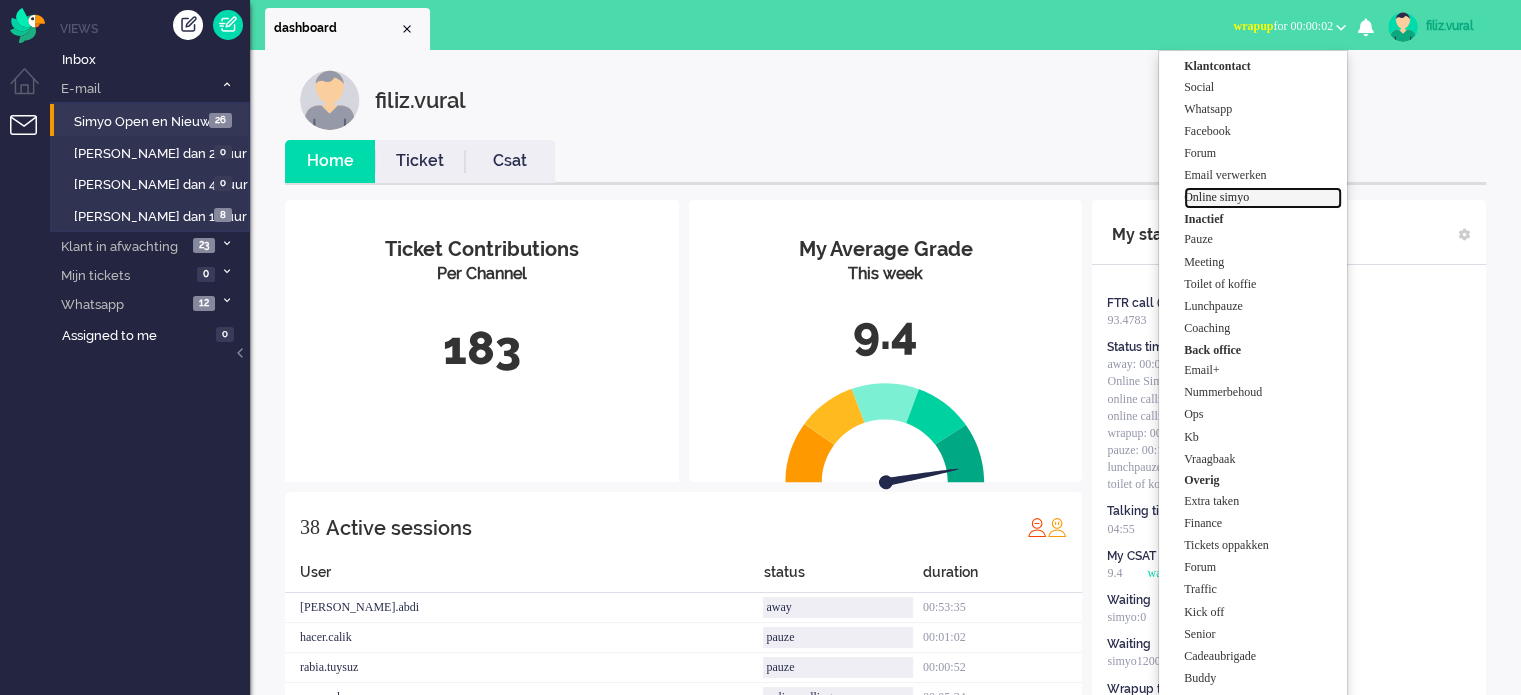 click on "Online simyo" at bounding box center [1263, 197] 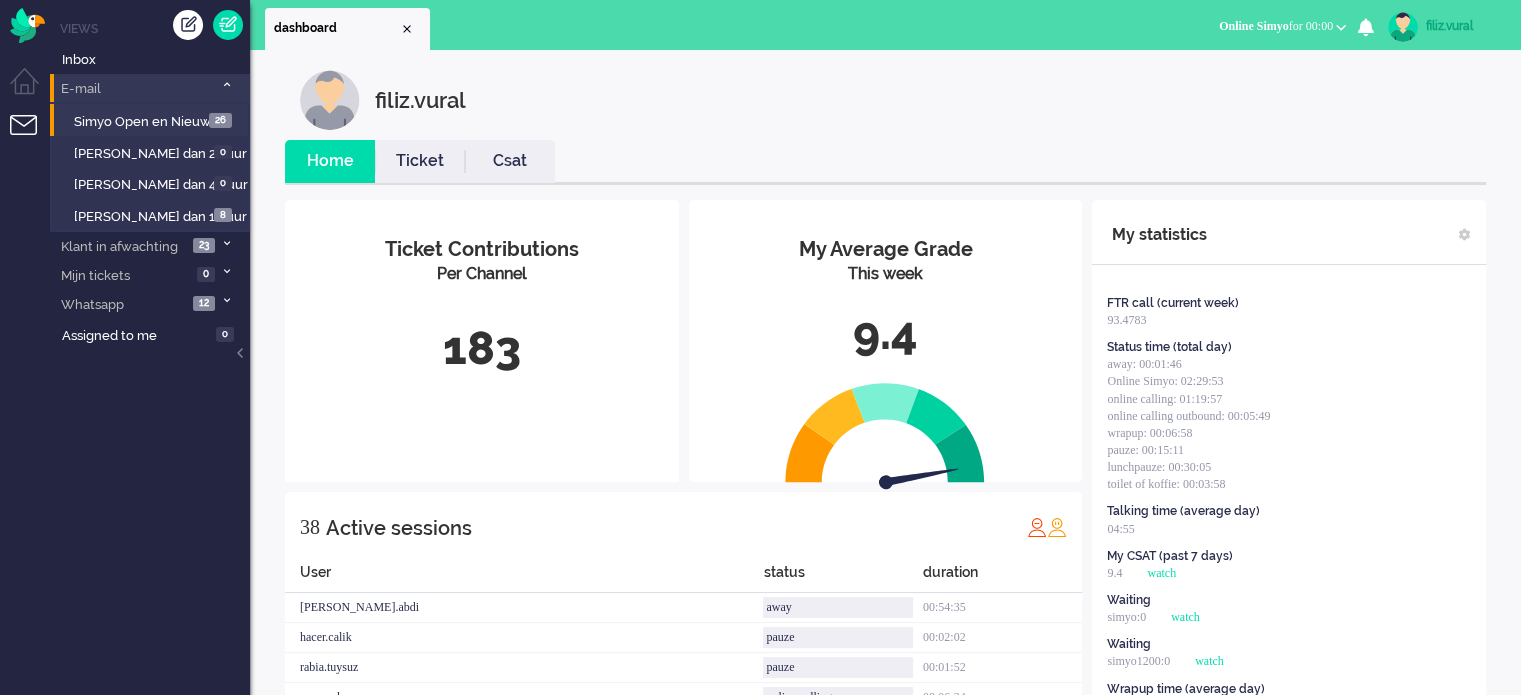 click at bounding box center (227, 84) 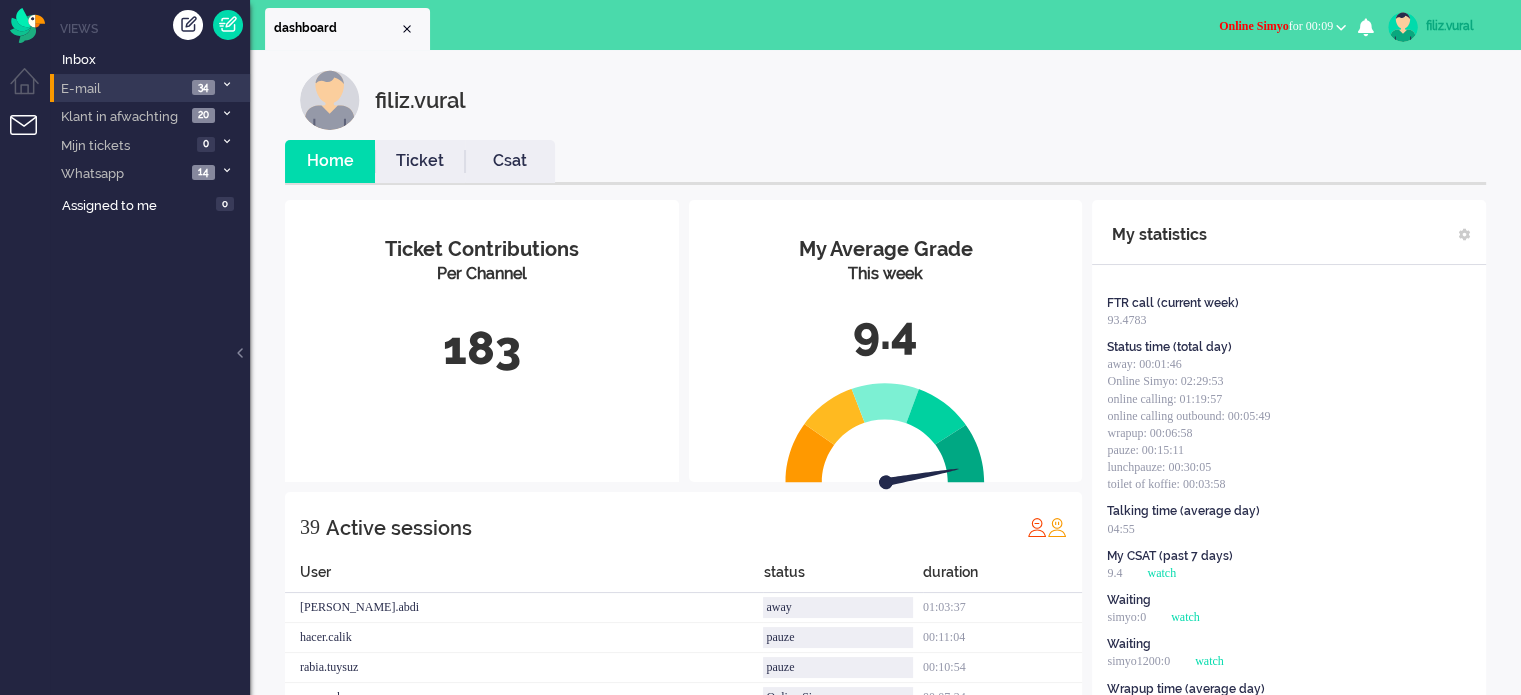click on "Home Ticket Csat" at bounding box center [885, 162] 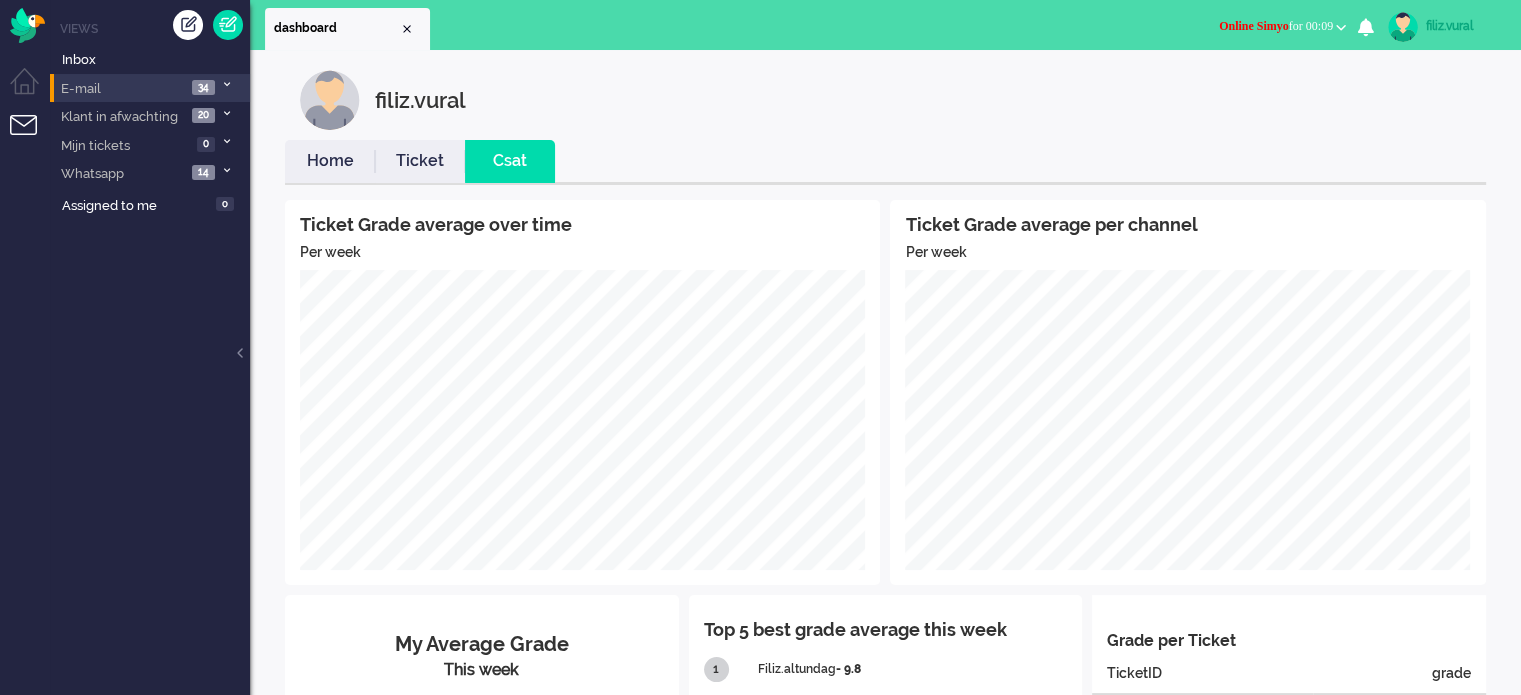click on "Home" at bounding box center (330, 161) 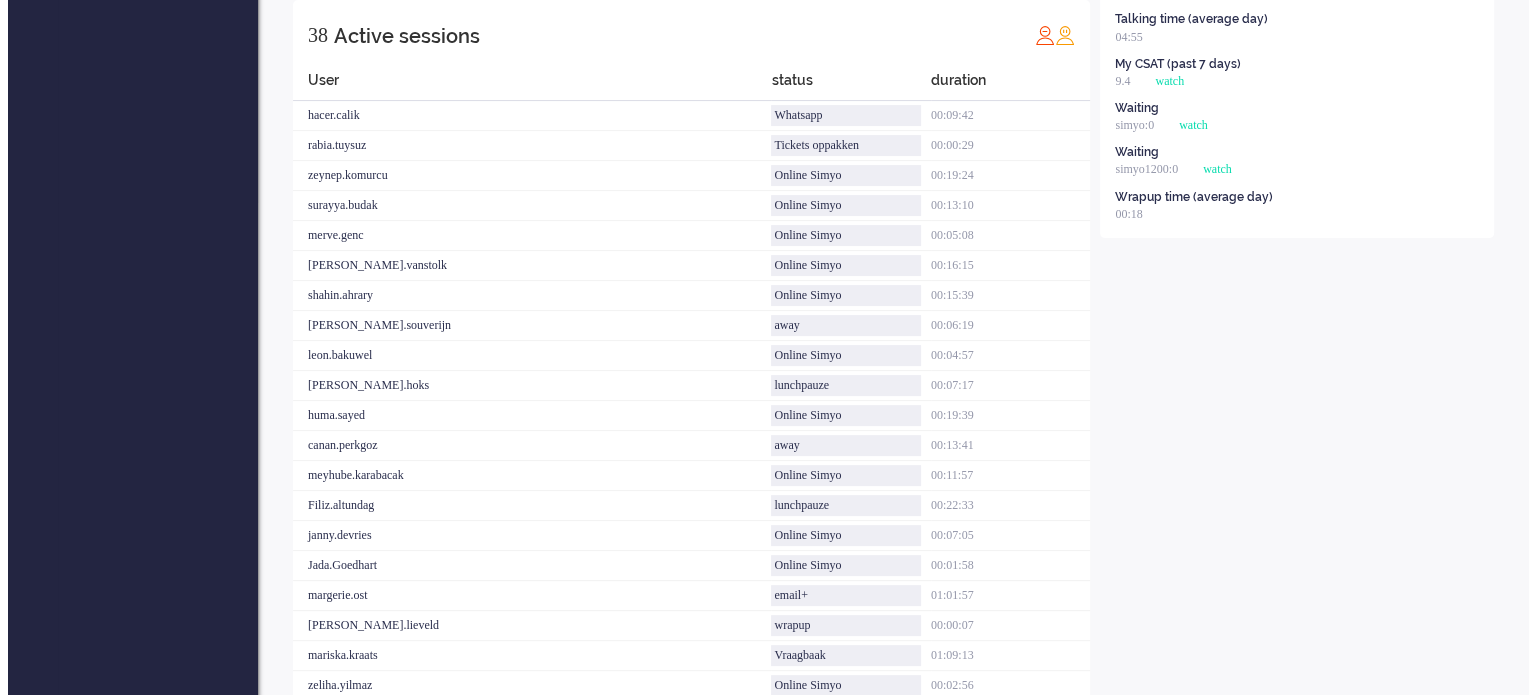 scroll, scrollTop: 0, scrollLeft: 0, axis: both 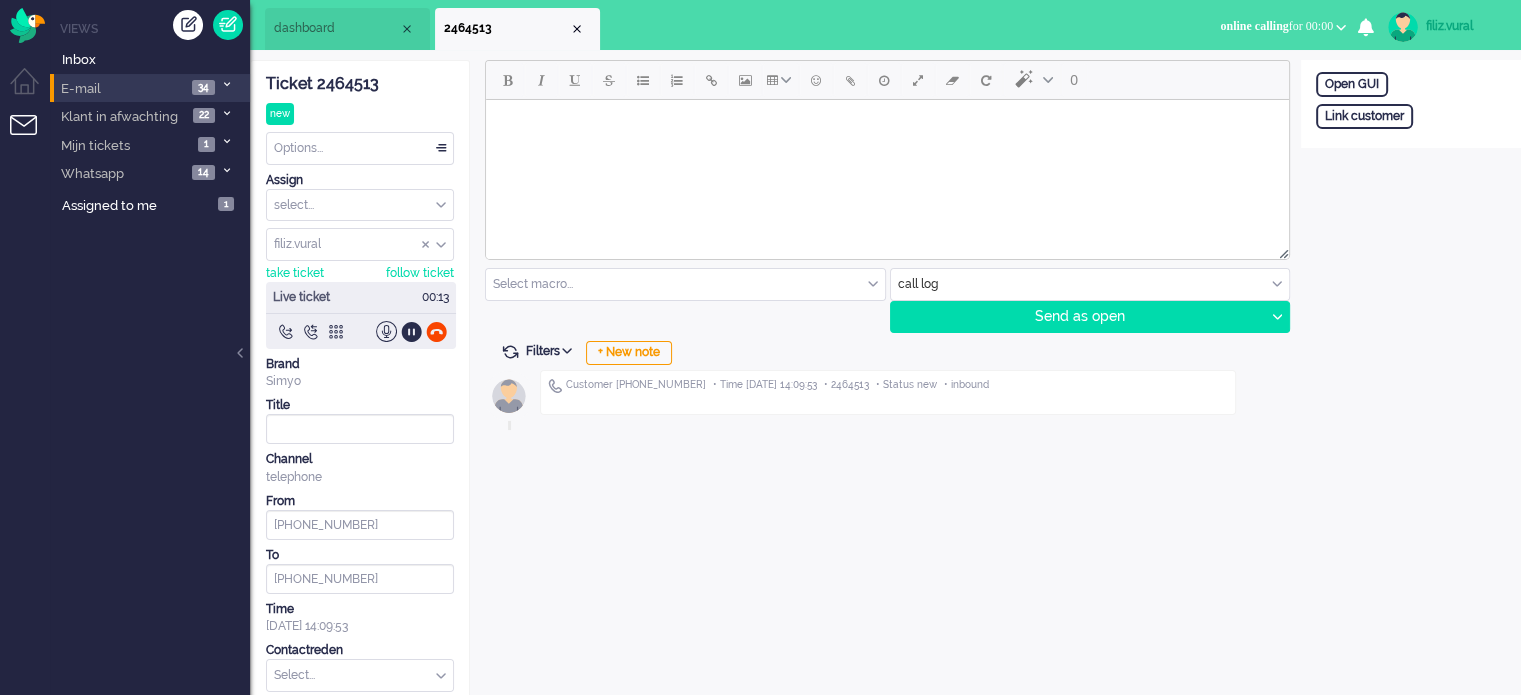 click on "0 Select macro... BO  > Abonnement > Overleden BO  > Abonnement > Overleden Prepaidklant BO  > Annulering > Sim Only NIET MOGELIJK BO  > Annulering > Sim Only NIET MOGELIJK (e-tailer) BO  > Annulering > Verlenging (al ingegaan gesloten factuur) BO  > Annulering > Verlenging (al ingegaan open factuur) BO  > Annulering > Verlenging (gaat in per de 1e) BO  > Annulering > Verlenging NIET MOGELIJK BO  > Automatisch opwaarderen via creditcard mislukt BO  > Contractovername > Goedgekeurd BO  > Contractovername ENGELS > Afwijzing > Betaalgeschiedenis BO  > Contractovername ENGELS > Afwijzing > Nog geen 18 jaar BO  > Contractovername ENGELS > Afwijzing > Ontbrekende gegevens BO  > Contractovername ENGELS > Goedgekeurd BO  > Datacoulance (open factuur) BO  > Datacoulance > Hoogverbruik (open factuur) ENGELS BO  > Datacoulance > TERUGBETALING (afgeschreven) BO  > Datacoulance > TERUGBETALING (nog niet afgeschreven) BO  > Datacoulance CREDIT NOTA (factuur gestorneerd) BO  > Datacoulance HOOGVERBRUIK (open factuur) email" at bounding box center [885, 412] 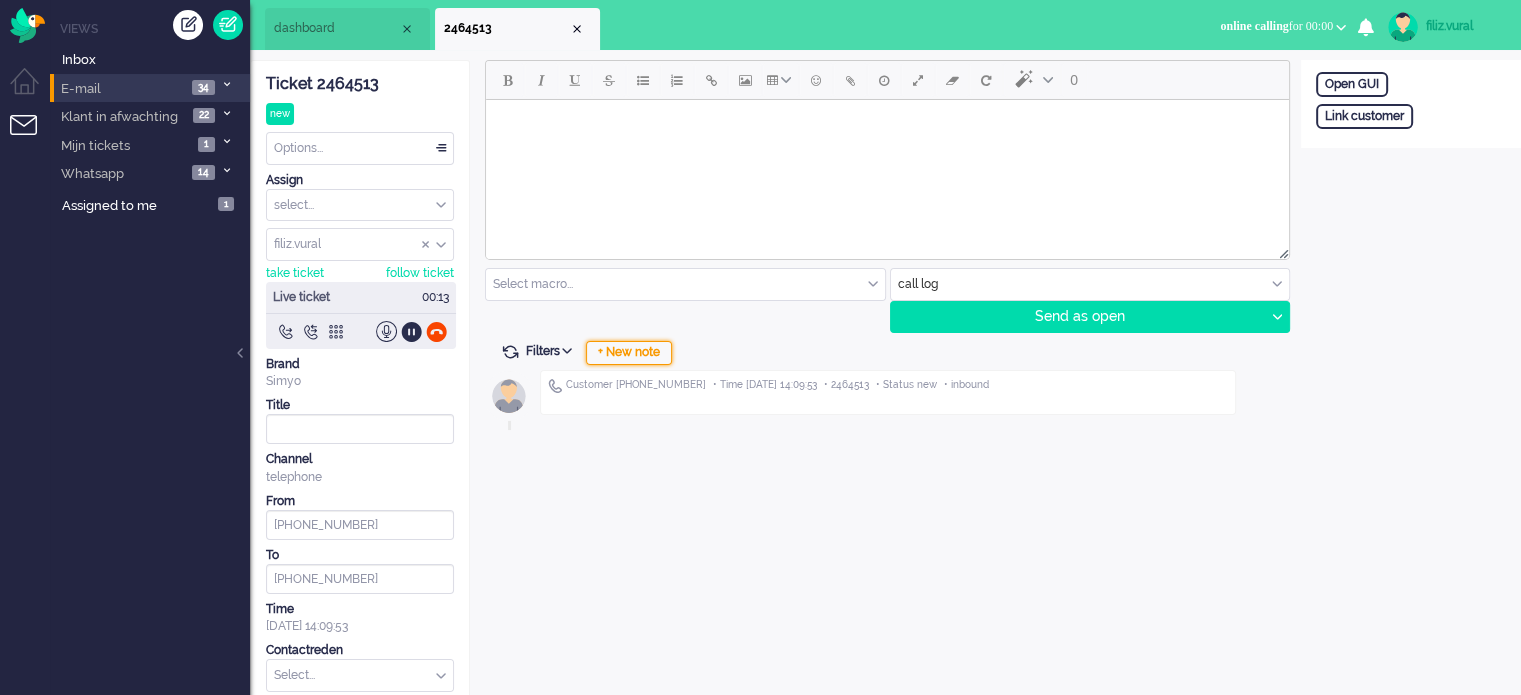 click on "+ New note" at bounding box center [629, 353] 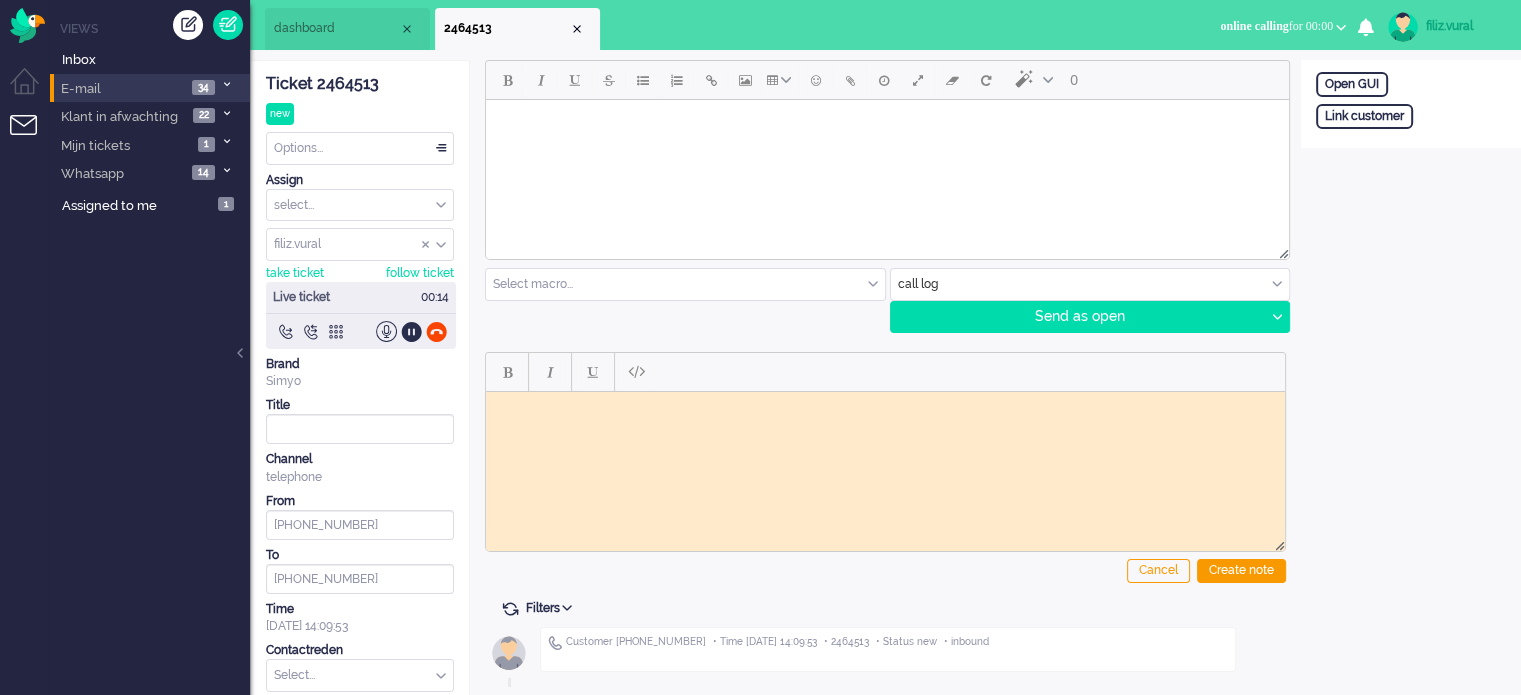 scroll, scrollTop: 0, scrollLeft: 0, axis: both 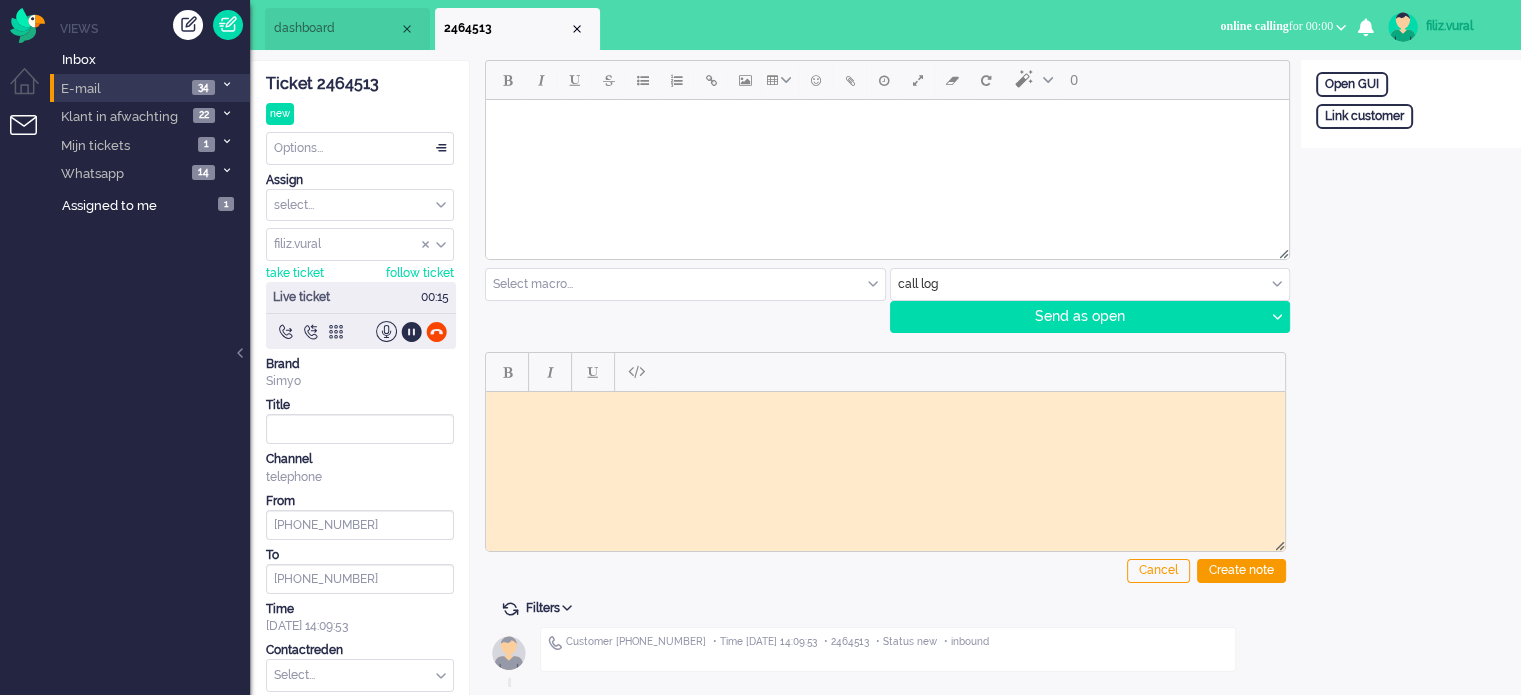 click at bounding box center [885, 406] 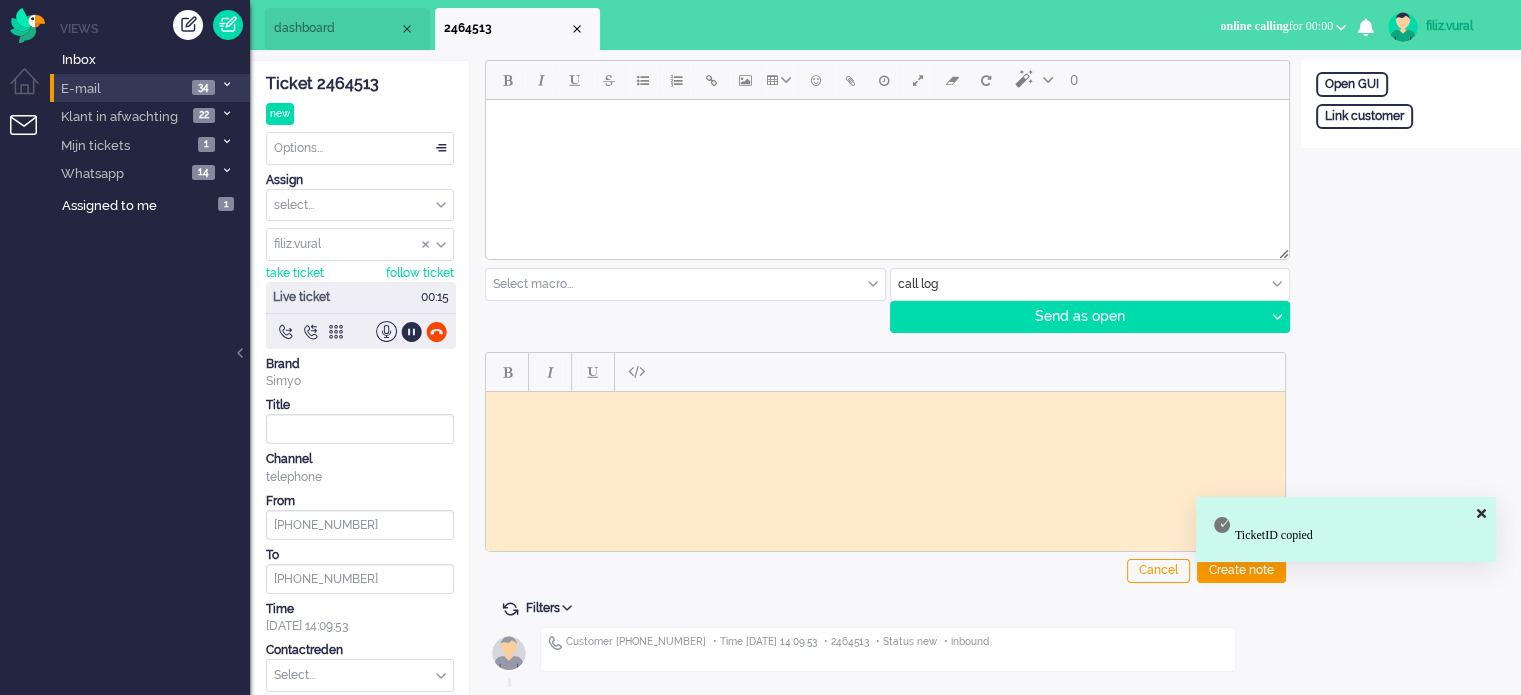 paste 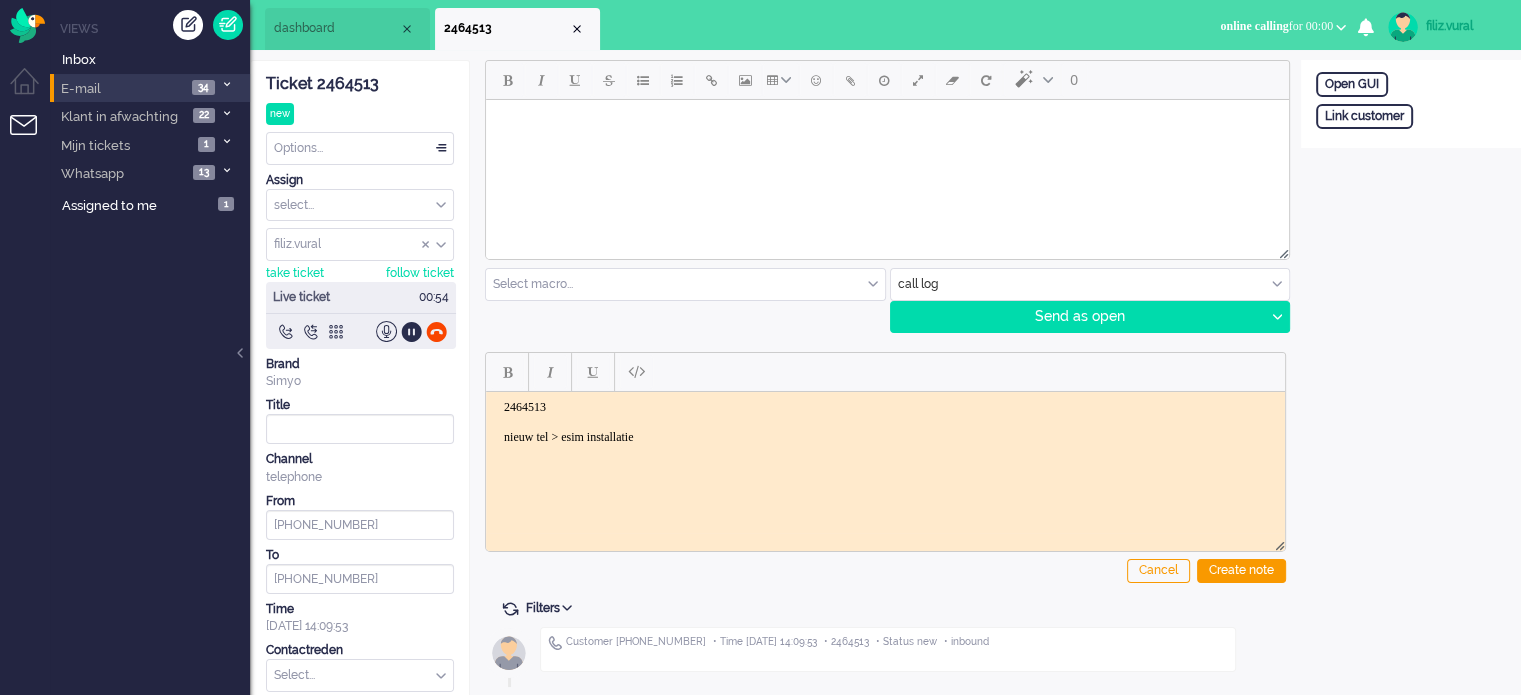 click at bounding box center [1090, 284] 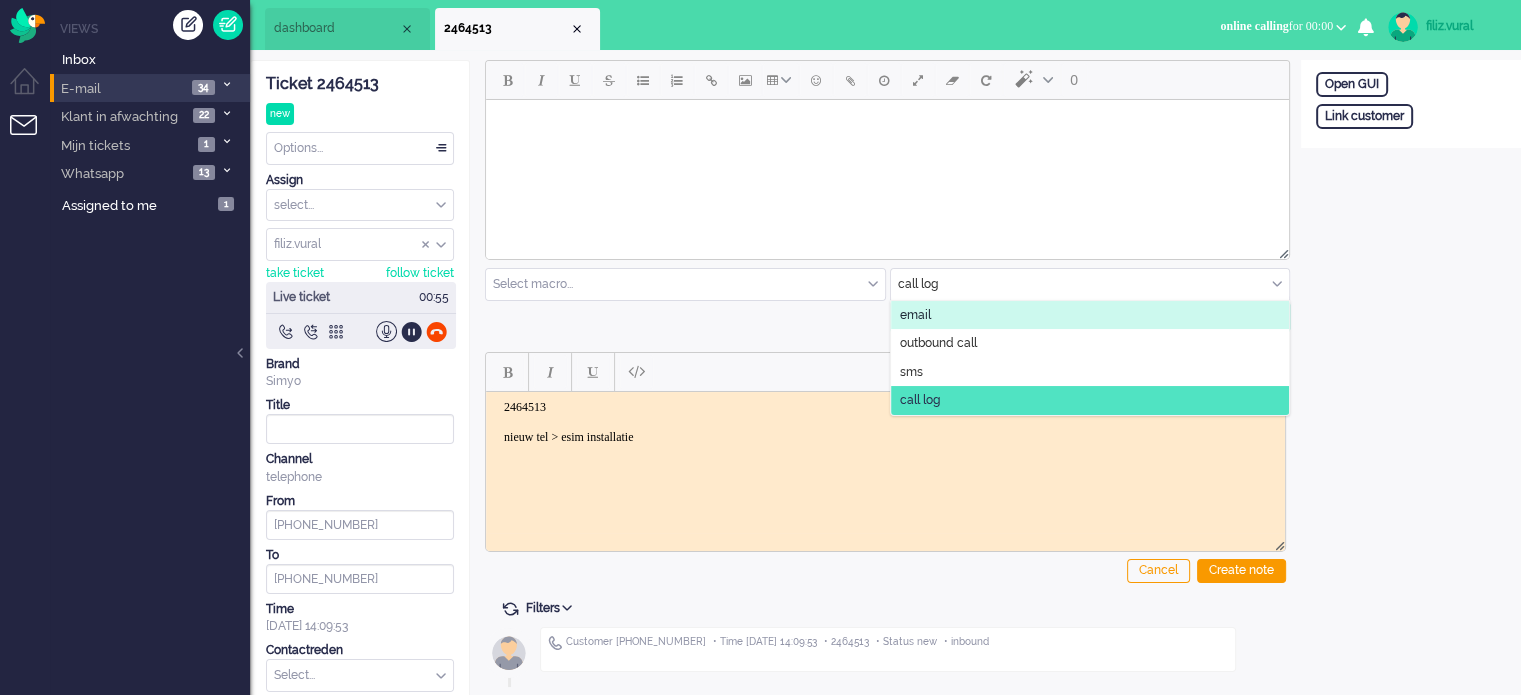click on "email" 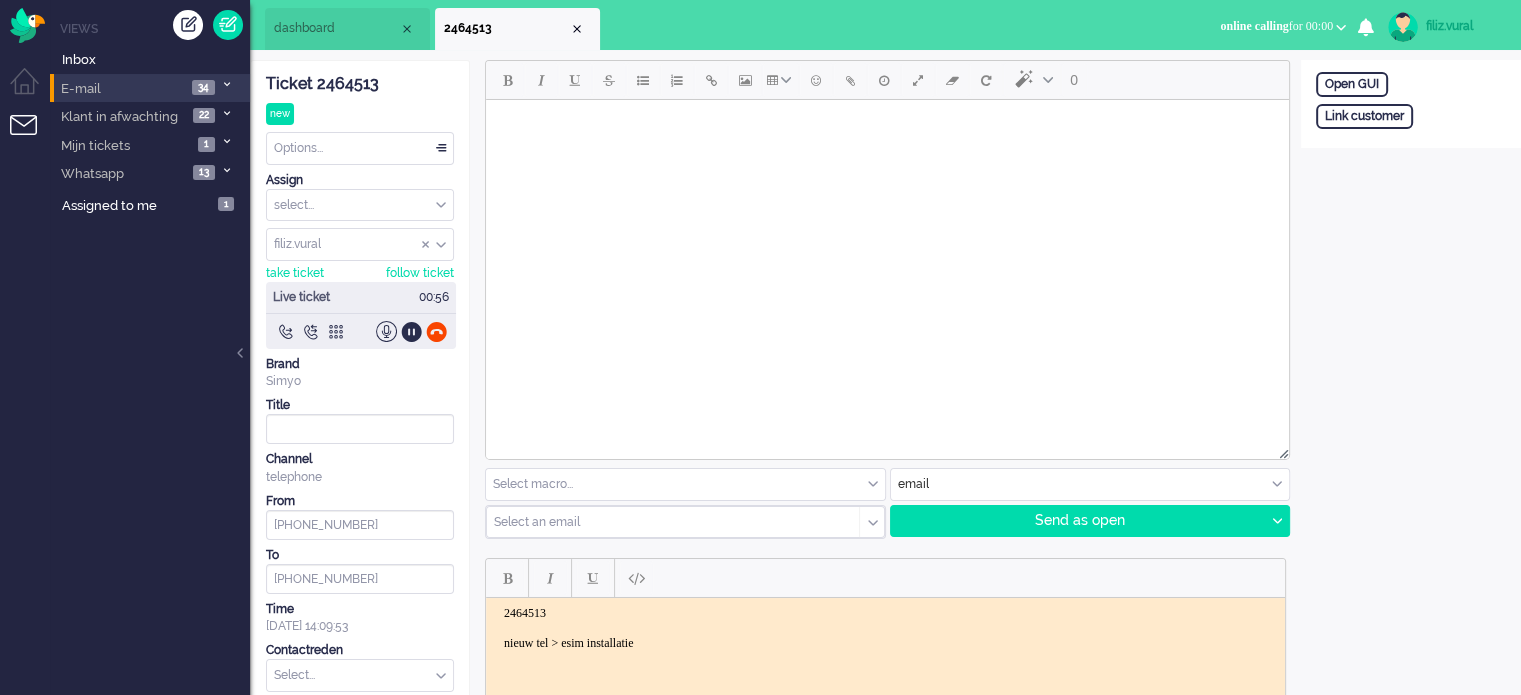 click at bounding box center (666, 522) 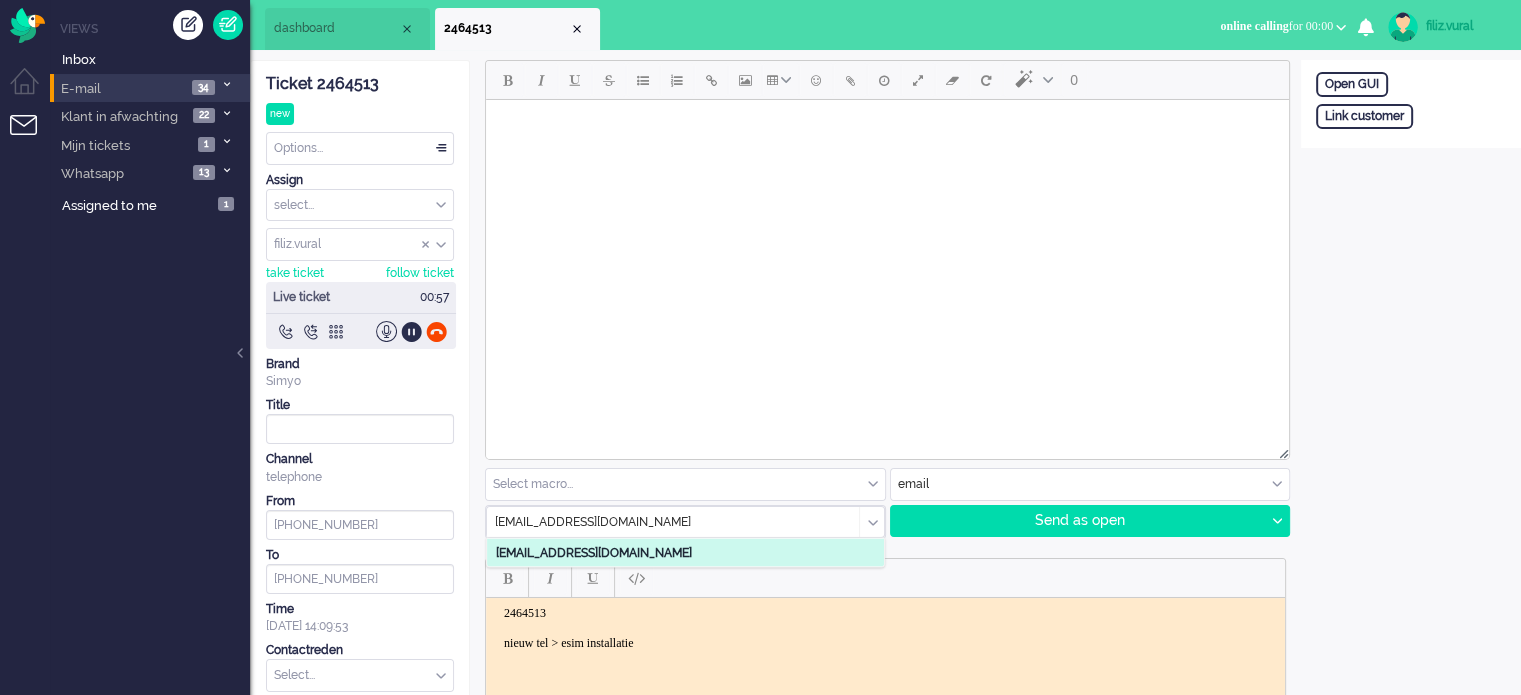 type on "greeneye_bandit@yahoo.com" 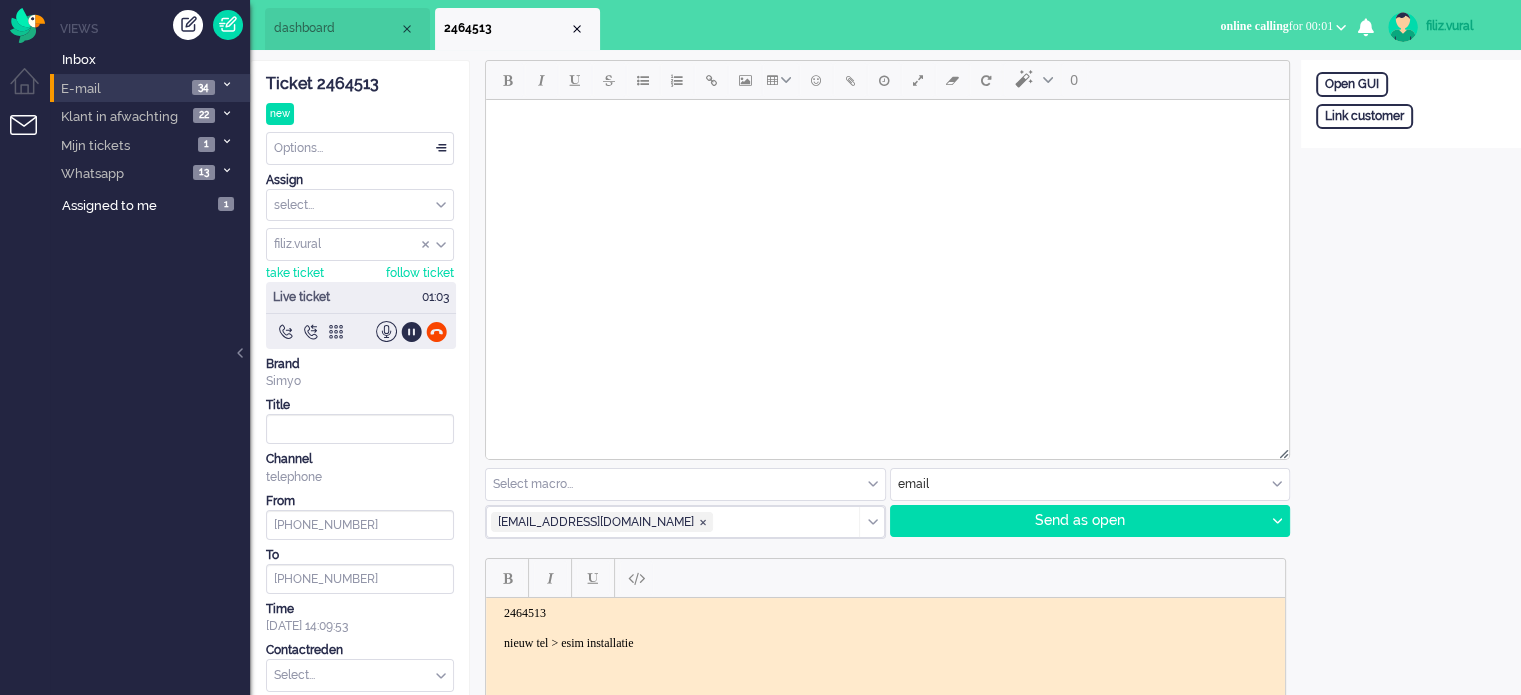click at bounding box center [887, 125] 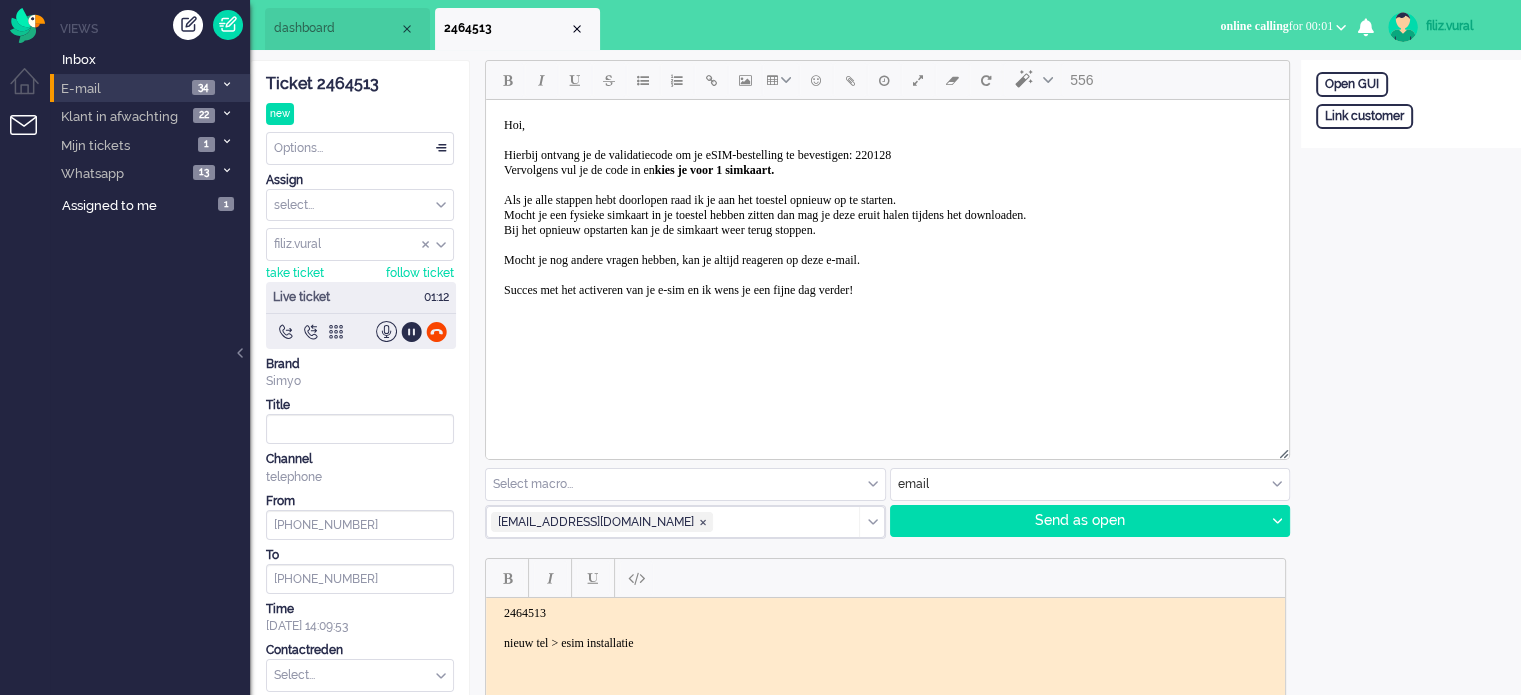click on "Hoi, Hierbij ontvang je de validatiecode om je eSIM-bestelling te bevestigen: 220128 Vervolgens vul je de code in en  kies je voor 1 simkaart.  Als je alle stappen hebt doorlopen raad ik je aan het toestel opnieuw op te starten.  Mocht je een fysieke simkaart in je toestel hebben zitten dan mag je deze eruit halen tijdens het downloaden.  Bij het opnieuw opstarten kan je de simkaart weer terug stoppen. Mocht je nog andere vragen hebben, kan je altijd reageren op deze e-mail. Succes met het activeren van je e-sim en ik wens je een fijne dag verder!" at bounding box center [765, 207] 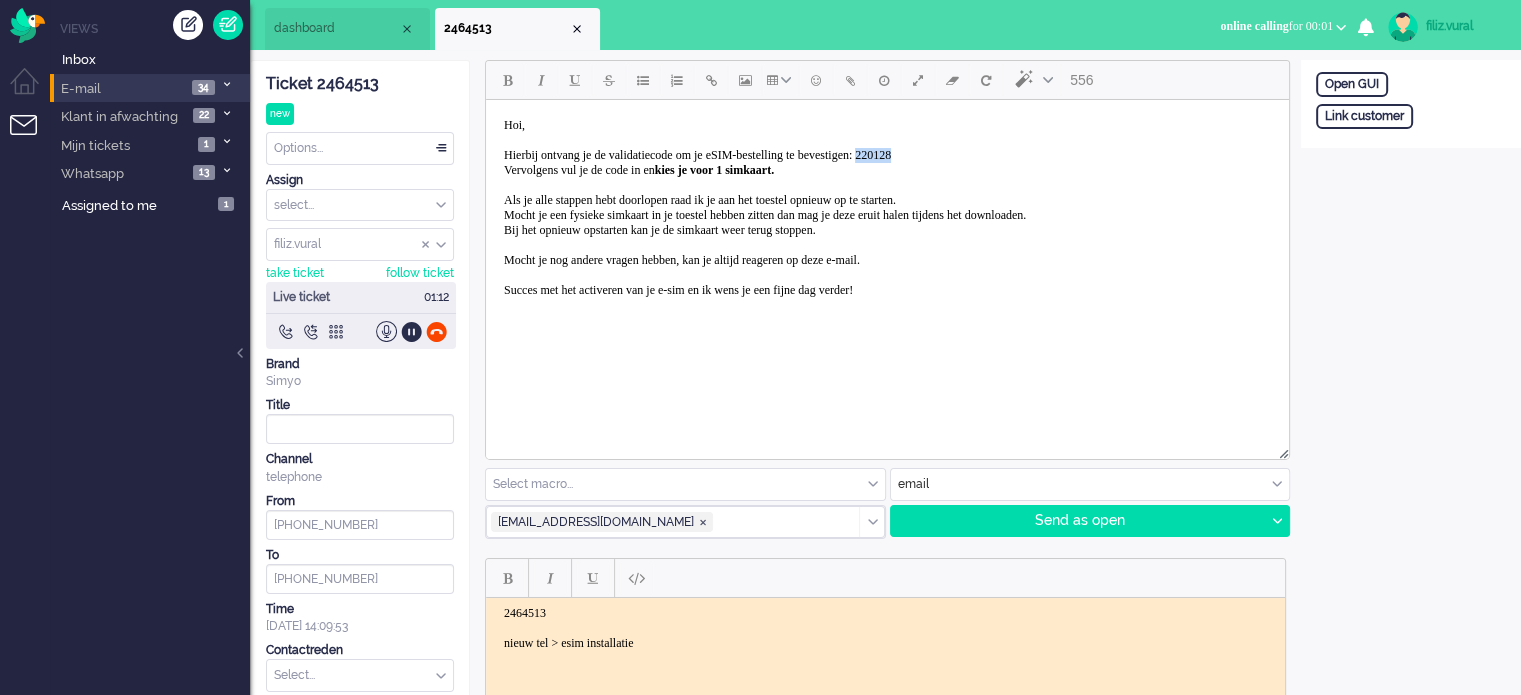 click on "Hoi, Hierbij ontvang je de validatiecode om je eSIM-bestelling te bevestigen: 220128 Vervolgens vul je de code in en  kies je voor 1 simkaart.  Als je alle stappen hebt doorlopen raad ik je aan het toestel opnieuw op te starten.  Mocht je een fysieke simkaart in je toestel hebben zitten dan mag je deze eruit halen tijdens het downloaden.  Bij het opnieuw opstarten kan je de simkaart weer terug stoppen. Mocht je nog andere vragen hebben, kan je altijd reageren op deze e-mail. Succes met het activeren van je e-sim en ik wens je een fijne dag verder!" at bounding box center (765, 207) 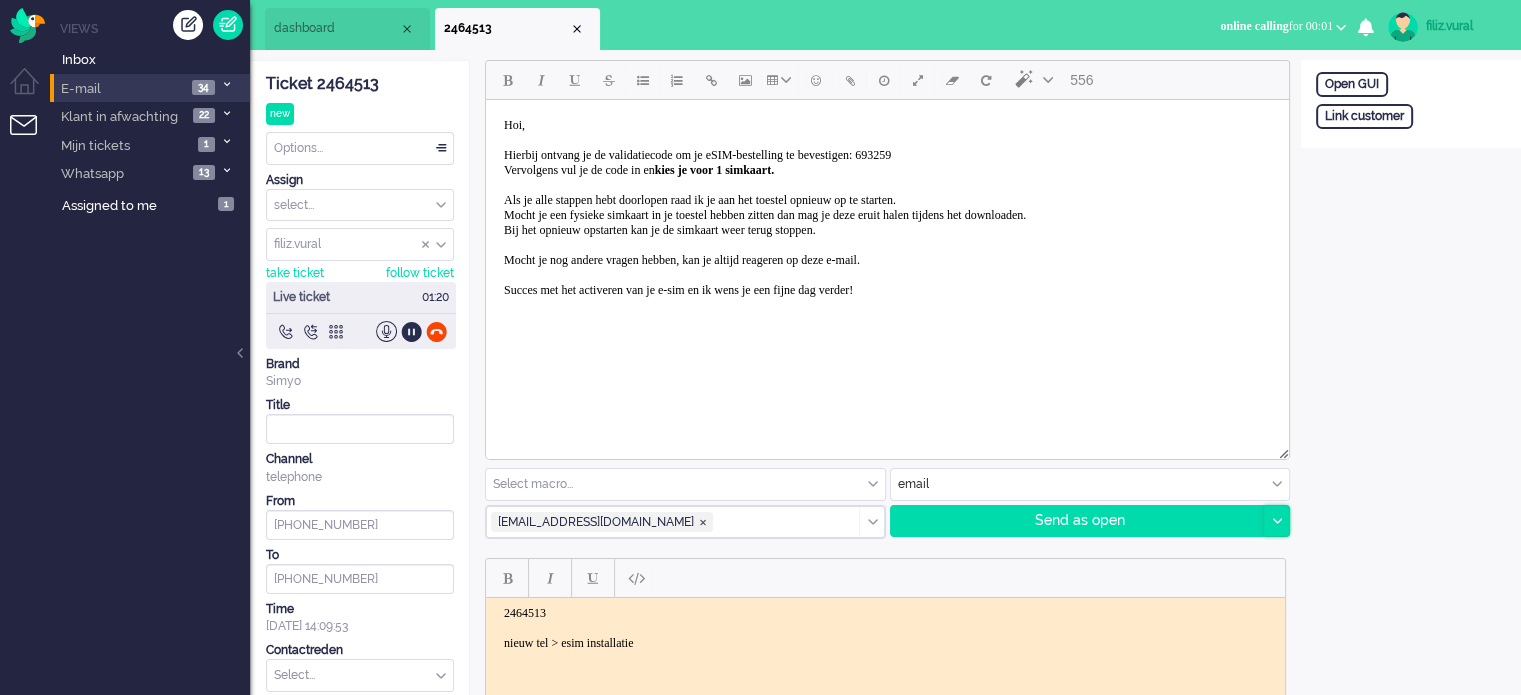 click at bounding box center (1277, 521) 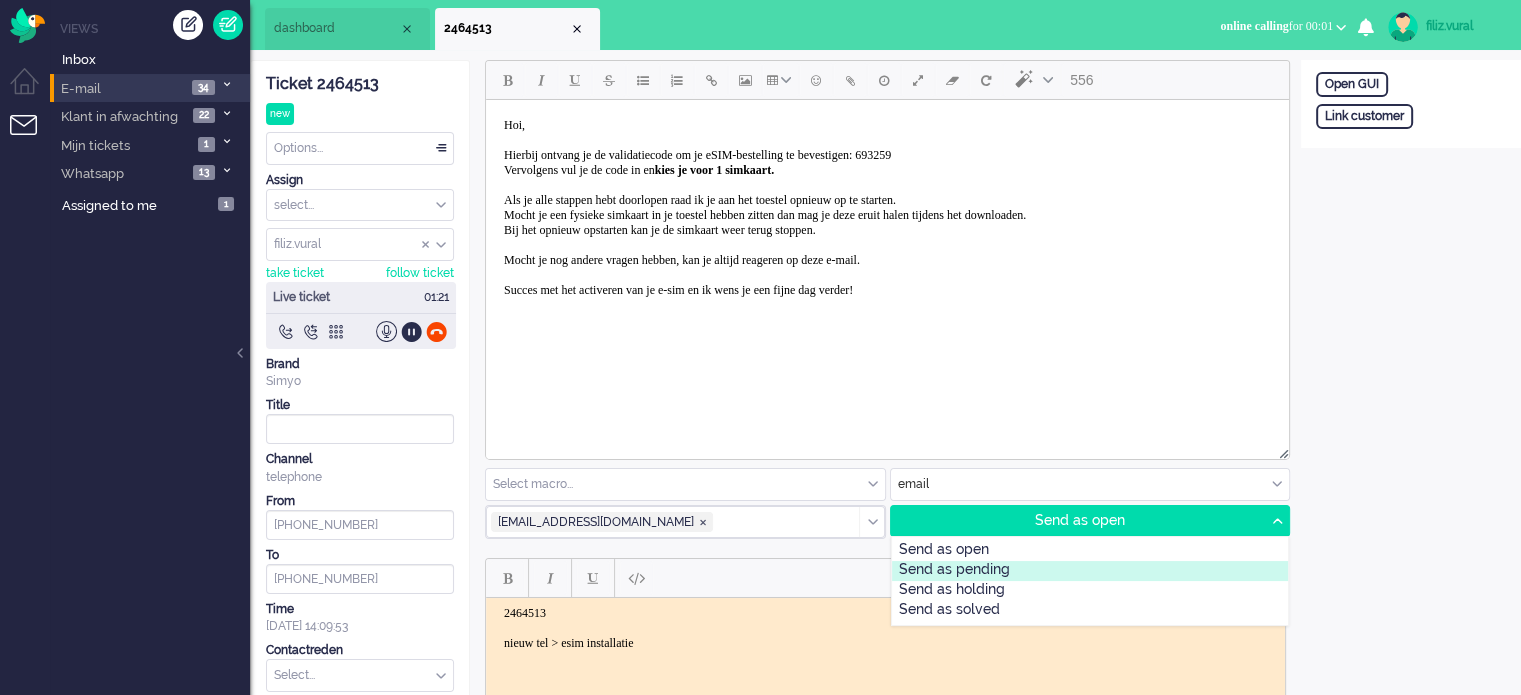 click on "Send as pending" at bounding box center (1090, 571) 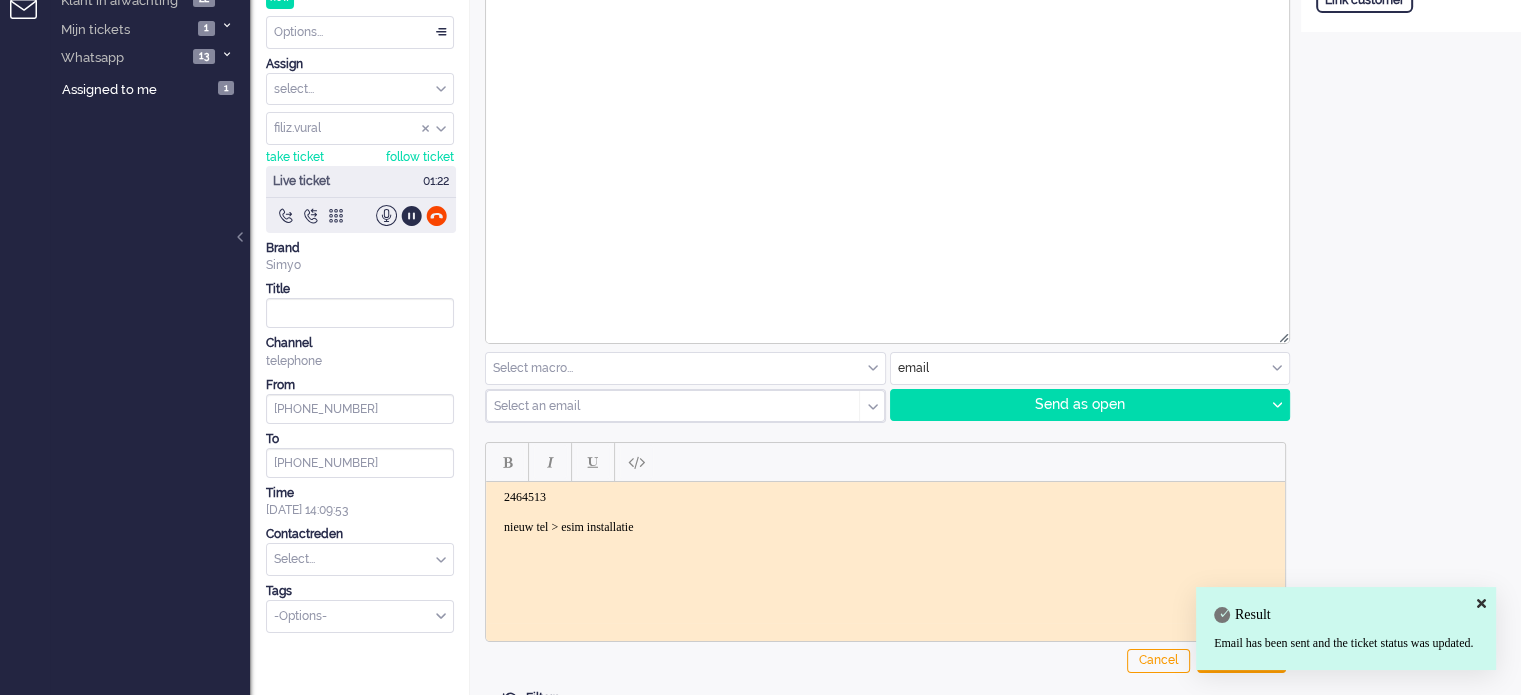 scroll, scrollTop: 196, scrollLeft: 0, axis: vertical 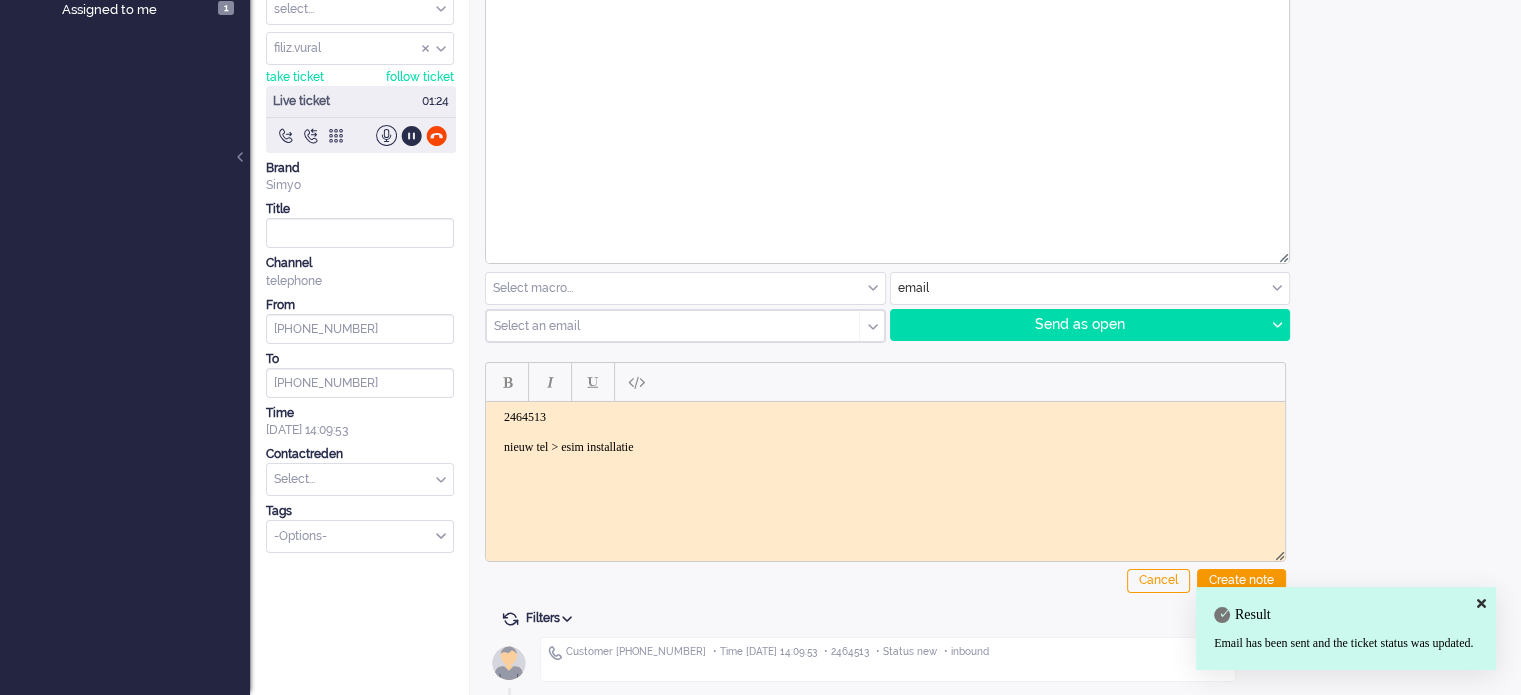 click on "2464513 nieuw tel > esim installatie" at bounding box center [885, 432] 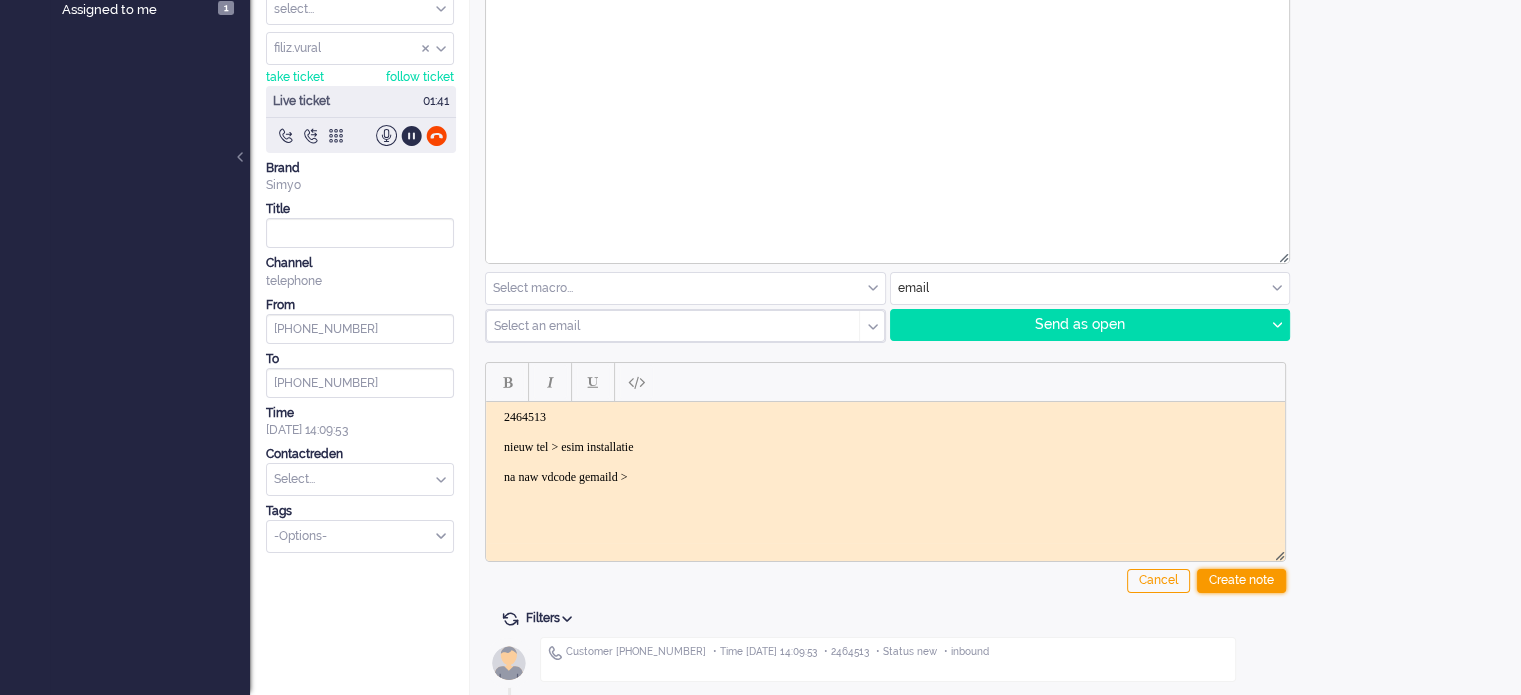 click on "Create note" at bounding box center [1241, 581] 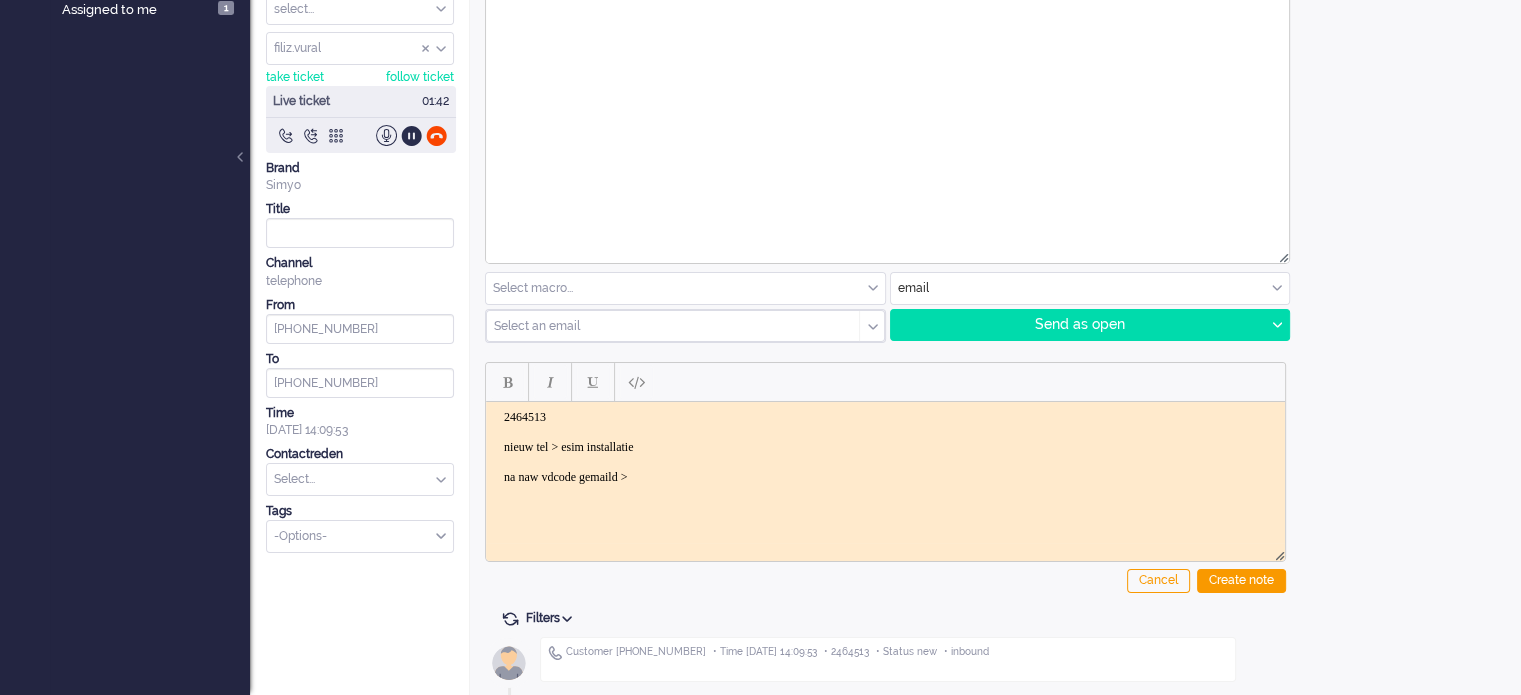 scroll, scrollTop: 84, scrollLeft: 0, axis: vertical 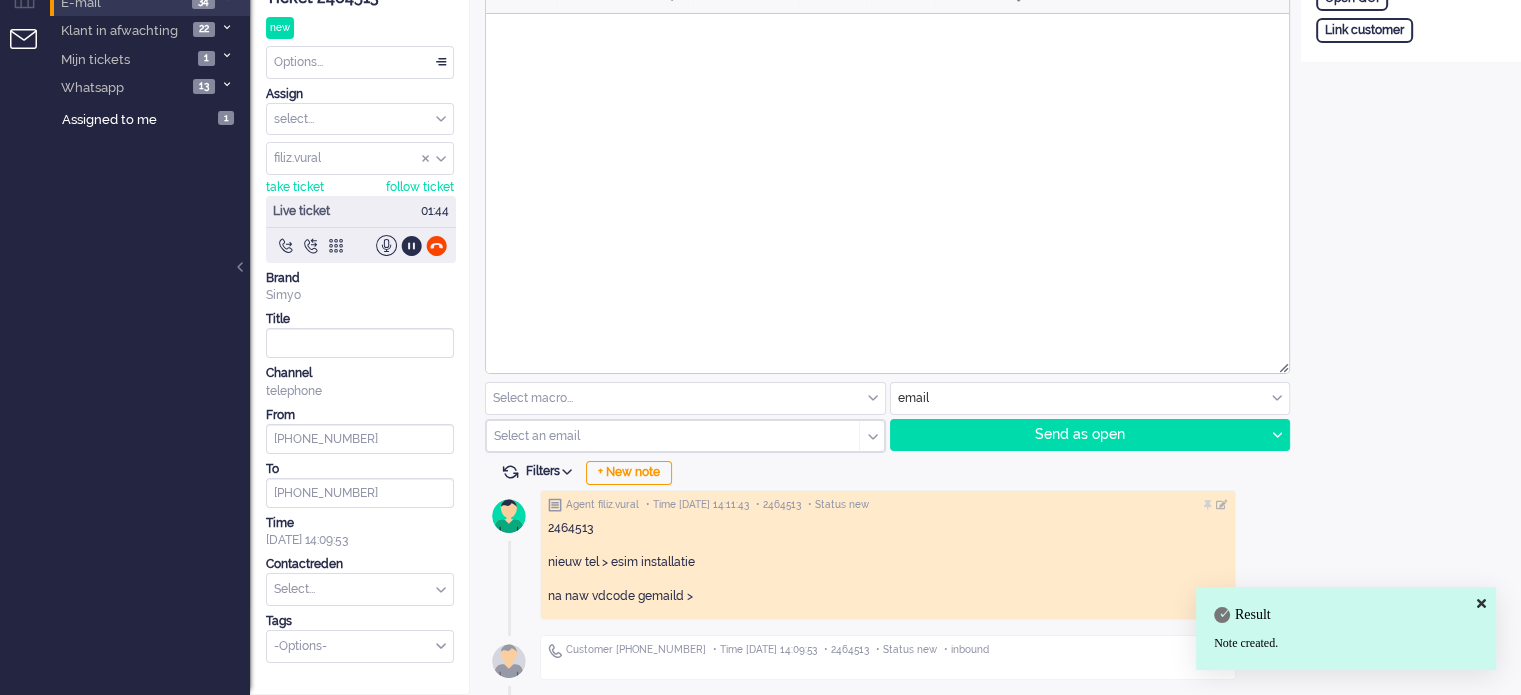 drag, startPoint x: 389, startPoint y: 598, endPoint x: 377, endPoint y: 591, distance: 13.892444 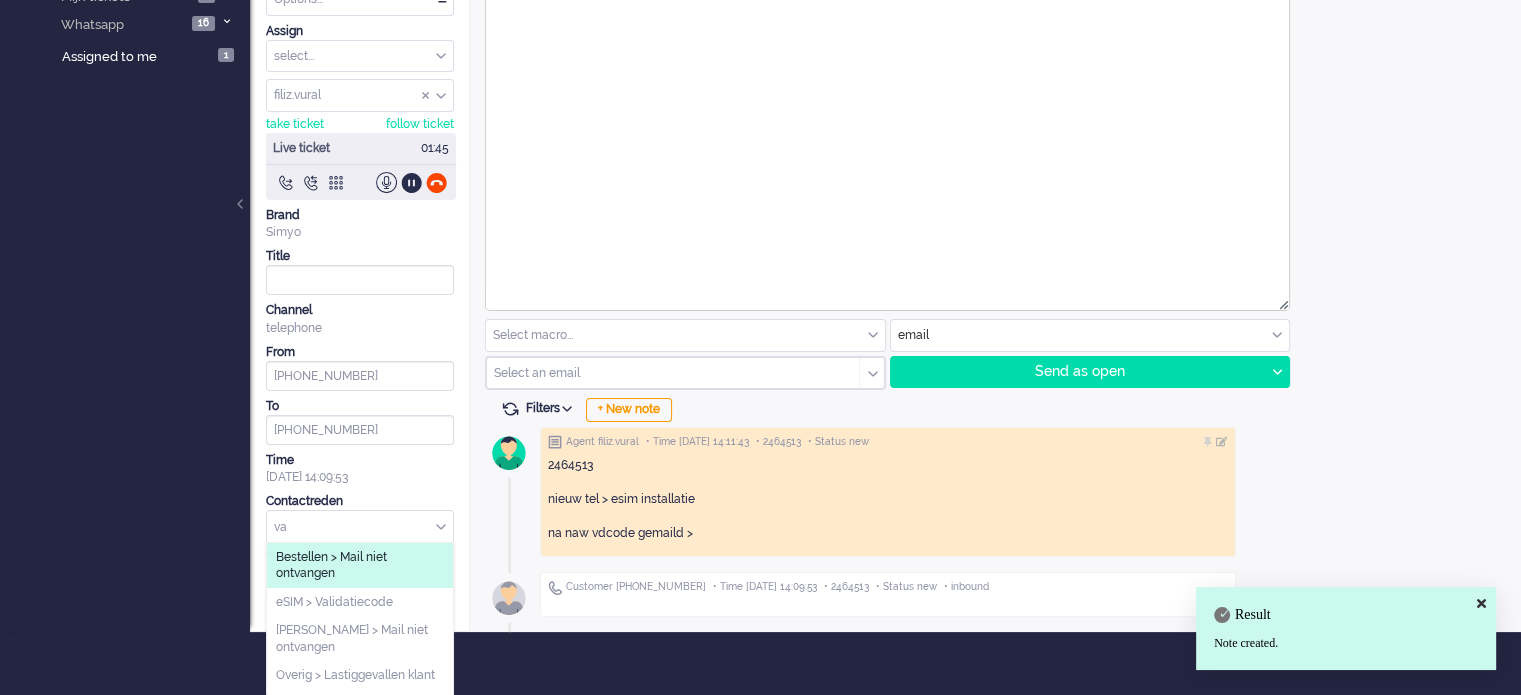 scroll, scrollTop: 84, scrollLeft: 0, axis: vertical 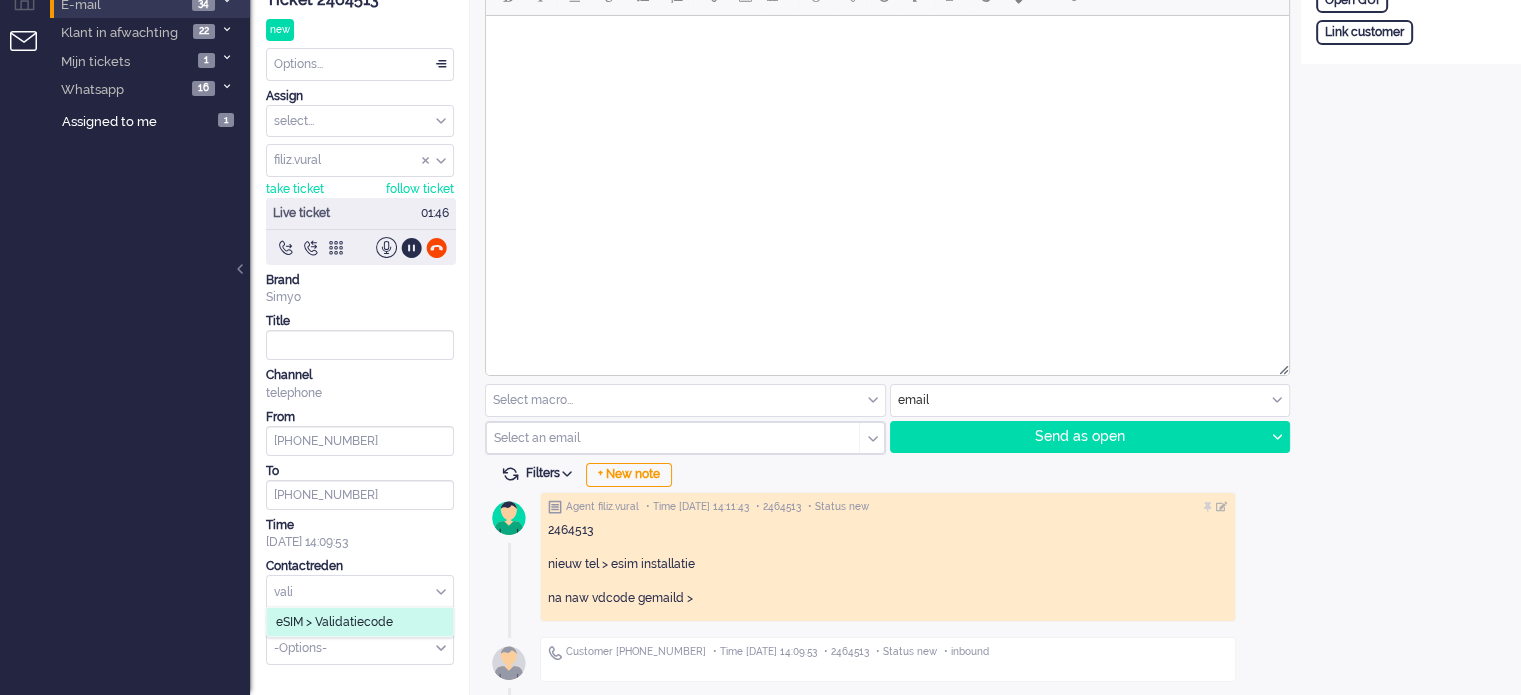 type on "vali" 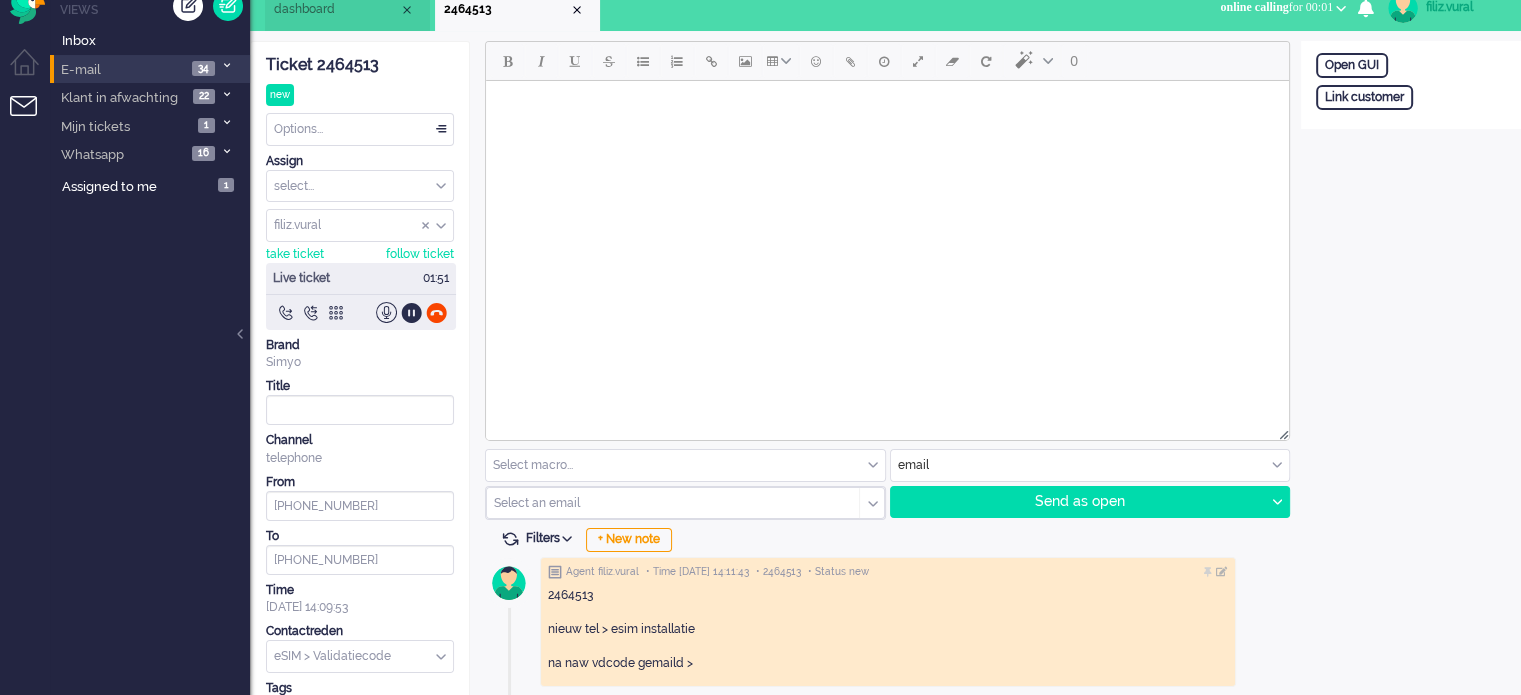 scroll, scrollTop: 0, scrollLeft: 0, axis: both 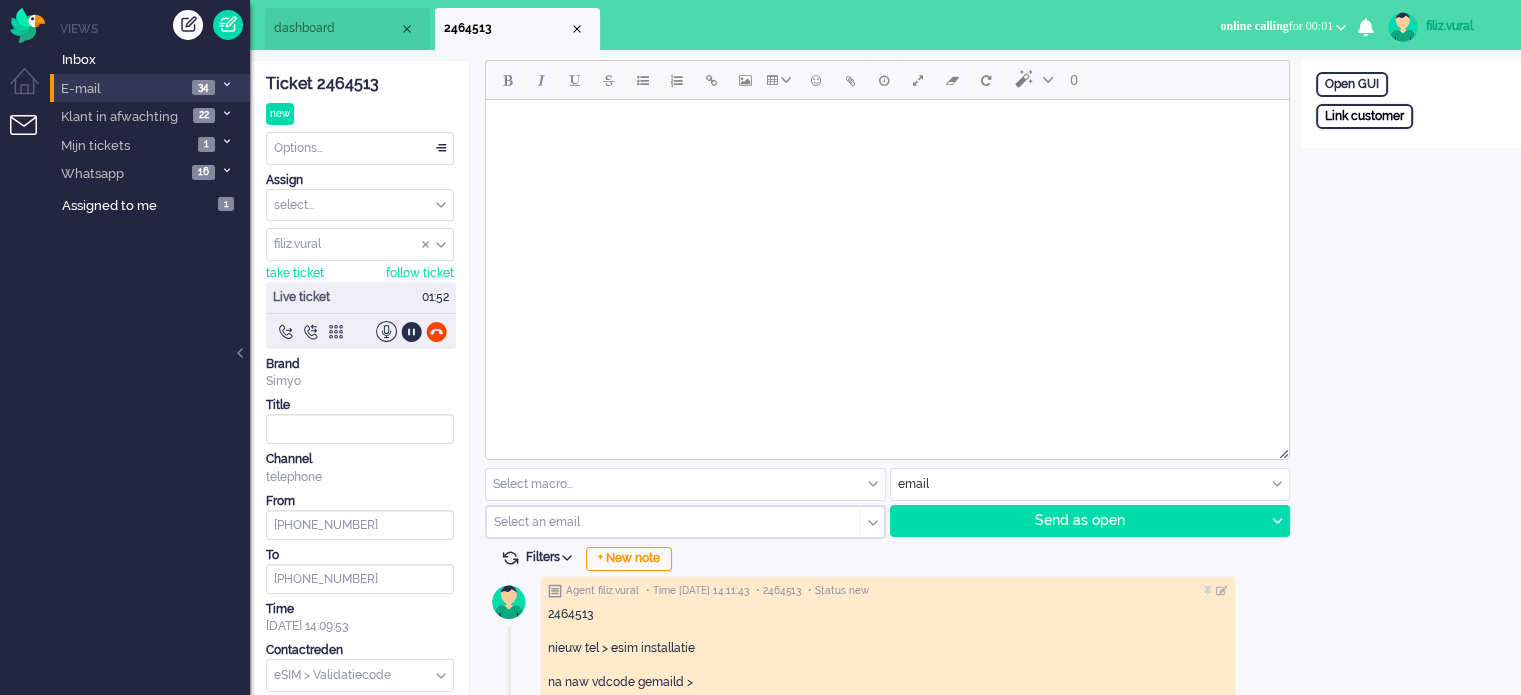 click on "Link customer" at bounding box center (1364, 116) 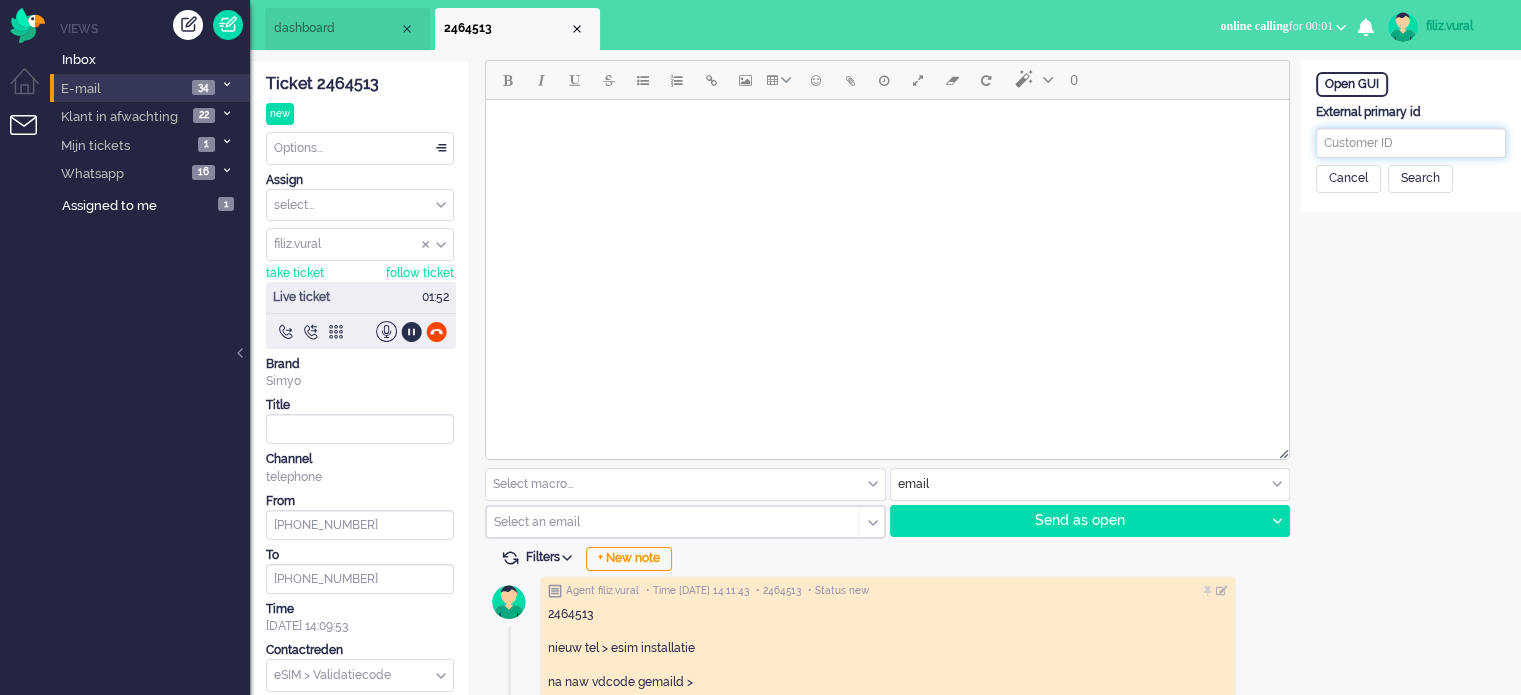 click at bounding box center (1411, 143) 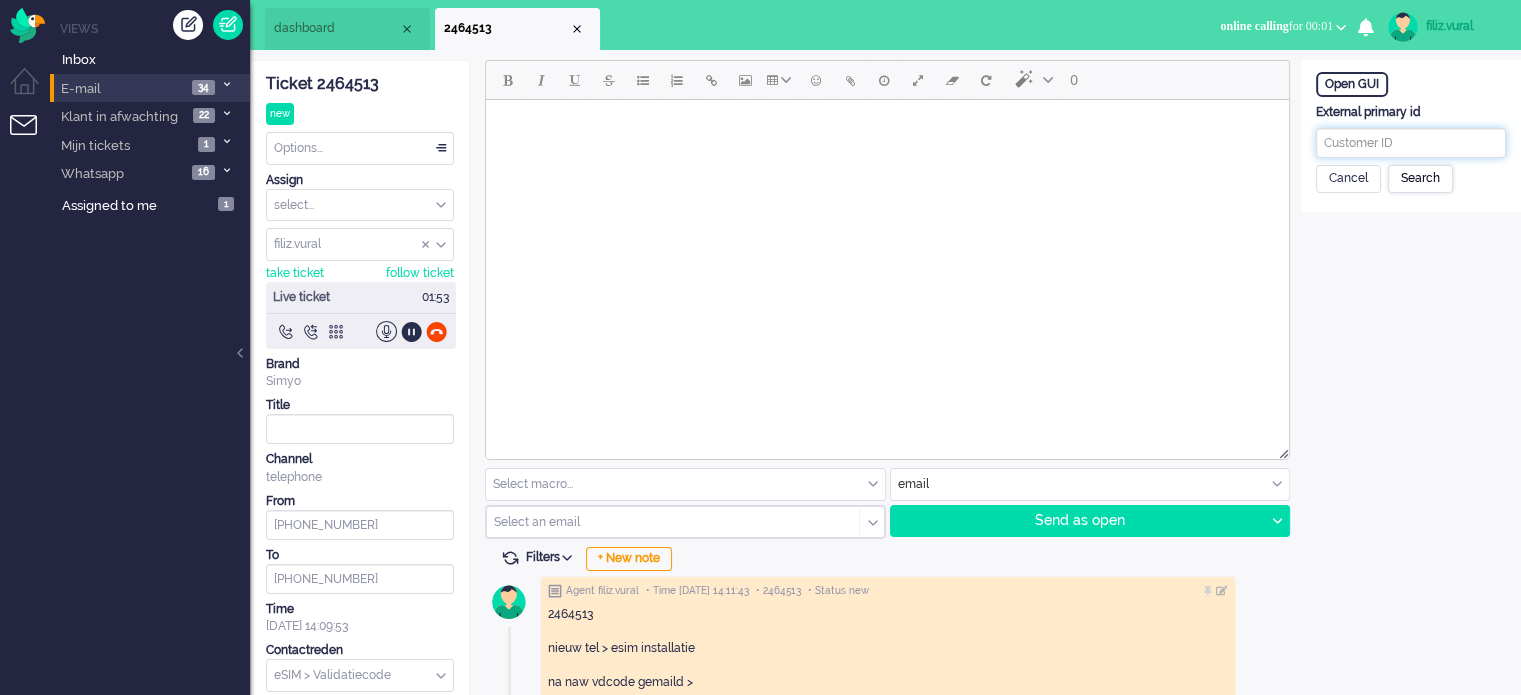 paste on "201800000001315452" 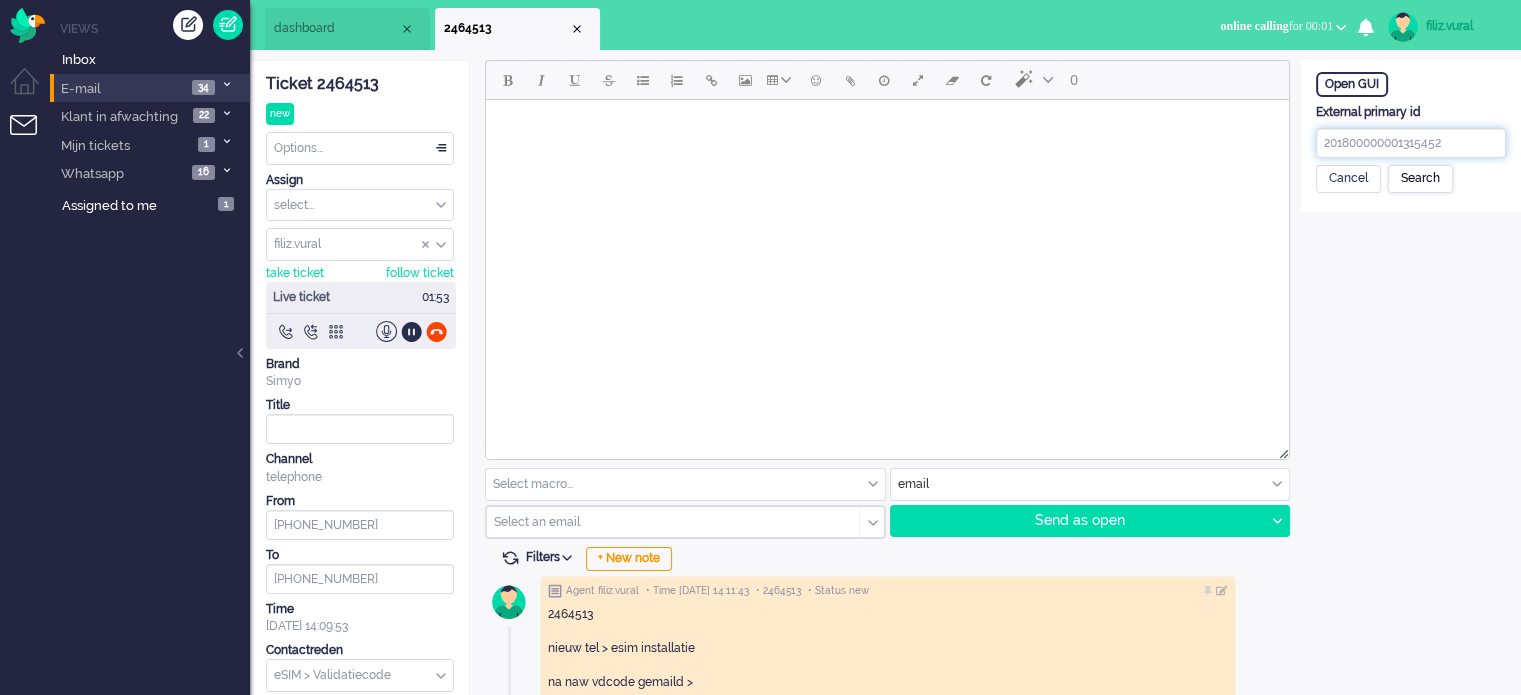 type on "201800000001315452" 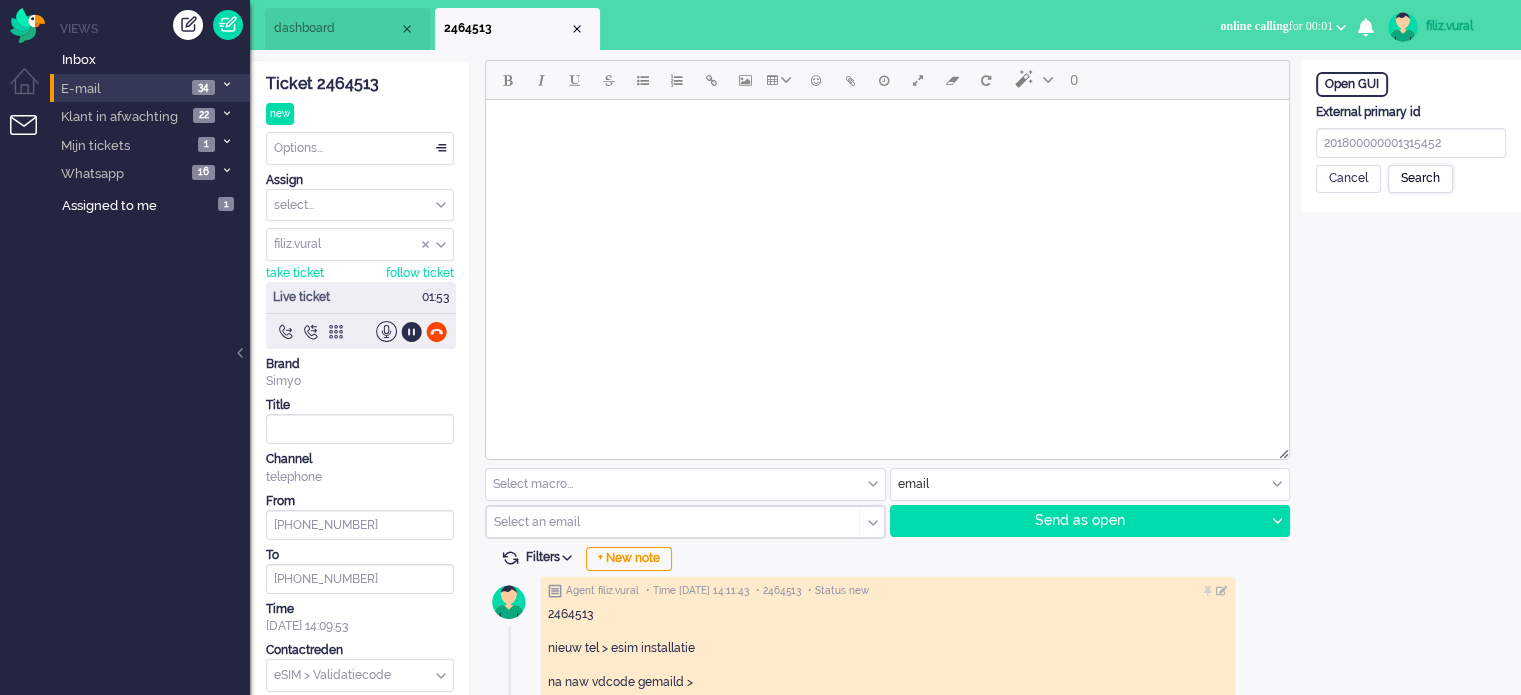 click on "Search" at bounding box center (1420, 179) 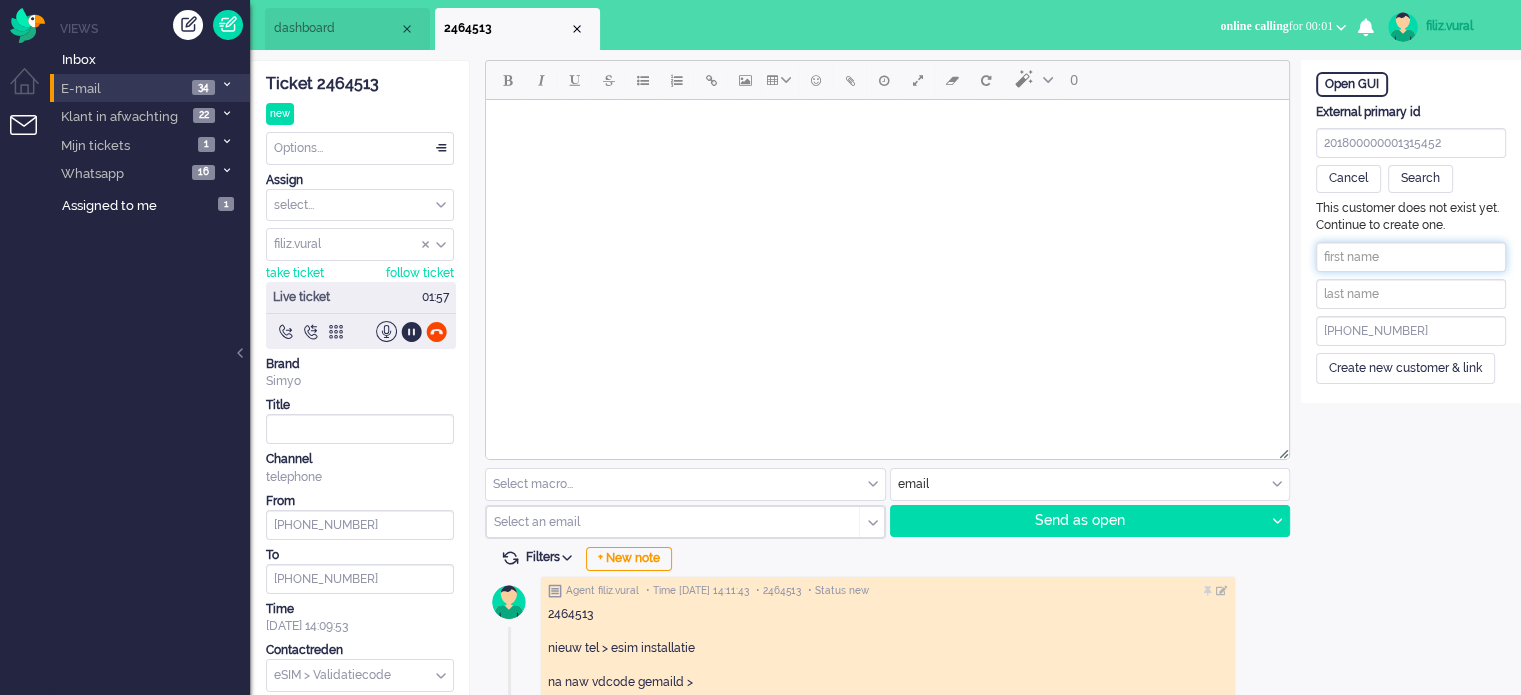 click at bounding box center (1411, 257) 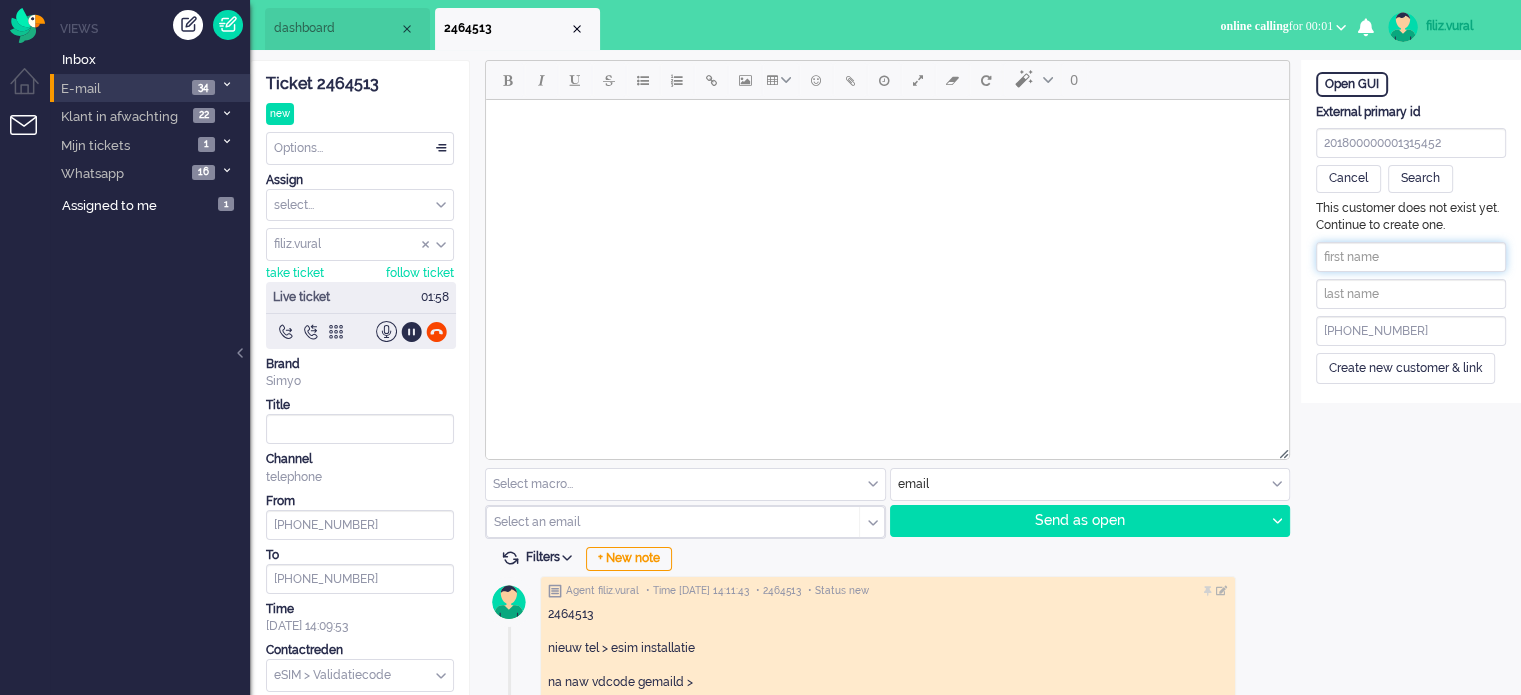 paste on "Leo Hess" 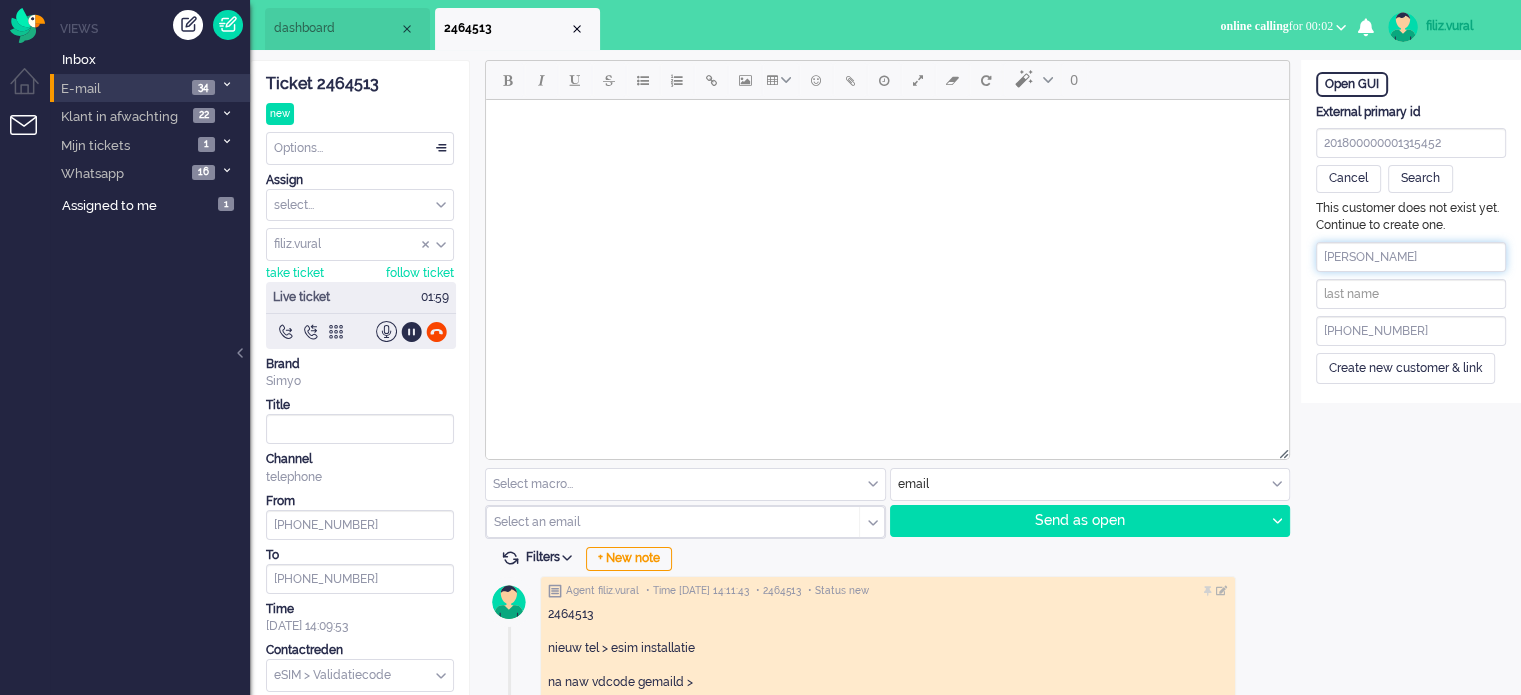 drag, startPoint x: 1353, startPoint y: 250, endPoint x: 1369, endPoint y: 249, distance: 16.03122 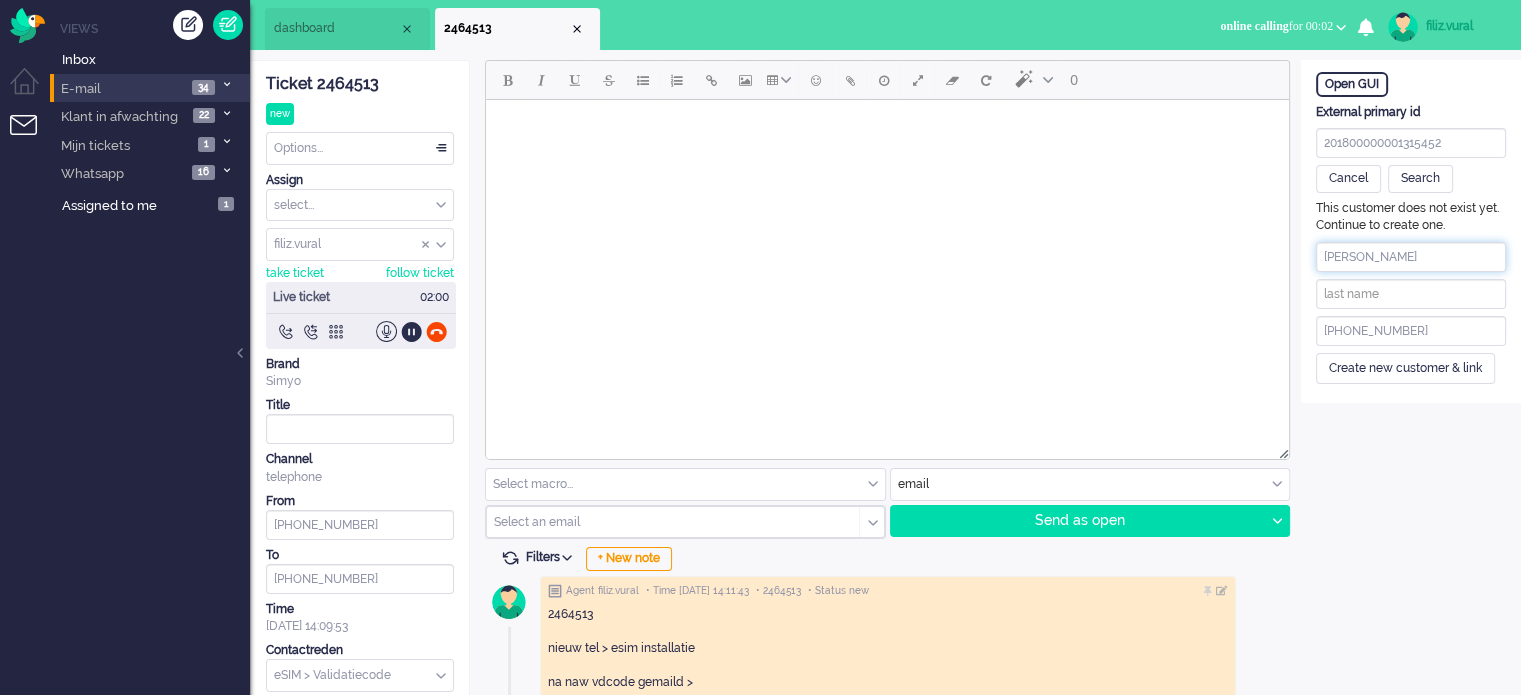 drag, startPoint x: 1351, startPoint y: 249, endPoint x: 1445, endPoint y: 259, distance: 94.53042 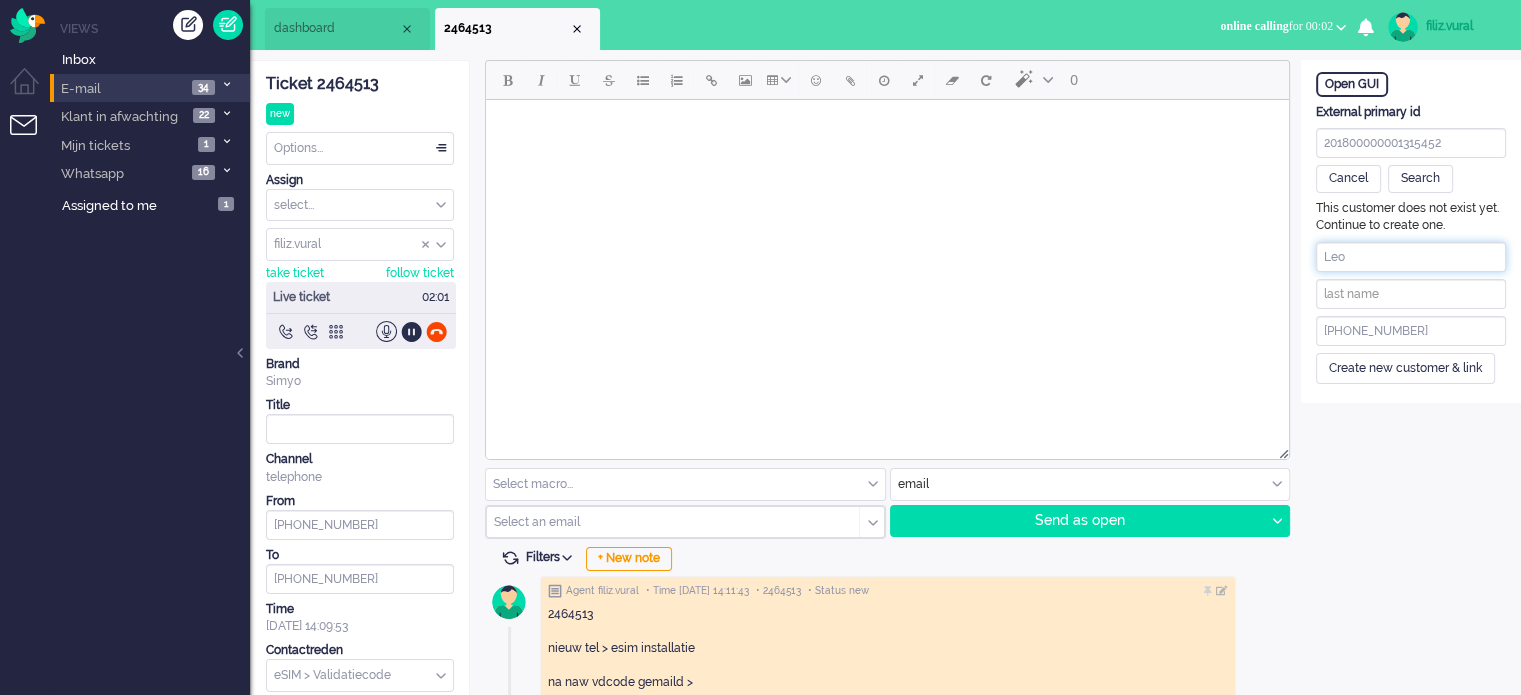 type on "Leo" 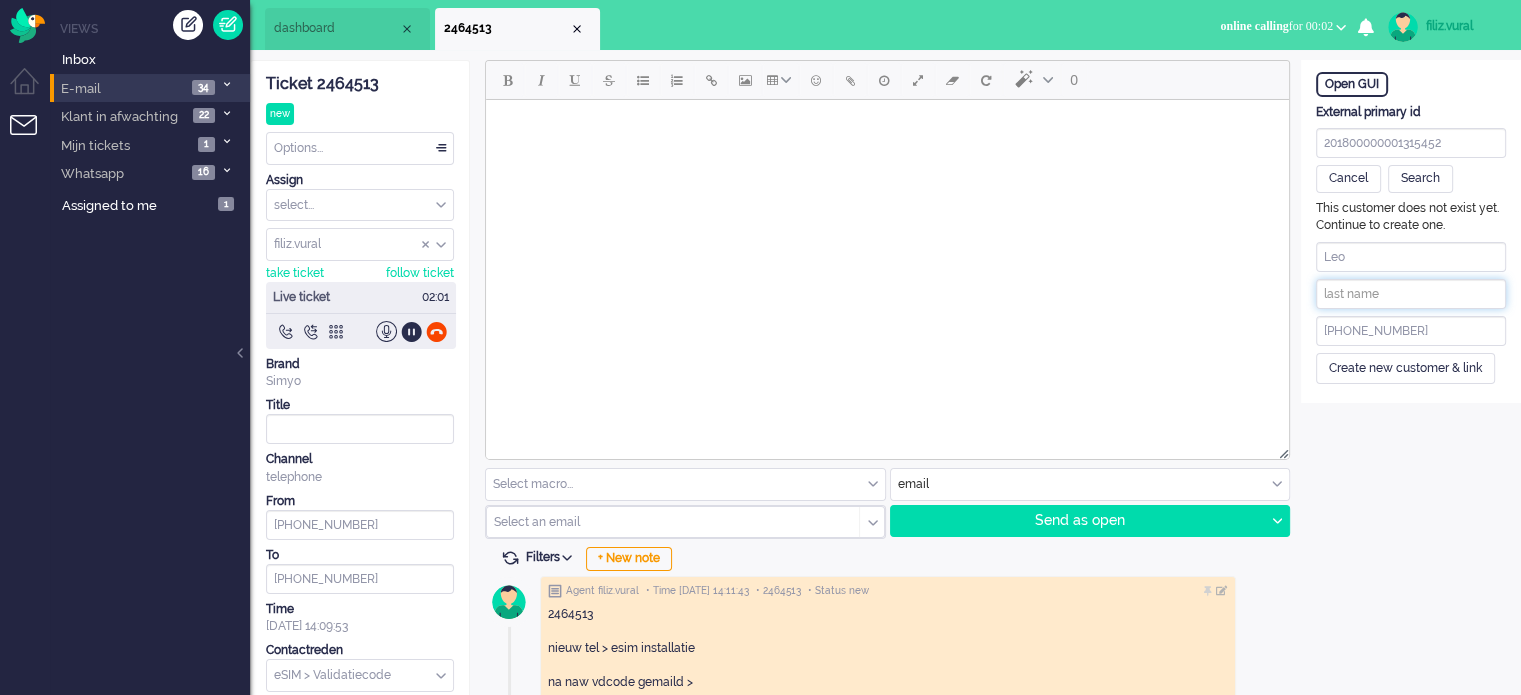 click at bounding box center (1411, 294) 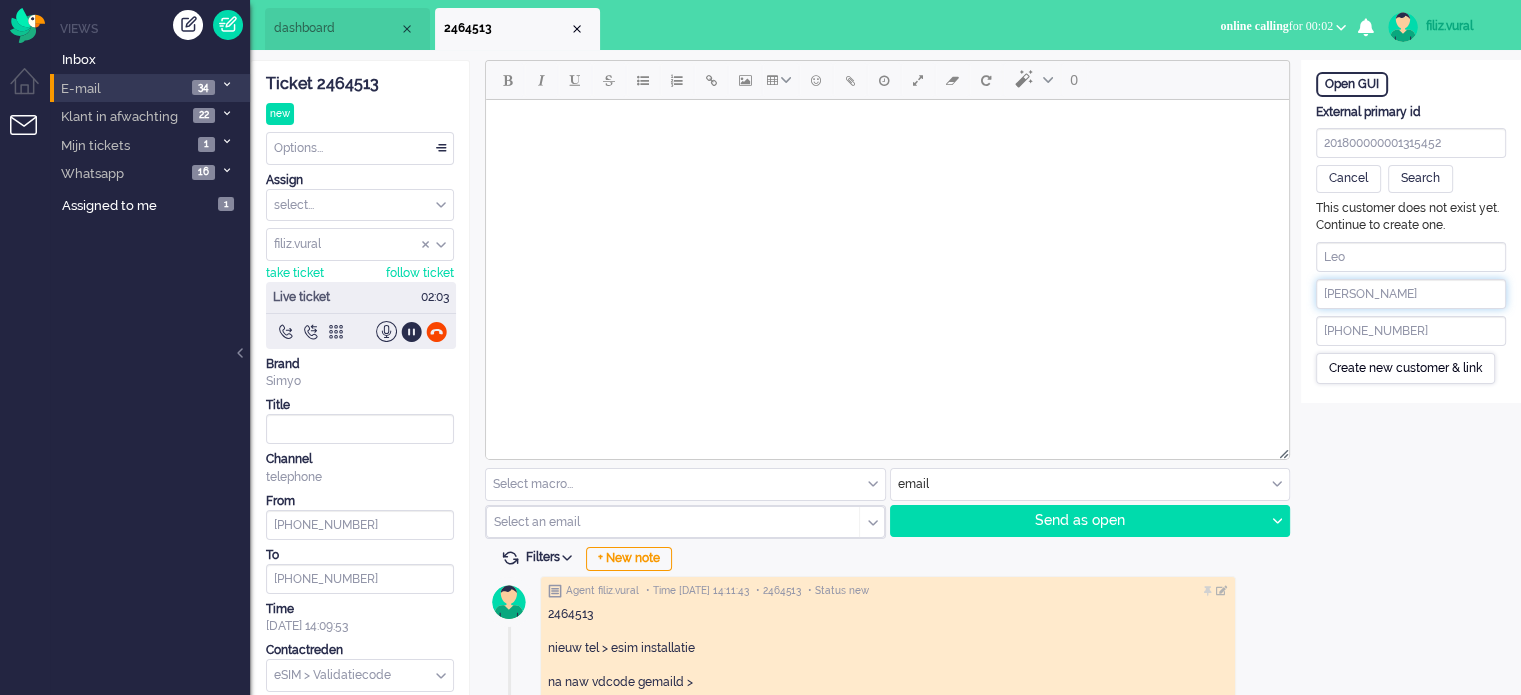 type on "Hess" 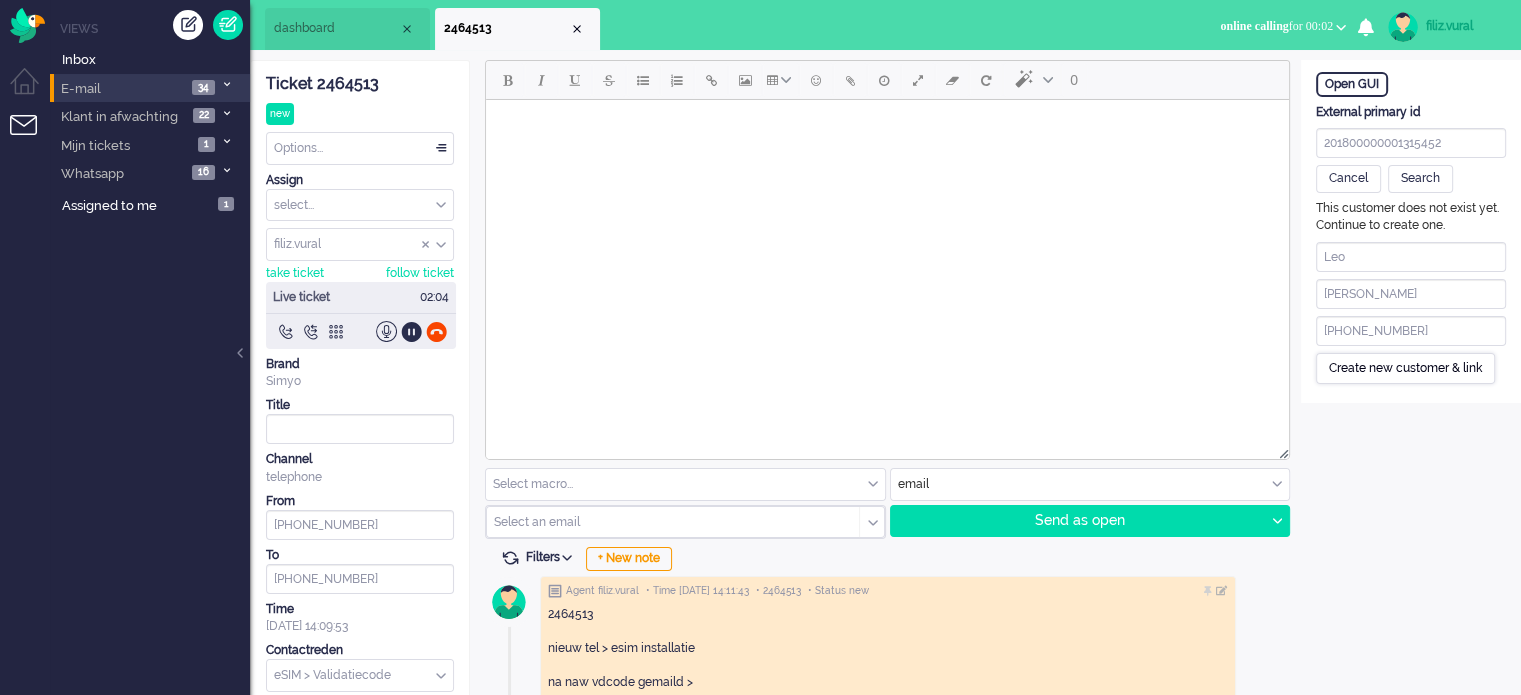 click on "Create new customer & link" at bounding box center [1405, 368] 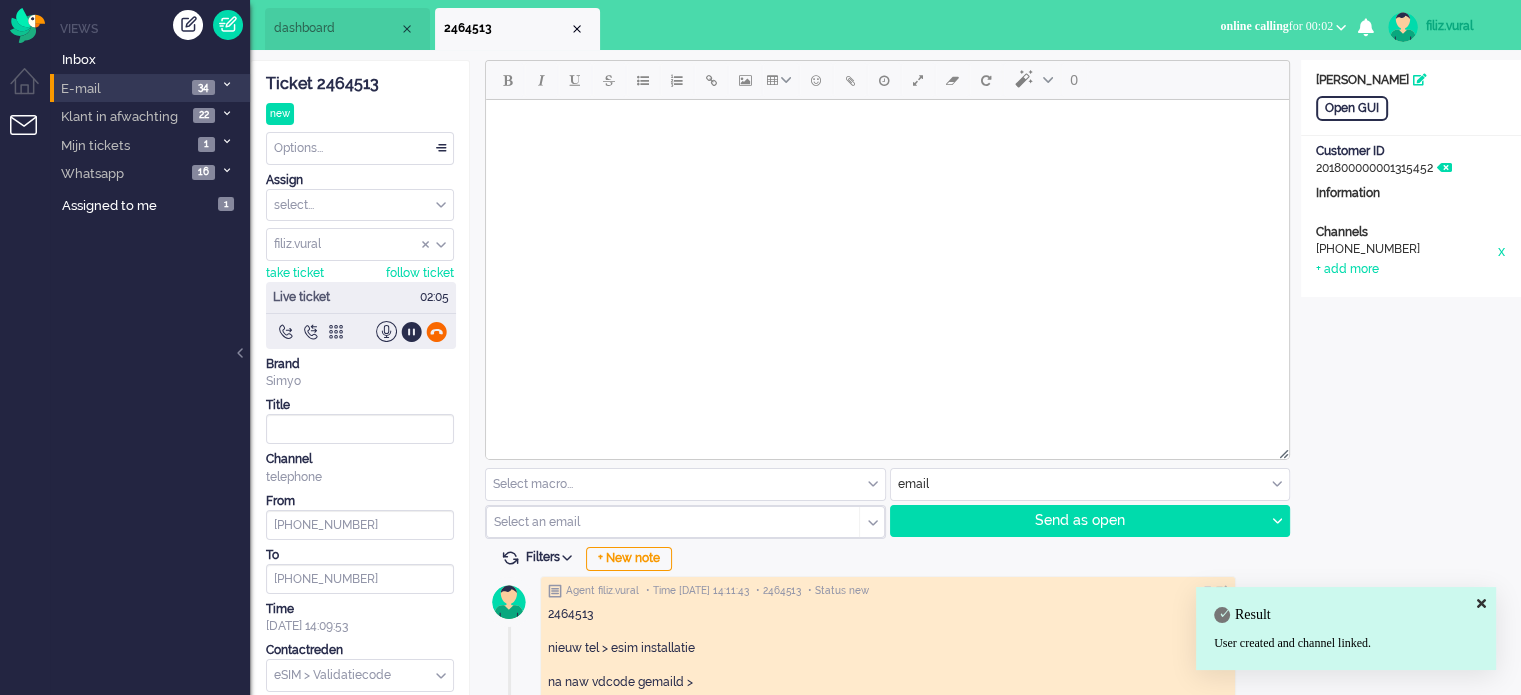 click 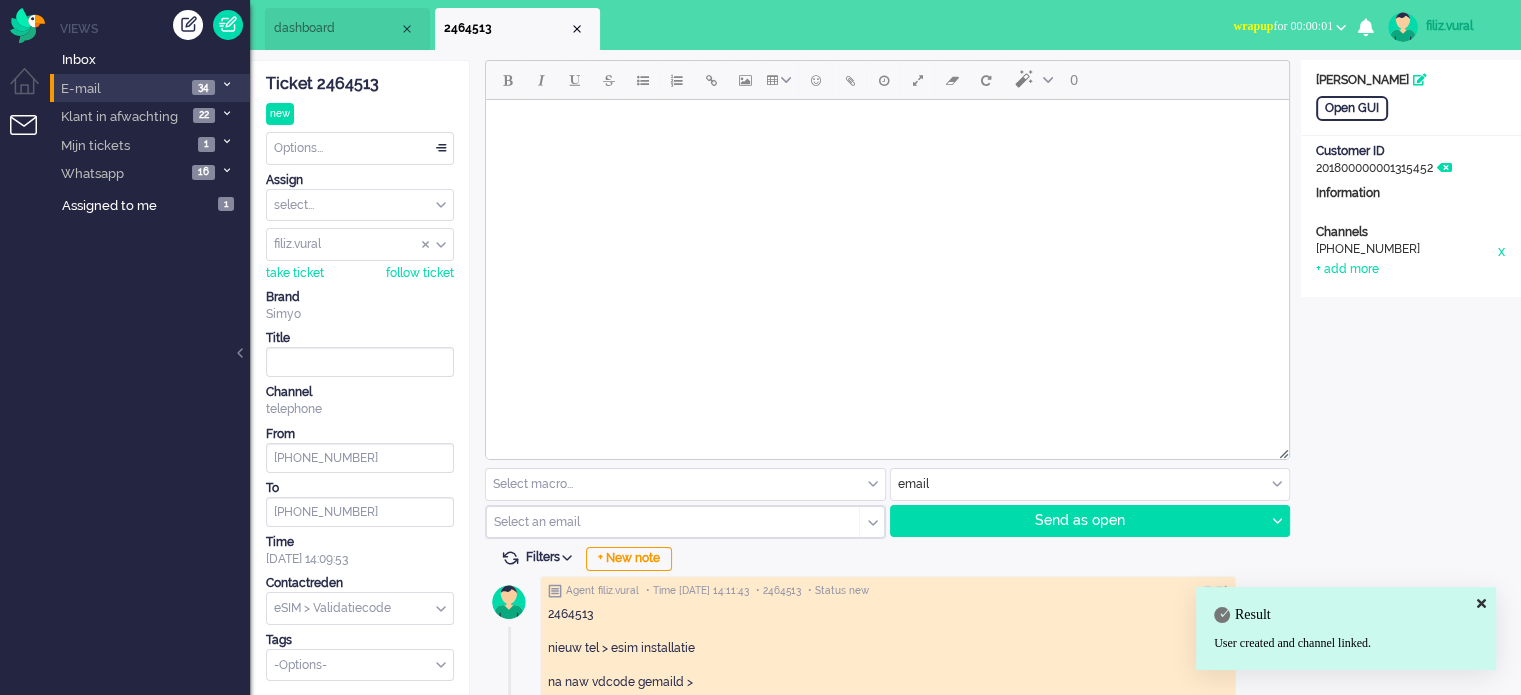 click on "Options..." at bounding box center (360, 148) 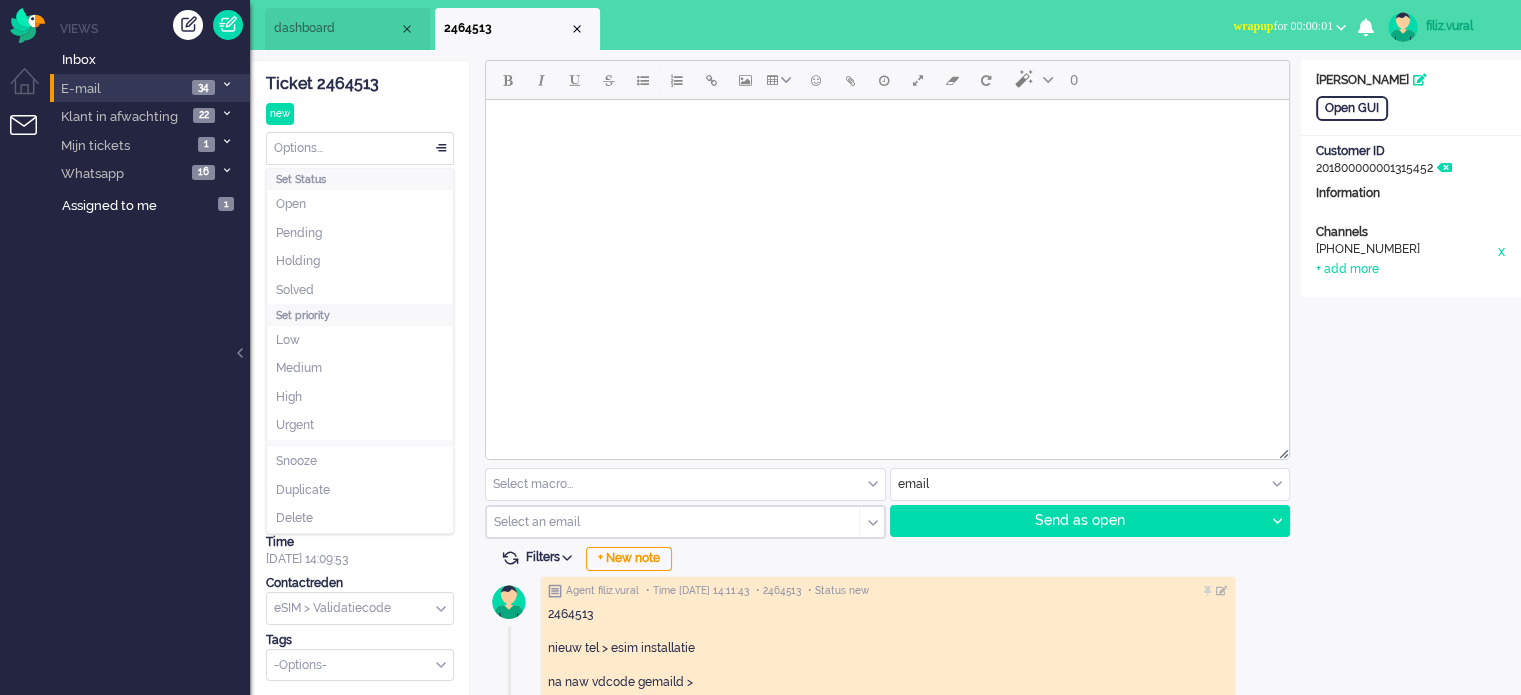 click on "Social
Whatsapp
Facebook
Forum
Email verwerken
Online simyo
Pauze
Meeting
Toilet of koffie
Lunchpauze
Coaching
Email+    Nummerbehoud    Ops Buddy" at bounding box center (1289, 28) 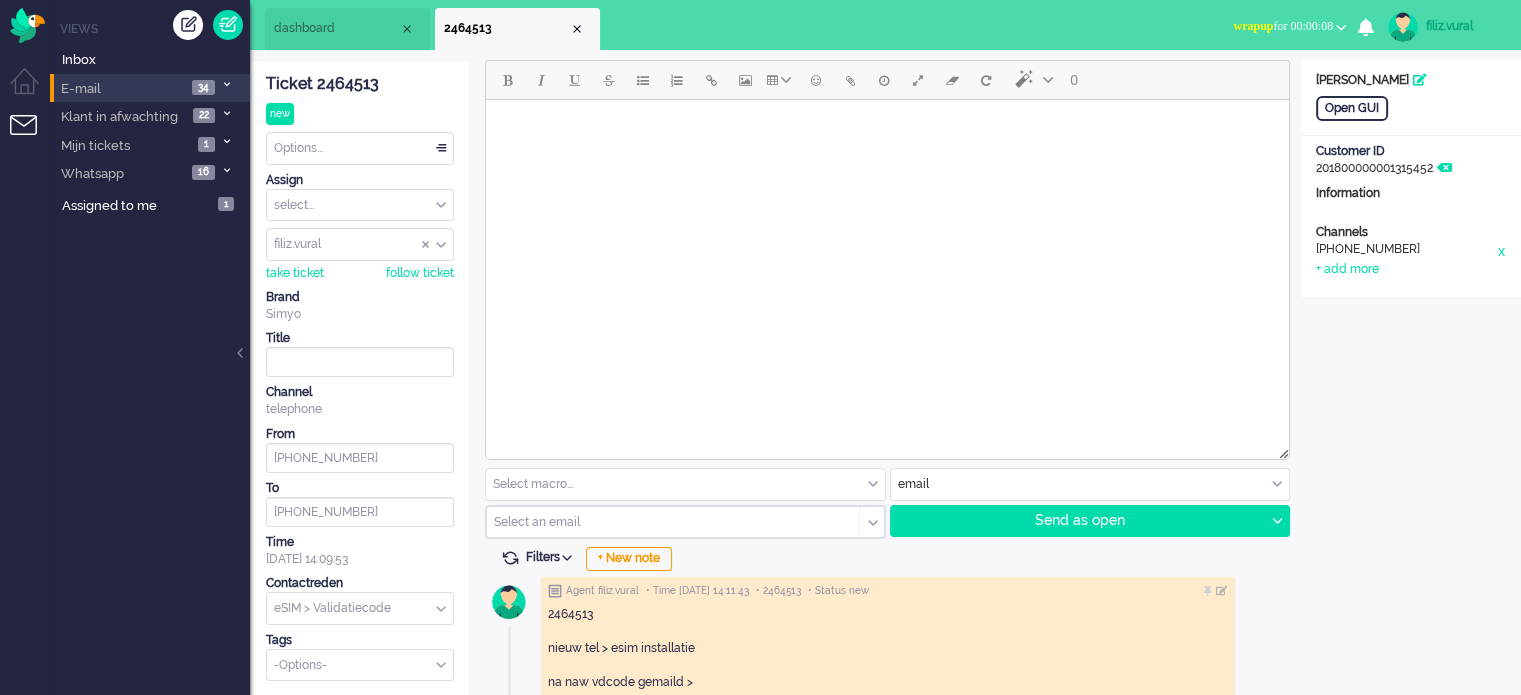 click on "Channels telephone +31653223220 x + add more" 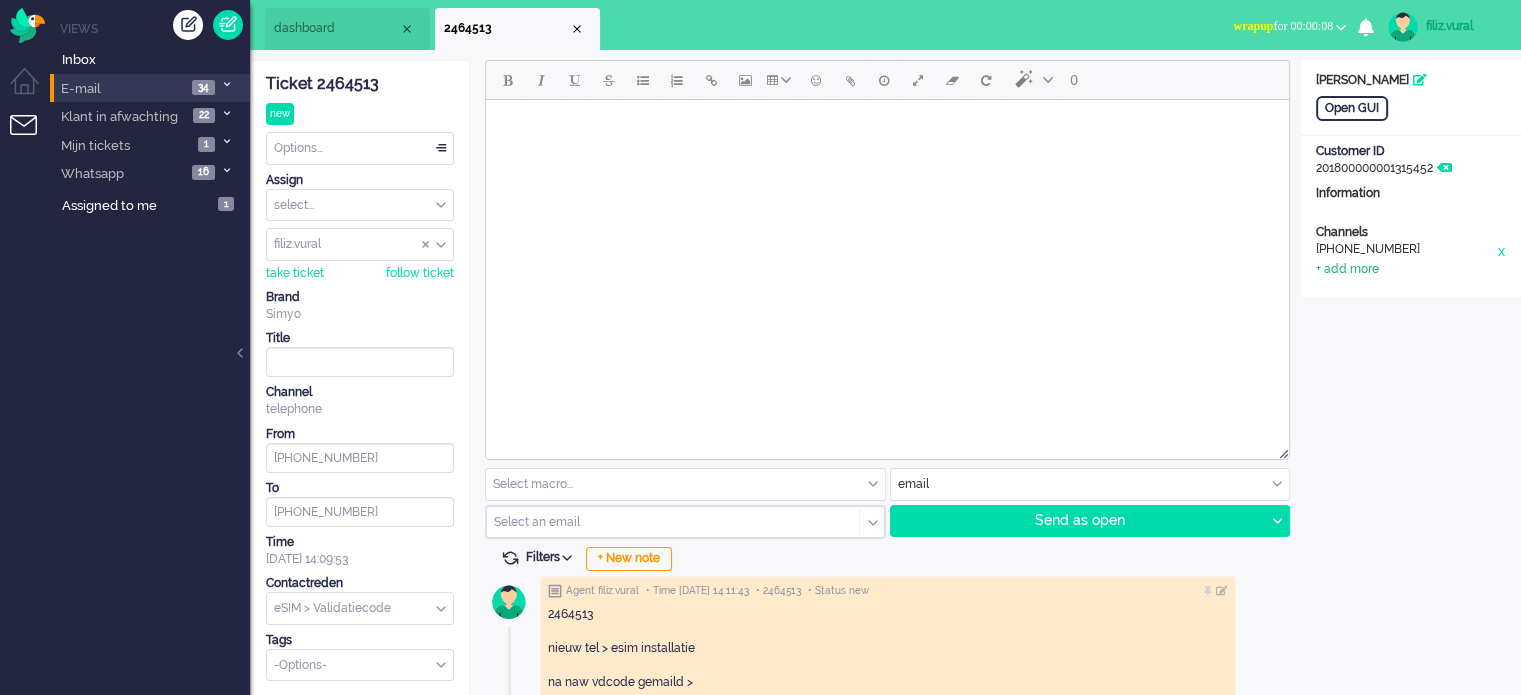 click on "+ add more" 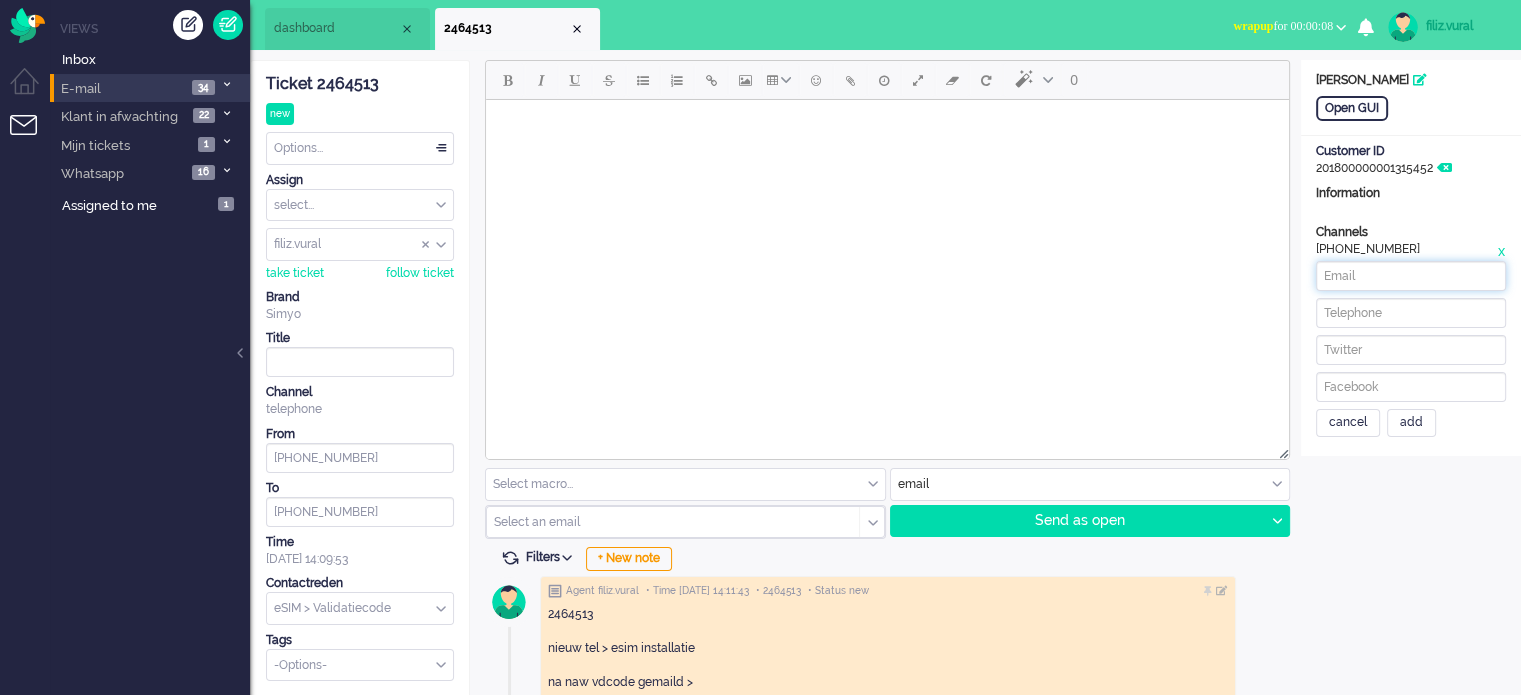 click at bounding box center [1411, 276] 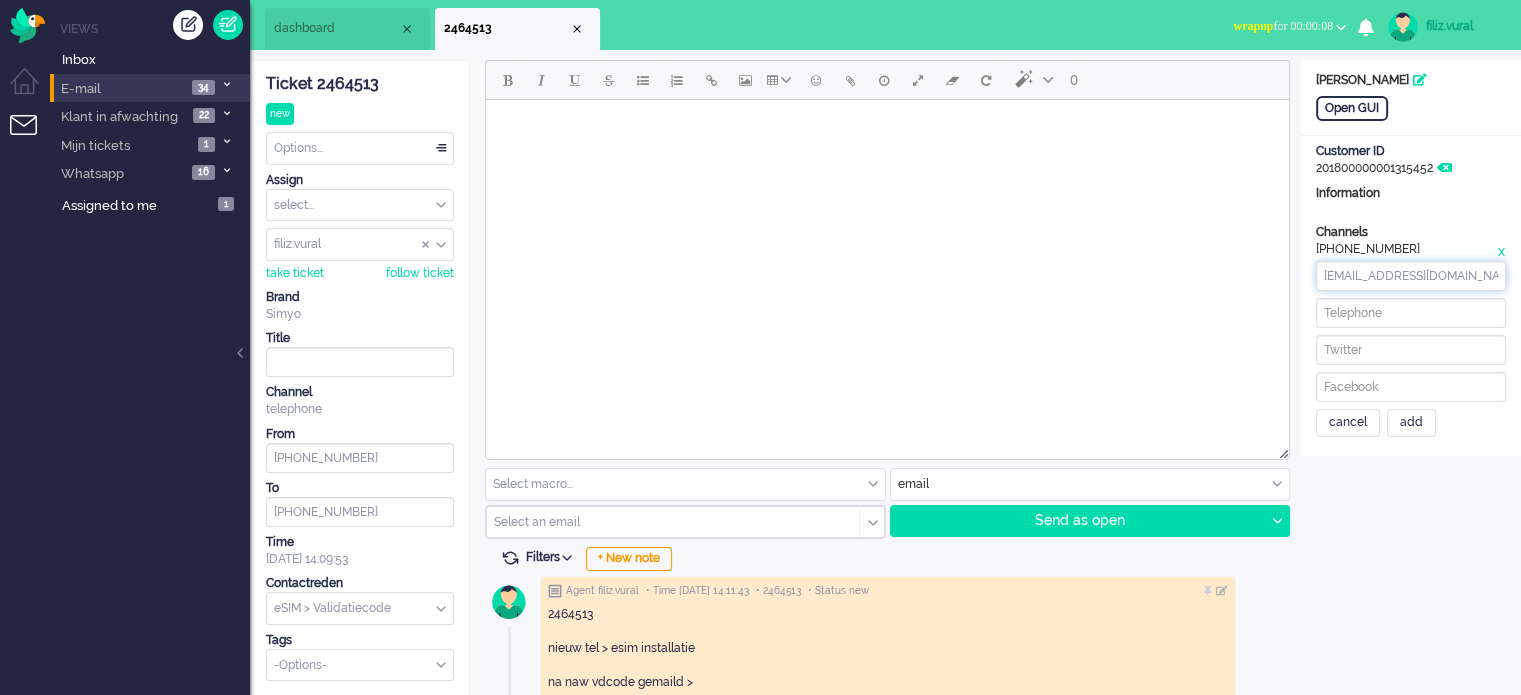 drag, startPoint x: 1862, startPoint y: 369, endPoint x: 1233, endPoint y: 276, distance: 635.838 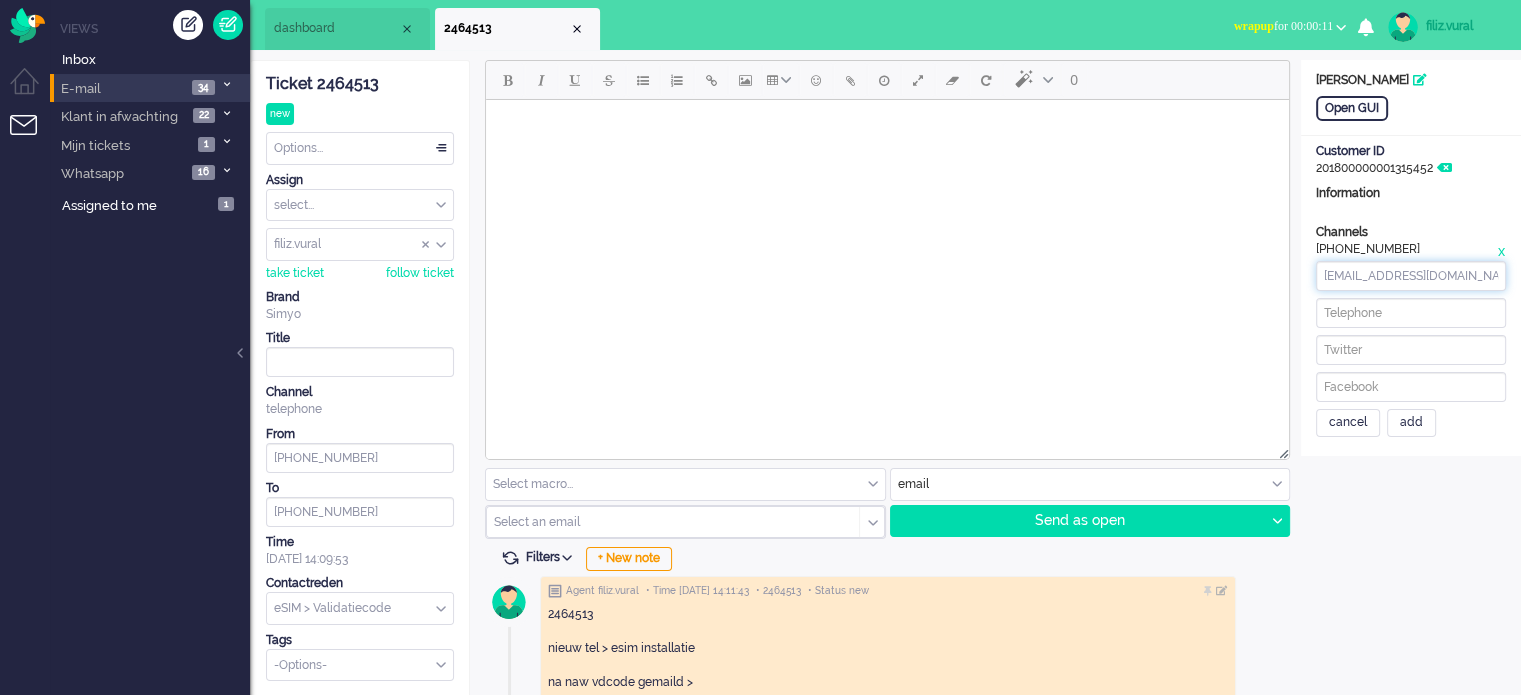 click on "greeneye_bandit@yahoo.com" at bounding box center [1411, 276] 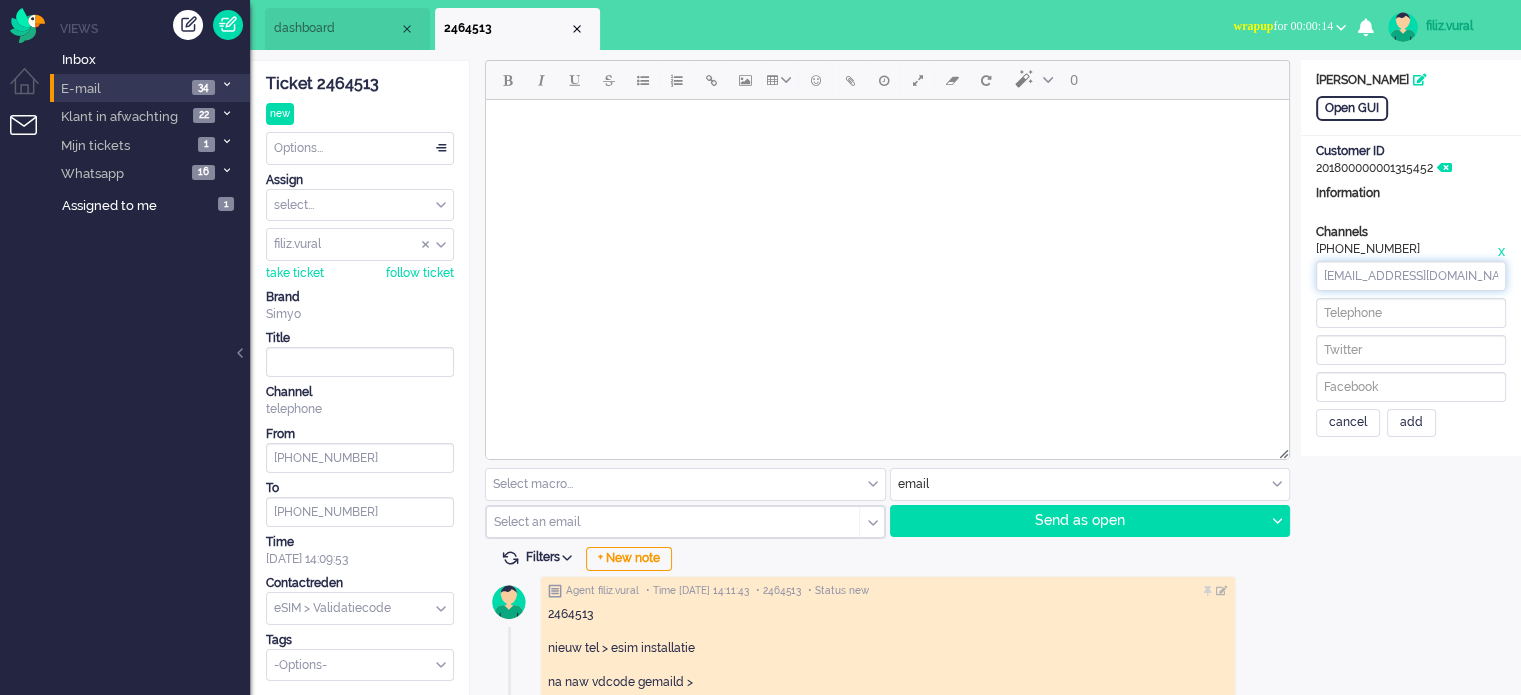 type on "greeneye_bandit@yahoo.com" 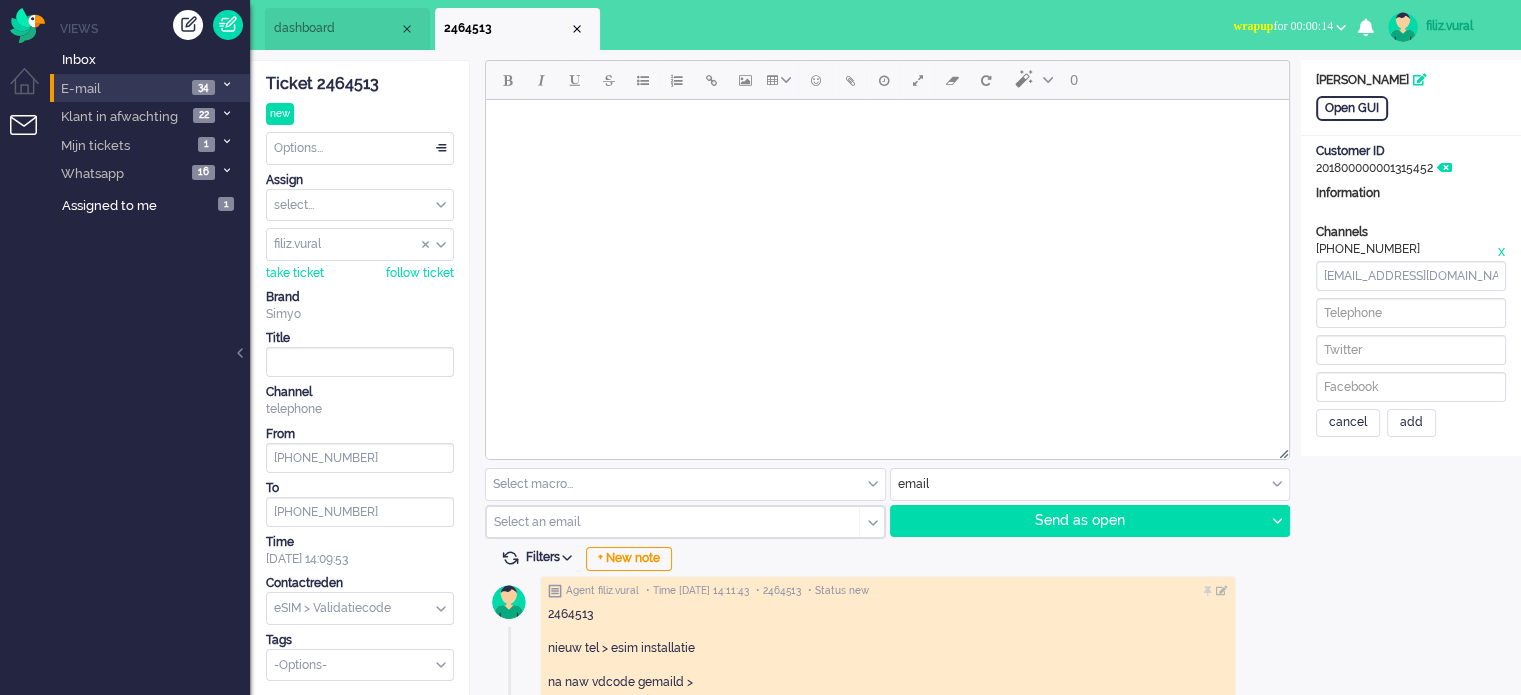 click on "wrapup  for 00:00:14" at bounding box center [1289, 26] 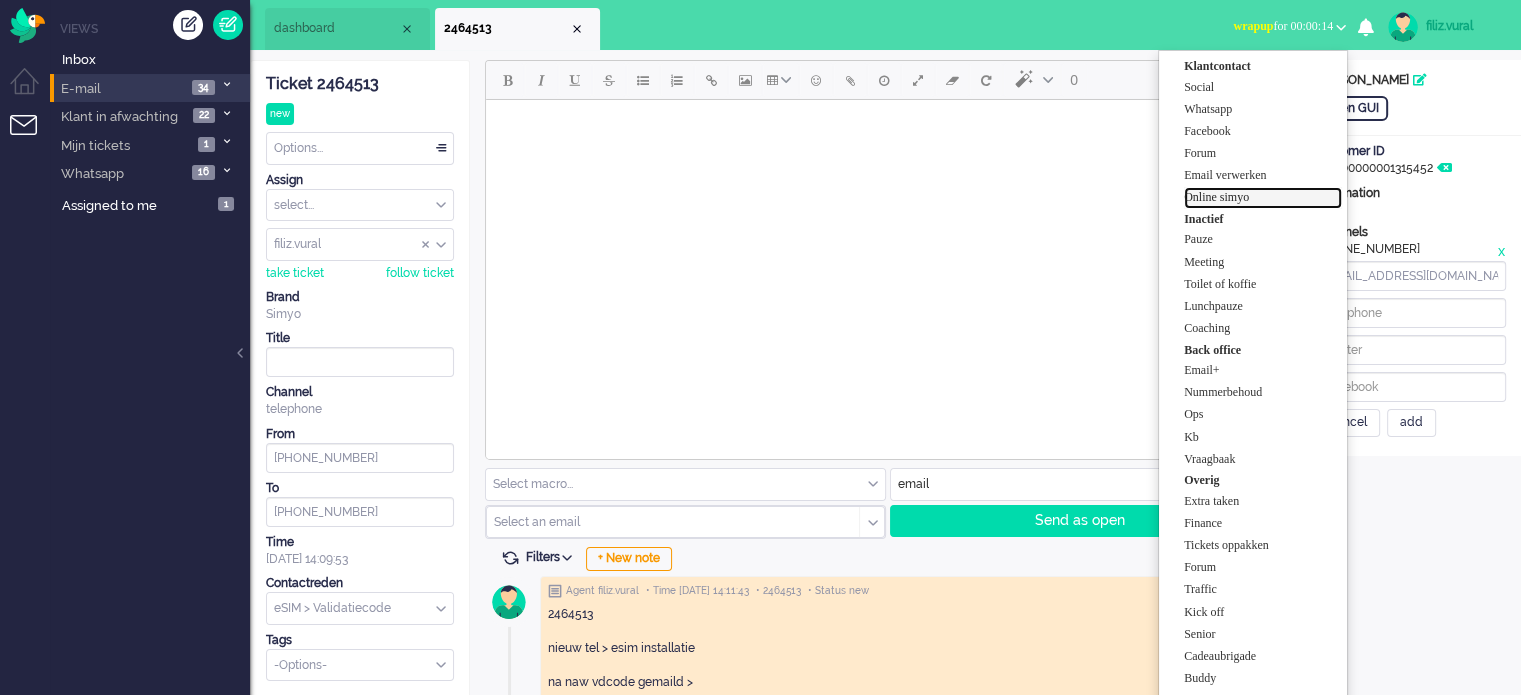click on "Online simyo" at bounding box center [1263, 197] 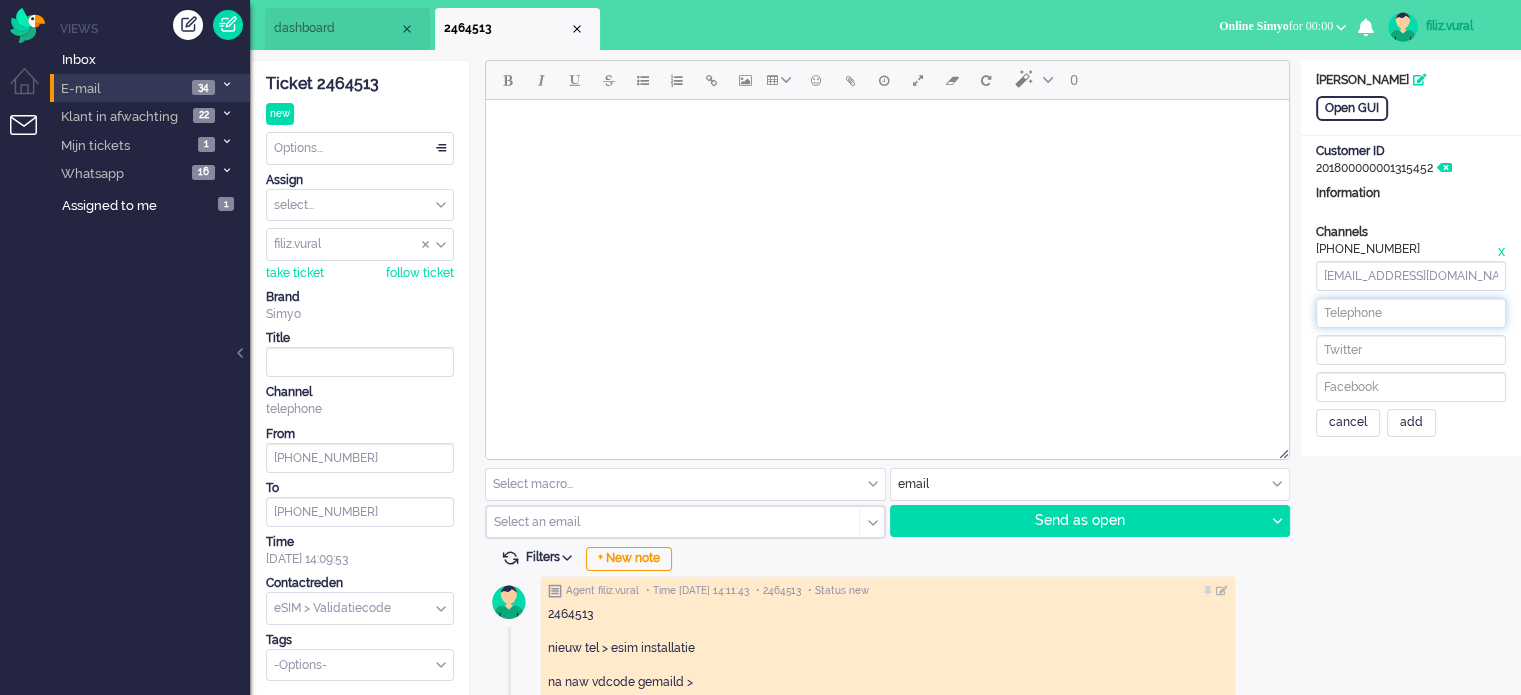 click at bounding box center [1411, 313] 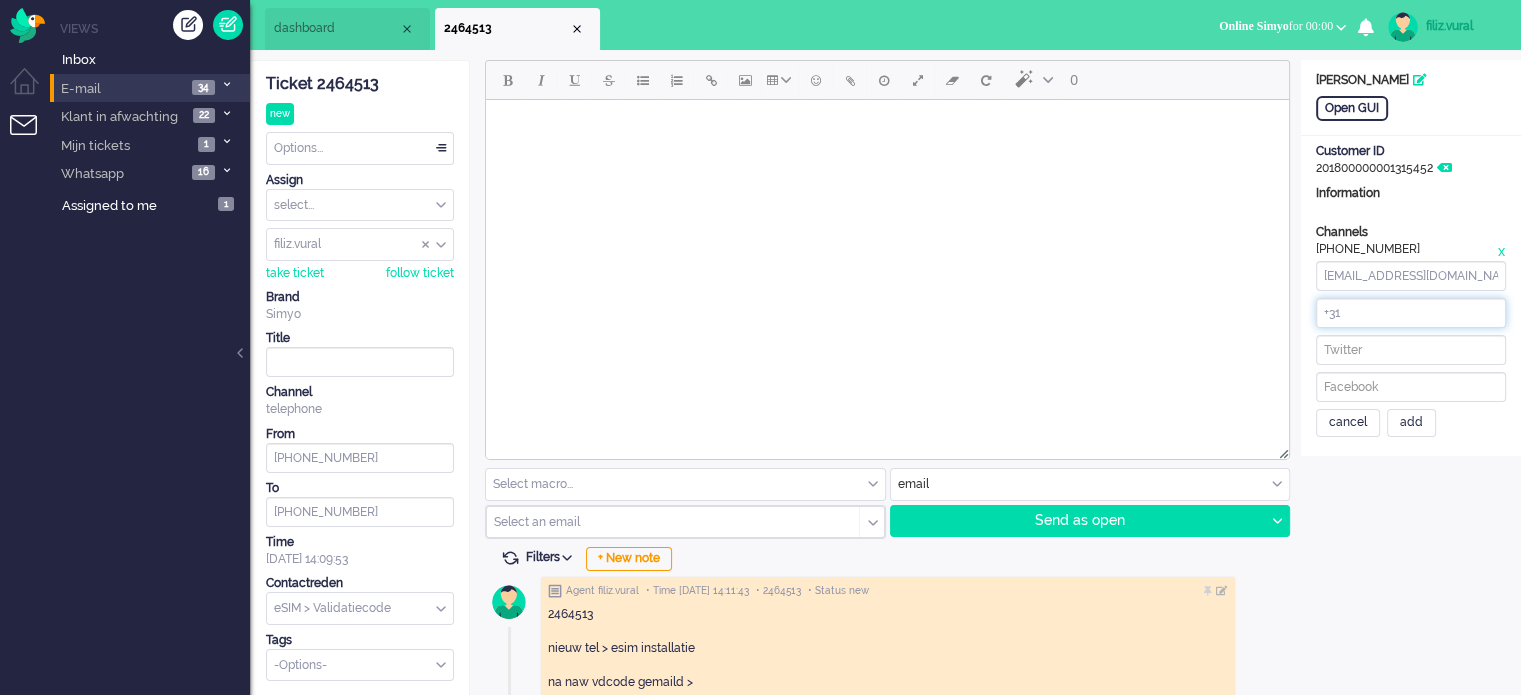 paste on "613716752" 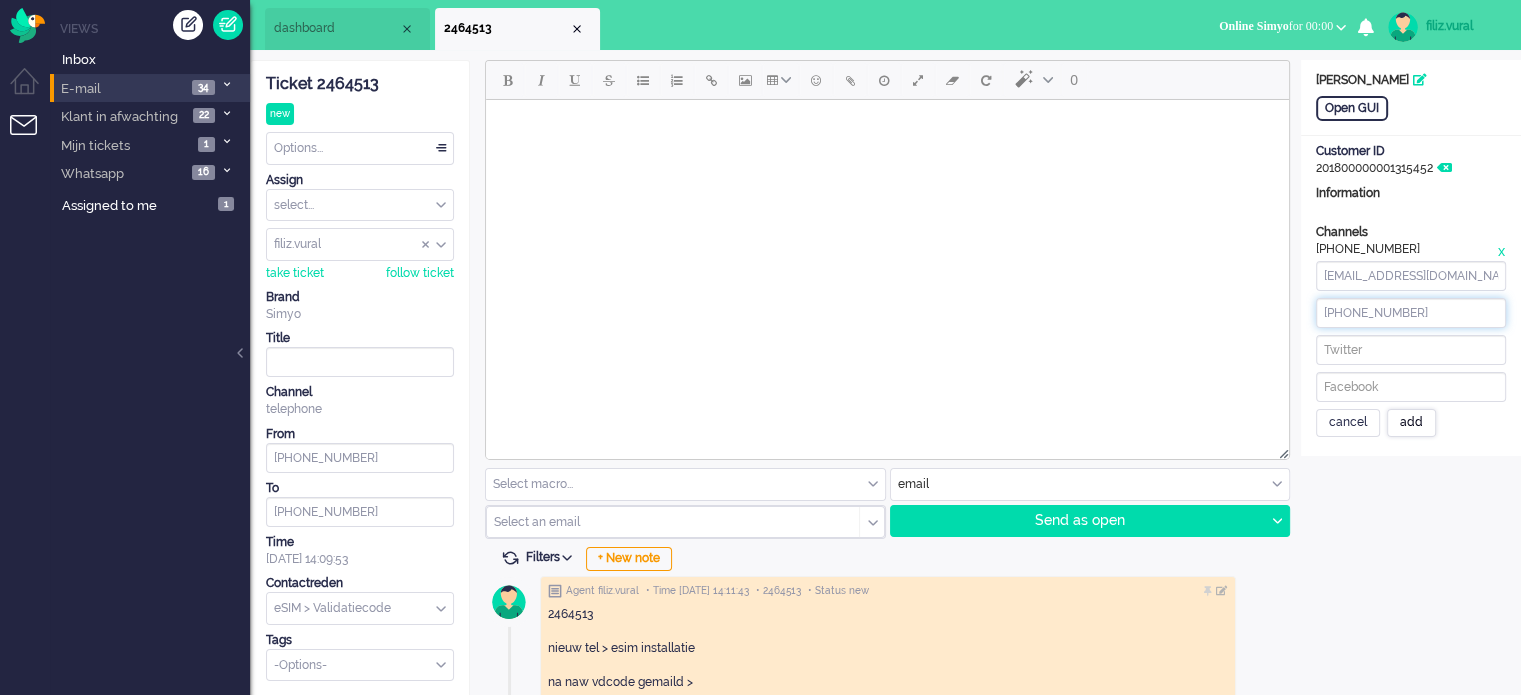 type on "+31613716752" 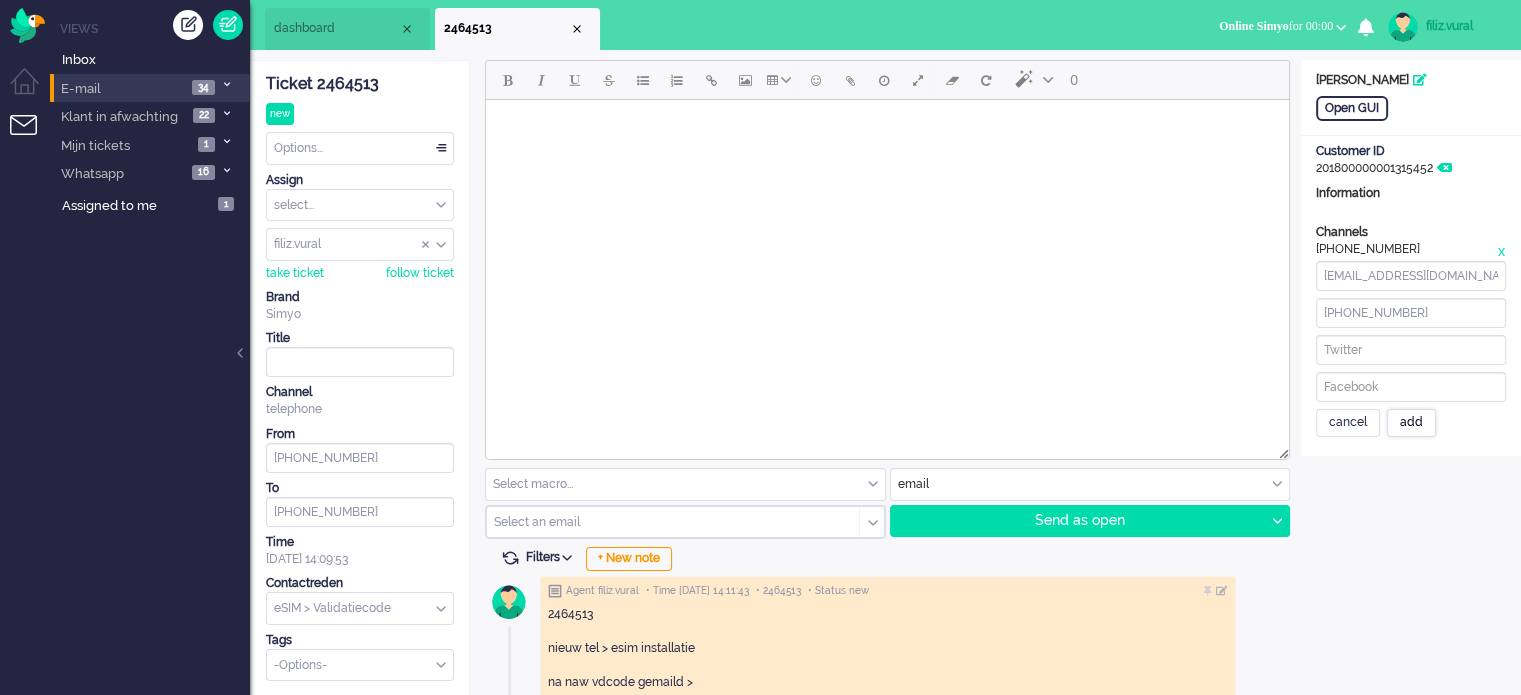 click on "add" at bounding box center [1411, 423] 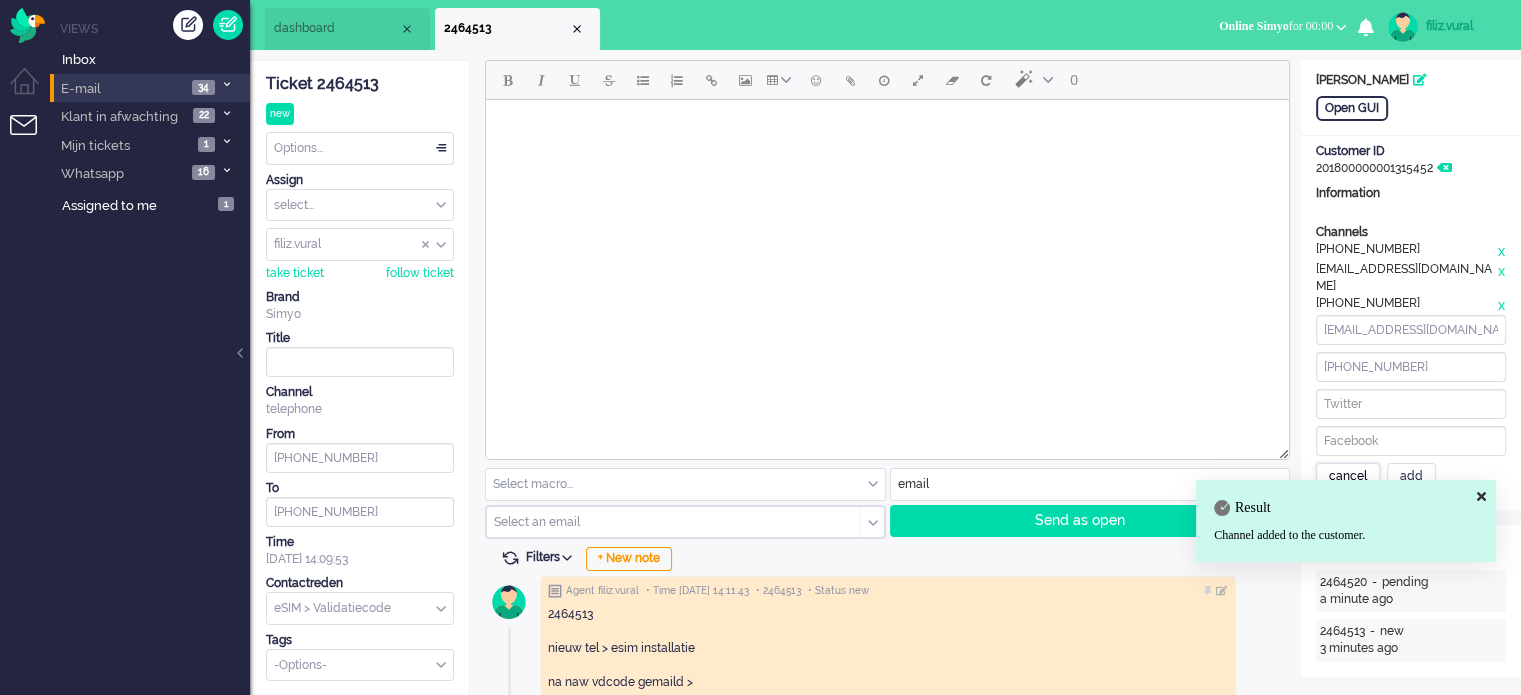 click on "cancel" at bounding box center [1348, 477] 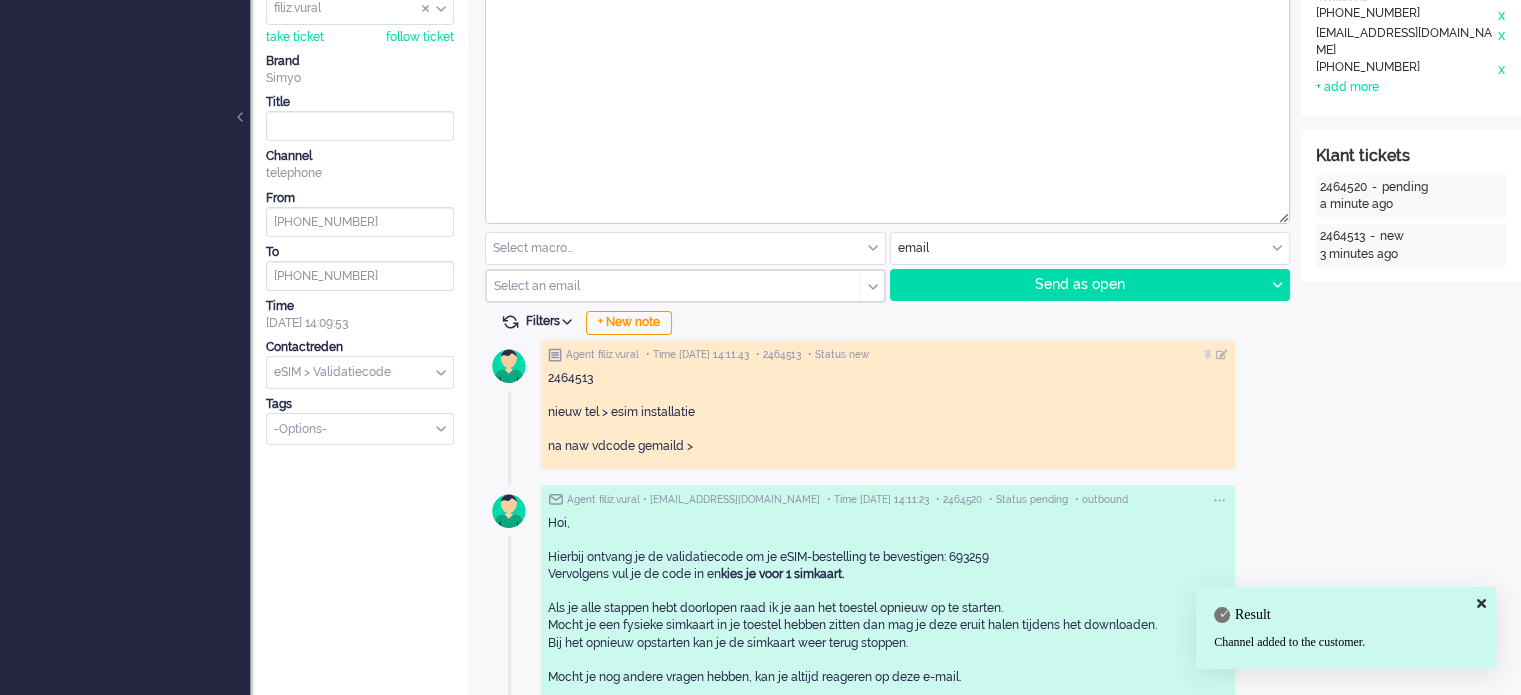 scroll, scrollTop: 0, scrollLeft: 0, axis: both 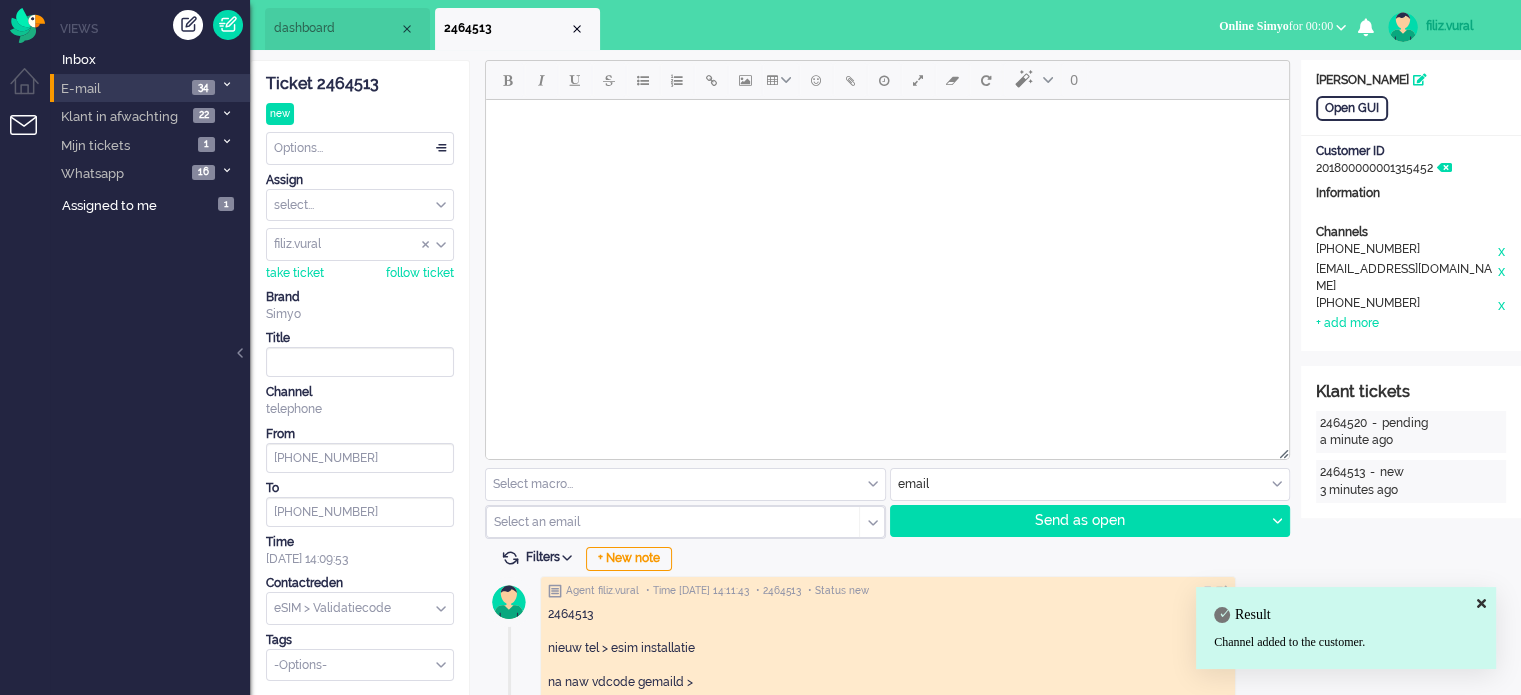 click on "dashboard" at bounding box center (347, 29) 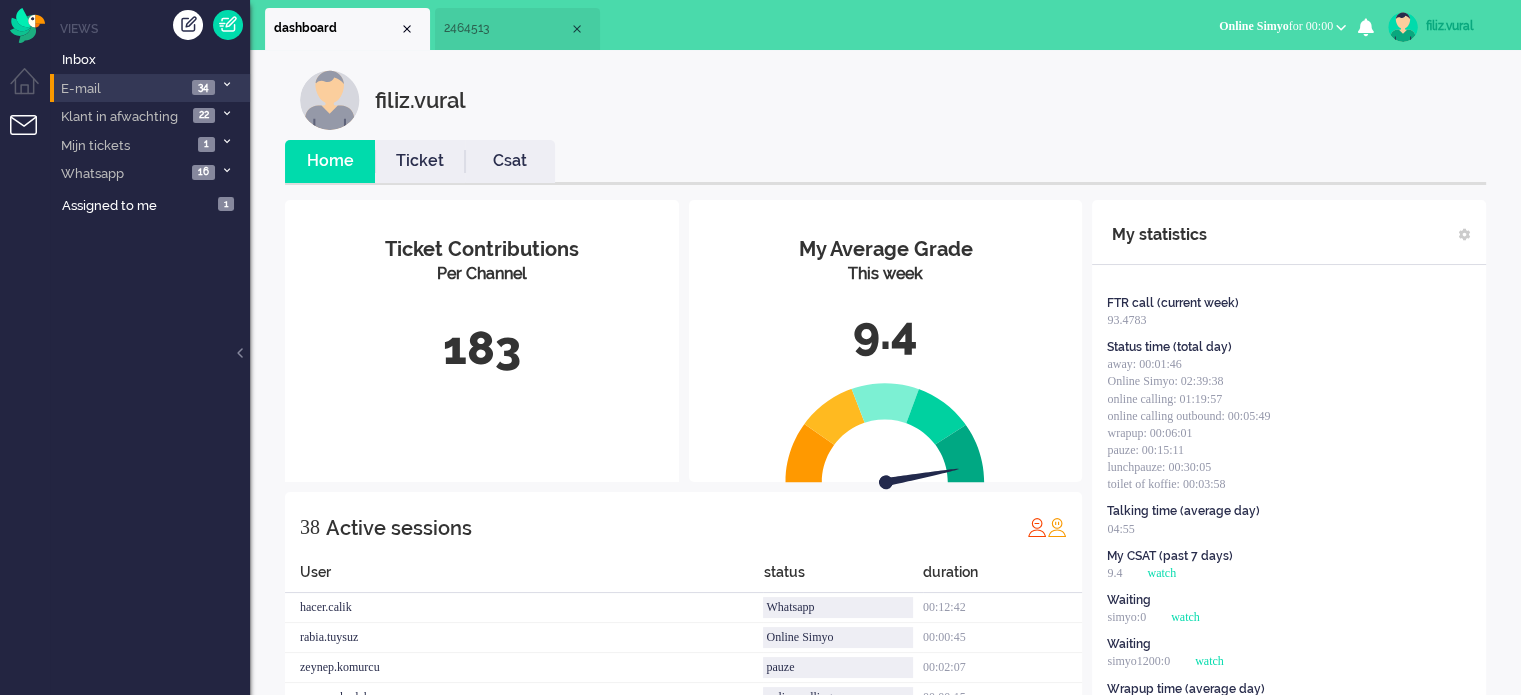 click on "My Average Grade This week 9.4 Ticket Contributions Per Channel 183 38 Active sessions User status duration hacer.calik Whatsapp 00:12:42 rabia.tuysuz Online Simyo 00:00:45 zeynep.komurcu pauze 00:02:07 surayya.budak online calling 00:00:15 merve.genc Online Simyo 00:08:08 vanessa.vanstolk online calling 00:01:08 shahin.ahrary online calling 00:01:24 monica.souverijn away 00:09:19 leon.bakuwel Online Simyo 00:07:57 kevin.hoks lunchpauze 00:10:17 huma.sayed online calling 00:02:15 canan.perkgoz away 00:16:41 meyhube.karabacak Online Simyo 00:14:57 Filiz.altundag lunchpauze 00:25:33 janny.devries Online Simyo 00:10:05 Jada.Goedhart Online Simyo 00:04:58 margerie.ost email+ 01:04:57 miguel.lieveld Extra taken 00:02:41 zeliha.yilmaz Online Simyo 00:05:56 seren.ozceylanoglu Social 05:07:15 kelly.bosson online calling 00:13:14 rick.groeneweg away 01:15:39 leontine.penning Online Simyo 00:08:01 pamela.dekorte online calling 00:00:29 sevda.polatli Whatsapp 00:31:24 shaniqua.purperhart Online Simyo 00:00:24 Senior 9.4" at bounding box center [885, 976] 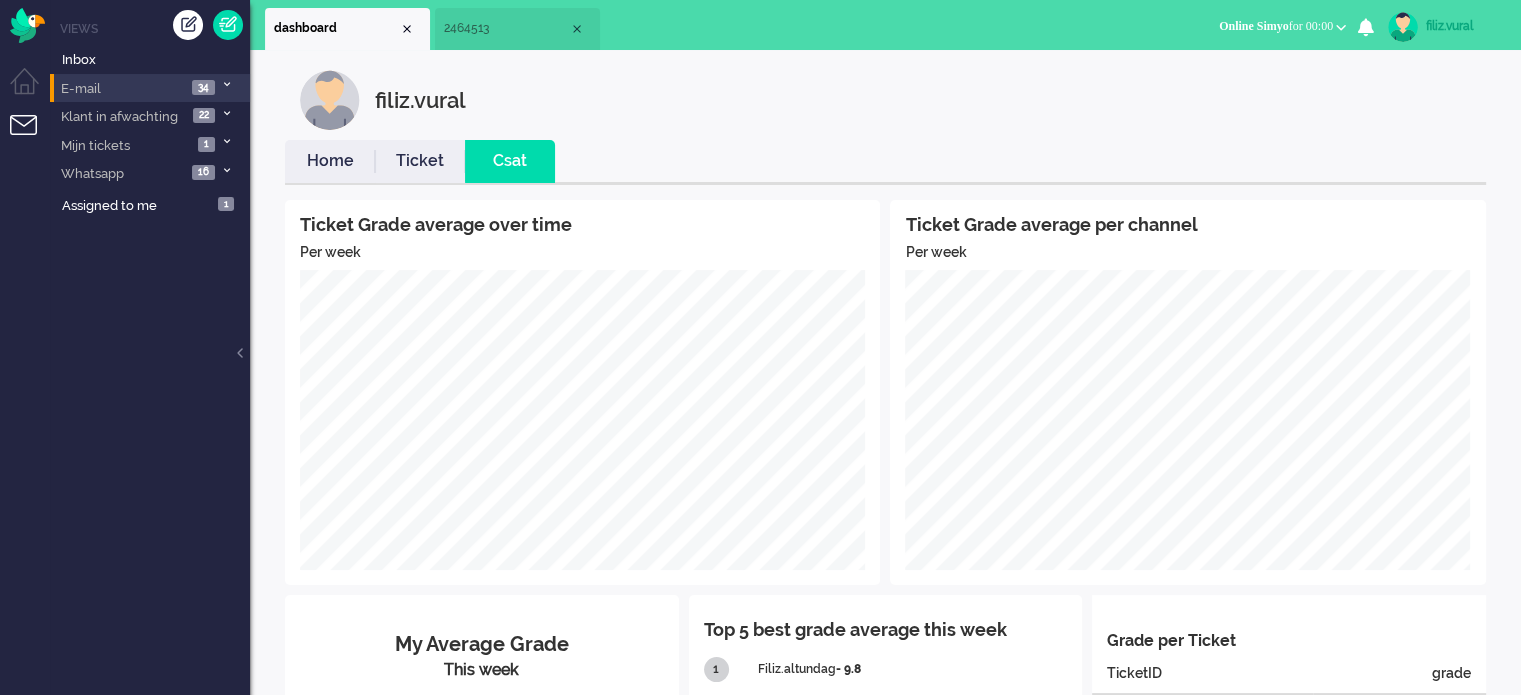click on "Home" at bounding box center (330, 161) 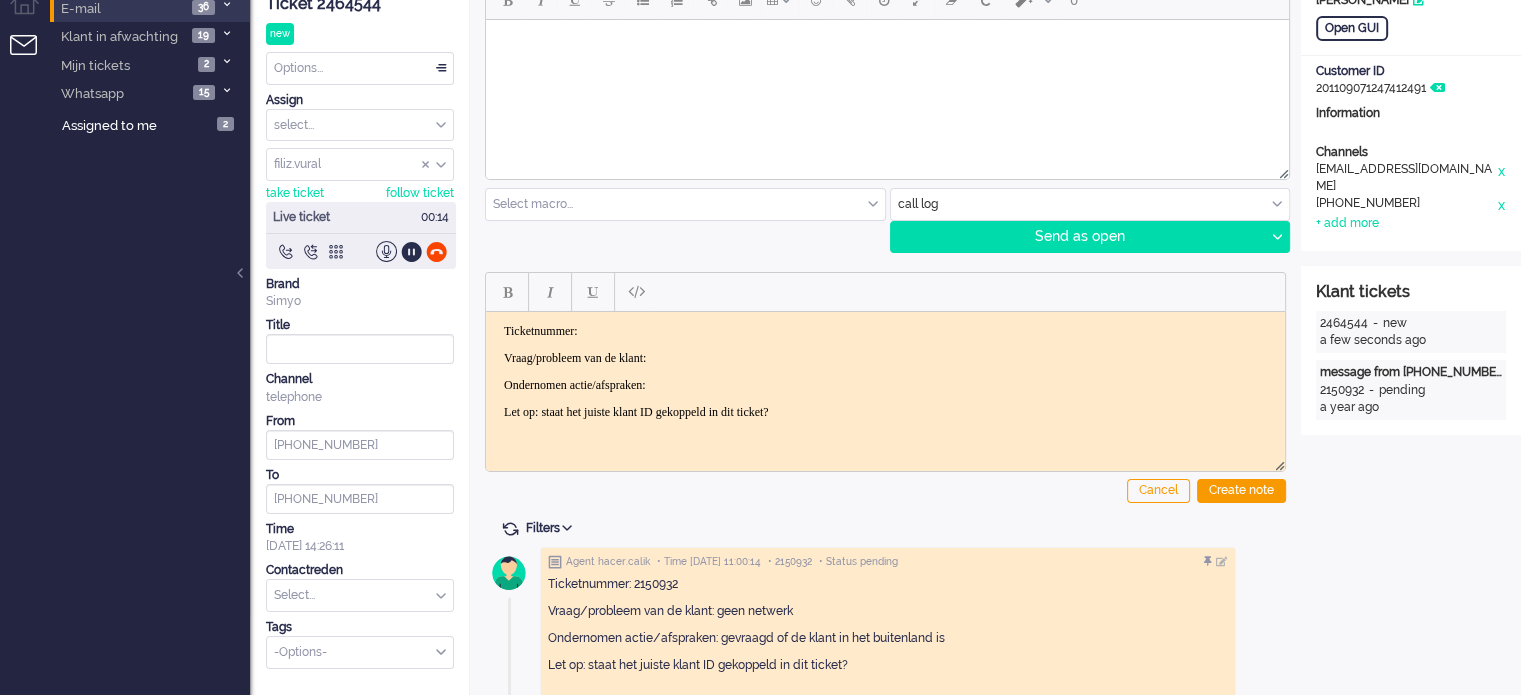 scroll, scrollTop: 0, scrollLeft: 0, axis: both 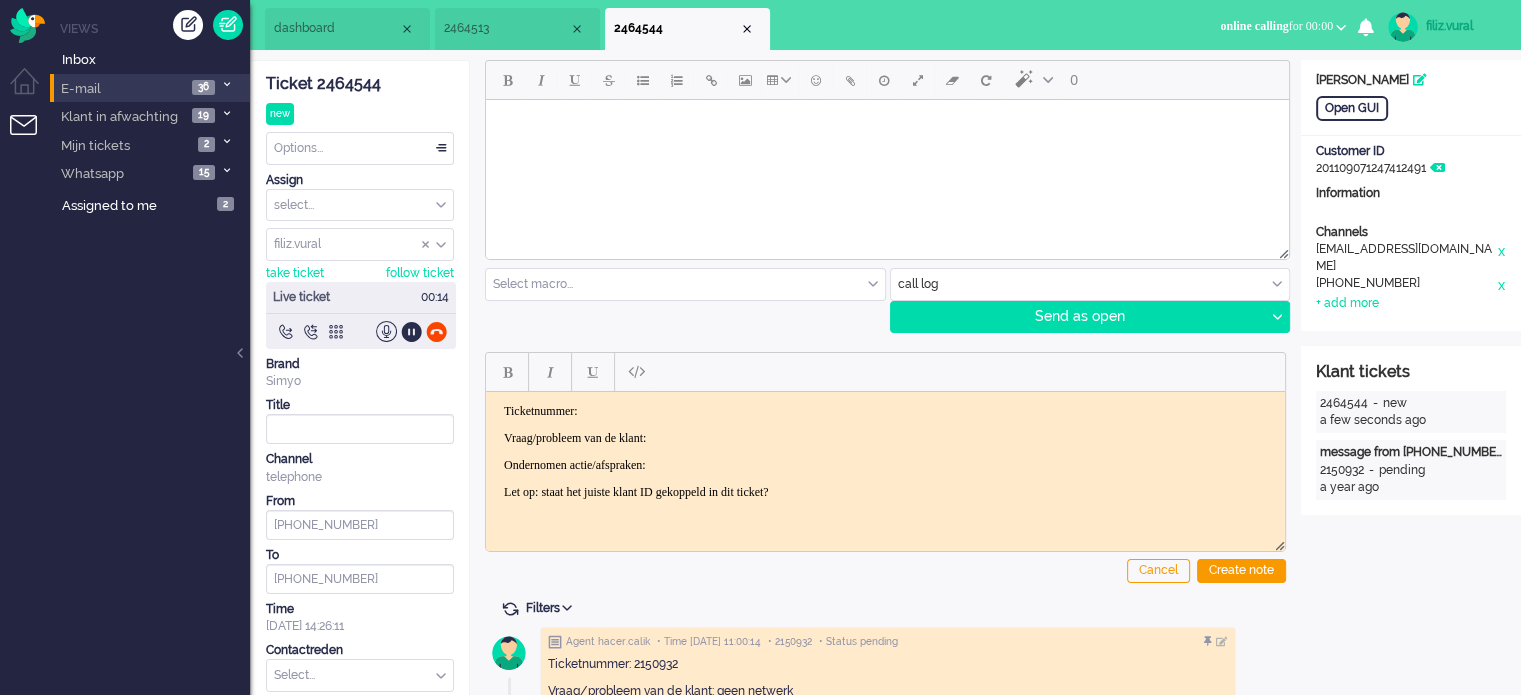 click on "Open GUI Customer Name  E Hamers  Customer ID  201109071247412491  Information Channels e-mail emmalynn.hamers@gmail.com x telephone +31610632311 x + add more" at bounding box center [1411, 195] 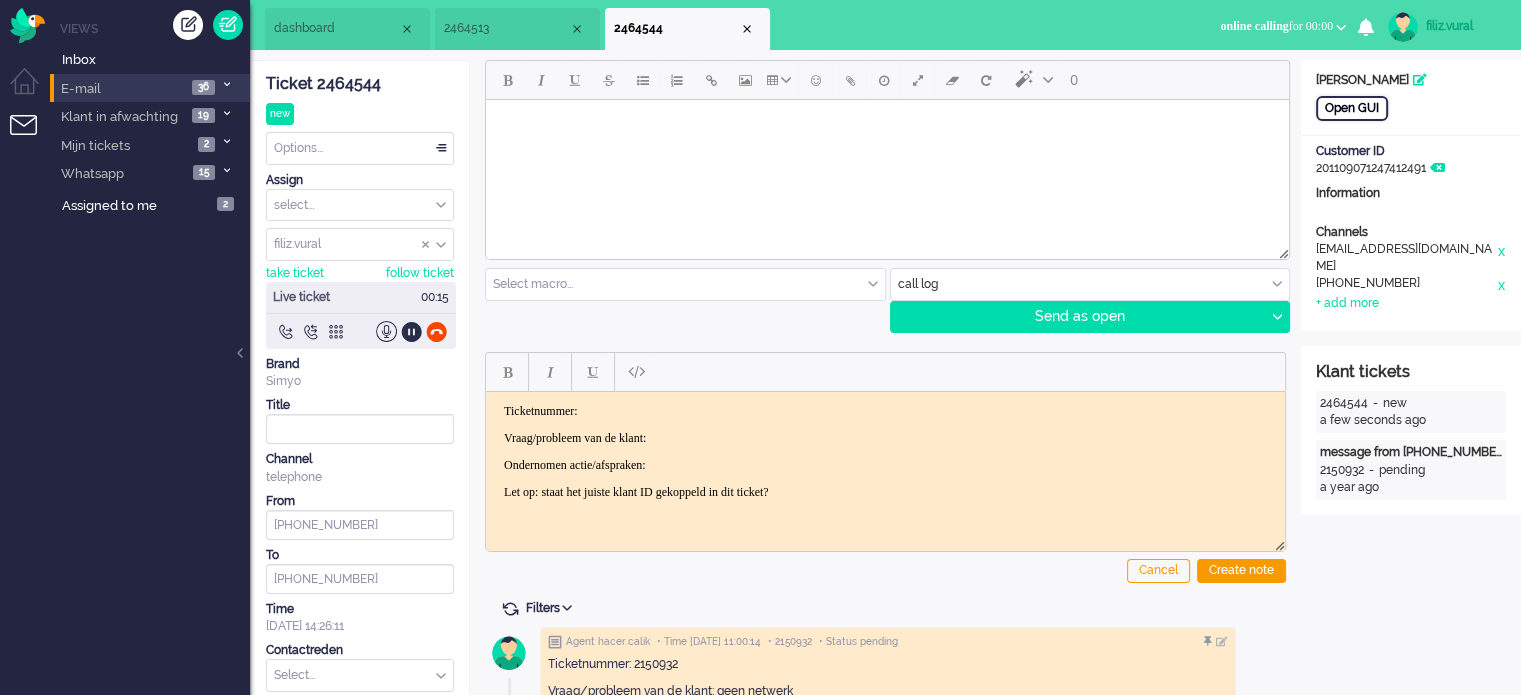 click on "Open GUI" at bounding box center (1352, 108) 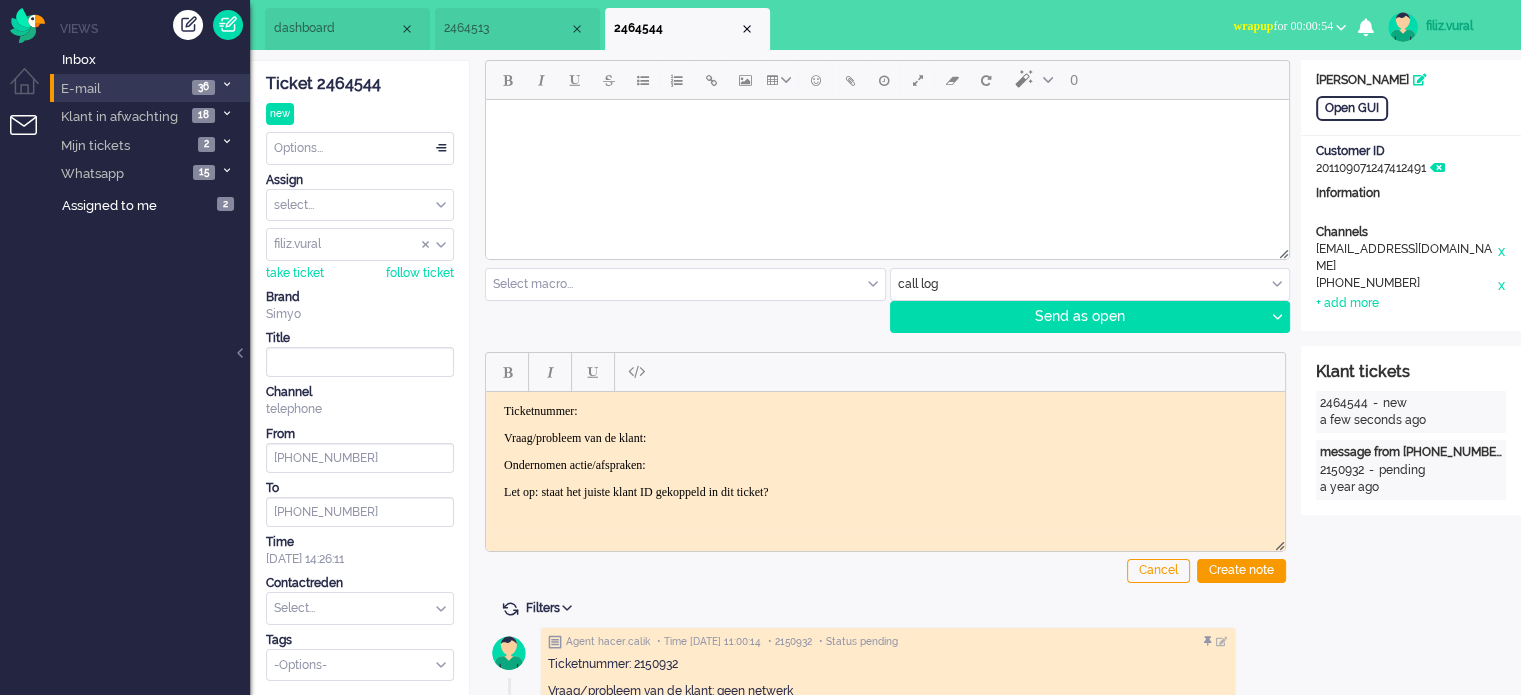 click on "wrapup  for 00:00:54" at bounding box center [1283, 26] 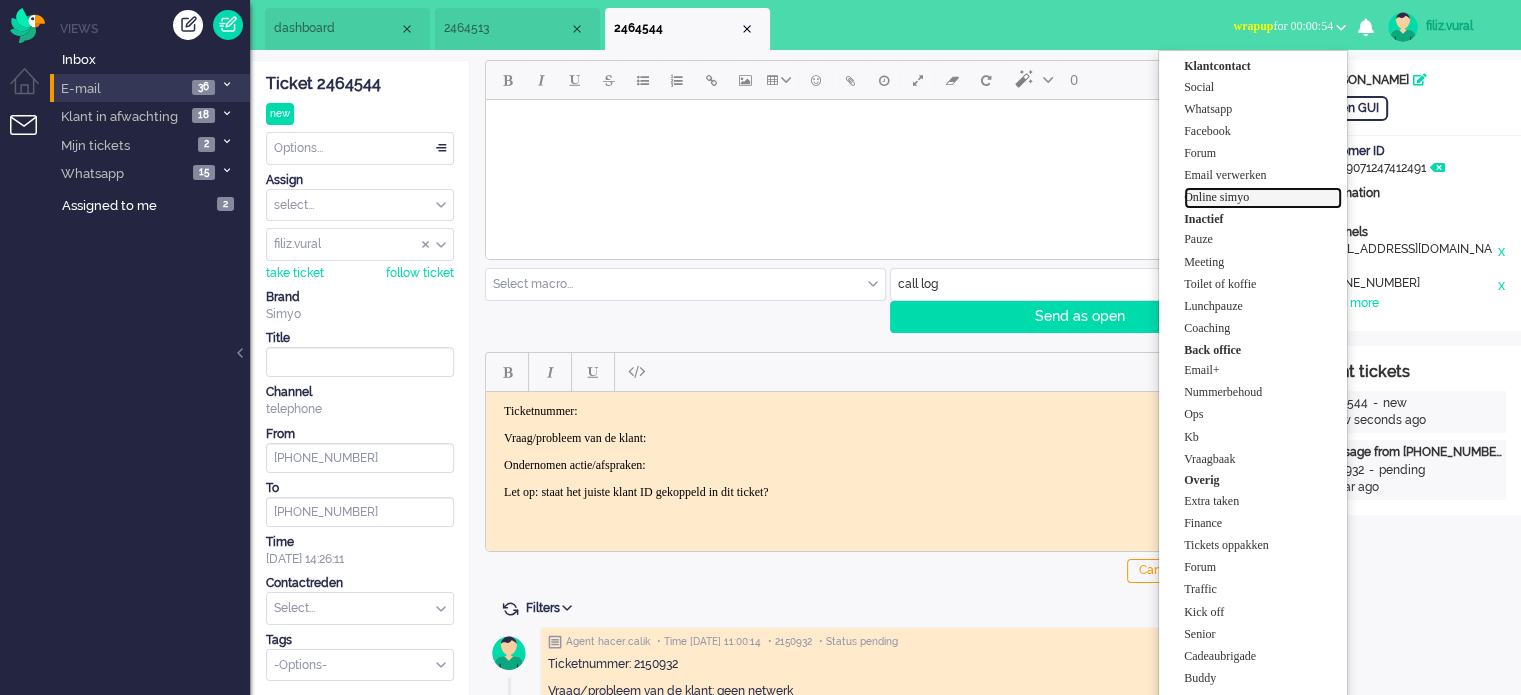 click on "Online simyo" at bounding box center (1263, 197) 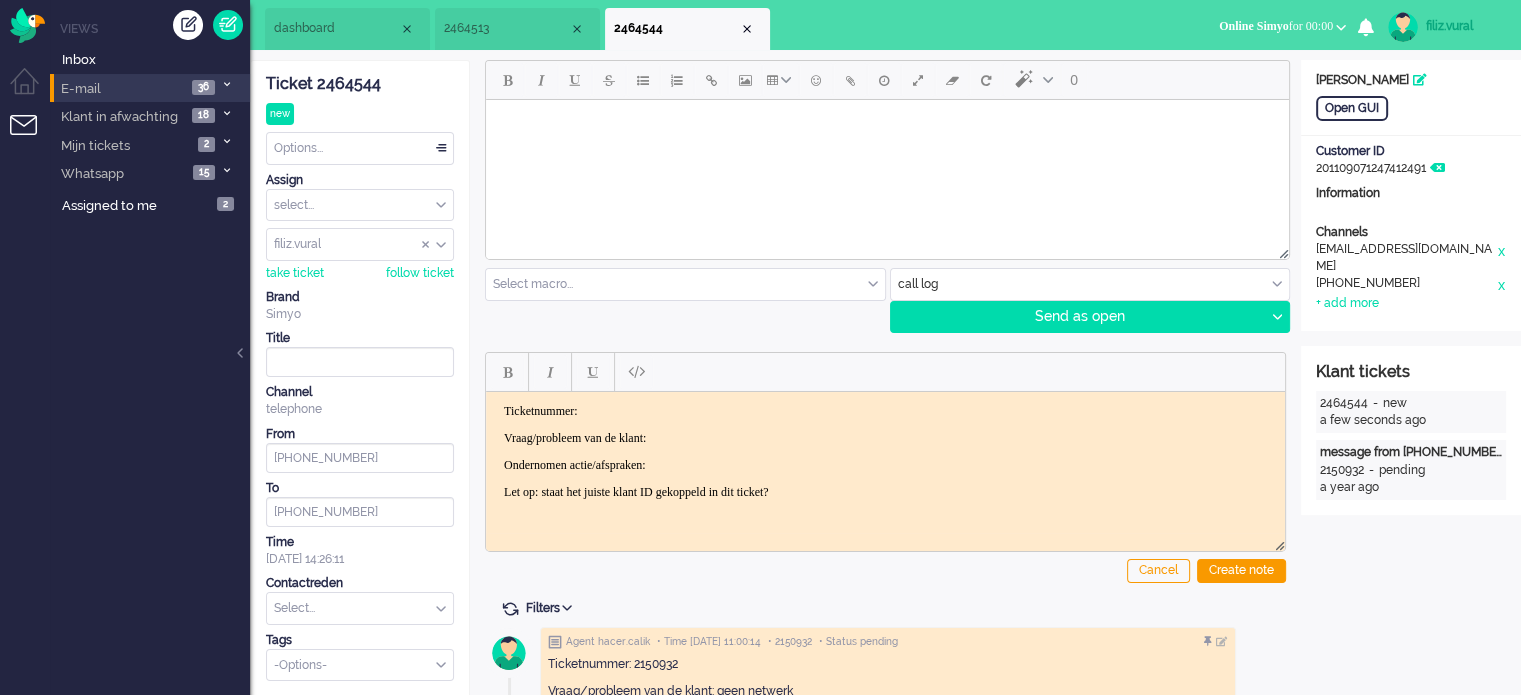 click on "Ticket 2464544" 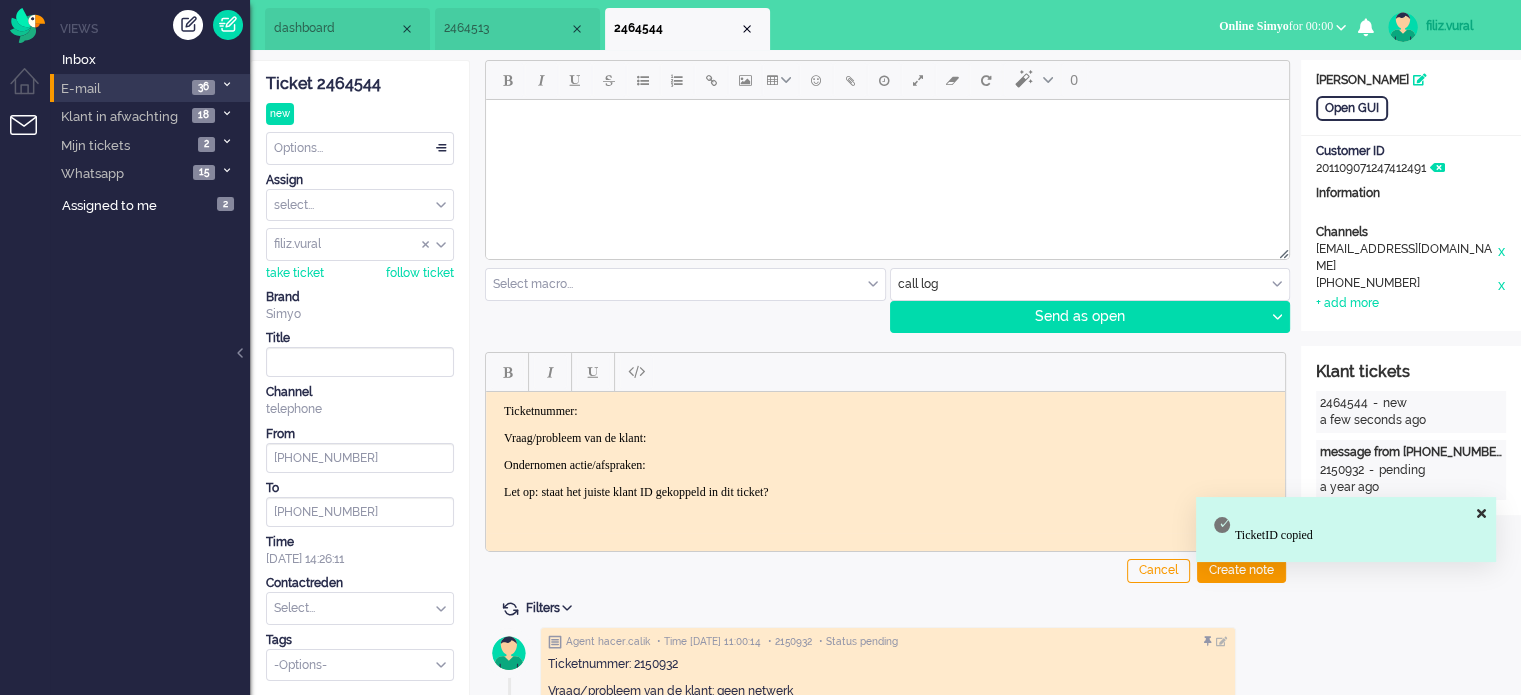 drag, startPoint x: 690, startPoint y: 424, endPoint x: 697, endPoint y: 414, distance: 12.206555 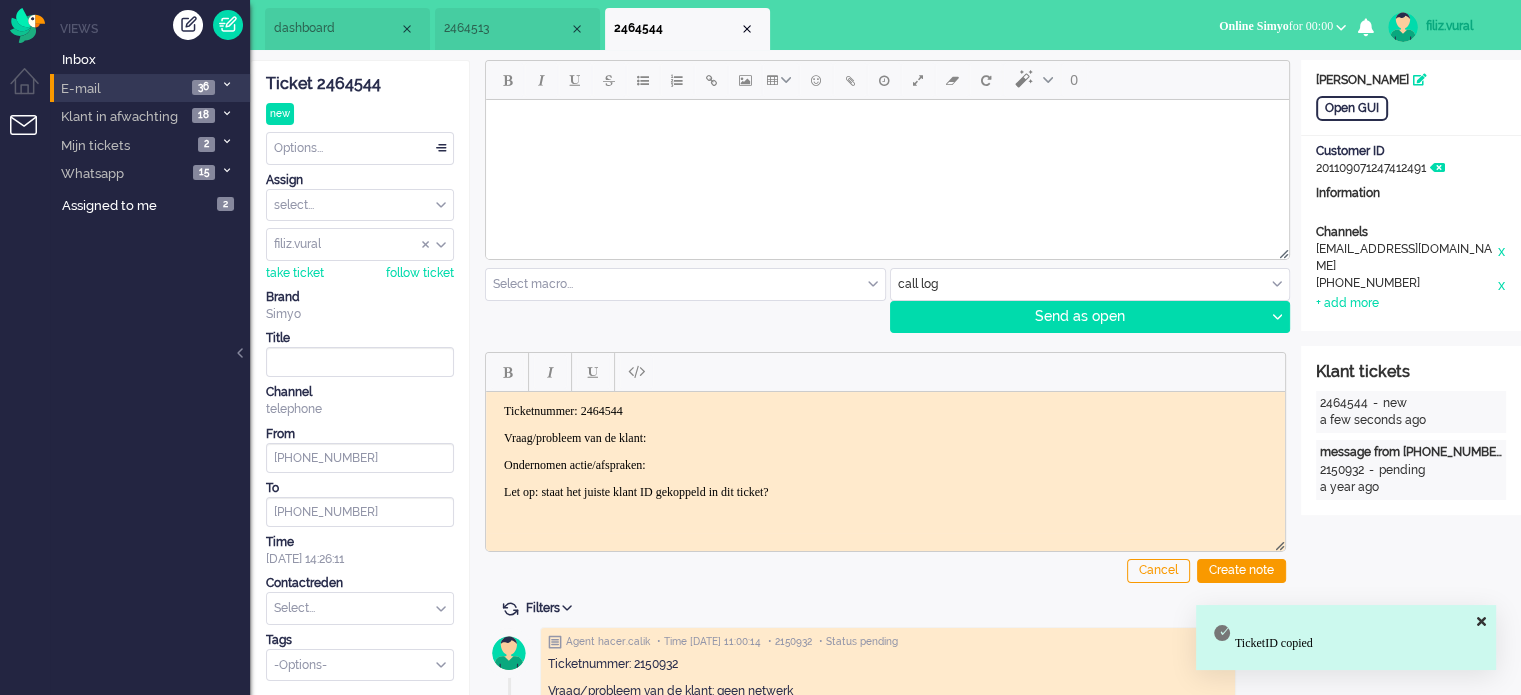 click on "Ticketnummer: 2464544" at bounding box center [885, 410] 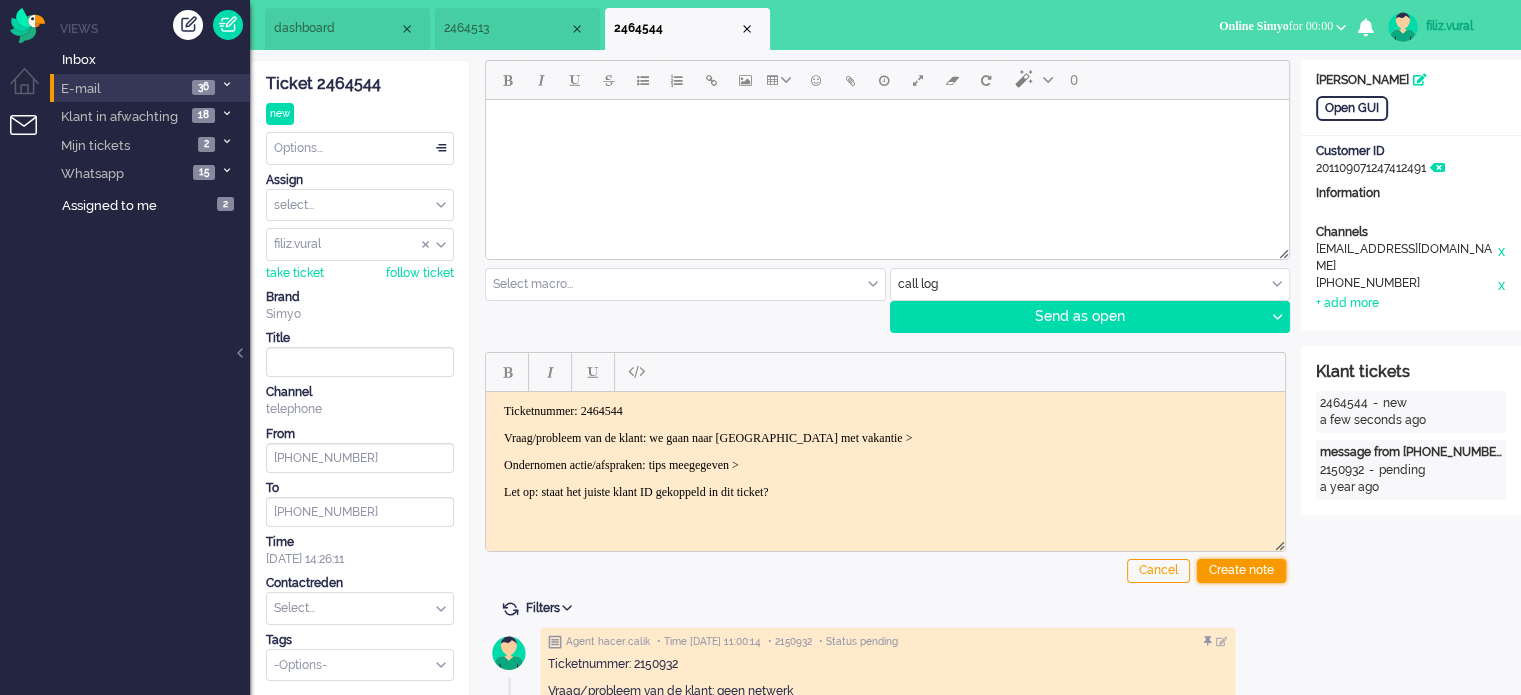 click on "Create note" at bounding box center [1241, 571] 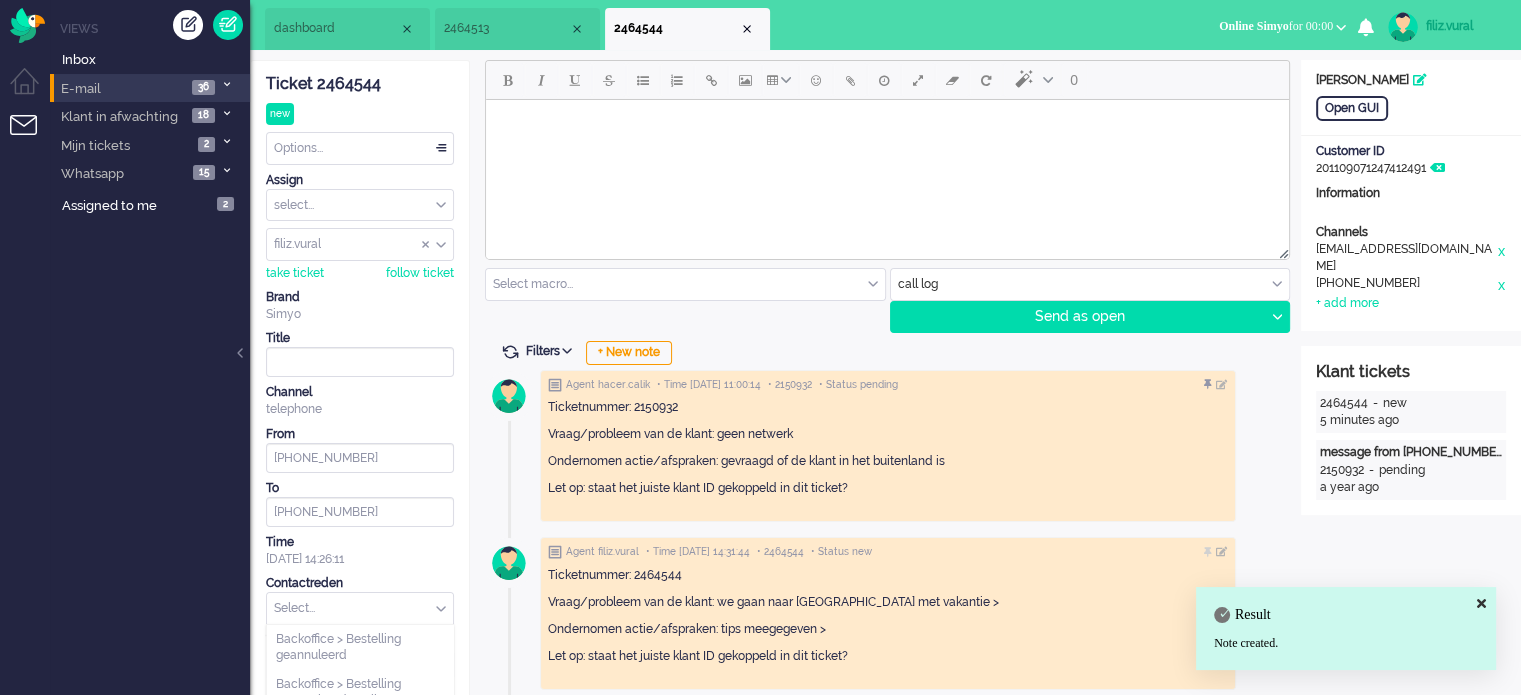 click at bounding box center (360, 608) 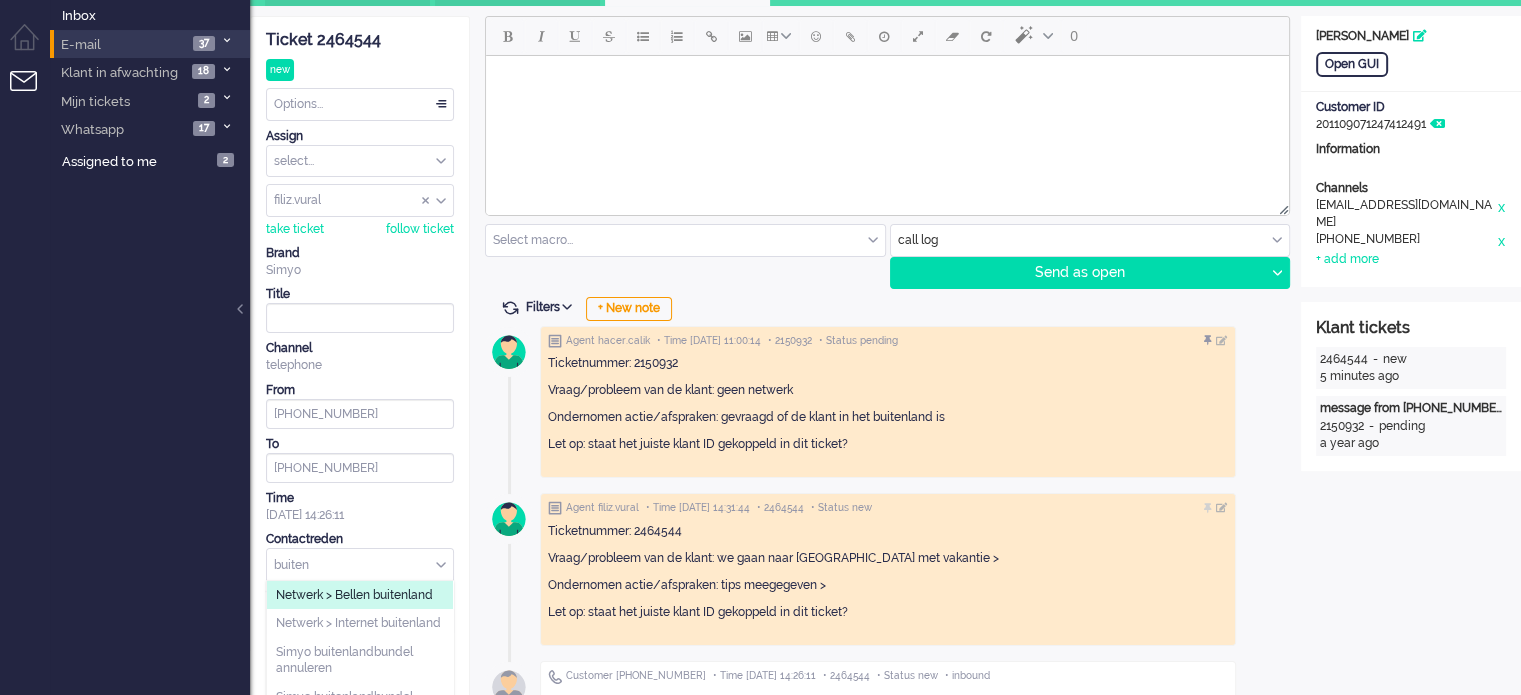 scroll, scrollTop: 83, scrollLeft: 0, axis: vertical 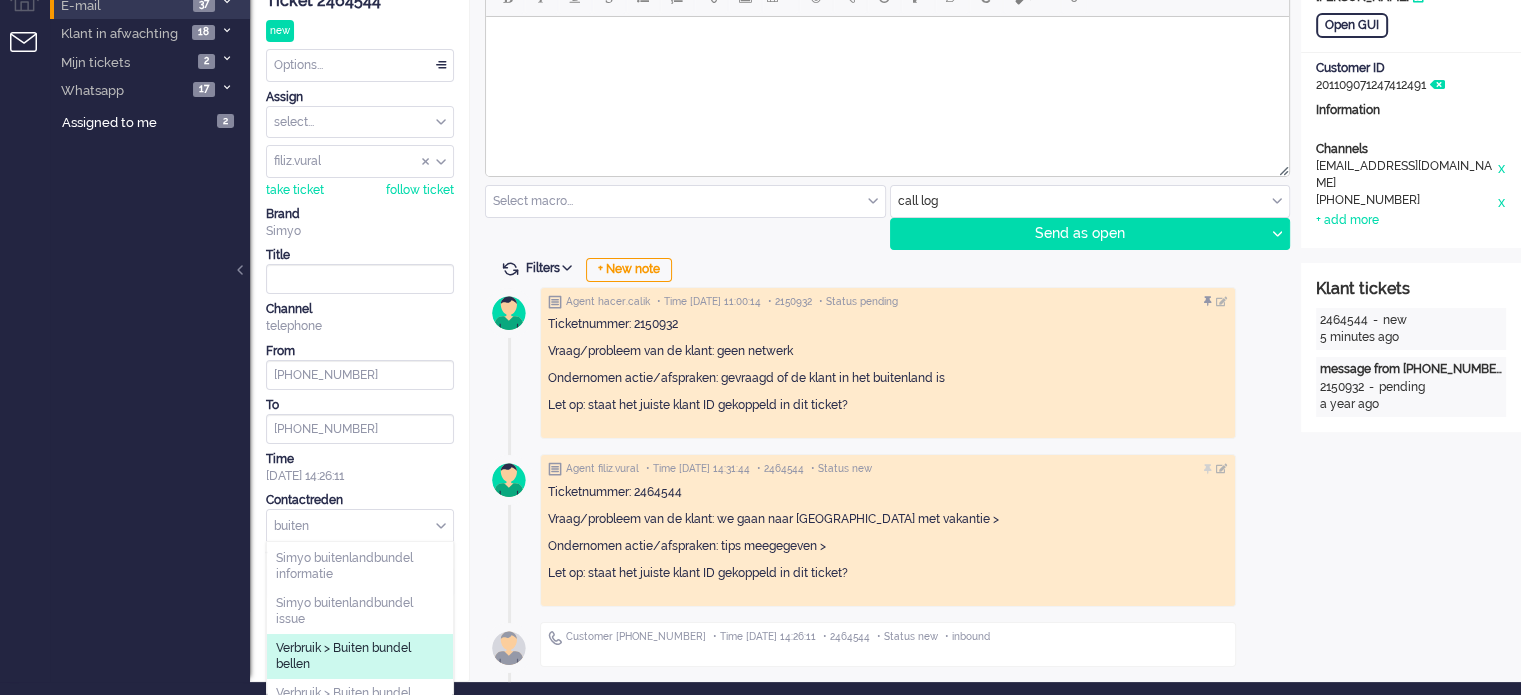 type on "buiten" 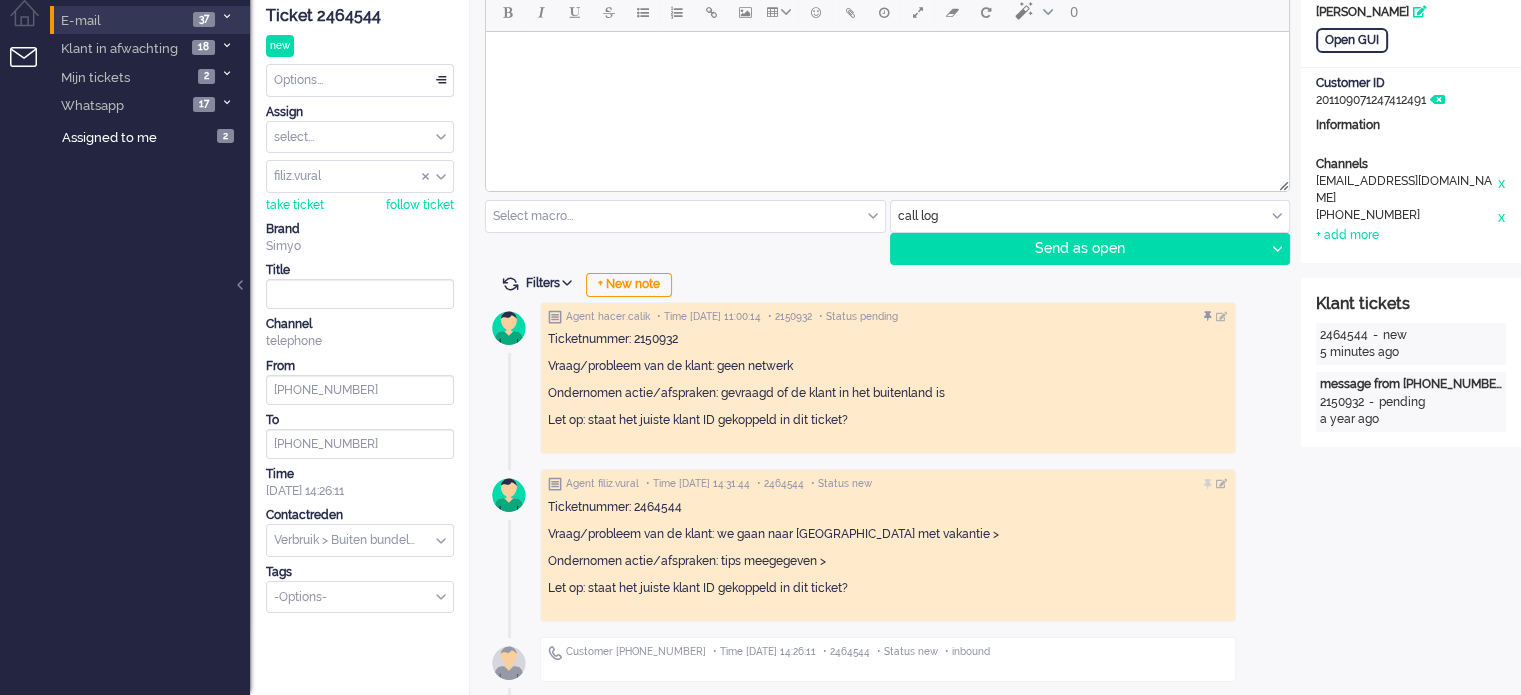 scroll, scrollTop: 0, scrollLeft: 0, axis: both 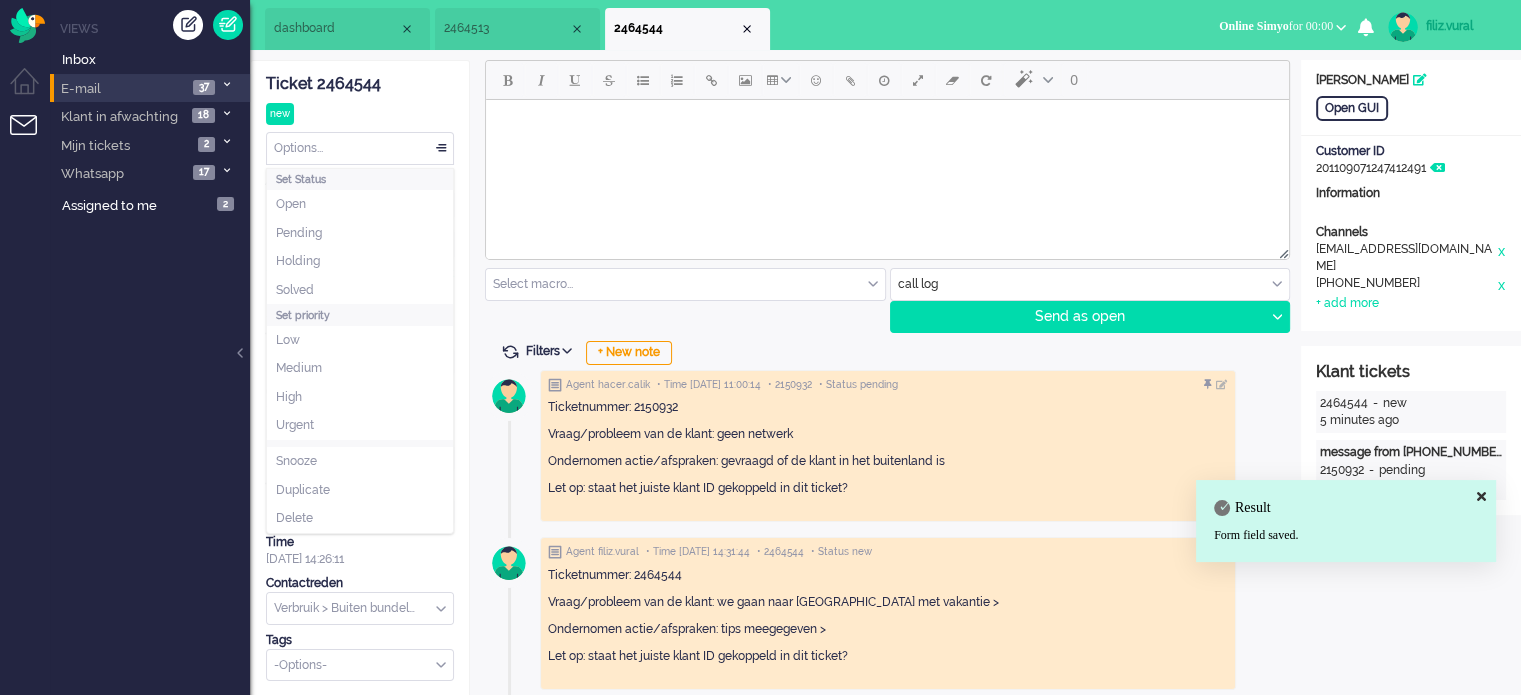 click on "Options..." at bounding box center (360, 148) 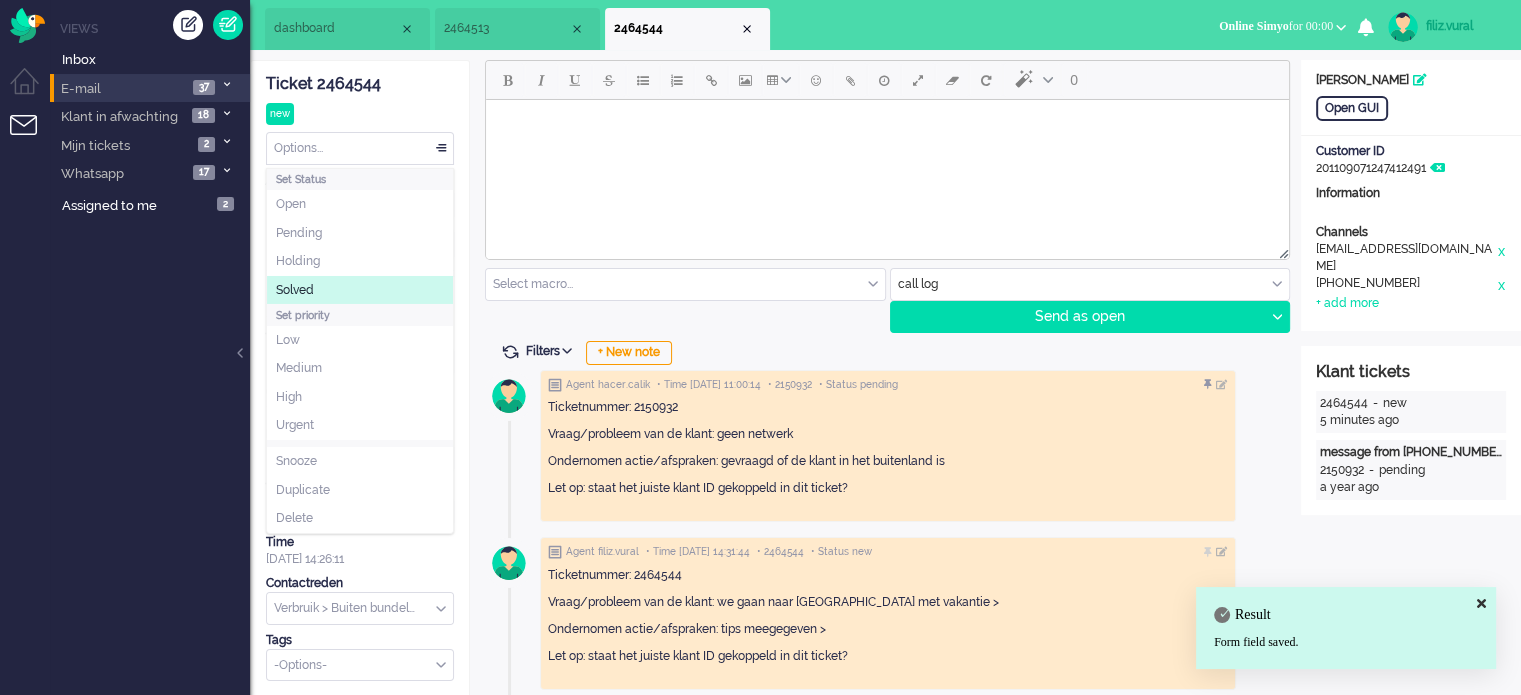 click on "Solved" 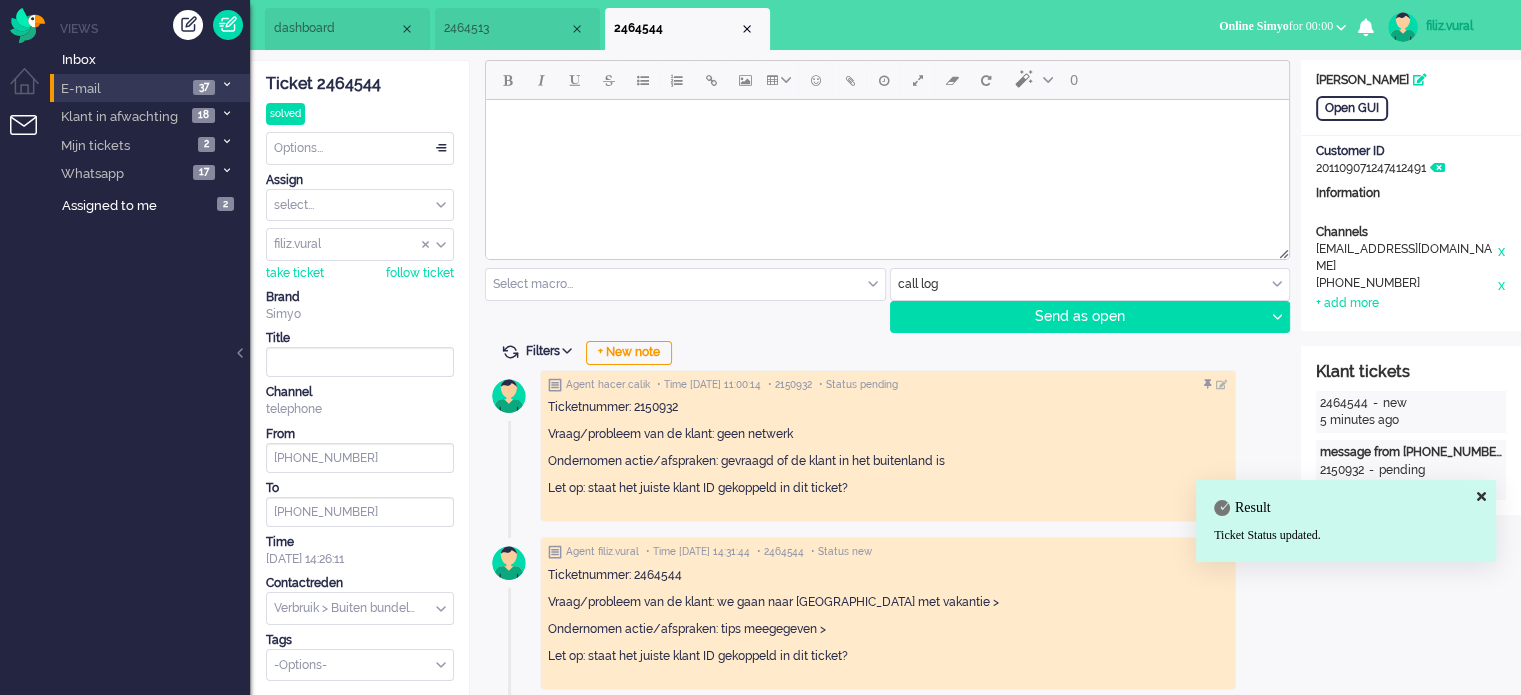 click on "2464544" at bounding box center (687, 29) 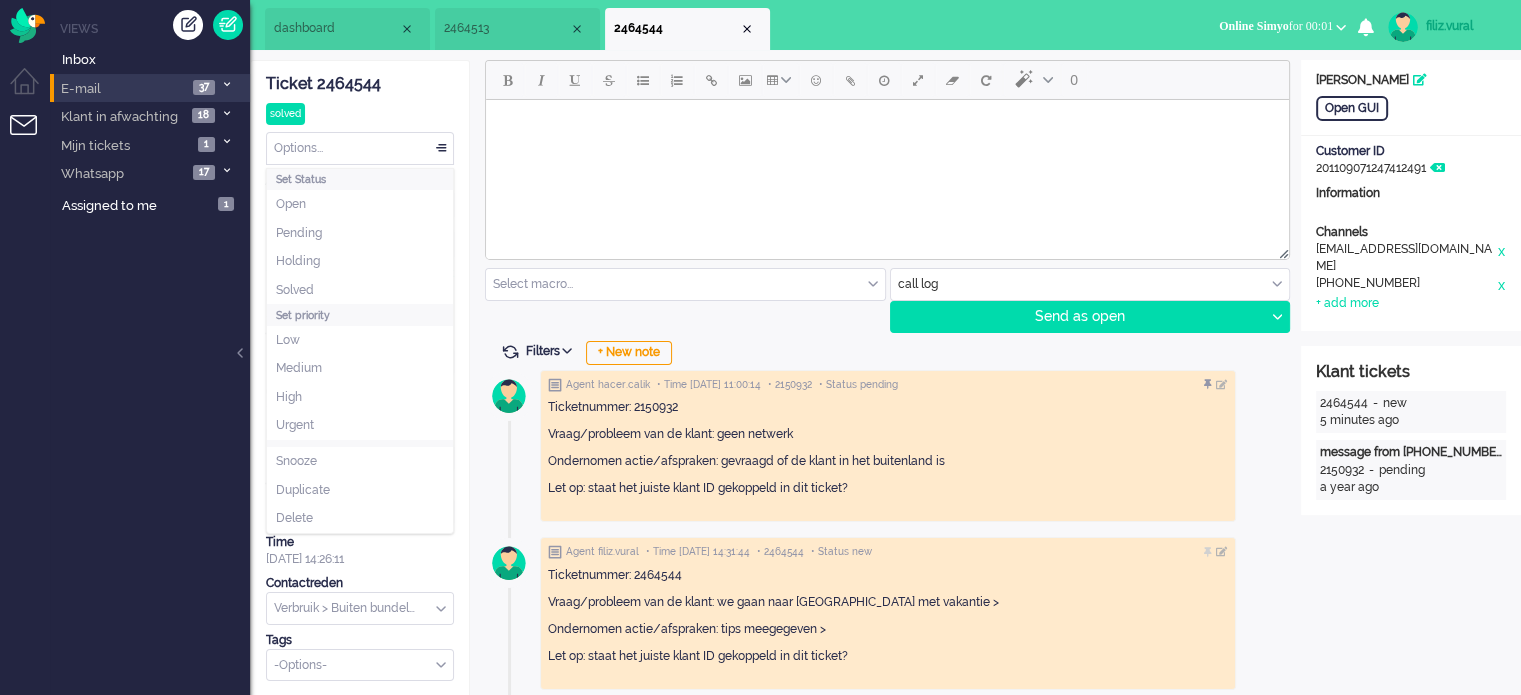 click on "Options..." at bounding box center (360, 148) 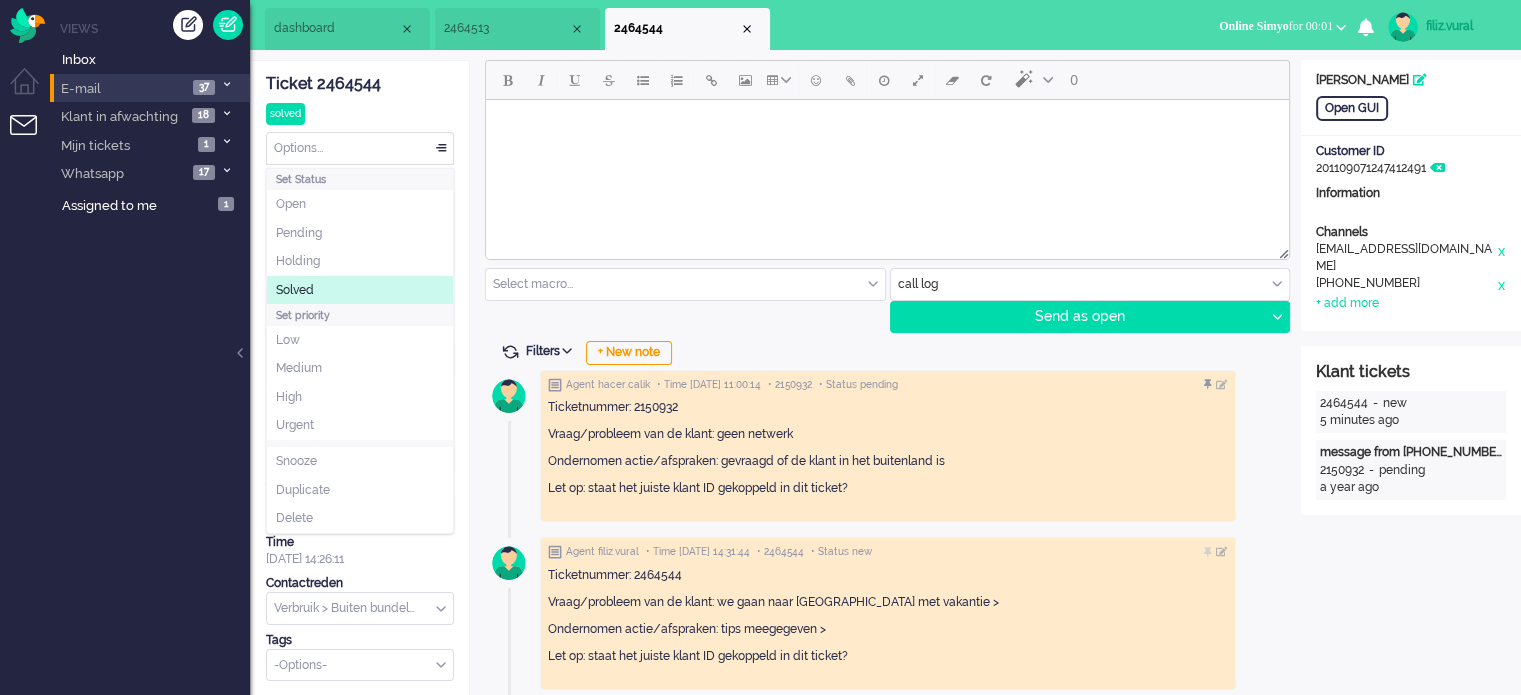 click on "Solved" 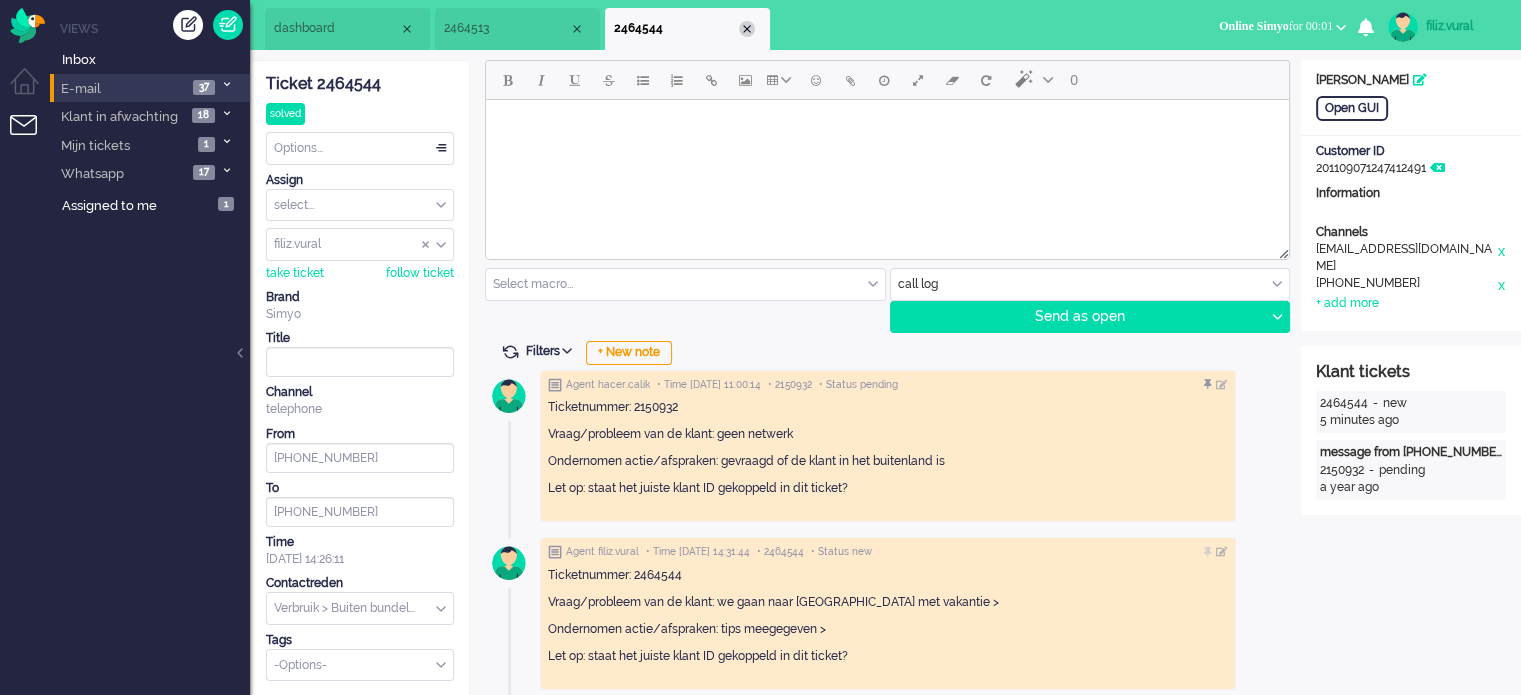 click at bounding box center [747, 29] 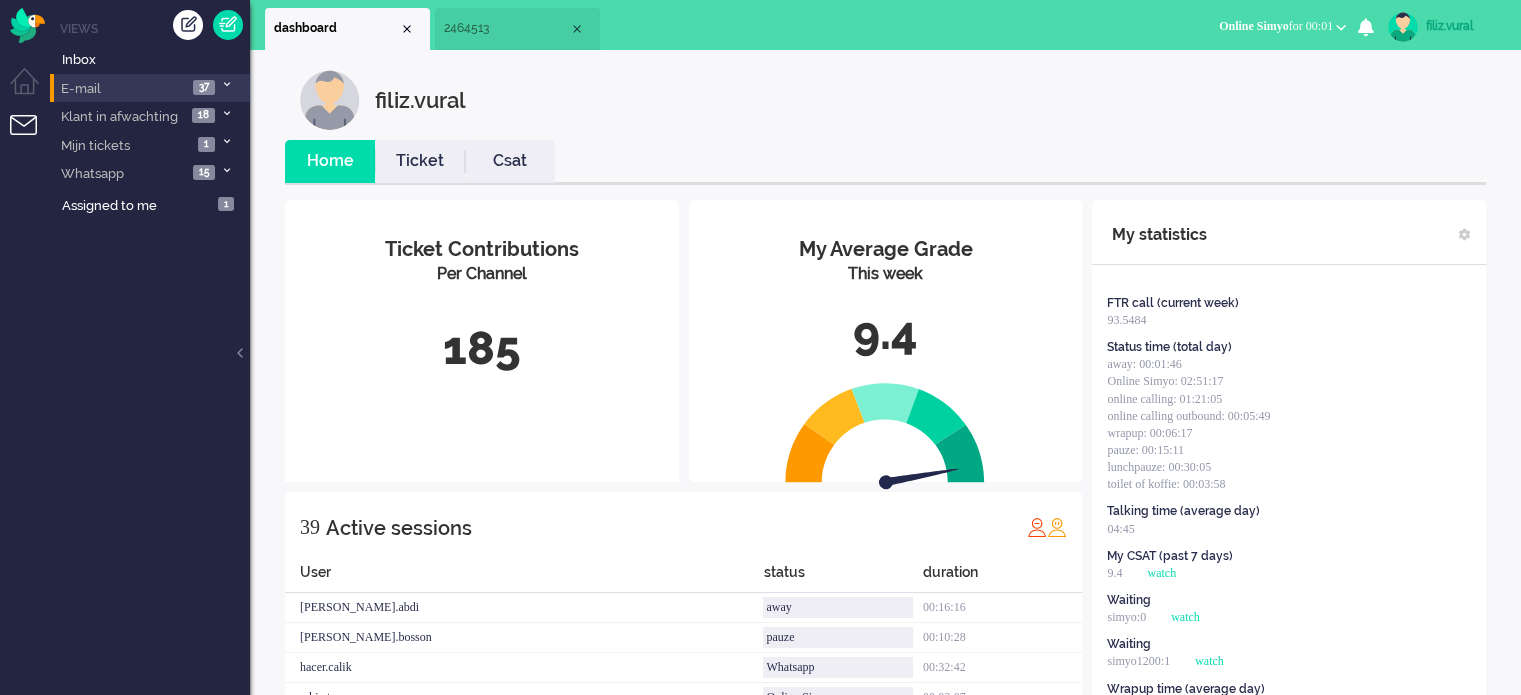 click on "2464513" at bounding box center [506, 28] 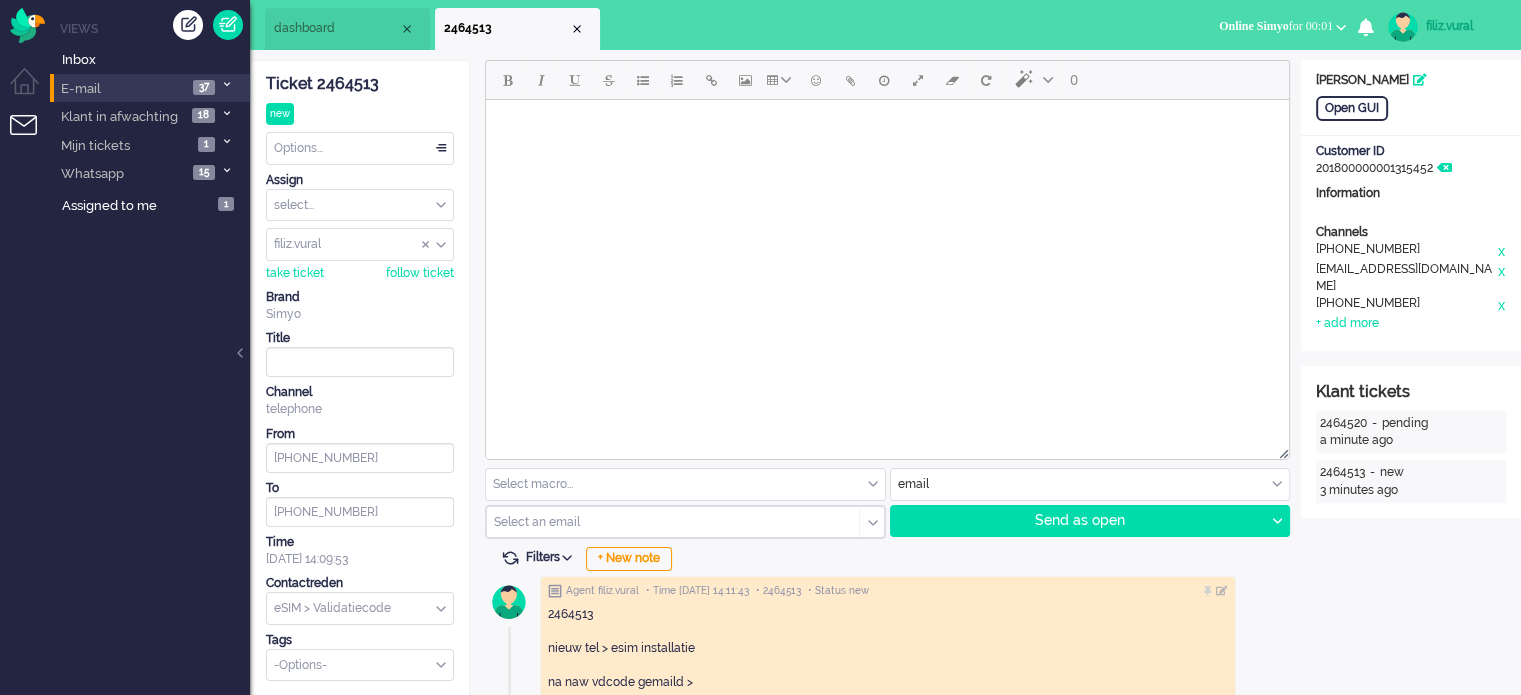 click on "Options..." at bounding box center (360, 148) 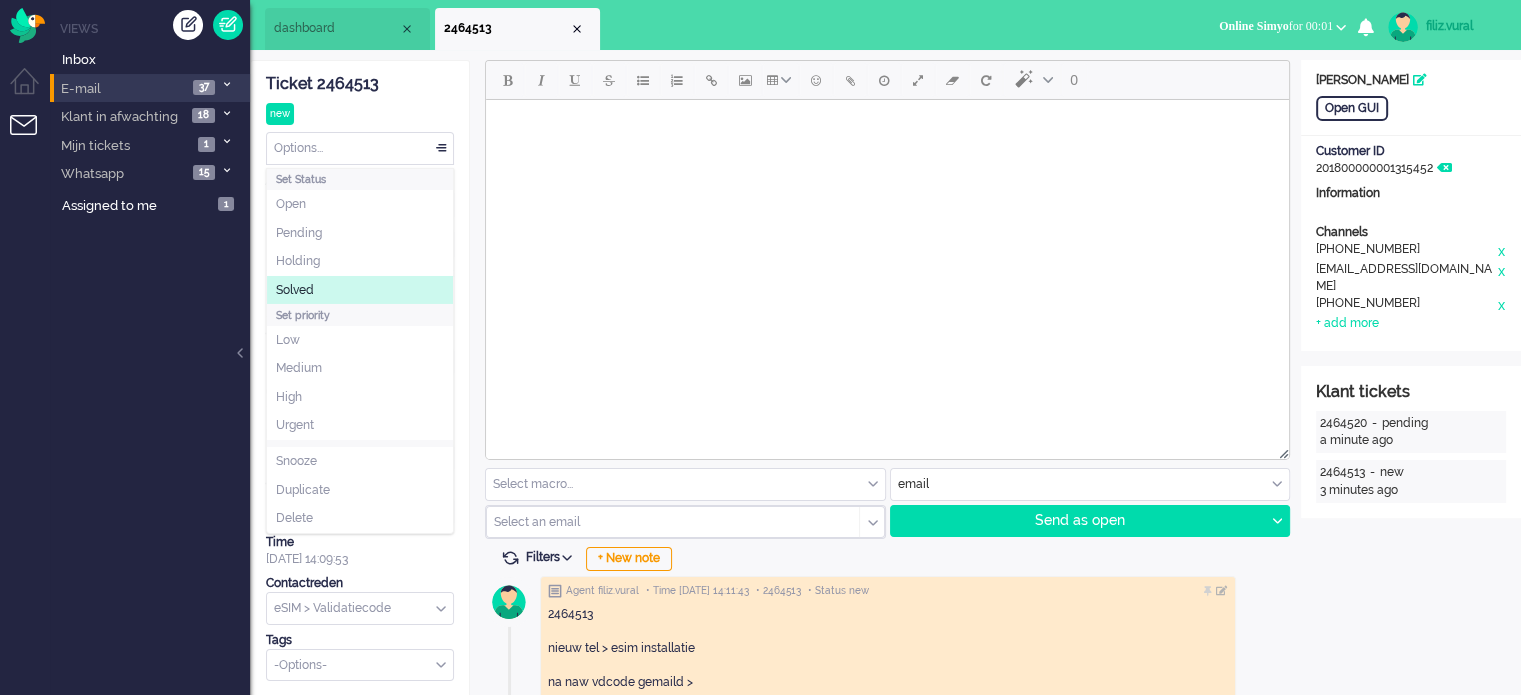click on "Solved" 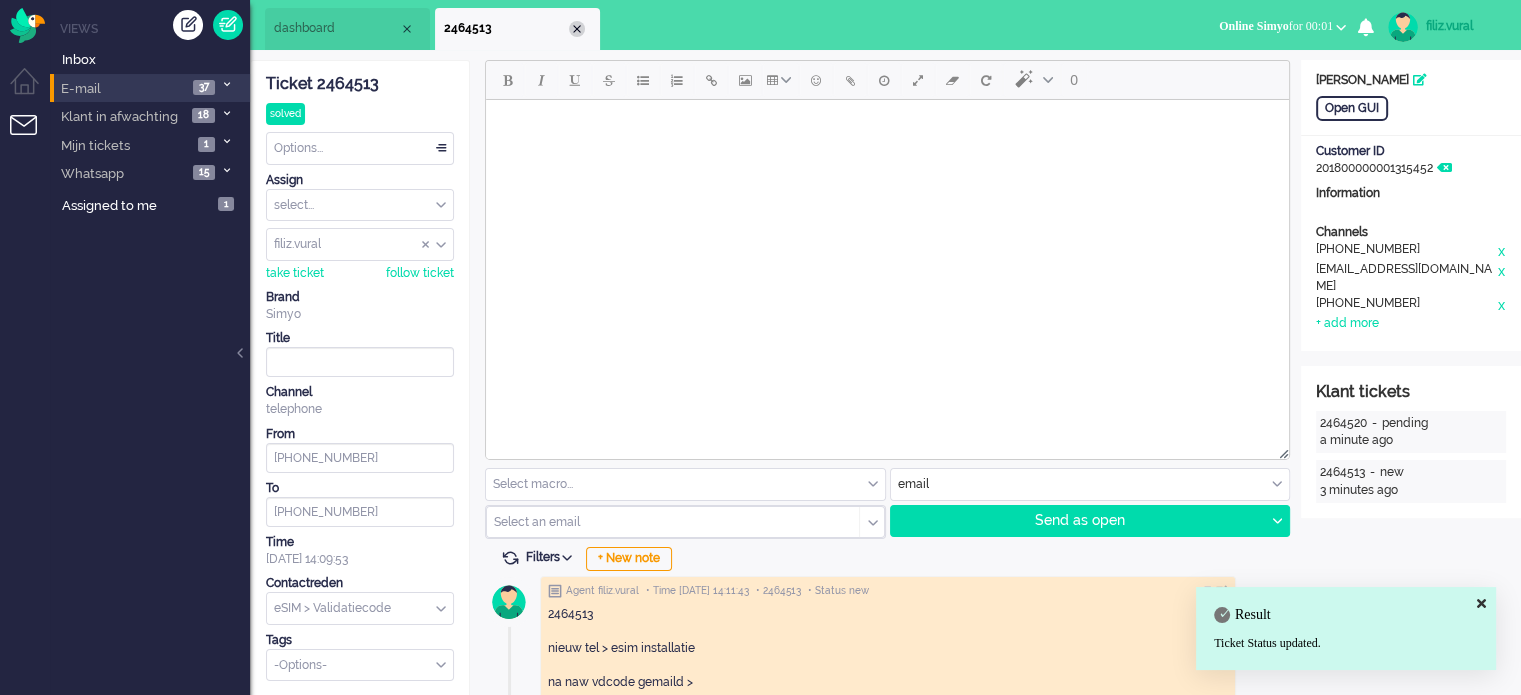 click at bounding box center (577, 29) 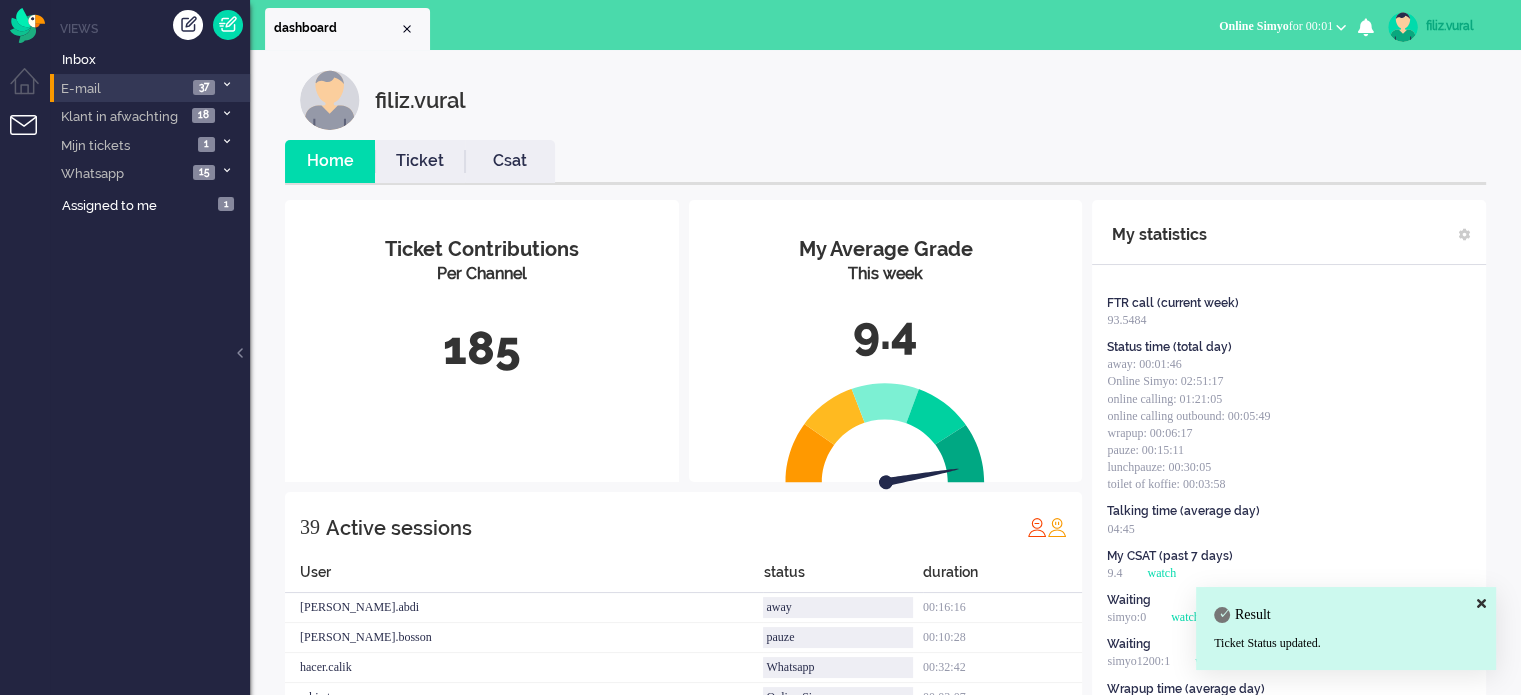 click on "Ticket" at bounding box center (420, 161) 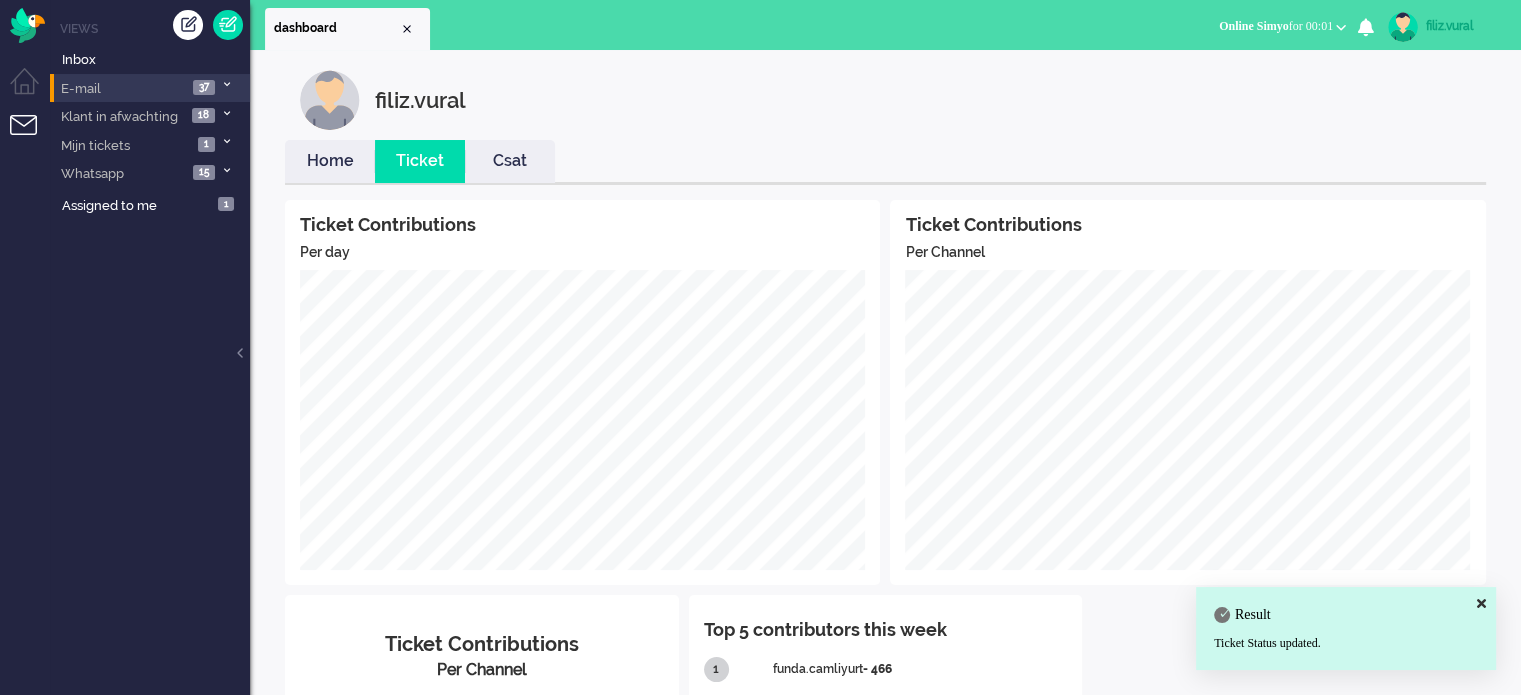 click on "Home" at bounding box center (330, 161) 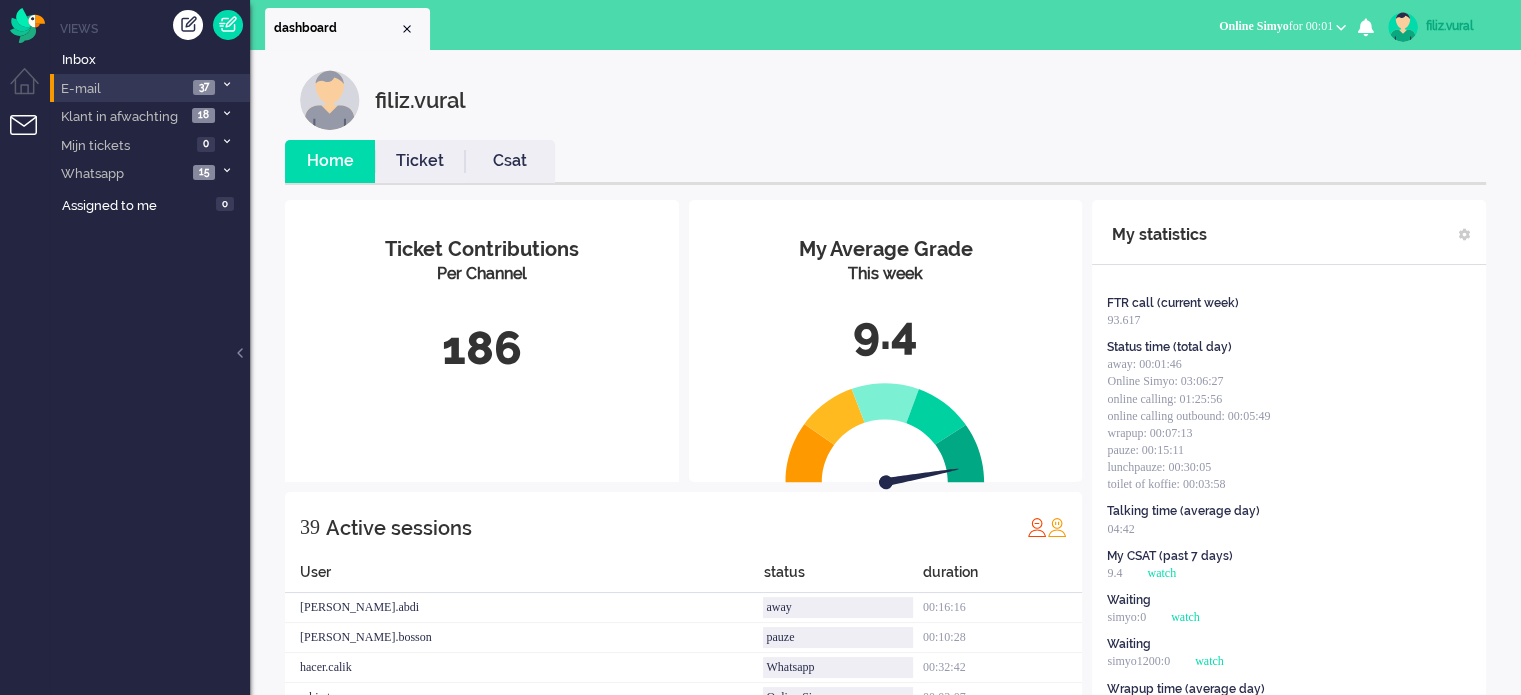 scroll, scrollTop: 100, scrollLeft: 0, axis: vertical 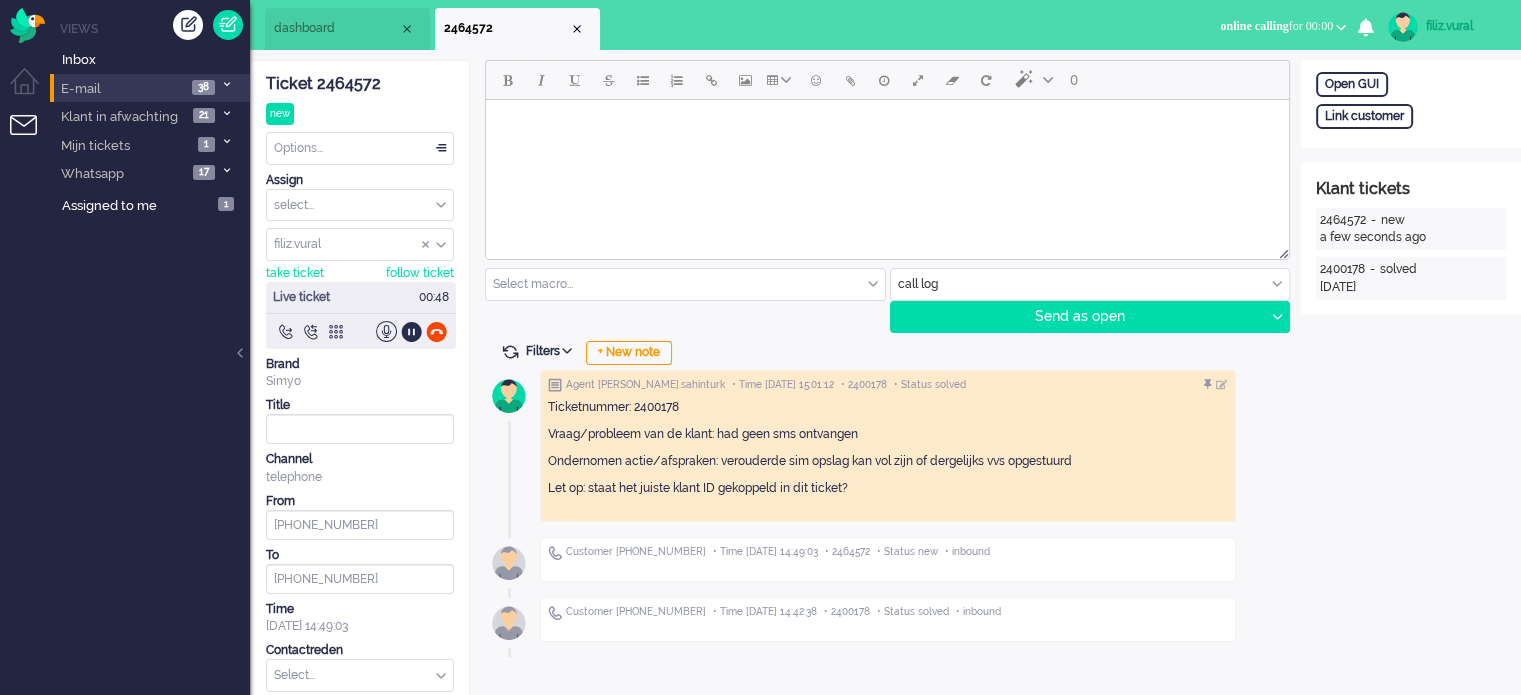 click on "Ticket 2464572" 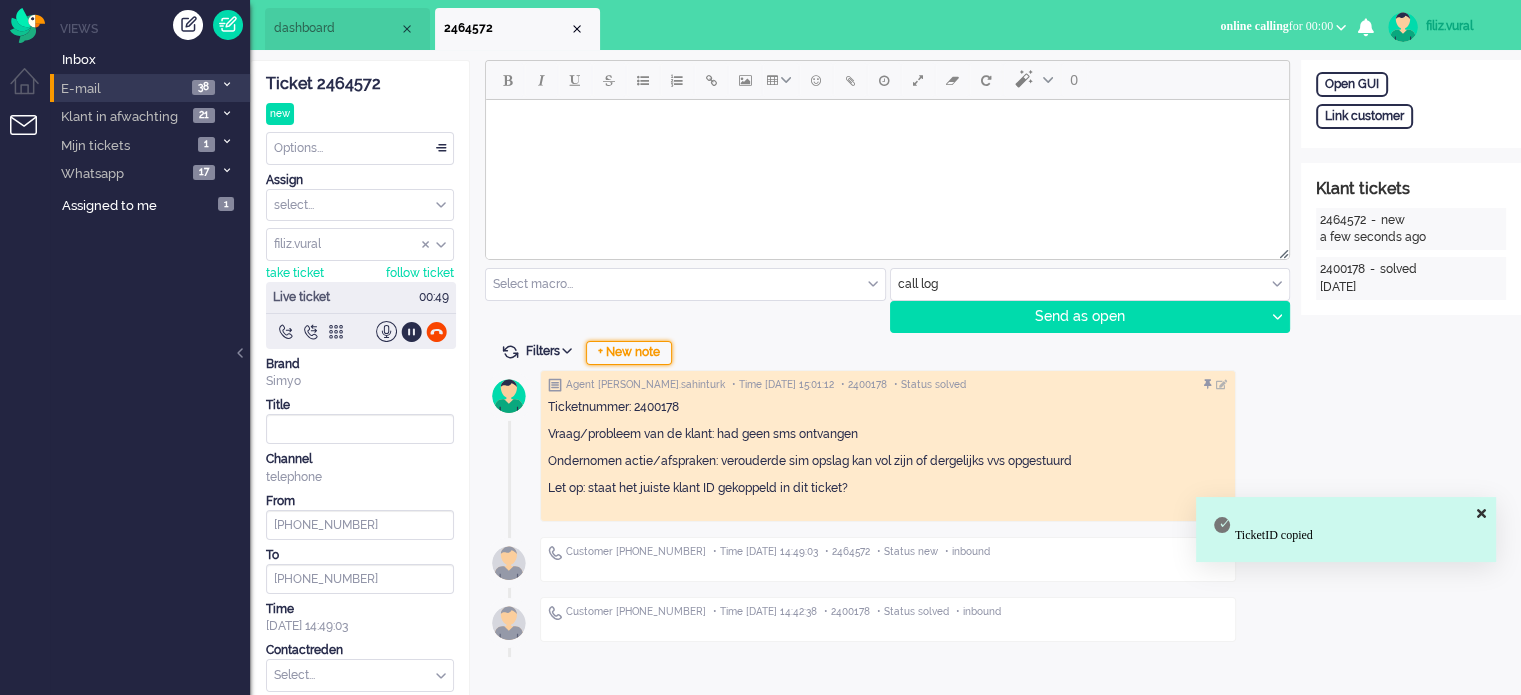 click on "+ New note" at bounding box center (629, 353) 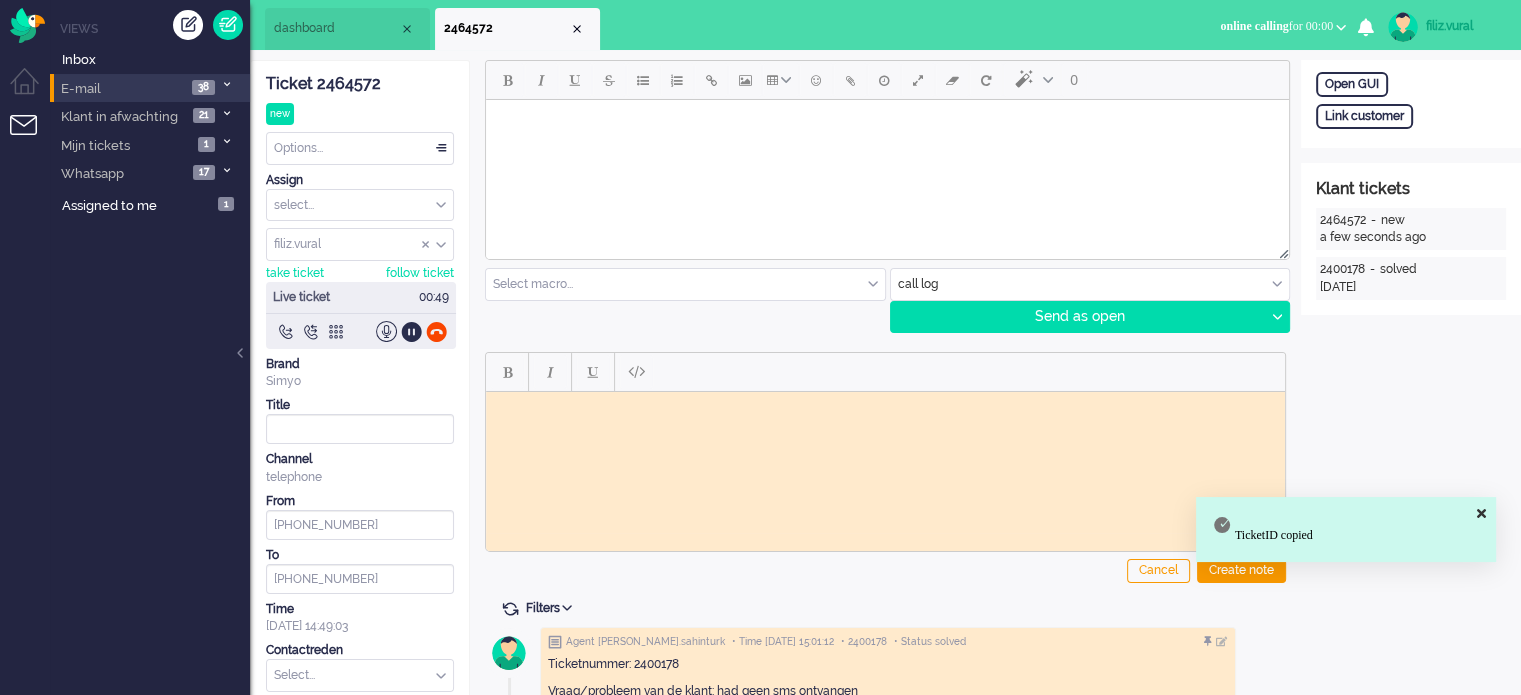 scroll, scrollTop: 0, scrollLeft: 0, axis: both 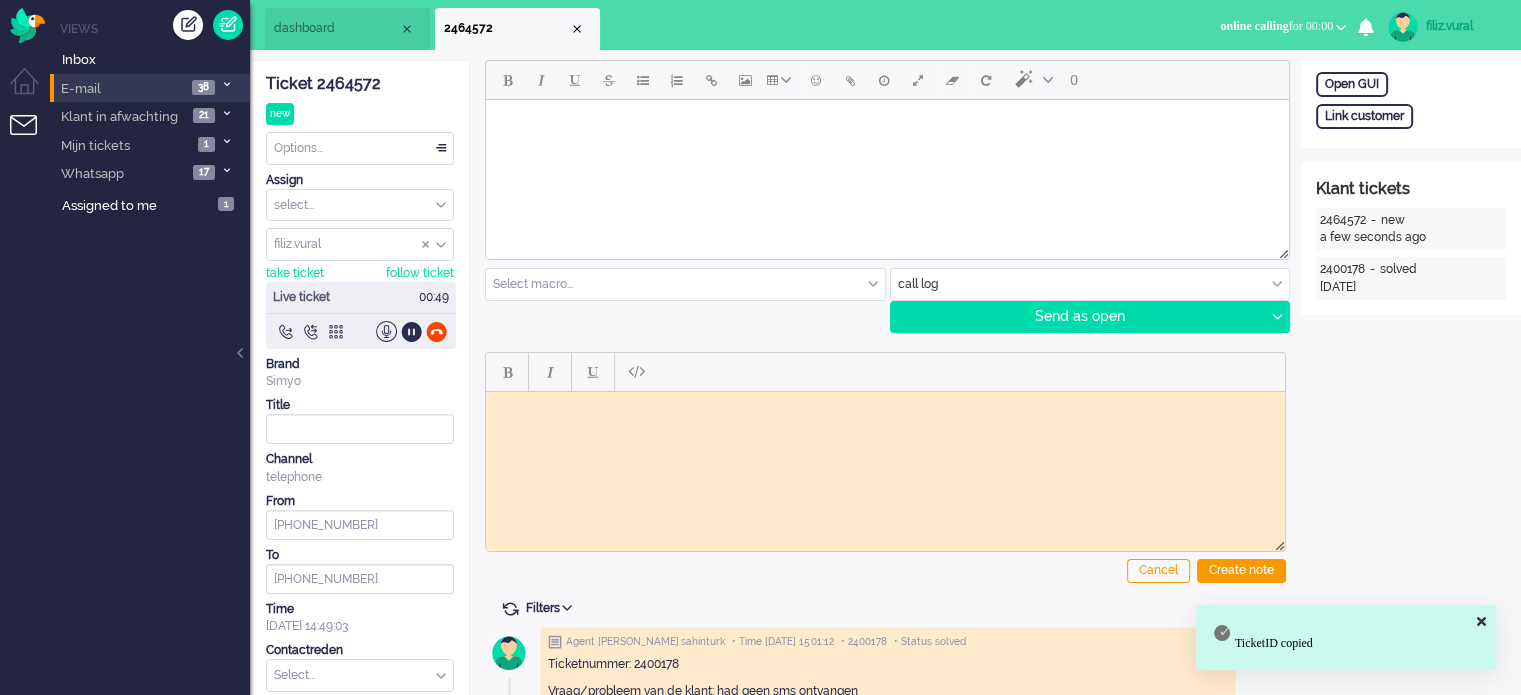 click at bounding box center (885, 406) 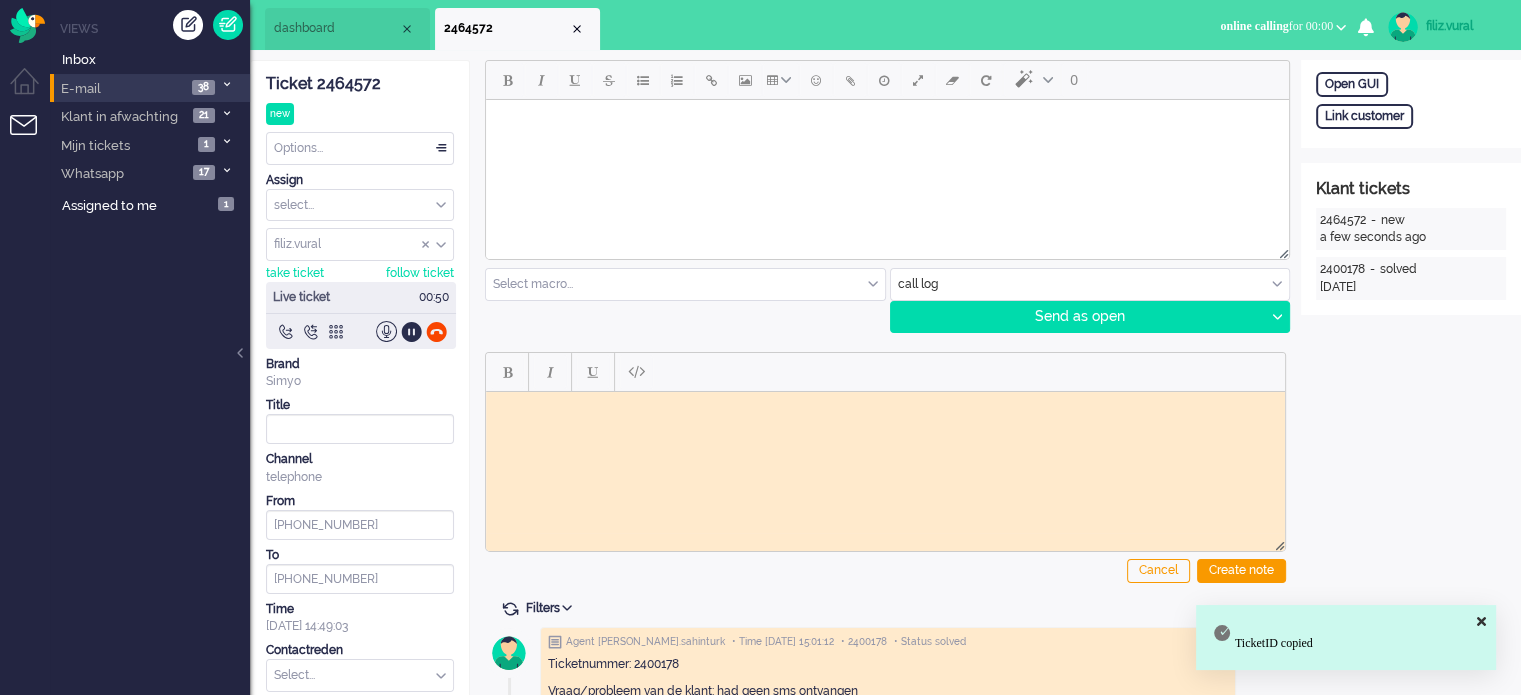paste 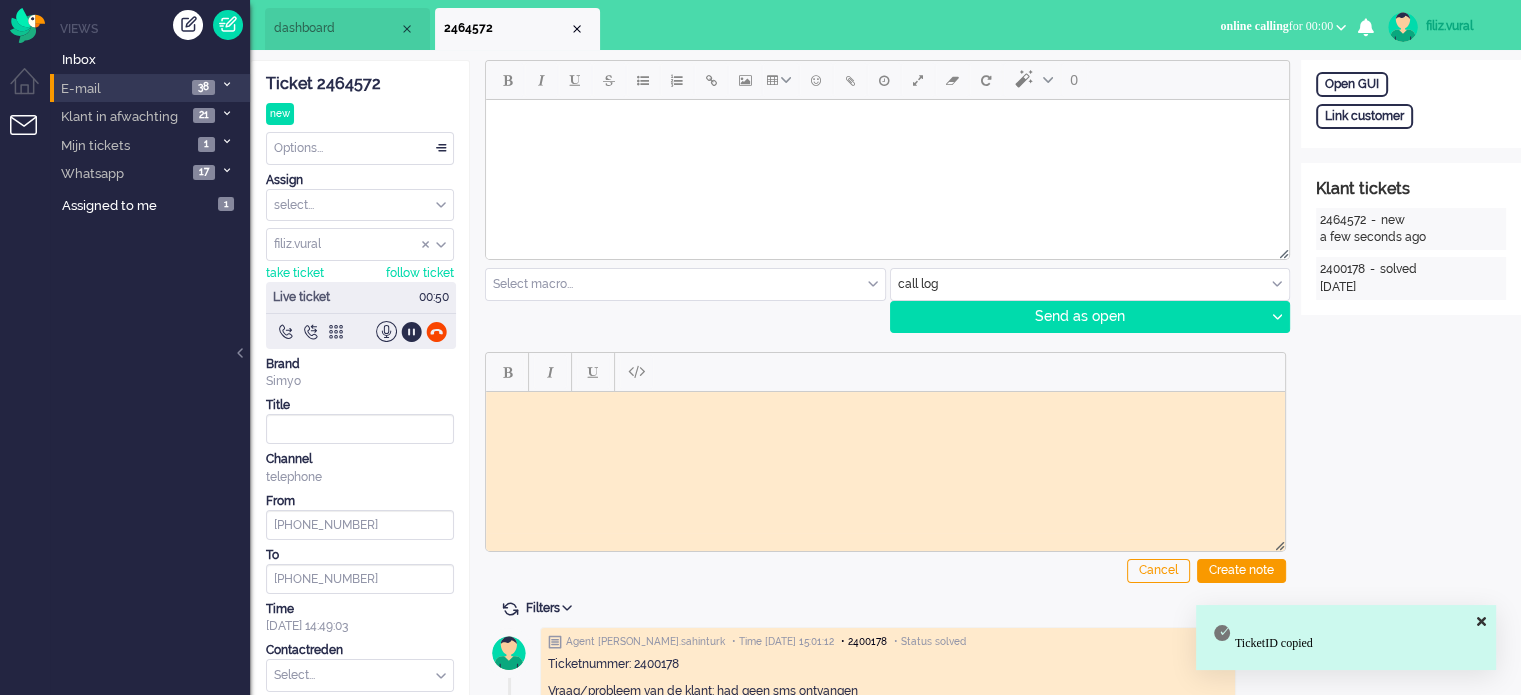 type 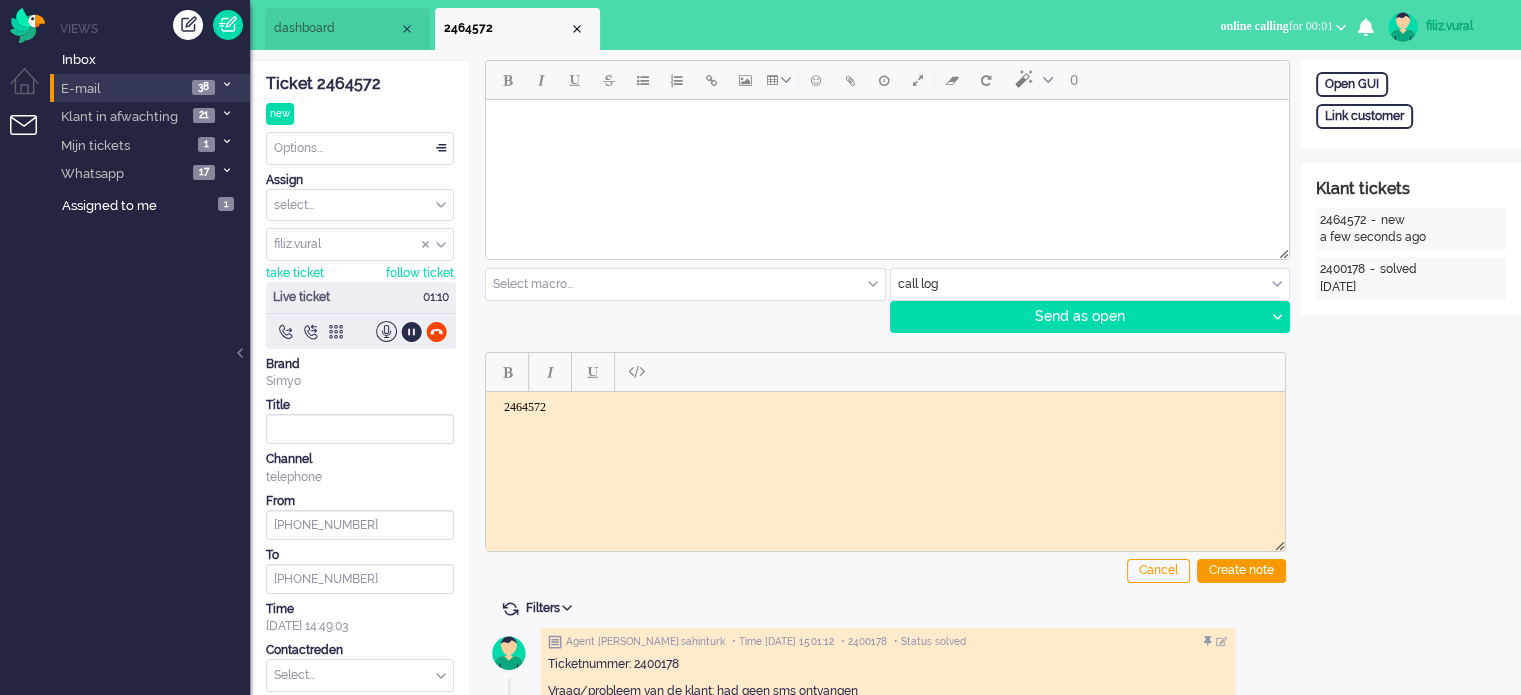 click on "dashboard" at bounding box center [336, 28] 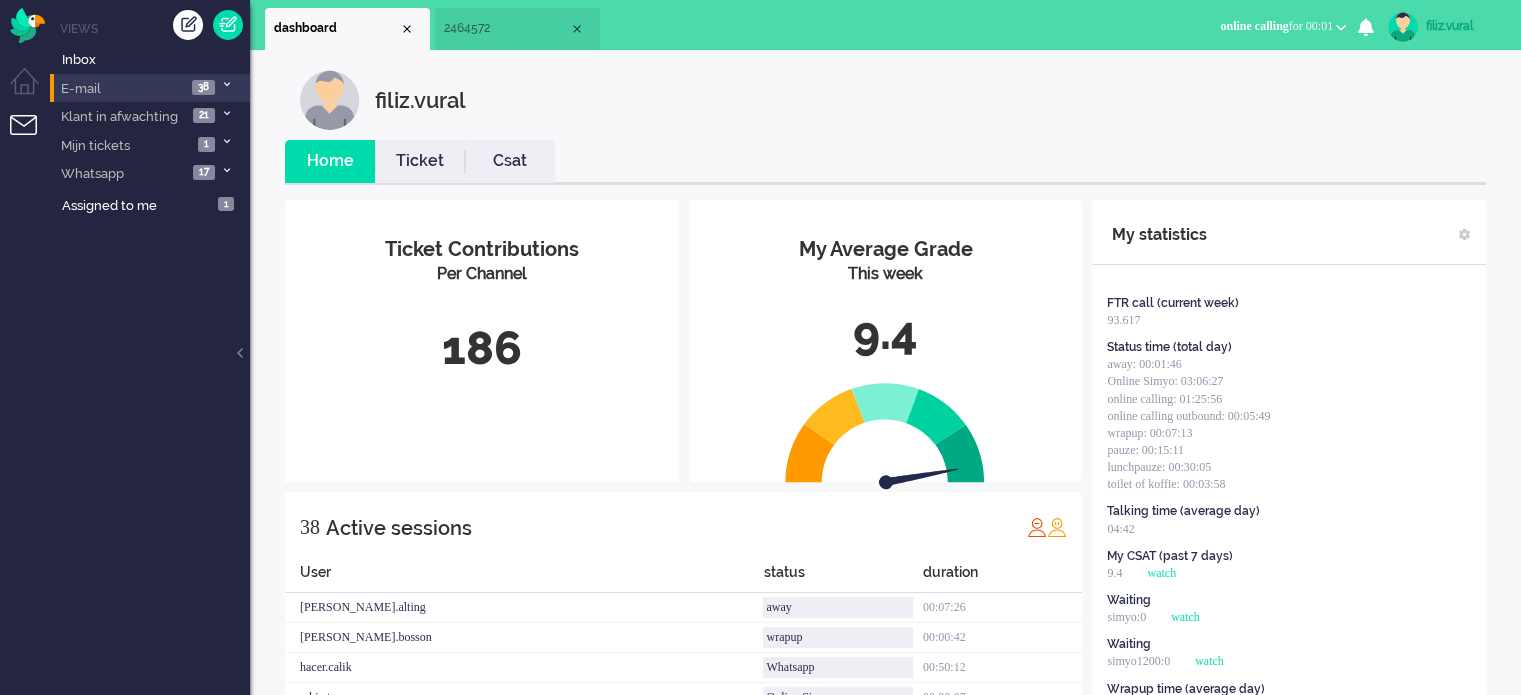 click on "Csat" at bounding box center [510, 161] 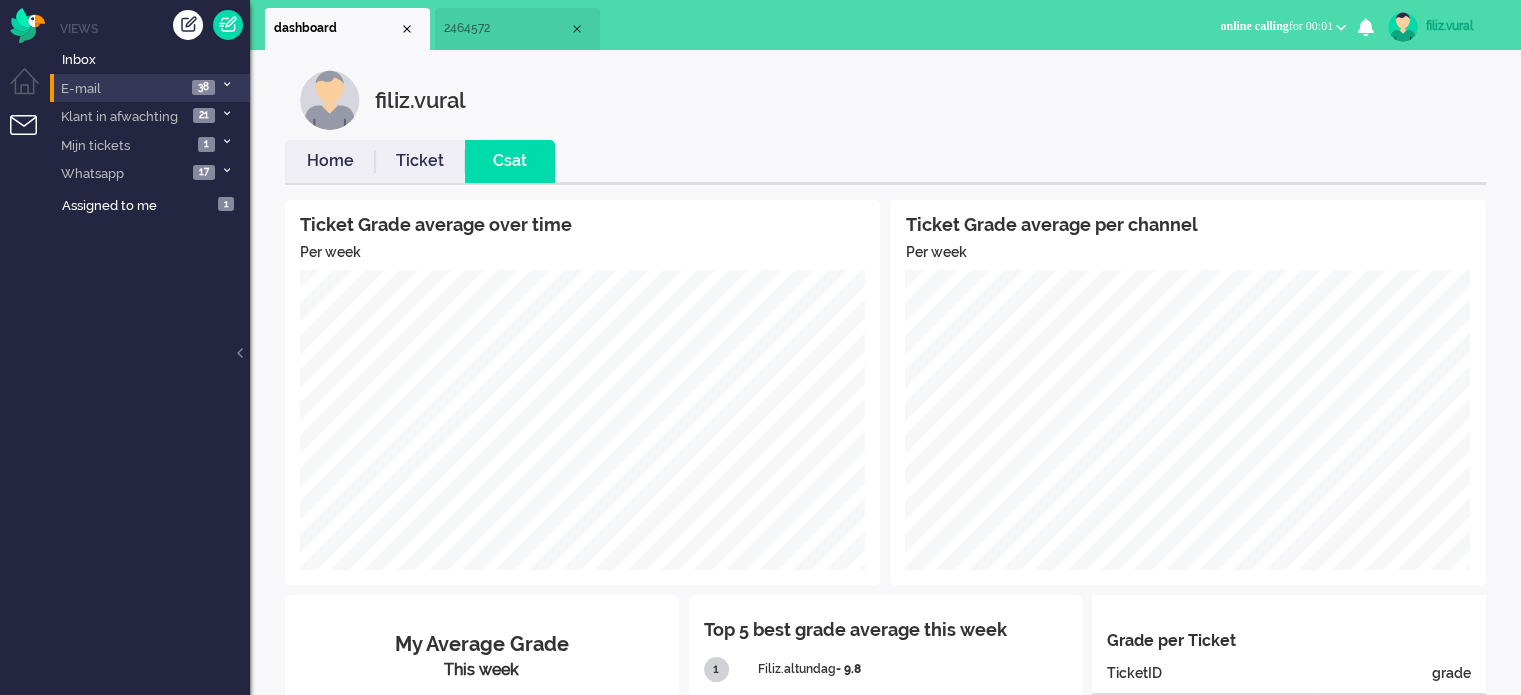 click on "Home" at bounding box center [330, 161] 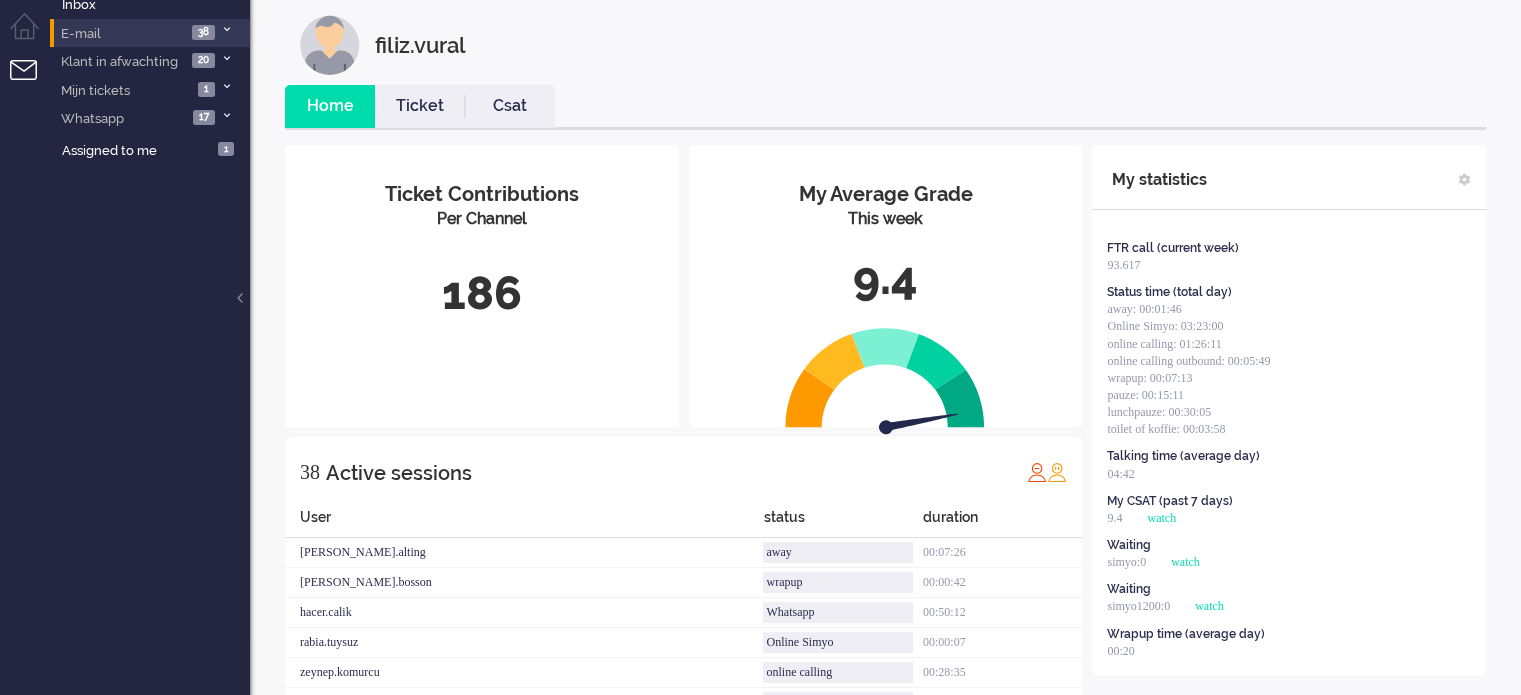 scroll, scrollTop: 0, scrollLeft: 0, axis: both 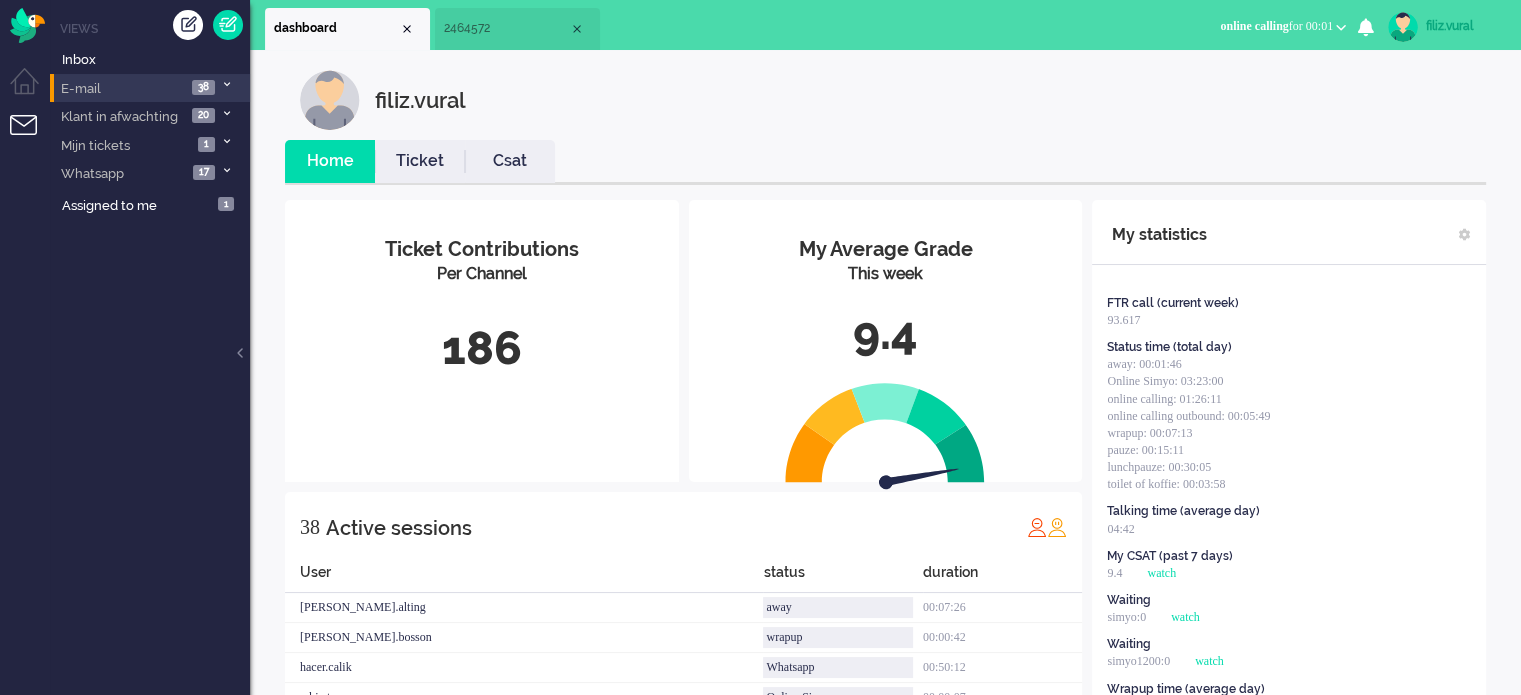 click on "2464572" at bounding box center (517, 29) 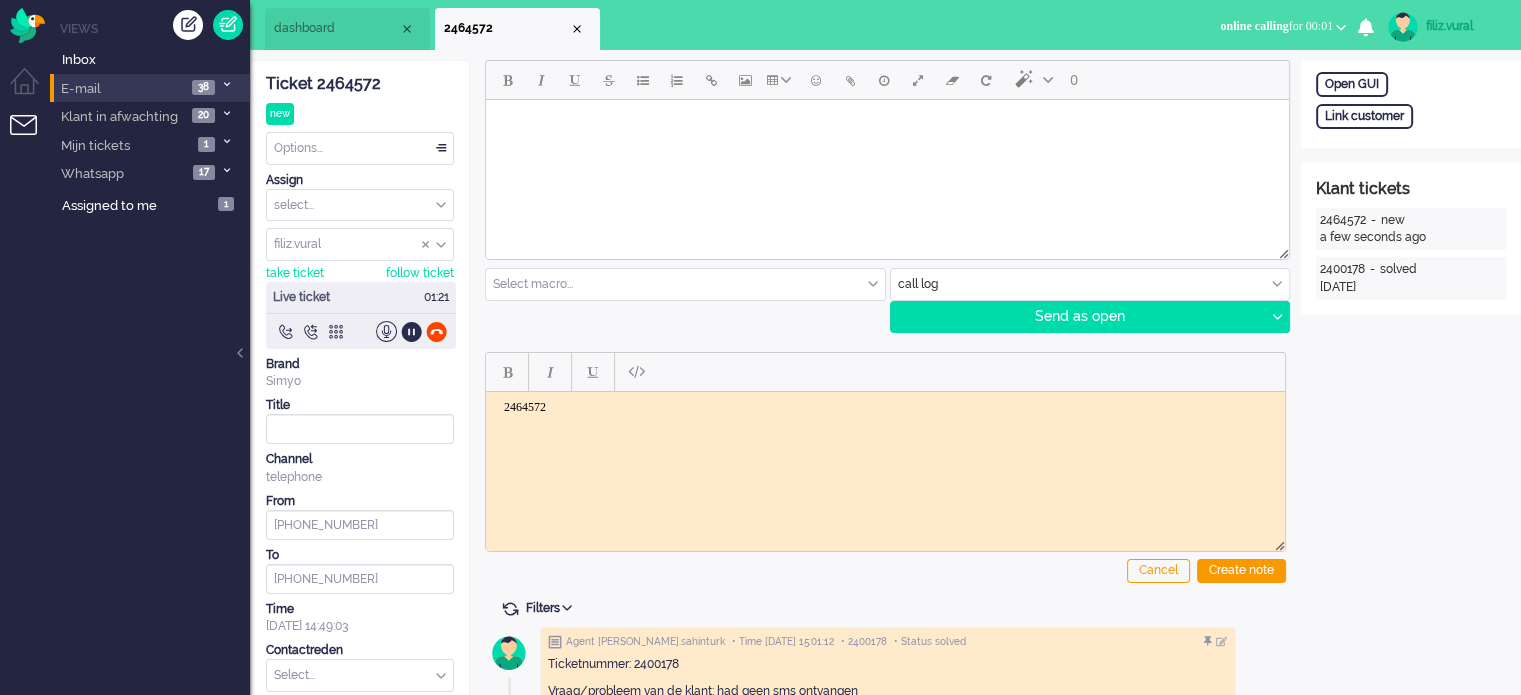 click on "2464572" at bounding box center (885, 421) 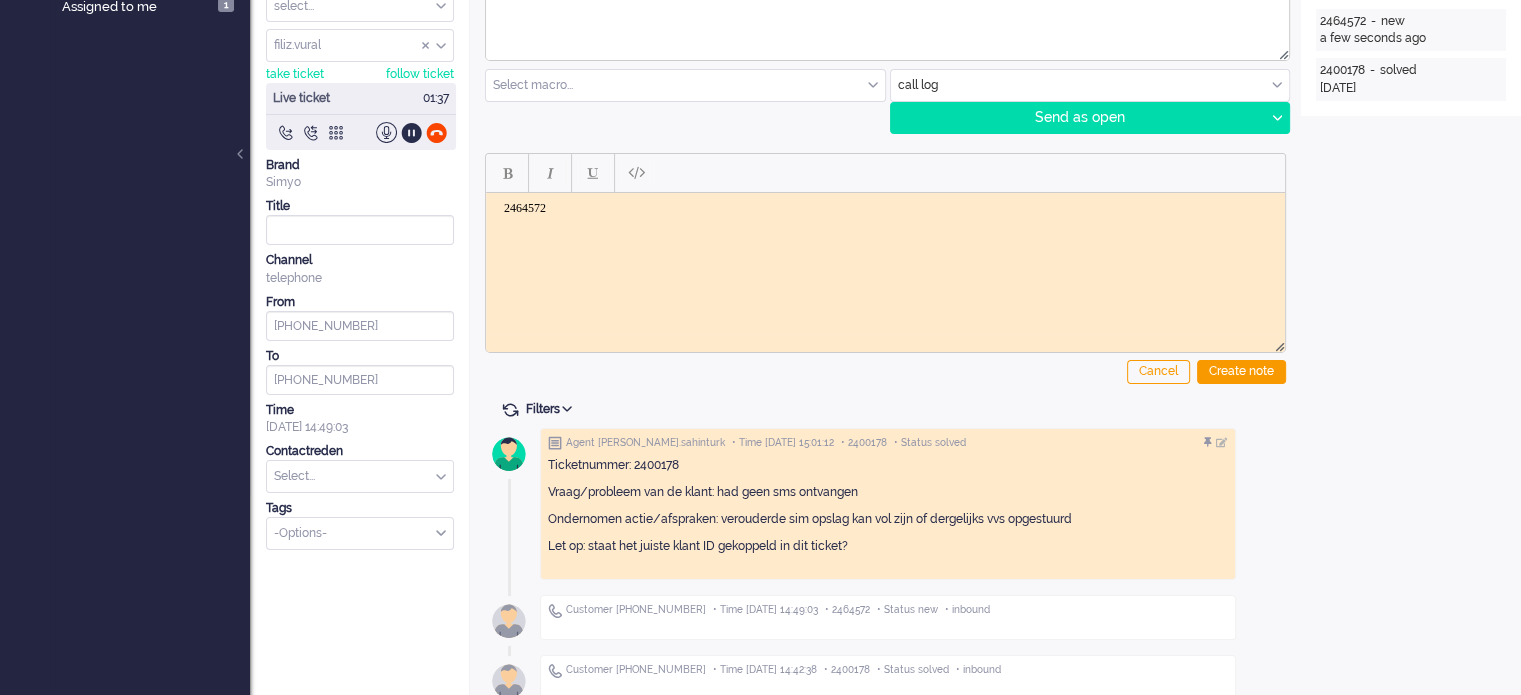 scroll, scrollTop: 200, scrollLeft: 0, axis: vertical 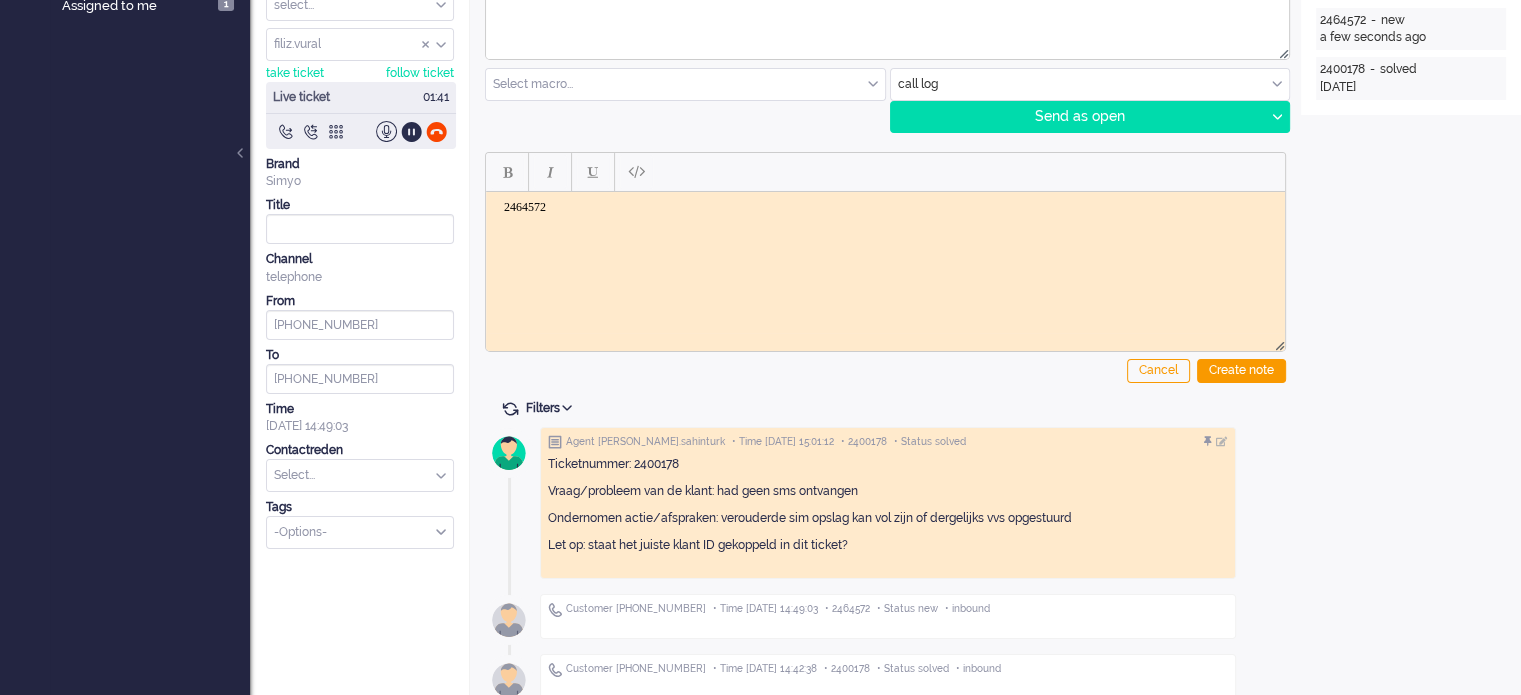 drag, startPoint x: 1106, startPoint y: 516, endPoint x: 540, endPoint y: 463, distance: 568.476 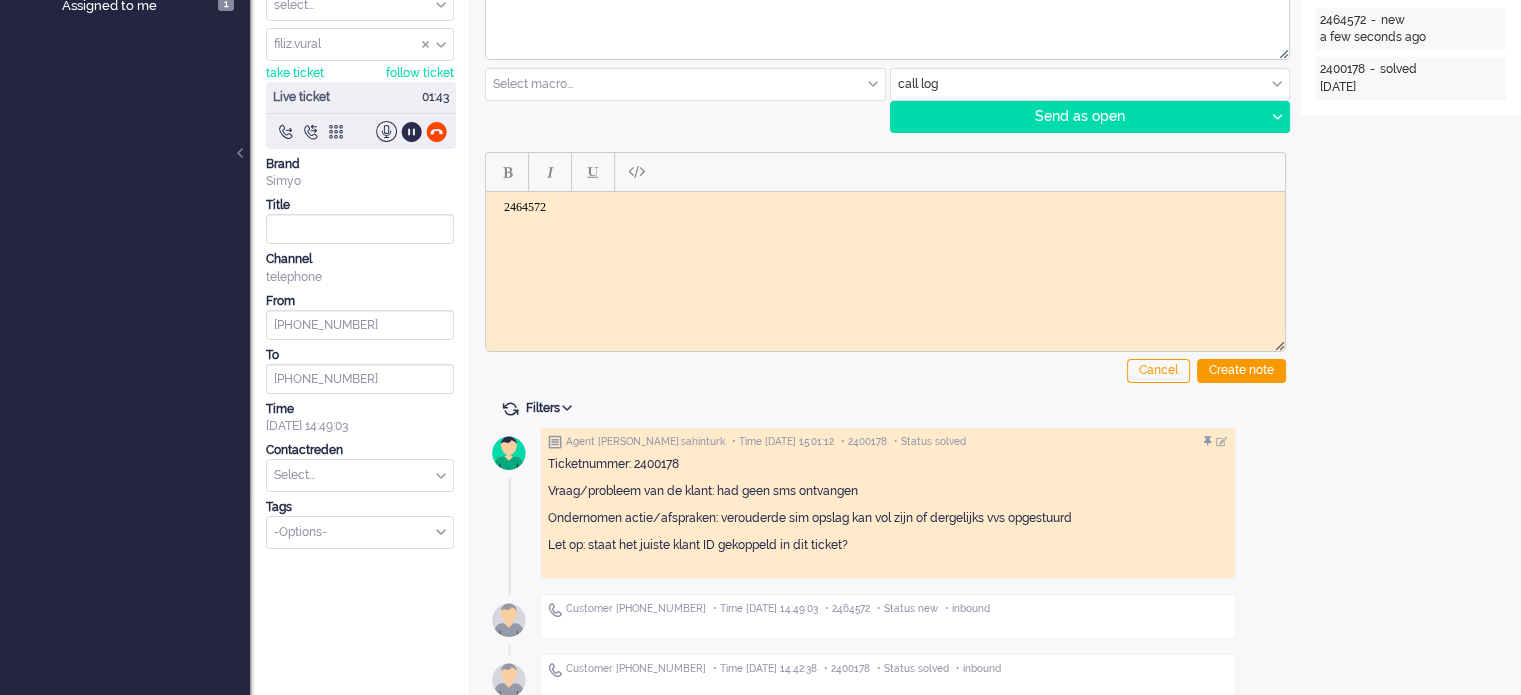 click on "2464572" at bounding box center [885, 229] 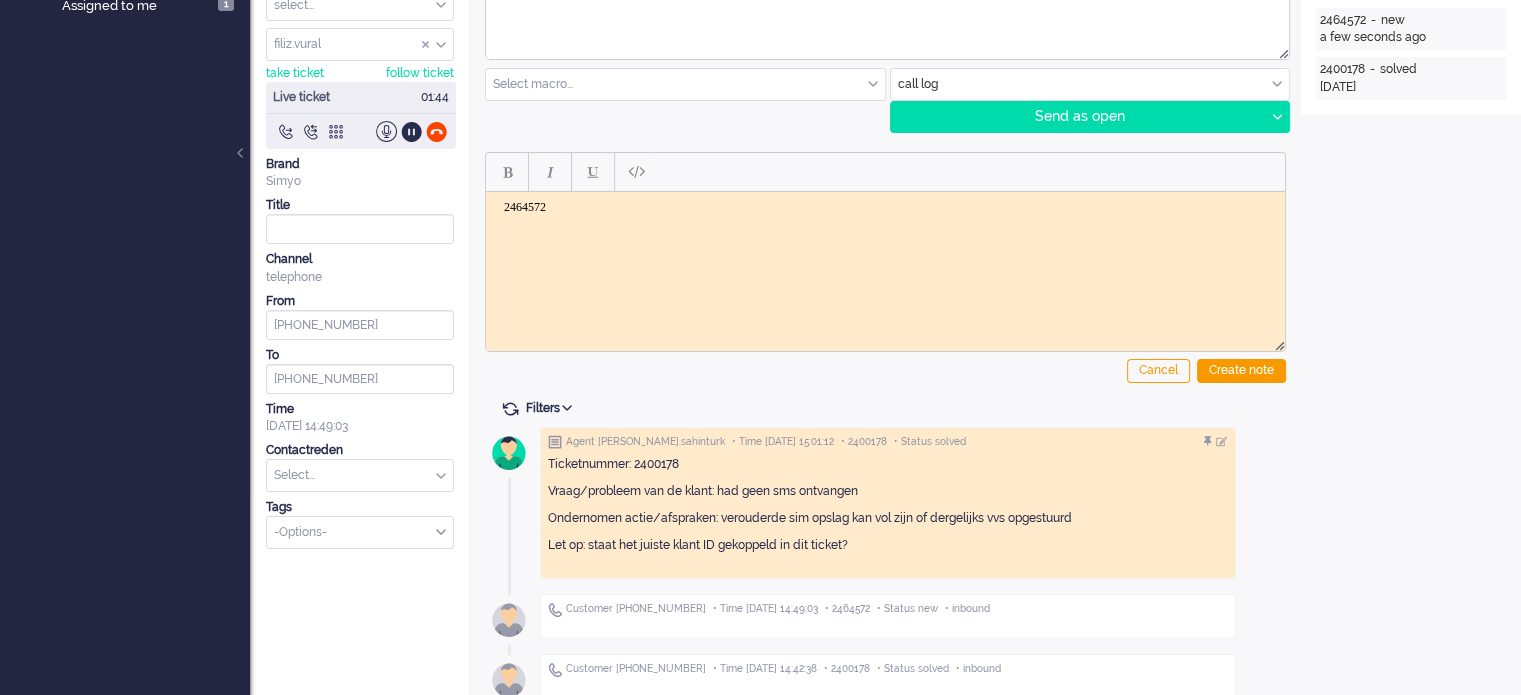 click on "2464572" at bounding box center [885, 229] 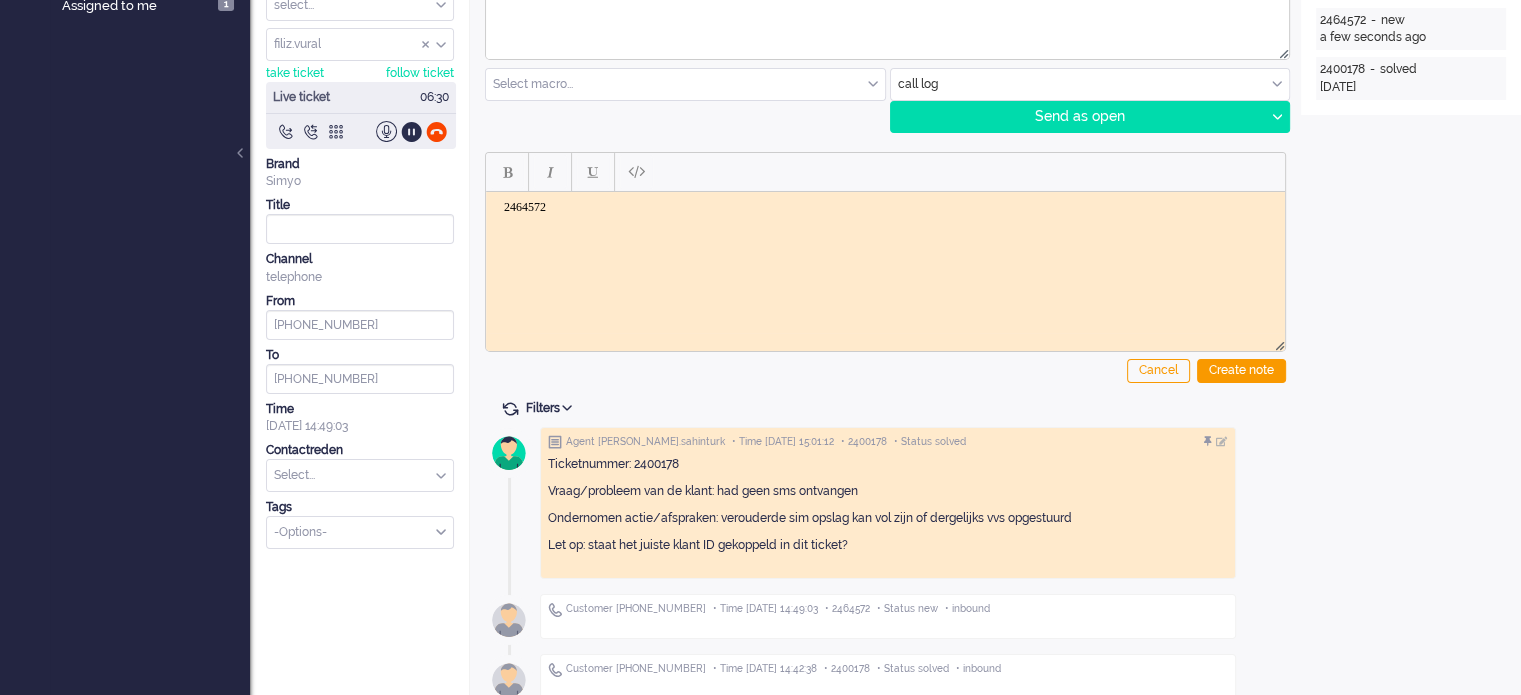 click on "Open GUI Link customer Klant tickets 2464572 - new a few seconds ago 2400178 - solved 3 months ago" at bounding box center [1411, 287] 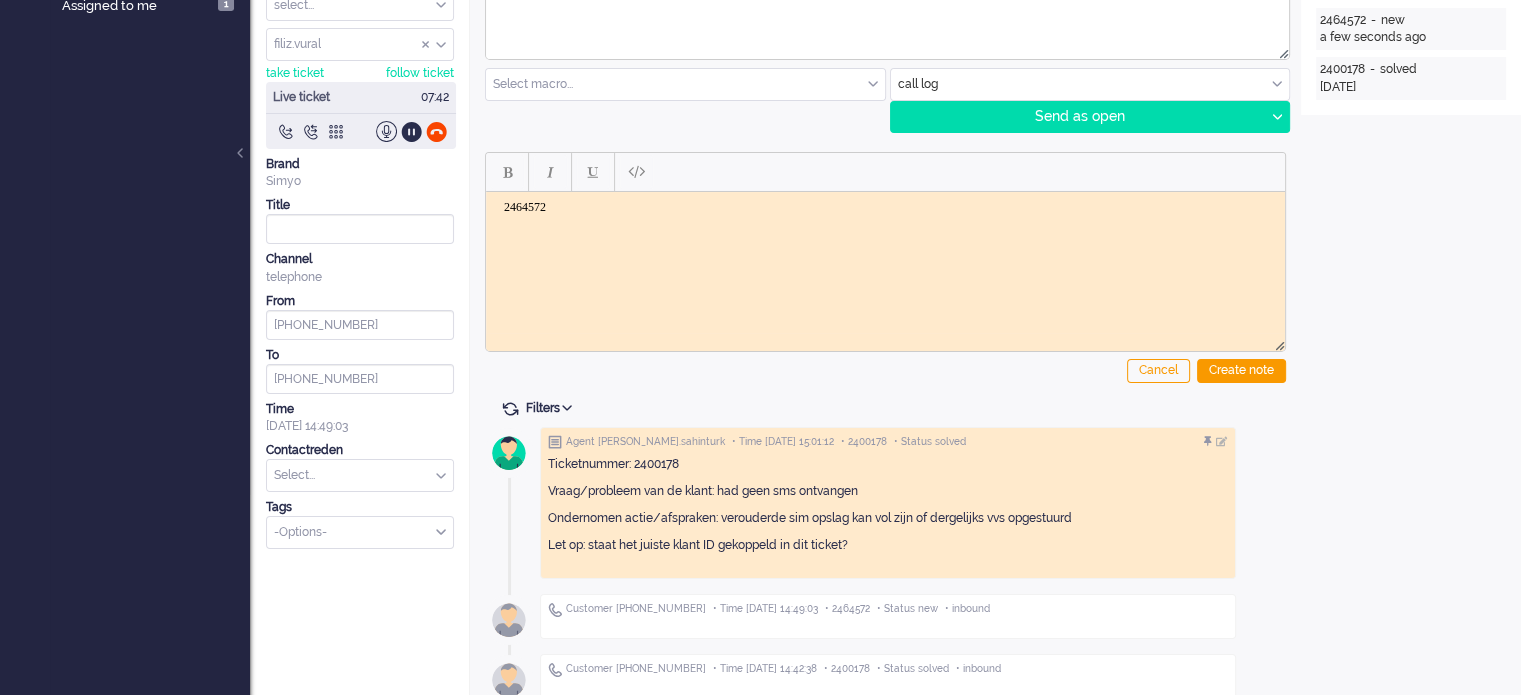 scroll, scrollTop: 0, scrollLeft: 0, axis: both 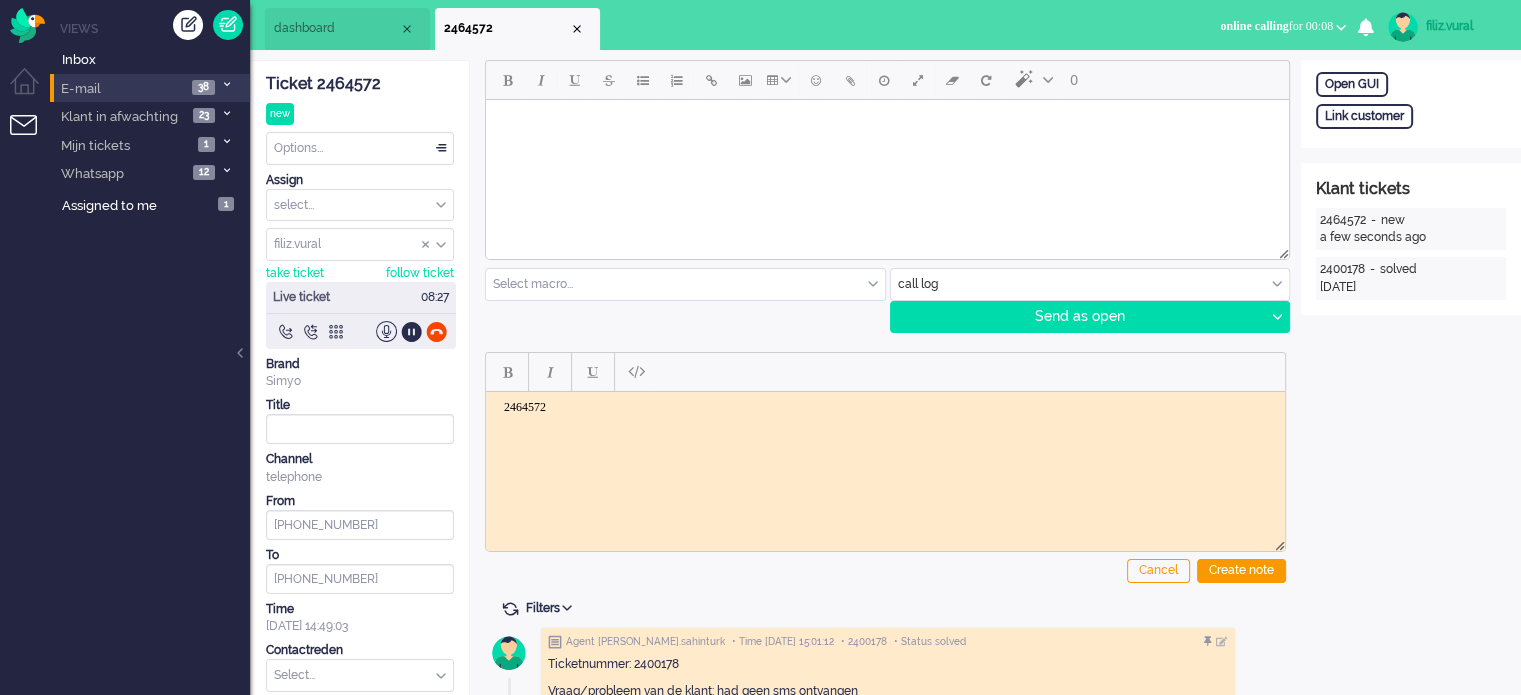 click on "2464572" at bounding box center (885, 429) 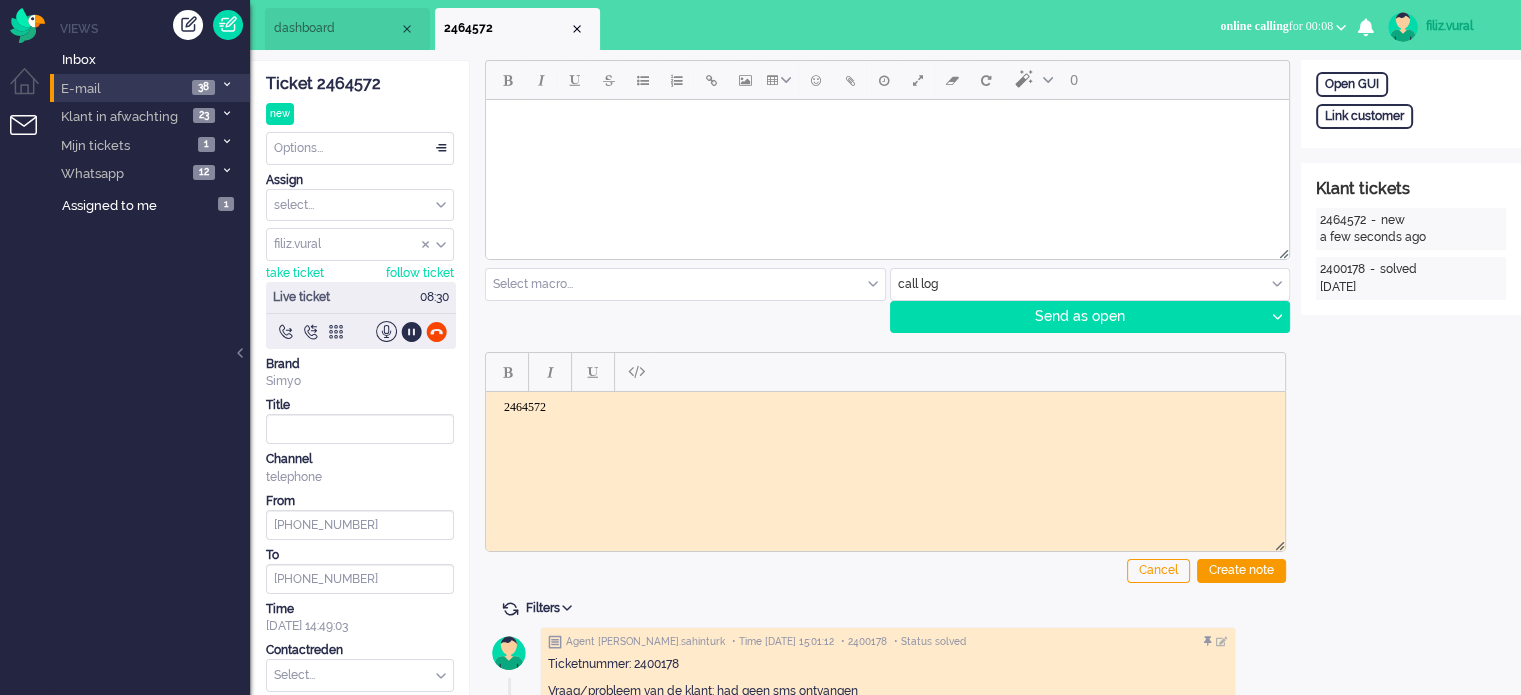 click on "dashboard" at bounding box center [336, 28] 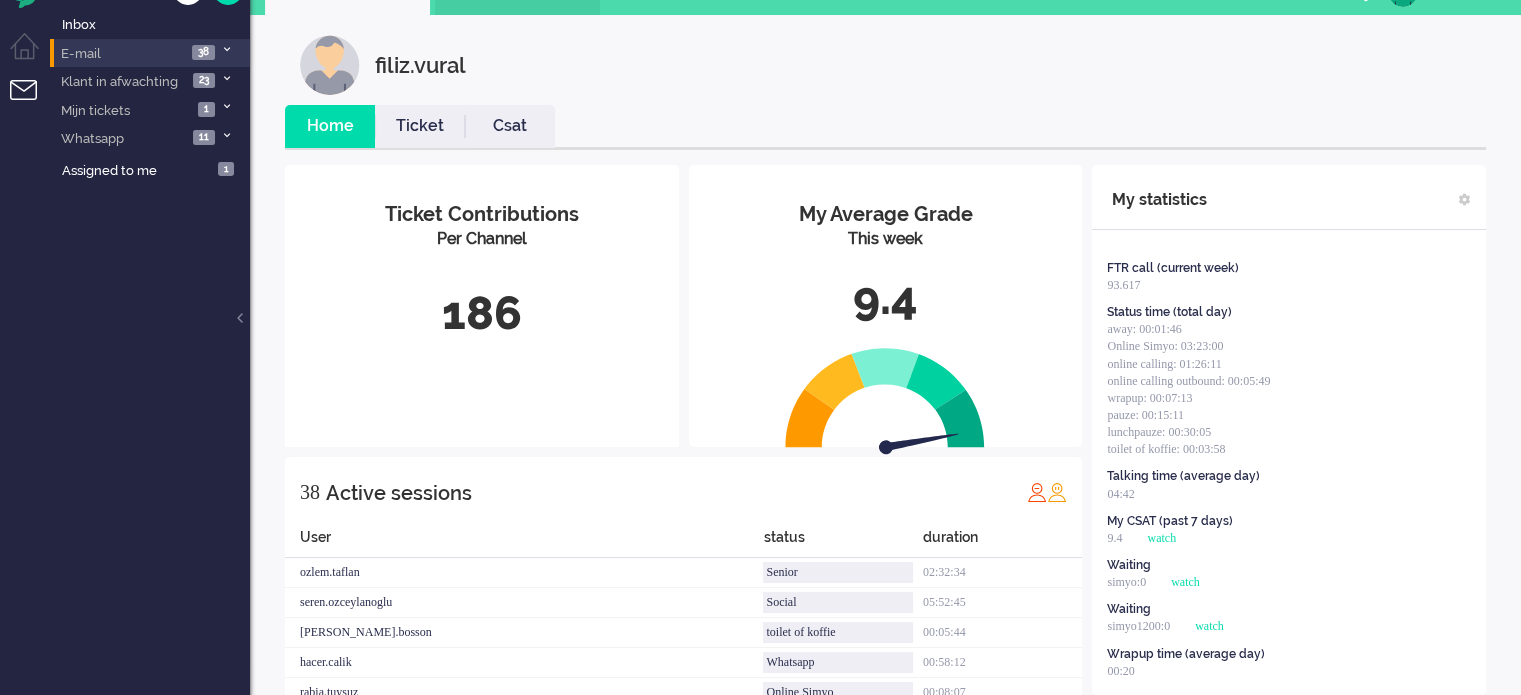 scroll, scrollTop: 0, scrollLeft: 0, axis: both 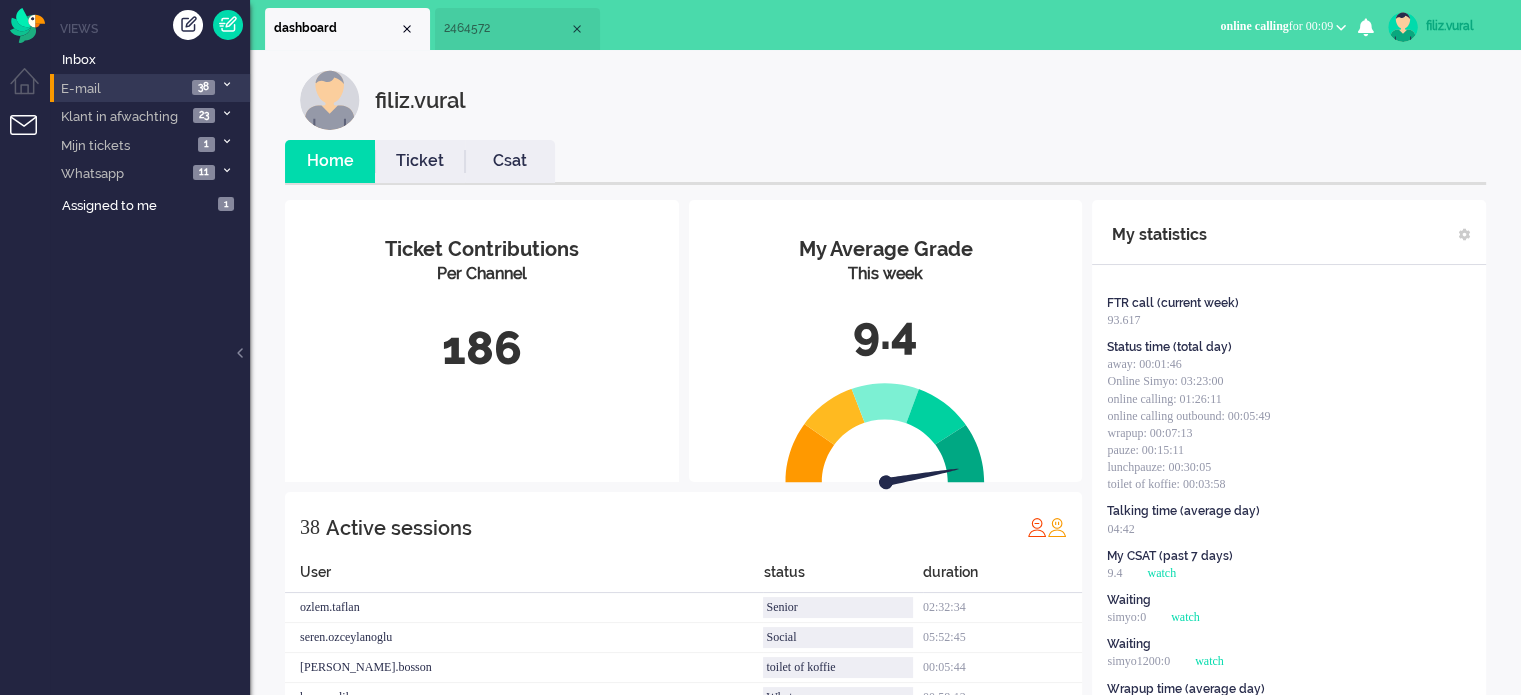 click on "2464572" at bounding box center [506, 28] 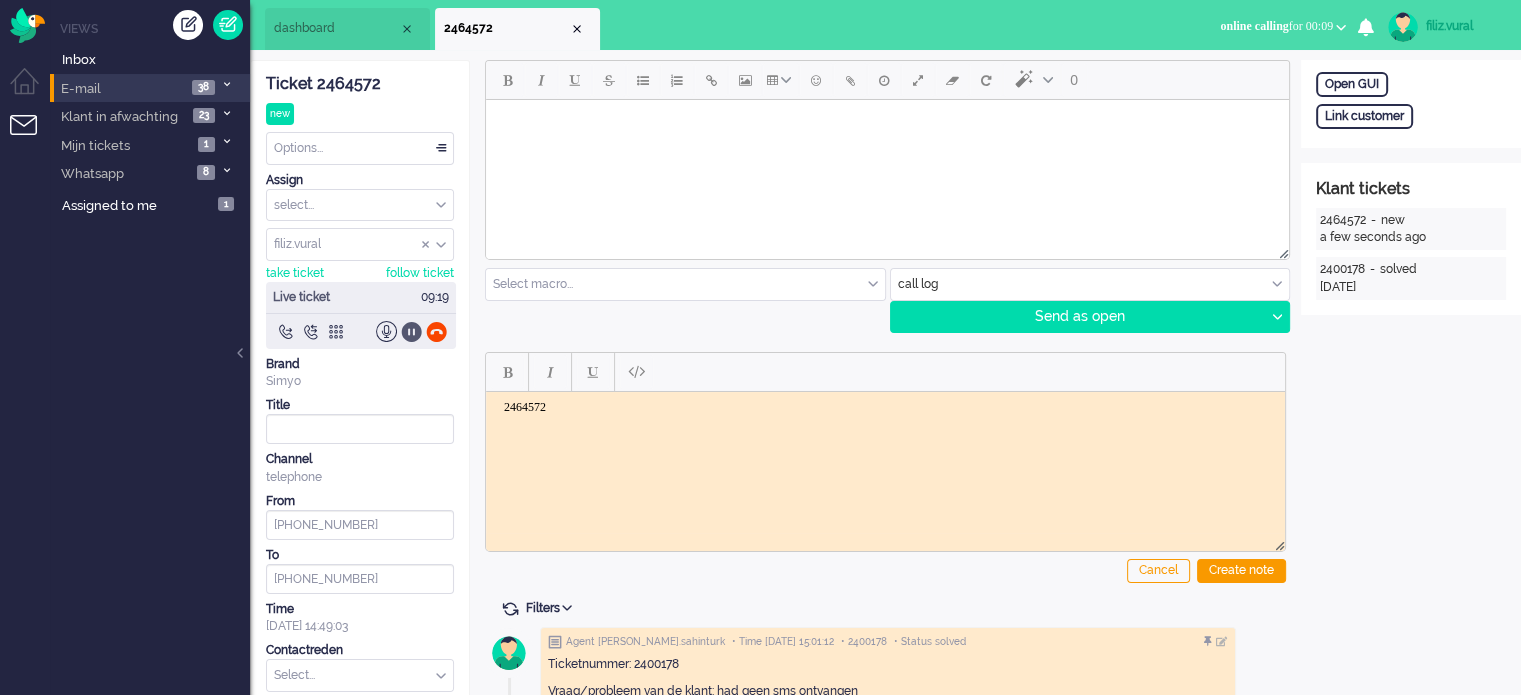 click 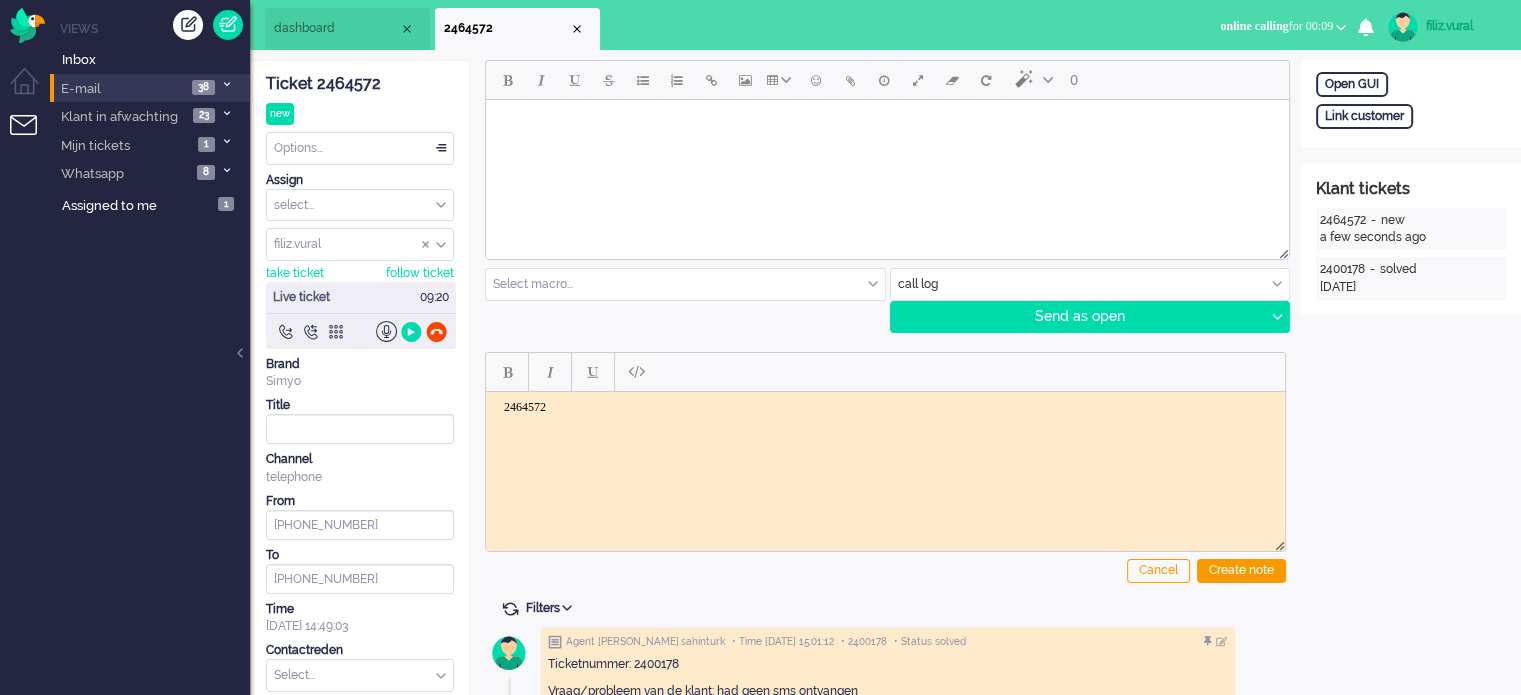 click on "2464572" at bounding box center (885, 429) 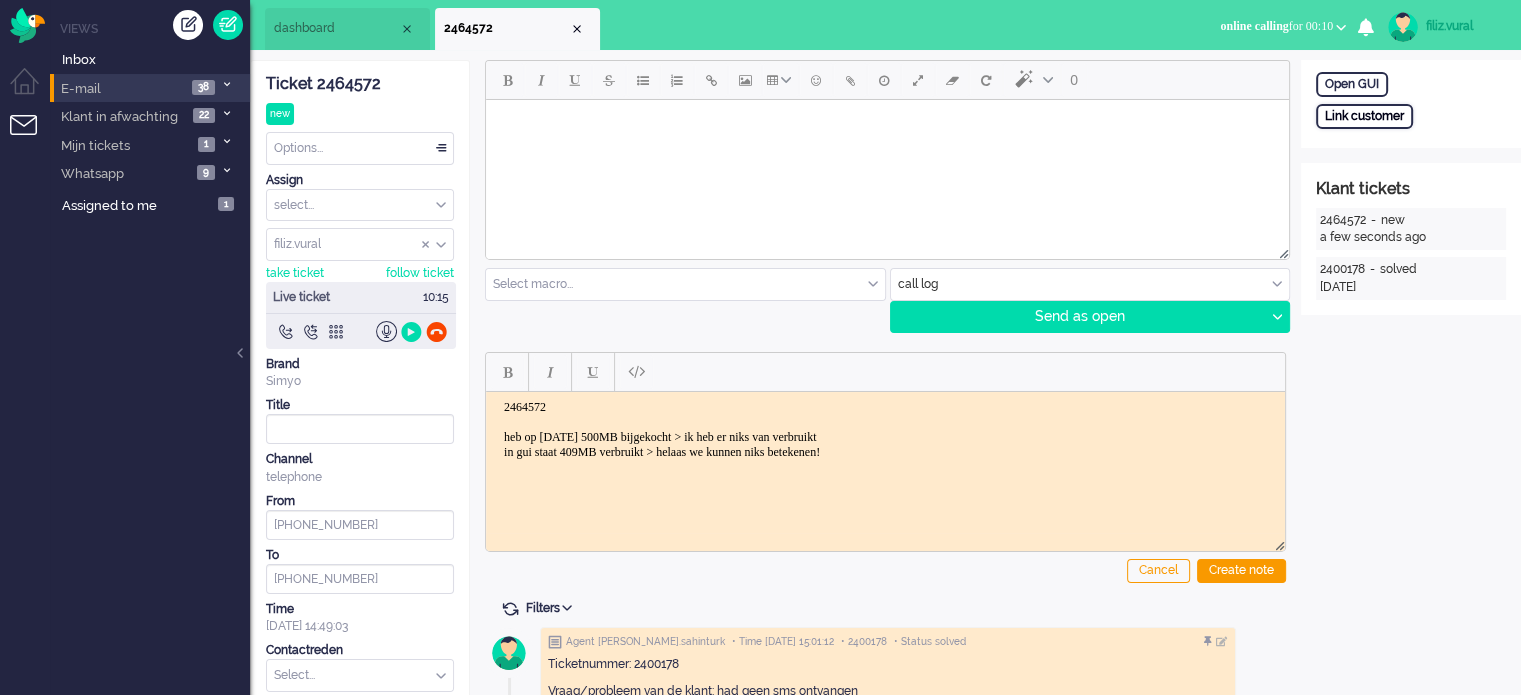 click on "Link customer" at bounding box center [1364, 116] 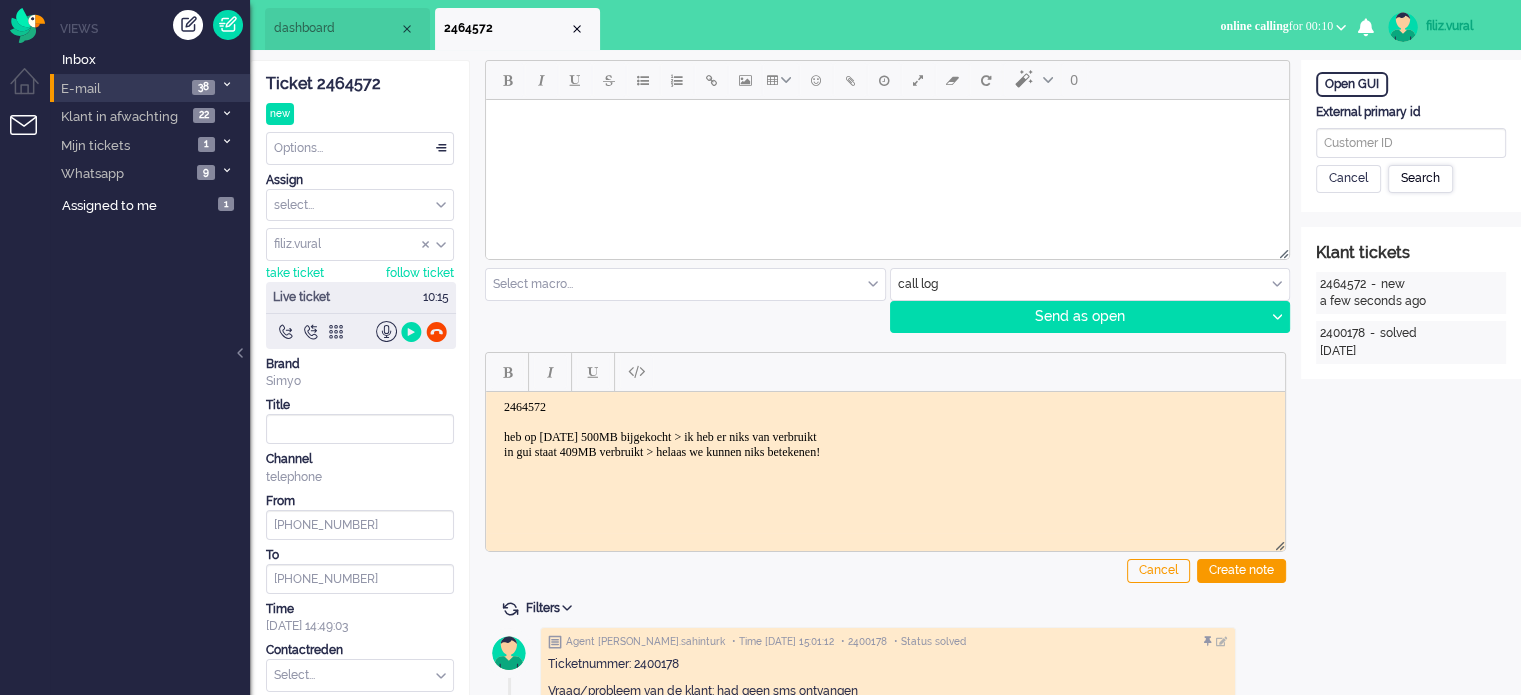 click on "Search" at bounding box center (1420, 179) 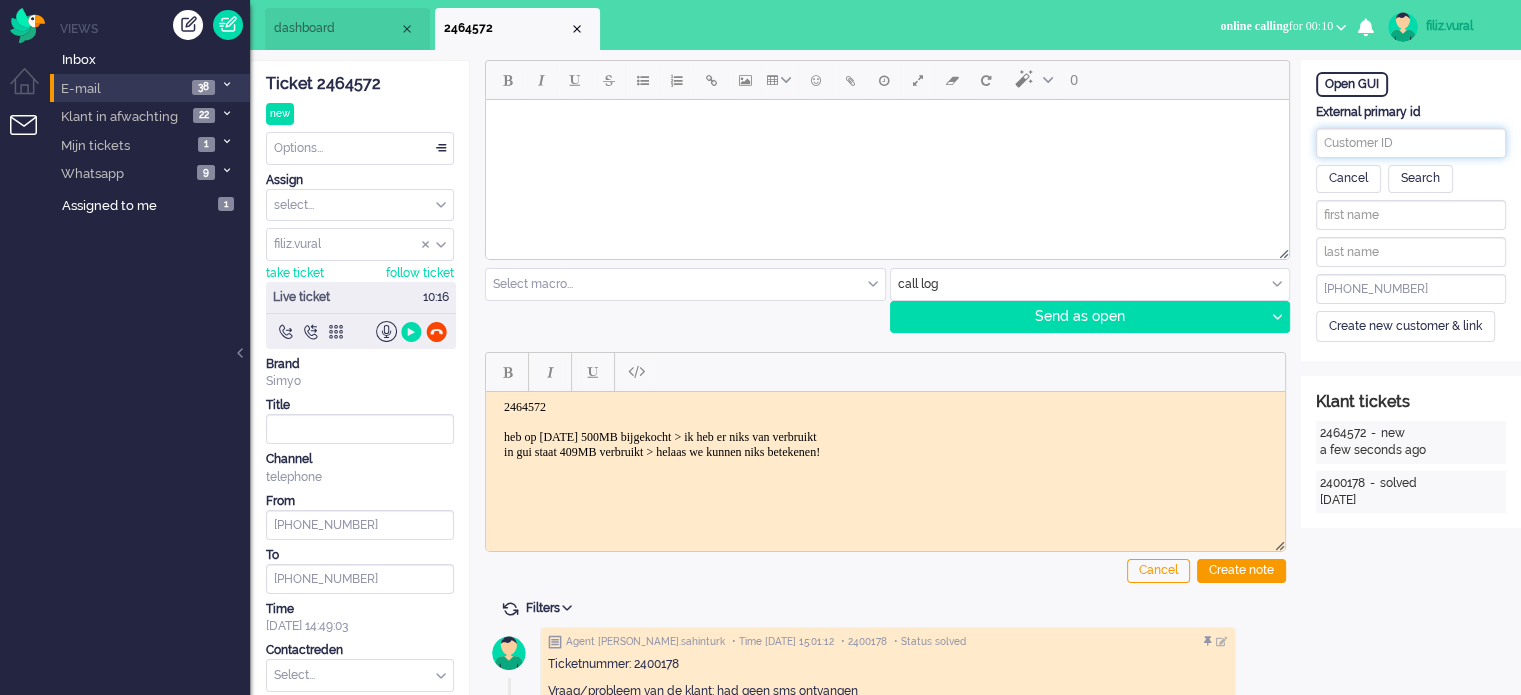 click at bounding box center [1411, 143] 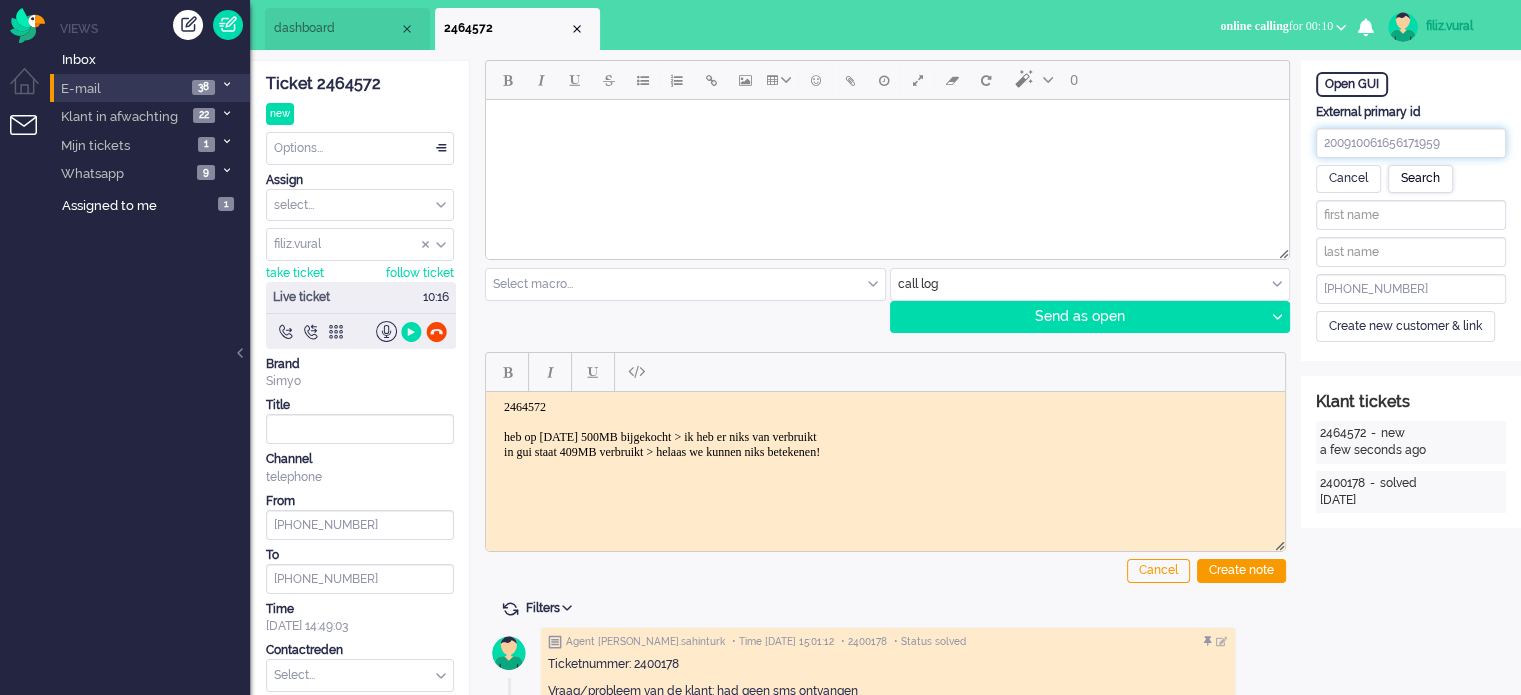 type on "200910061656171959" 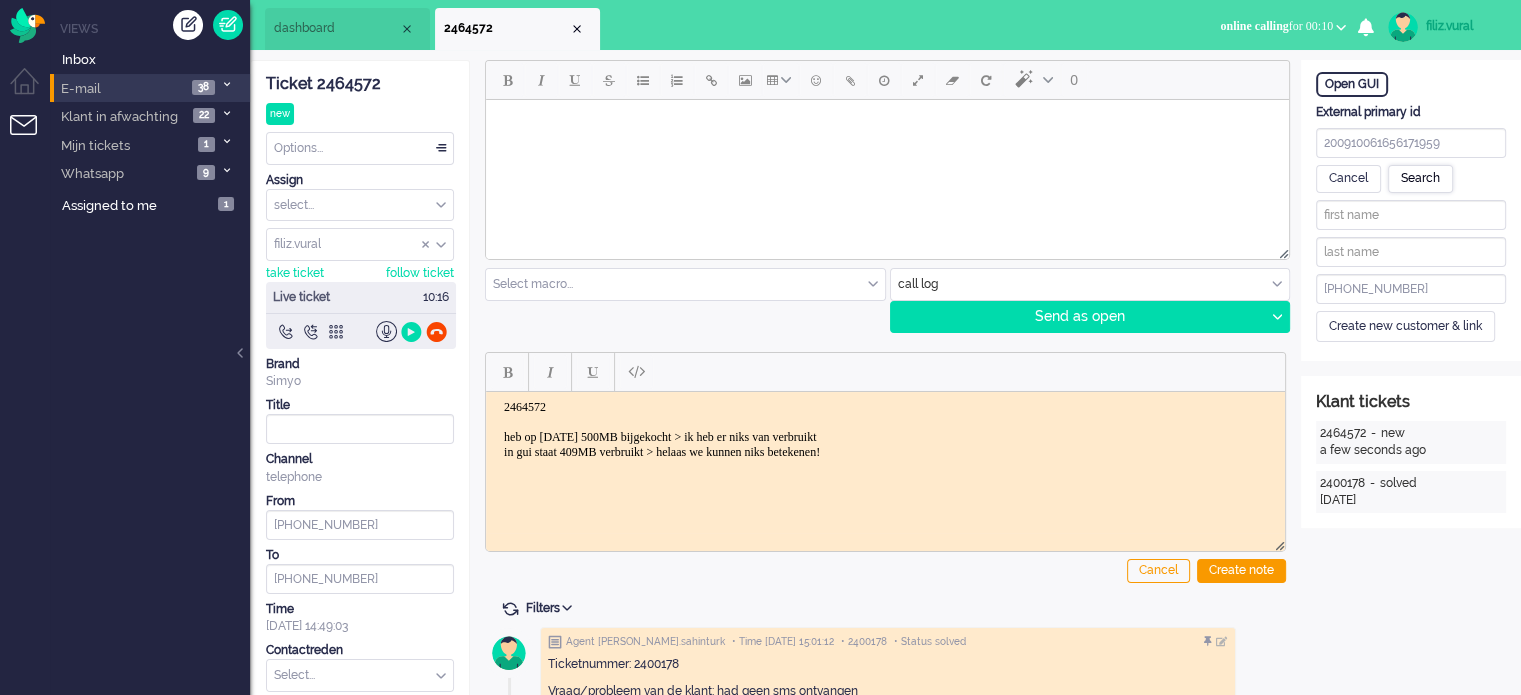 click on "Search" at bounding box center (1420, 179) 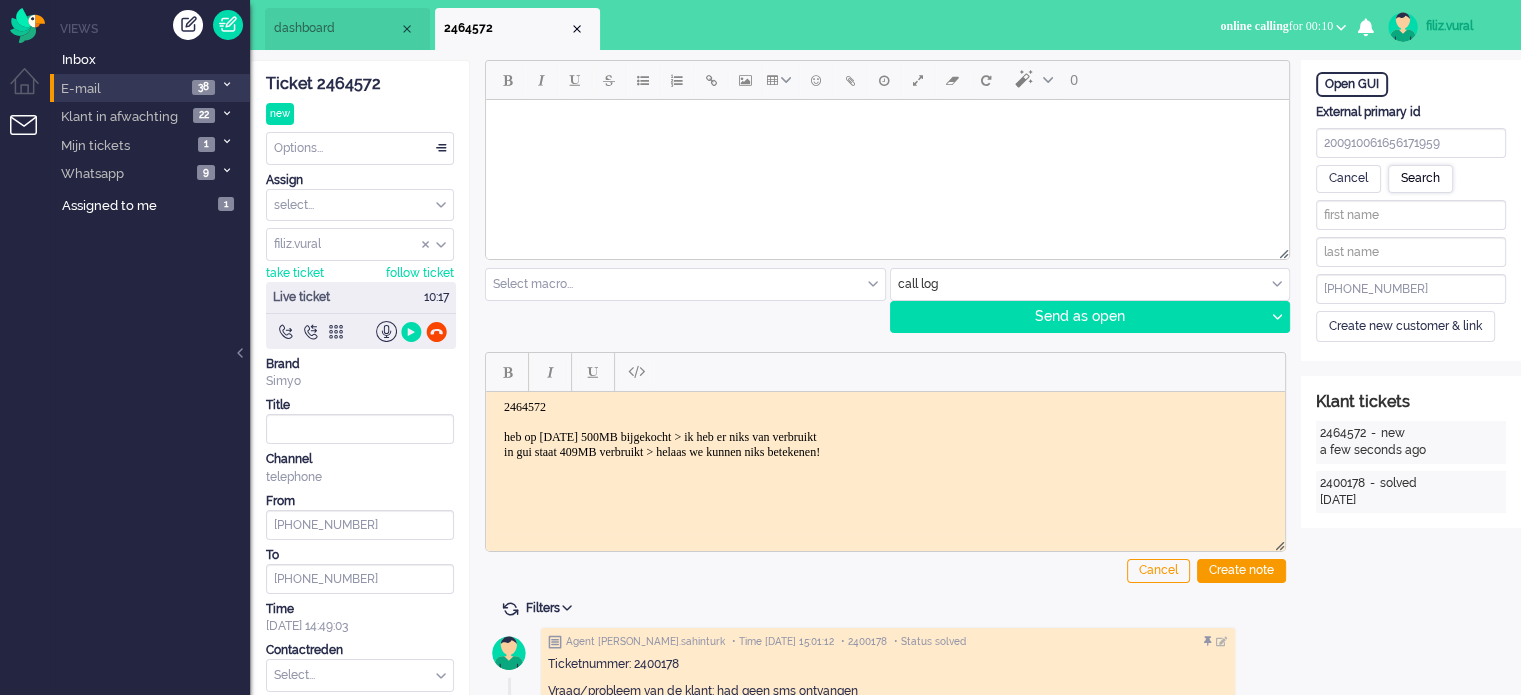 type on "G" 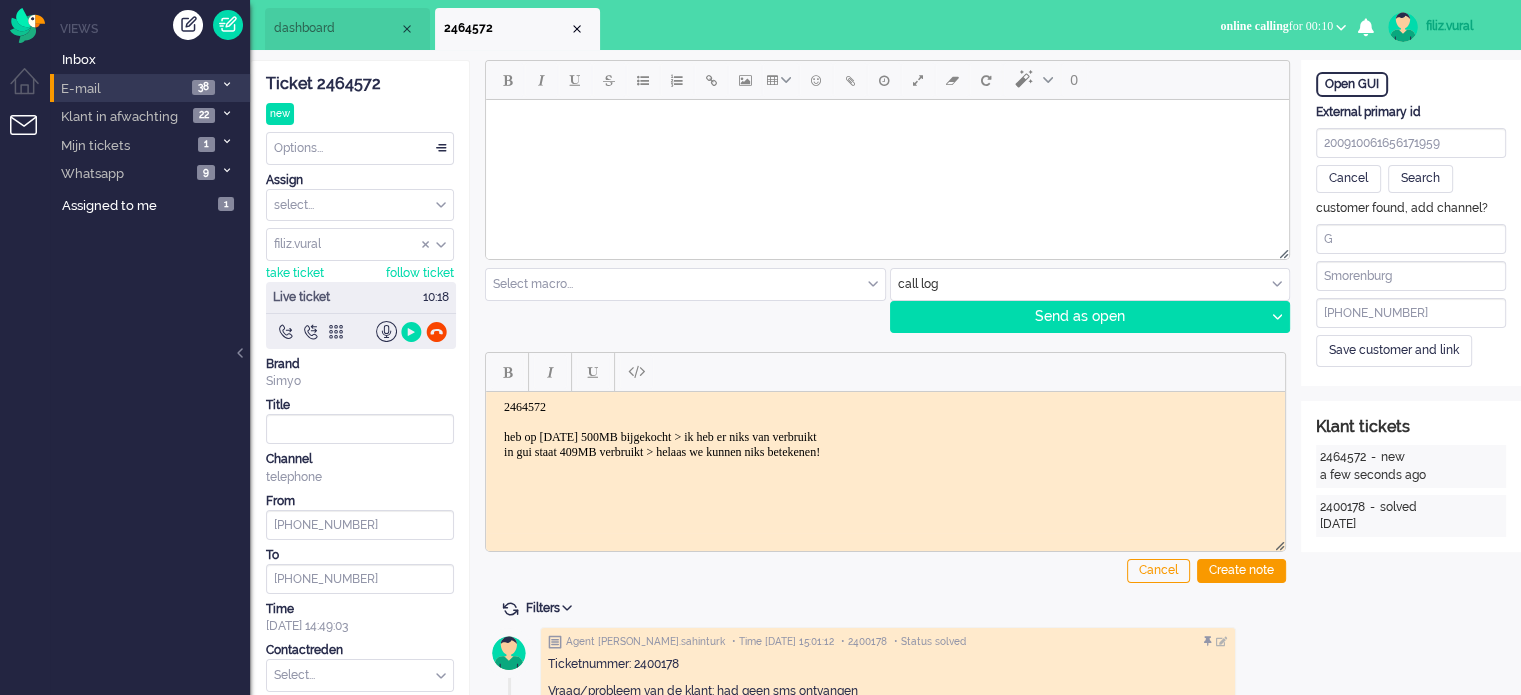 click on "Open GUI External primary id 200910061656171959 Cancel Search customer found, add channel? G Smorenburg +31243581027 Save customer and link" at bounding box center [1411, 223] 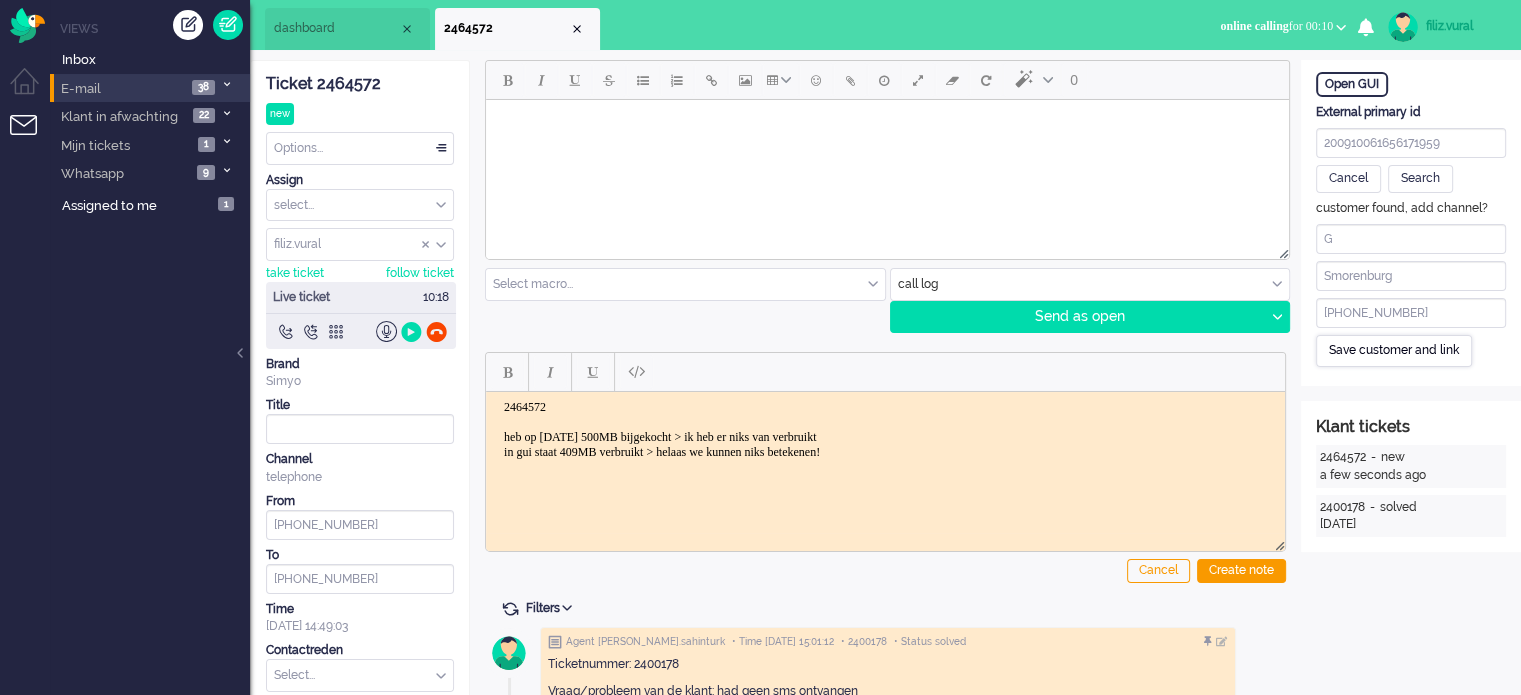 click on "Save customer and link" at bounding box center [1394, 350] 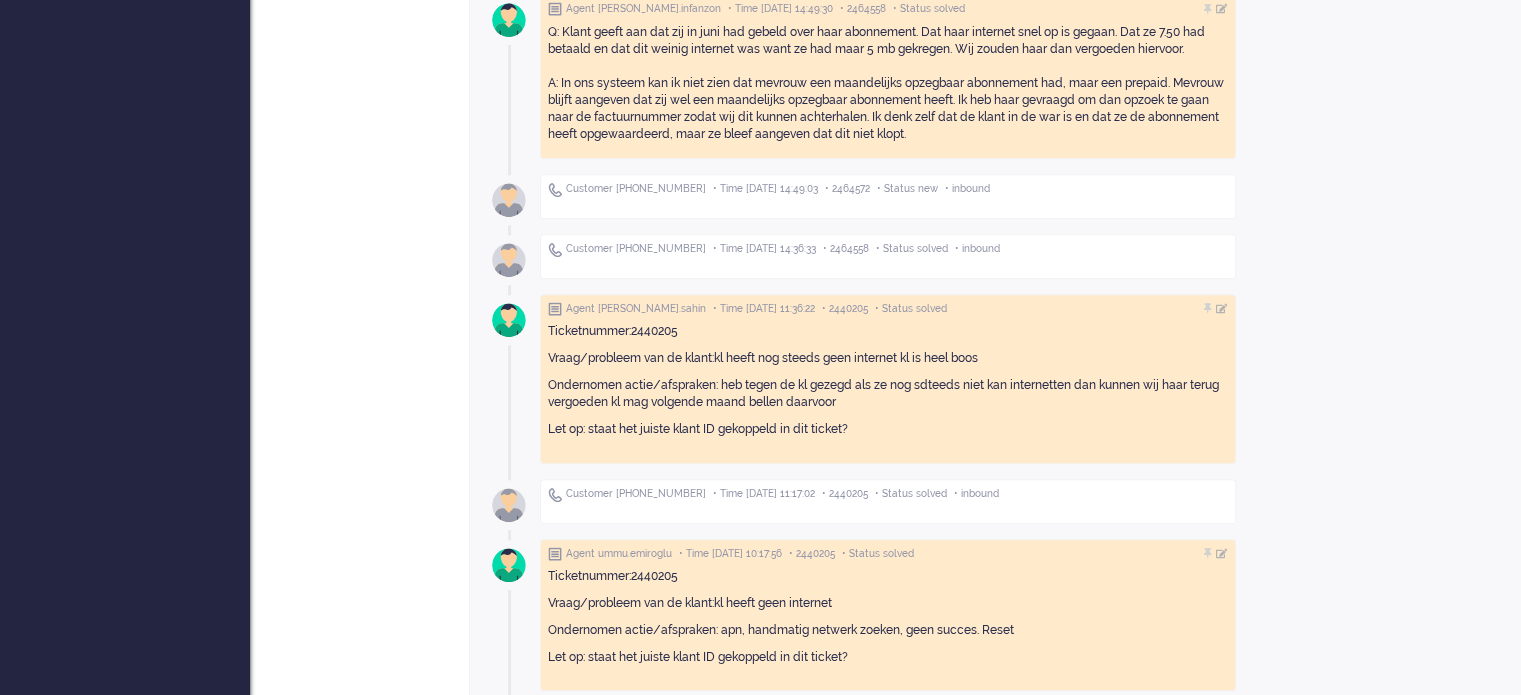 scroll, scrollTop: 100, scrollLeft: 0, axis: vertical 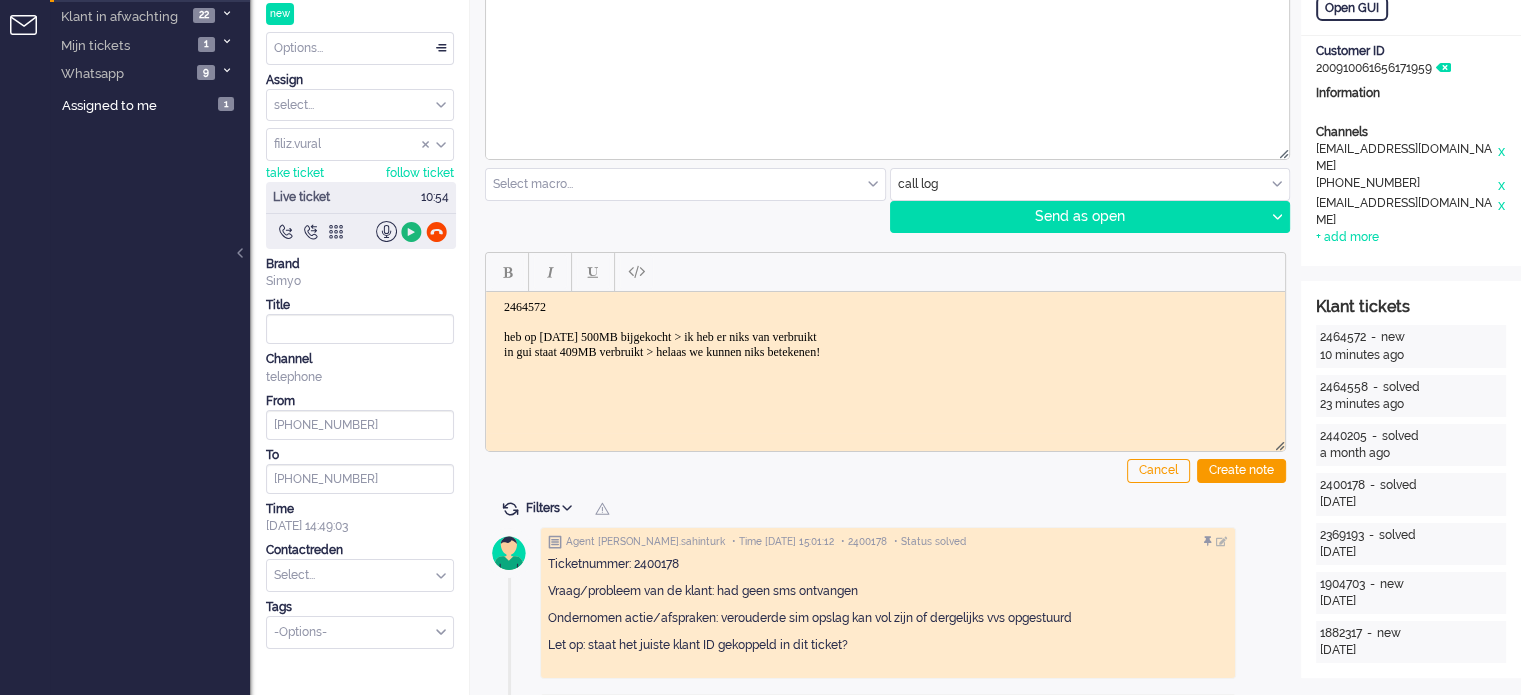 click 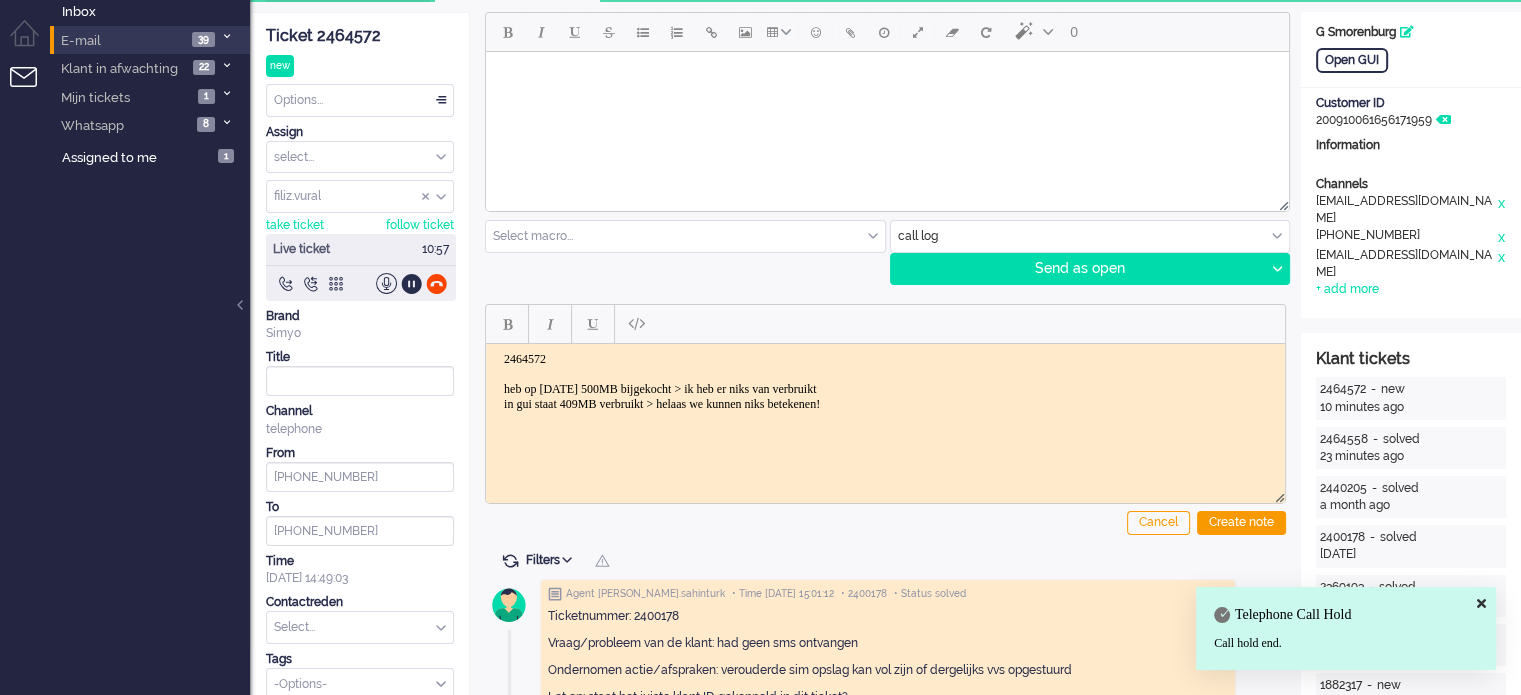 scroll, scrollTop: 0, scrollLeft: 0, axis: both 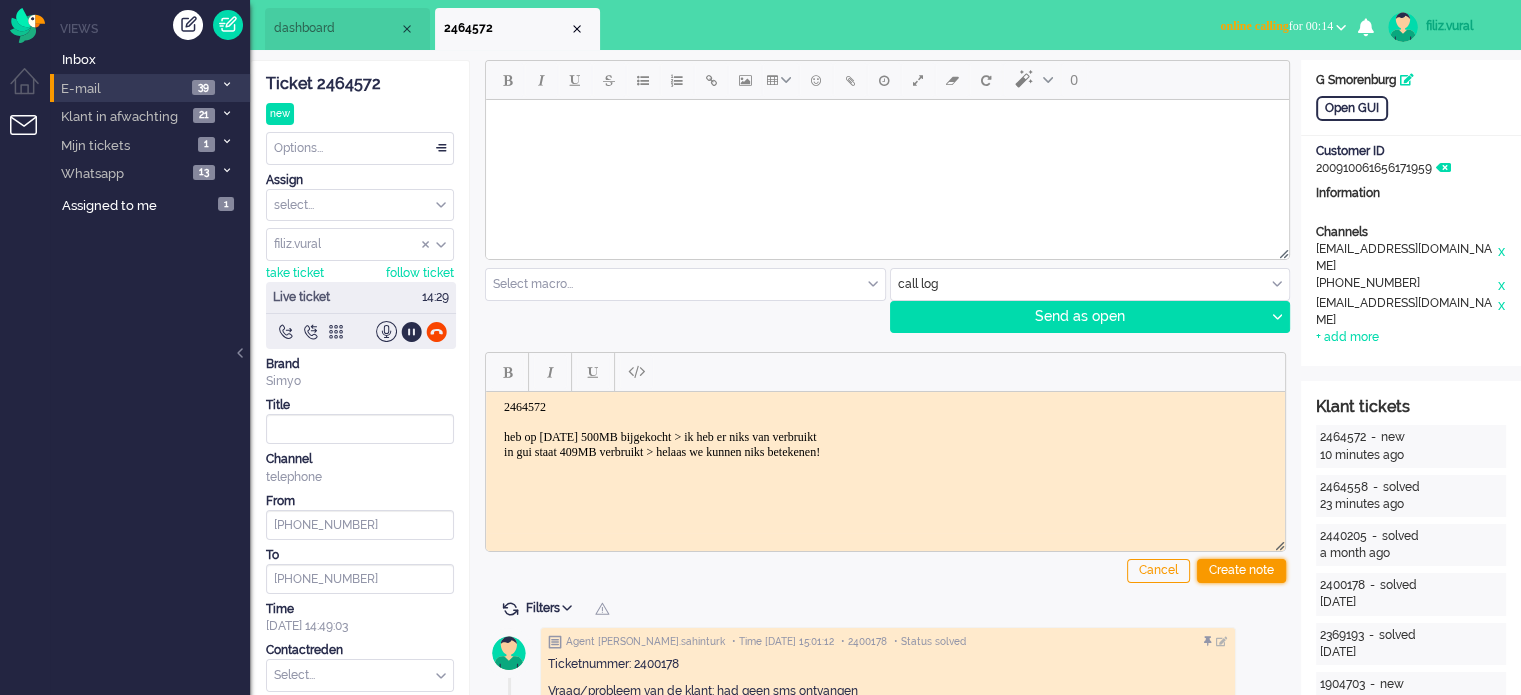 click on "Create note" at bounding box center [1241, 571] 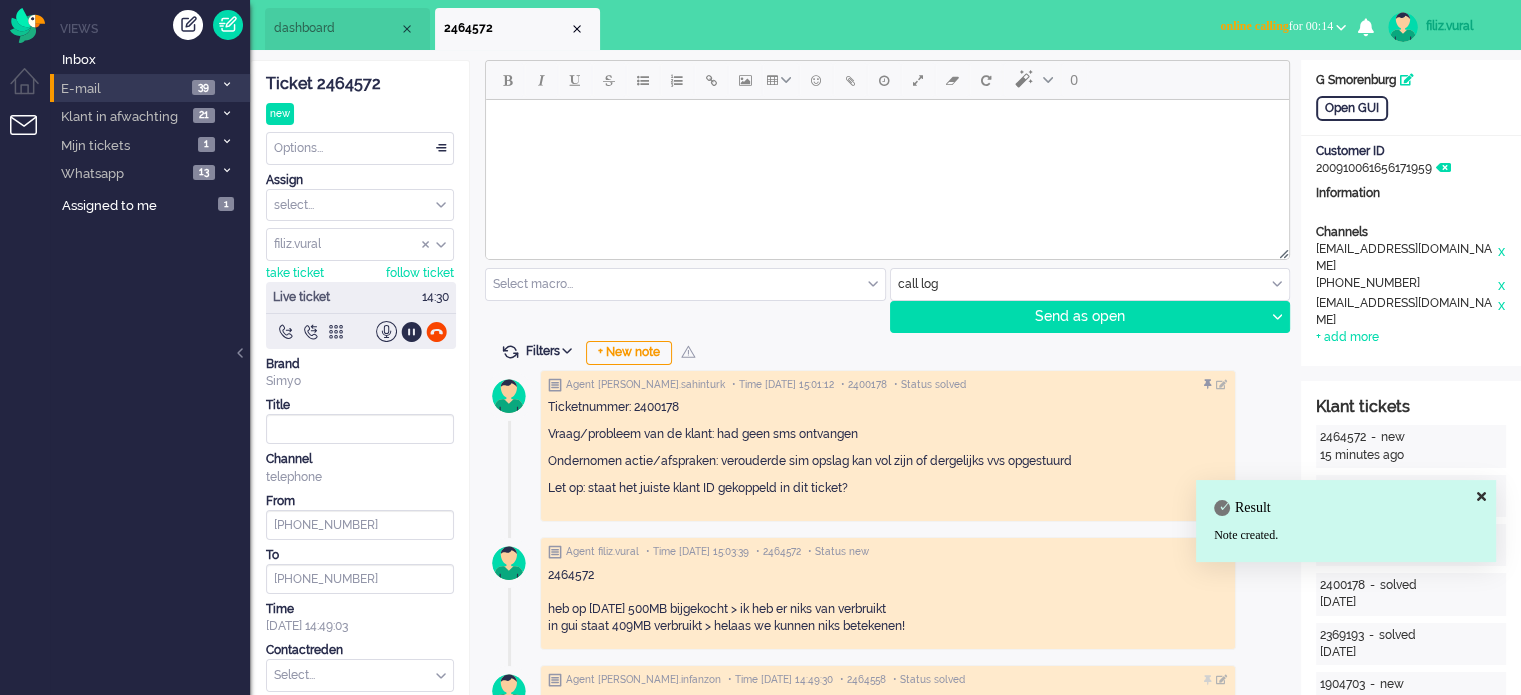 click at bounding box center [360, 675] 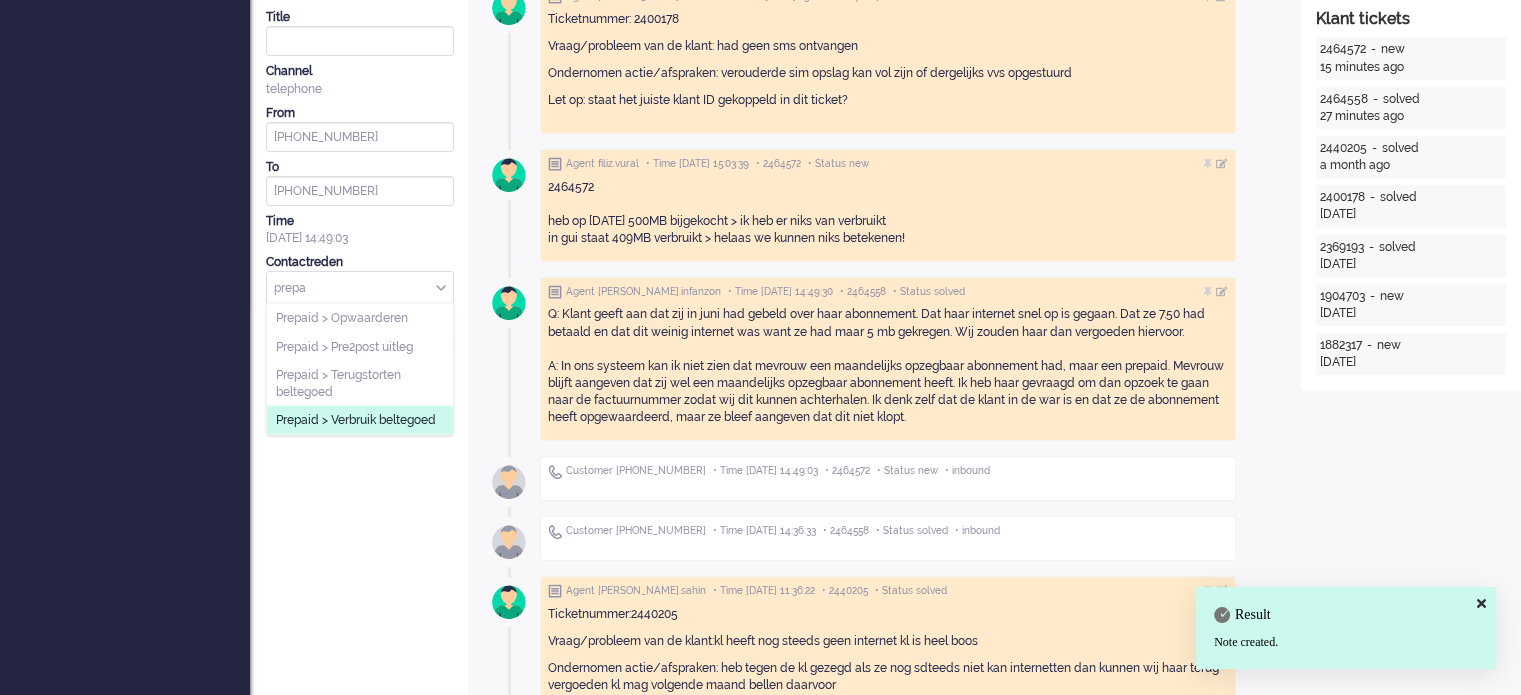 scroll, scrollTop: 400, scrollLeft: 0, axis: vertical 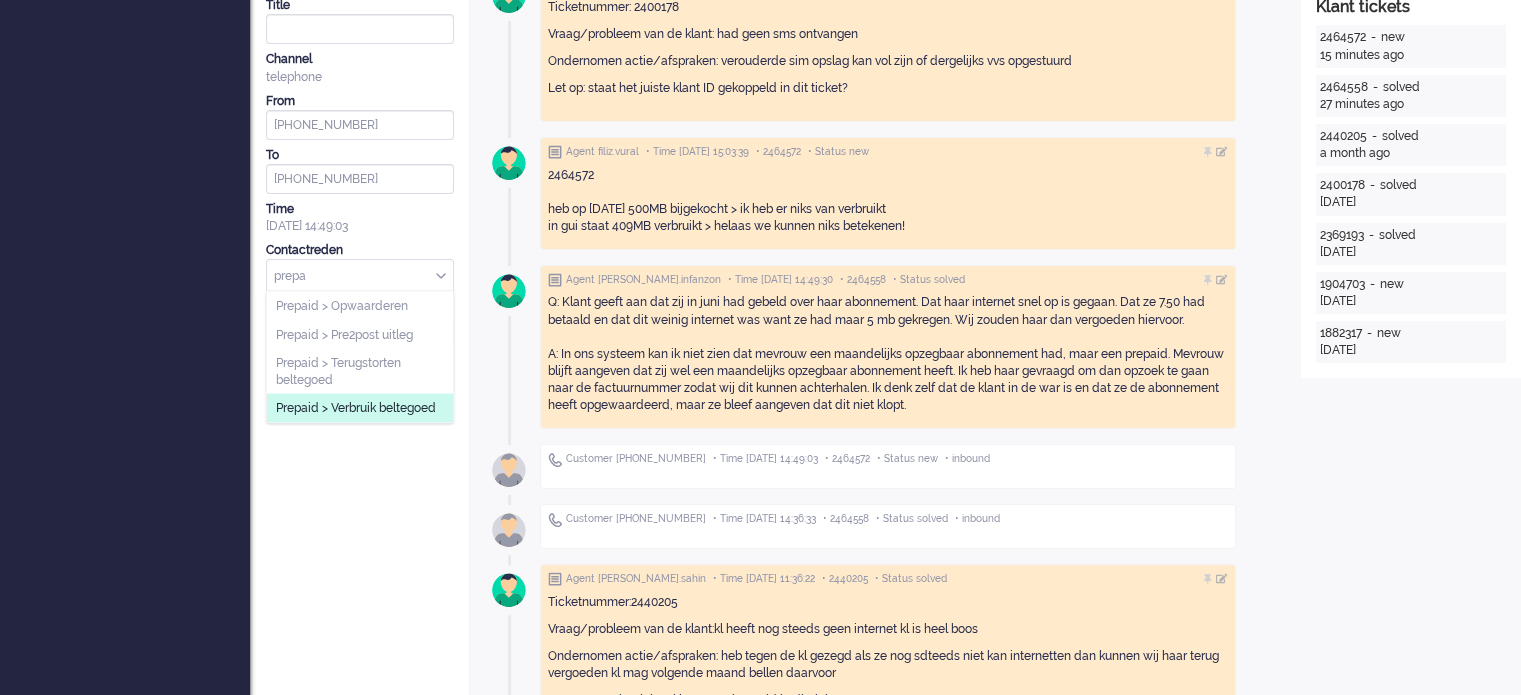 type on "prepa" 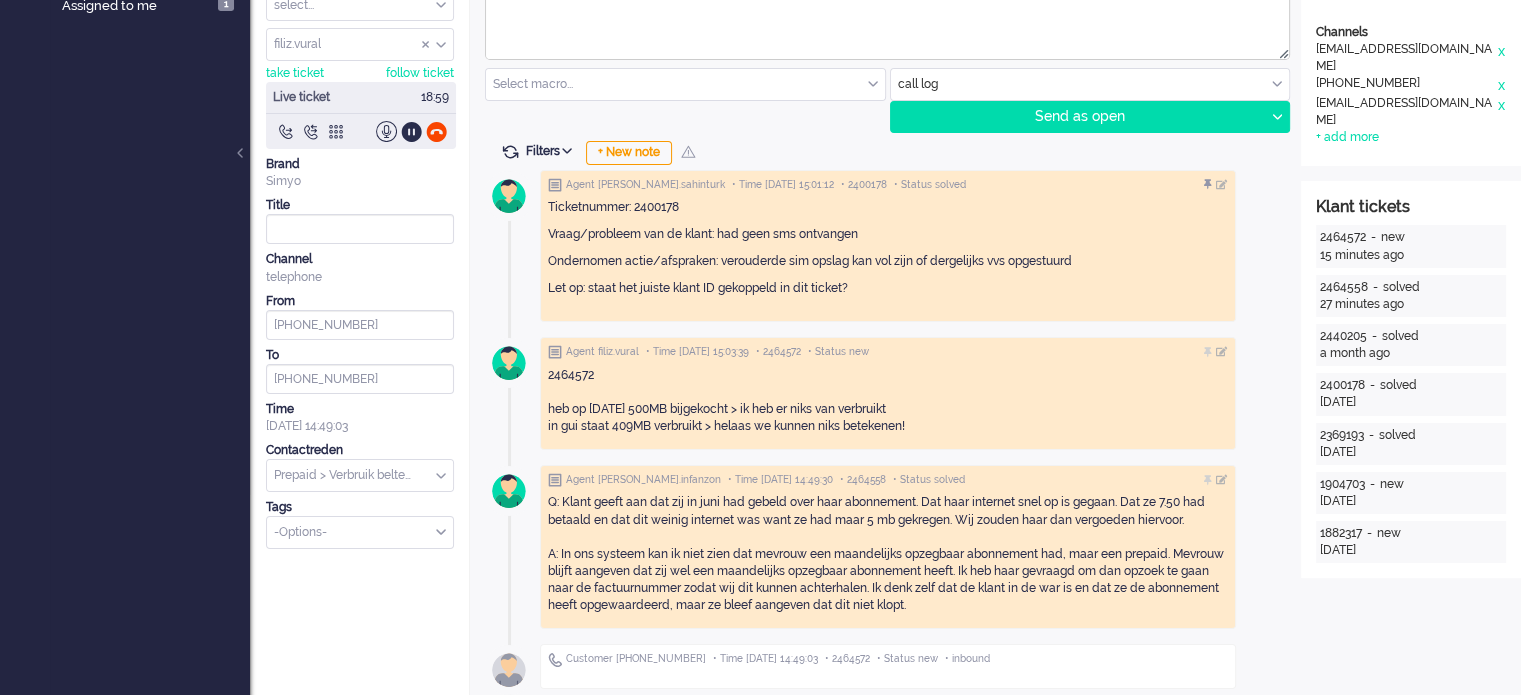 scroll, scrollTop: 0, scrollLeft: 0, axis: both 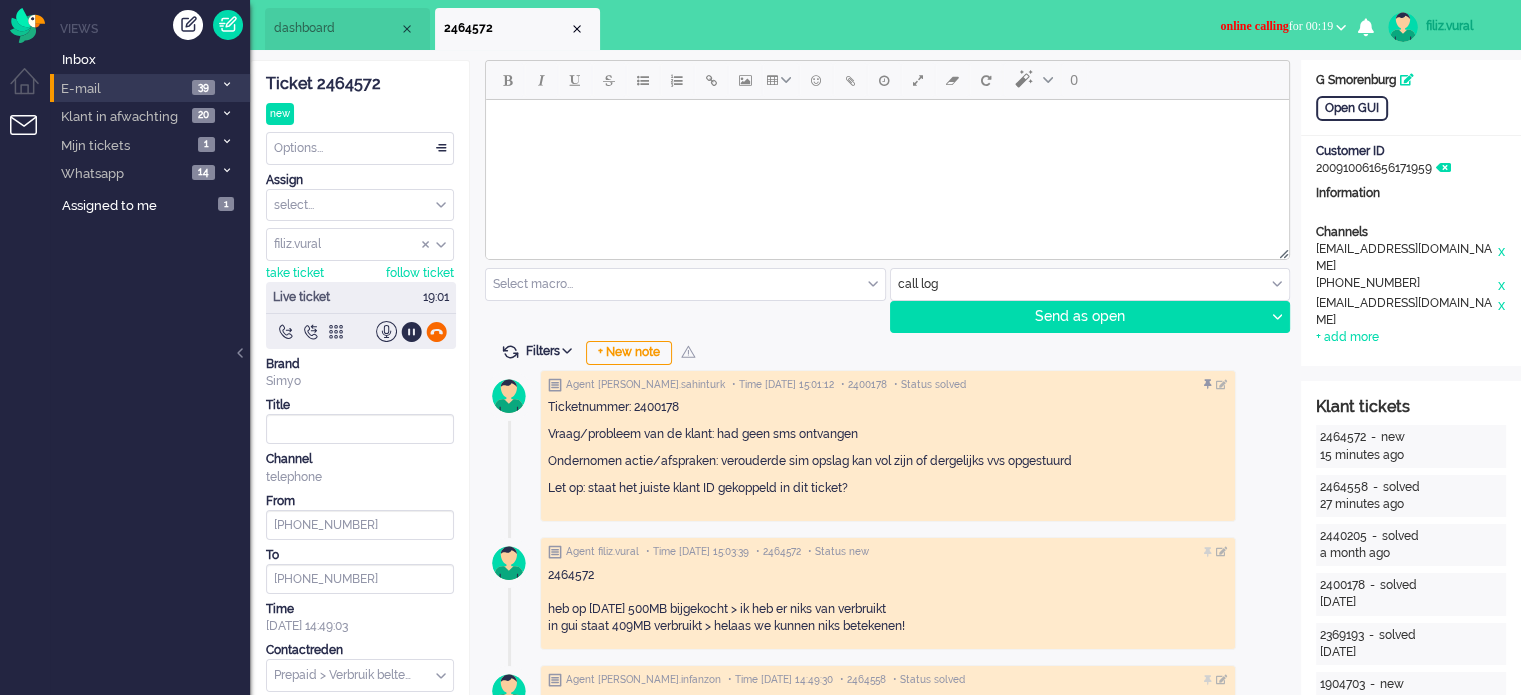 click 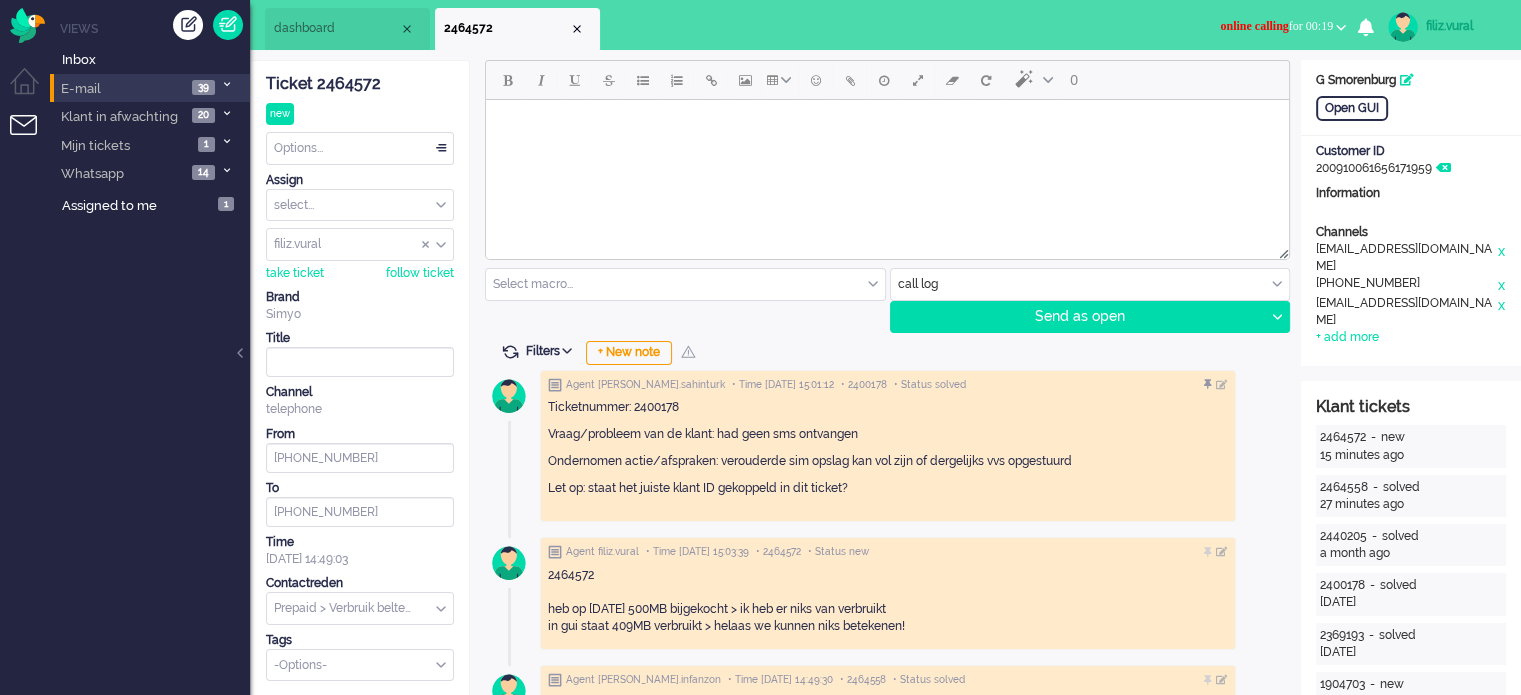click on "Options..." at bounding box center [360, 148] 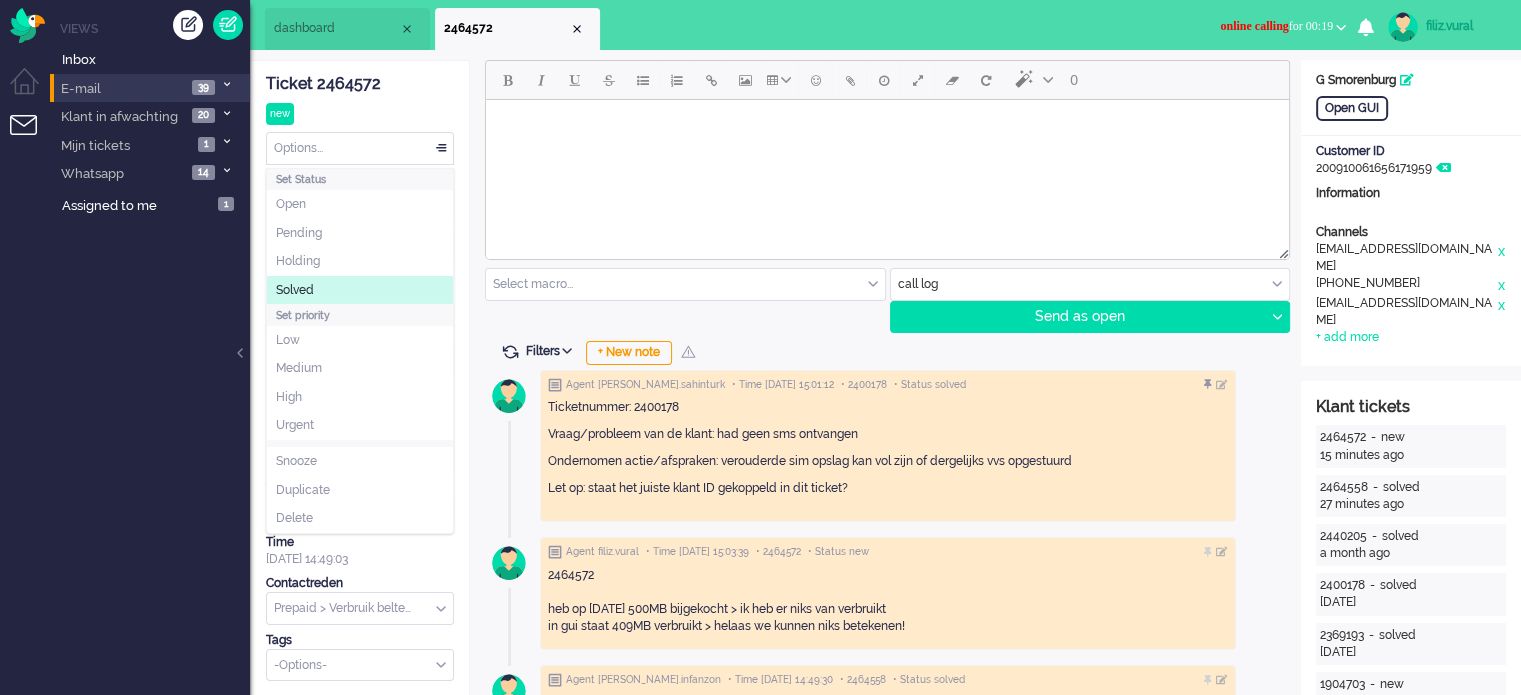 click on "Solved" 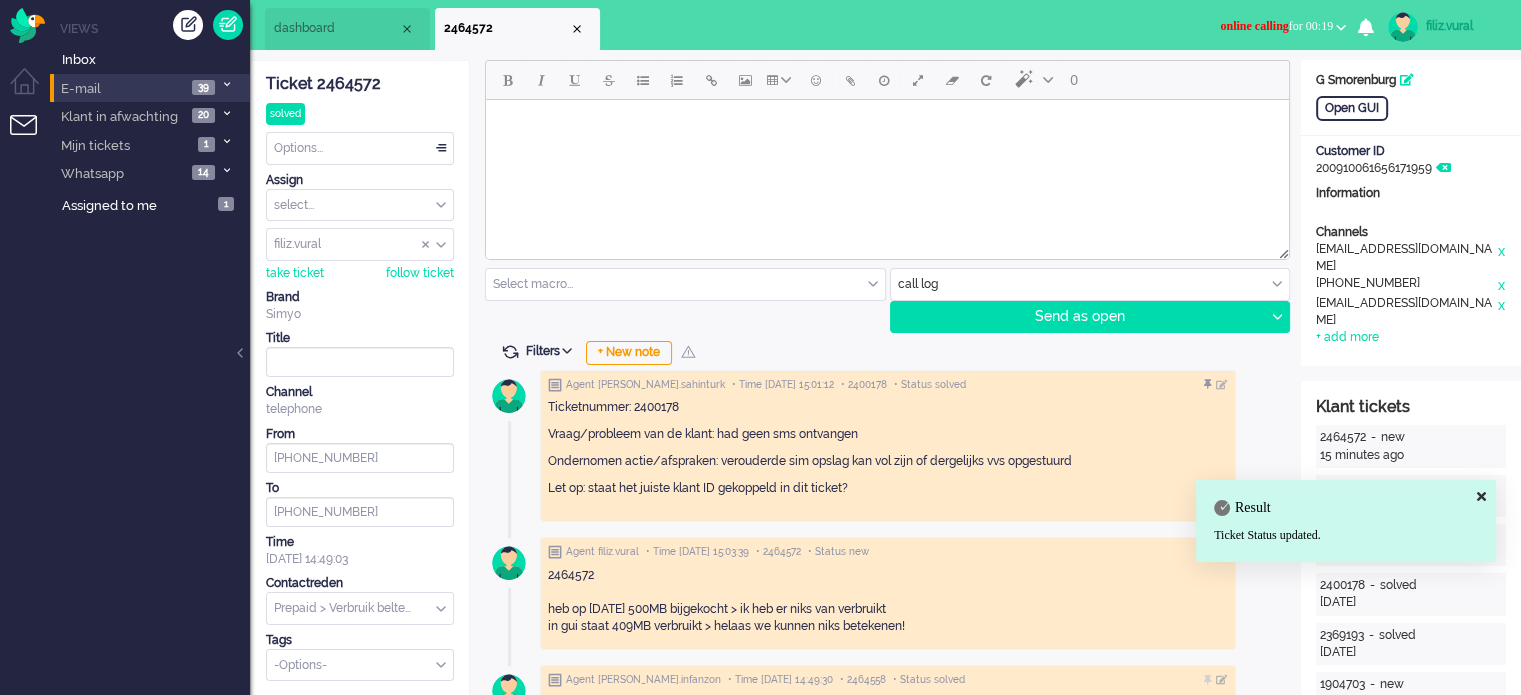 click on "dashboard" at bounding box center [336, 28] 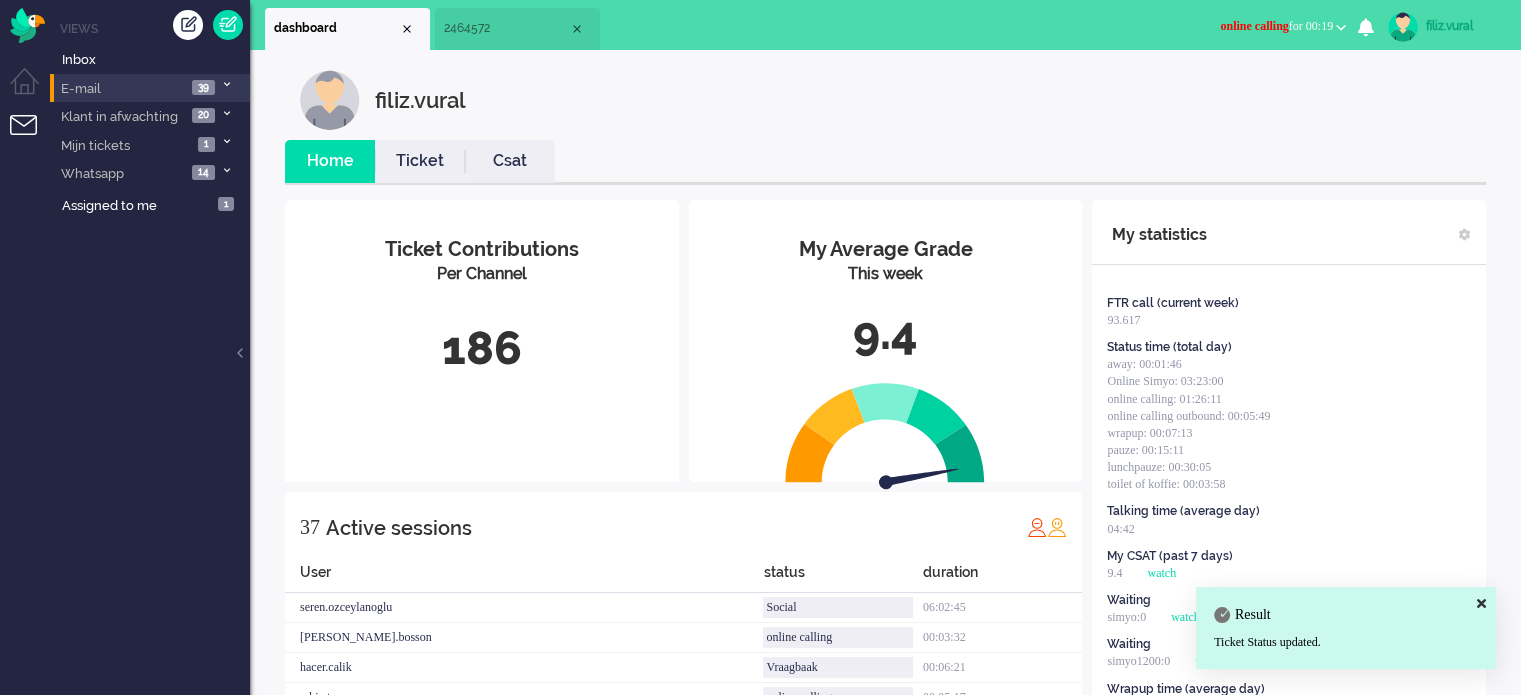 click on "2464572" at bounding box center [517, 29] 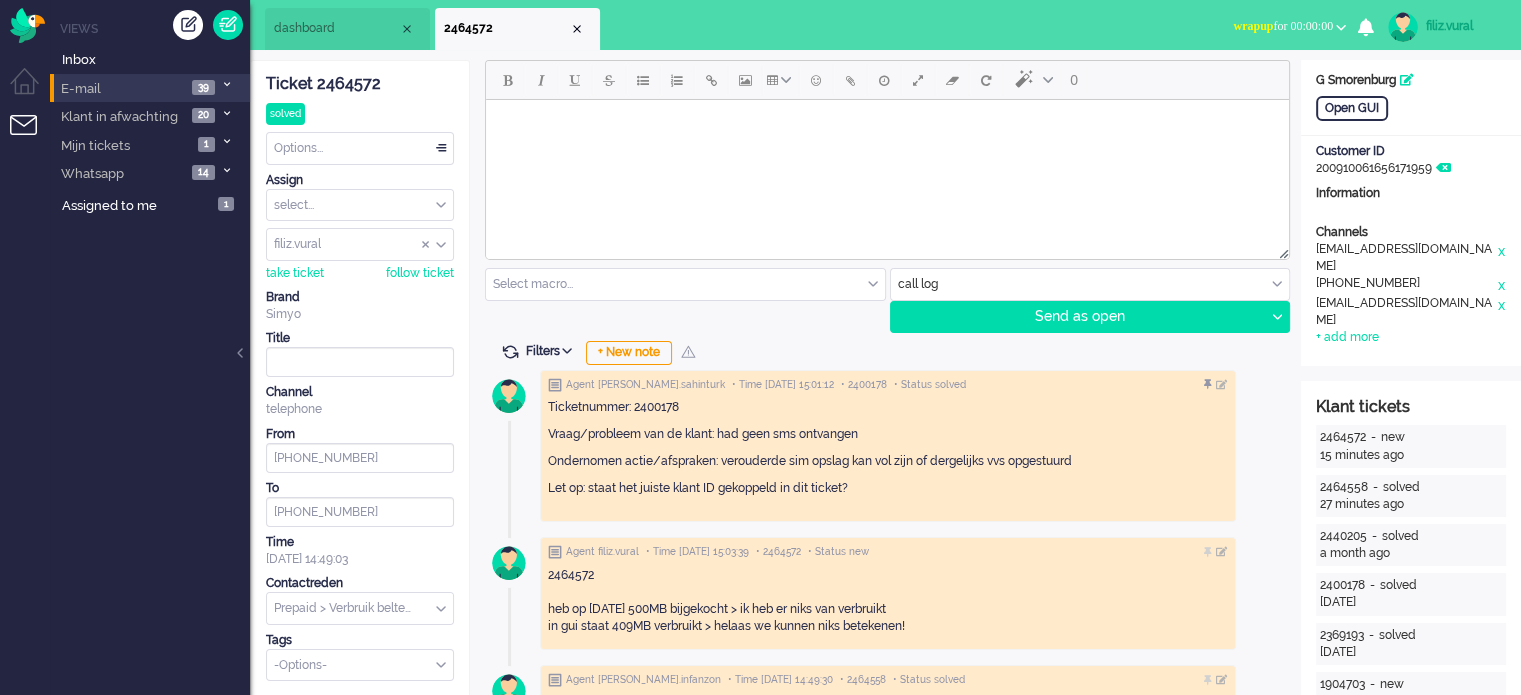 click on "wrapup  for 00:00:00" at bounding box center [1283, 26] 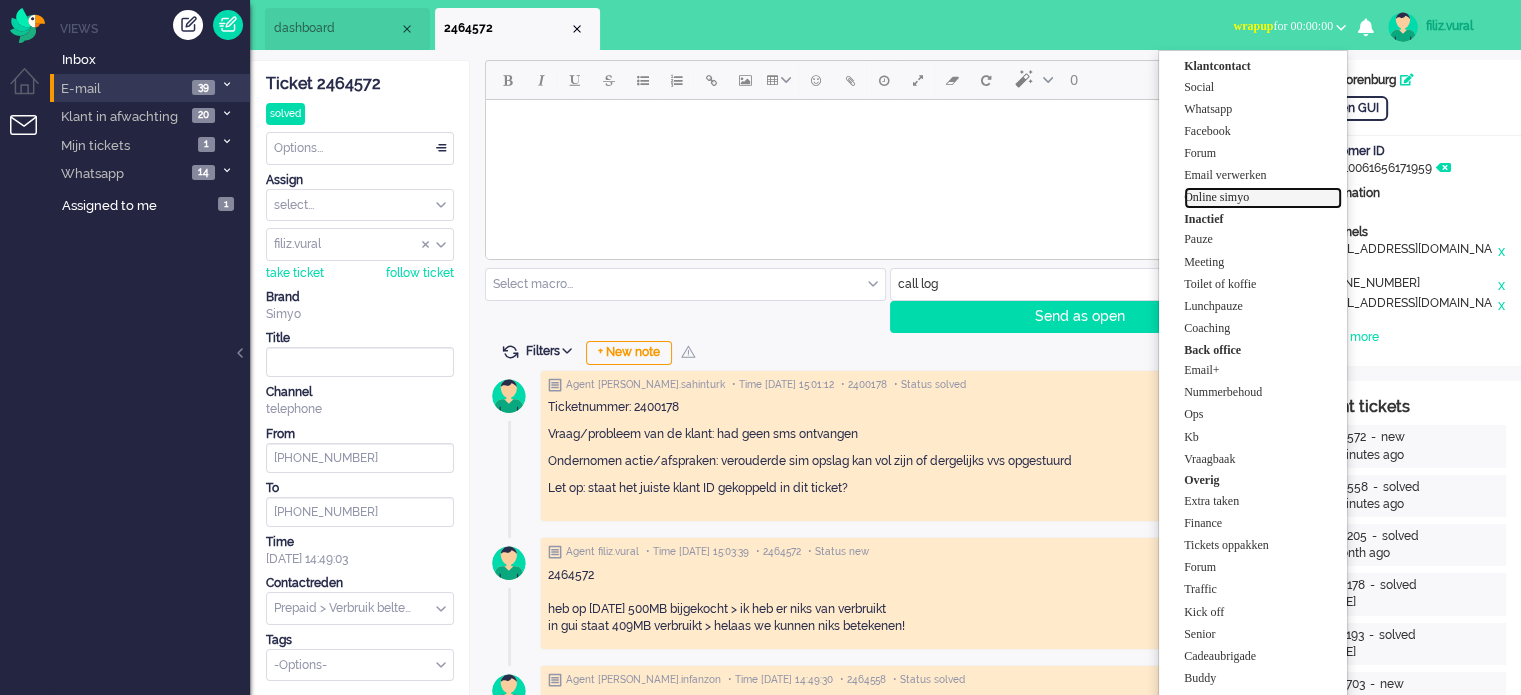 click on "Online simyo" at bounding box center (1263, 197) 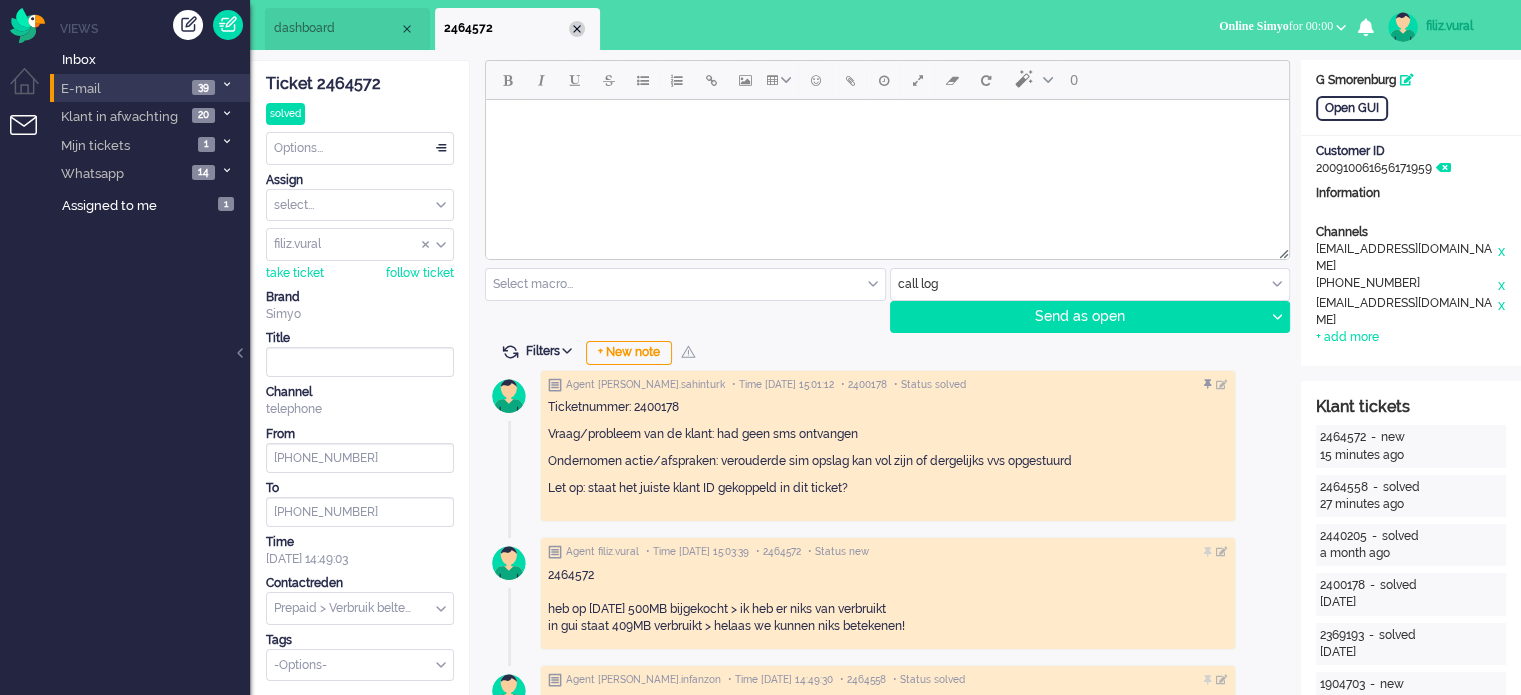 click at bounding box center [577, 29] 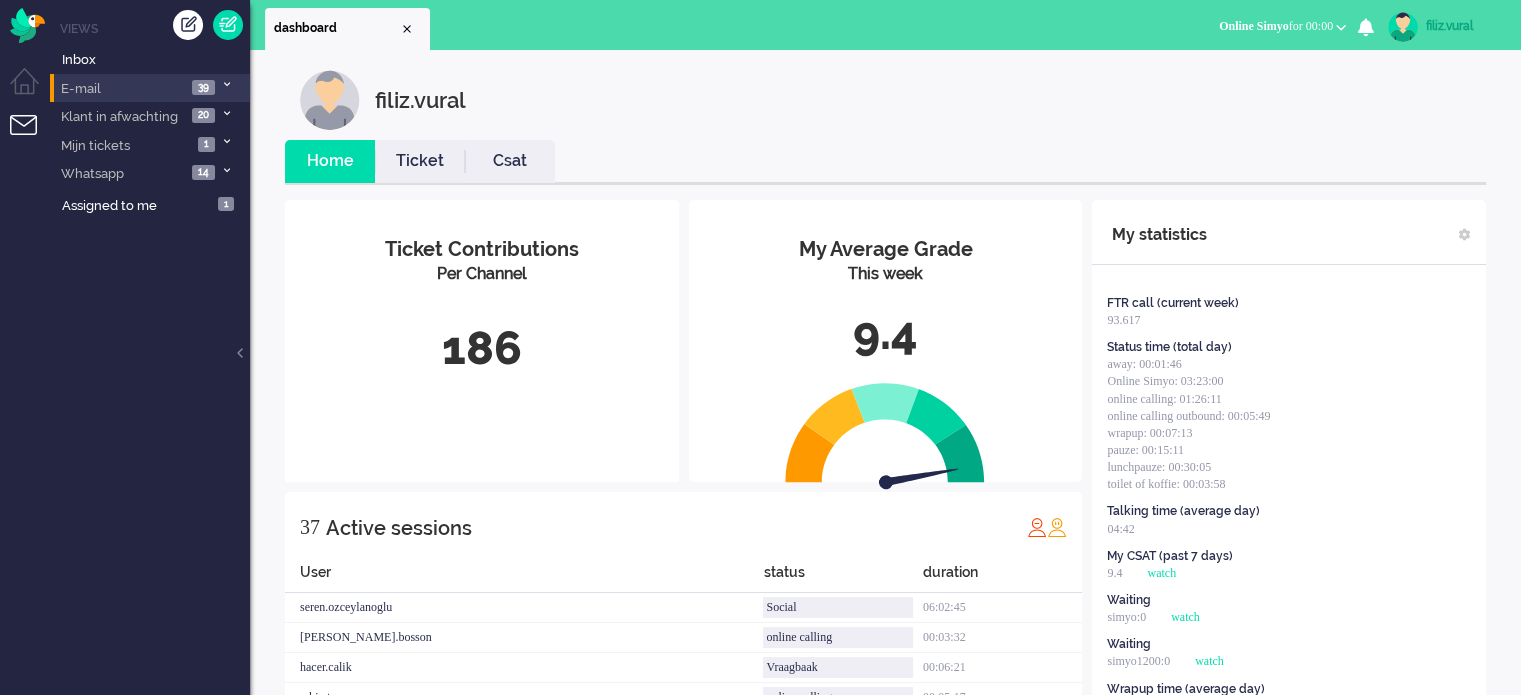 click on "Ticket" at bounding box center [420, 161] 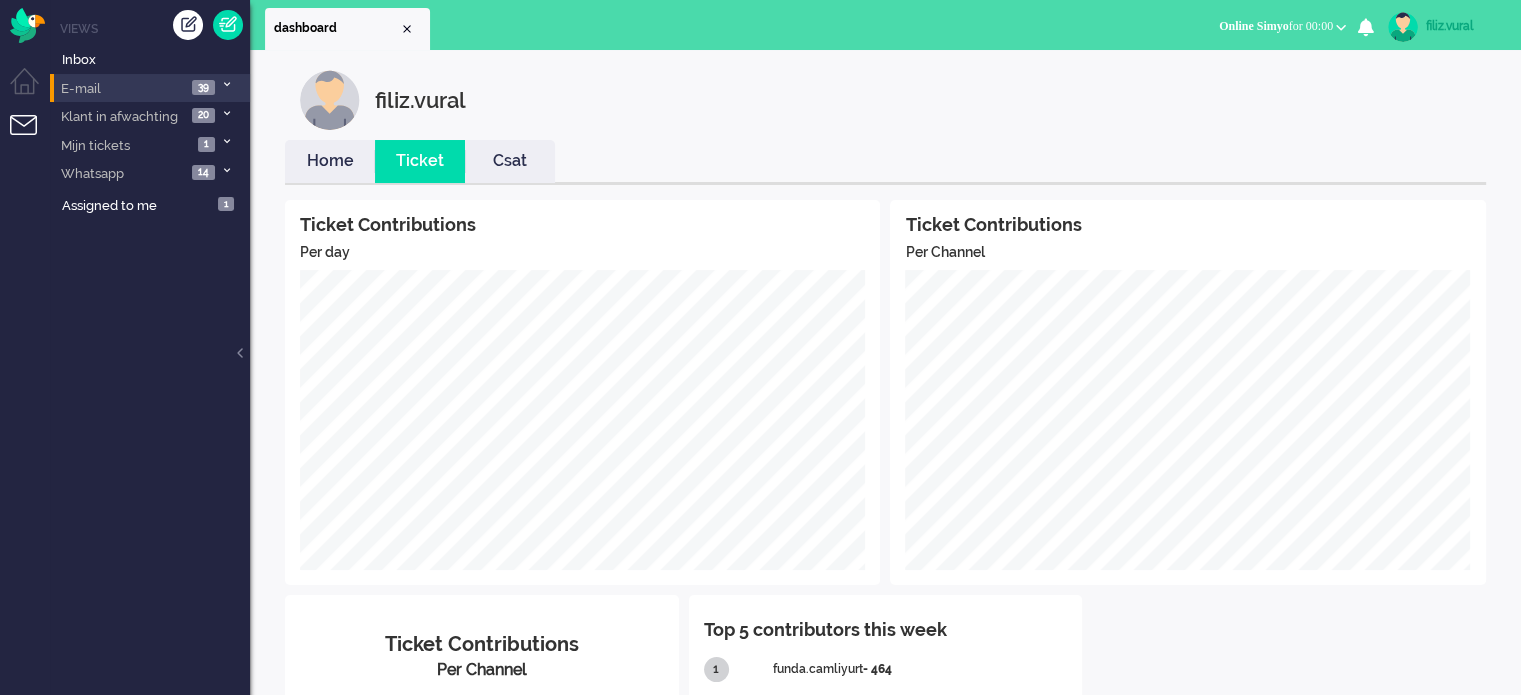 click on "Home" at bounding box center (330, 161) 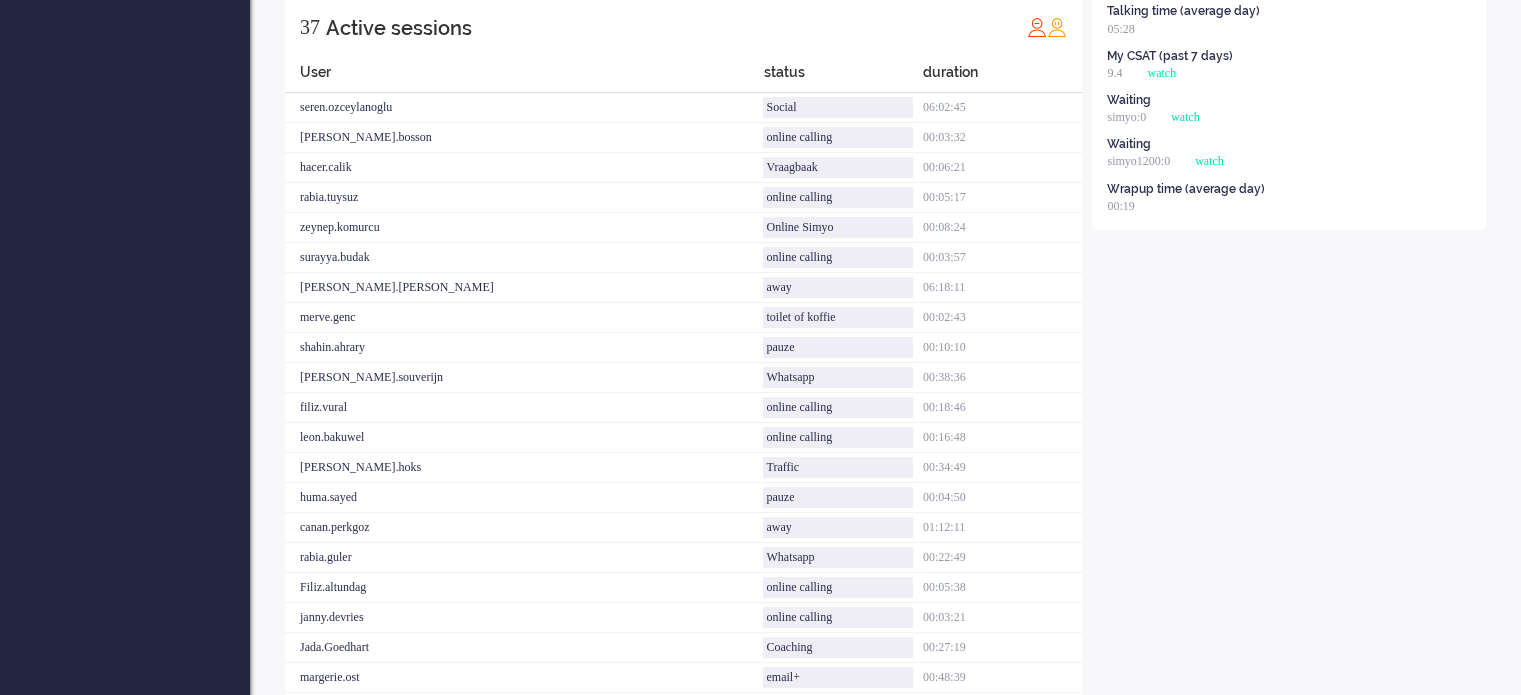 scroll, scrollTop: 1061, scrollLeft: 0, axis: vertical 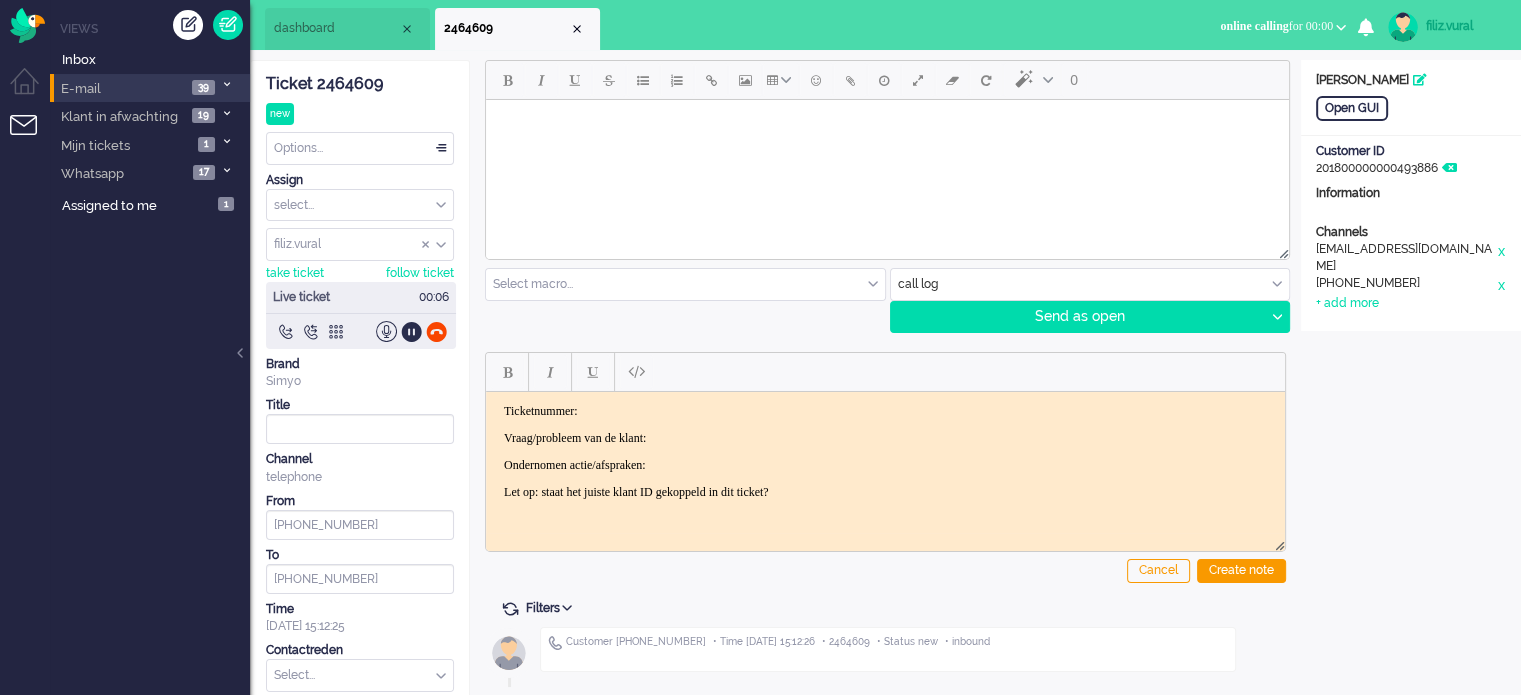 click on "dashboard" at bounding box center [347, 29] 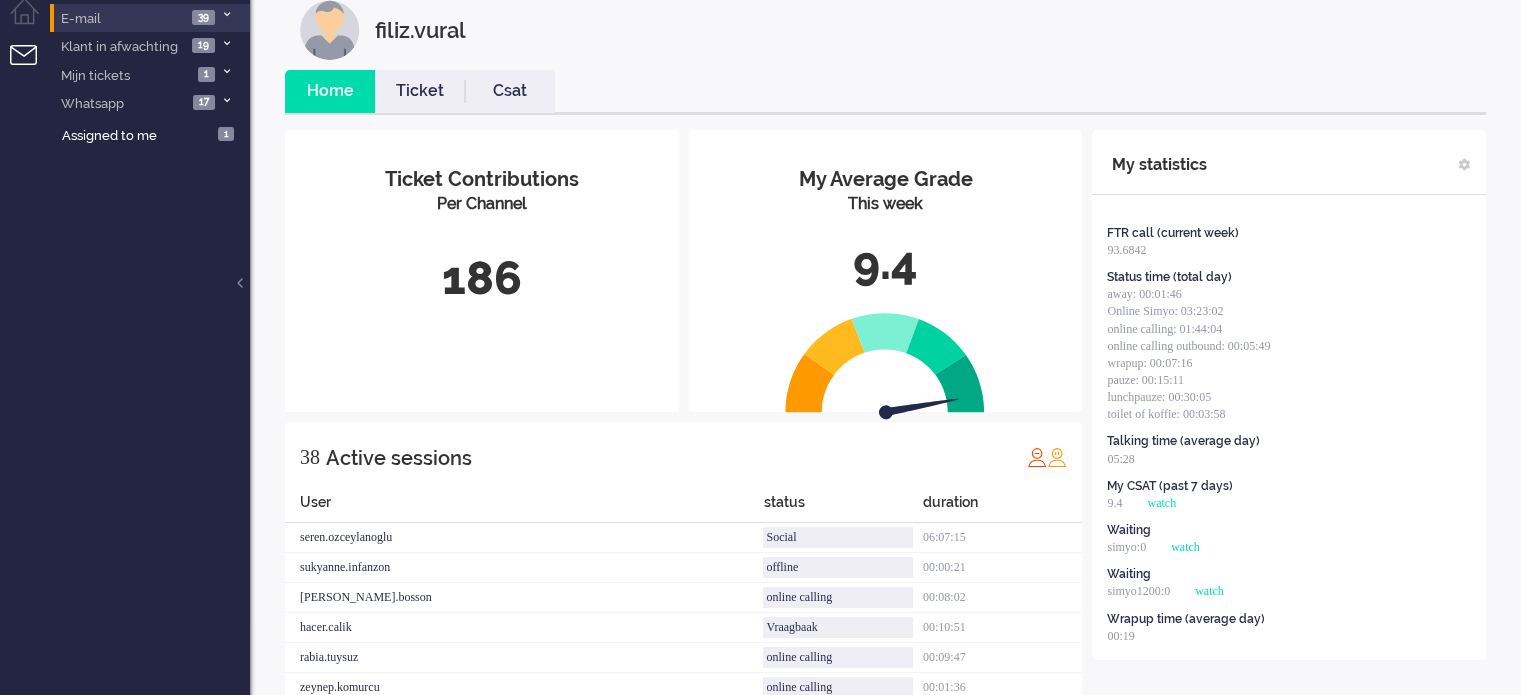 scroll, scrollTop: 0, scrollLeft: 0, axis: both 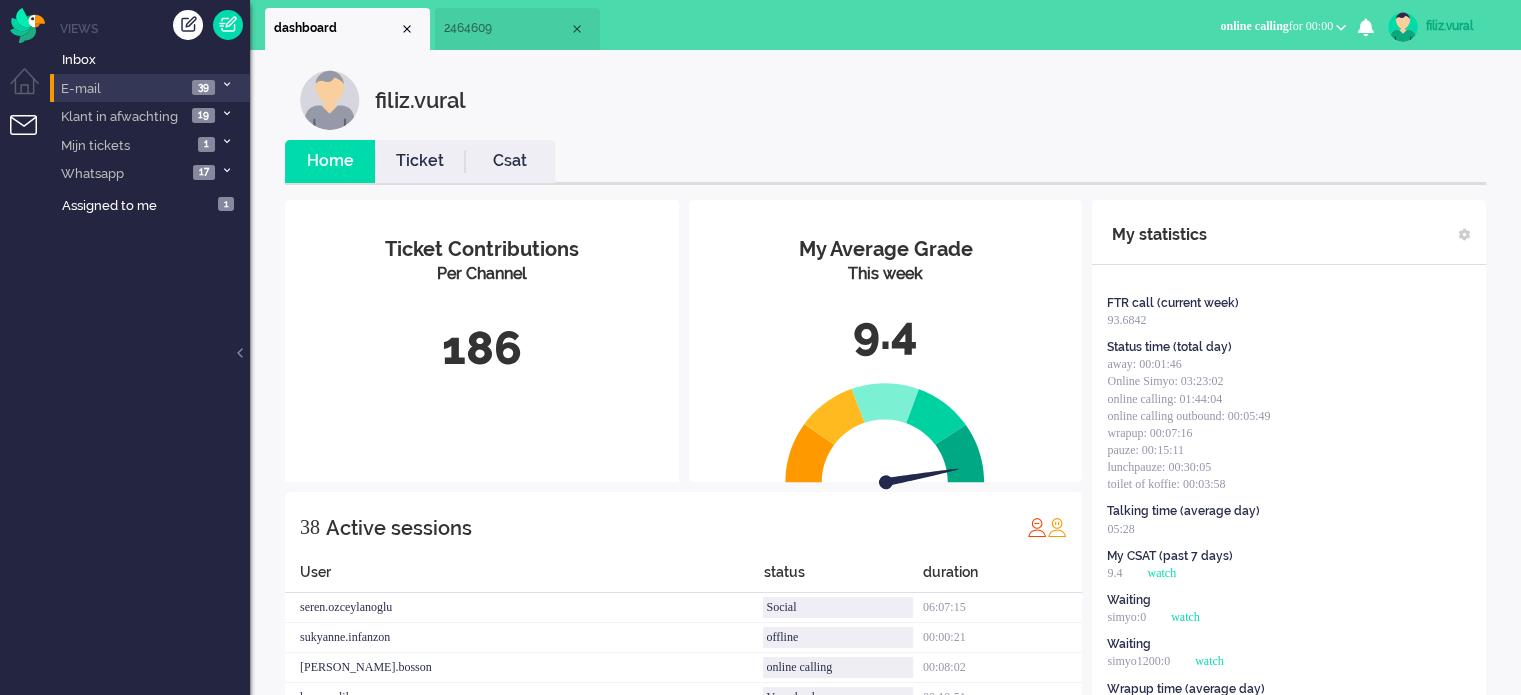 click on "2464609" at bounding box center (506, 28) 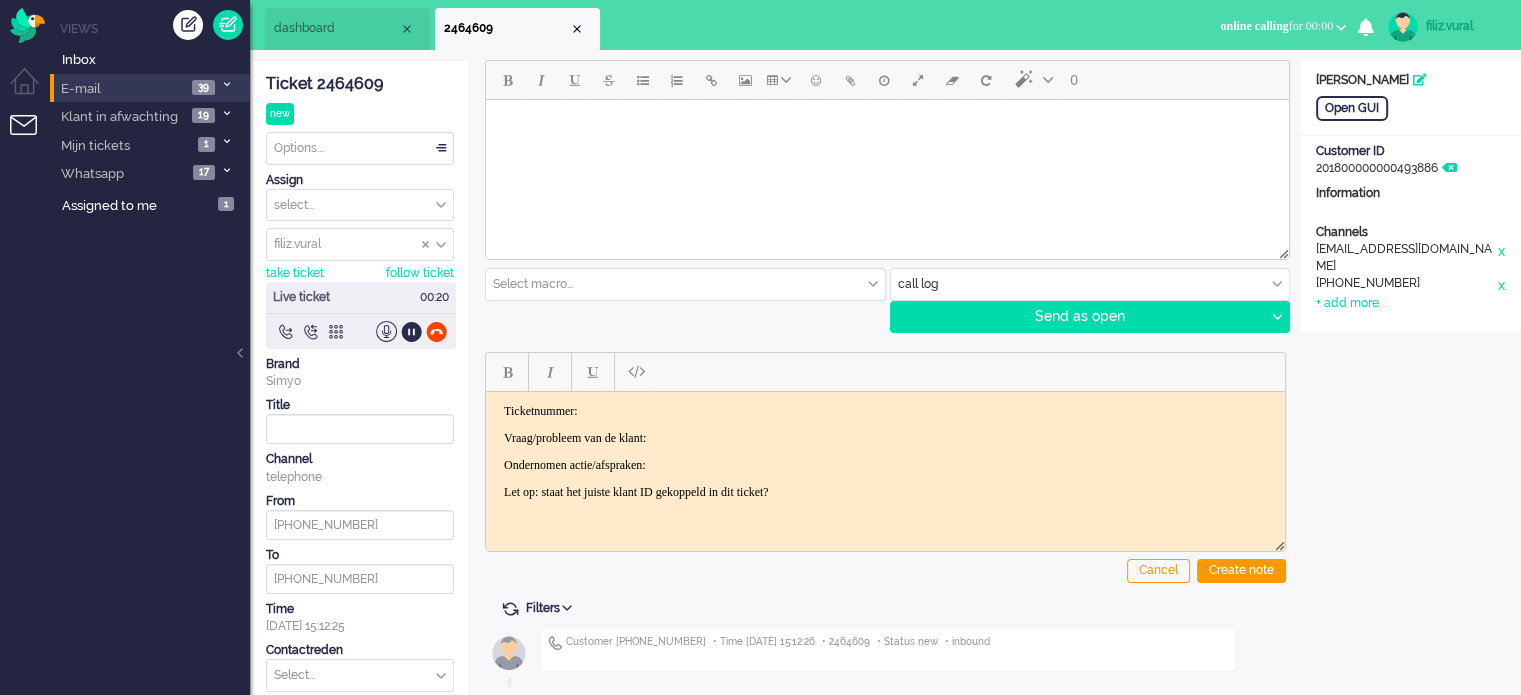 click on "Ticket 2464609 new Watching Options... Set Status Open Pending Holding Solved Set priority Low Medium High Urgent Snooze Duplicate Delete Assign select... Staff Simyo Finance Simyo Klantenservice Simyo Mailteam+ Simyo Porteringen Simyo Webcare Simyo 3rd Party Simyo Operations Team Backoffice Simyo Opzeggingen Team Marcel Bewindvoering Team Sean NPS Detractors Simyo Datacoulance Terugbelafspraak Order goedkeuren Gegevens wijzigen Betalingsregeling Coulances Finance Overig Cadeaubrigade Uitstel van betaling App of Chat escalatie Verzoeken WFT Netwerkklachten Team Social Toestelvragen Test Incasso Vriendendeal nog niet actief Team Privacy Macro aanpassingen unassign group filiz.vural adrian.klazes Alvin amjad amy.wolffgramm anneke.boven arnoud.kaldenbach arvinash.gunputsing arzum.turna ashley.verdies Audrey.Bosson Ayfer.Unal aylin.eceustundag aysegul.berkbulut Bart.vandenBerg bas.deenik bilgehan.yuceer bulent.aydin canan.engin canan.perkgoz cavide.yildirir cendy.thakoer coen.degraaf dana.el-issa derya.arslan To" at bounding box center (360, 405) 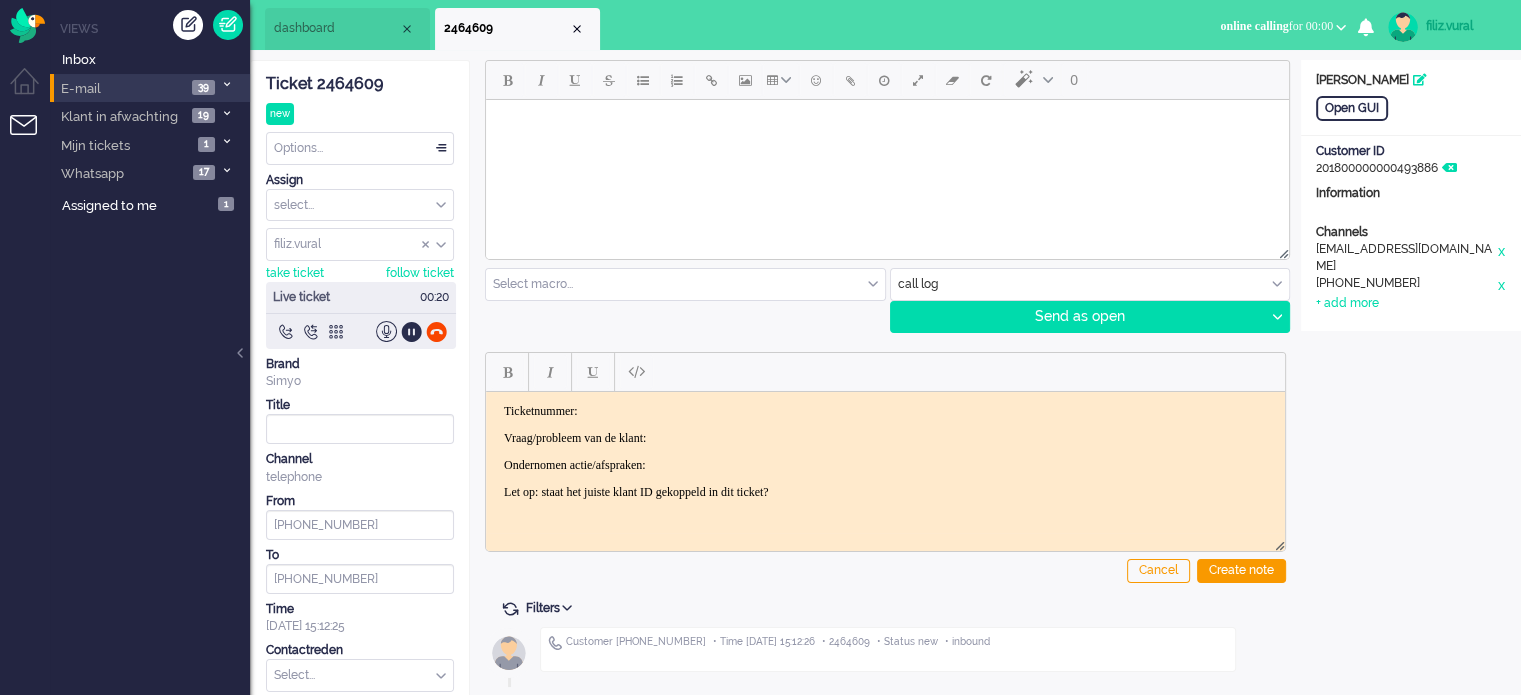 click on "Ticket 2464609" 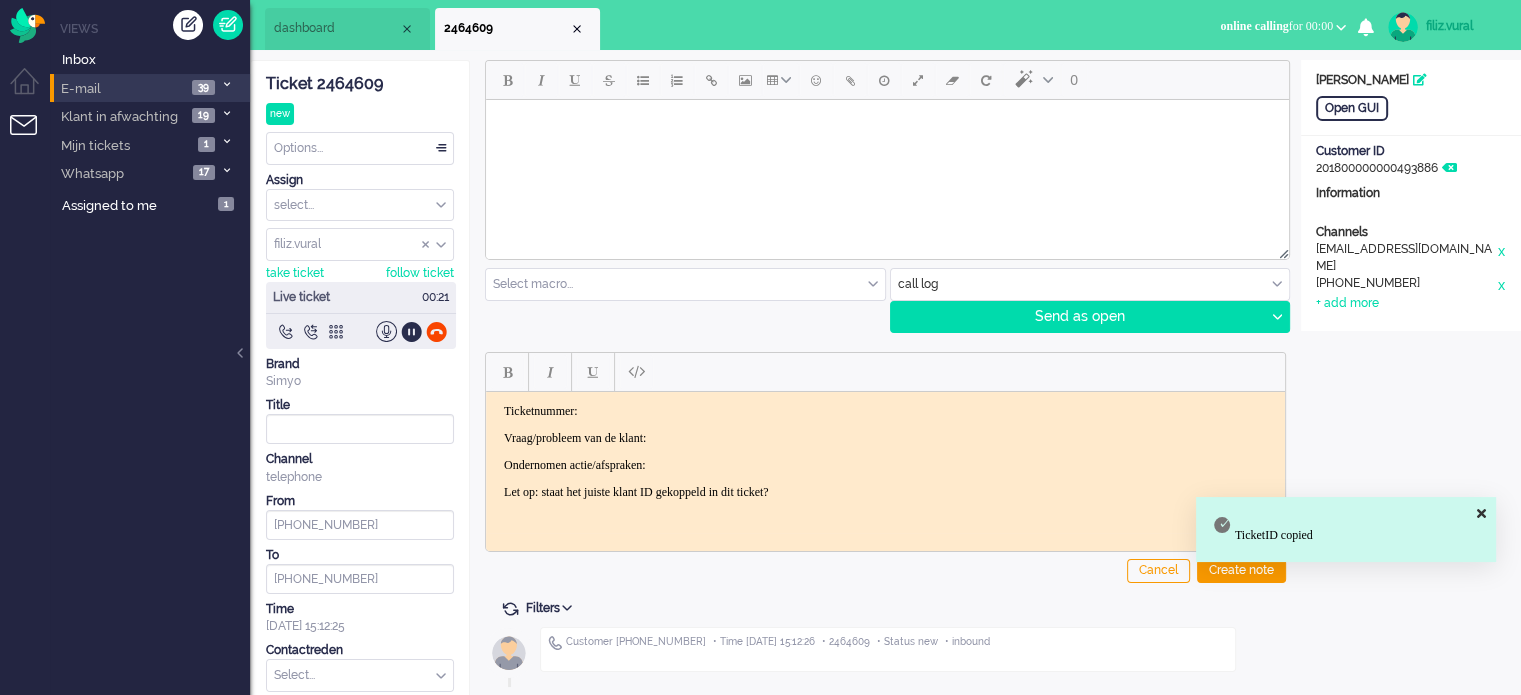 click on "Ticketnummer: Vraag/probleem van de klant: Ondernomen actie/afspraken:  Let op: staat het juiste klant ID gekoppeld in dit ticket?" at bounding box center [885, 451] 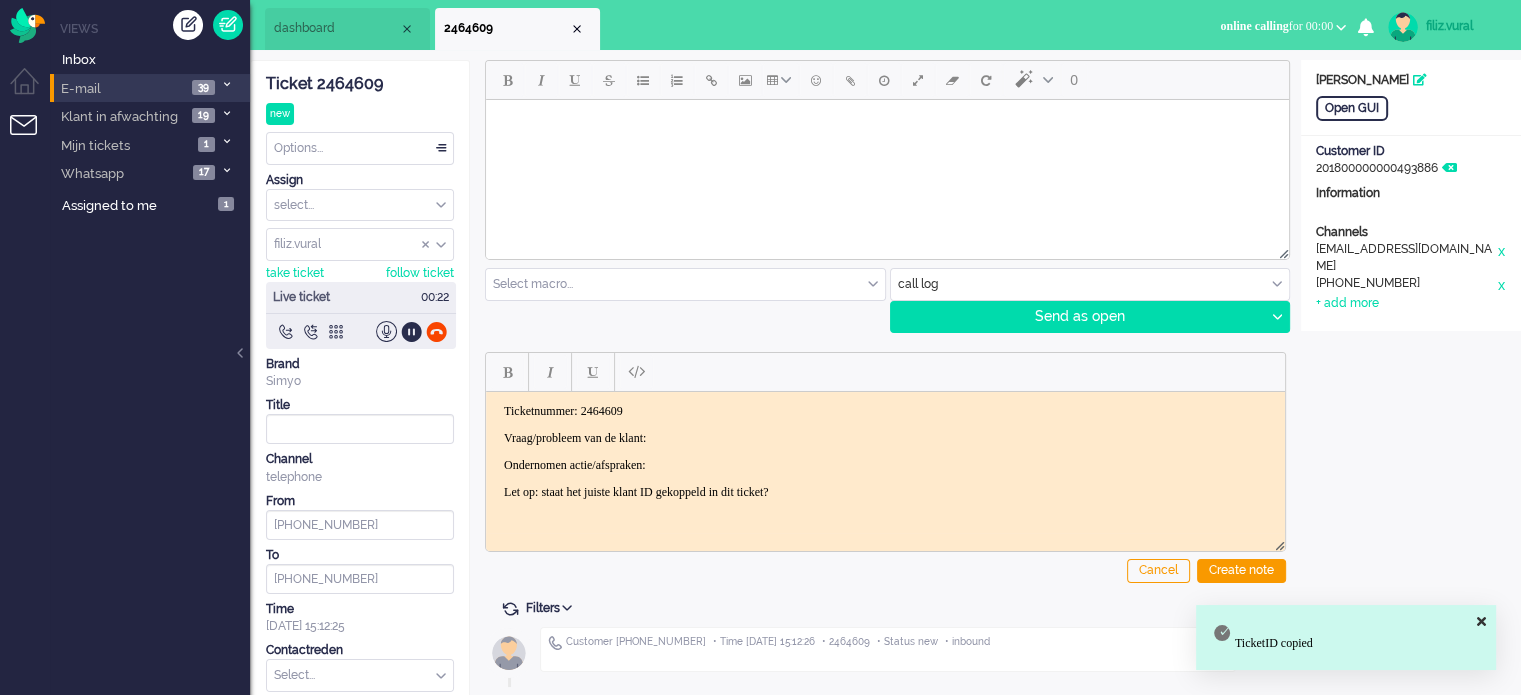 click on "Ticketnummer: 2464609 Vraag/probleem van de klant:  Ondernomen actie/afspraken:  Let op: staat het juiste klant ID gekoppeld in dit ticket?" at bounding box center [885, 451] 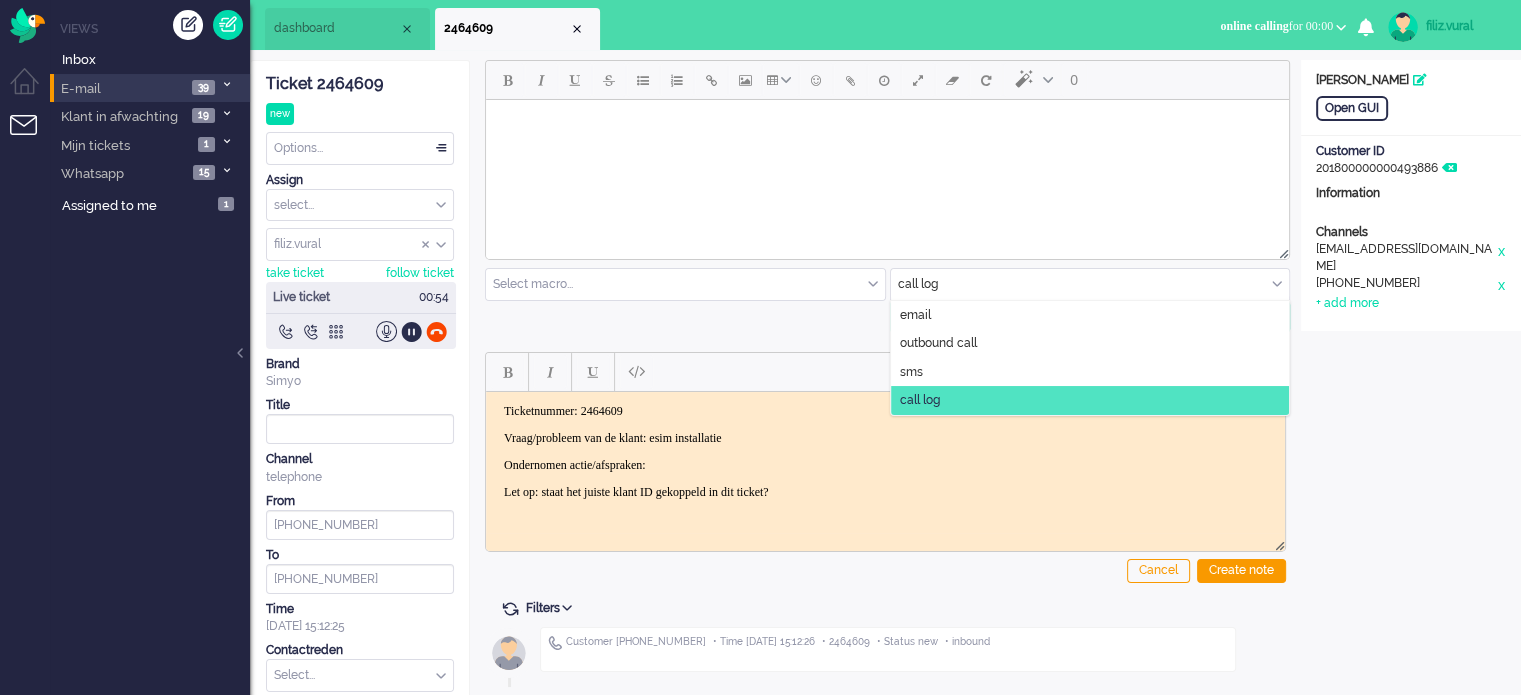 click at bounding box center (1090, 284) 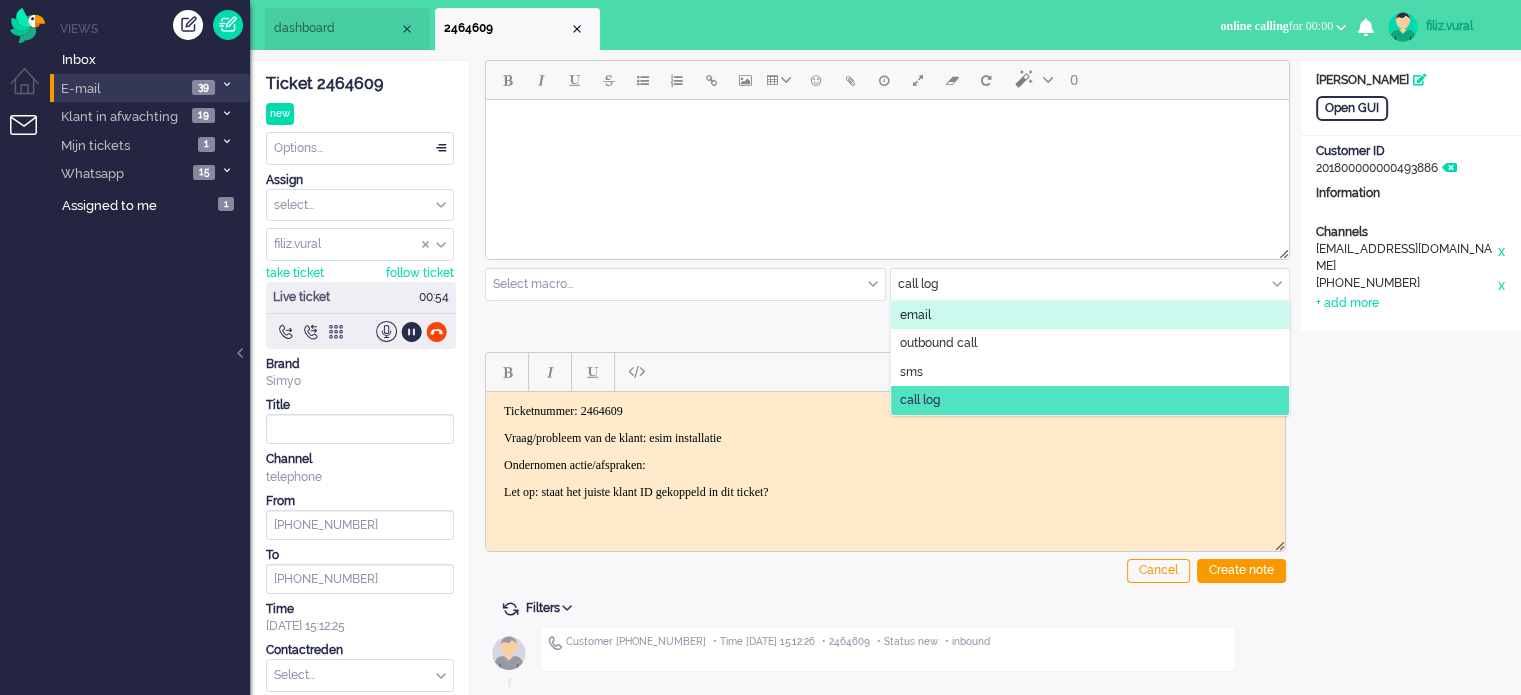click on "email" 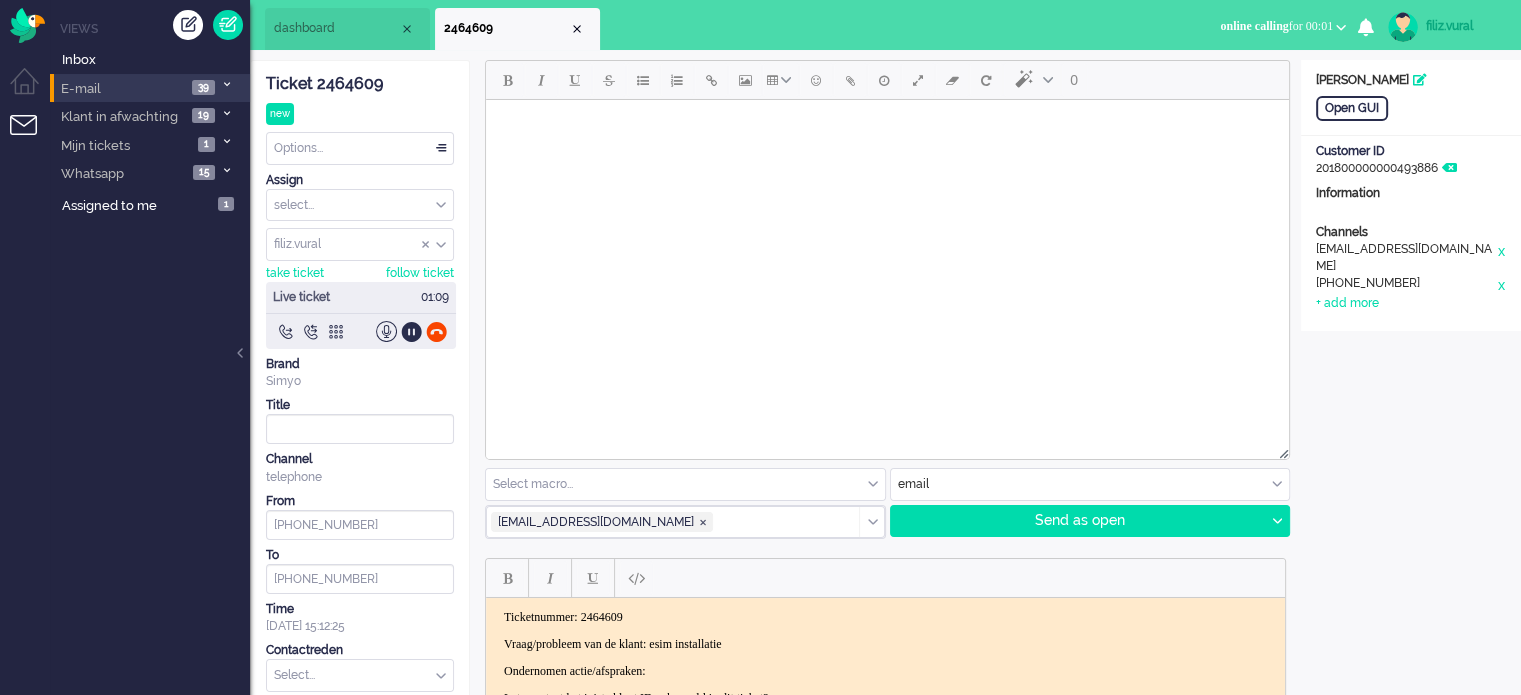 click at bounding box center [887, 125] 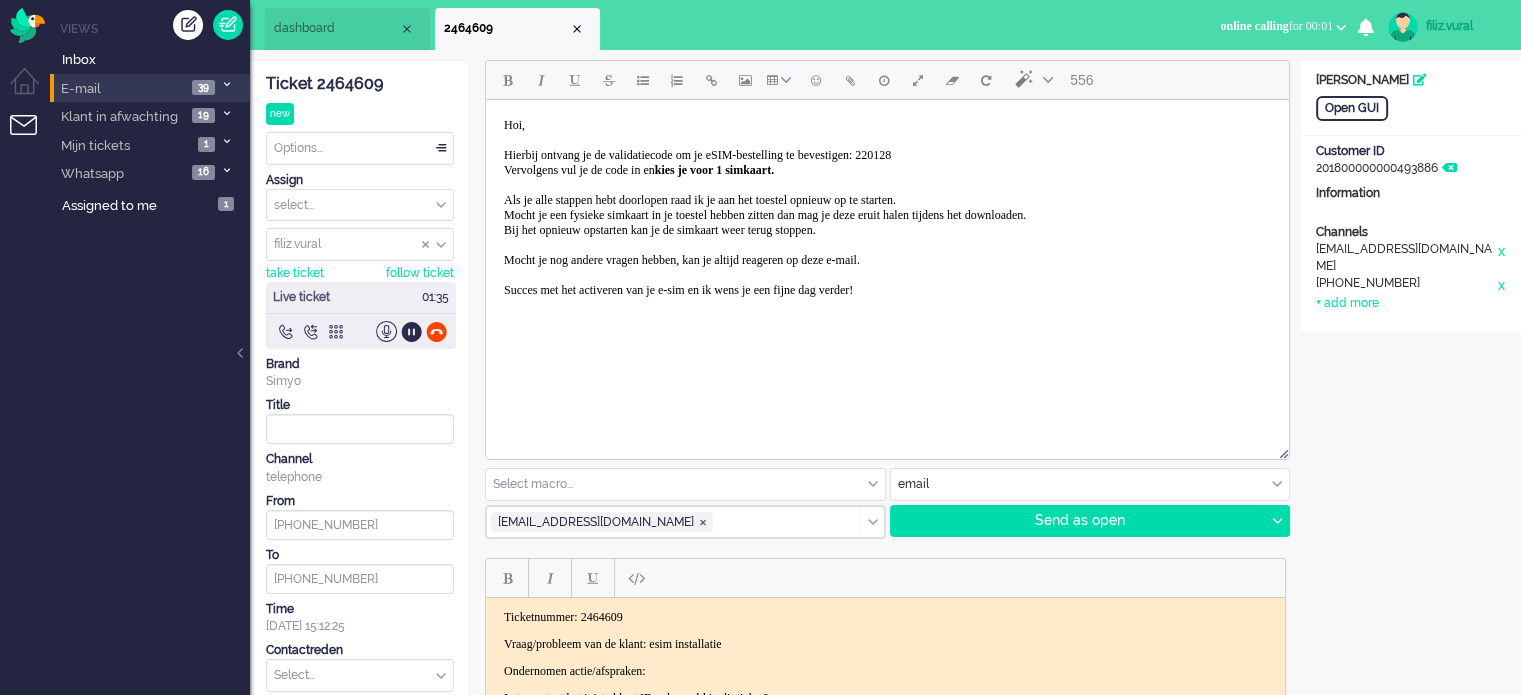 click on "Hoi, Hierbij ontvang je de validatiecode om je eSIM-bestelling te bevestigen: 220128 Vervolgens vul je de code in en  kies je voor 1 simkaart.  Als je alle stappen hebt doorlopen raad ik je aan het toestel opnieuw op te starten.  Mocht je een fysieke simkaart in je toestel hebben zitten dan mag je deze eruit halen tijdens het downloaden.  Bij het opnieuw opstarten kan je de simkaart weer terug stoppen. Mocht je nog andere vragen hebben, kan je altijd reageren op deze e-mail. Succes met het activeren van je e-sim en ik wens je een fijne dag verder!" at bounding box center [765, 207] 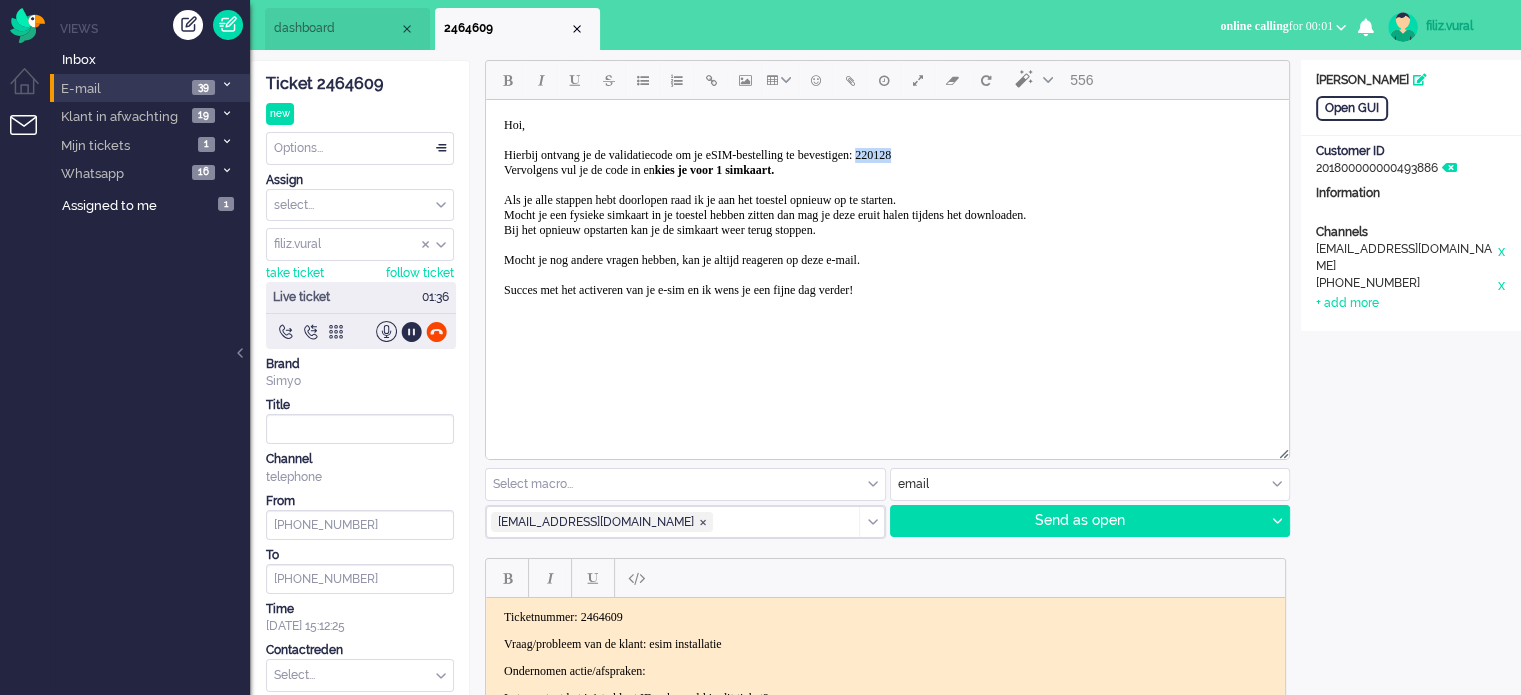click on "Hoi, Hierbij ontvang je de validatiecode om je eSIM-bestelling te bevestigen: 220128 Vervolgens vul je de code in en  kies je voor 1 simkaart.  Als je alle stappen hebt doorlopen raad ik je aan het toestel opnieuw op te starten.  Mocht je een fysieke simkaart in je toestel hebben zitten dan mag je deze eruit halen tijdens het downloaden.  Bij het opnieuw opstarten kan je de simkaart weer terug stoppen. Mocht je nog andere vragen hebben, kan je altijd reageren op deze e-mail. Succes met het activeren van je e-sim en ik wens je een fijne dag verder!" at bounding box center [765, 207] 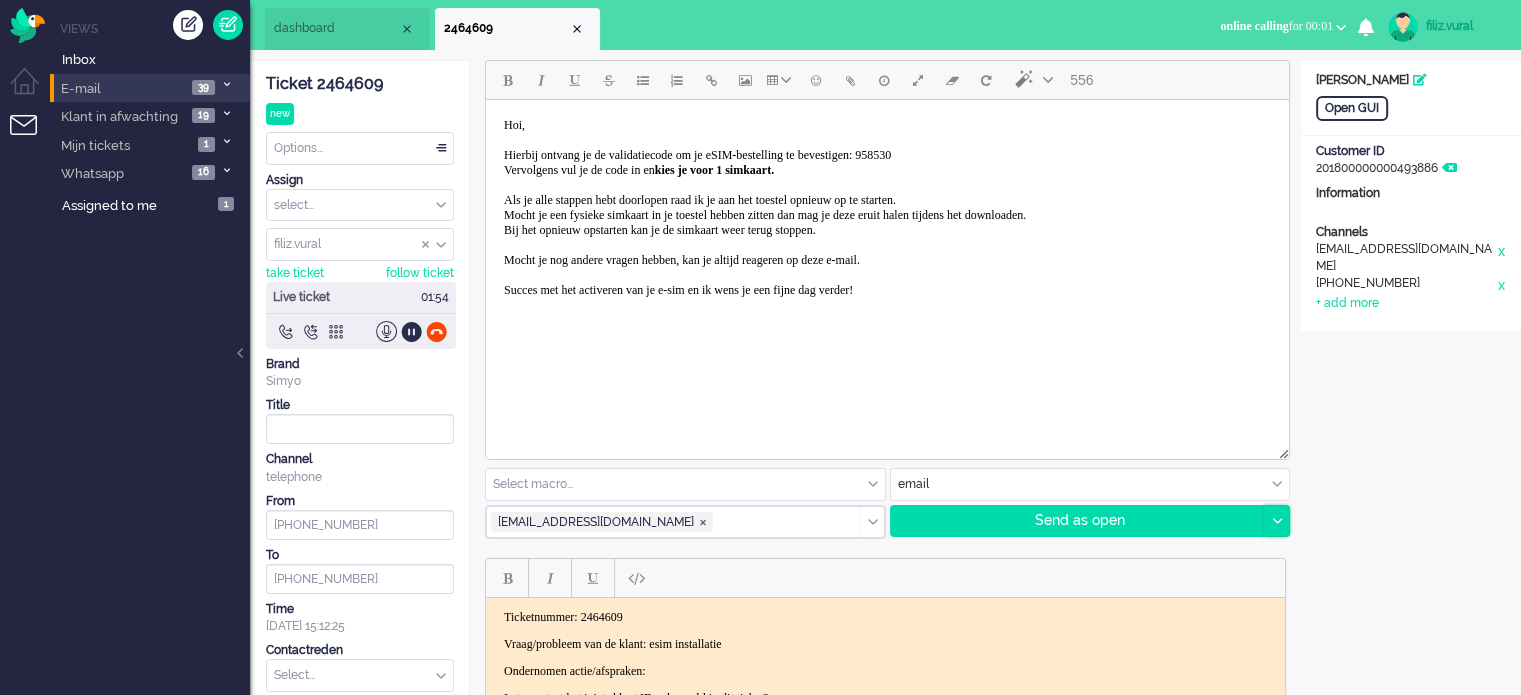 click at bounding box center (1276, 521) 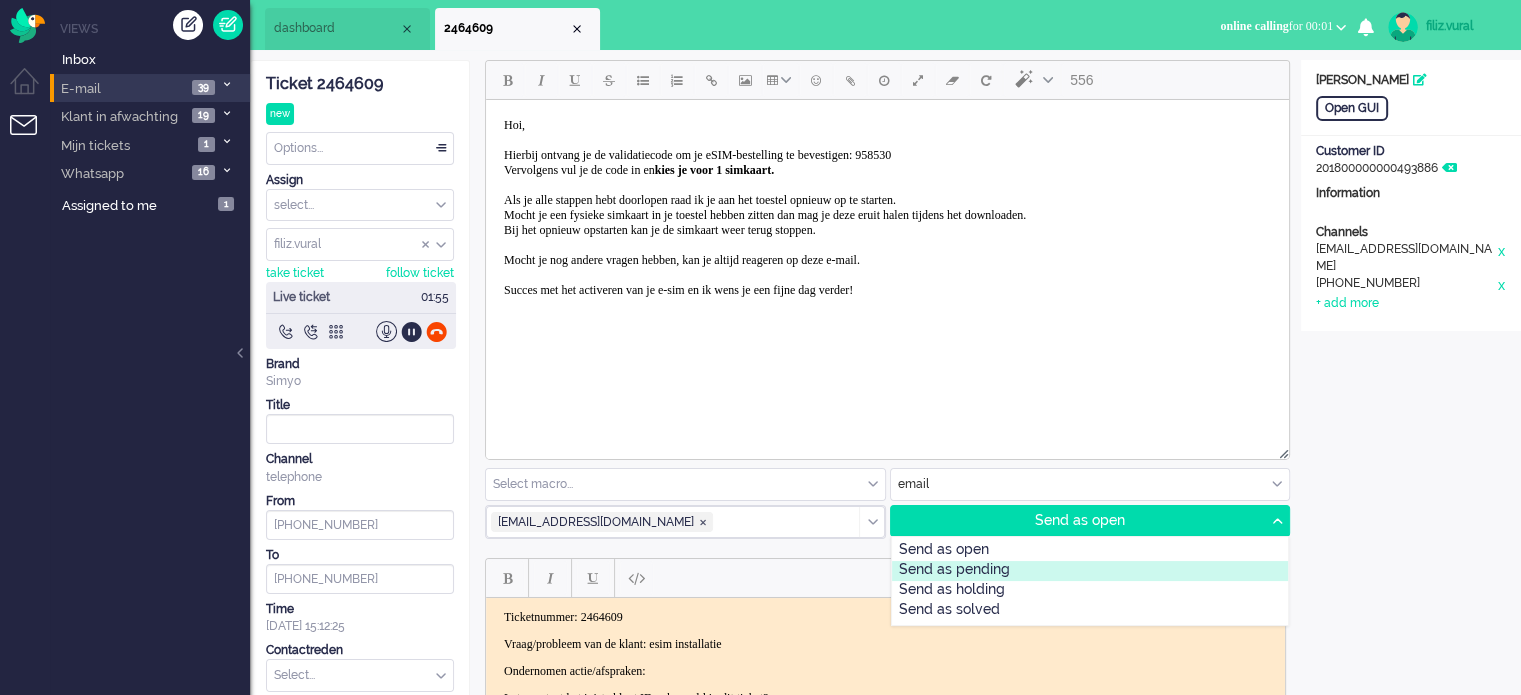 click on "Send as pending" at bounding box center (1090, 571) 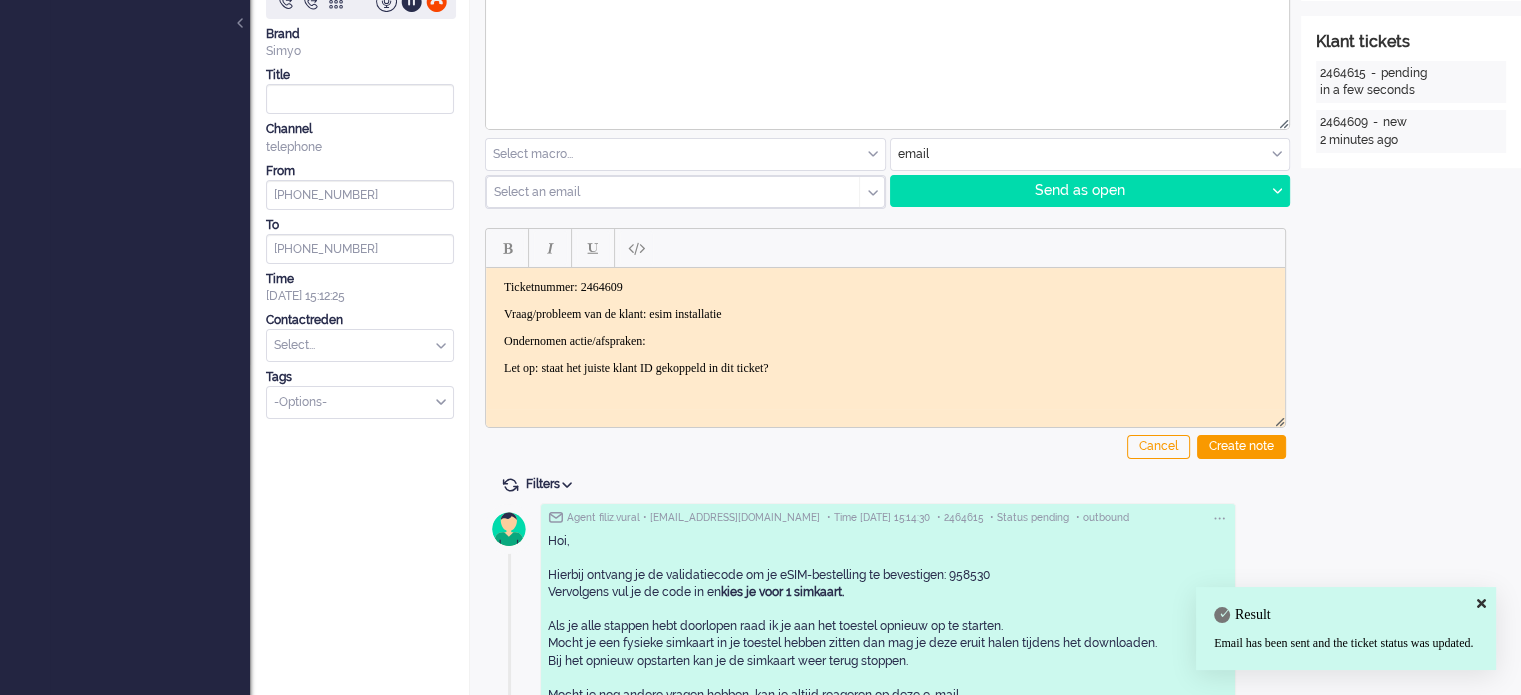 scroll, scrollTop: 461, scrollLeft: 0, axis: vertical 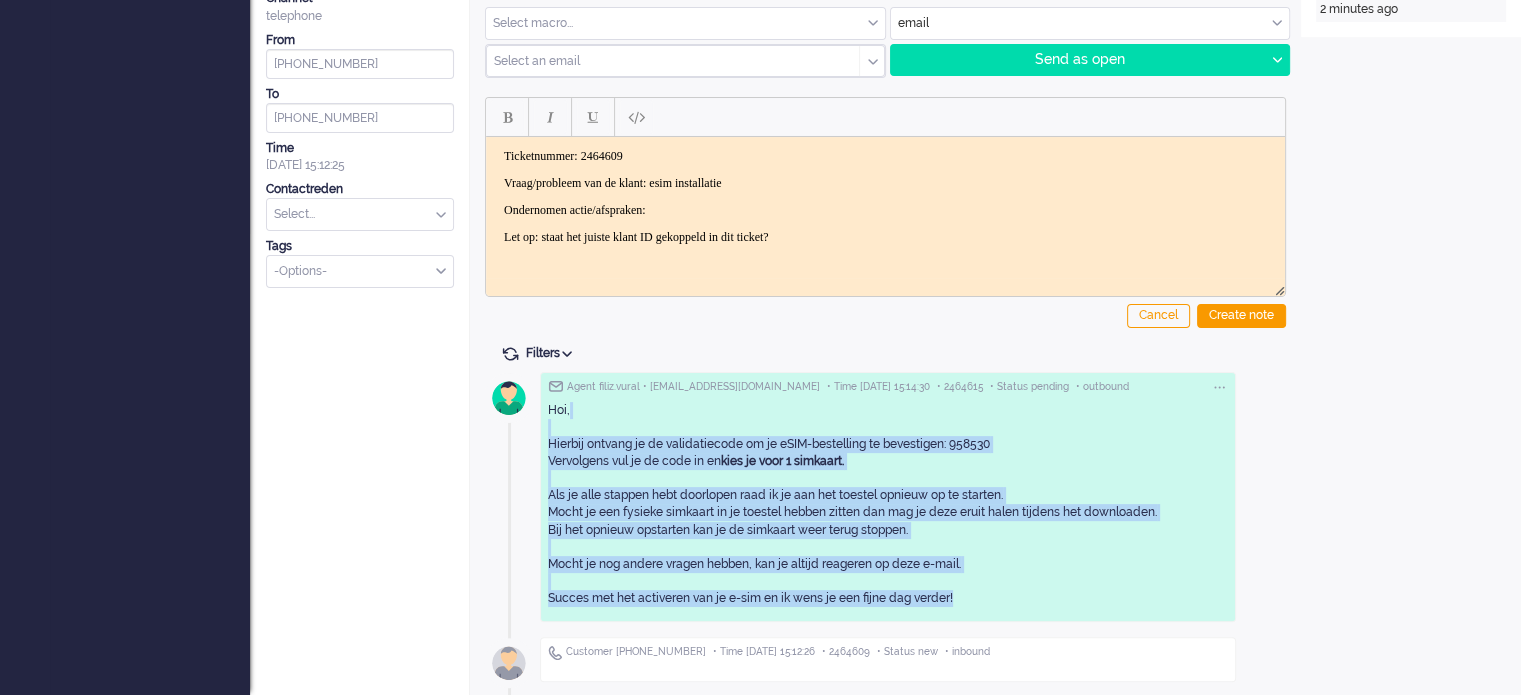 drag, startPoint x: 958, startPoint y: 595, endPoint x: 525, endPoint y: 421, distance: 466.65298 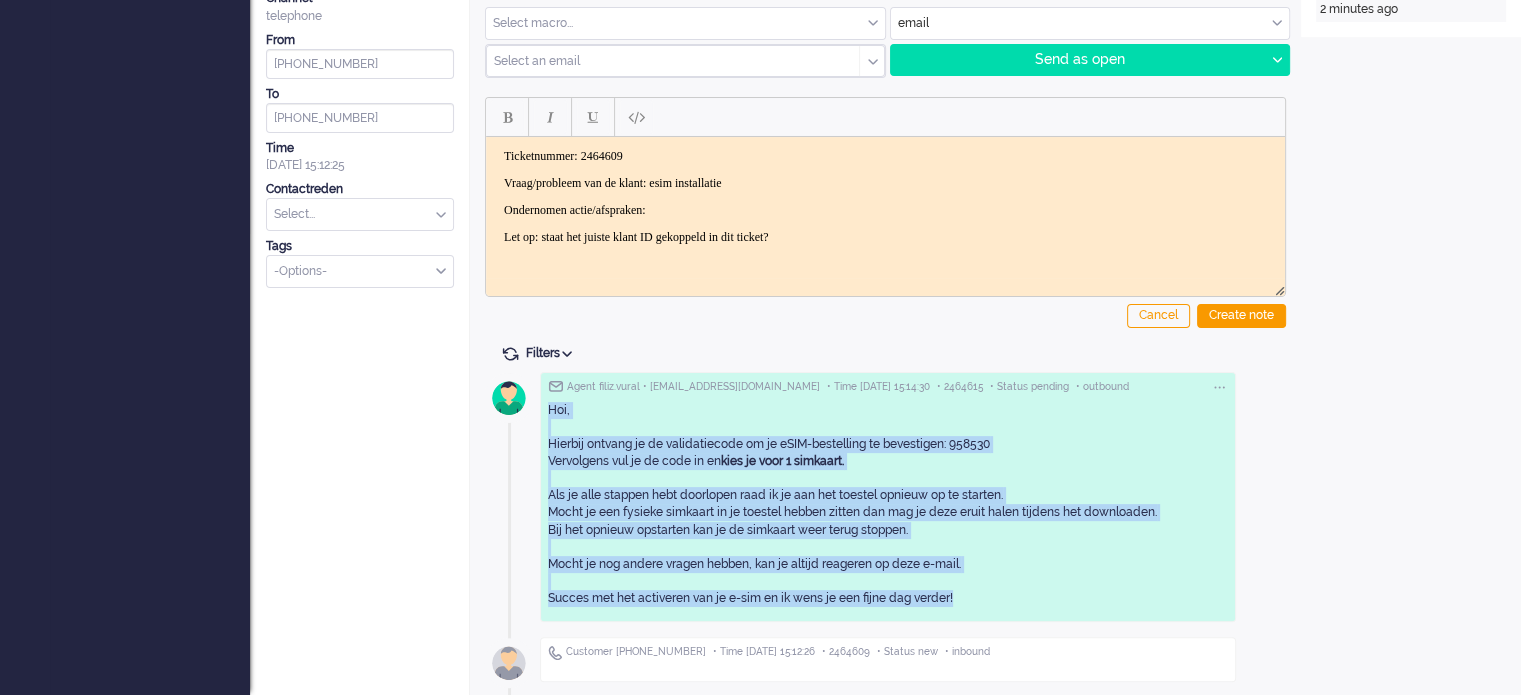 drag, startPoint x: 548, startPoint y: 413, endPoint x: 1076, endPoint y: 594, distance: 558.1622 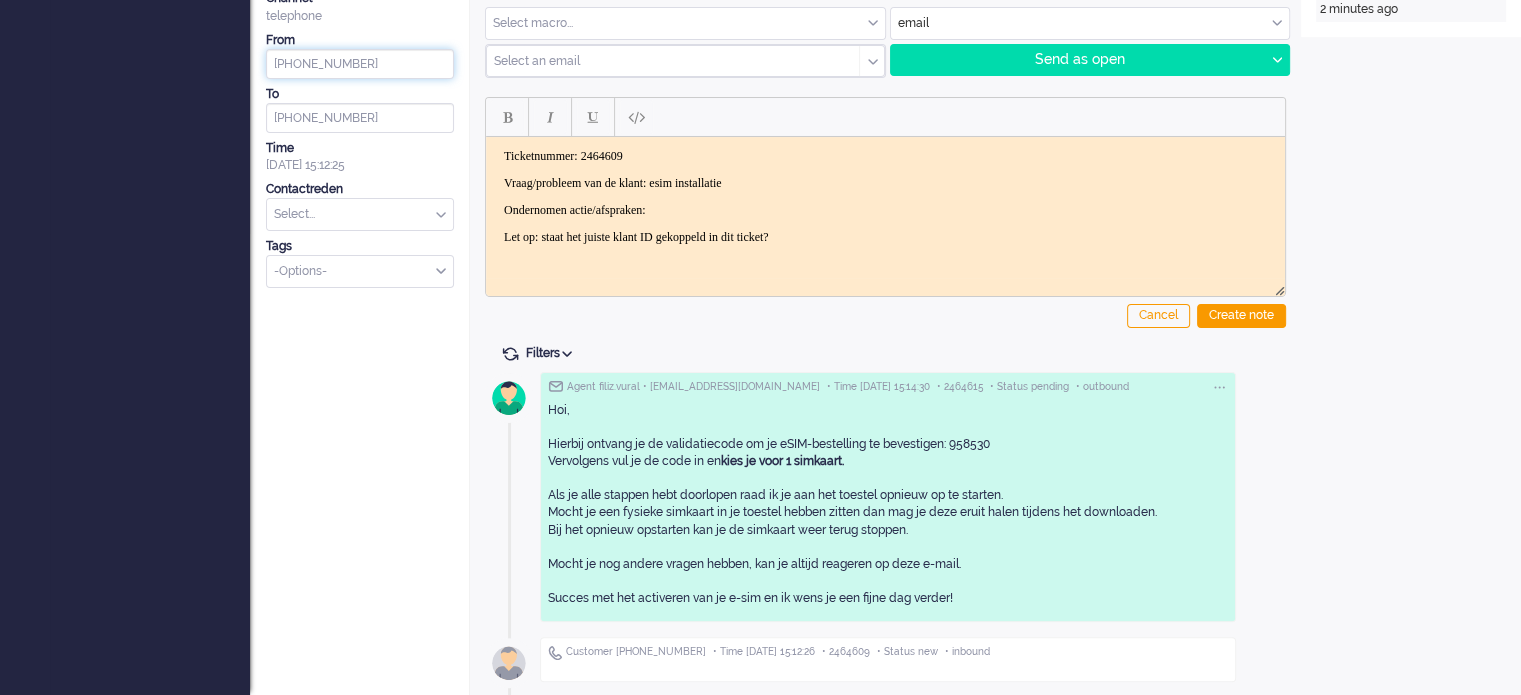 drag, startPoint x: 388, startPoint y: 72, endPoint x: 236, endPoint y: 47, distance: 154.0422 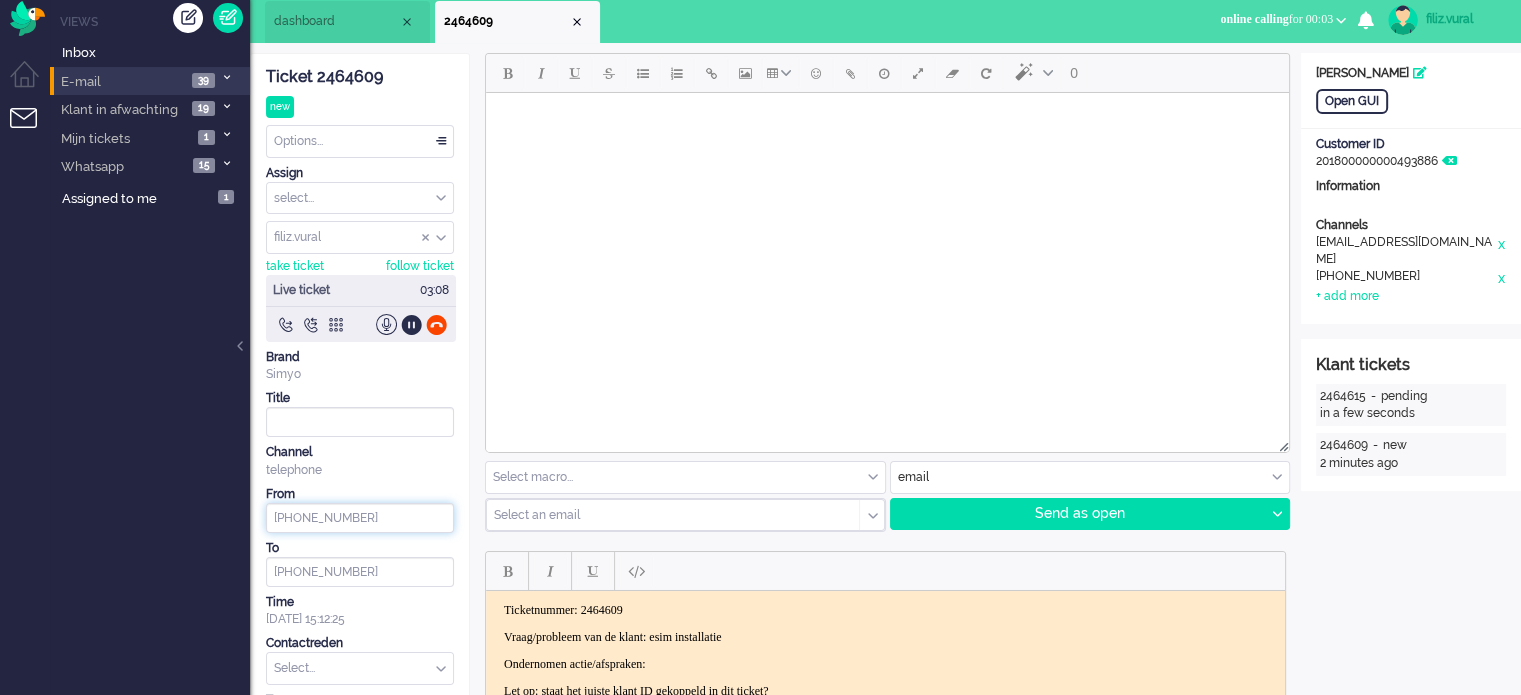 scroll, scrollTop: 0, scrollLeft: 0, axis: both 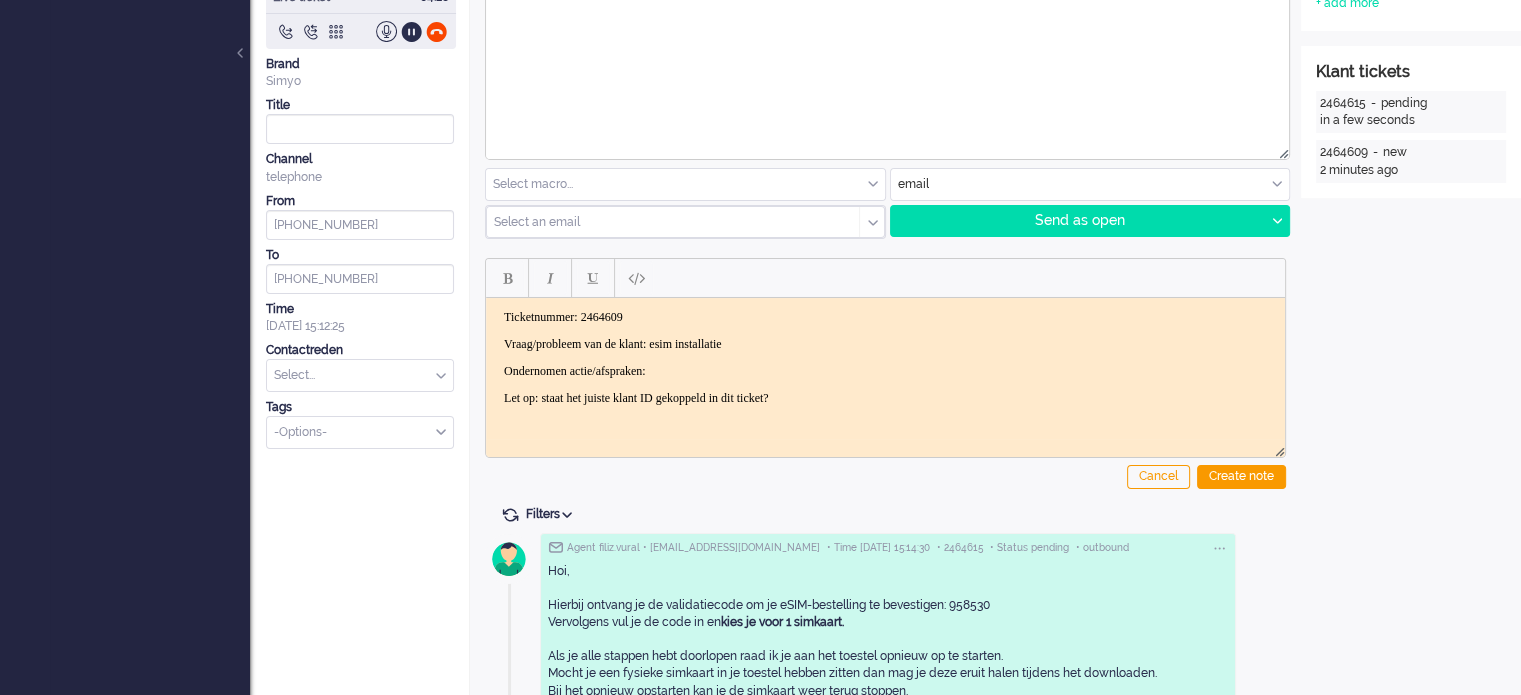 click on "Ticketnummer: 2464609 Vraag/probleem van de klant: esim installatie  Ondernomen actie/afspraken:  Let op: staat het juiste klant ID gekoppeld in dit ticket?" at bounding box center (885, 358) 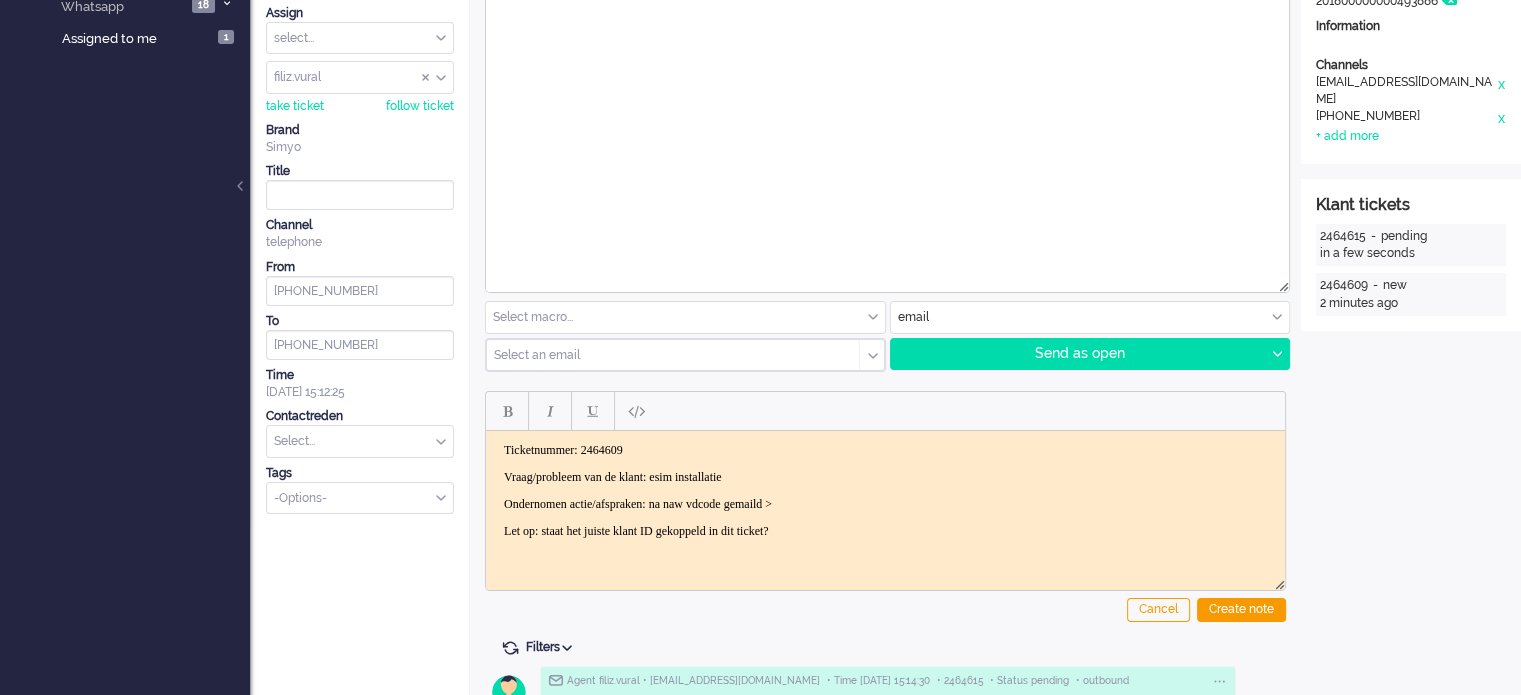scroll, scrollTop: 200, scrollLeft: 0, axis: vertical 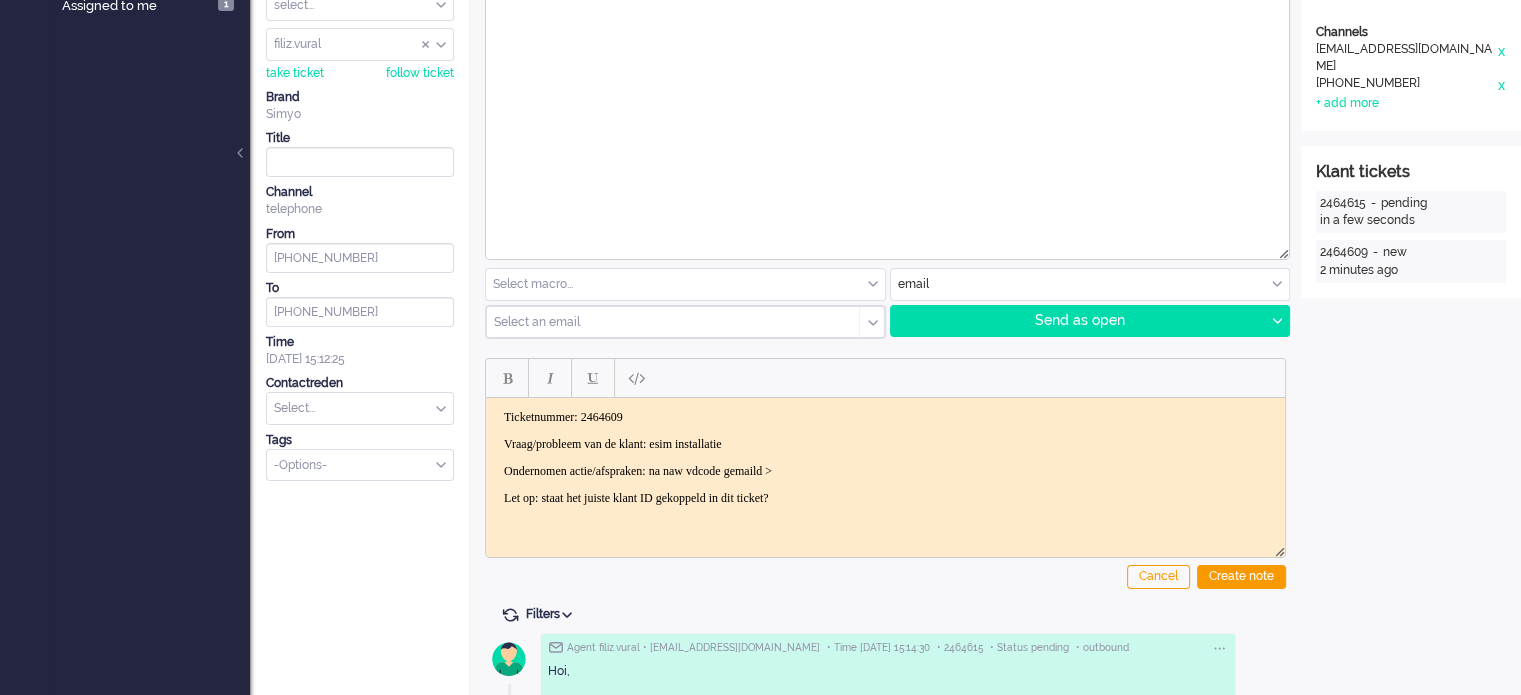 click on "Cancel Create note" 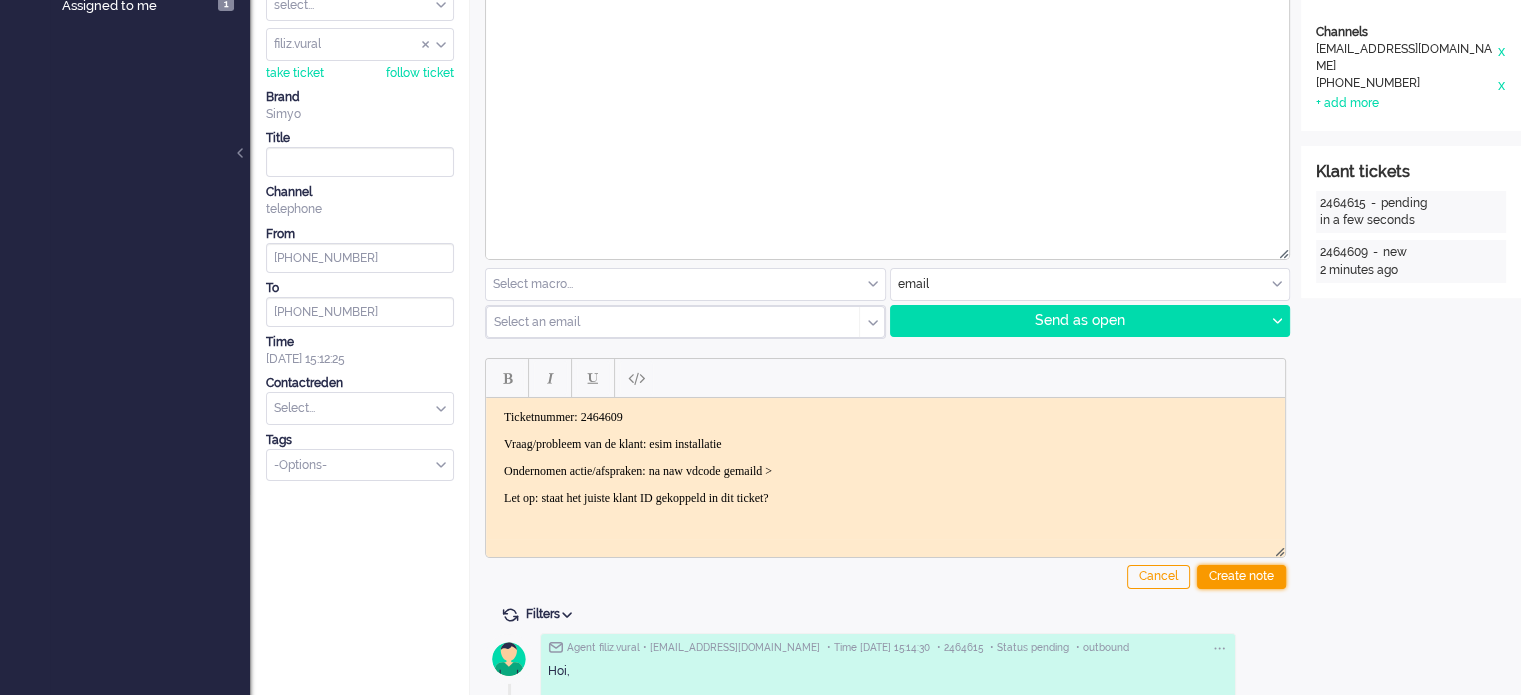 click on "Create note" at bounding box center (1241, 577) 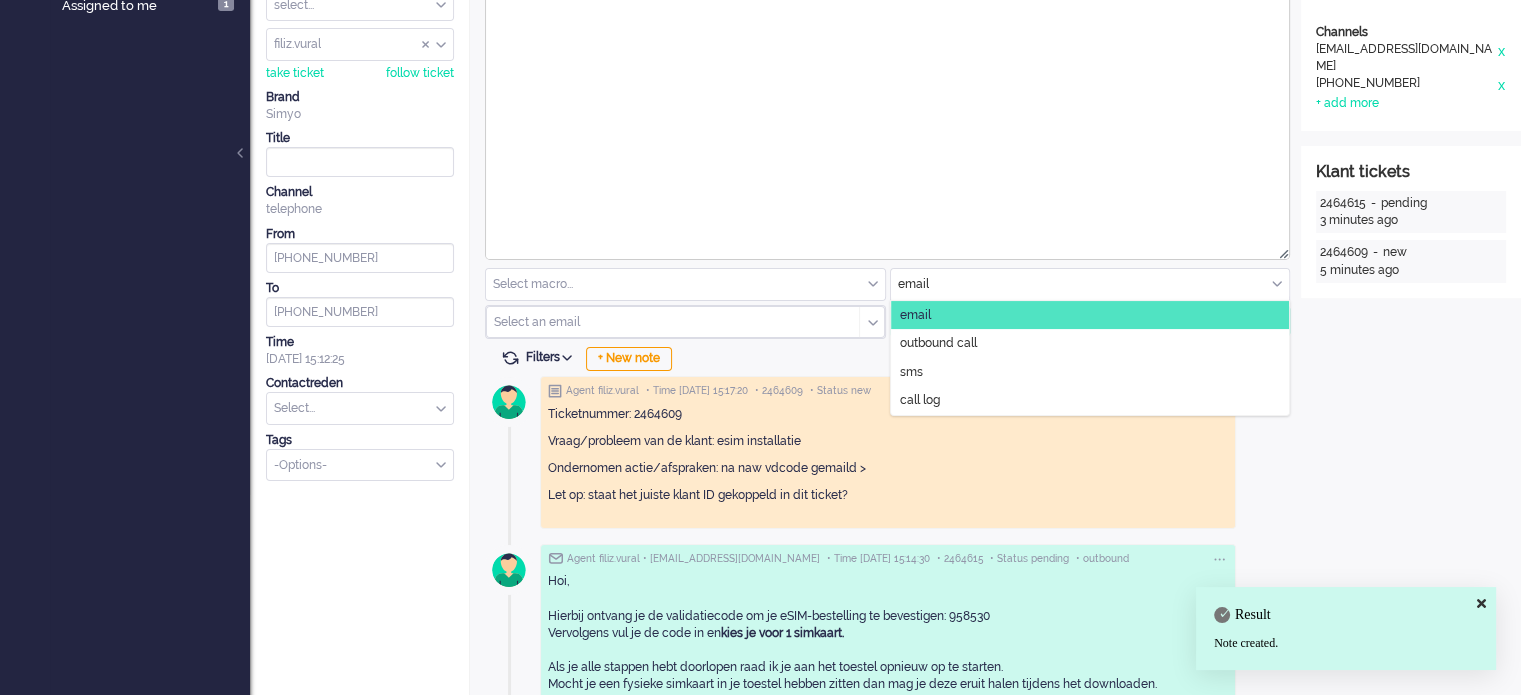 click at bounding box center (1090, 284) 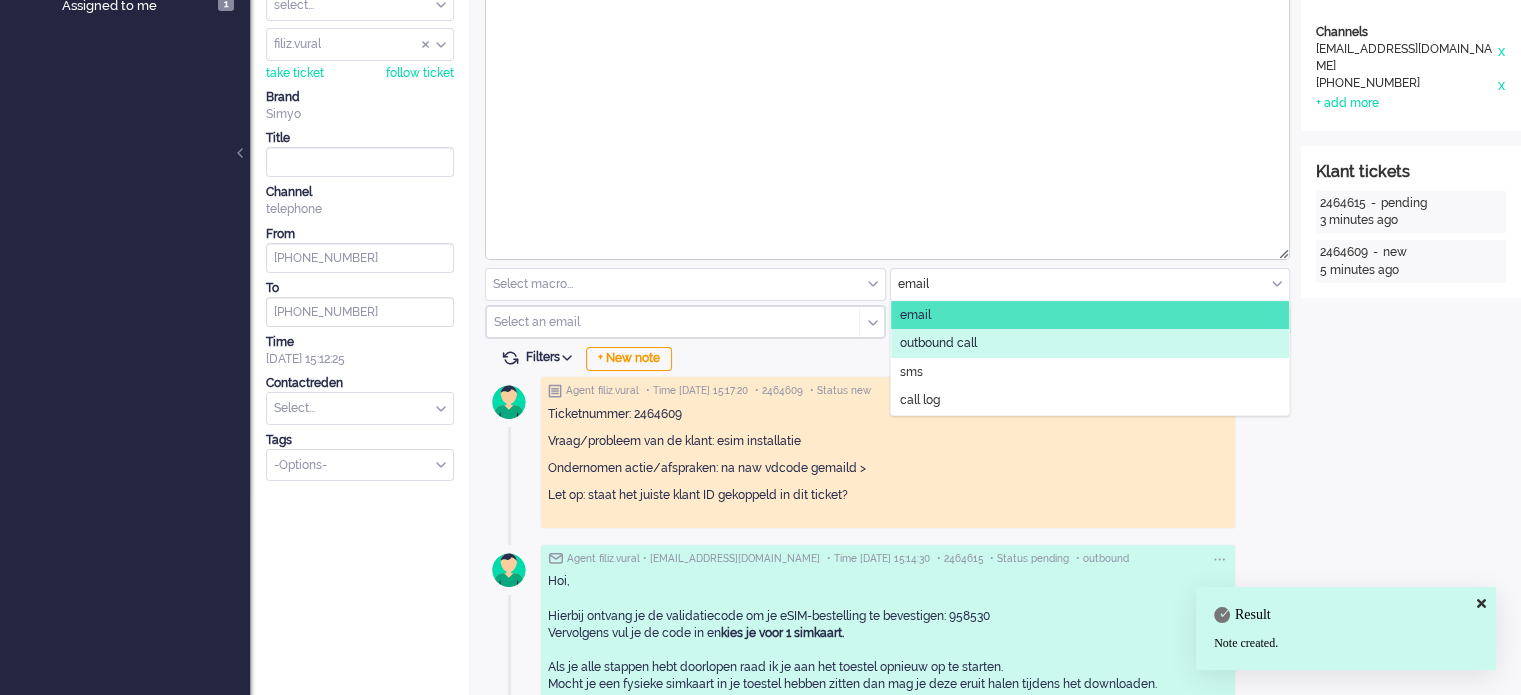 click on "outbound call" 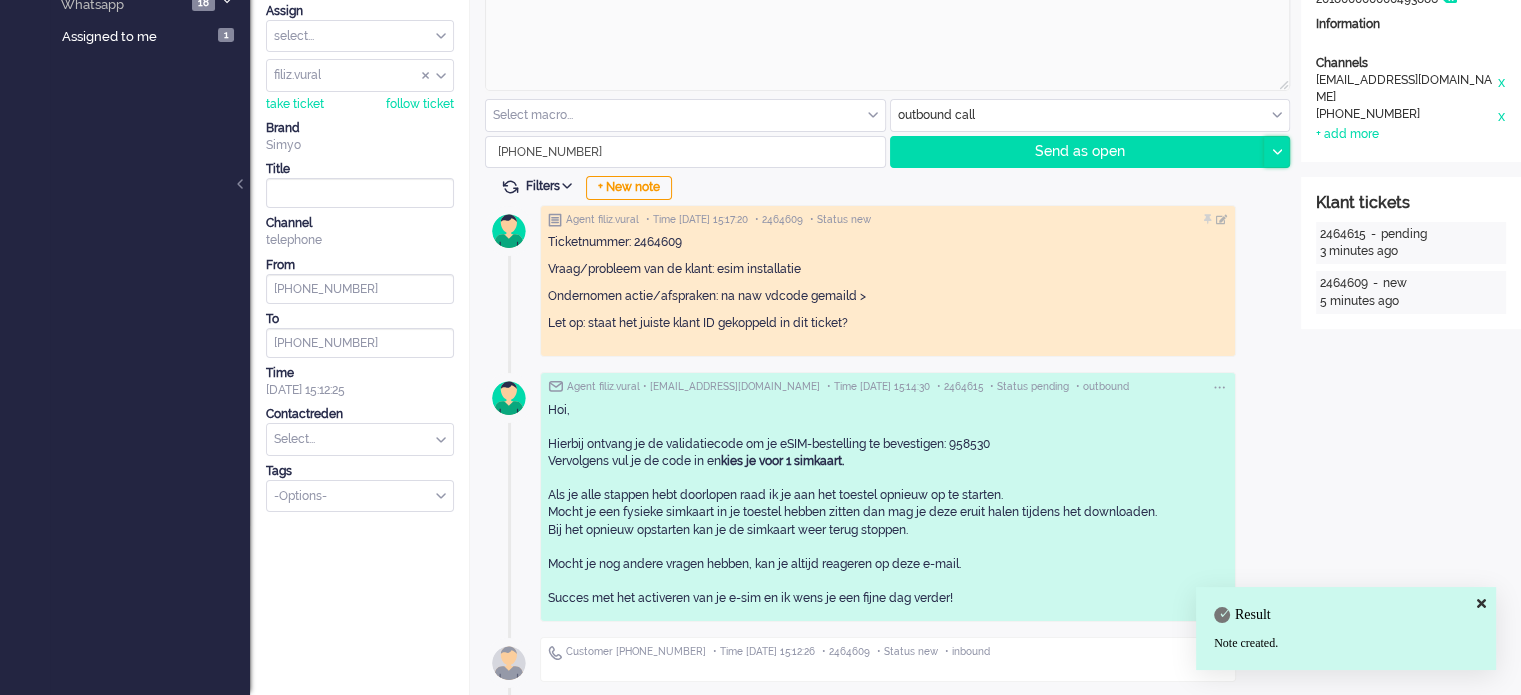 click at bounding box center [1276, 152] 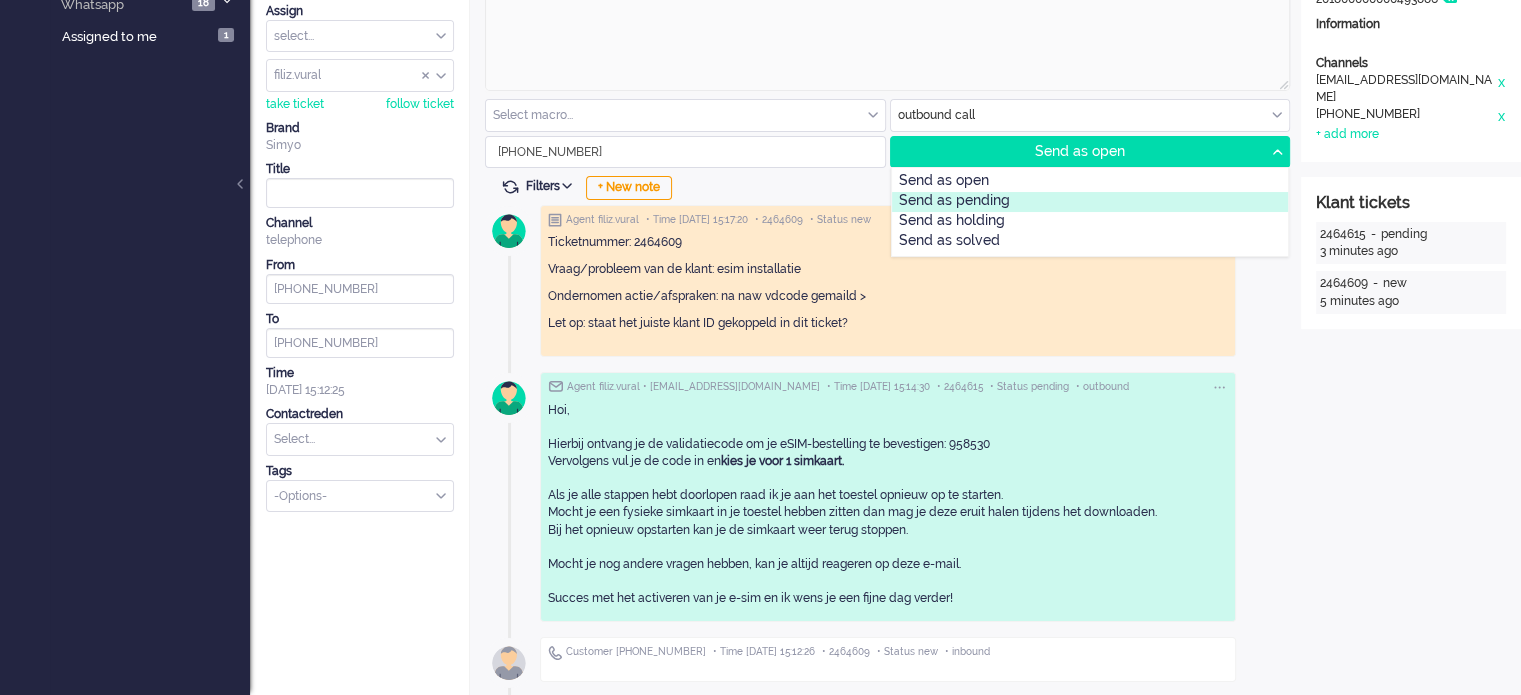 click on "Send as pending" at bounding box center (1090, 202) 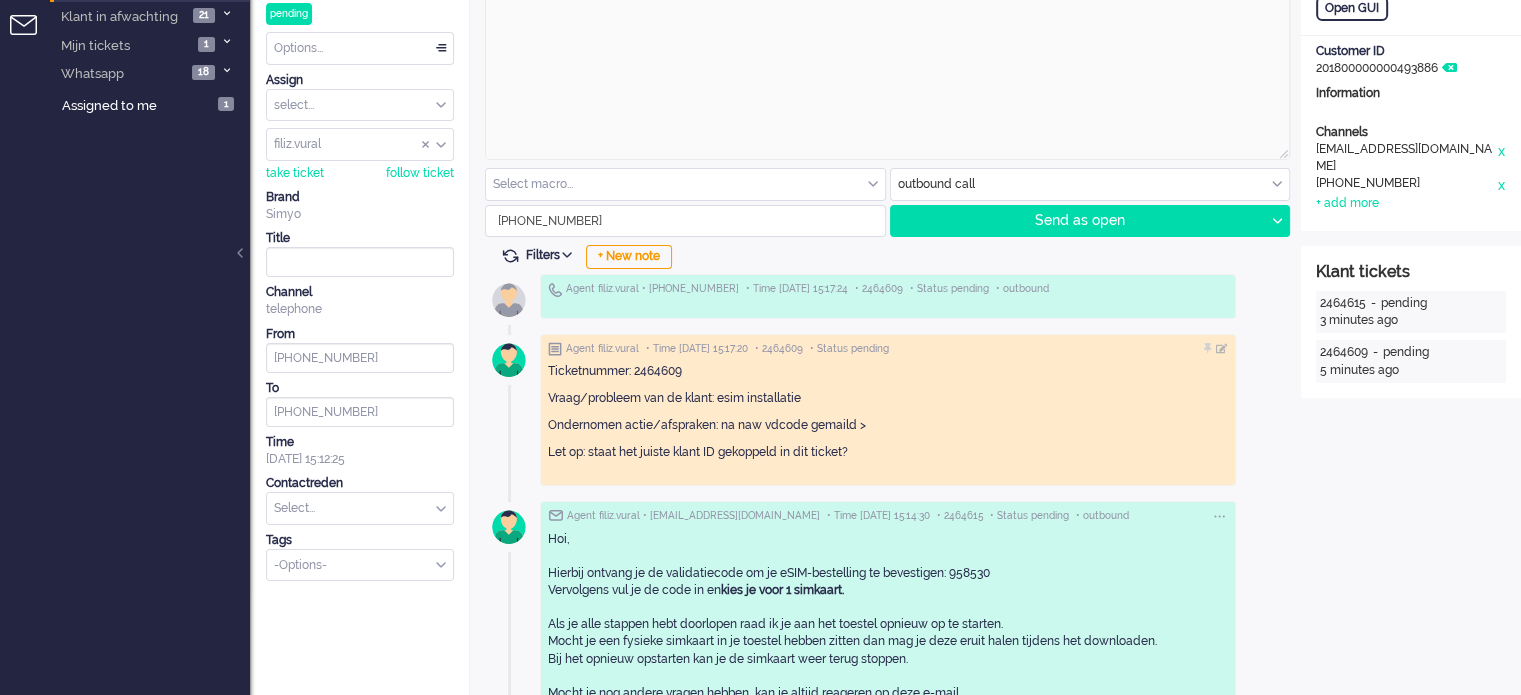 scroll, scrollTop: 0, scrollLeft: 0, axis: both 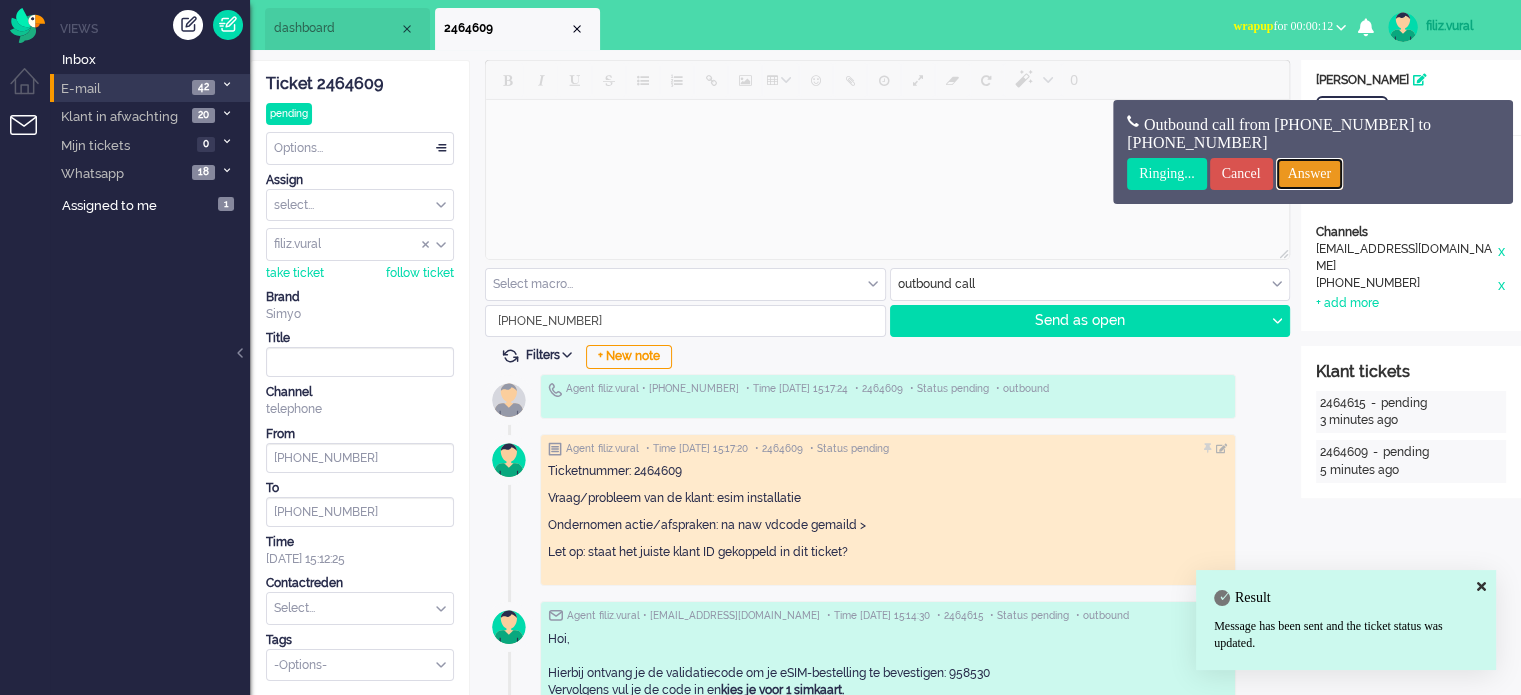click on "Answer" at bounding box center (1310, 174) 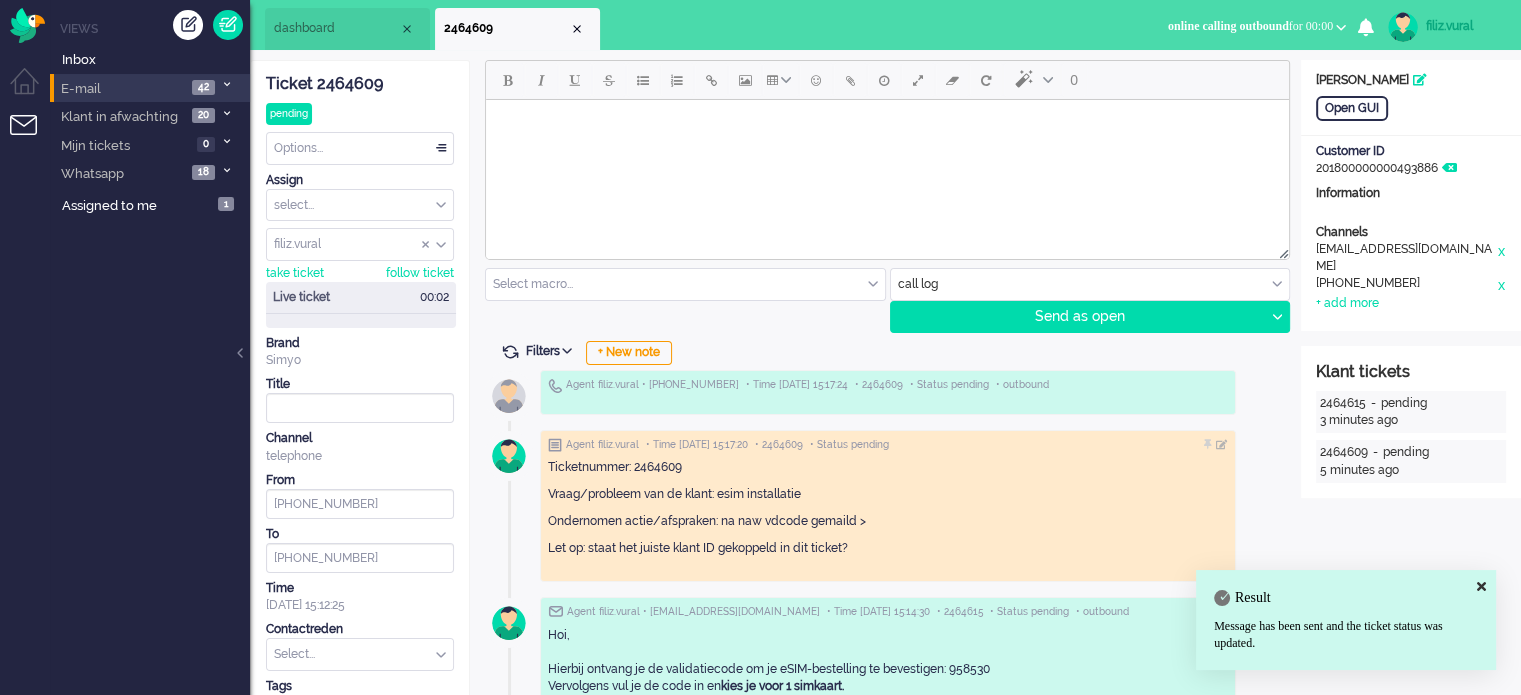 drag, startPoint x: 312, startPoint y: 674, endPoint x: 310, endPoint y: 650, distance: 24.083189 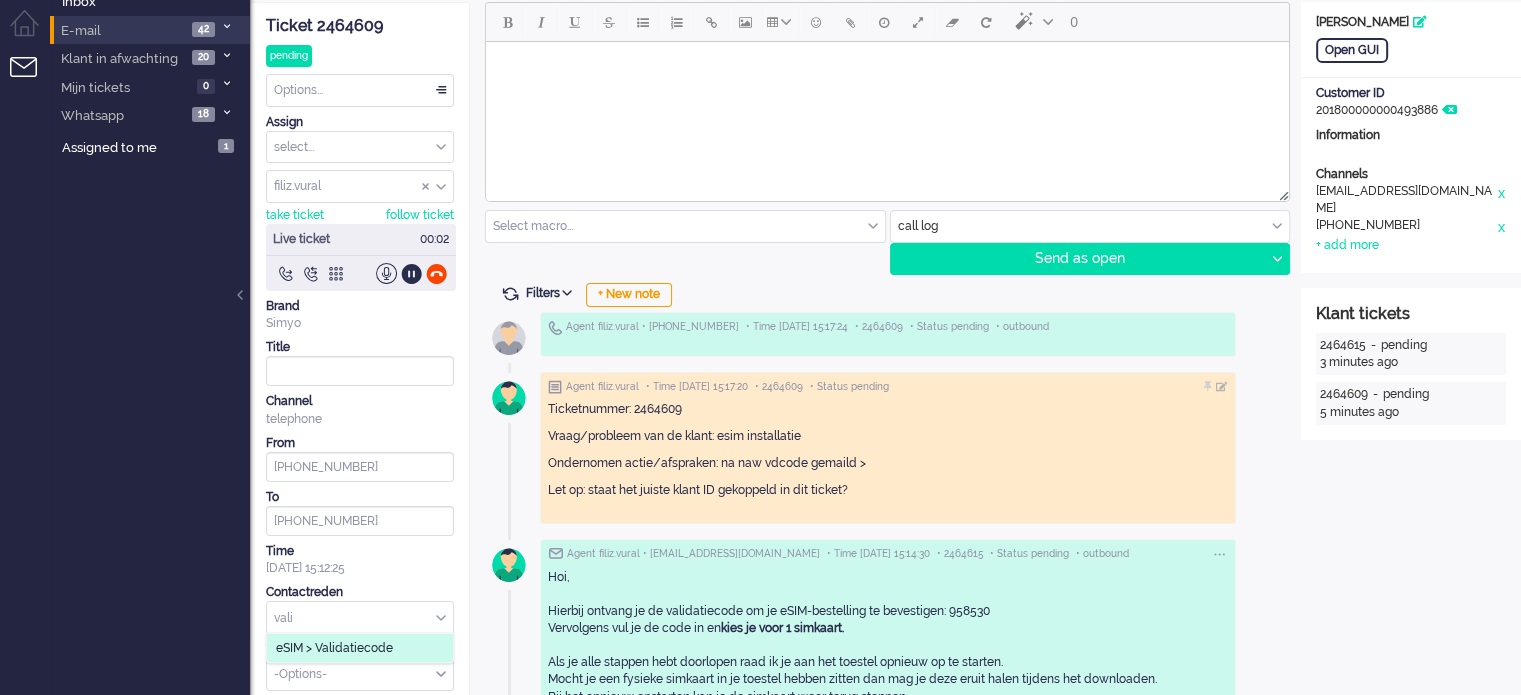 scroll, scrollTop: 200, scrollLeft: 0, axis: vertical 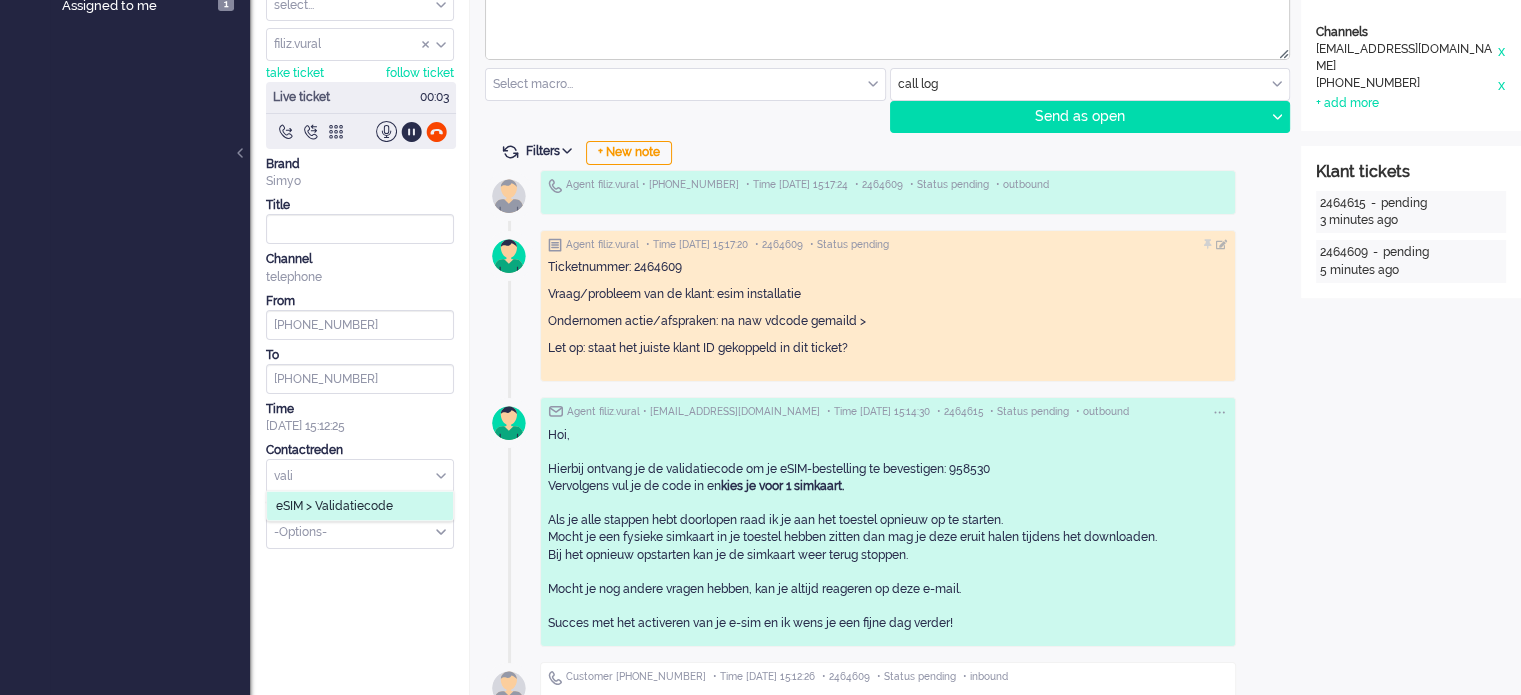 type on "vali" 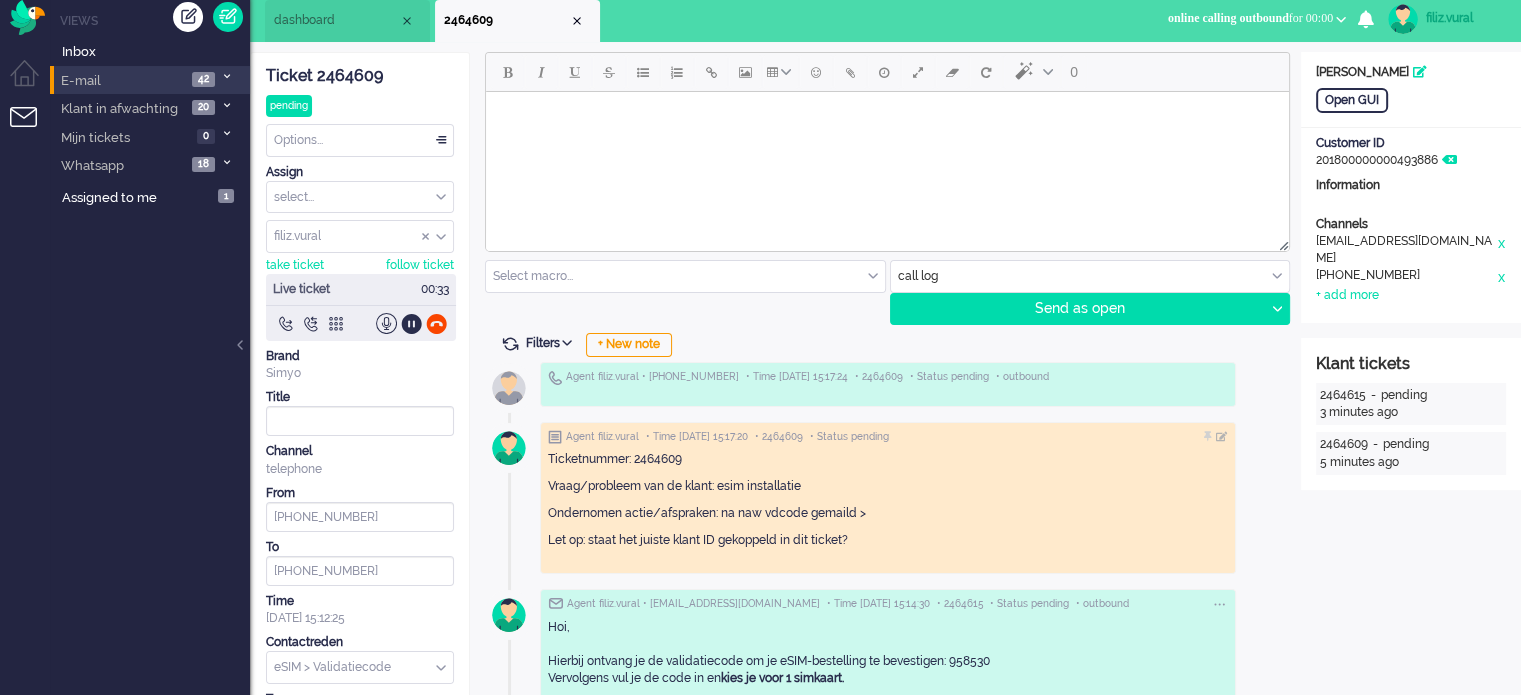 scroll, scrollTop: 0, scrollLeft: 0, axis: both 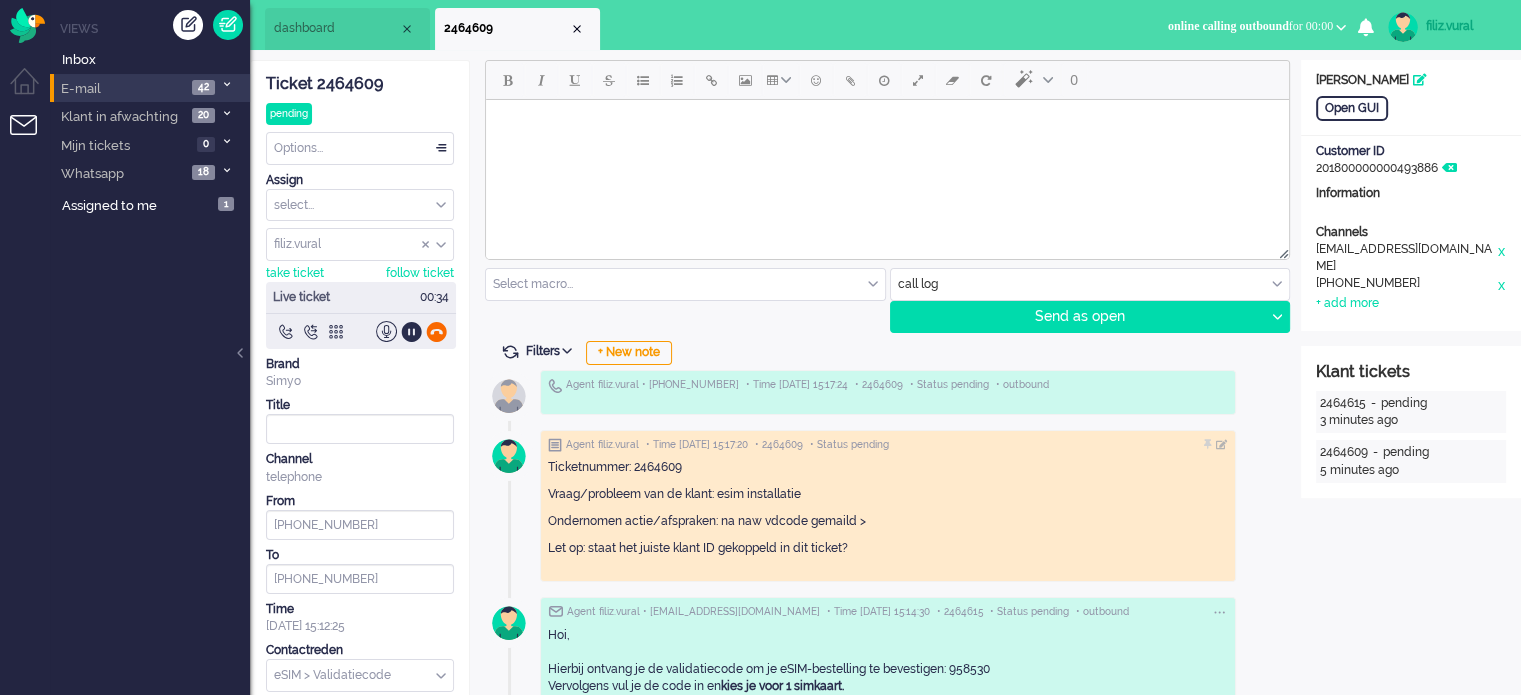 click 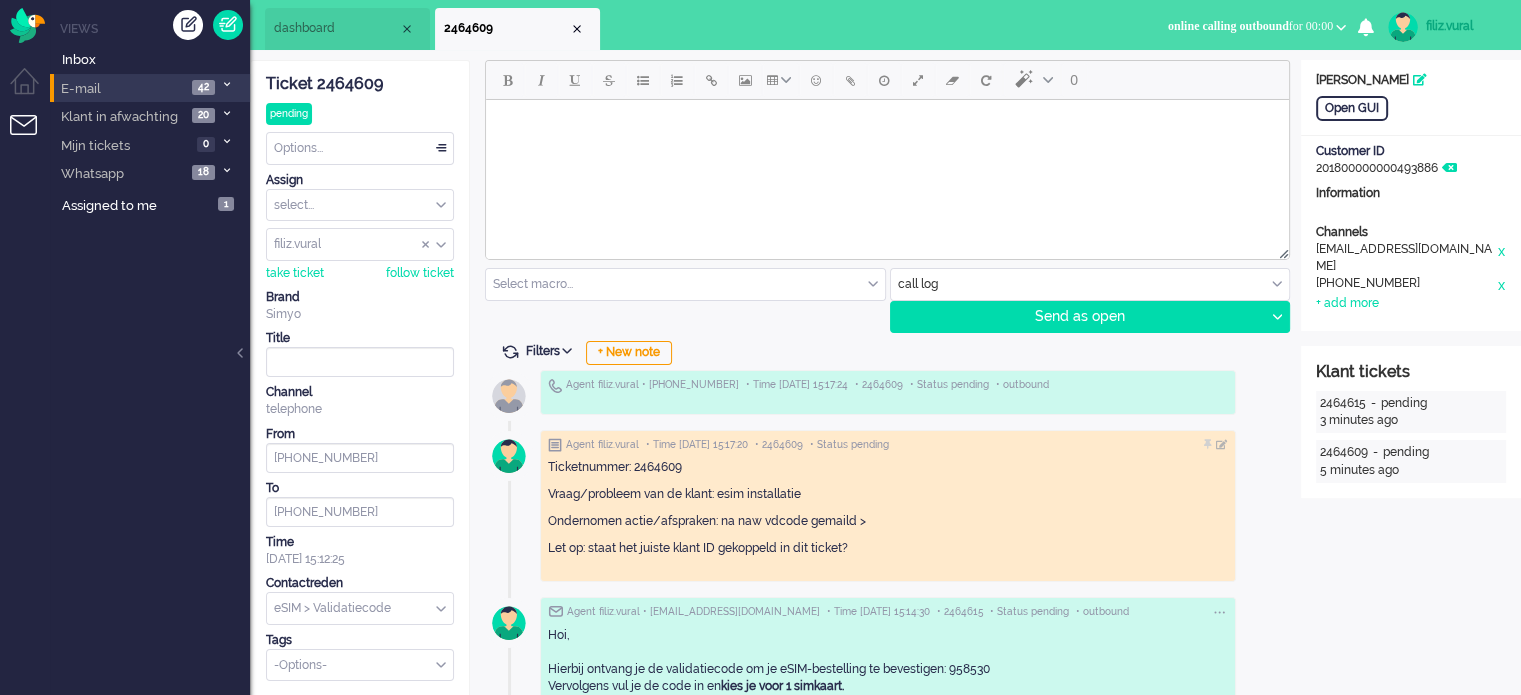 click on "Options..." at bounding box center [360, 148] 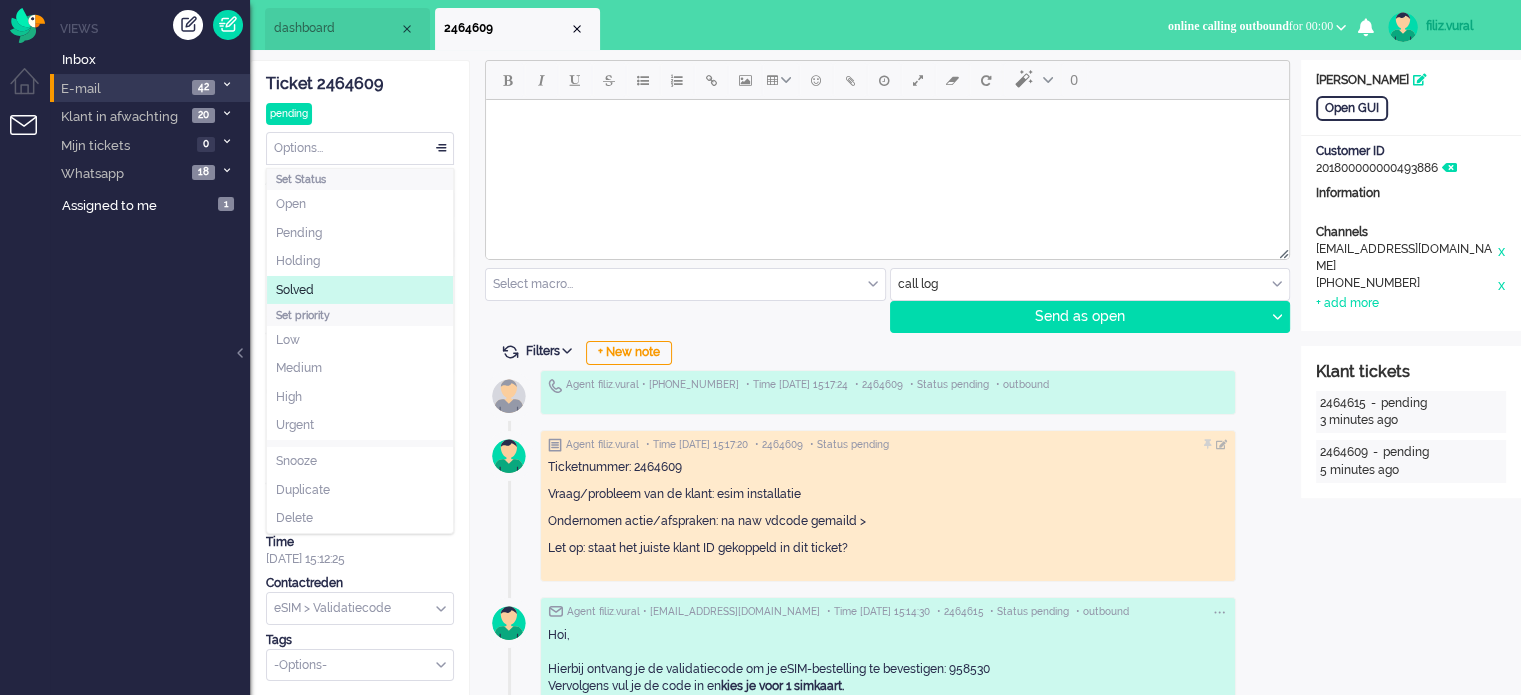 click on "Solved" 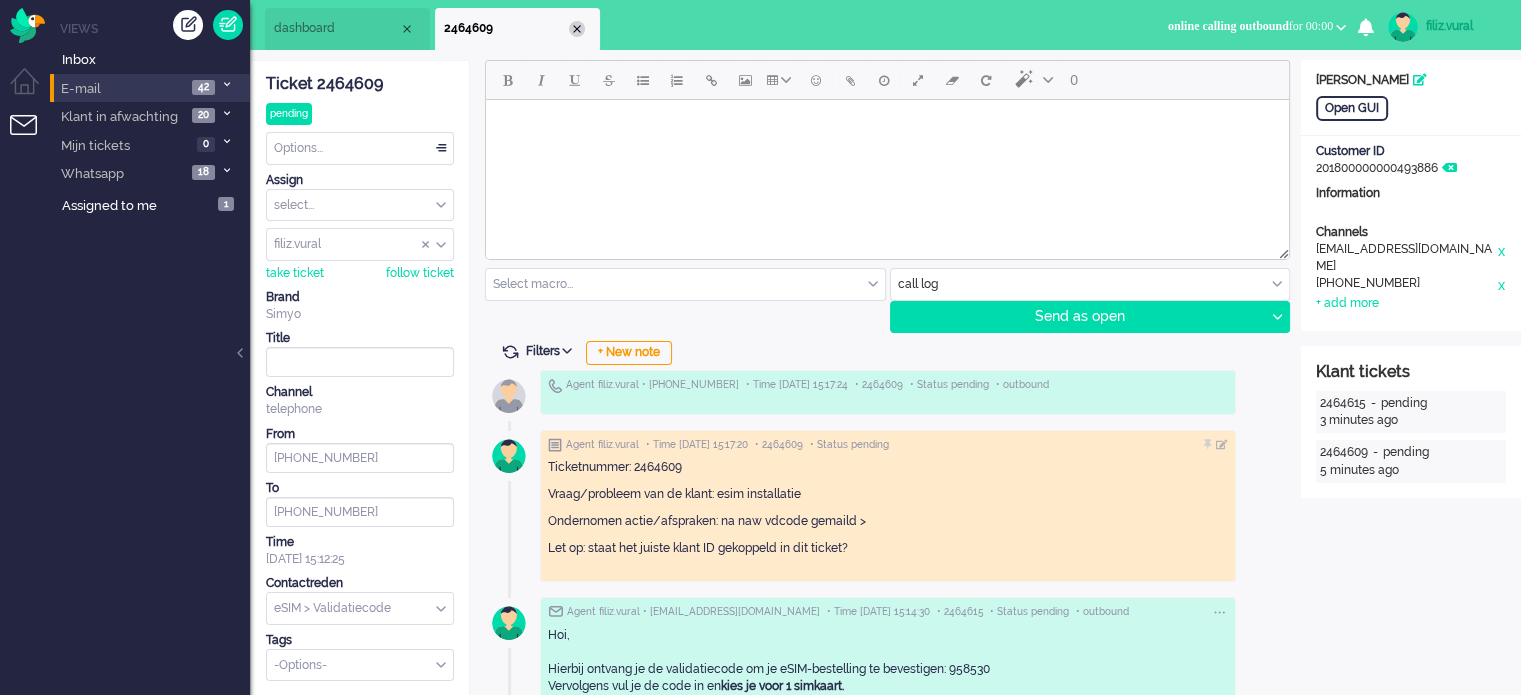 click at bounding box center (577, 29) 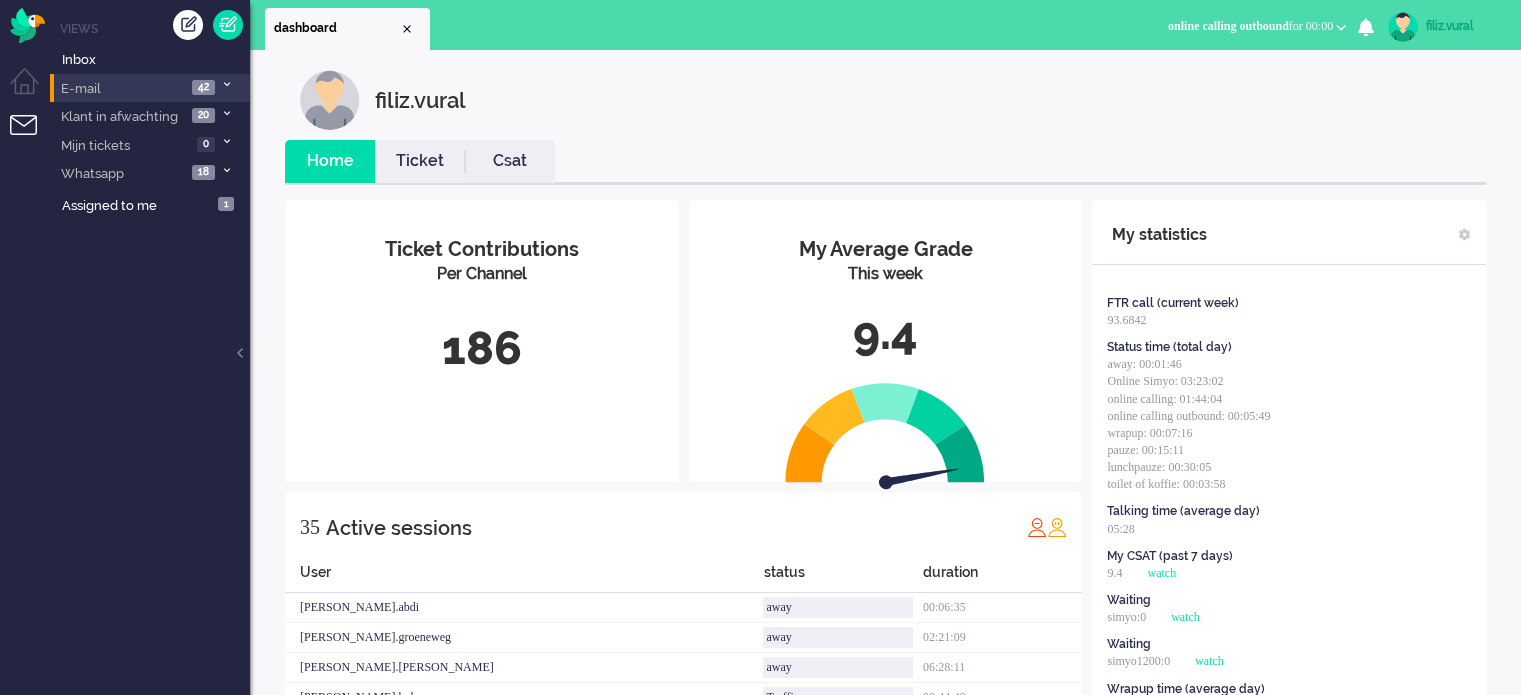 click on "Ticket" at bounding box center [420, 161] 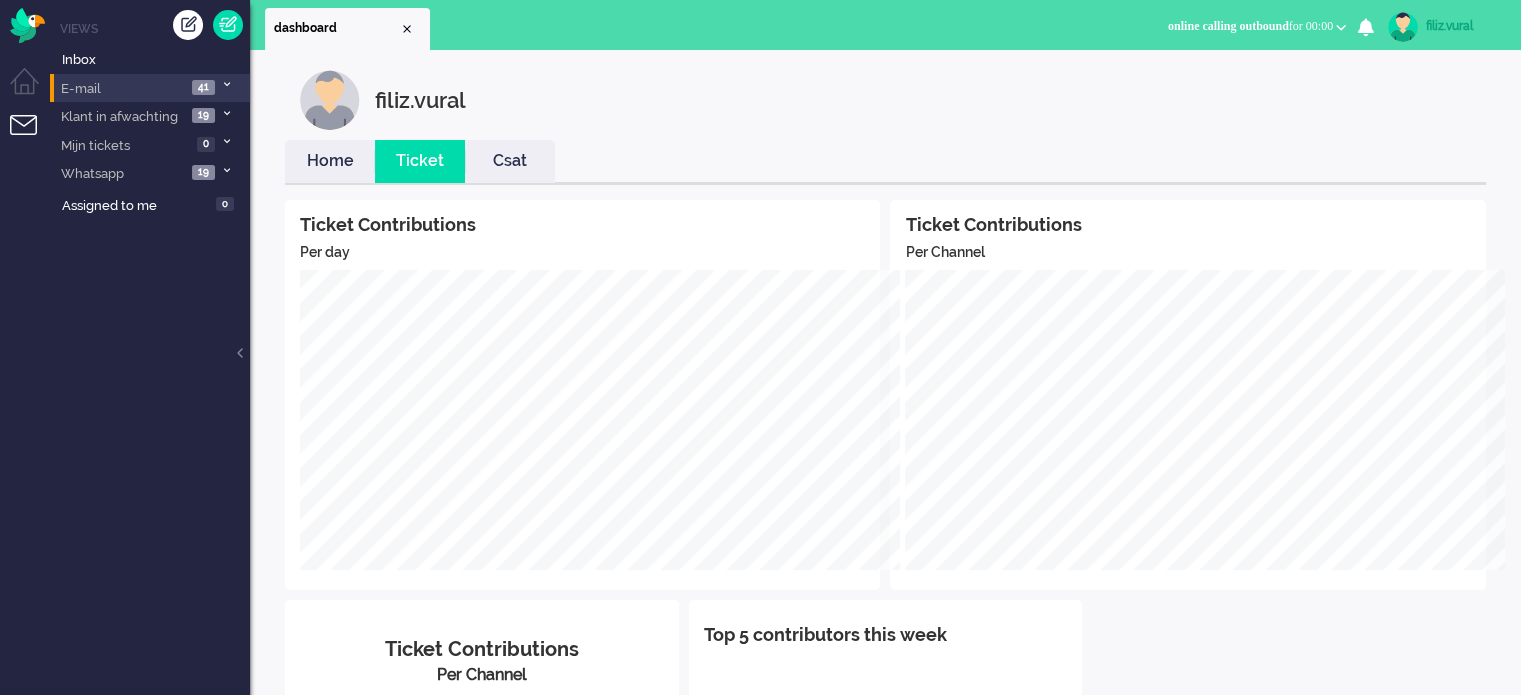 click on "Home" at bounding box center (330, 161) 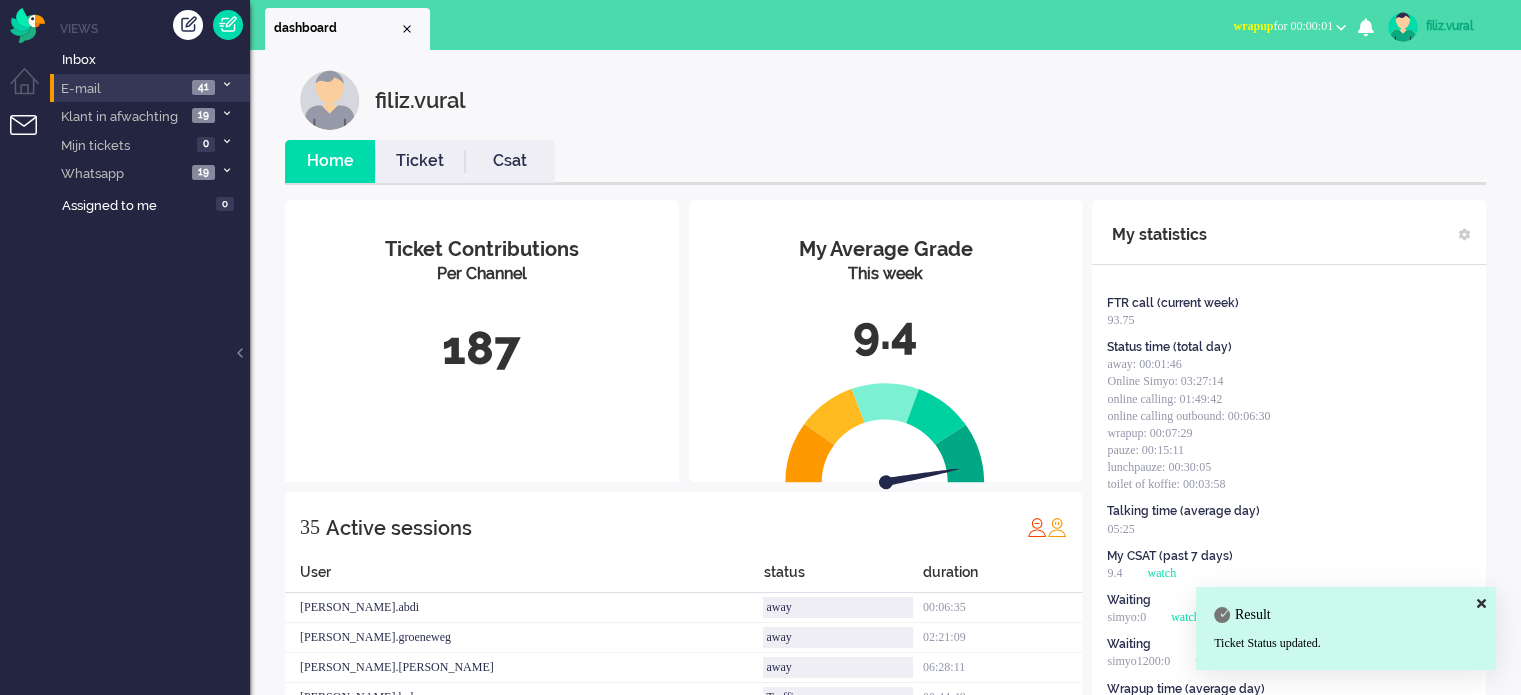 click on "wrapup" at bounding box center (1253, 26) 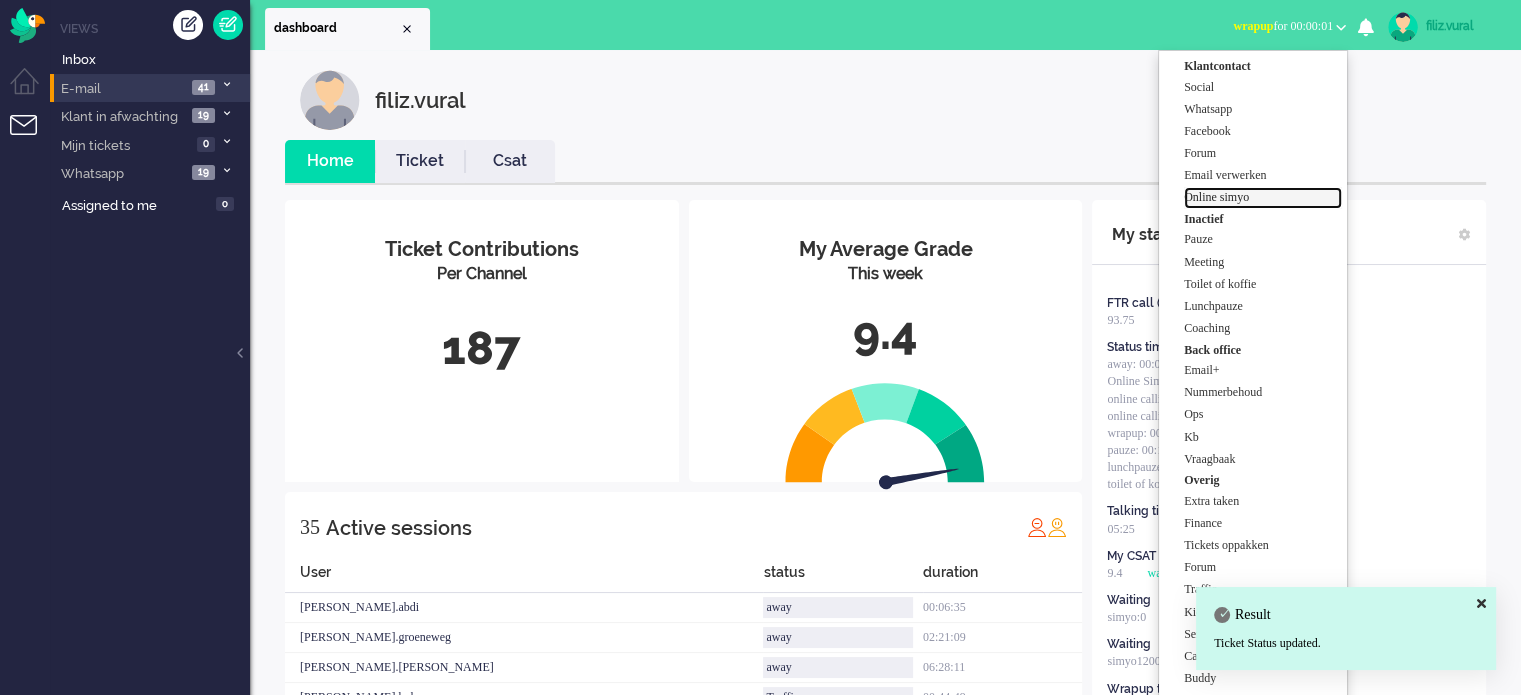 click on "Online simyo" at bounding box center [1263, 197] 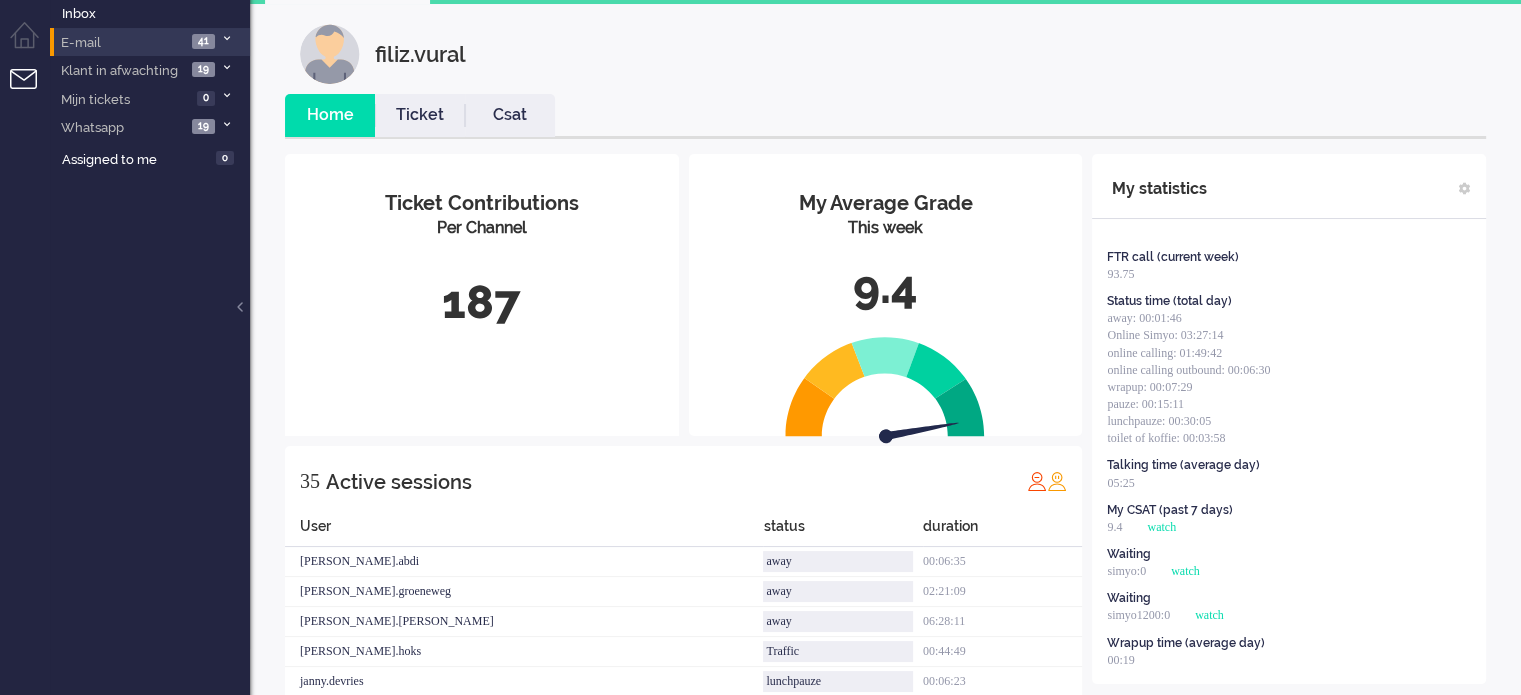 scroll, scrollTop: 0, scrollLeft: 0, axis: both 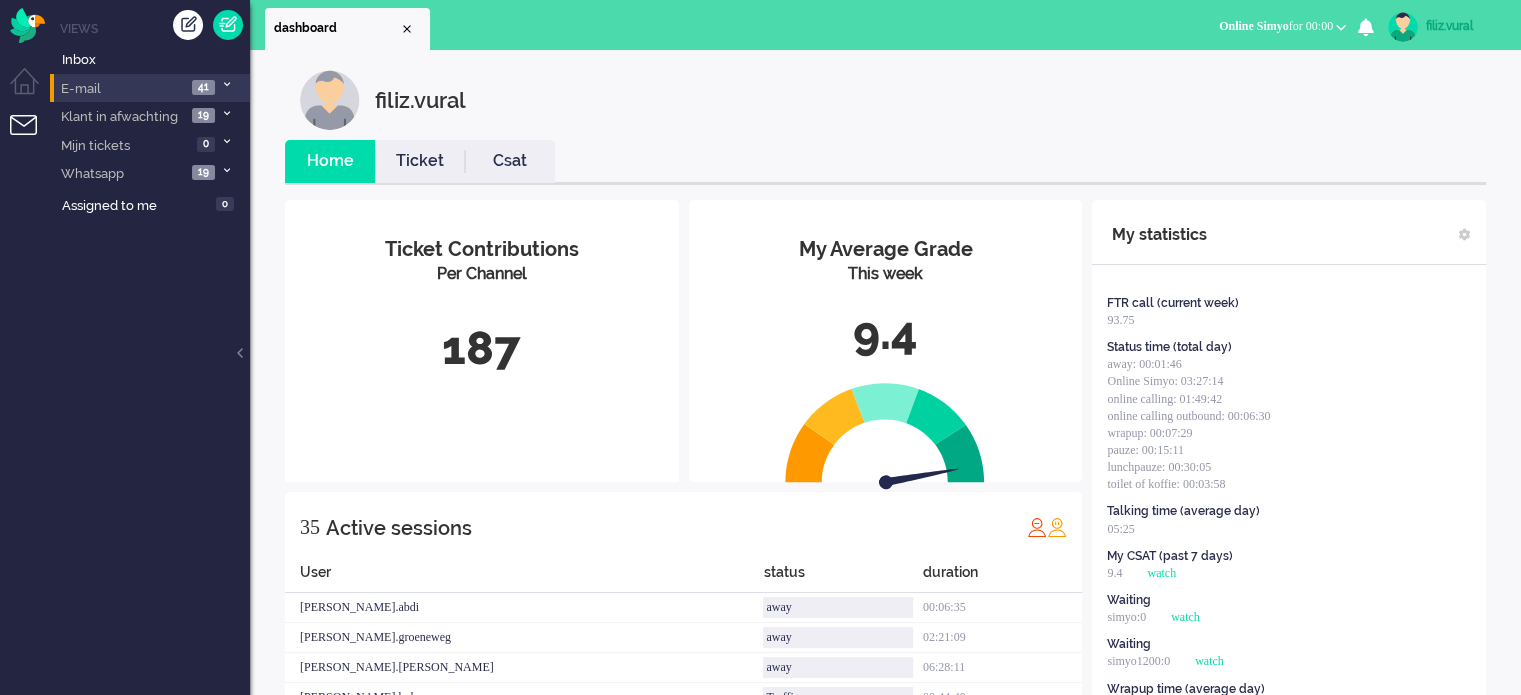 click on "Online Simyo  for 00:00" at bounding box center [1276, 26] 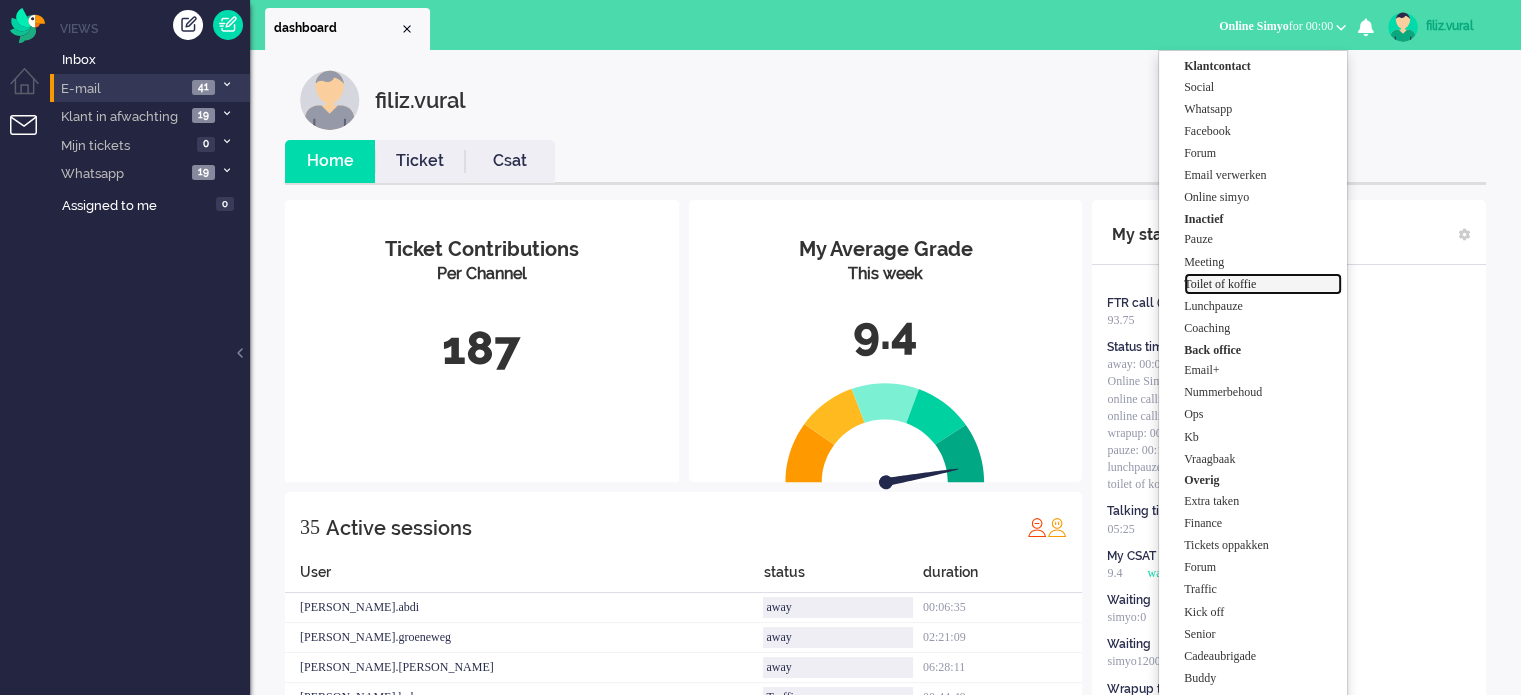 click on "Toilet of koffie" at bounding box center [1263, 284] 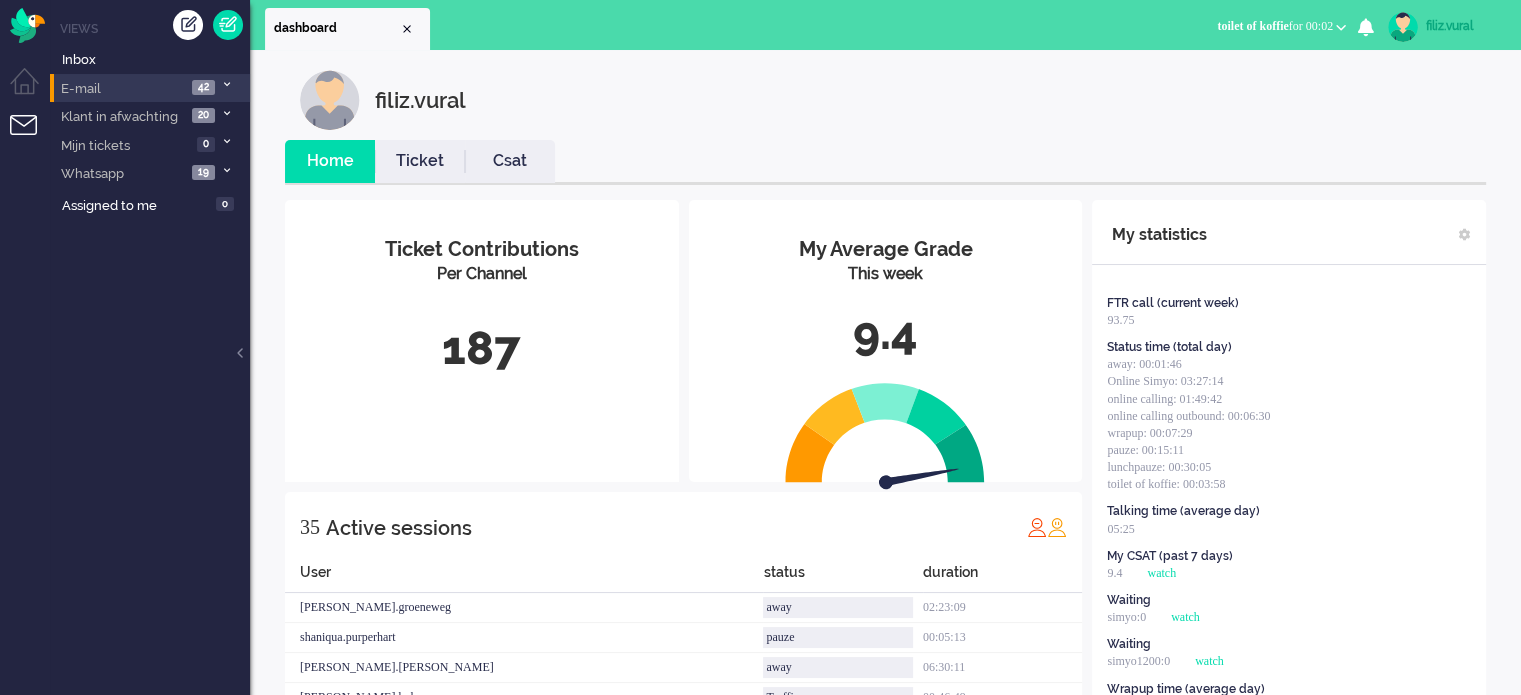 click on "filiz.vural Home Ticket Csat My Average Grade This week 9.4 Ticket Contributions Per Channel 187 35 Active sessions User status duration rick.groeneweg away 02:23:09 shaniqua.purperhart pauze 00:05:13 adrian.klazes away 06:30:11 kevin.hoks Traffic 00:46:49 mohamed.abdi away 00:08:35 janny.devries lunchpauze 00:08:23 margerie.ost email+ 01:00:39 tim.alting away 00:37:26 vanessa.vanstolk online calling outbound 00:01:23 pamela.dekorte Coaching 00:16:26 sevda.polatli online calling 00:14:25 justin.moestadja away 06:19:48 roeqajja.hosain Social 06:22:35 monica.souverijn Whatsapp 00:50:36 ozge.karaca Whatsapp 01:04:16 shahin.ahrary wrapup 00:01:52 filiz.vural toilet of koffie 00:01:38 rabia.guler Whatsapp 00:34:49 leyla.sari Online Simyo 00:00:43 Tessa.Schreuders Coaching 00:03:52 sukyanne.infanzon online calling 00:05:24 leontine.penning pauze 00:06:12 merve.genc online calling 00:02:36 huma.sayed online calling 00:00:07 mariska.kraats wrapup 00:00:26 hacer.calik Vraagbaak 00:18:21 leon.bakuwel wrapup 00:10:24" at bounding box center (885, 884) 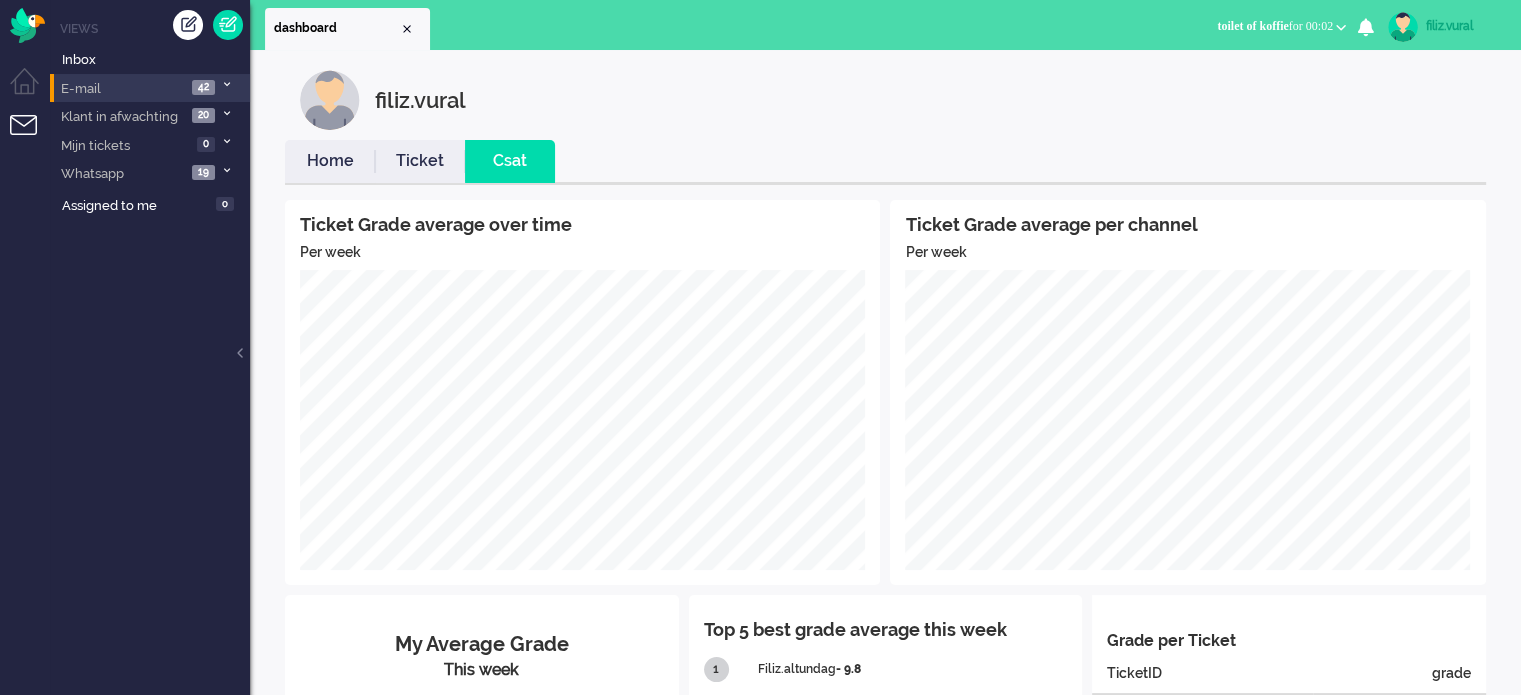 click on "Home" at bounding box center (330, 161) 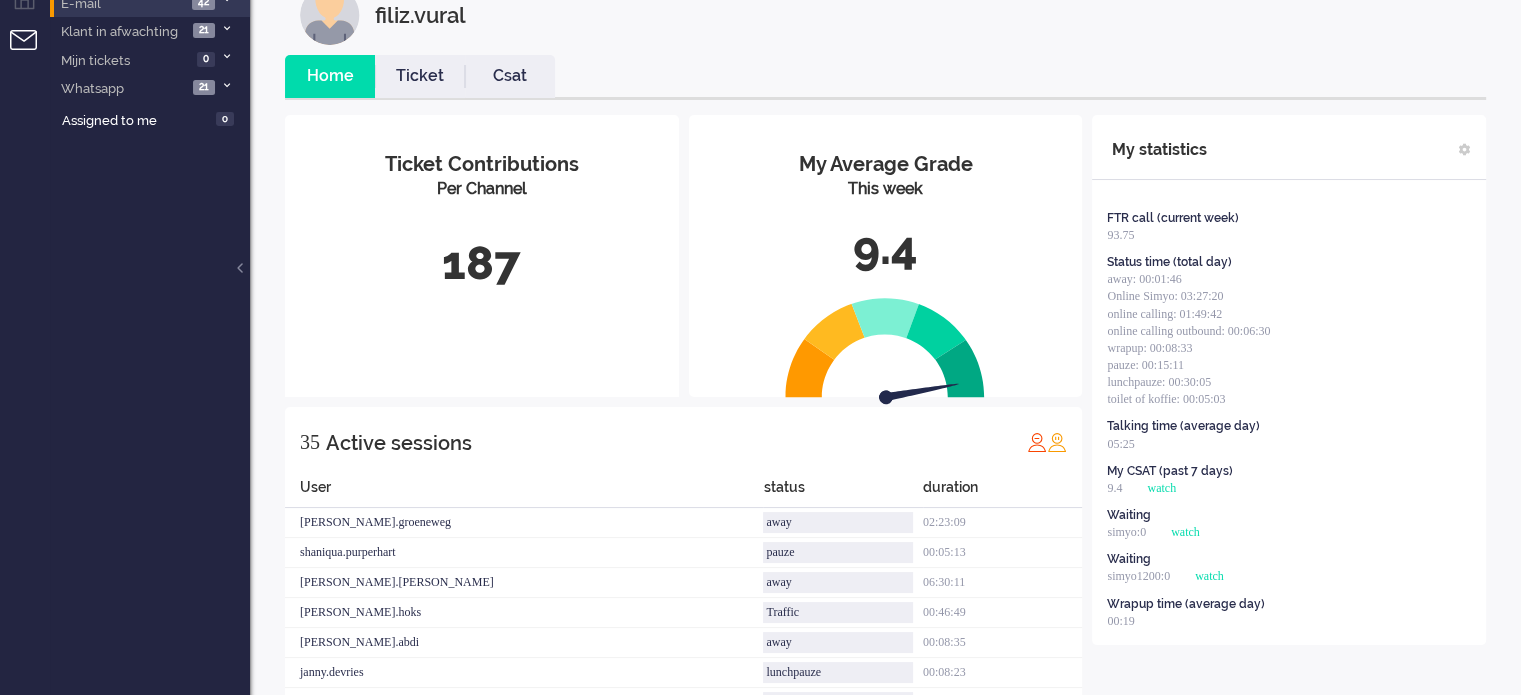 scroll, scrollTop: 0, scrollLeft: 0, axis: both 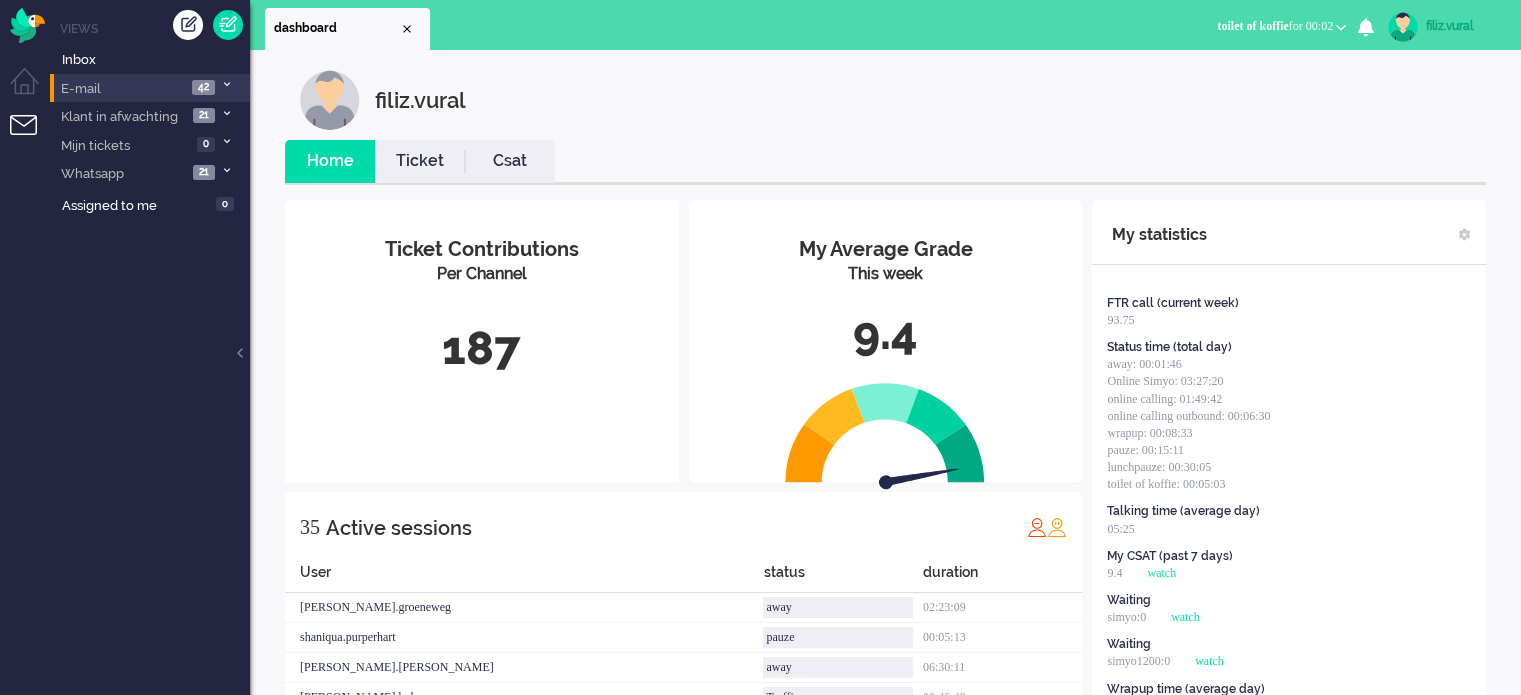 click on "toilet of koffie" at bounding box center (1252, 26) 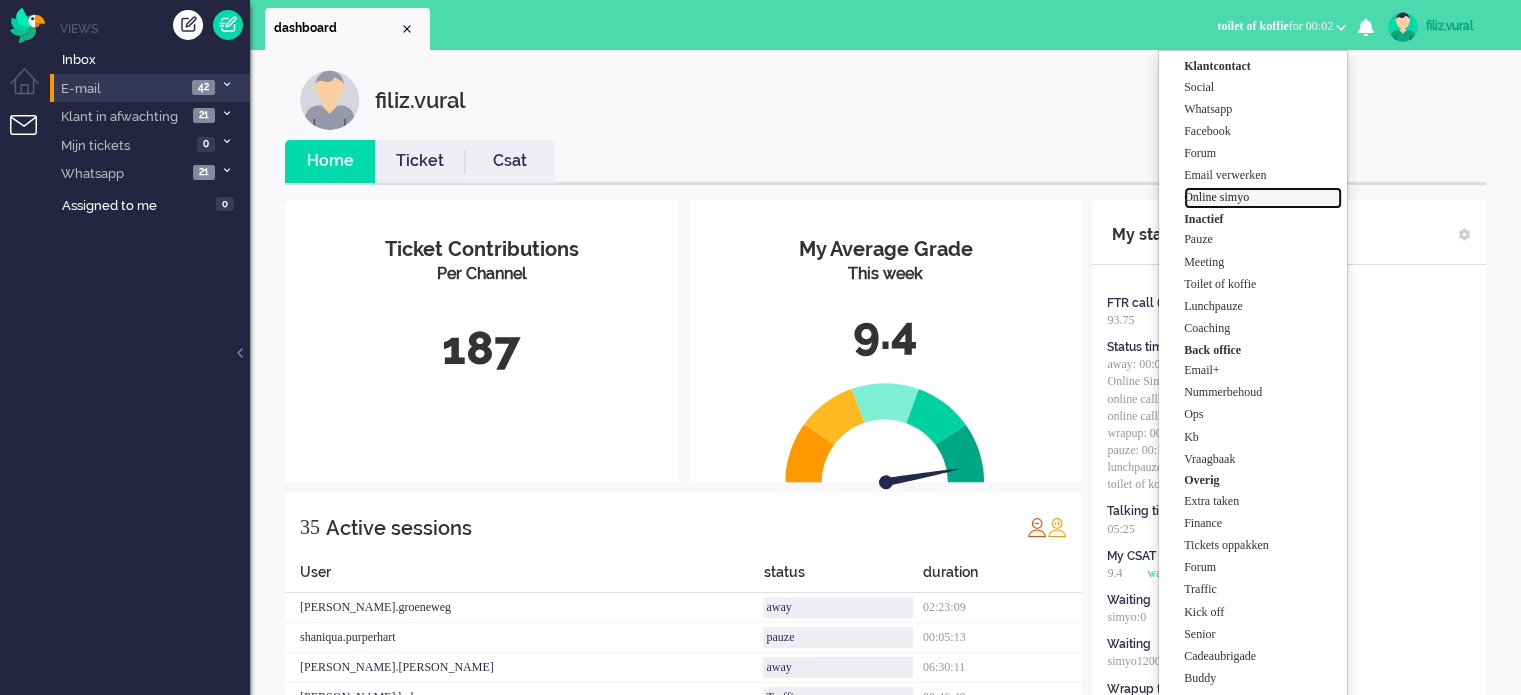 click on "Online simyo" at bounding box center [1263, 197] 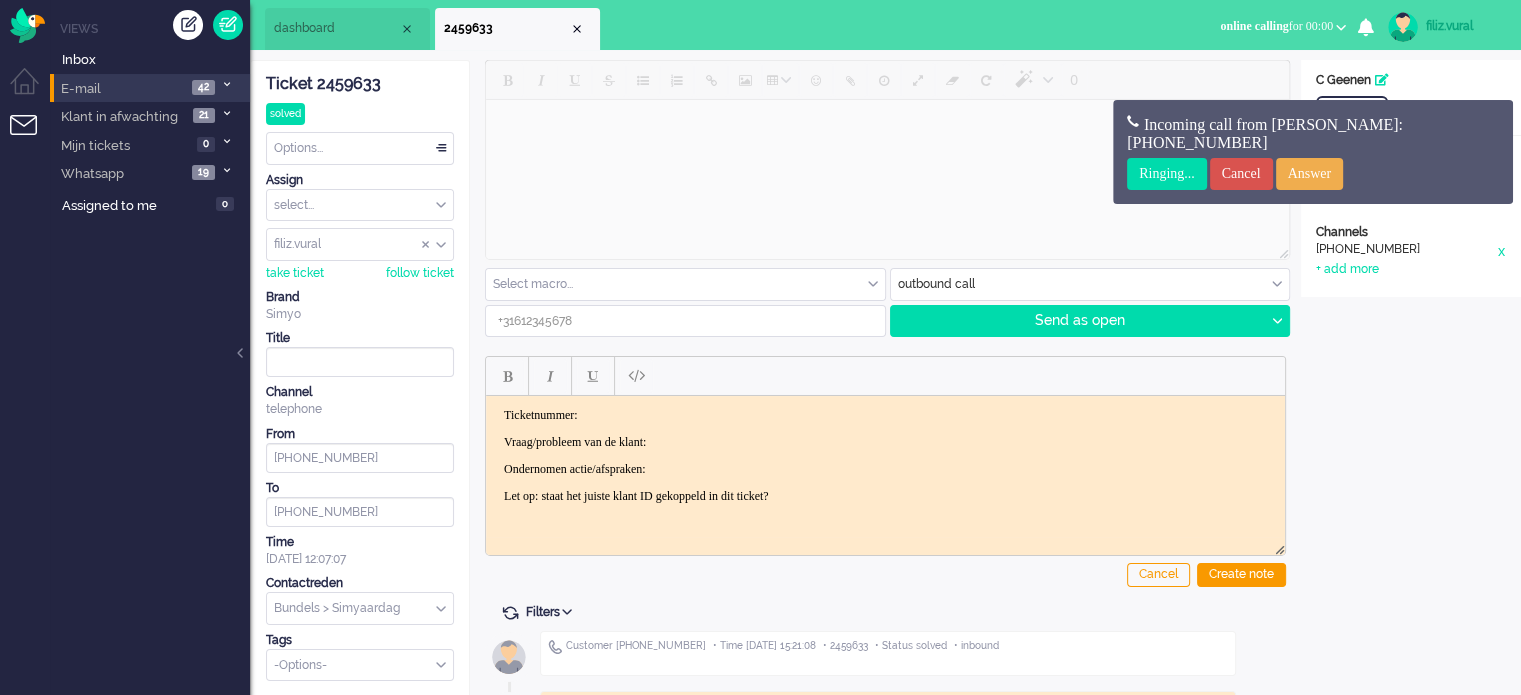 scroll, scrollTop: 0, scrollLeft: 0, axis: both 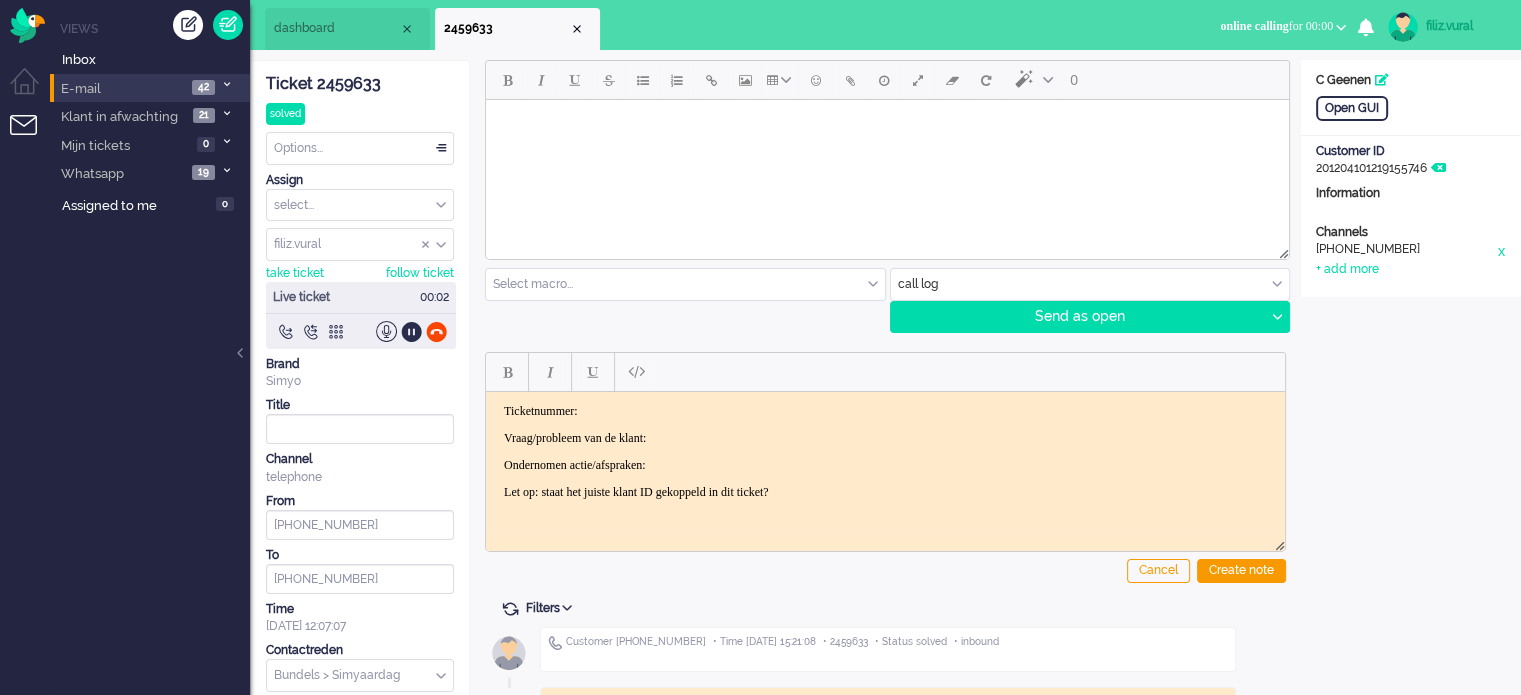 click on "dashboard" at bounding box center (336, 28) 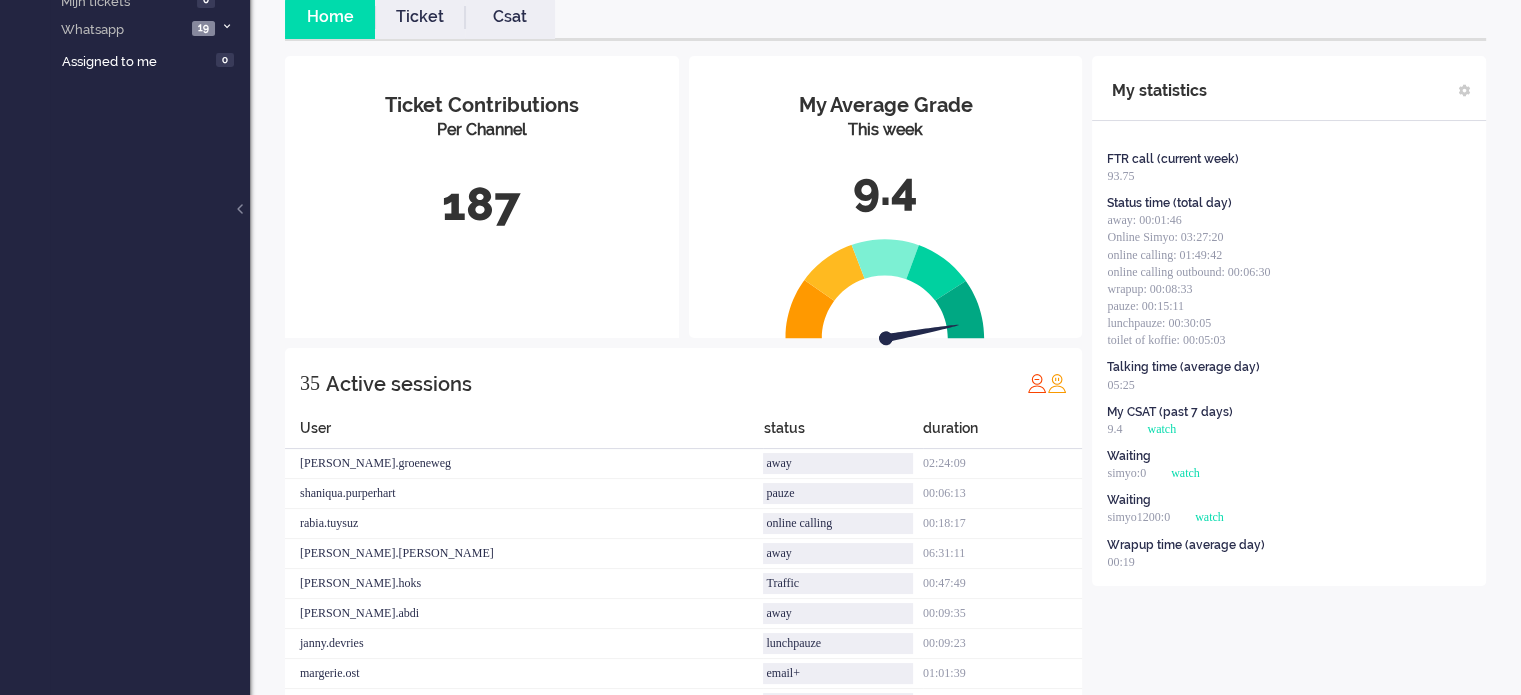 scroll, scrollTop: 0, scrollLeft: 0, axis: both 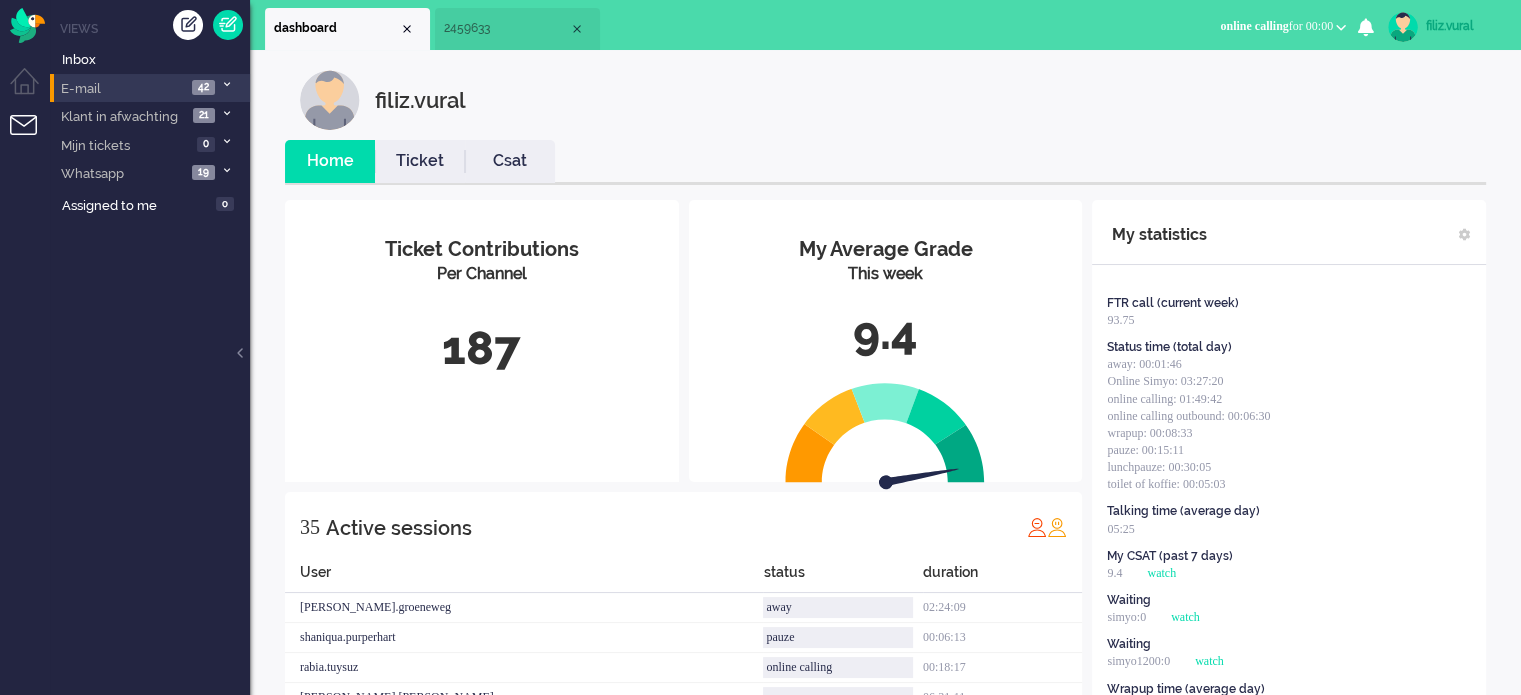 click on "Csat" at bounding box center (510, 161) 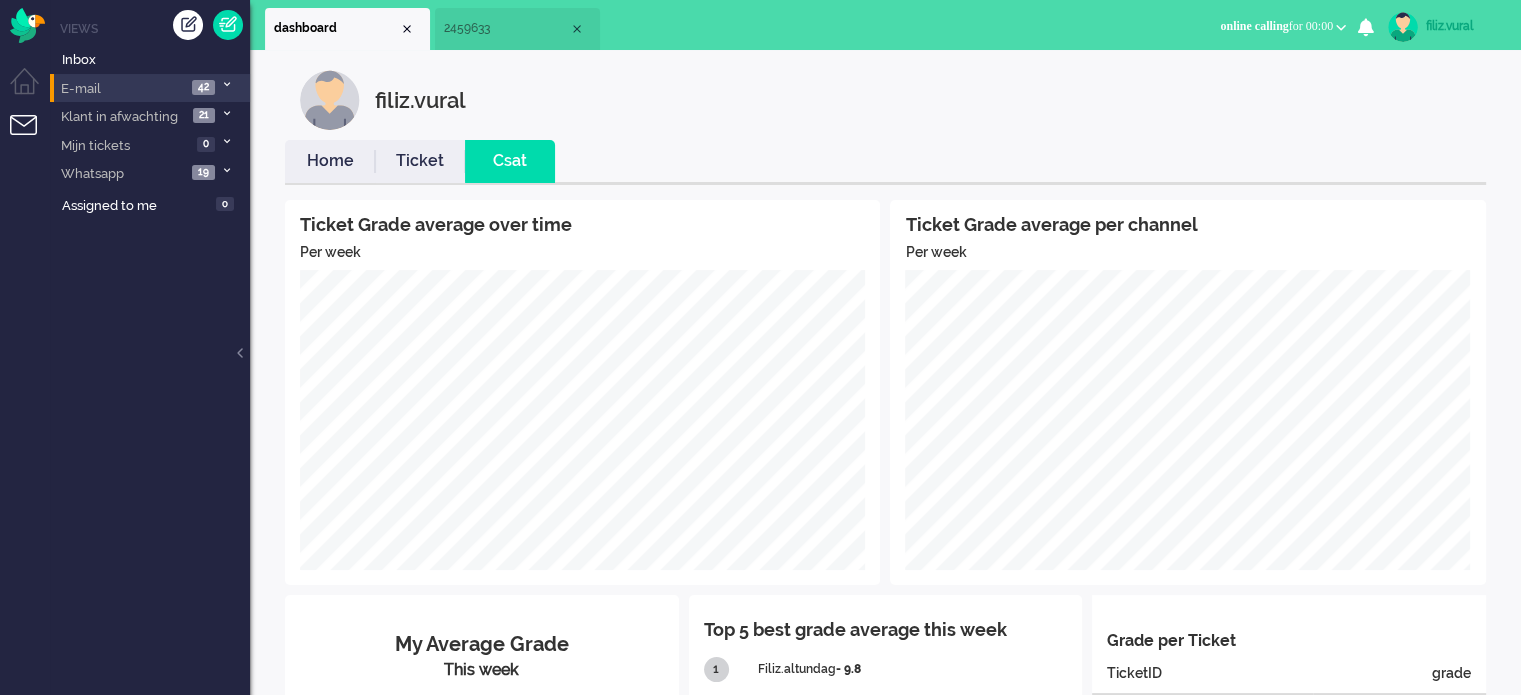 click on "Home" at bounding box center [330, 161] 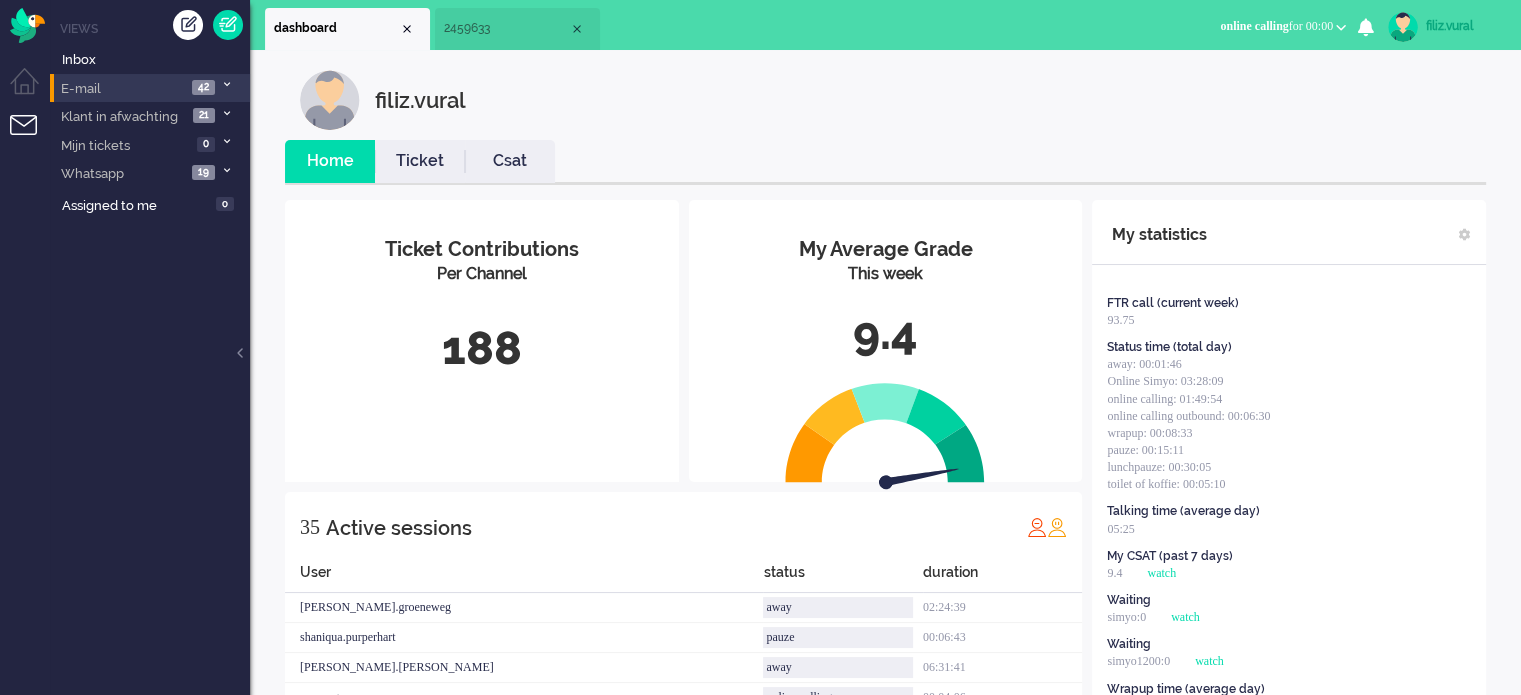 click on "2459633" at bounding box center (506, 28) 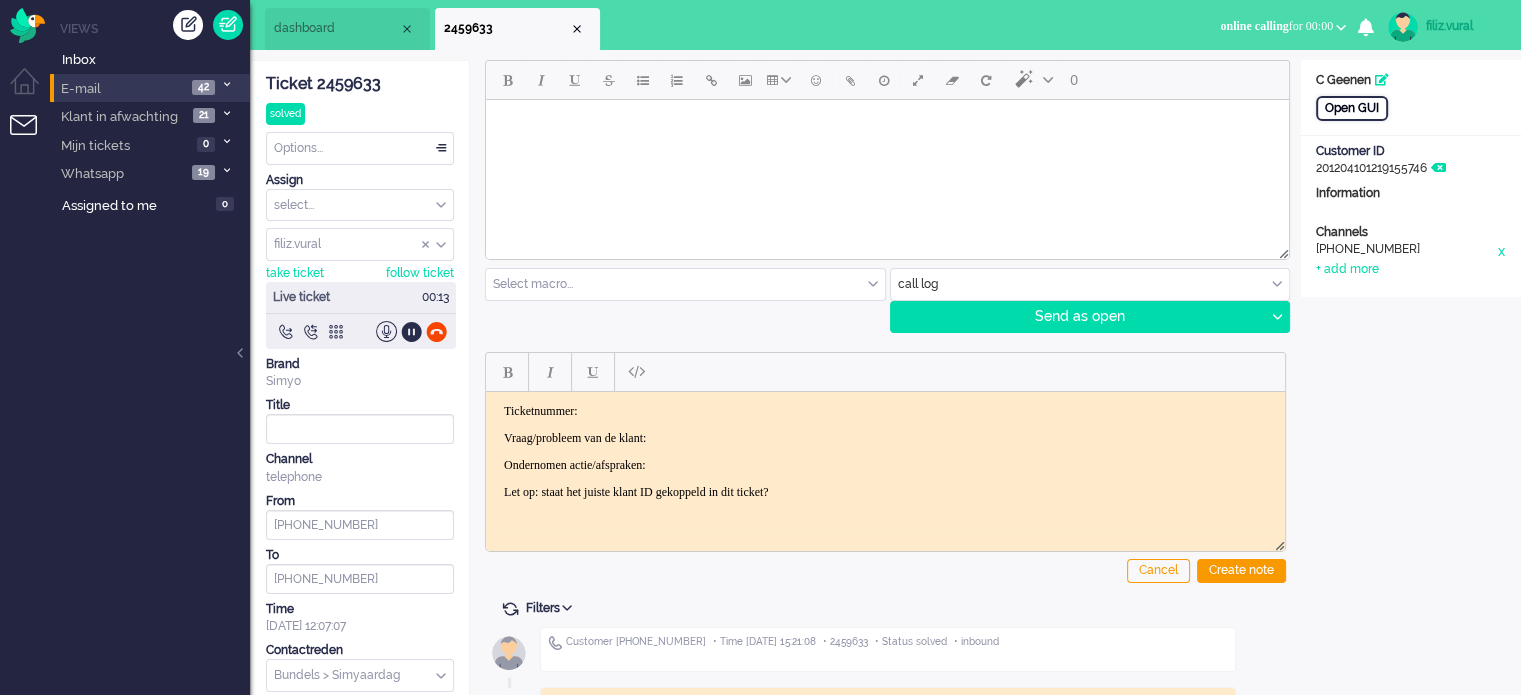 click on "Open GUI" at bounding box center [1352, 108] 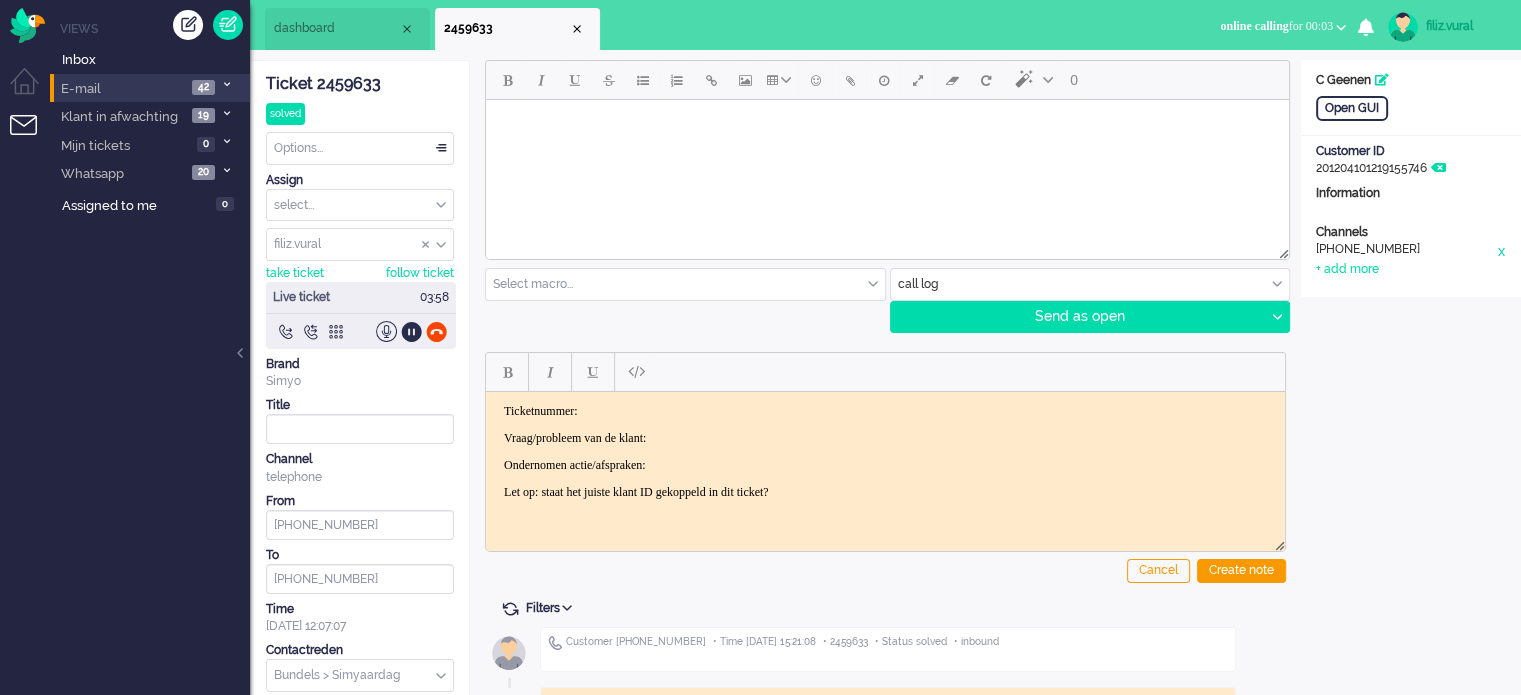 drag, startPoint x: 361, startPoint y: 87, endPoint x: 539, endPoint y: 335, distance: 305.2671 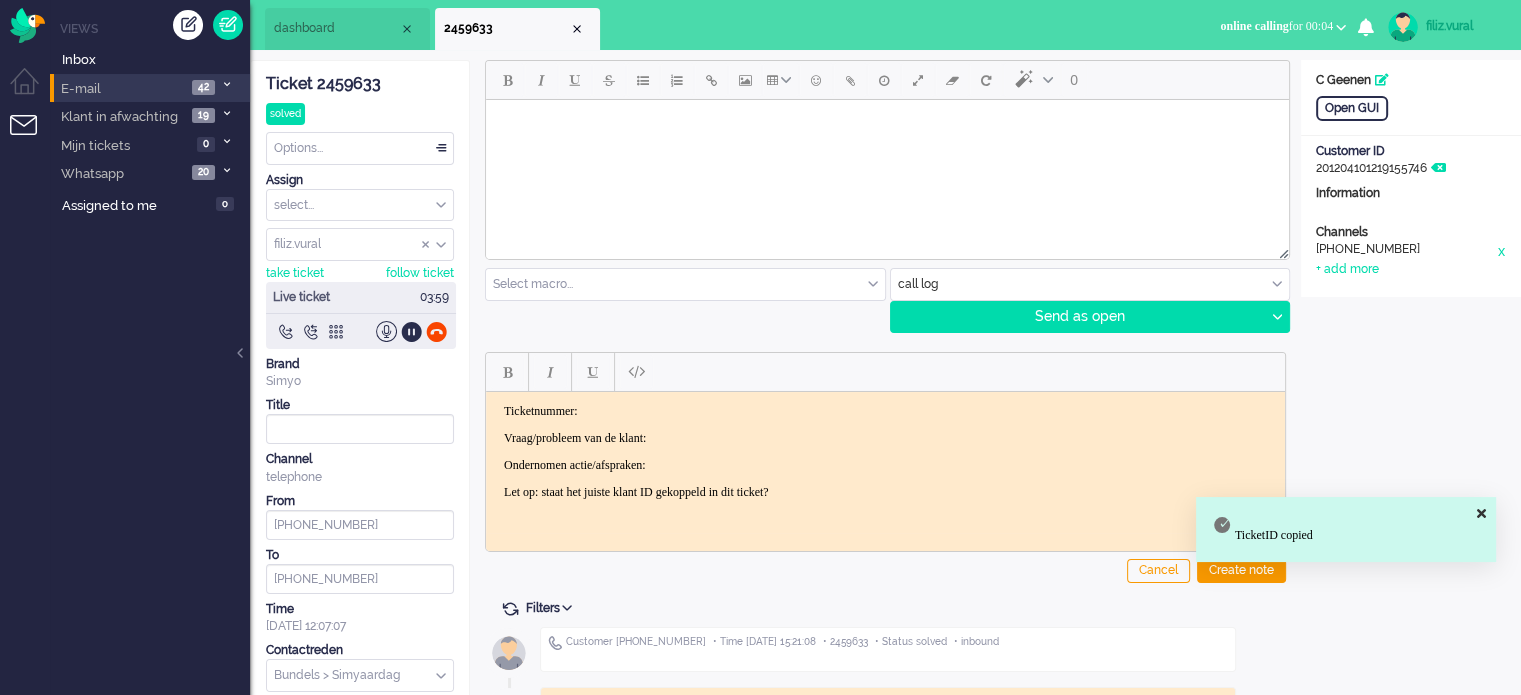 click at bounding box center (885, 372) 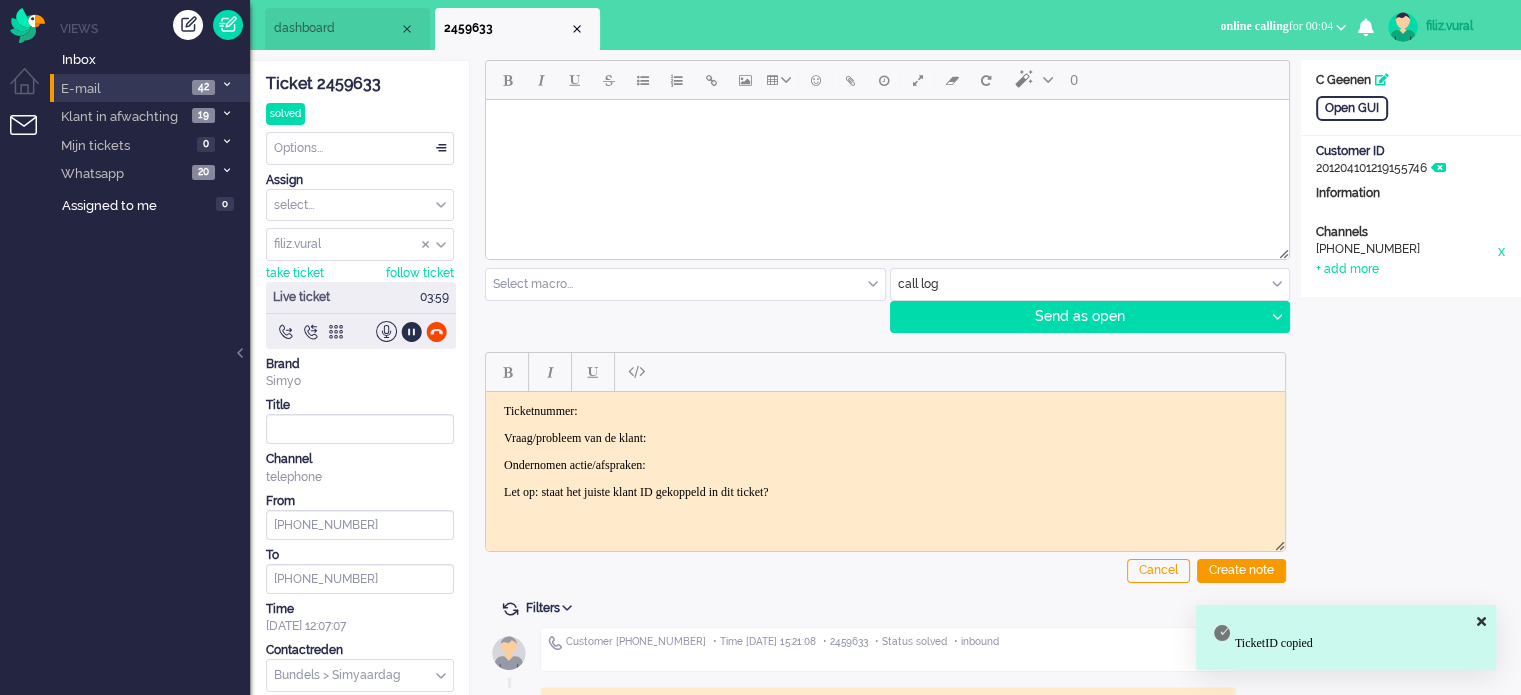 type 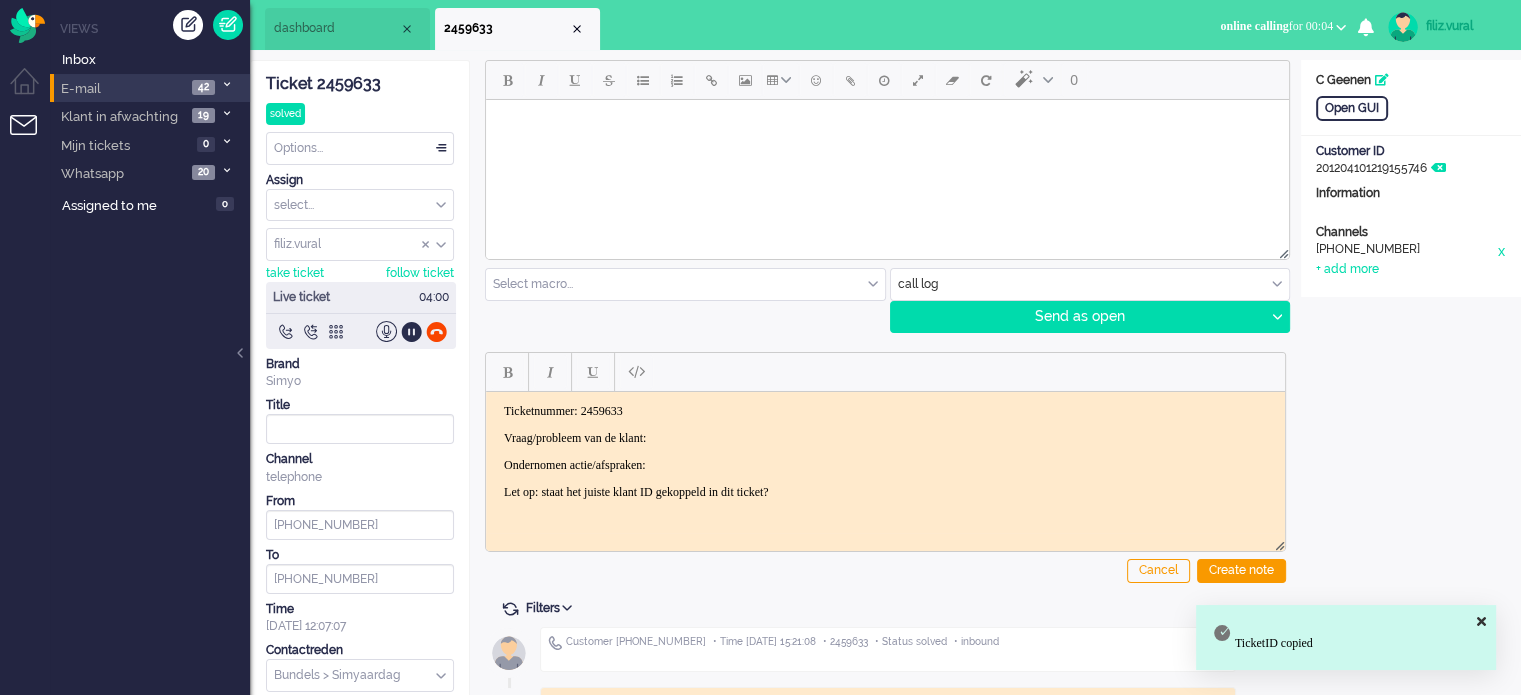 click on "Ticketnummer: 2459633 Vraag/probleem van de klant: Ondernomen actie/afspraken:  Let op: staat het juiste klant ID gekoppeld in dit ticket?" at bounding box center (885, 451) 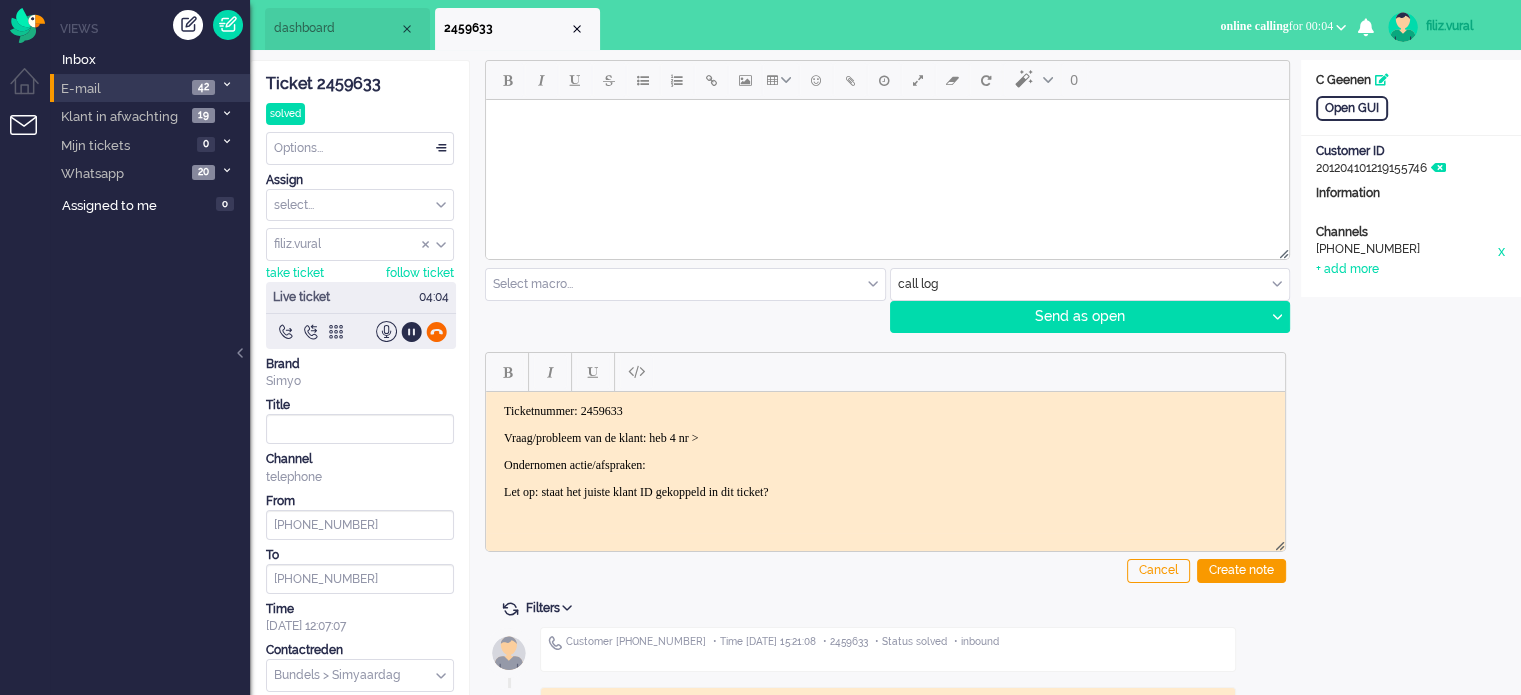 click 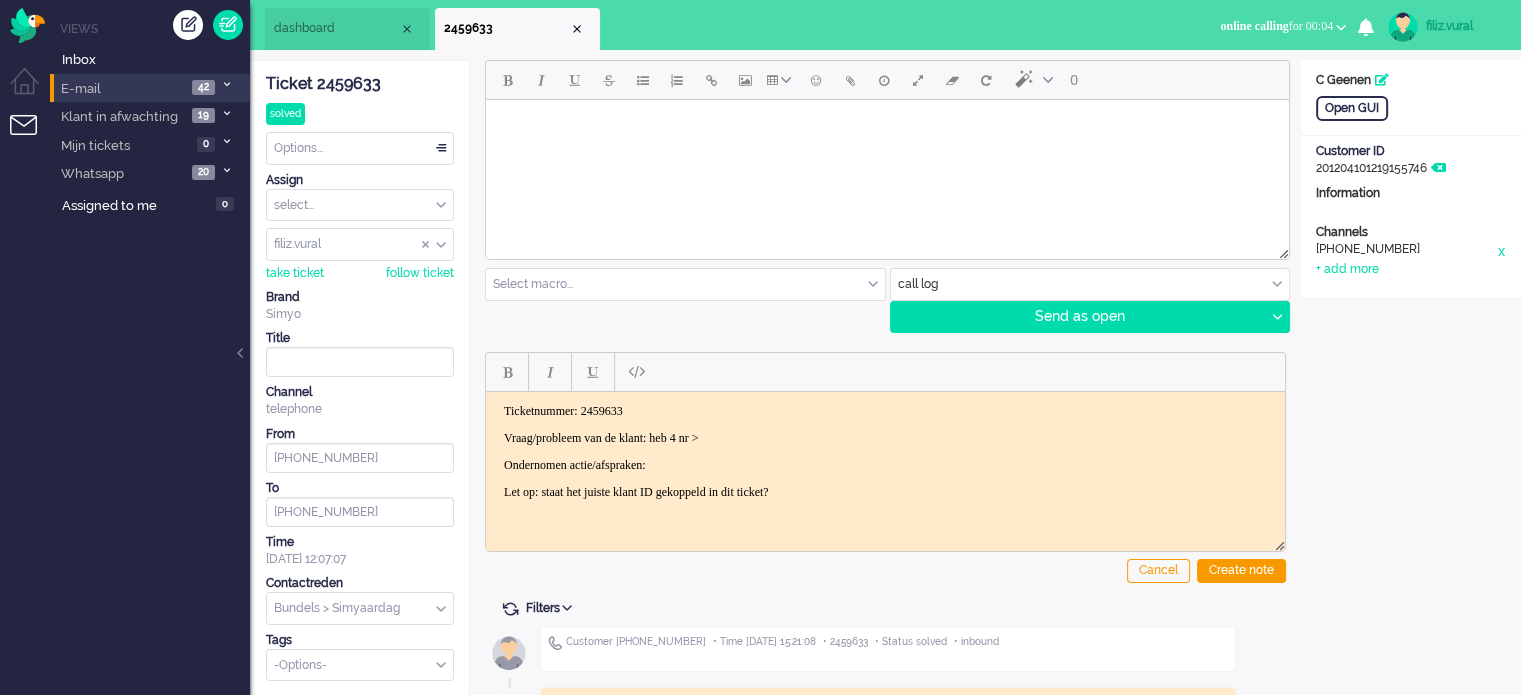 click on "Ticketnummer: 2459633 Vraag/probleem van de klant: heb 4 nr >  Ondernomen actie/afspraken:  Let op: staat het juiste klant ID gekoppeld in dit ticket?" at bounding box center (885, 451) 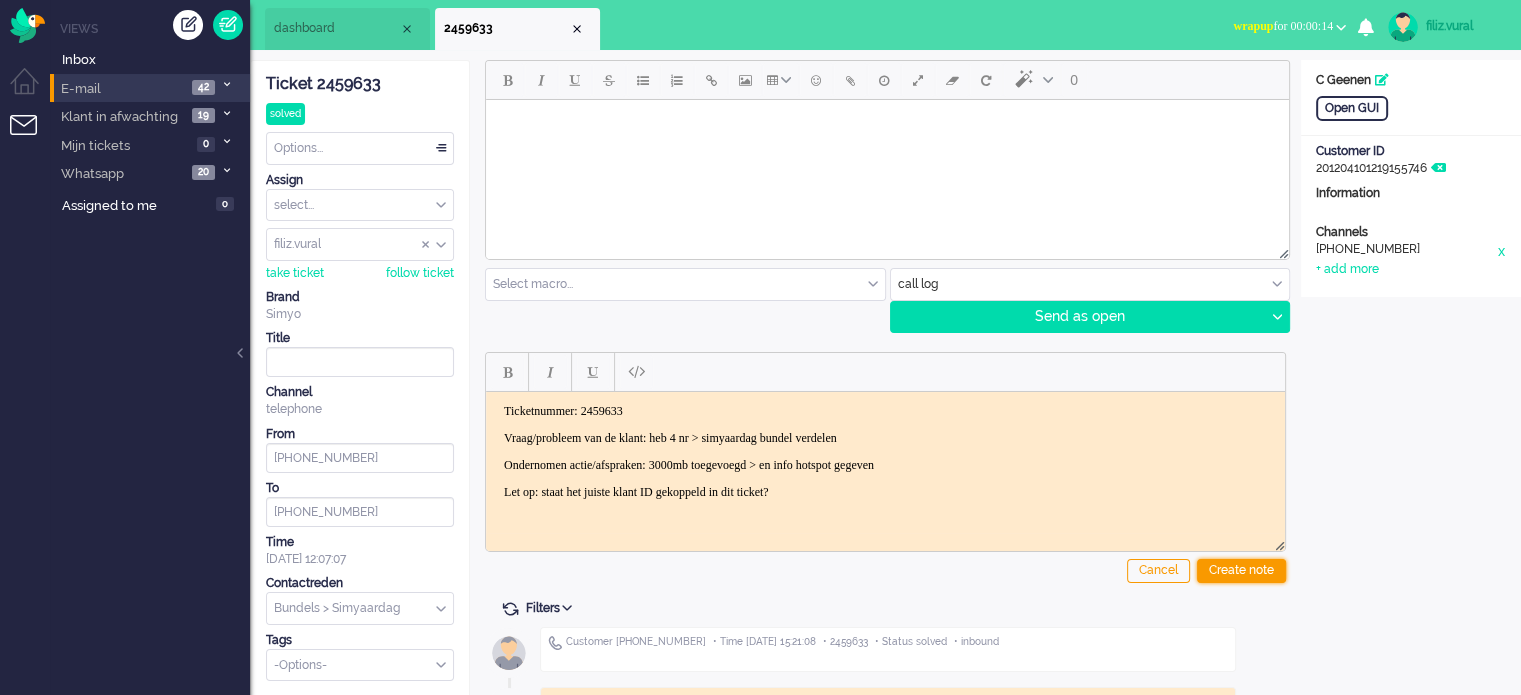 click on "Create note" at bounding box center (1241, 571) 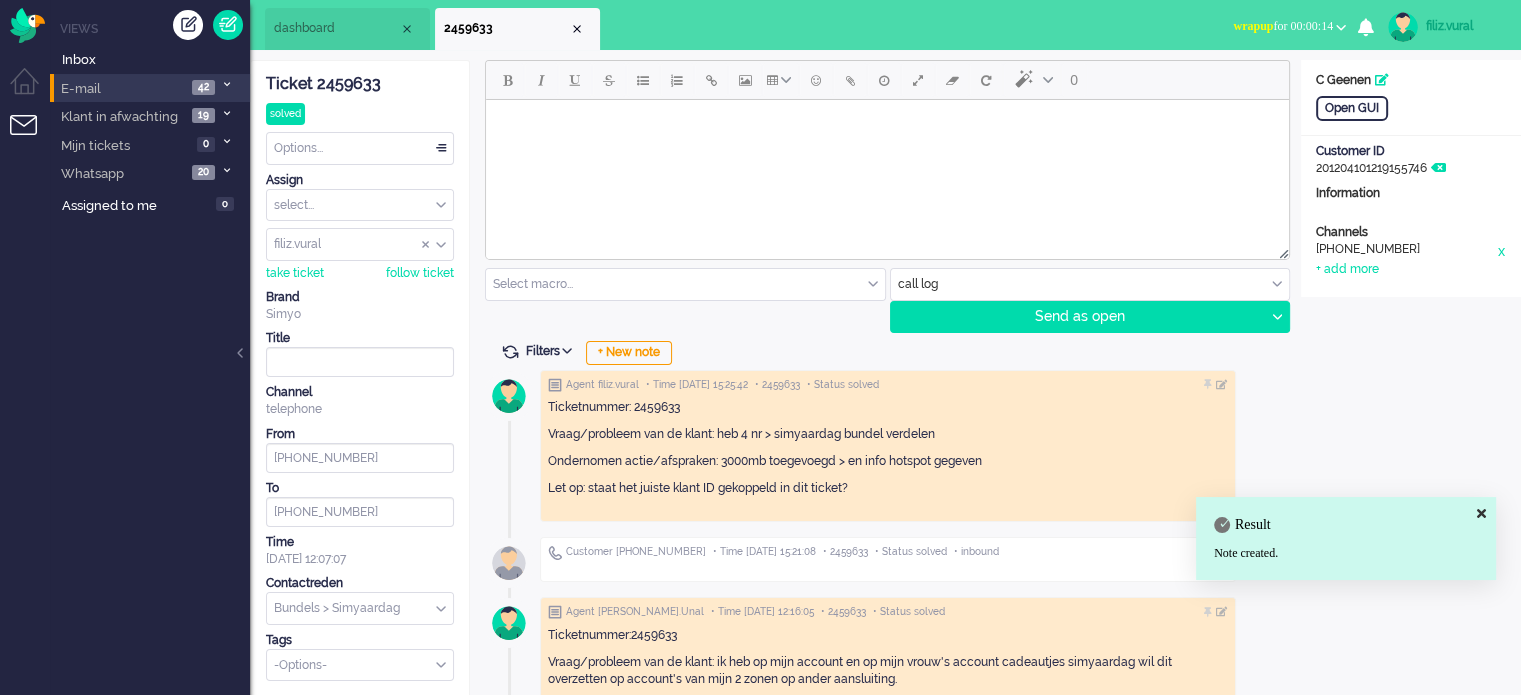 click on "wrapup  for 00:00:14" at bounding box center (1283, 26) 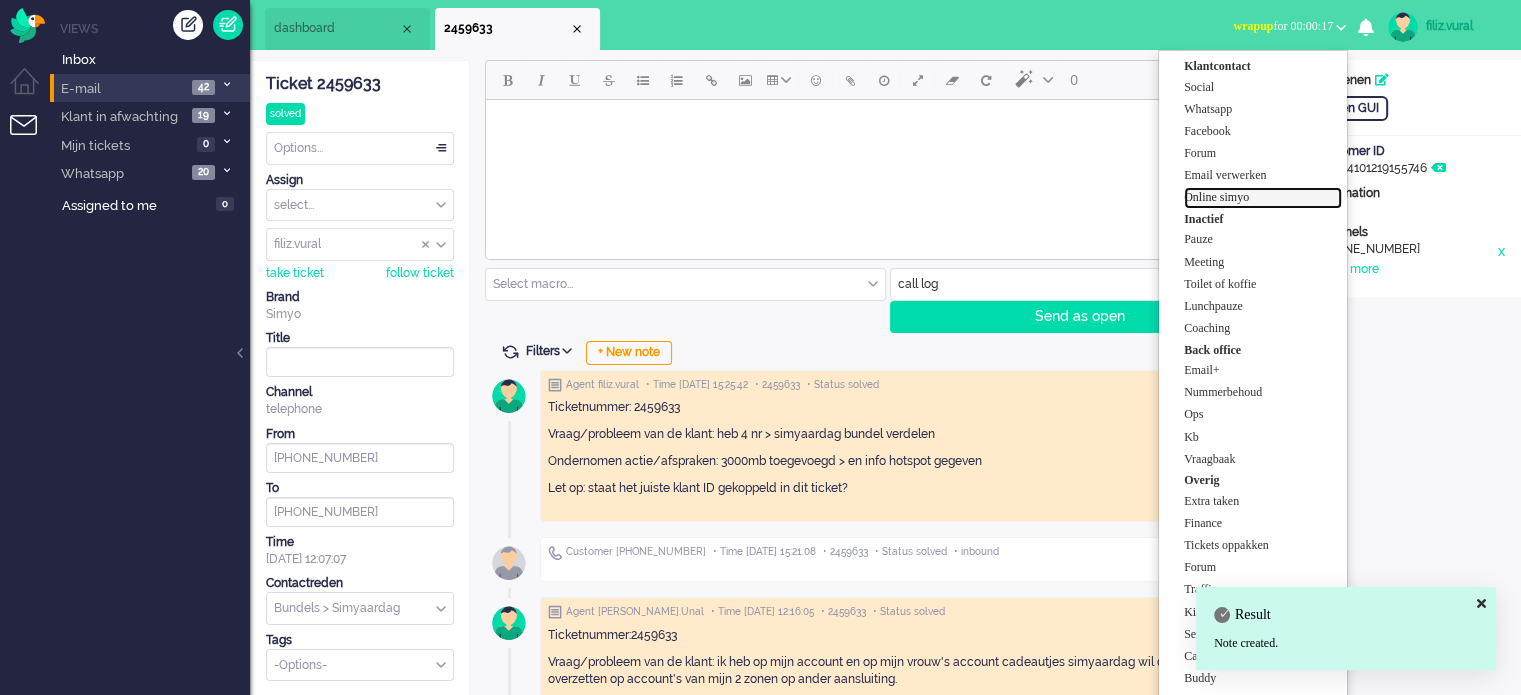 click on "Online simyo" at bounding box center (1263, 197) 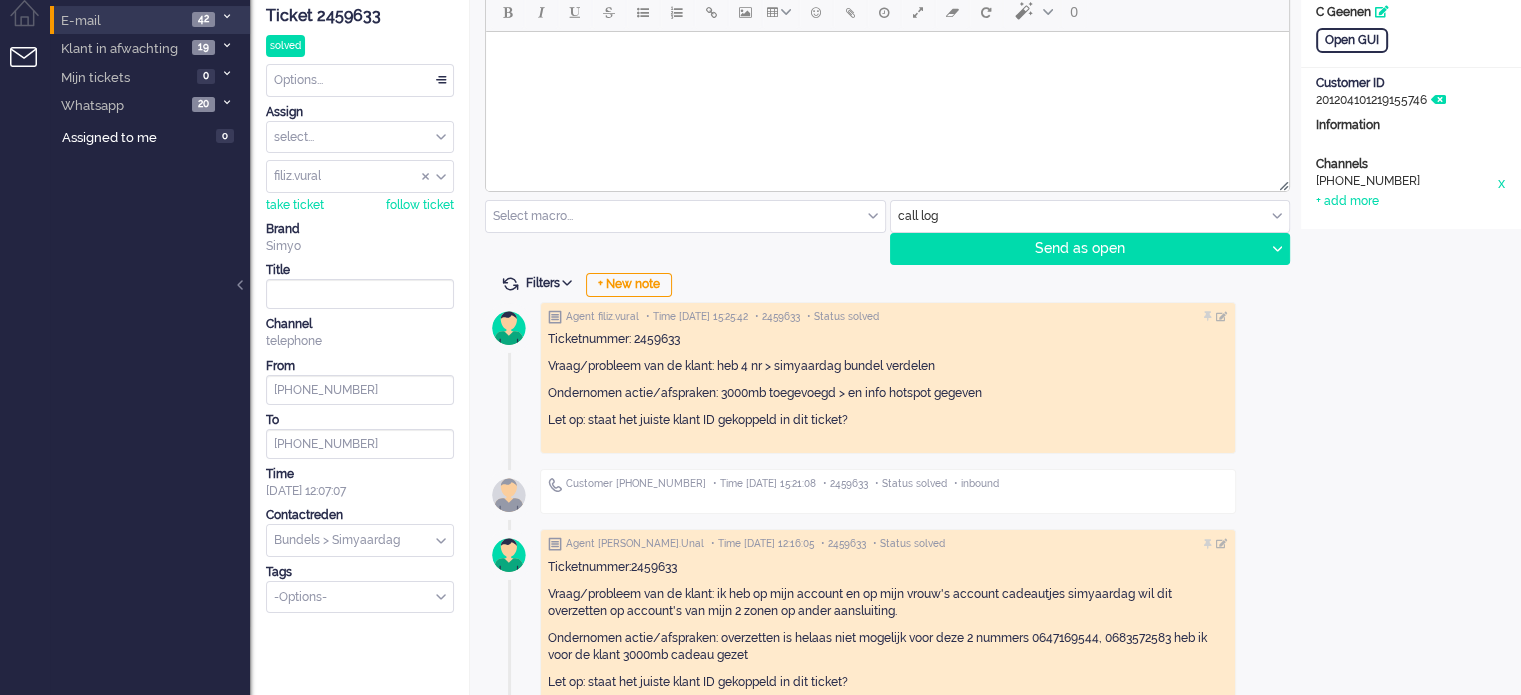 scroll, scrollTop: 0, scrollLeft: 0, axis: both 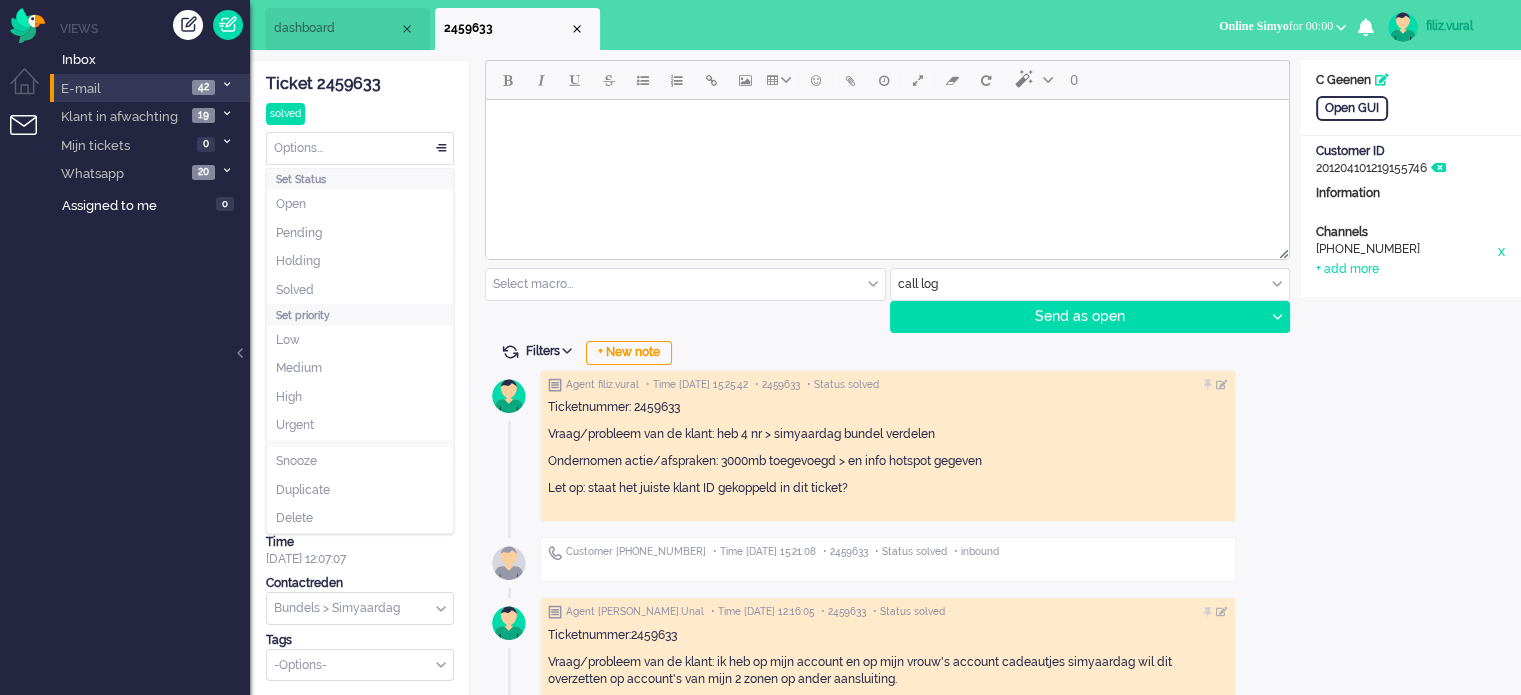 click on "Options..." at bounding box center [360, 148] 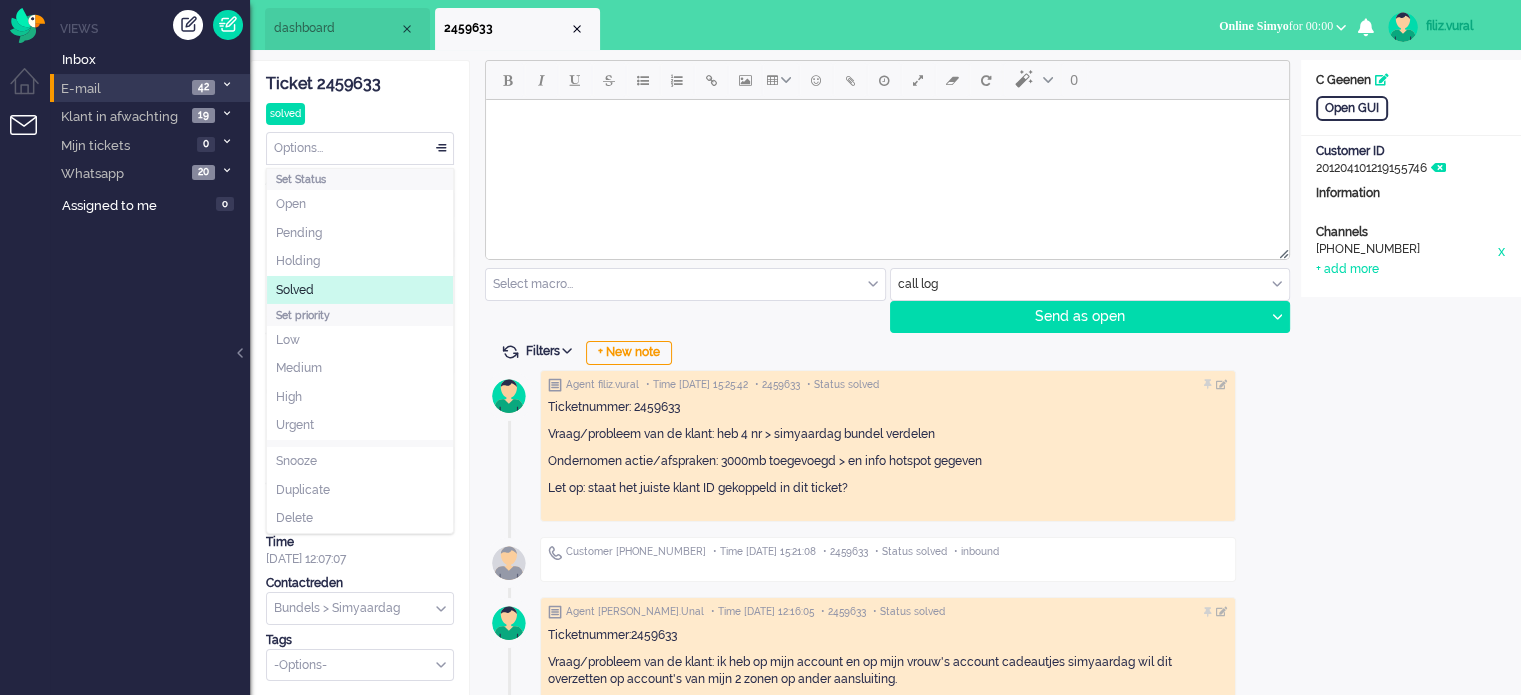 click on "Solved" 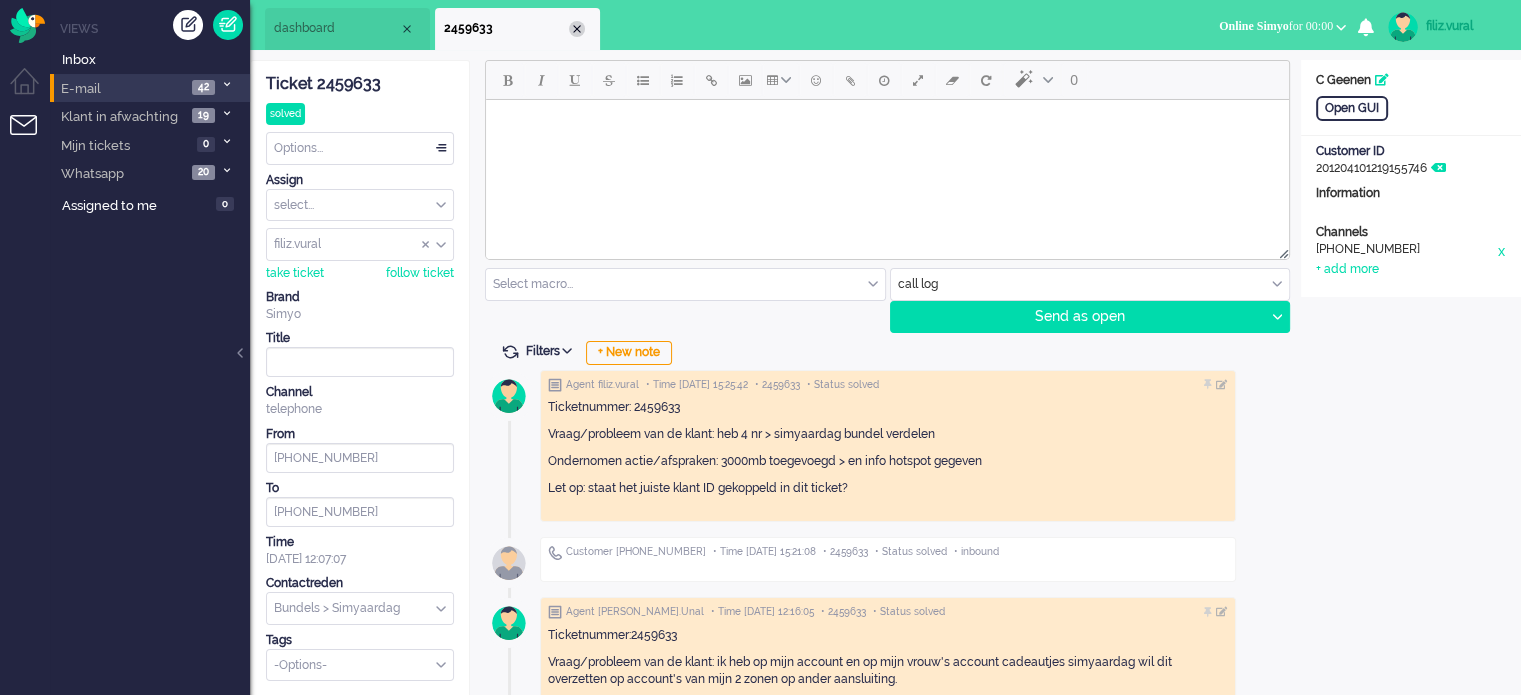 click at bounding box center [577, 29] 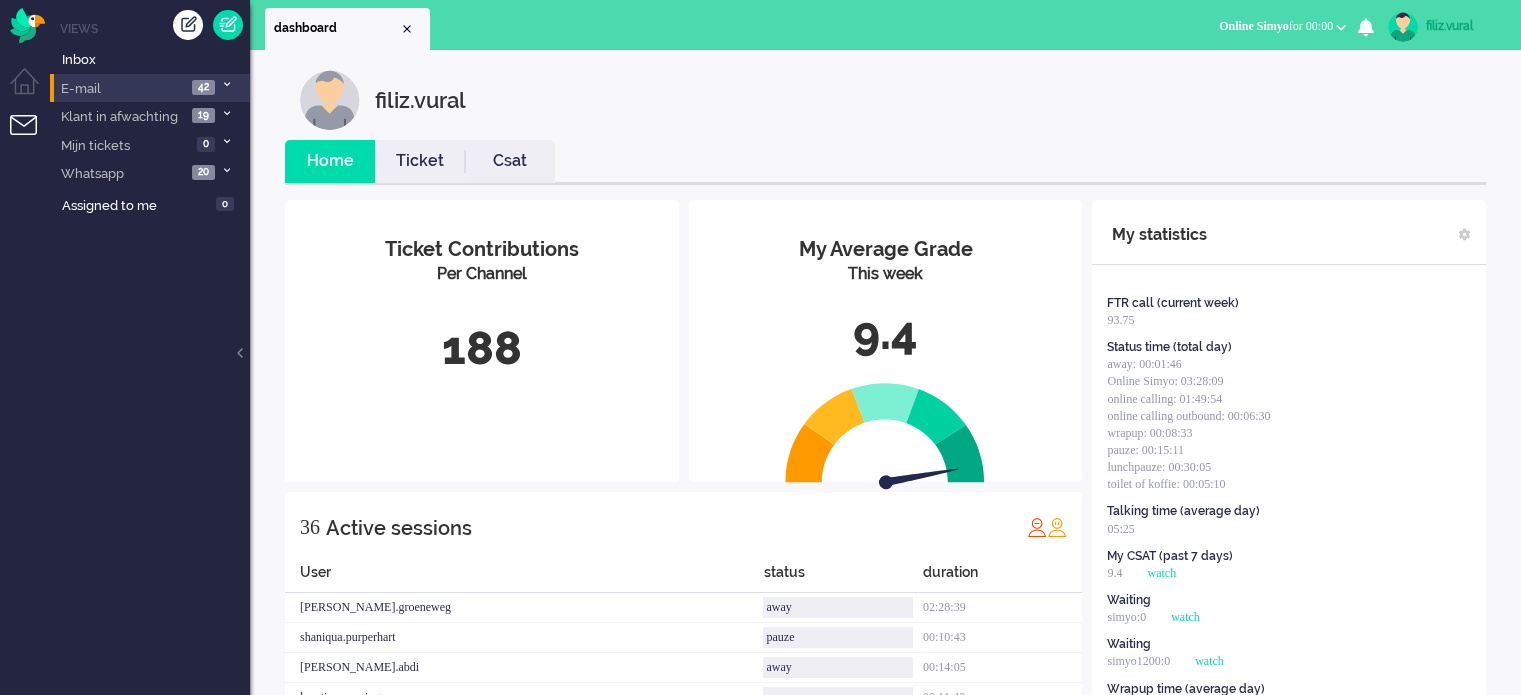 click on "Ticket" at bounding box center [420, 161] 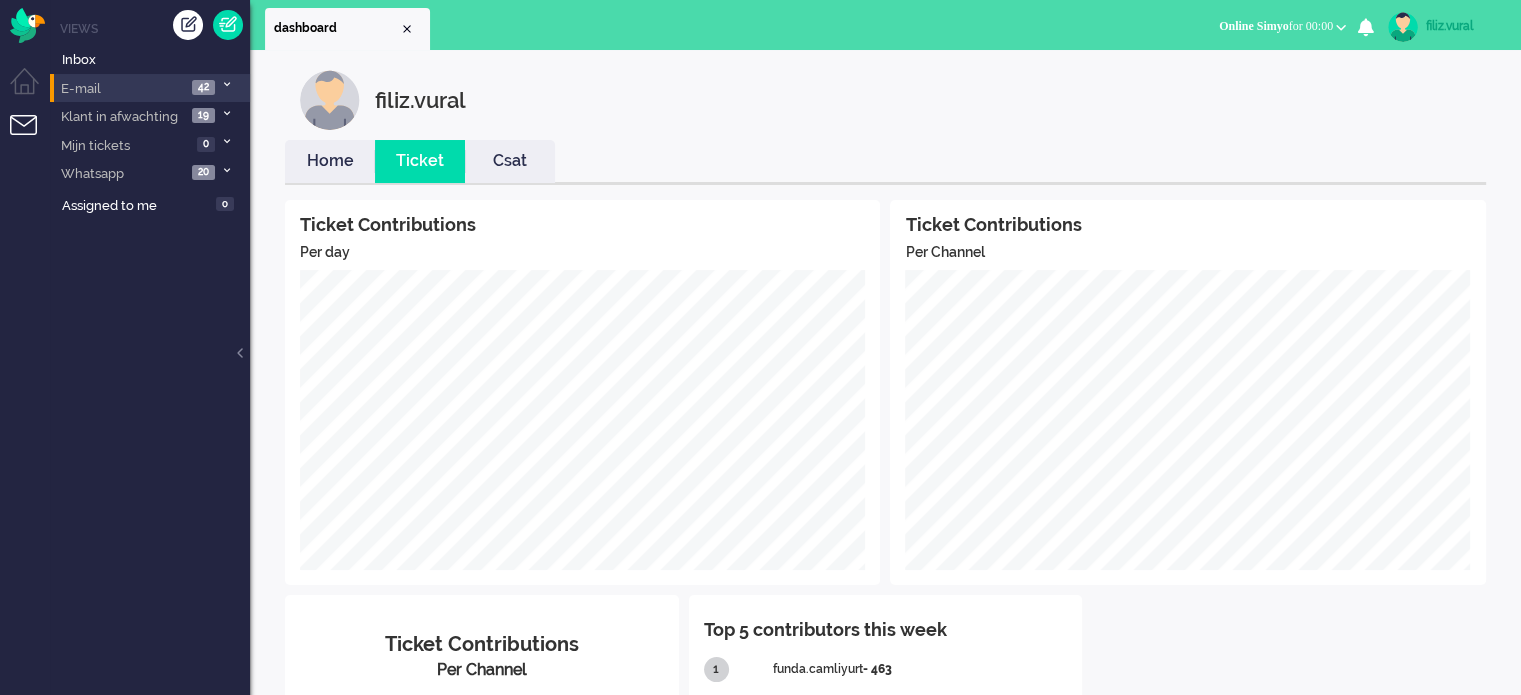 click on "Home" at bounding box center (330, 161) 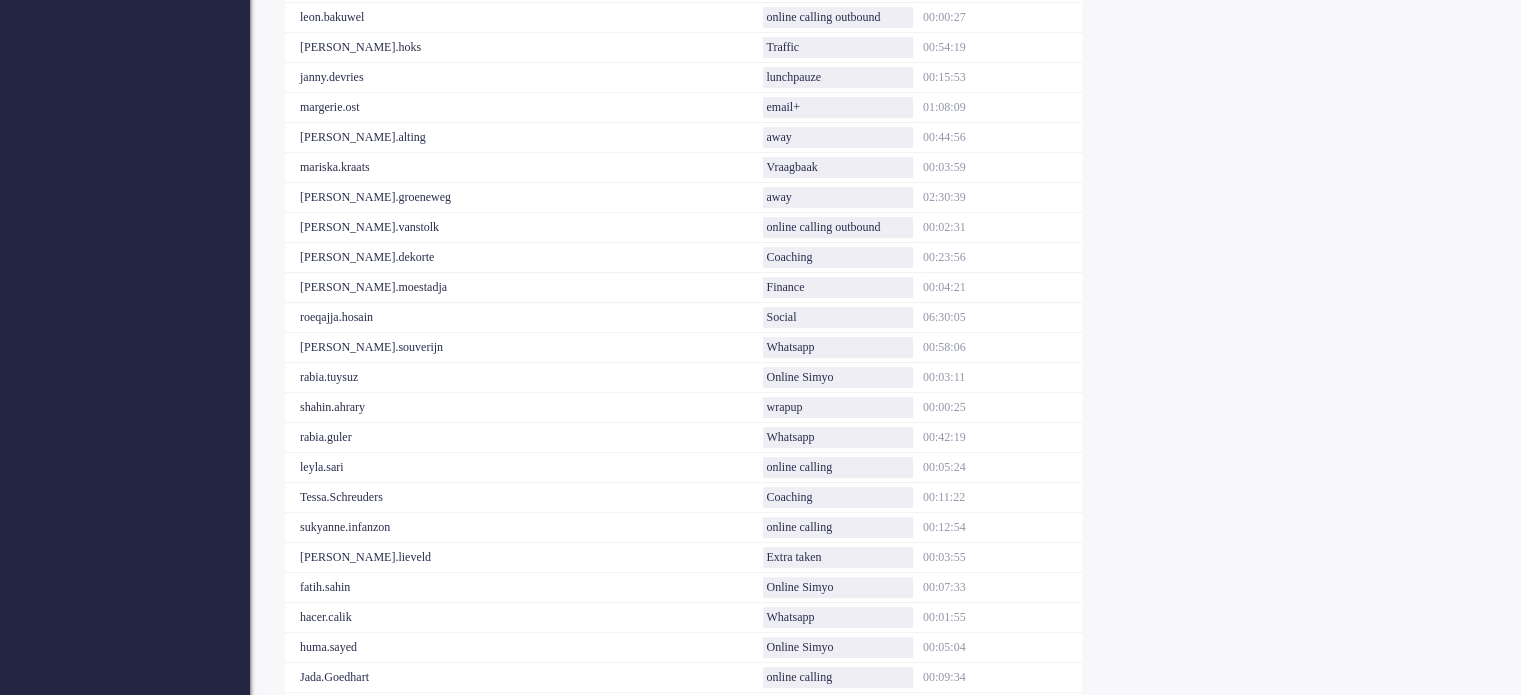 scroll, scrollTop: 900, scrollLeft: 0, axis: vertical 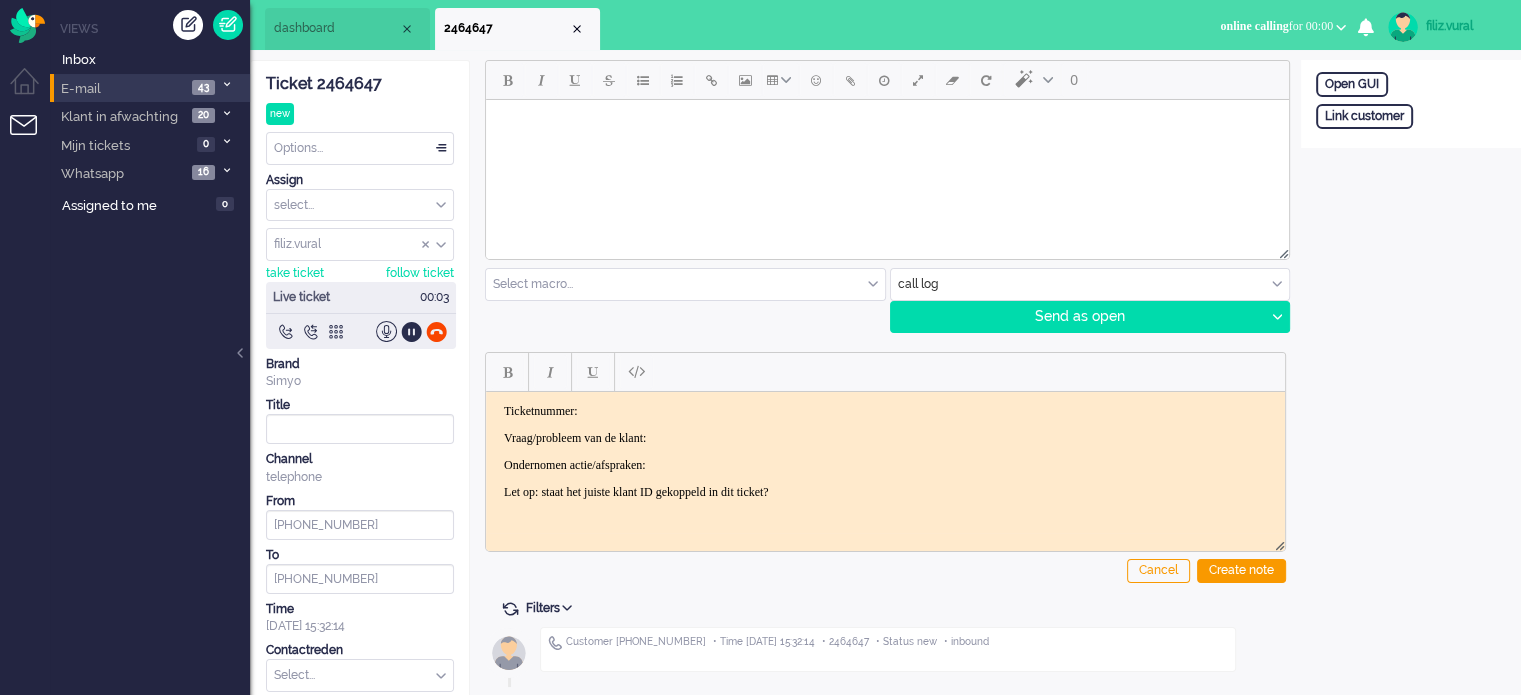 click on "dashboard" at bounding box center (336, 28) 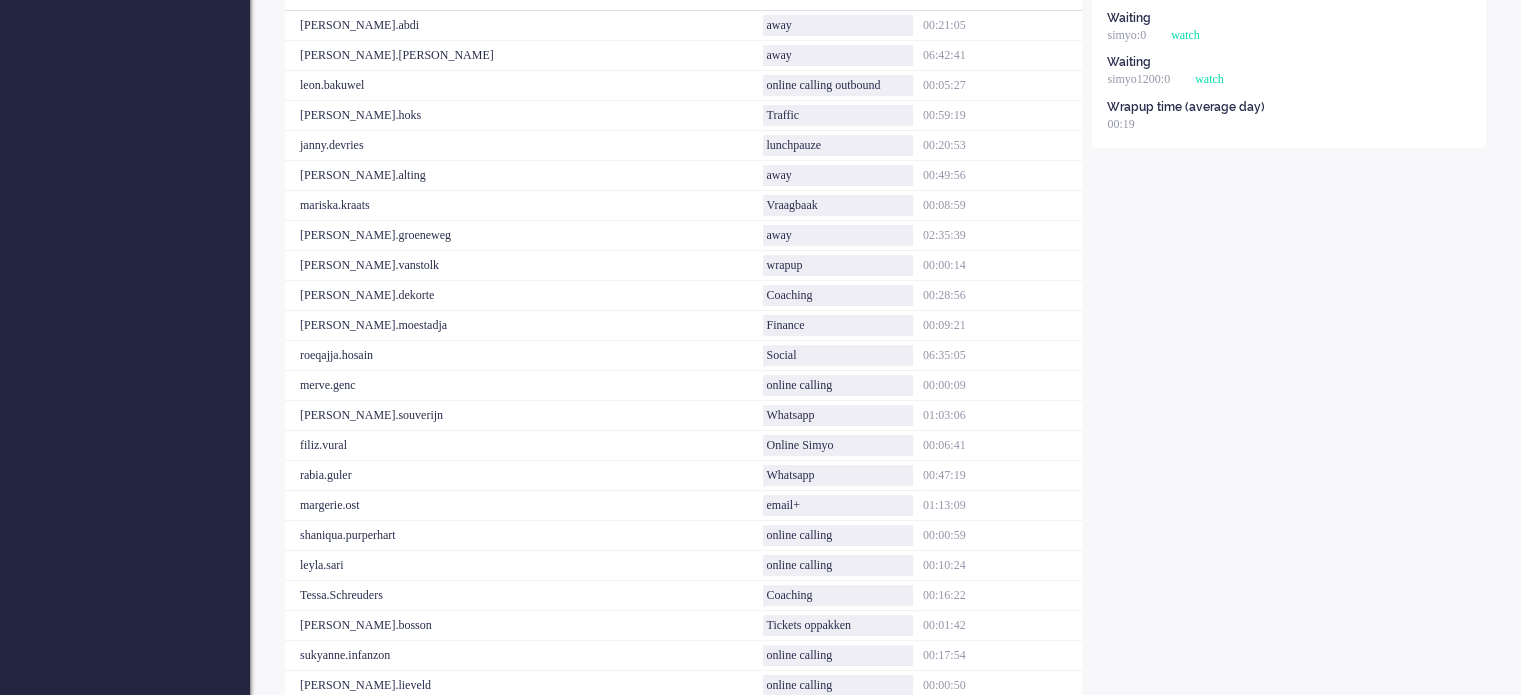 scroll, scrollTop: 0, scrollLeft: 0, axis: both 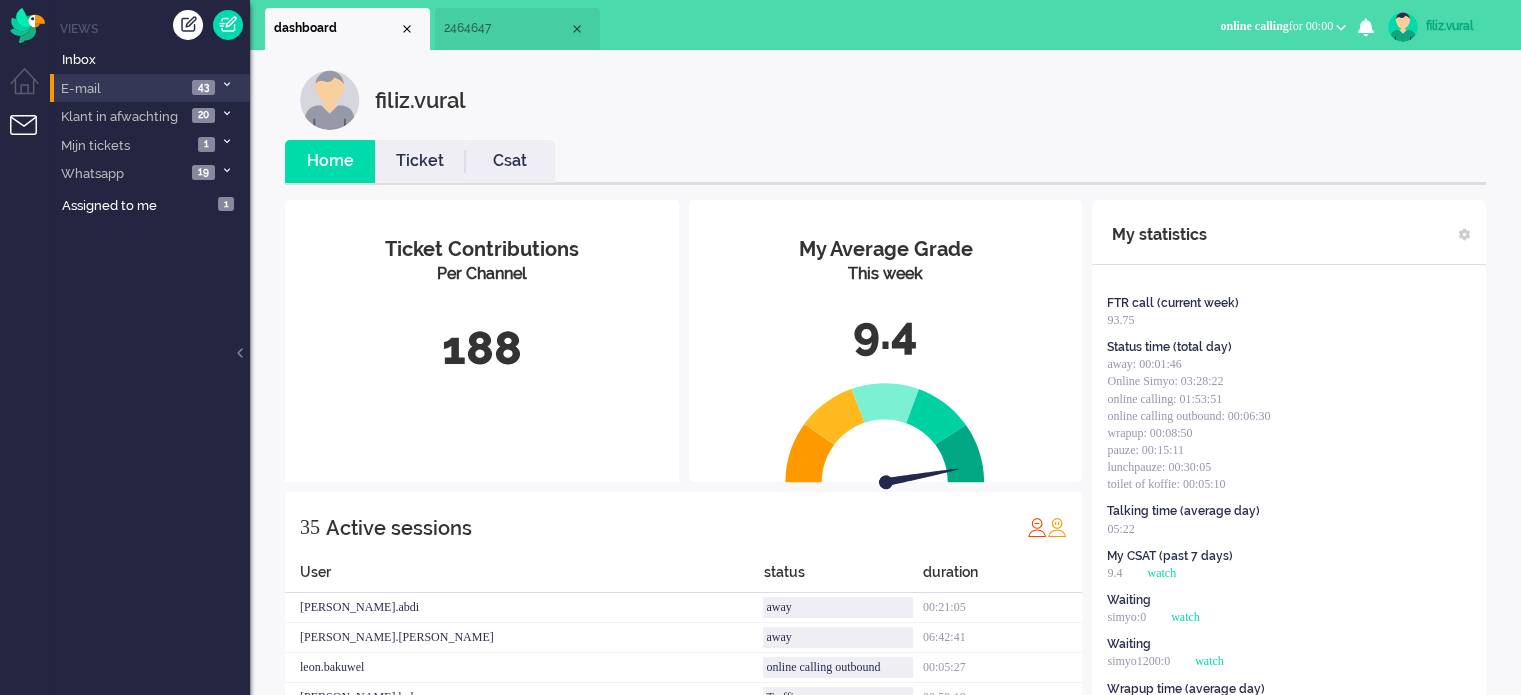 click on "2464647" at bounding box center [517, 29] 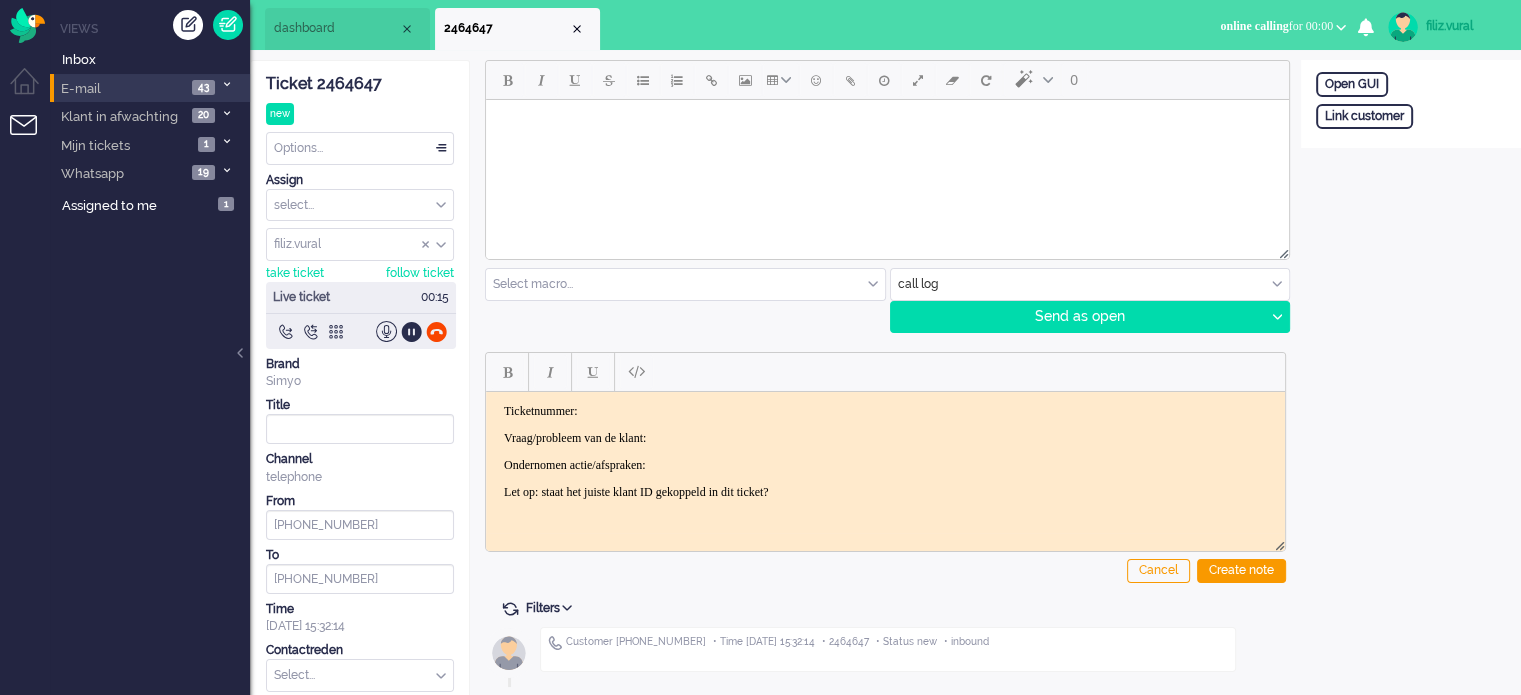 click on "Ticket 2464647" 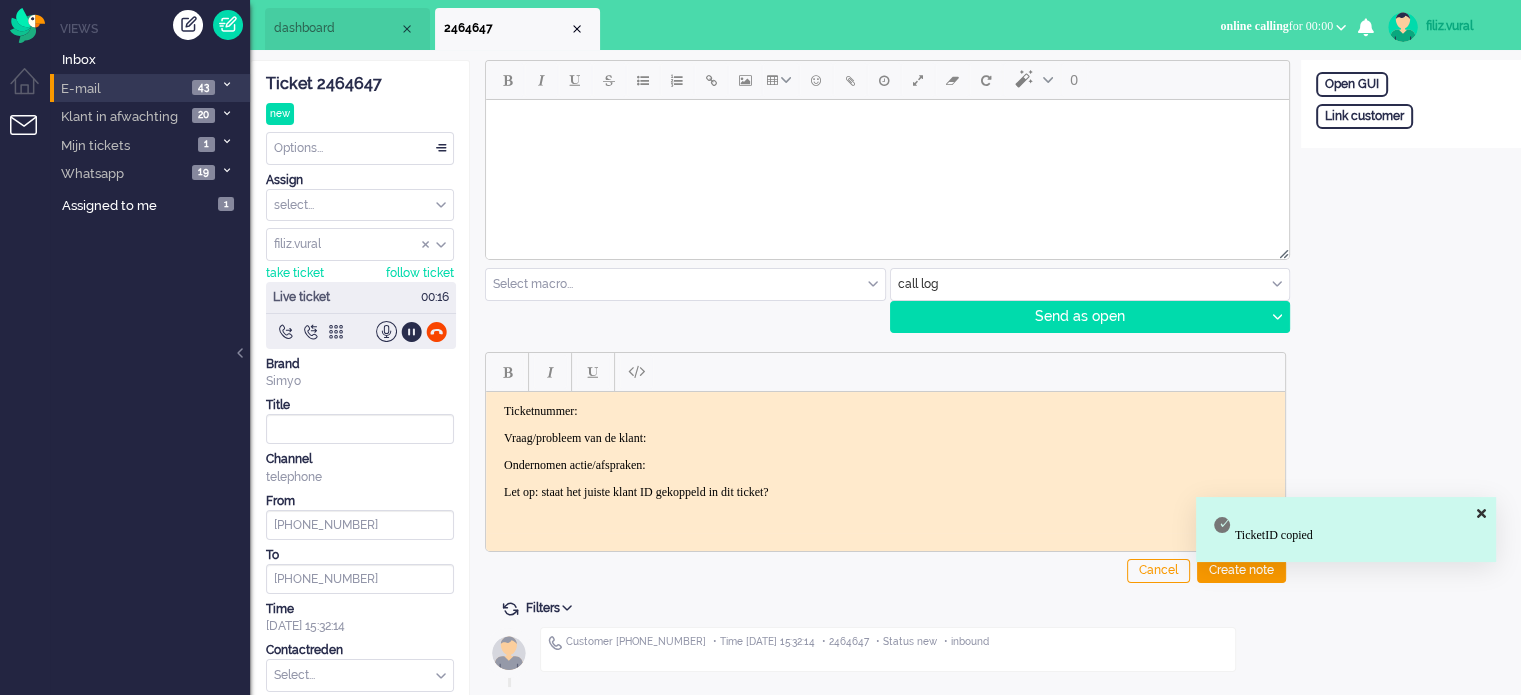 type 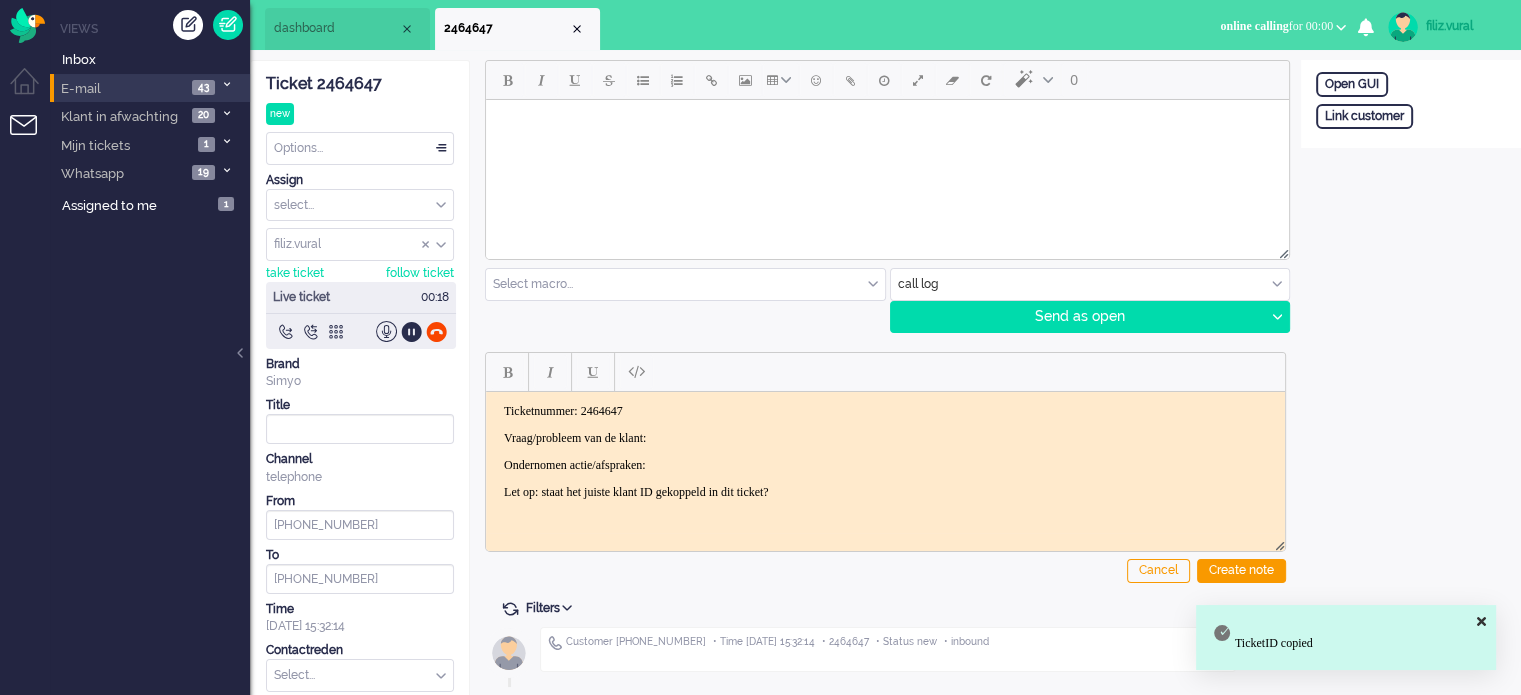 click on "Ticketnummer: 2464647 Vraag/probleem van de klant: Ondernomen actie/afspraken:  Let op: staat het juiste klant ID gekoppeld in dit ticket?" at bounding box center (885, 451) 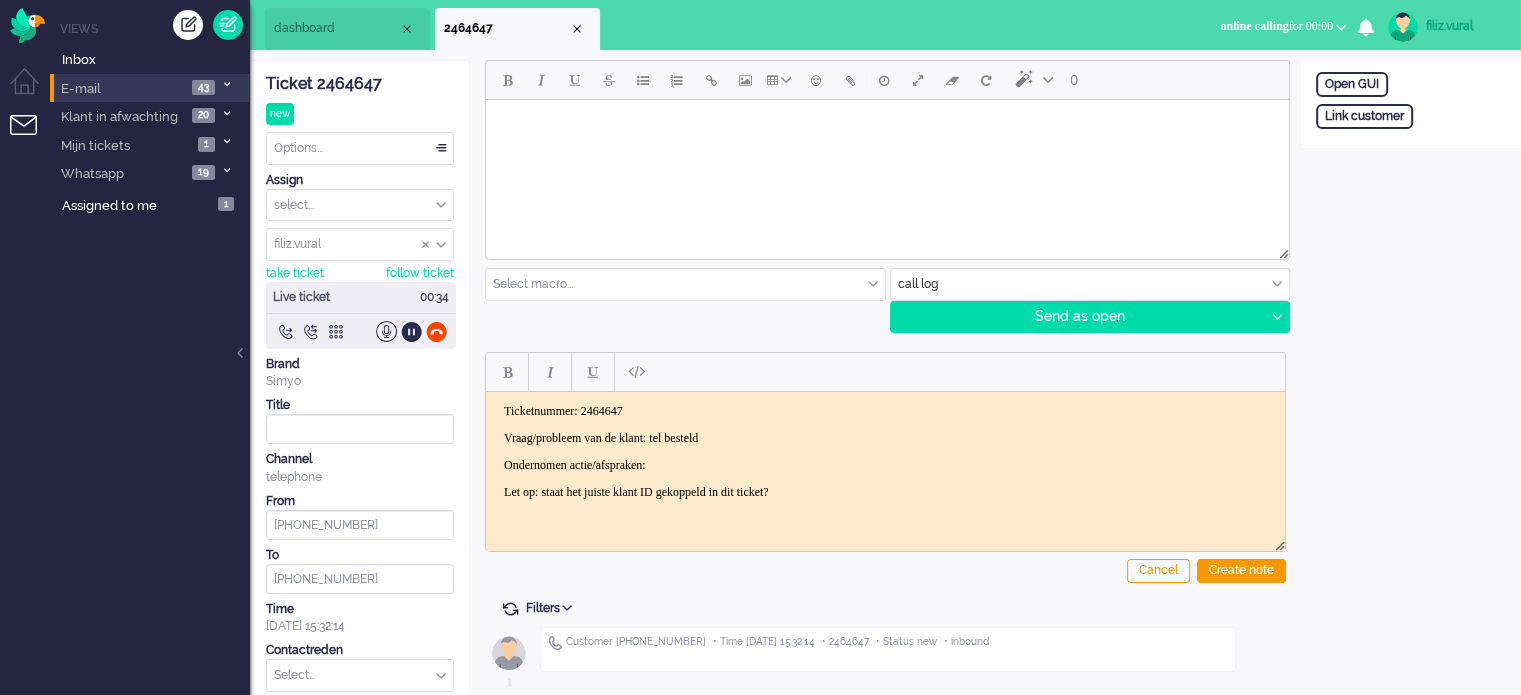 click on "E-mail
43" at bounding box center (150, 88) 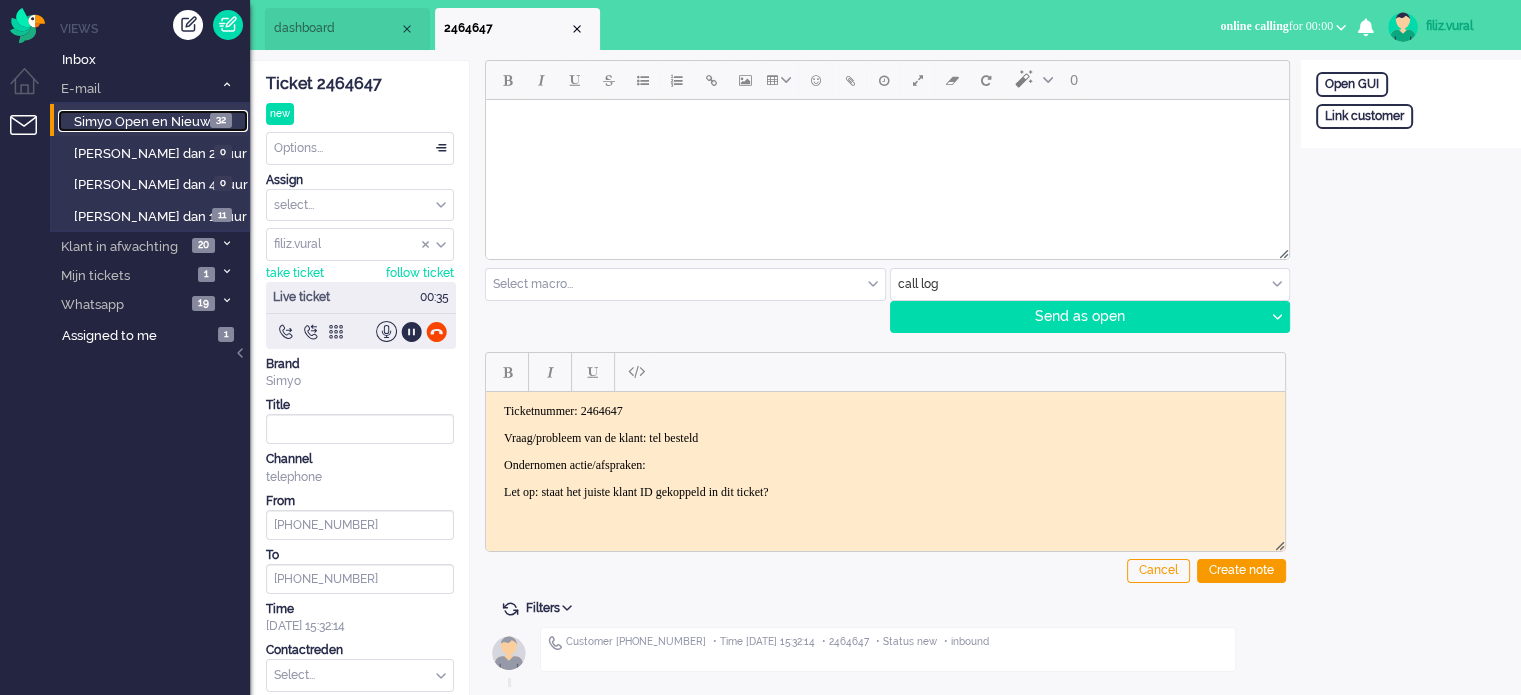 click on "Simyo Open en Nieuw" at bounding box center [142, 121] 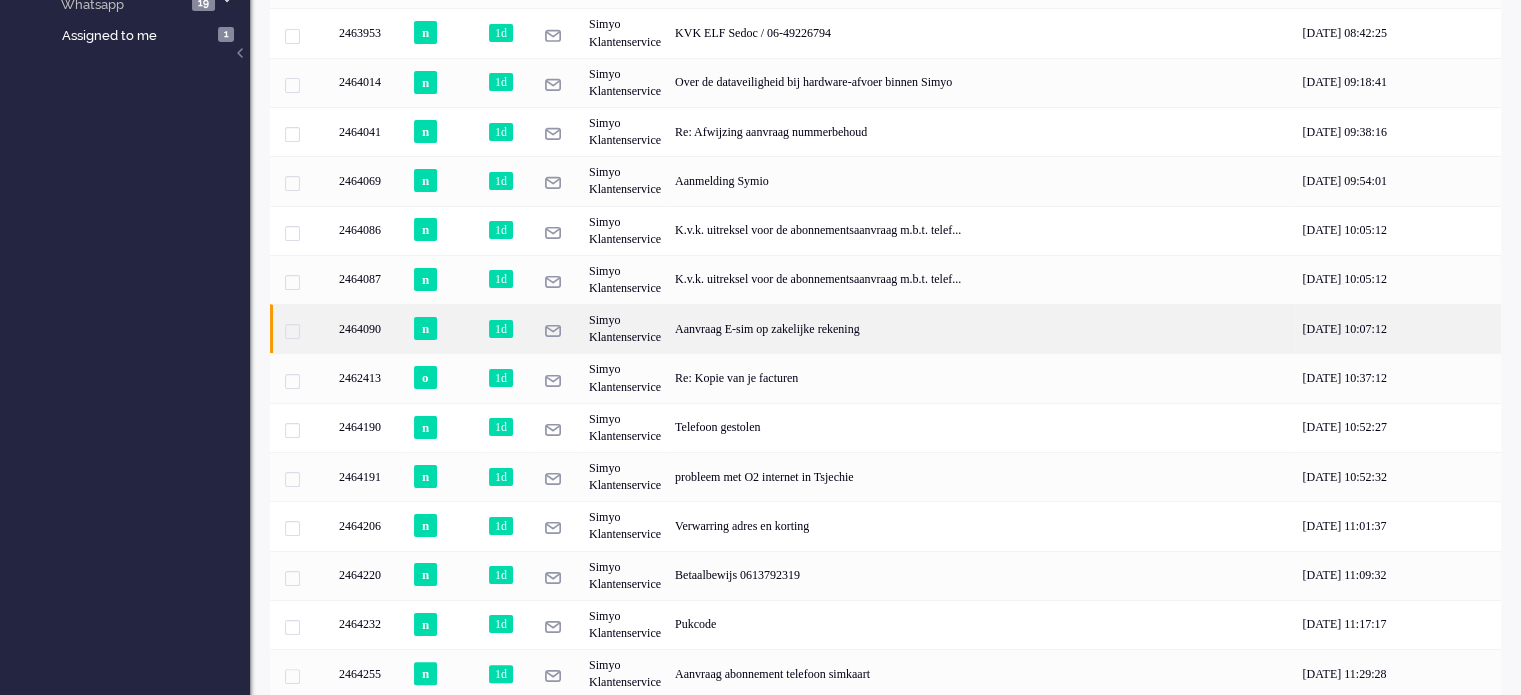 scroll, scrollTop: 368, scrollLeft: 0, axis: vertical 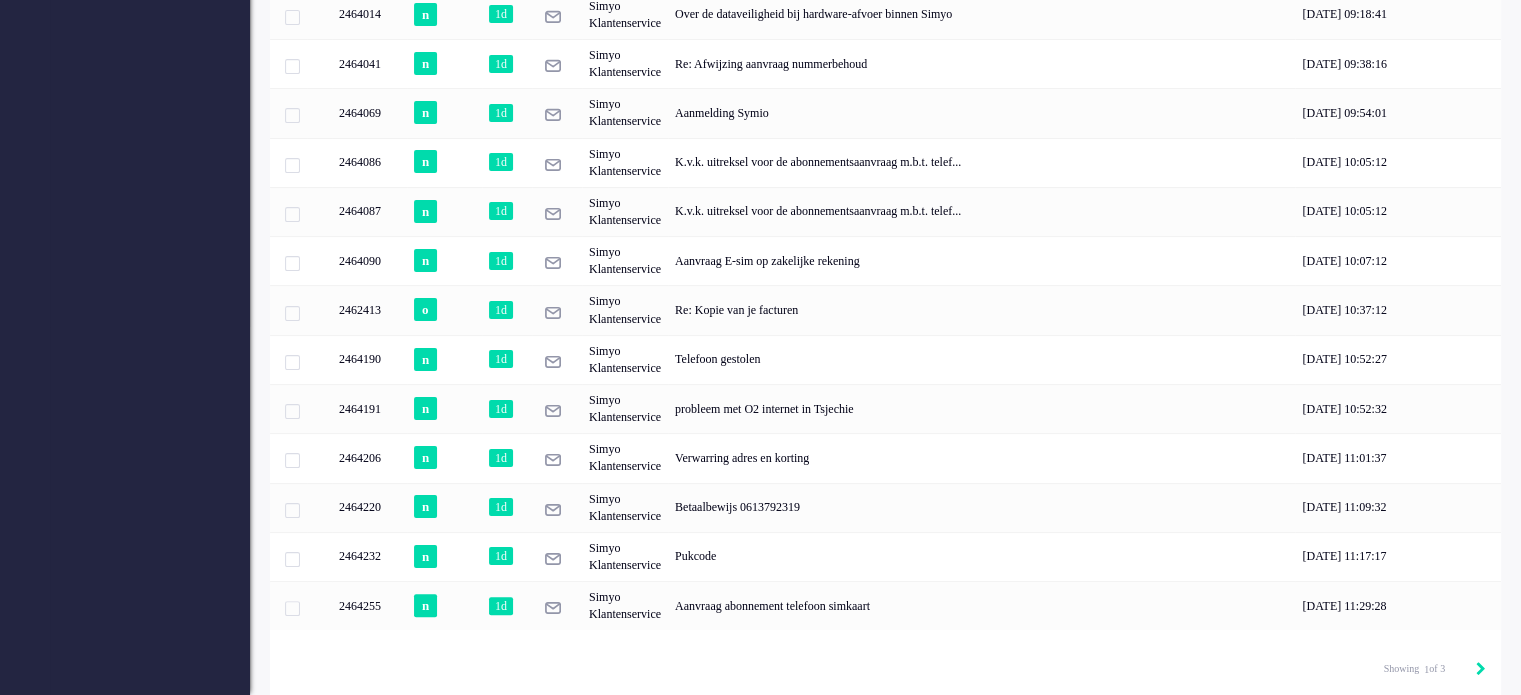 click 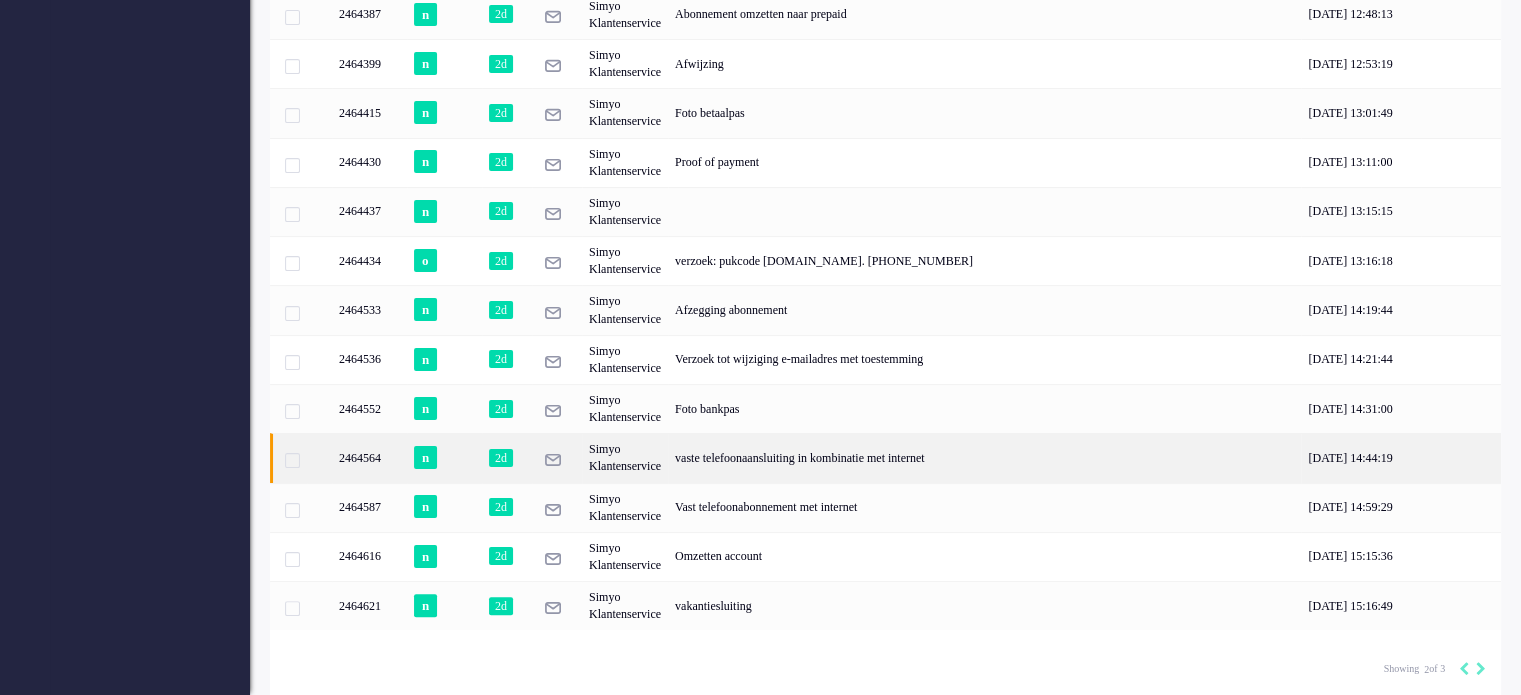 scroll, scrollTop: 0, scrollLeft: 0, axis: both 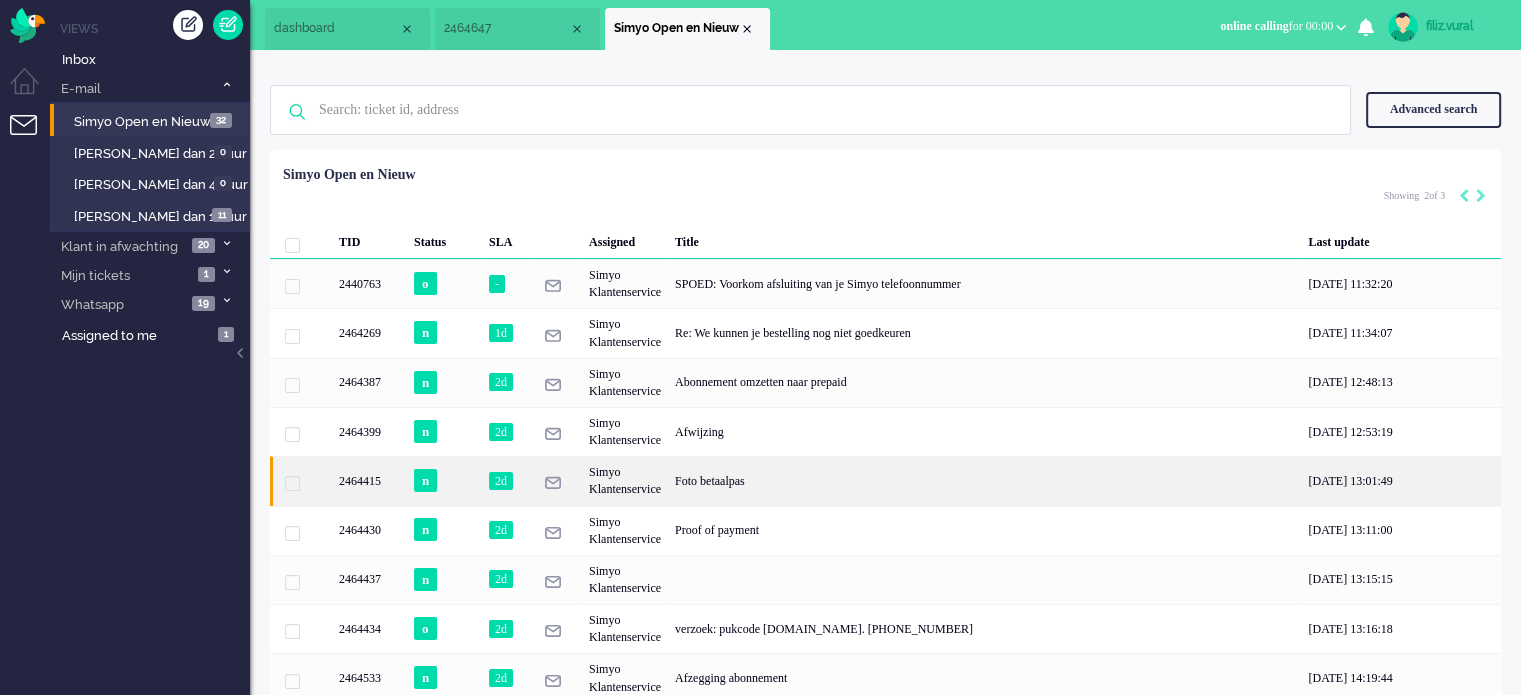 click on "Foto betaalpas" 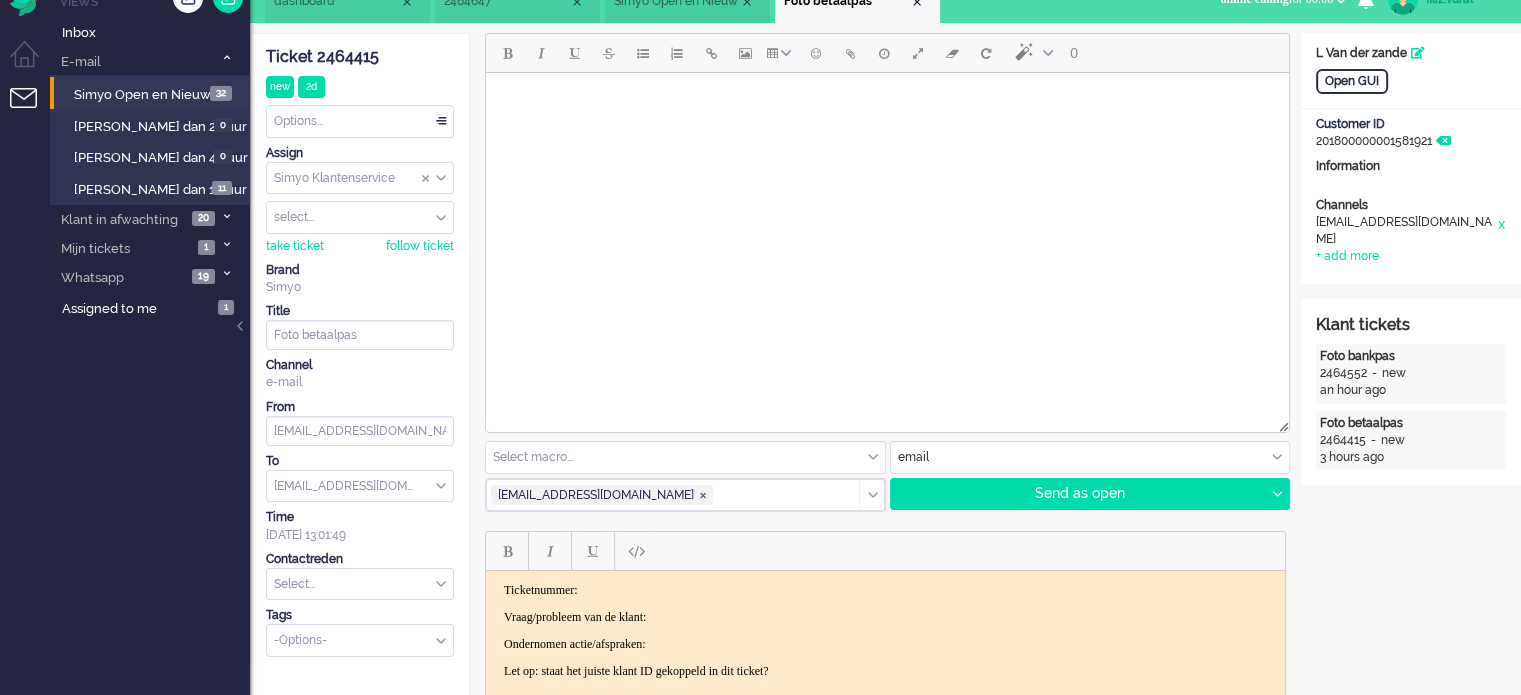 scroll, scrollTop: 0, scrollLeft: 0, axis: both 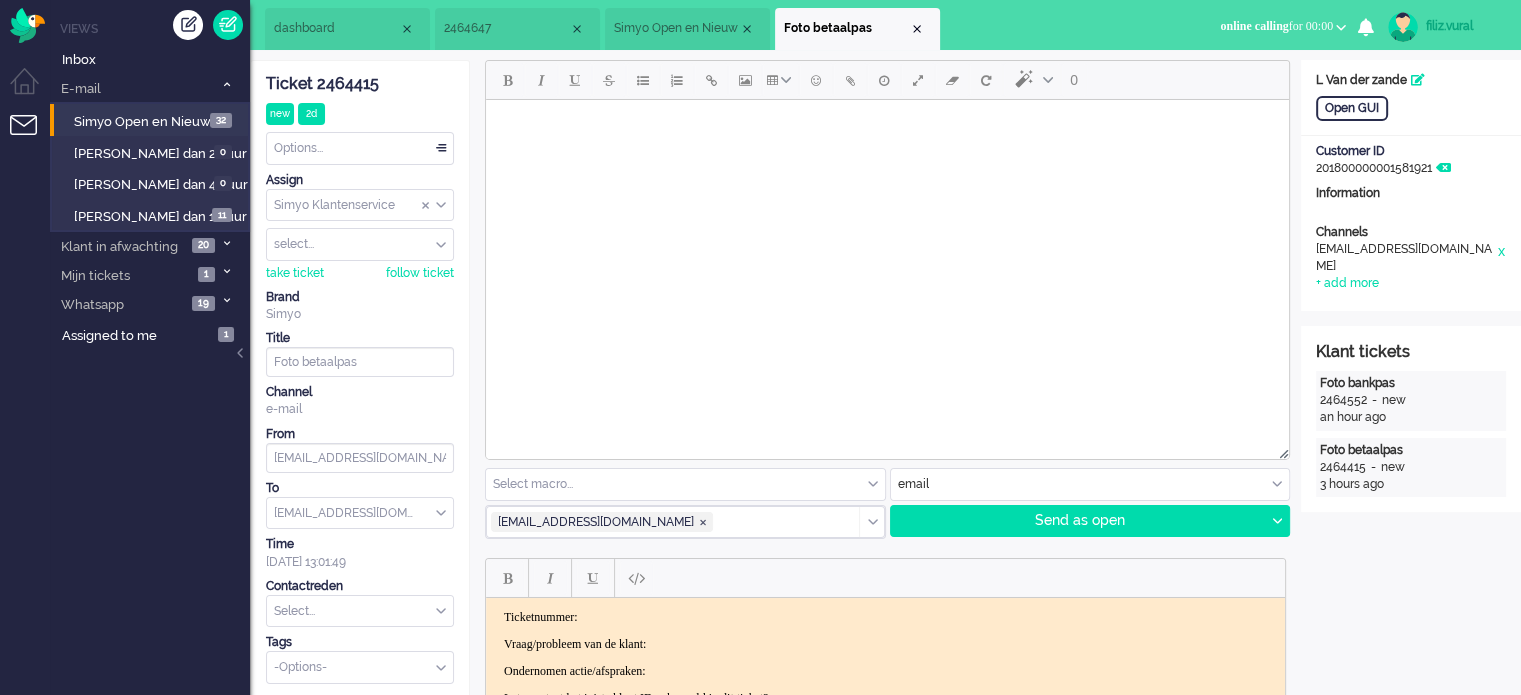 click on "Foto betaalpas" at bounding box center (857, 29) 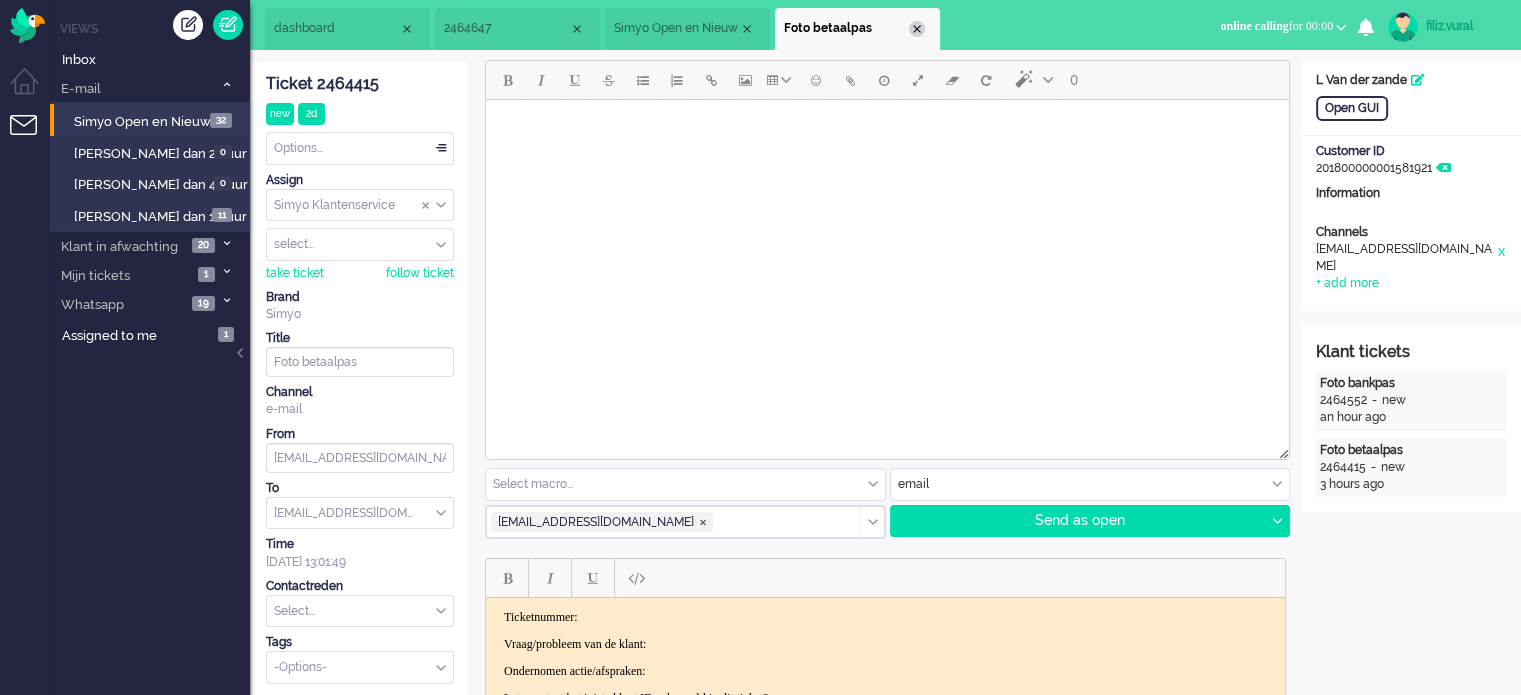 click at bounding box center [917, 29] 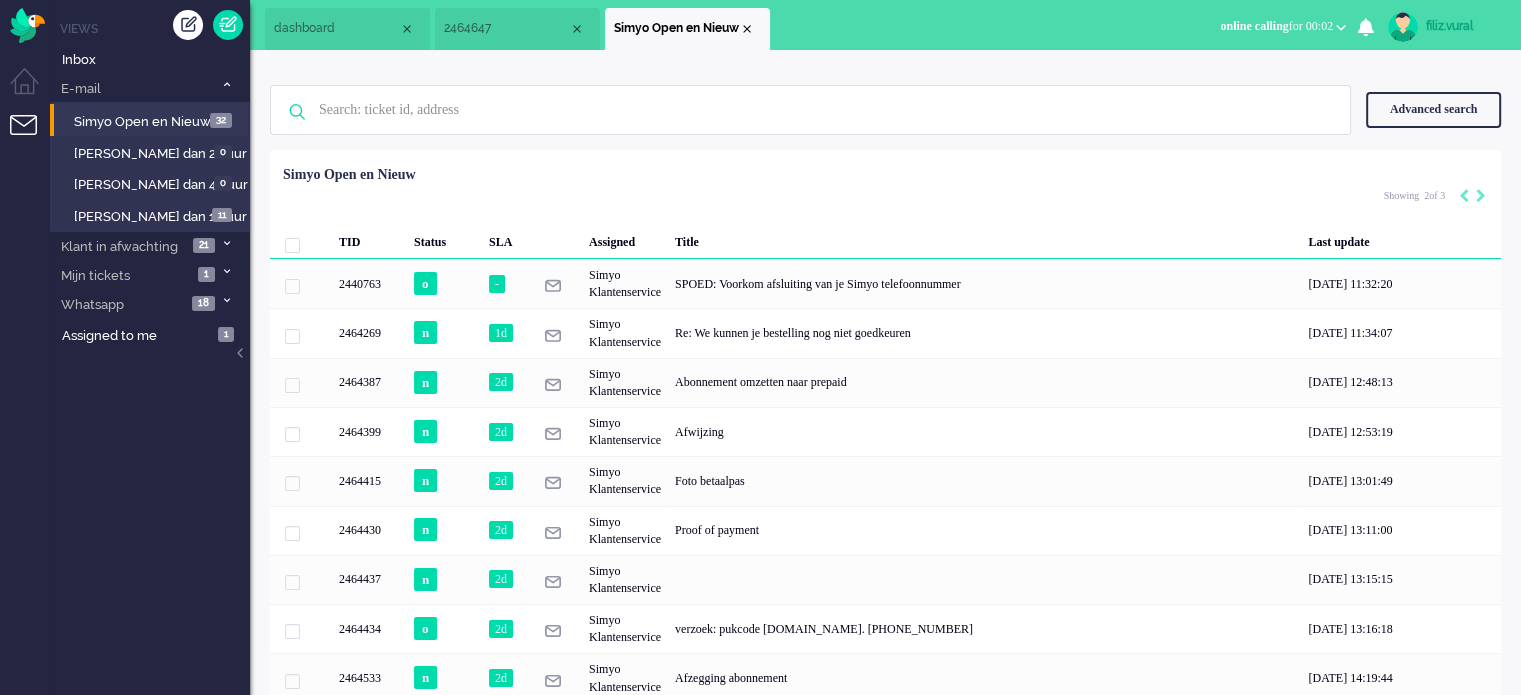 click on "2464647" at bounding box center (517, 29) 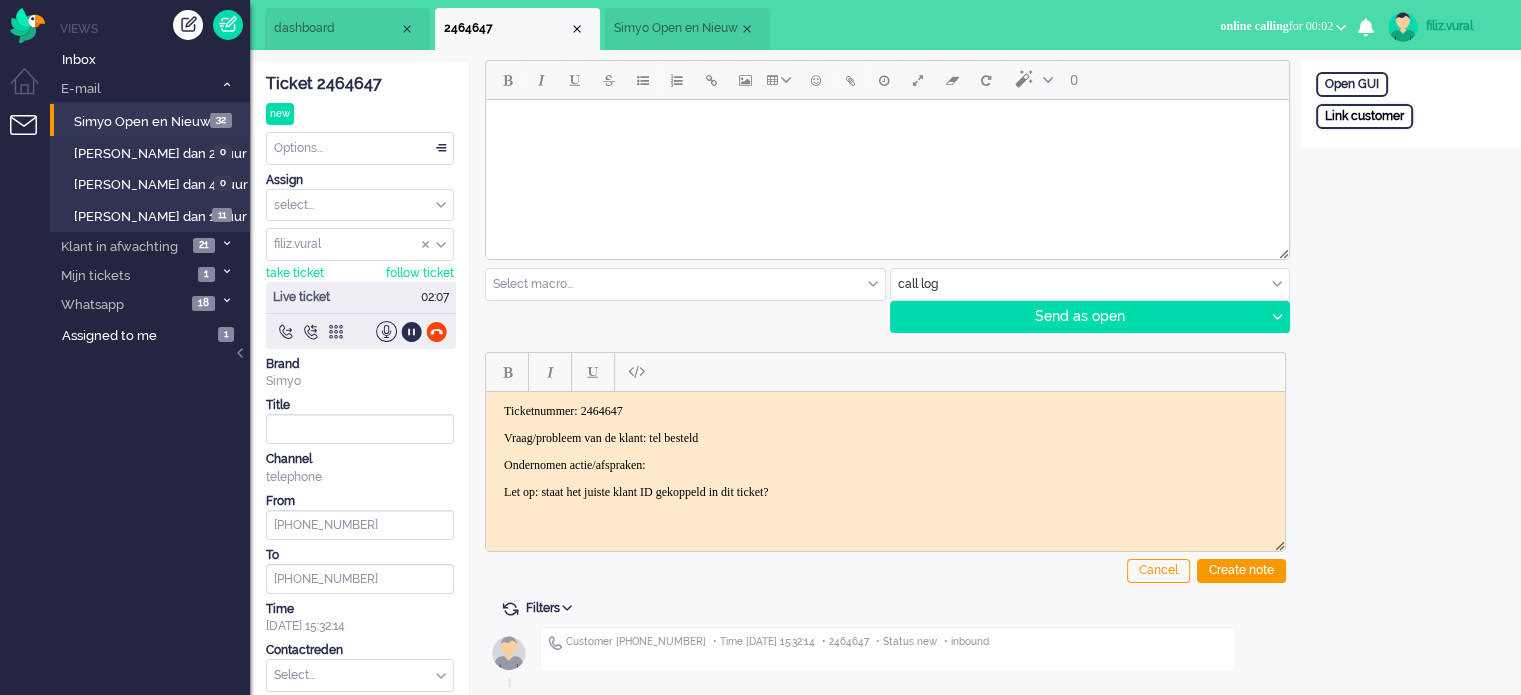click on "Link customer" at bounding box center (1364, 116) 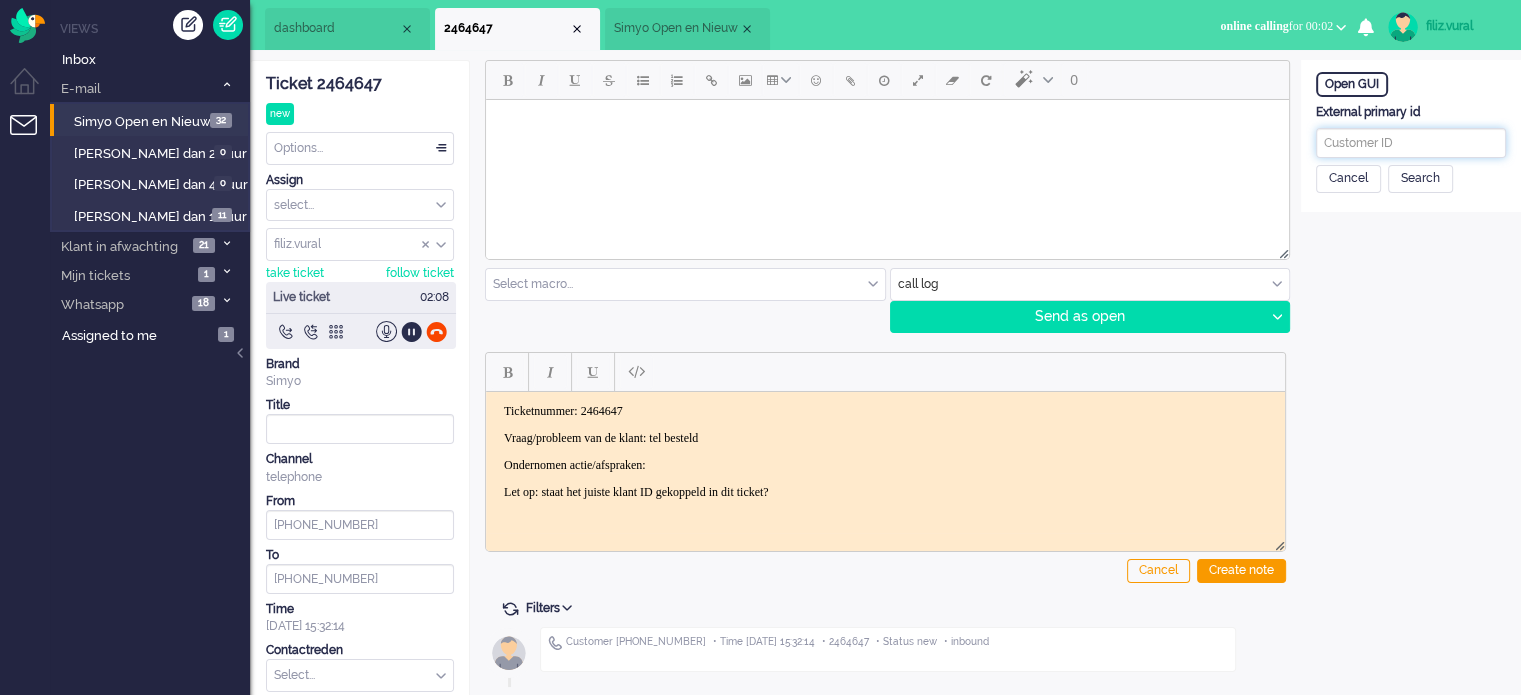 click at bounding box center (1411, 143) 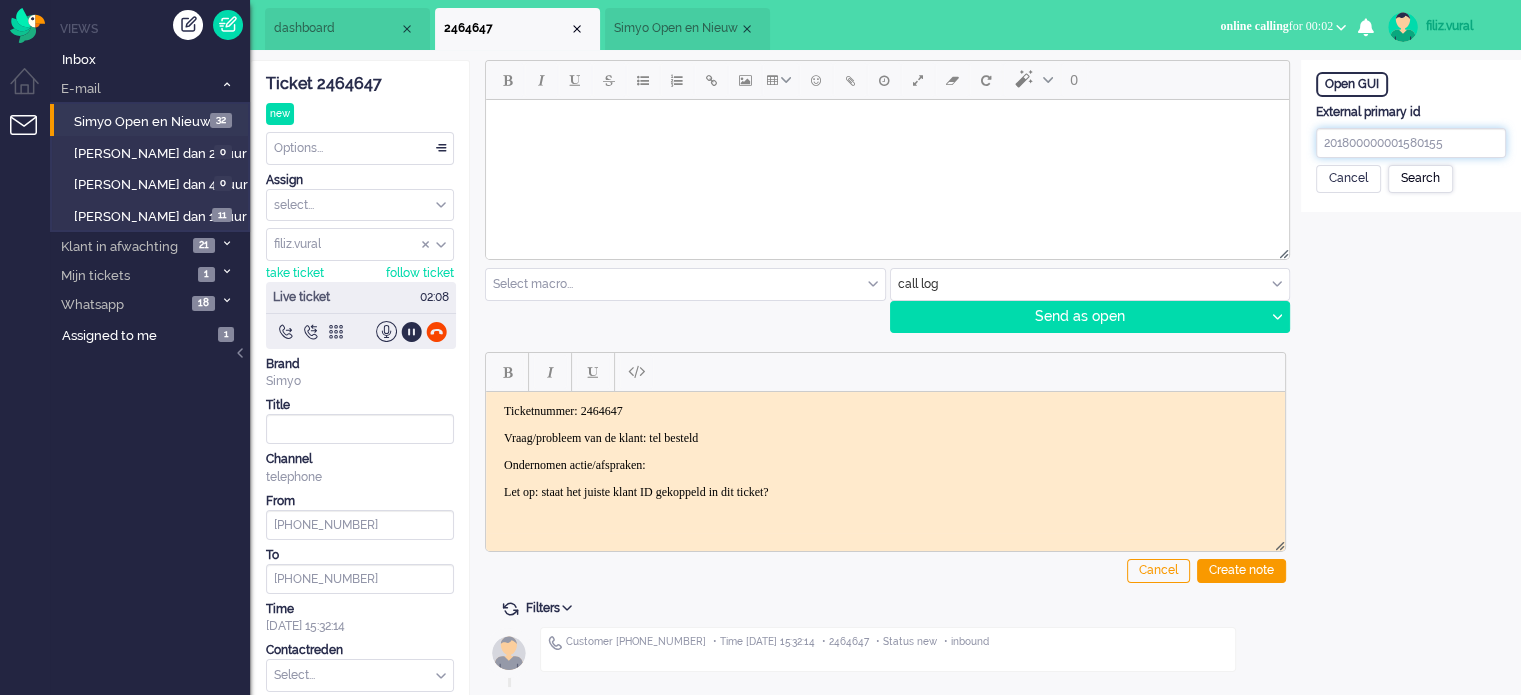 type on "201800000001580155" 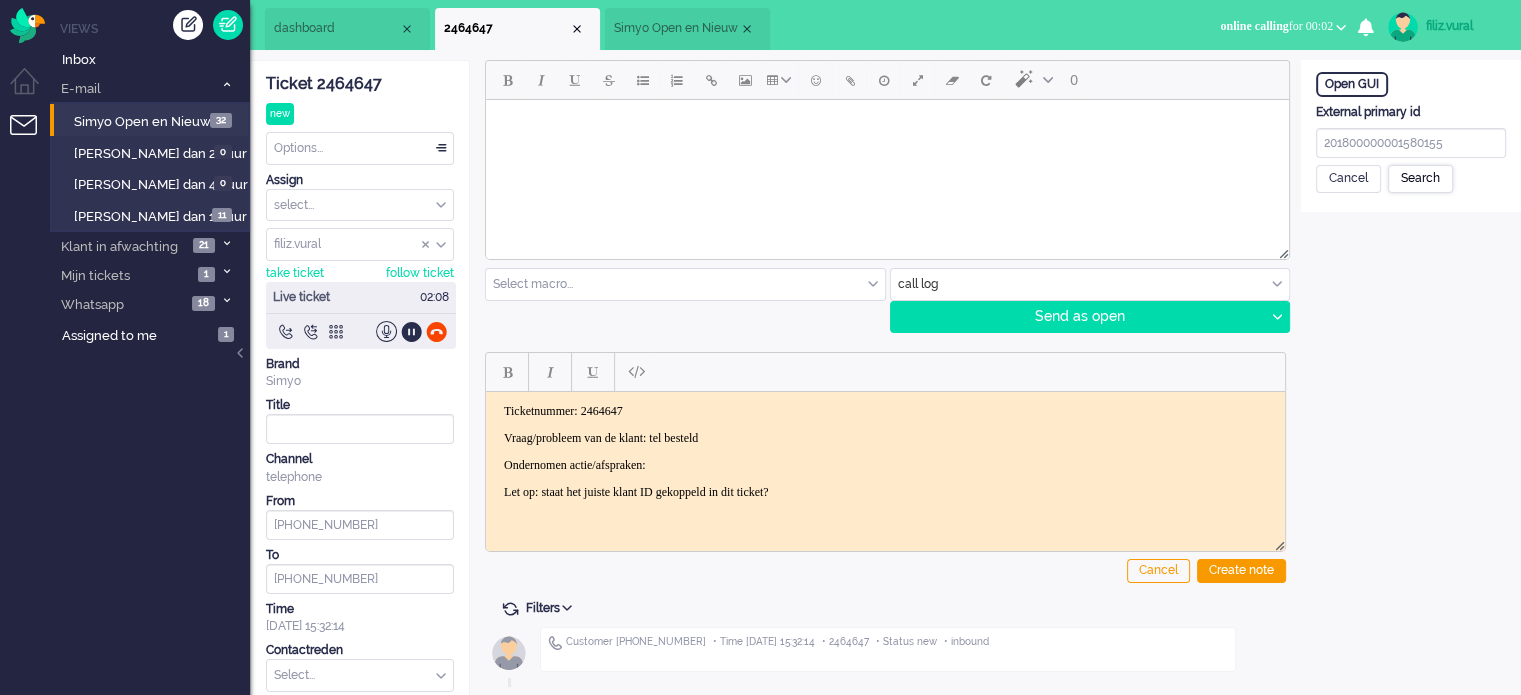 click on "Search" at bounding box center (1420, 179) 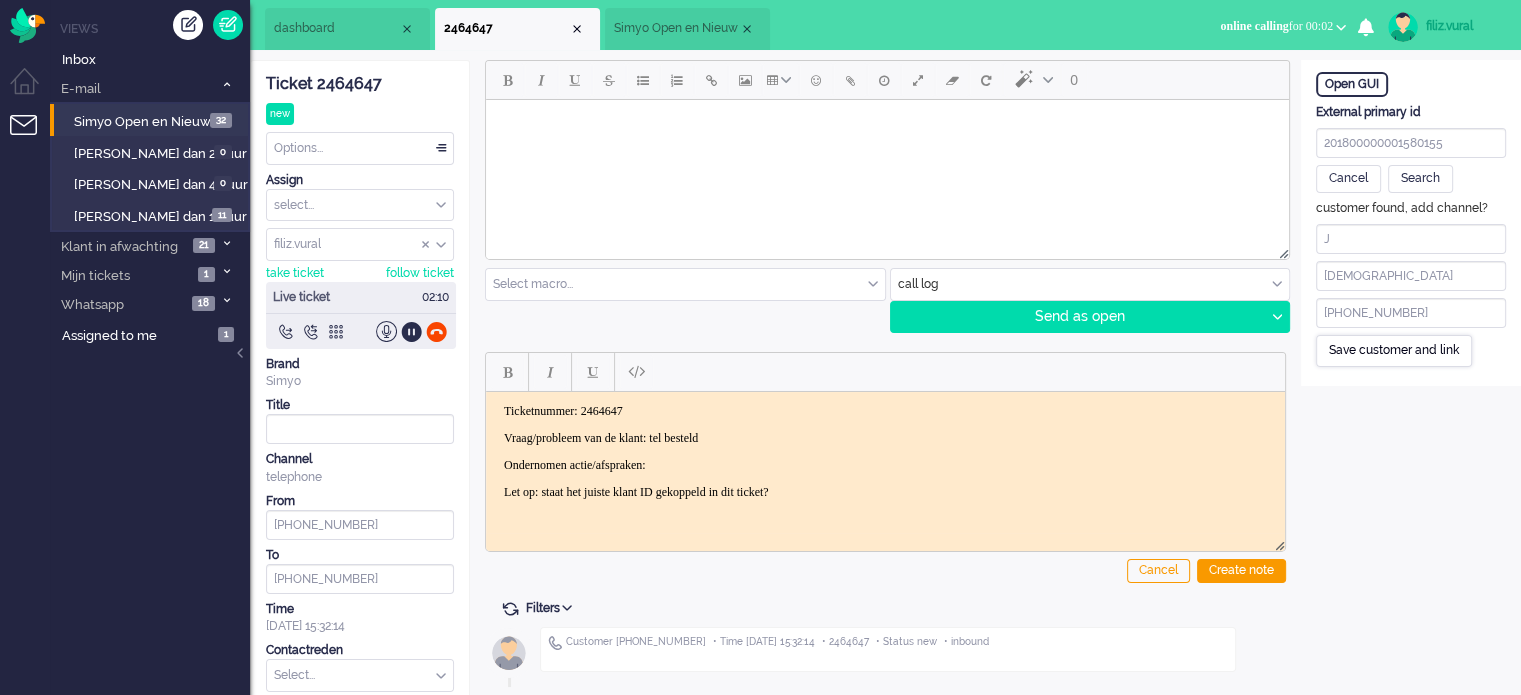 click on "Save customer and link" at bounding box center [1394, 350] 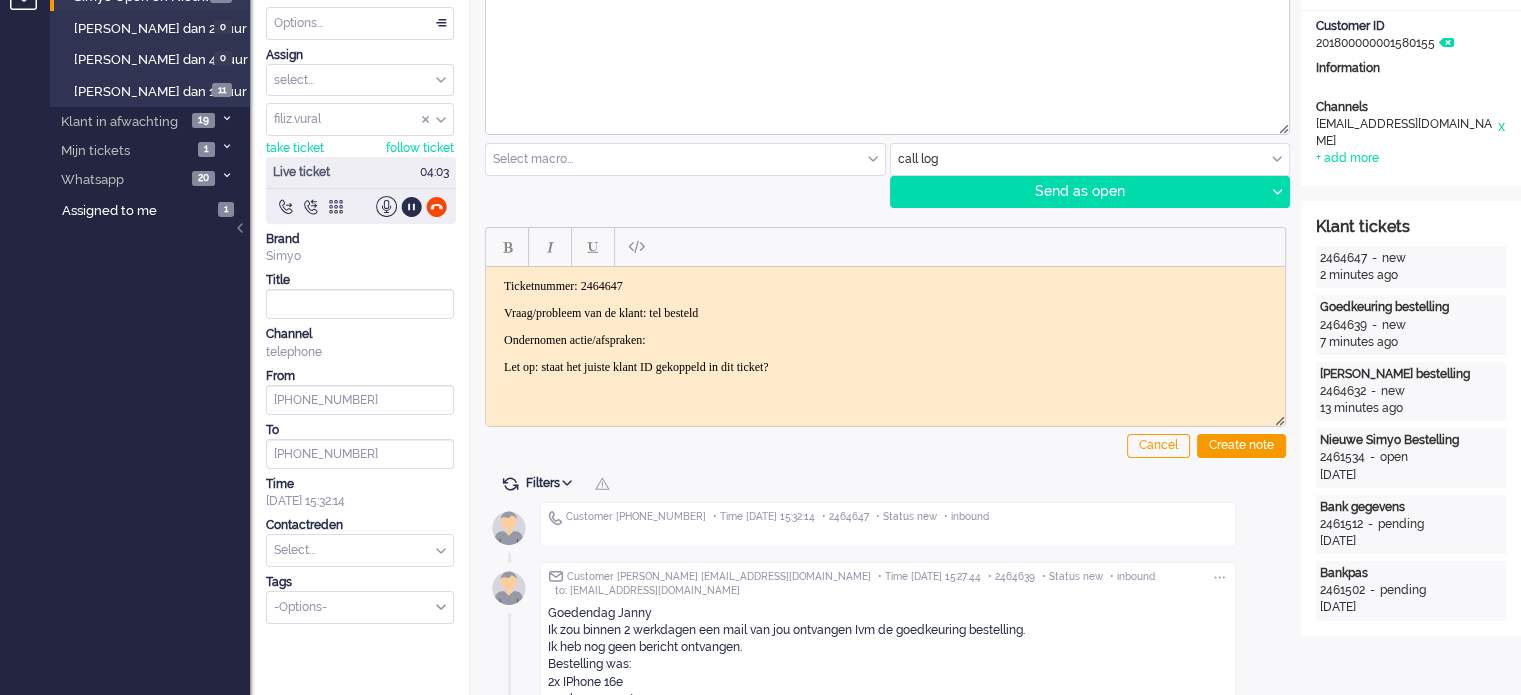 scroll, scrollTop: 0, scrollLeft: 0, axis: both 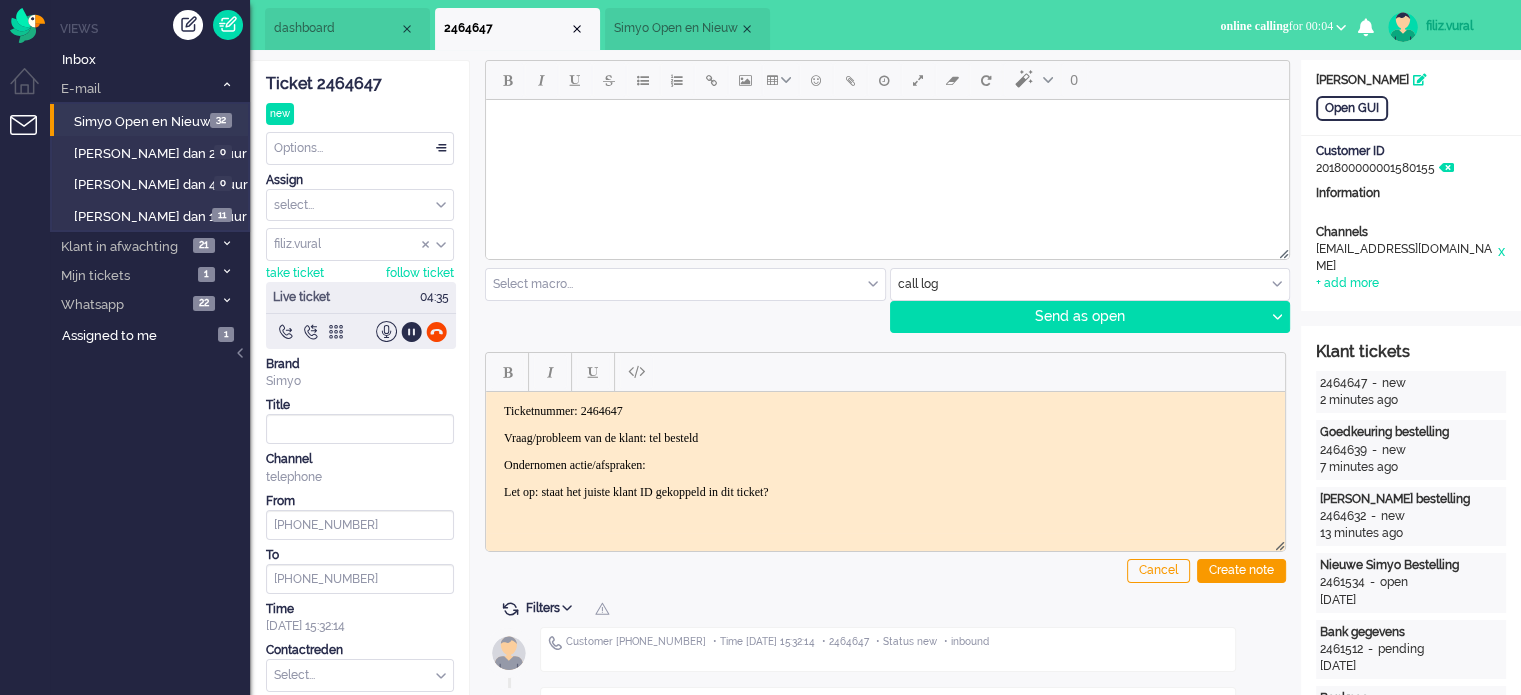click on "Simyo Open en Nieuw" at bounding box center [676, 28] 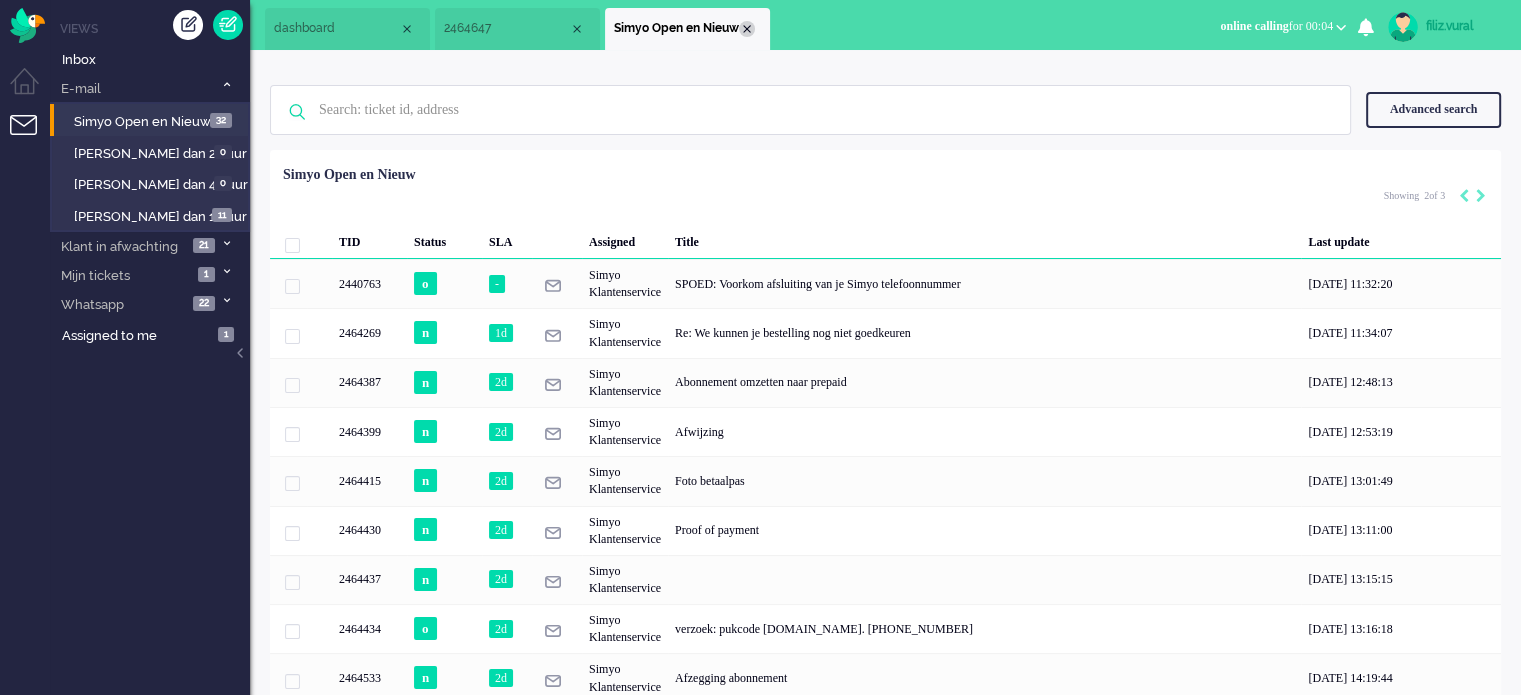 click at bounding box center (747, 29) 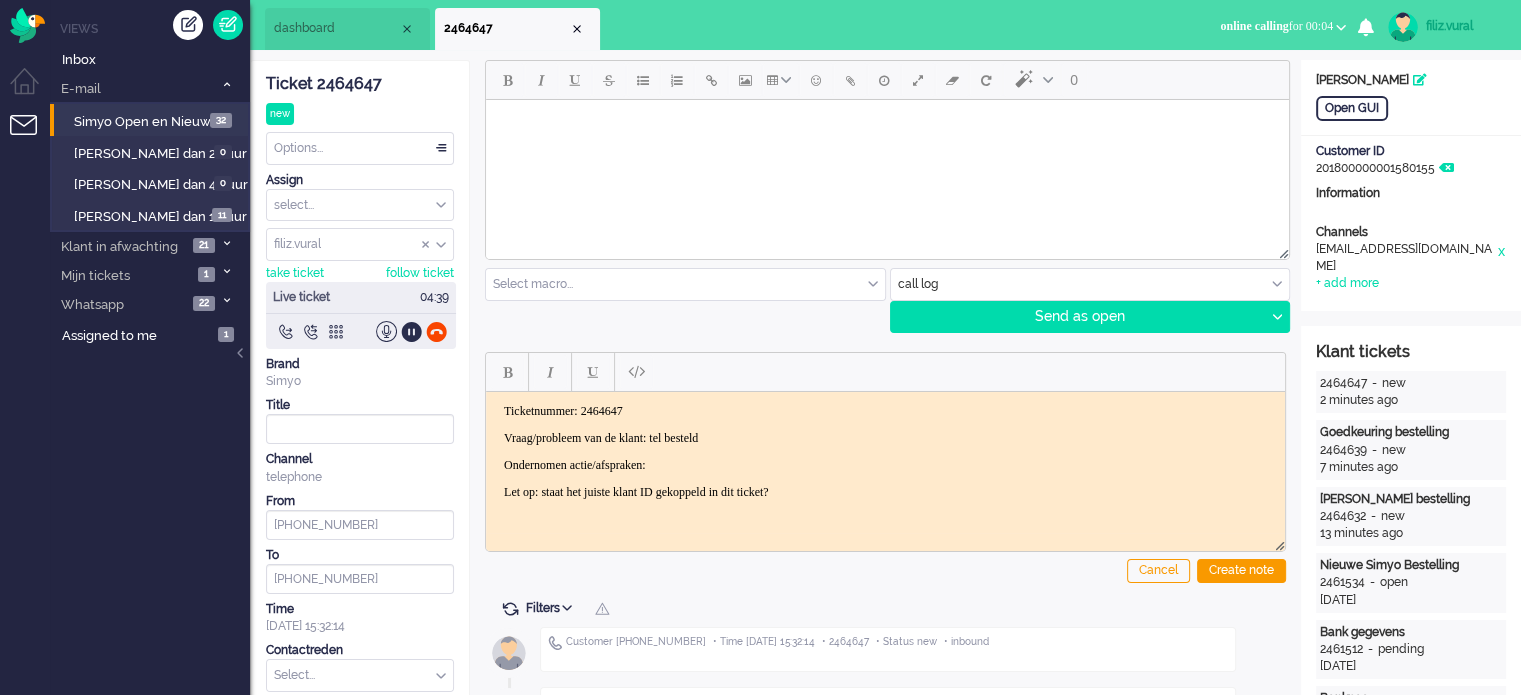 click on "Vraag/probleem van de klant: tel besteld" at bounding box center (885, 437) 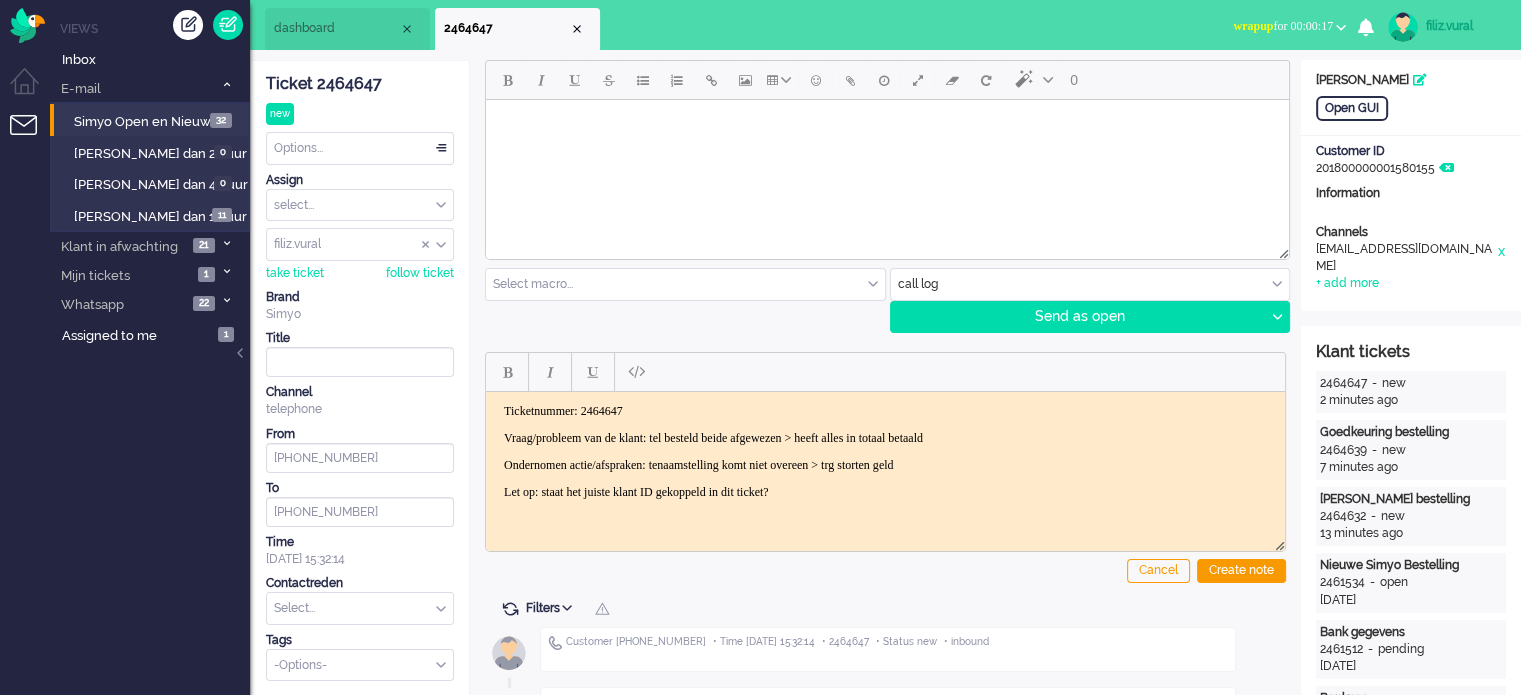 click on "dashboard" at bounding box center (336, 28) 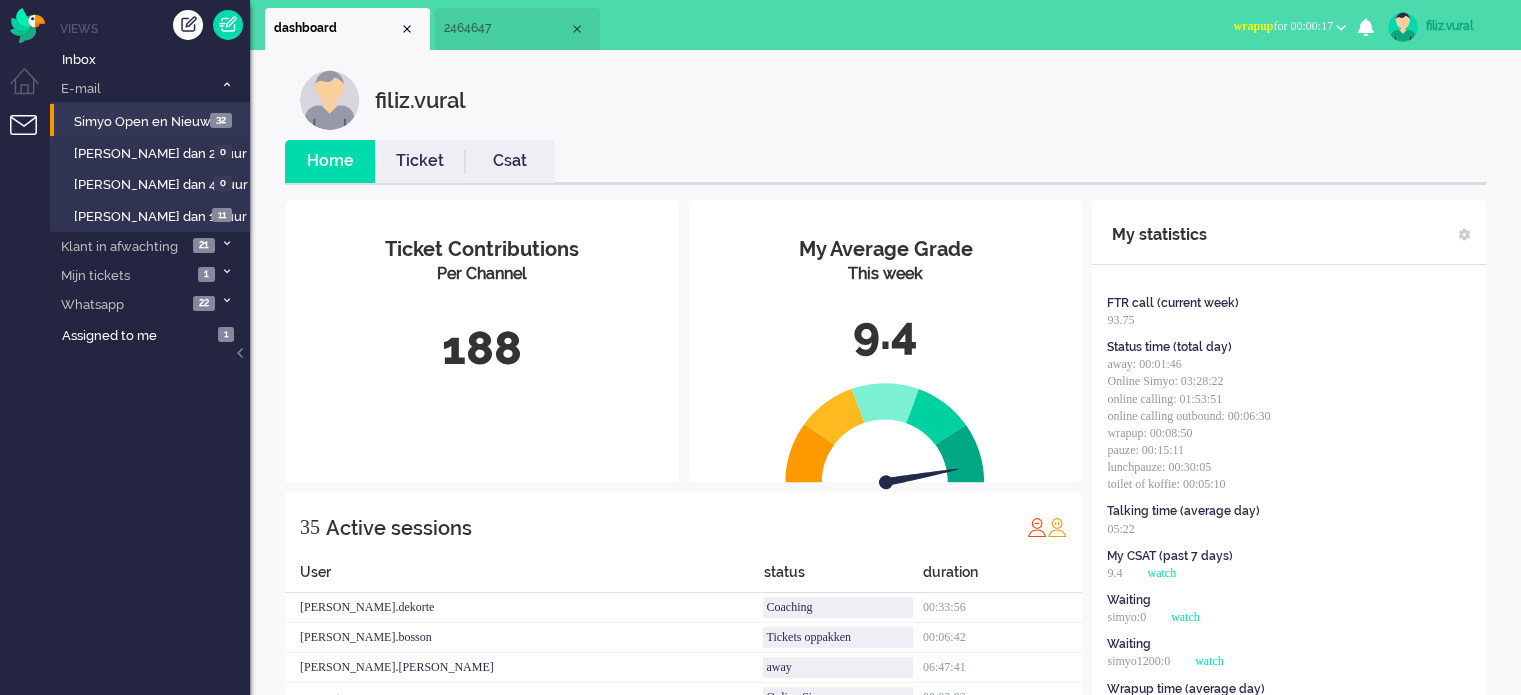 click on "Ticket" at bounding box center [420, 161] 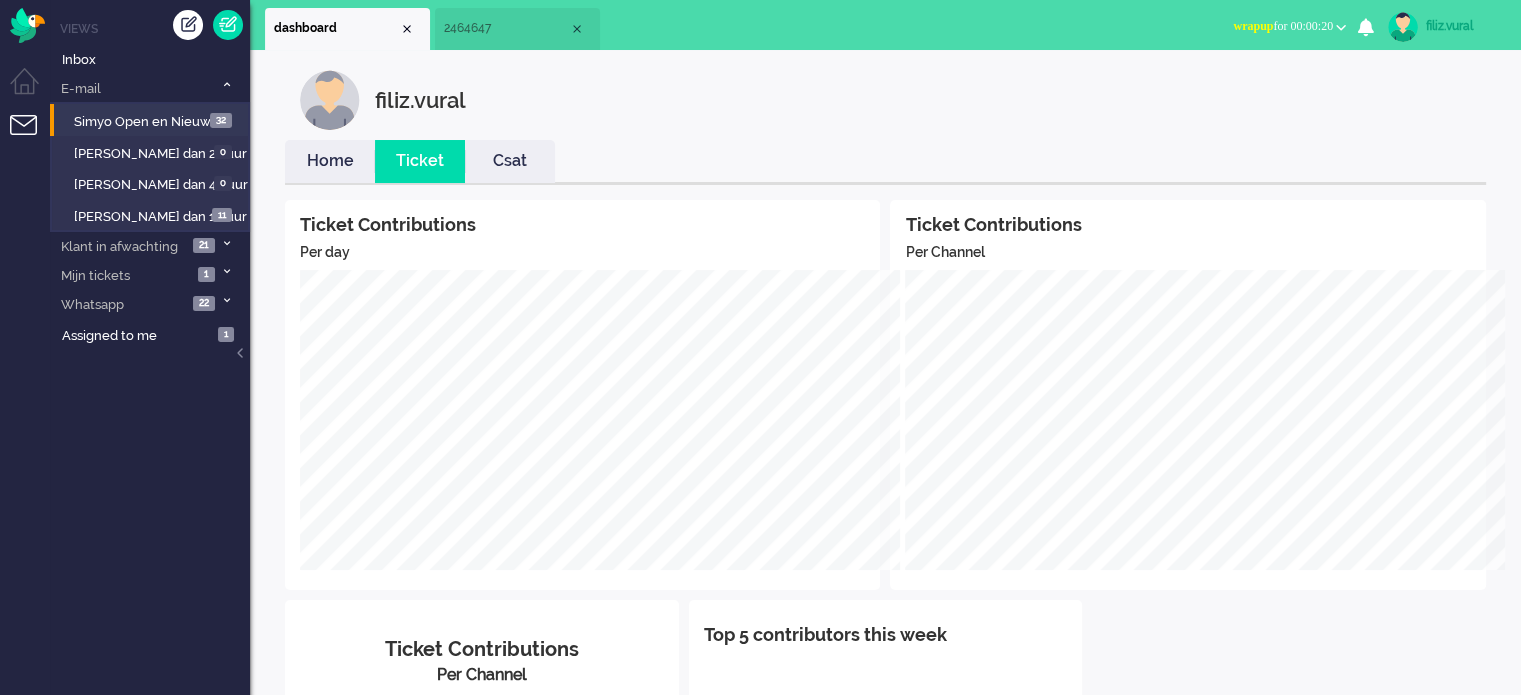 click on "Home" at bounding box center (330, 161) 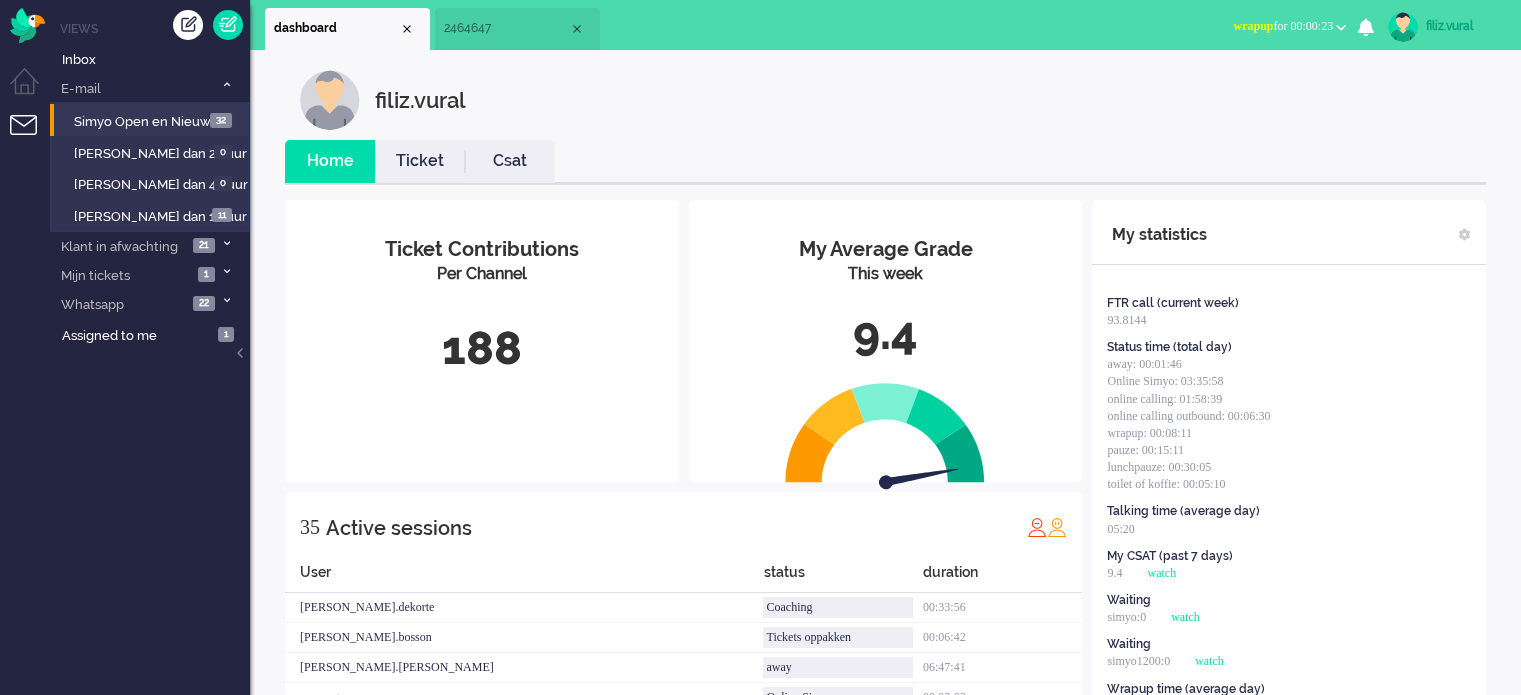 click on "wrapup  for 00:00:23" at bounding box center [1283, 26] 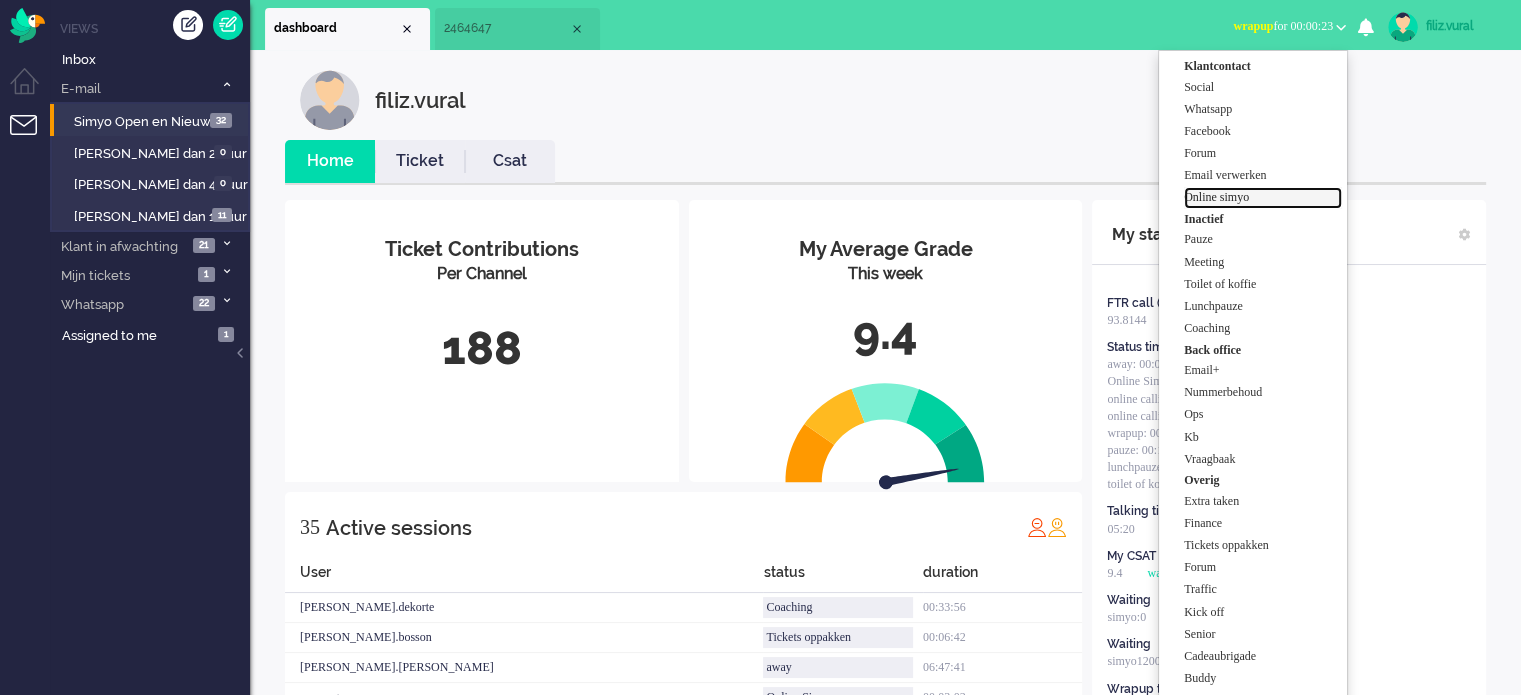 click on "Online simyo" at bounding box center (1263, 197) 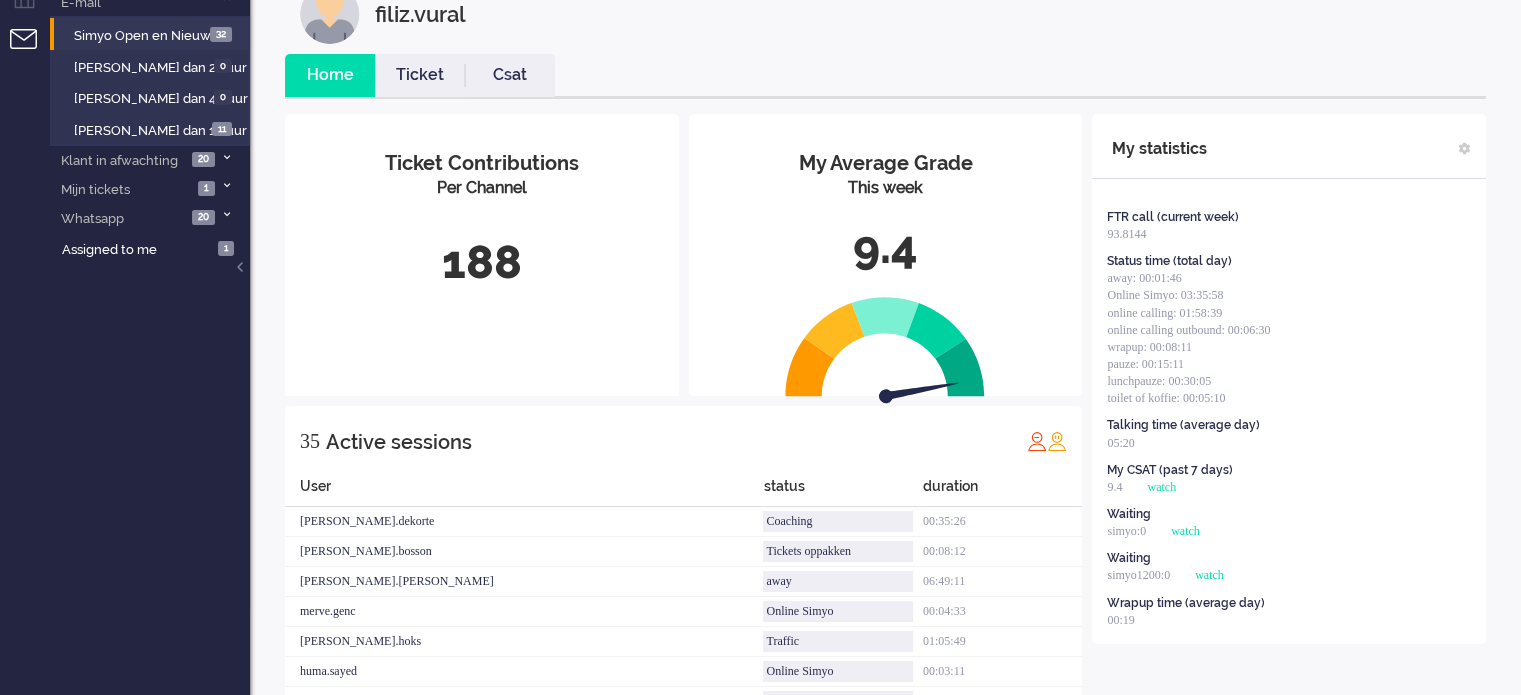 scroll, scrollTop: 0, scrollLeft: 0, axis: both 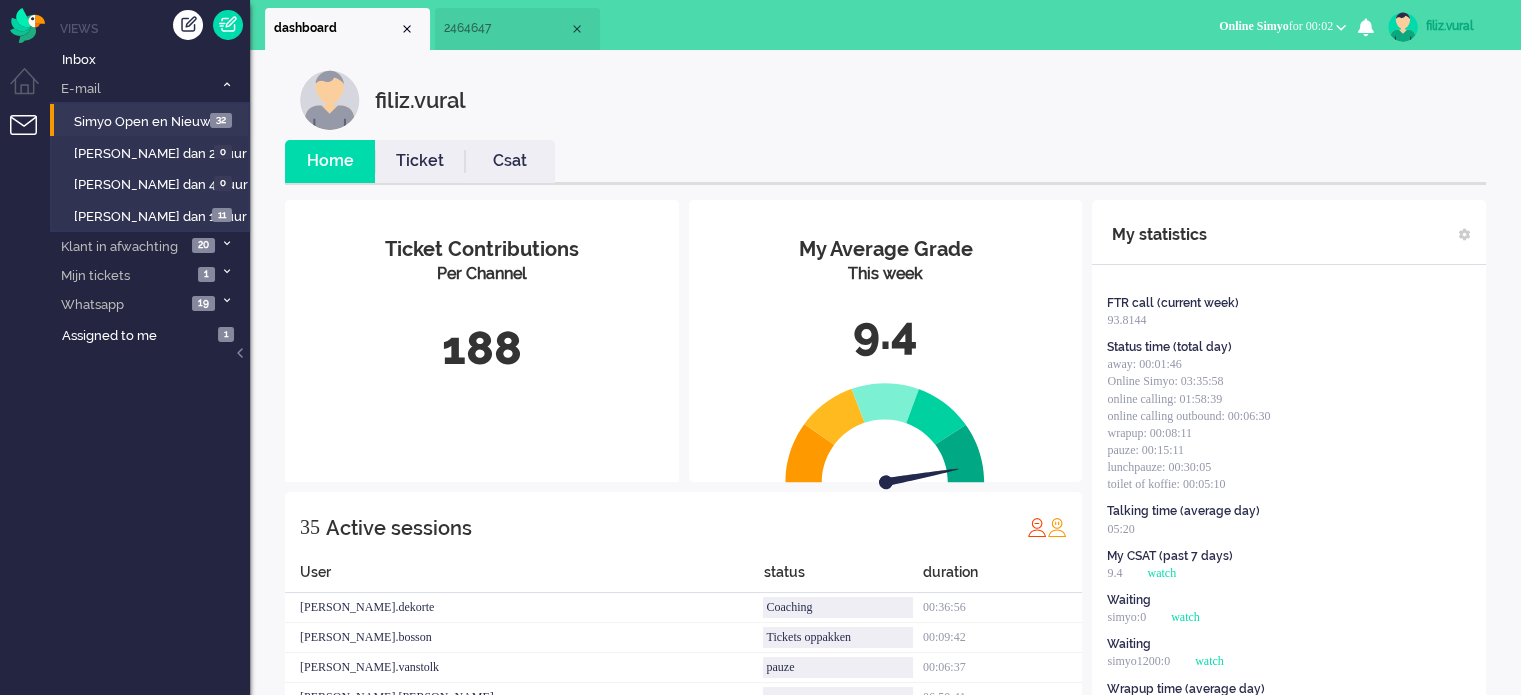 click on "Online Simyo  for 00:02" at bounding box center (1276, 26) 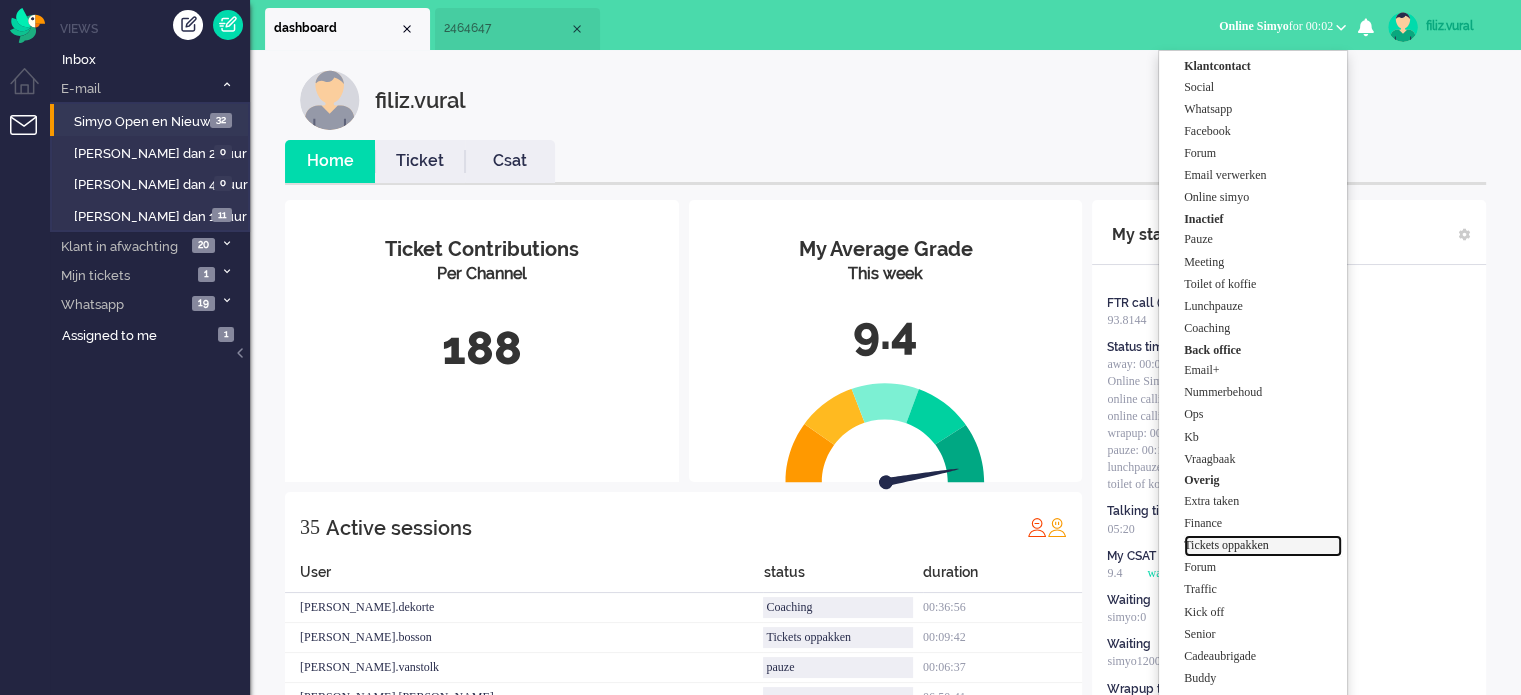 click on "Tickets oppakken" at bounding box center (1263, 545) 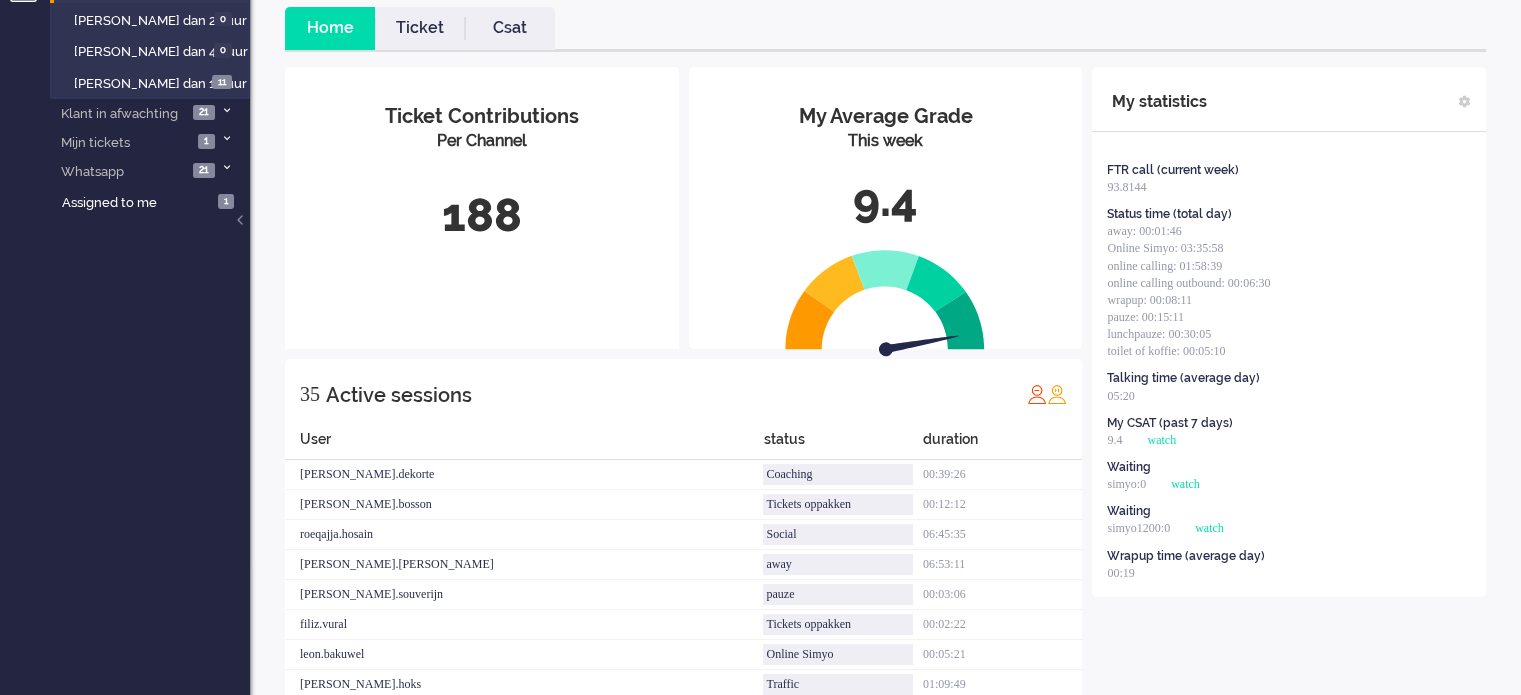 scroll, scrollTop: 0, scrollLeft: 0, axis: both 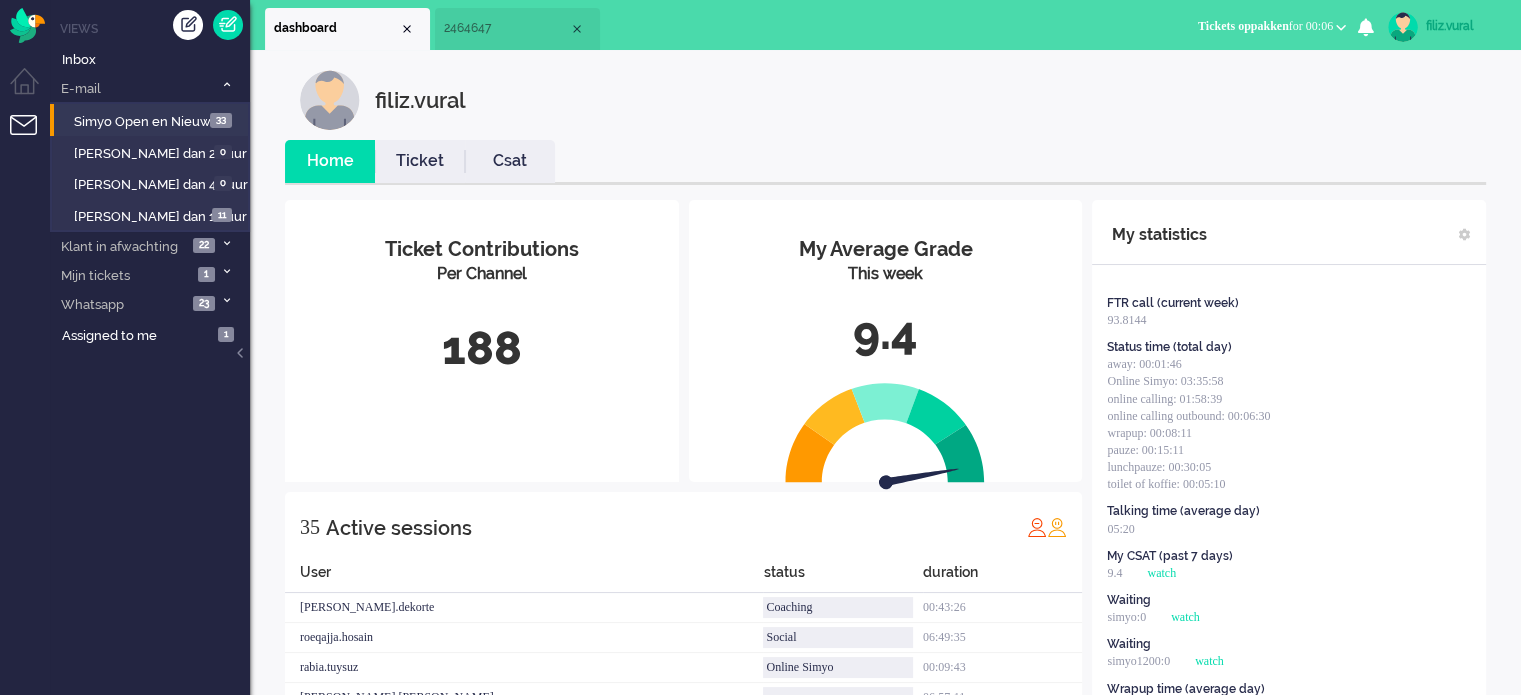 click on "filiz.vural Home Ticket Csat My Average Grade This week 9.4 Ticket Contributions Per Channel 188 35 Active sessions User status duration [PERSON_NAME].dekorte Coaching 00:43:26 roeqajja.hosain Social 06:49:35 rabia.tuysuz Online Simyo 00:09:43 [PERSON_NAME].[PERSON_NAME] away 06:57:11 merve.genc online calling outbound 00:04:52 [PERSON_NAME].souverijn pauze 00:07:06 filiz.vural Tickets oppakken 00:06:22 [PERSON_NAME].hoks Traffic 01:13:49 huma.sayed online calling 00:02:02 [PERSON_NAME].abdi away 00:35:35 rabia.guler Whatsapp 01:01:49 janny.devries Whatsapp 00:04:53 [PERSON_NAME].ost email+ 01:27:39 [PERSON_NAME].lieveld Online Simyo 00:10:01 tim.alting away 01:04:26 [PERSON_NAME].groeneweg away 02:50:09 [PERSON_NAME].vanstolk pauze 00:13:07 fatih.sahin online calling 00:11:09 [PERSON_NAME].moestadja Finance 00:23:51 shahin.ahrary online calling 00:08:42 sevda.polatli online calling 00:09:31 shaniqua.purperhart Online Simyo 00:08:49 leyla.sari online calling 00:02:14 leon.bakuwel Online Simyo 00:09:21 [PERSON_NAME].kraats Vraagbaak 00:23:29 Tessa.Schreuders Coaching 00:30:52 [PERSON_NAME].bosson" at bounding box center [885, 884] 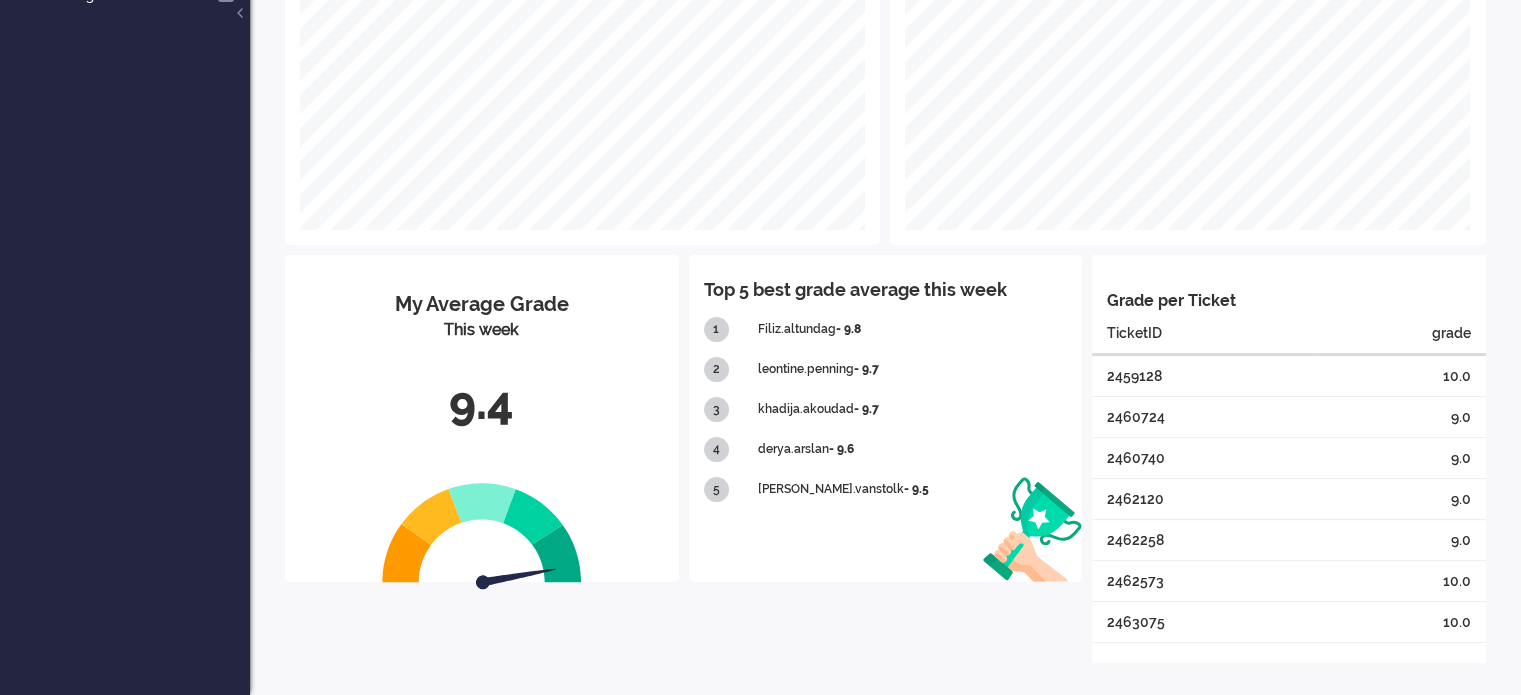 scroll, scrollTop: 0, scrollLeft: 0, axis: both 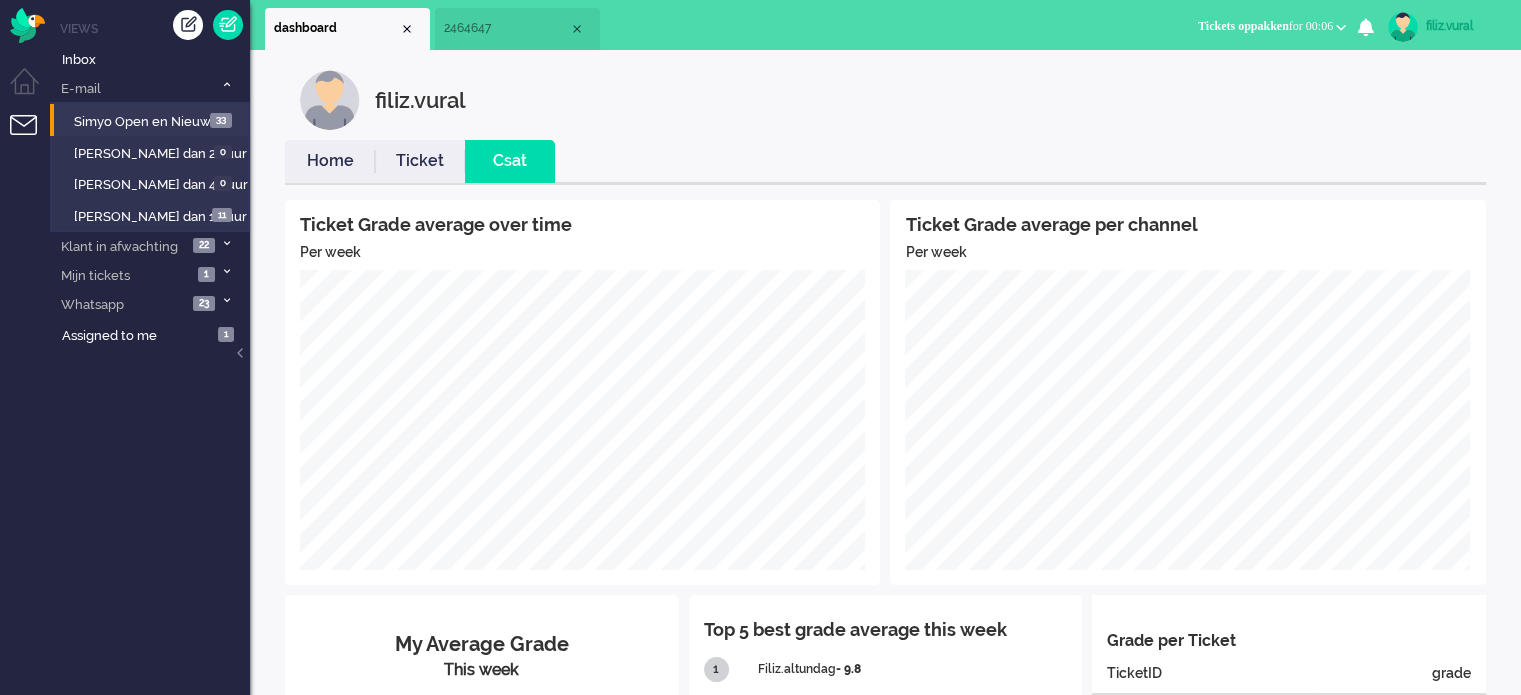 click on "Home" at bounding box center (330, 161) 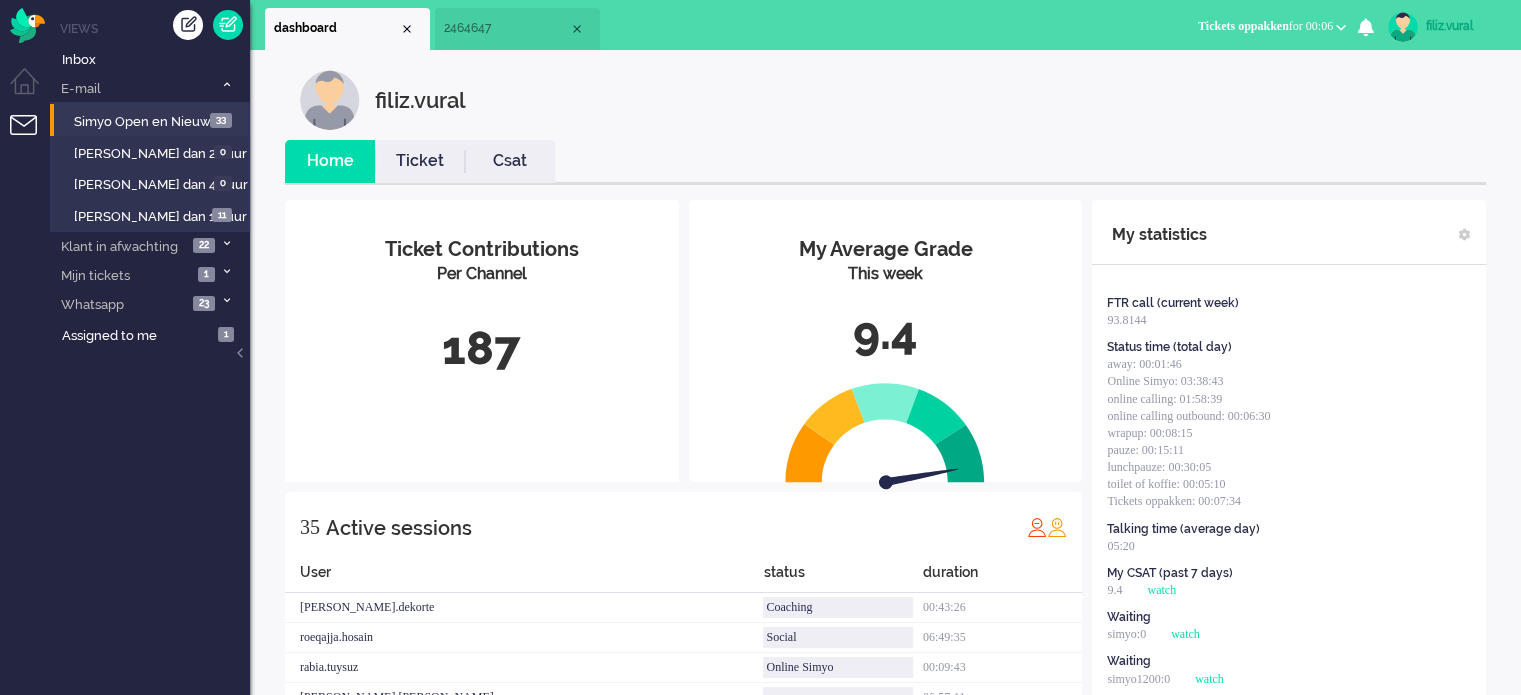click on "Tickets oppakken  for 00:06" at bounding box center (1272, 26) 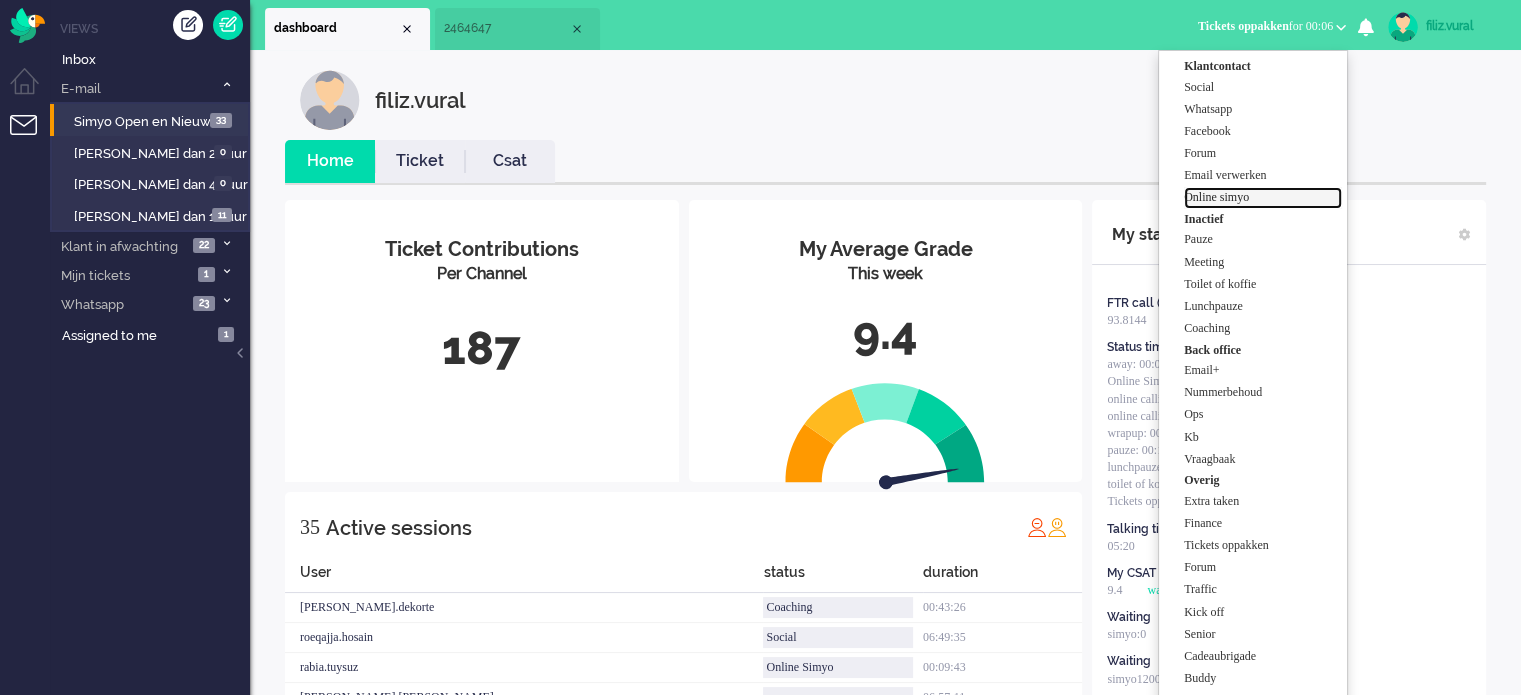 click on "Online simyo" at bounding box center (1263, 197) 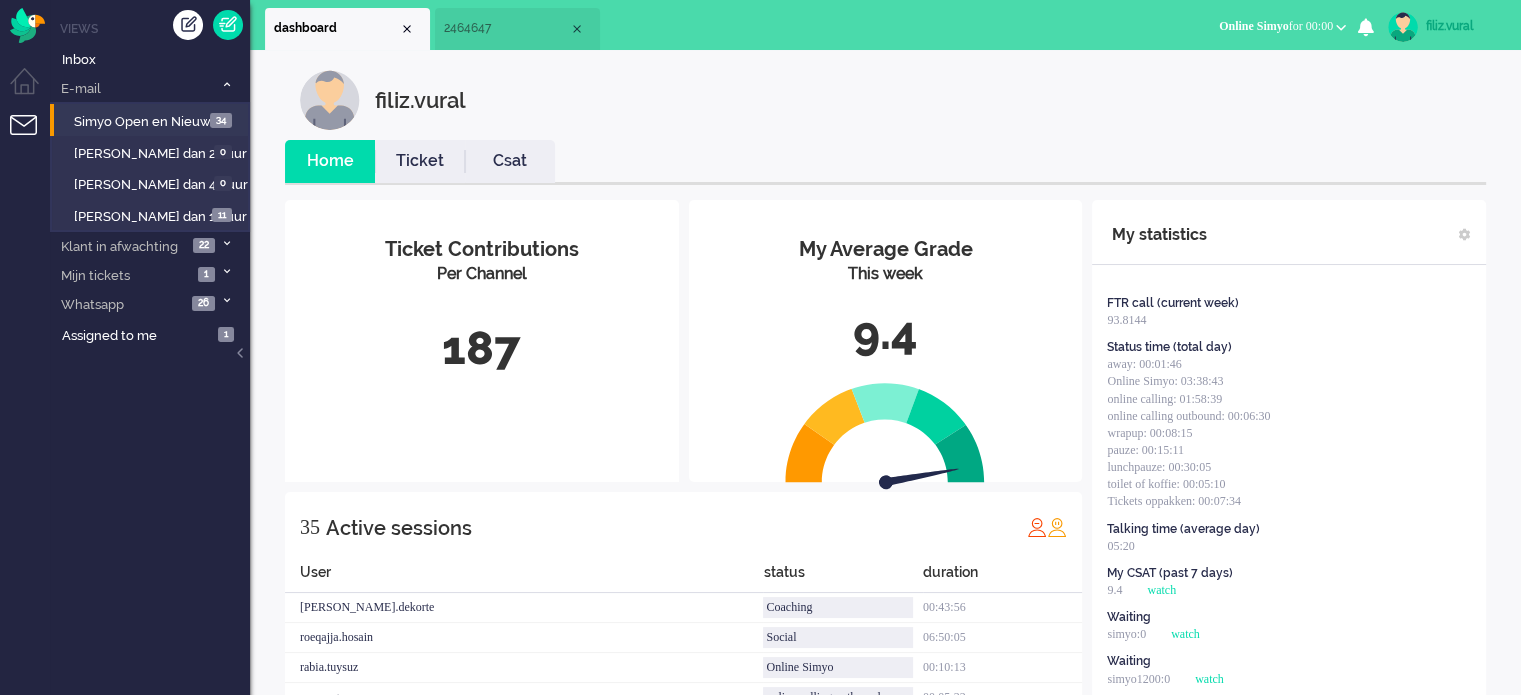 click on "2464647" at bounding box center (506, 28) 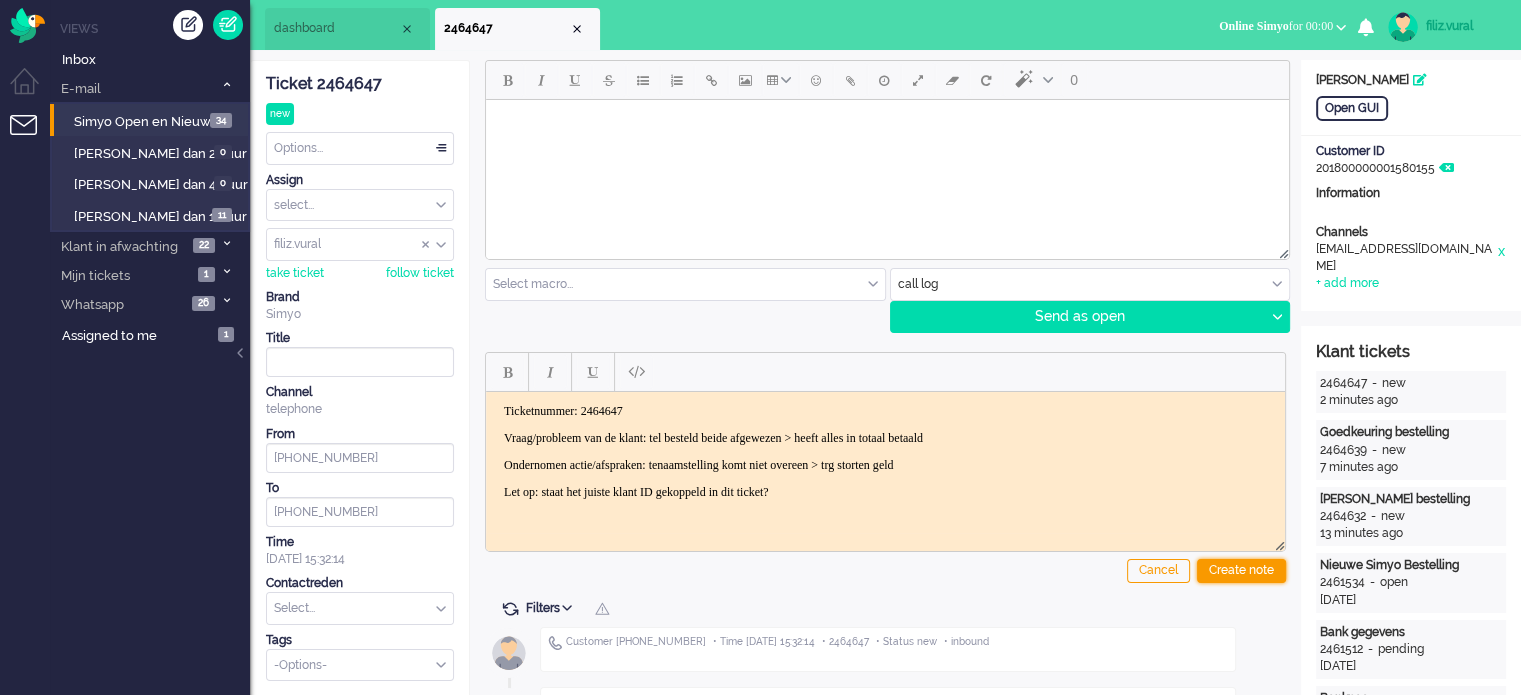 click on "Create note" at bounding box center (1241, 571) 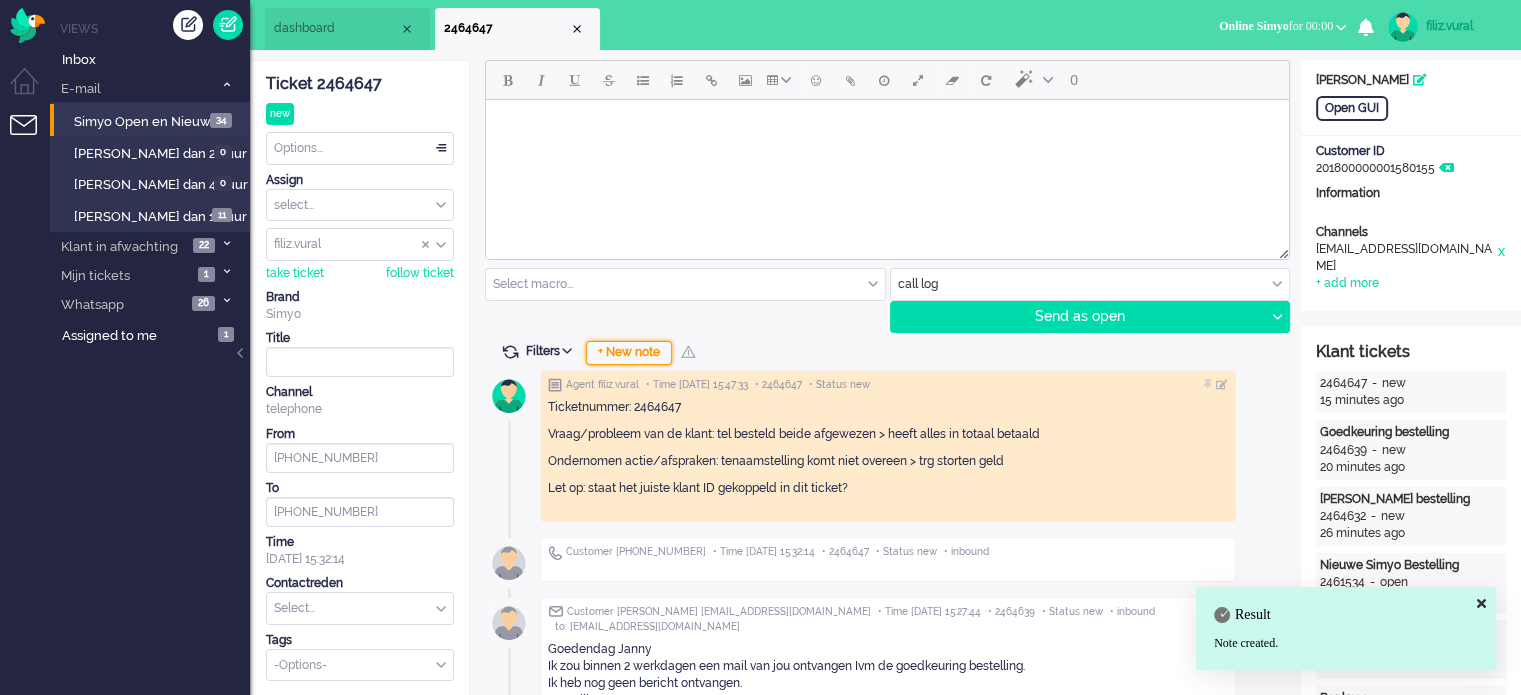 click on "+ New note" at bounding box center [629, 353] 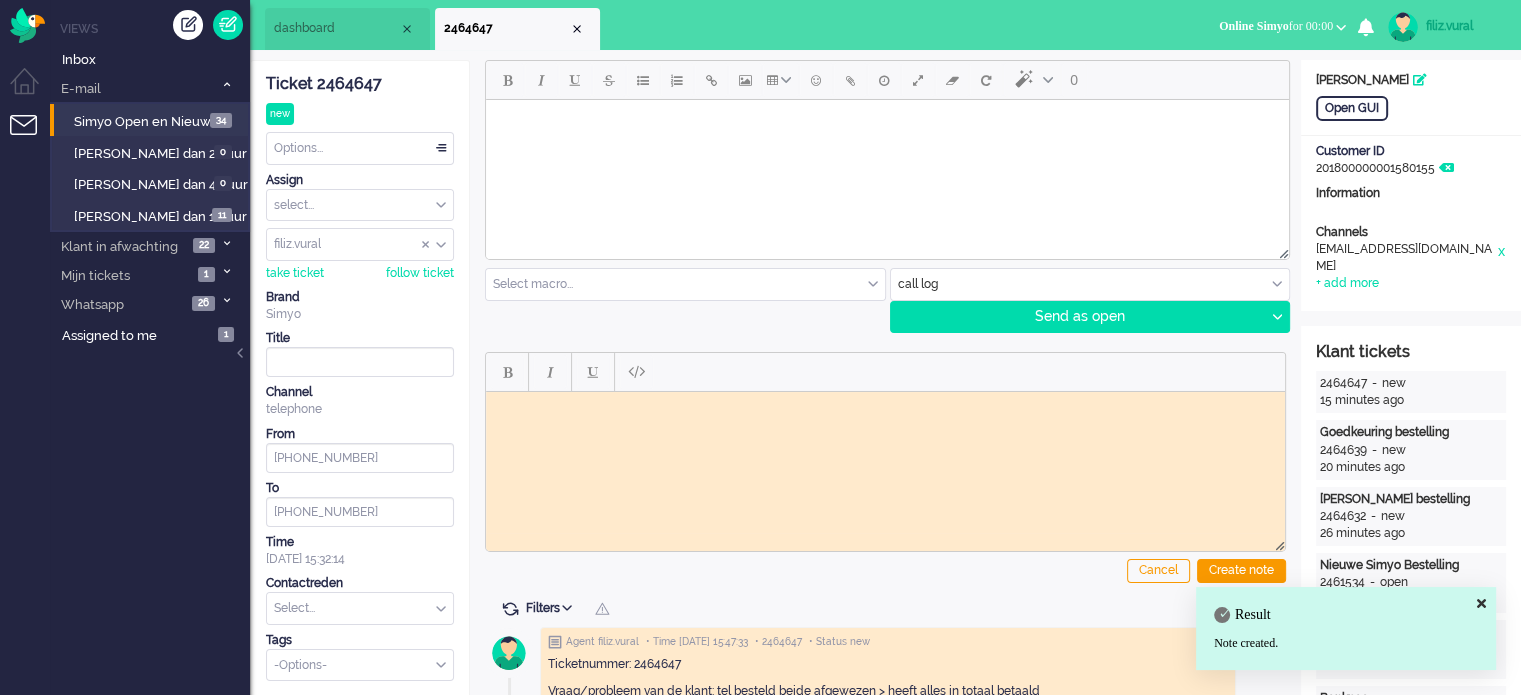 scroll, scrollTop: 0, scrollLeft: 0, axis: both 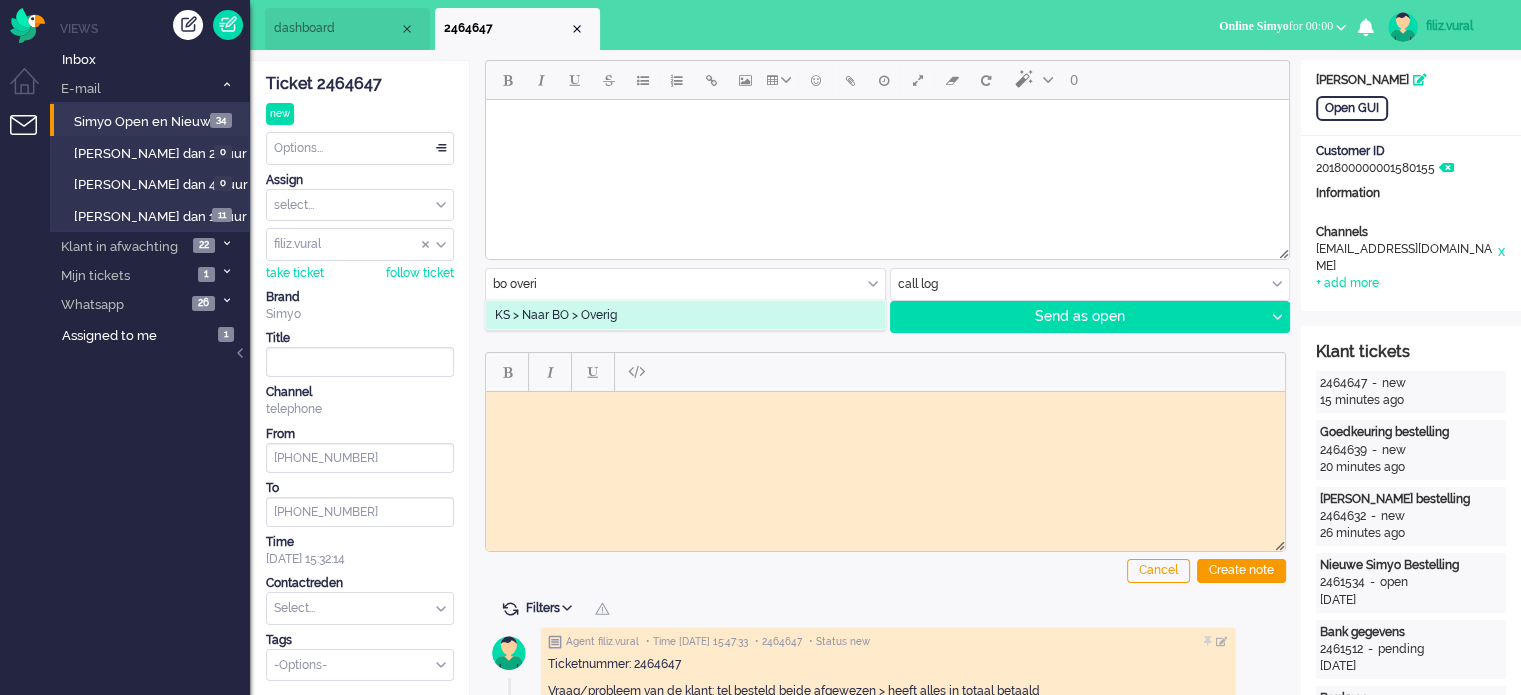 type on "bo overi" 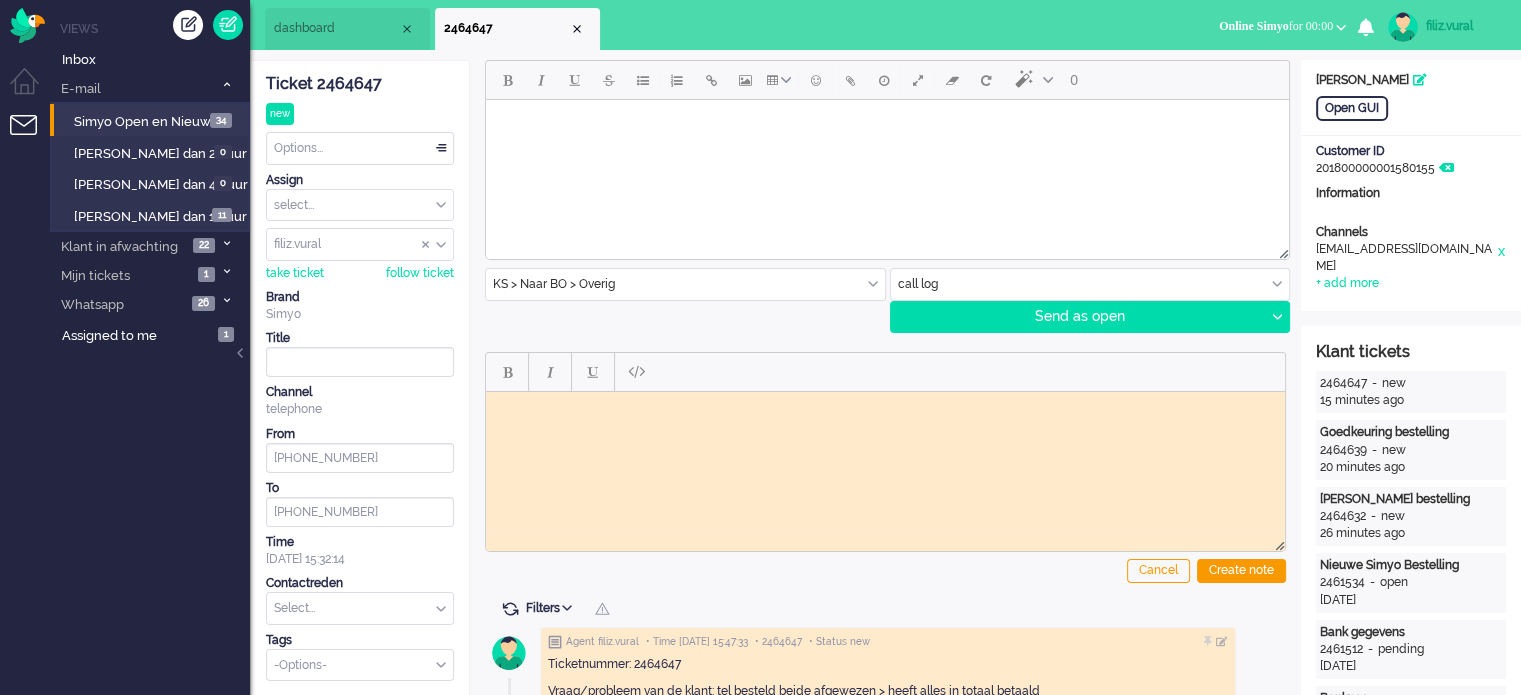type on "Simyo Aansluiting" 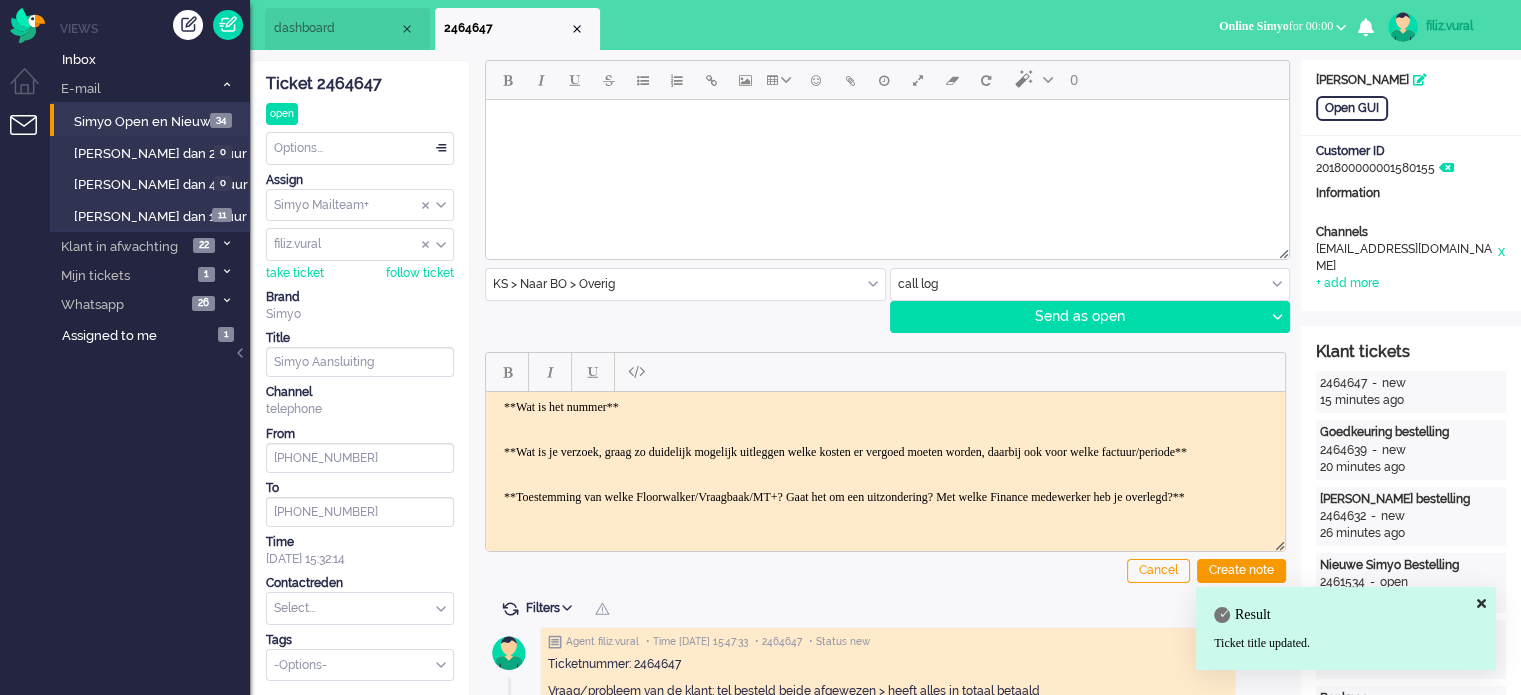 click on "**Wat is het nummer** **Wat is je verzoek, graag zo duidelijk mogelijk uitleggen welke kosten er vergoed moeten worden, daarbij ook voor welke factuur/periode** **Toestemming van welke Floorwalker/Vraagbaak/MT+? Gaat het om een uitzondering? Met welke Finance medewerker heb je overlegd?** **Is de aansluiting actief? (Als de aansluiting geblokkeerd is en geactiveerd moet worden, gebruik dan de macro Deblokkade.)** **Plaats je log hier** ." at bounding box center (885, 511) 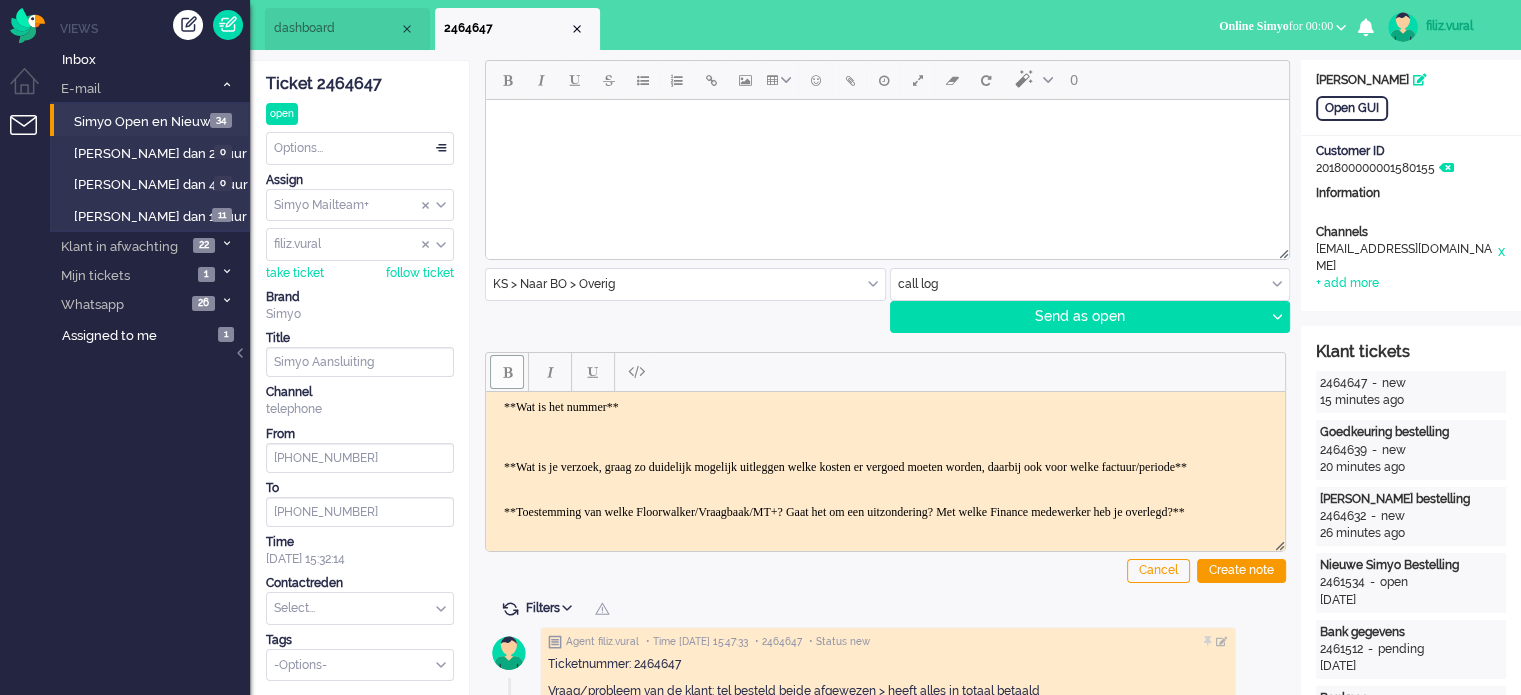 paste 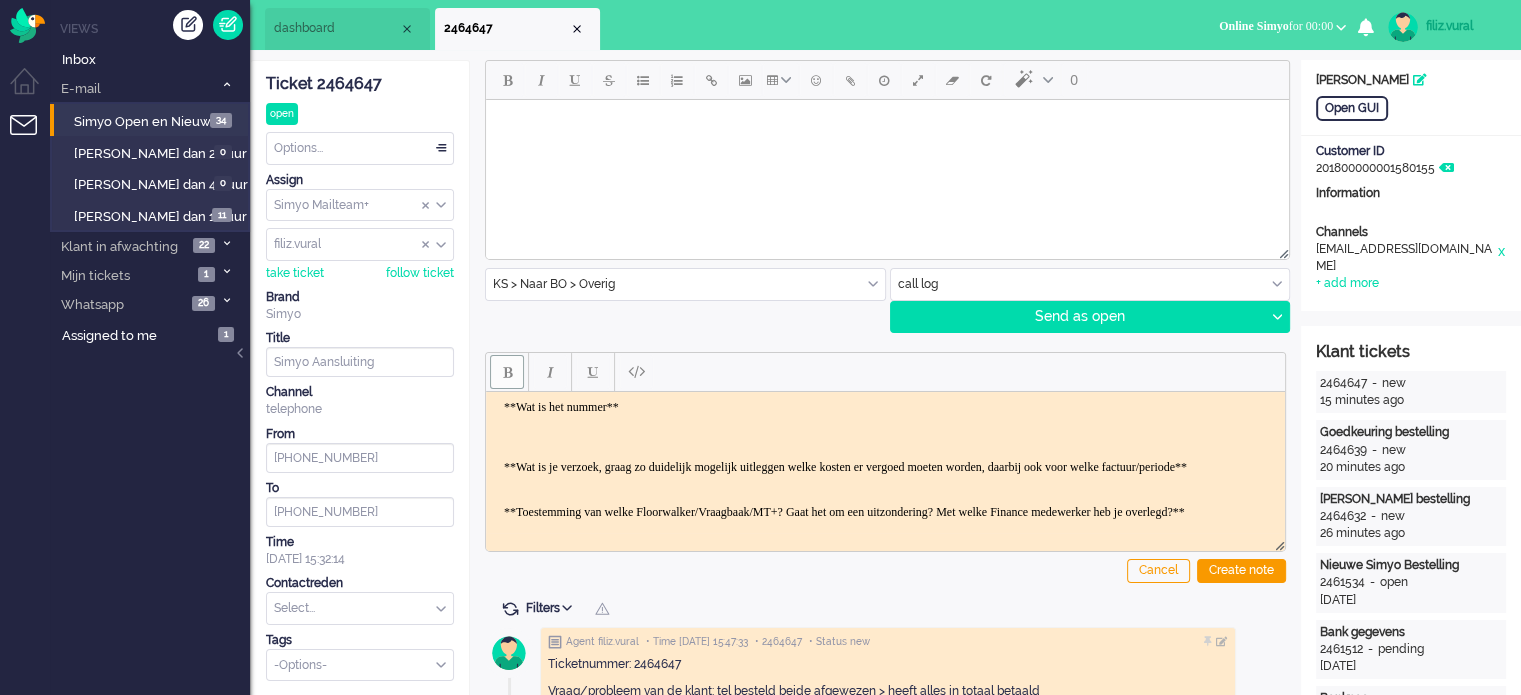 type 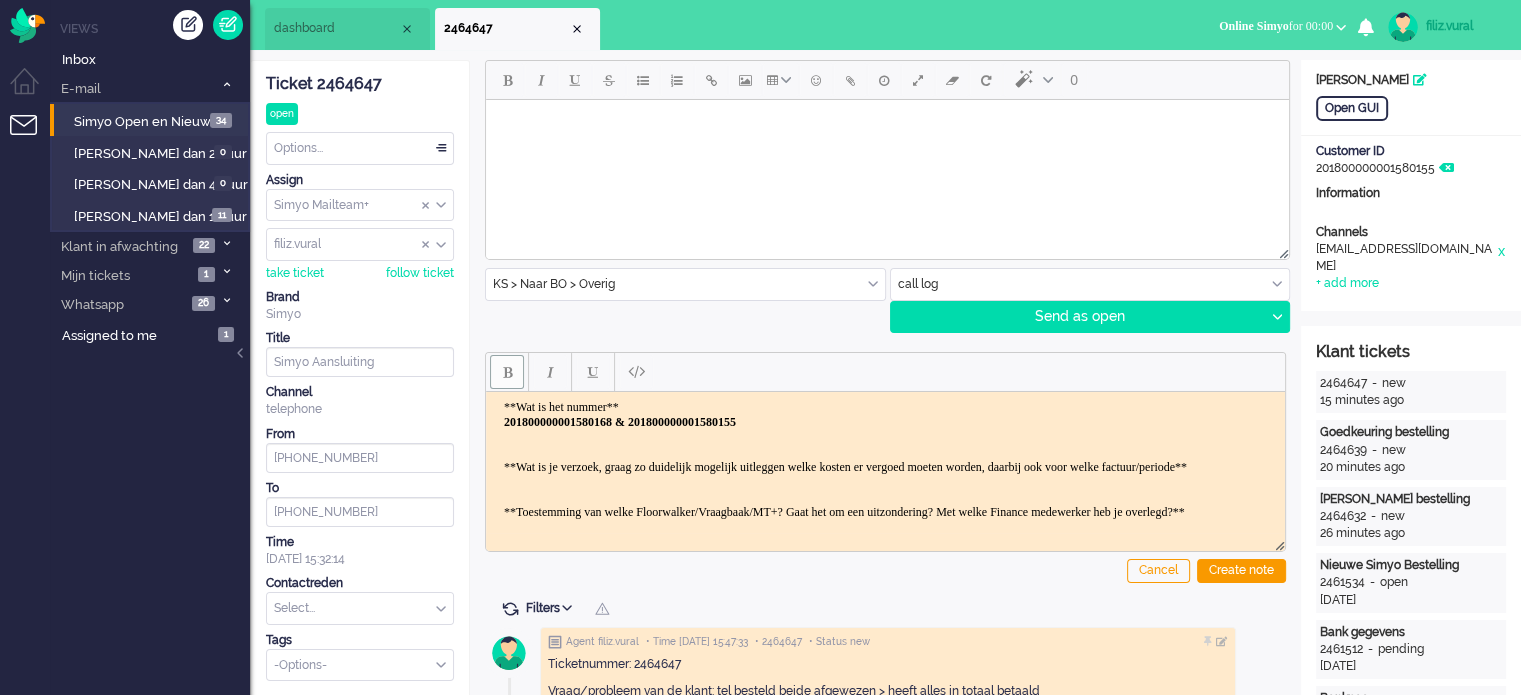 click on "**Wat is het nummer** ﻿201800000001580168 & 201800000001580155 **Wat is je verzoek, graag zo duidelijk mogelijk uitleggen welke kosten er vergoed moeten worden, daarbij ook voor welke factuur/periode** **Toestemming van welke Floorwalker/Vraagbaak/MT+? Gaat het om een uitzondering? Met welke Finance medewerker heb je overlegd?** **Is de aansluiting actief? (Als de aansluiting geblokkeerd is en geactiveerd moet worden, gebruik dan de macro Deblokkade.)** **Plaats je log hier** ." at bounding box center (885, 519) 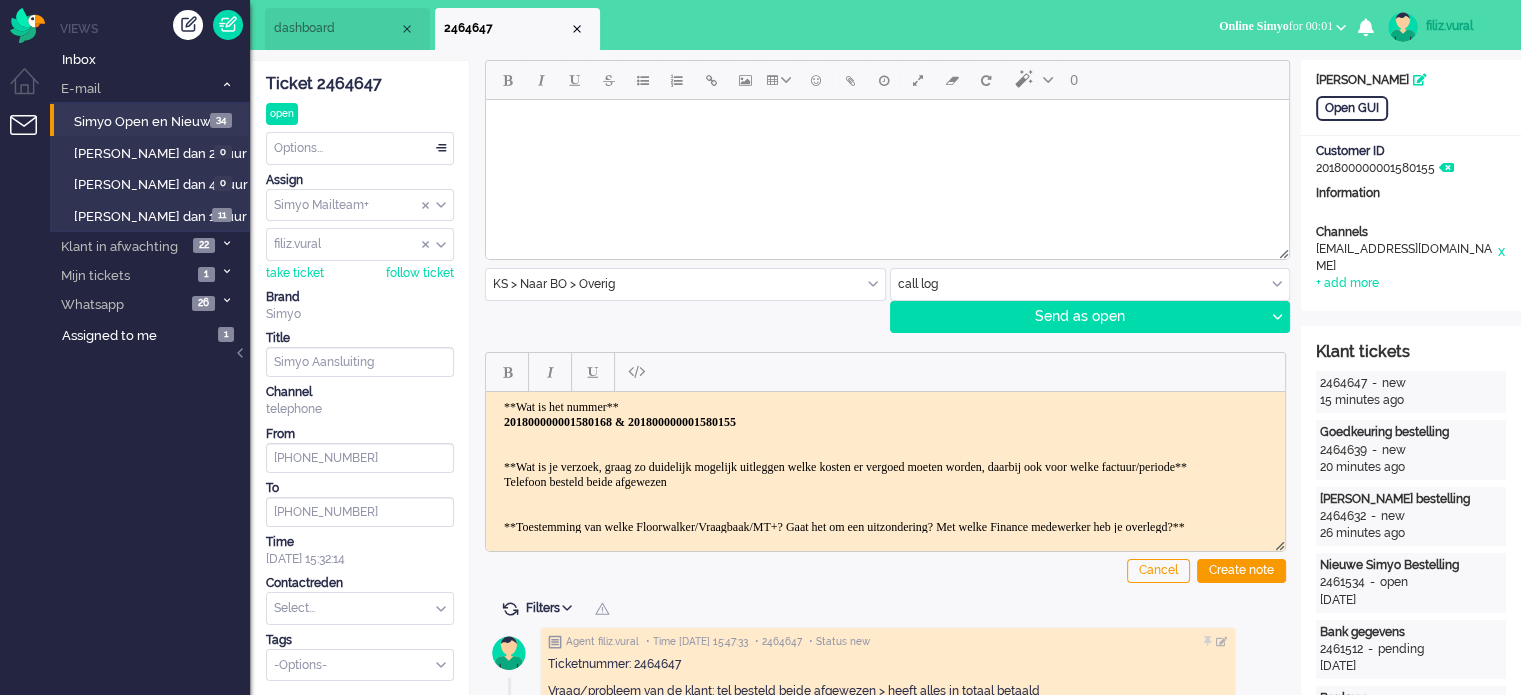 click on "**Wat is het nummer** 201800000001580168 & 201800000001580155 **Wat is je verzoek, graag zo duidelijk mogelijk uitleggen welke kosten er vergoed moeten worden, daarbij ook voor welke factuur/periode** Telefoon besteld beide afgewezen **Toestemming van welke Floorwalker/Vraagbaak/MT+? Gaat het om een uitzondering? Met welke Finance medewerker heb je overlegd?** **Is de aansluiting actief? (Als de aansluiting geblokkeerd is en geactiveerd moet worden, gebruik dan de macro Deblokkade.)** **Plaats je log hier** ." at bounding box center [885, 526] 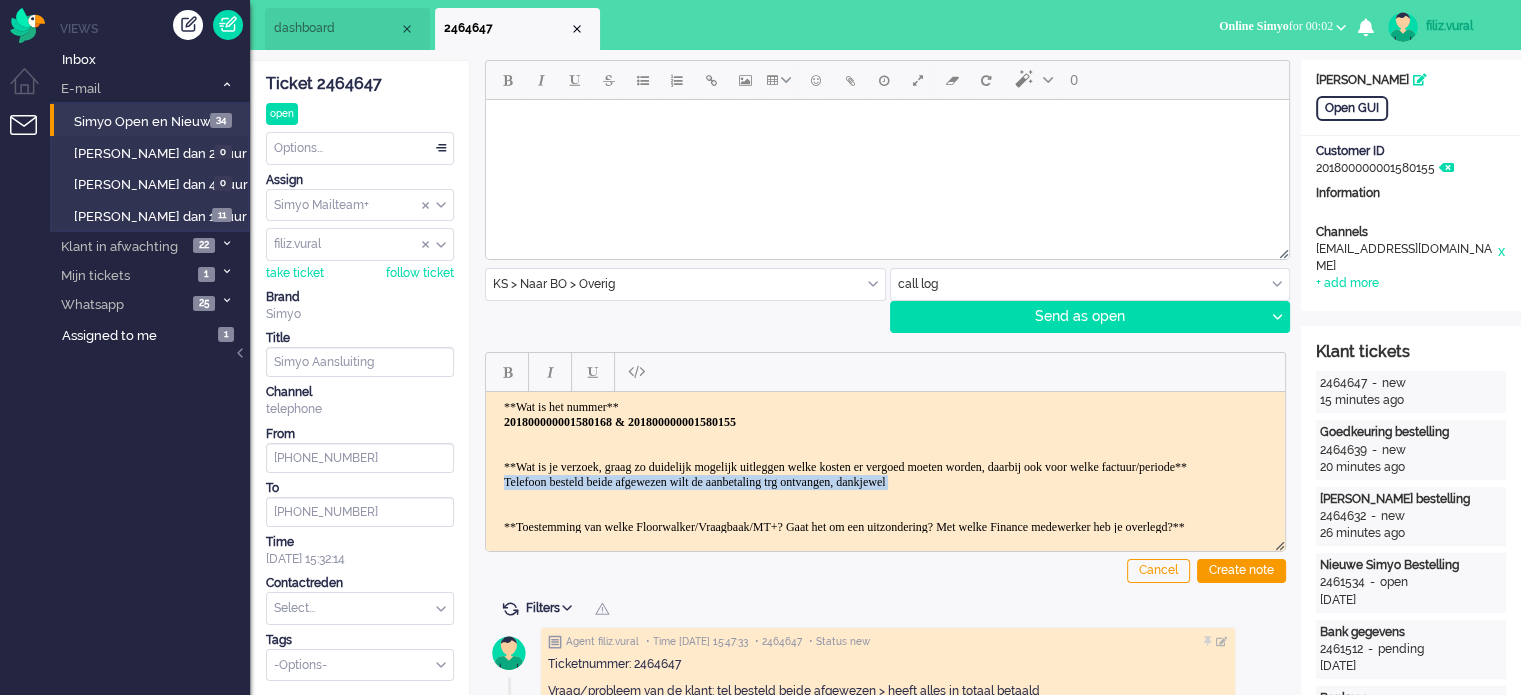 drag, startPoint x: 504, startPoint y: 495, endPoint x: 1045, endPoint y: 507, distance: 541.13306 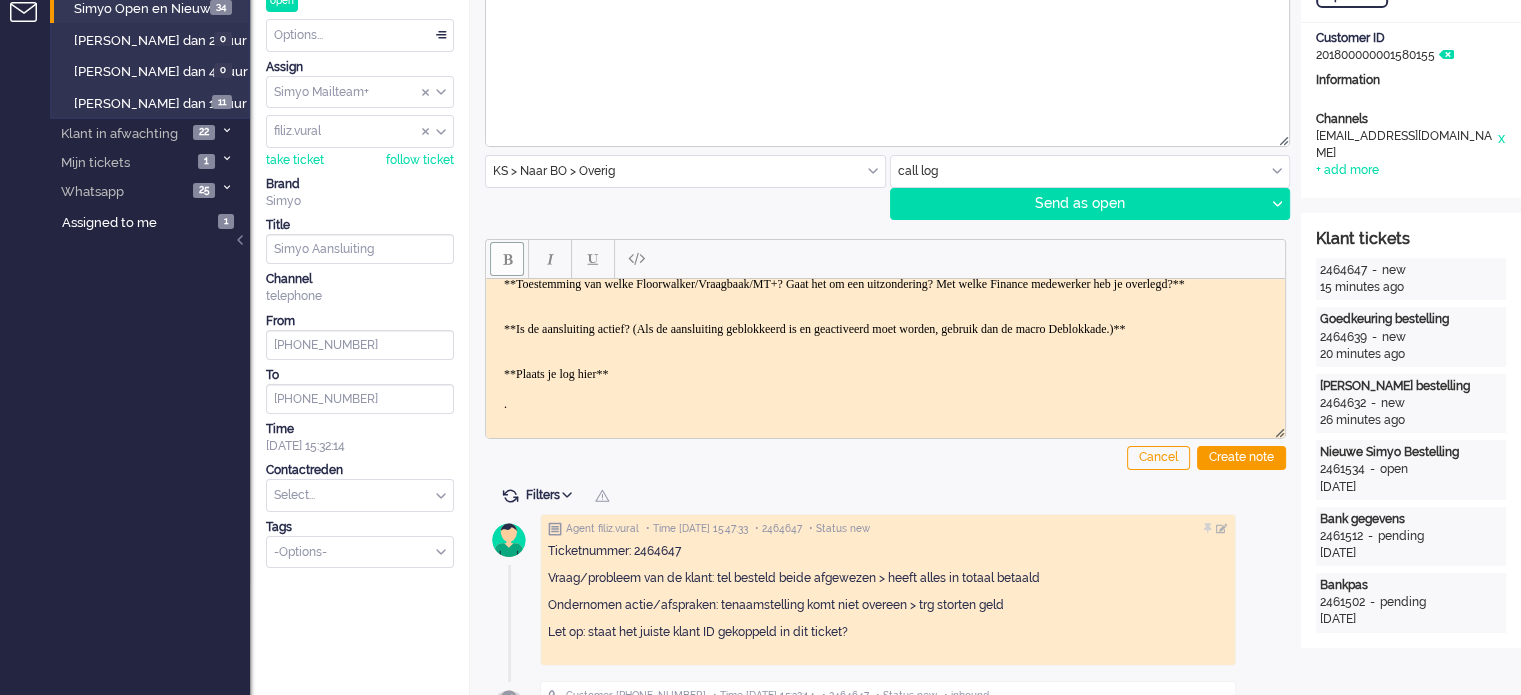 scroll, scrollTop: 200, scrollLeft: 0, axis: vertical 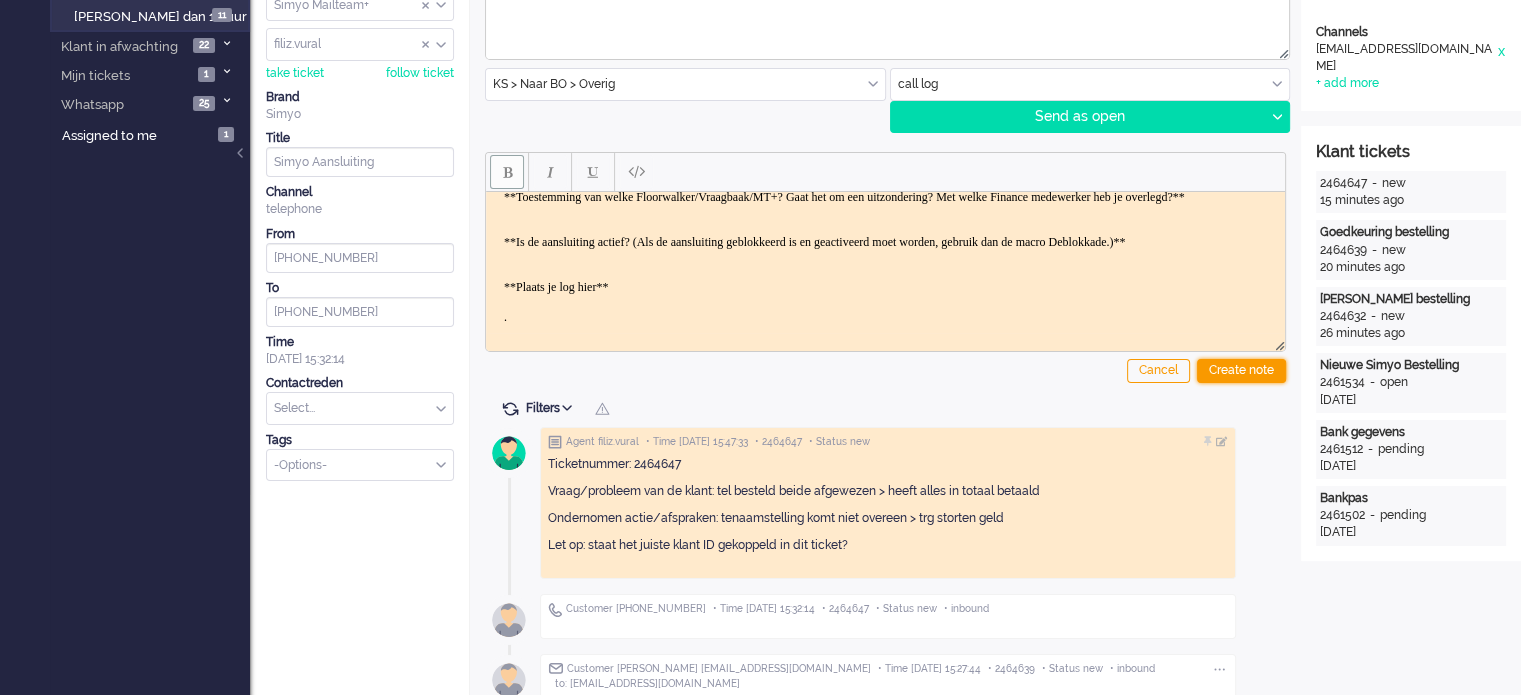 click on "Create note" at bounding box center [1241, 371] 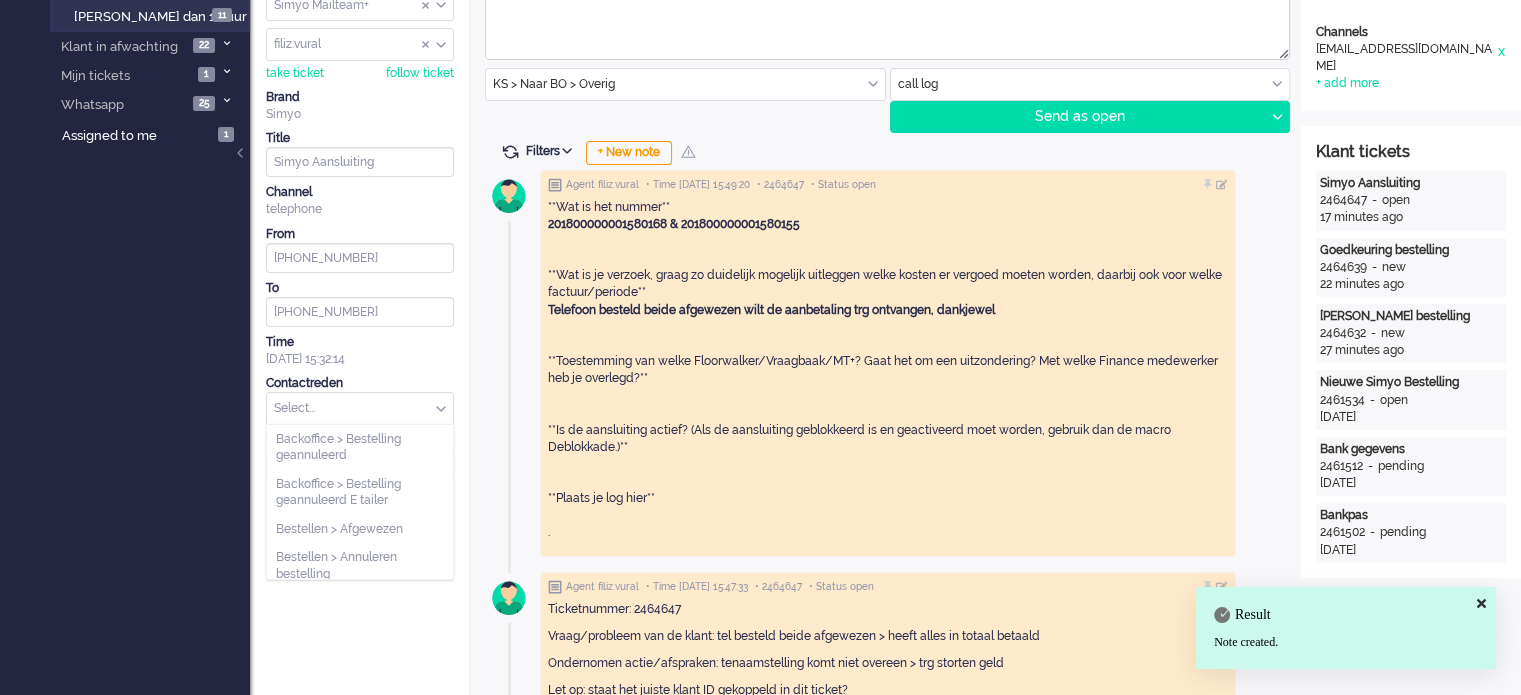 click at bounding box center [360, 408] 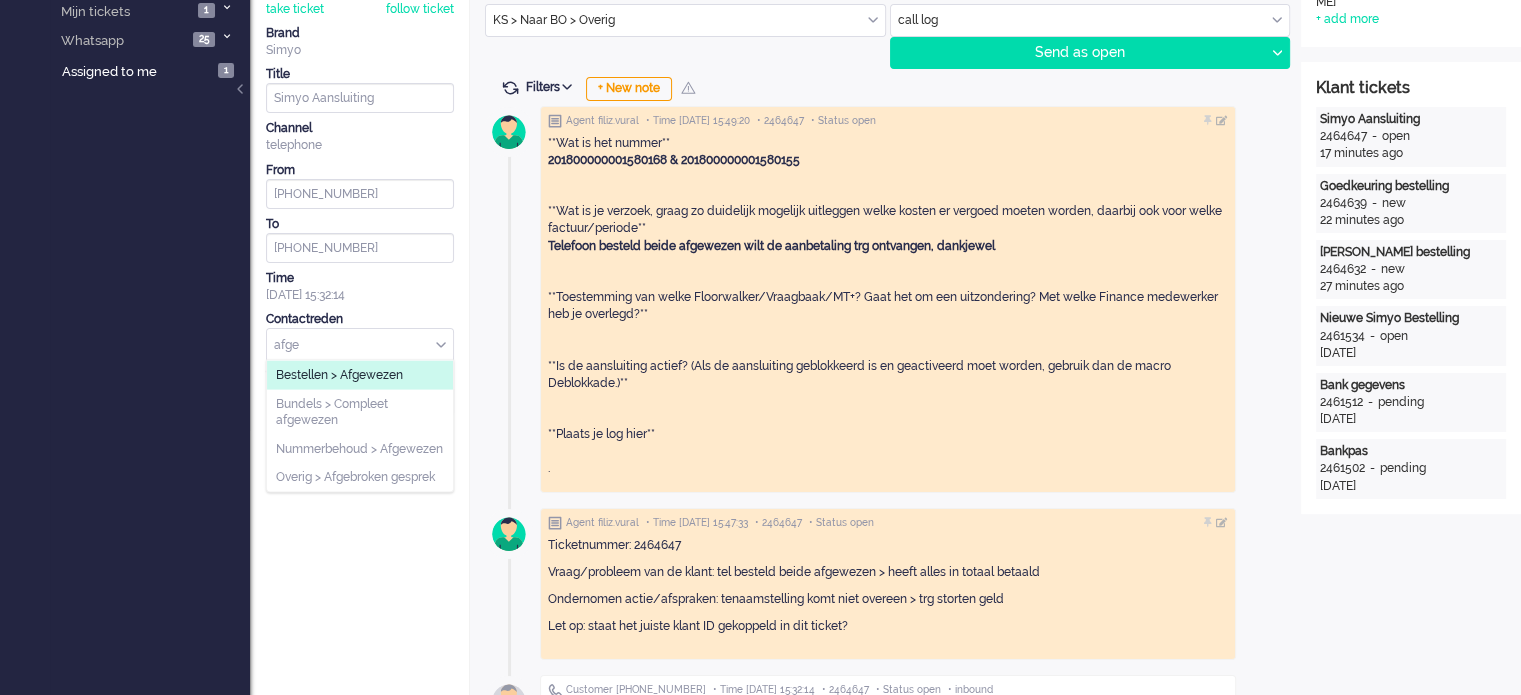 scroll, scrollTop: 300, scrollLeft: 0, axis: vertical 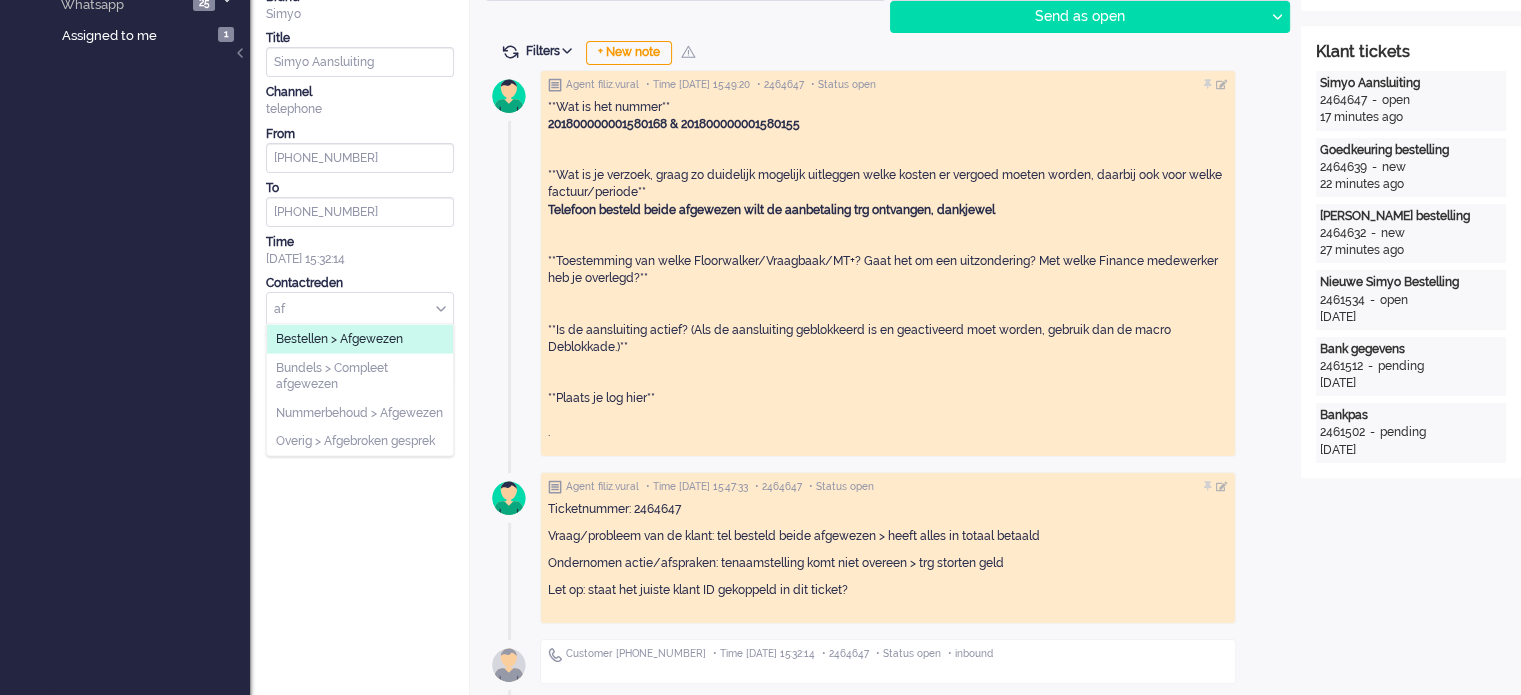 type on "a" 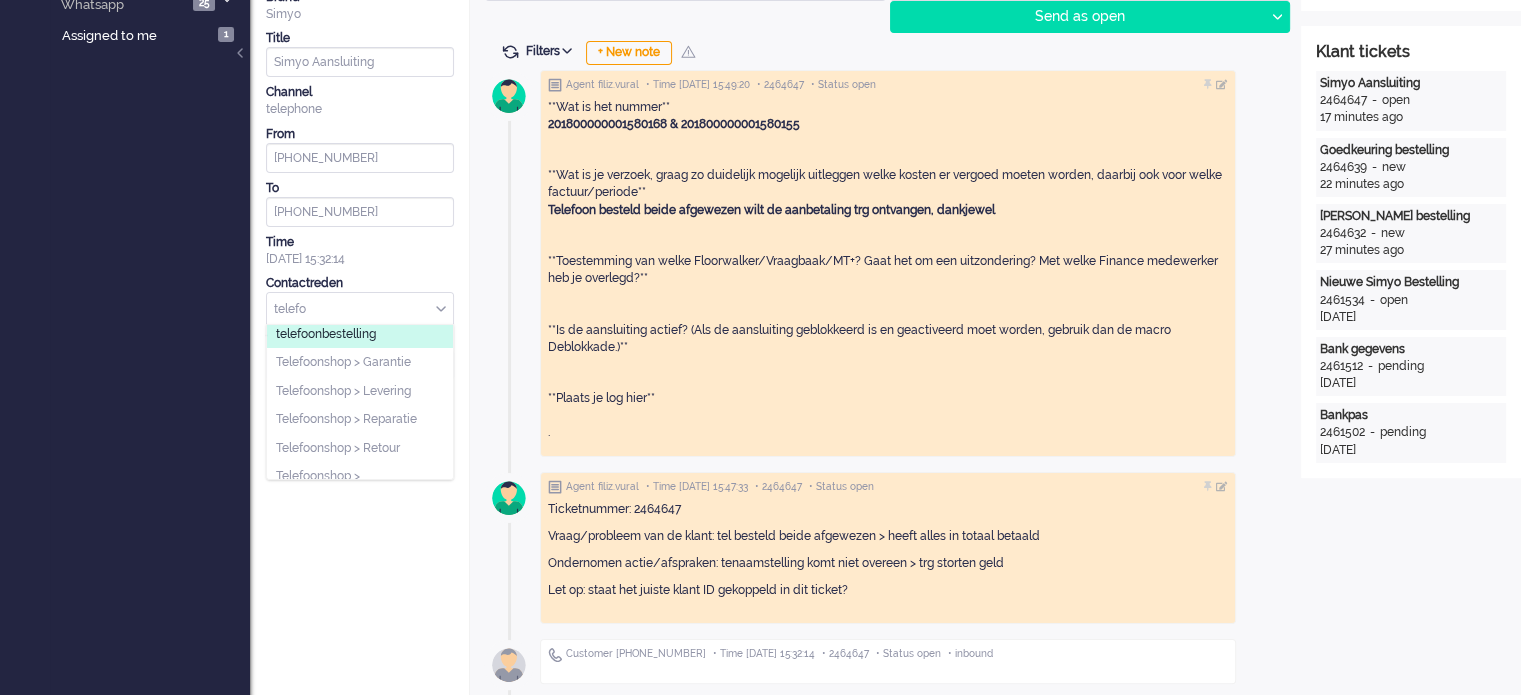 scroll, scrollTop: 77, scrollLeft: 0, axis: vertical 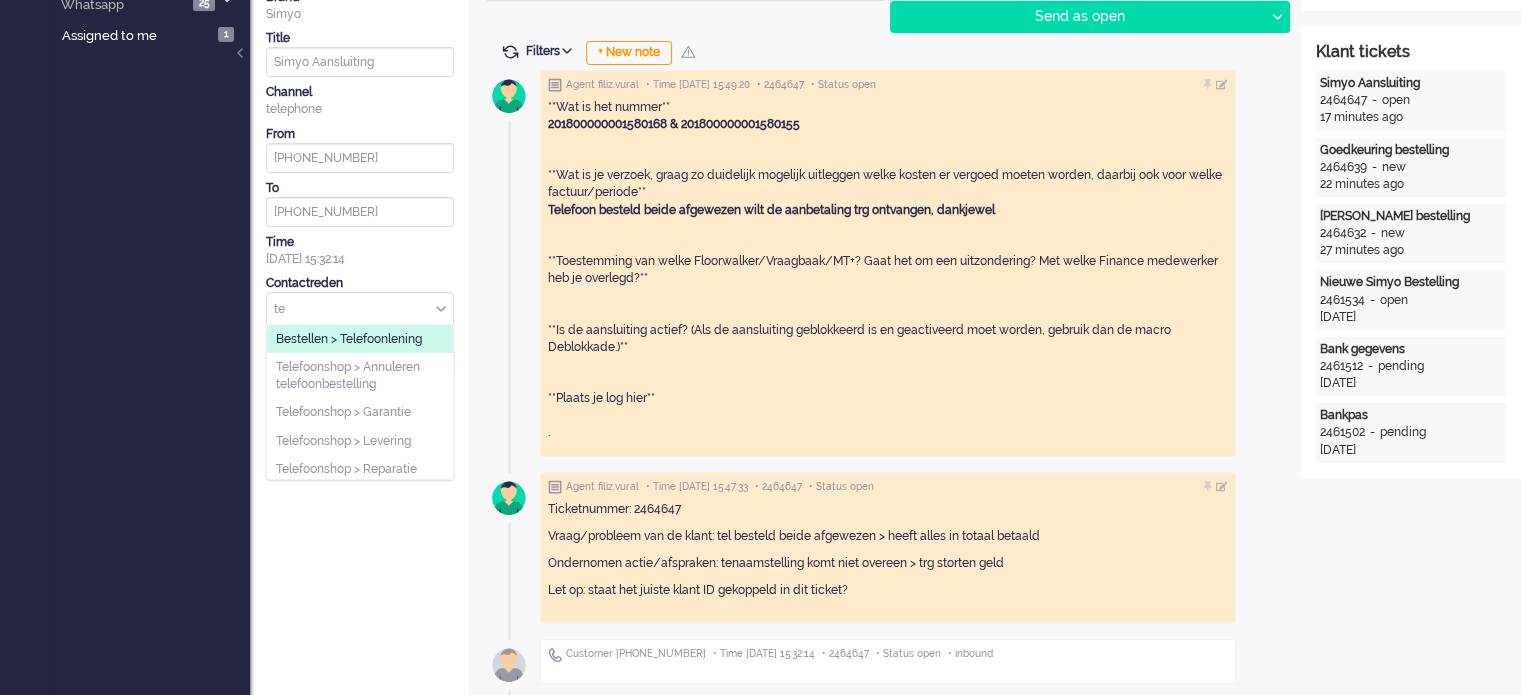 type on "t" 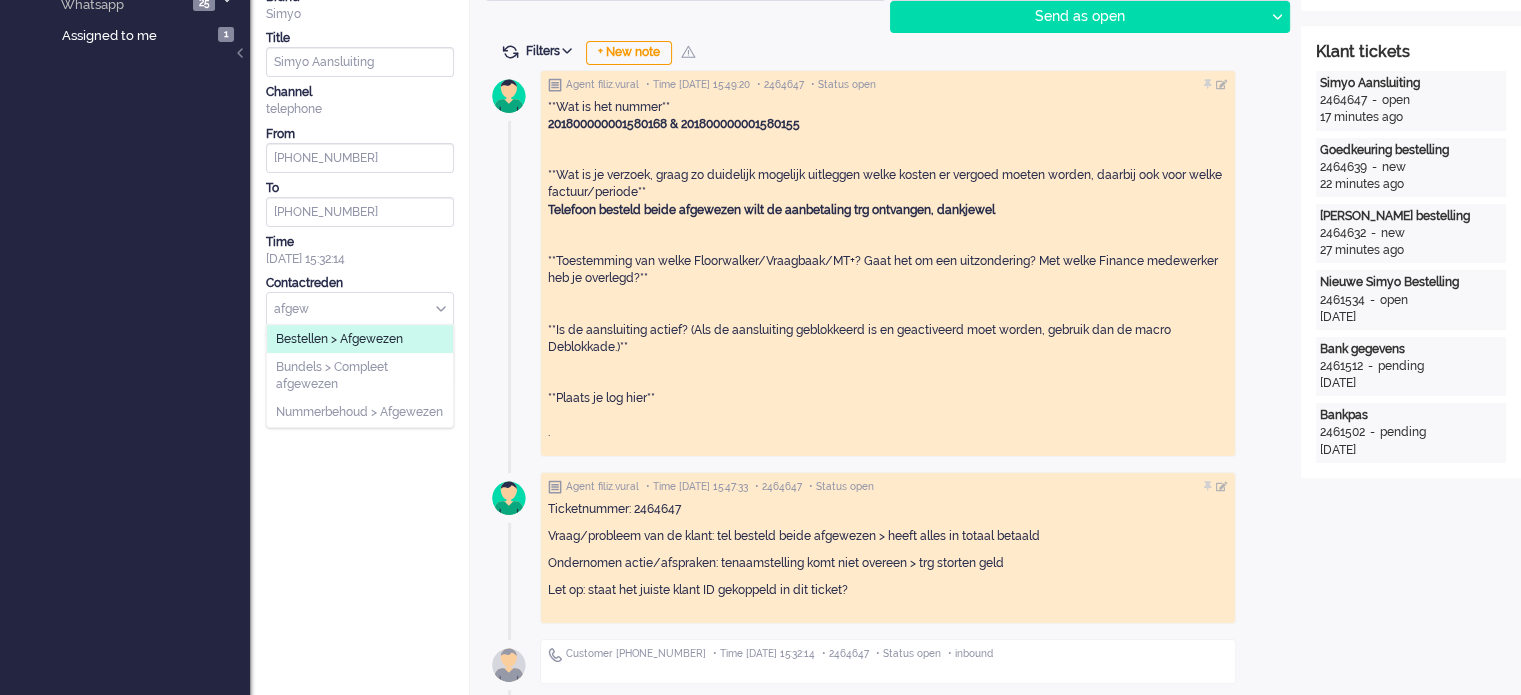 type on "afgew" 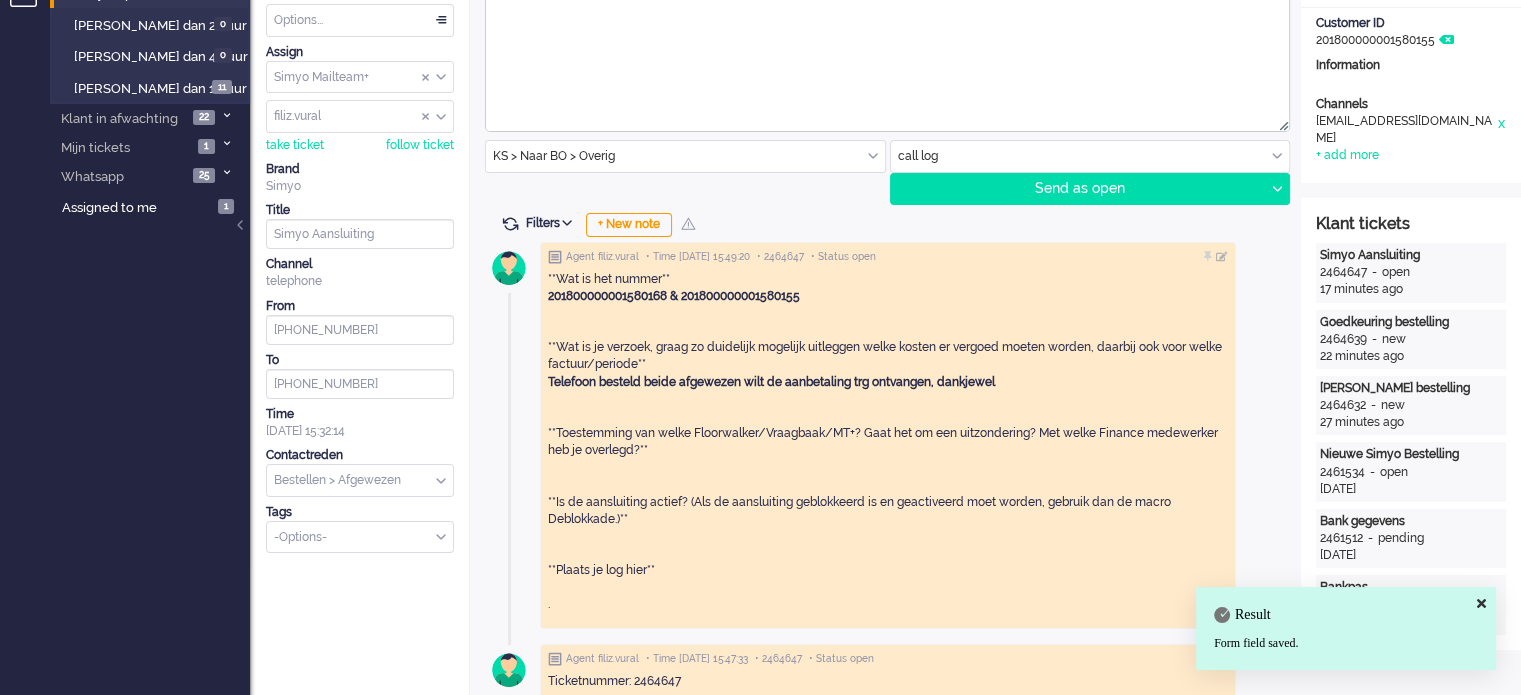scroll, scrollTop: 0, scrollLeft: 0, axis: both 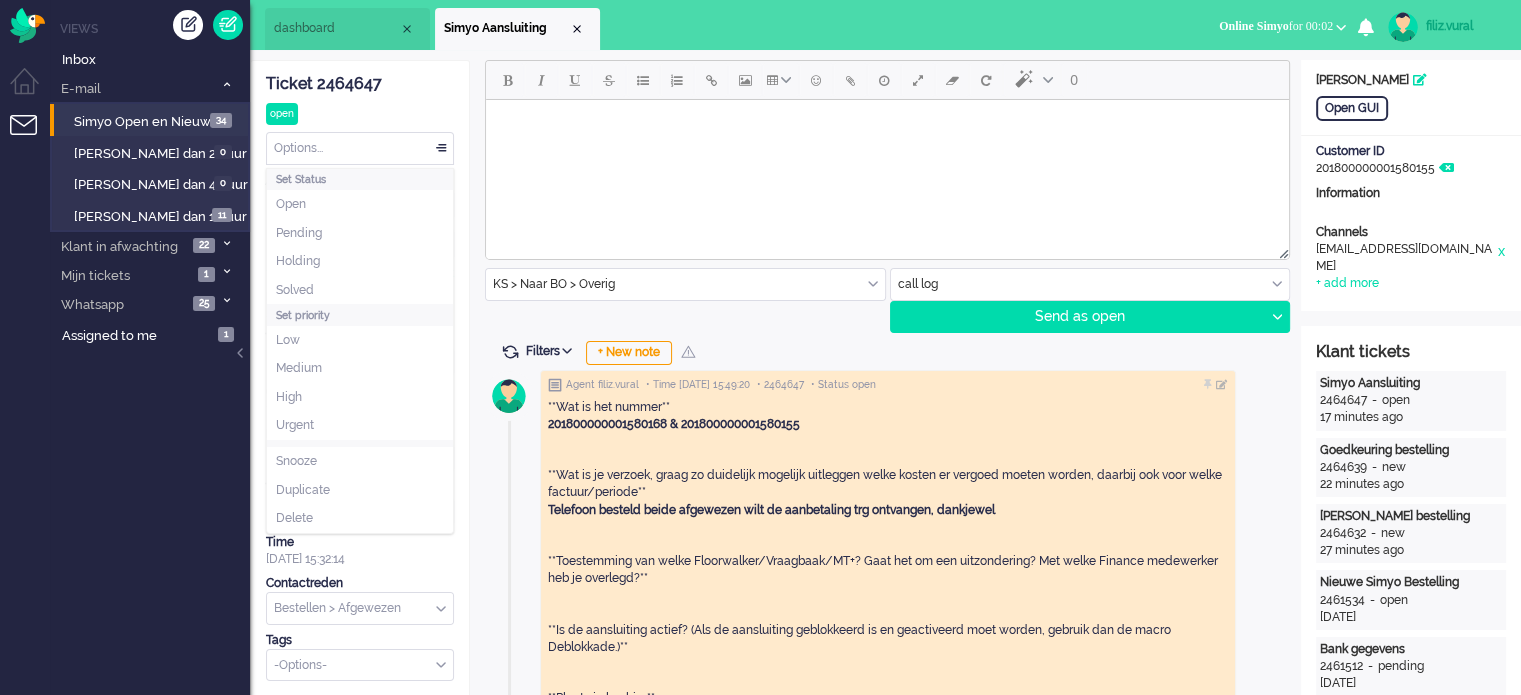 click on "Options..." at bounding box center [360, 148] 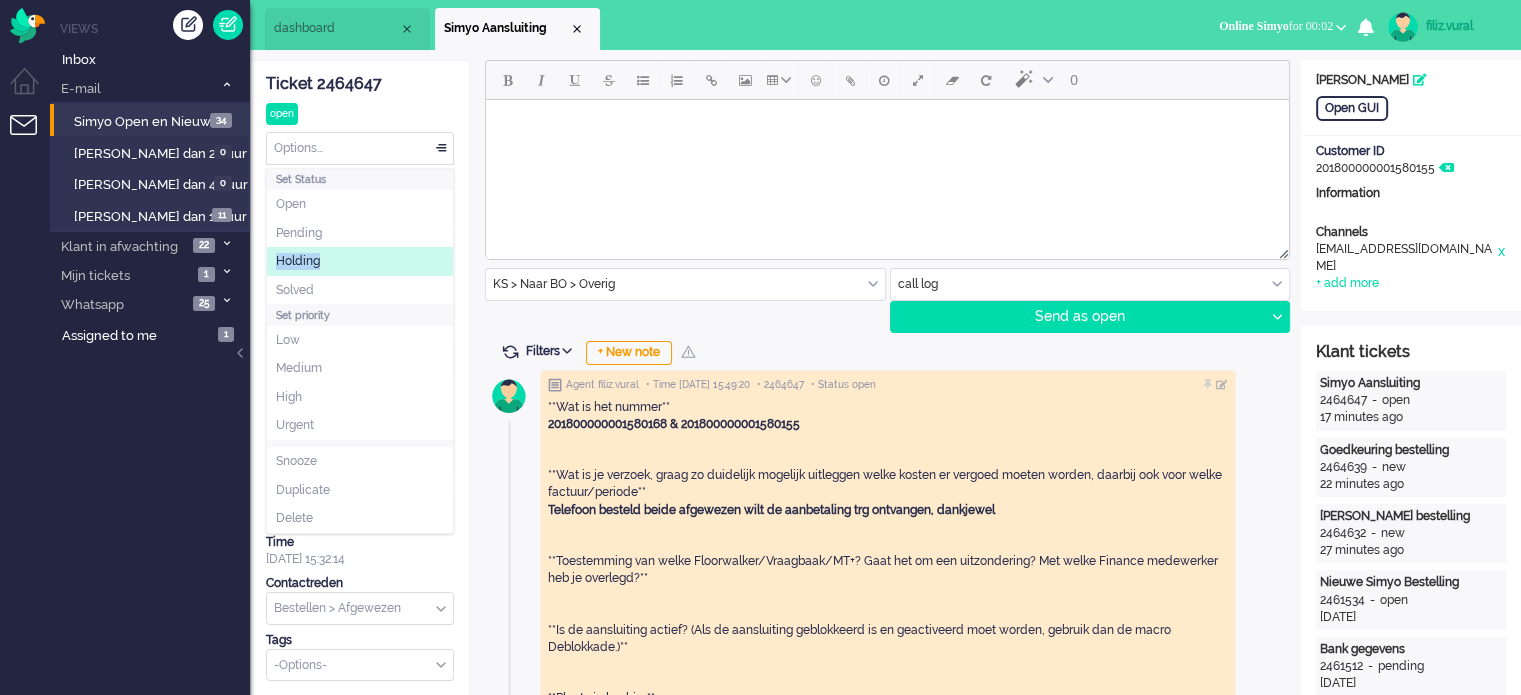 drag, startPoint x: 346, startPoint y: 226, endPoint x: 341, endPoint y: 252, distance: 26.476404 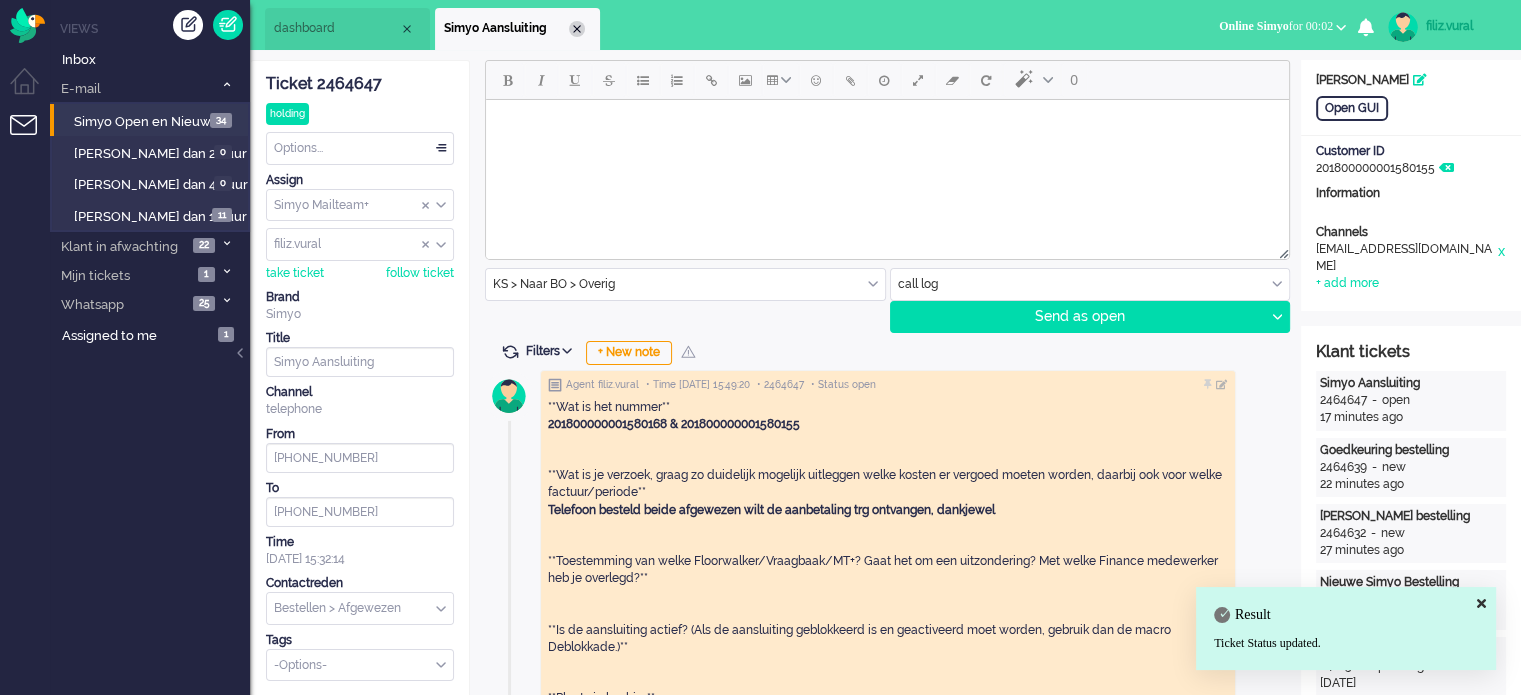 click at bounding box center [577, 29] 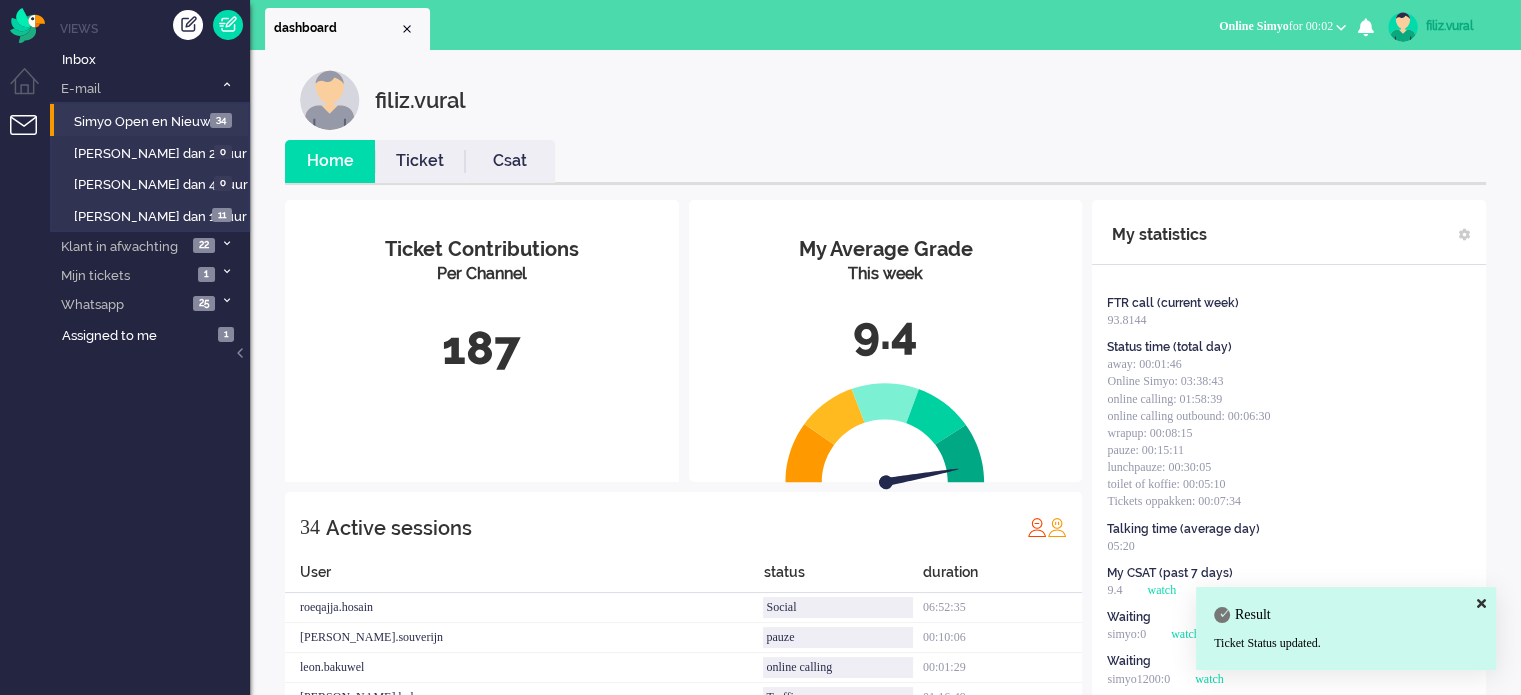 click on "Ticket" at bounding box center (420, 161) 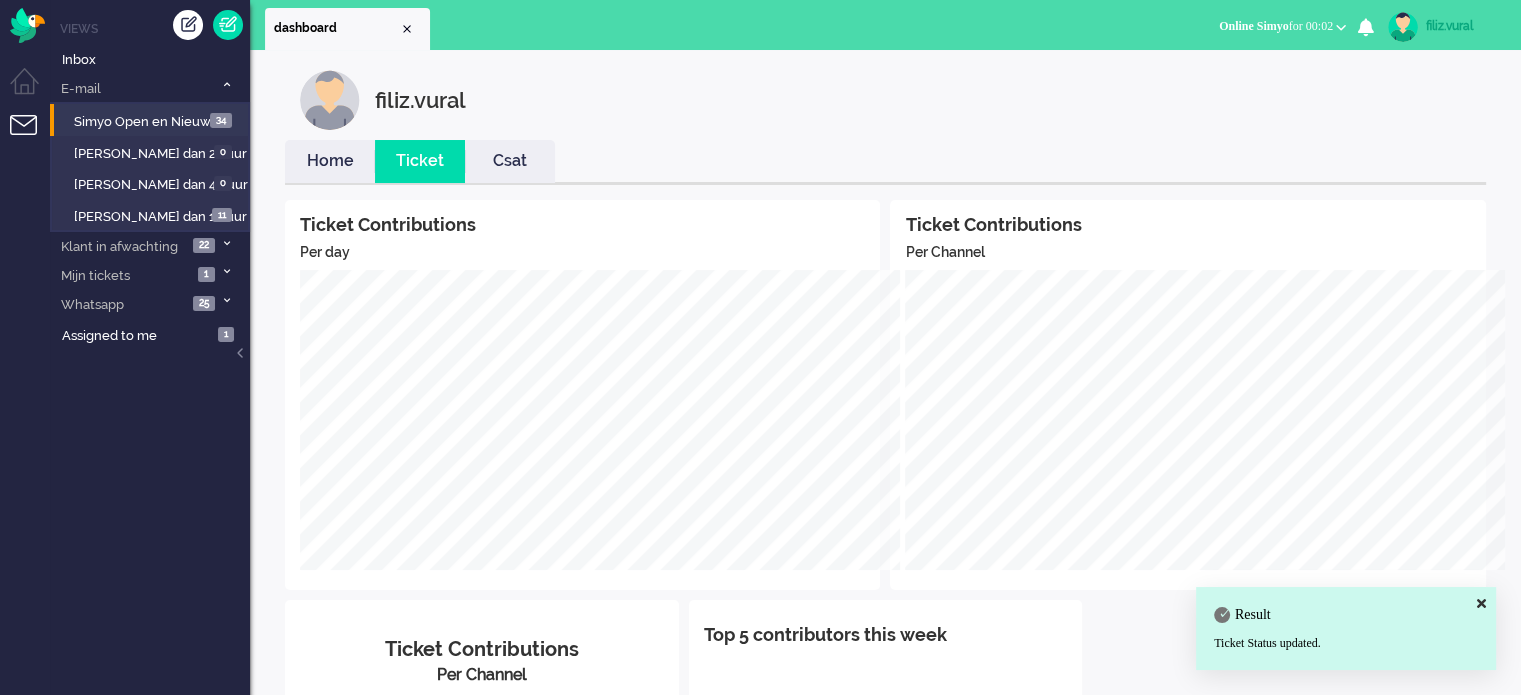 click on "Home" at bounding box center [330, 161] 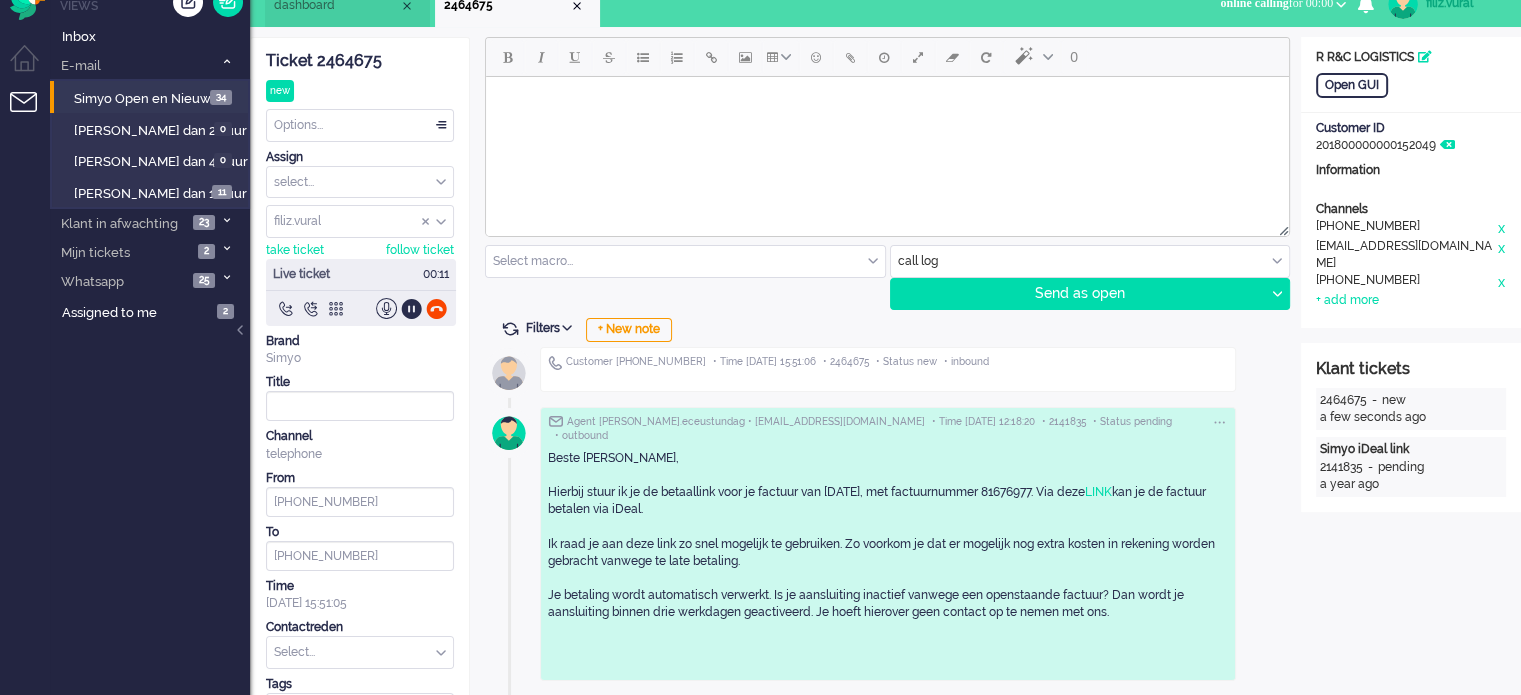 scroll, scrollTop: 0, scrollLeft: 0, axis: both 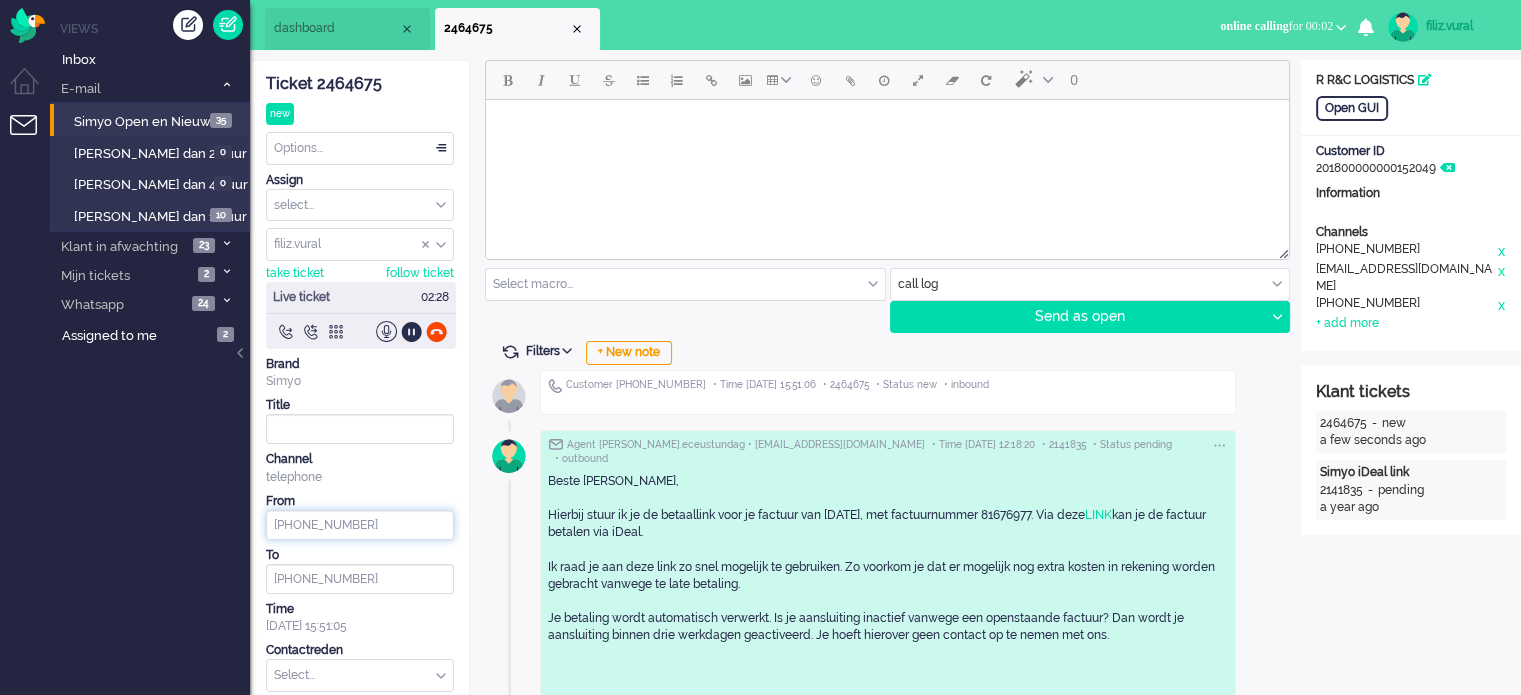 drag, startPoint x: 368, startPoint y: 527, endPoint x: 364, endPoint y: 546, distance: 19.416489 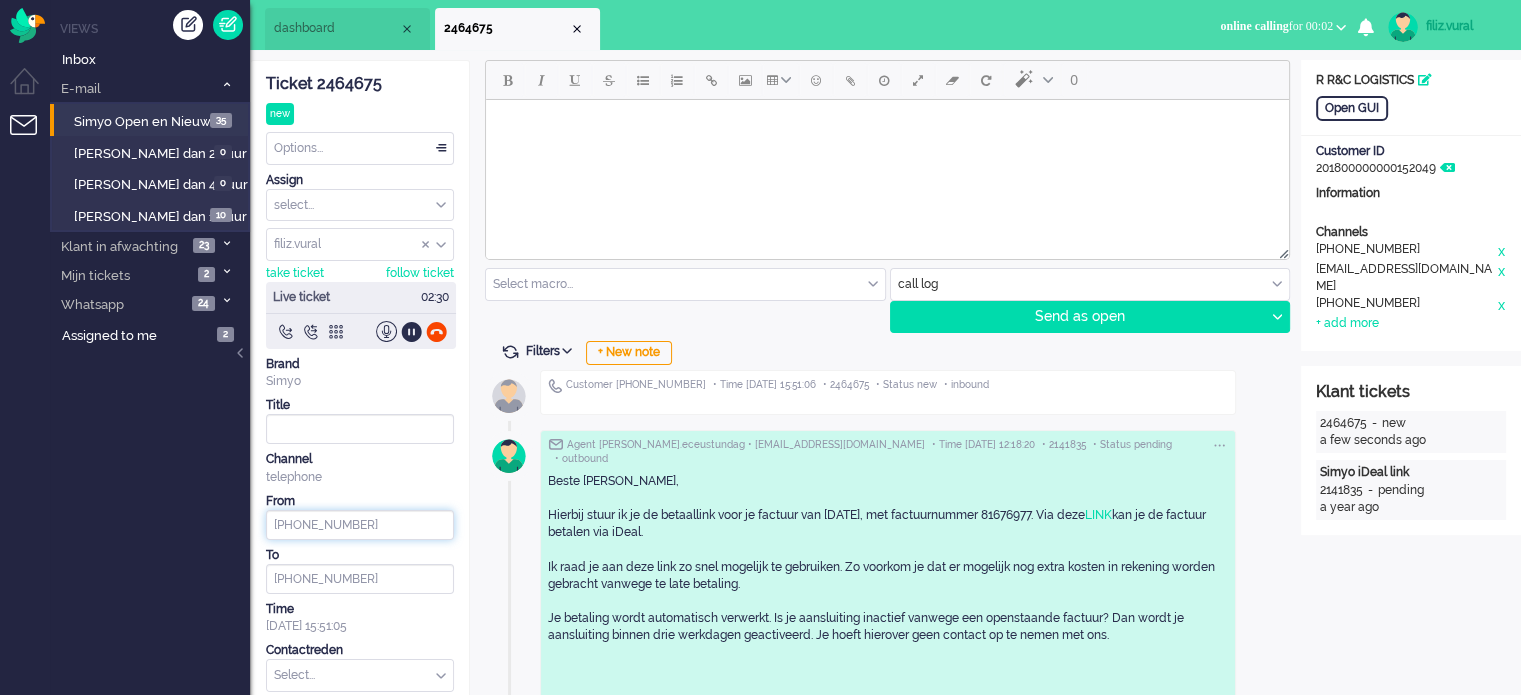 click on "[PHONE_NUMBER]" 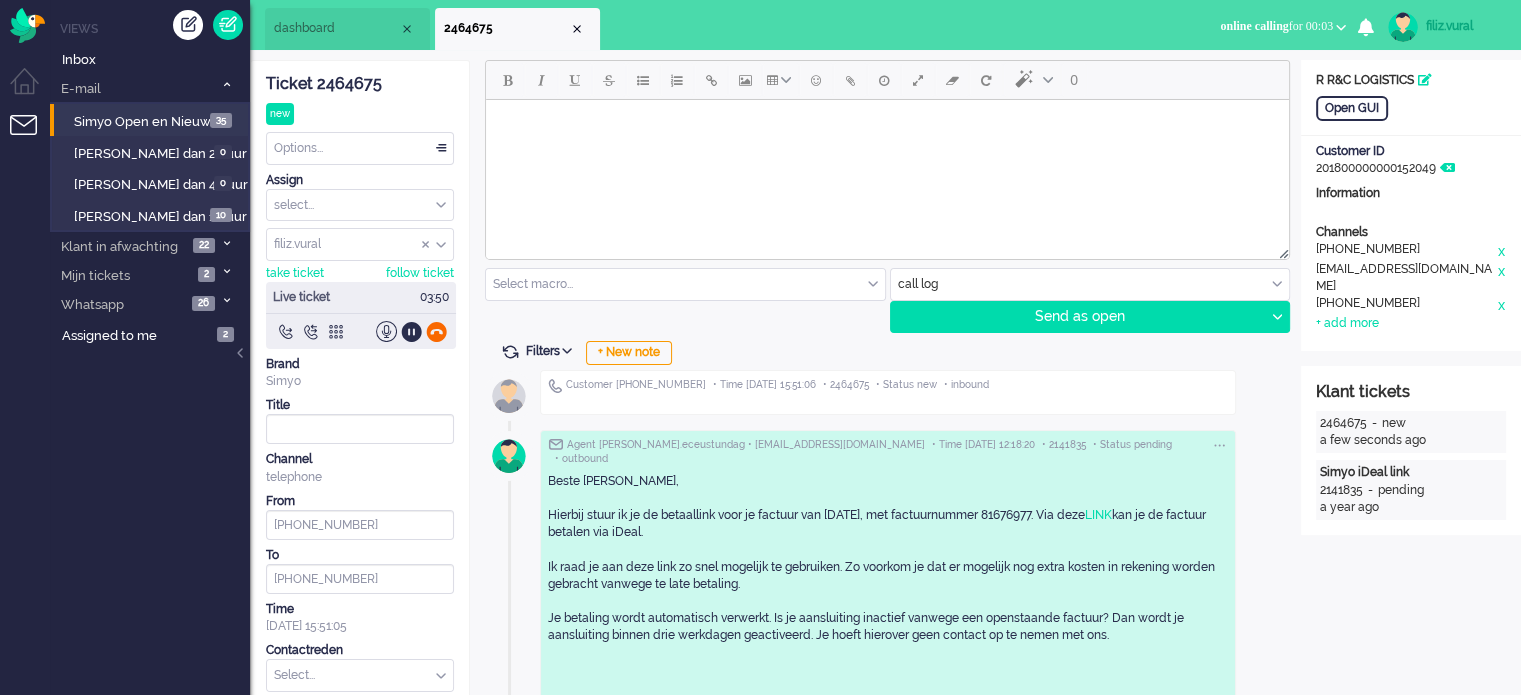 click 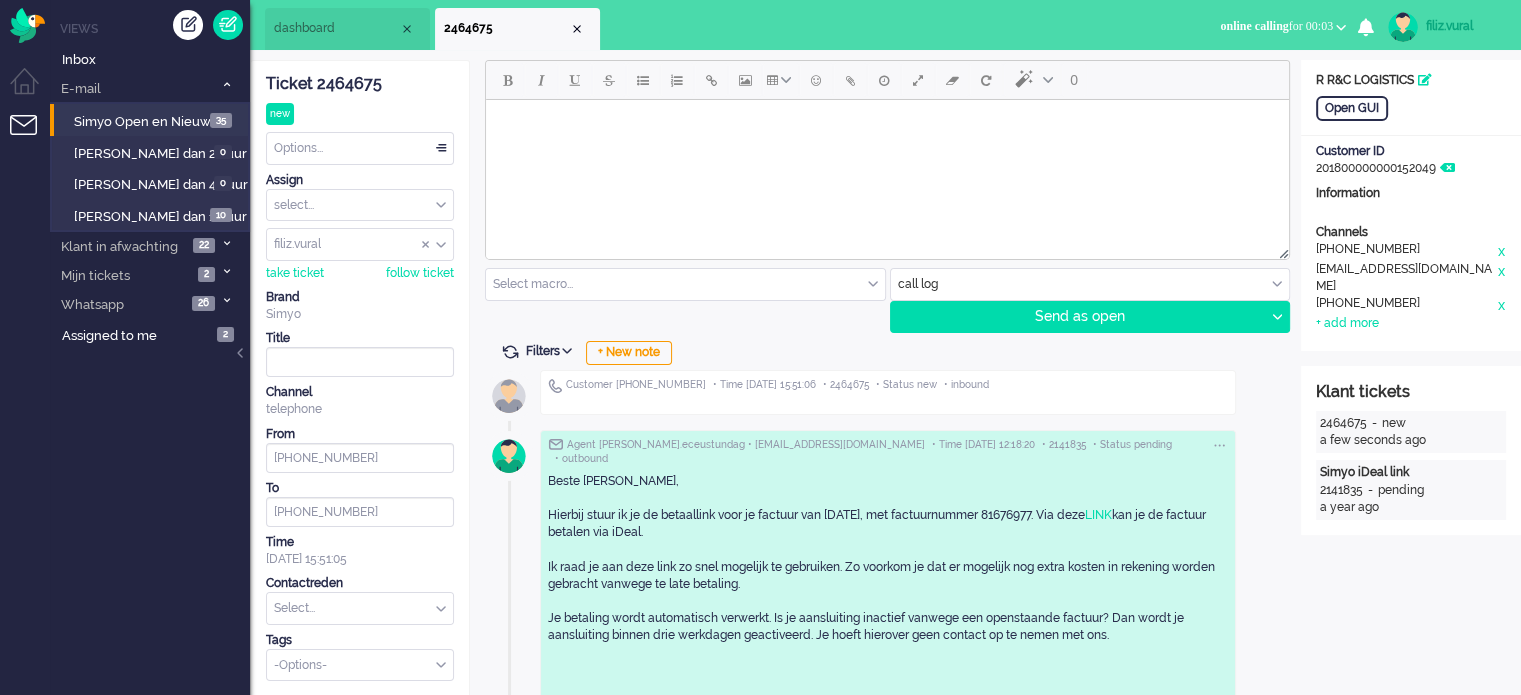 drag, startPoint x: 333, startPoint y: 86, endPoint x: 458, endPoint y: 215, distance: 179.6274 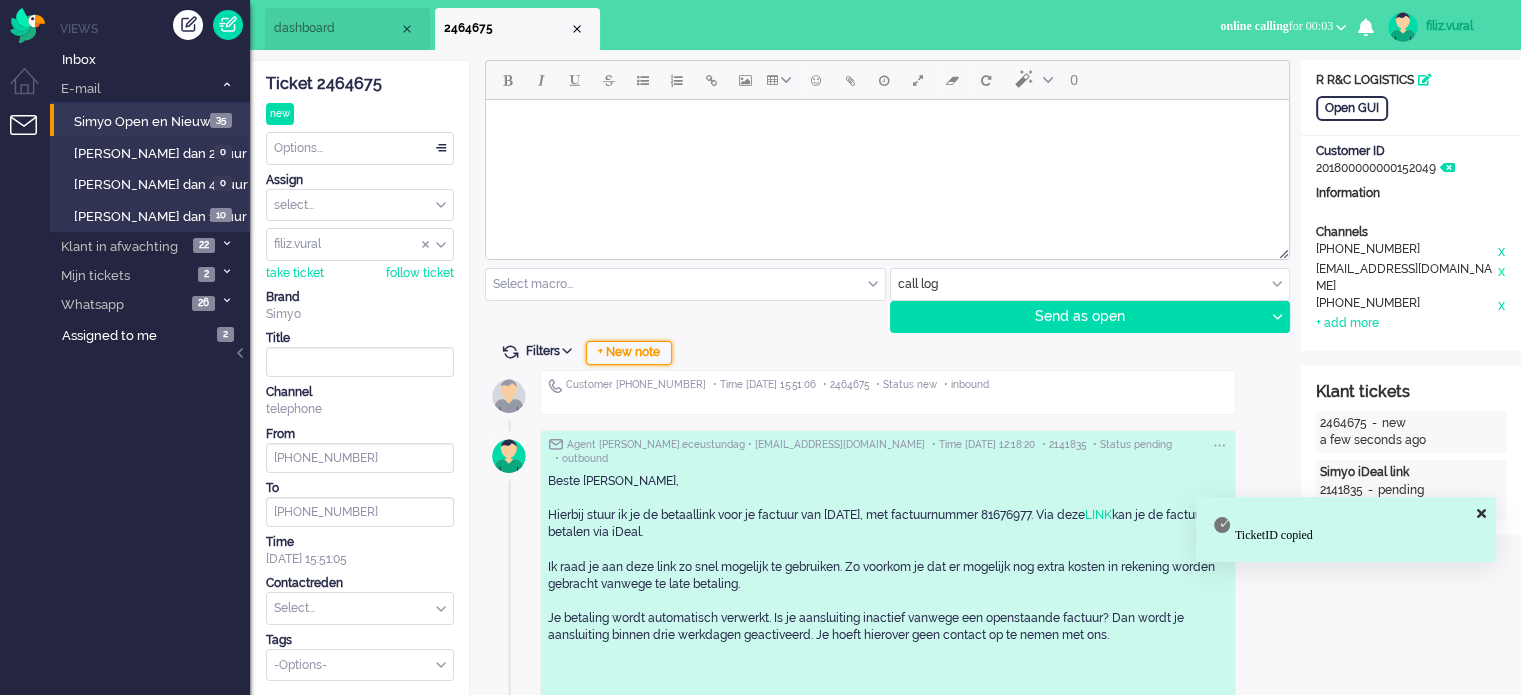 click on "+ New note" at bounding box center (629, 353) 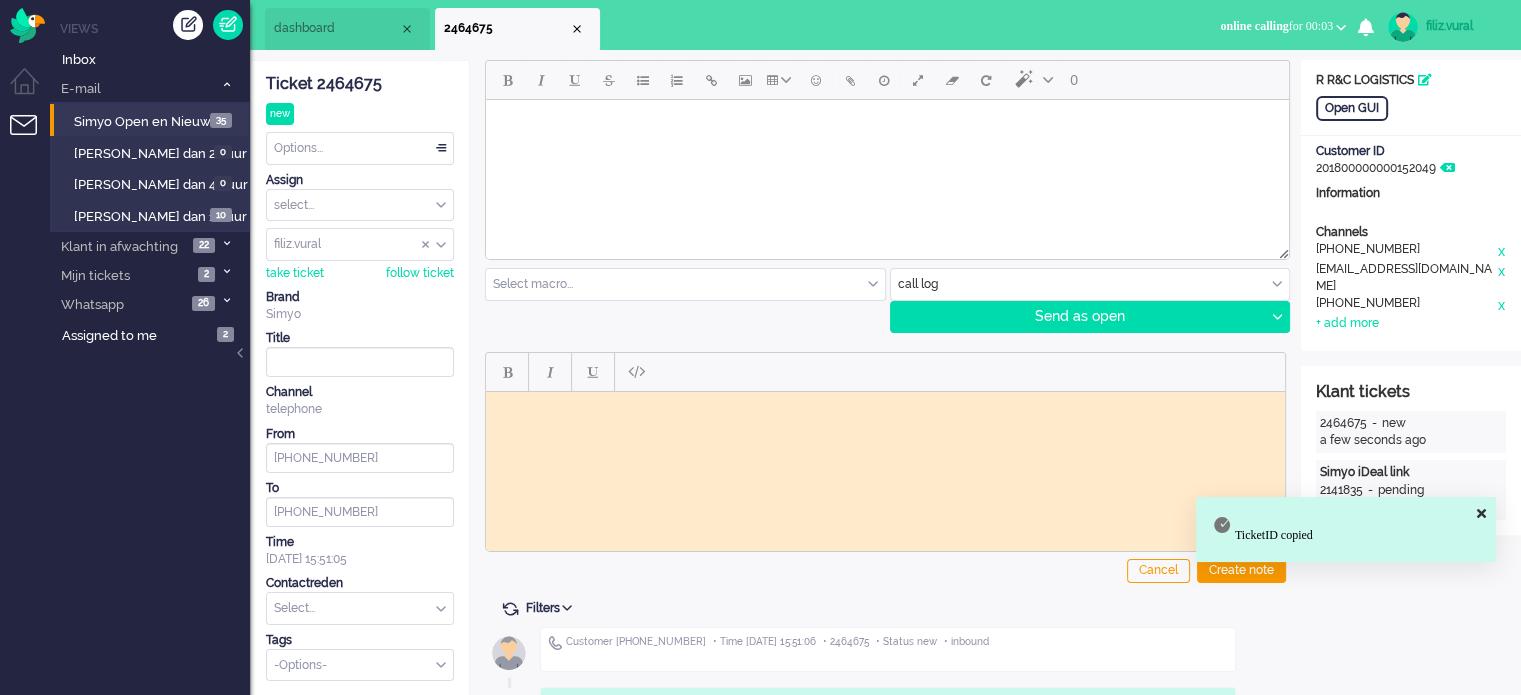 scroll, scrollTop: 0, scrollLeft: 0, axis: both 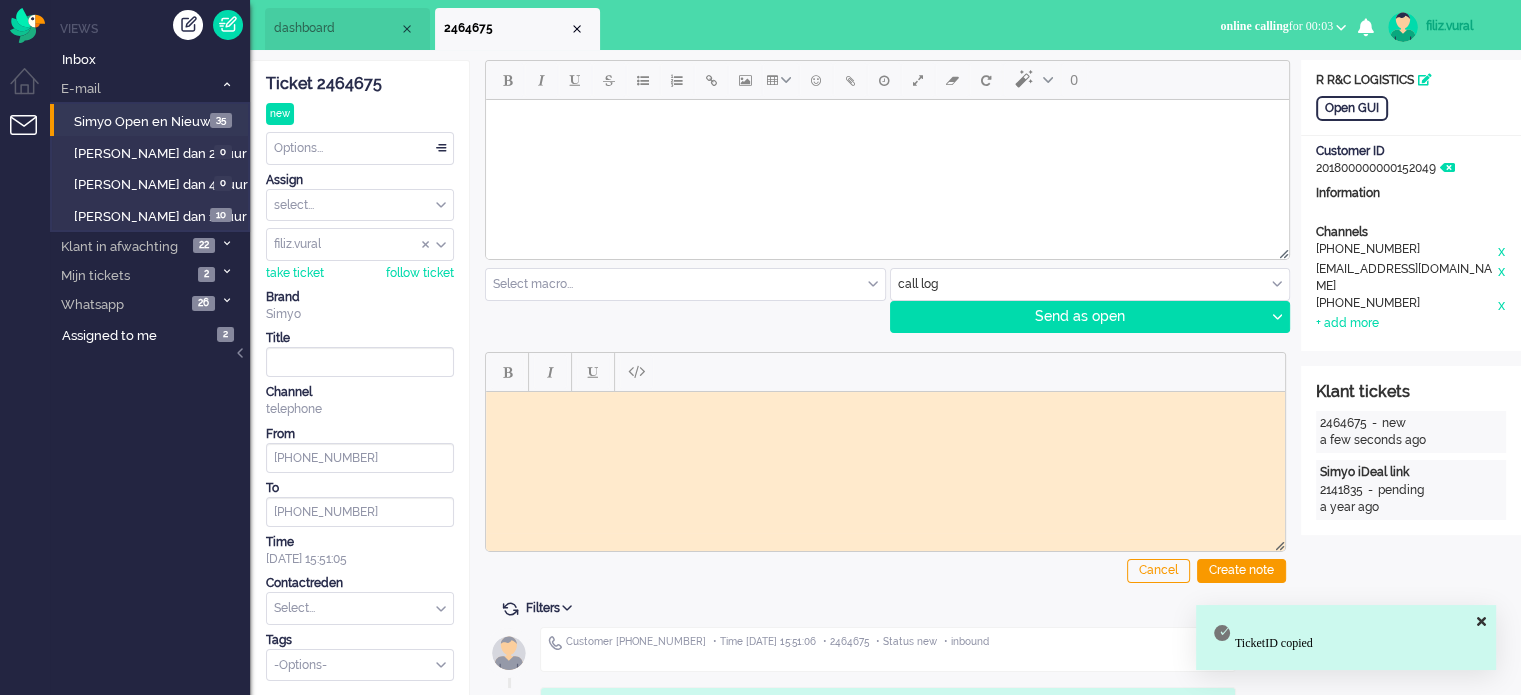 paste 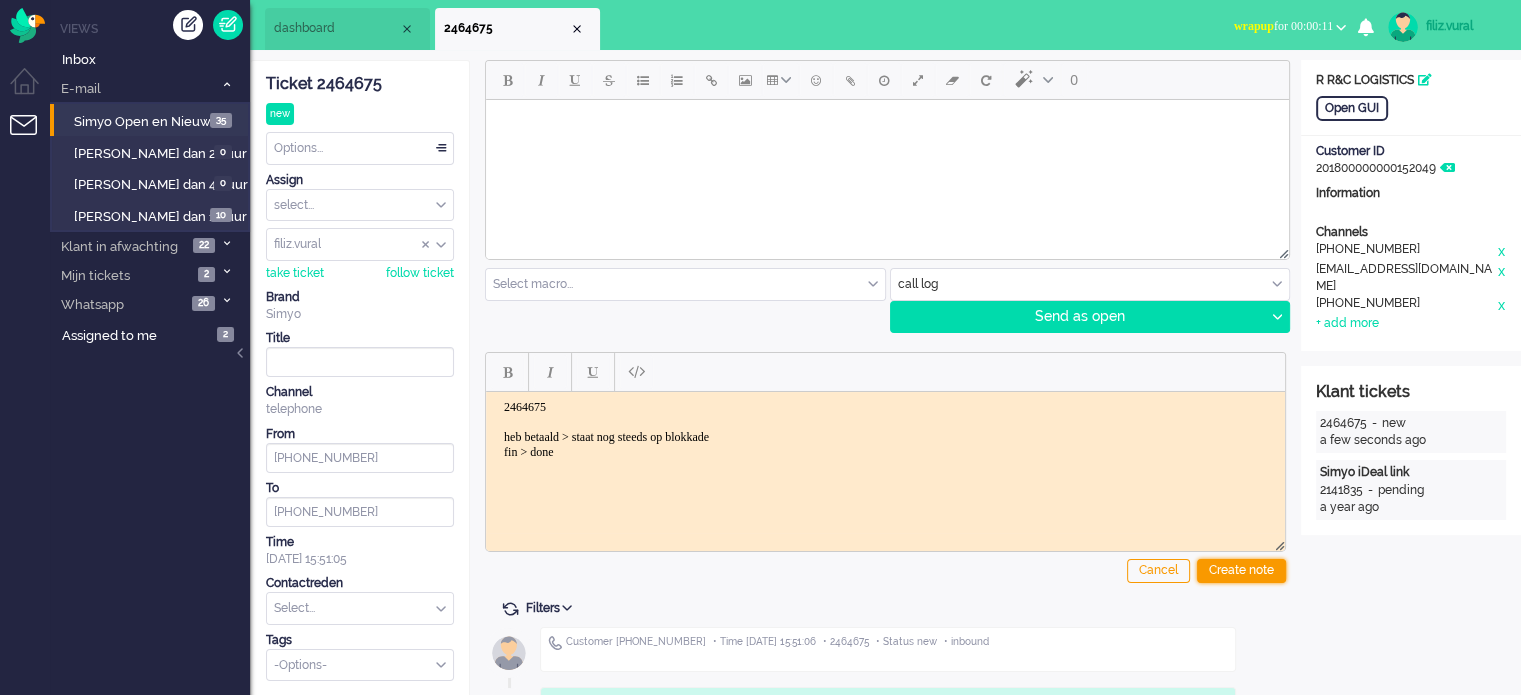 drag, startPoint x: 1274, startPoint y: 562, endPoint x: 768, endPoint y: 138, distance: 660.1606 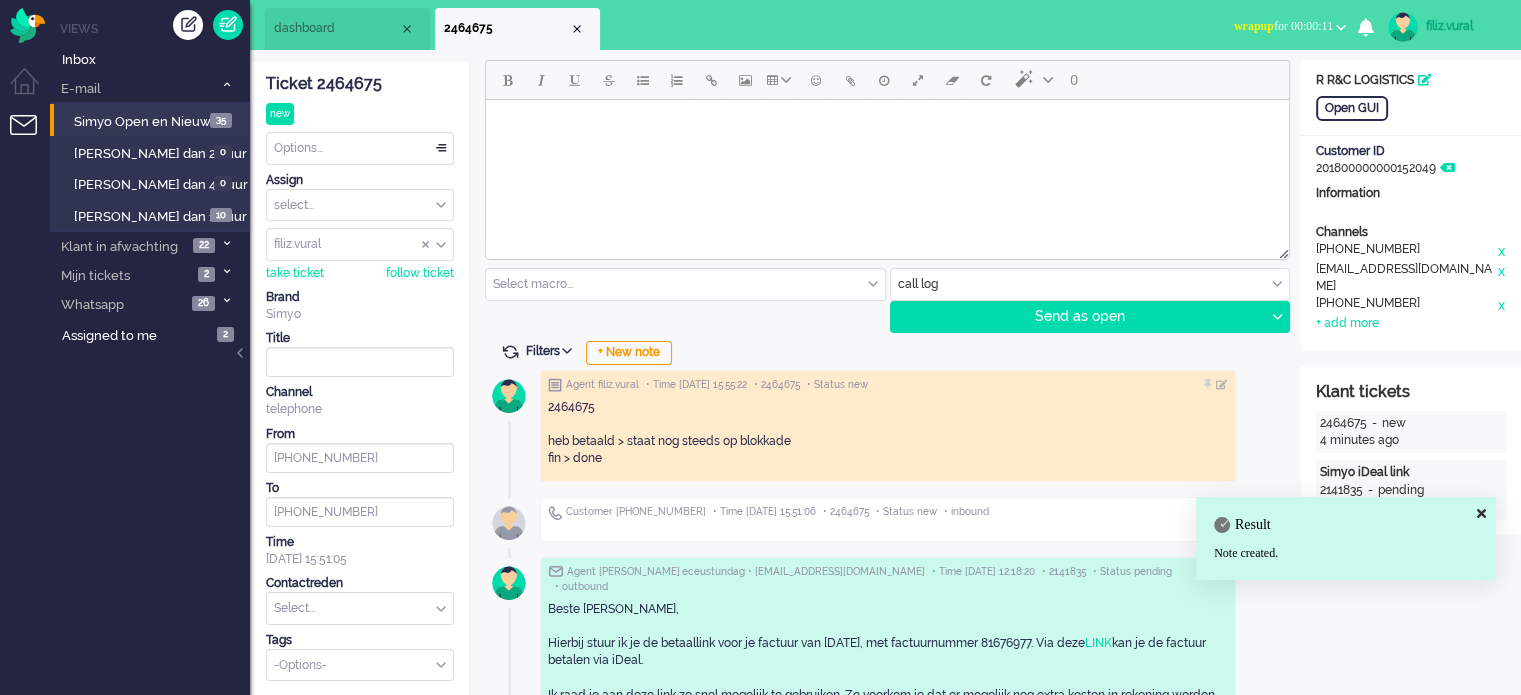 click on "wrapup  for 00:00:11" at bounding box center (1283, 26) 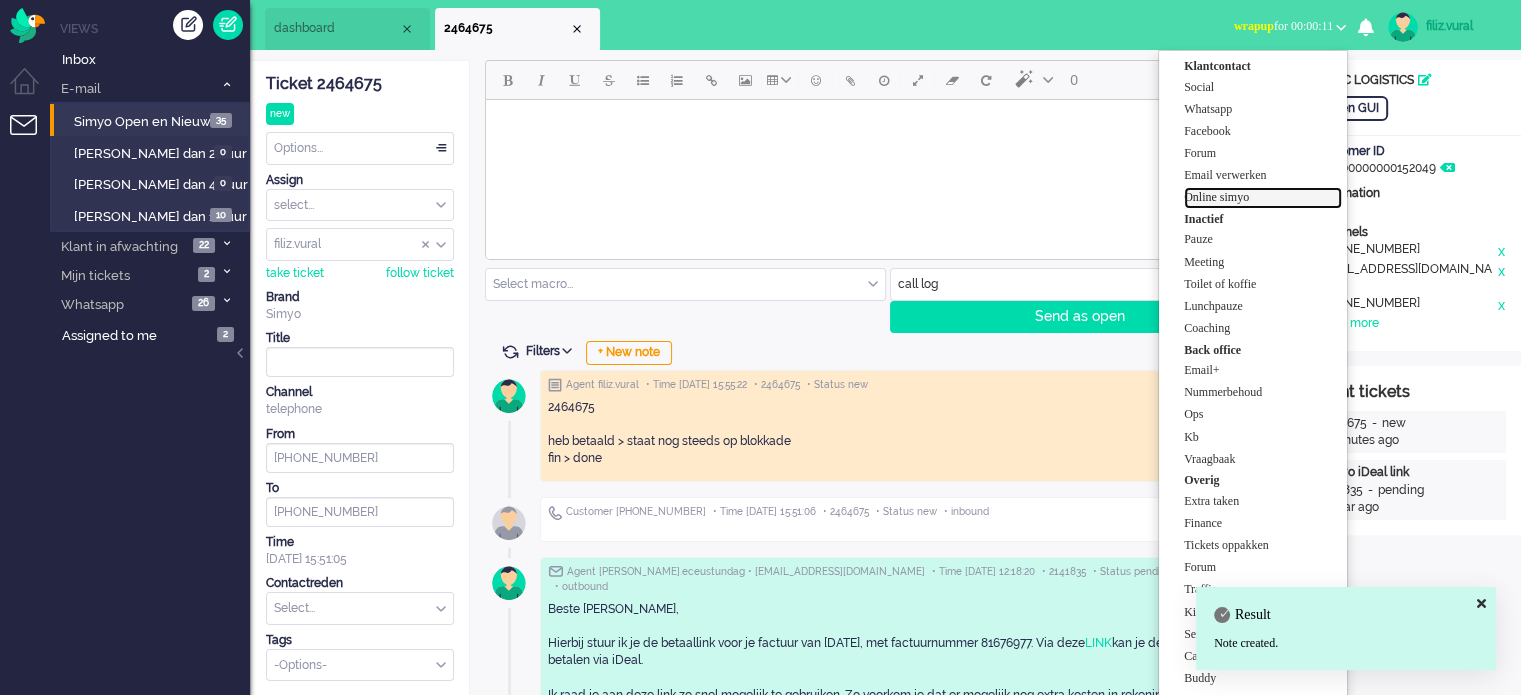 click on "Online simyo" at bounding box center [1263, 197] 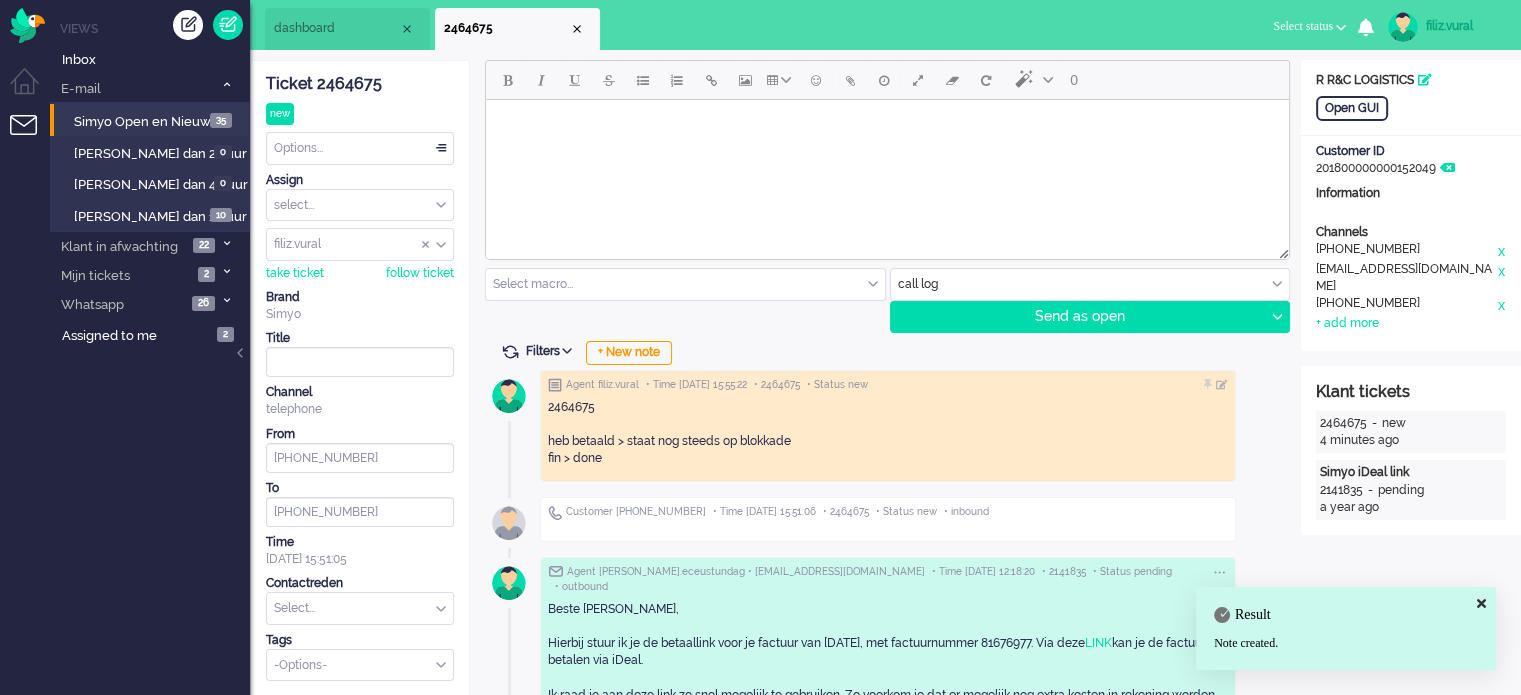click at bounding box center (360, 608) 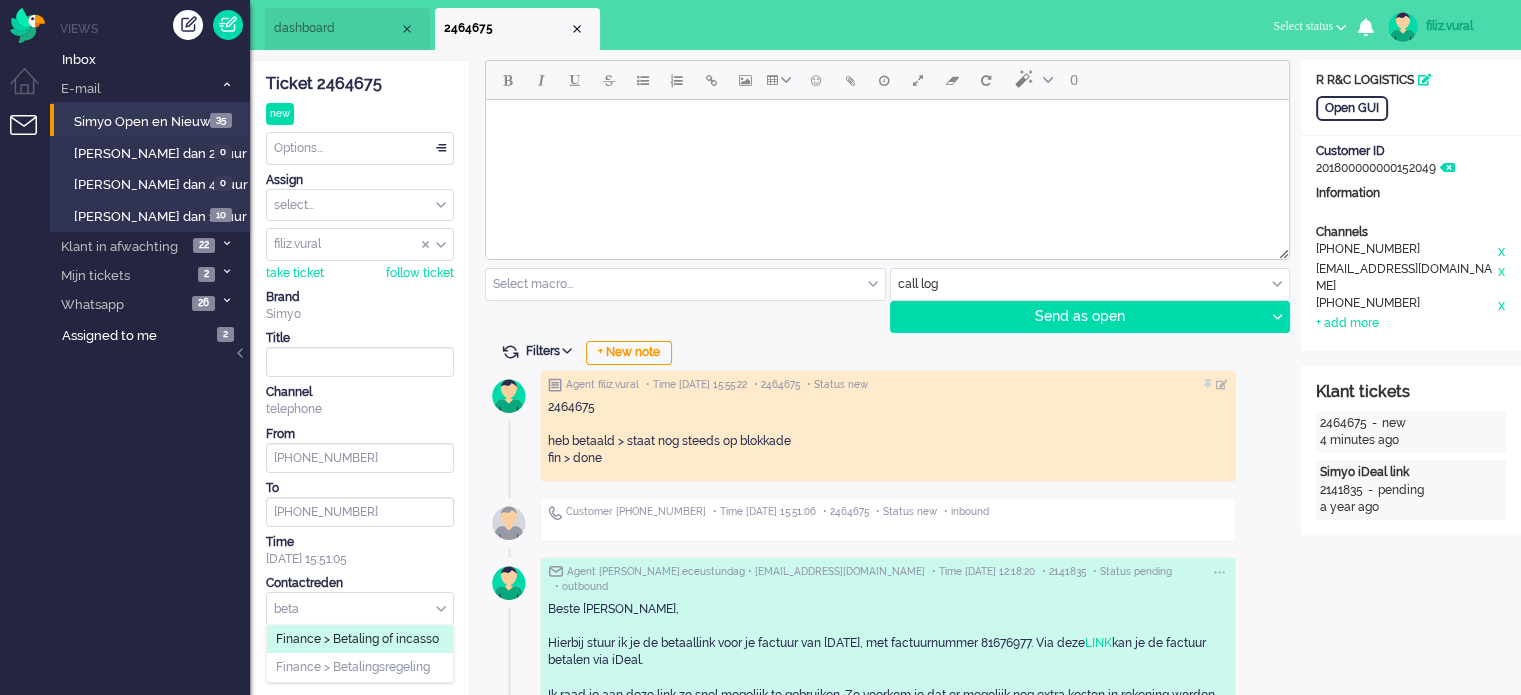type on "beta" 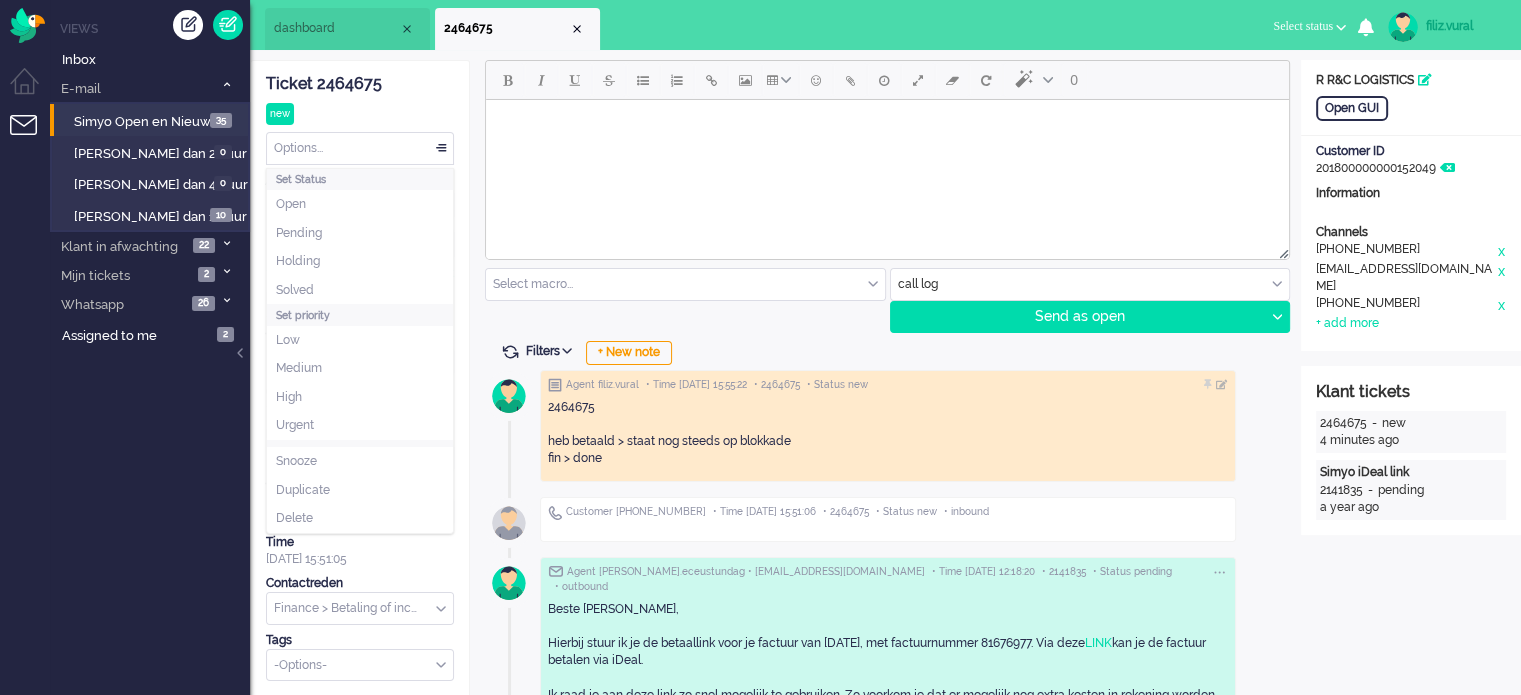 click on "Options..." at bounding box center (360, 148) 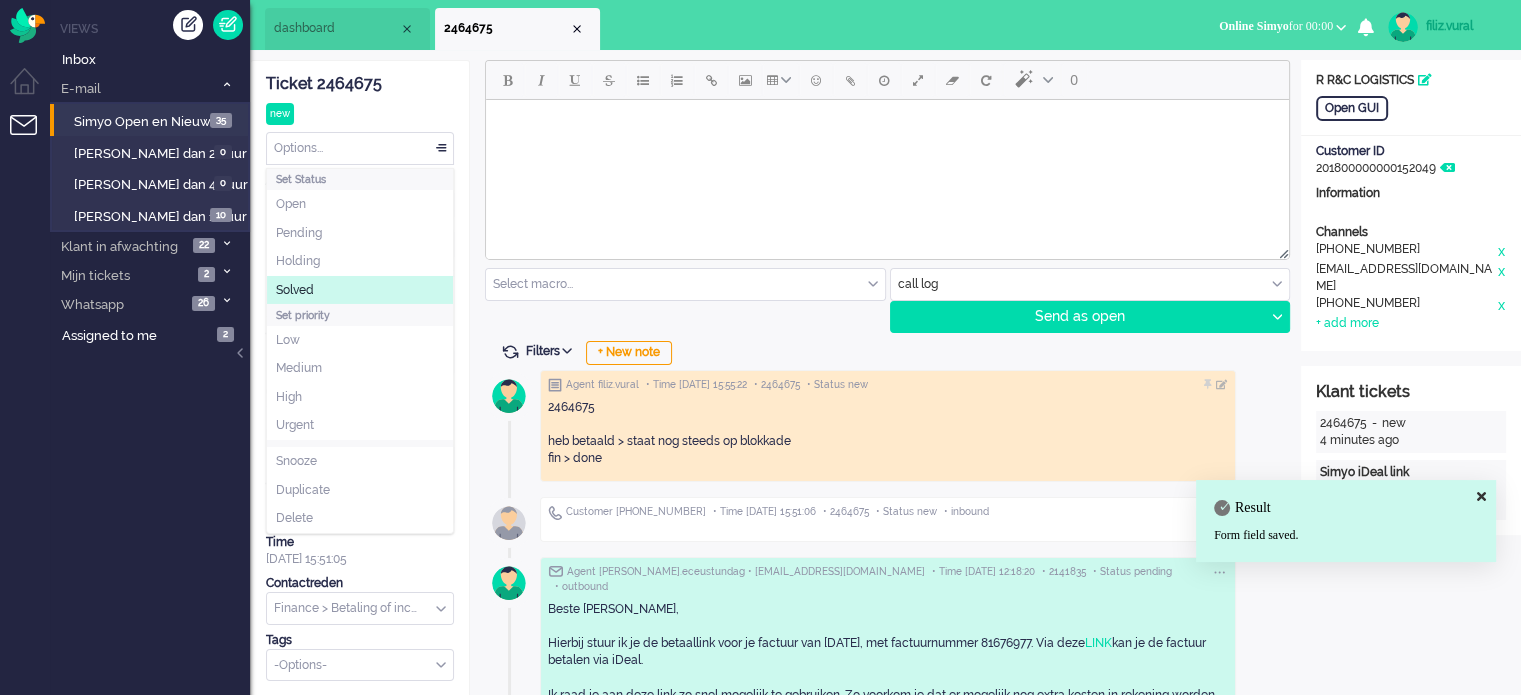 click on "Solved" 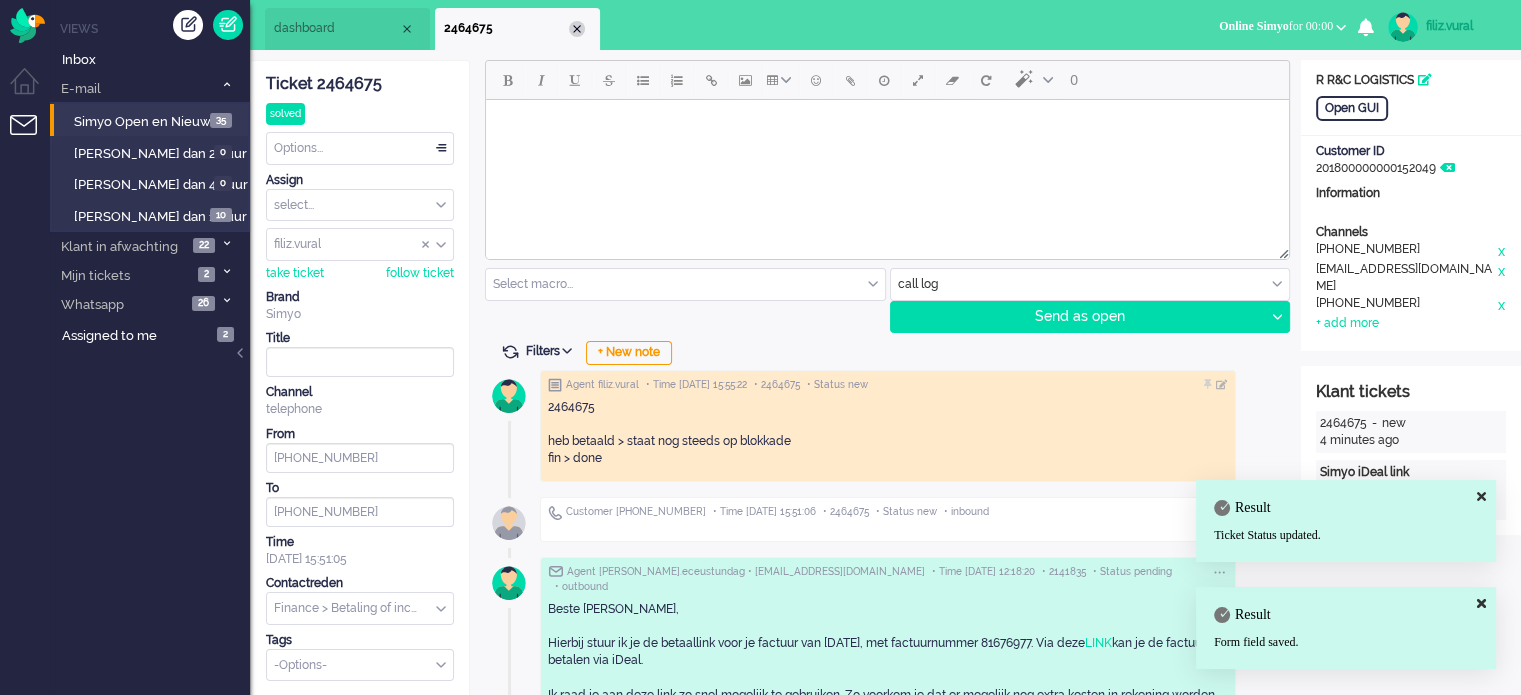click at bounding box center (577, 29) 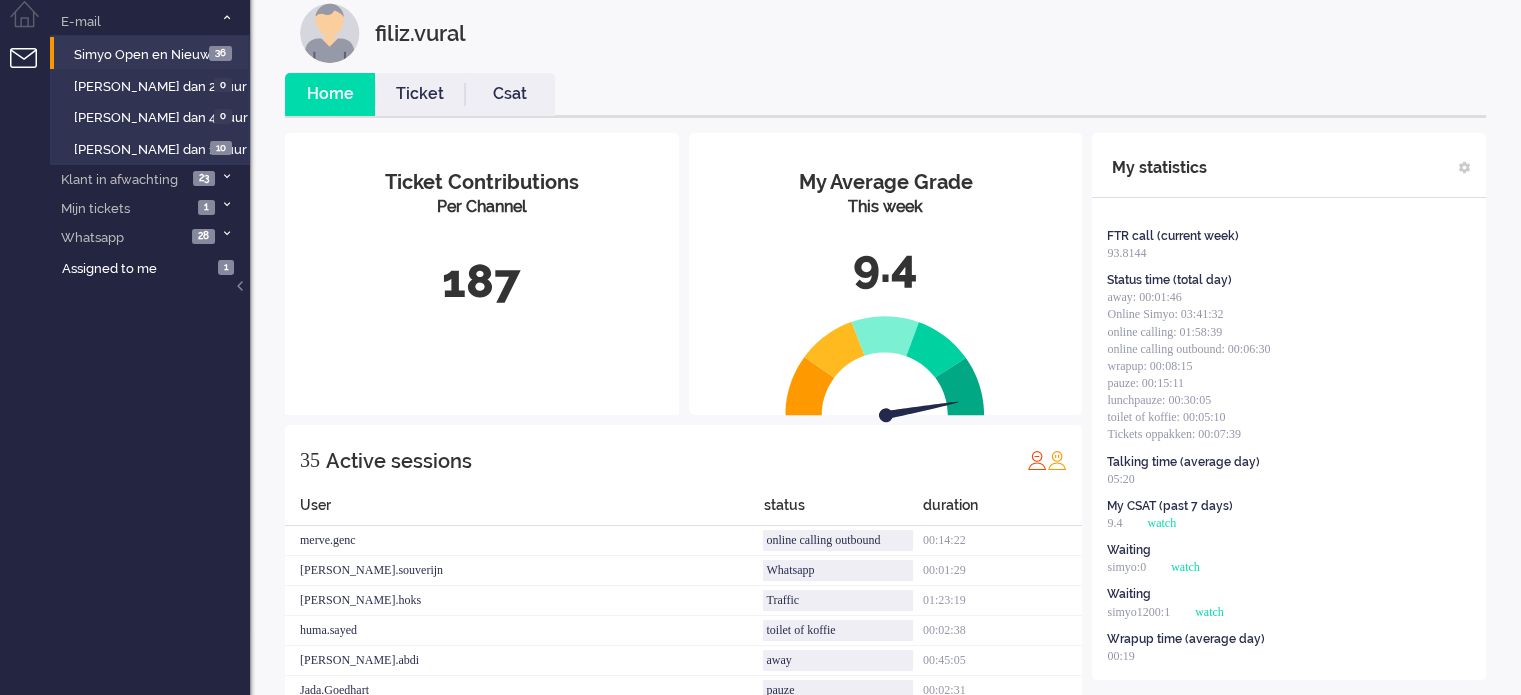 scroll, scrollTop: 0, scrollLeft: 0, axis: both 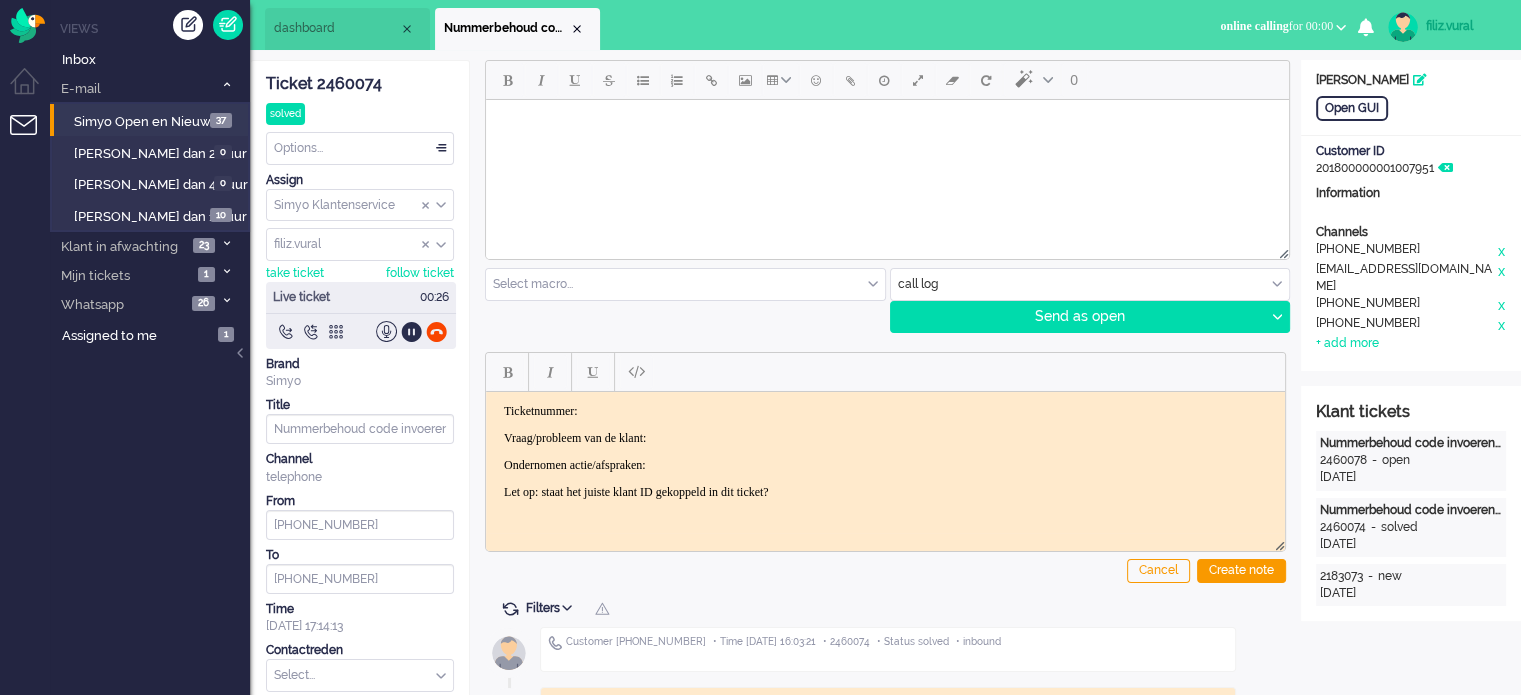 click on "Ticket 2460074" 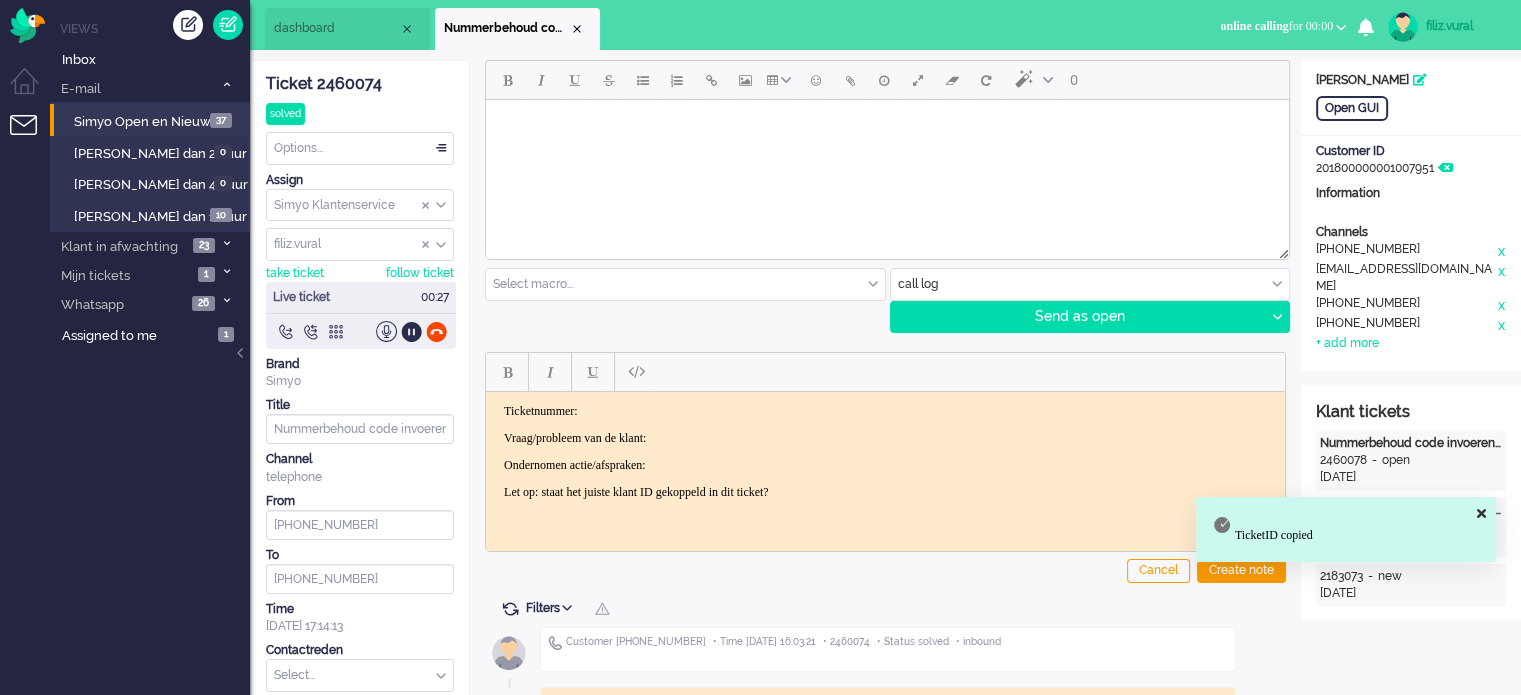 click on "Ticketnummer:" at bounding box center (885, 410) 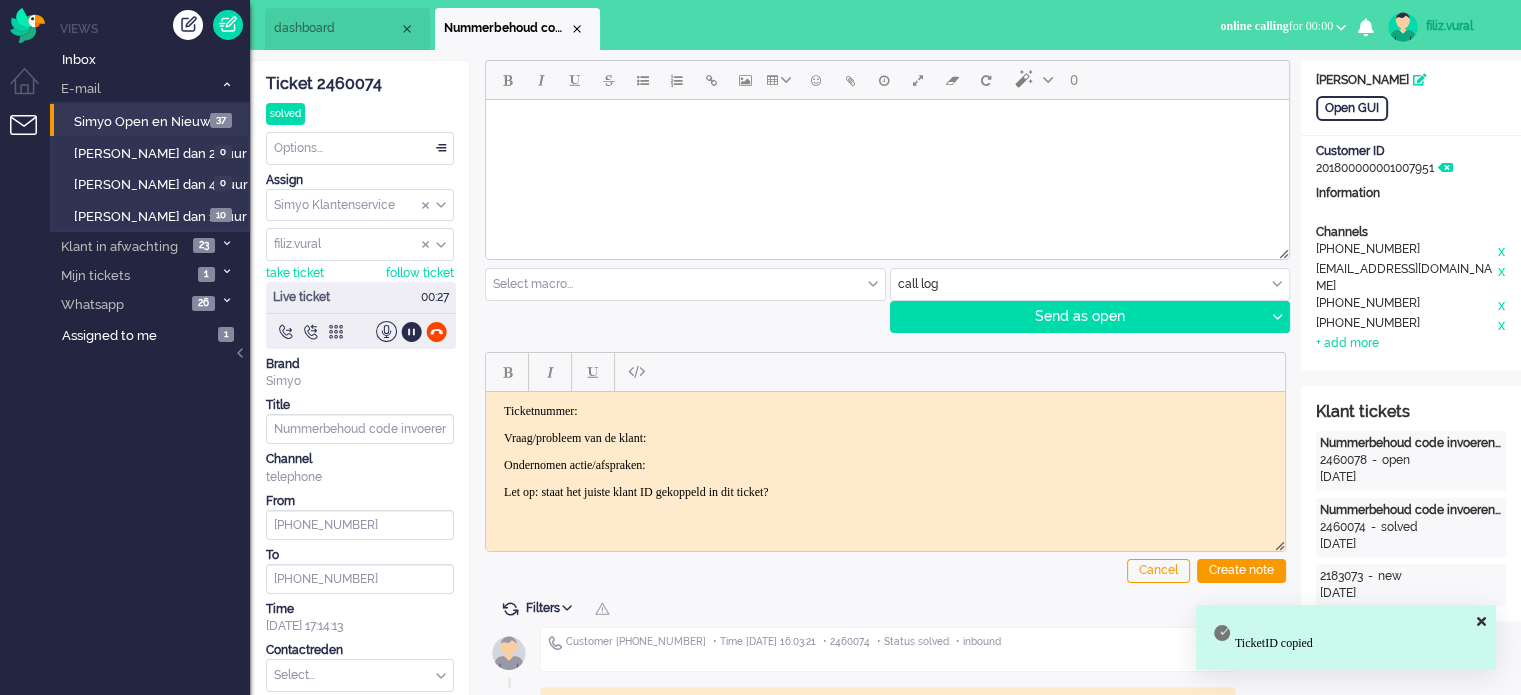 type 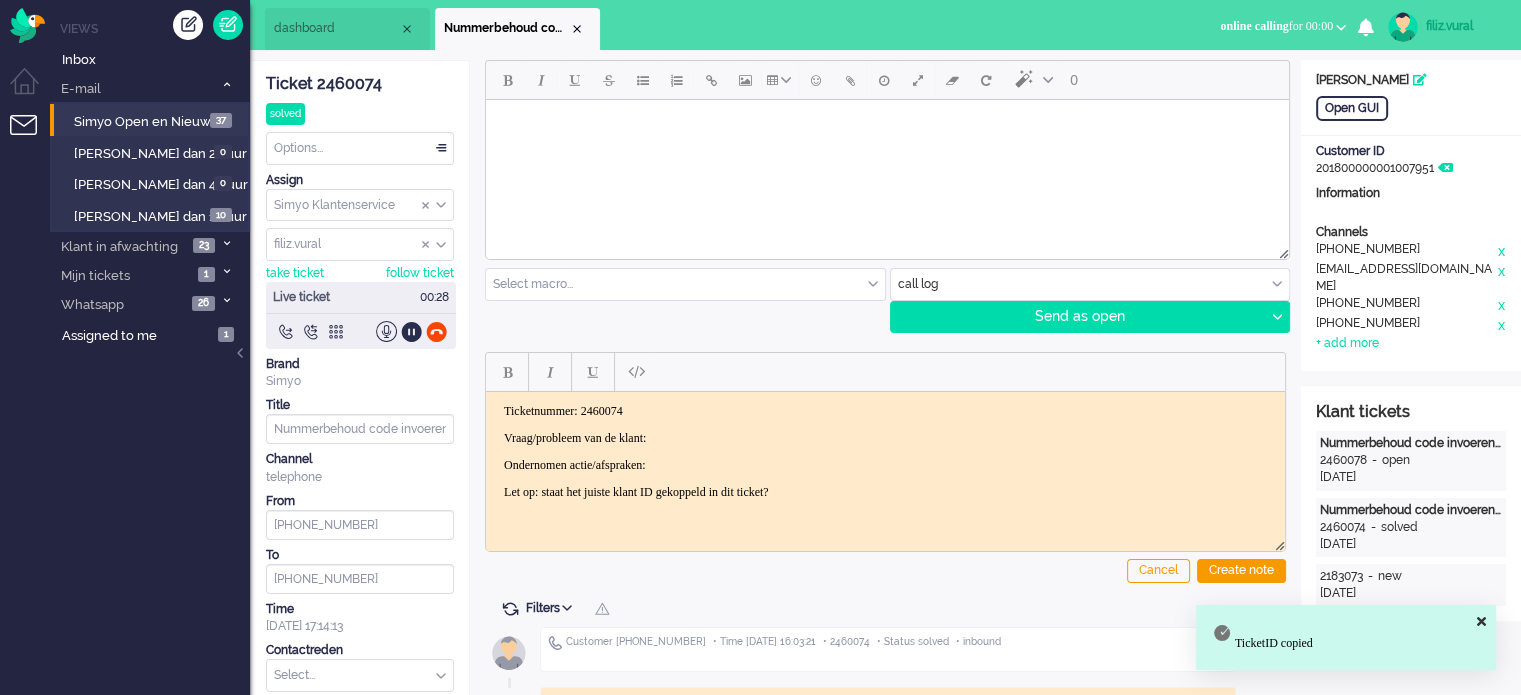 click on "Ticketnummer: 2460074 Vraag/probleem van de klant: Ondernomen actie/afspraken:  Let op: staat het juiste klant ID gekoppeld in dit ticket?" at bounding box center [885, 451] 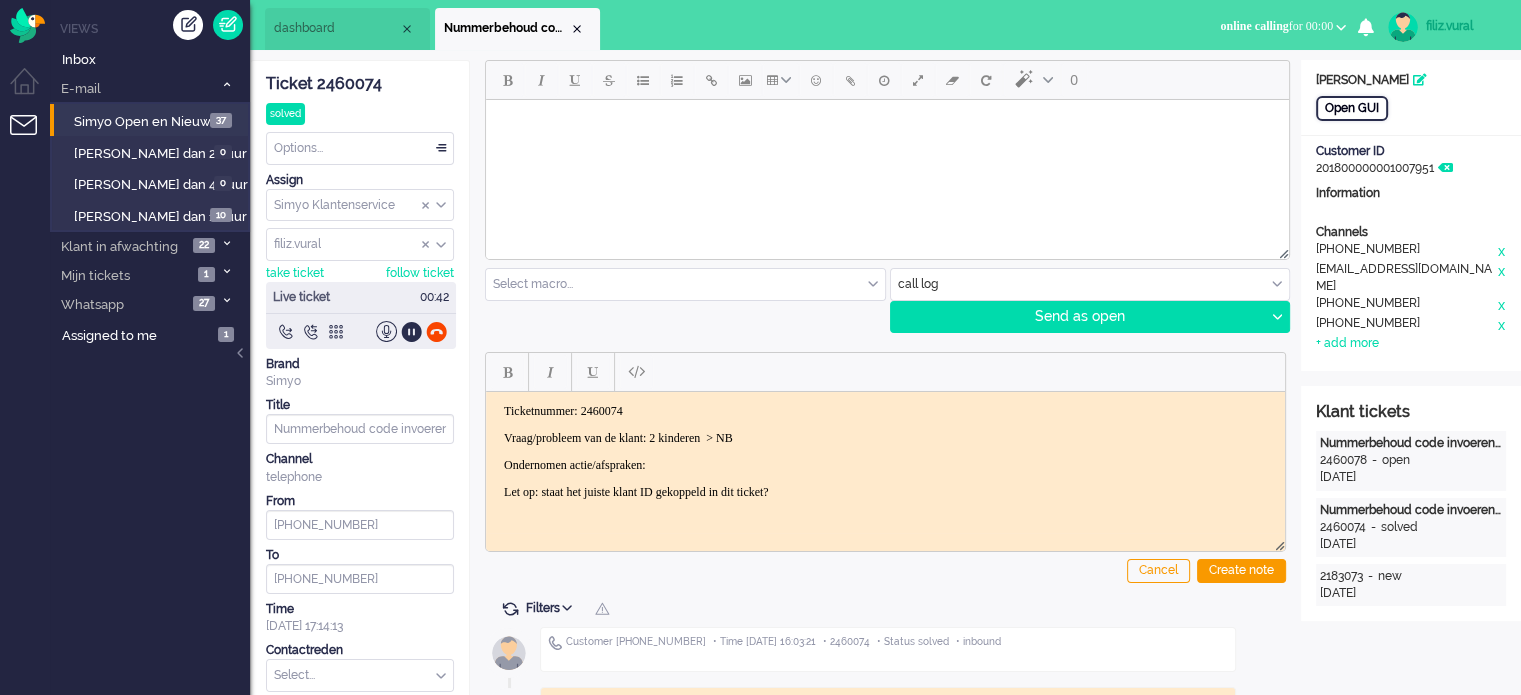 click on "Open GUI" at bounding box center [1352, 108] 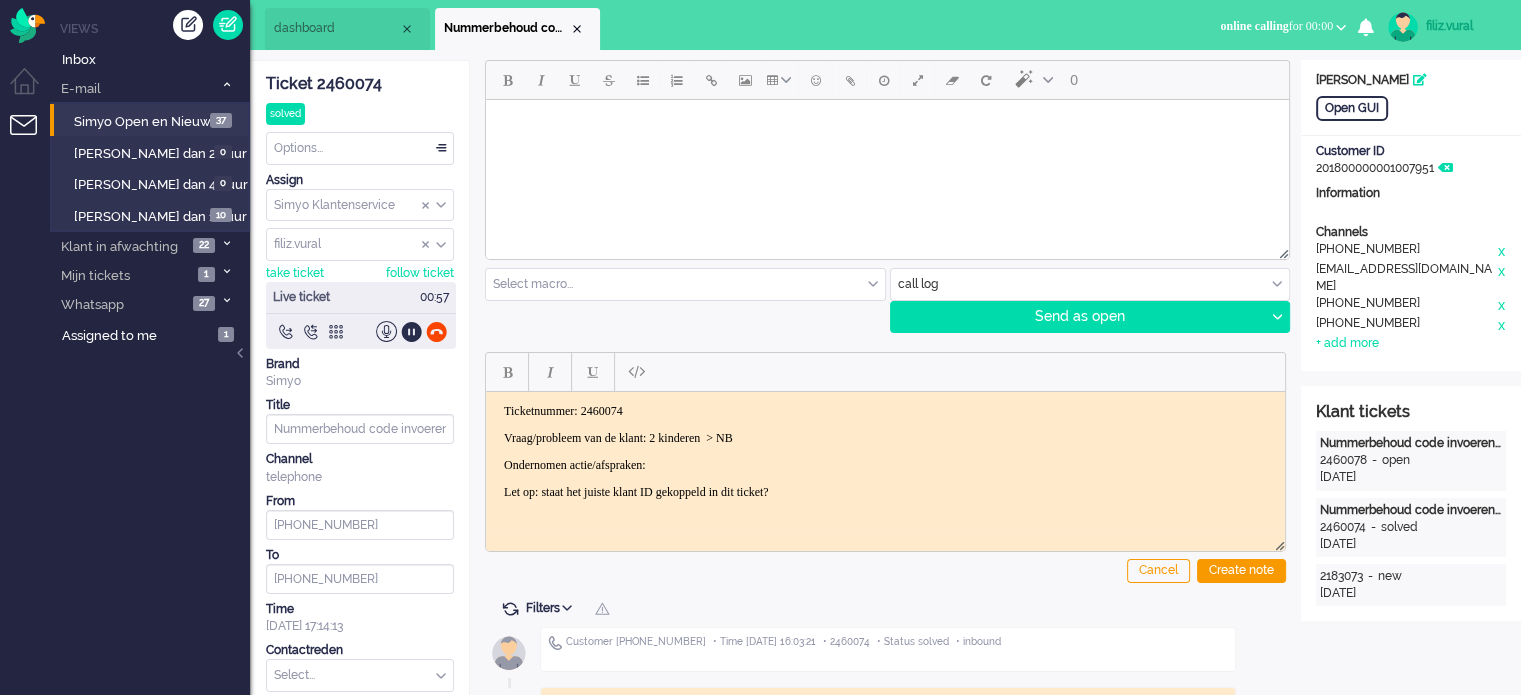 click on "[PHONE_NUMBER]" at bounding box center (1406, 305) 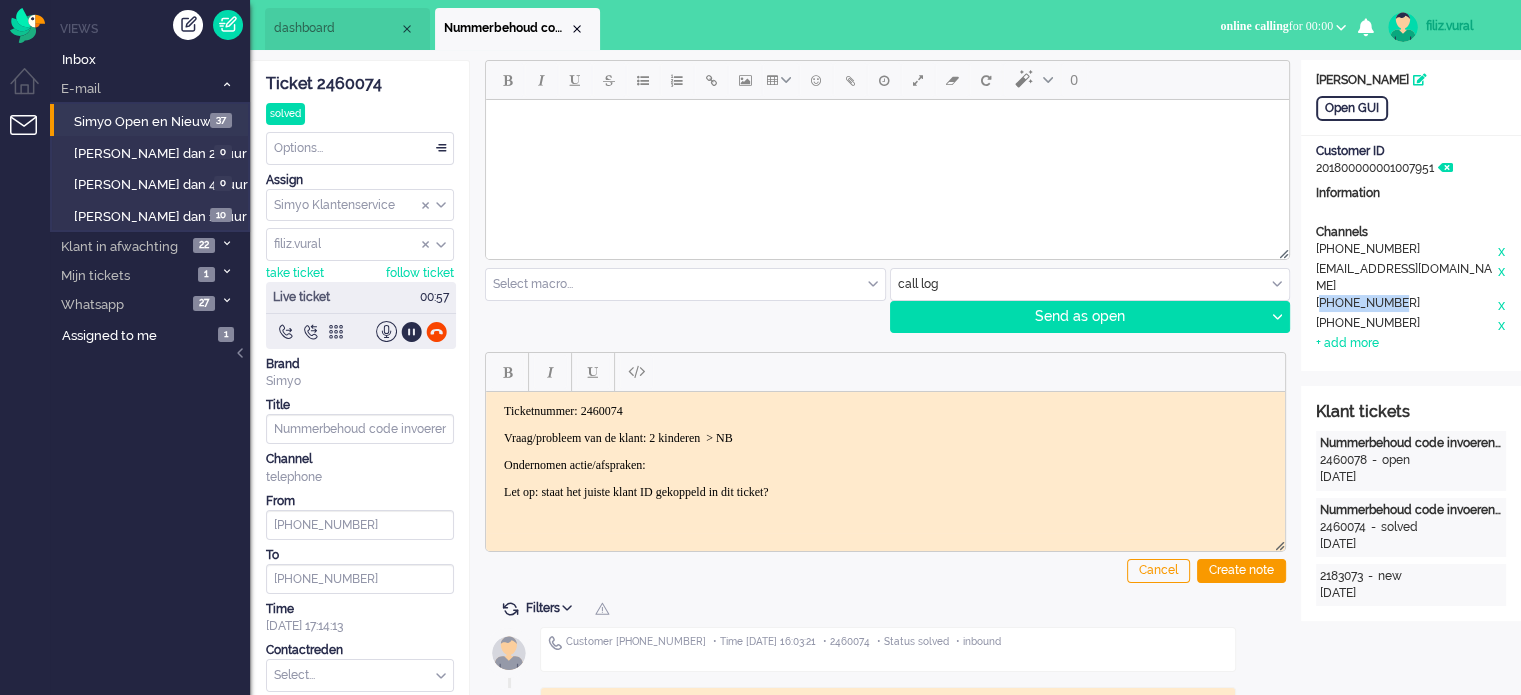 click on "[PHONE_NUMBER]" at bounding box center [1406, 305] 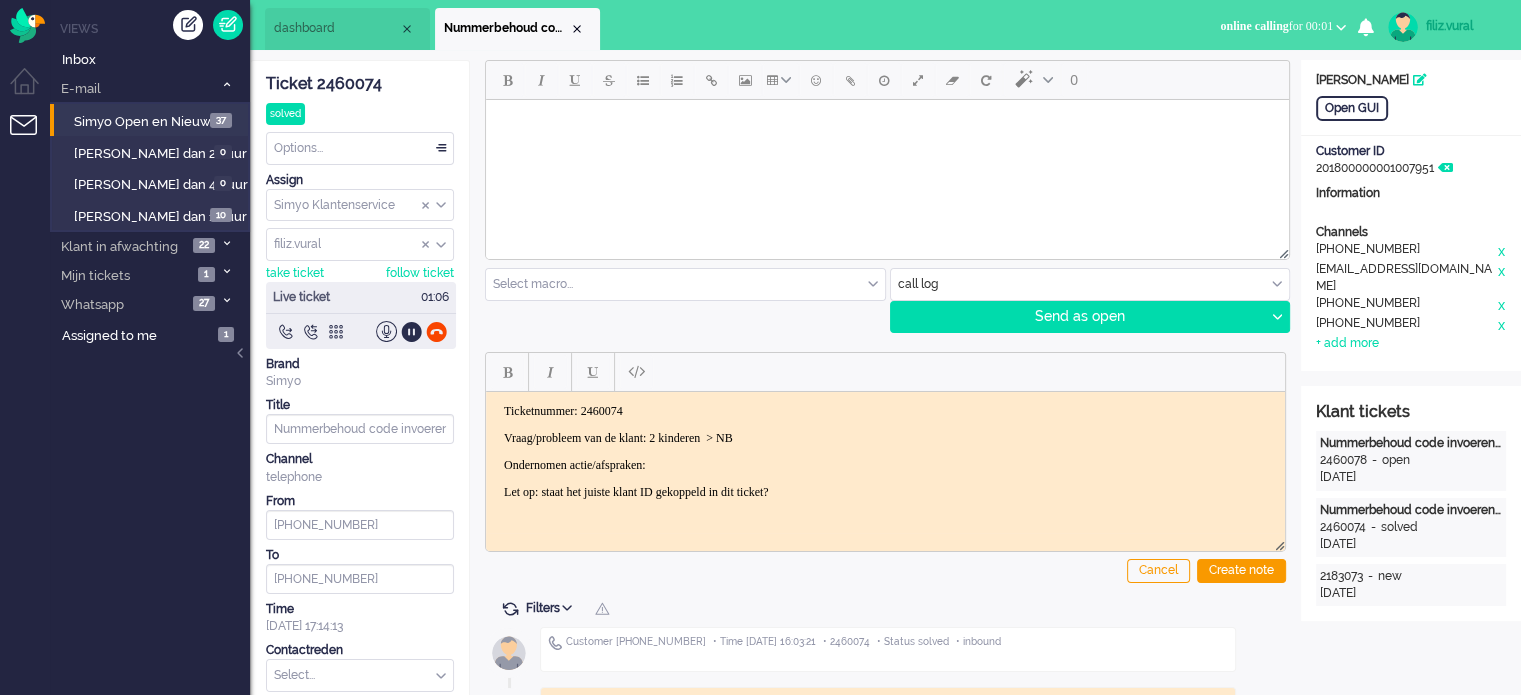 click on "Channels" at bounding box center (1411, 232) 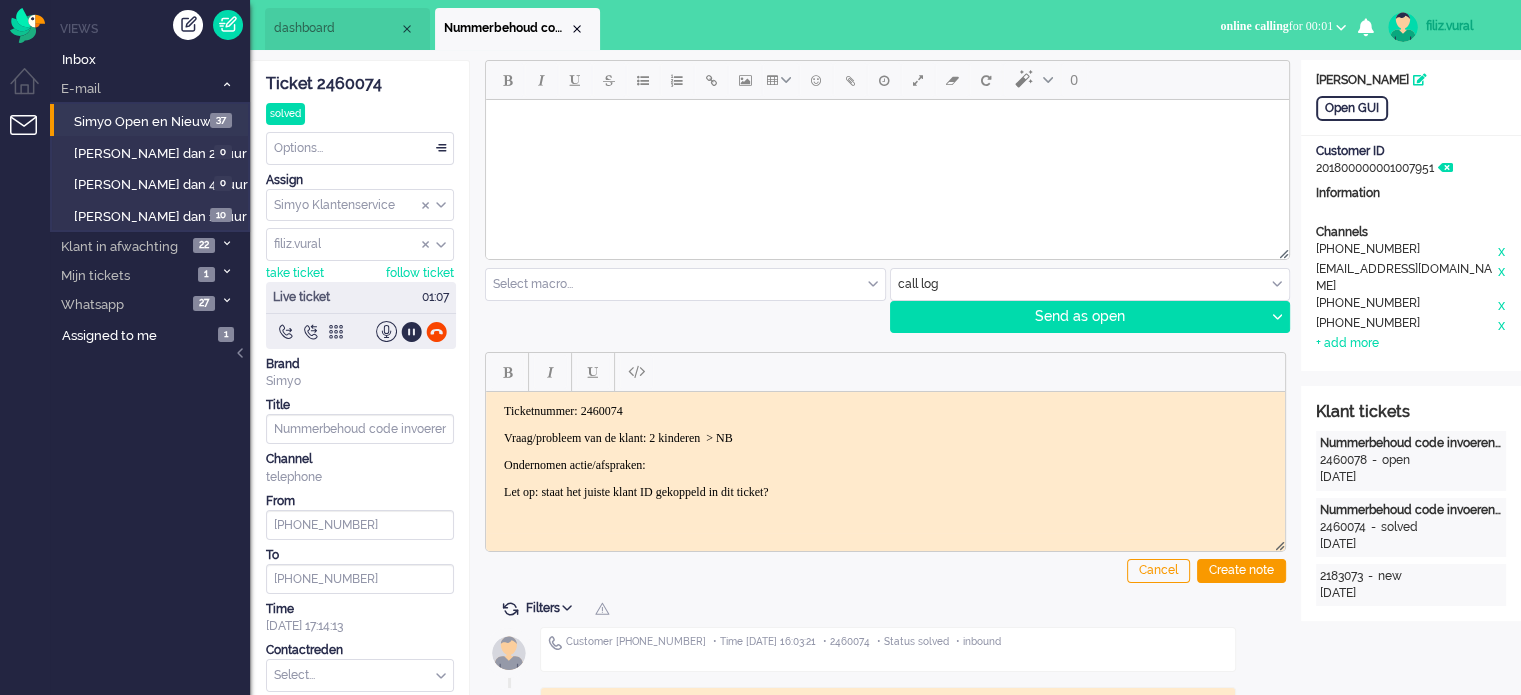click on "[PHONE_NUMBER]" at bounding box center (1406, 325) 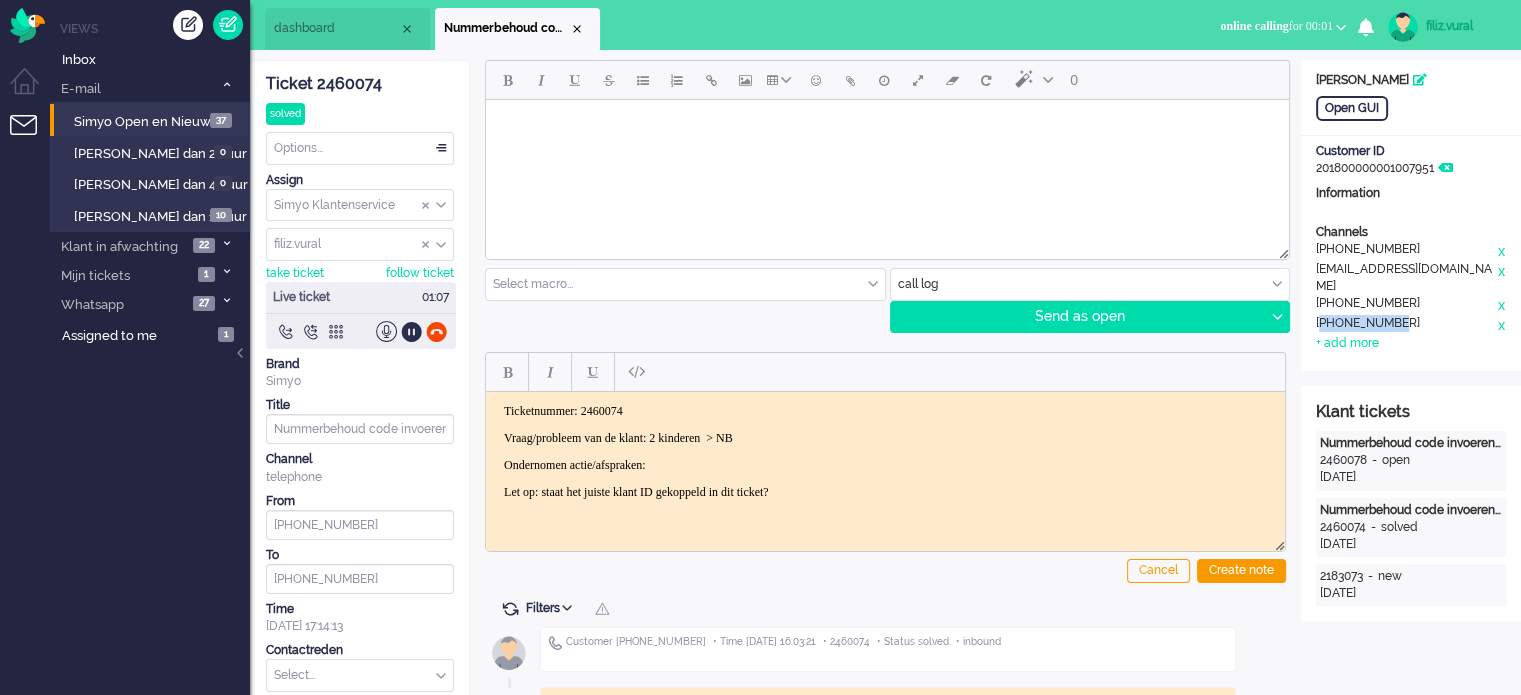 click on "[PHONE_NUMBER]" at bounding box center (1406, 325) 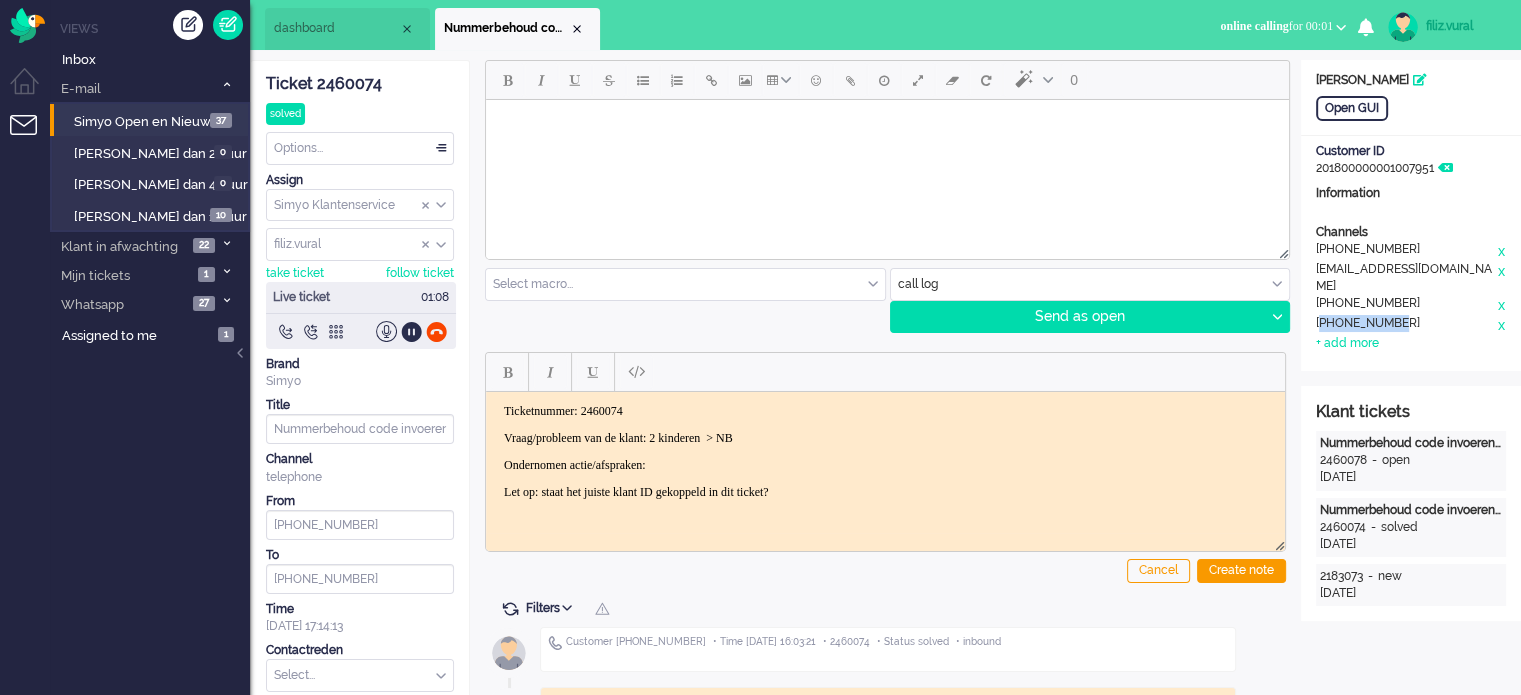 copy on "31638366794" 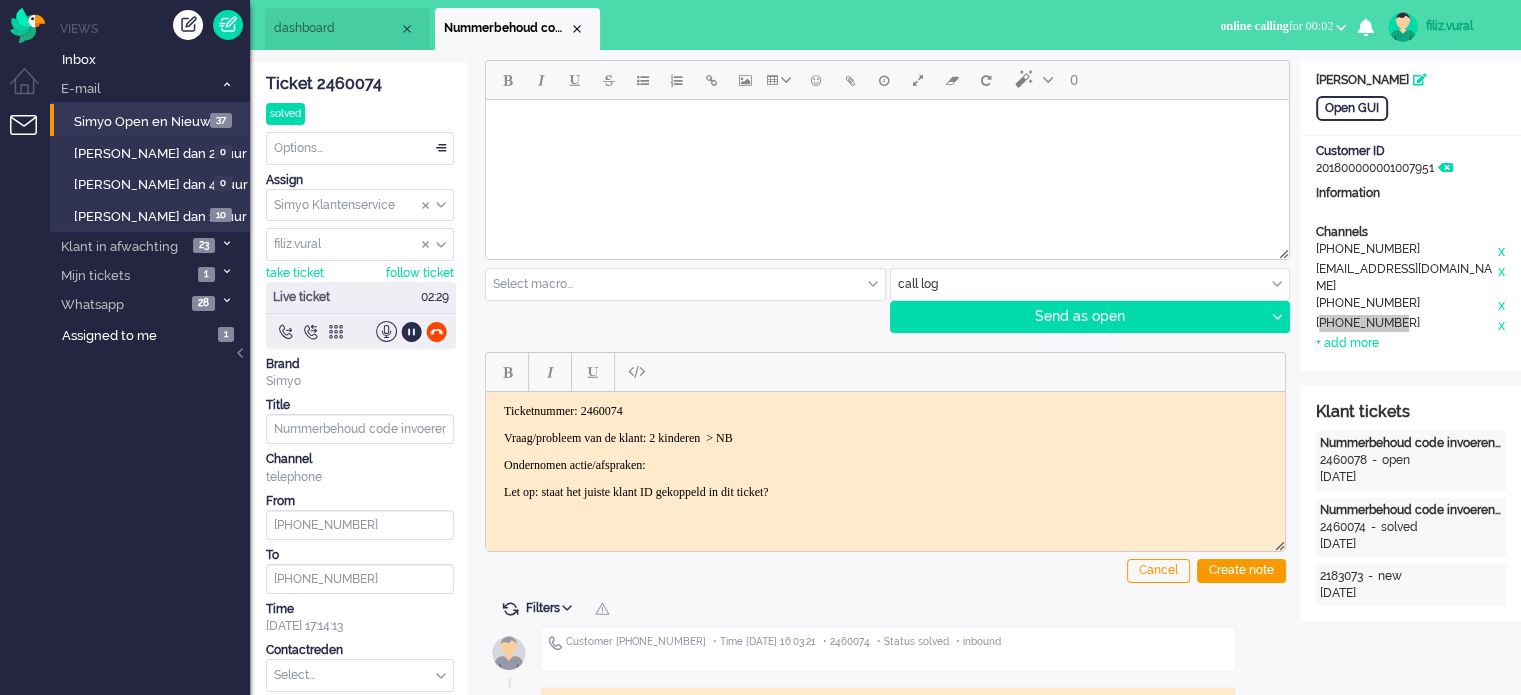 click on "Vraag/probleem van de klant: 2 kinderen  > NB" at bounding box center [885, 437] 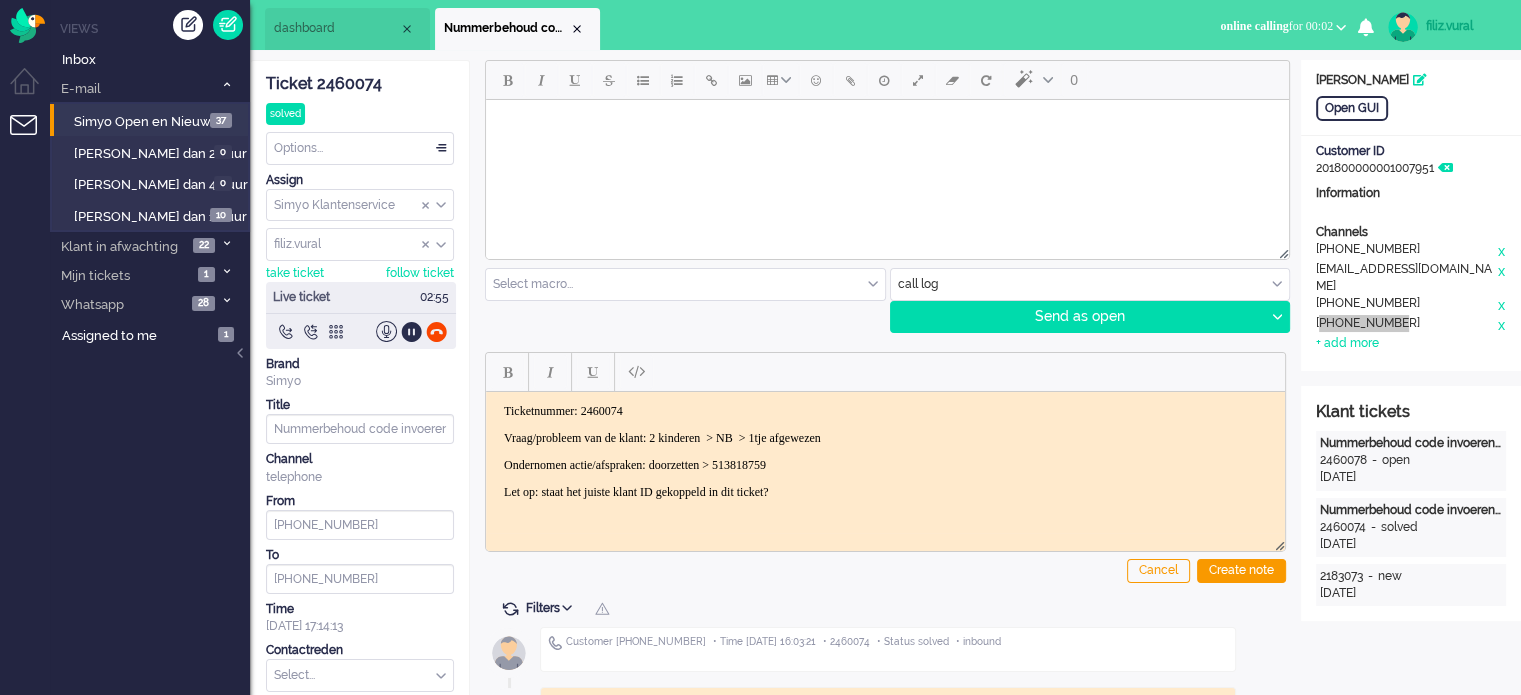click on "Ondernomen actie/afspraken: doorzetten > 513818759" at bounding box center [885, 464] 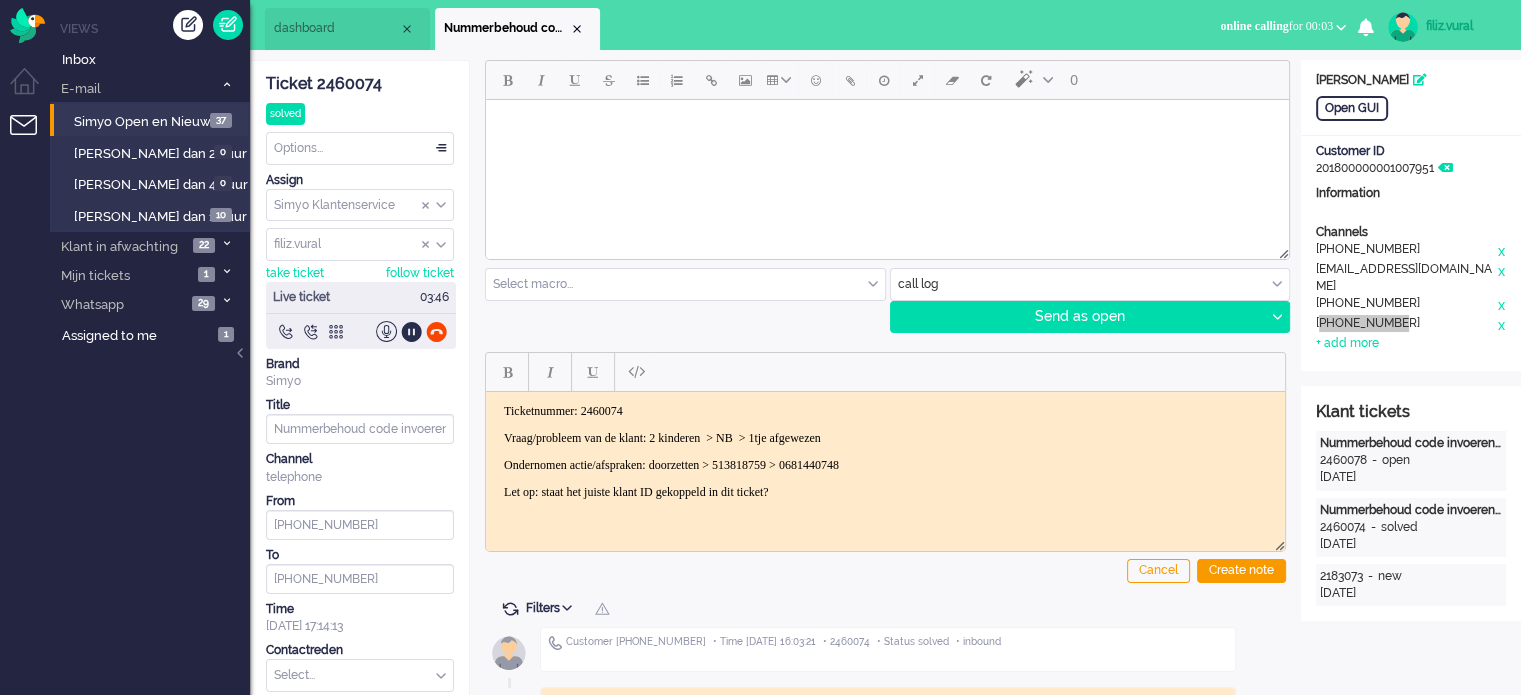 click on "Ondernomen actie/afspraken: doorzetten > 513818759 > 0681440748" at bounding box center (885, 464) 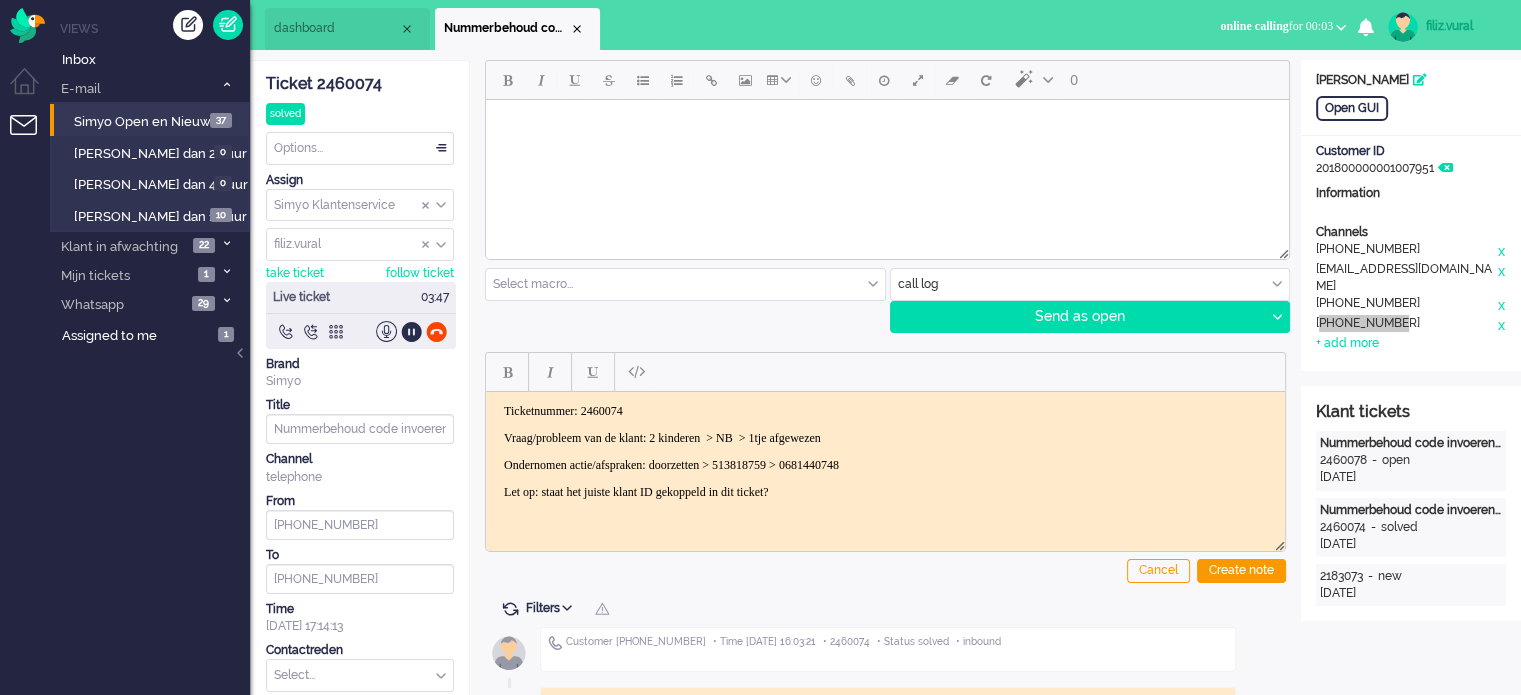 click on "Ondernomen actie/afspraken: doorzetten > 513818759 > 0681440748" at bounding box center [885, 464] 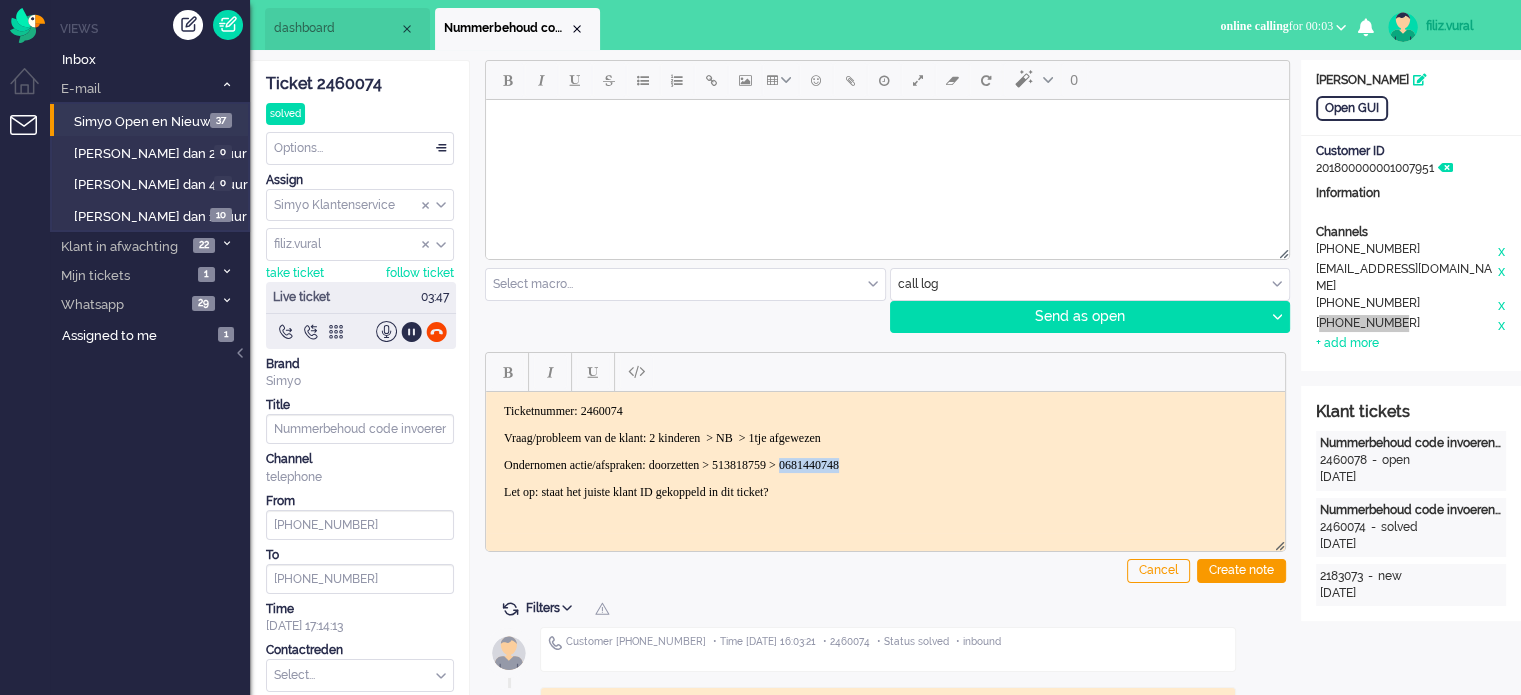 click on "Ondernomen actie/afspraken: doorzetten > 513818759 > 0681440748" at bounding box center (885, 464) 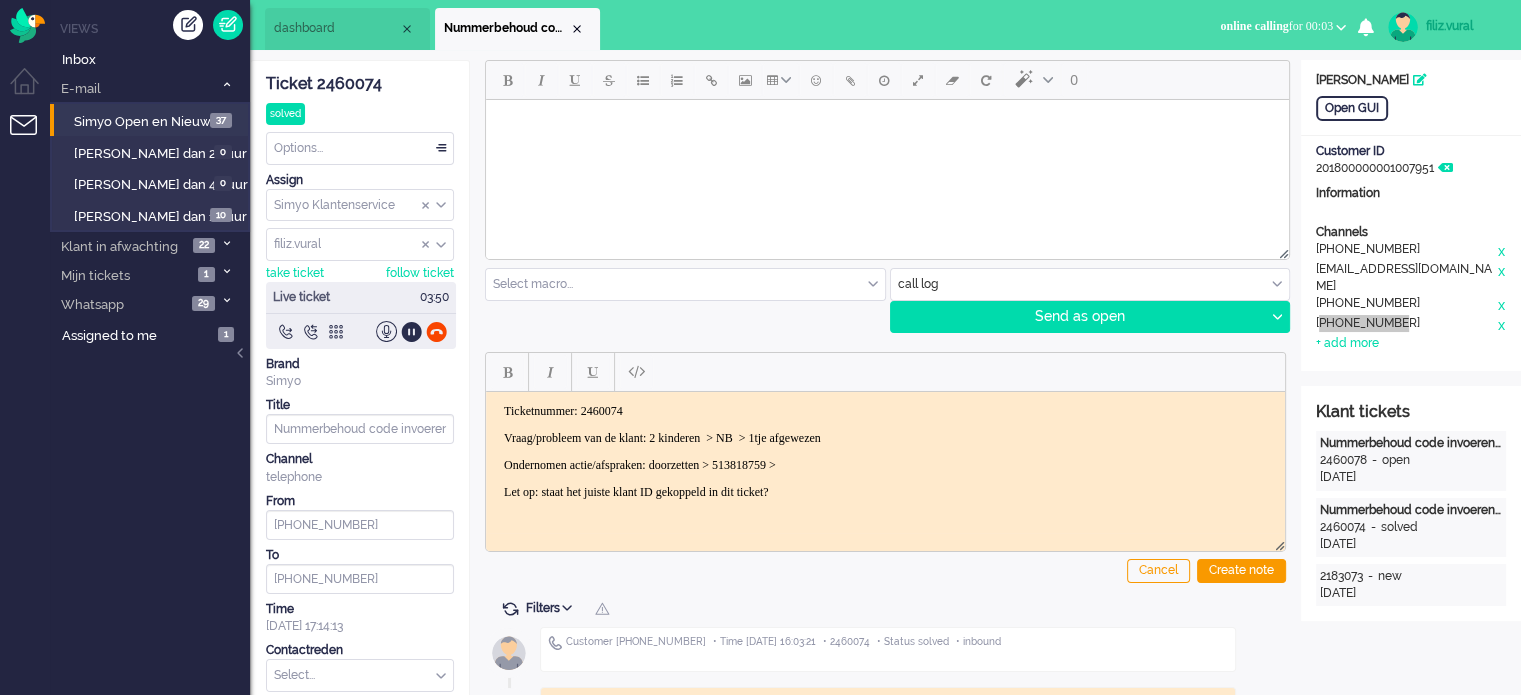 click on "Ondernomen actie/afspraken: doorzetten > 513818759 >" at bounding box center (885, 464) 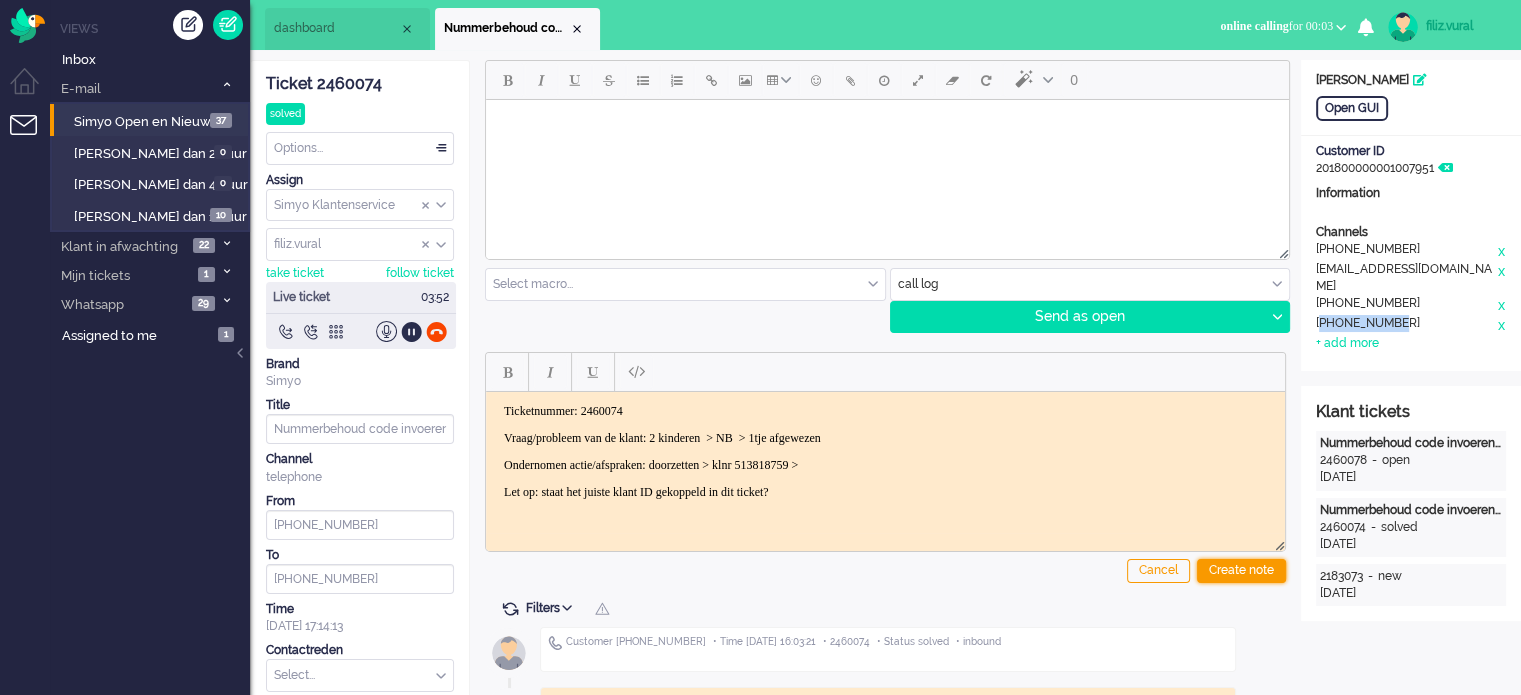 click on "Create note" at bounding box center [1241, 571] 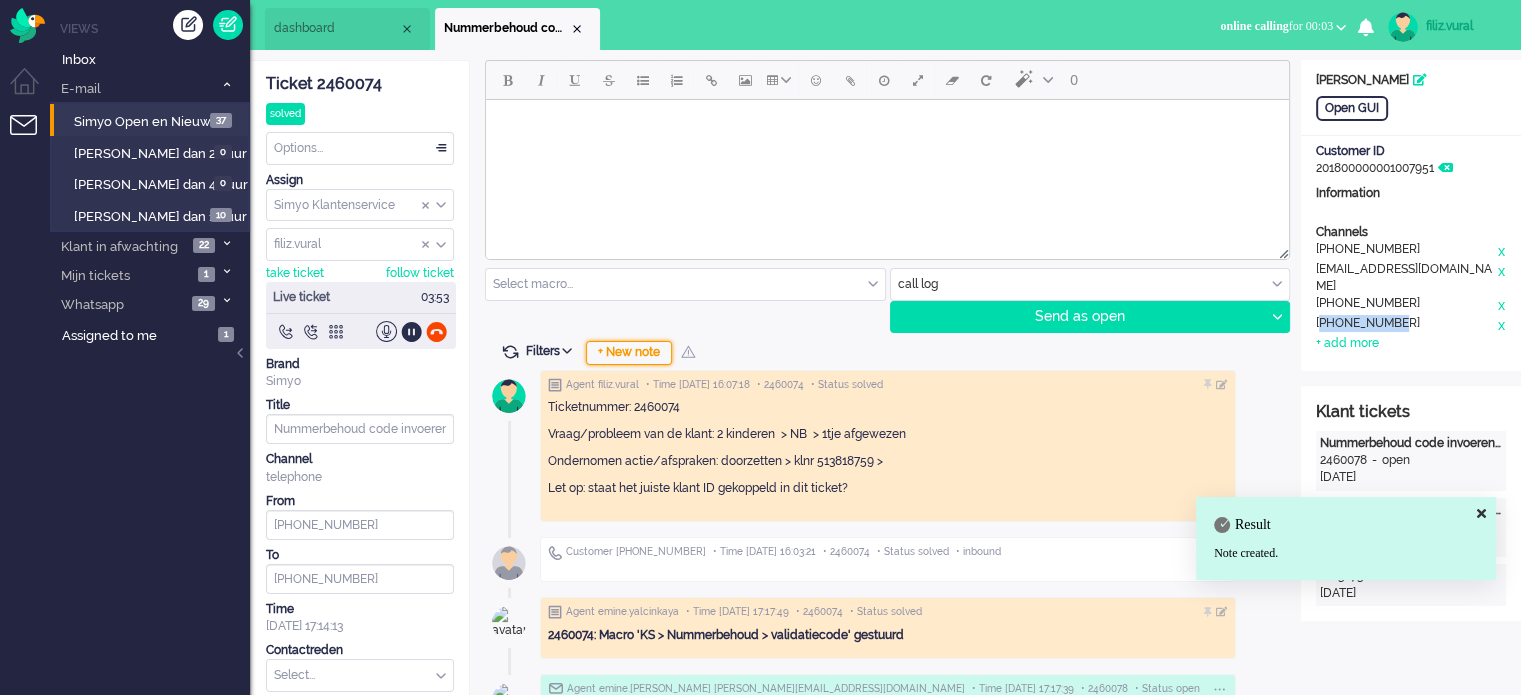 click on "+ New note" at bounding box center (629, 353) 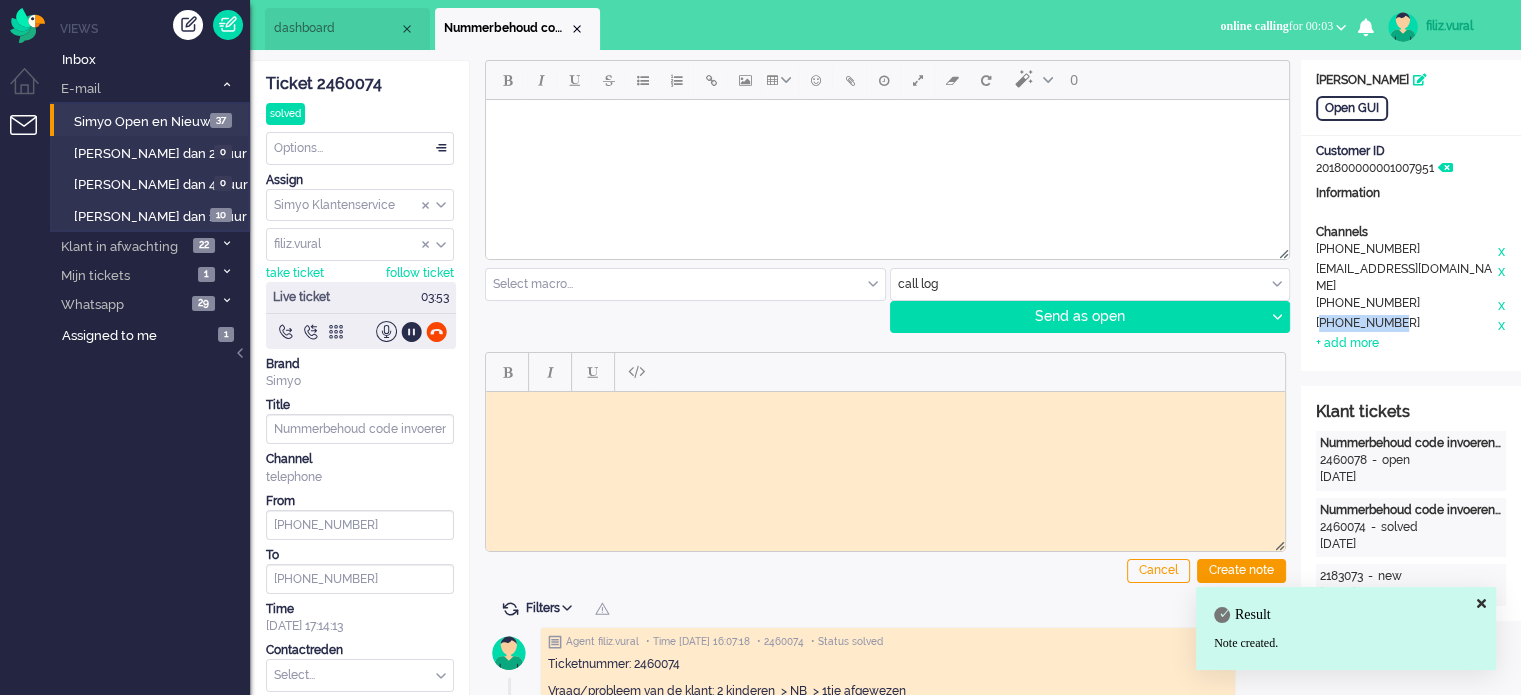 scroll, scrollTop: 0, scrollLeft: 0, axis: both 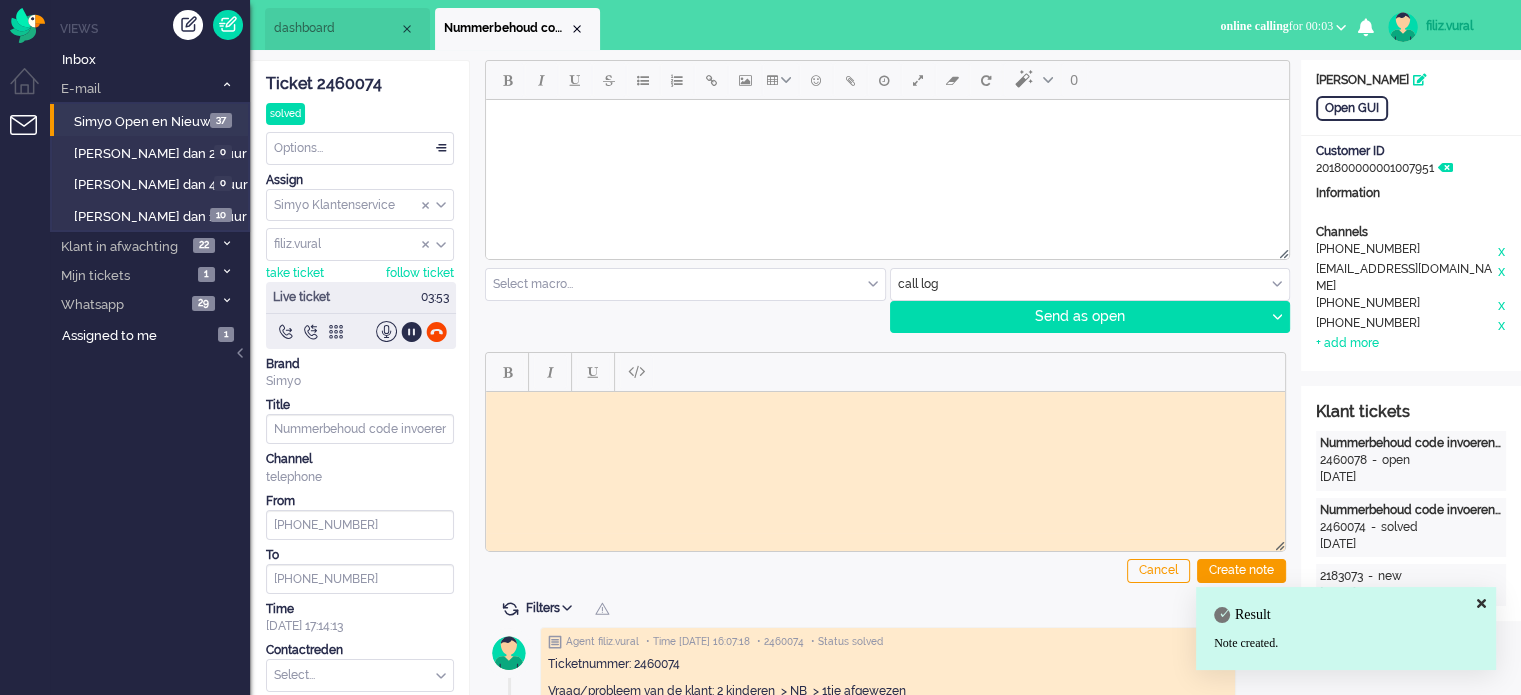 click at bounding box center (685, 284) 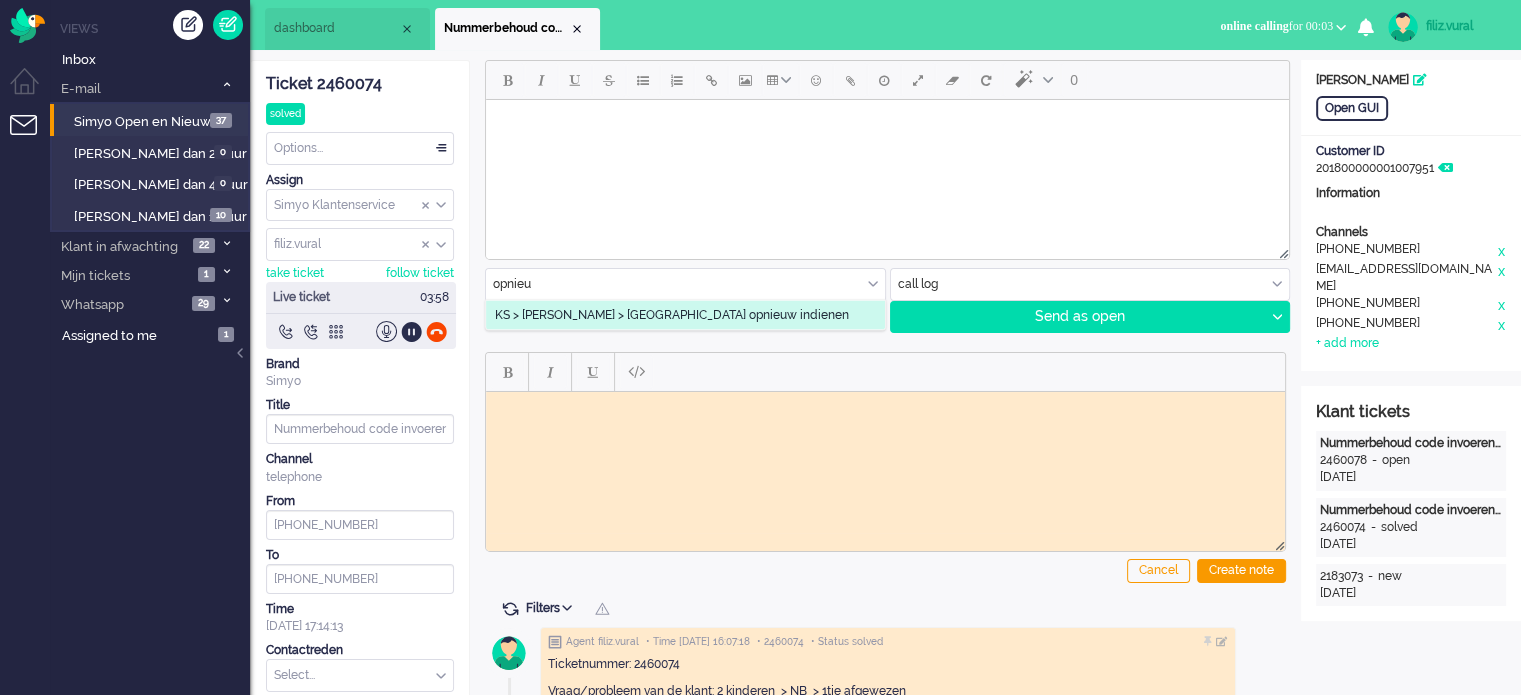 type on "opnieu" 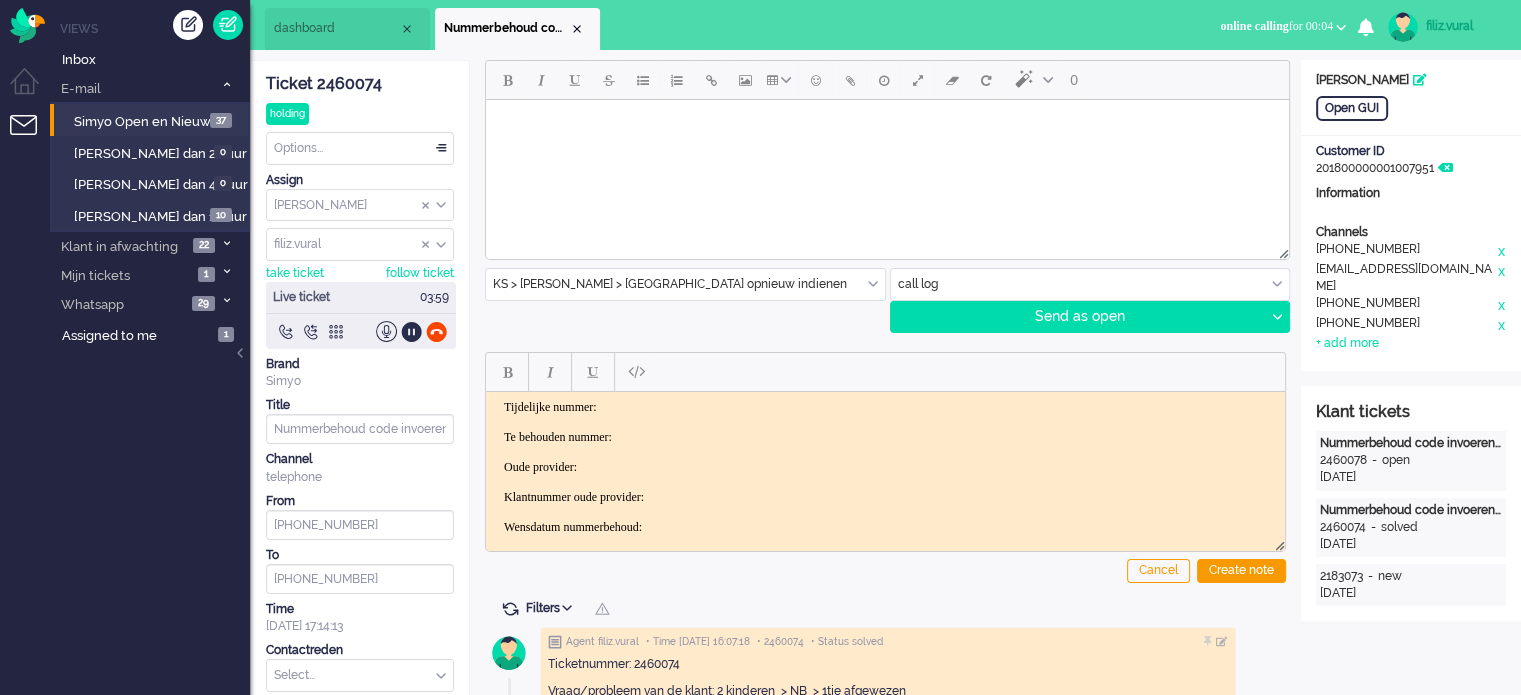 click on "Tijdelijke nummer: Te behouden nummer: Oude provider: Klantnummer oude provider: Wensdatum nummerbehoud: Wat is het verzoek van de klant:" at bounding box center [885, 481] 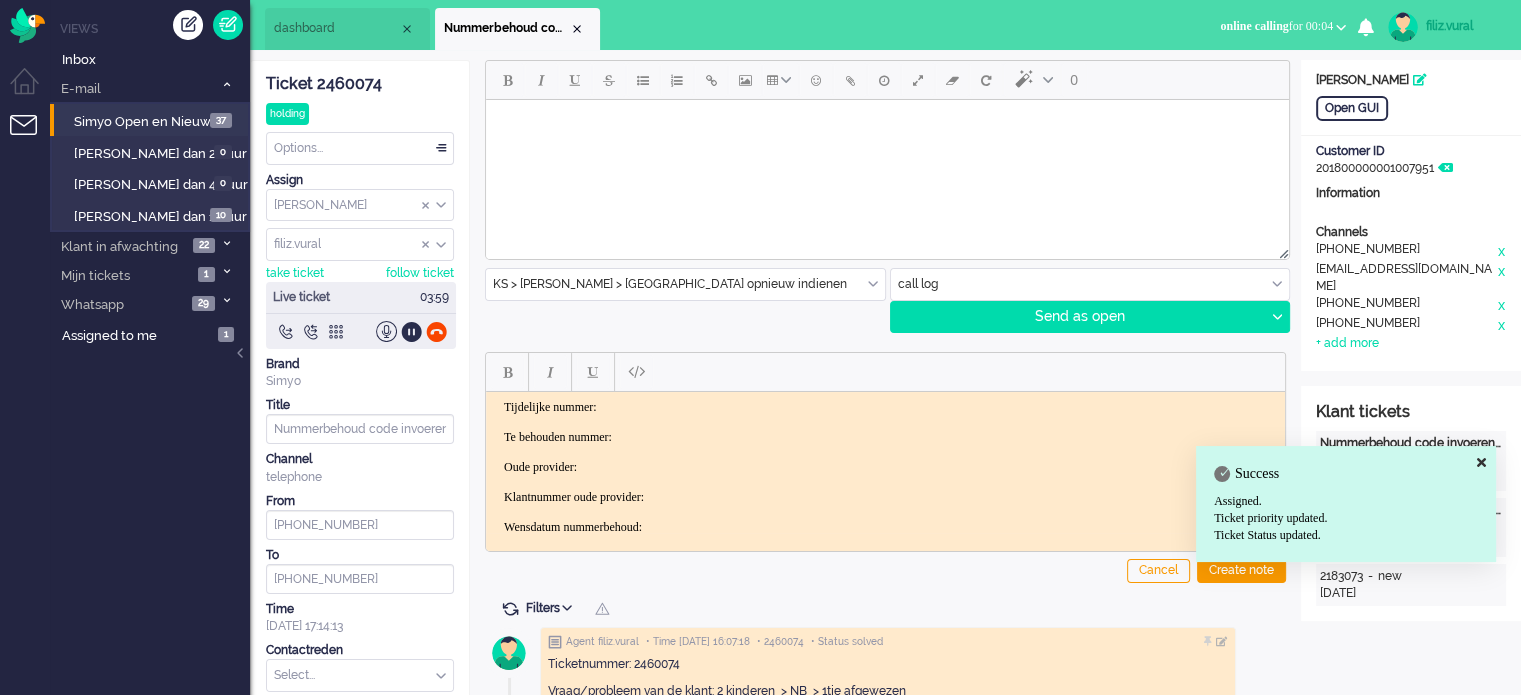 click on "Tijdelijke nummer: Te behouden nummer: Oude provider: Klantnummer oude provider: Wensdatum nummerbehoud: Wat is het verzoek van de klant:" at bounding box center [885, 481] 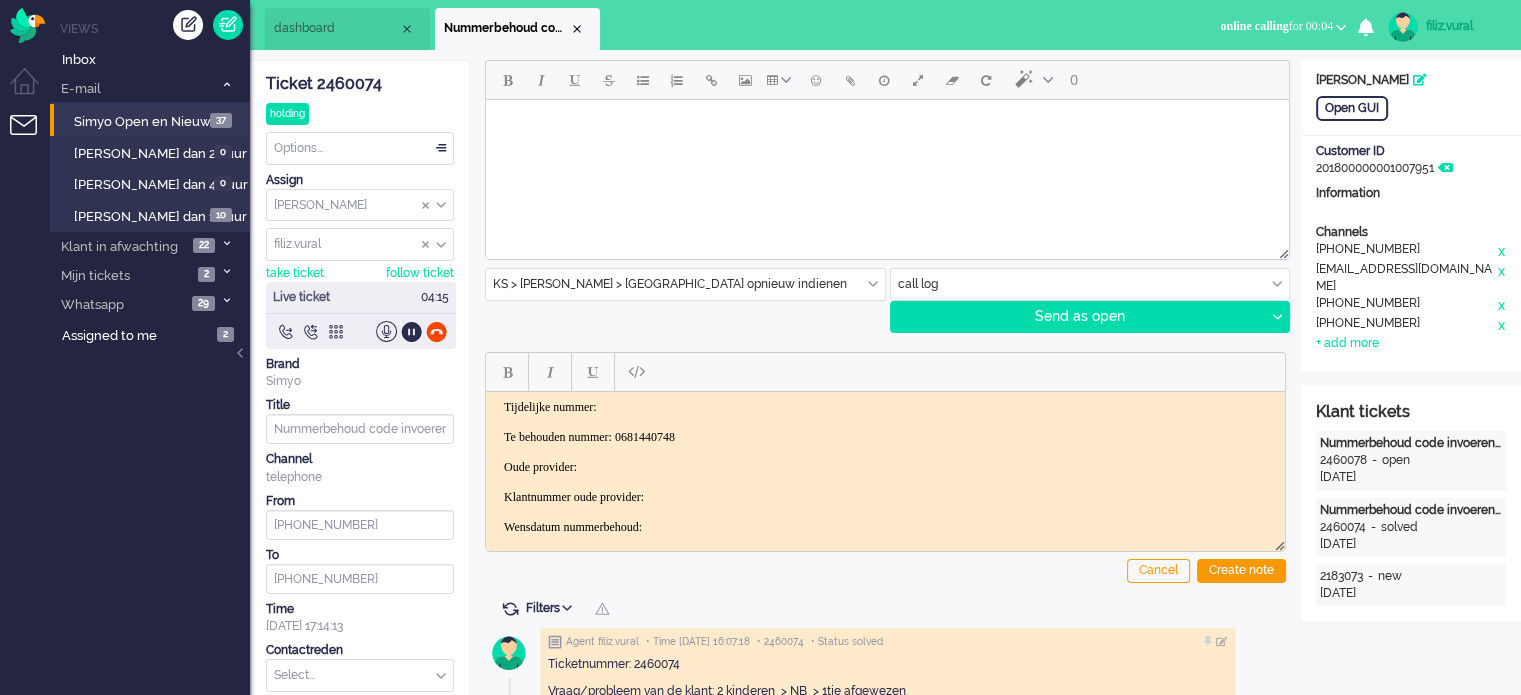 click on "Tijdelijke nummer: Te behouden nummer: 0681440748 Oude provider: Klantnummer oude provider: Wensdatum nummerbehoud: Wat is het verzoek van de klant:" at bounding box center (885, 481) 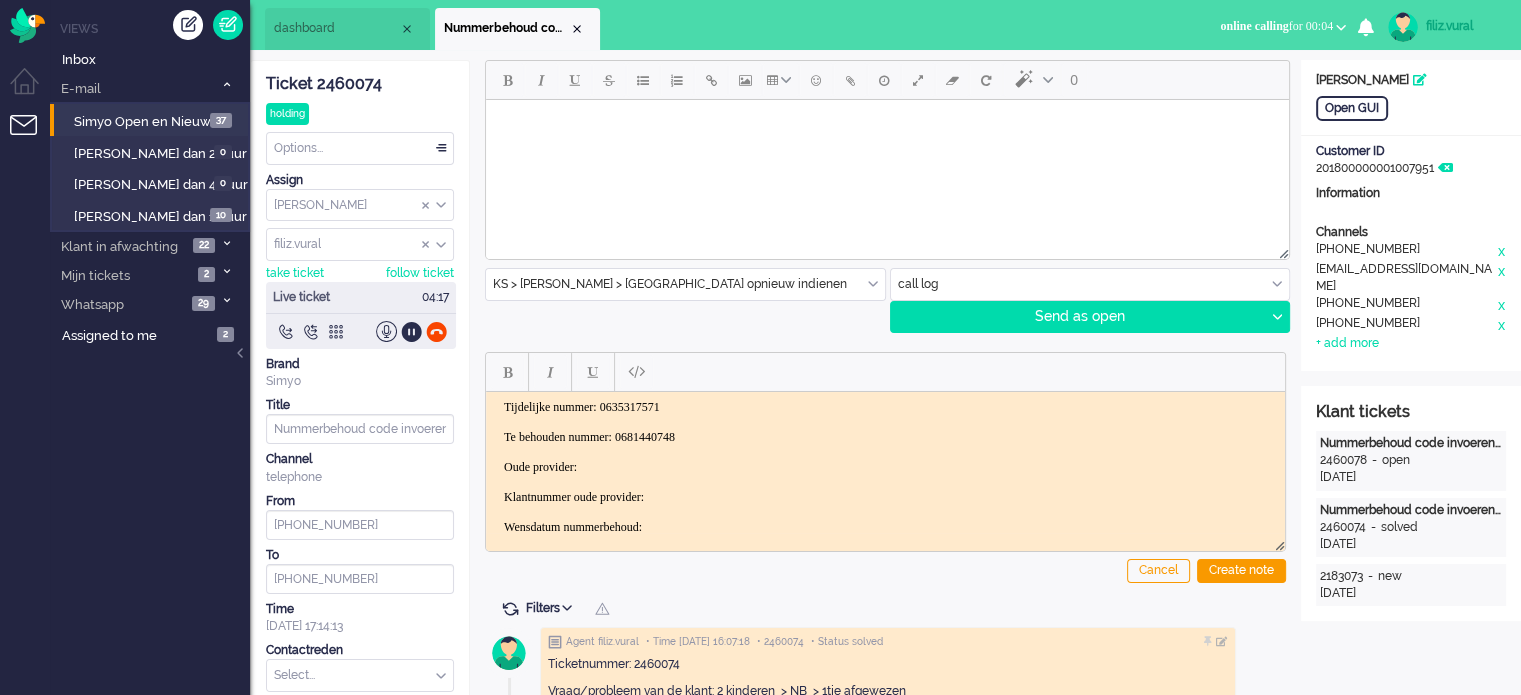click on "Tijdelijke nummer: 0635317571  Te behouden nummer: 0681440748 Oude provider: Klantnummer oude provider: Wensdatum nummerbehoud: Wat is het verzoek van de klant:" at bounding box center (885, 481) 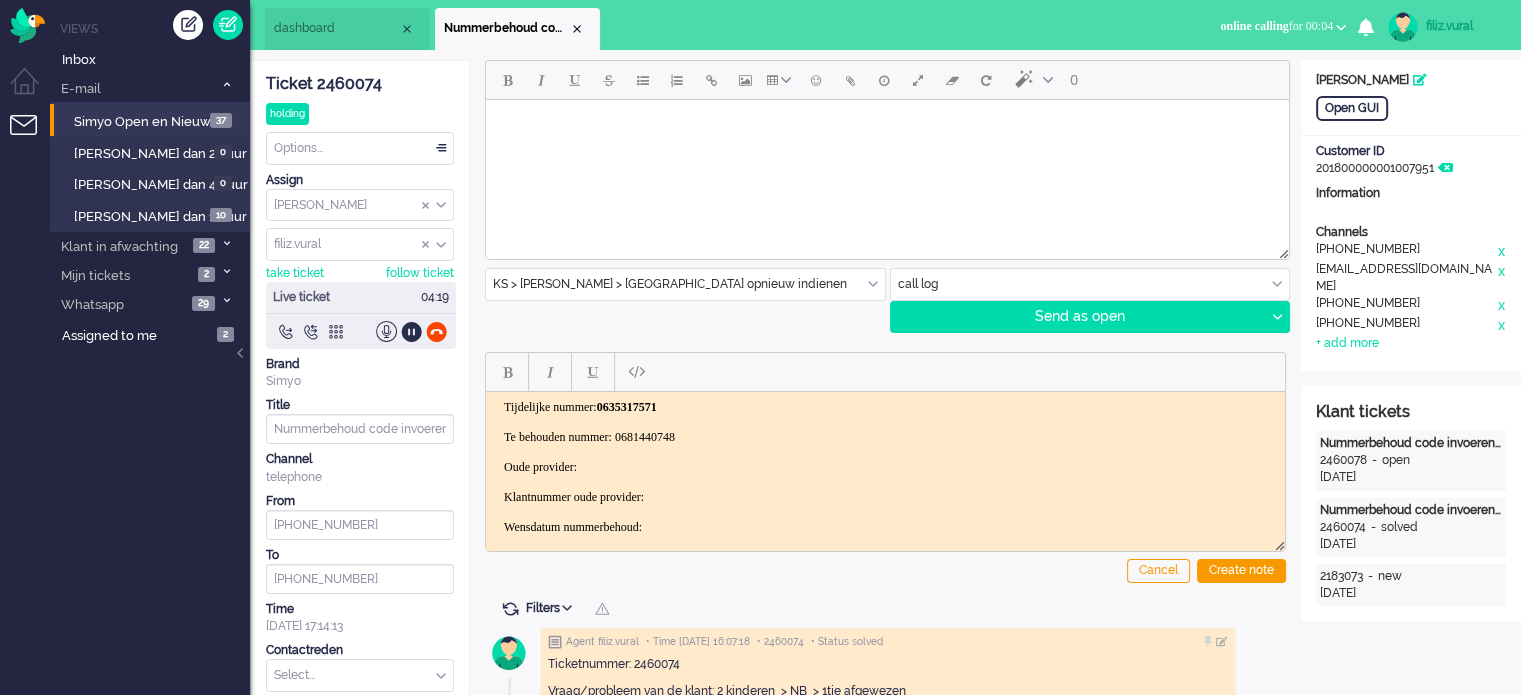 click on "Tijdelijke nummer:  0635317571   Te behouden nummer: 0681440748 Oude provider: Klantnummer oude provider: Wensdatum nummerbehoud: Wat is het verzoek van de klant:" at bounding box center [885, 481] 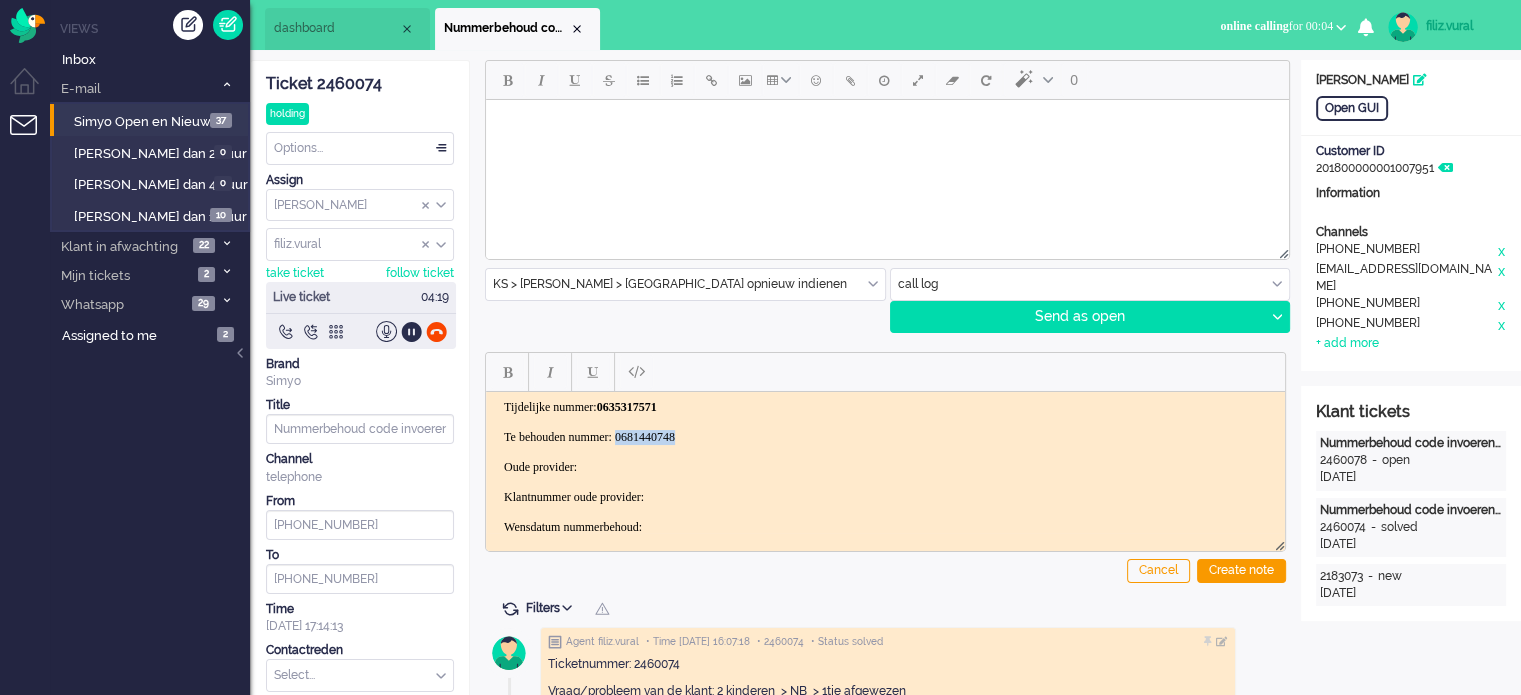 click on "Tijdelijke nummer:  0635317571   Te behouden nummer: 0681440748 Oude provider: Klantnummer oude provider: Wensdatum nummerbehoud: Wat is het verzoek van de klant:" at bounding box center [885, 481] 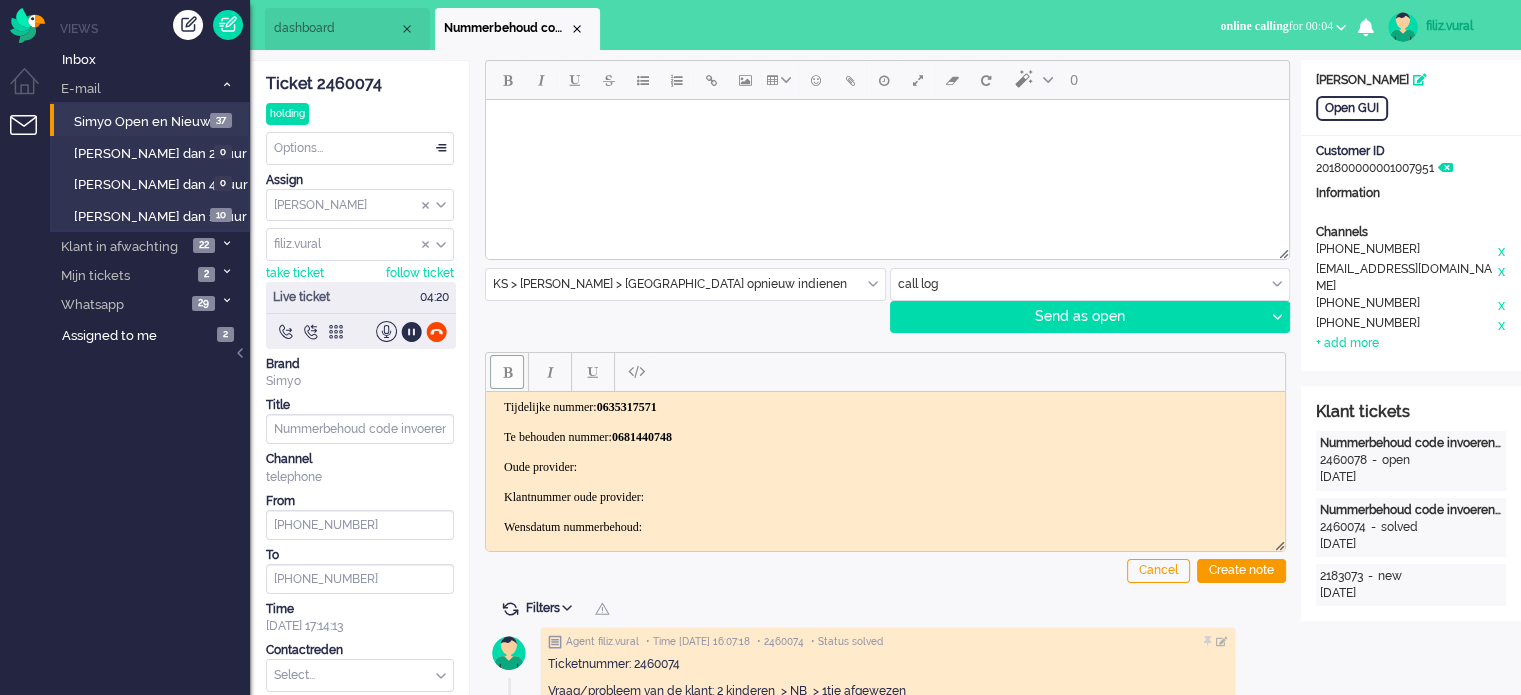 click on "Tijdelijke nummer:  0635317571   Te behouden nummer:  0681440748 Oude provider: Klantnummer oude provider: Wensdatum nummerbehoud: Wat is het verzoek van de klant:" at bounding box center [885, 481] 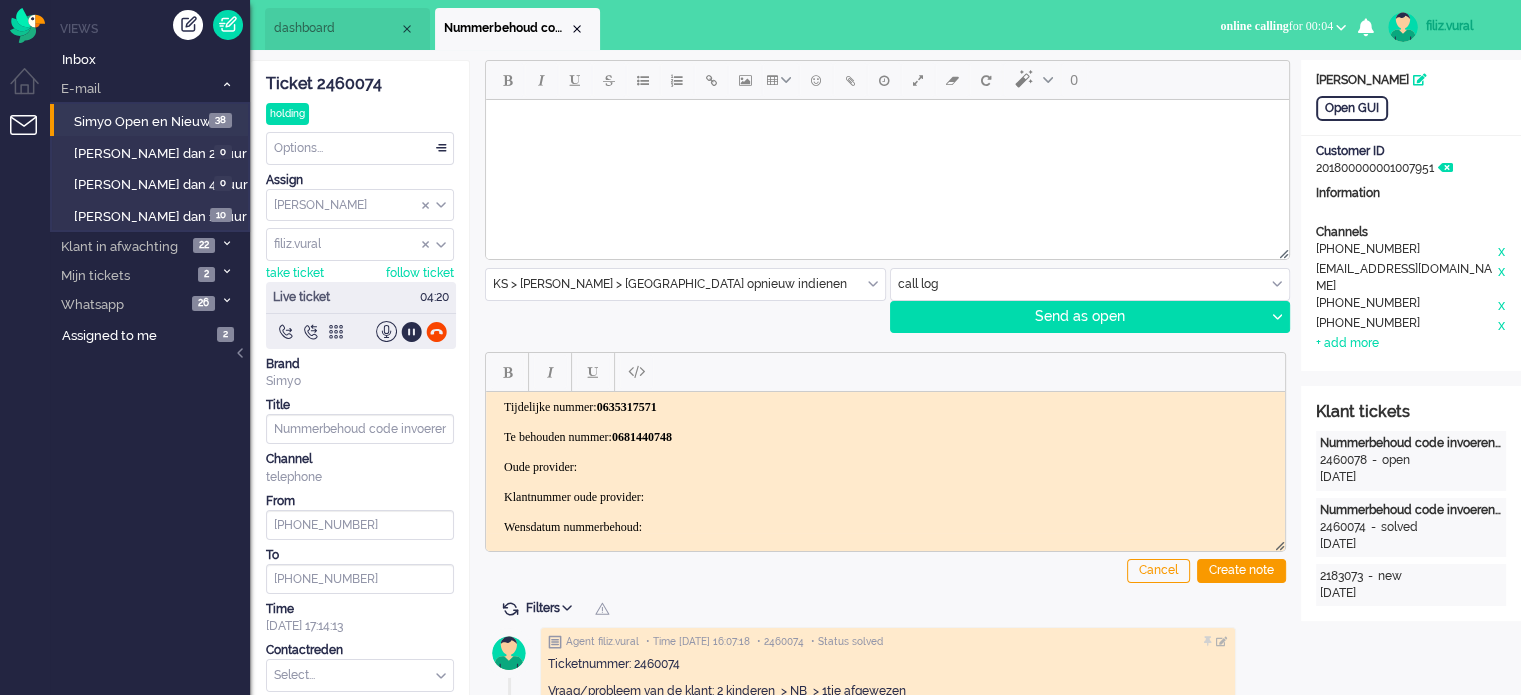click on "Tijdelijke nummer:  0635317571   Te behouden nummer:  0681440748 Oude provider: Klantnummer oude provider: Wensdatum nummerbehoud: Wat is het verzoek van de klant:" at bounding box center [885, 481] 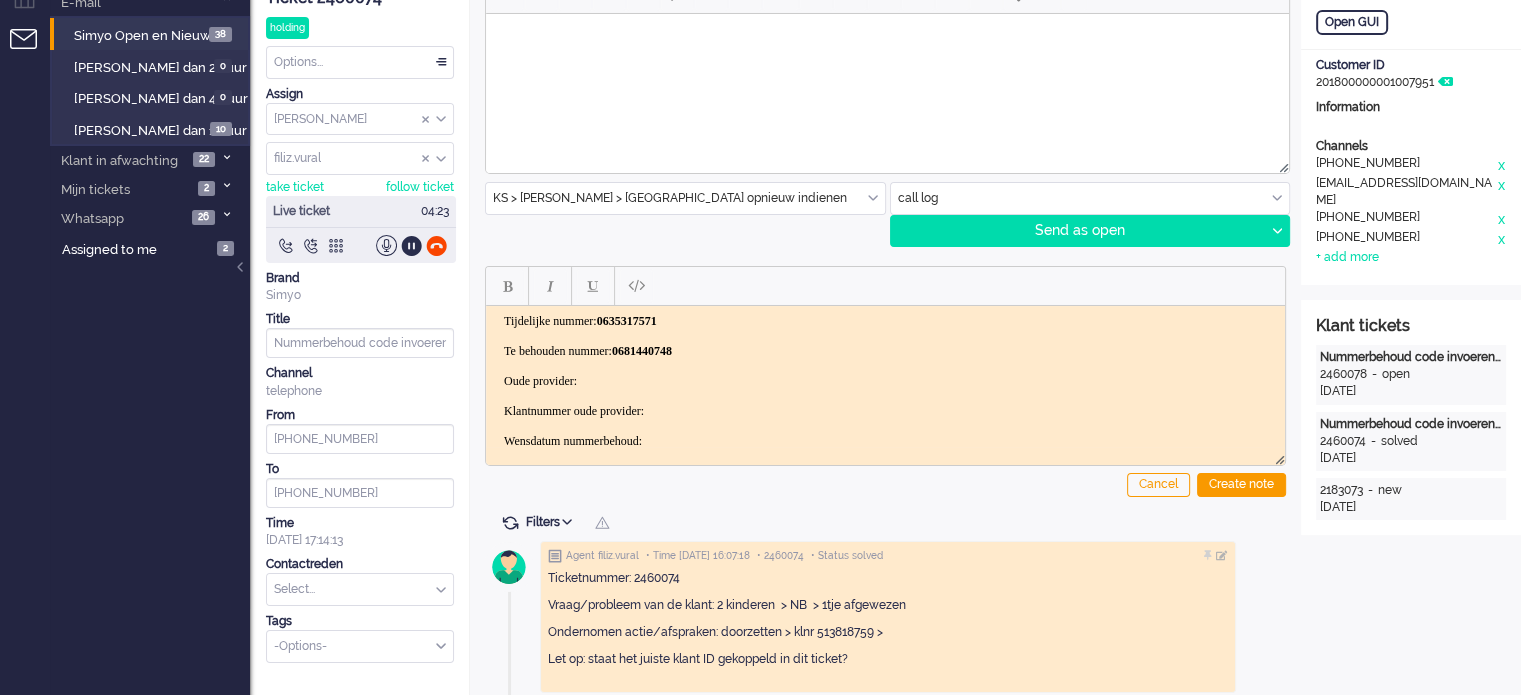 scroll, scrollTop: 200, scrollLeft: 0, axis: vertical 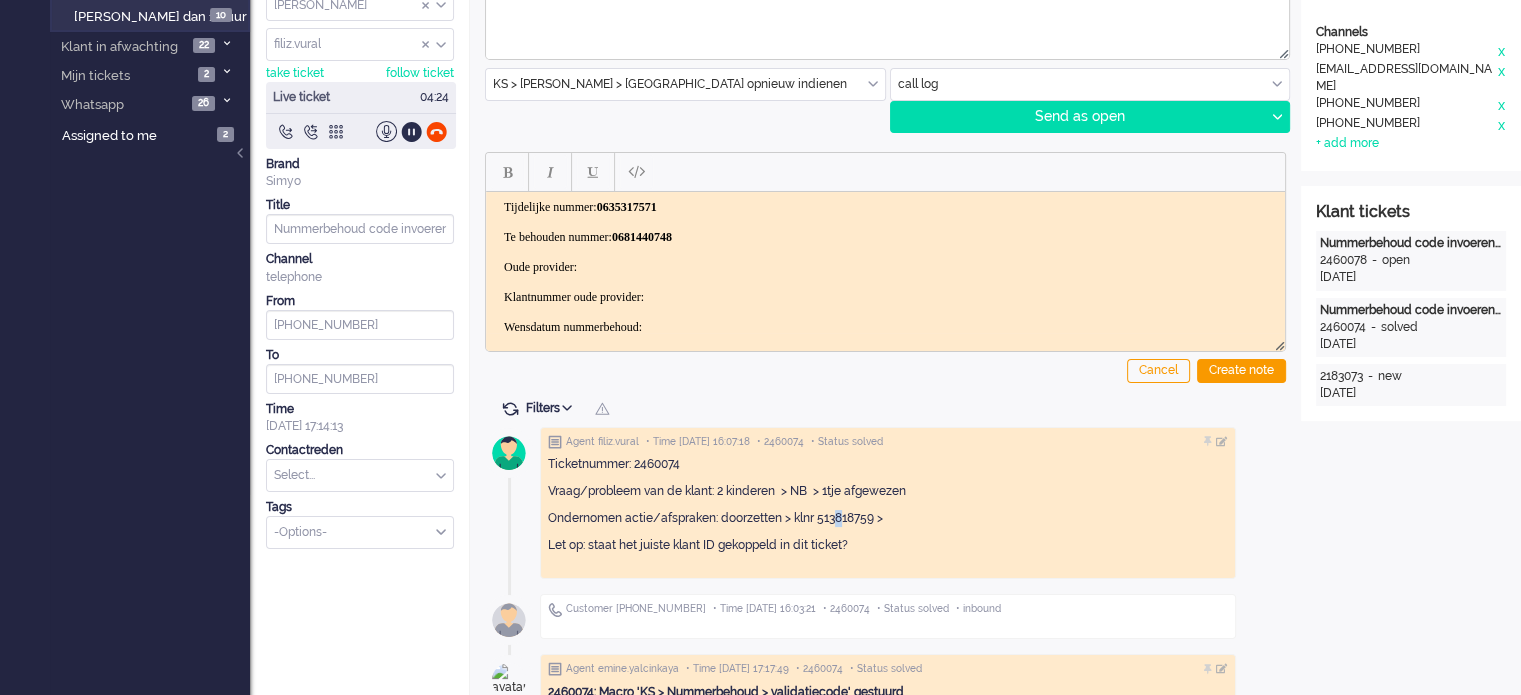 click on "Ondernomen actie/afspraken: doorzetten > klnr 513818759 >" at bounding box center (888, 518) 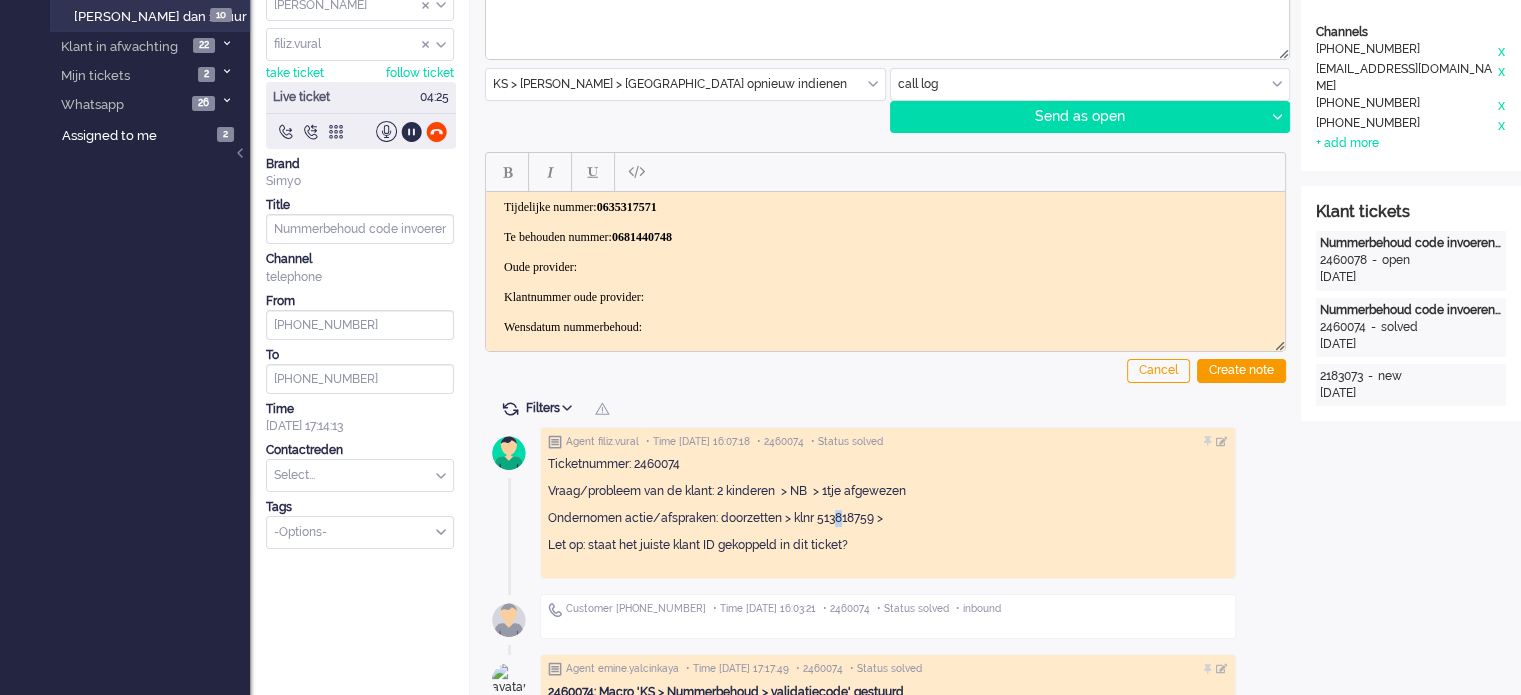 click on "Ondernomen actie/afspraken: doorzetten > klnr 513818759 >" at bounding box center (888, 518) 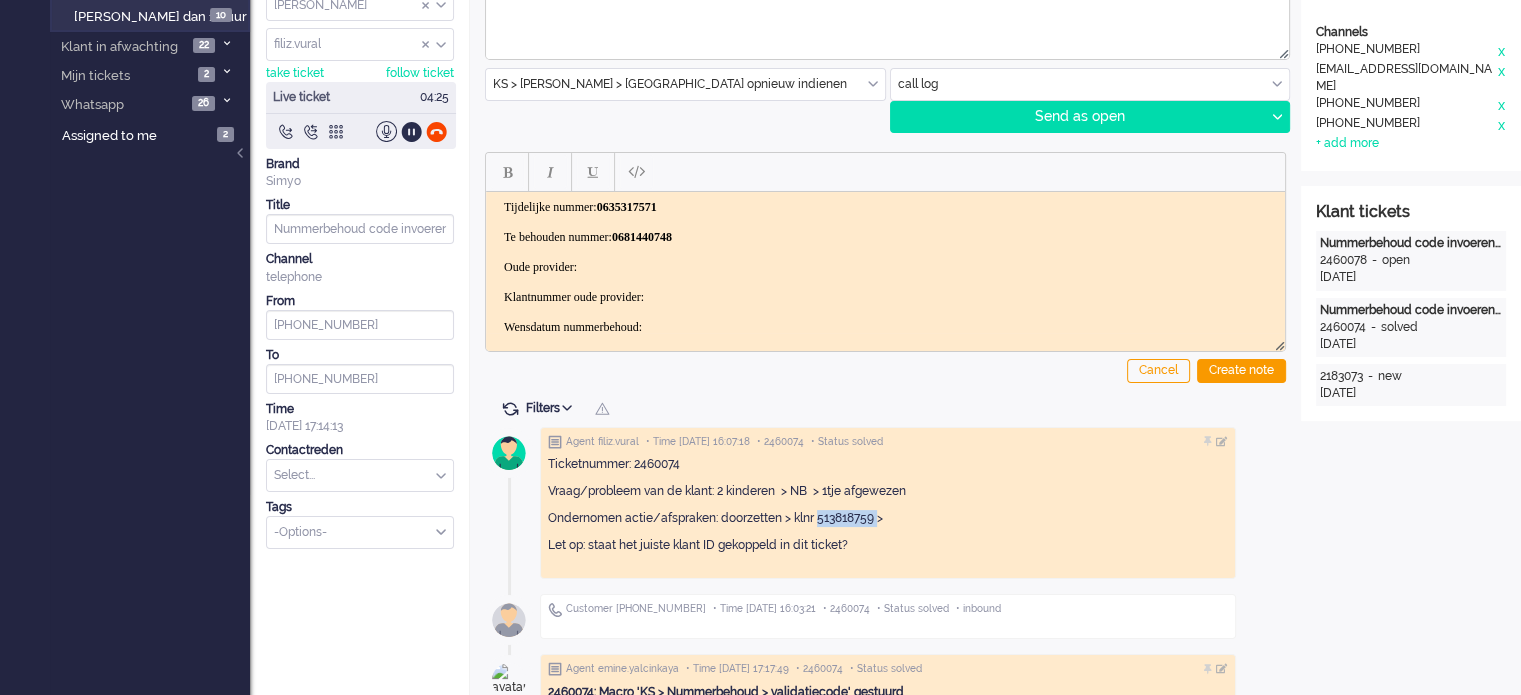 click on "Ondernomen actie/afspraken: doorzetten > klnr 513818759 >" at bounding box center (888, 518) 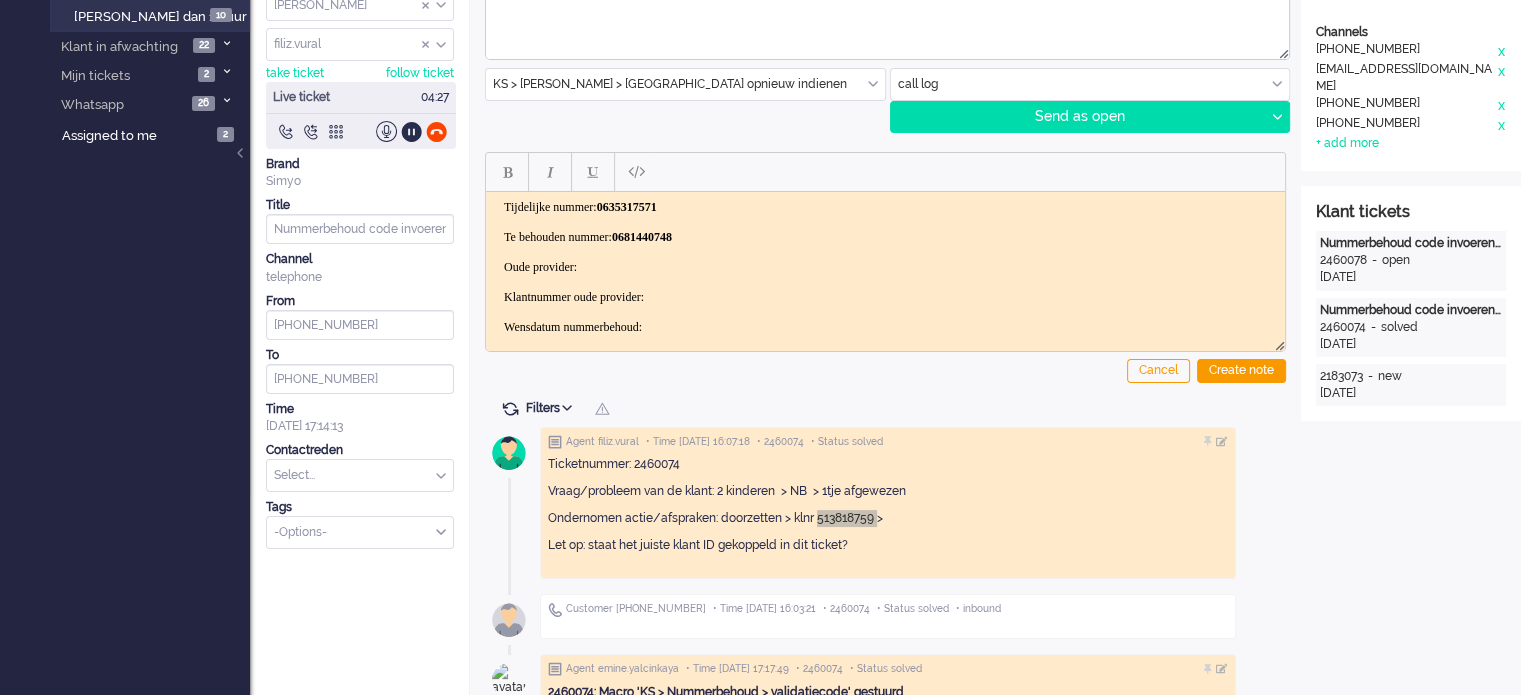 click on "Tijdelijke nummer:  0635317571   Te behouden nummer:  0681440748 Oude provider:  Klantnummer oude provider: Wensdatum nummerbehoud: Wat is het verzoek van de klant:" at bounding box center [885, 281] 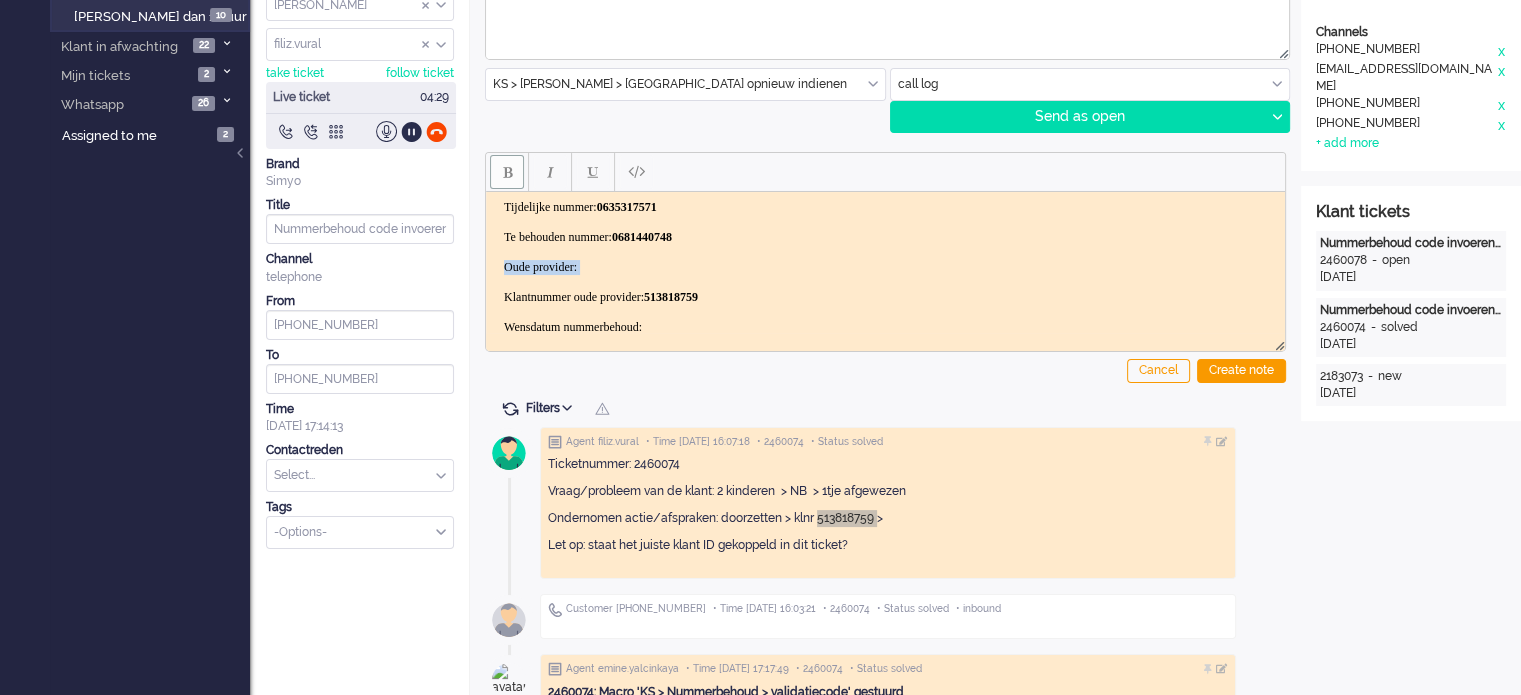 click on "Tijdelijke nummer:  0635317571   Te behouden nummer:  0681440748 Oude provider:  Klantnummer oude provider:  ﻿513818759  Wensdatum nummerbehoud: Wat is het verzoek van de klant:" at bounding box center [885, 281] 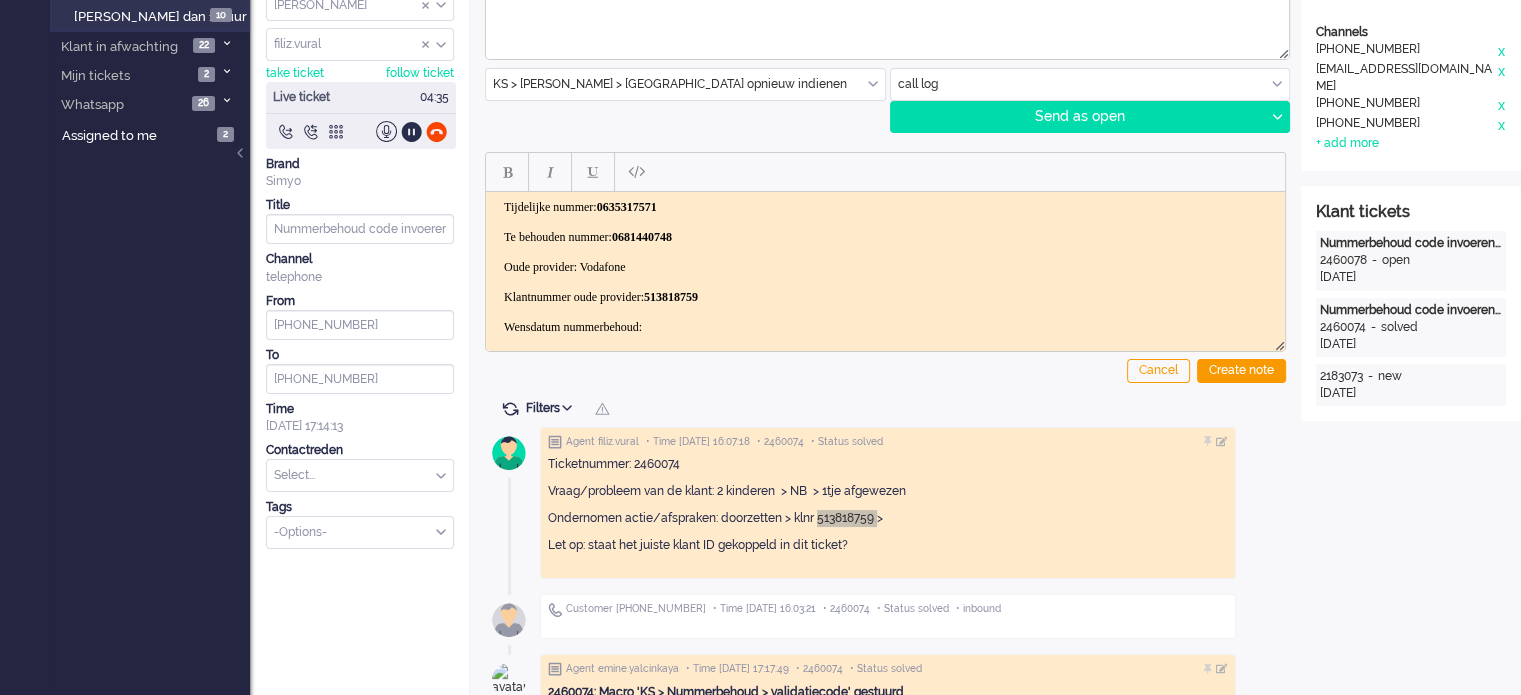 click on "Tijdelijke nummer:  0635317571   Te behouden nummer:  0681440748 Oude provider: Vodafone Klantnummer oude provider:  513818759  Wensdatum nummerbehoud: Wat is het verzoek van de klant:" at bounding box center [885, 281] 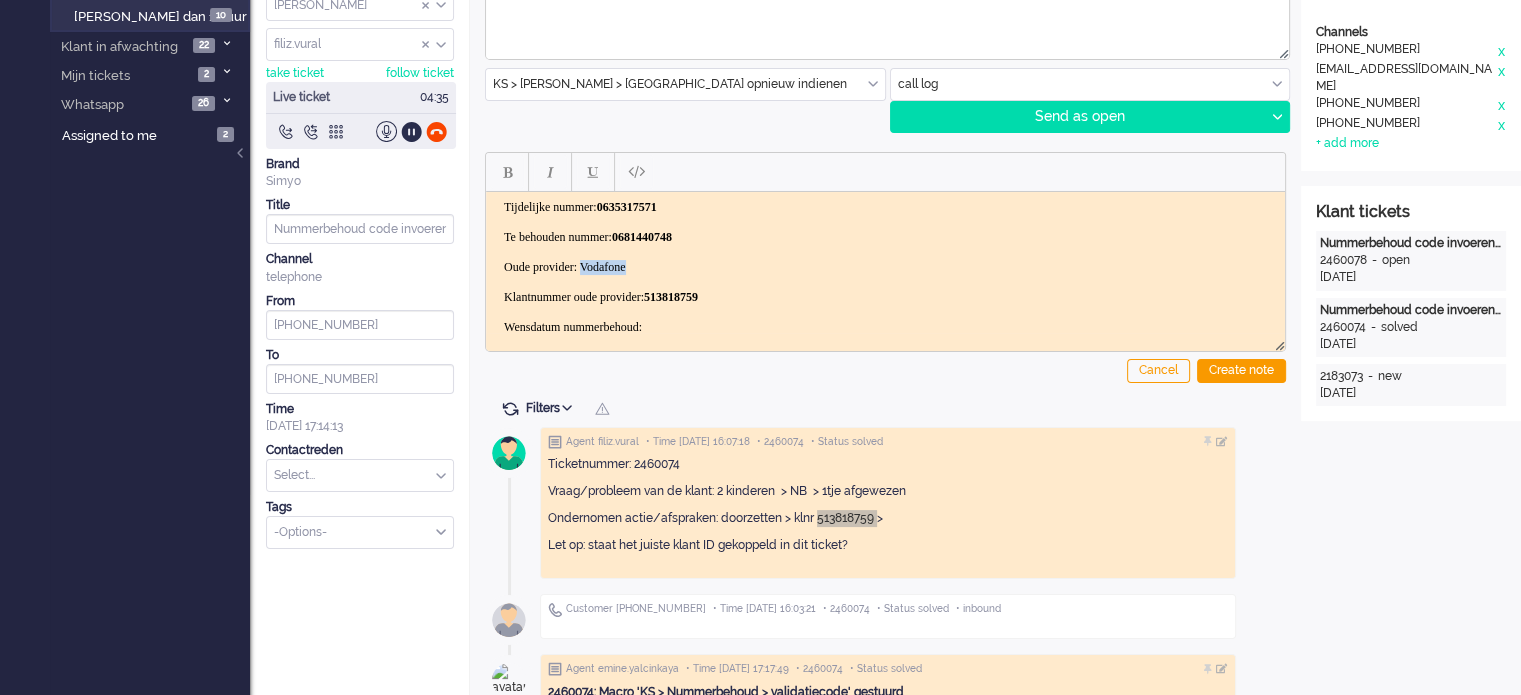 click on "Tijdelijke nummer:  0635317571   Te behouden nummer:  0681440748 Oude provider: Vodafone Klantnummer oude provider:  513818759  Wensdatum nummerbehoud: Wat is het verzoek van de klant:" at bounding box center [885, 281] 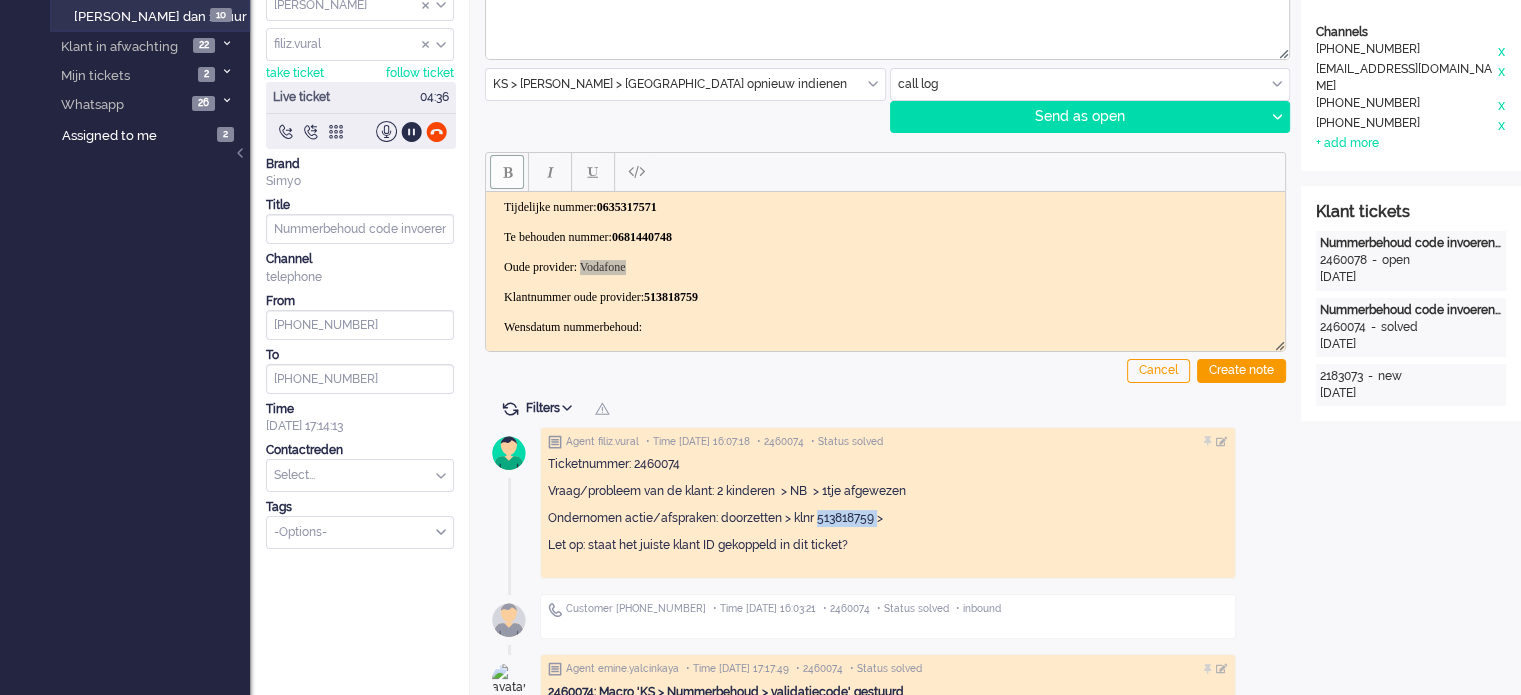 click at bounding box center [507, 172] 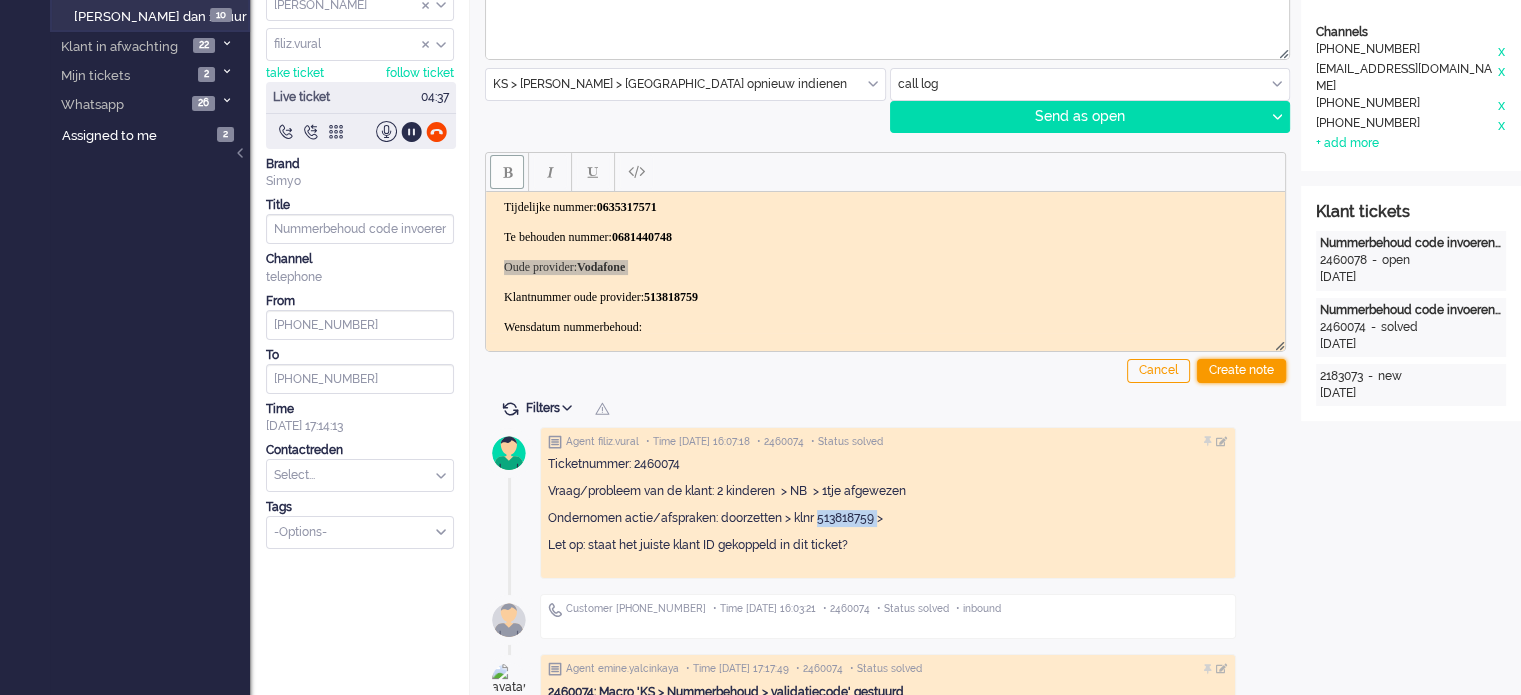 click on "Create note" at bounding box center [1241, 371] 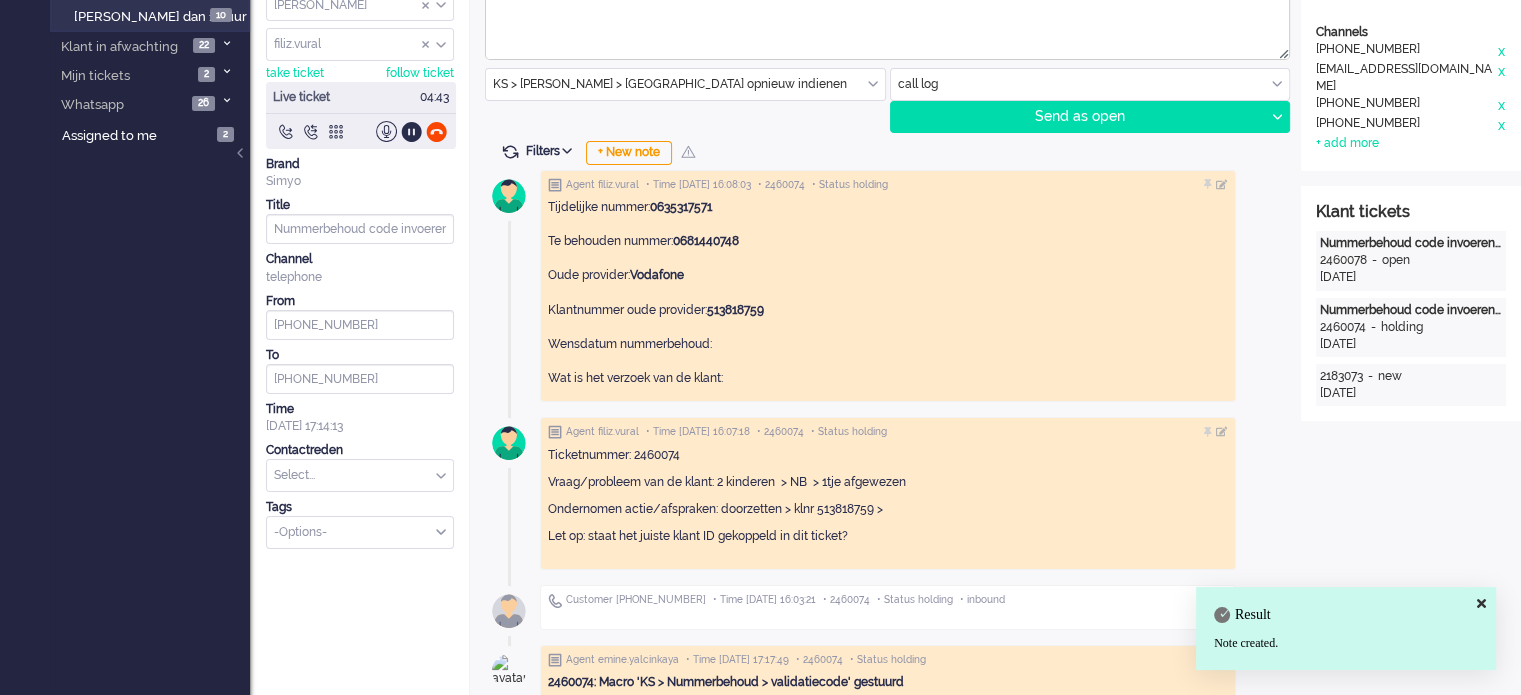 click at bounding box center [360, 475] 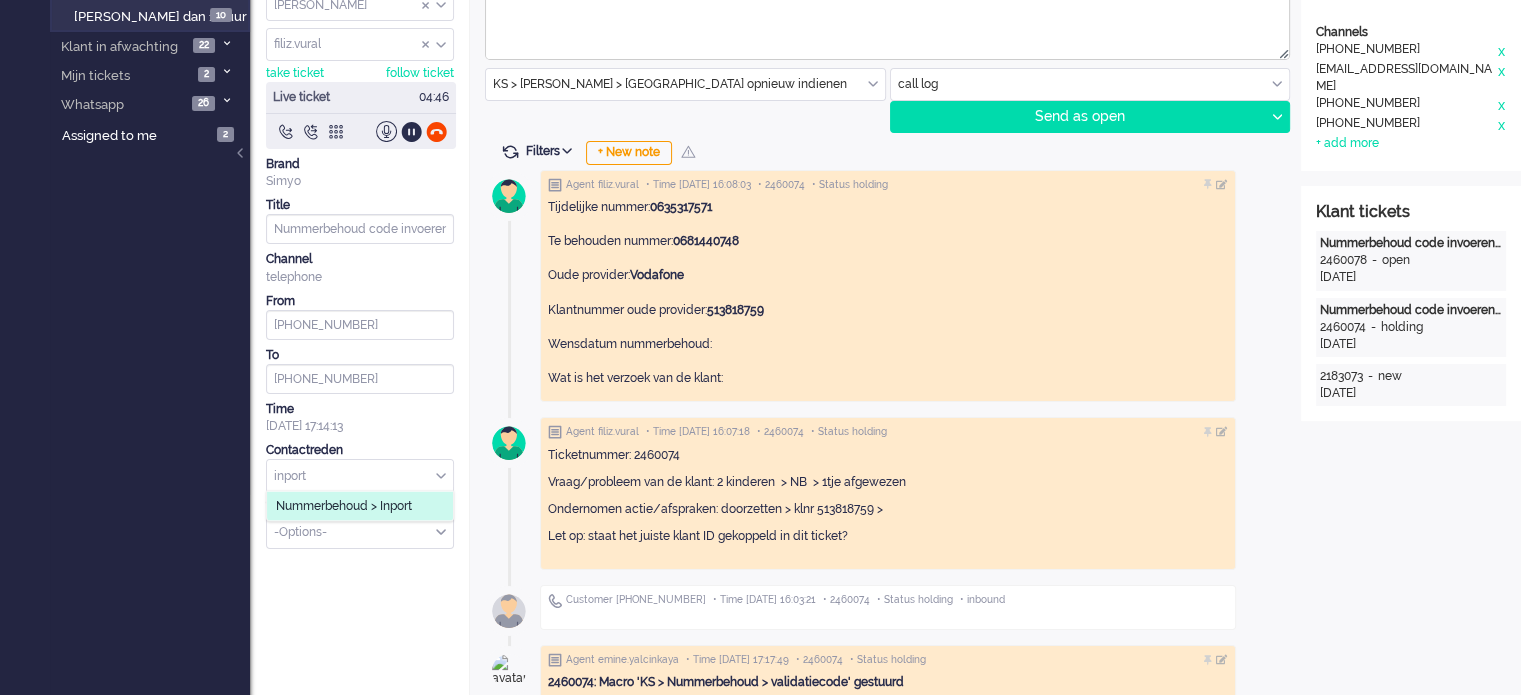 type on "inport" 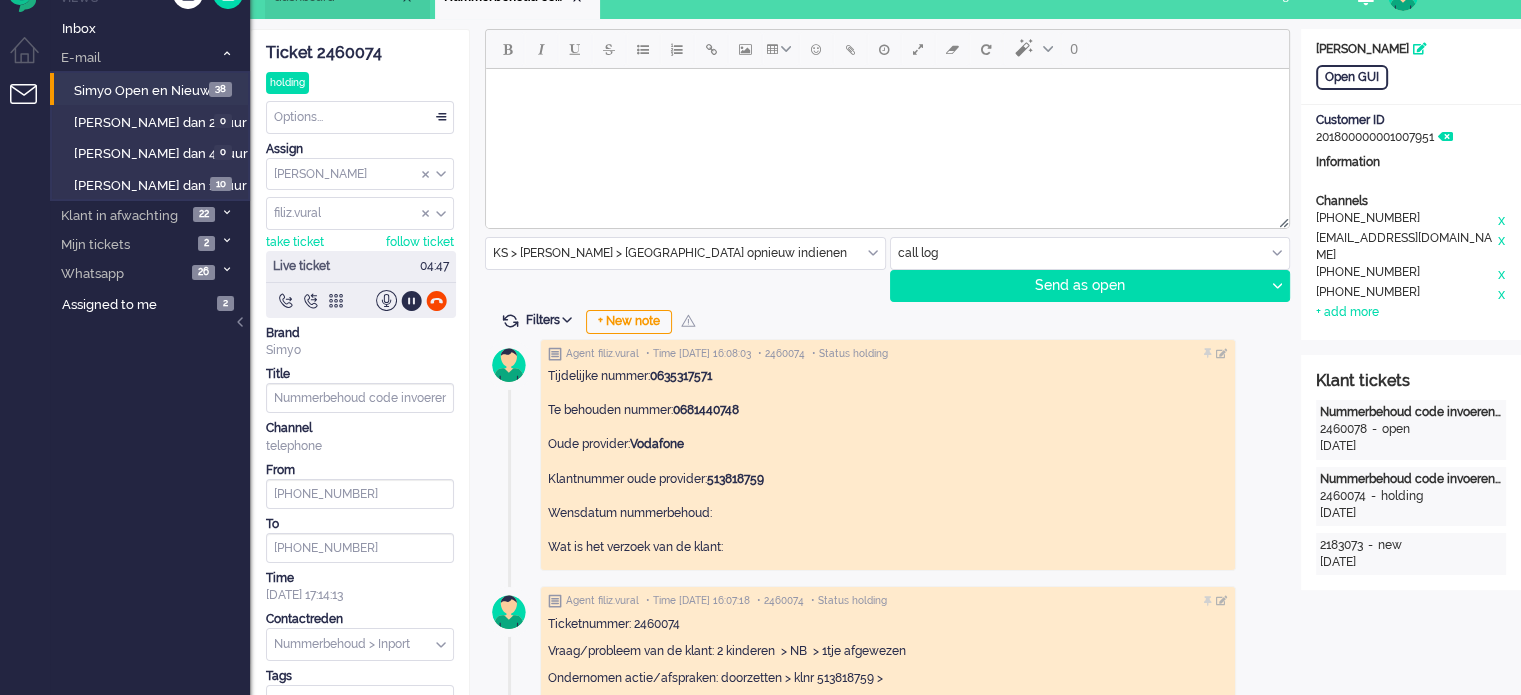 scroll, scrollTop: 0, scrollLeft: 0, axis: both 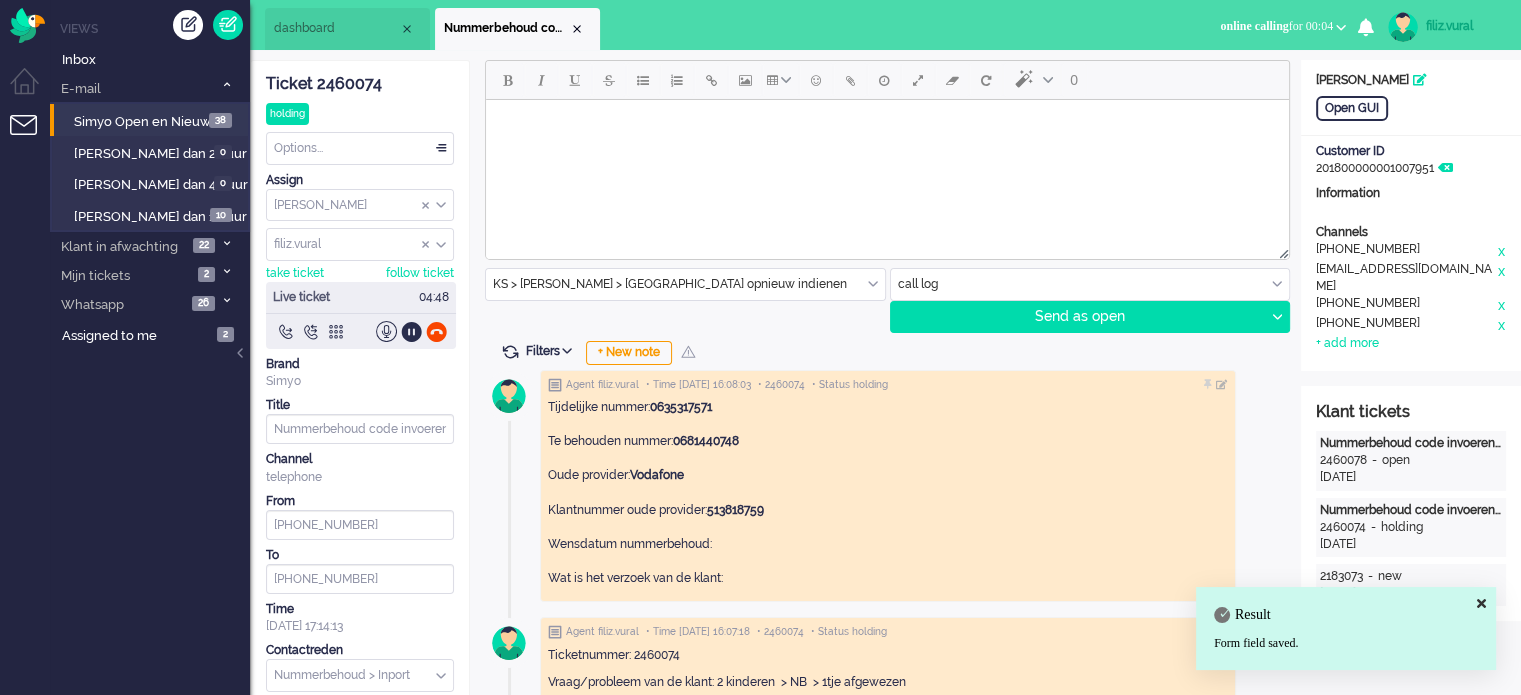 click on "dashboard" at bounding box center (336, 28) 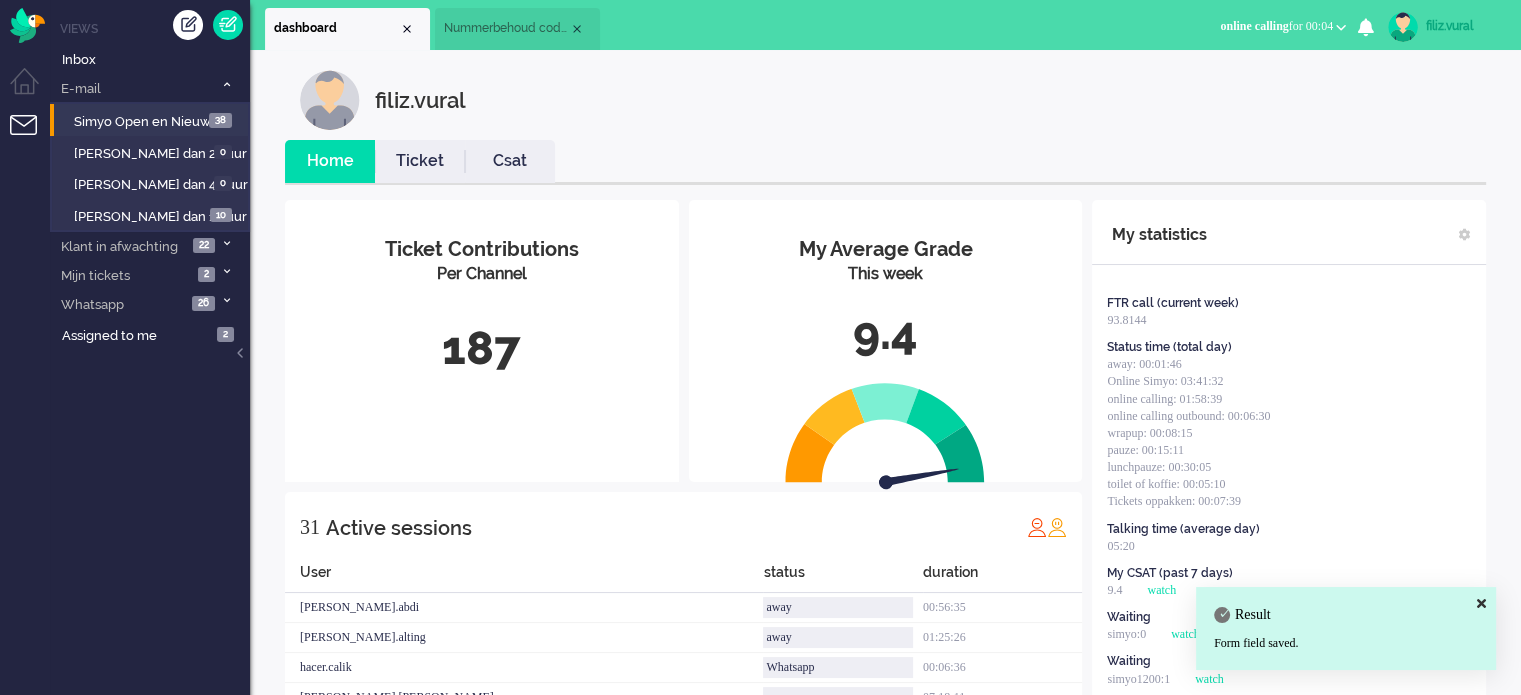 scroll, scrollTop: 0, scrollLeft: 0, axis: both 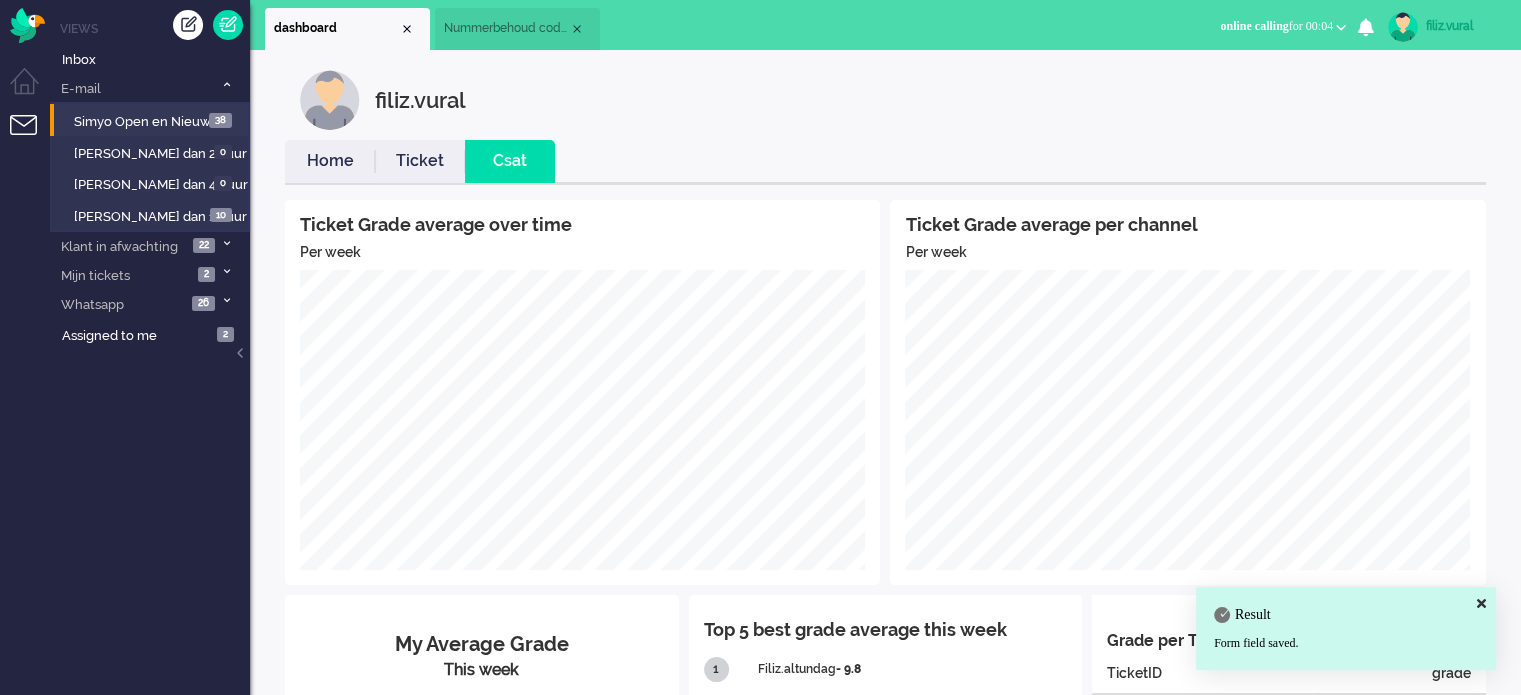 click on "Home" at bounding box center [330, 161] 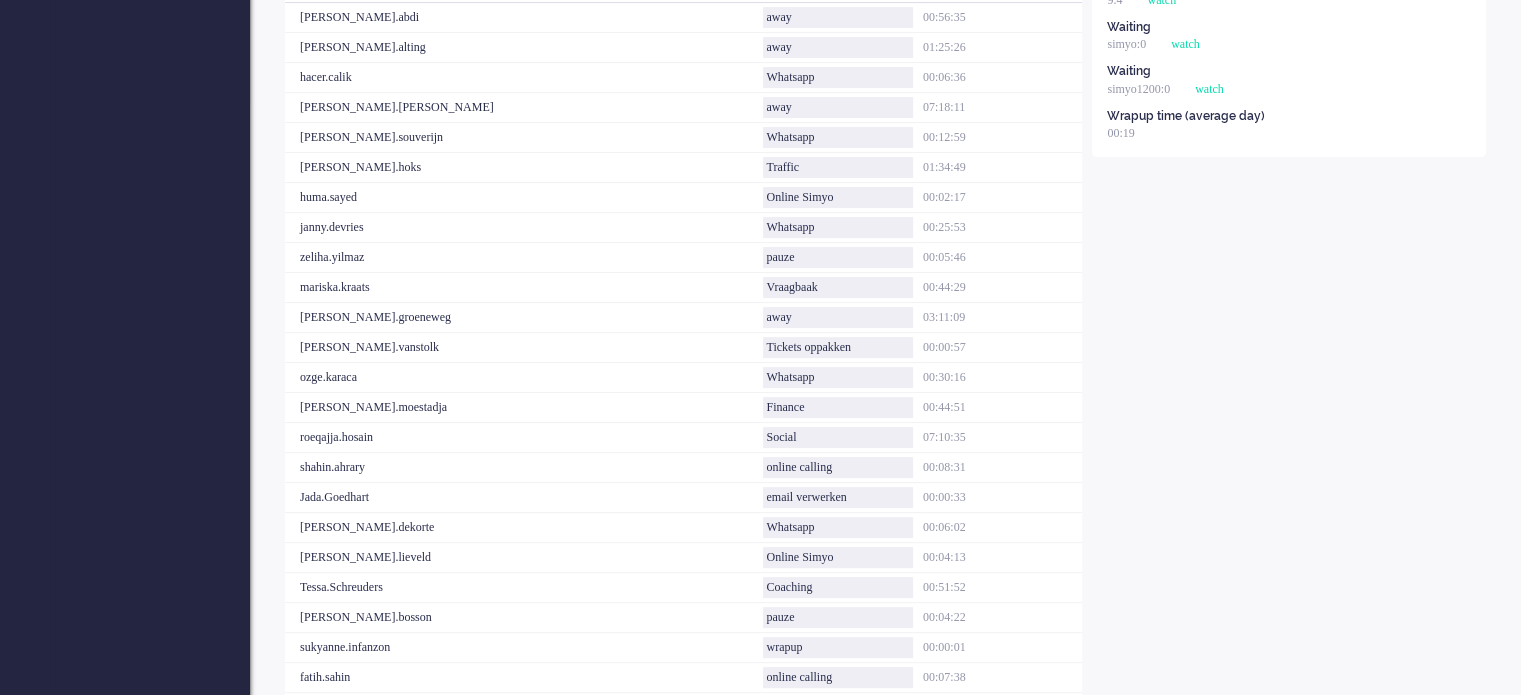 scroll, scrollTop: 881, scrollLeft: 0, axis: vertical 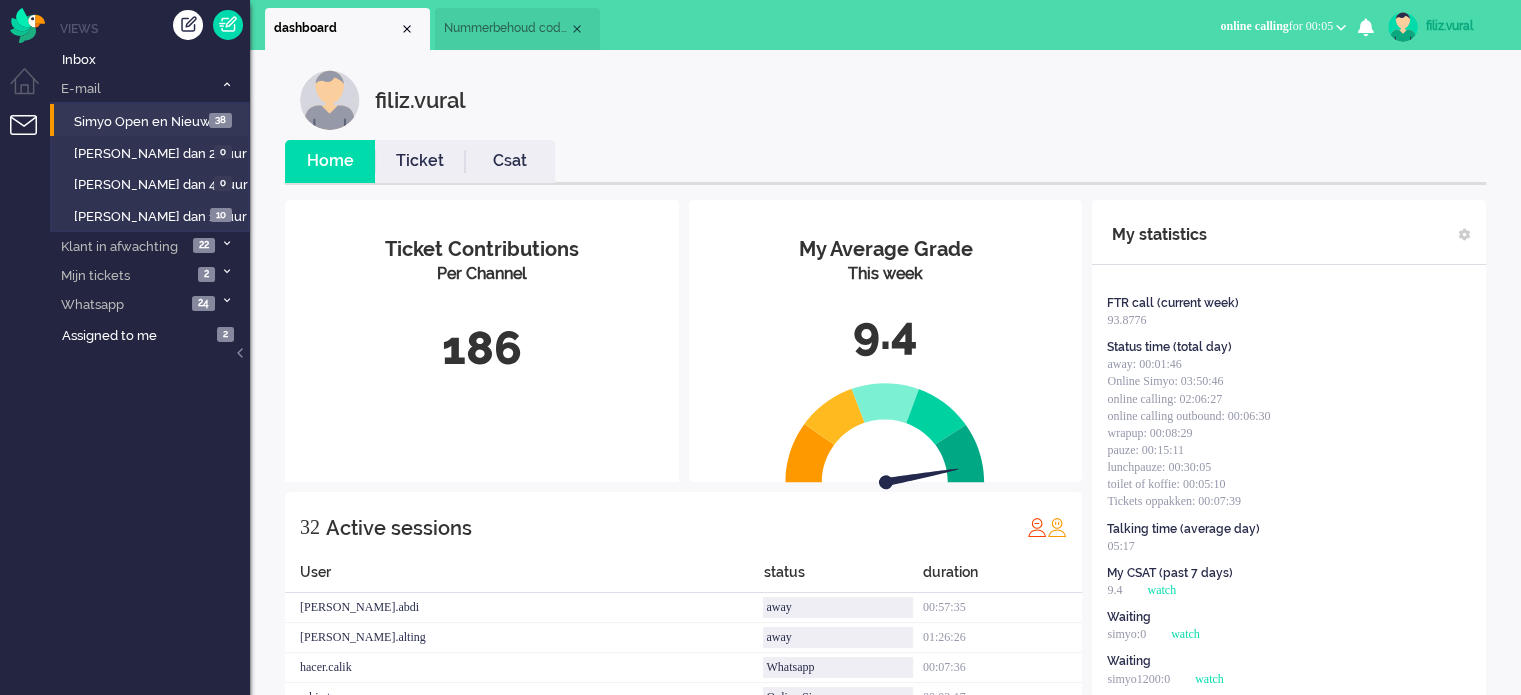 drag, startPoint x: 474, startPoint y: 358, endPoint x: 956, endPoint y: 152, distance: 524.17554 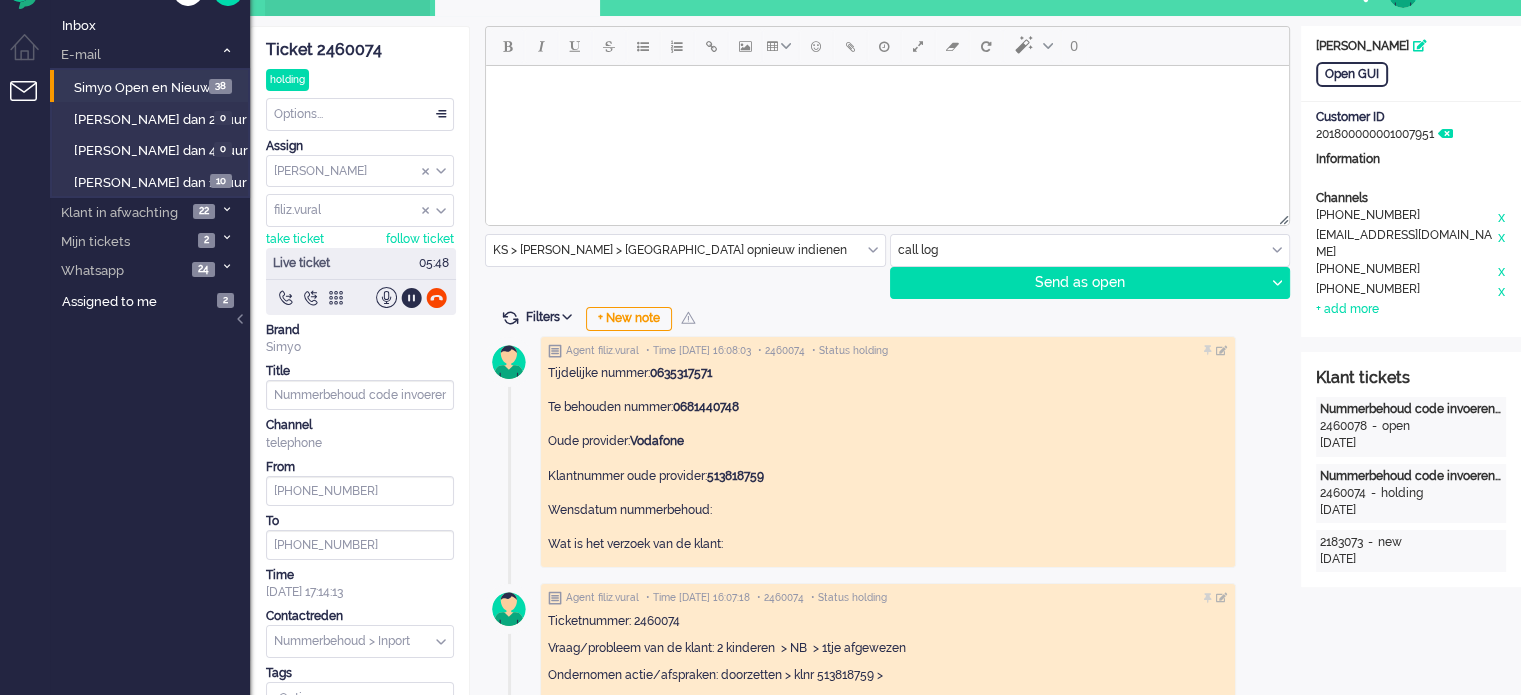 scroll, scrollTop: 0, scrollLeft: 0, axis: both 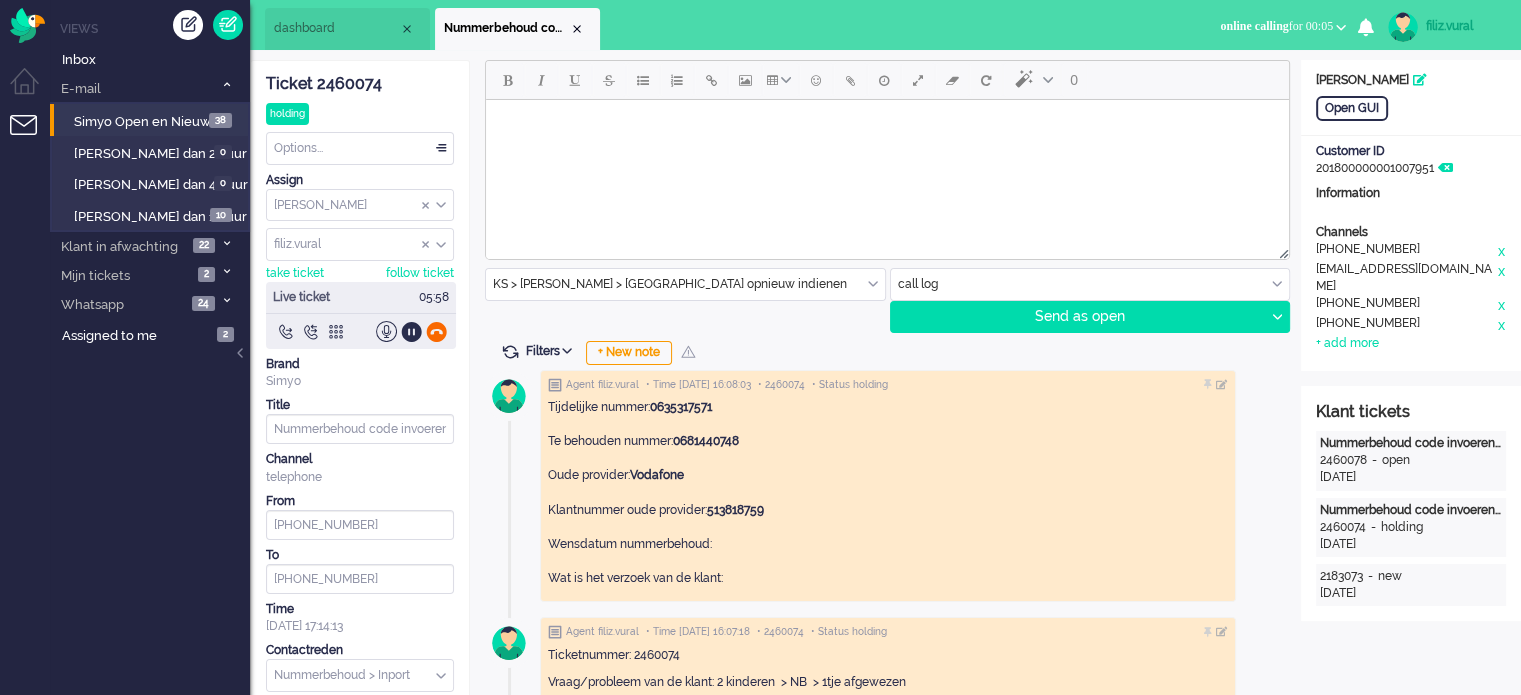 click 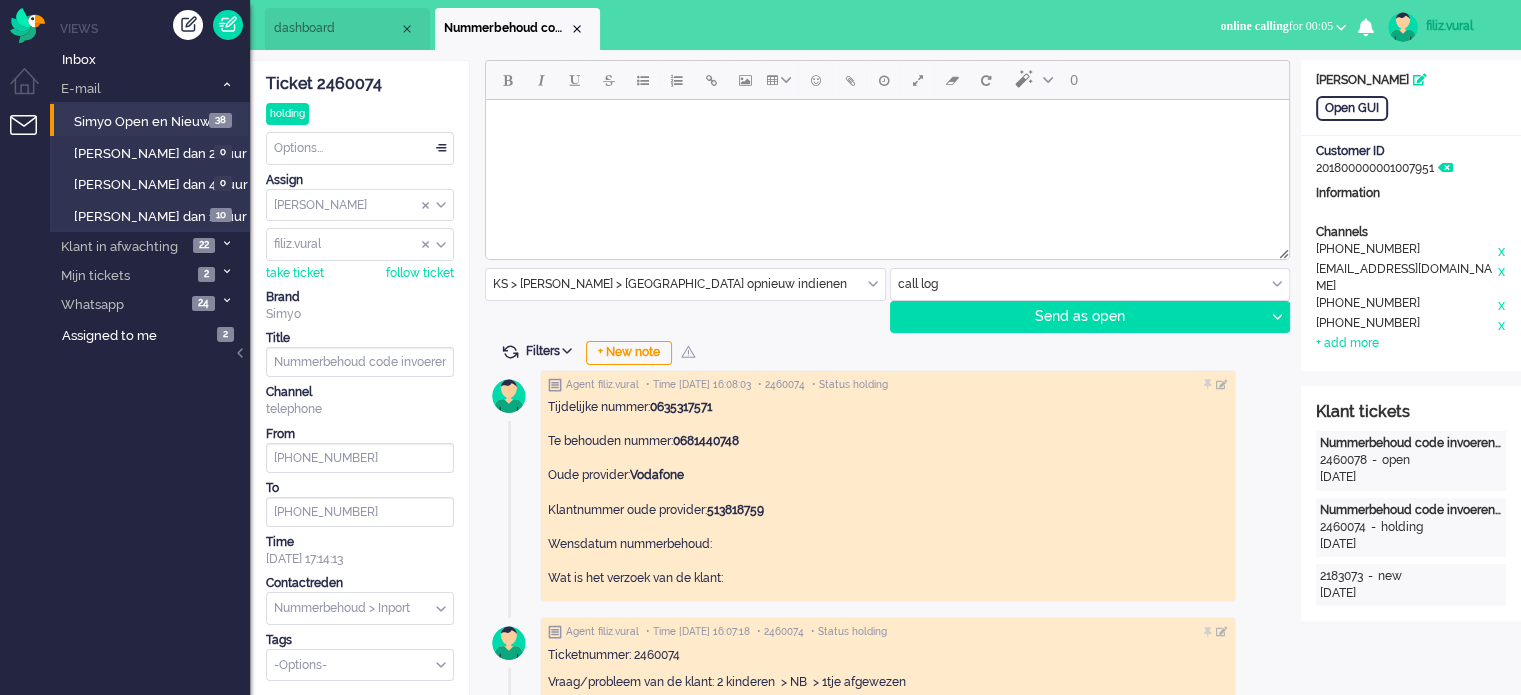 click on "Options..." at bounding box center (360, 148) 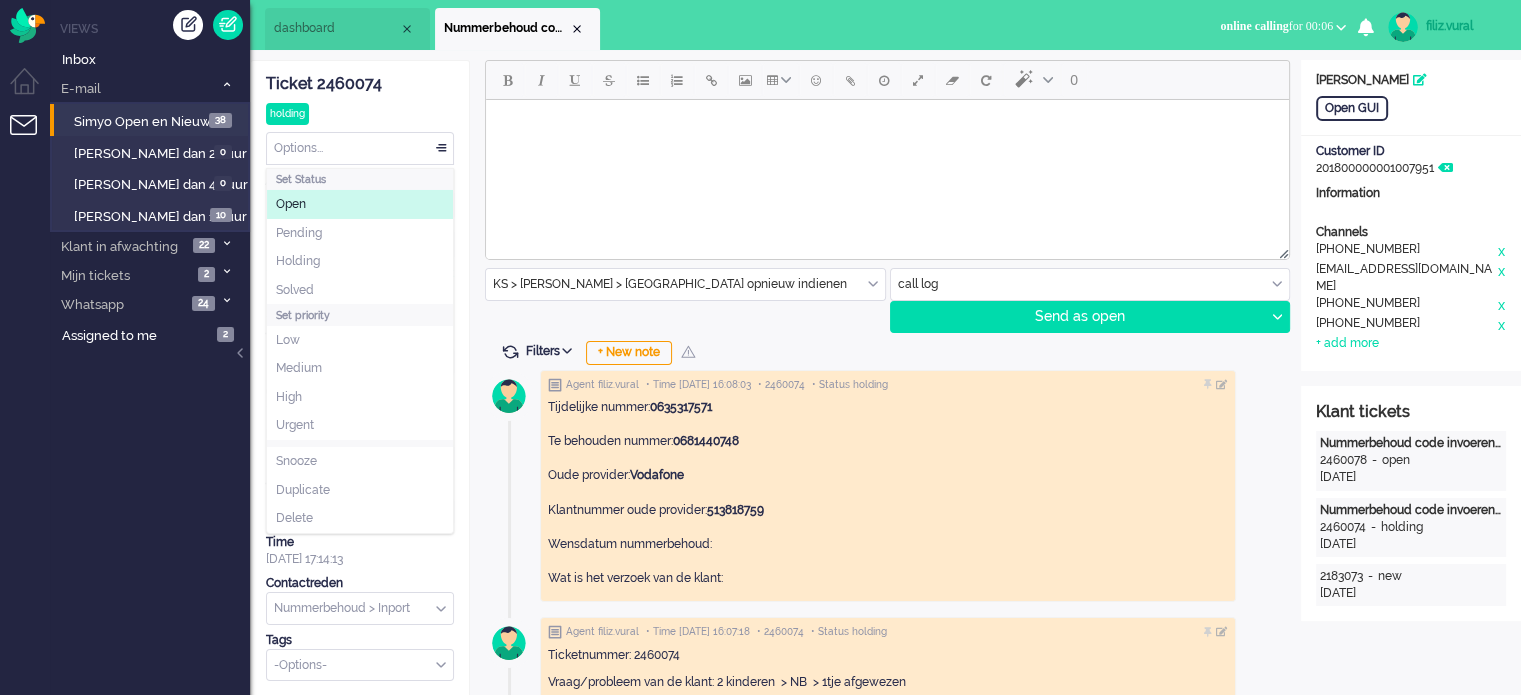 click on "dashboard" at bounding box center (347, 29) 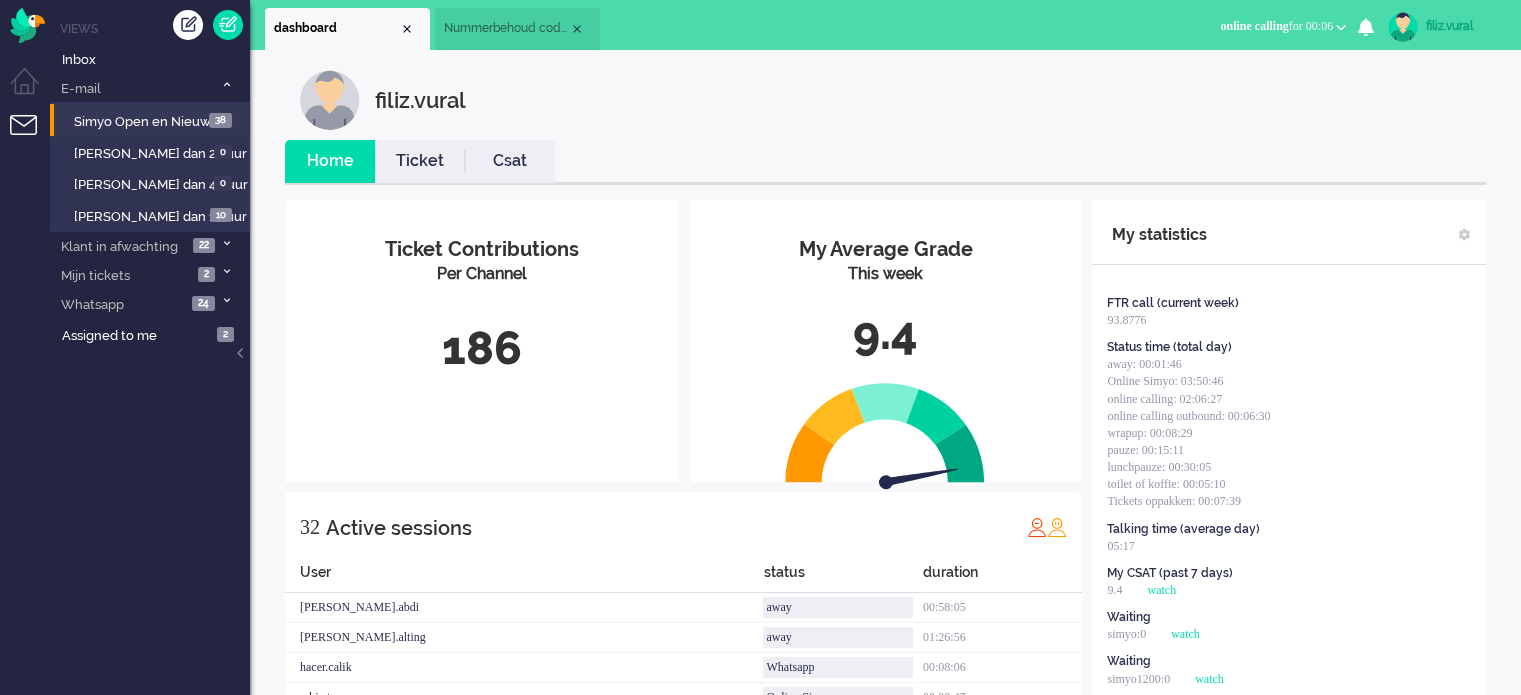 click on "Ticket" at bounding box center [420, 161] 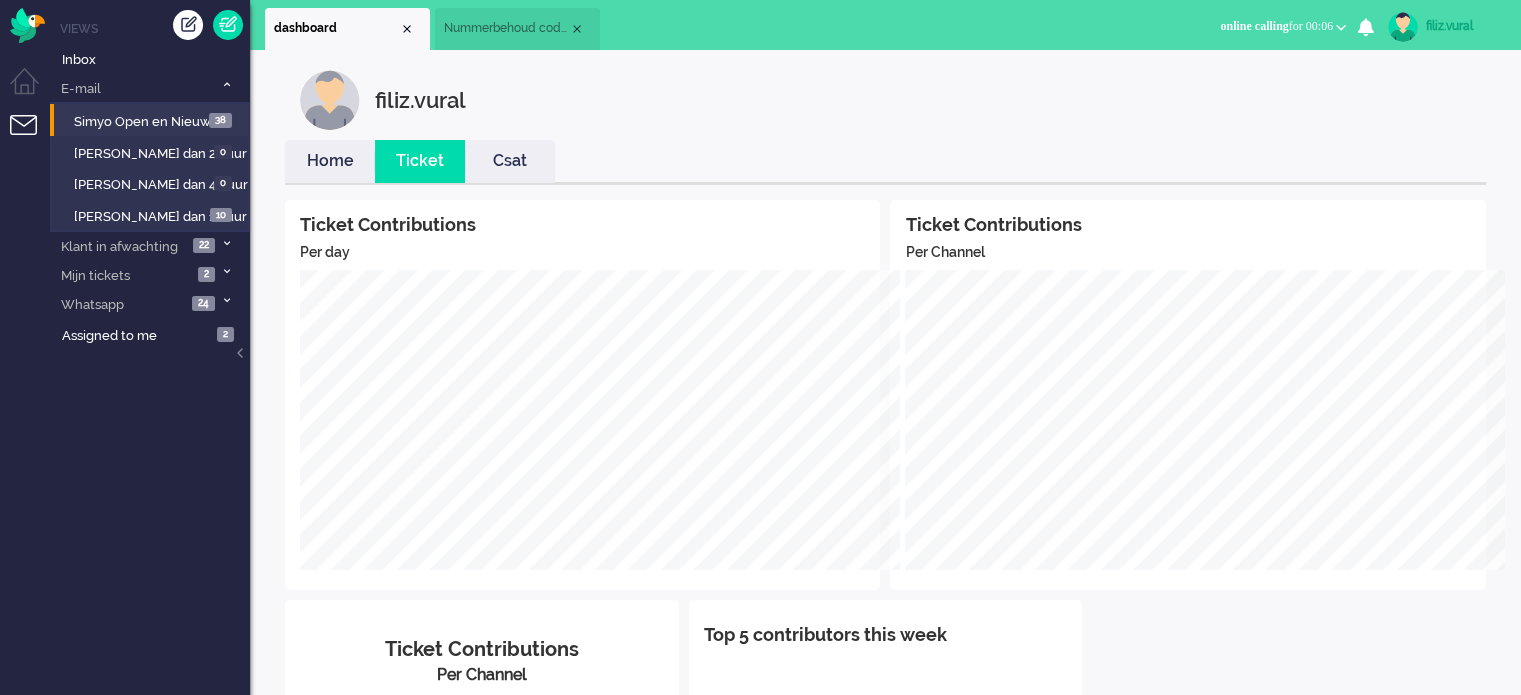 drag, startPoint x: 341, startPoint y: 166, endPoint x: 392, endPoint y: 158, distance: 51.62364 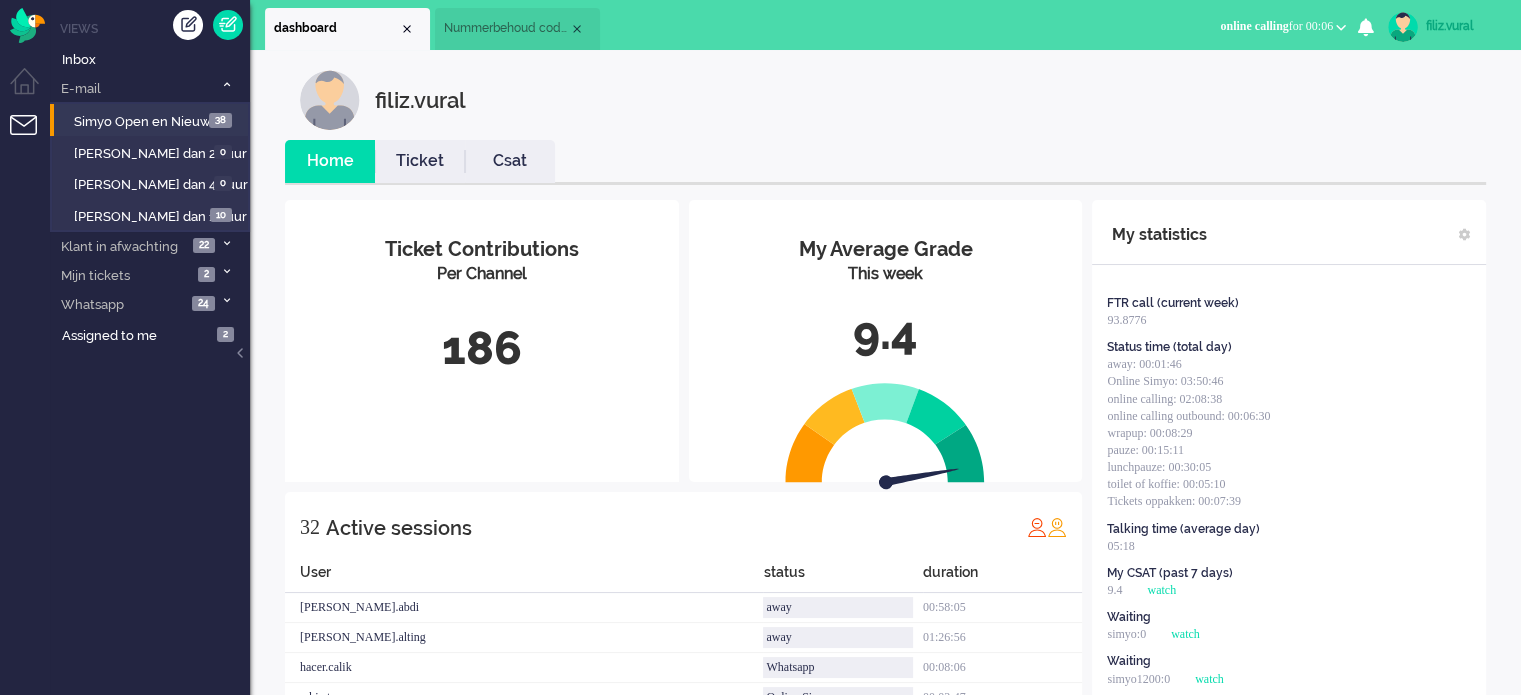click on "online calling  for 00:06" at bounding box center (1276, 26) 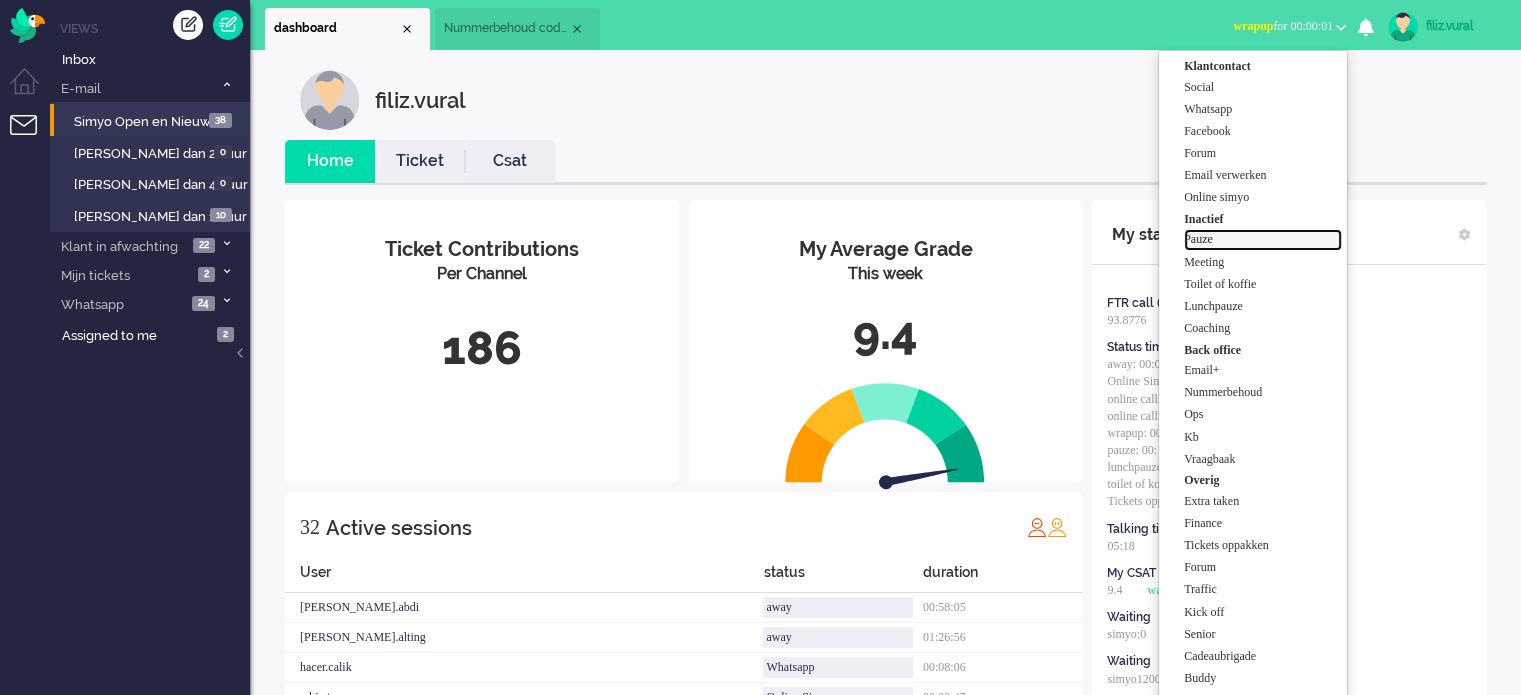 click on "Pauze" at bounding box center (1263, 239) 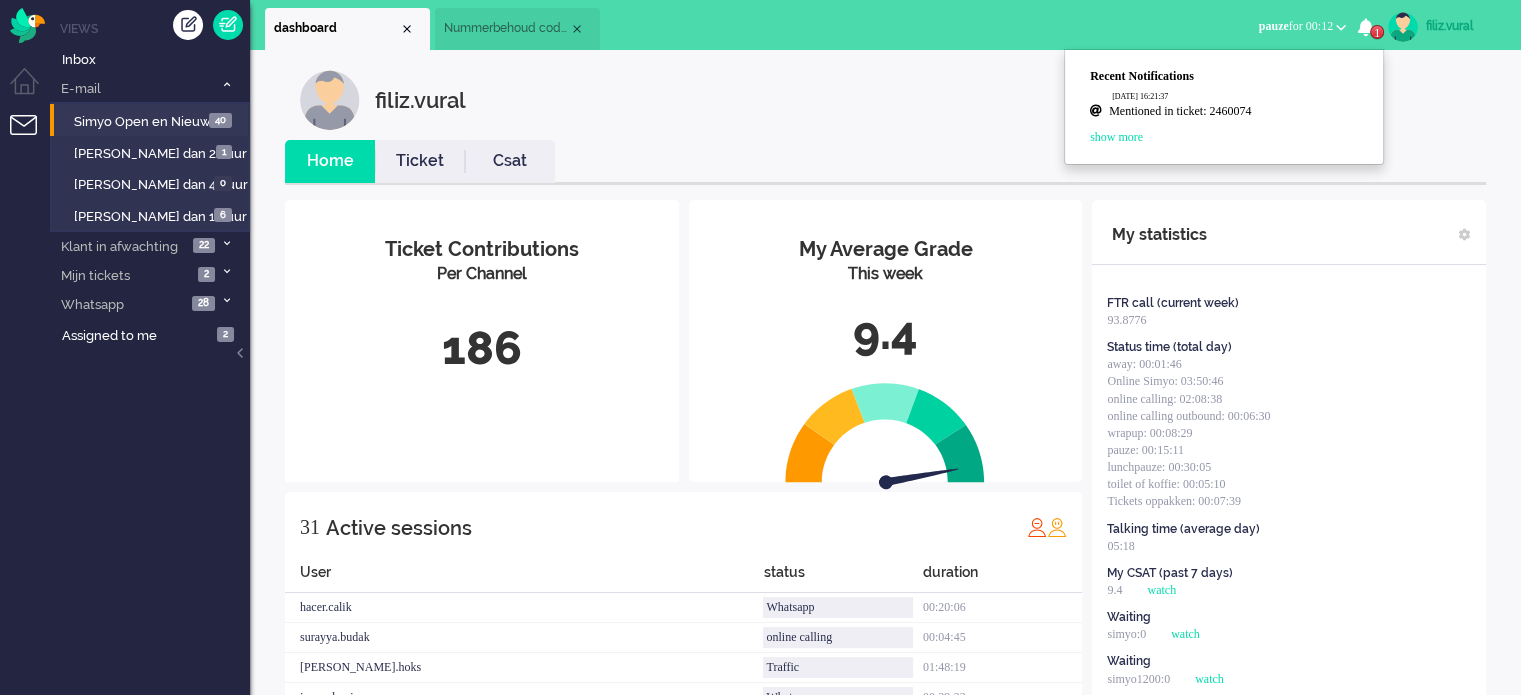 click on "Nummerbehoud code invoeren via de website." at bounding box center [517, 29] 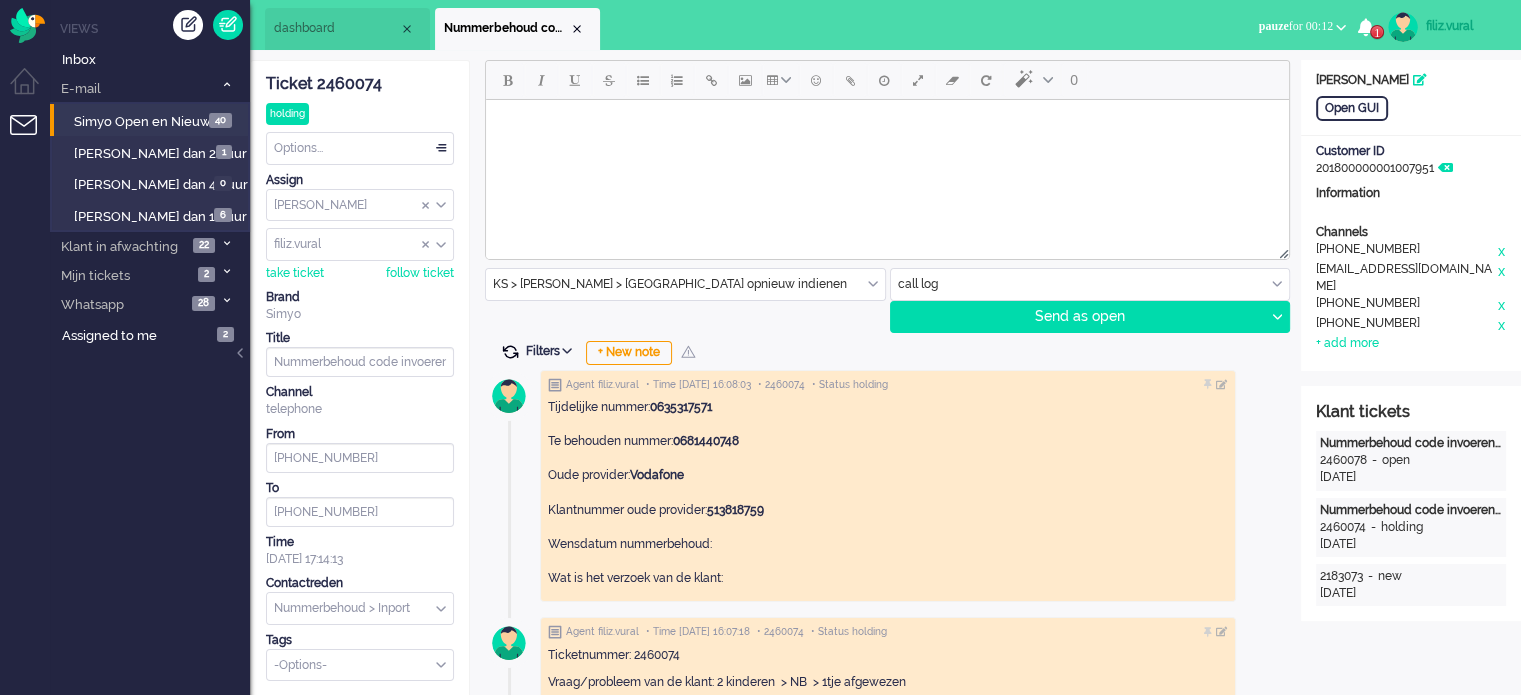 click at bounding box center (510, 352) 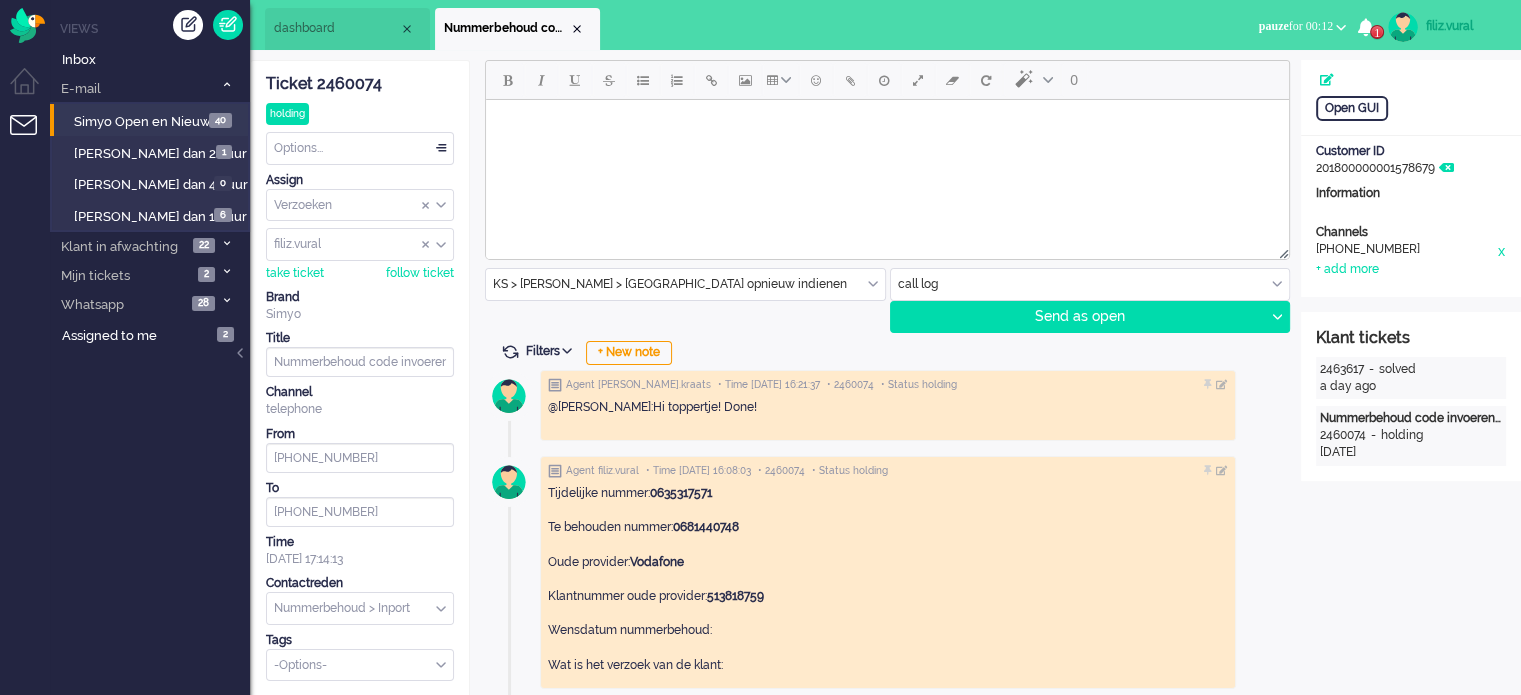 click on "1" at bounding box center [1366, 27] 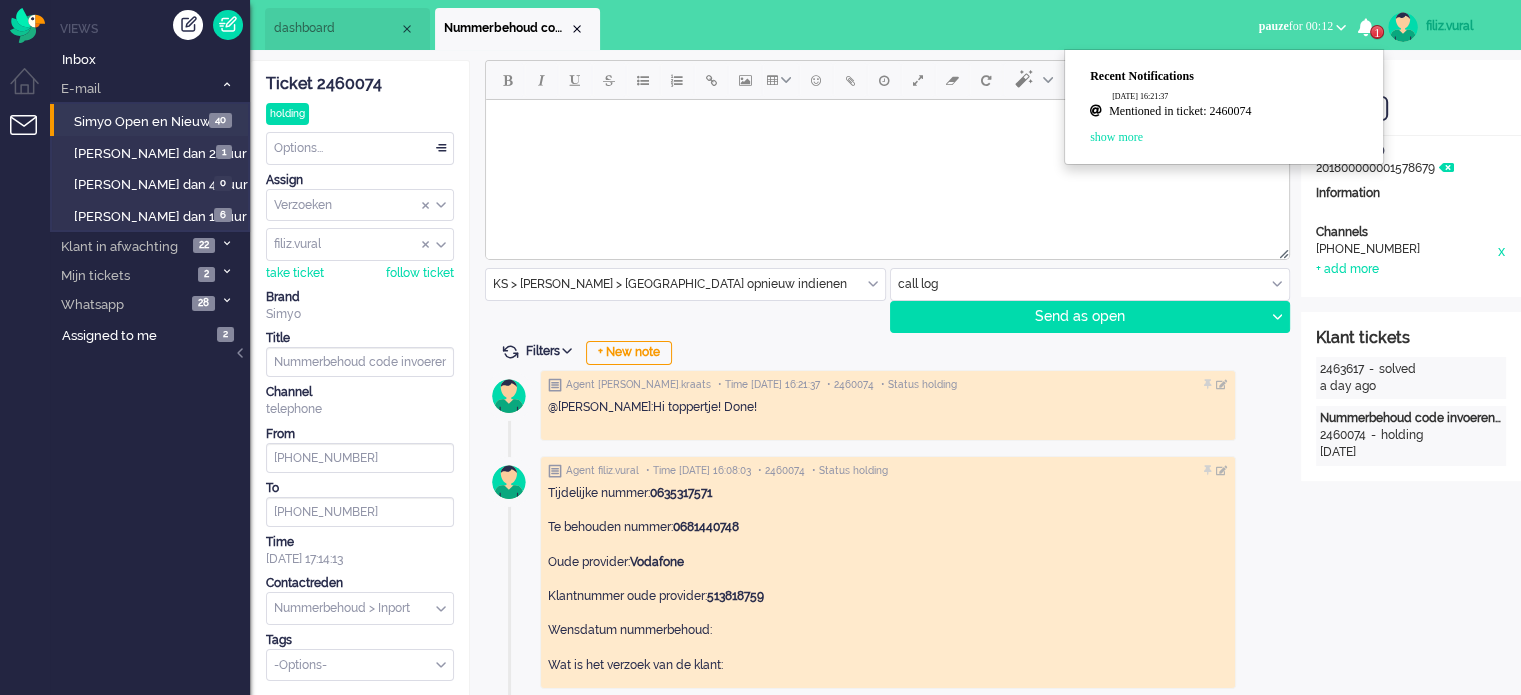 click on "Mentioned in ticket: 2460074" at bounding box center [1234, 113] 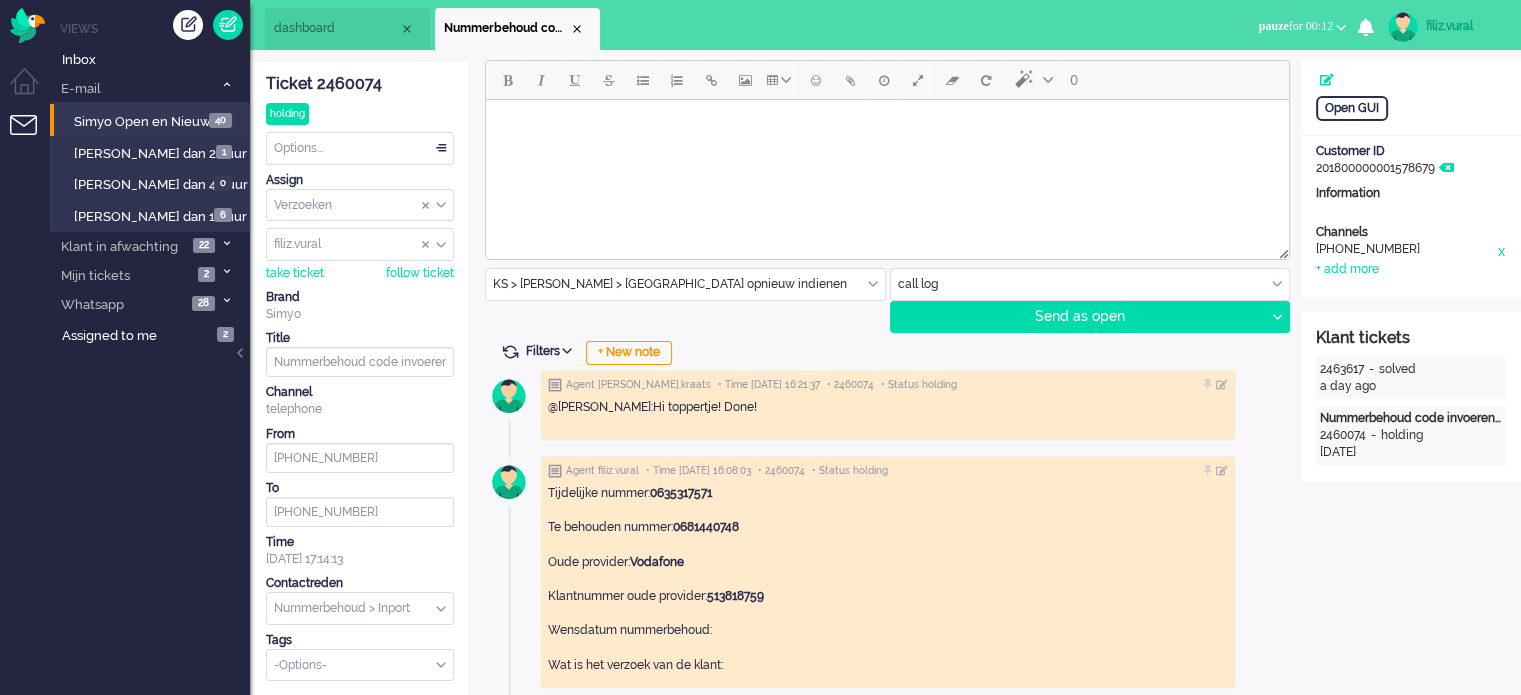 click on "dashboard" at bounding box center [347, 29] 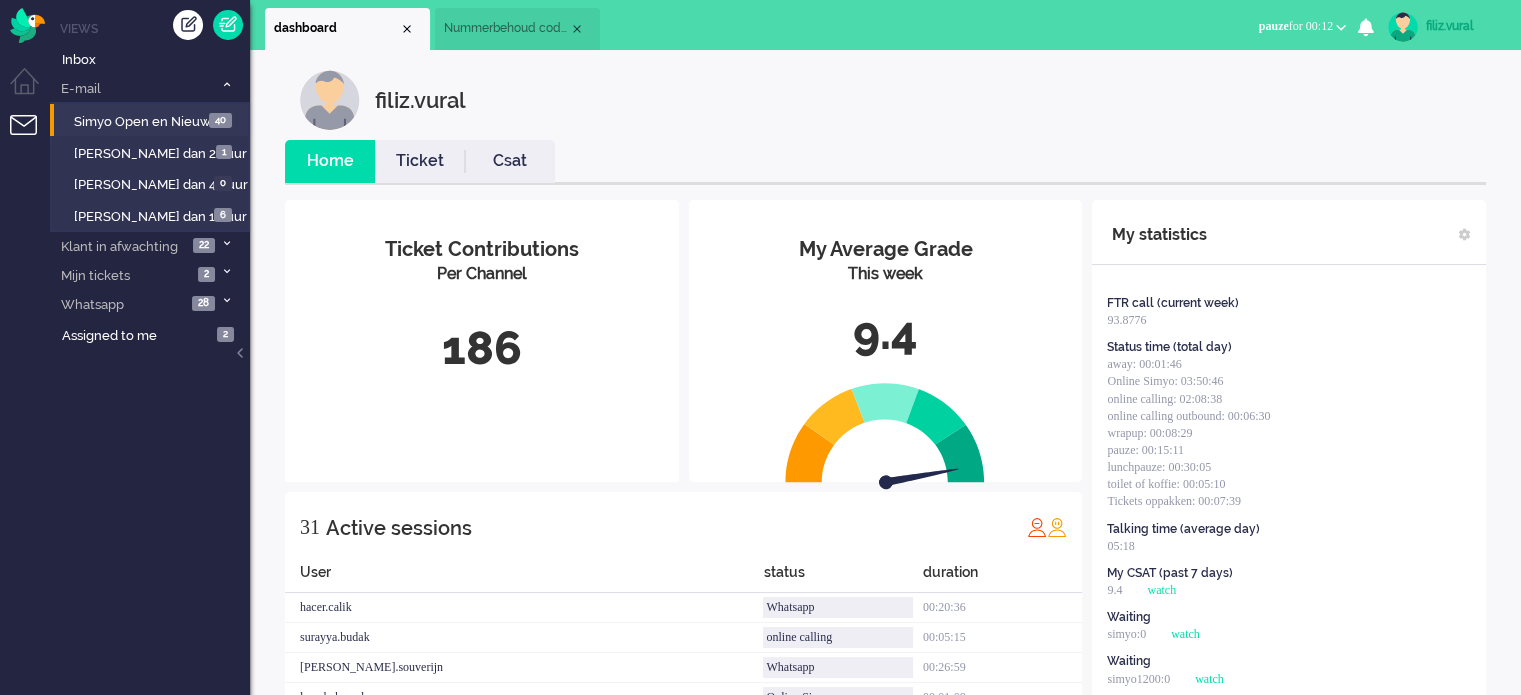 click on "Csat" at bounding box center (510, 161) 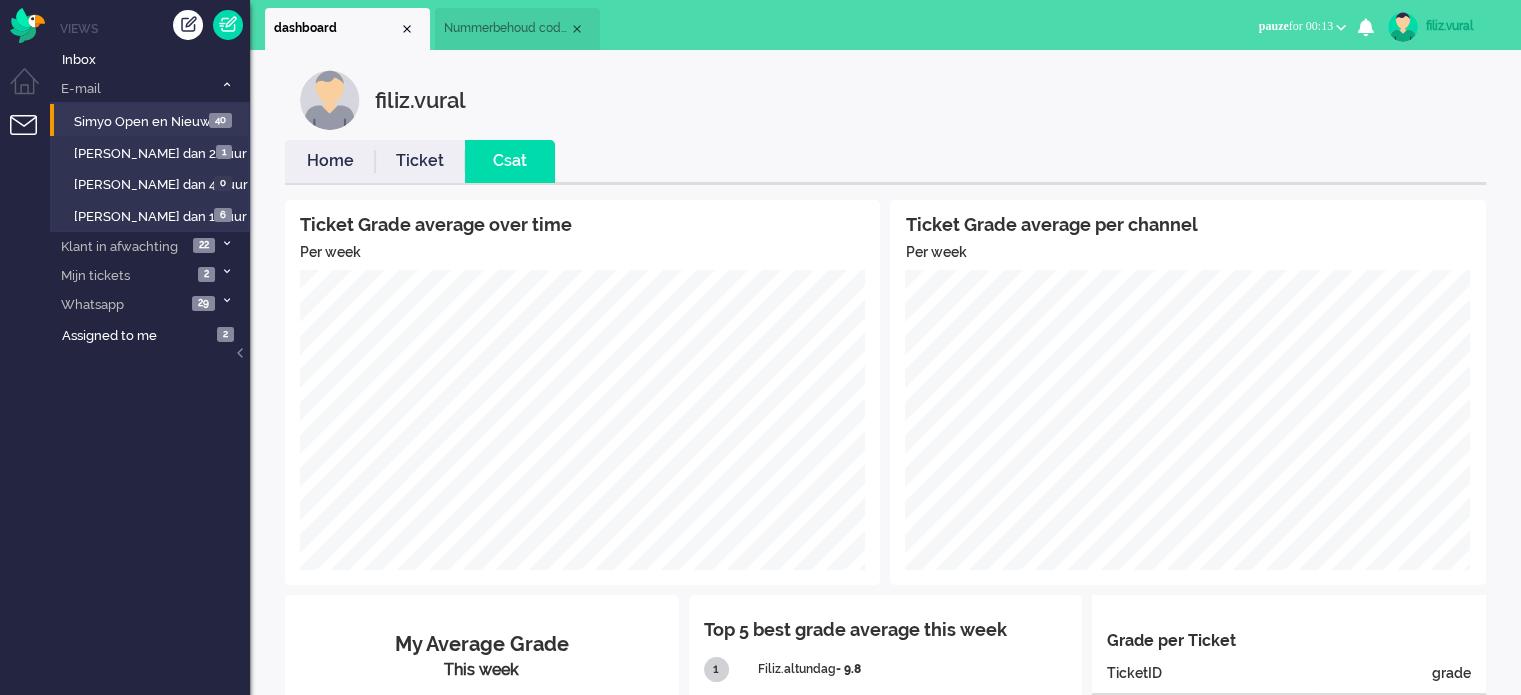 scroll, scrollTop: 0, scrollLeft: 0, axis: both 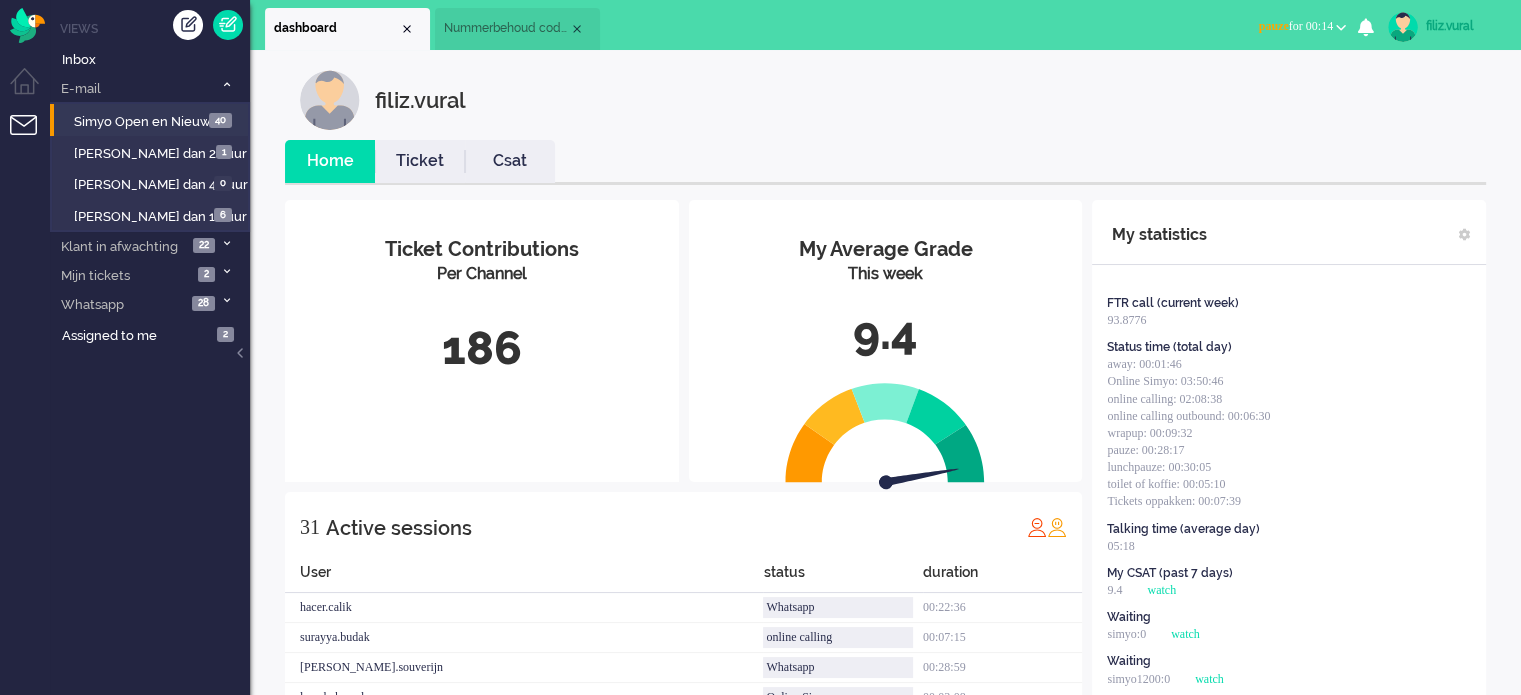 click on "pauze  for 00:14" at bounding box center (1296, 26) 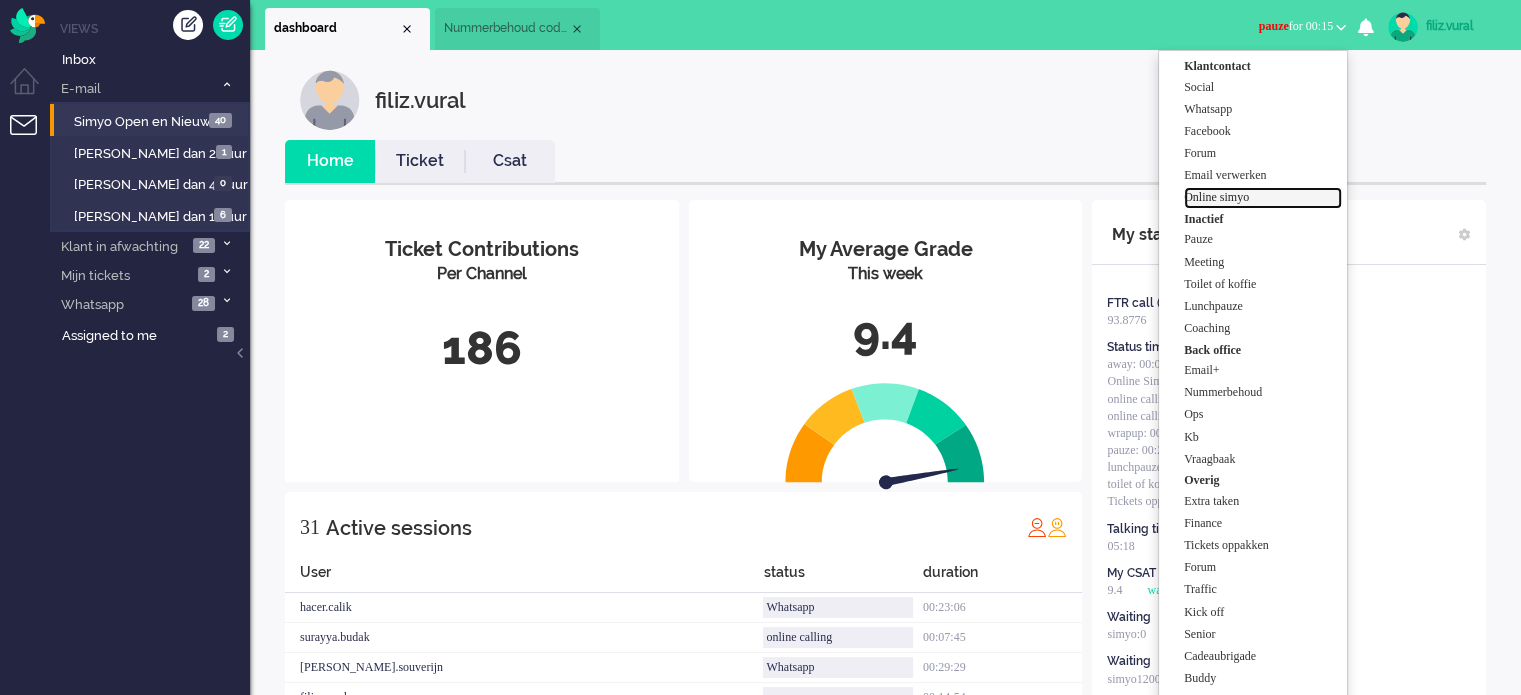 click on "Online simyo" at bounding box center [1263, 197] 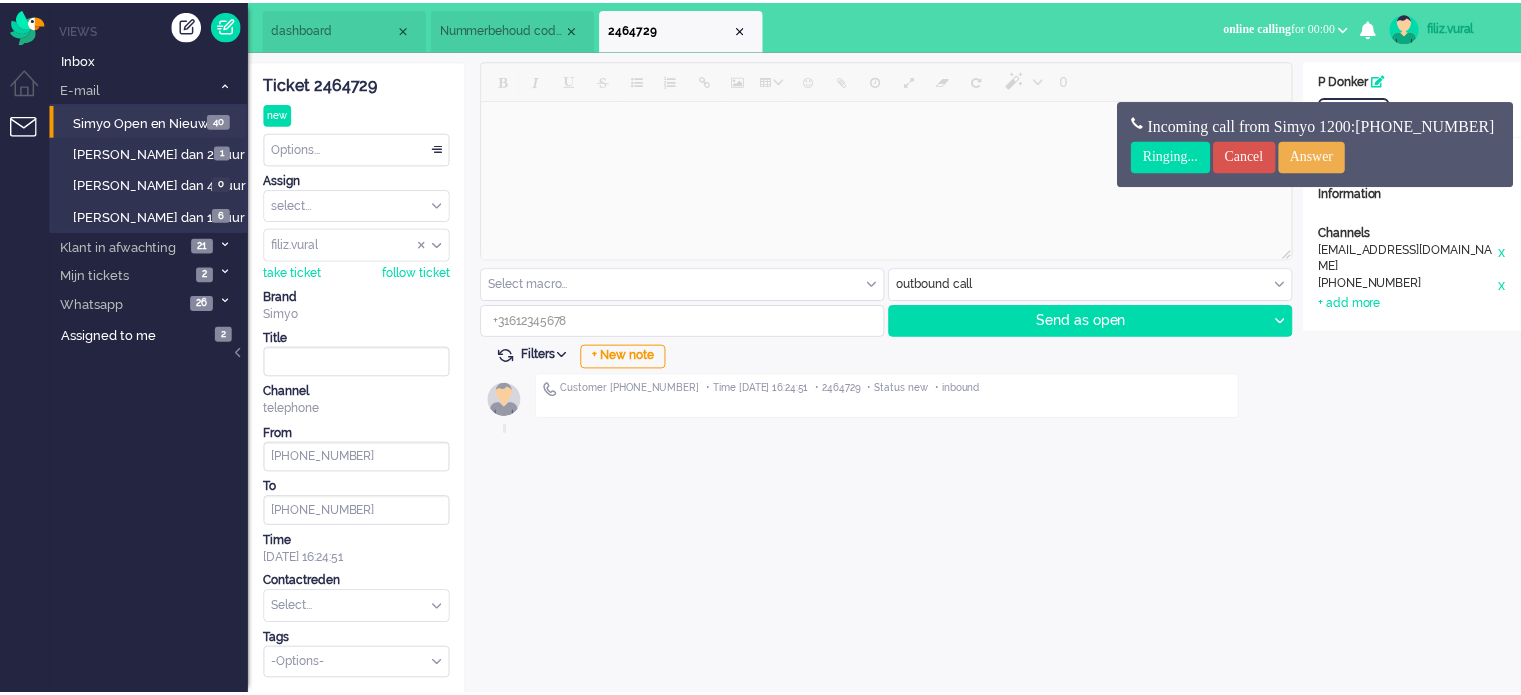 scroll, scrollTop: 0, scrollLeft: 0, axis: both 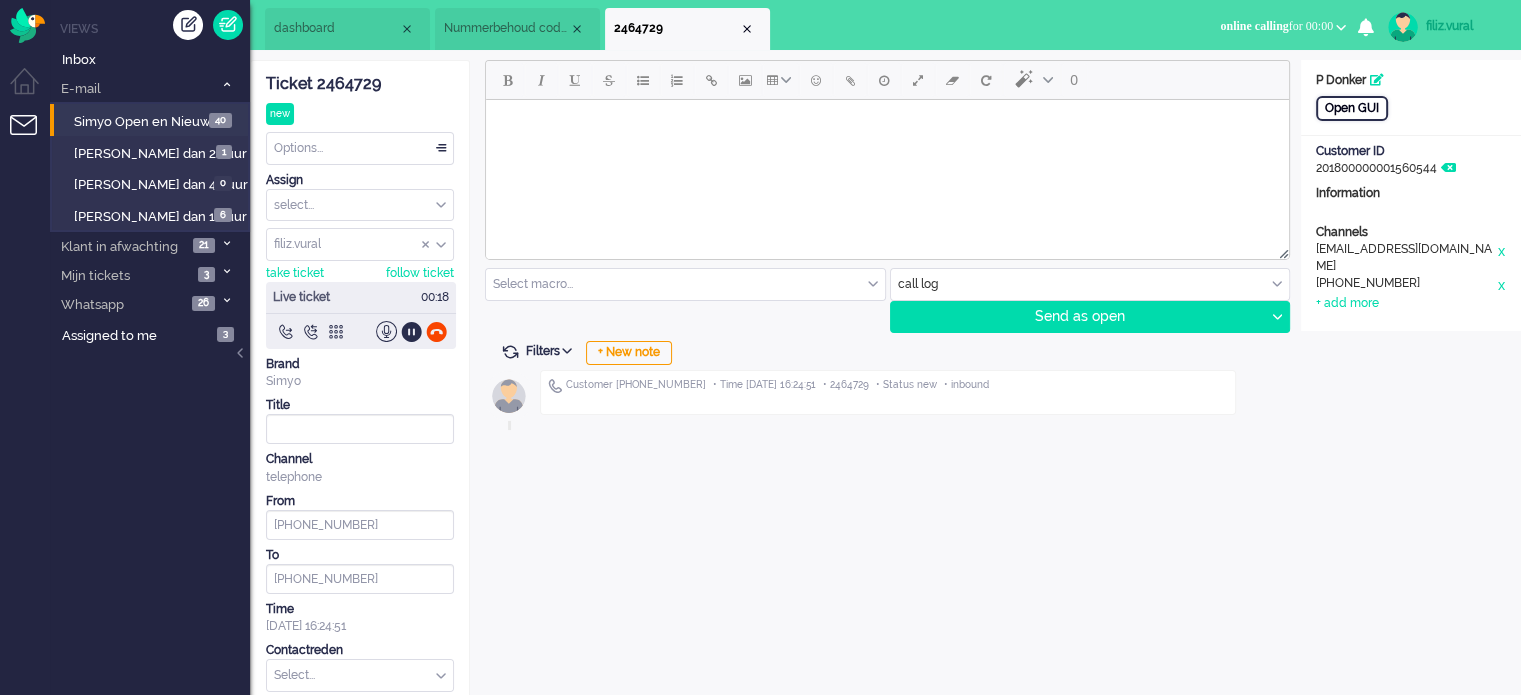 click on "Open GUI" at bounding box center (1352, 108) 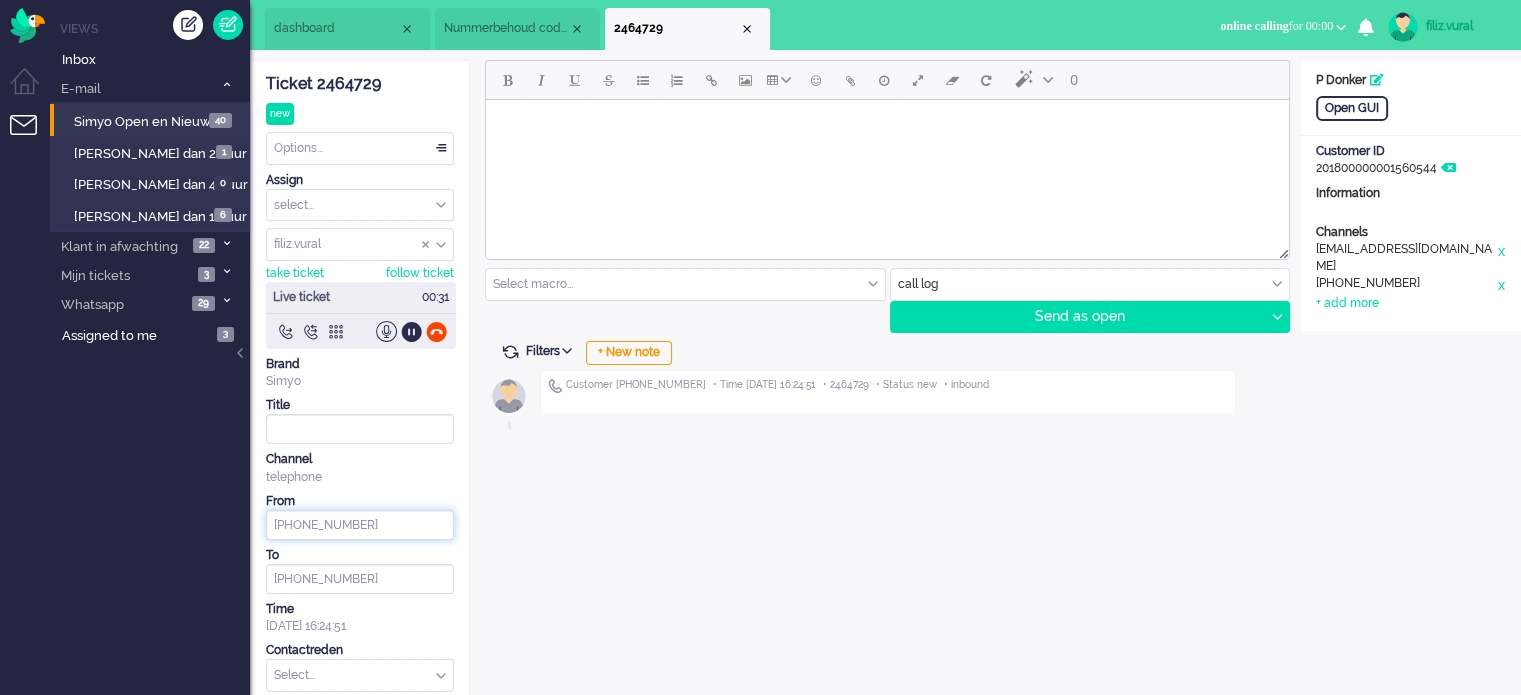drag, startPoint x: 404, startPoint y: 525, endPoint x: 288, endPoint y: 523, distance: 116.01724 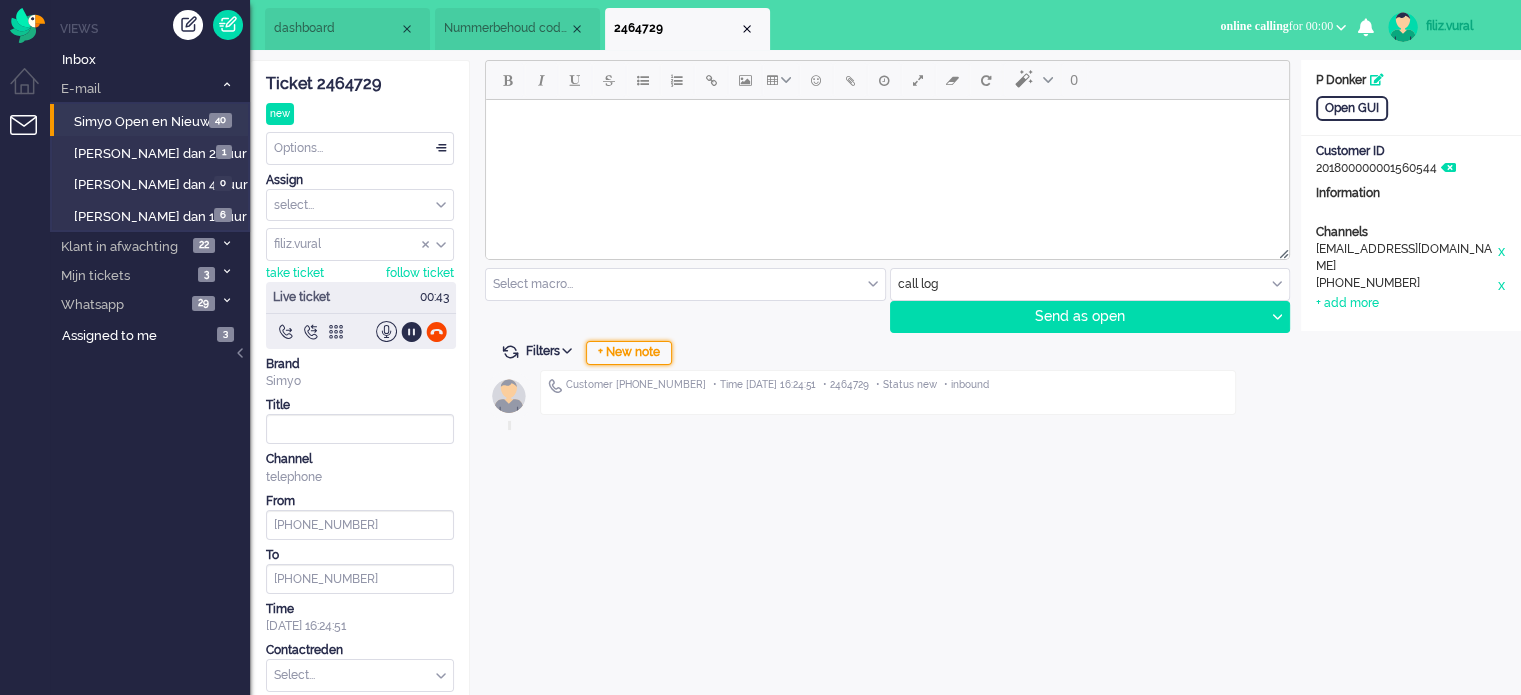 click on "+ New note" at bounding box center [629, 353] 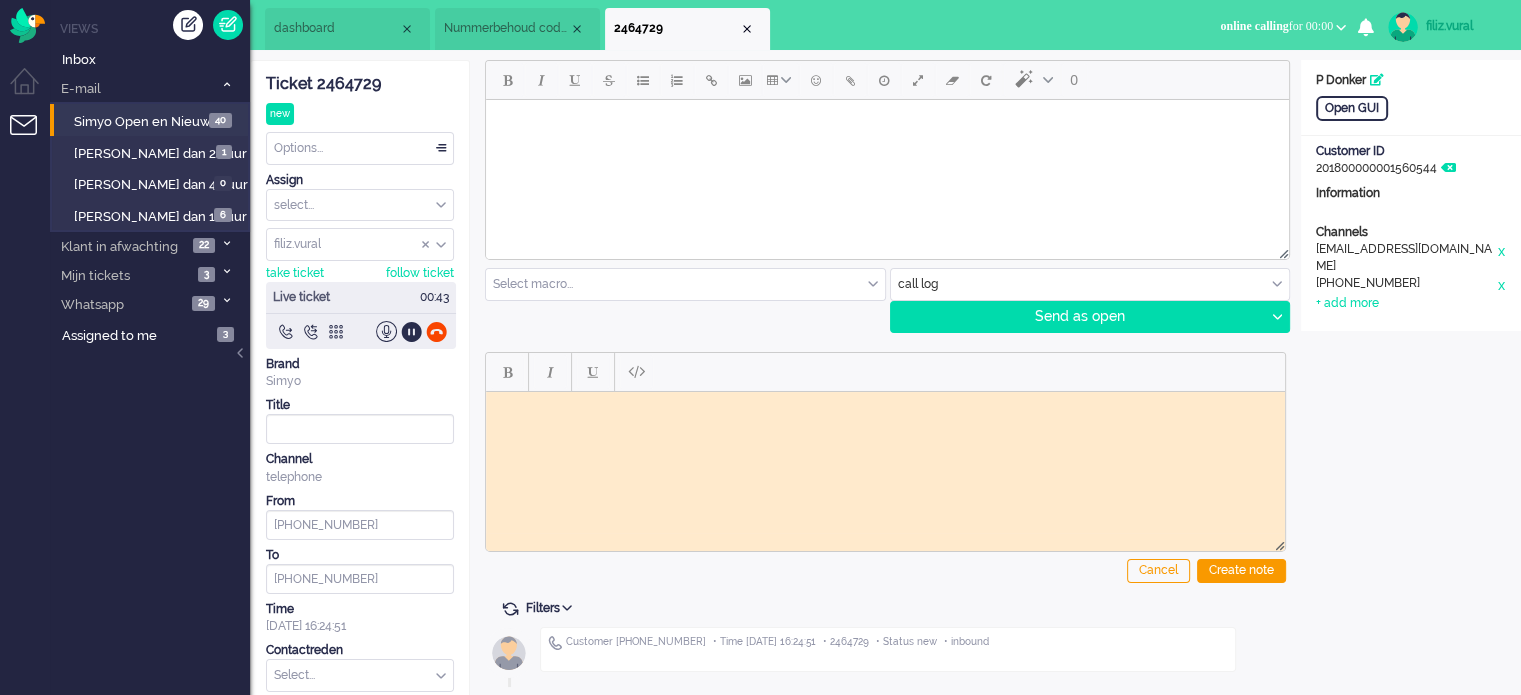 scroll, scrollTop: 0, scrollLeft: 0, axis: both 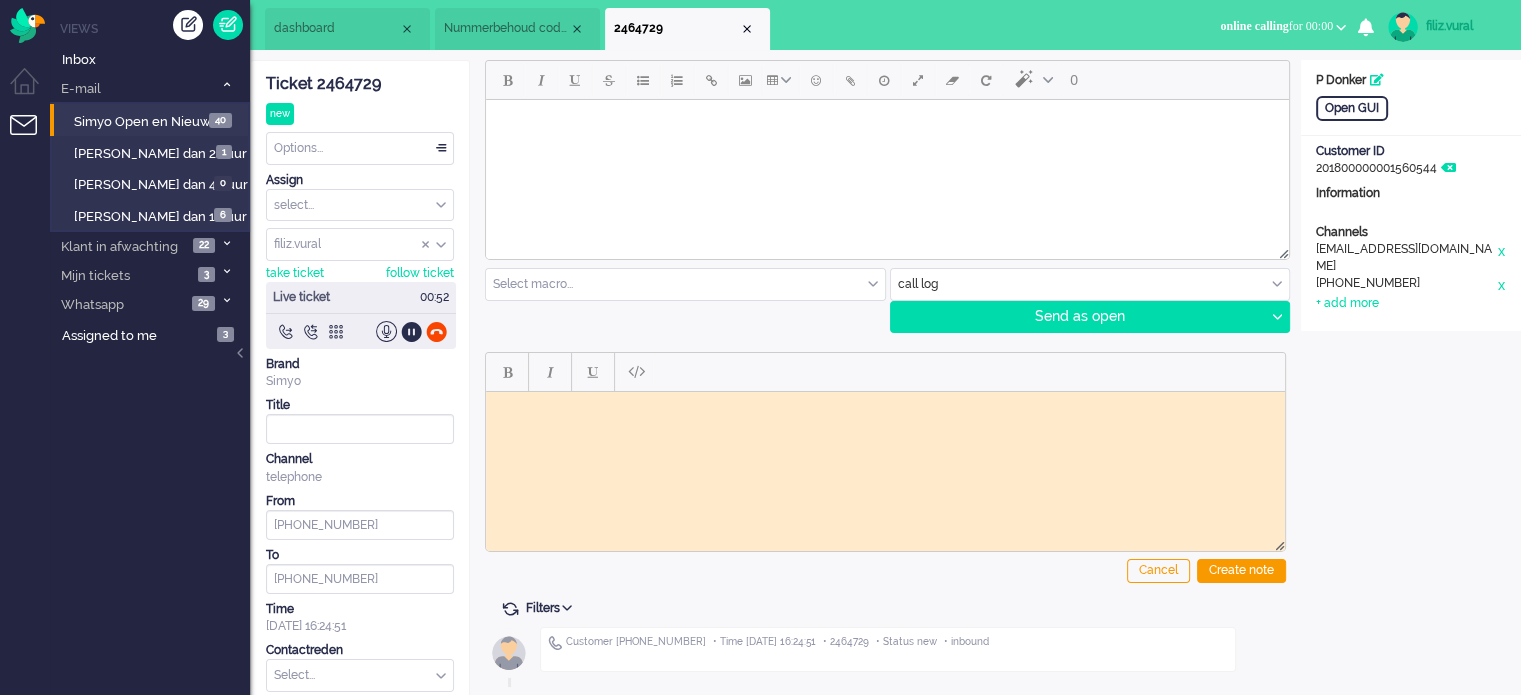 click on "Ticket 2464729" 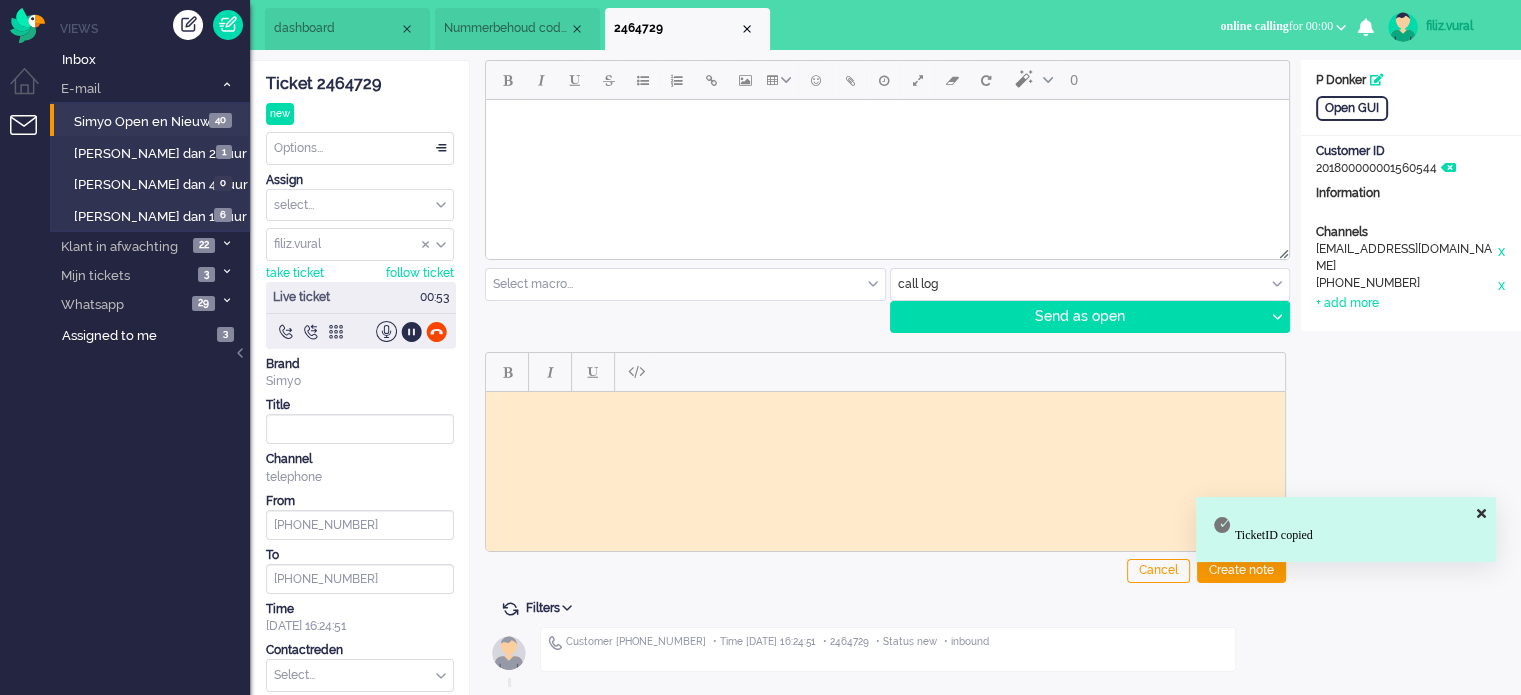click at bounding box center (885, 406) 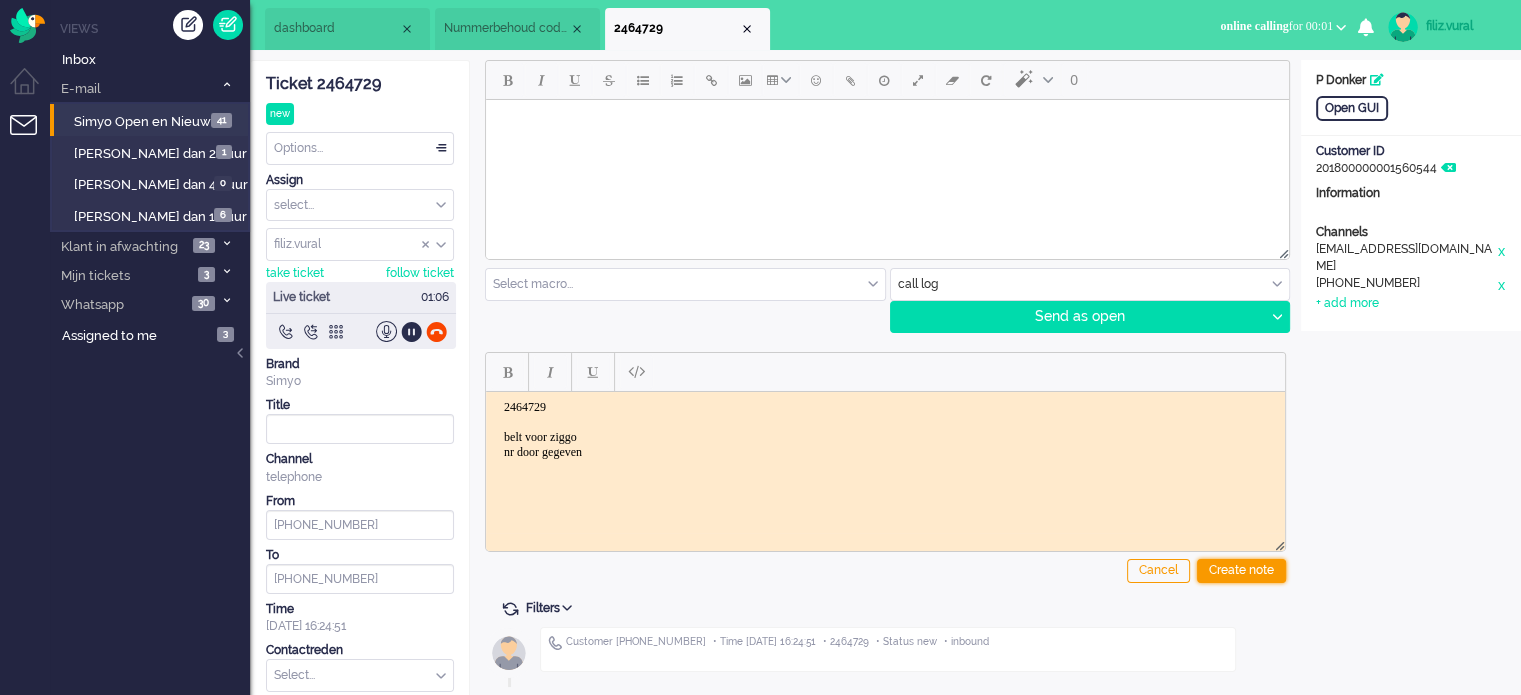 click on "Create note" at bounding box center [1241, 571] 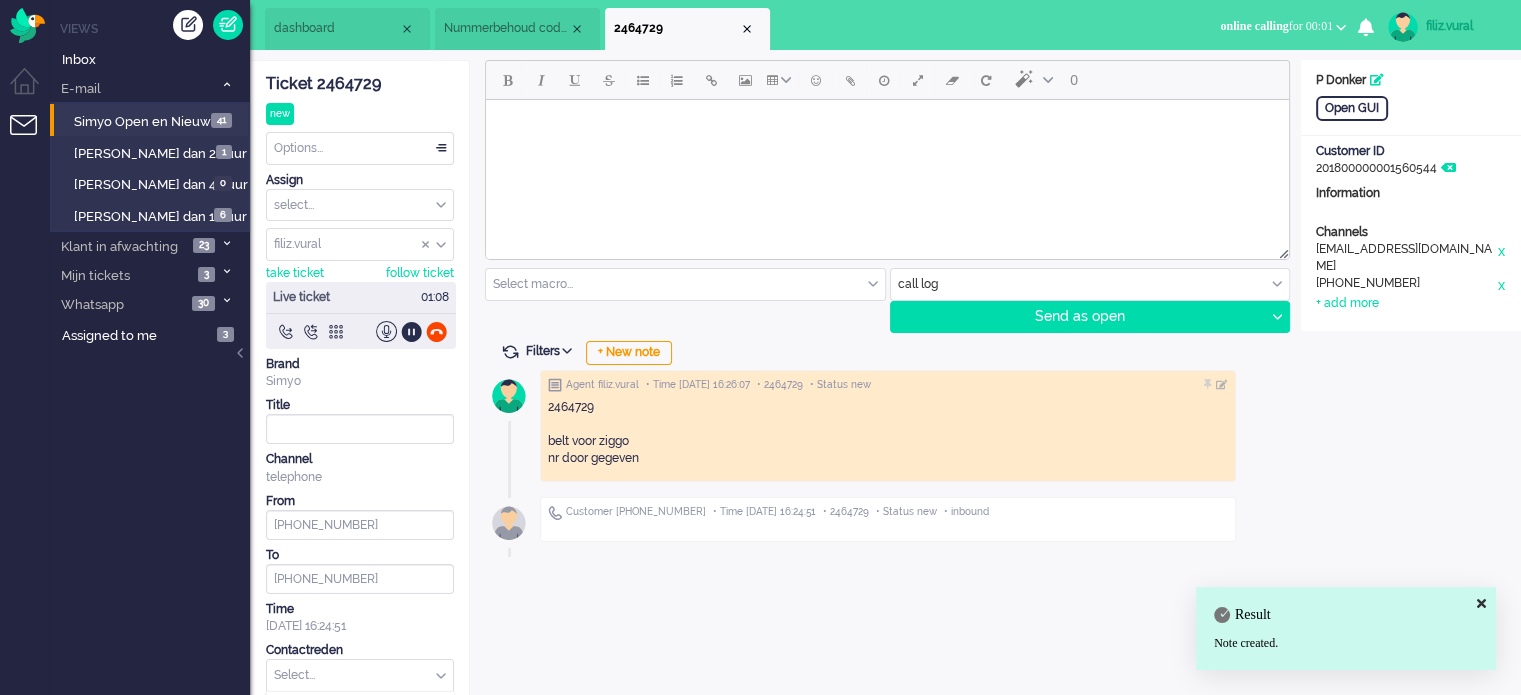 click at bounding box center [360, 675] 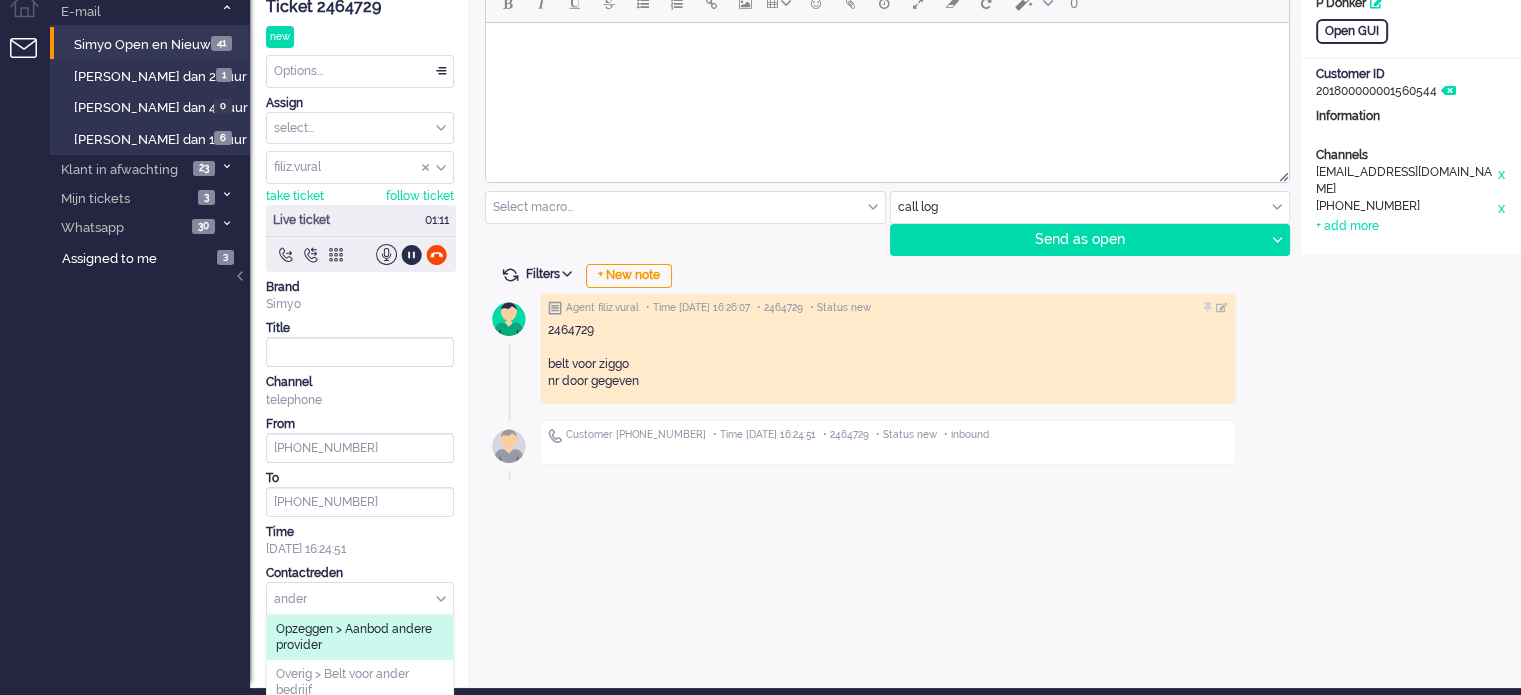 scroll, scrollTop: 85, scrollLeft: 0, axis: vertical 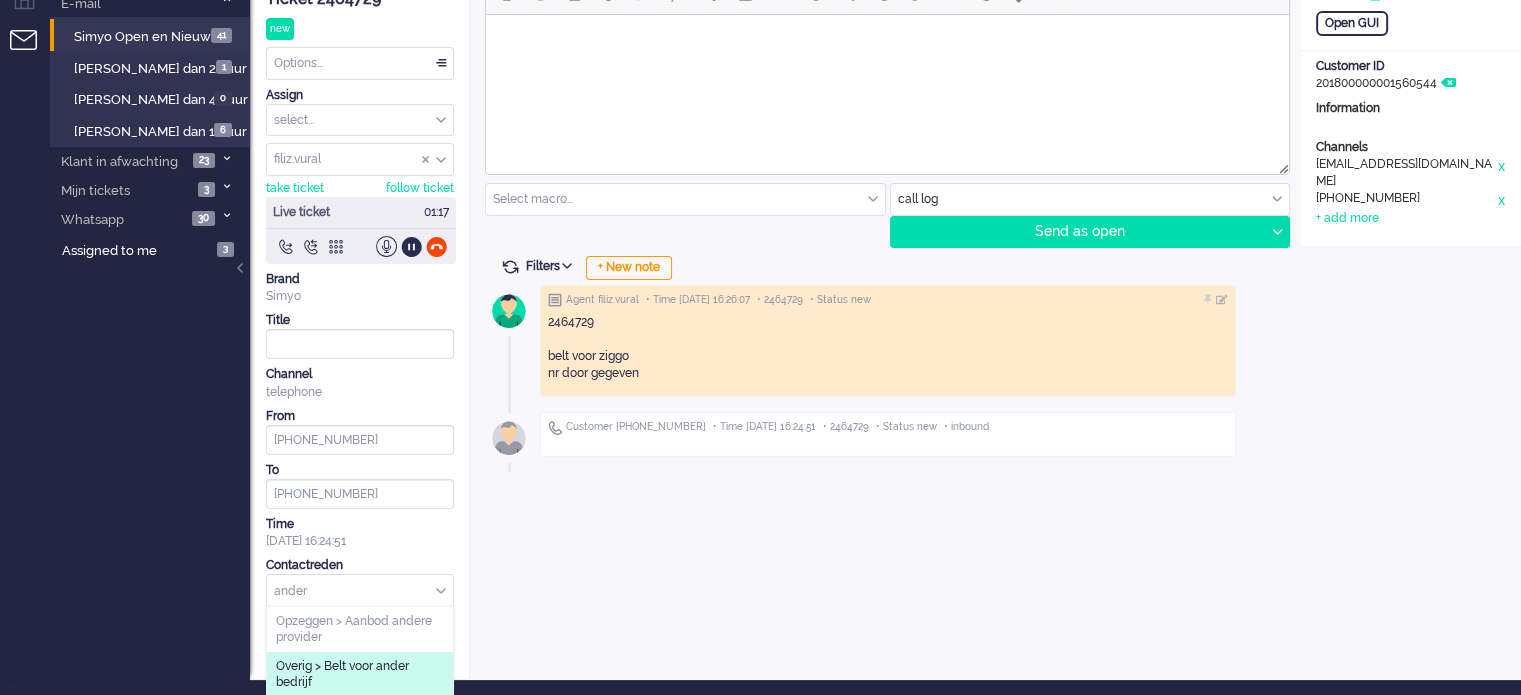 type on "ander" 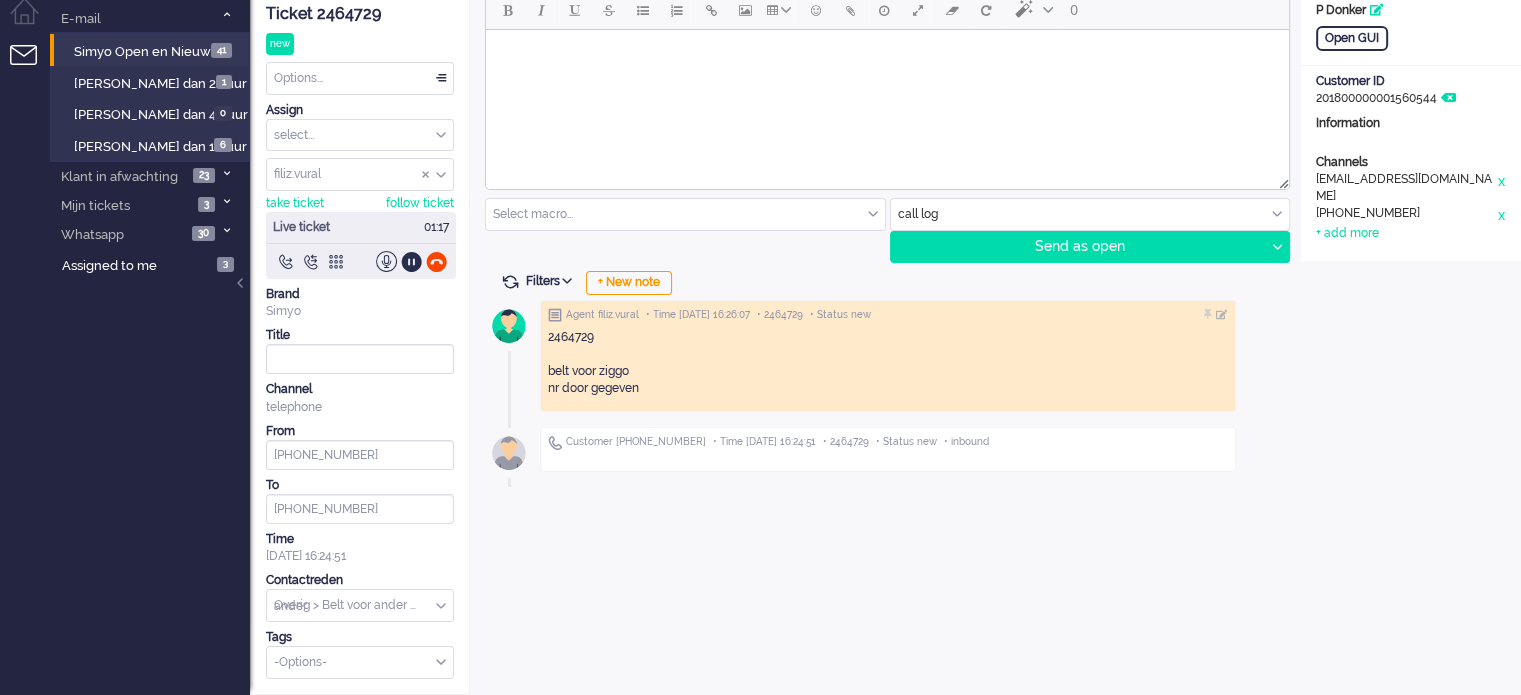 type 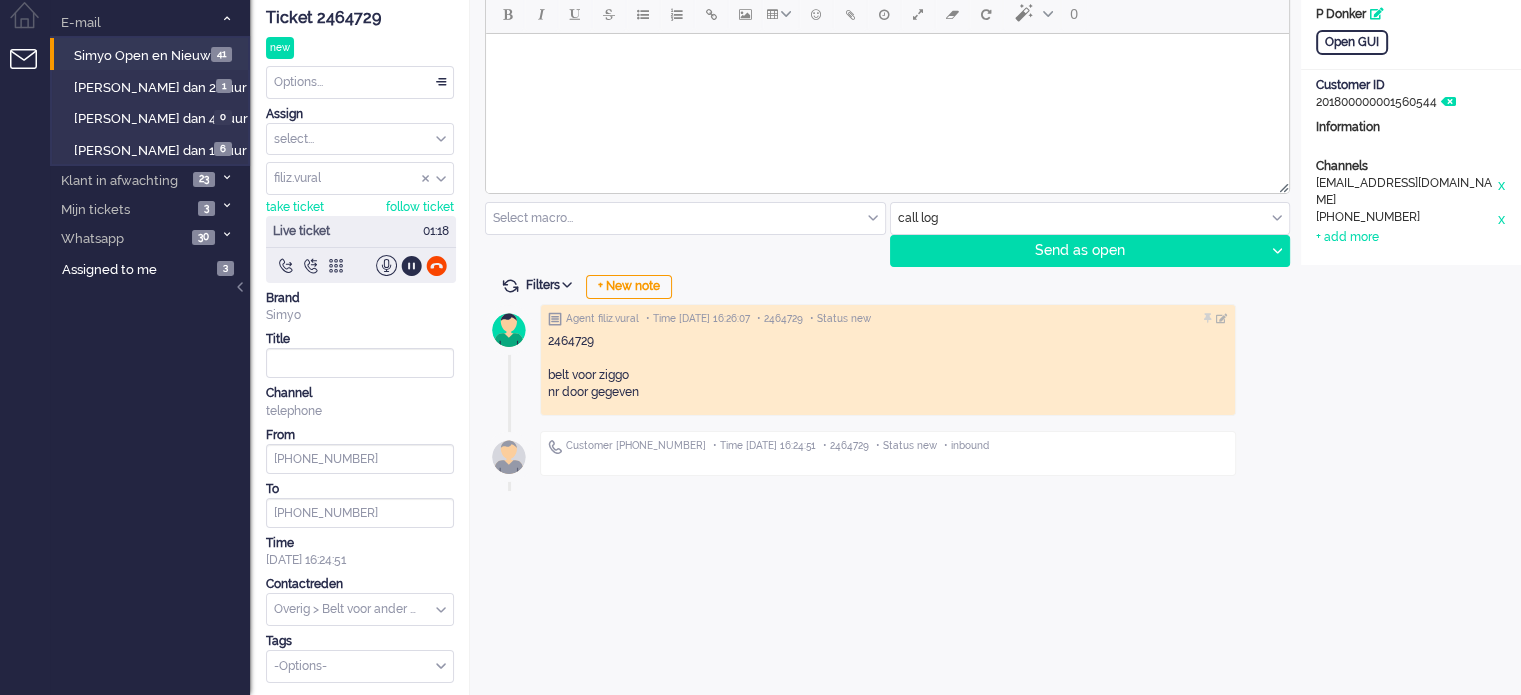 scroll, scrollTop: 0, scrollLeft: 0, axis: both 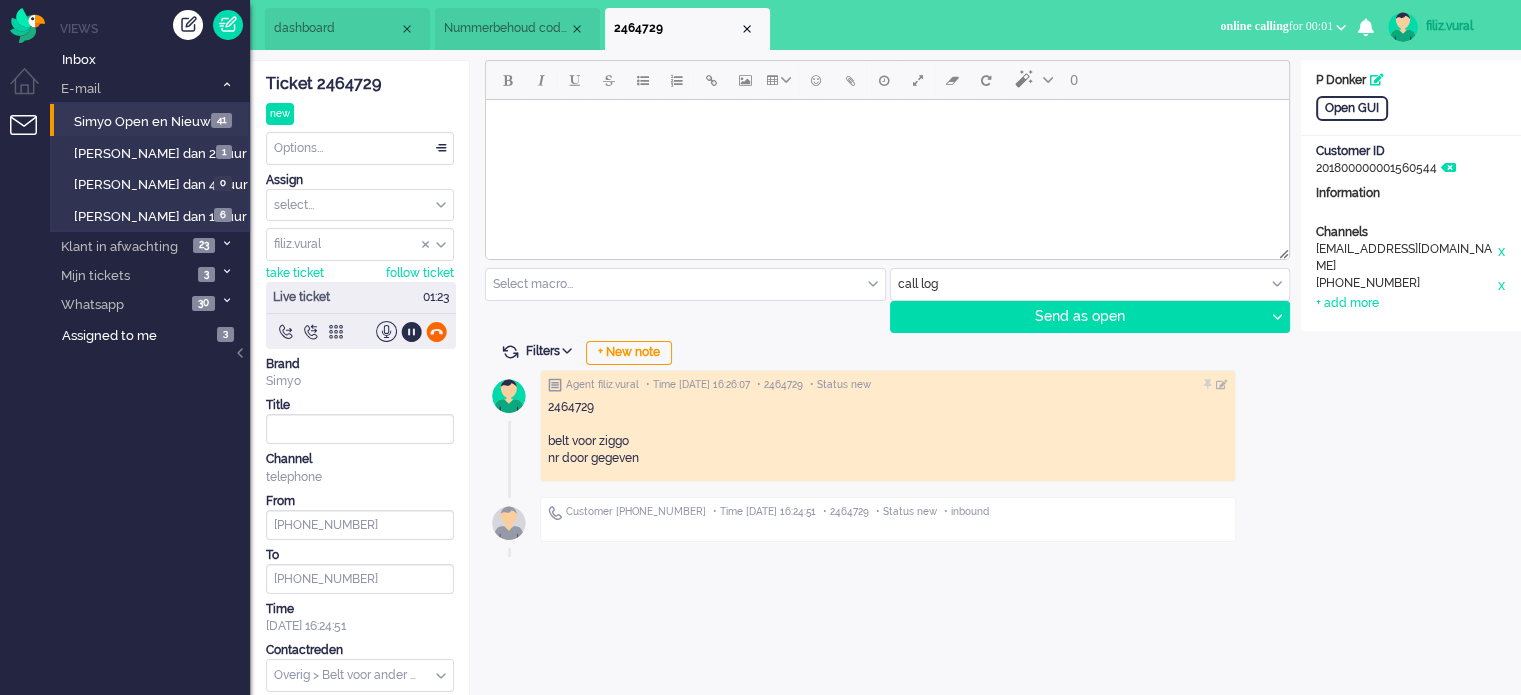 click 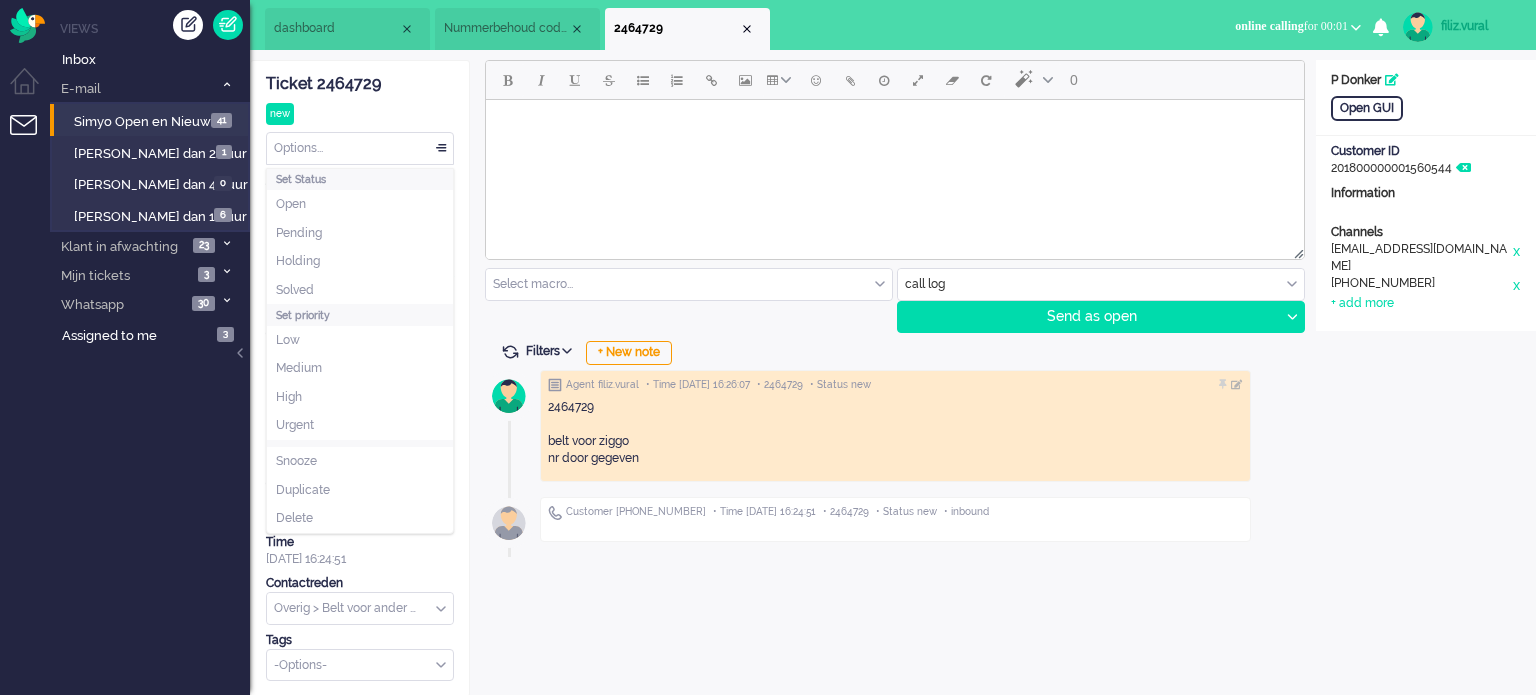 click on "Options..." at bounding box center [360, 148] 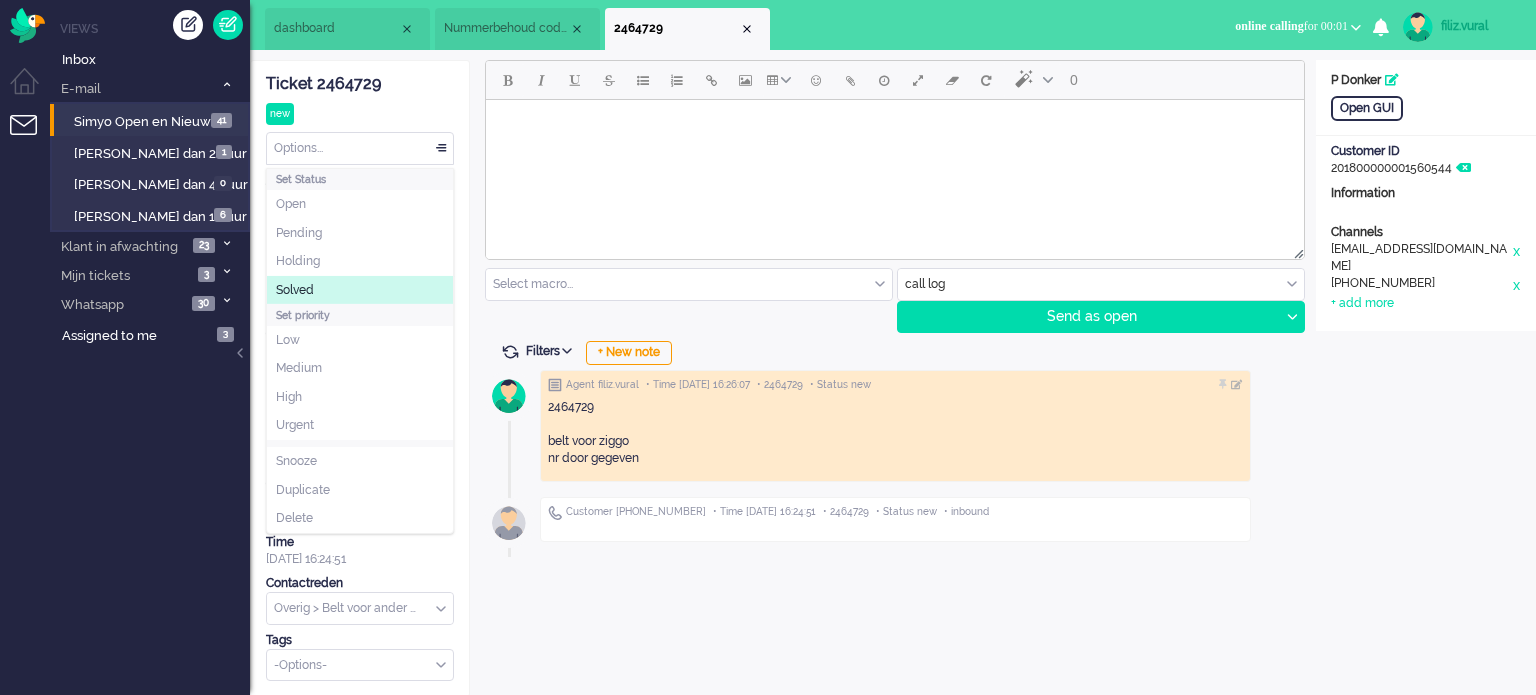 click on "Solved" 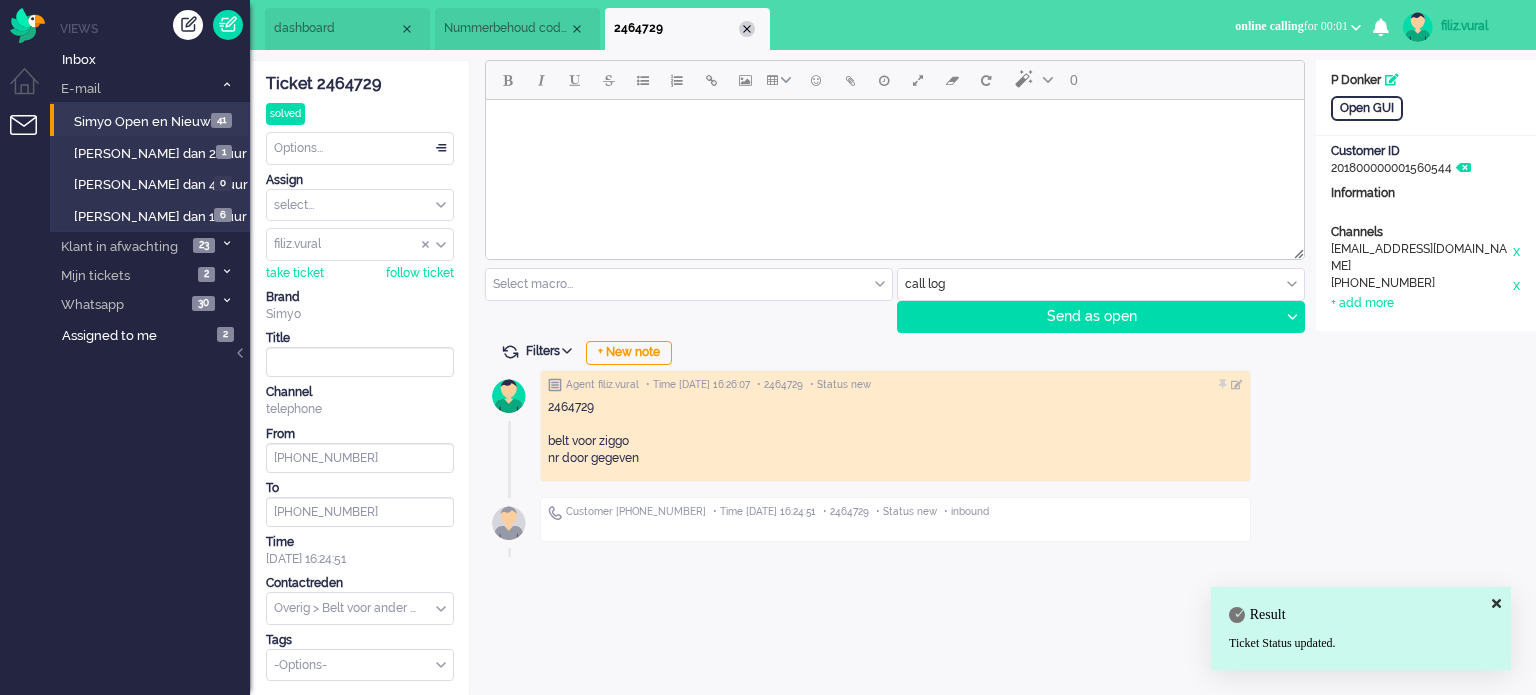 click at bounding box center [747, 29] 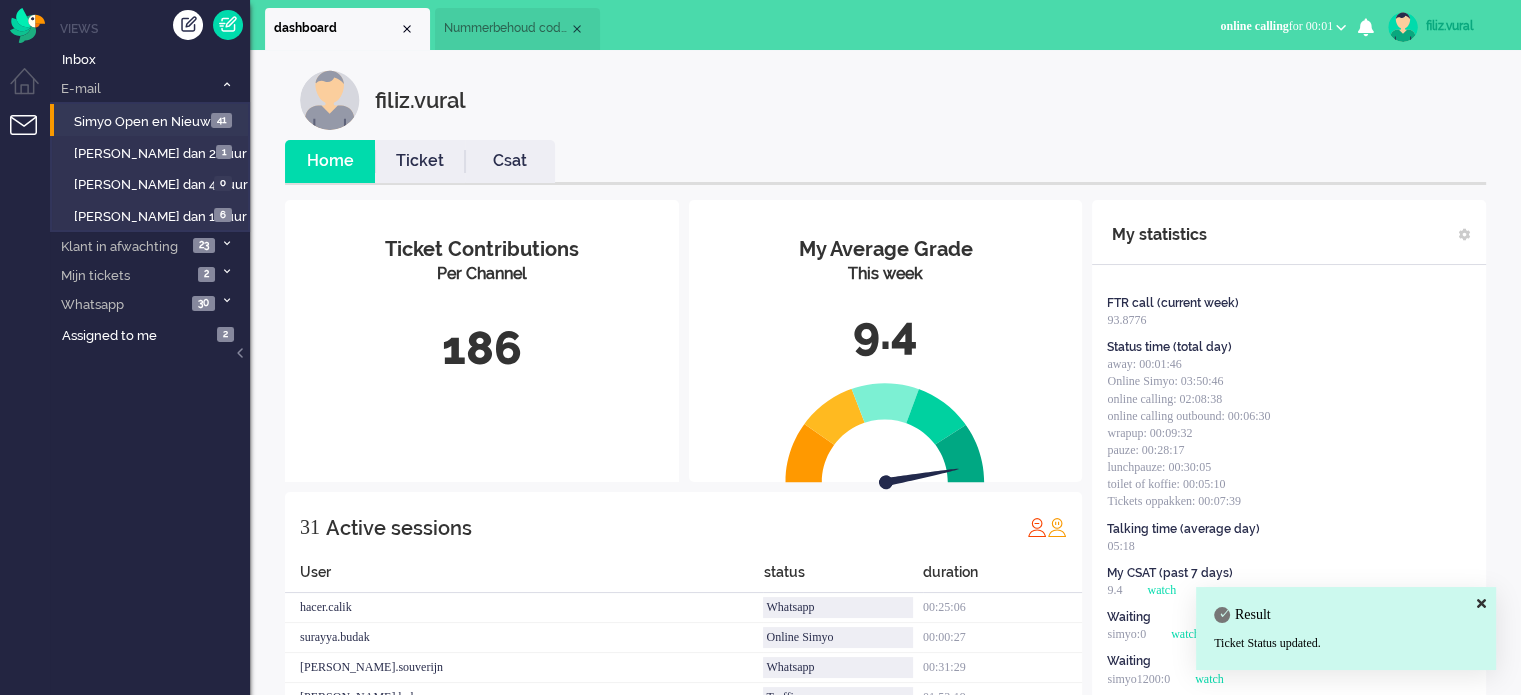 click on "Ticket" at bounding box center (420, 161) 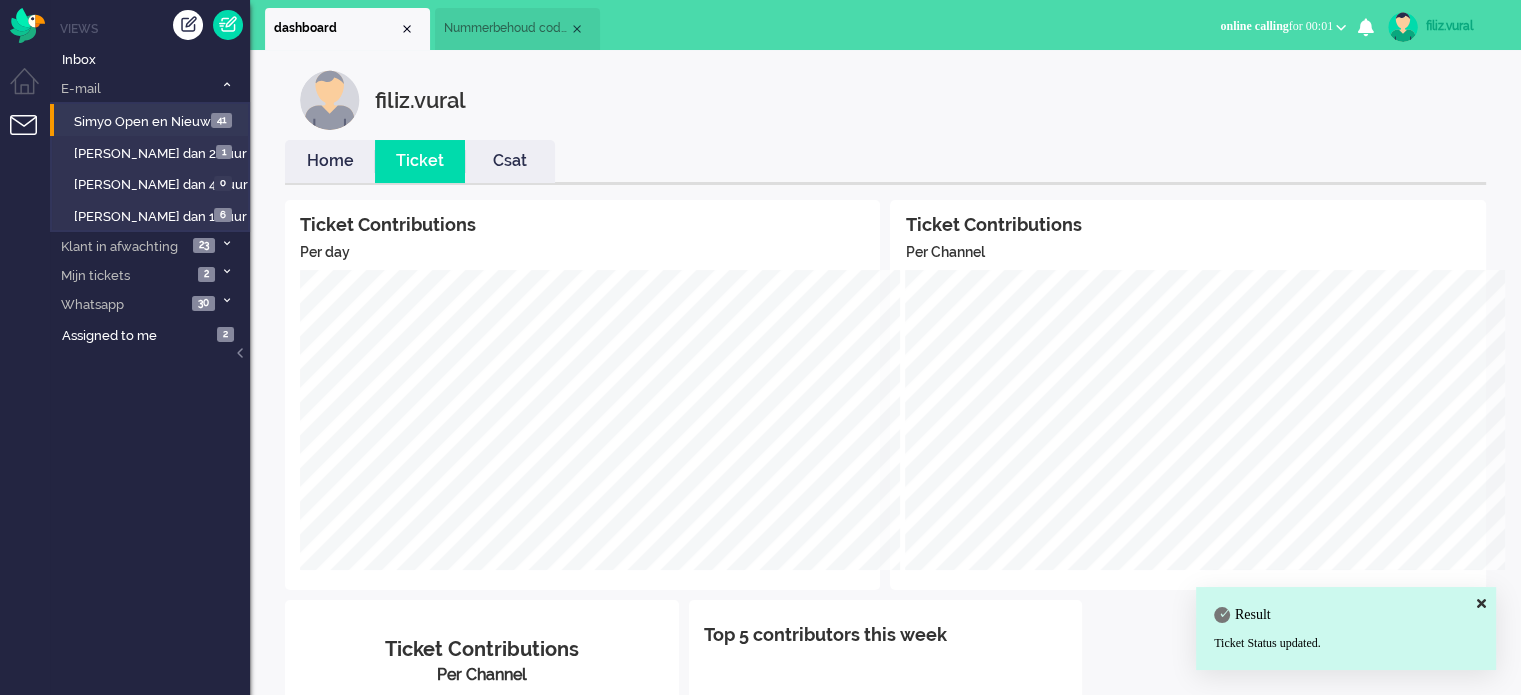 click on "Home" at bounding box center (330, 161) 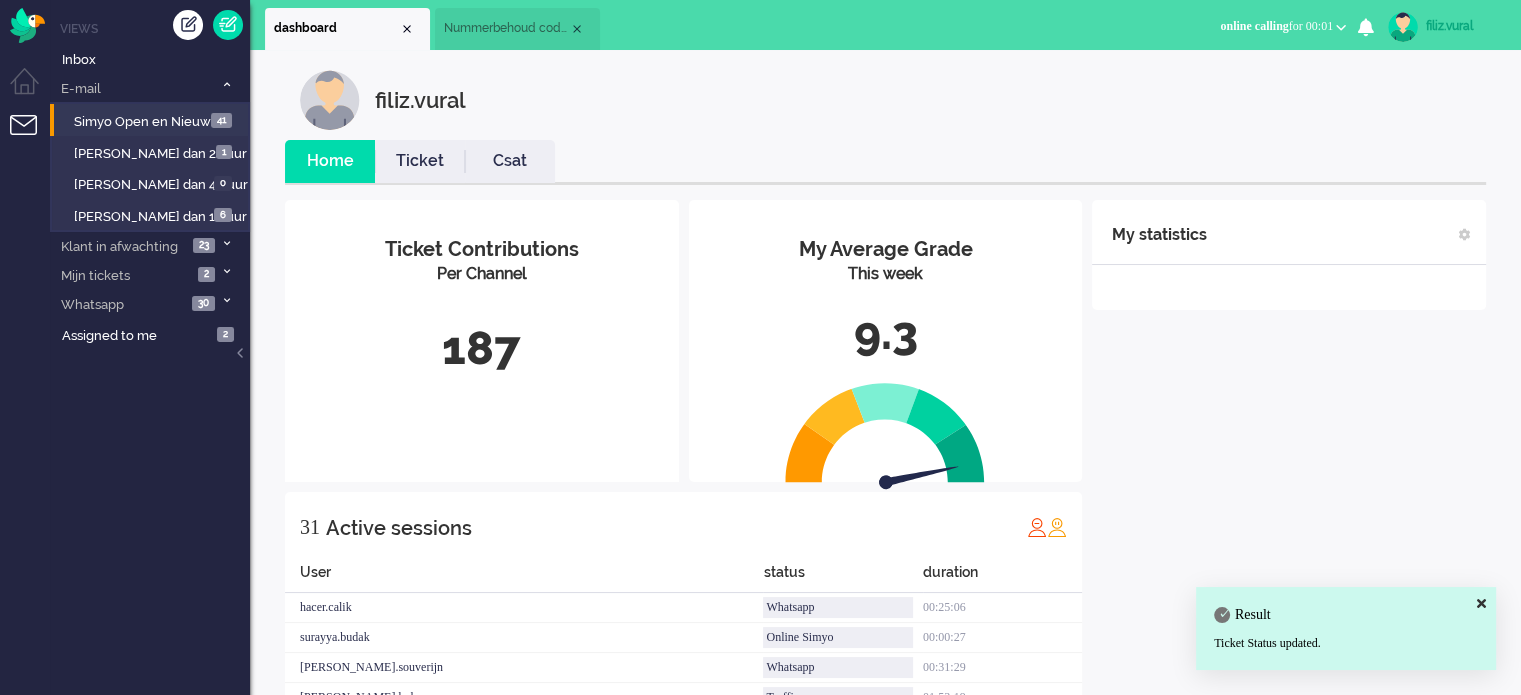 click on "online calling" at bounding box center [1254, 26] 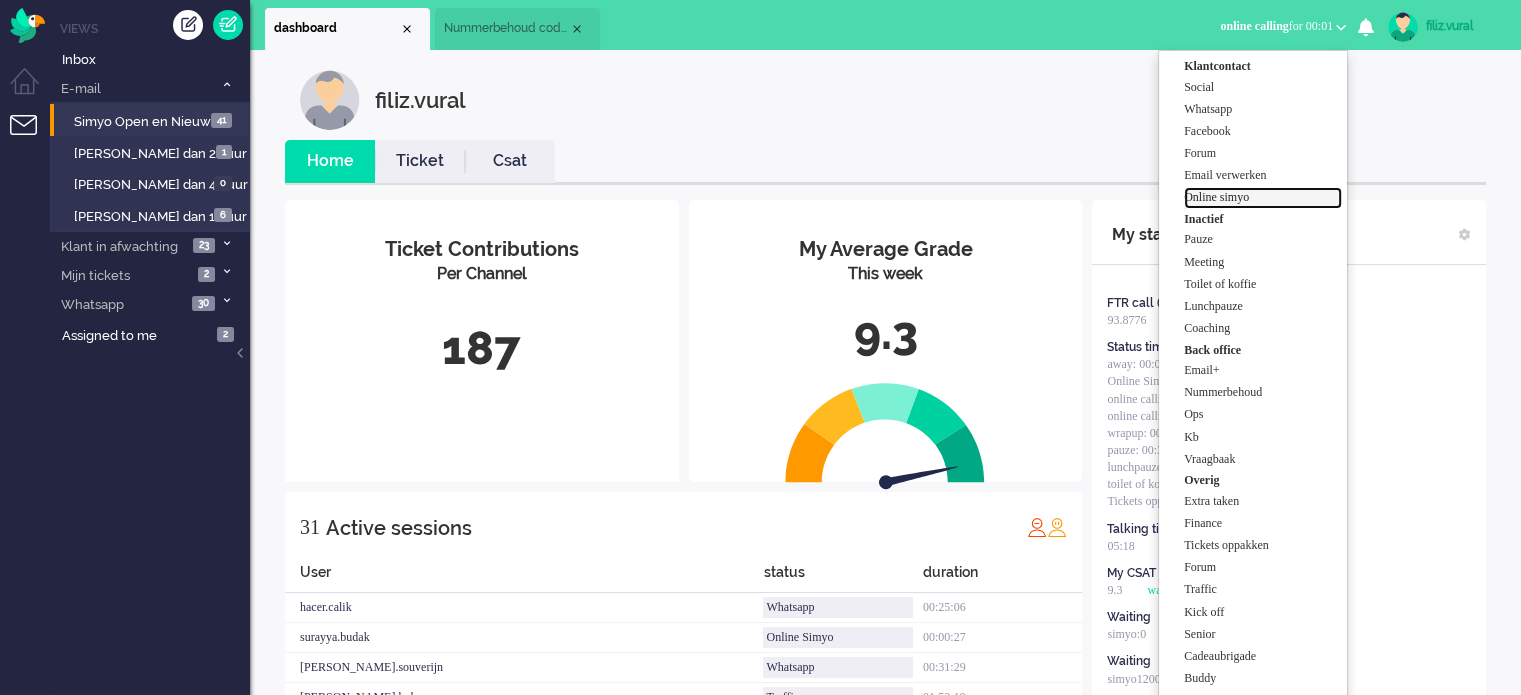 click on "Online simyo" at bounding box center (1263, 198) 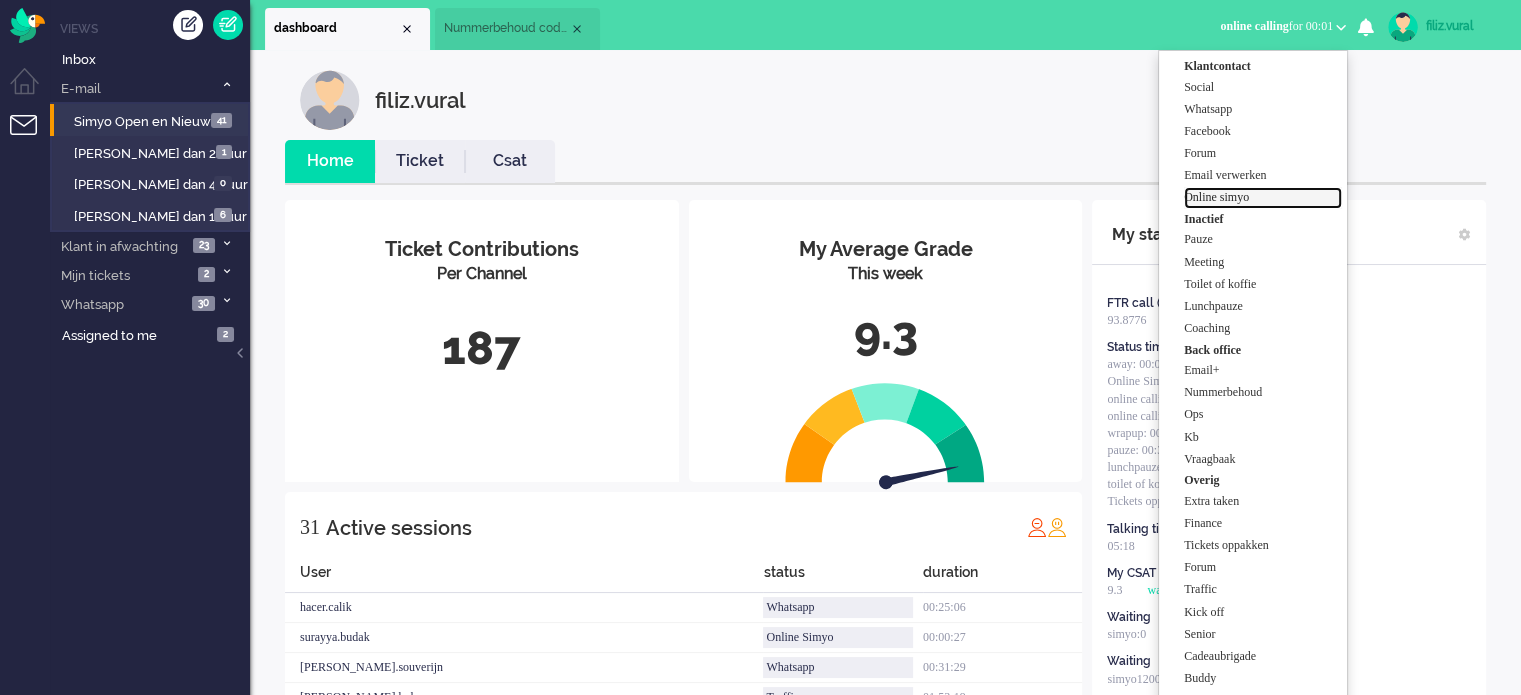 click on "Online simyo" at bounding box center [1263, 197] 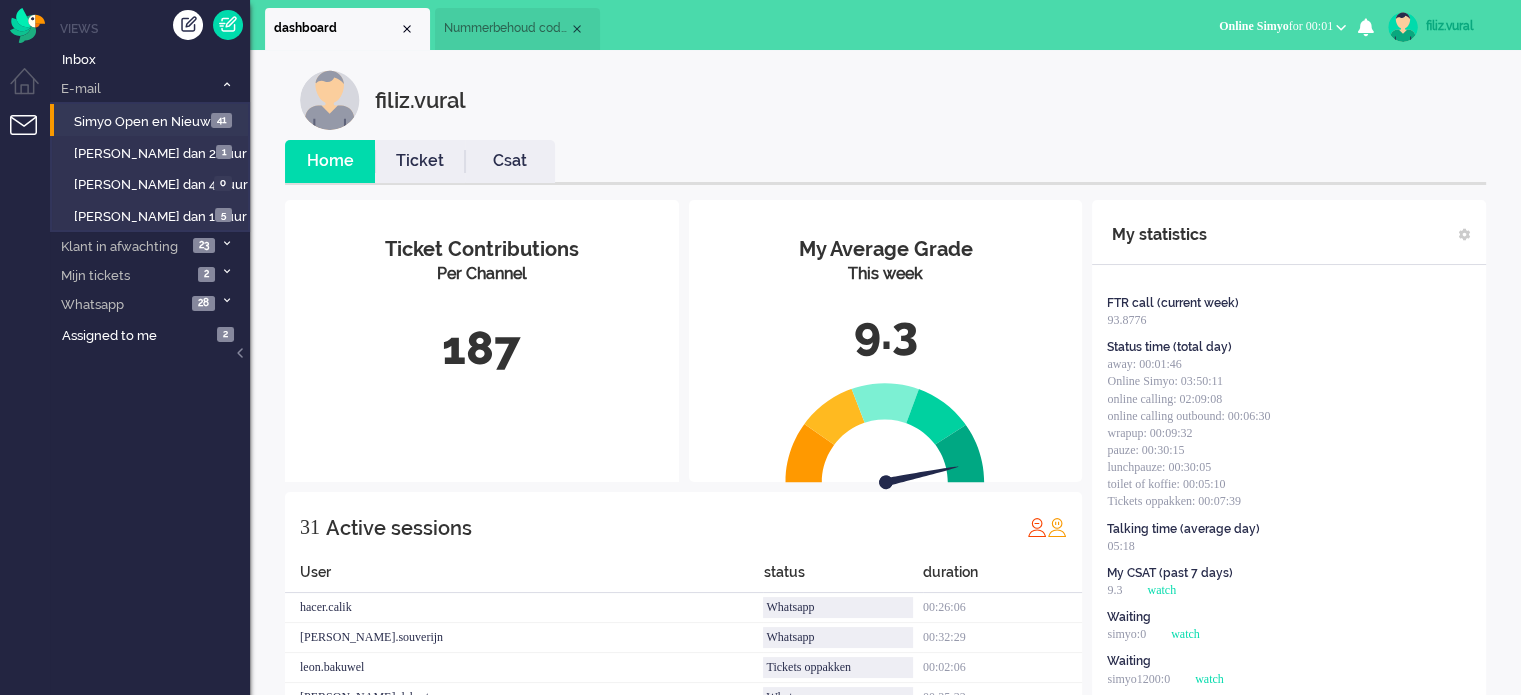 click on "filiz.vural Home Ticket Csat My Average Grade This week 9.3 Ticket Contributions Per Channel 187 31 Active sessions User status duration hacer.calik Whatsapp 00:26:06 [PERSON_NAME].souverijn Whatsapp 00:32:29 [PERSON_NAME].bakuwel Tickets oppakken 00:02:06 [PERSON_NAME].dekorte Whatsapp 00:25:32 [PERSON_NAME].hoks Traffic 01:54:19 janny.devries toilet of koffie 00:01:12 tim.alting away 01:44:56 seren.ozceylanoglu Social 00:18:46 mariska.kraats Vraagbaak 01:03:59 [PERSON_NAME].vanstolk online calling 00:08:09 ozge.karaca Whatsapp 00:49:46 [PERSON_NAME].moestadja Finance 01:04:21 roeqajja.hosain Social 07:30:05 [PERSON_NAME].lieveld online calling 00:18:40 leontine.penning online calling 00:04:24 [PERSON_NAME].groeneweg away 03:30:39 Tessa.Schreuders Whatsapp 00:14:22 [PERSON_NAME].bosson online calling outbound 00:09:21 sukyanne.infanzon online calling 00:15:01 [PERSON_NAME].sahin Online Simyo 00:04:31 Filiz.altundag online calling 00:00:51 filiz.vural Online Simyo 00:00:53 shaniqua.purperhart wrapup 00:00:25 rabia.tuysuz online calling 00:00:34 surayya.budak Online Simyo 00:01:27 9.3" at bounding box center (885, 814) 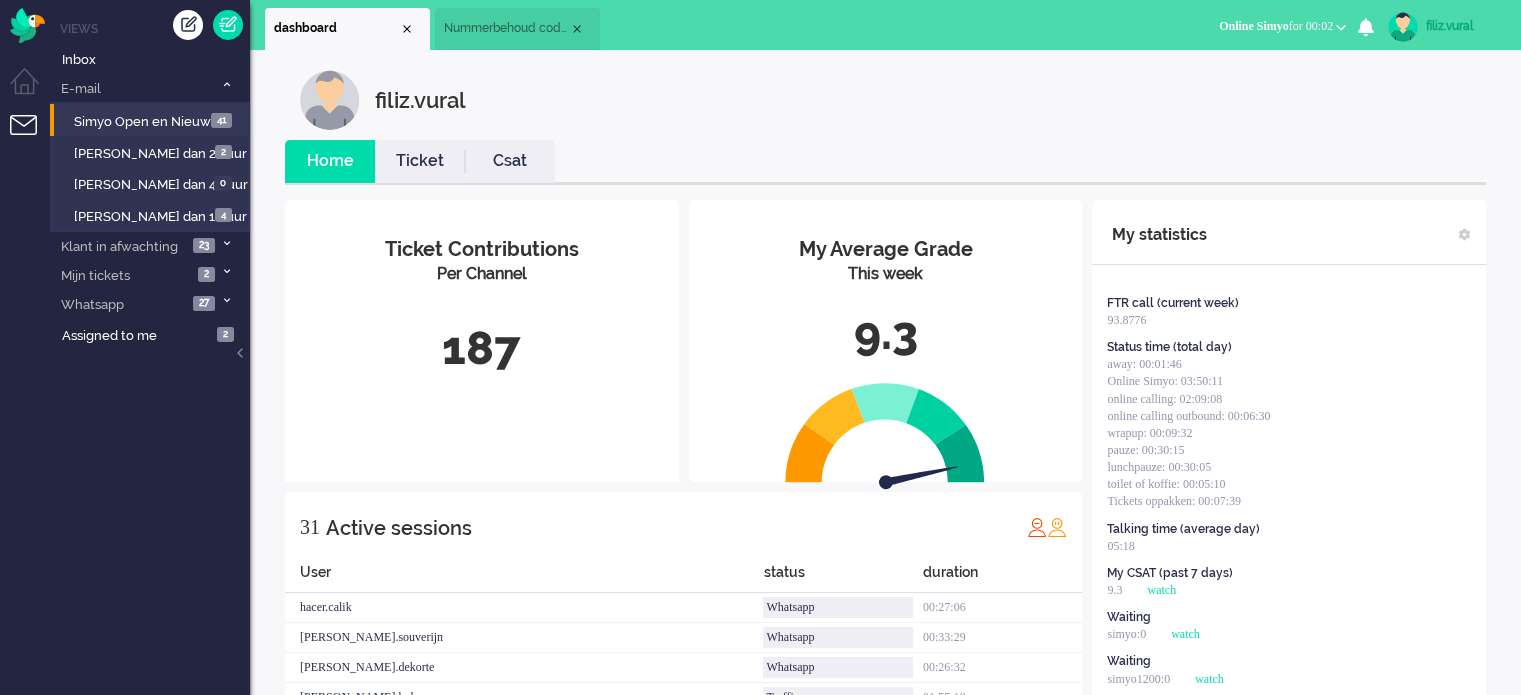 click on "Csat" at bounding box center (510, 161) 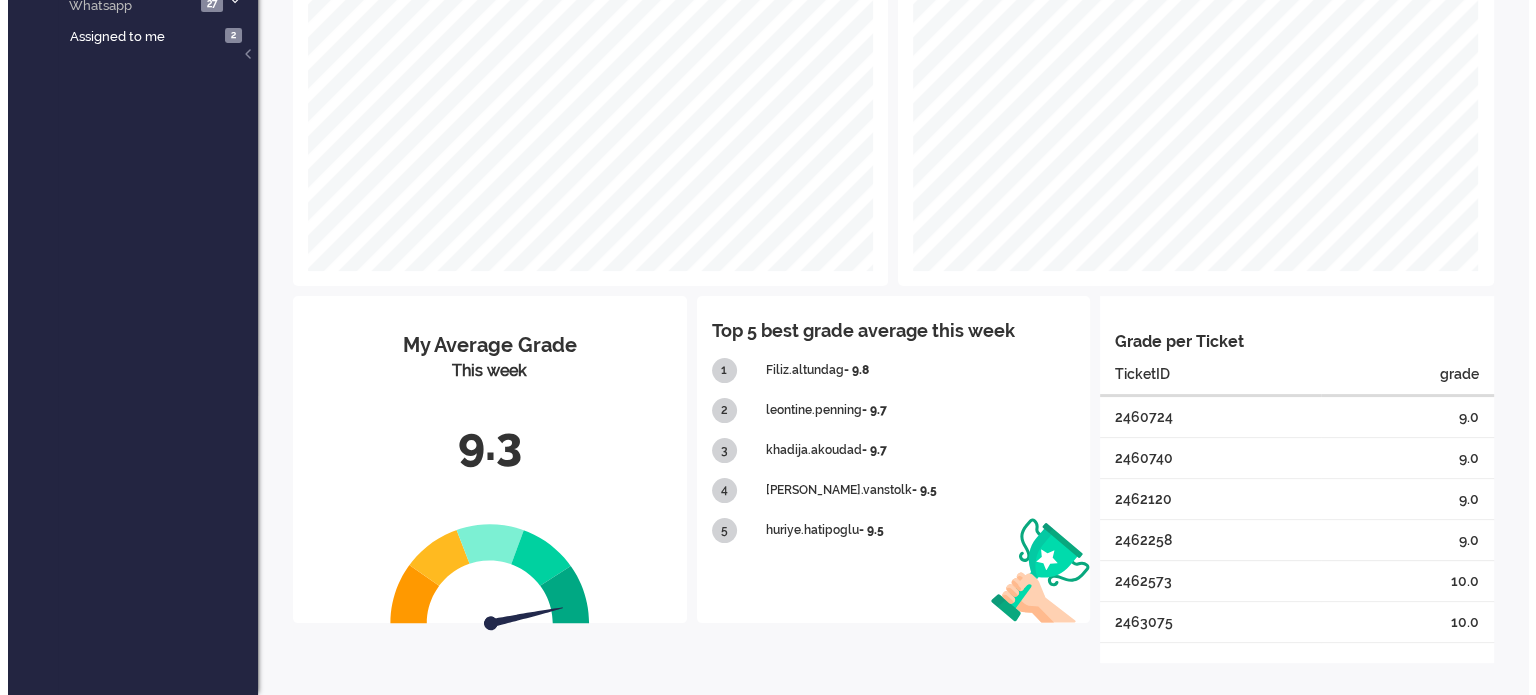 scroll, scrollTop: 0, scrollLeft: 0, axis: both 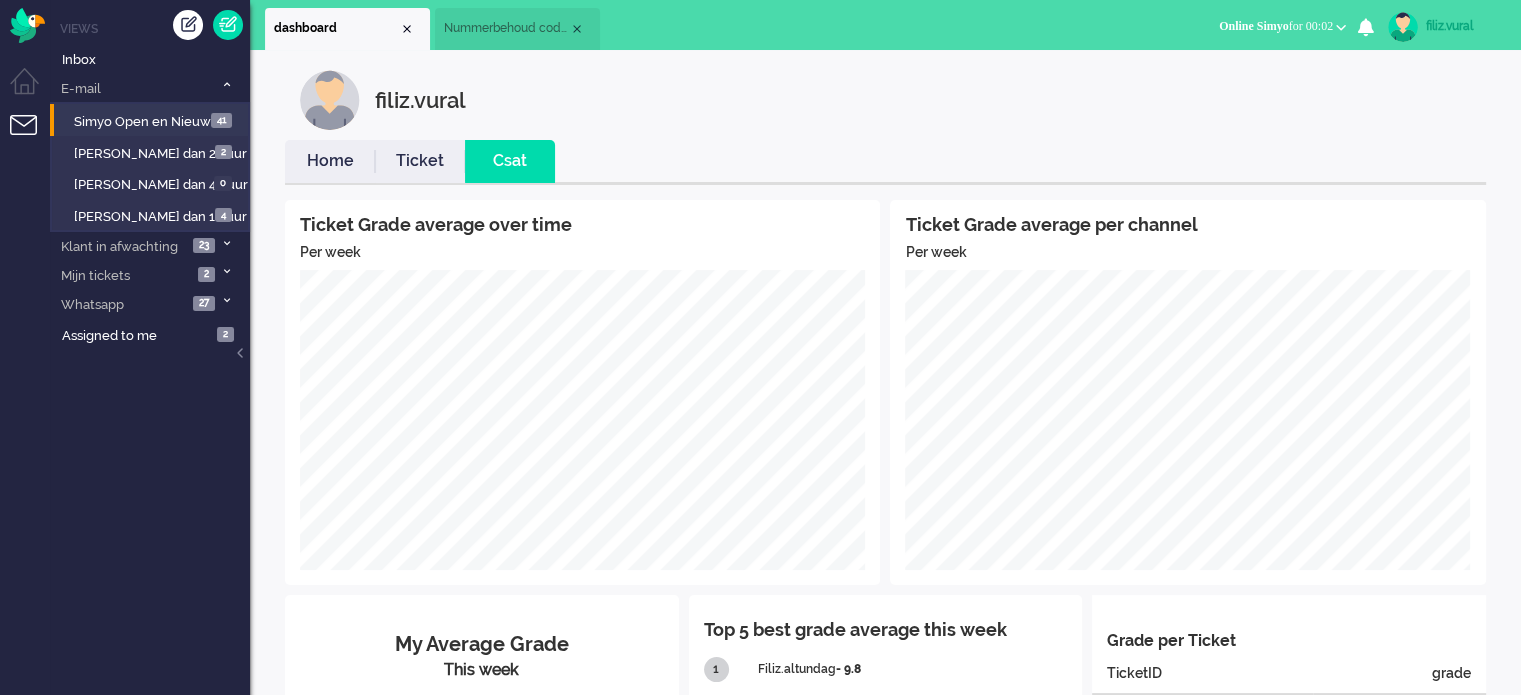 click on "Home" at bounding box center [330, 161] 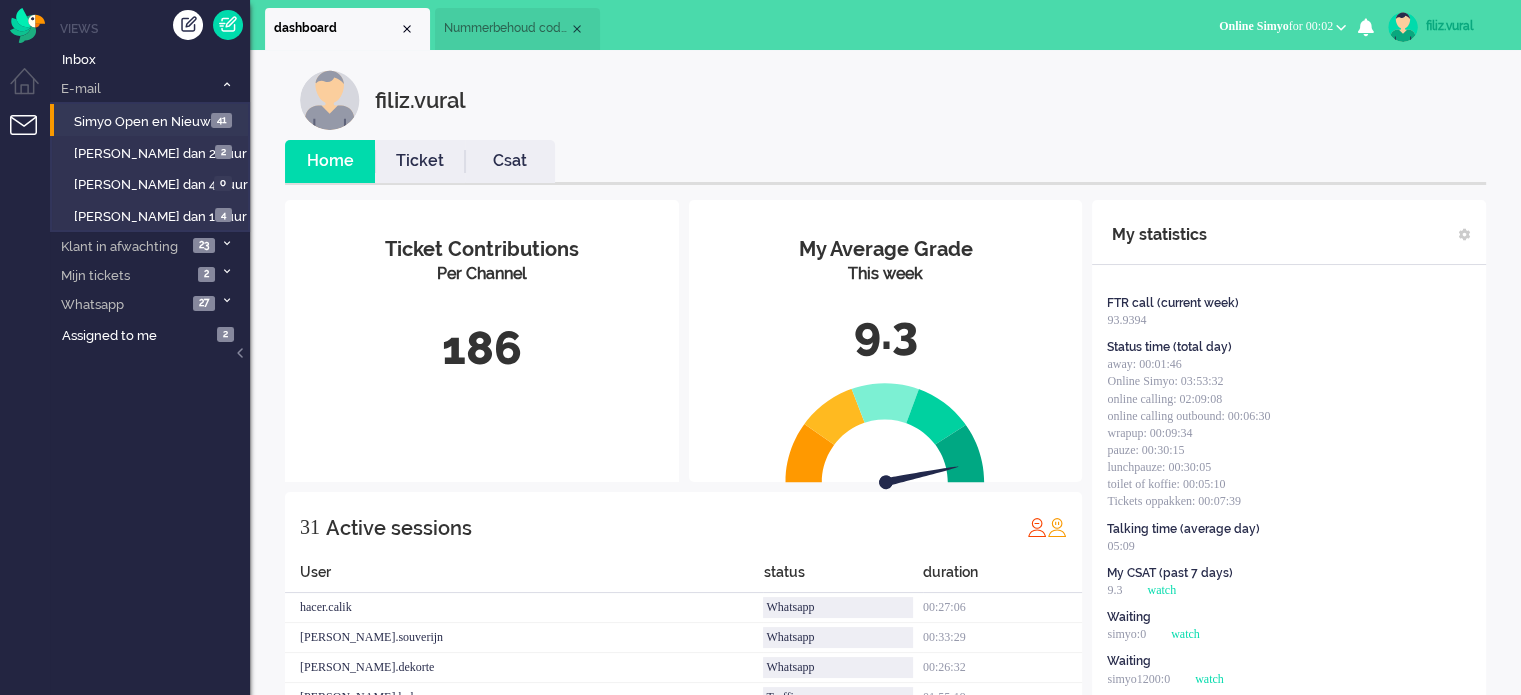 click on "Ticket" at bounding box center (420, 161) 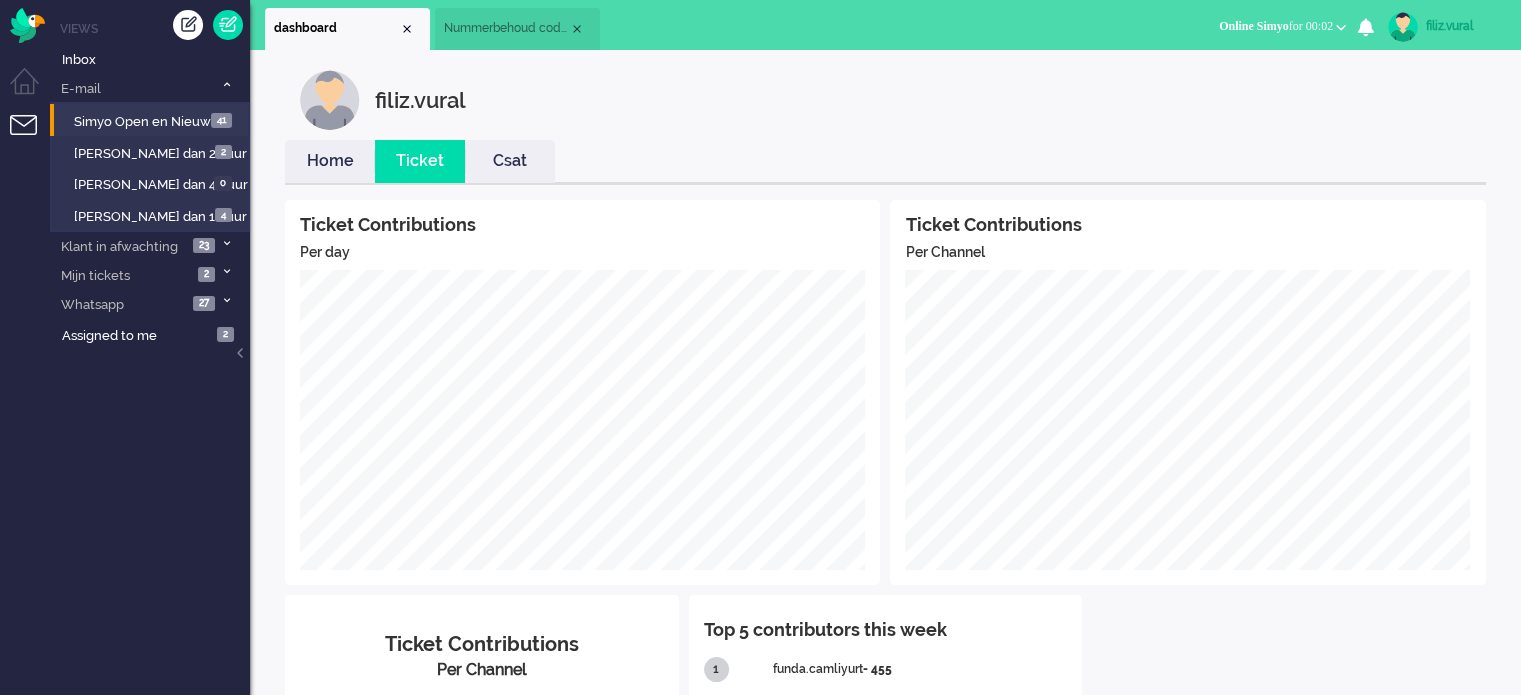 click on "Home" at bounding box center (330, 161) 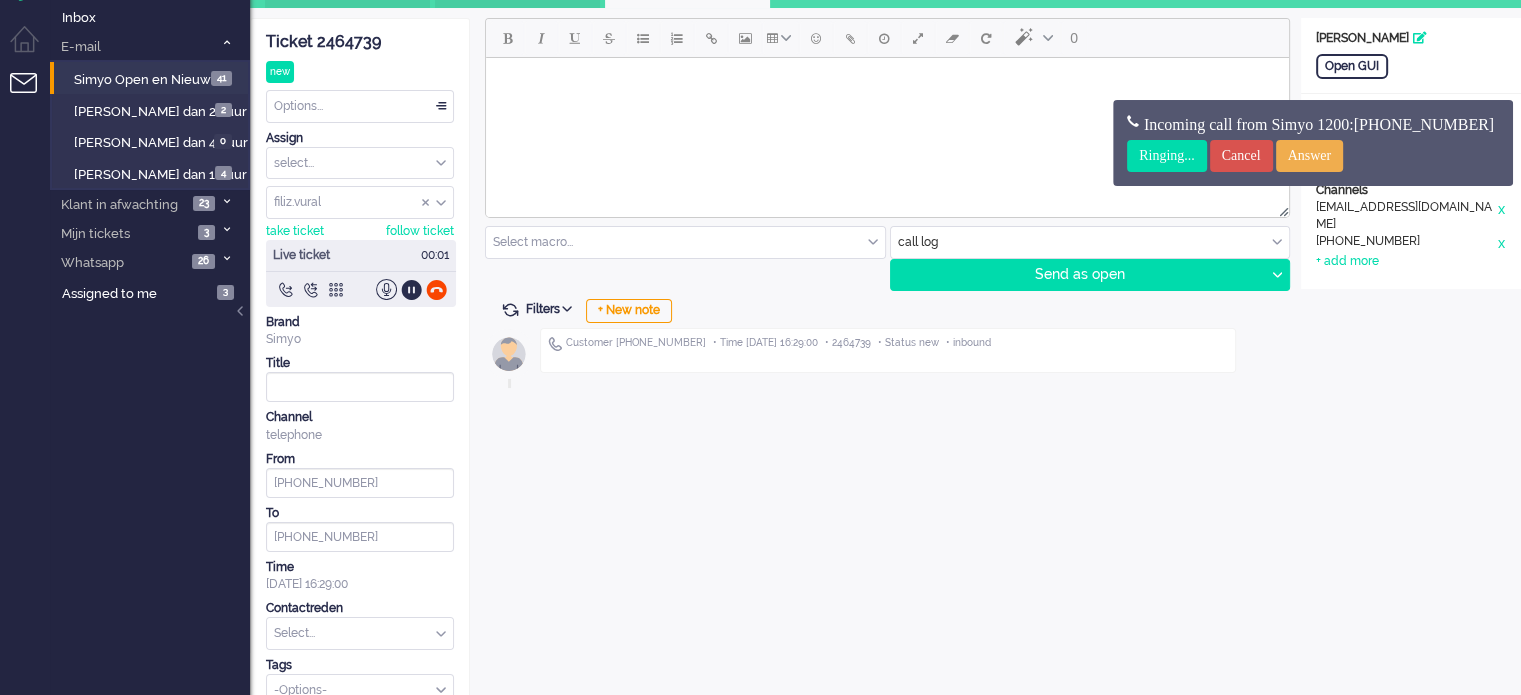 scroll, scrollTop: 66, scrollLeft: 0, axis: vertical 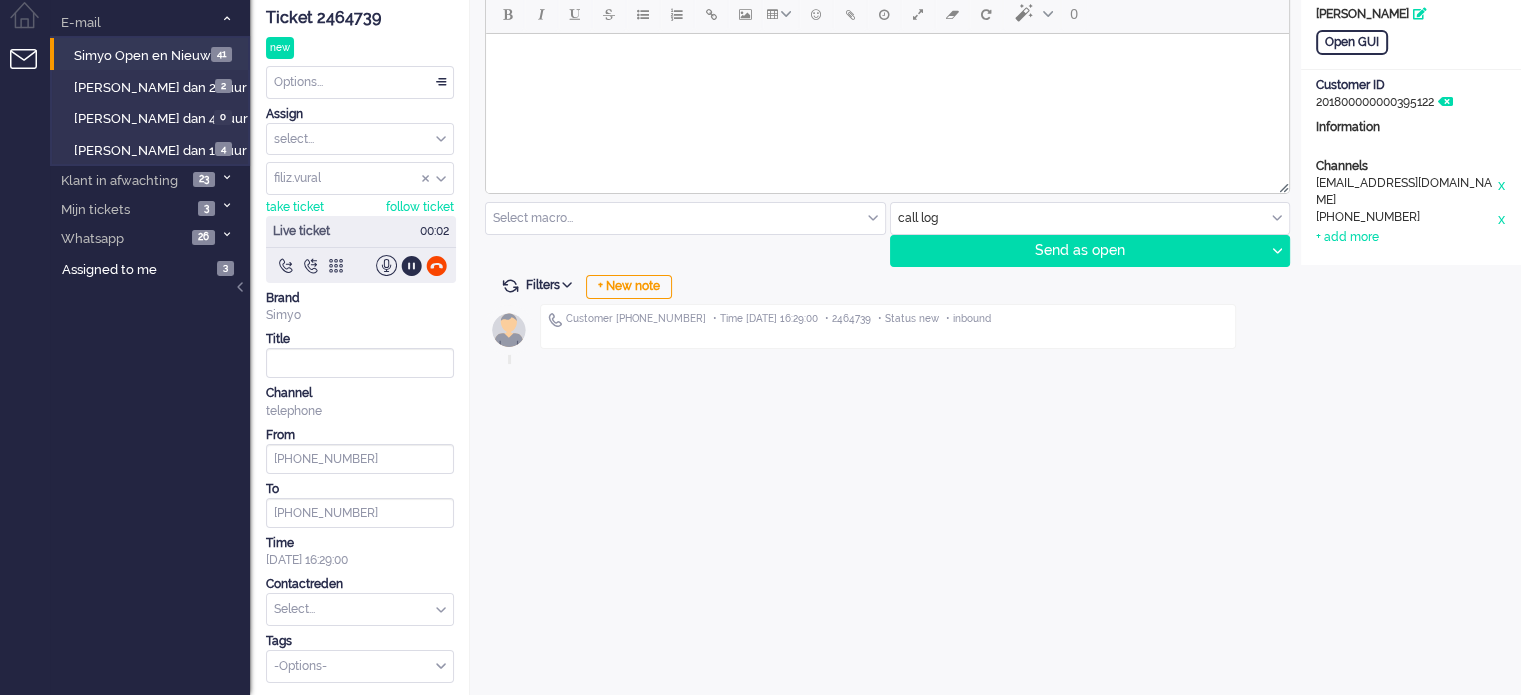 drag, startPoint x: 668, startPoint y: 287, endPoint x: 461, endPoint y: 128, distance: 261.01724 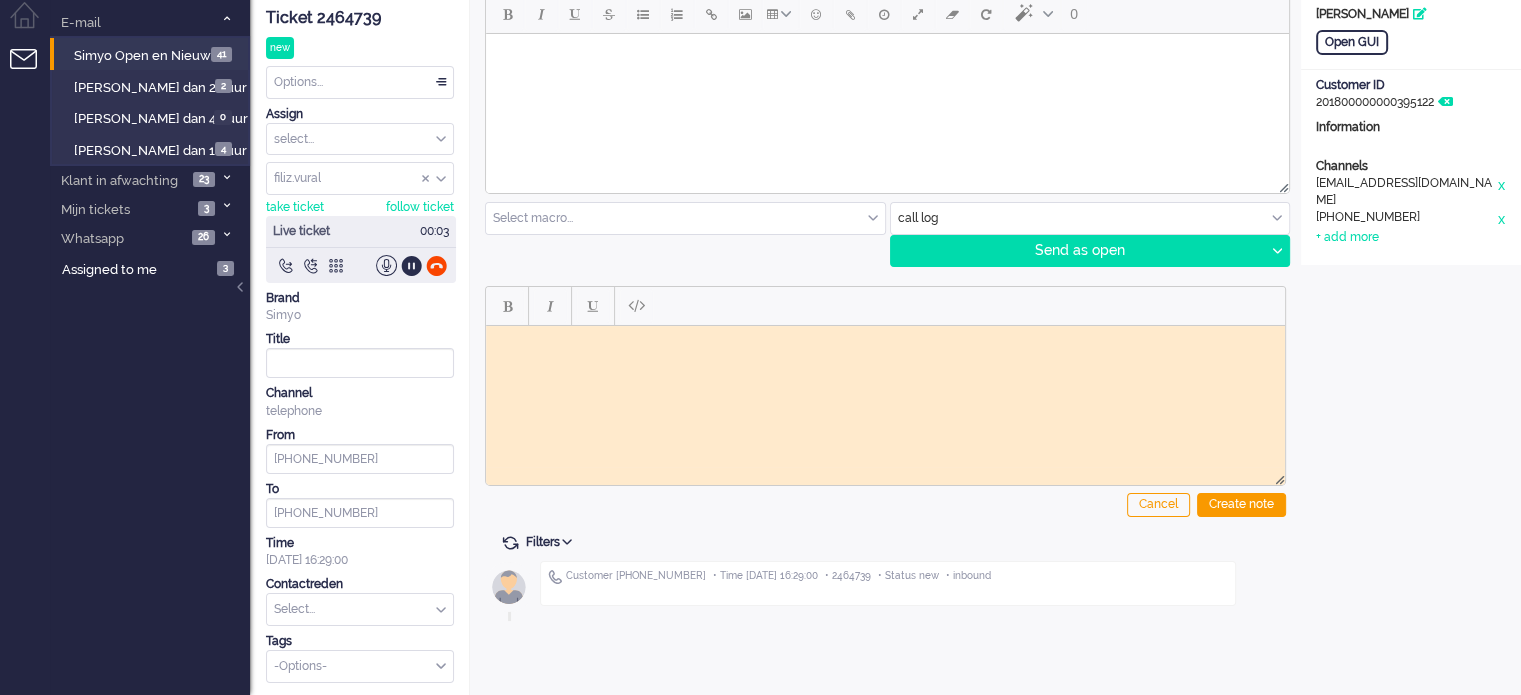 scroll, scrollTop: 0, scrollLeft: 0, axis: both 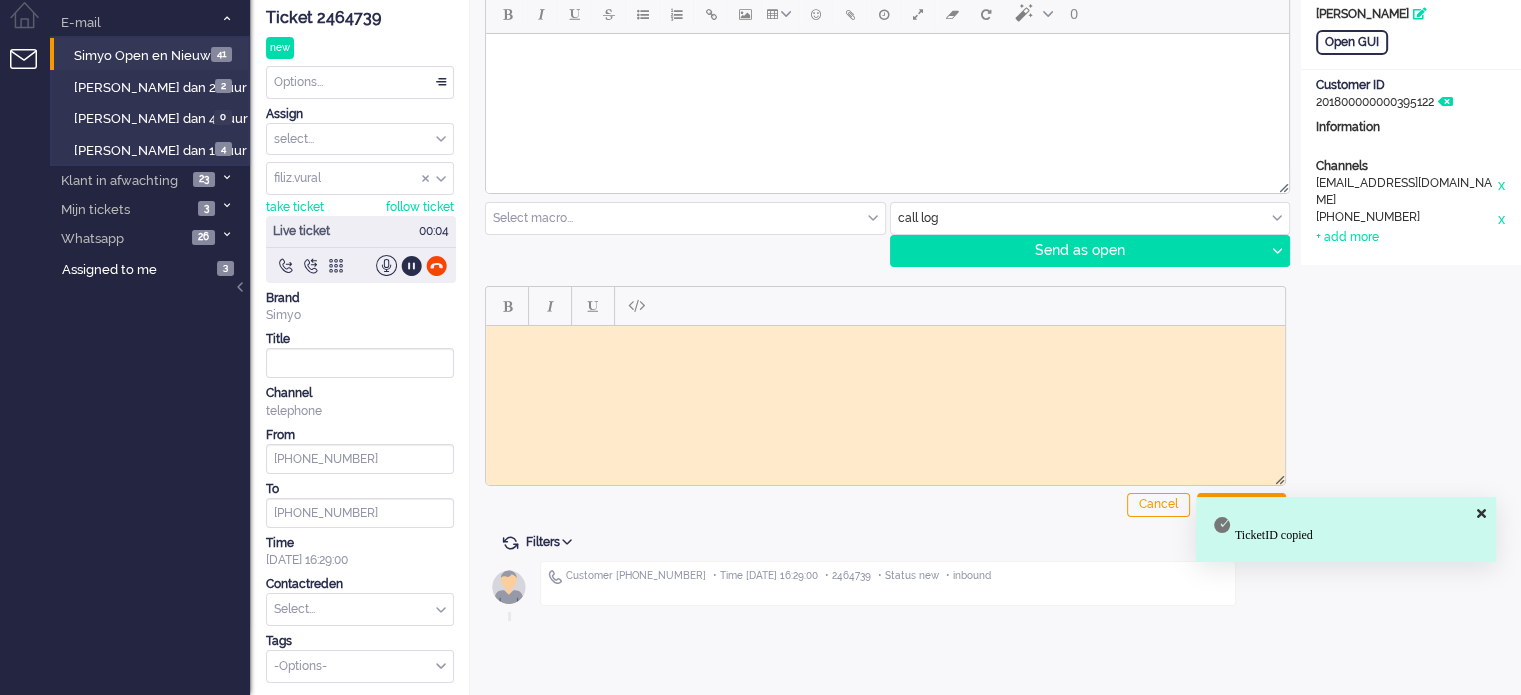 click at bounding box center [885, 340] 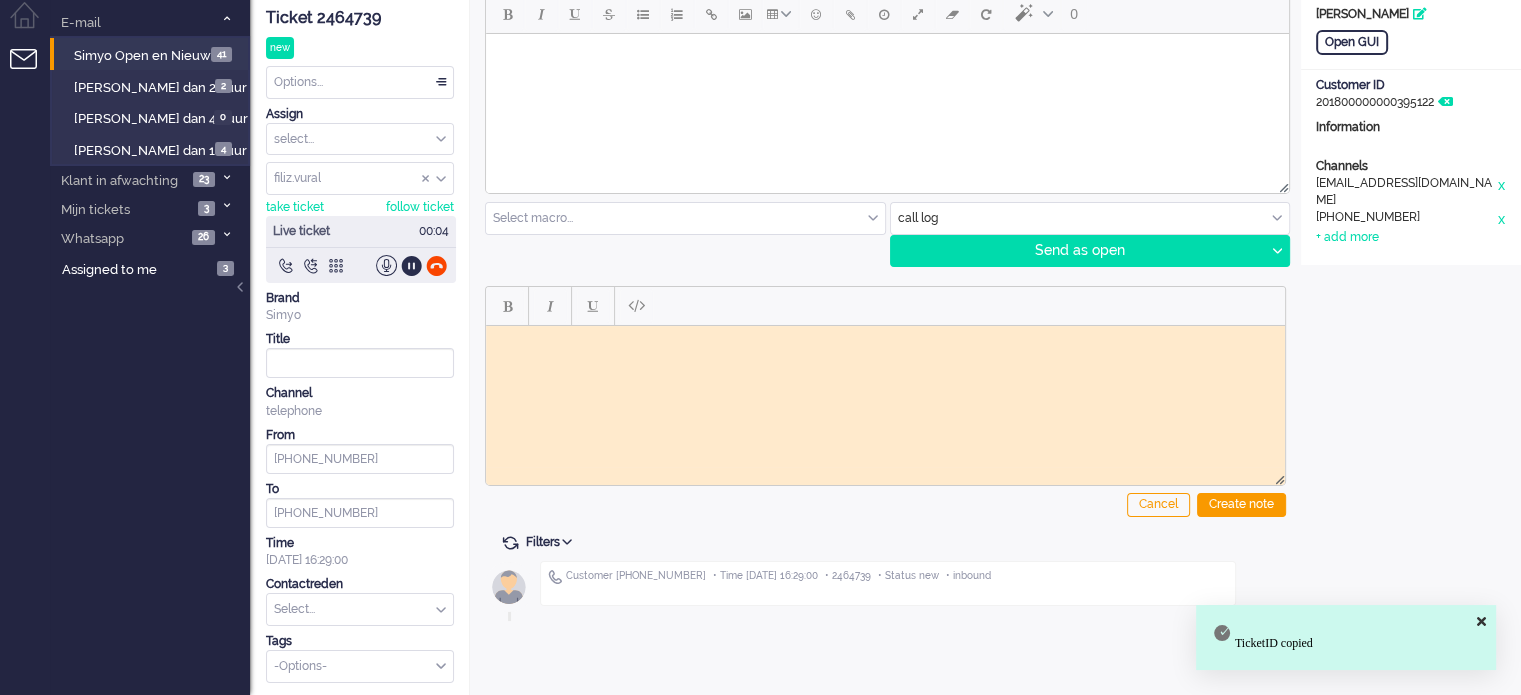 paste 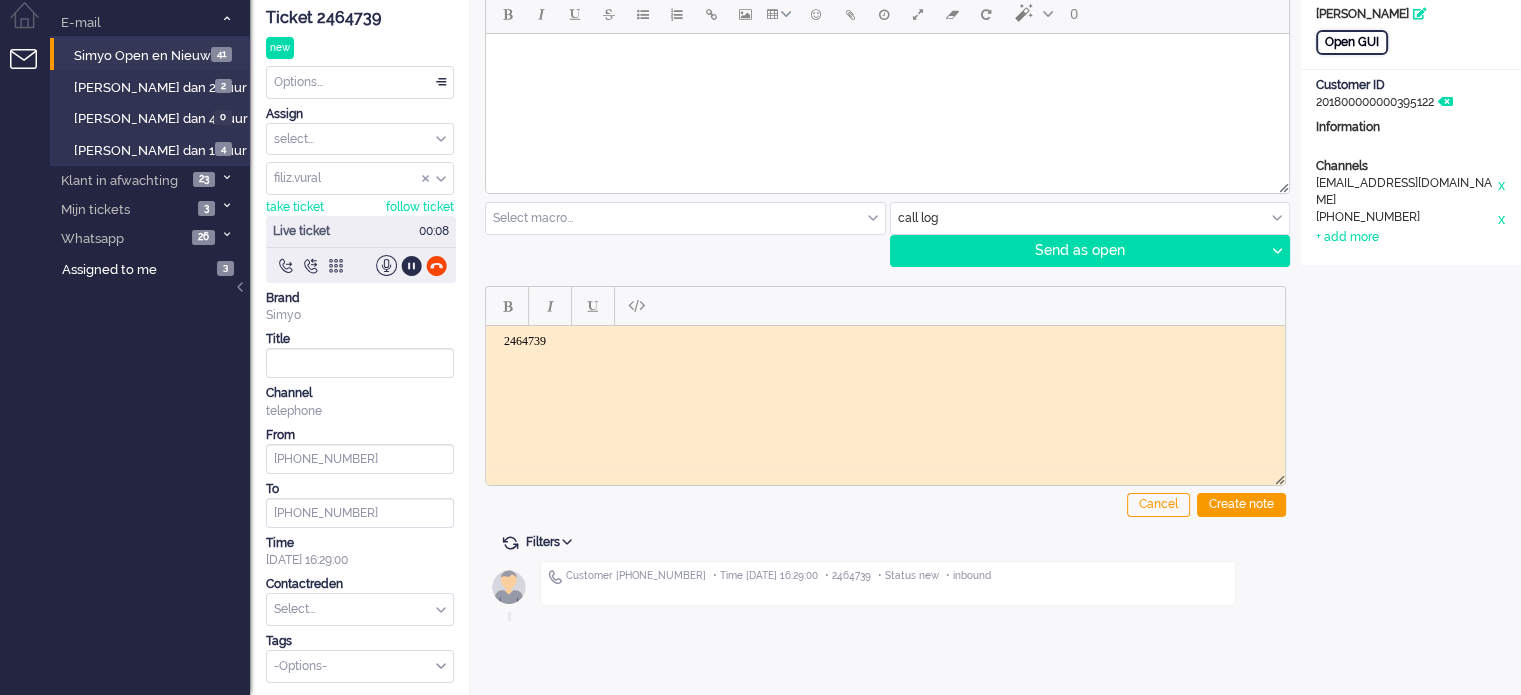 click on "Open GUI" at bounding box center [1352, 42] 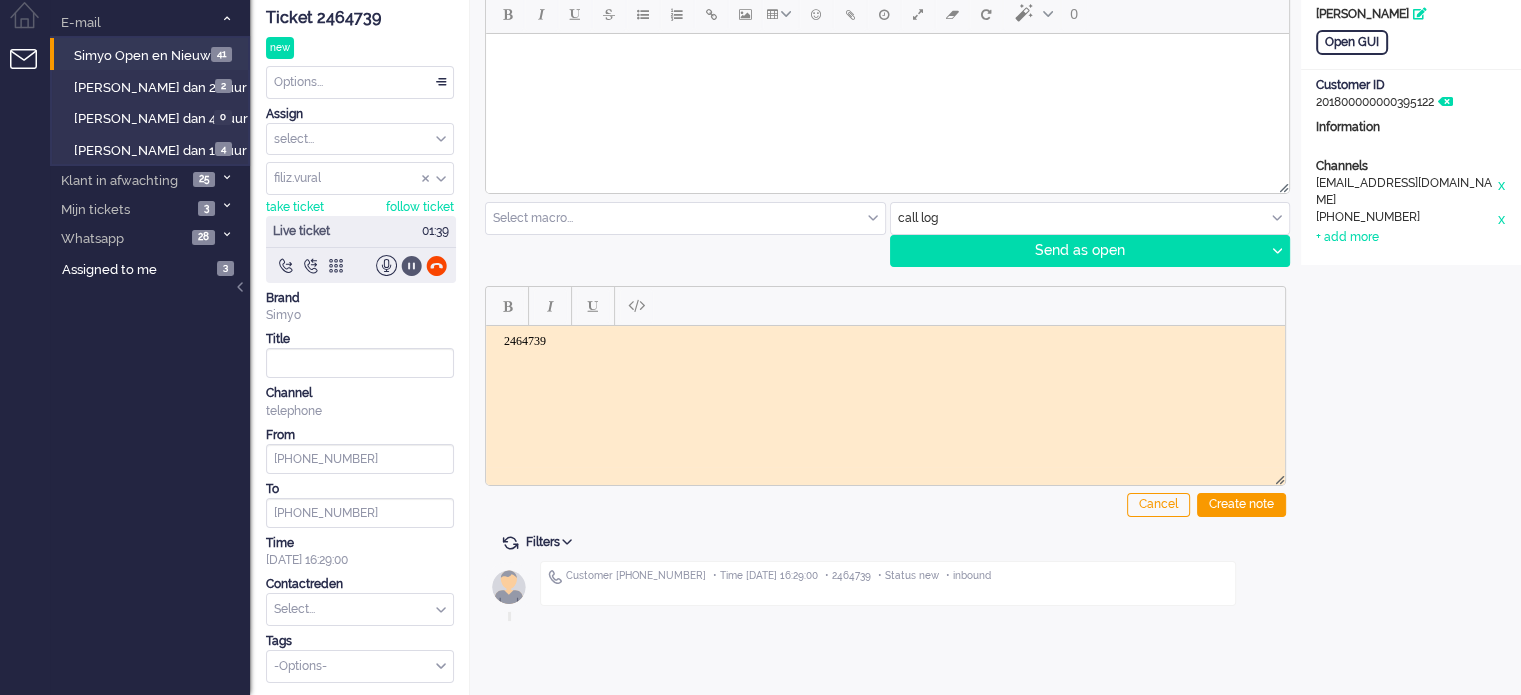 click 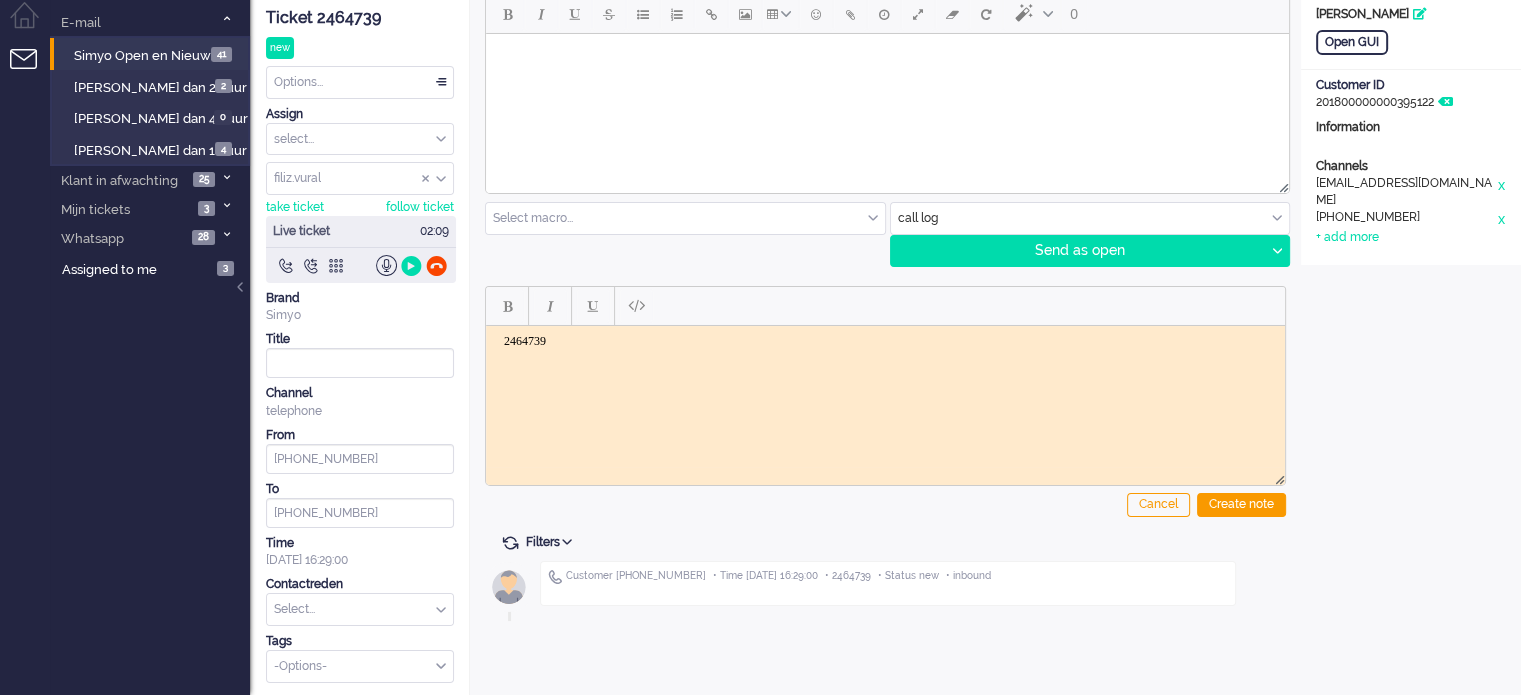 click on "2464739" at bounding box center [885, 355] 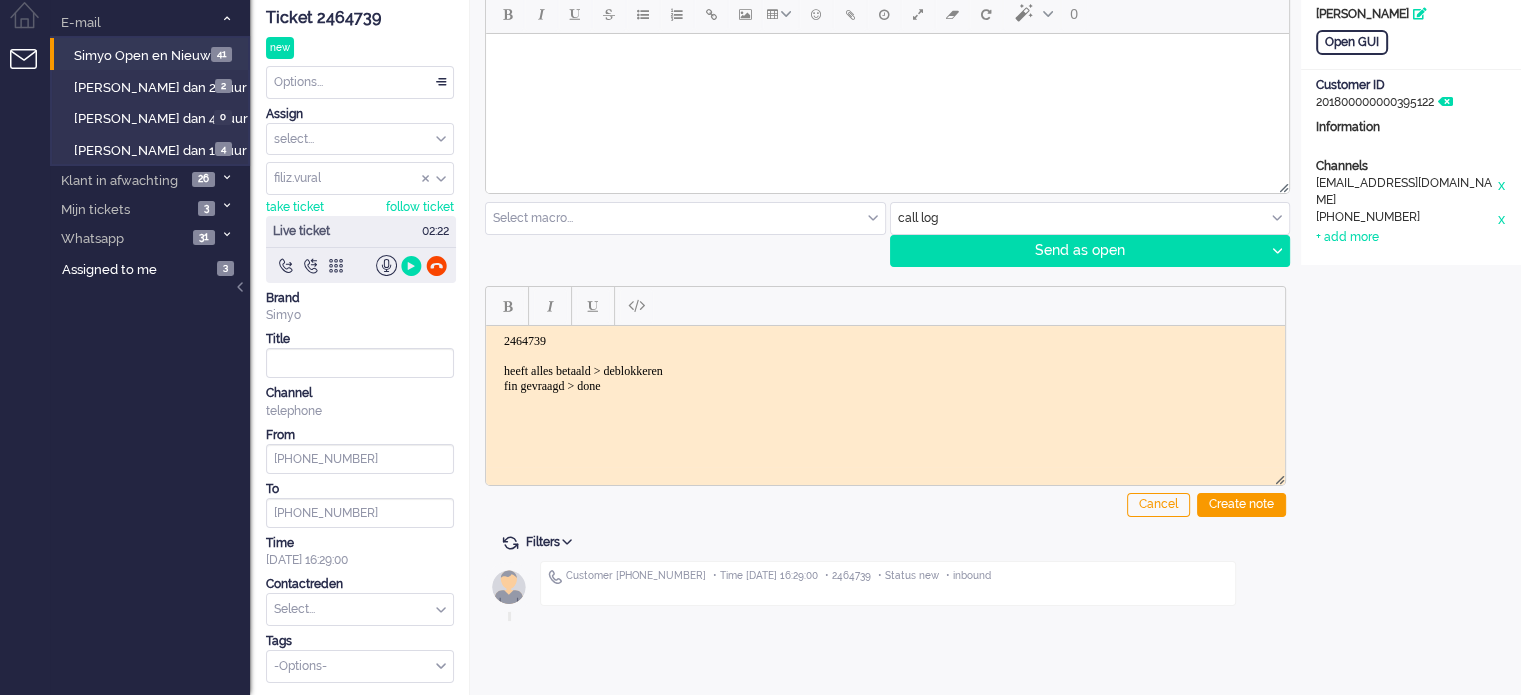 click at bounding box center [360, 609] 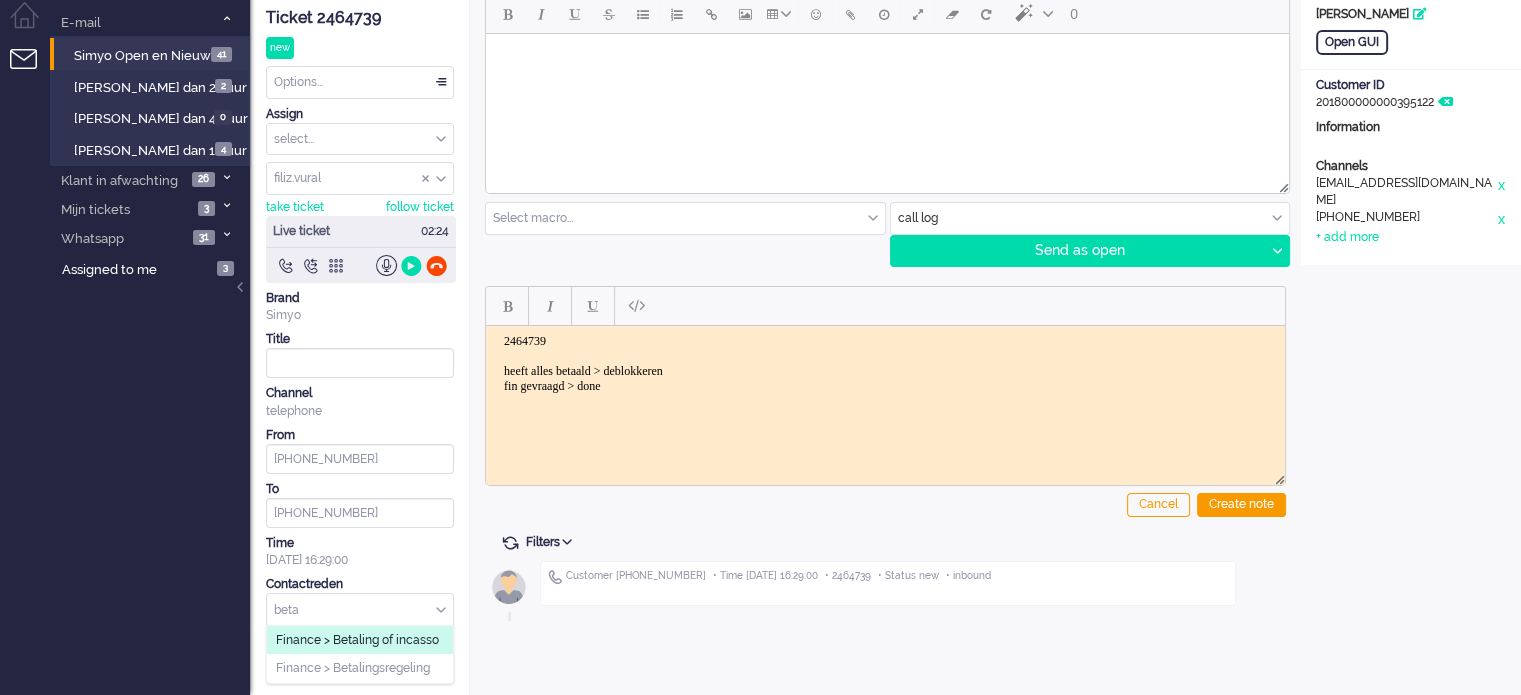 type on "beta" 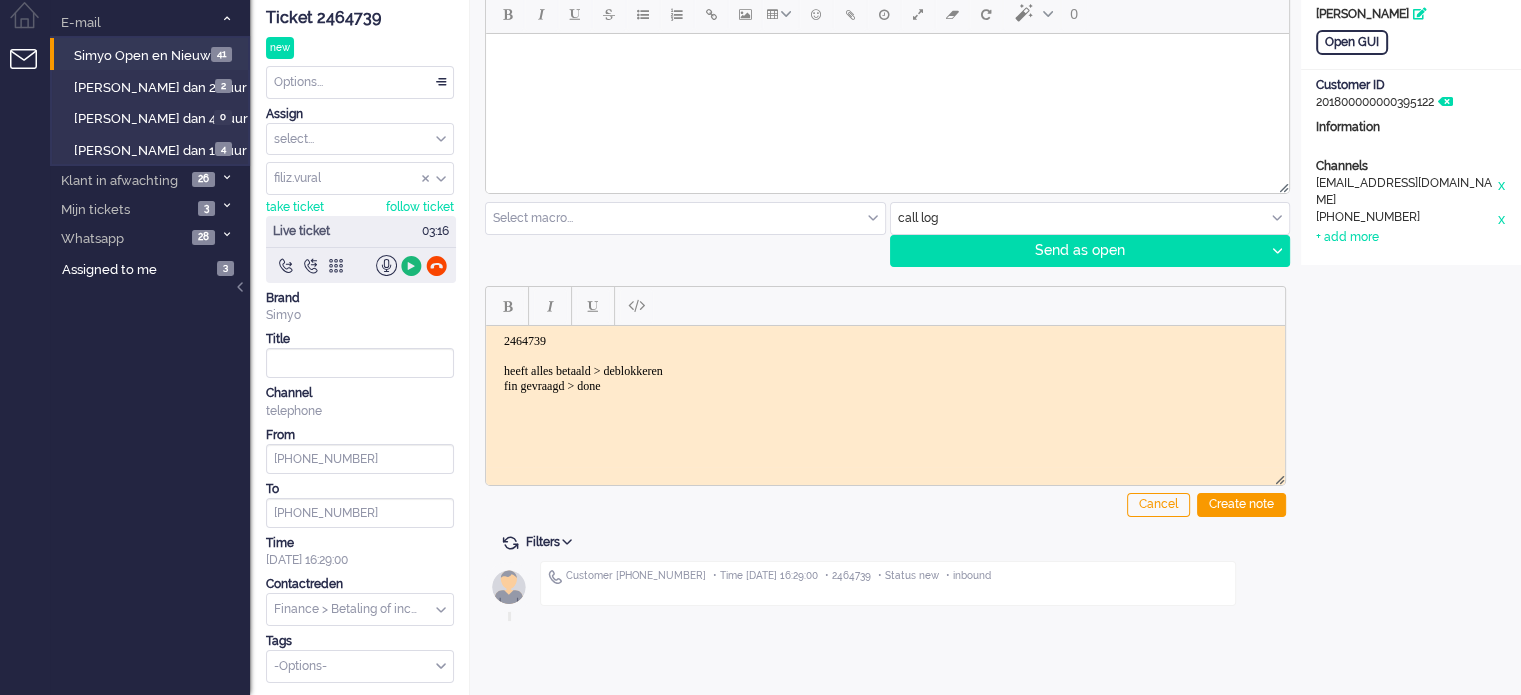 click 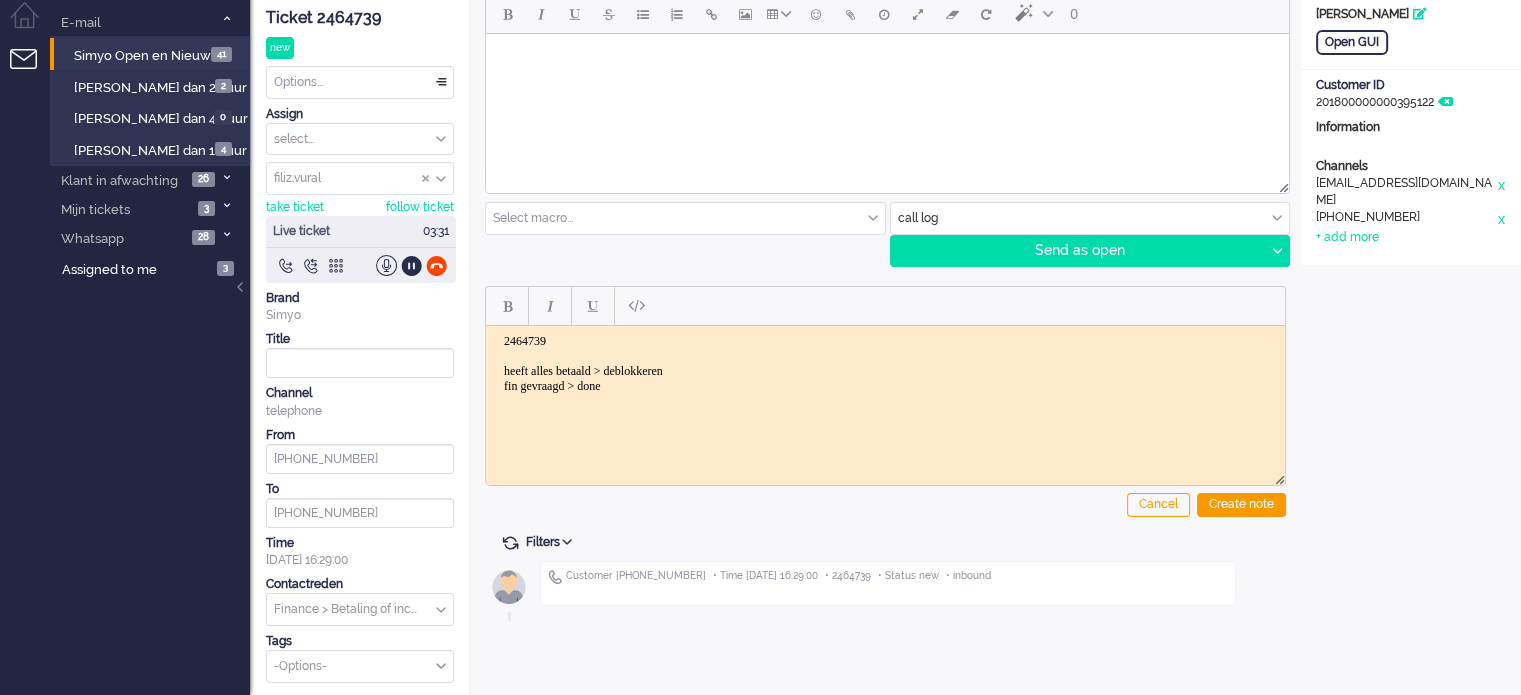 click on "Cancel Create note" 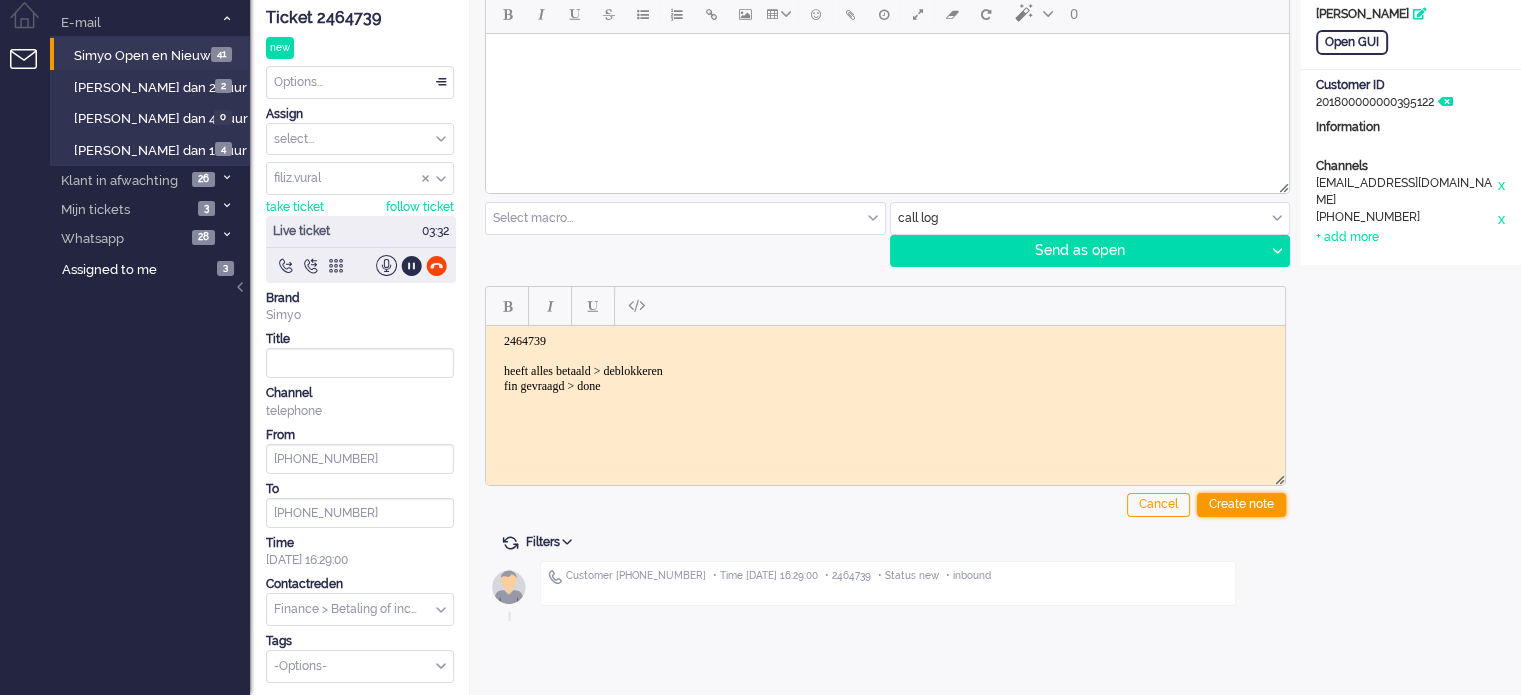 click on "Create note" at bounding box center [1241, 505] 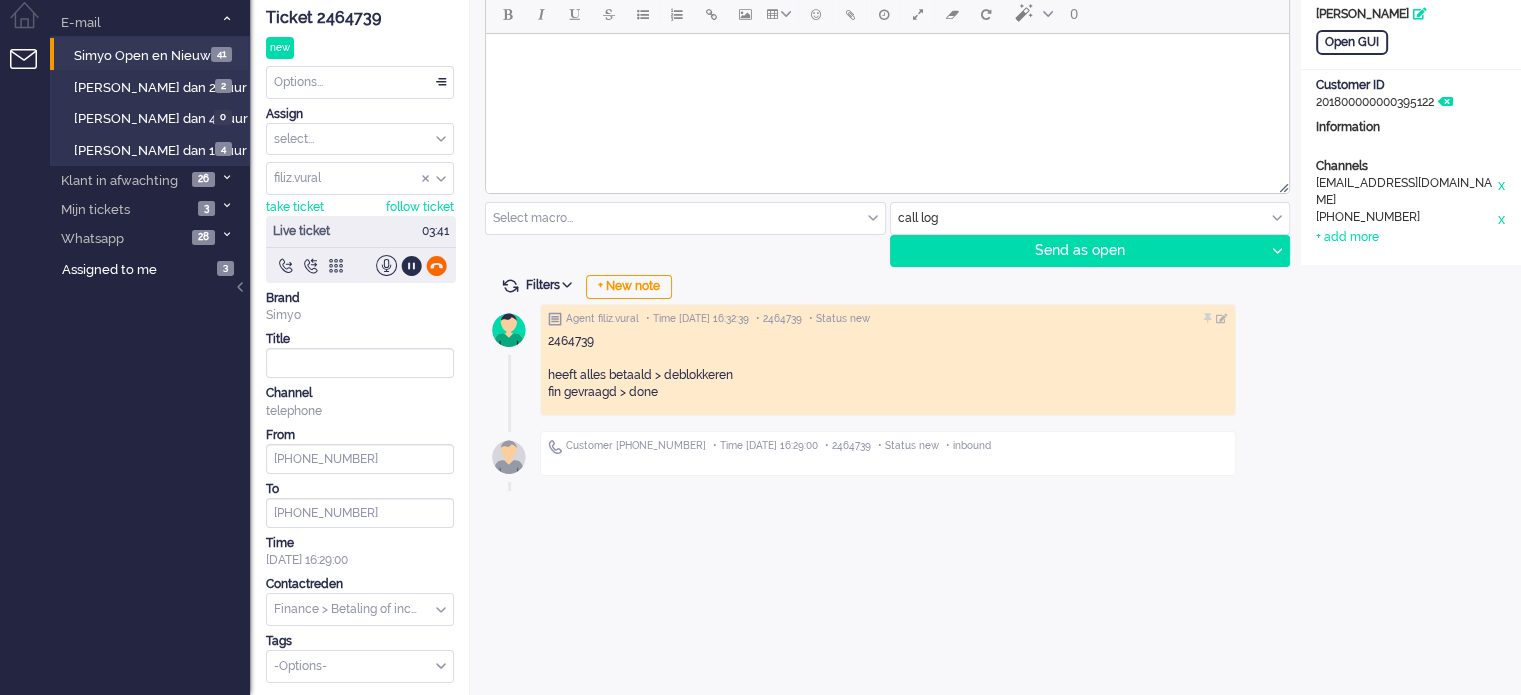 click 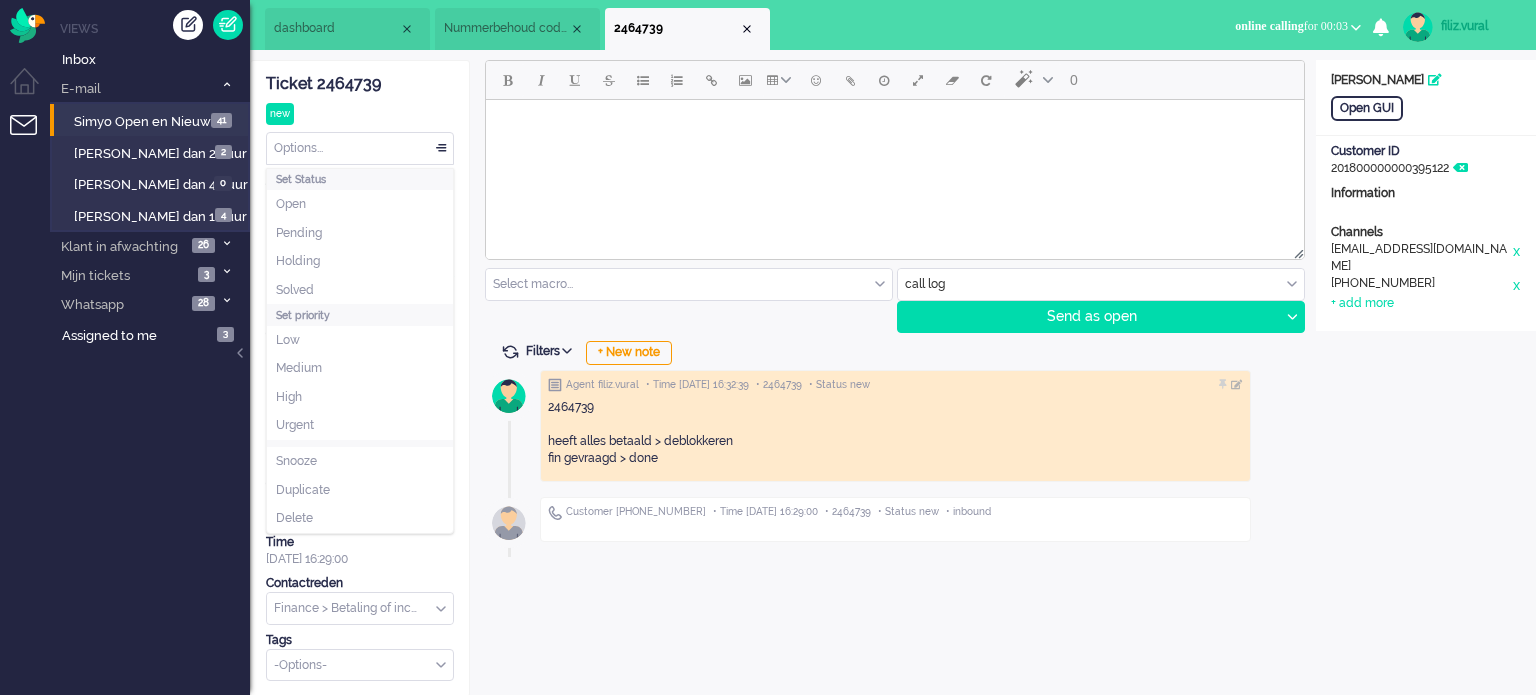 click on "Options..." at bounding box center (360, 148) 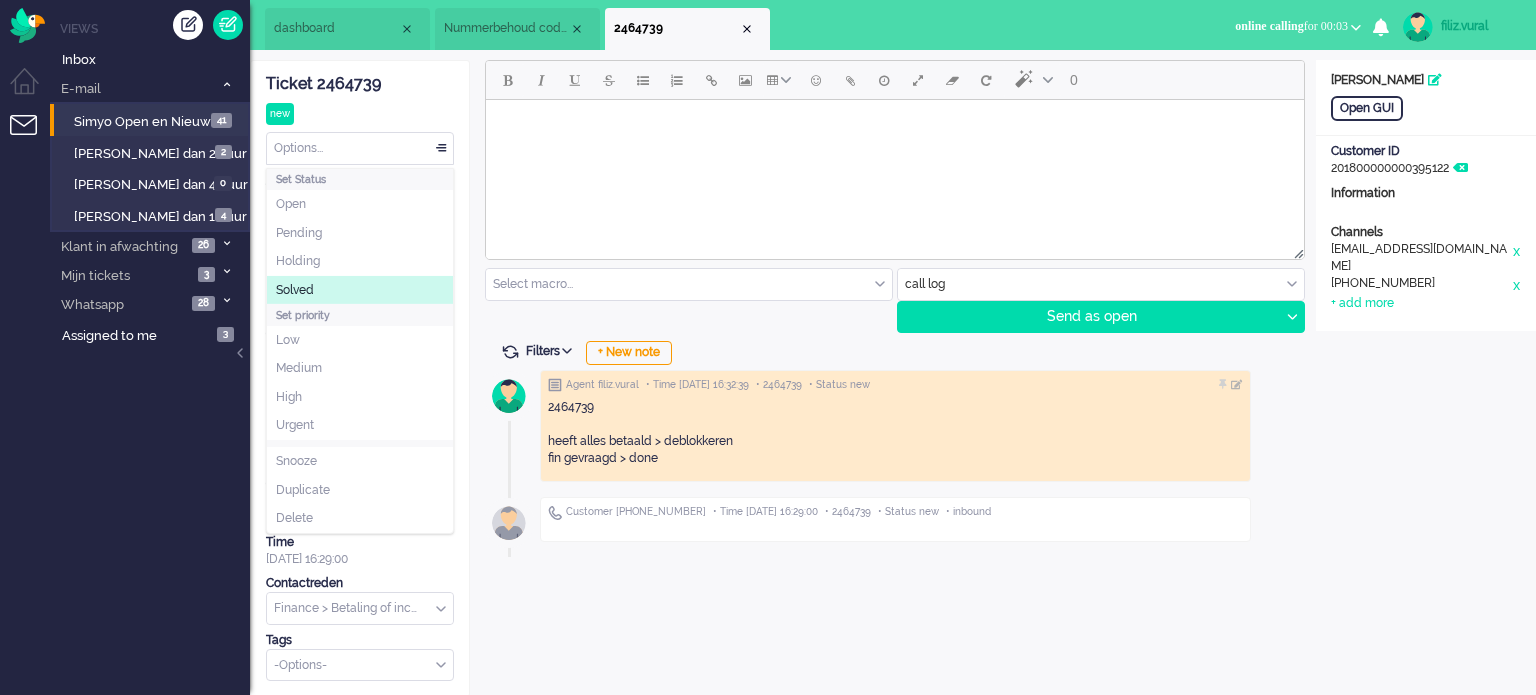 click on "Solved" 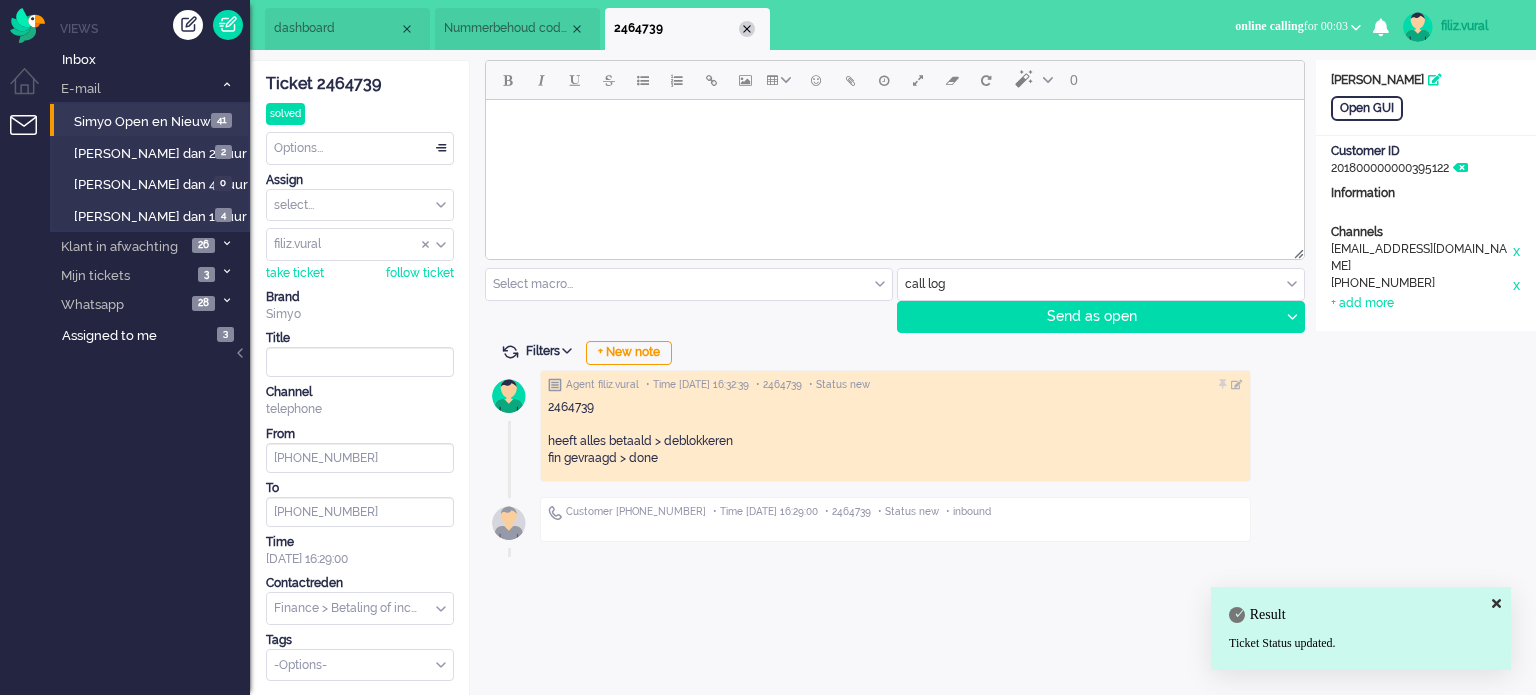 click at bounding box center [747, 29] 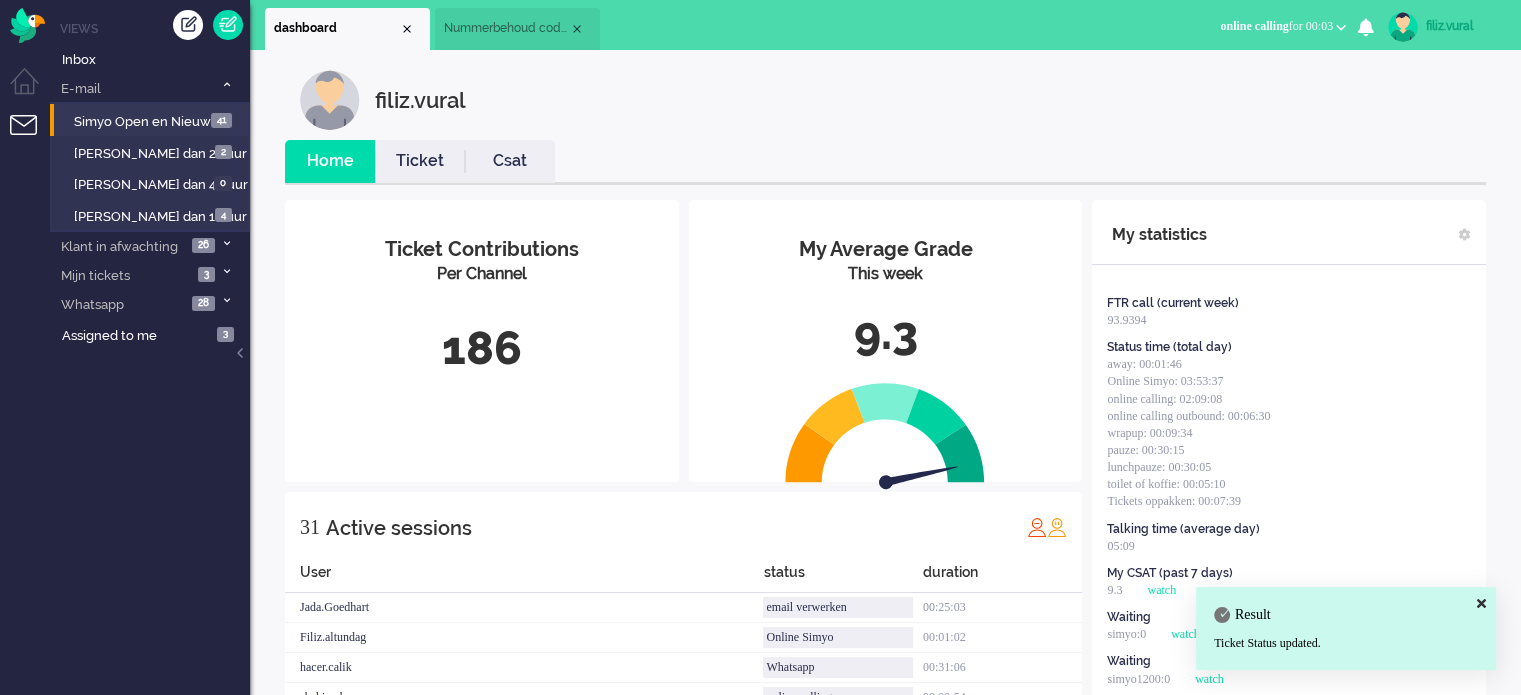 click on "Ticket" at bounding box center (420, 161) 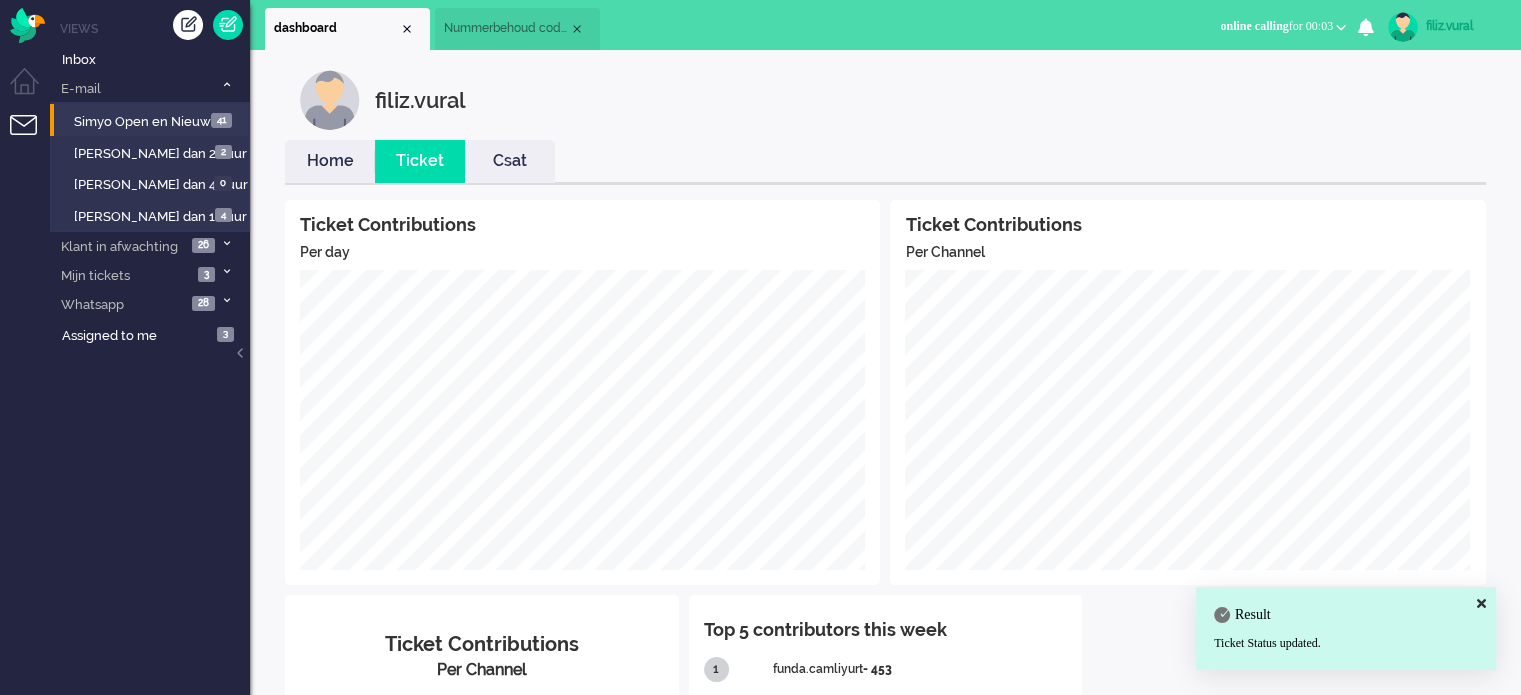 click on "Home" at bounding box center [330, 161] 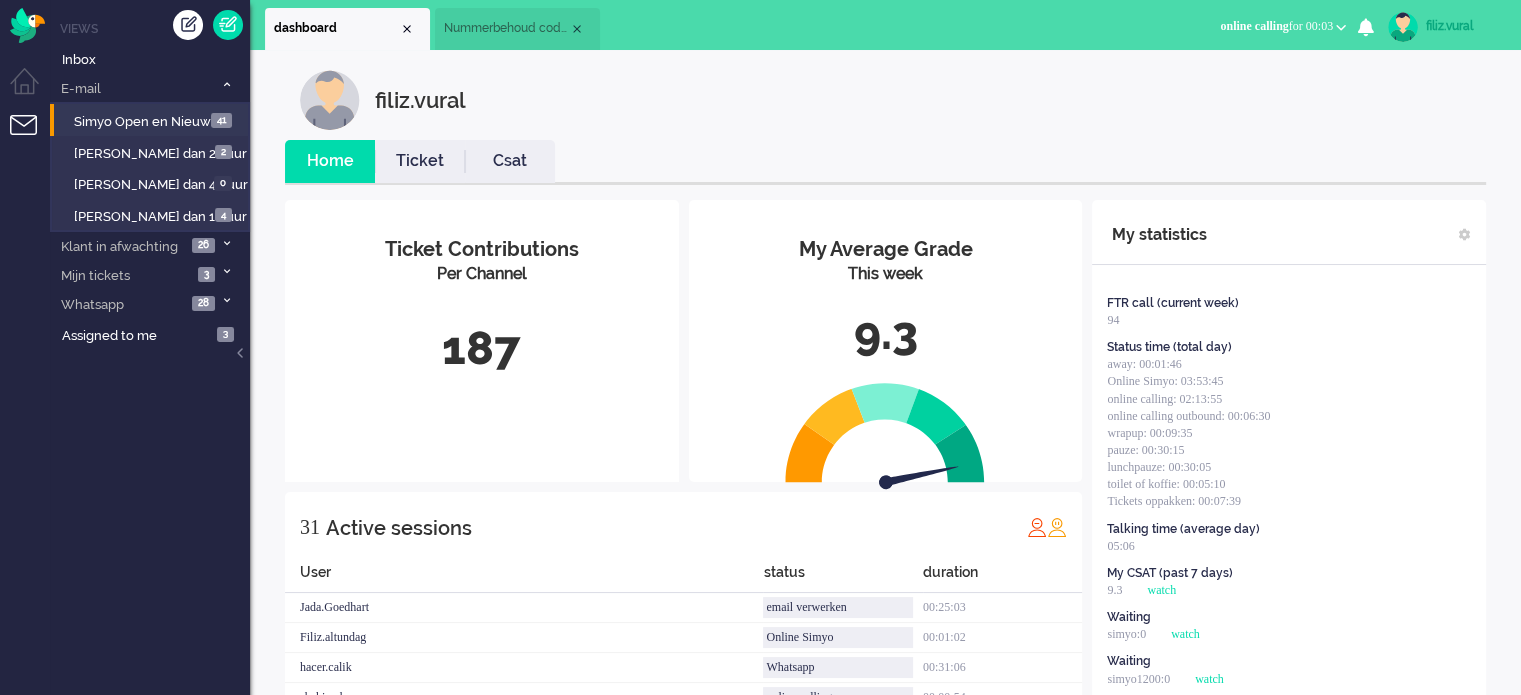 click on "online calling  for 00:03" at bounding box center [1276, 26] 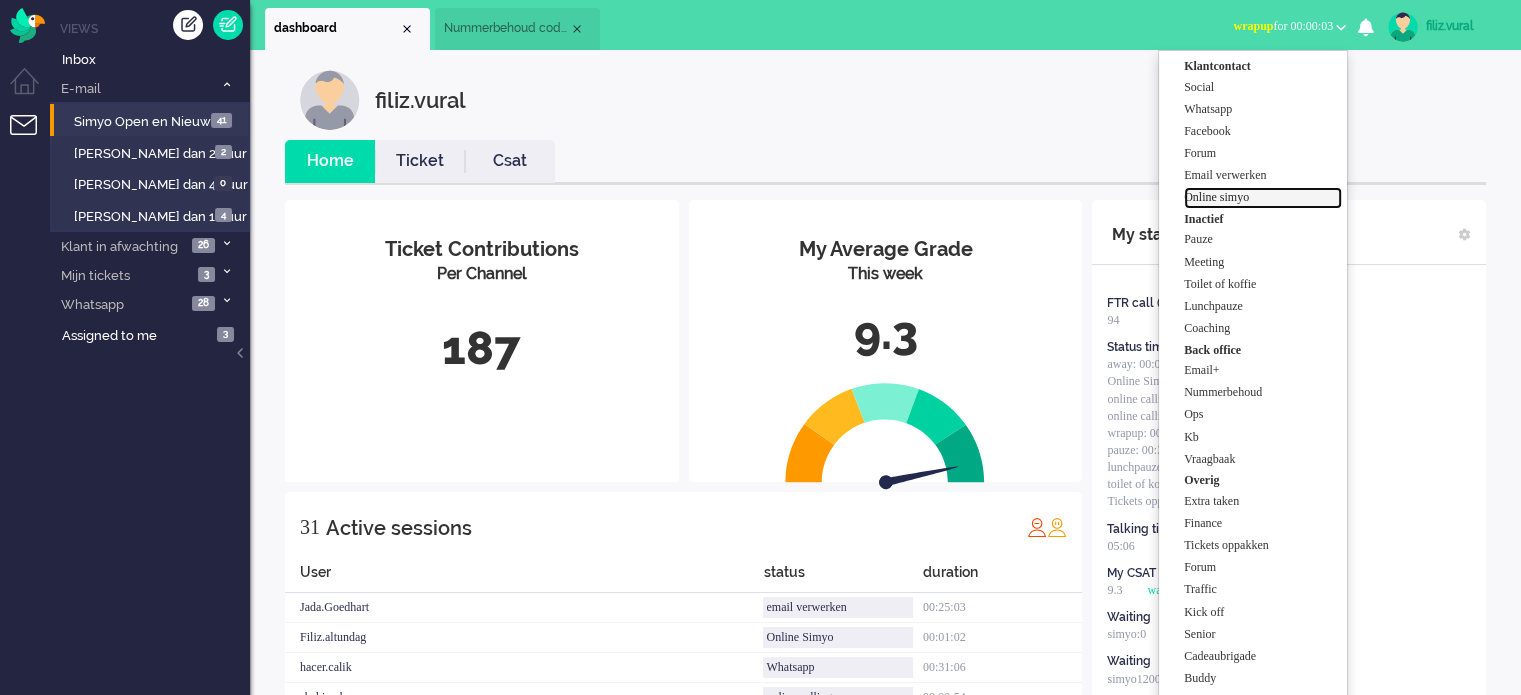 click on "Online simyo" at bounding box center (1263, 197) 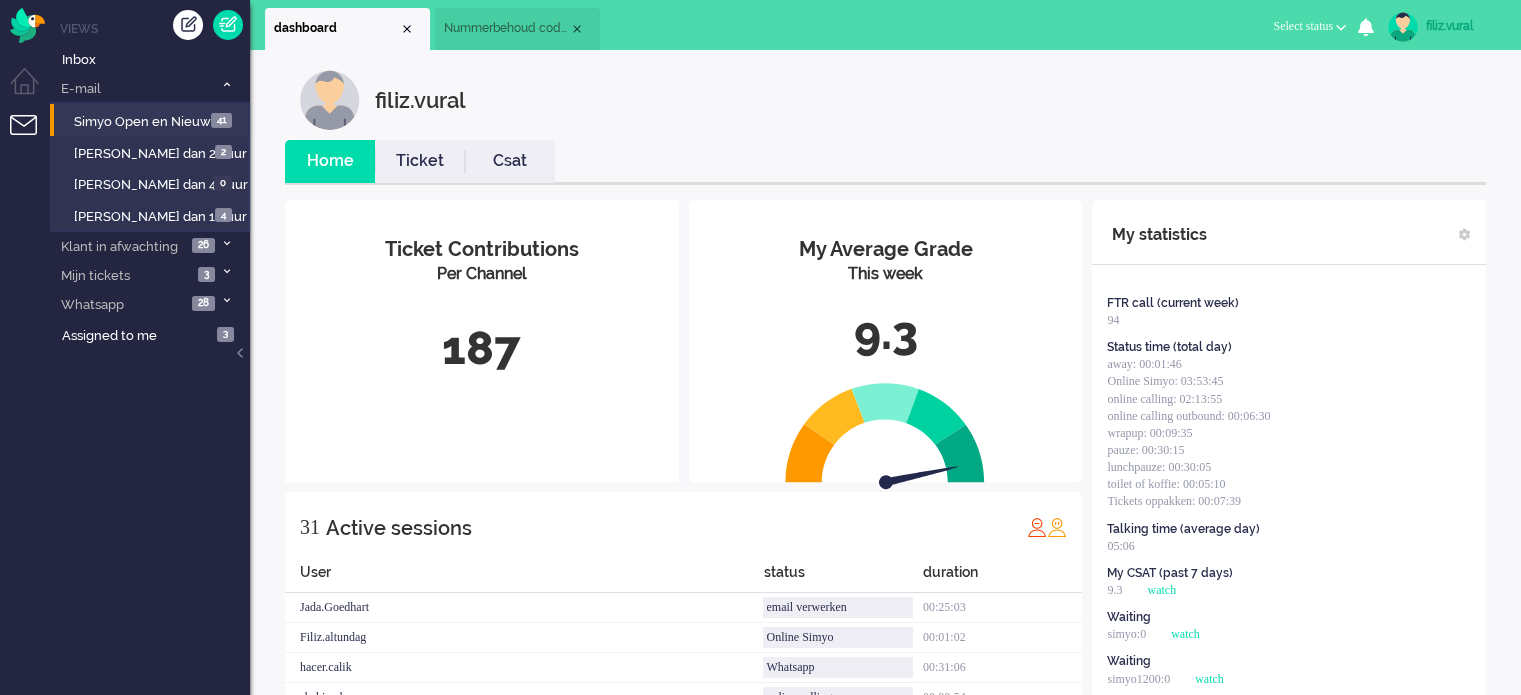 click on "Csat" at bounding box center (510, 161) 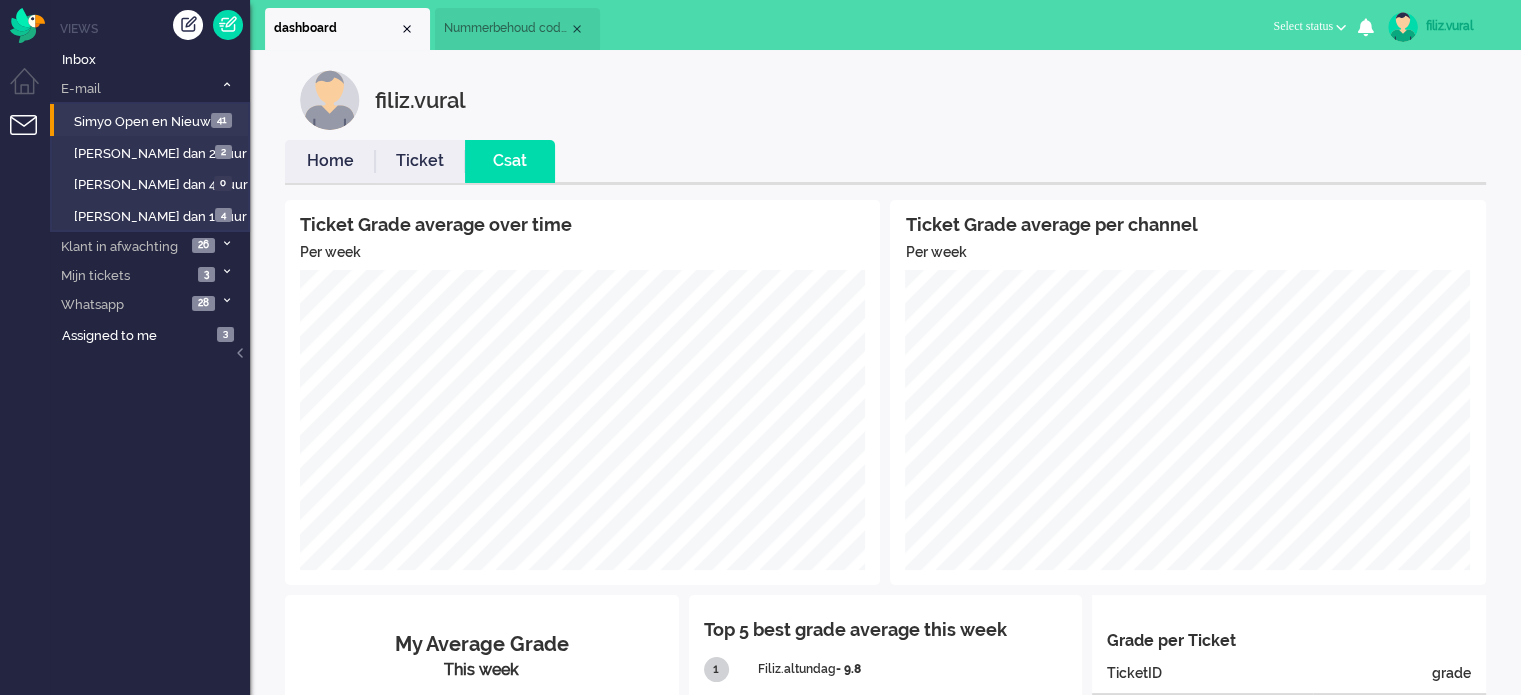 click on "Ticket" at bounding box center (420, 161) 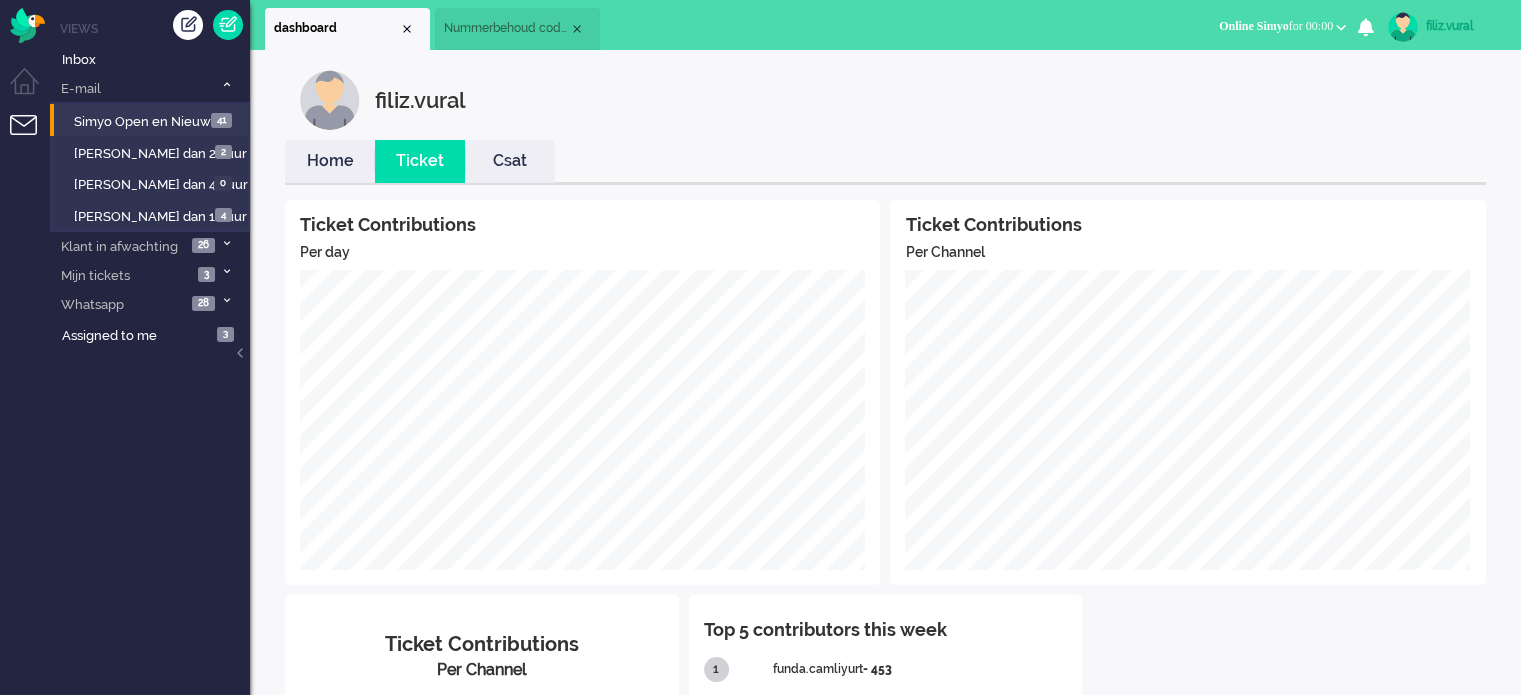 click on "Home" at bounding box center [330, 161] 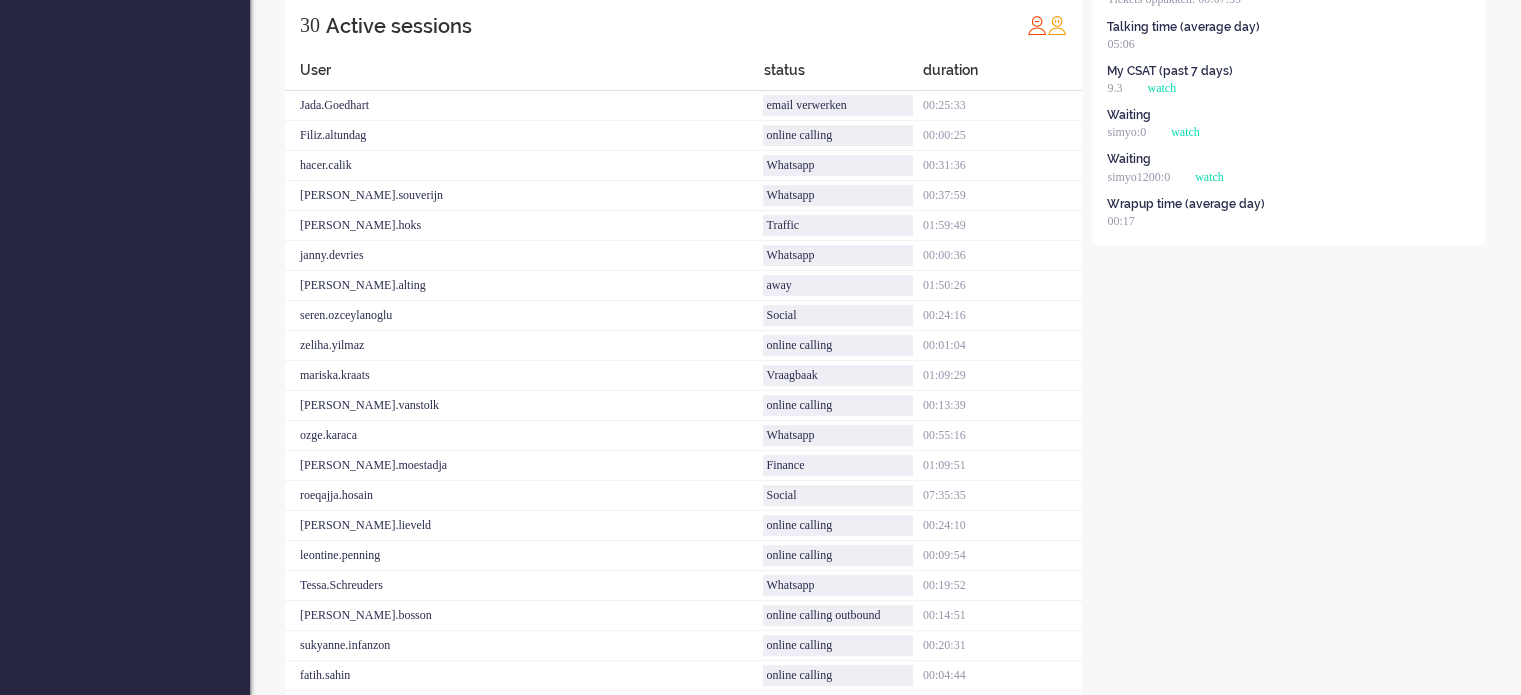 scroll, scrollTop: 700, scrollLeft: 0, axis: vertical 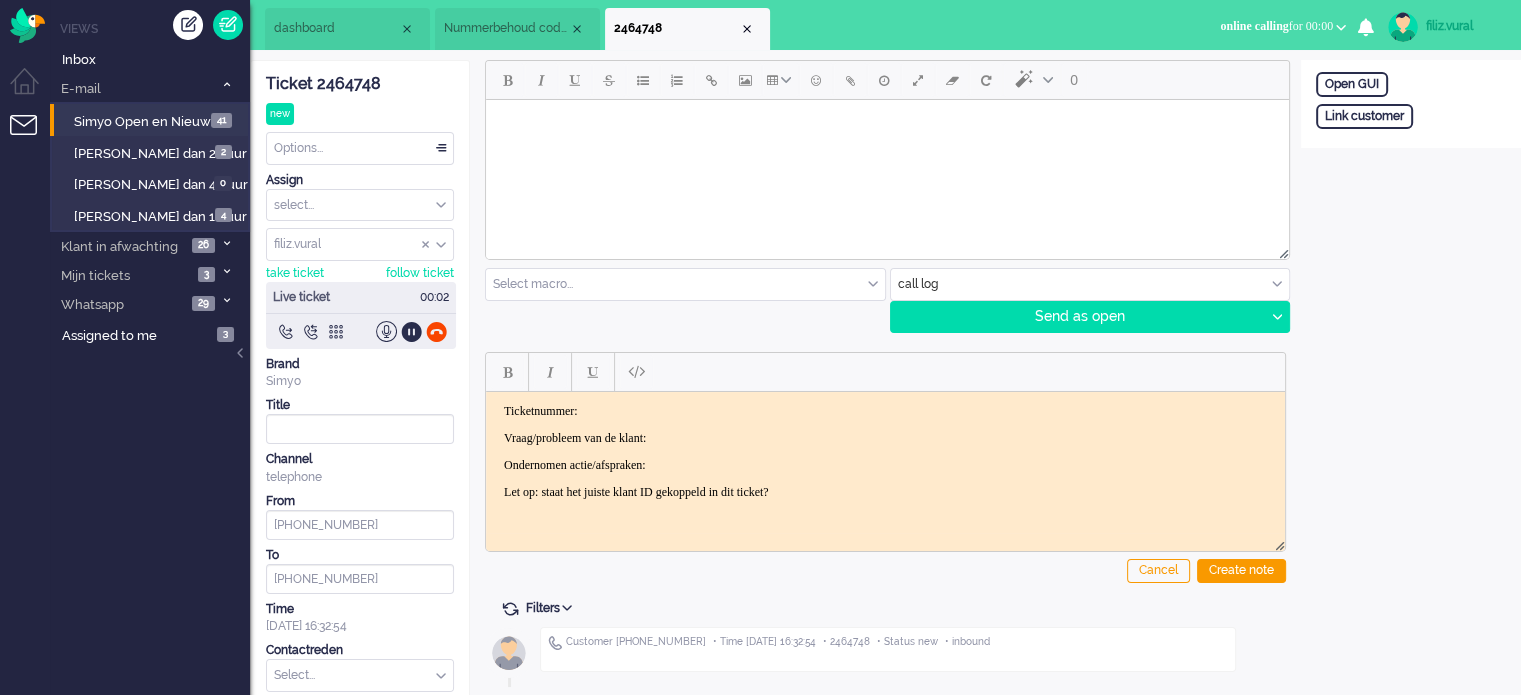 click on "Ticket 2464748" 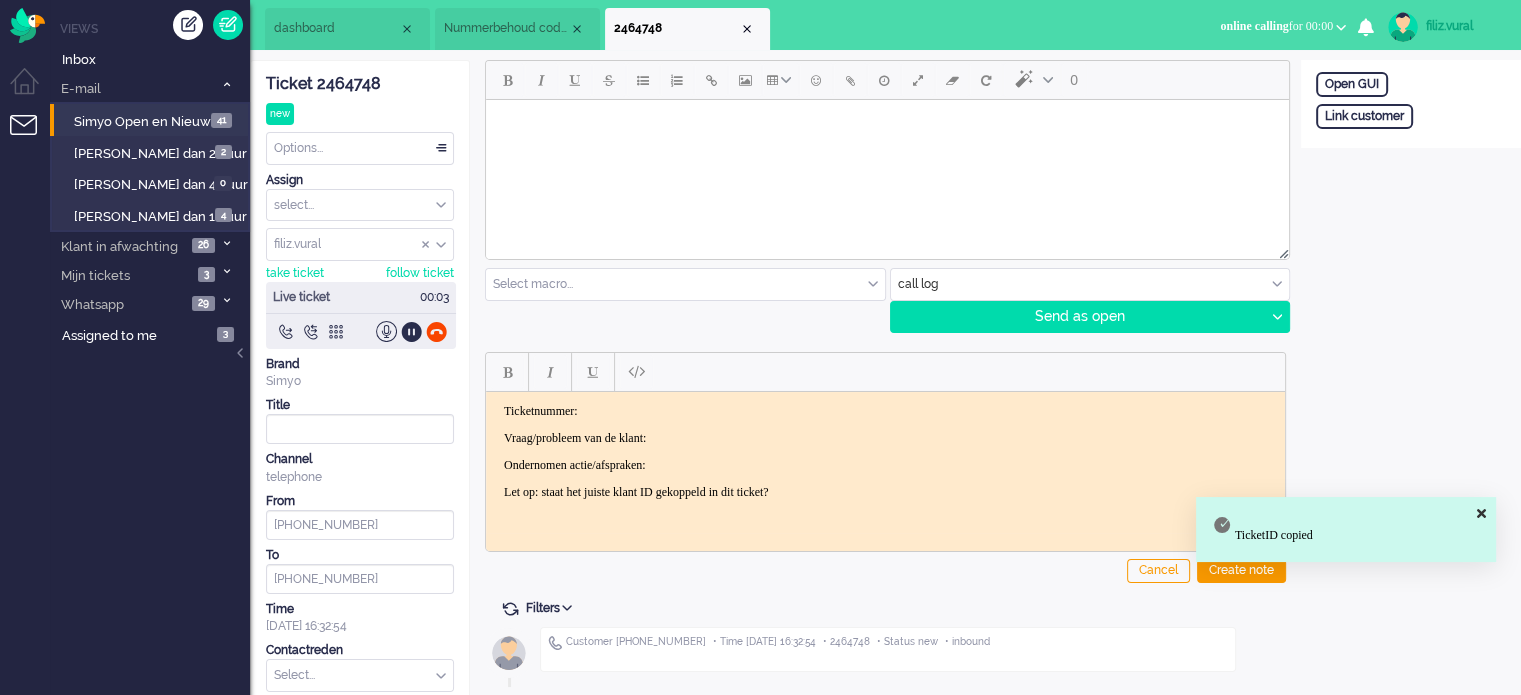 click on "Ticketnummer:" at bounding box center [885, 410] 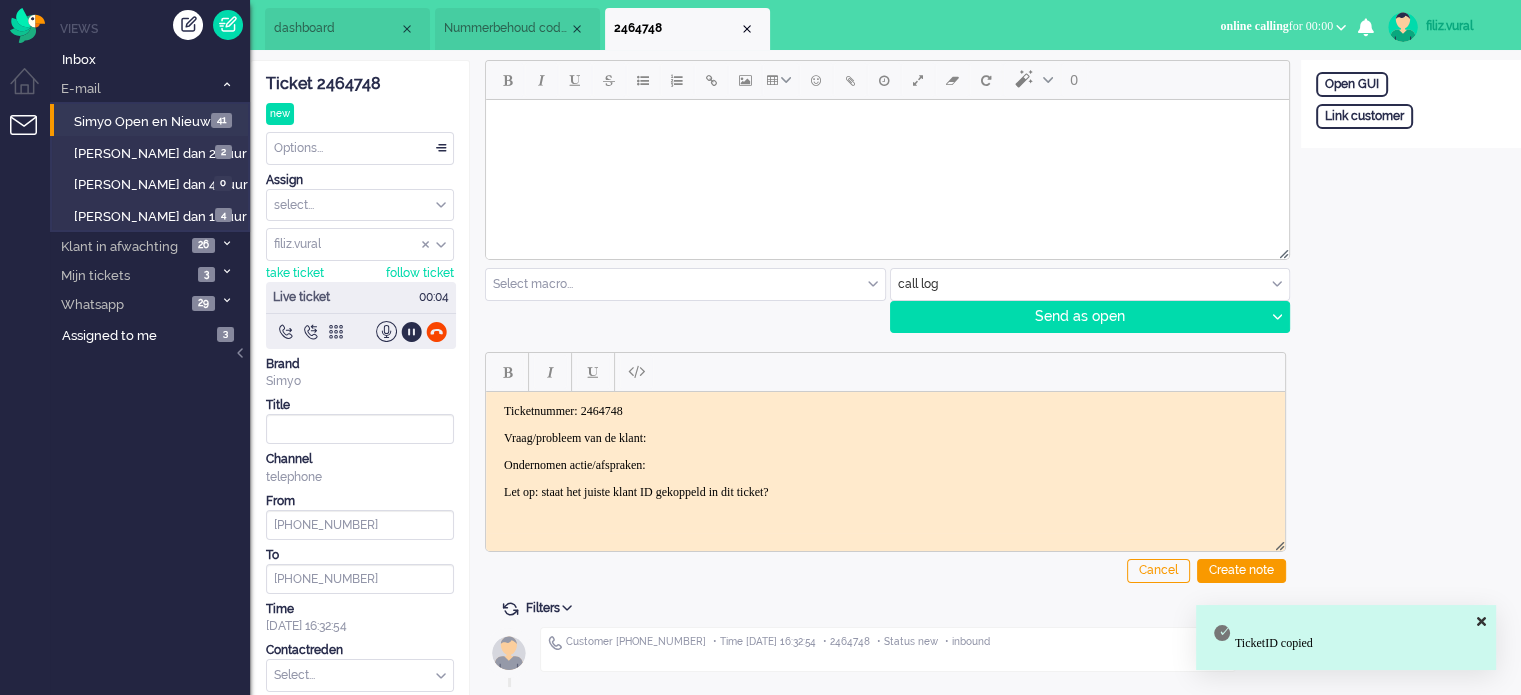 click on "dashboard" at bounding box center [347, 29] 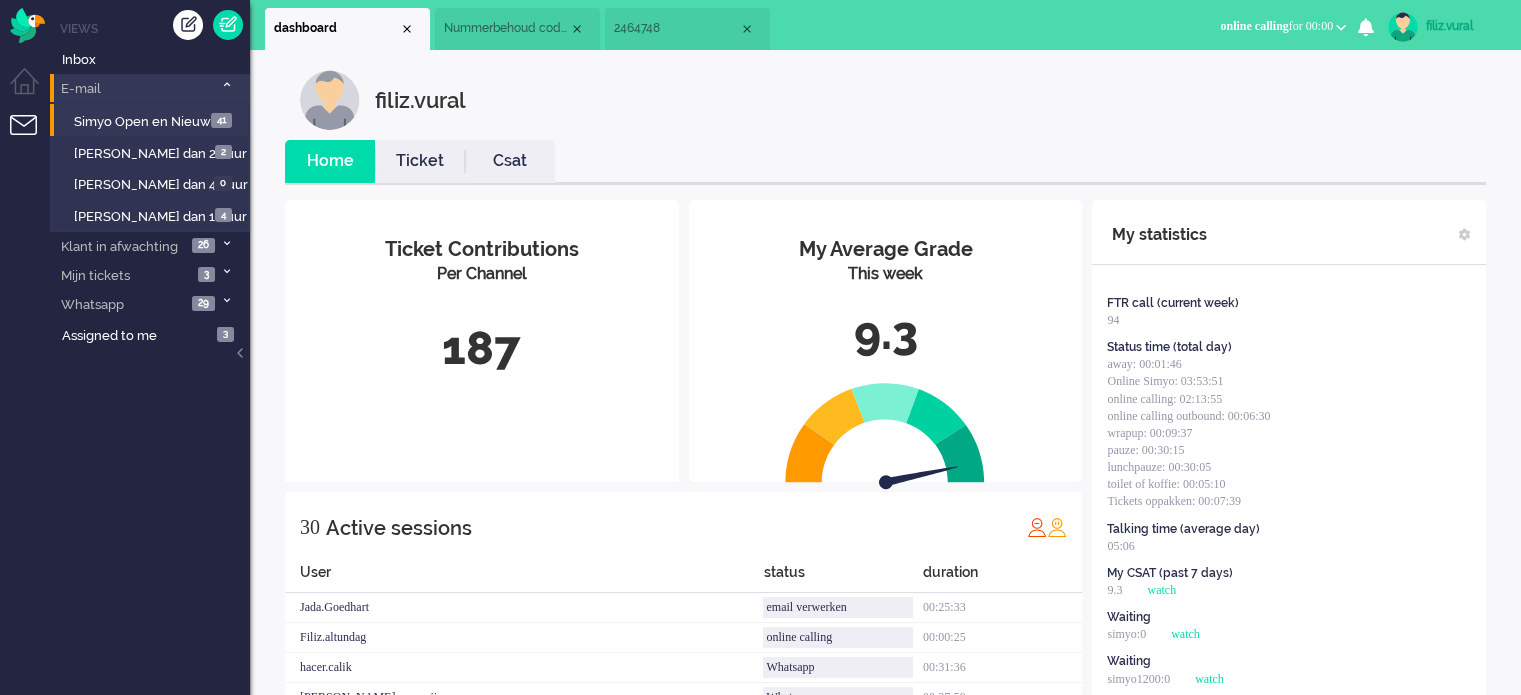 click at bounding box center [226, 85] 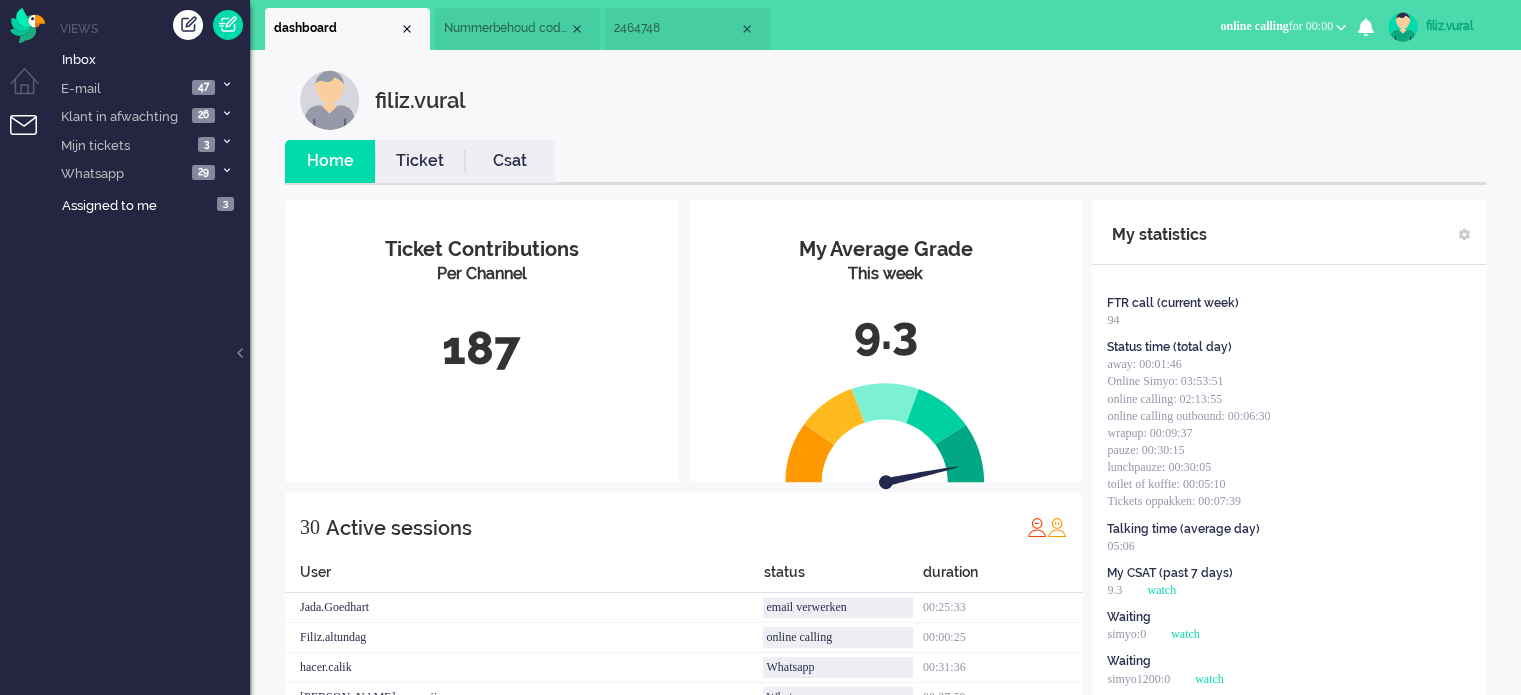 click on "2464748" at bounding box center [676, 28] 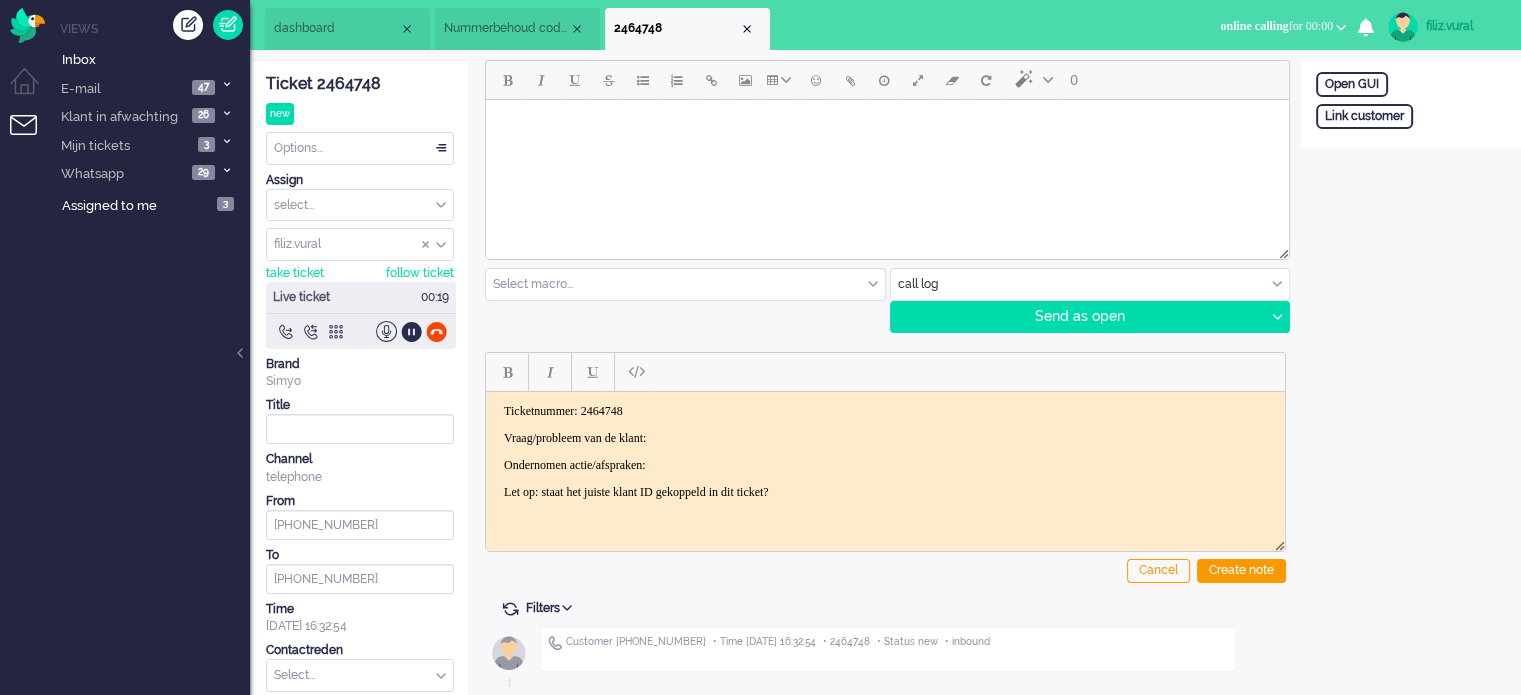 drag, startPoint x: 726, startPoint y: 442, endPoint x: 729, endPoint y: 430, distance: 12.369317 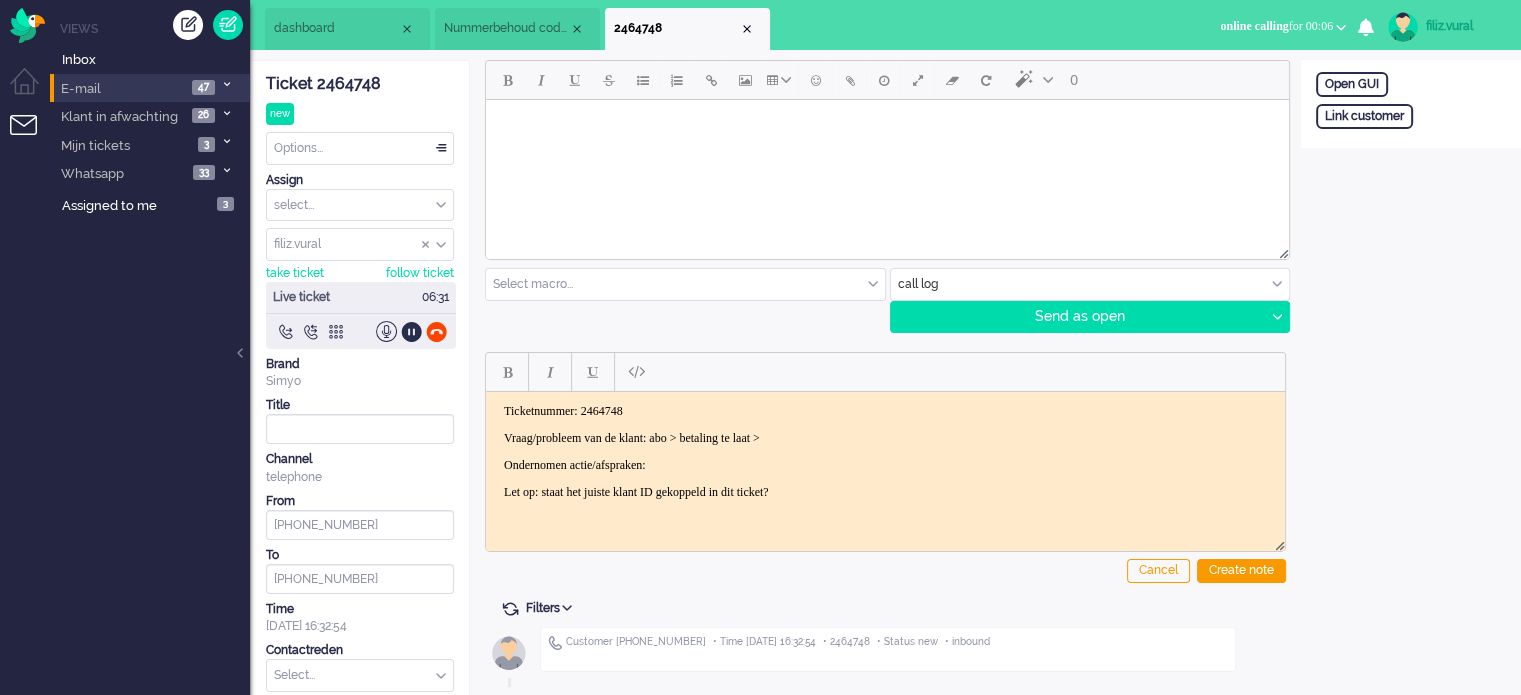 click on "E-mail
47" at bounding box center [150, 88] 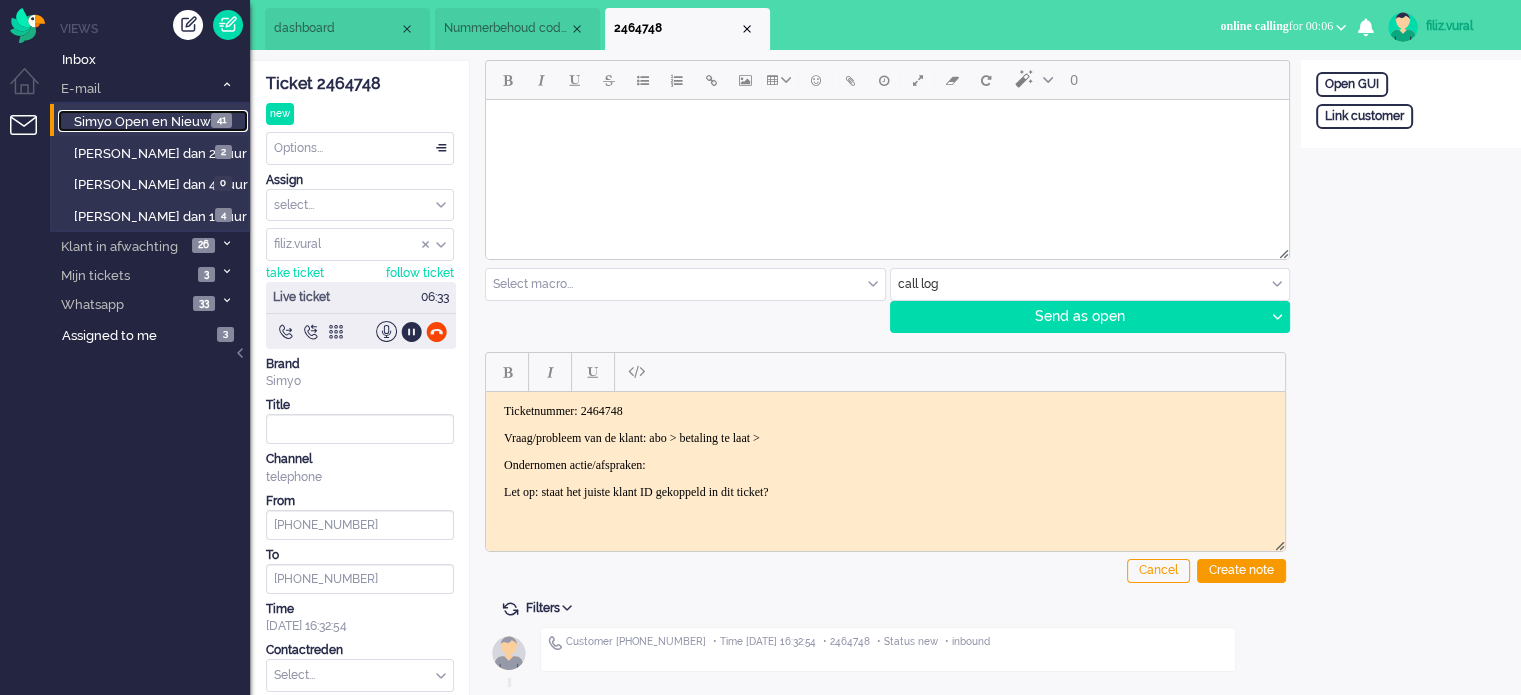 click on "Simyo Open en Nieuw" at bounding box center [142, 121] 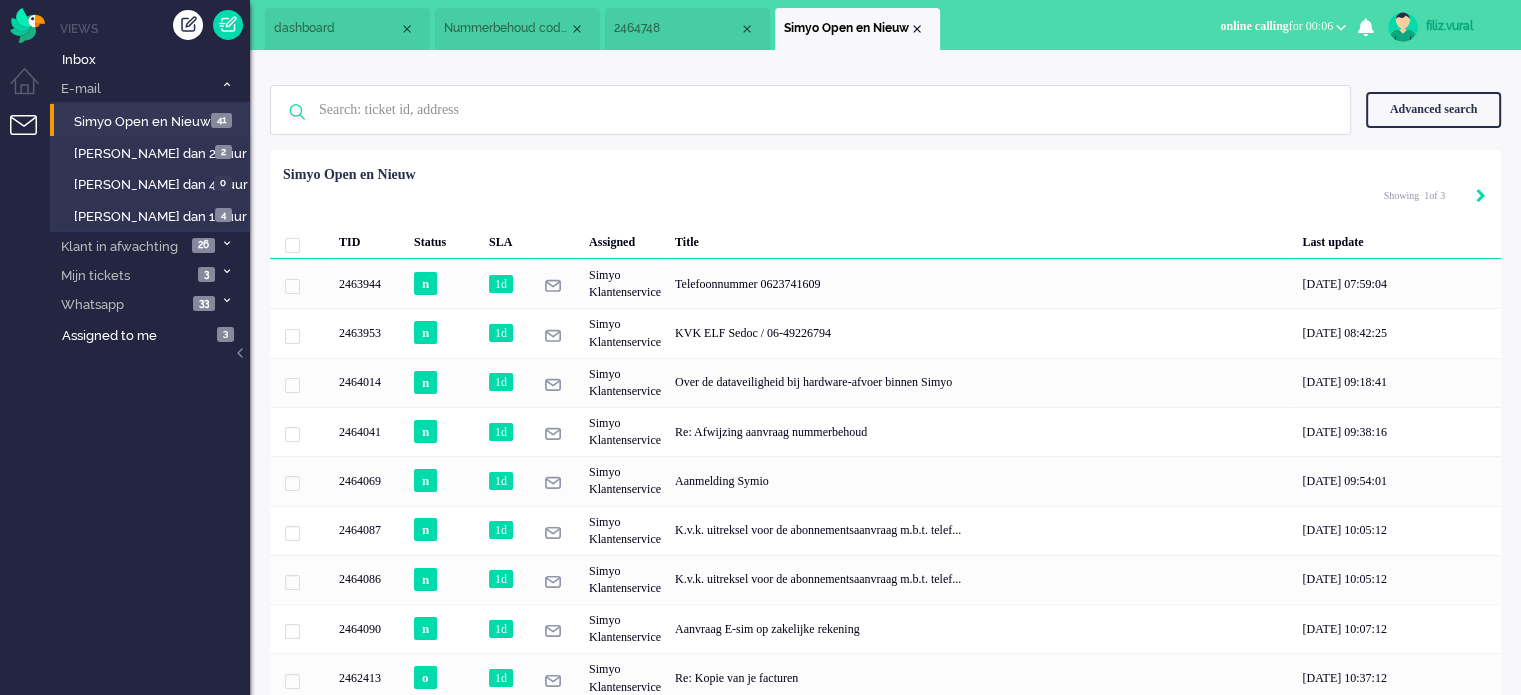 click 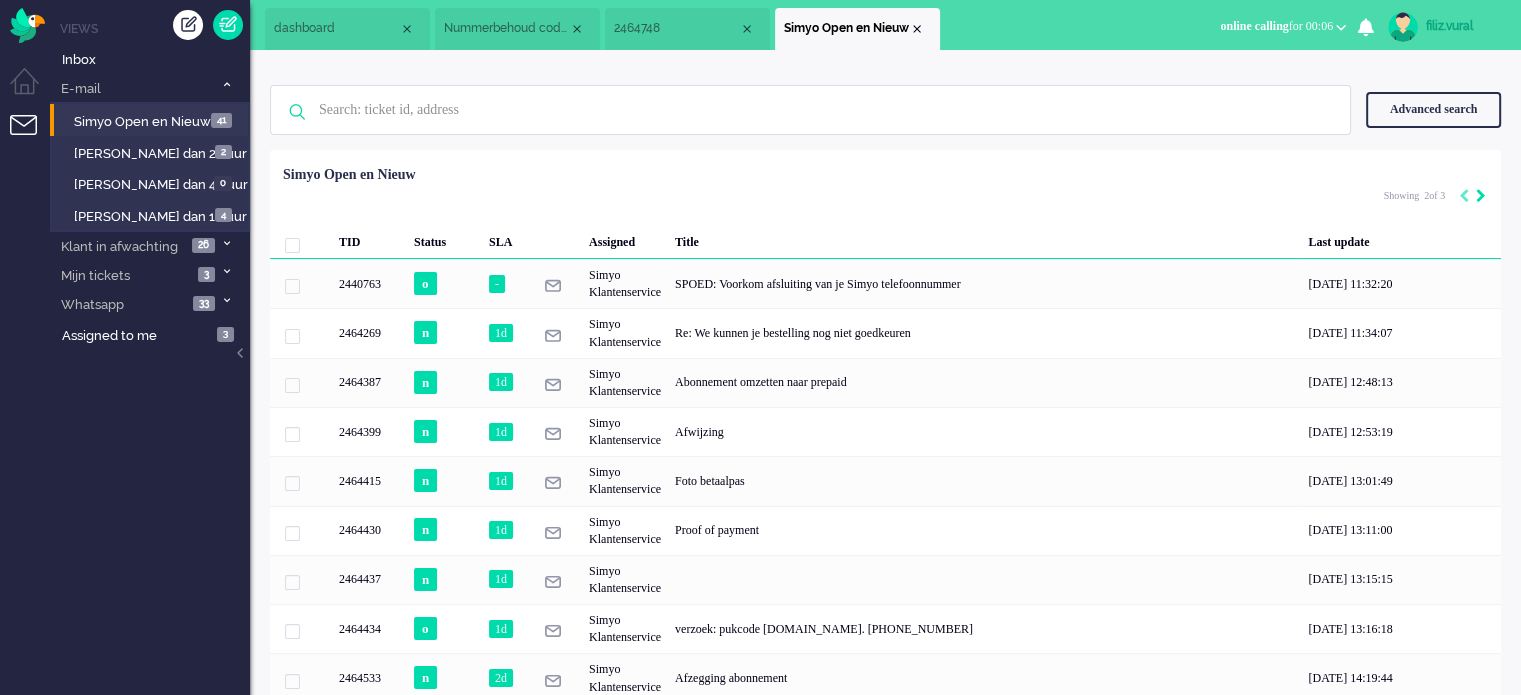 click 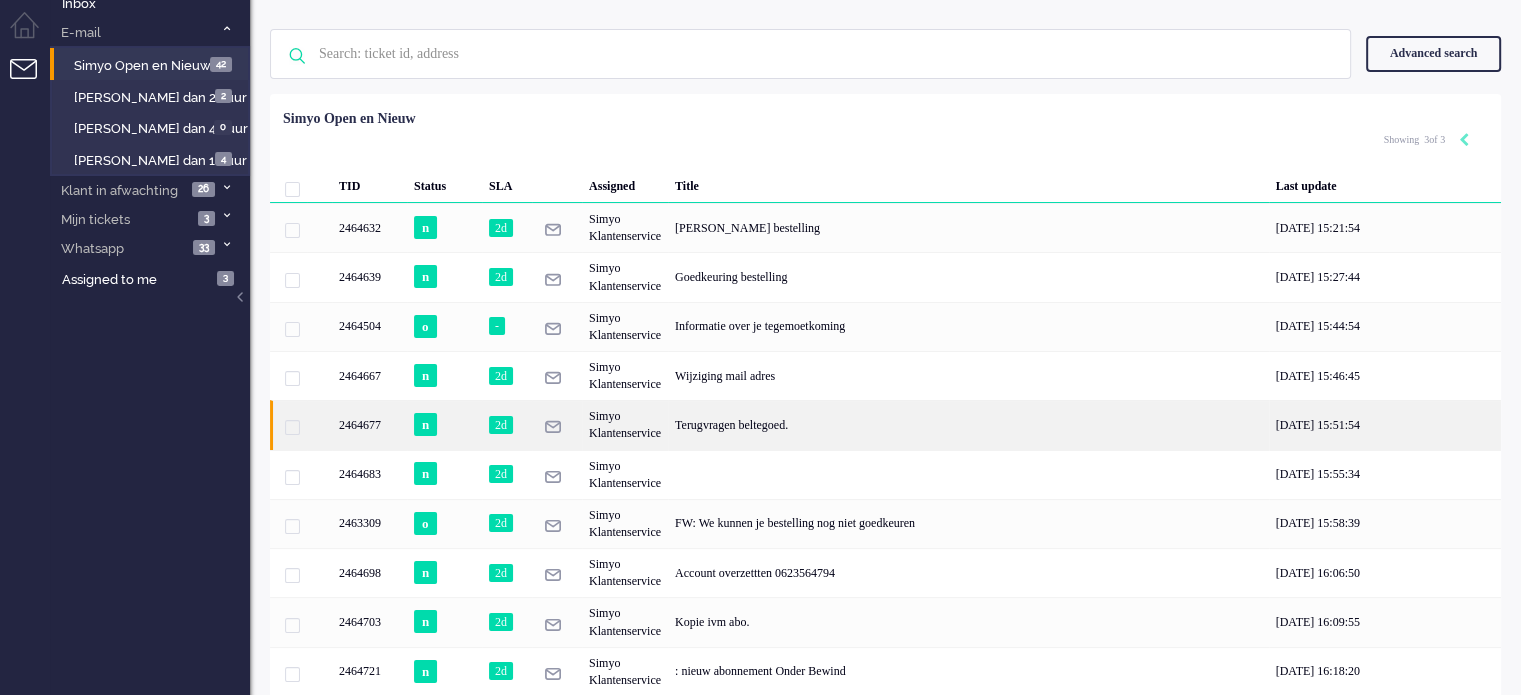 scroll, scrollTop: 0, scrollLeft: 0, axis: both 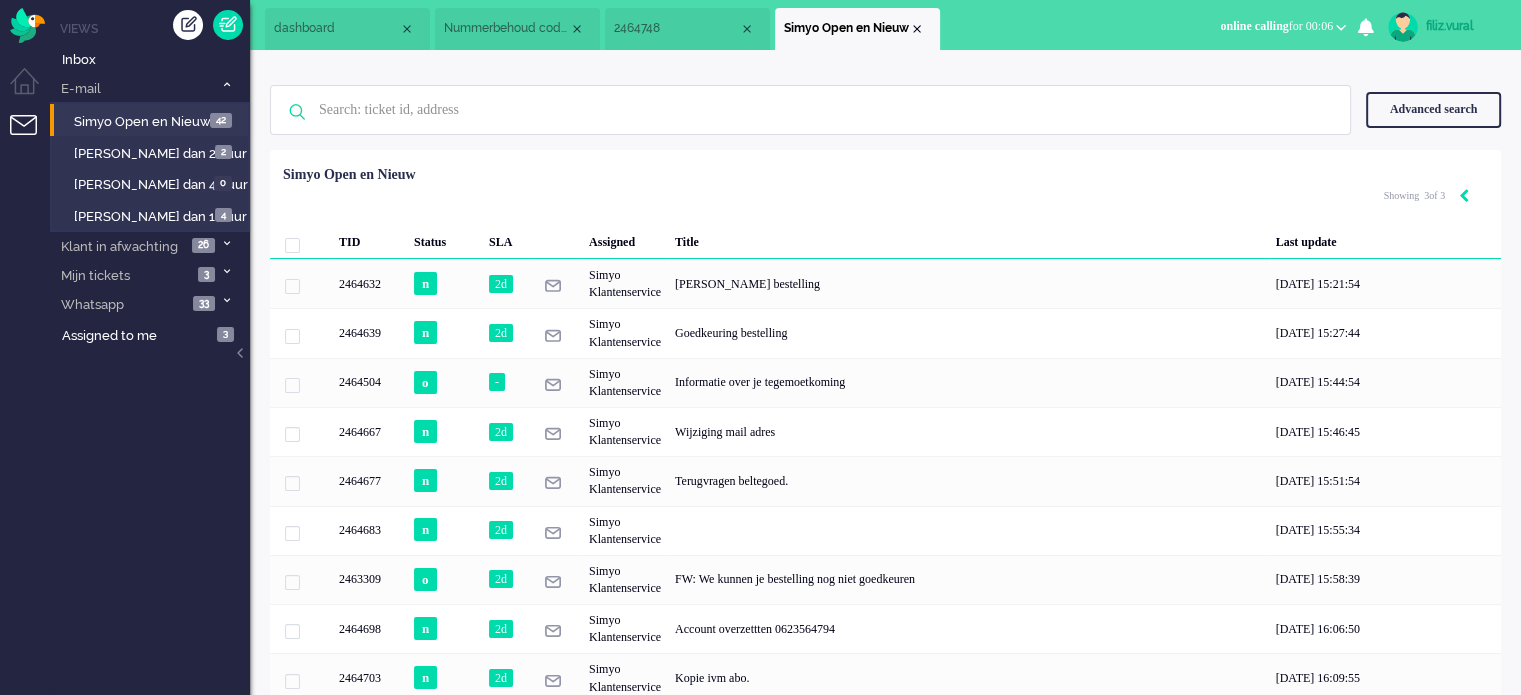 click at bounding box center (1464, 197) 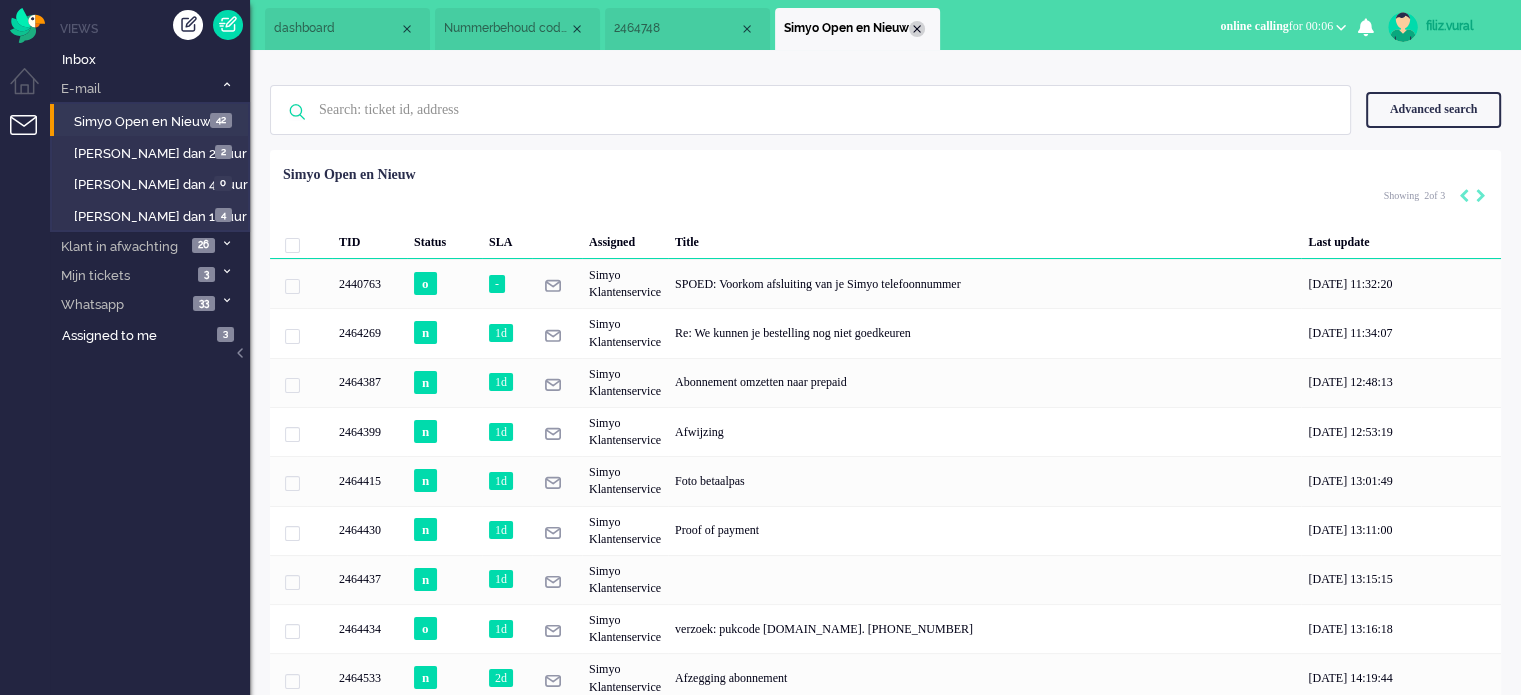 click at bounding box center [917, 29] 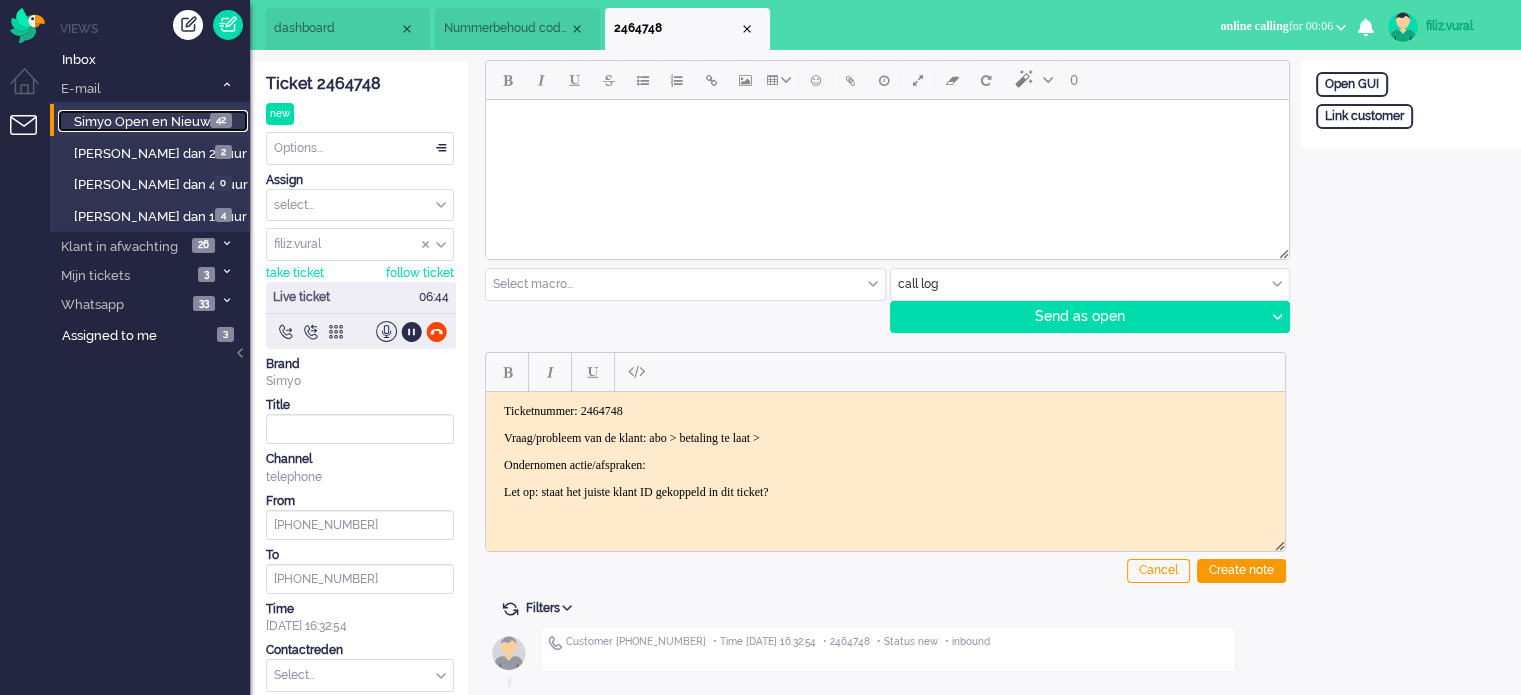 click on "Simyo Open en Nieuw" at bounding box center [142, 121] 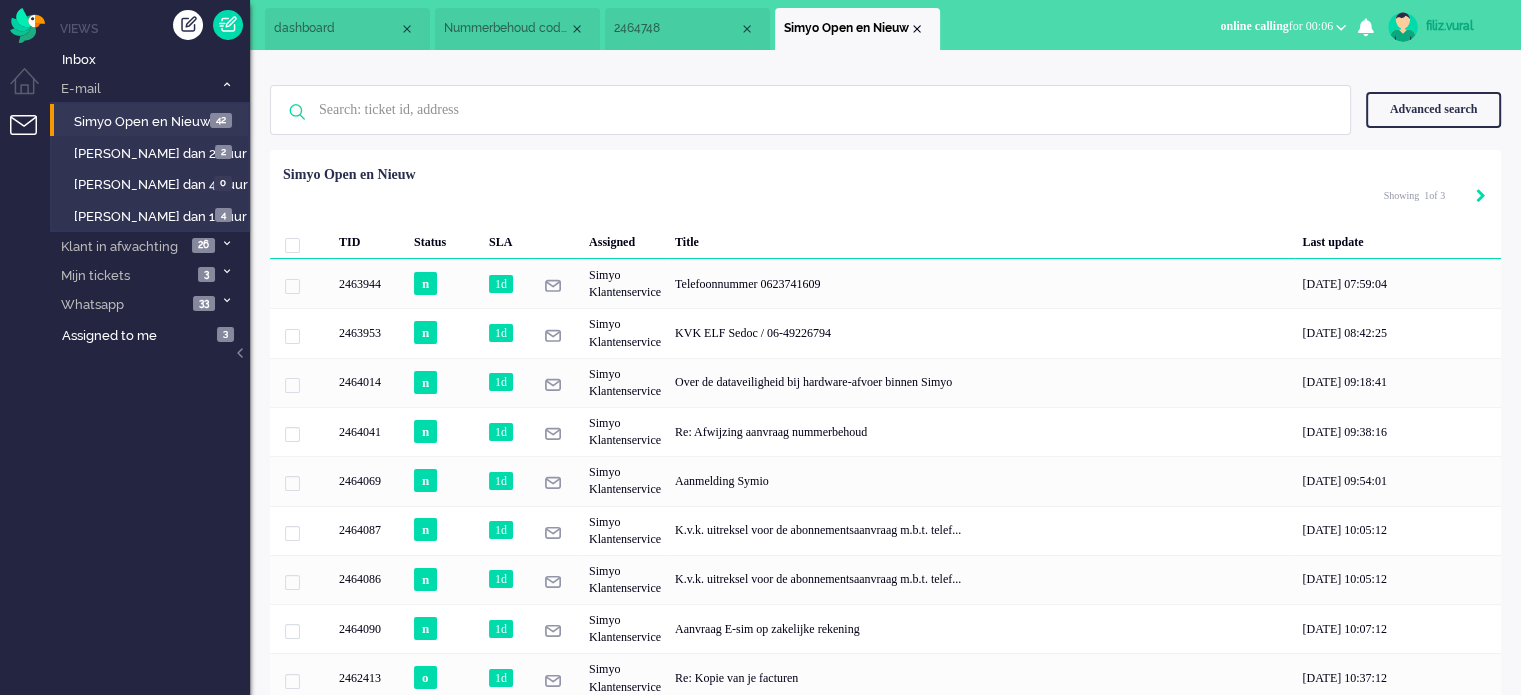 click 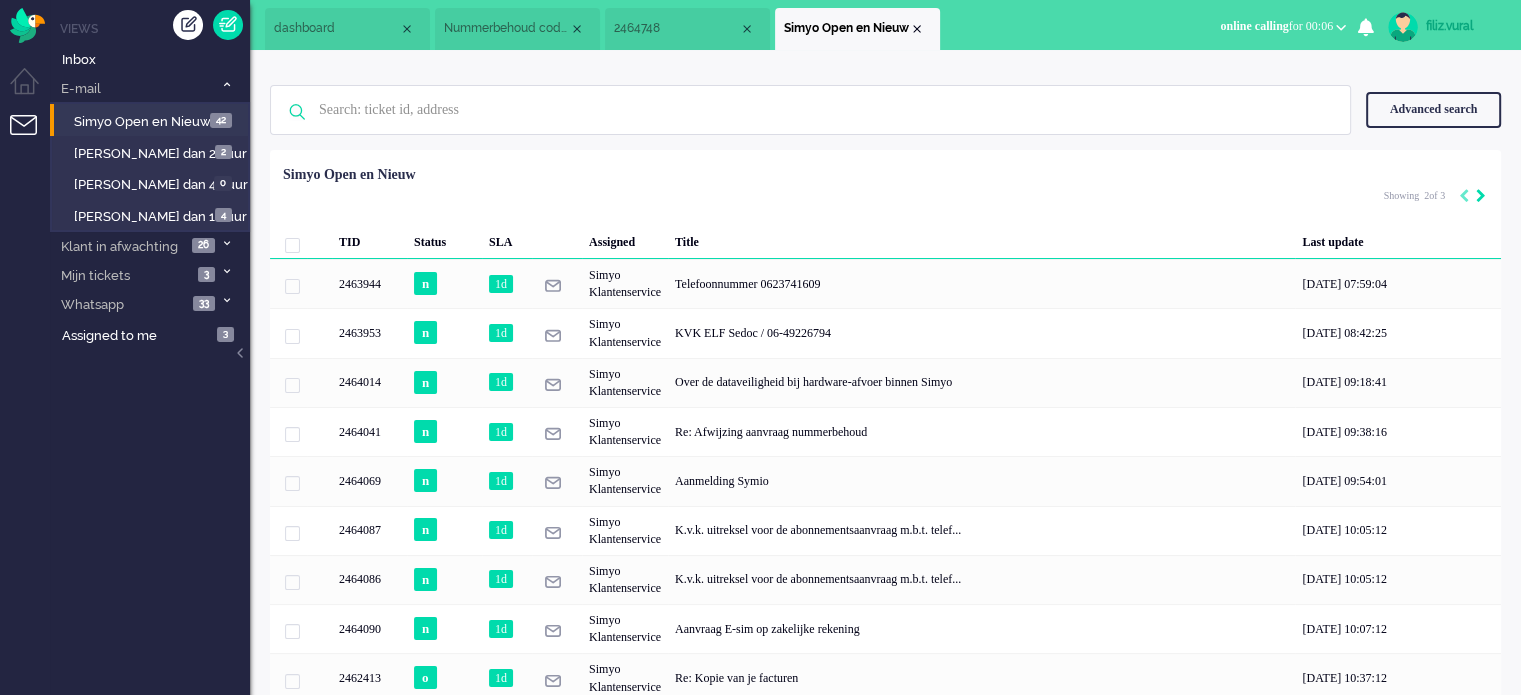click 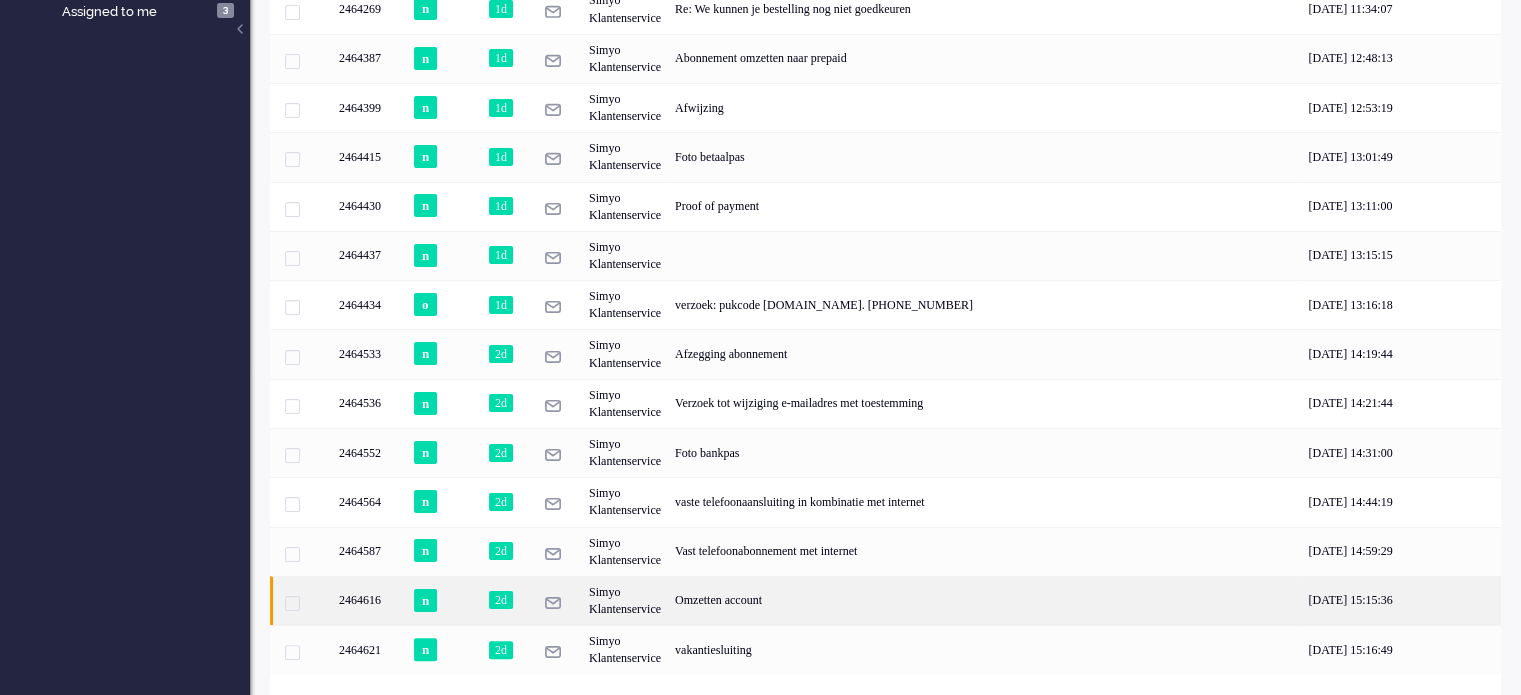 scroll, scrollTop: 368, scrollLeft: 0, axis: vertical 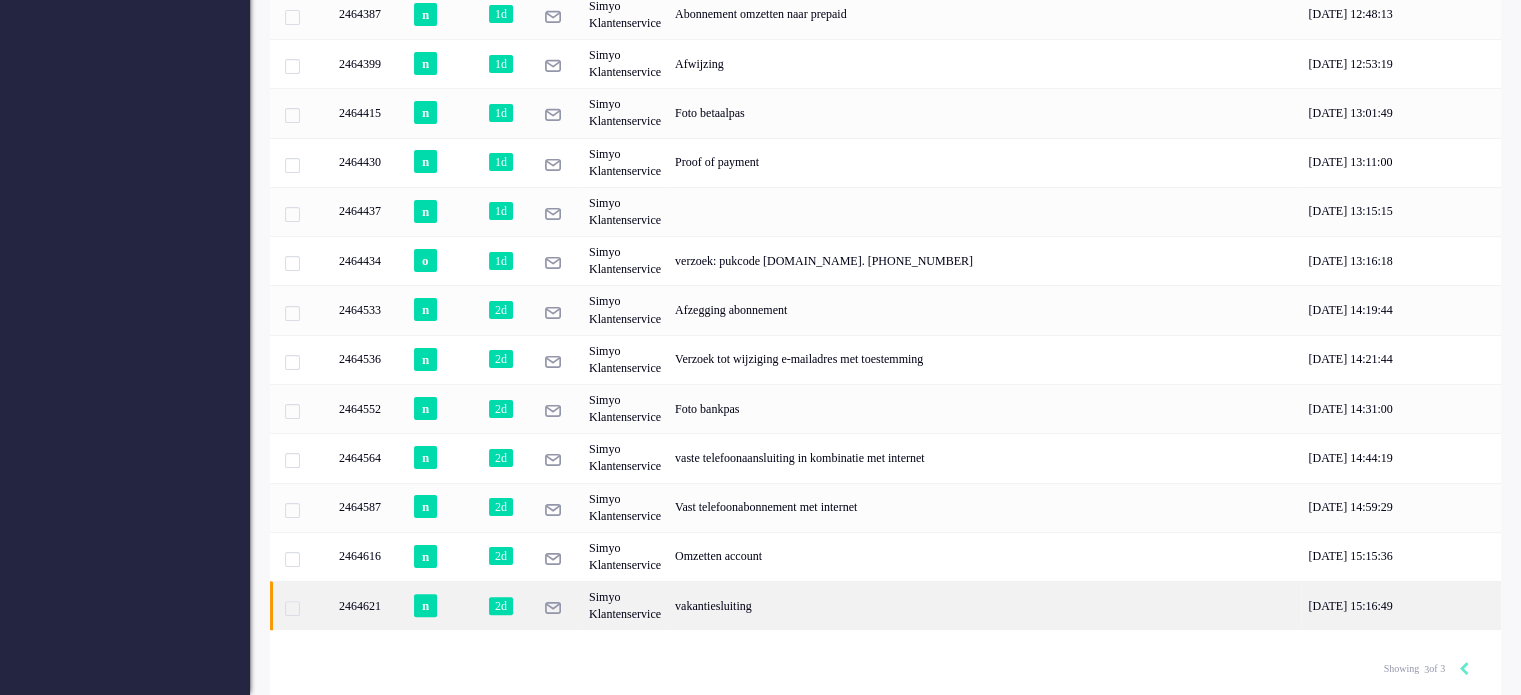 click on "vakantiesluiting" 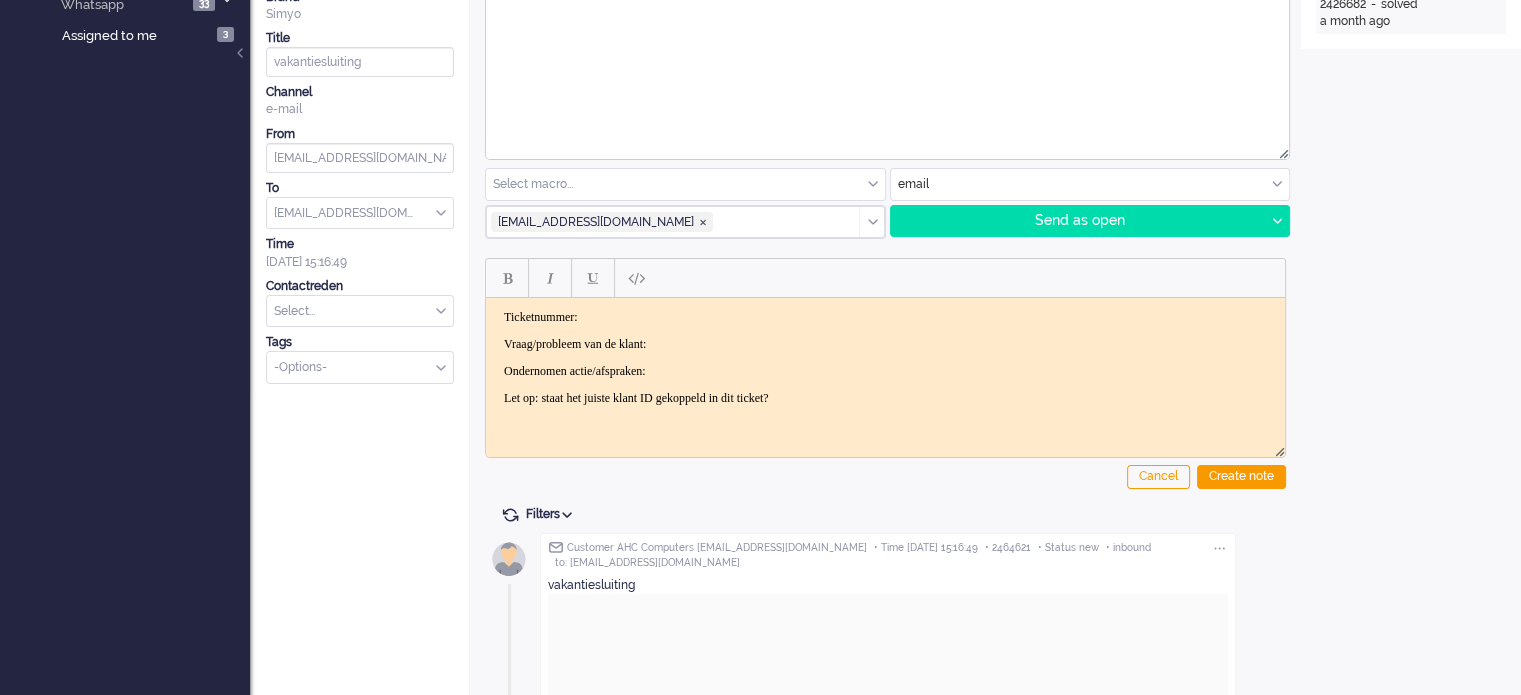 scroll, scrollTop: 0, scrollLeft: 0, axis: both 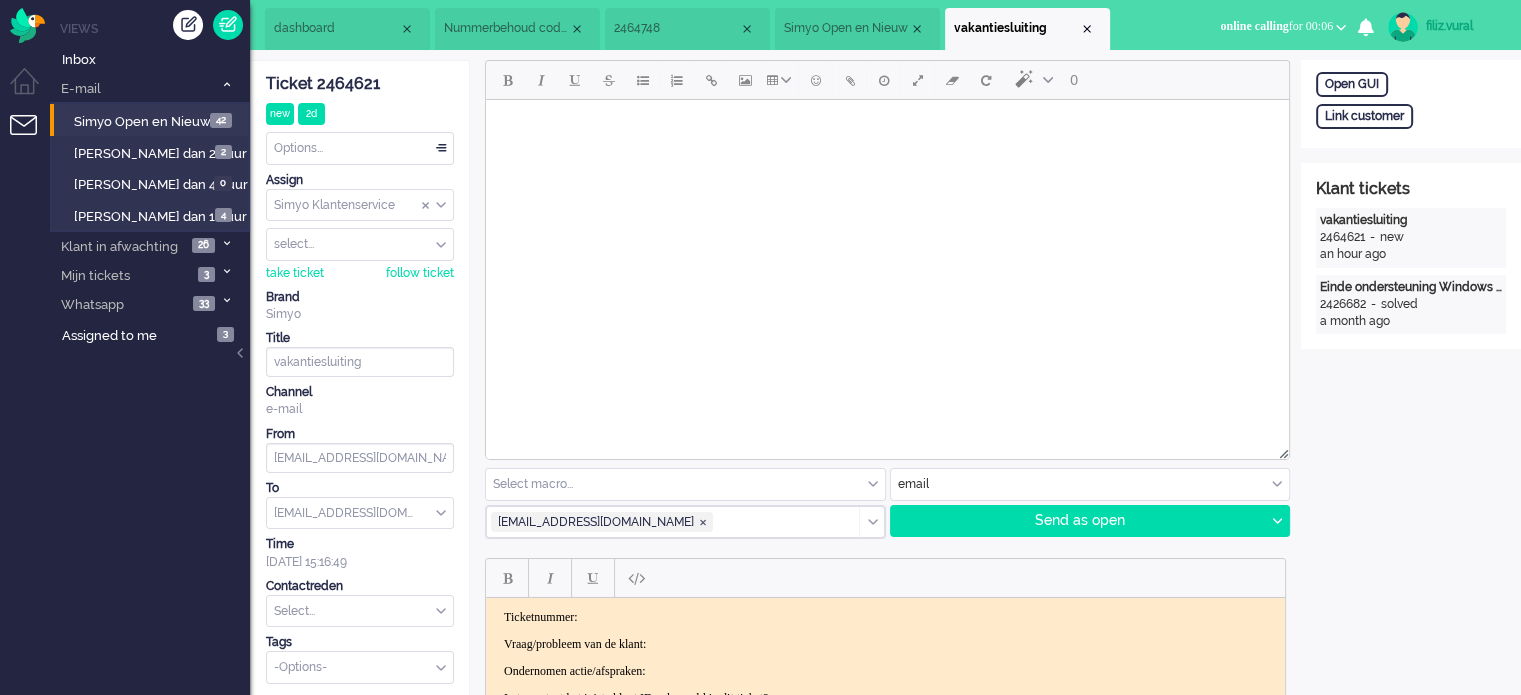 click on "vakantiesluiting" at bounding box center (1027, 29) 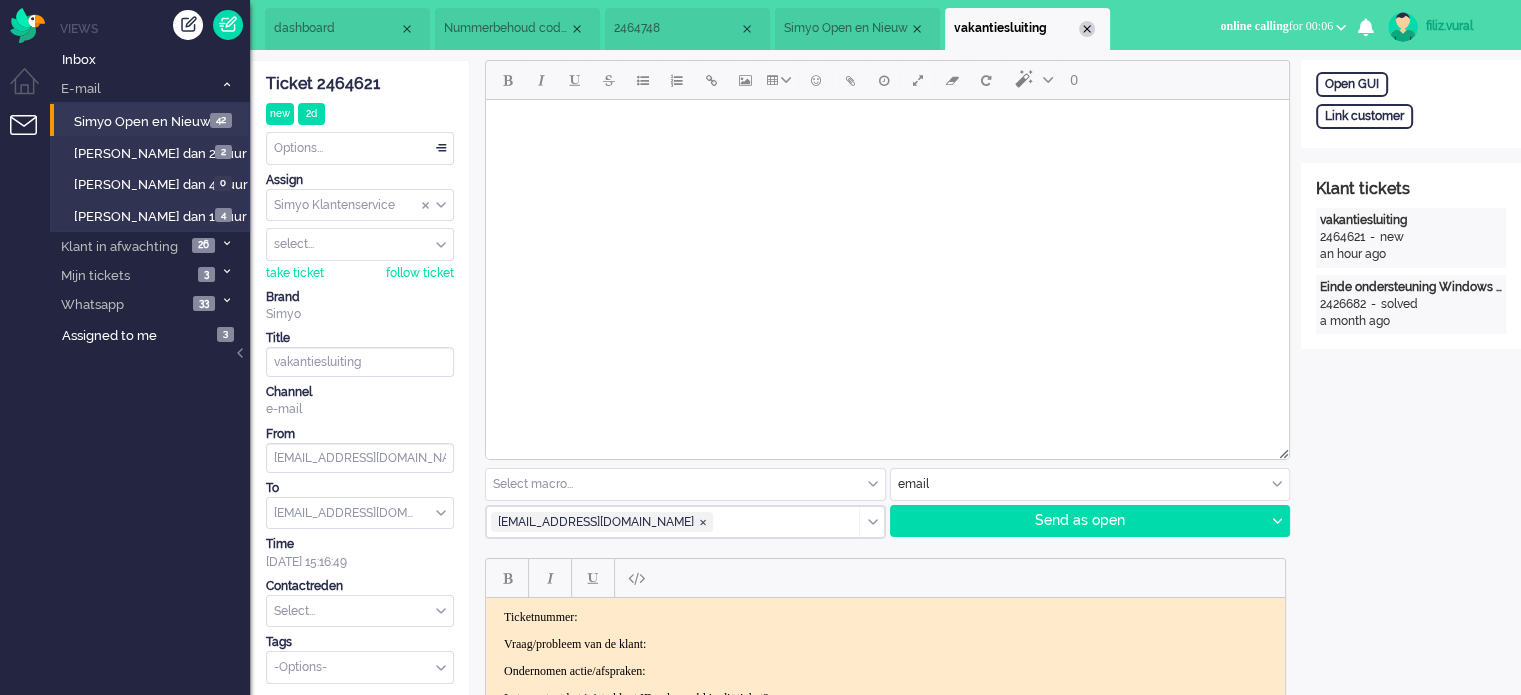 click at bounding box center (1087, 29) 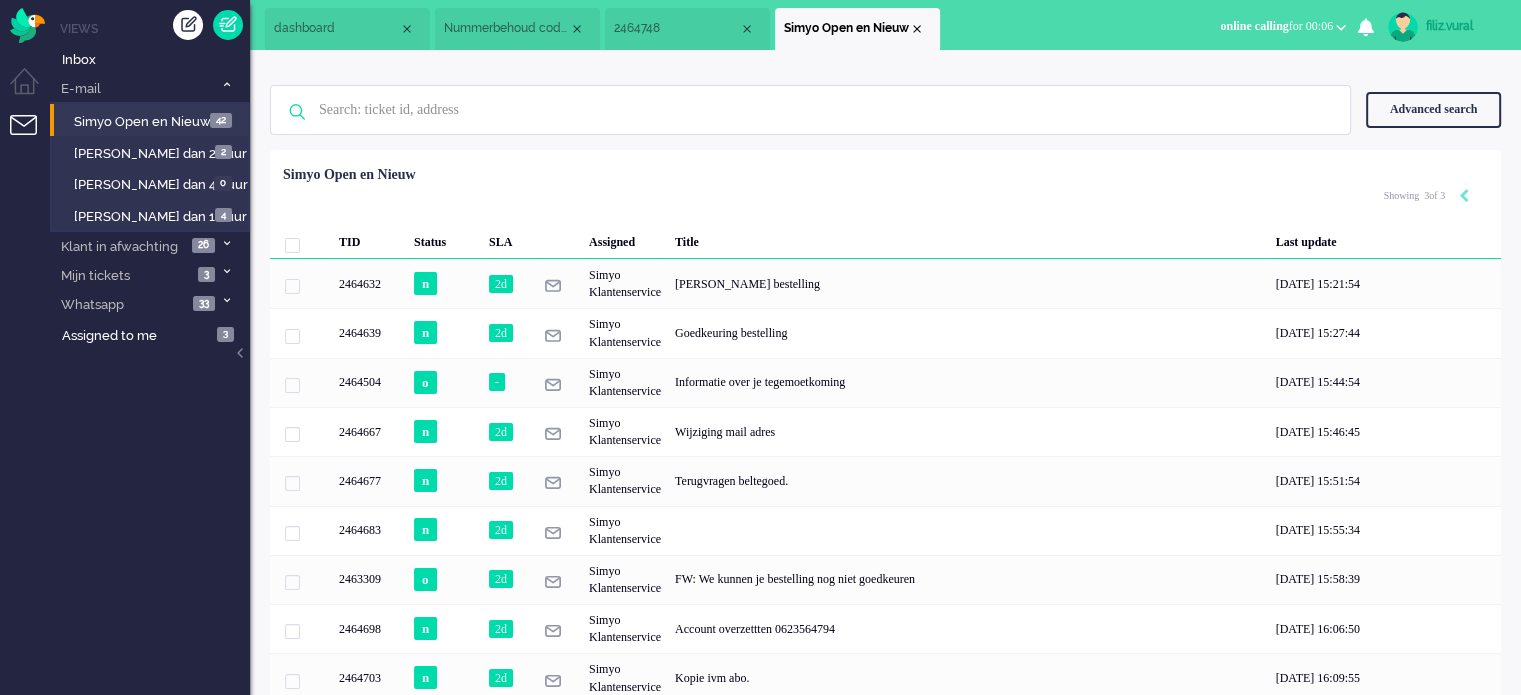 click on "2464748" at bounding box center (687, 29) 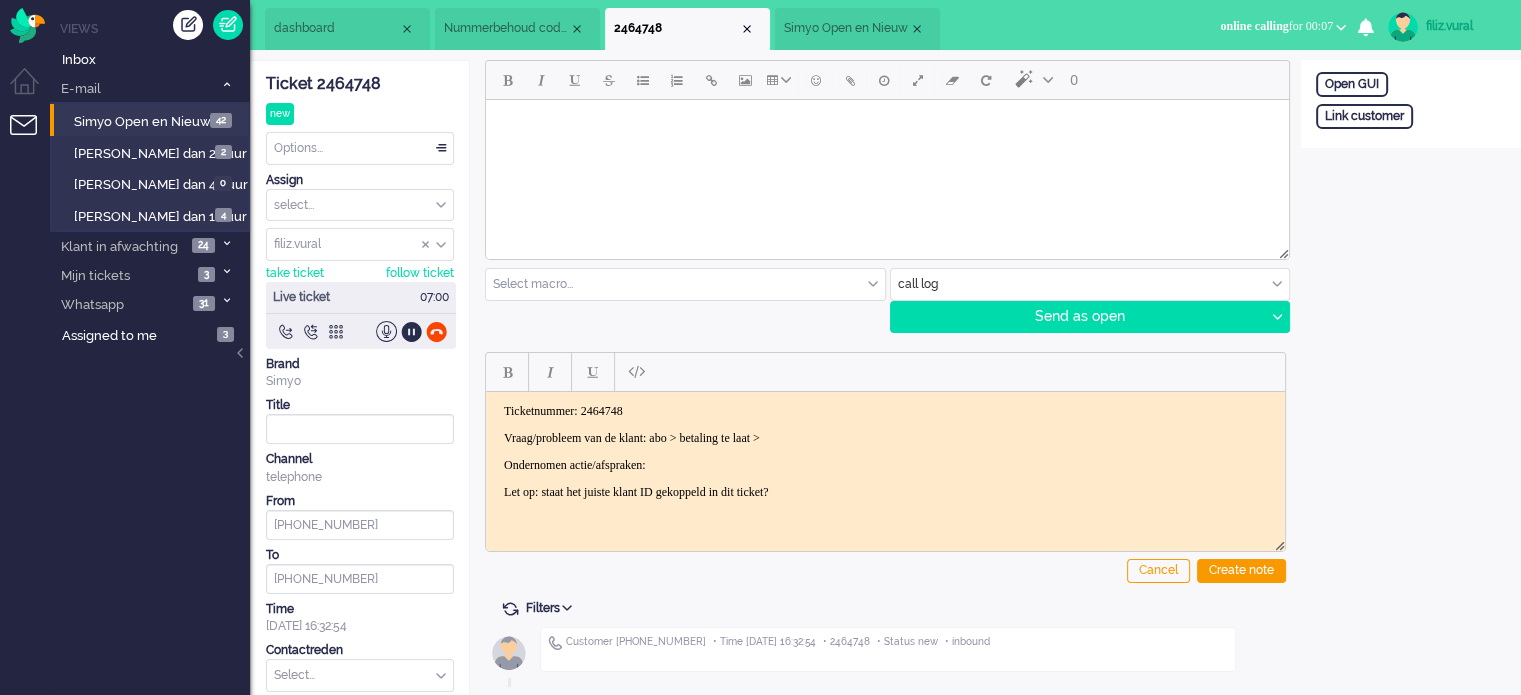 click on "Open GUI Link customer" at bounding box center [1411, 104] 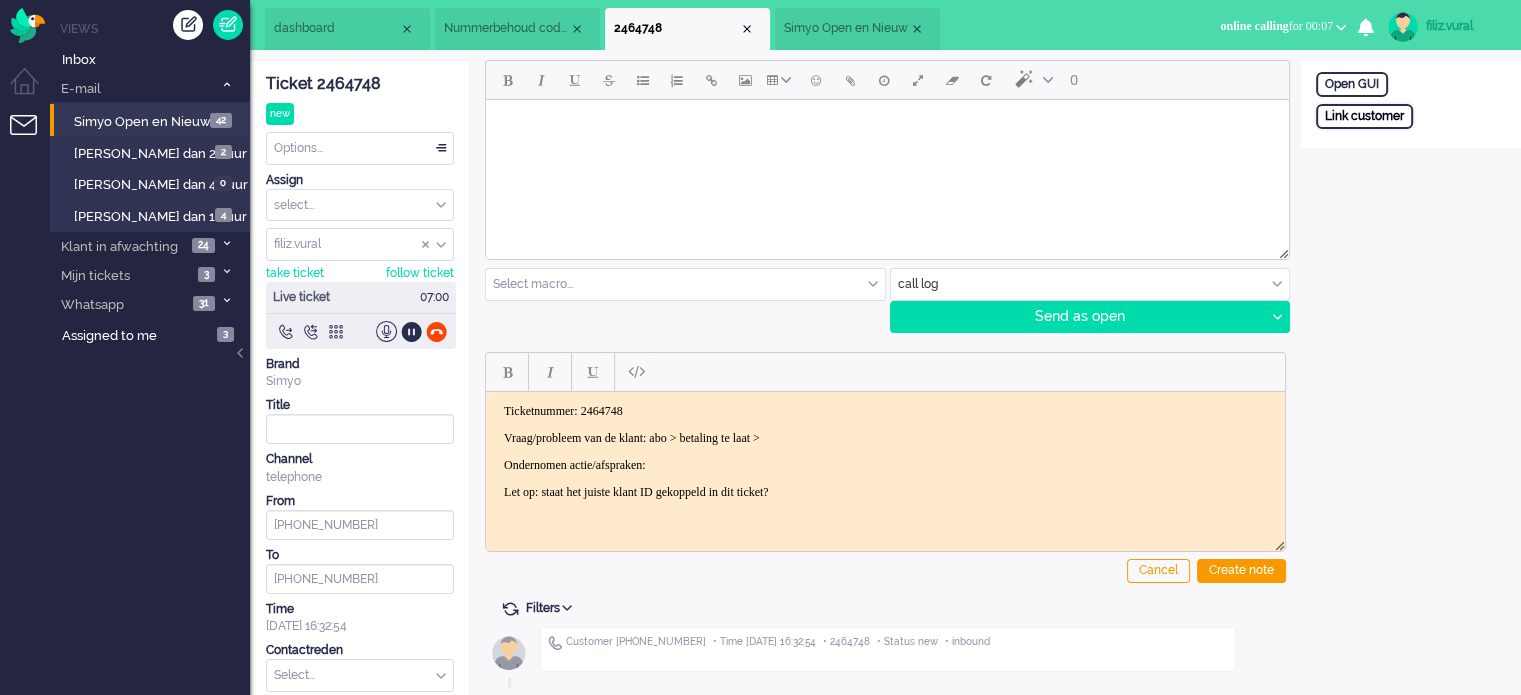 click on "Link customer" at bounding box center [1364, 116] 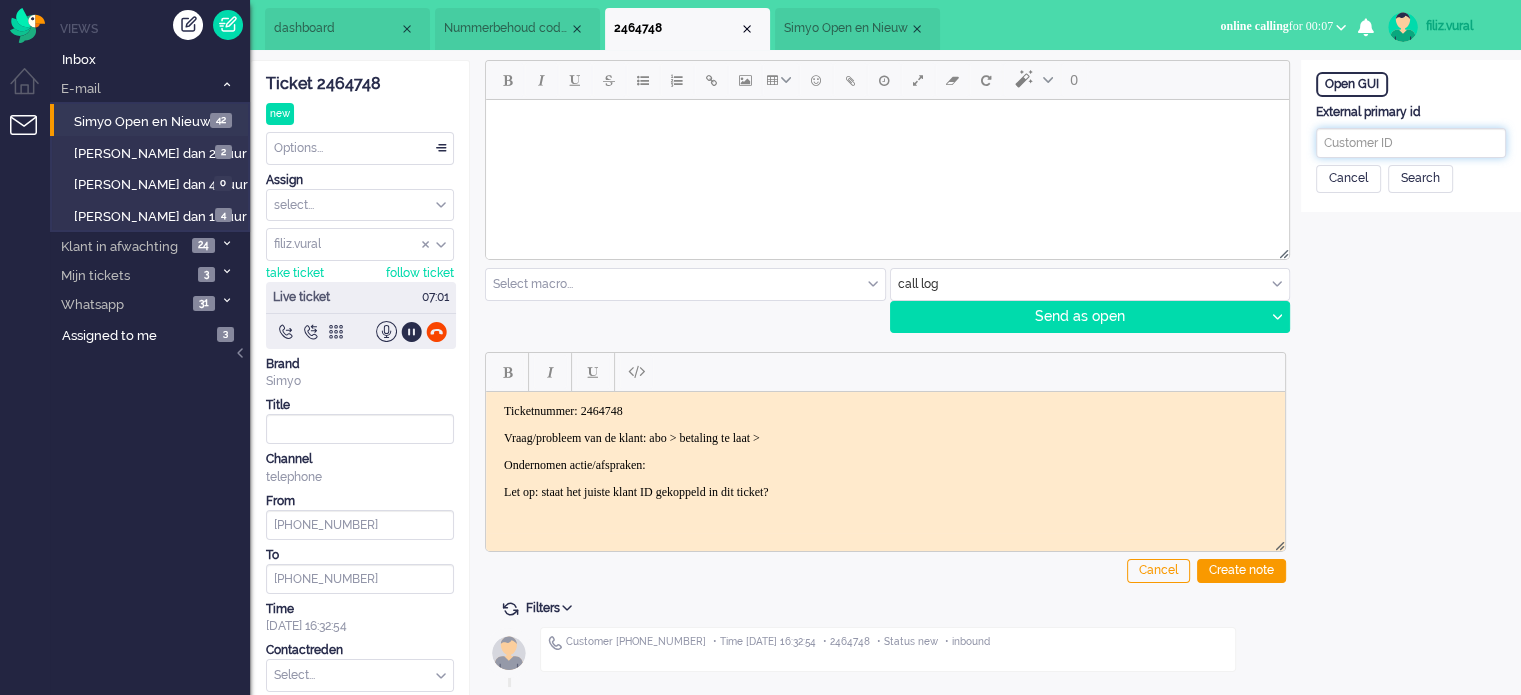 click at bounding box center [1411, 143] 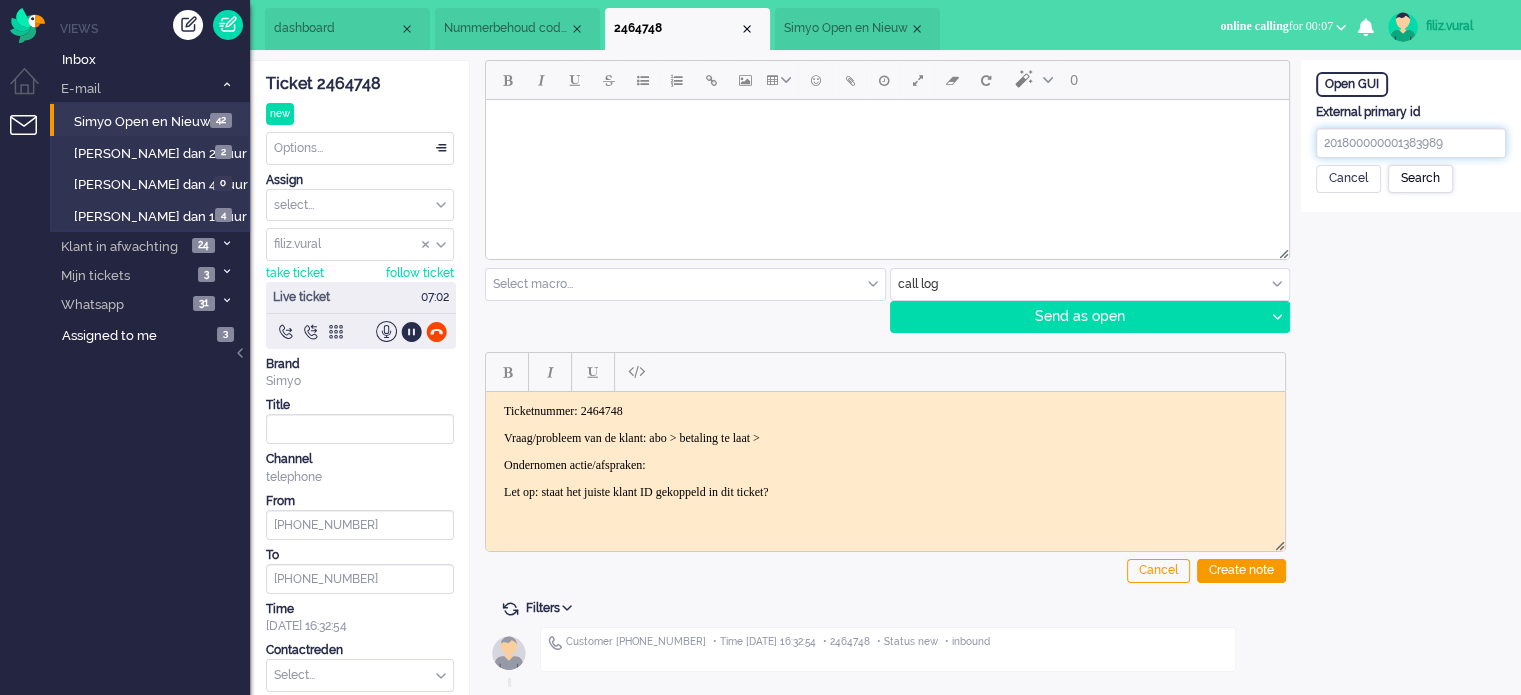 type on "201800000001383989" 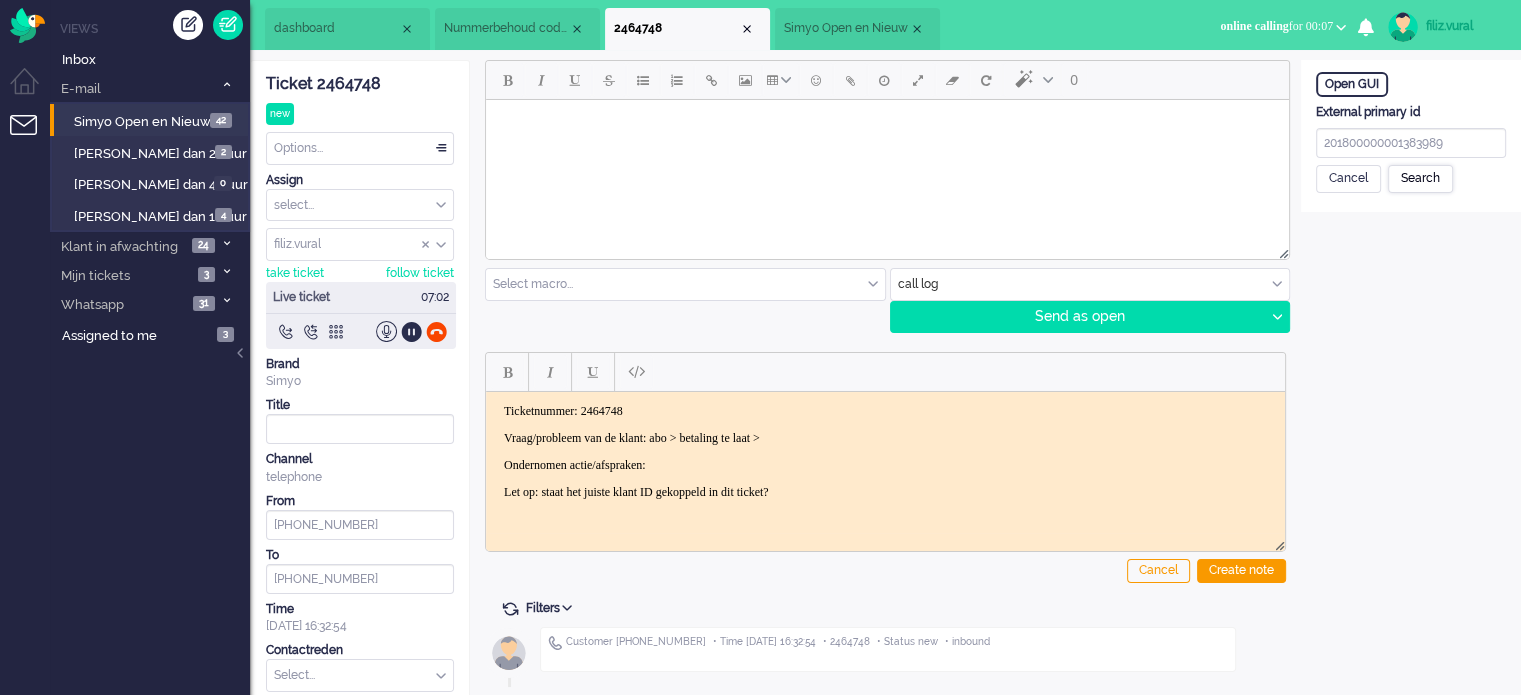 click on "Search" at bounding box center (1420, 179) 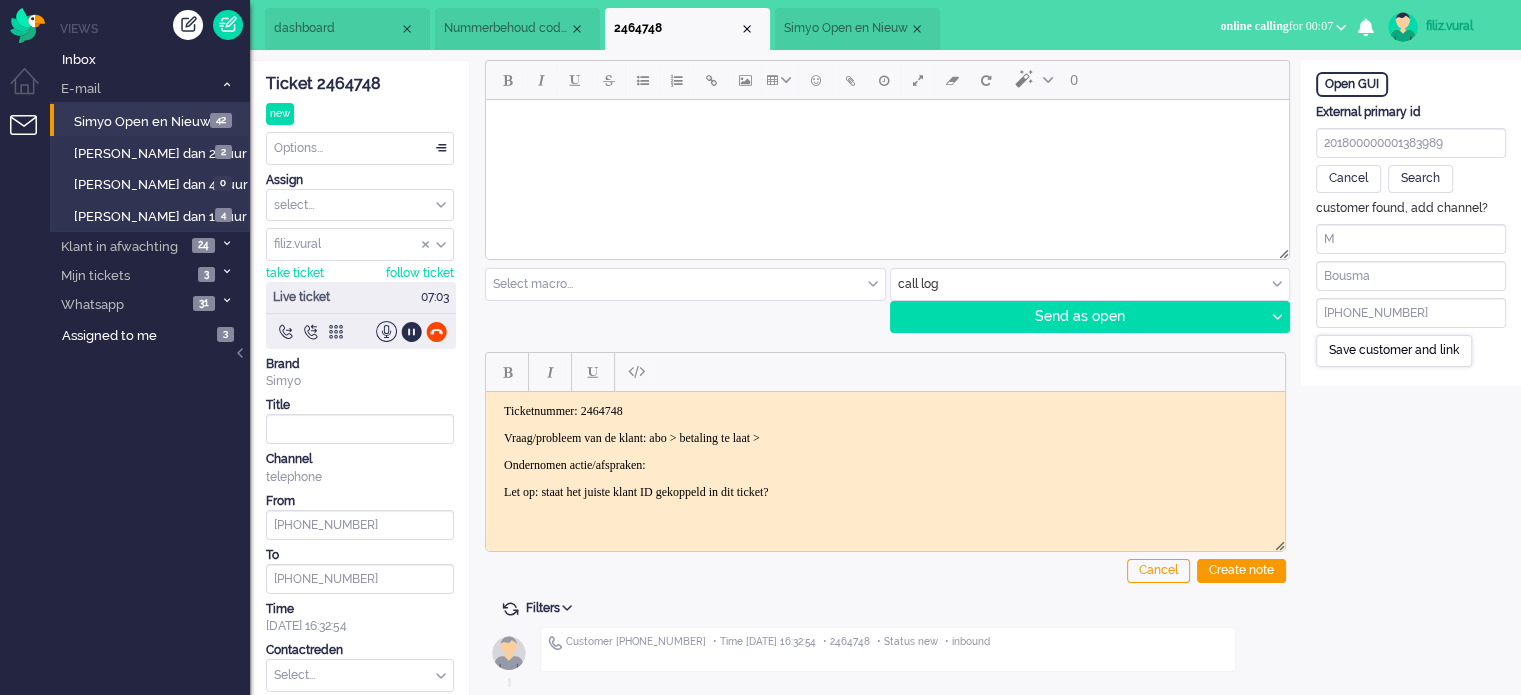 click on "Save customer and link" at bounding box center (1394, 350) 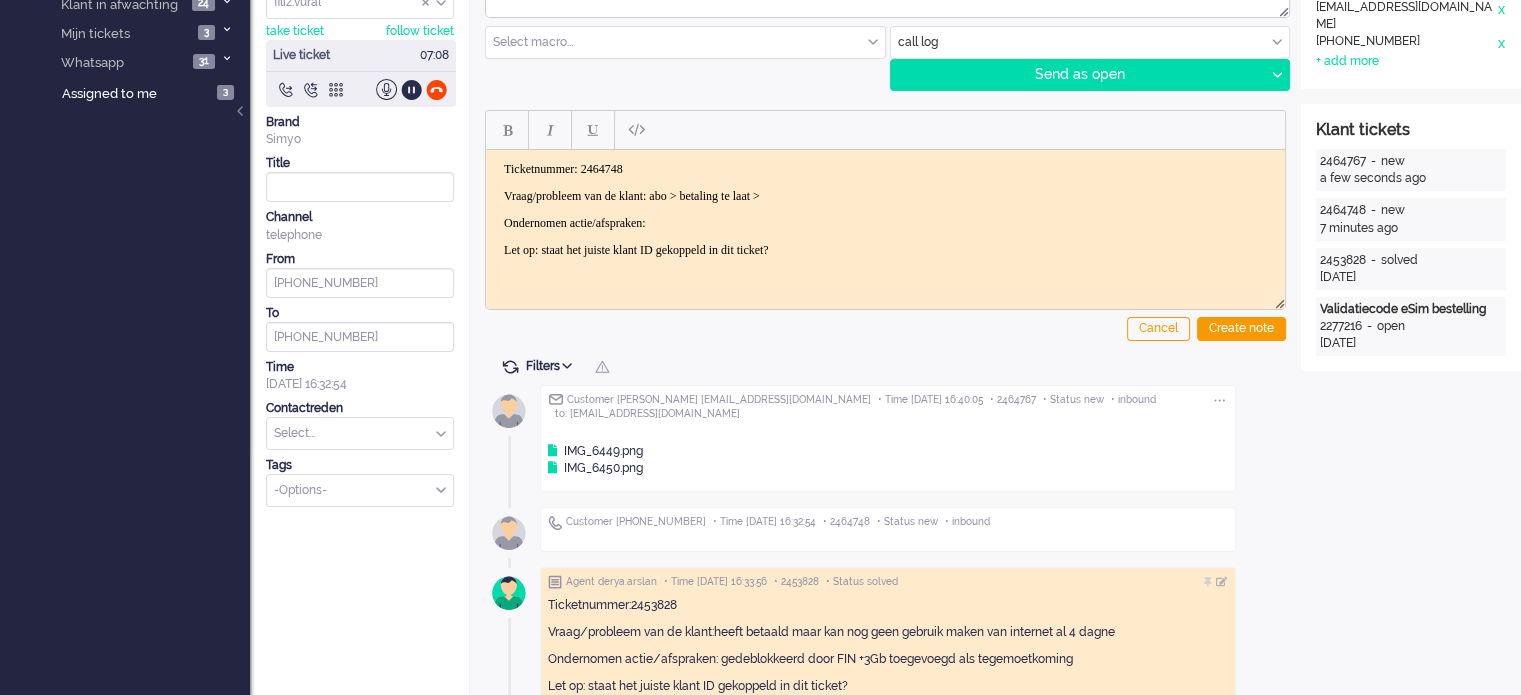 scroll, scrollTop: 0, scrollLeft: 0, axis: both 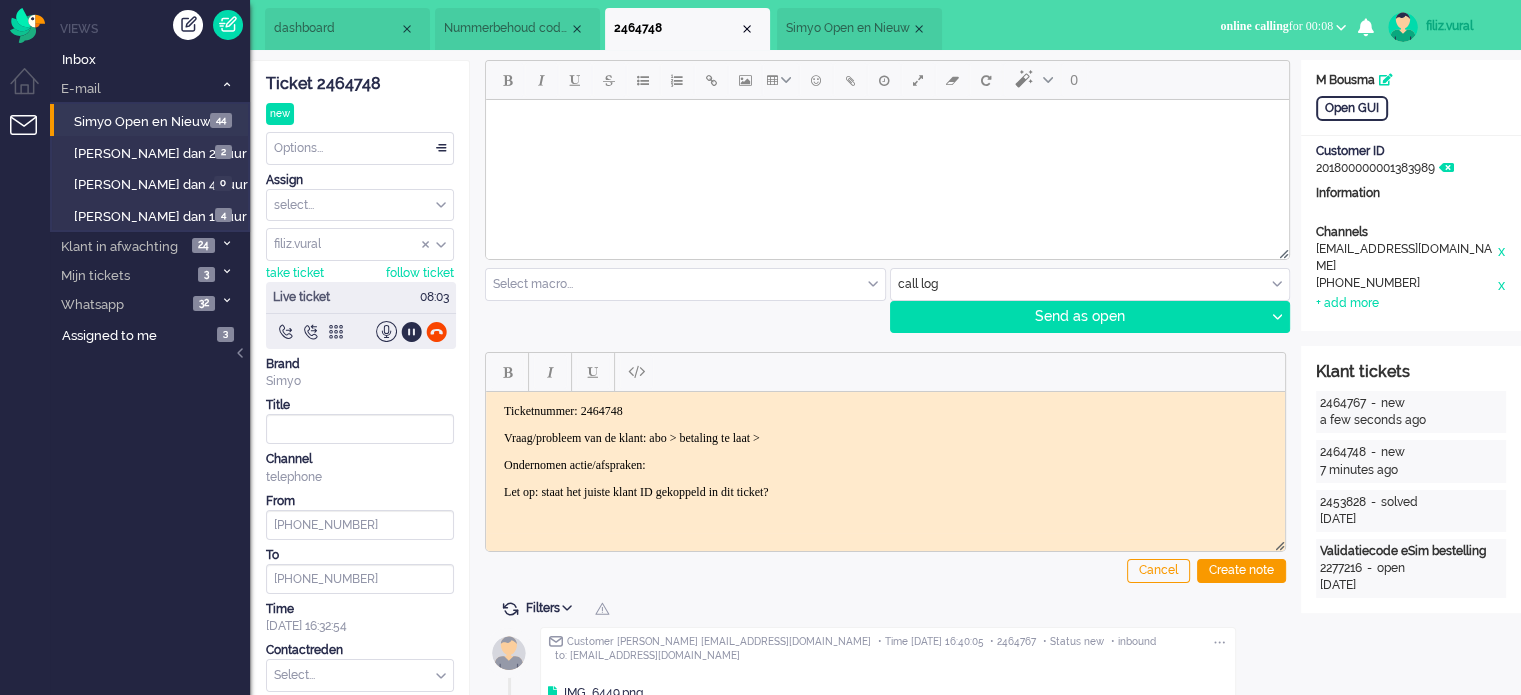 click on "Simyo Open en Nieuw" at bounding box center [848, 28] 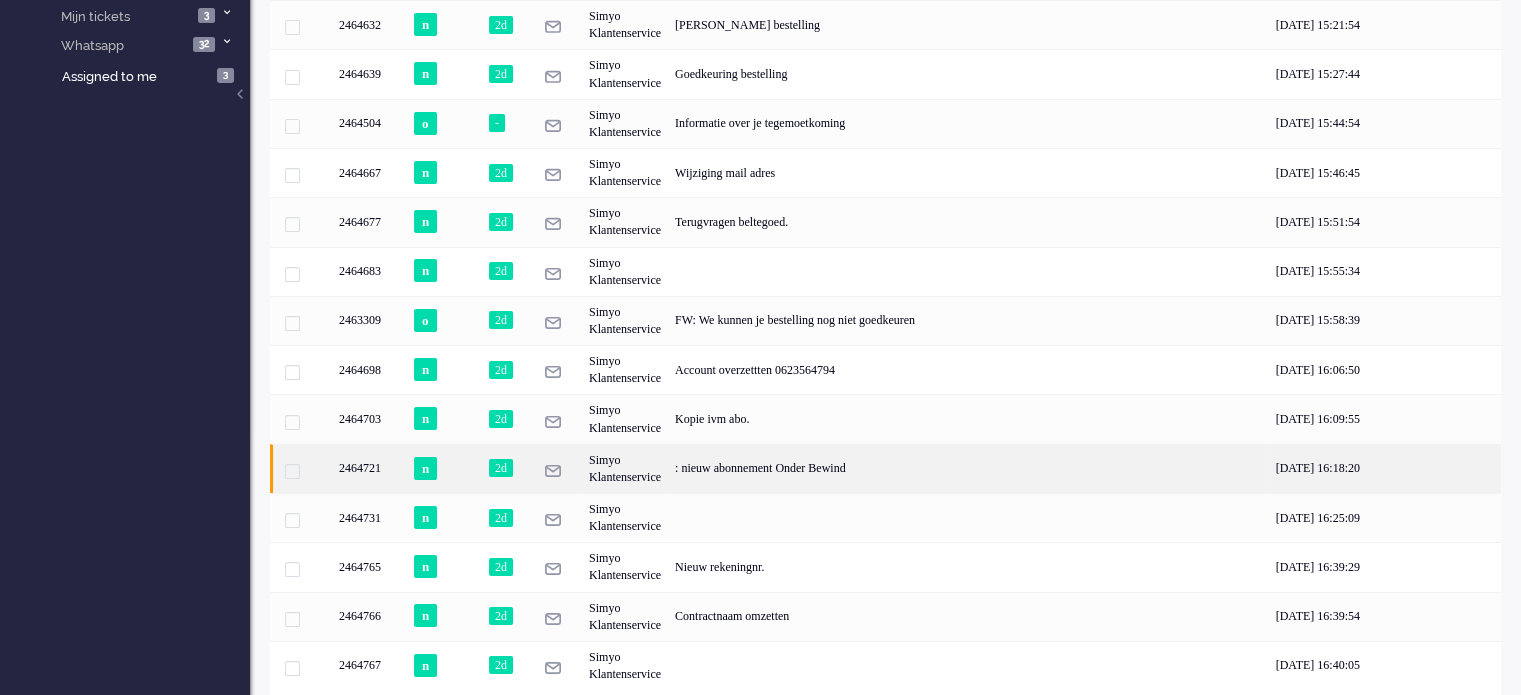 scroll, scrollTop: 318, scrollLeft: 0, axis: vertical 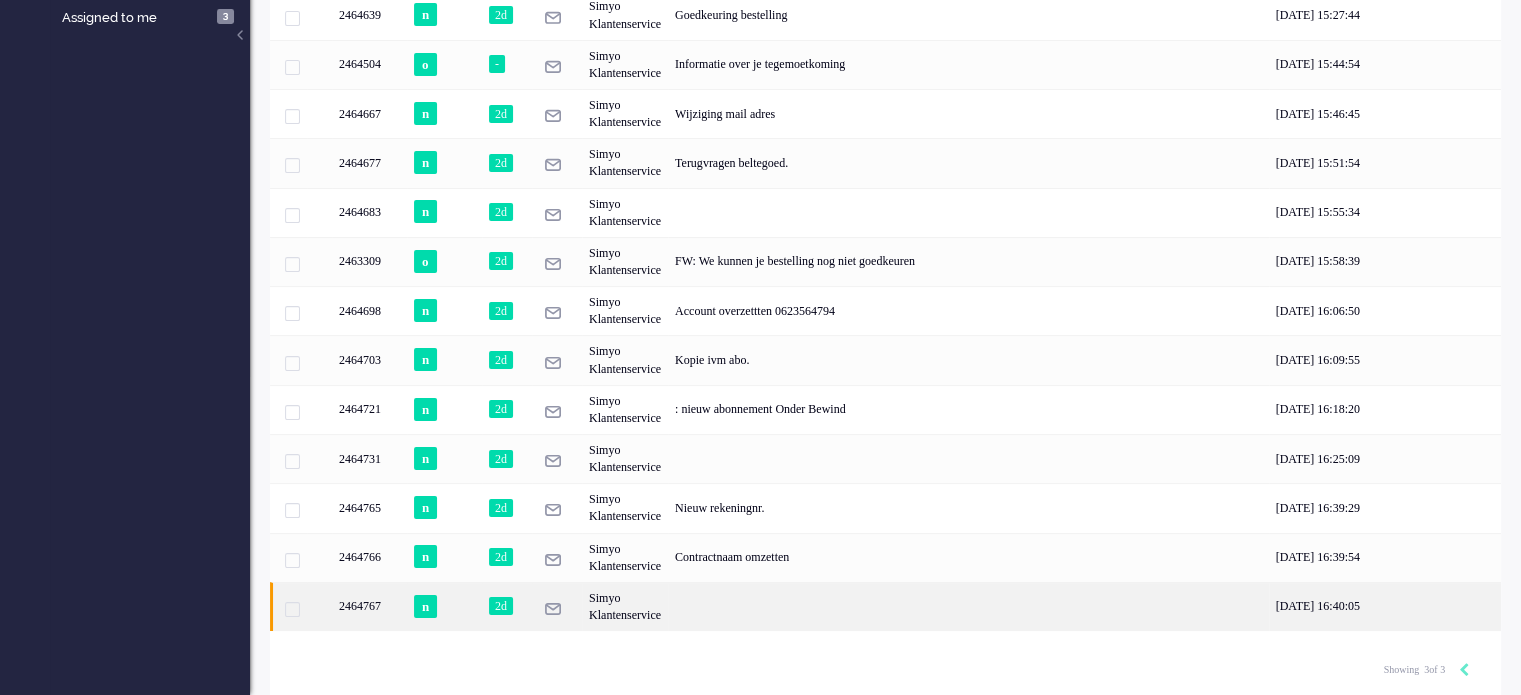 click 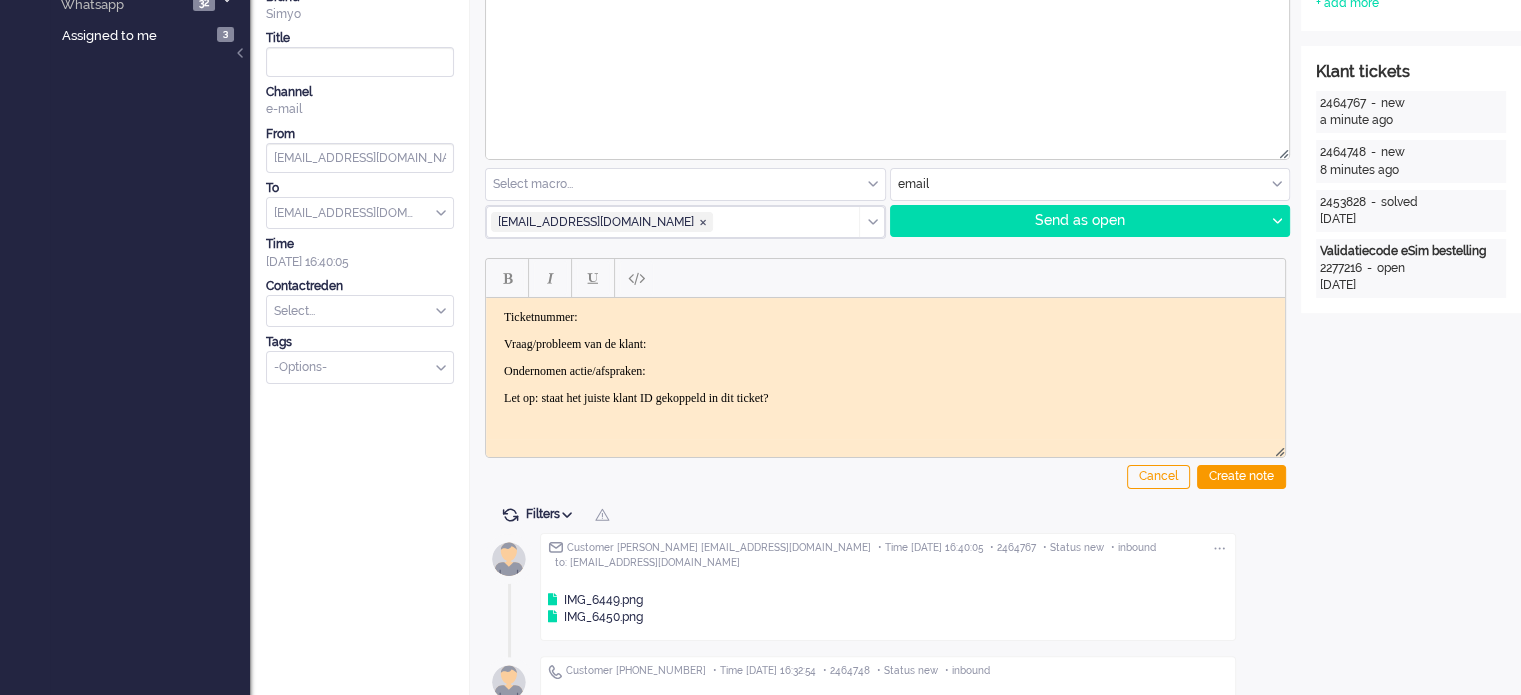 scroll, scrollTop: 500, scrollLeft: 0, axis: vertical 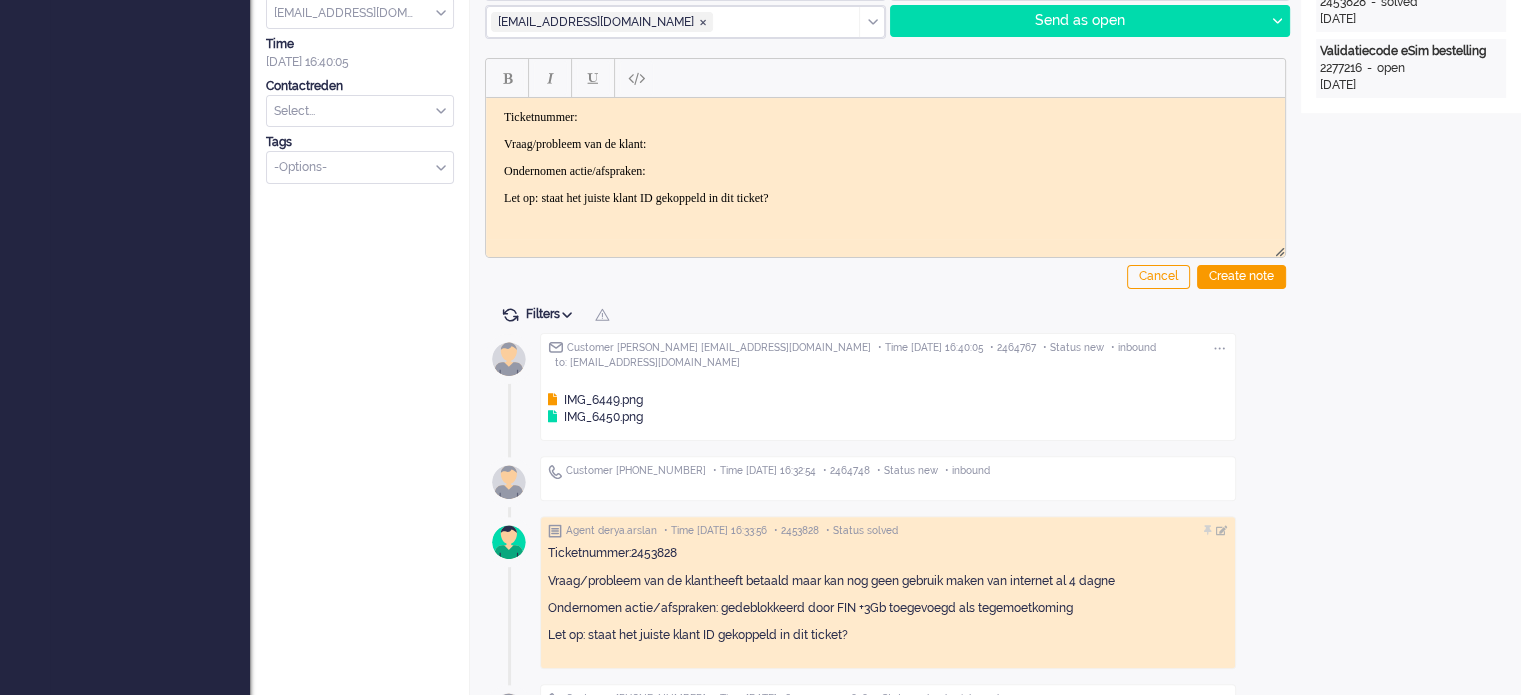 click at bounding box center (552, 400) 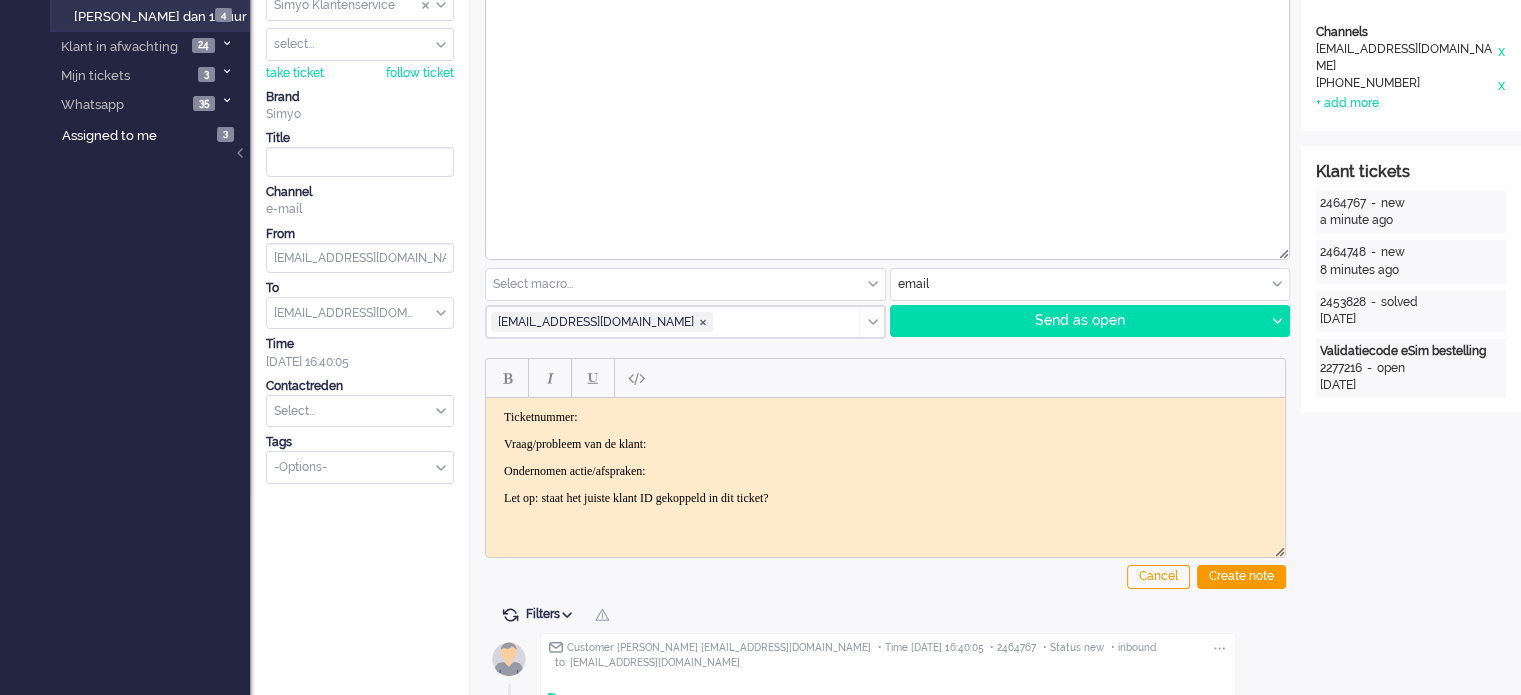 scroll, scrollTop: 0, scrollLeft: 0, axis: both 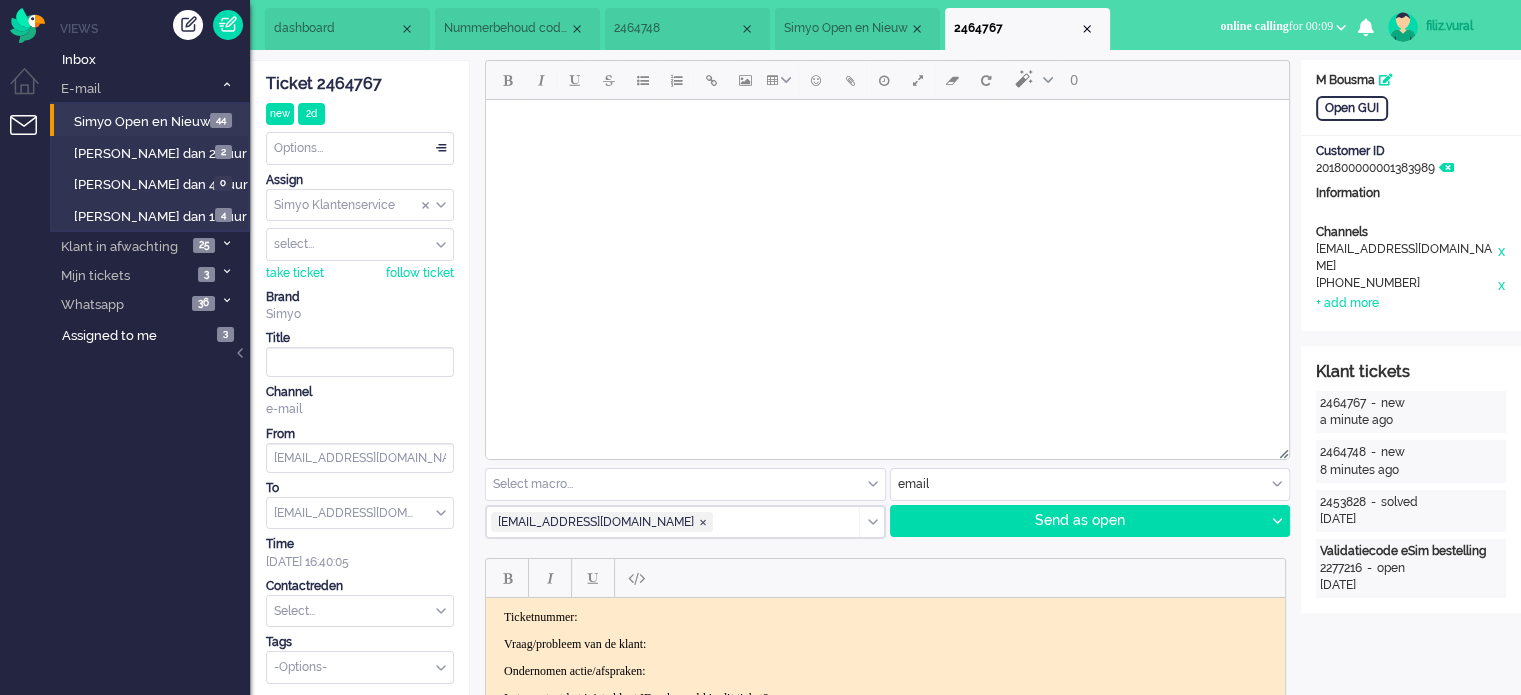 click on "2464748" at bounding box center [676, 28] 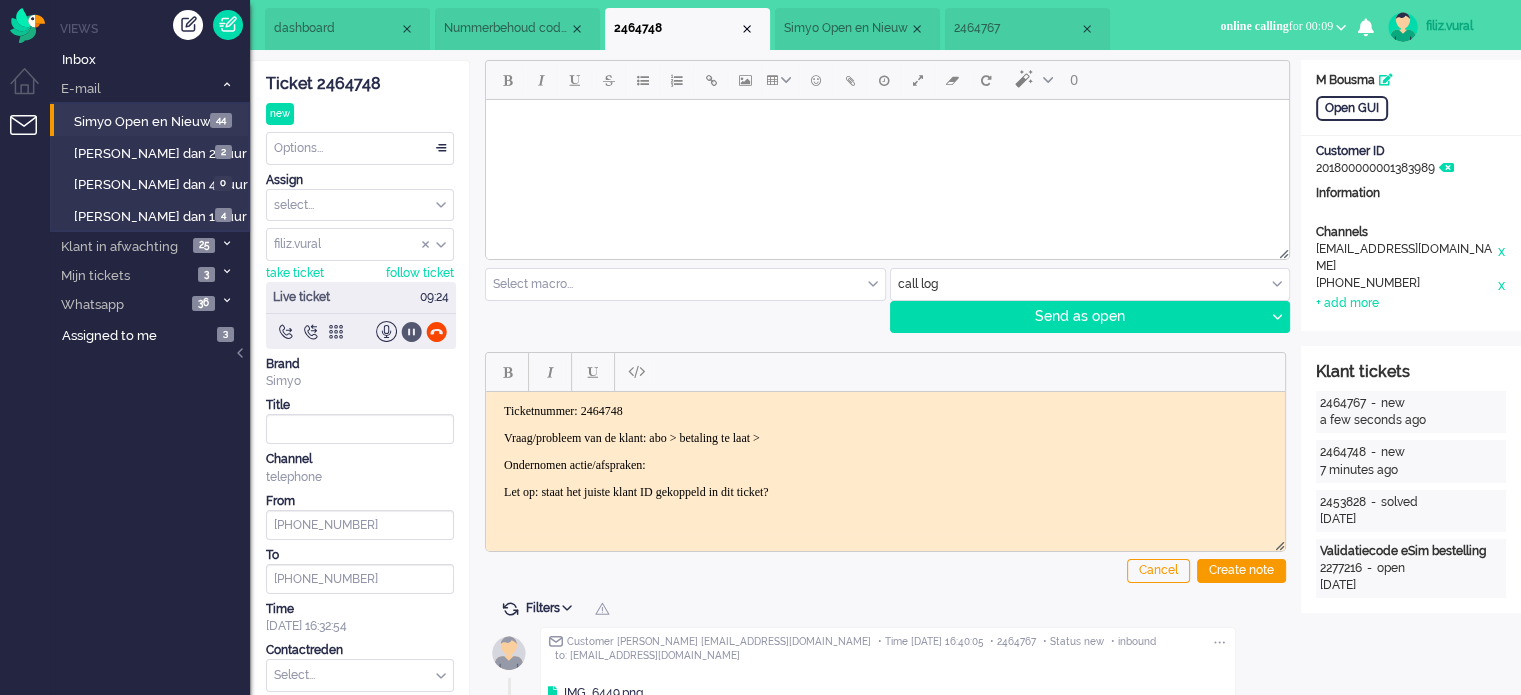 click 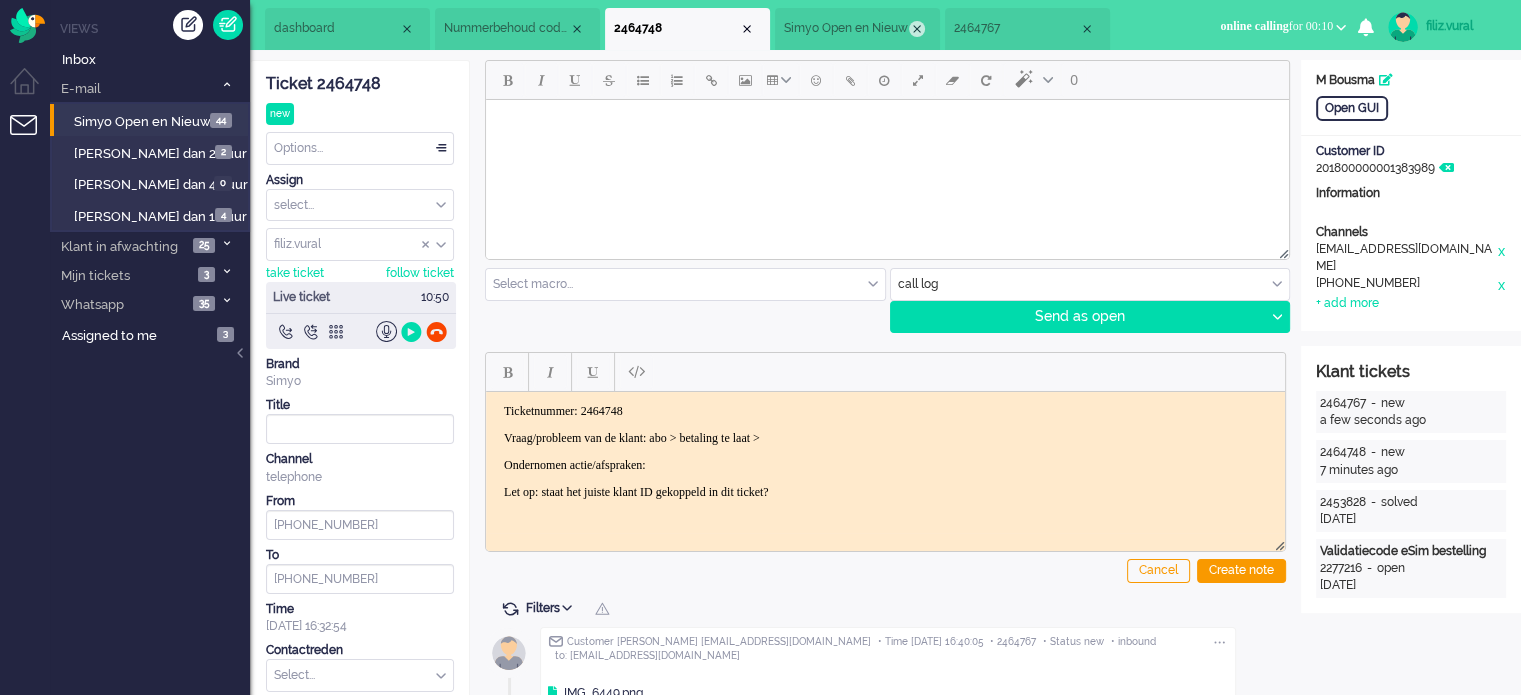 click at bounding box center [917, 29] 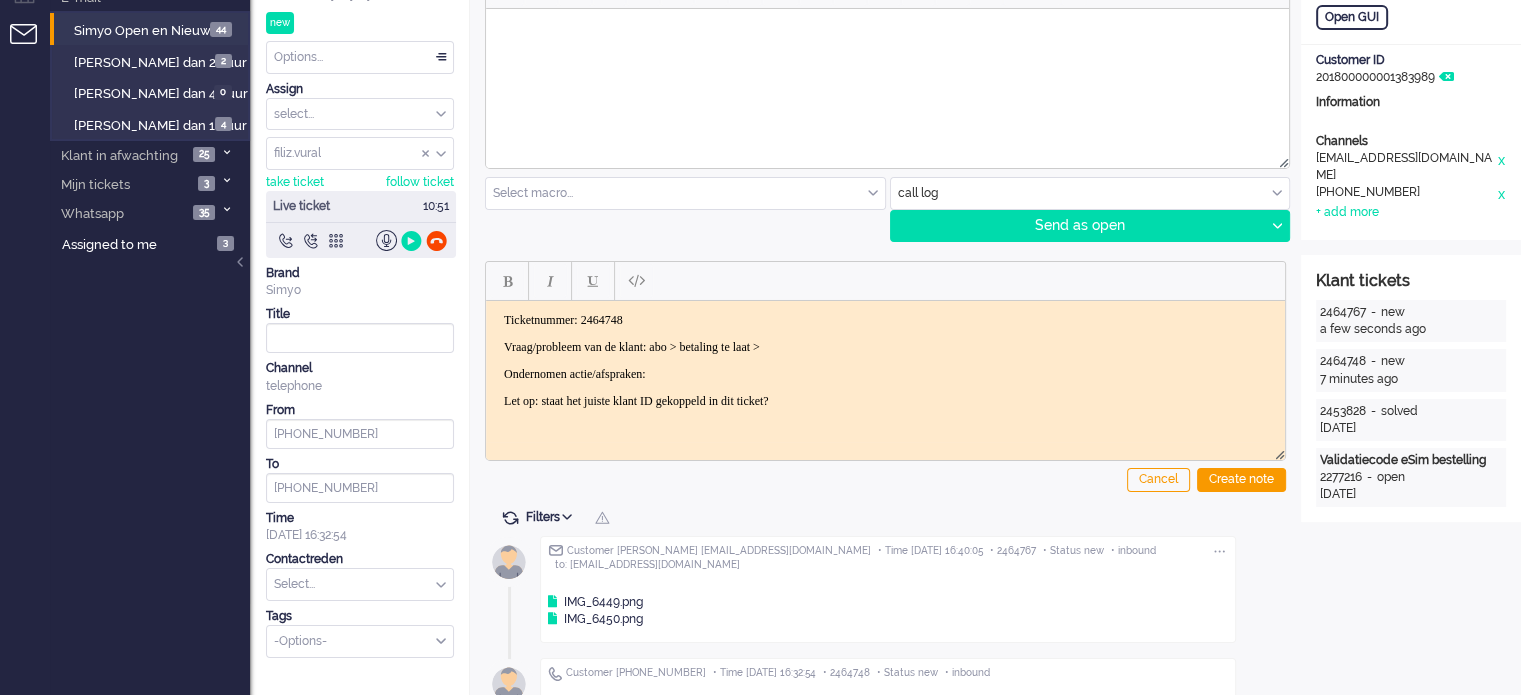 scroll, scrollTop: 200, scrollLeft: 0, axis: vertical 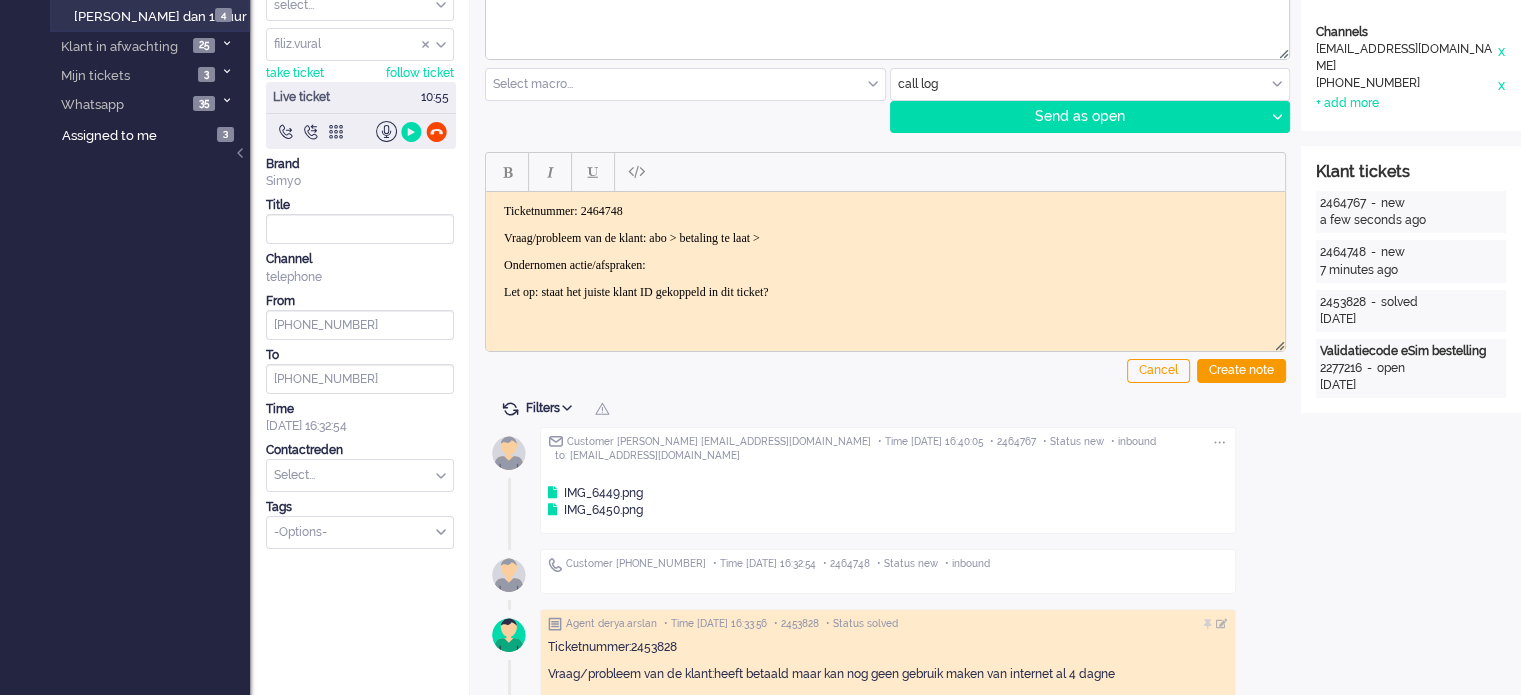 click on "Agent derya.arslan • Time [DATE] 16:33:56 • 2453828 • Status solved" at bounding box center [888, 624] 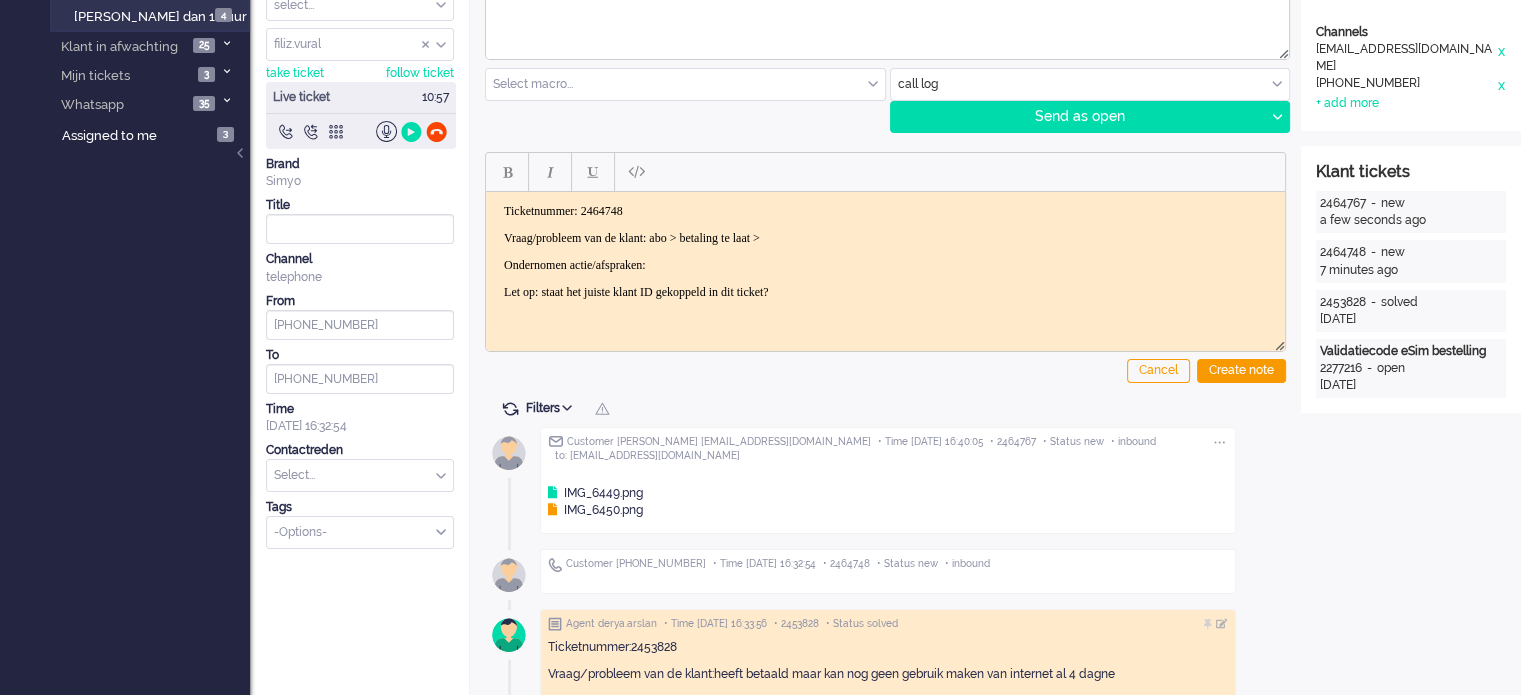 click at bounding box center [552, 510] 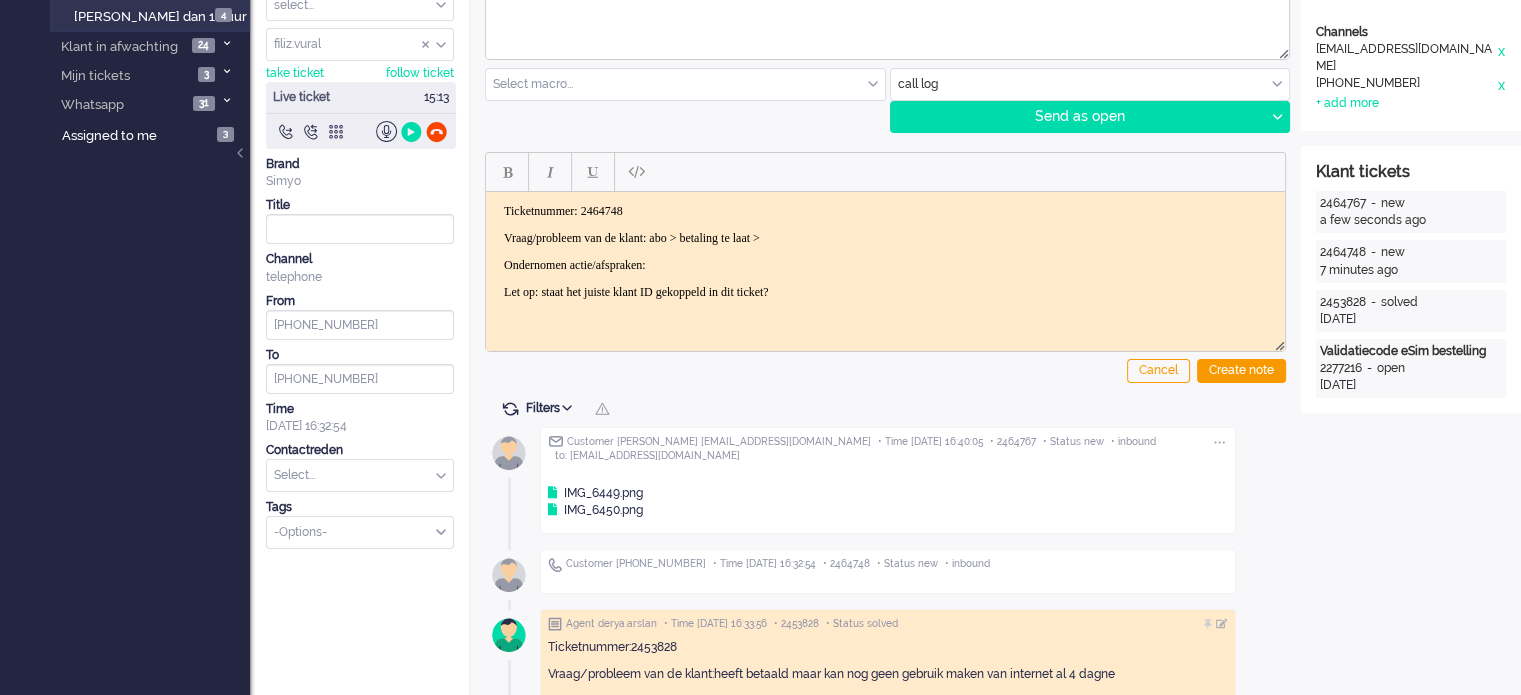 scroll, scrollTop: 0, scrollLeft: 0, axis: both 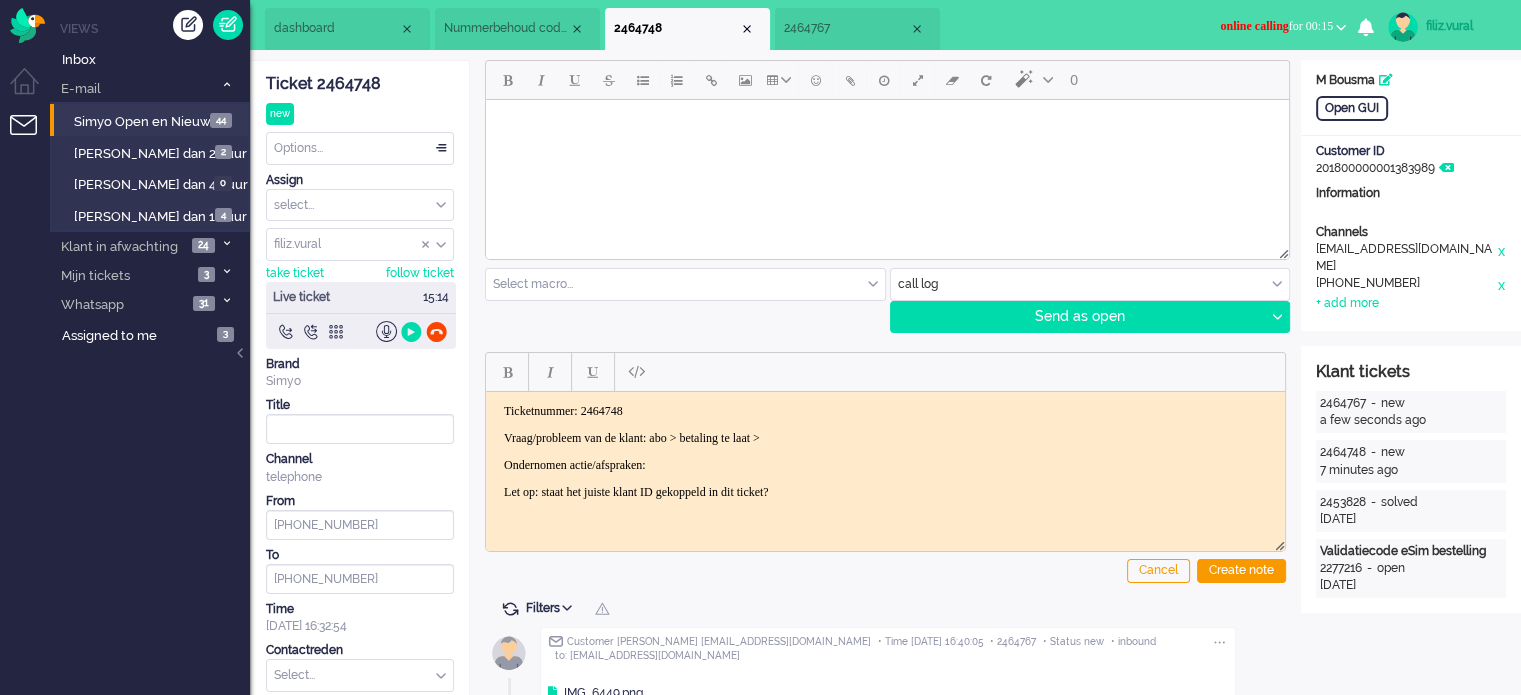 click on "2464767" at bounding box center [846, 28] 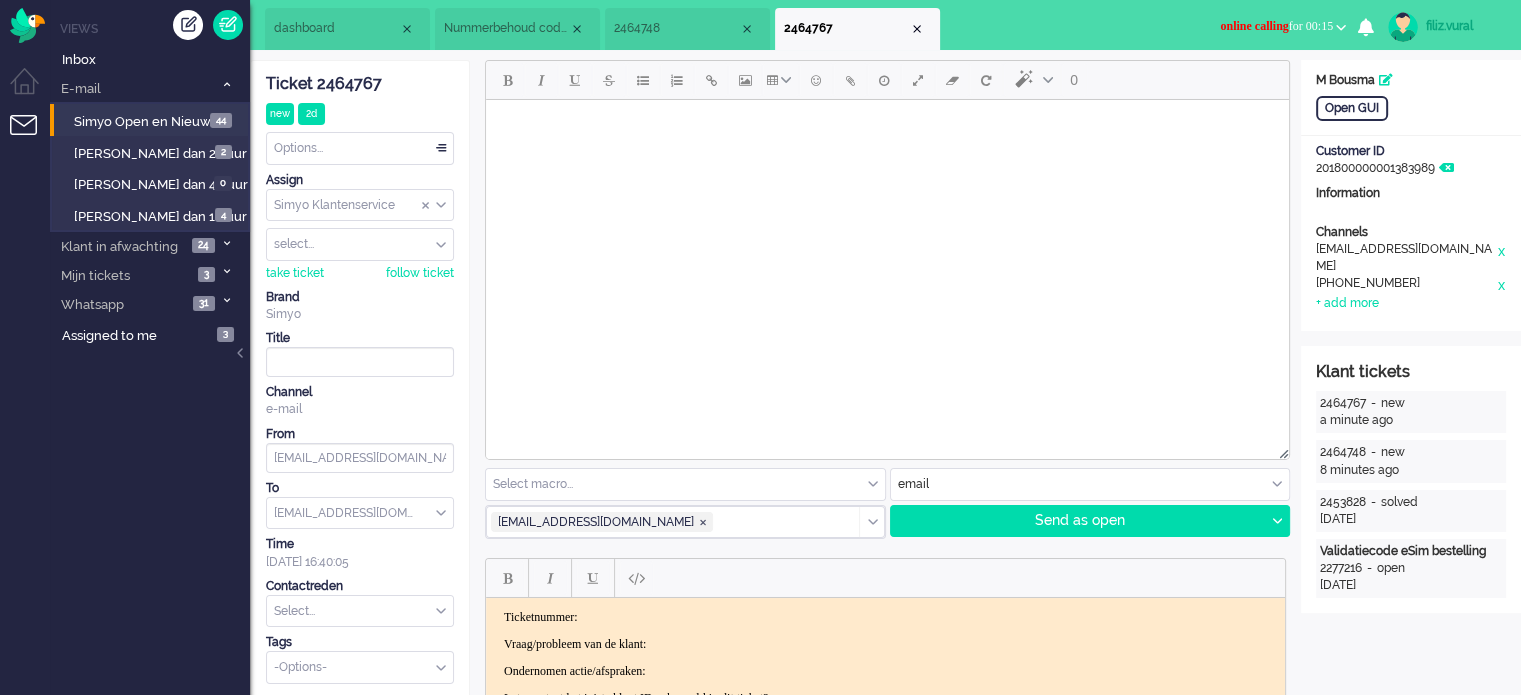 scroll, scrollTop: 100, scrollLeft: 0, axis: vertical 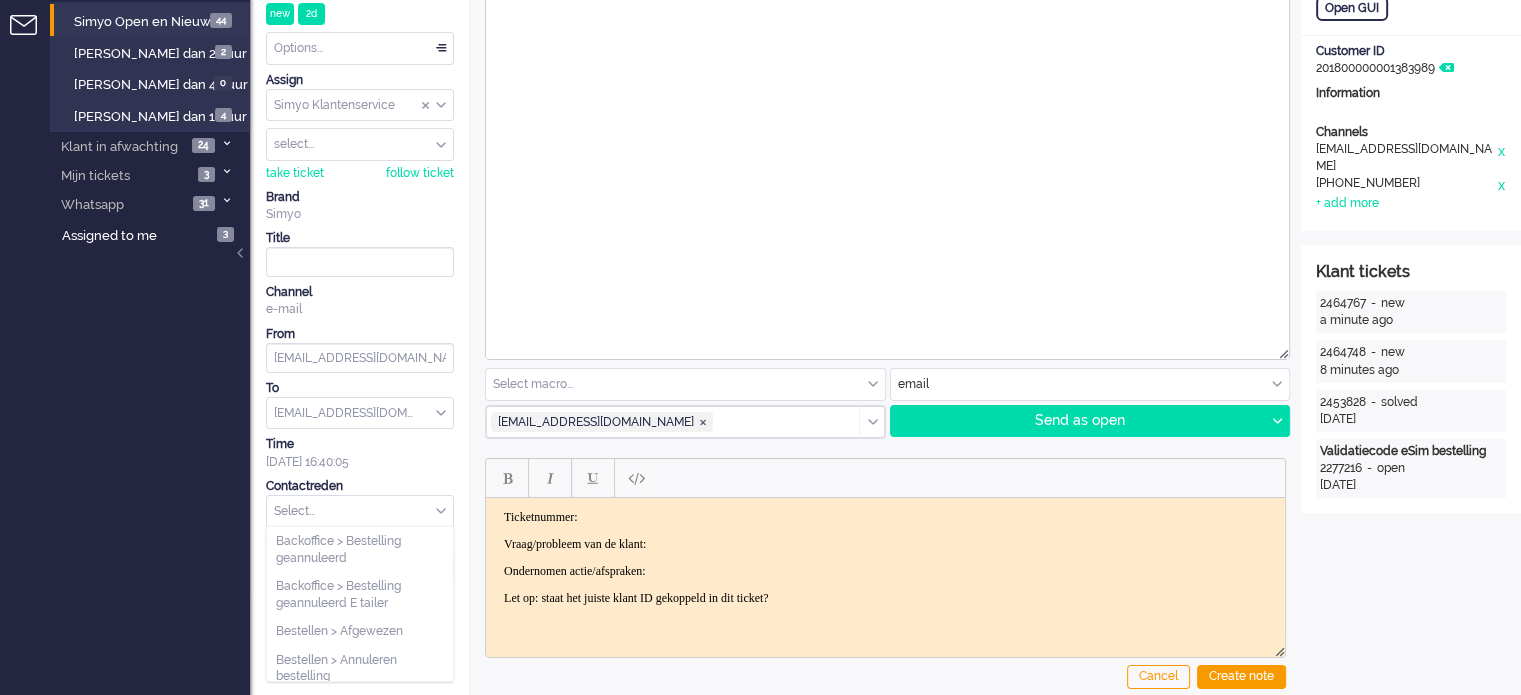 click at bounding box center (360, 511) 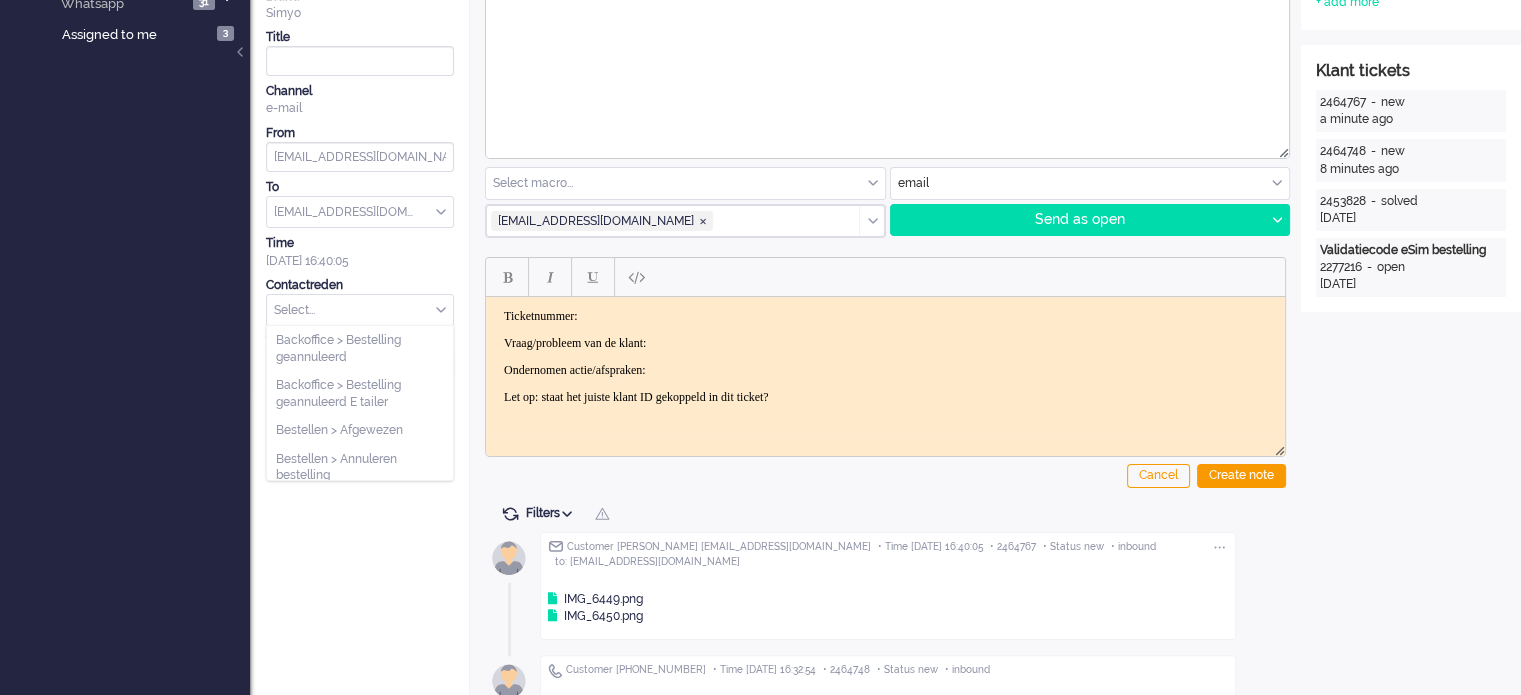 scroll, scrollTop: 300, scrollLeft: 0, axis: vertical 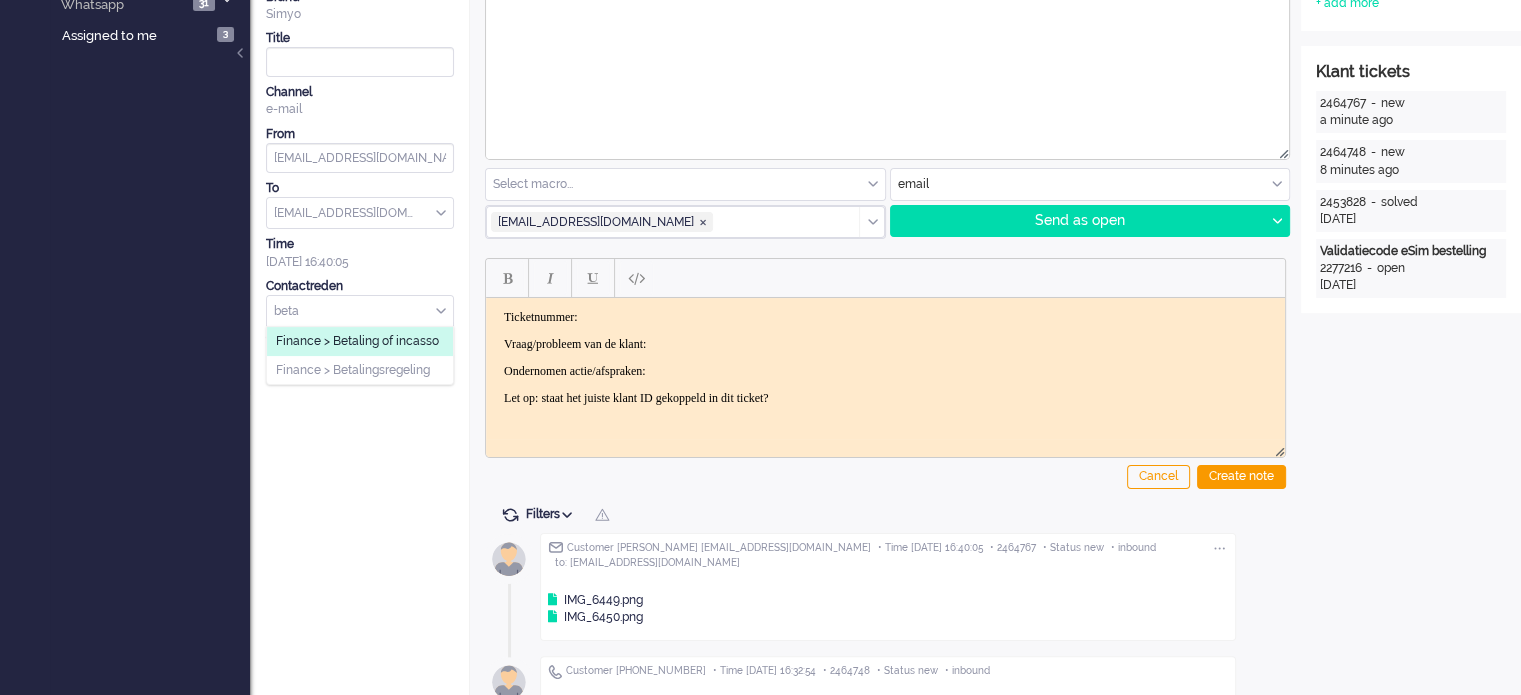 type on "beta" 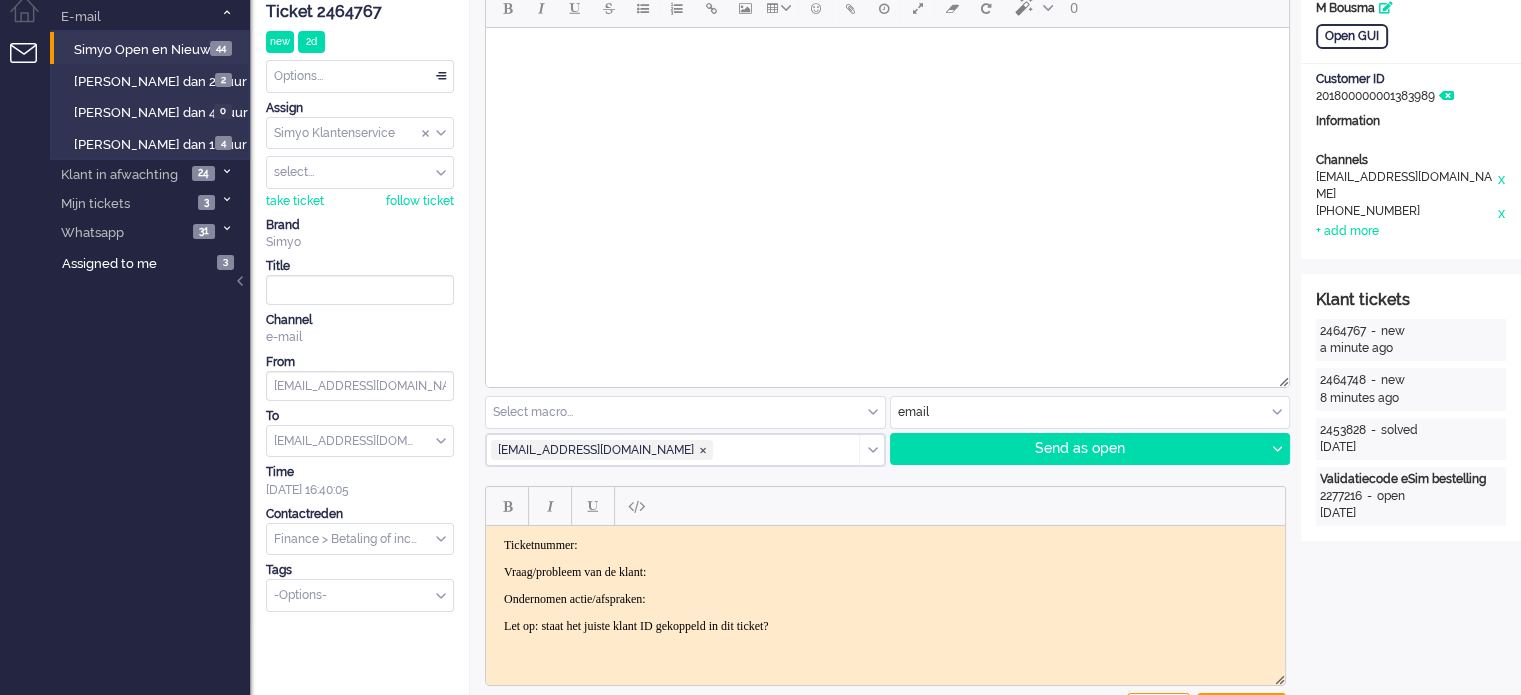scroll, scrollTop: 0, scrollLeft: 0, axis: both 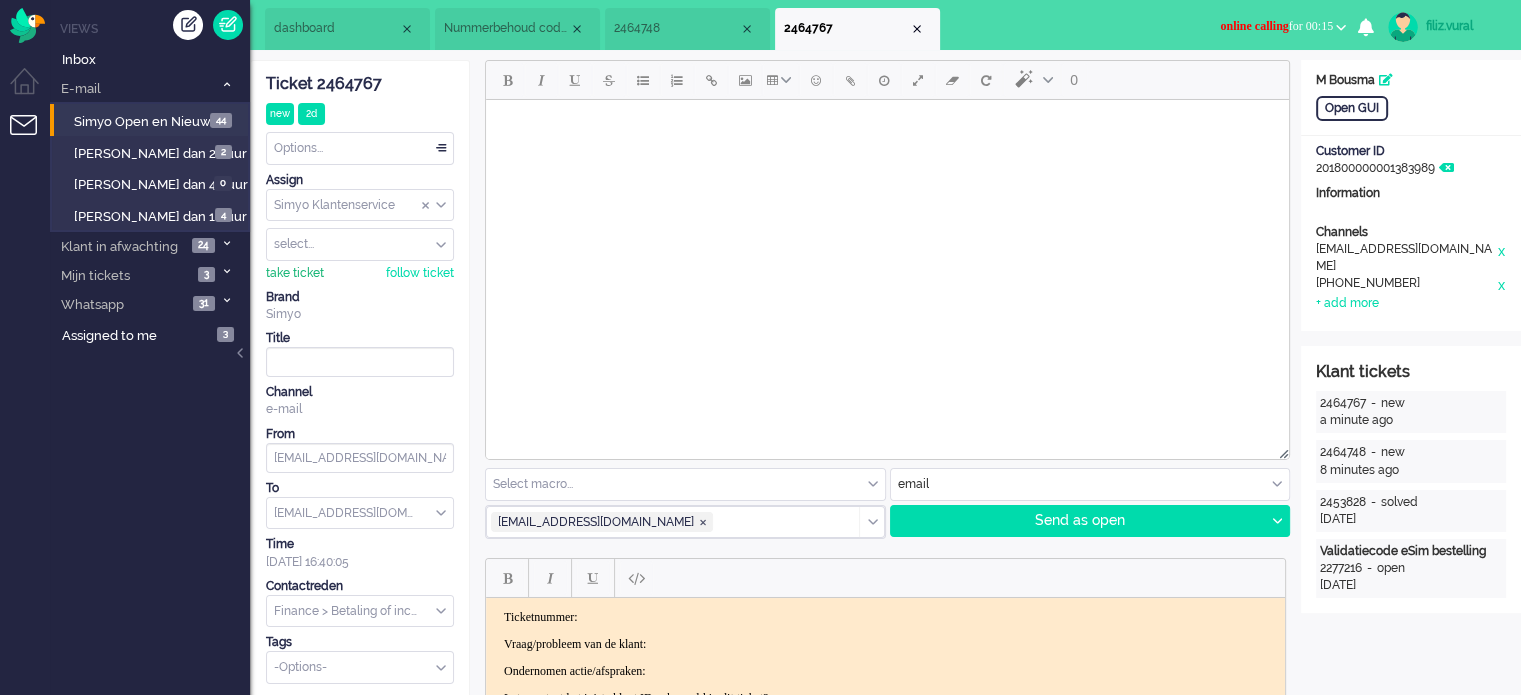 click on "take ticket" at bounding box center (295, 273) 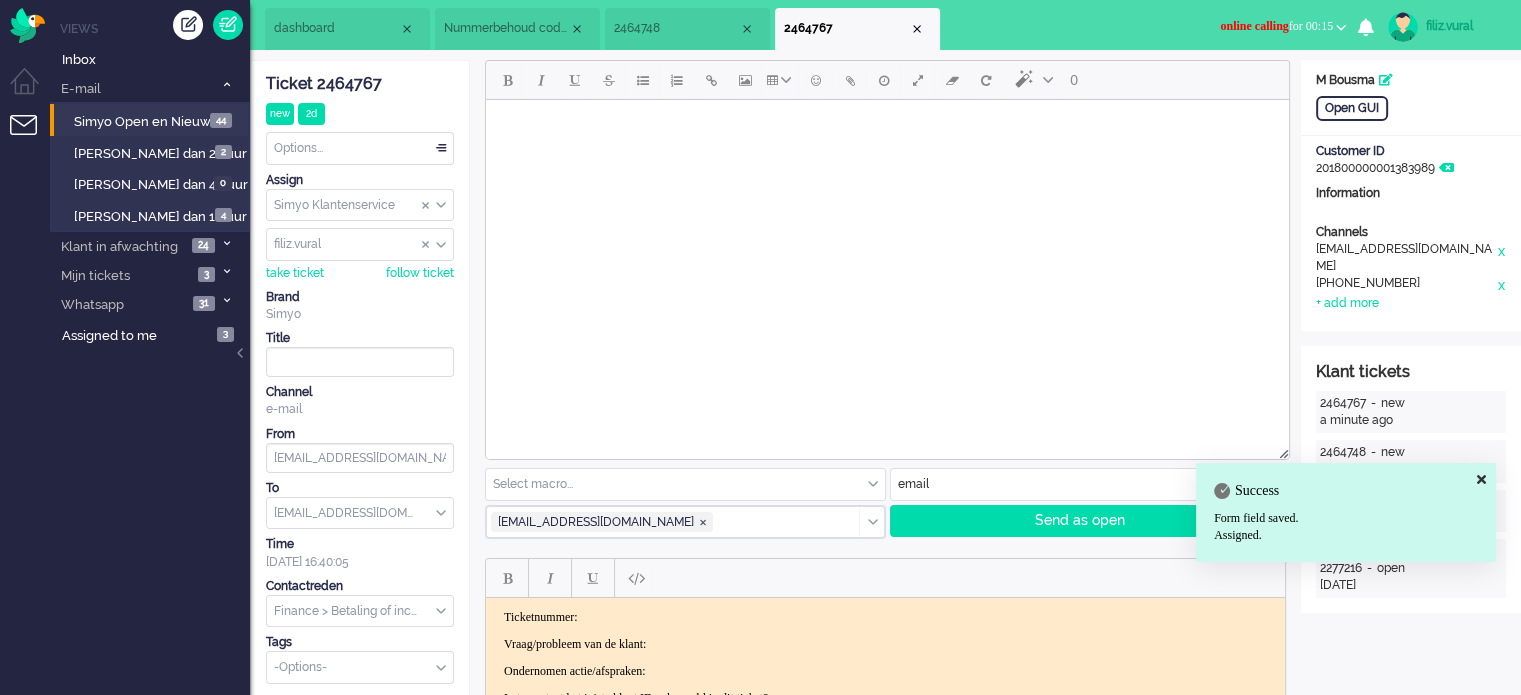 click on "Options..." at bounding box center [360, 148] 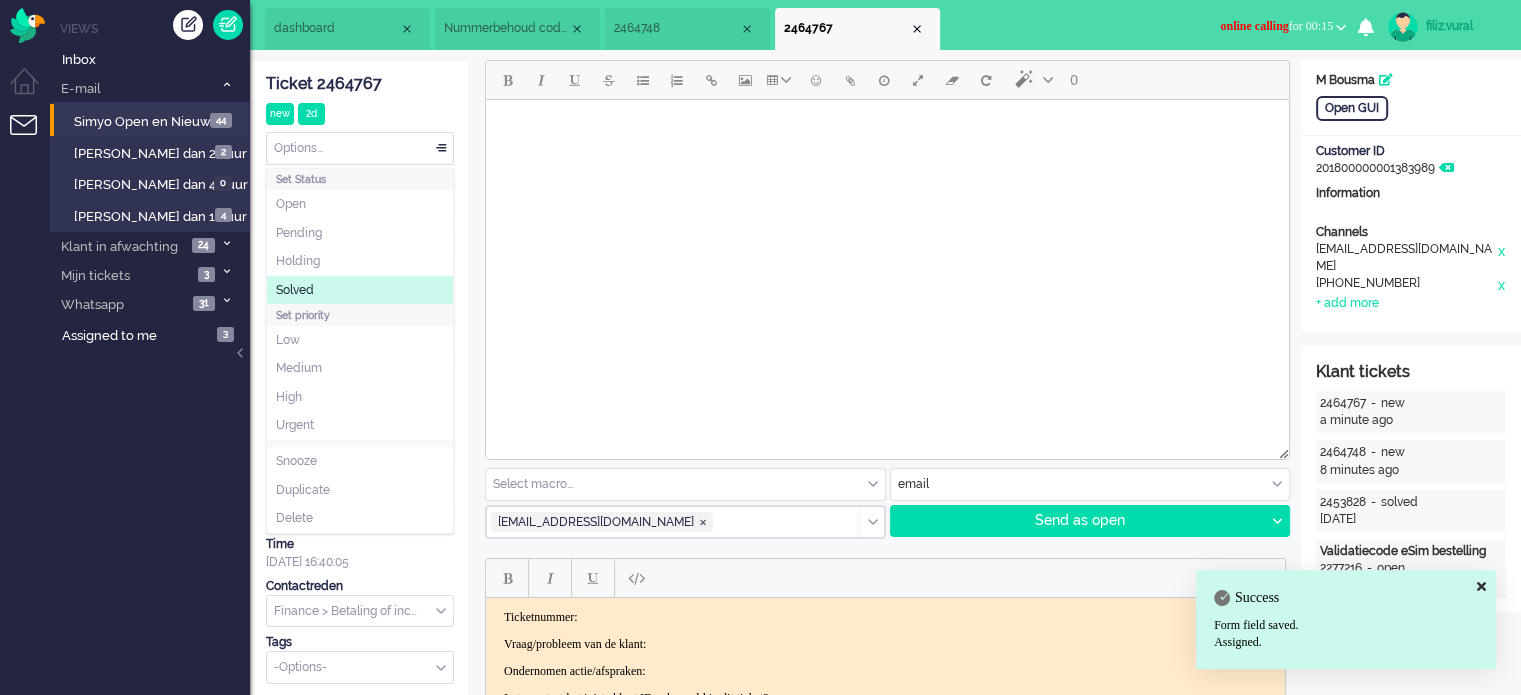 click on "Solved" 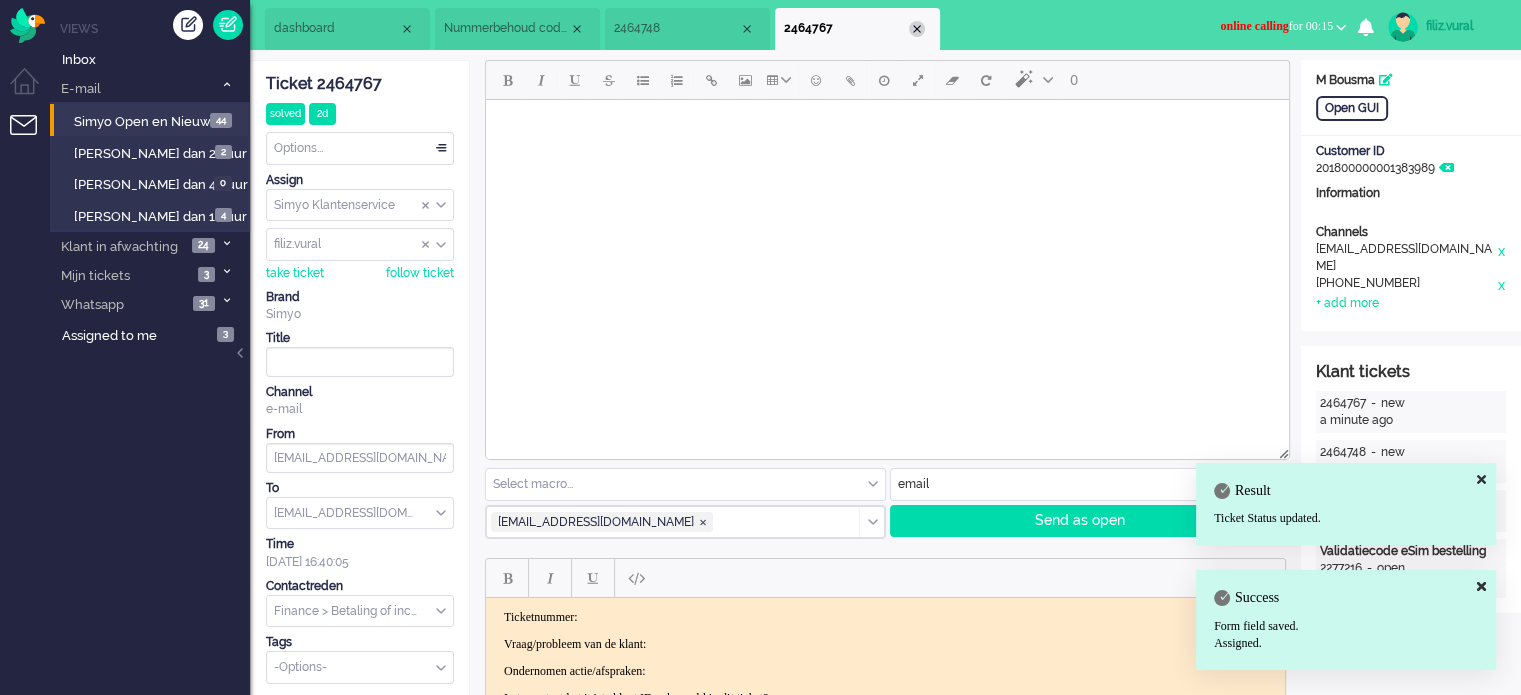 click at bounding box center [917, 29] 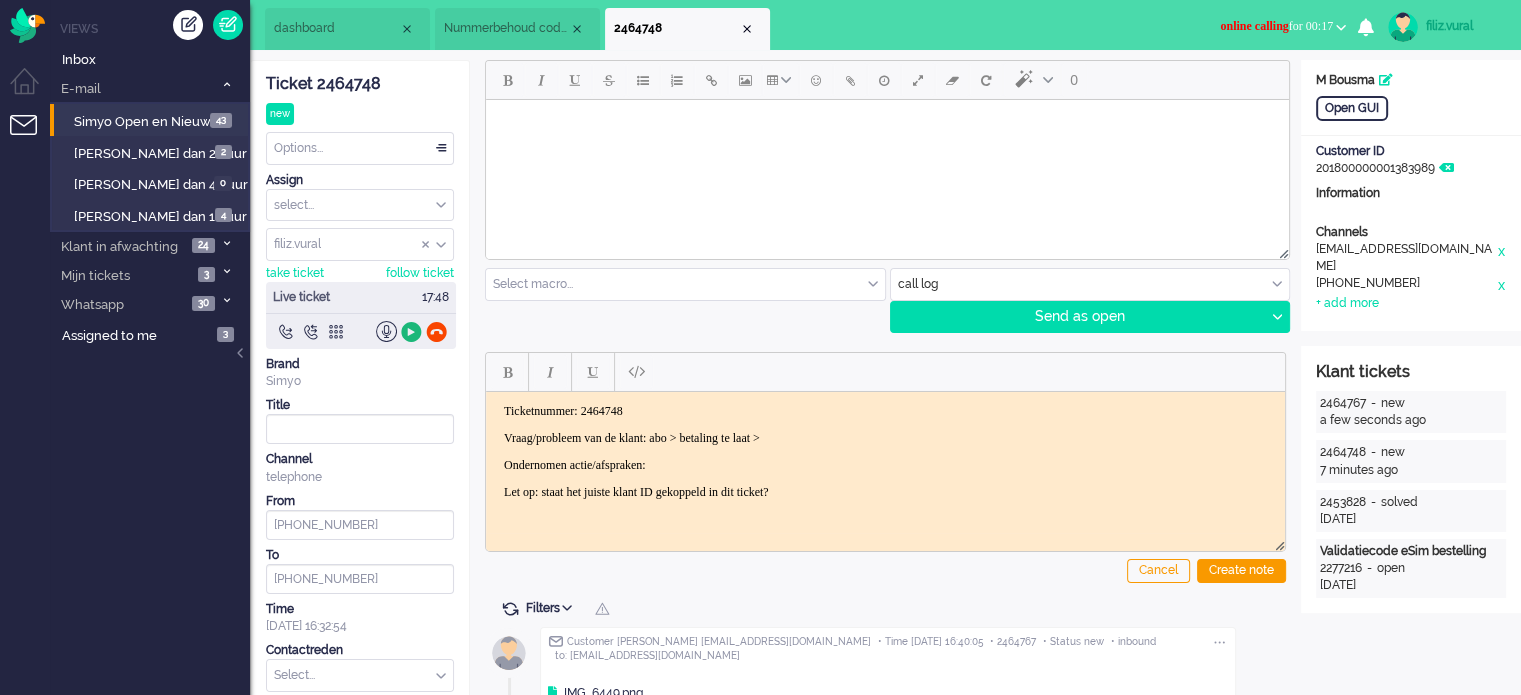 click 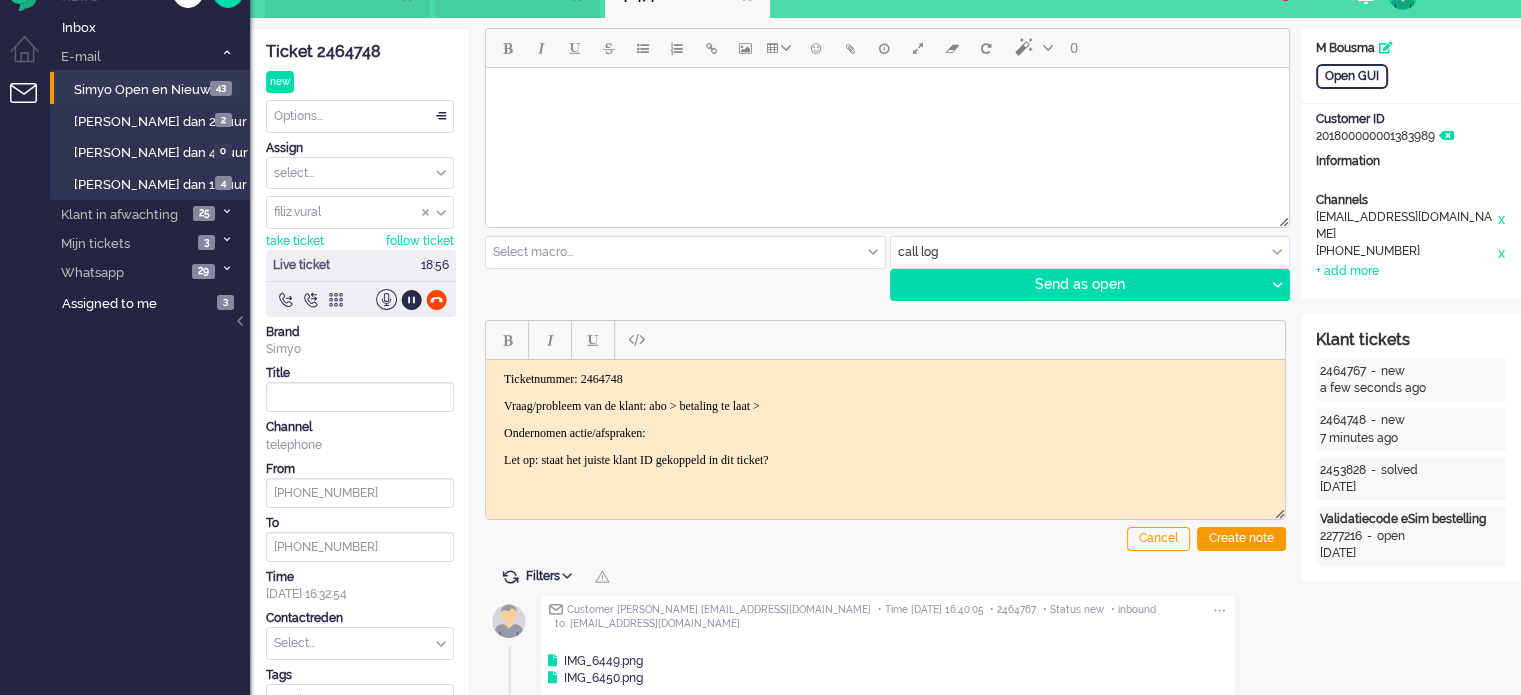 scroll, scrollTop: 0, scrollLeft: 0, axis: both 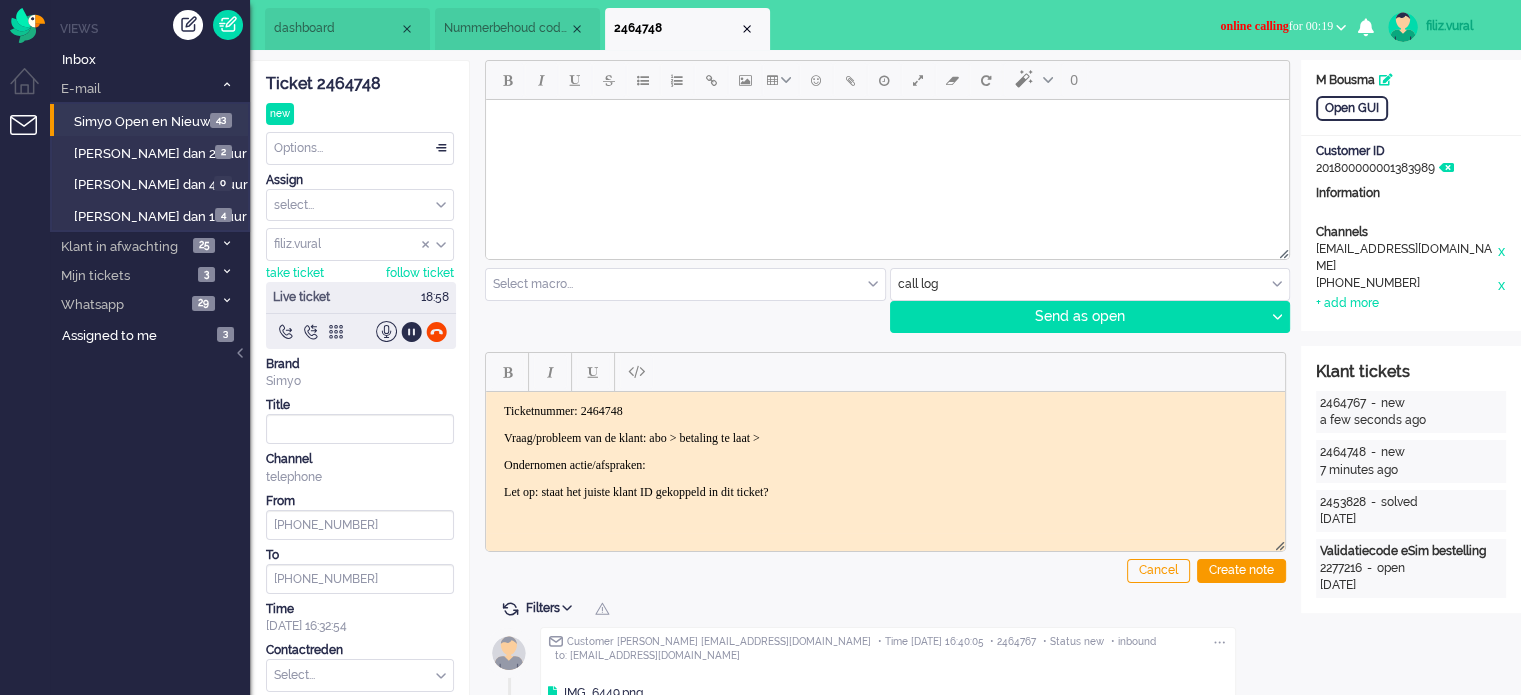 click on "dashboard" at bounding box center [336, 28] 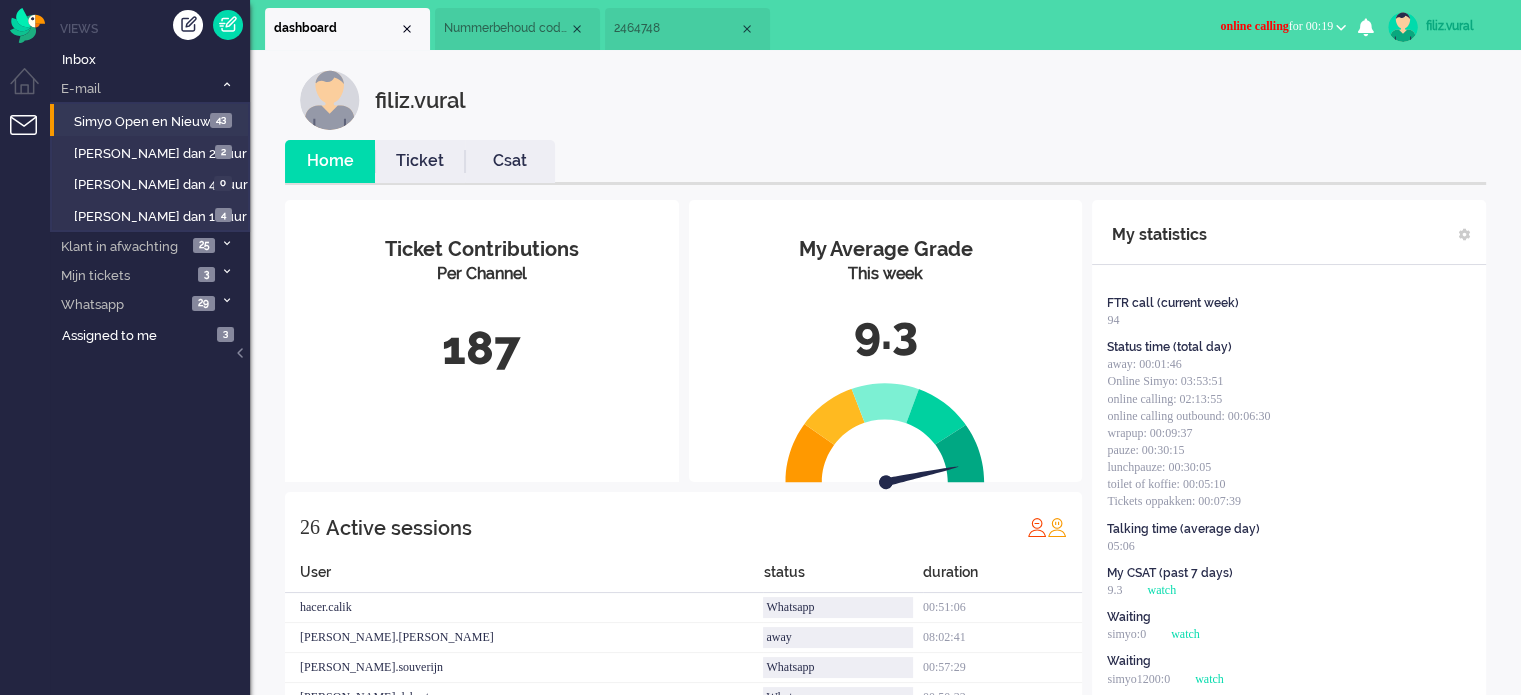 click on "2464748" at bounding box center [687, 29] 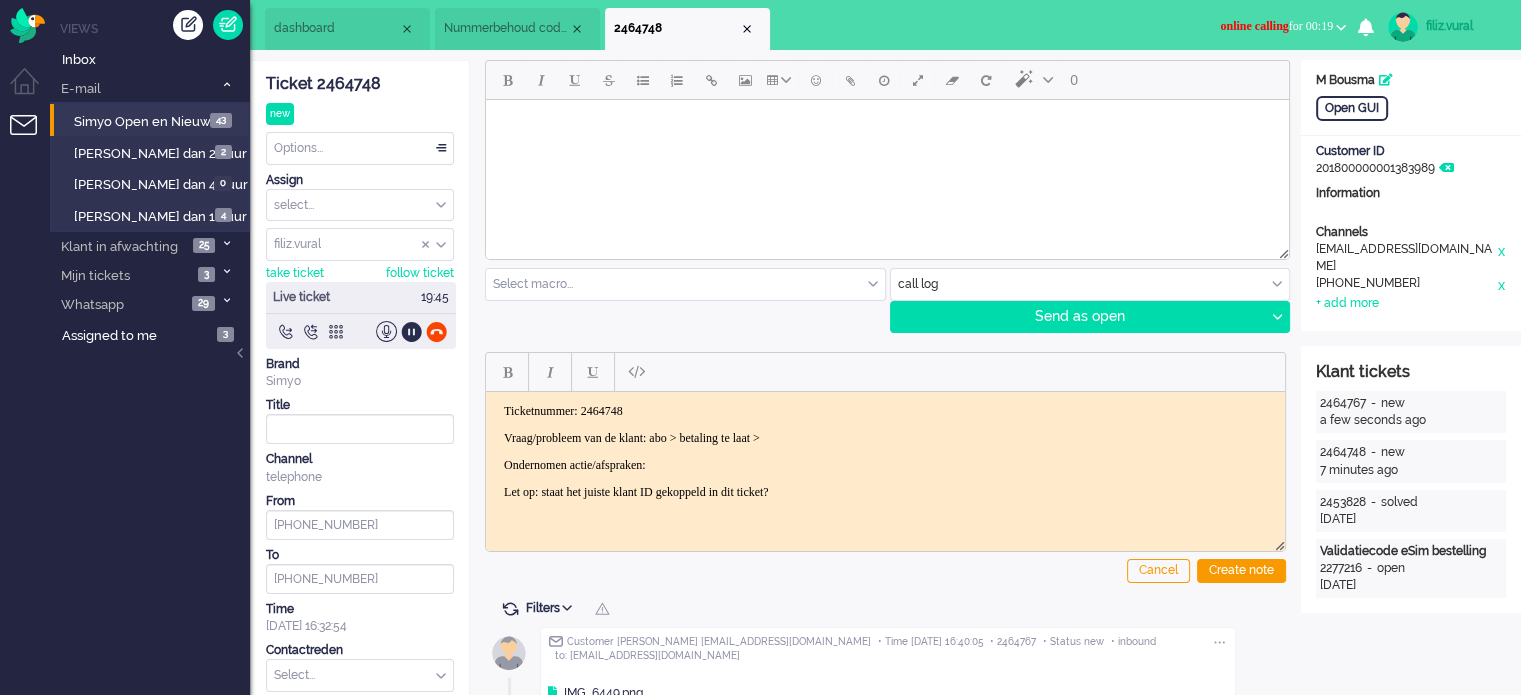 click at bounding box center [1090, 284] 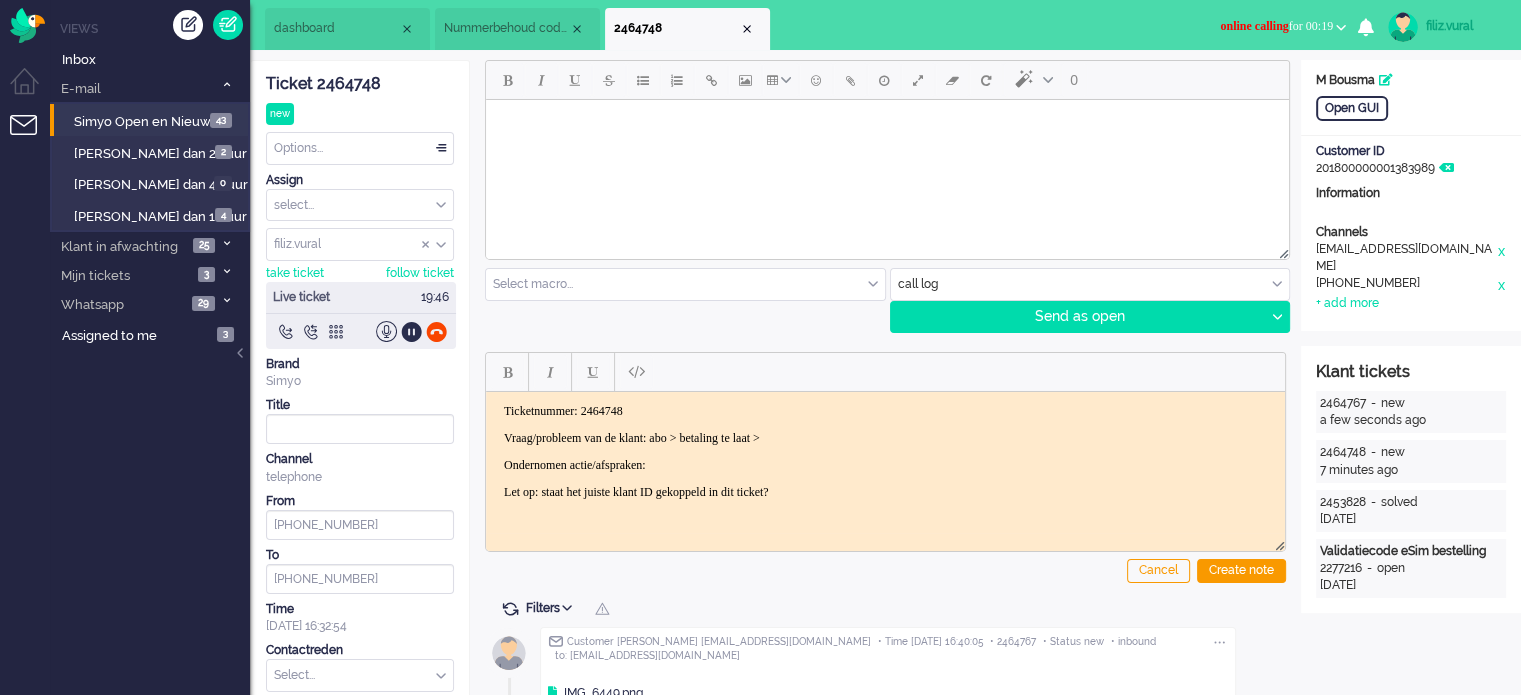 click on "Let op: staat het juiste klant ID gekoppeld in dit ticket?" at bounding box center (885, 491) 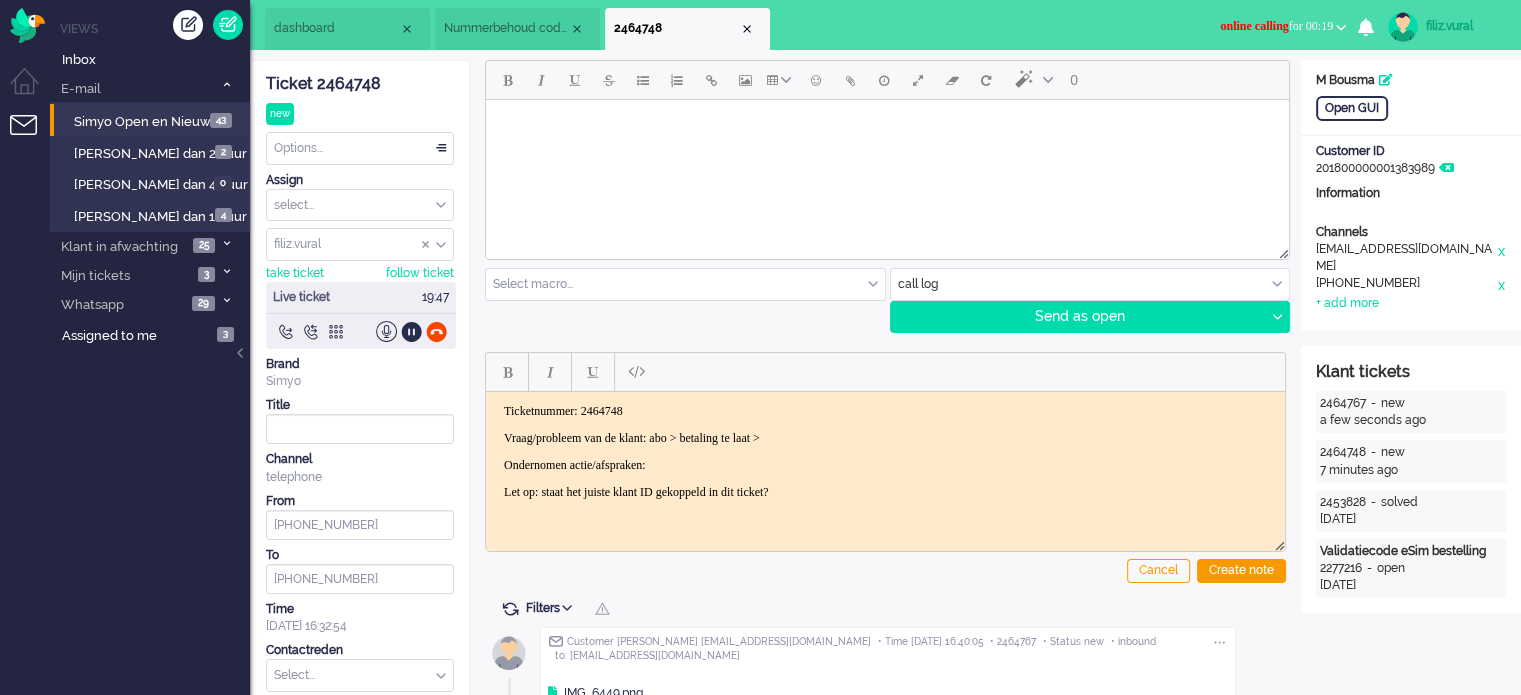drag, startPoint x: 945, startPoint y: 459, endPoint x: 1622, endPoint y: 934, distance: 827.01514 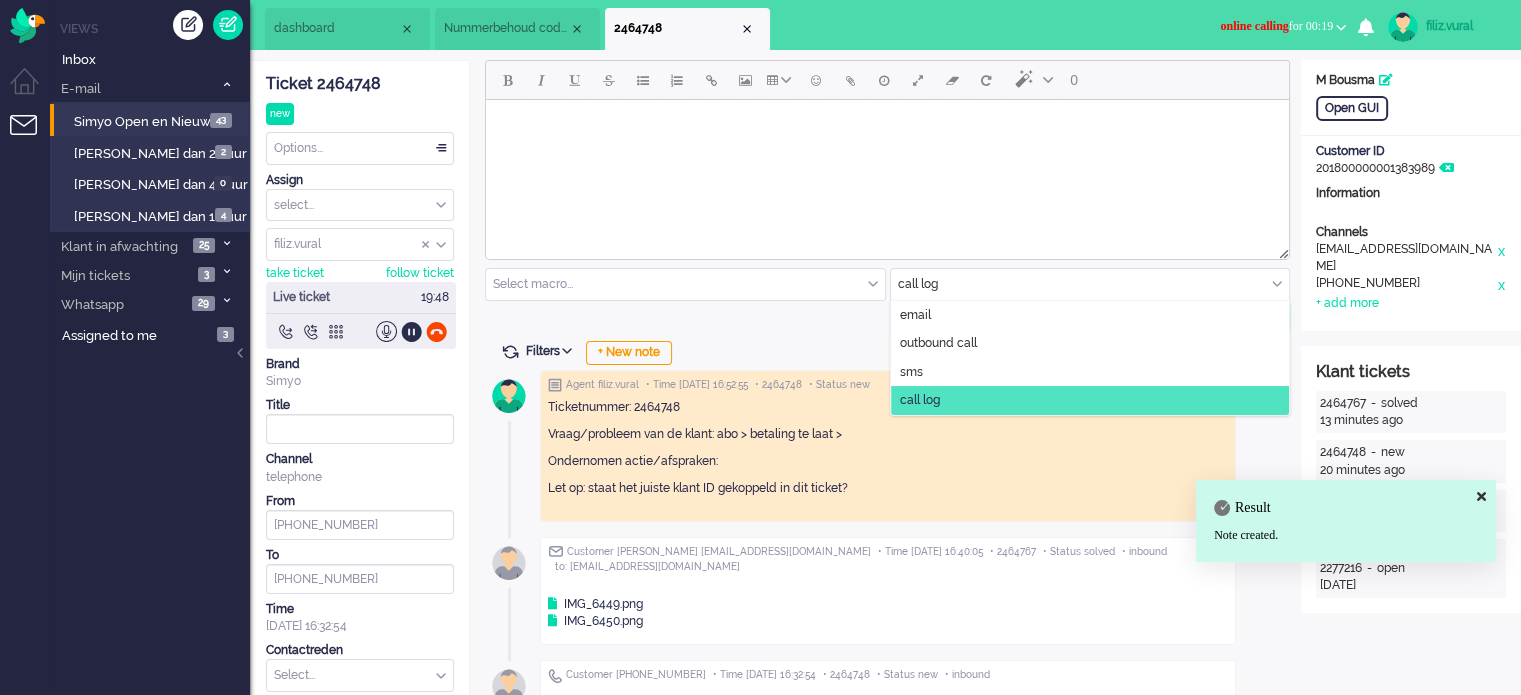 click at bounding box center (1090, 284) 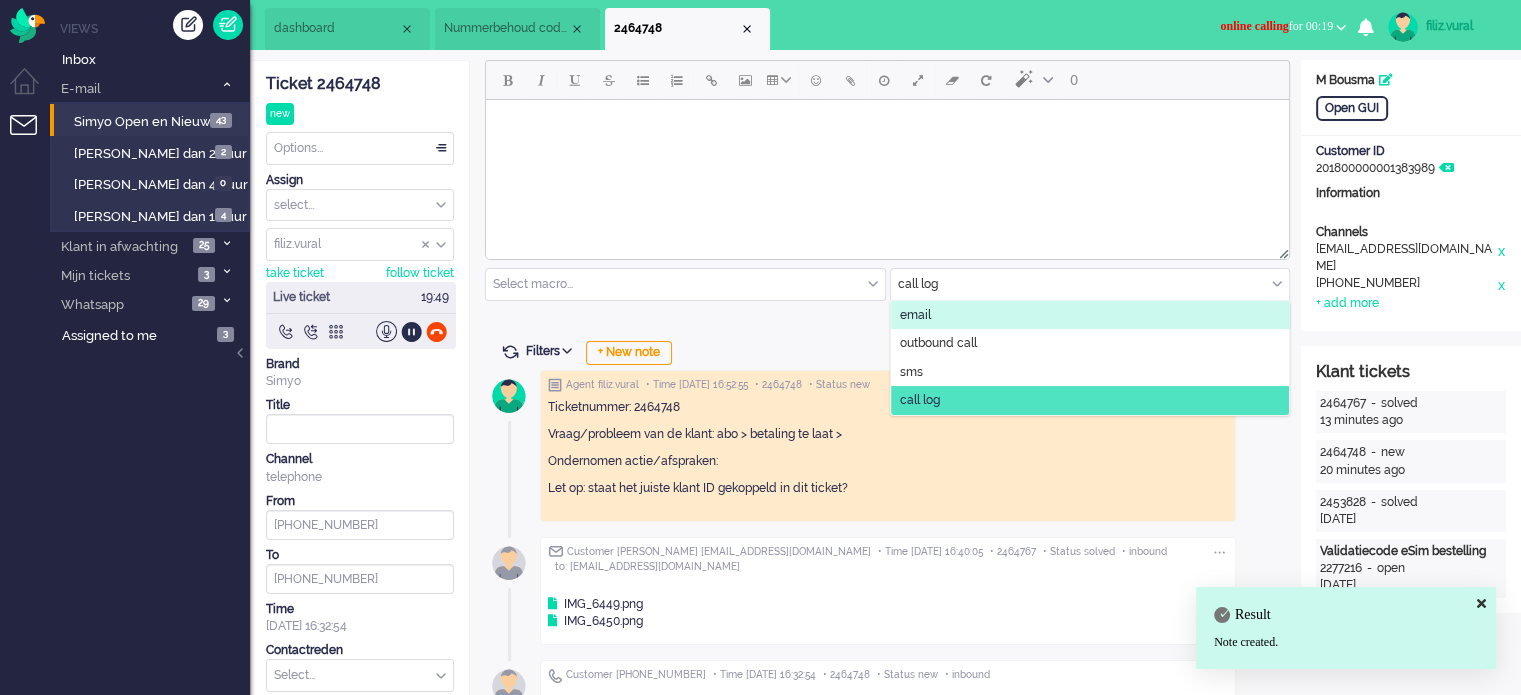 drag, startPoint x: 920, startPoint y: 314, endPoint x: 179, endPoint y: 184, distance: 752.3171 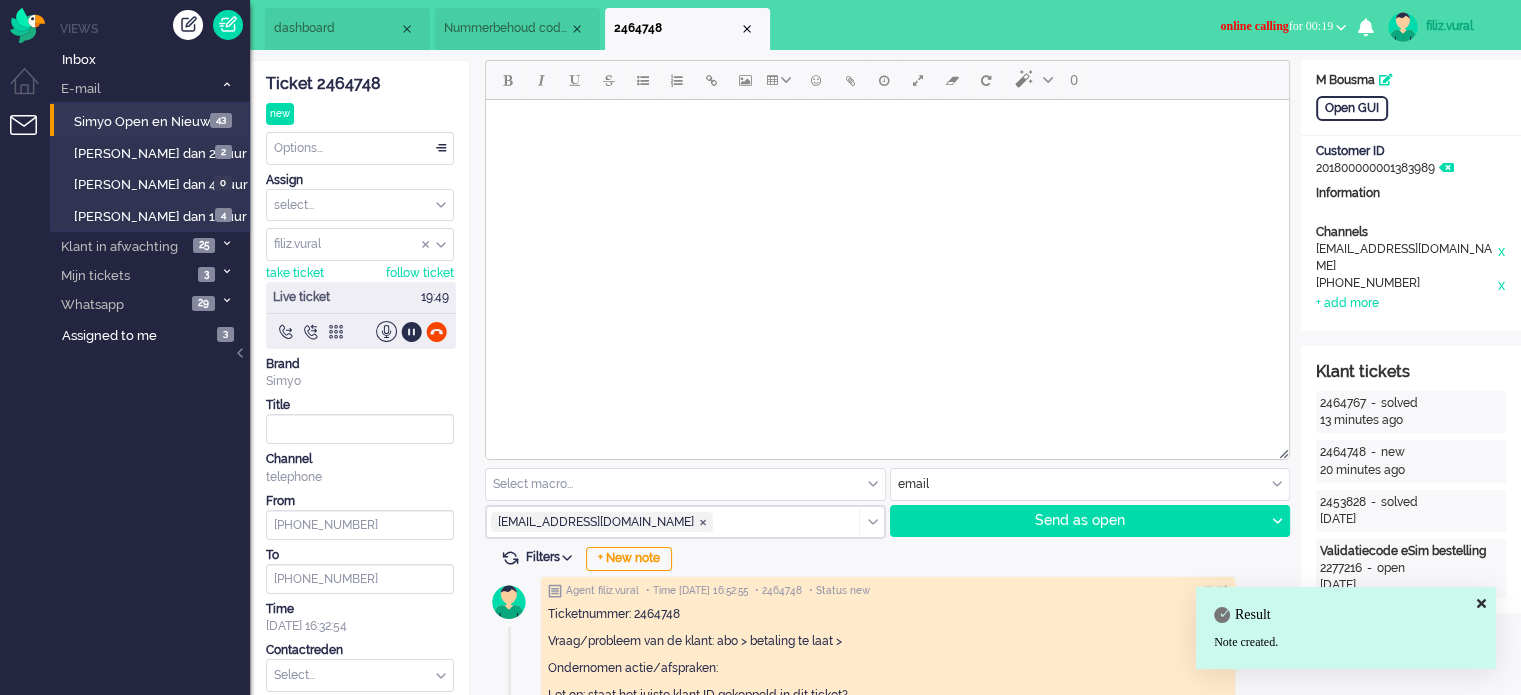 click at bounding box center [685, 484] 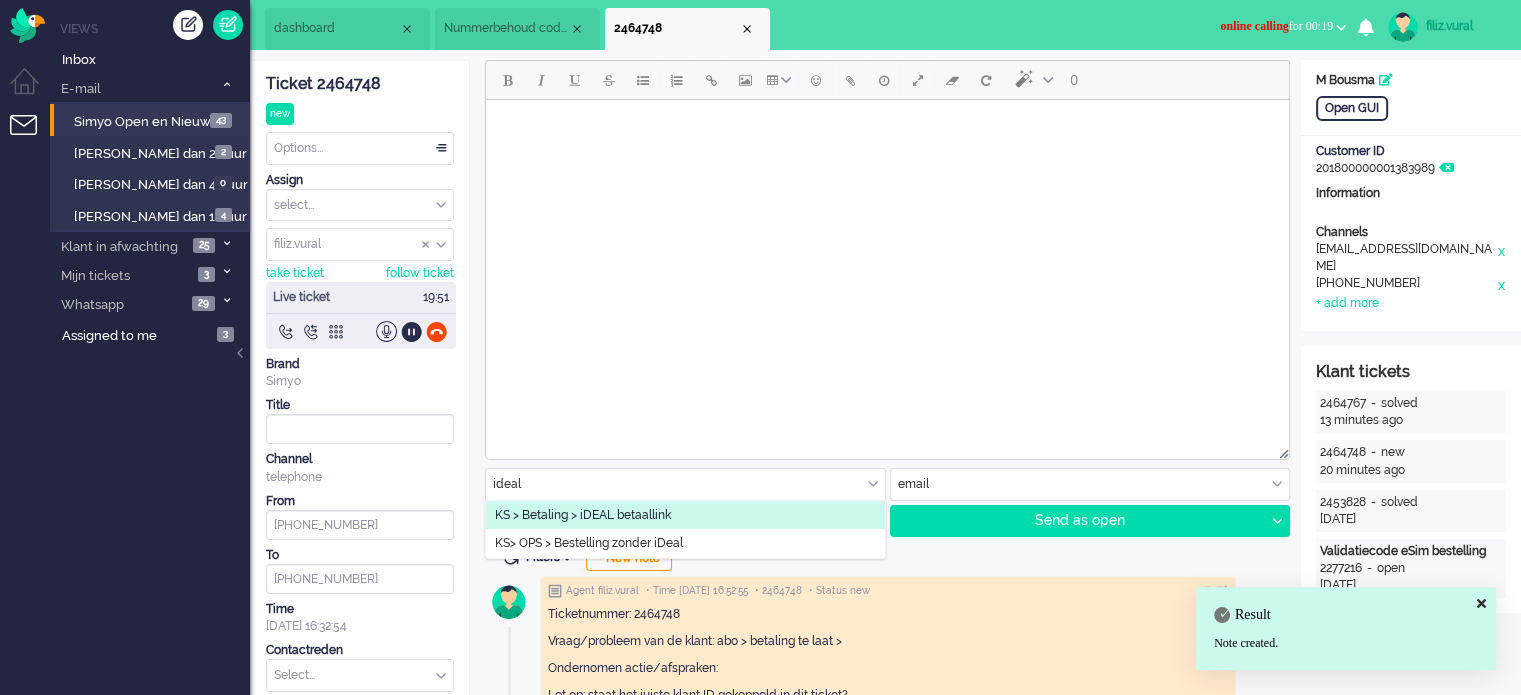 type on "ideal" 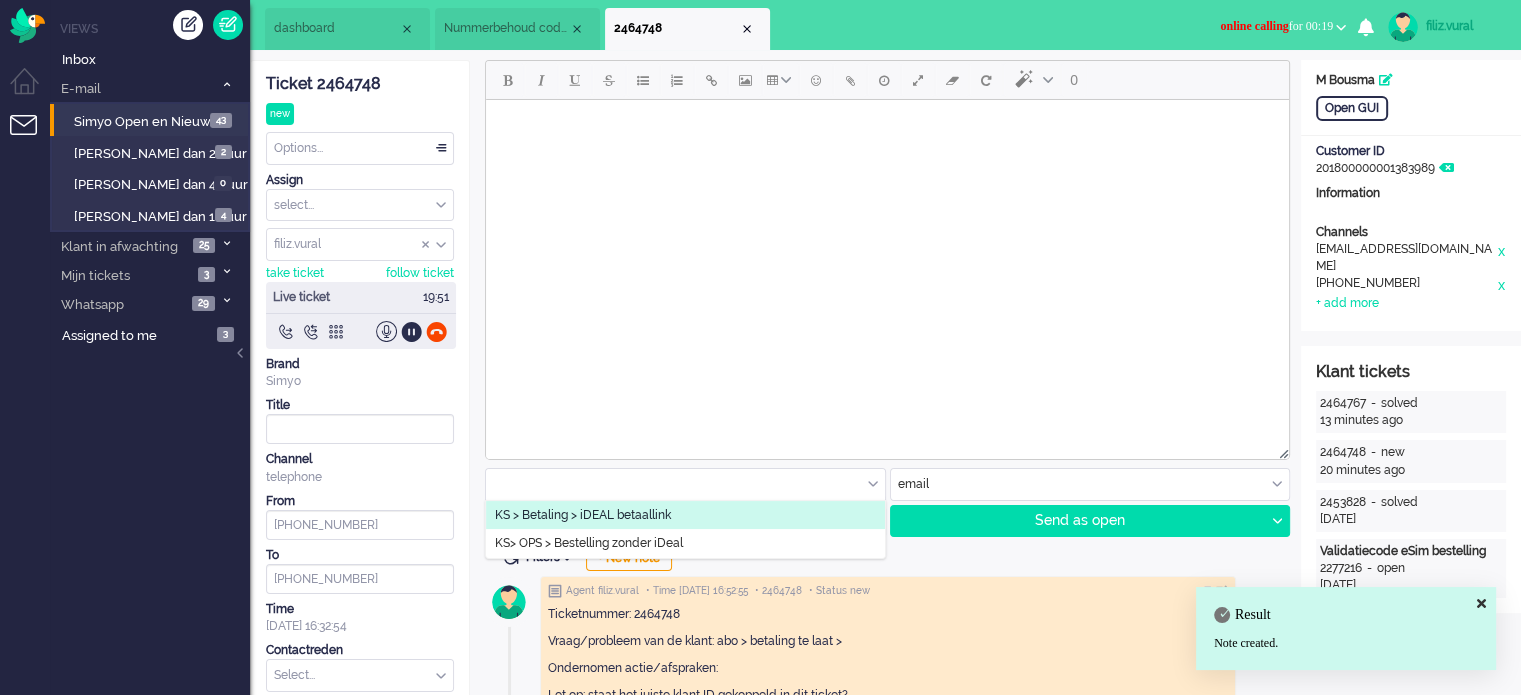 type on "Simyo iDeal link" 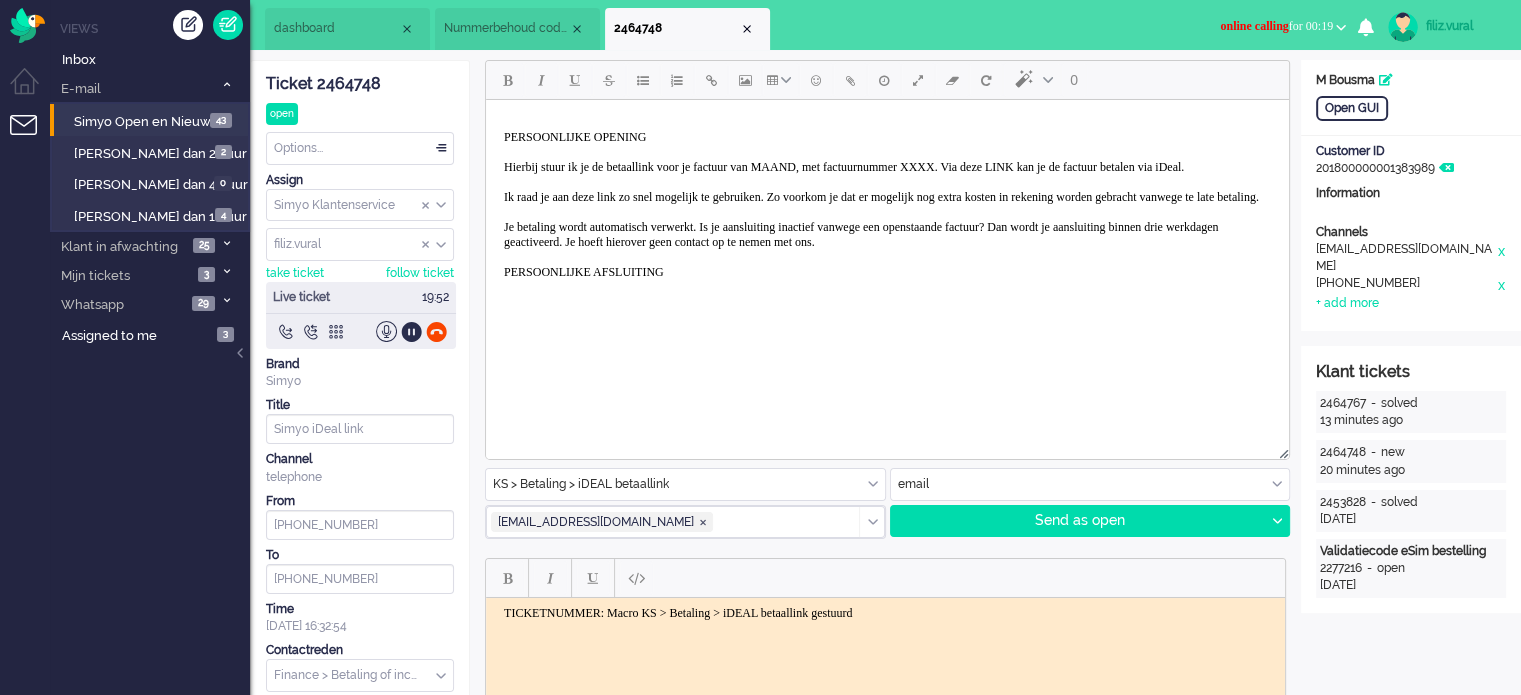 scroll, scrollTop: 0, scrollLeft: 0, axis: both 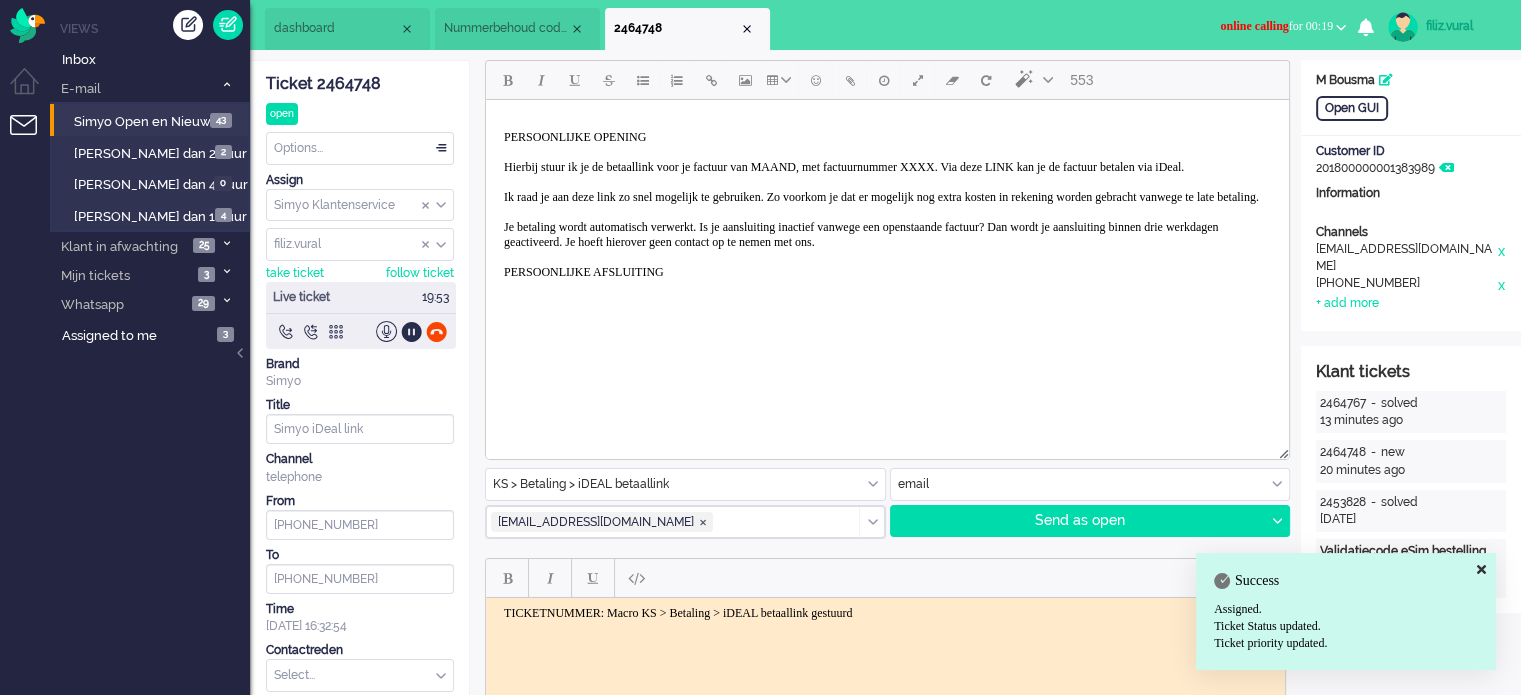 click on "PERSOONLIJKE OPENING Hierbij stuur ik je de betaallink voor je factuur van MAAND, met factuurnummer XXXX. Via deze LINK kan je de factuur betalen via iDeal.  Ik raad je aan deze link zo snel mogelijk te gebruiken. Zo voorkom je dat er mogelijk nog extra kosten in rekening worden gebracht vanwege te late betaling.  Je betaling wordt automatisch verwerkt. Is je aansluiting inactief vanwege een openstaande factuur? Dan wordt je aansluiting binnen drie werkdagen geactiveerd. Je hoeft hierover geen contact op te nemen met ons.  PERSOONLIJKE AFSLUITING" at bounding box center [887, 205] 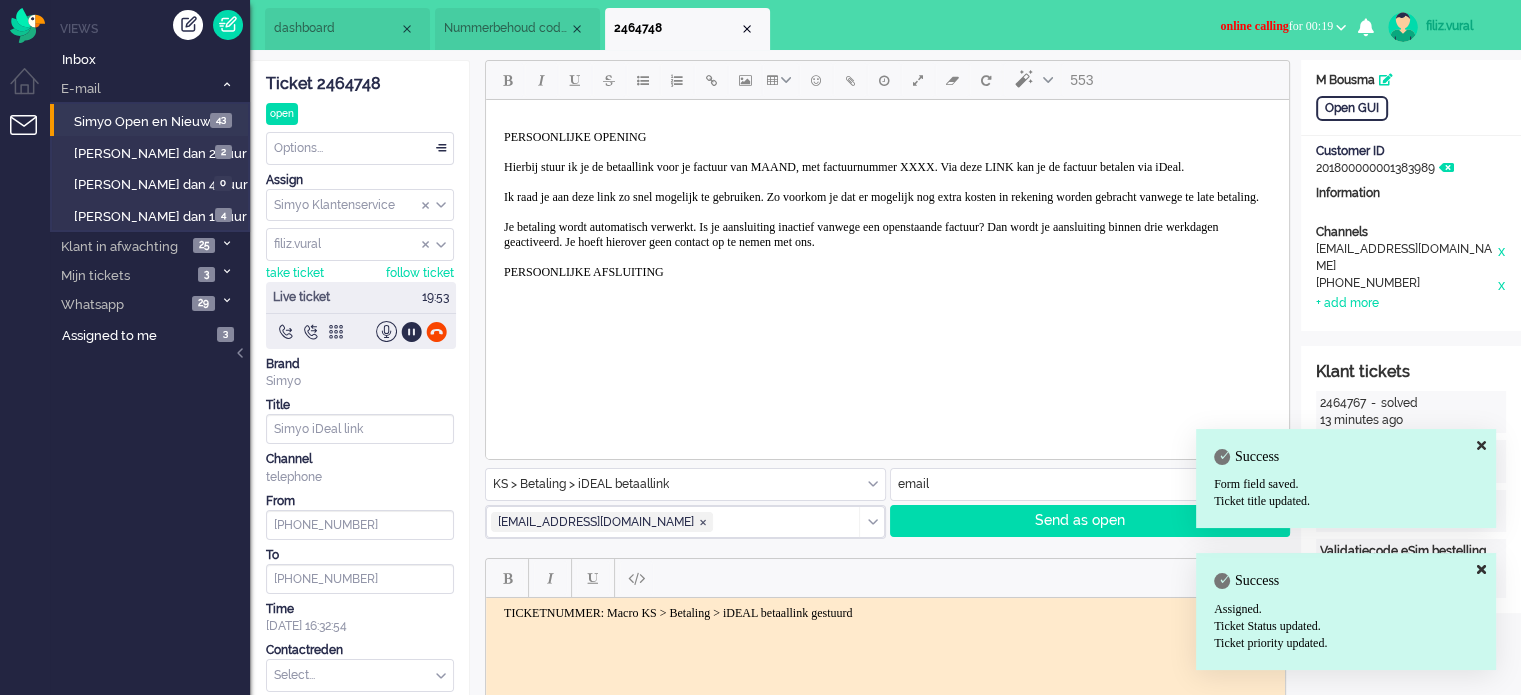 click on "PERSOONLIJKE OPENING Hierbij stuur ik je de betaallink voor je factuur van MAAND, met factuurnummer XXXX. Via deze LINK kan je de factuur betalen via iDeal.  Ik raad je aan deze link zo snel mogelijk te gebruiken. Zo voorkom je dat er mogelijk nog extra kosten in rekening worden gebracht vanwege te late betaling.  Je betaling wordt automatisch verwerkt. Is je aansluiting inactief vanwege een openstaande factuur? Dan wordt je aansluiting binnen drie werkdagen geactiveerd. Je hoeft hierover geen contact op te nemen met ons.  PERSOONLIJKE AFSLUITING" at bounding box center [887, 205] 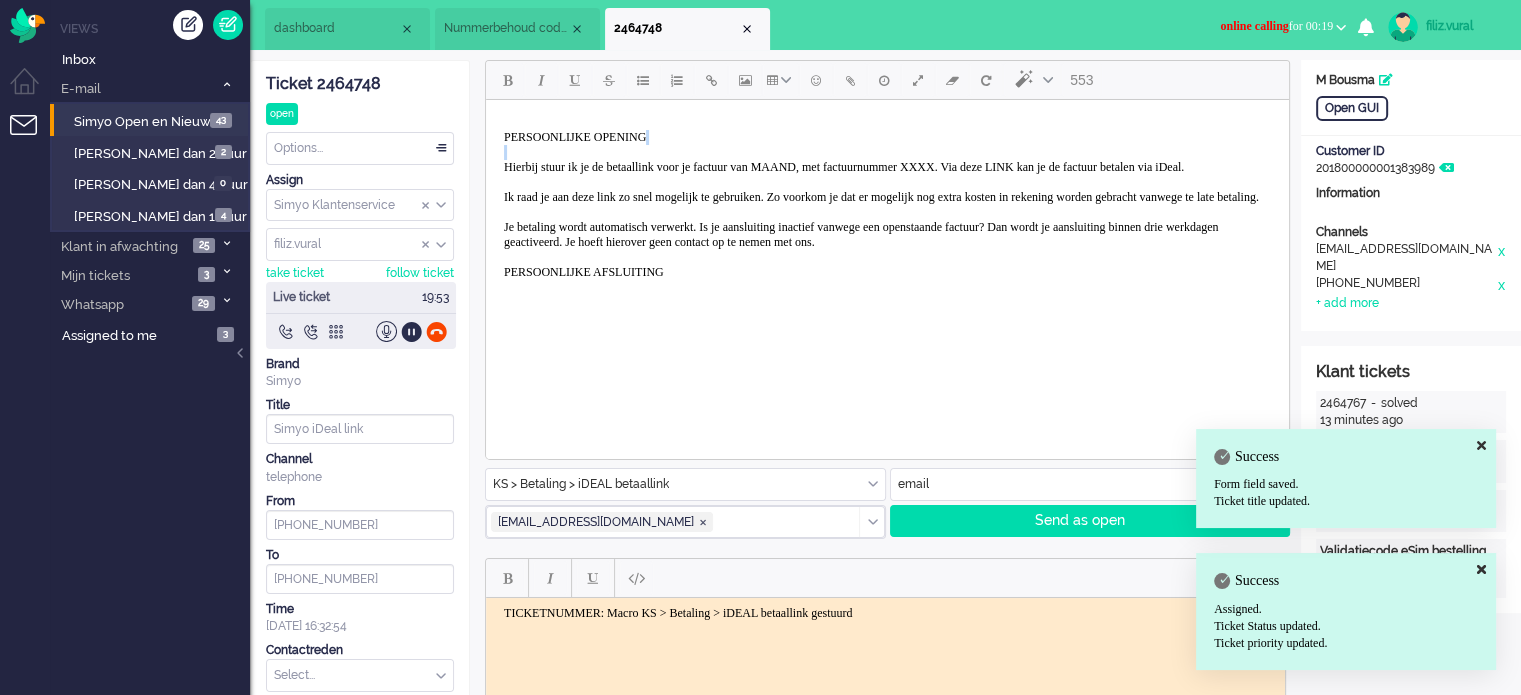 click on "PERSOONLIJKE OPENING Hierbij stuur ik je de betaallink voor je factuur van MAAND, met factuurnummer XXXX. Via deze LINK kan je de factuur betalen via iDeal.  Ik raad je aan deze link zo snel mogelijk te gebruiken. Zo voorkom je dat er mogelijk nog extra kosten in rekening worden gebracht vanwege te late betaling.  Je betaling wordt automatisch verwerkt. Is je aansluiting inactief vanwege een openstaande factuur? Dan wordt je aansluiting binnen drie werkdagen geactiveerd. Je hoeft hierover geen contact op te nemen met ons.  PERSOONLIJKE AFSLUITING" at bounding box center [887, 205] 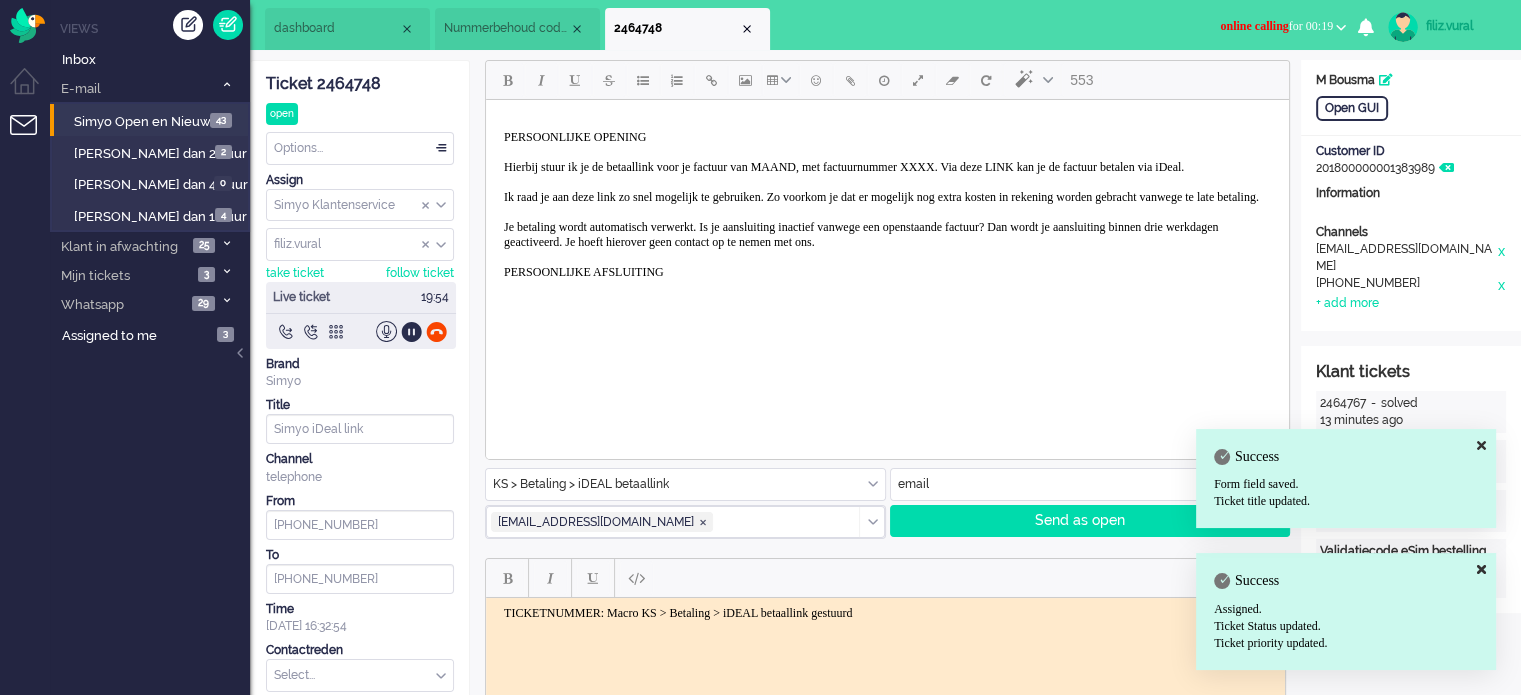 click on "PERSOONLIJKE OPENING Hierbij stuur ik je de betaallink voor je factuur van MAAND, met factuurnummer XXXX. Via deze LINK kan je de factuur betalen via iDeal.  Ik raad je aan deze link zo snel mogelijk te gebruiken. Zo voorkom je dat er mogelijk nog extra kosten in rekening worden gebracht vanwege te late betaling.  Je betaling wordt automatisch verwerkt. Is je aansluiting inactief vanwege een openstaande factuur? Dan wordt je aansluiting binnen drie werkdagen geactiveerd. Je hoeft hierover geen contact op te nemen met ons.  PERSOONLIJKE AFSLUITING" at bounding box center (887, 205) 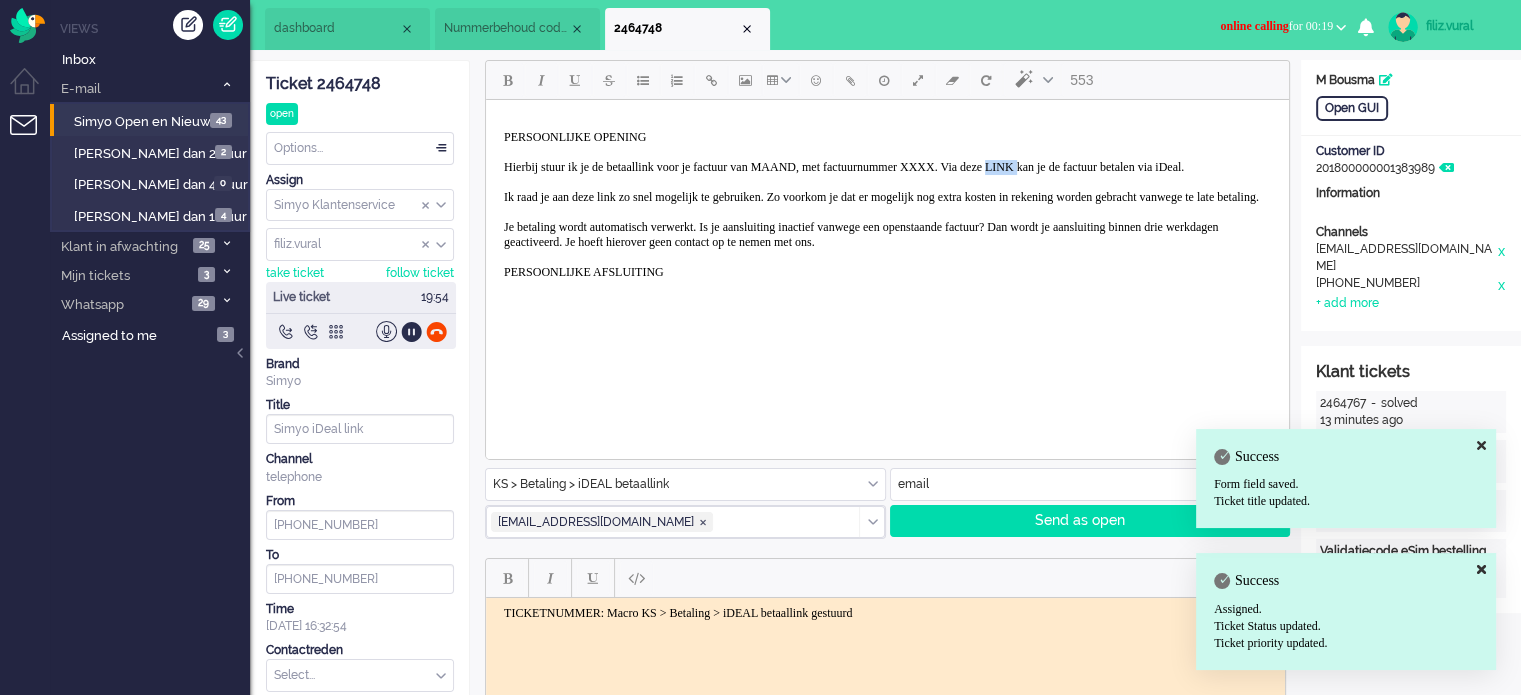 click on "PERSOONLIJKE OPENING Hierbij stuur ik je de betaallink voor je factuur van MAAND, met factuurnummer XXXX. Via deze LINK kan je de factuur betalen via iDeal.  Ik raad je aan deze link zo snel mogelijk te gebruiken. Zo voorkom je dat er mogelijk nog extra kosten in rekening worden gebracht vanwege te late betaling.  Je betaling wordt automatisch verwerkt. Is je aansluiting inactief vanwege een openstaande factuur? Dan wordt je aansluiting binnen drie werkdagen geactiveerd. Je hoeft hierover geen contact op te nemen met ons.  PERSOONLIJKE AFSLUITING" at bounding box center [887, 205] 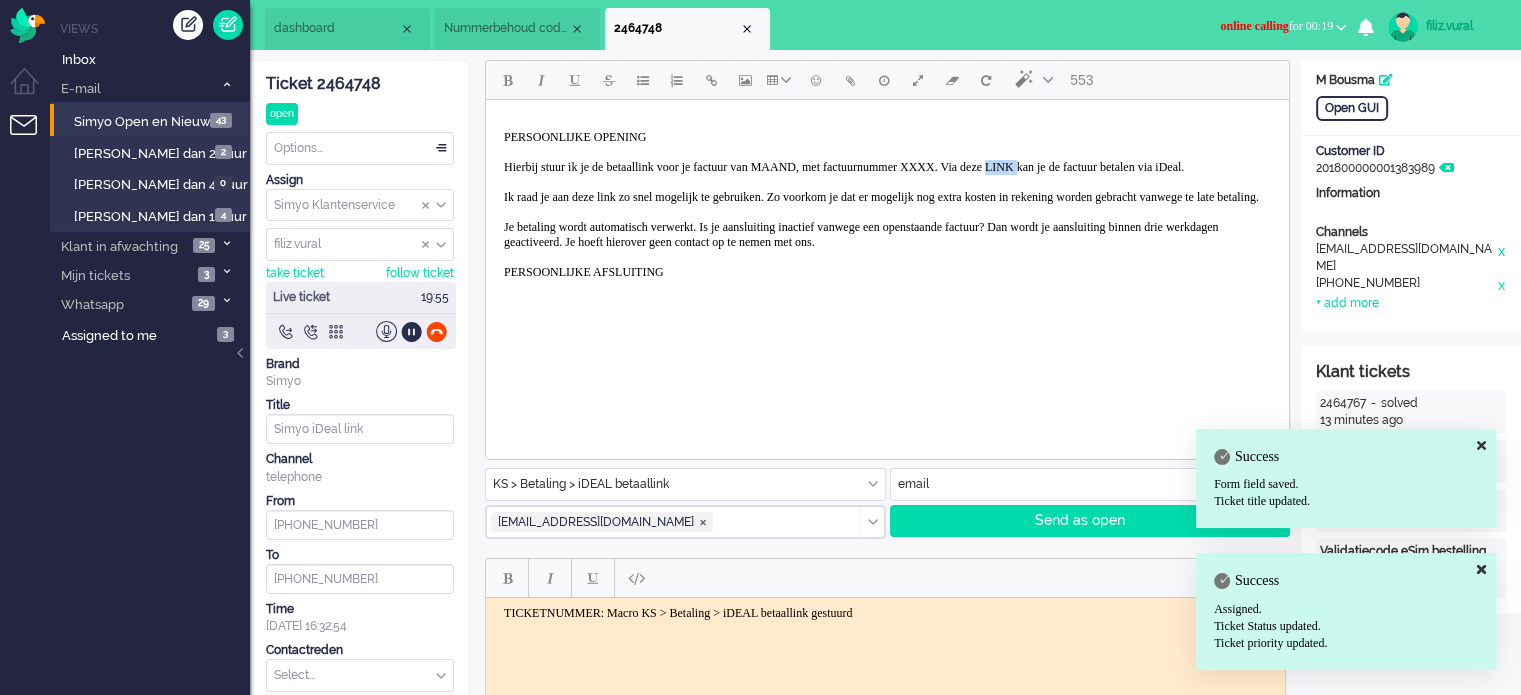 paste 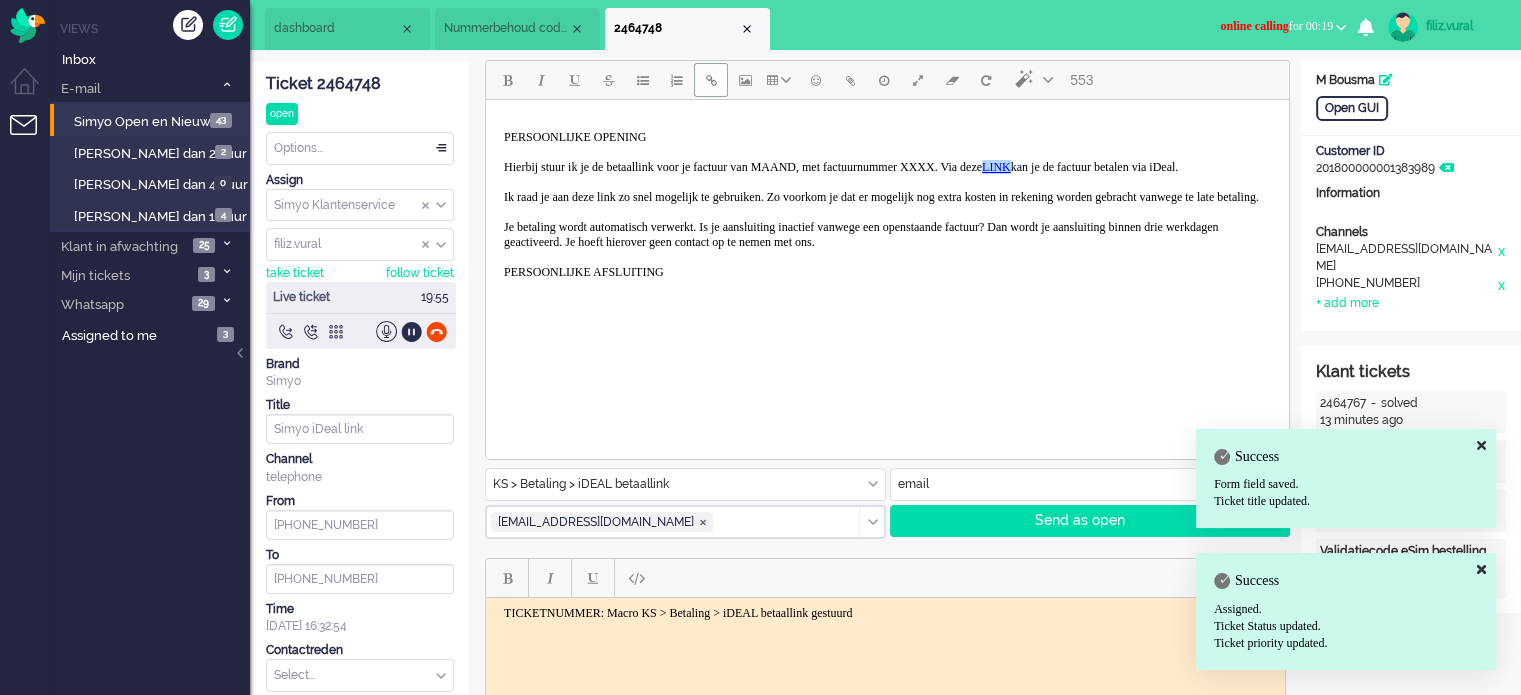 click on "PERSOONLIJKE OPENING Hierbij stuur ik je de betaallink voor je factuur van MAAND, met factuurnummer XXXX. Via deze  LINK  kan je de factuur betalen via iDeal.  Ik raad je aan deze link zo snel mogelijk te gebruiken. Zo voorkom je dat er mogelijk nog extra kosten in rekening worden gebracht vanwege te late betaling.  Je betaling wordt automatisch verwerkt. Is je aansluiting inactief vanwege een openstaande factuur? Dan wordt je aansluiting binnen drie werkdagen geactiveerd. Je hoeft hierover geen contact op te nemen met ons.  PERSOONLIJKE AFSLUITING" at bounding box center (887, 205) 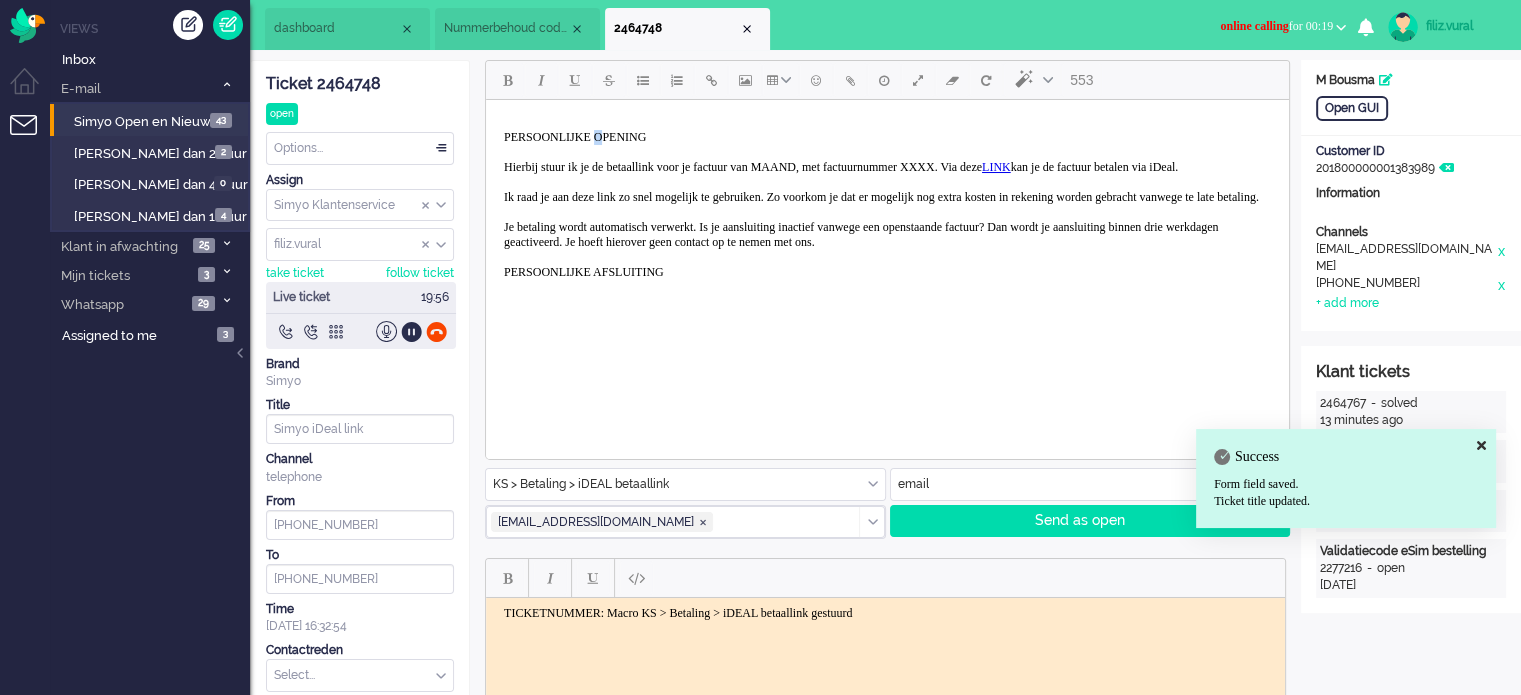 click on "PERSOONLIJKE OPENING Hierbij stuur ik je de betaallink voor je factuur van MAAND, met factuurnummer XXXX. Via deze  LINK  kan je de factuur betalen via iDeal.  Ik raad je aan deze link zo snel mogelijk te gebruiken. Zo voorkom je dat er mogelijk nog extra kosten in rekening worden gebracht vanwege te late betaling.  Je betaling wordt automatisch verwerkt. Is je aansluiting inactief vanwege een openstaande factuur? Dan wordt je aansluiting binnen drie werkdagen geactiveerd. Je hoeft hierover geen contact op te nemen met ons.  PERSOONLIJKE AFSLUITING" at bounding box center [887, 205] 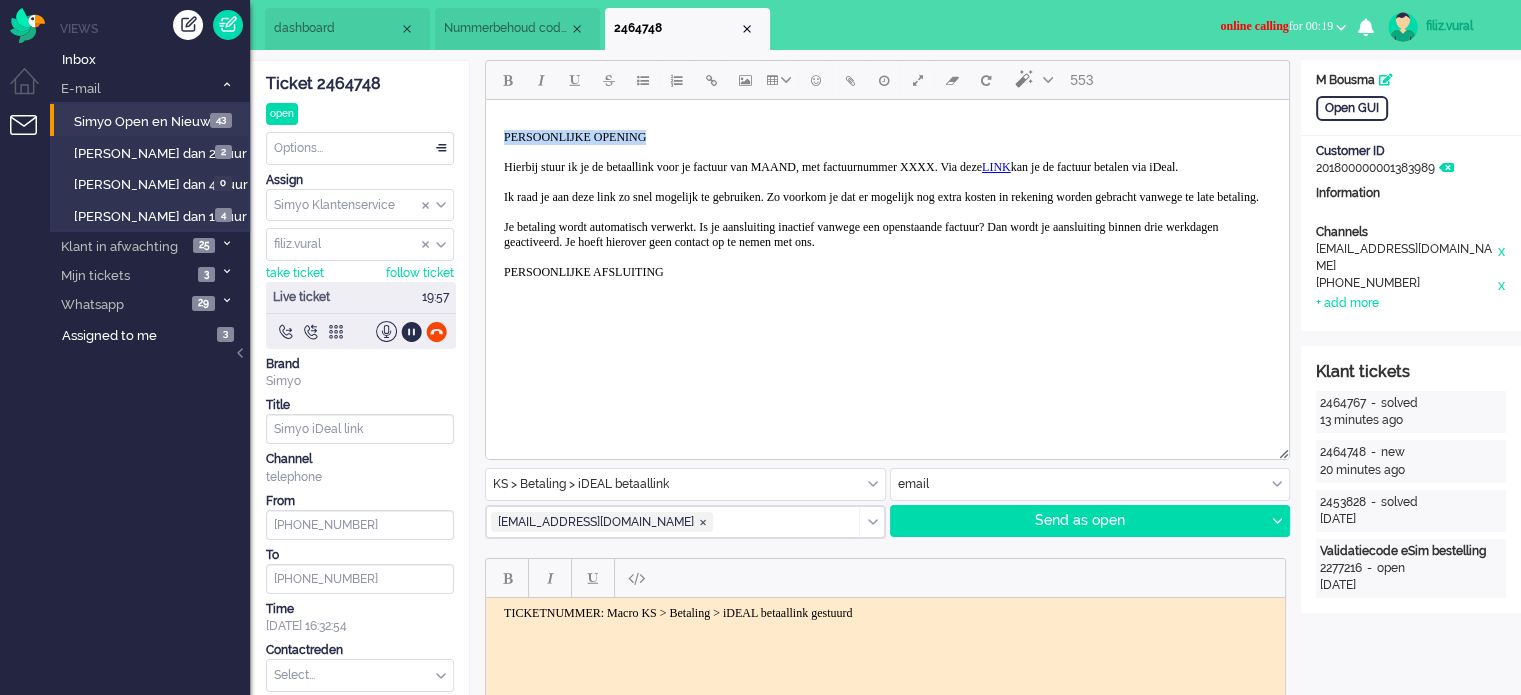 drag, startPoint x: 658, startPoint y: 129, endPoint x: 493, endPoint y: 142, distance: 165.51132 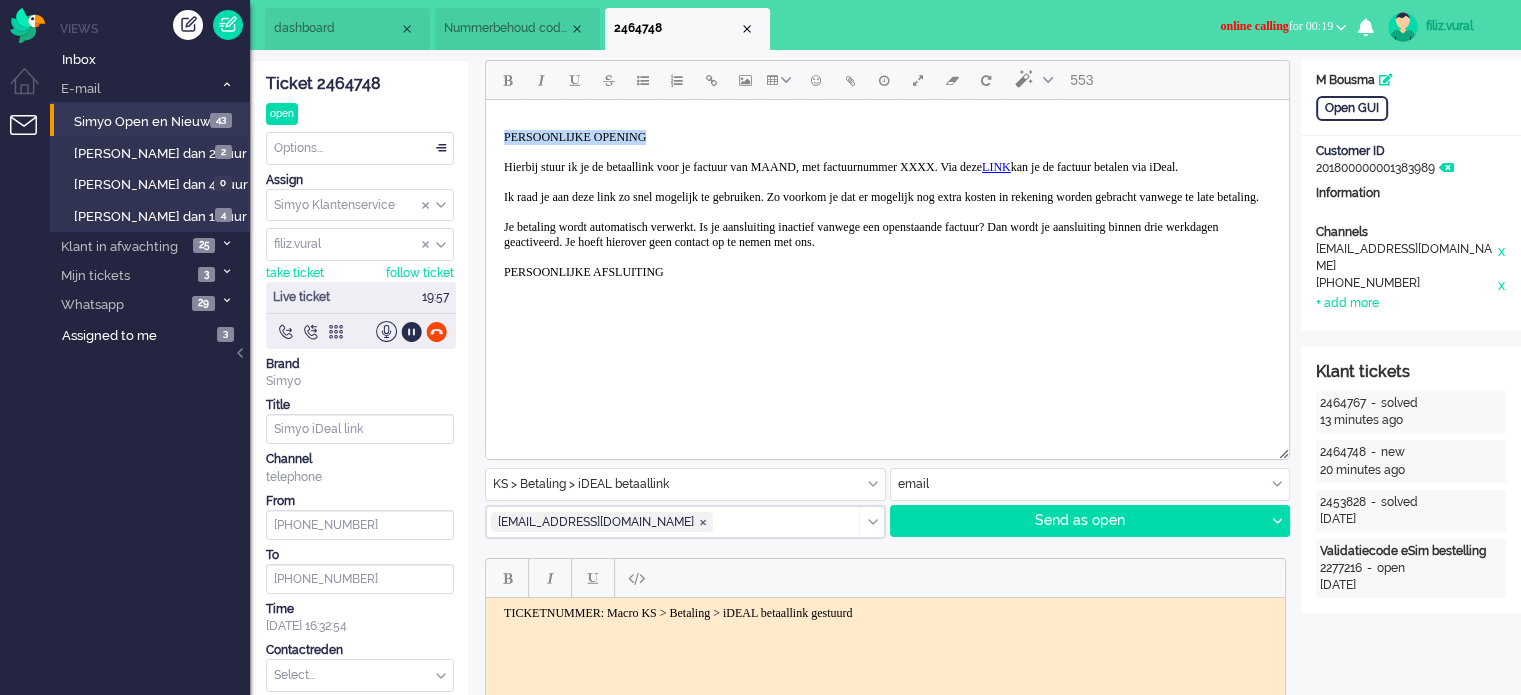 click on "PERSOONLIJKE OPENING Hierbij stuur ik je de betaallink voor je factuur van MAAND, met factuurnummer XXXX. Via deze  LINK  kan je de factuur betalen via iDeal.  Ik raad je aan deze link zo snel mogelijk te gebruiken. Zo voorkom je dat er mogelijk nog extra kosten in rekening worden gebracht vanwege te late betaling.  Je betaling wordt automatisch verwerkt. Is je aansluiting inactief vanwege een openstaande factuur? Dan wordt je aansluiting binnen drie werkdagen geactiveerd. Je hoeft hierover geen contact op te nemen met ons.  PERSOONLIJKE AFSLUITING" at bounding box center [887, 205] 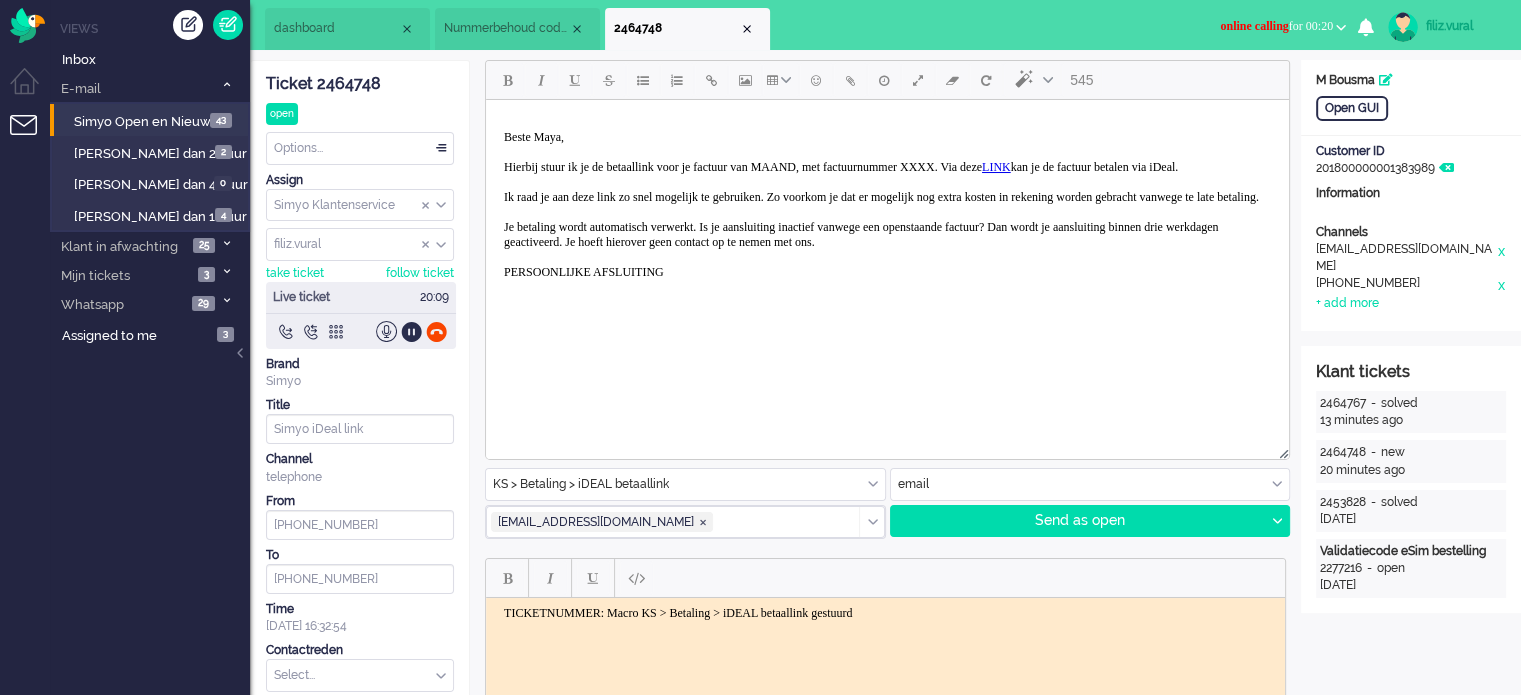 click on "Beste Maya,  Hierbij stuur ik je de betaallink voor je factuur van MAAND, met factuurnummer XXXX. Via deze  LINK  kan je de factuur betalen via iDeal.  Ik raad je aan deze link zo snel mogelijk te gebruiken. Zo voorkom je dat er mogelijk nog extra kosten in rekening worden gebracht vanwege te late betaling.  Je betaling wordt automatisch verwerkt. Is je aansluiting inactief vanwege een openstaande factuur? Dan wordt je aansluiting binnen drie werkdagen geactiveerd. Je hoeft hierover geen contact op te nemen met ons.  PERSOONLIJKE AFSLUITING" at bounding box center (887, 205) 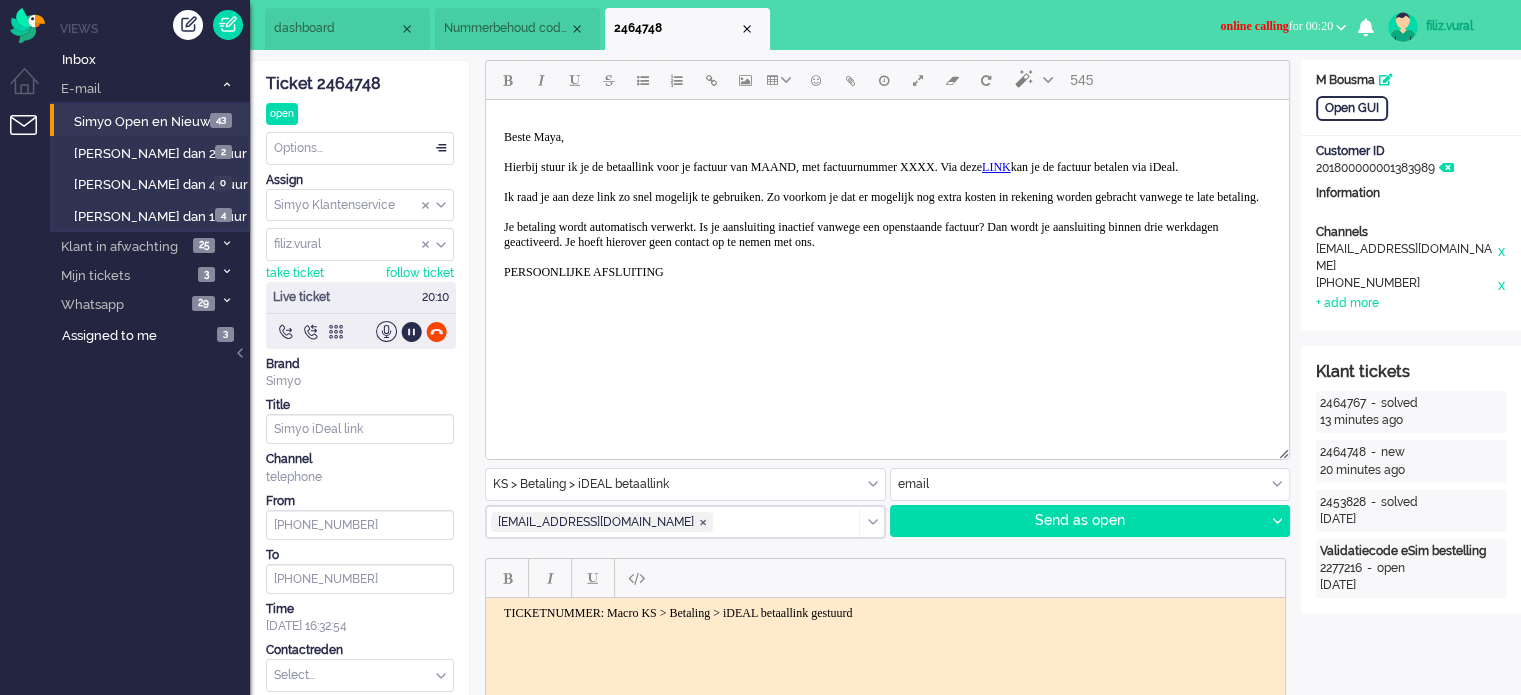 click on "Beste Maya,  Hierbij stuur ik je de betaallink voor je factuur van MAAND, met factuurnummer XXXX. Via deze  LINK  kan je de factuur betalen via iDeal.  Ik raad je aan deze link zo snel mogelijk te gebruiken. Zo voorkom je dat er mogelijk nog extra kosten in rekening worden gebracht vanwege te late betaling.  Je betaling wordt automatisch verwerkt. Is je aansluiting inactief vanwege een openstaande factuur? Dan wordt je aansluiting binnen drie werkdagen geactiveerd. Je hoeft hierover geen contact op te nemen met ons.  PERSOONLIJKE AFSLUITING" at bounding box center (887, 205) 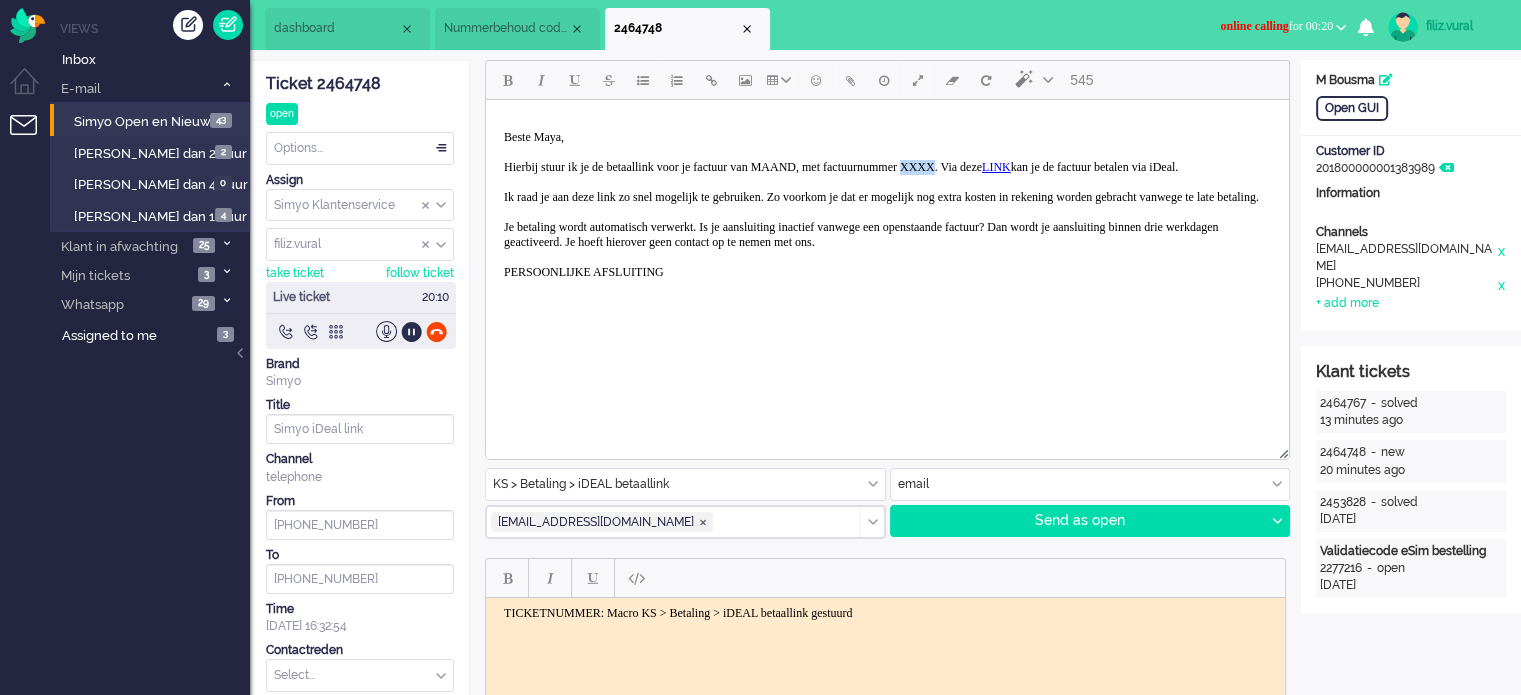 click on "Beste Maya,  Hierbij stuur ik je de betaallink voor je factuur van MAAND, met factuurnummer XXXX. Via deze  LINK  kan je de factuur betalen via iDeal.  Ik raad je aan deze link zo snel mogelijk te gebruiken. Zo voorkom je dat er mogelijk nog extra kosten in rekening worden gebracht vanwege te late betaling.  Je betaling wordt automatisch verwerkt. Is je aansluiting inactief vanwege een openstaande factuur? Dan wordt je aansluiting binnen drie werkdagen geactiveerd. Je hoeft hierover geen contact op te nemen met ons.  PERSOONLIJKE AFSLUITING" at bounding box center (887, 205) 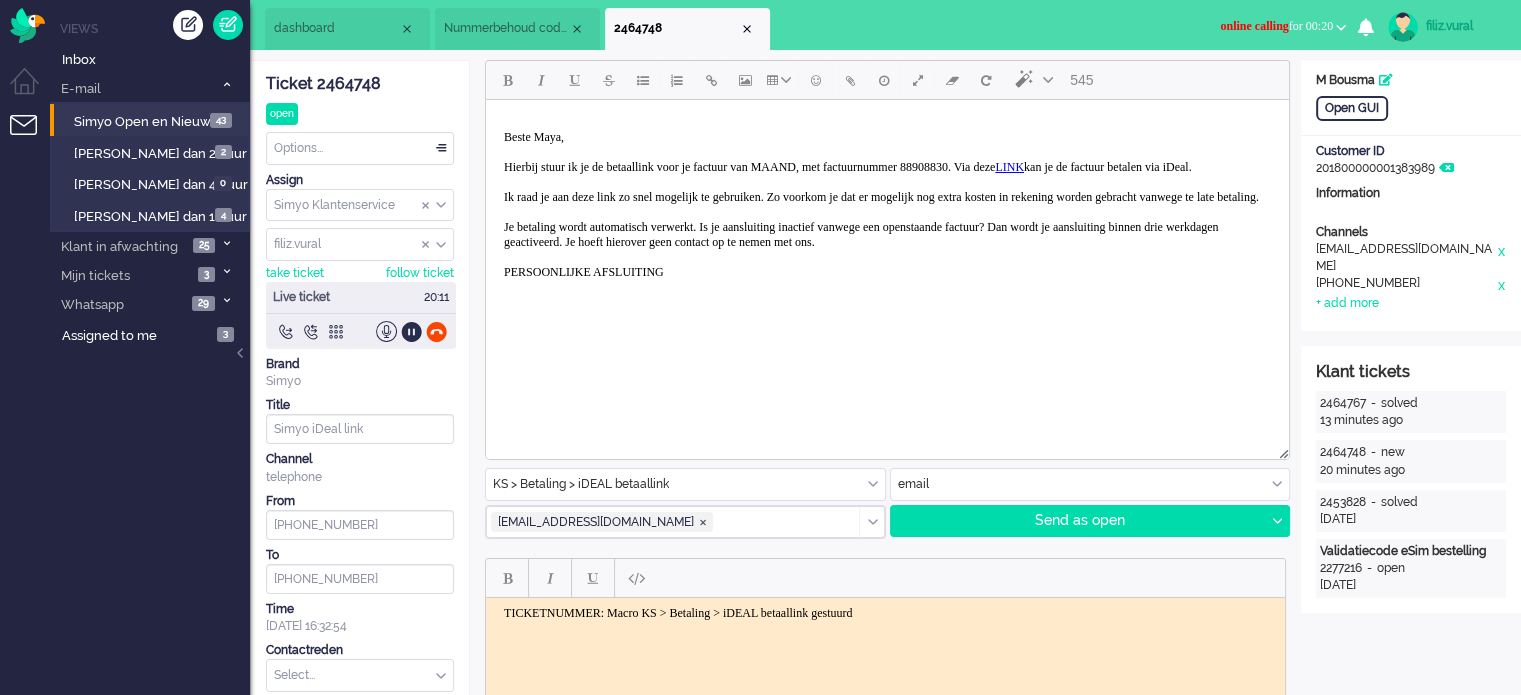 click on "Beste Maya,  Hierbij stuur ik je de betaallink voor je factuur van MAAND, met factuurnummer 88908830. Via deze  LINK  kan je de factuur betalen via iDeal.  Ik raad je aan deze link zo snel mogelijk te gebruiken. Zo voorkom je dat er mogelijk nog extra kosten in rekening worden gebracht vanwege te late betaling.  Je betaling wordt automatisch verwerkt. Is je aansluiting inactief vanwege een openstaande factuur? Dan wordt je aansluiting binnen drie werkdagen geactiveerd. Je hoeft hierover geen contact op te nemen met ons.  PERSOONLIJKE AFSLUITING" at bounding box center (887, 205) 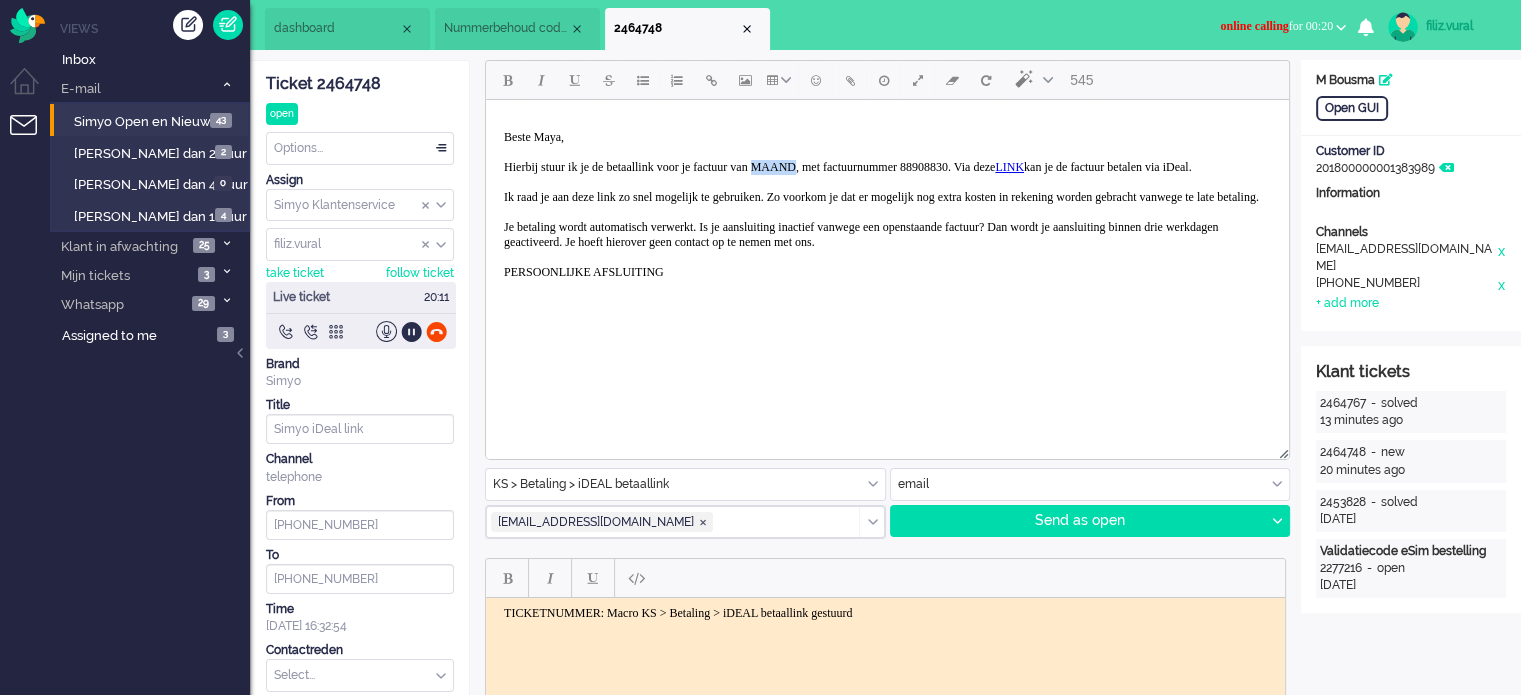click on "Beste Maya,  Hierbij stuur ik je de betaallink voor je factuur van MAAND, met factuurnummer 88908830. Via deze  LINK  kan je de factuur betalen via iDeal.  Ik raad je aan deze link zo snel mogelijk te gebruiken. Zo voorkom je dat er mogelijk nog extra kosten in rekening worden gebracht vanwege te late betaling.  Je betaling wordt automatisch verwerkt. Is je aansluiting inactief vanwege een openstaande factuur? Dan wordt je aansluiting binnen drie werkdagen geactiveerd. Je hoeft hierover geen contact op te nemen met ons.  PERSOONLIJKE AFSLUITING" at bounding box center (887, 205) 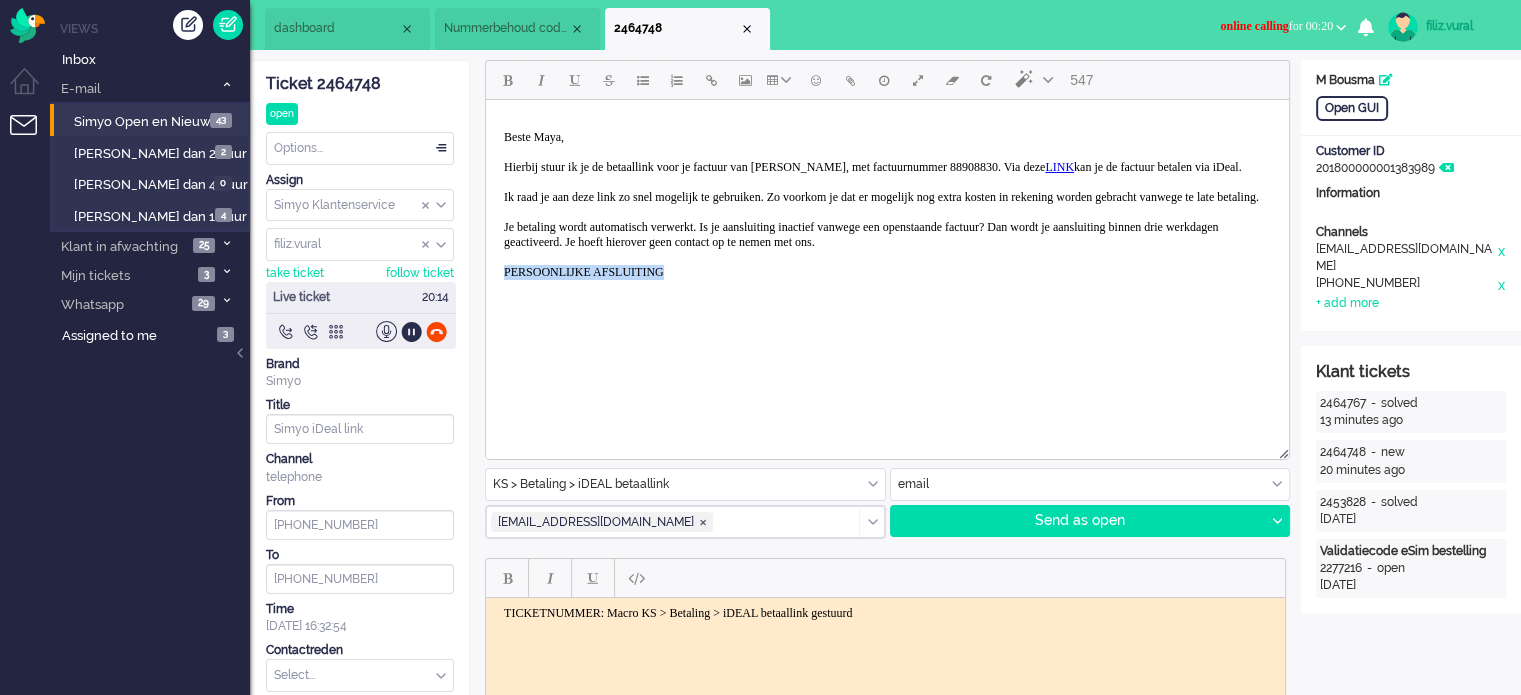 drag, startPoint x: 684, startPoint y: 294, endPoint x: 503, endPoint y: 291, distance: 181.02486 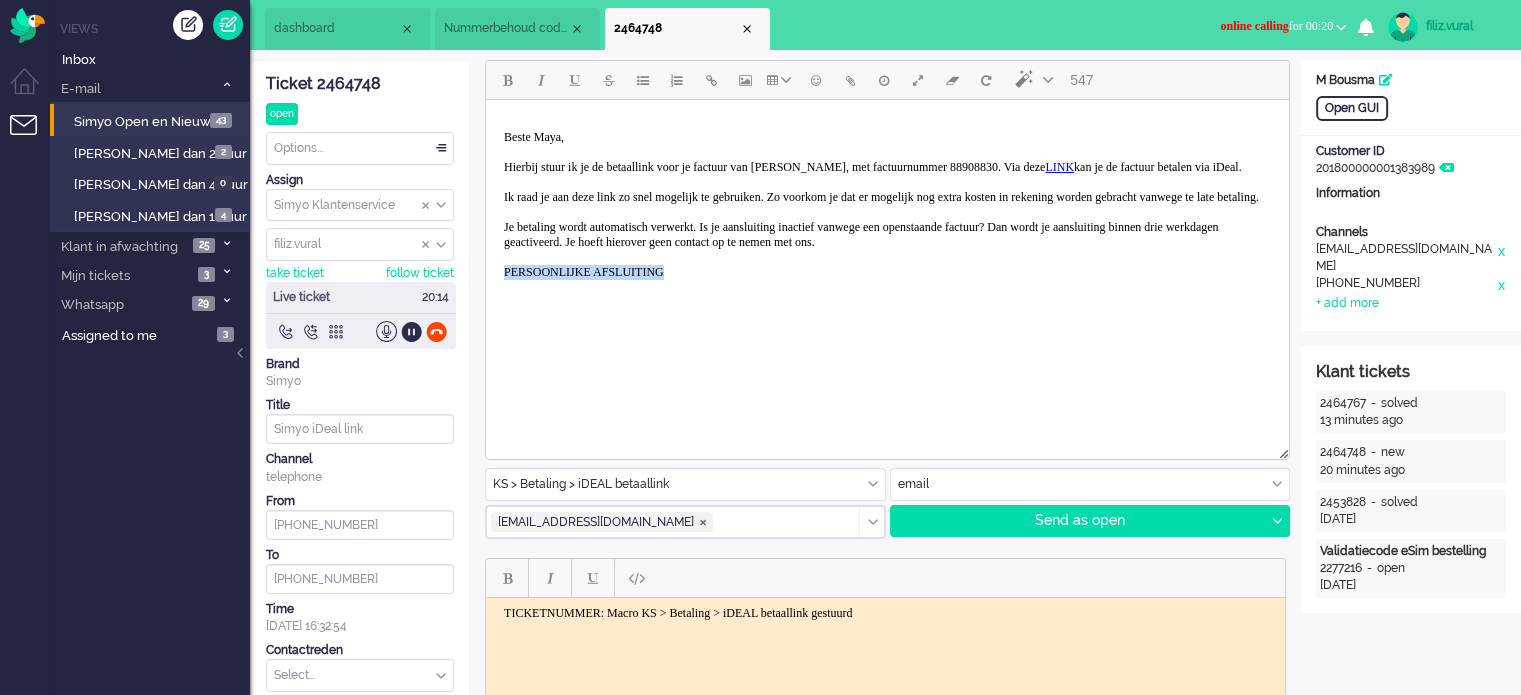 click on "Beste Maya,  Hierbij stuur ik je de betaallink voor je factuur van [PERSON_NAME], met factuurnummer 88908830. Via deze  LINK  kan je de factuur betalen via iDeal.  Ik raad je aan deze link zo snel mogelijk te gebruiken. Zo voorkom je dat er mogelijk nog extra kosten in rekening worden gebracht vanwege te late betaling.  Je betaling wordt automatisch verwerkt. Is je aansluiting inactief vanwege een openstaande factuur? Dan wordt je aansluiting binnen drie werkdagen geactiveerd. Je hoeft hierover geen contact op te nemen met ons.  PERSOONLIJKE AFSLUITING" at bounding box center (887, 205) 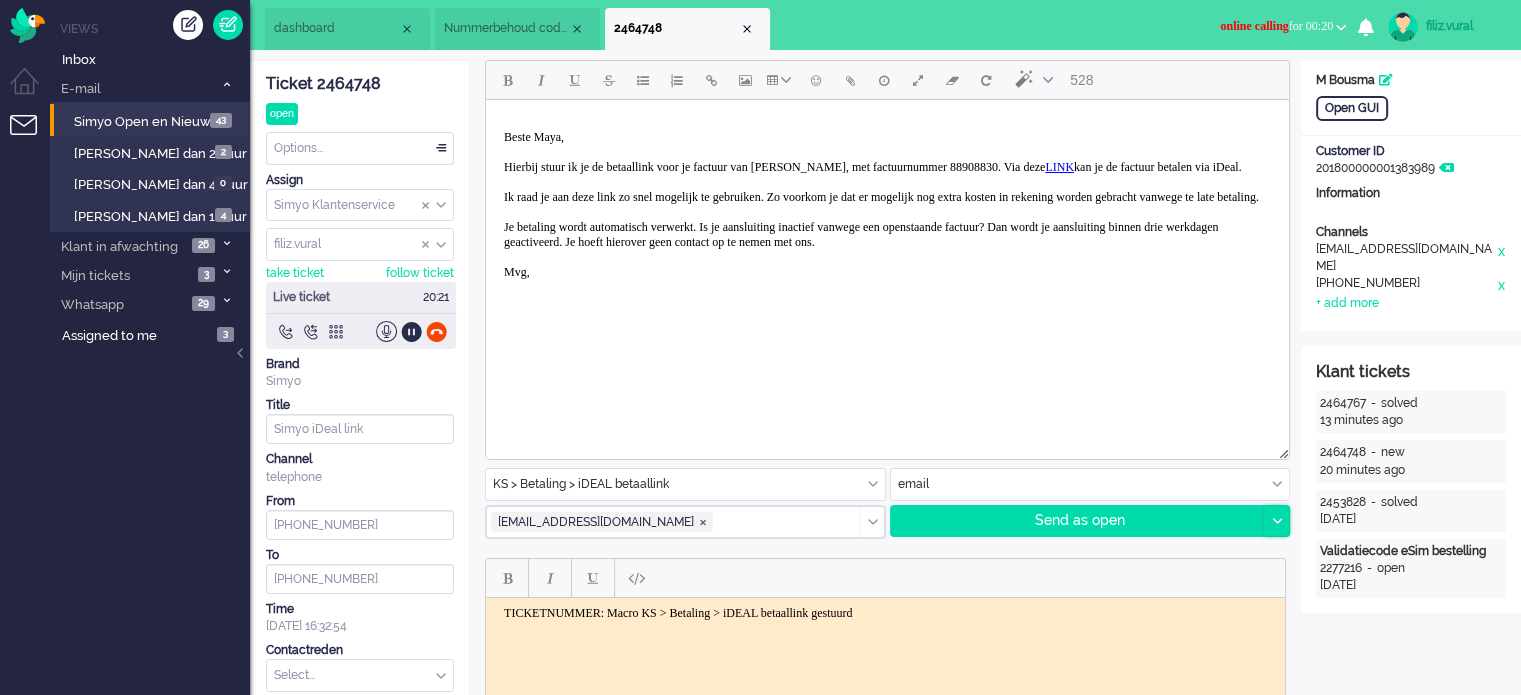 click at bounding box center (1276, 521) 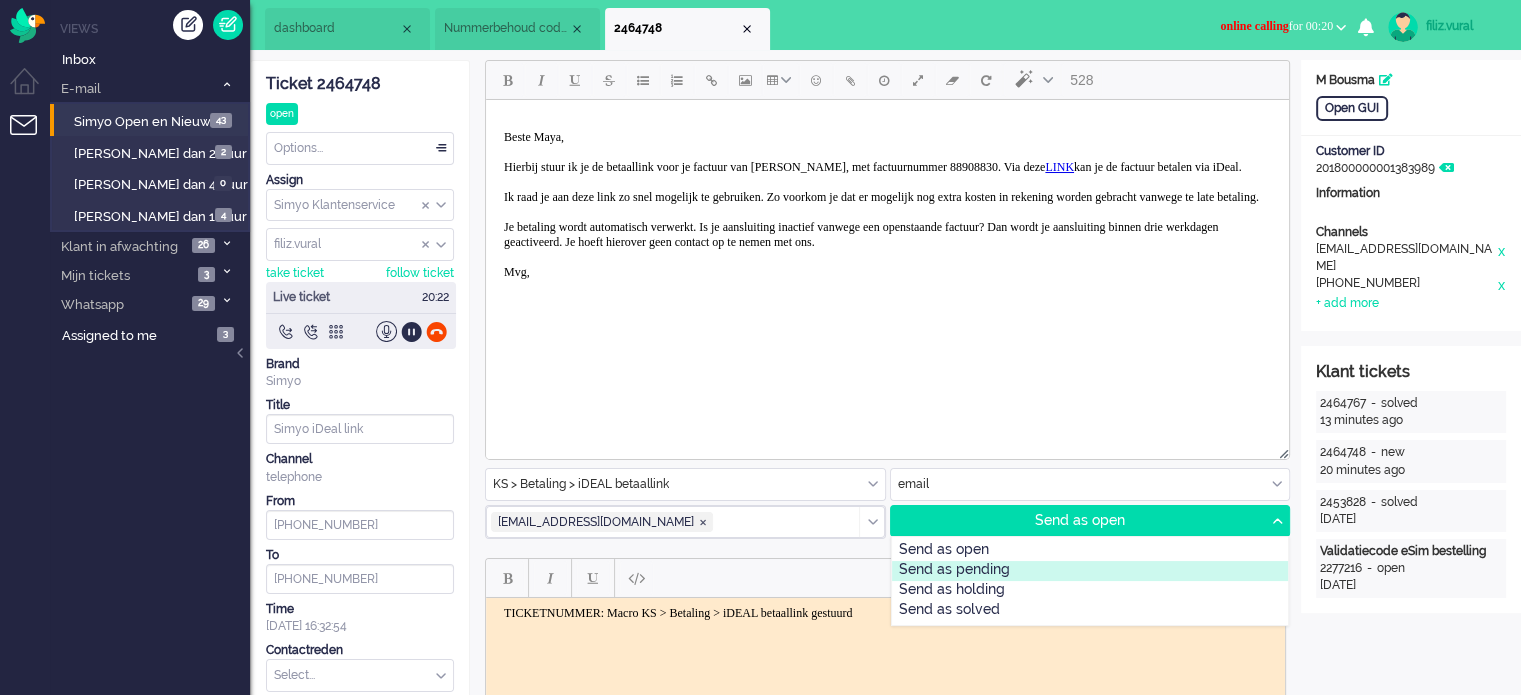 click on "Send as pending" at bounding box center (1090, 571) 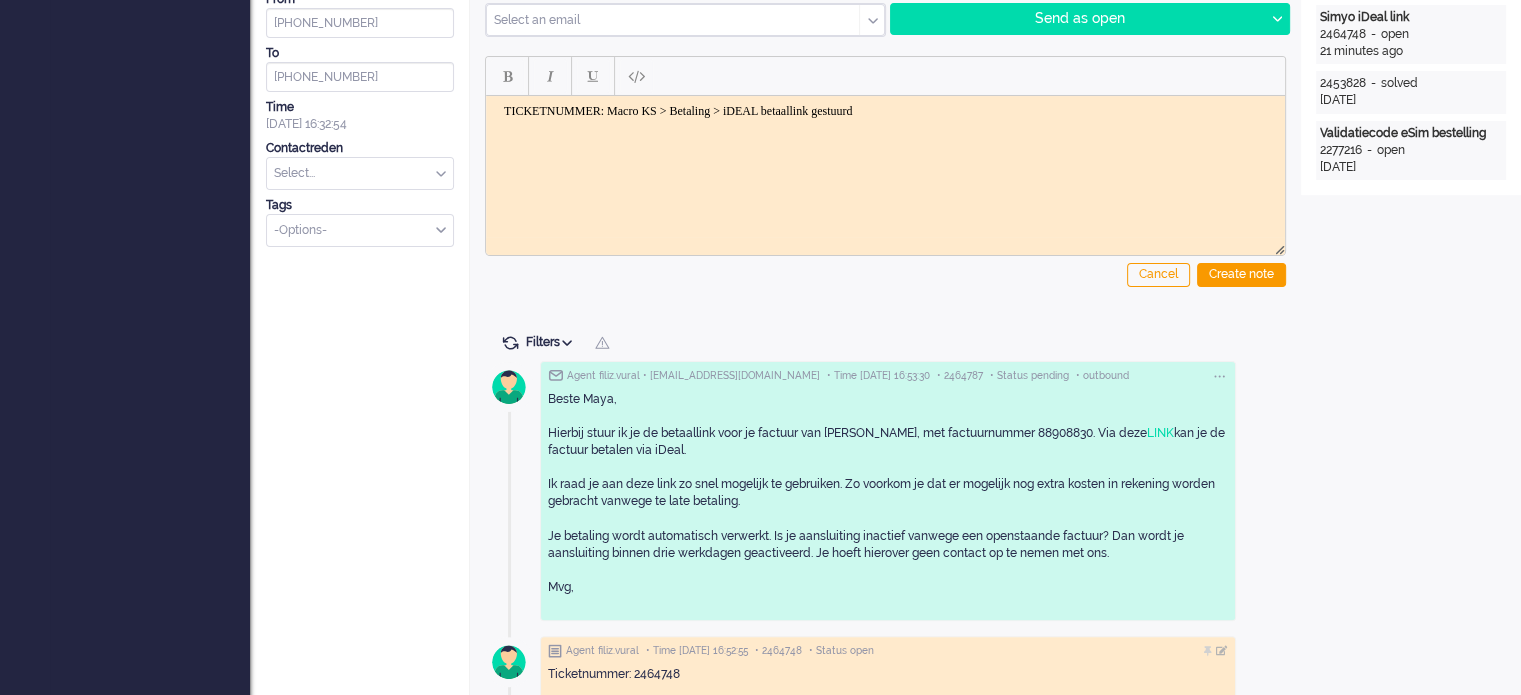 scroll, scrollTop: 500, scrollLeft: 0, axis: vertical 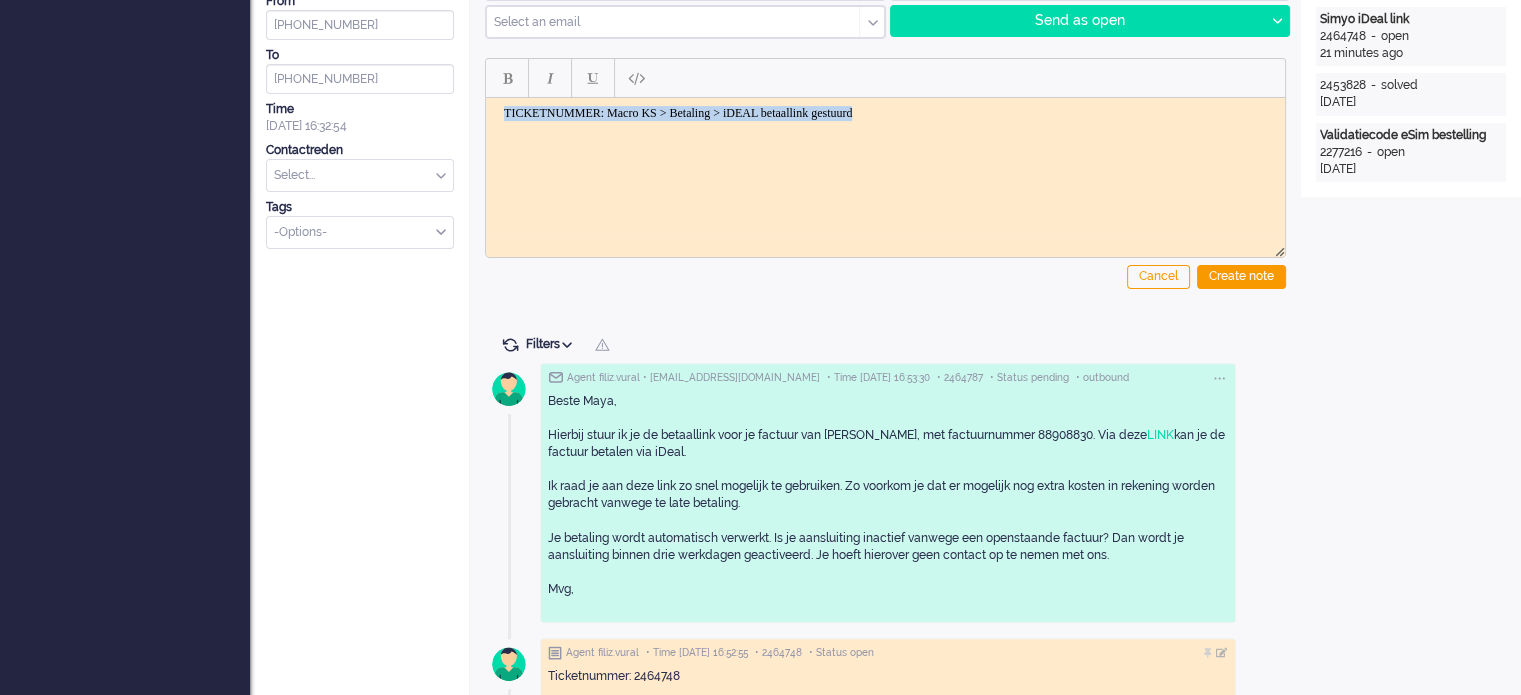 drag, startPoint x: 924, startPoint y: 109, endPoint x: 838, endPoint y: 242, distance: 158.38245 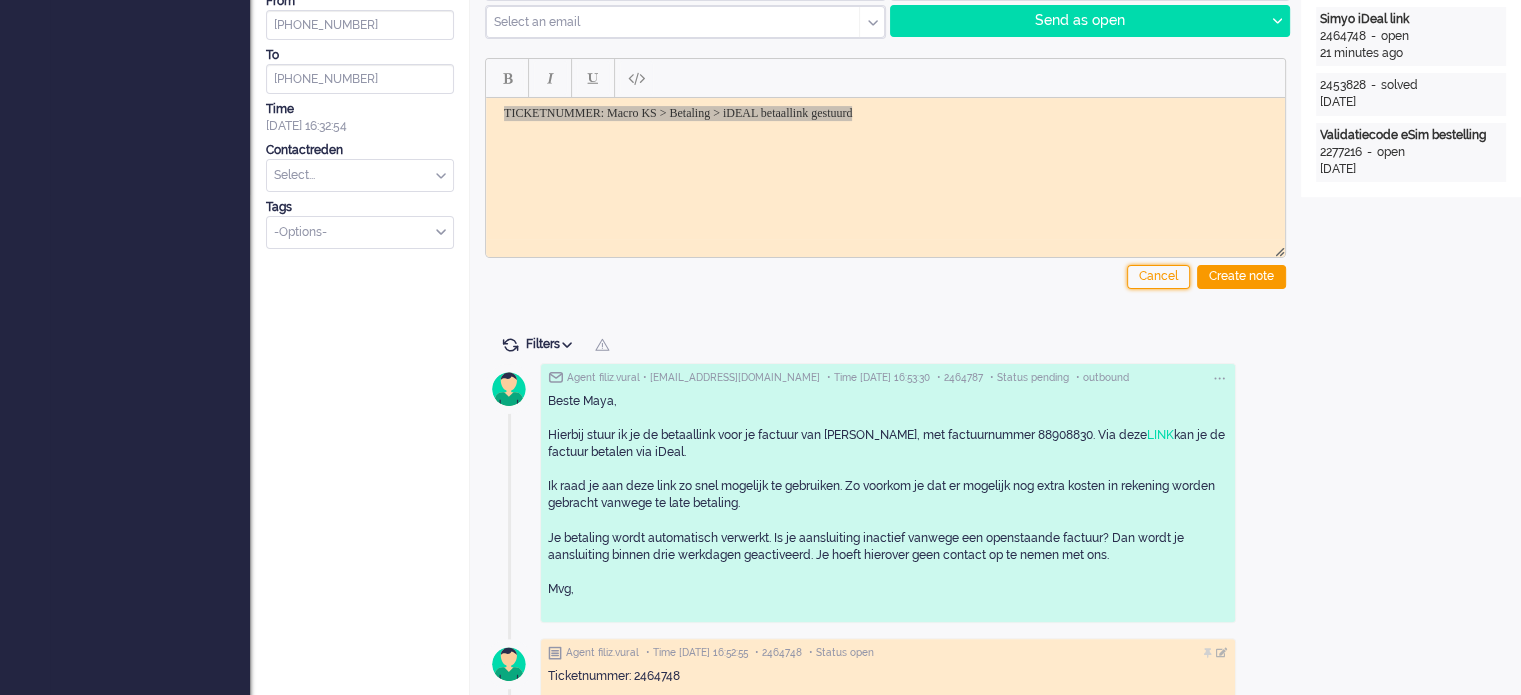 click on "Cancel" at bounding box center (1158, 277) 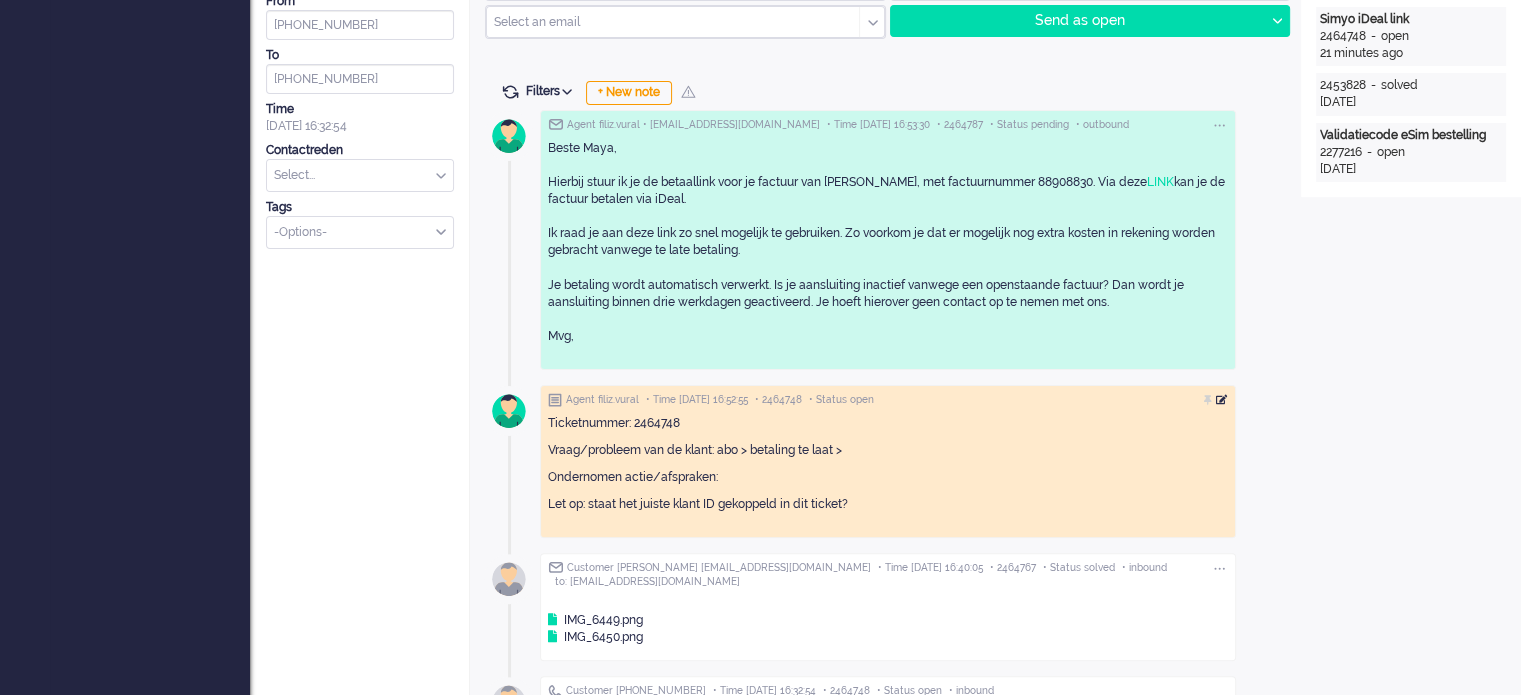 click at bounding box center [1222, 400] 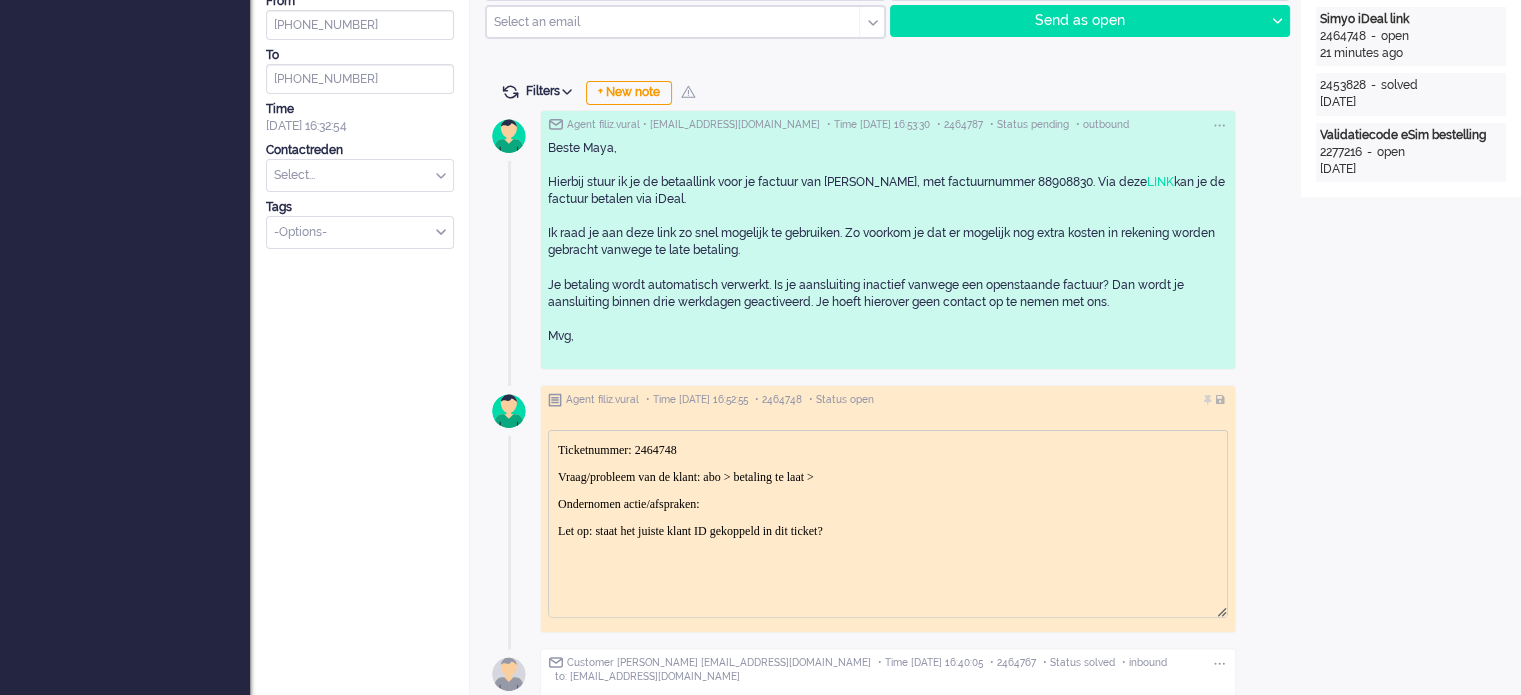 scroll, scrollTop: 0, scrollLeft: 0, axis: both 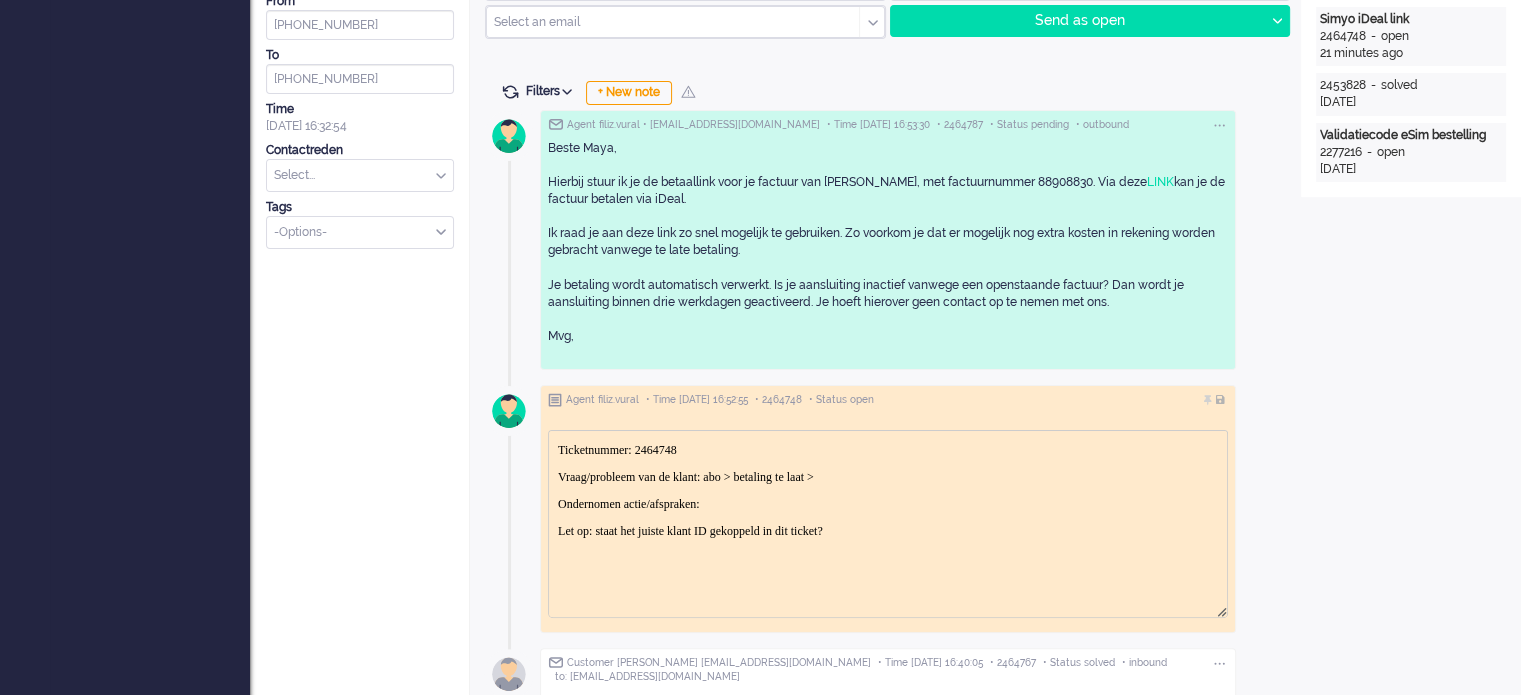 drag, startPoint x: 558, startPoint y: 495, endPoint x: 909, endPoint y: 514, distance: 351.51385 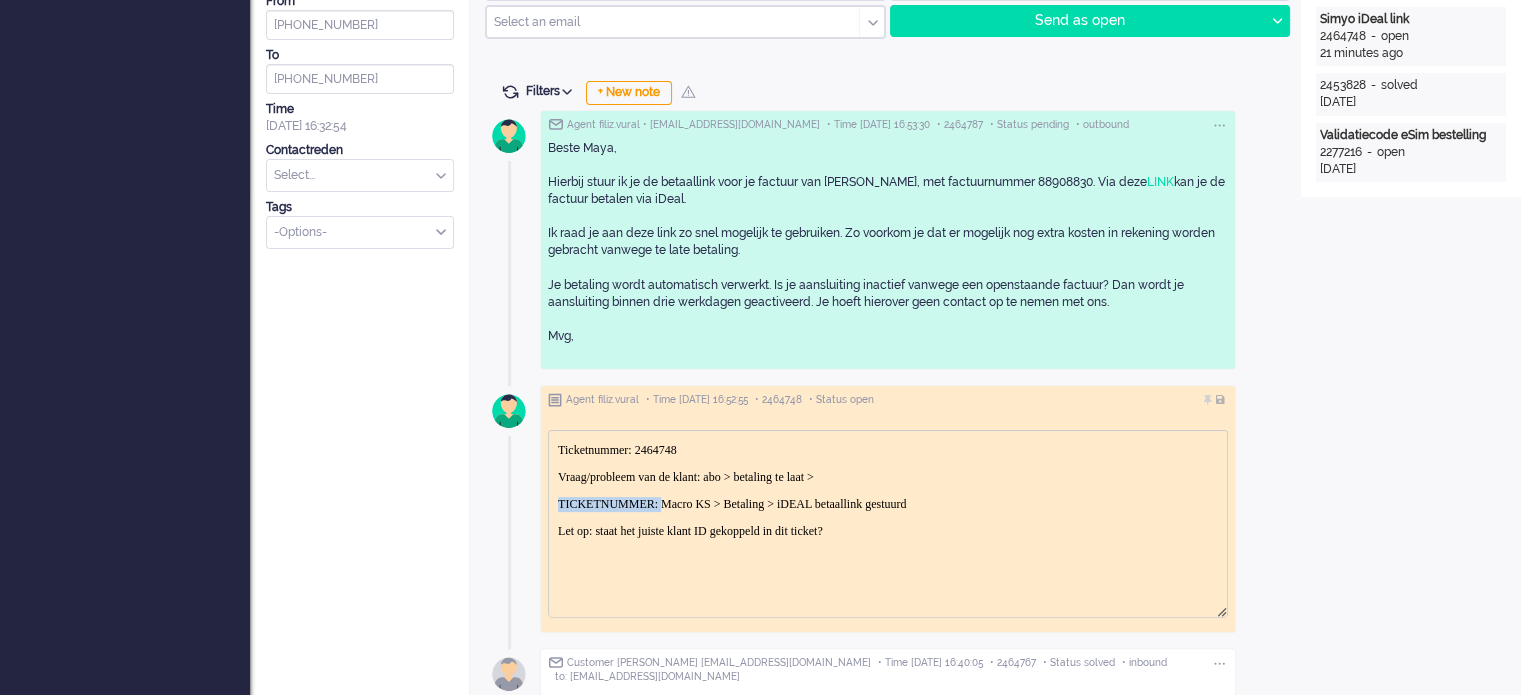 drag, startPoint x: 670, startPoint y: 498, endPoint x: 477, endPoint y: 503, distance: 193.06476 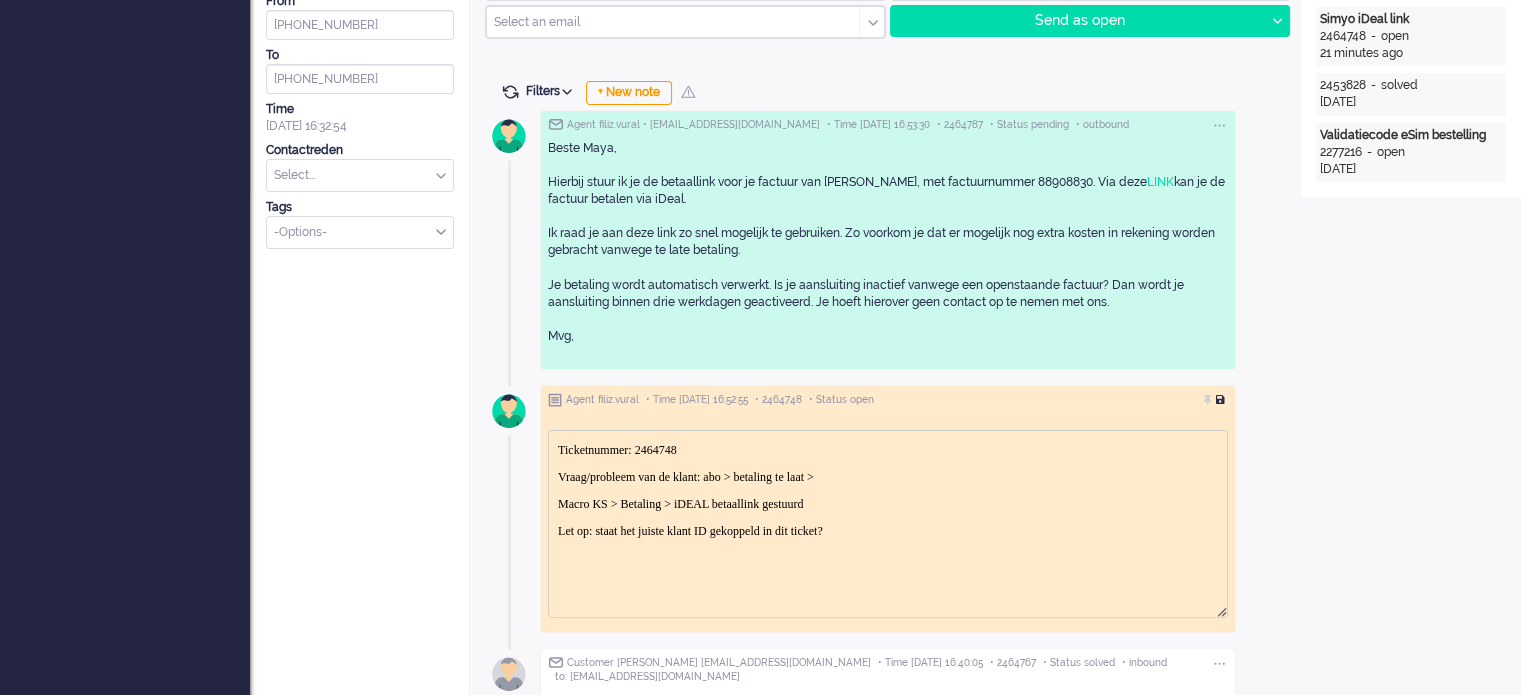 click at bounding box center (1222, 400) 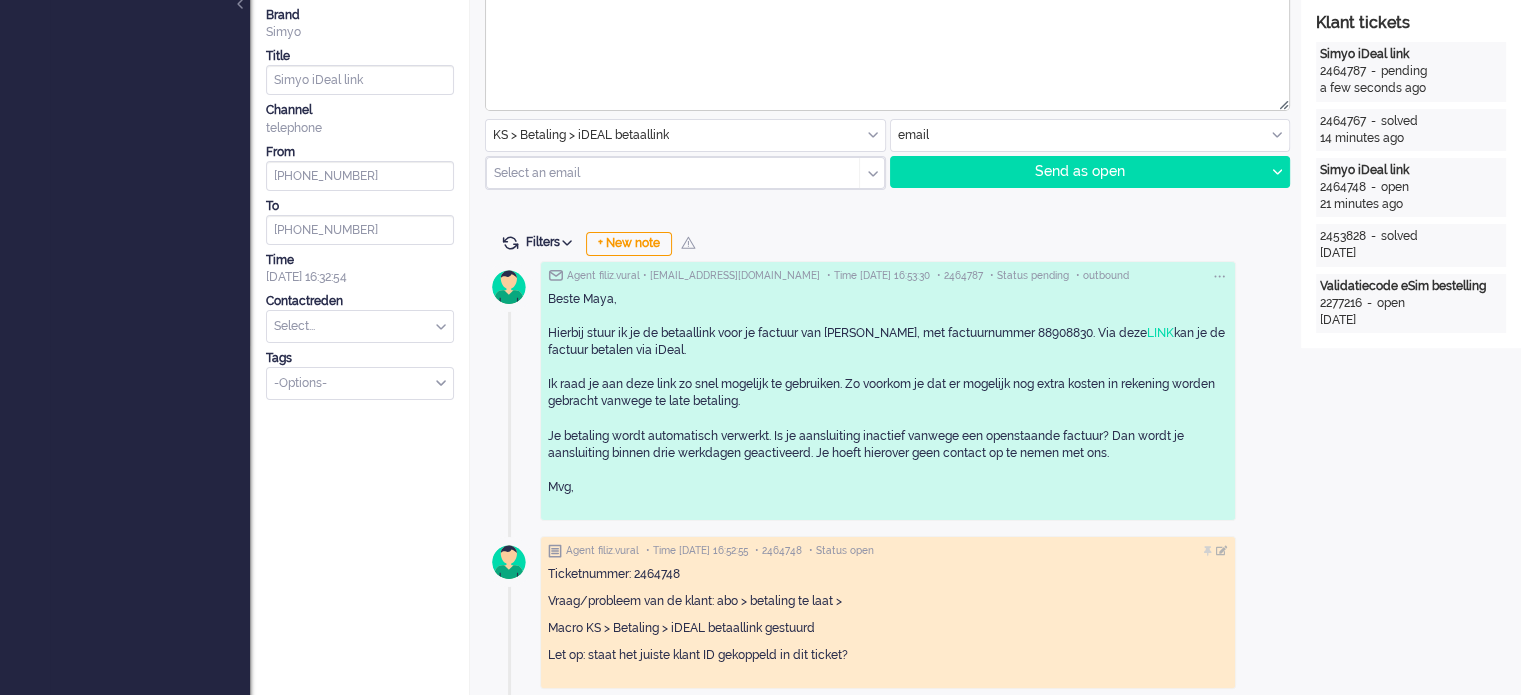 scroll, scrollTop: 0, scrollLeft: 0, axis: both 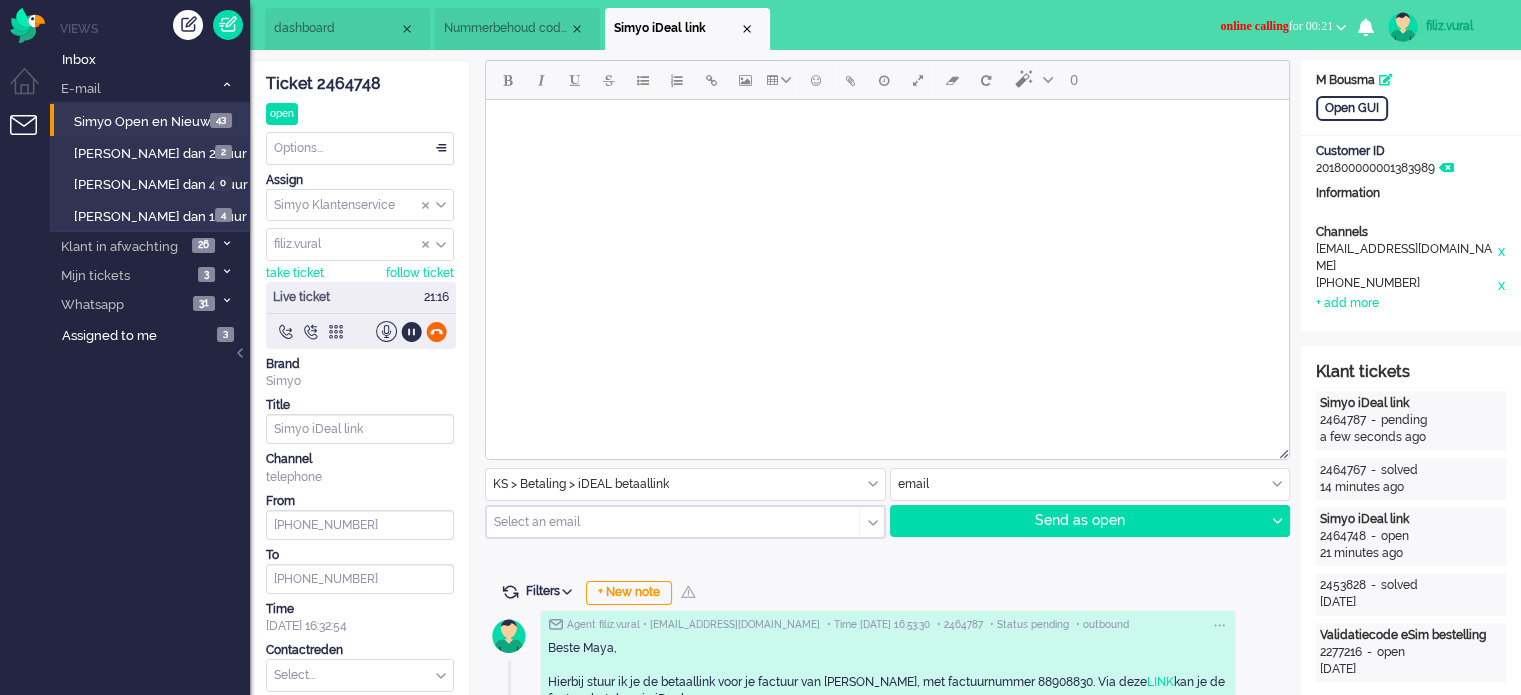 click 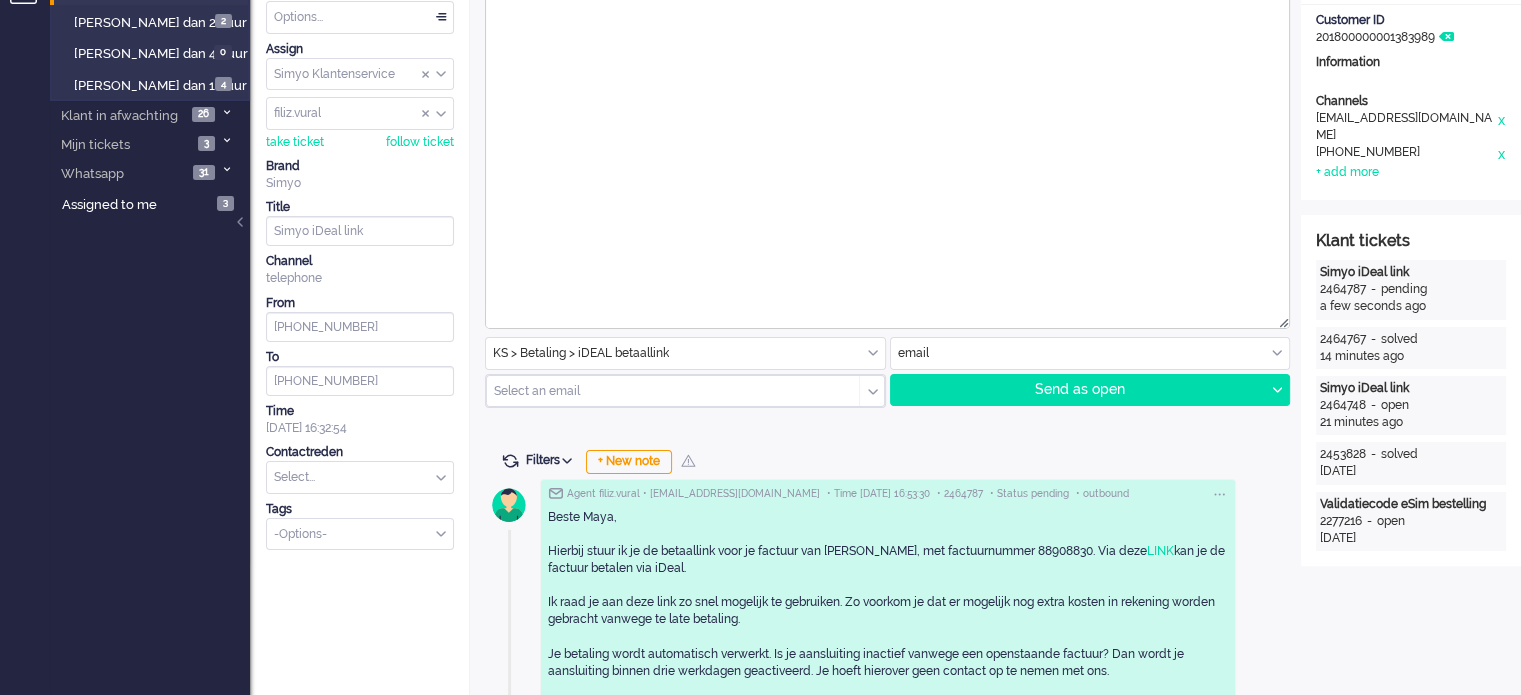 scroll, scrollTop: 400, scrollLeft: 0, axis: vertical 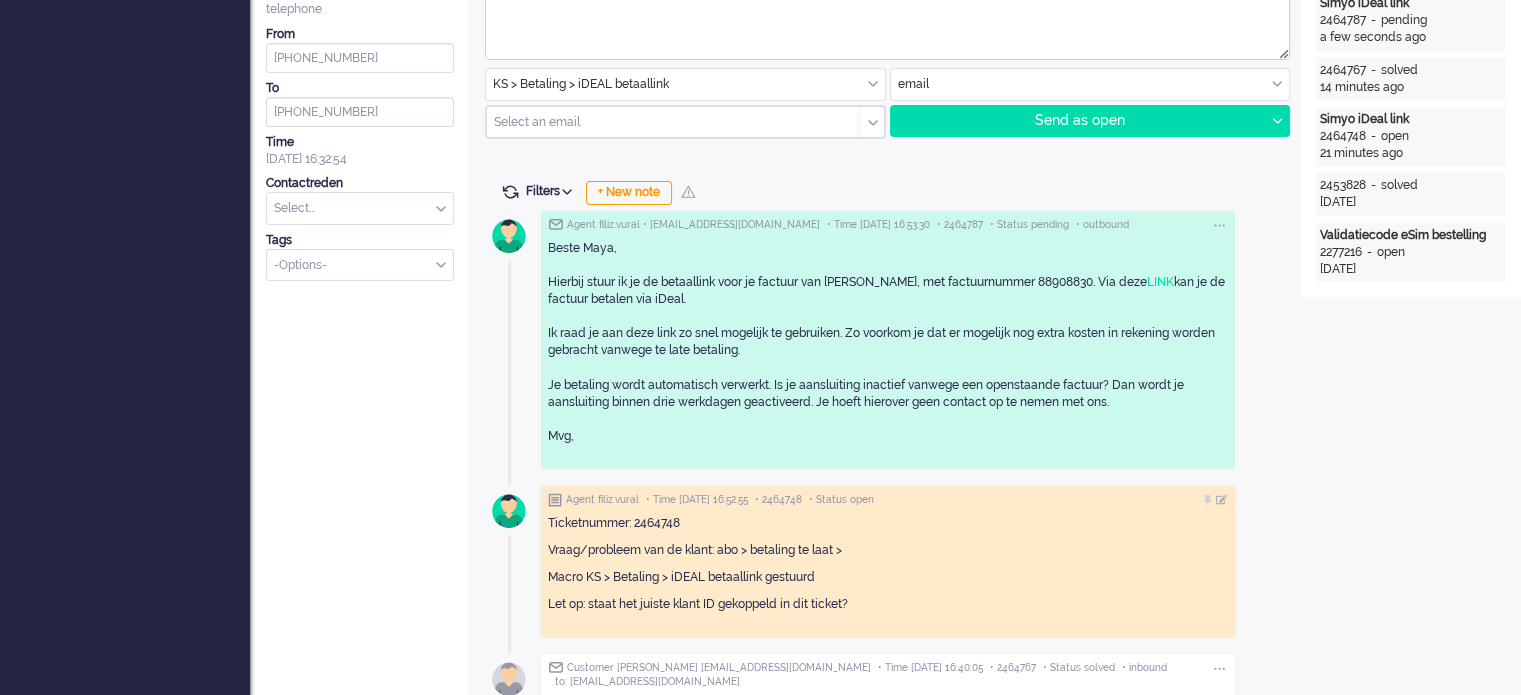 click at bounding box center (360, 208) 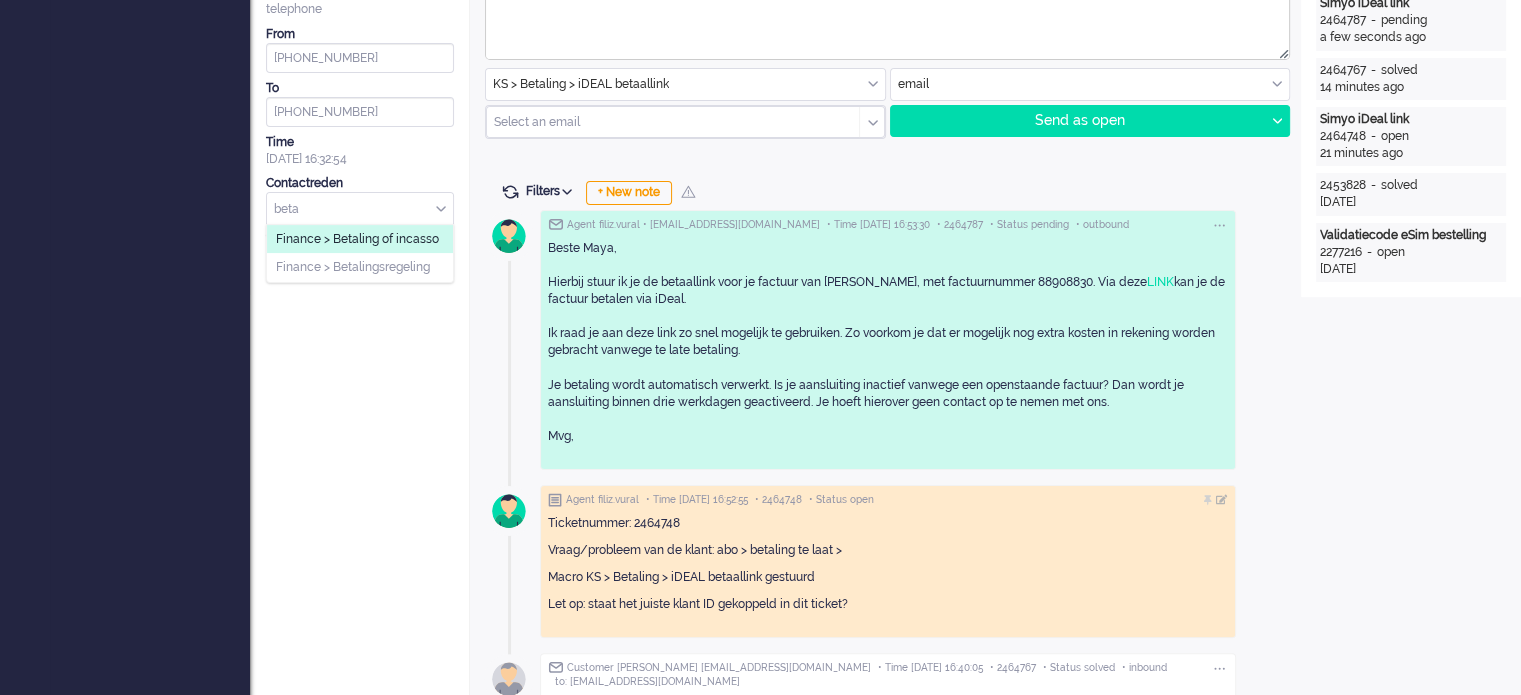 type on "beta" 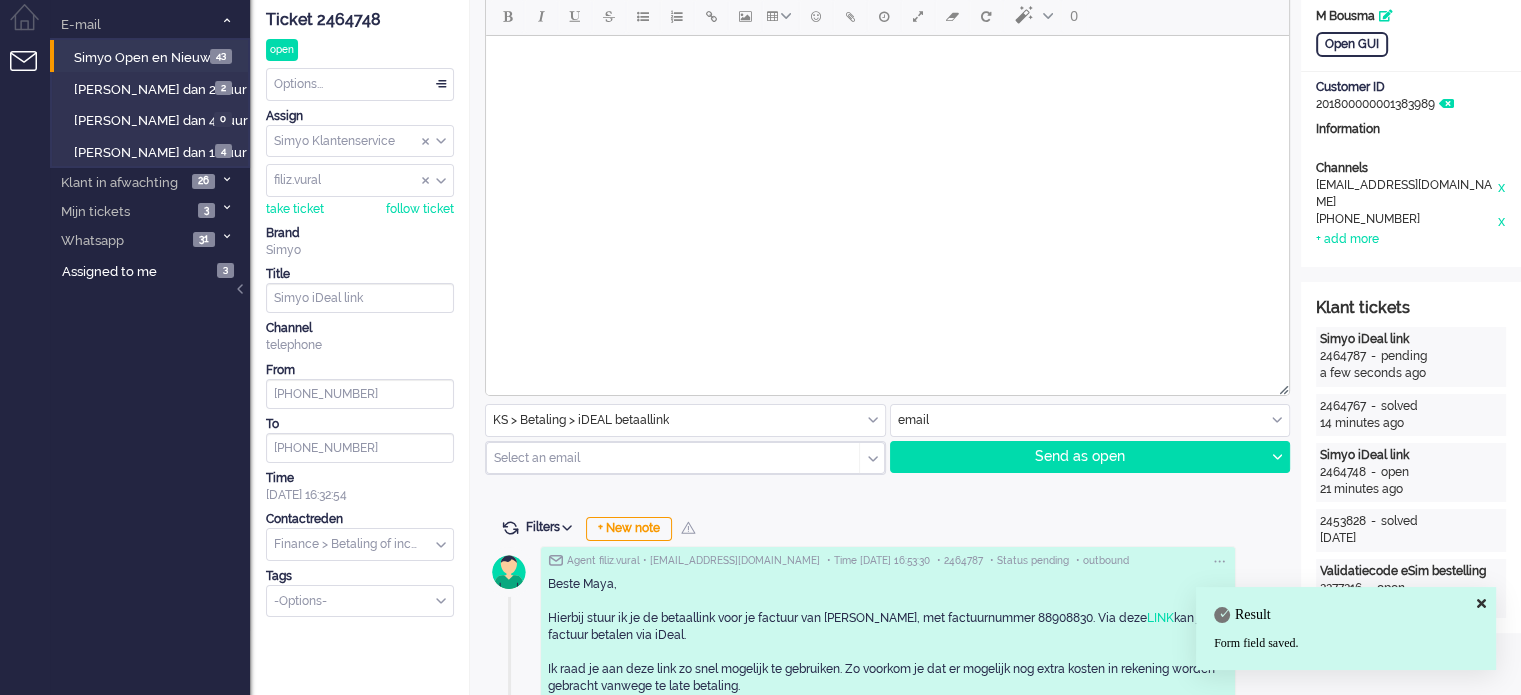 scroll, scrollTop: 0, scrollLeft: 0, axis: both 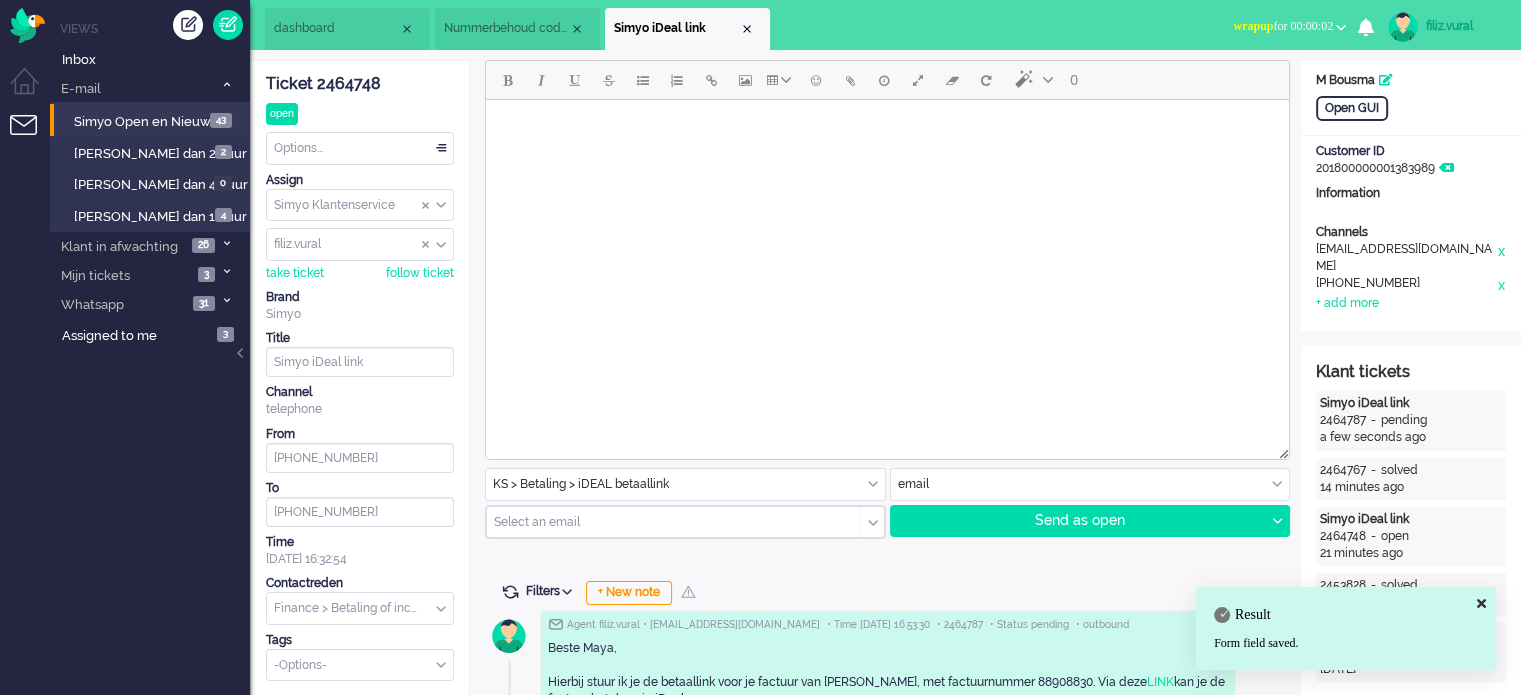 click on "Options..." at bounding box center [360, 148] 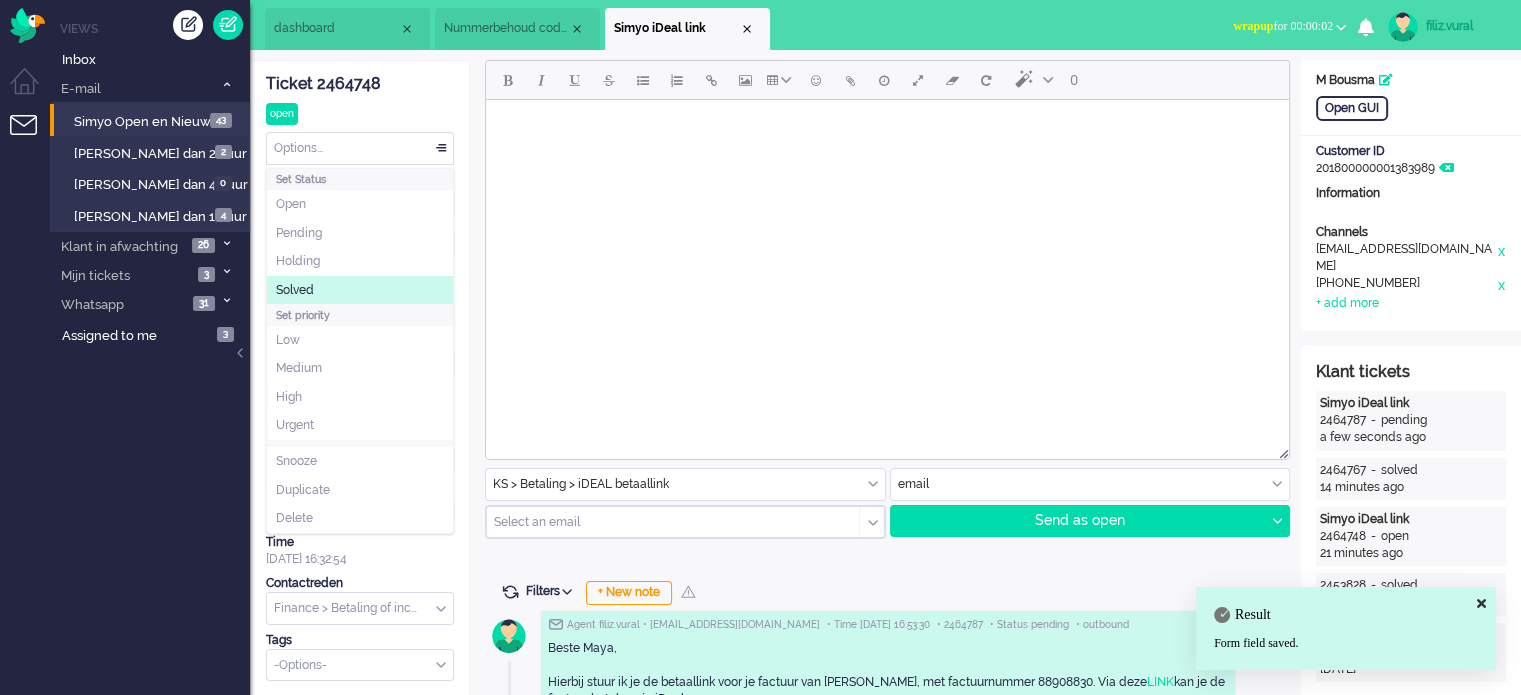 click on "Solved" 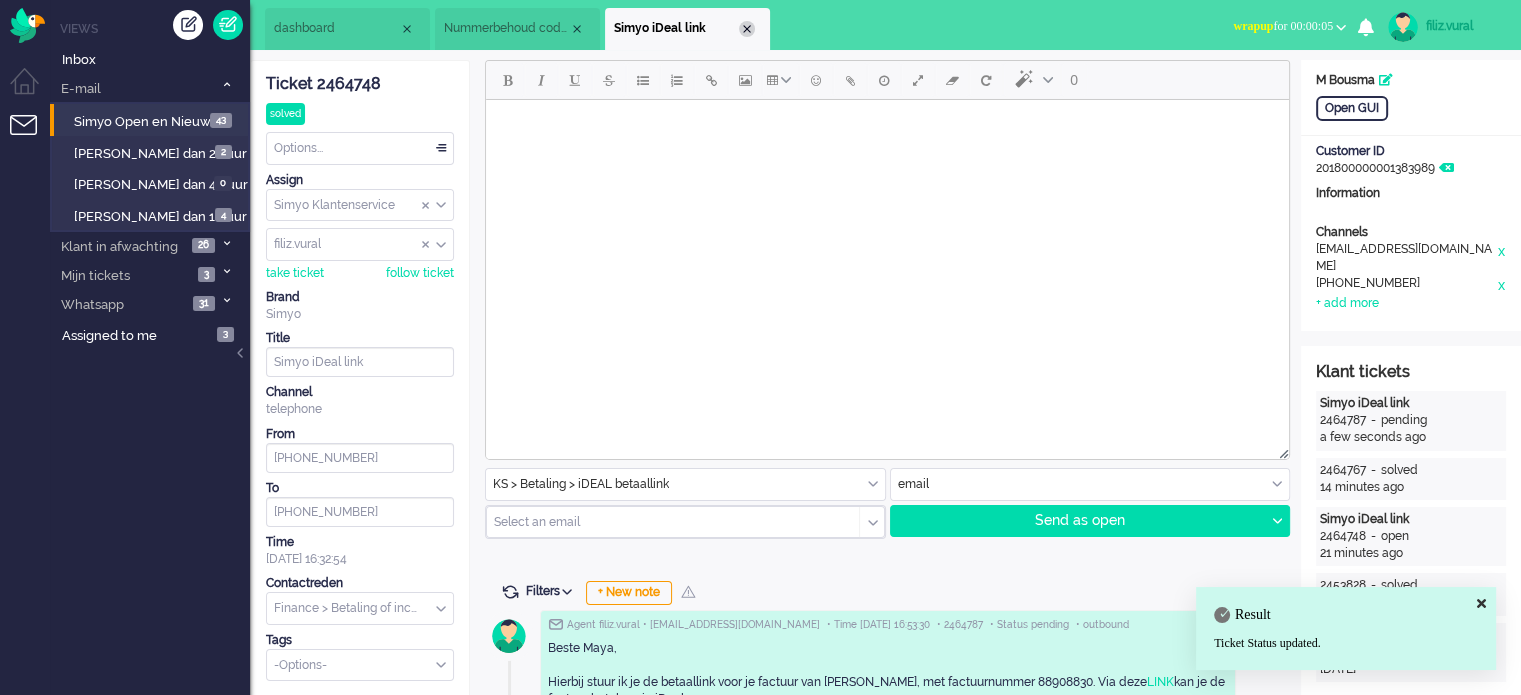 click at bounding box center [747, 29] 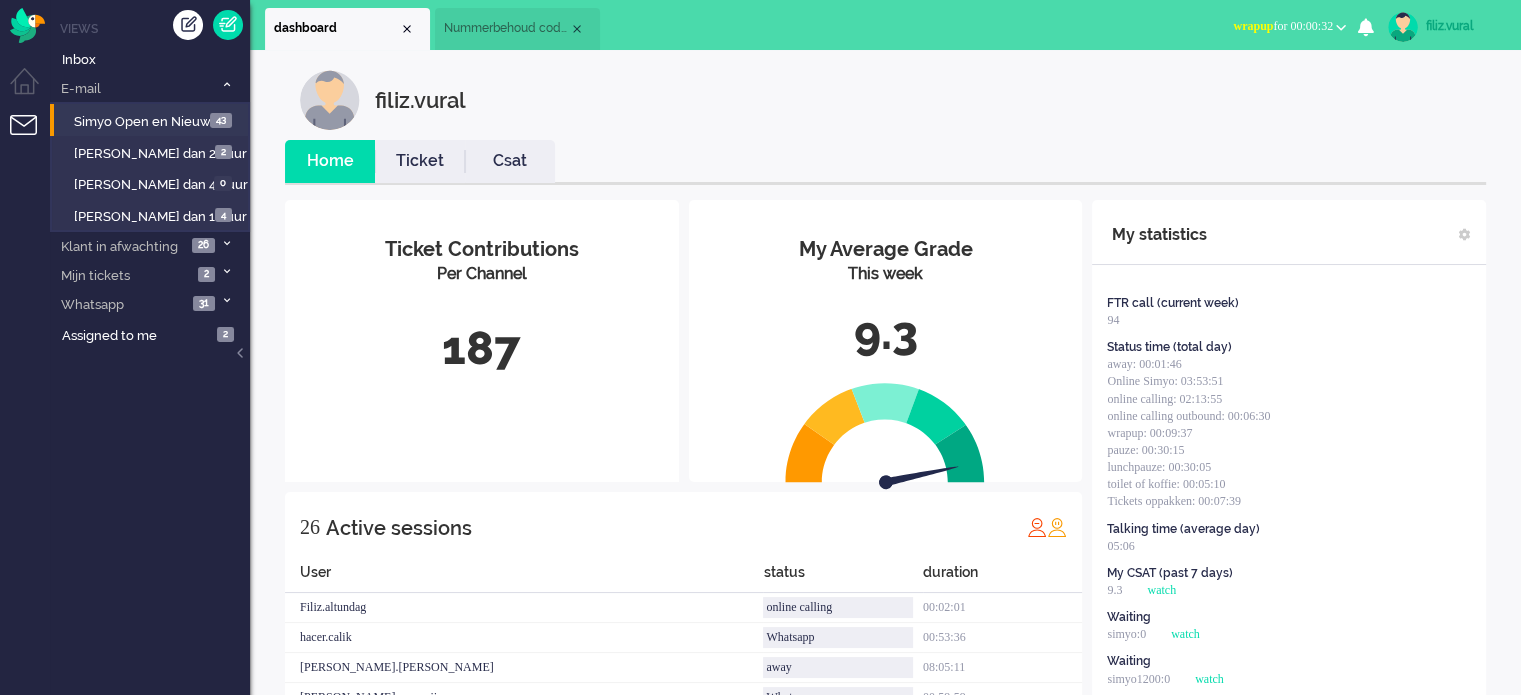 click on "wrapup" at bounding box center [1253, 26] 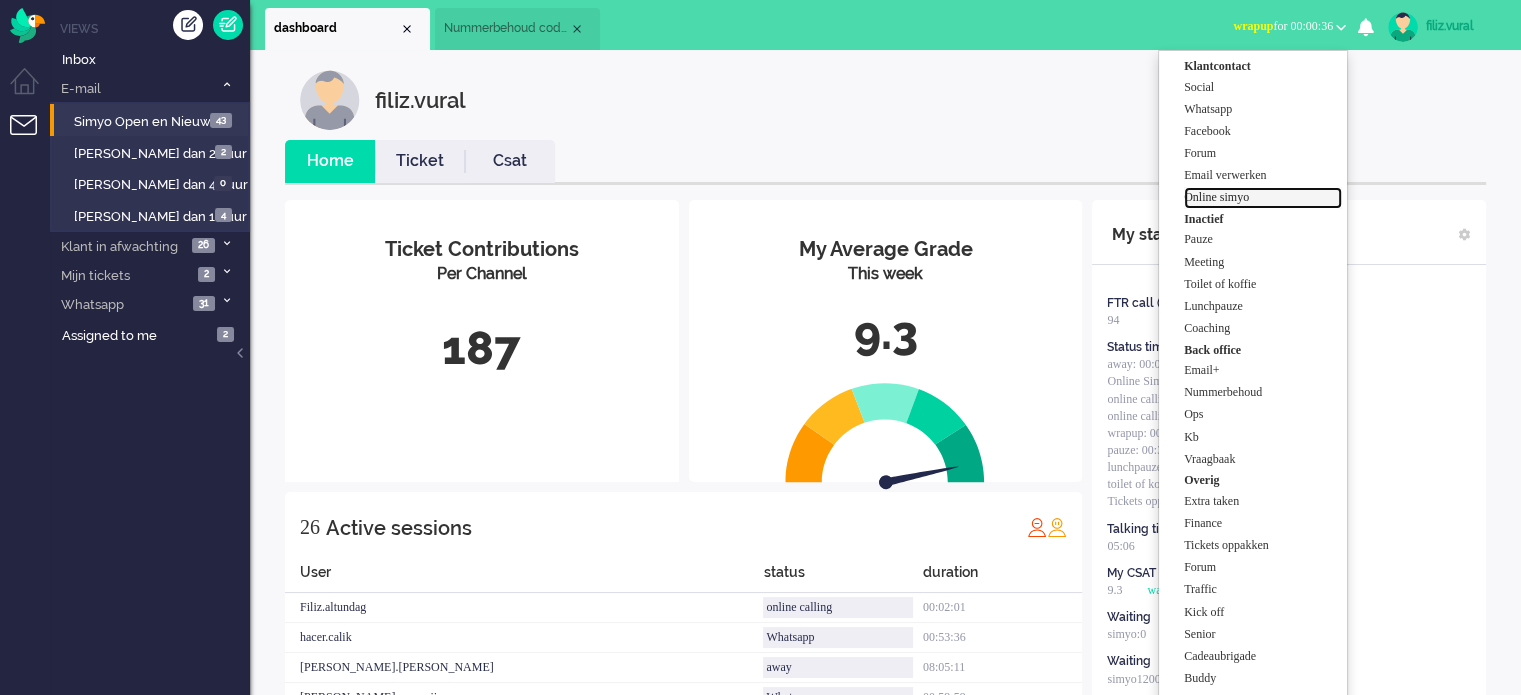 click on "Online simyo" at bounding box center [1263, 197] 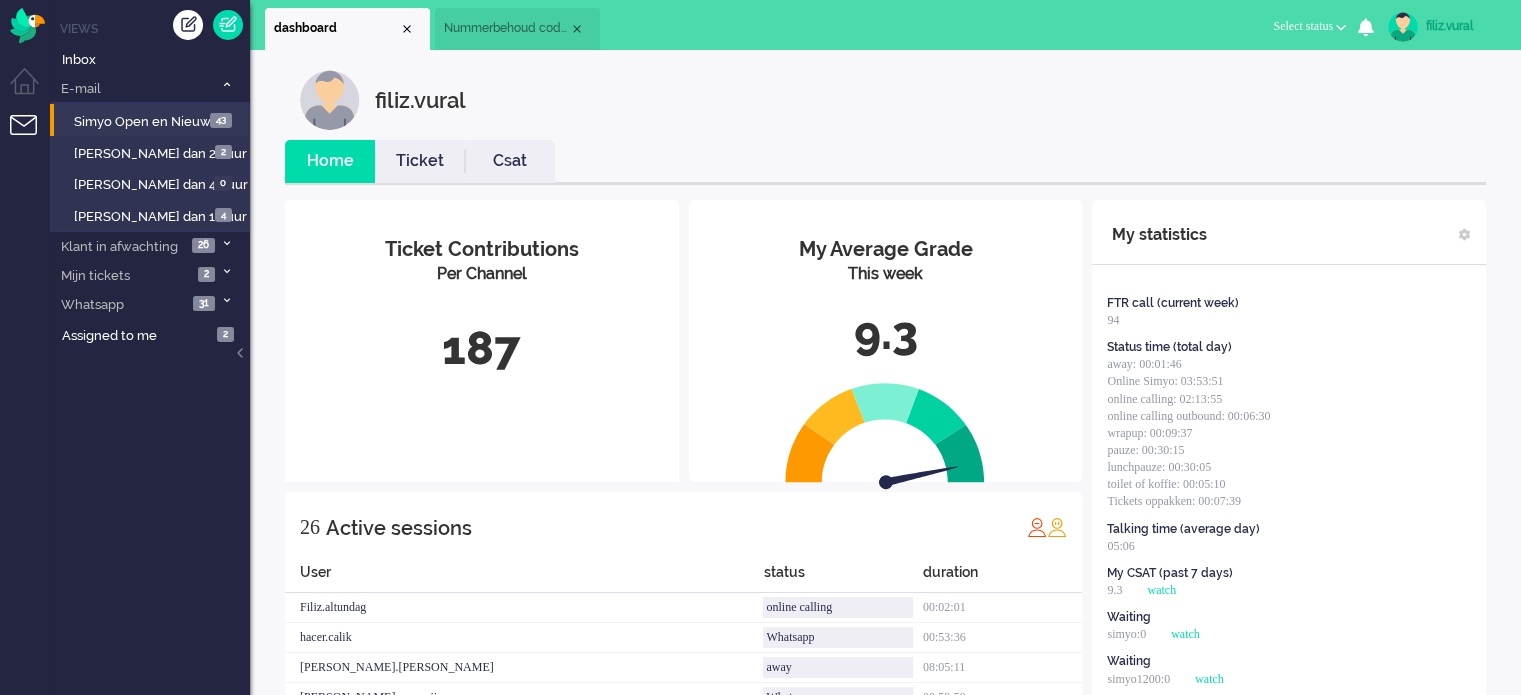 click on "Csat" at bounding box center [510, 161] 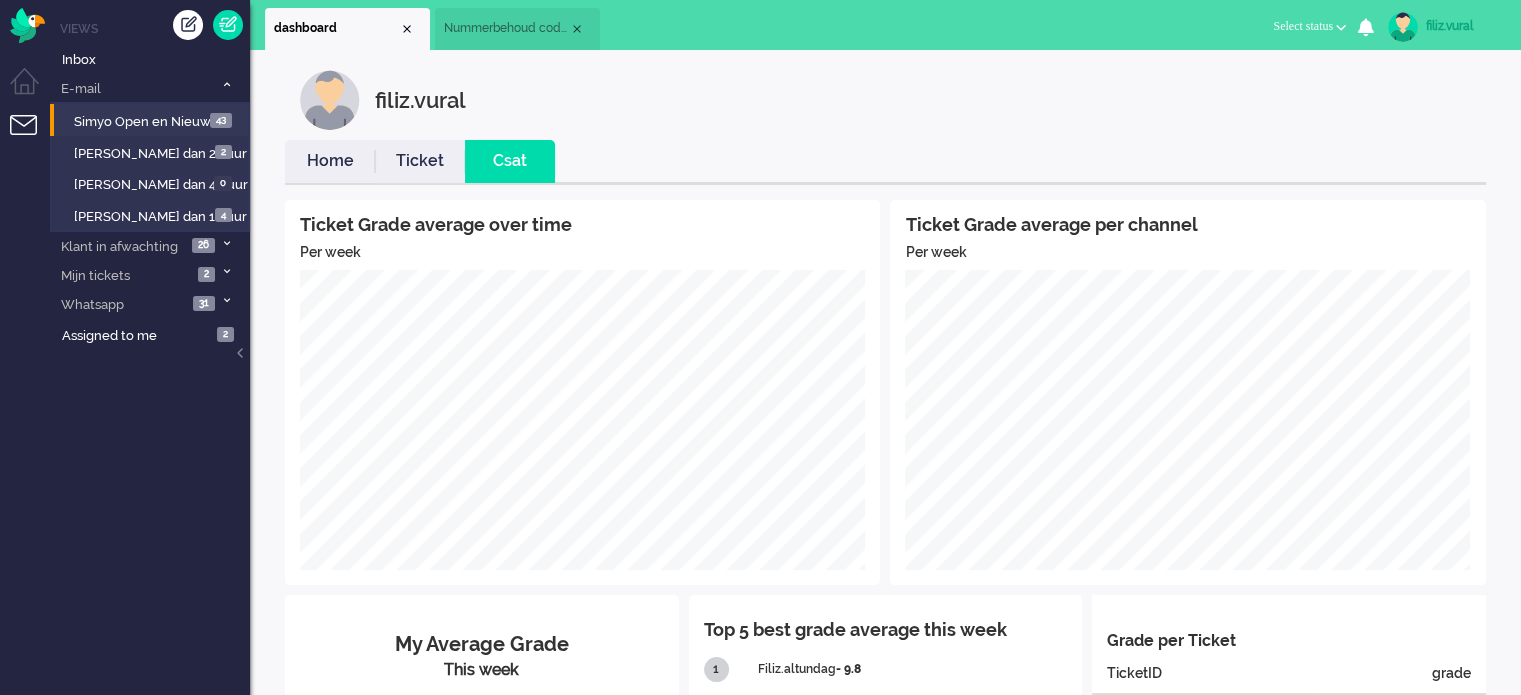 click on "Home" at bounding box center (330, 161) 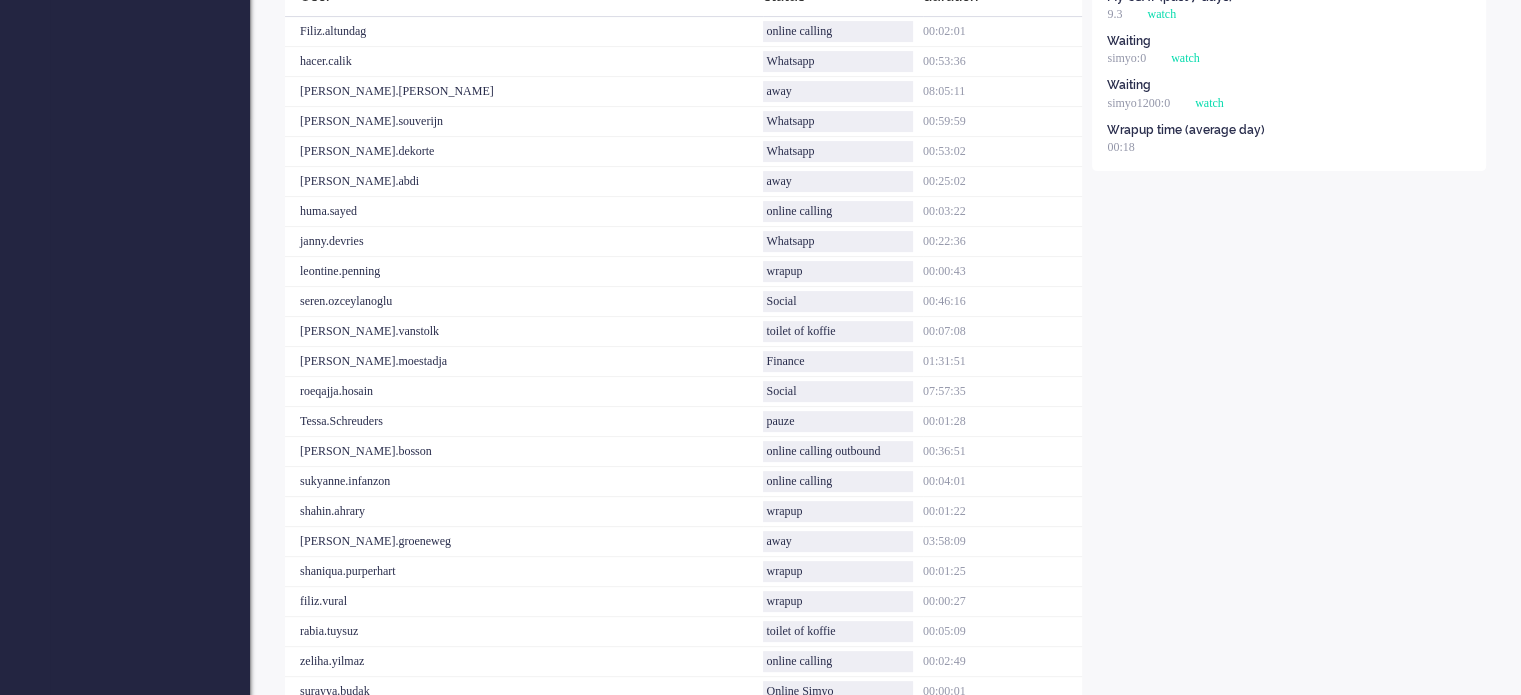 scroll, scrollTop: 700, scrollLeft: 0, axis: vertical 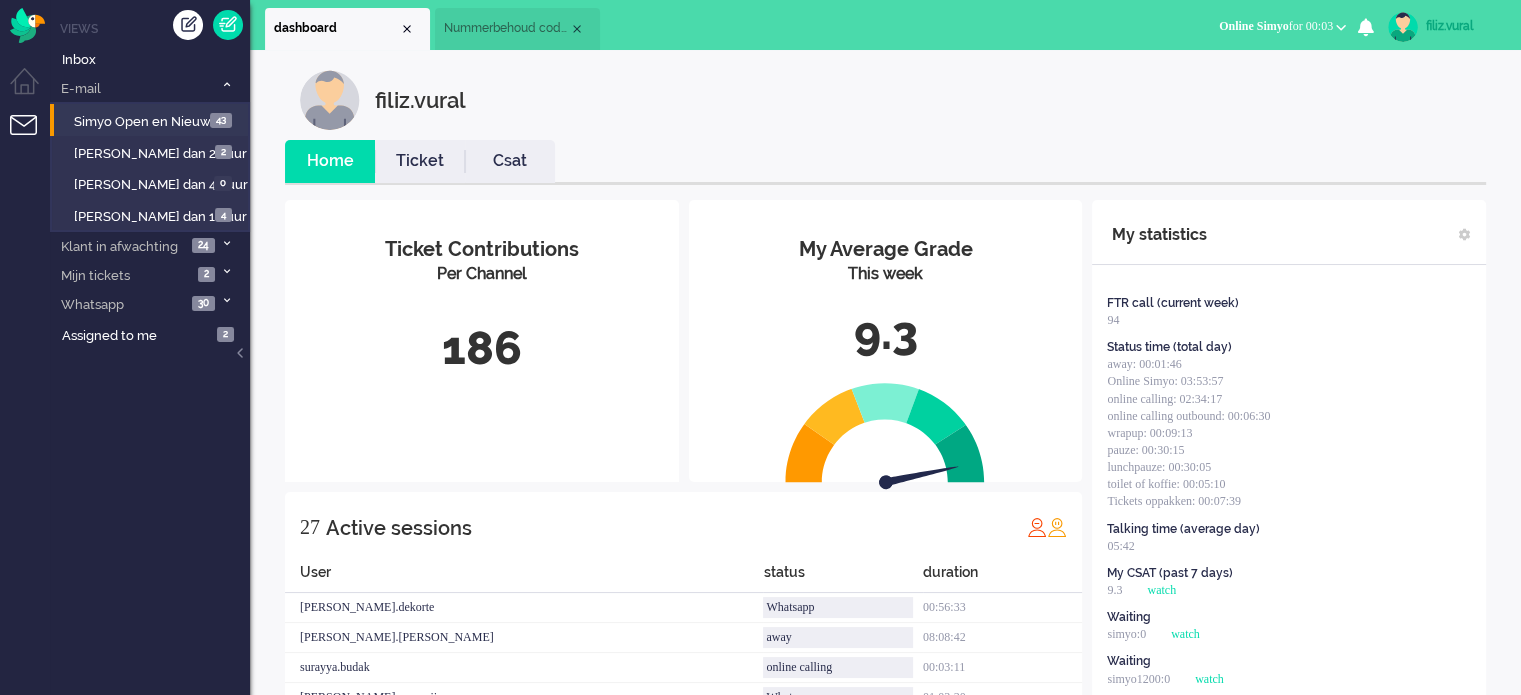 click on "Csat" at bounding box center [510, 161] 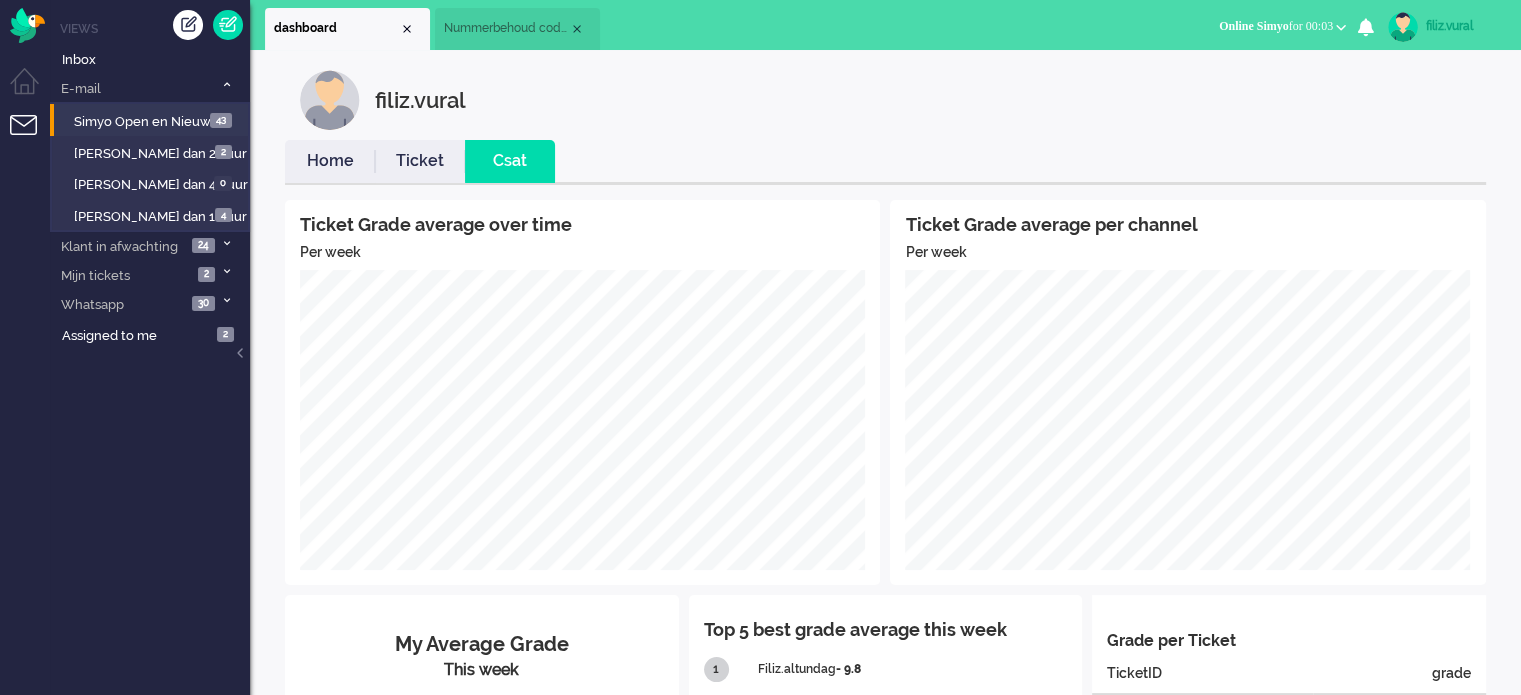 click on "Home" at bounding box center [330, 161] 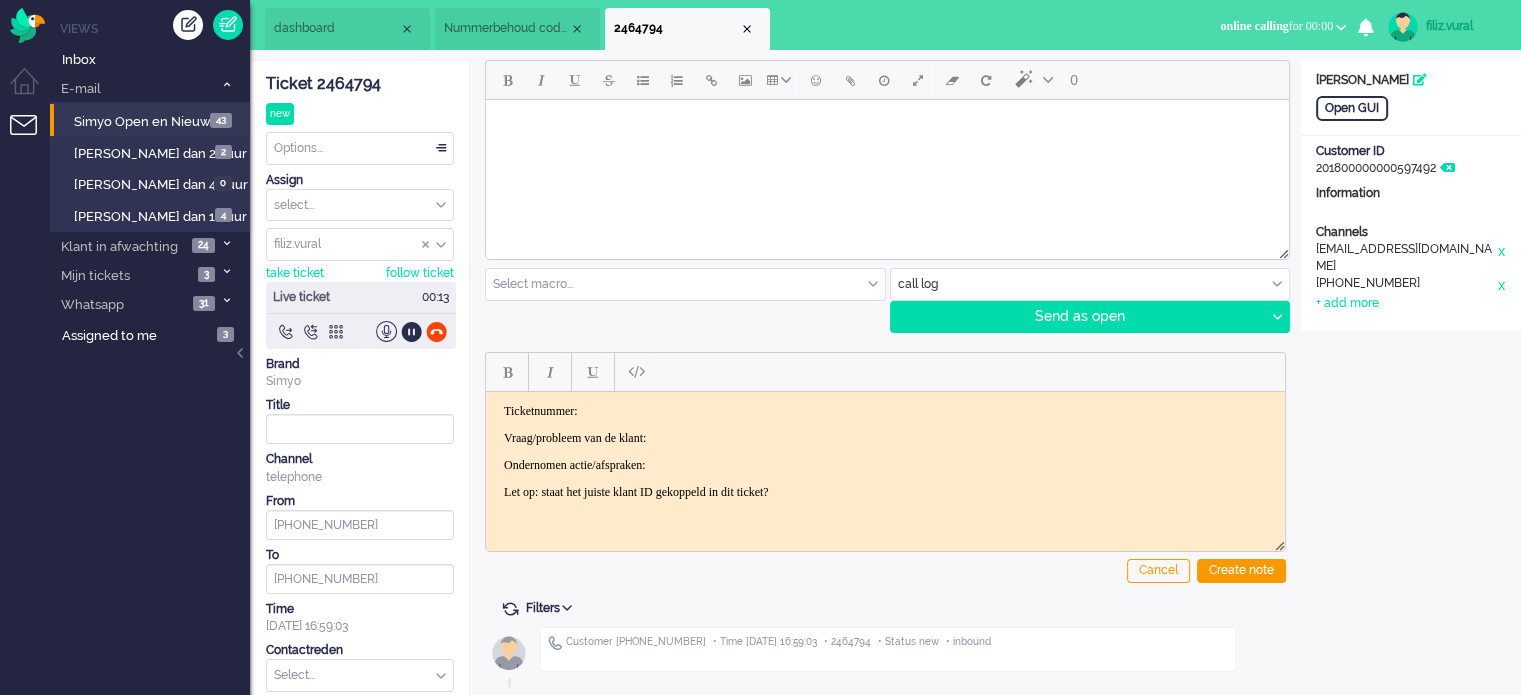 scroll, scrollTop: 0, scrollLeft: 0, axis: both 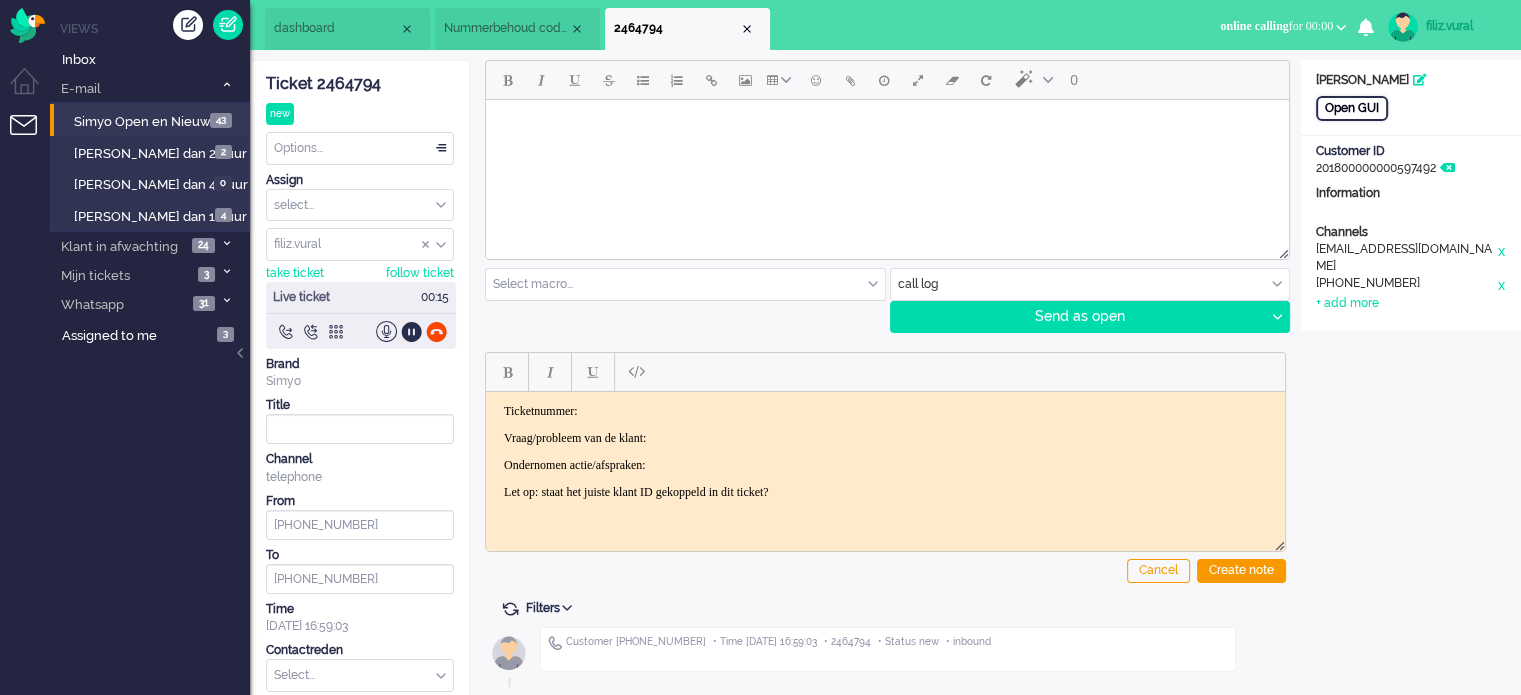 click on "Open GUI" at bounding box center [1352, 108] 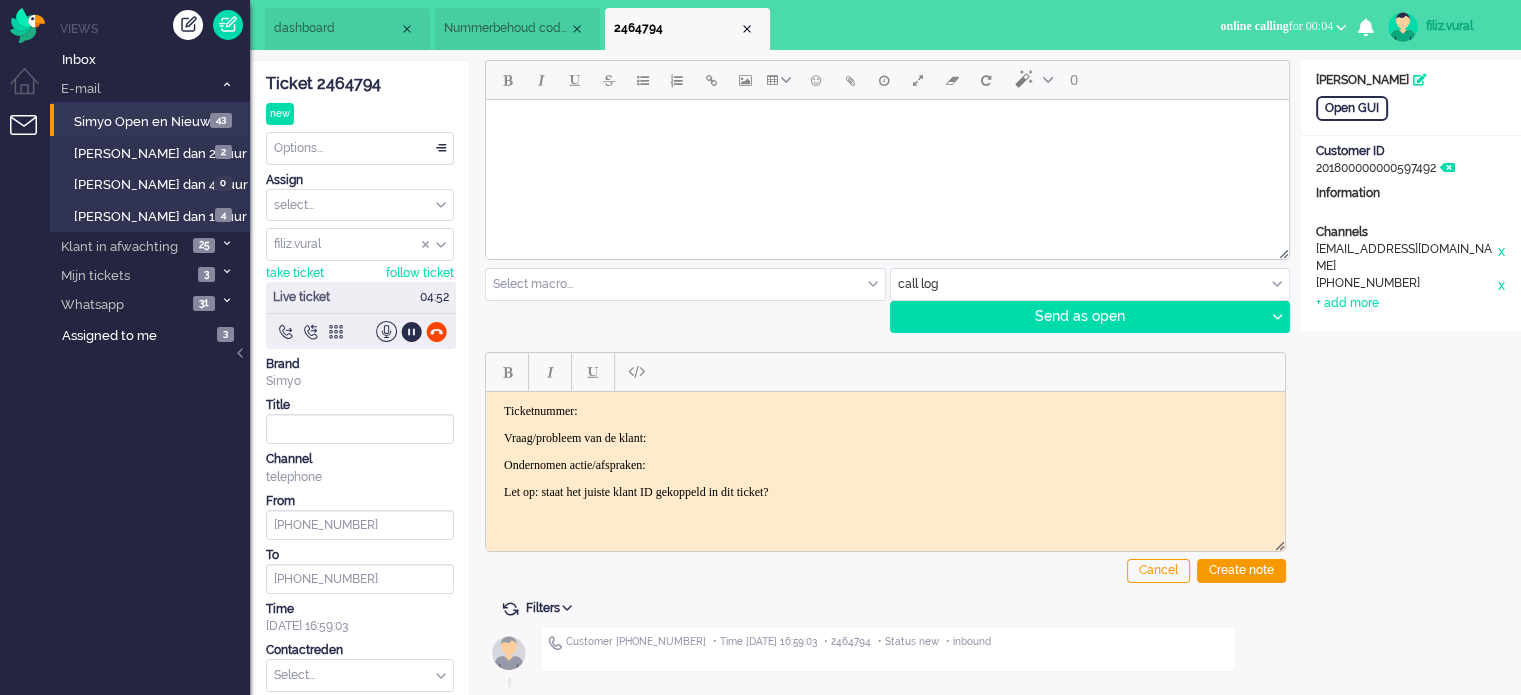 click on "Ticket 2464794" 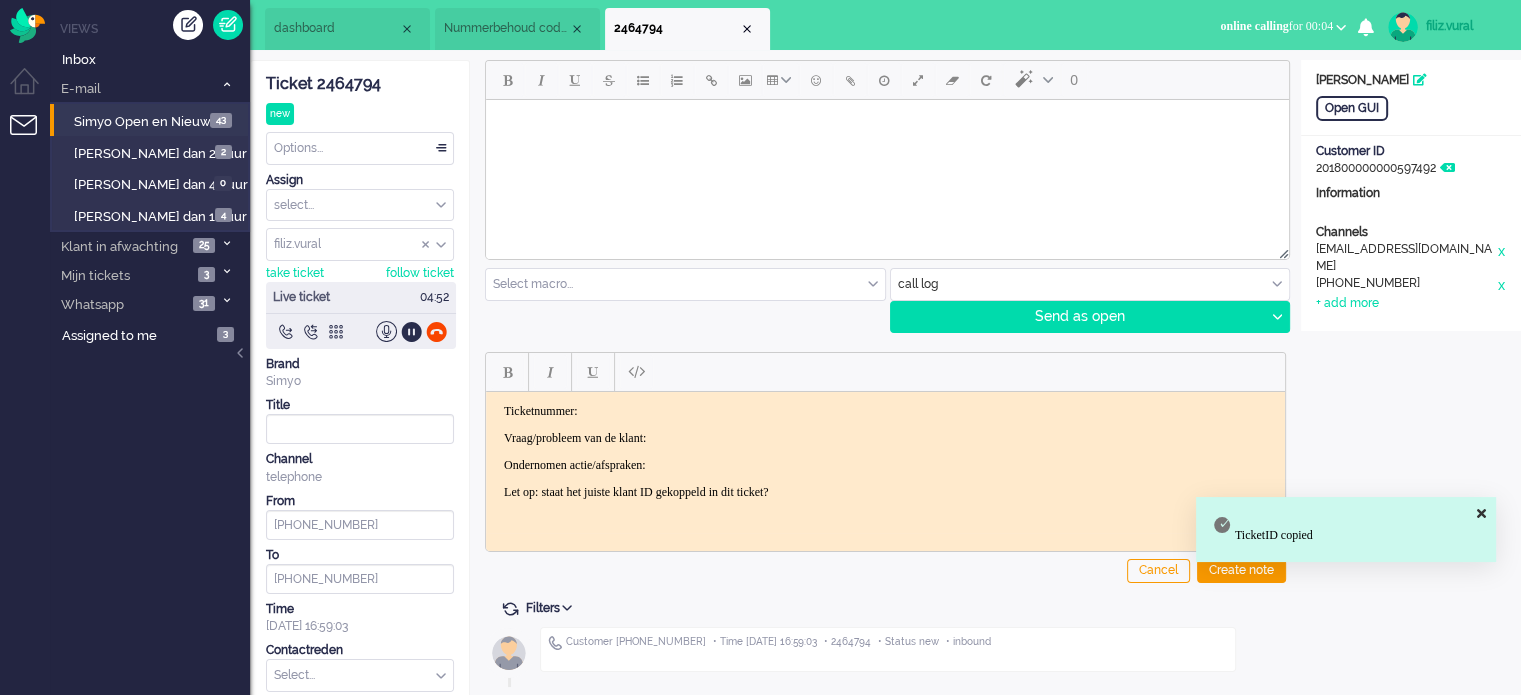 click on "Ticketnummer: Vraag/probleem van de klant: Ondernomen actie/afspraken:  Let op: staat het juiste klant ID gekoppeld in dit ticket?" at bounding box center [885, 451] 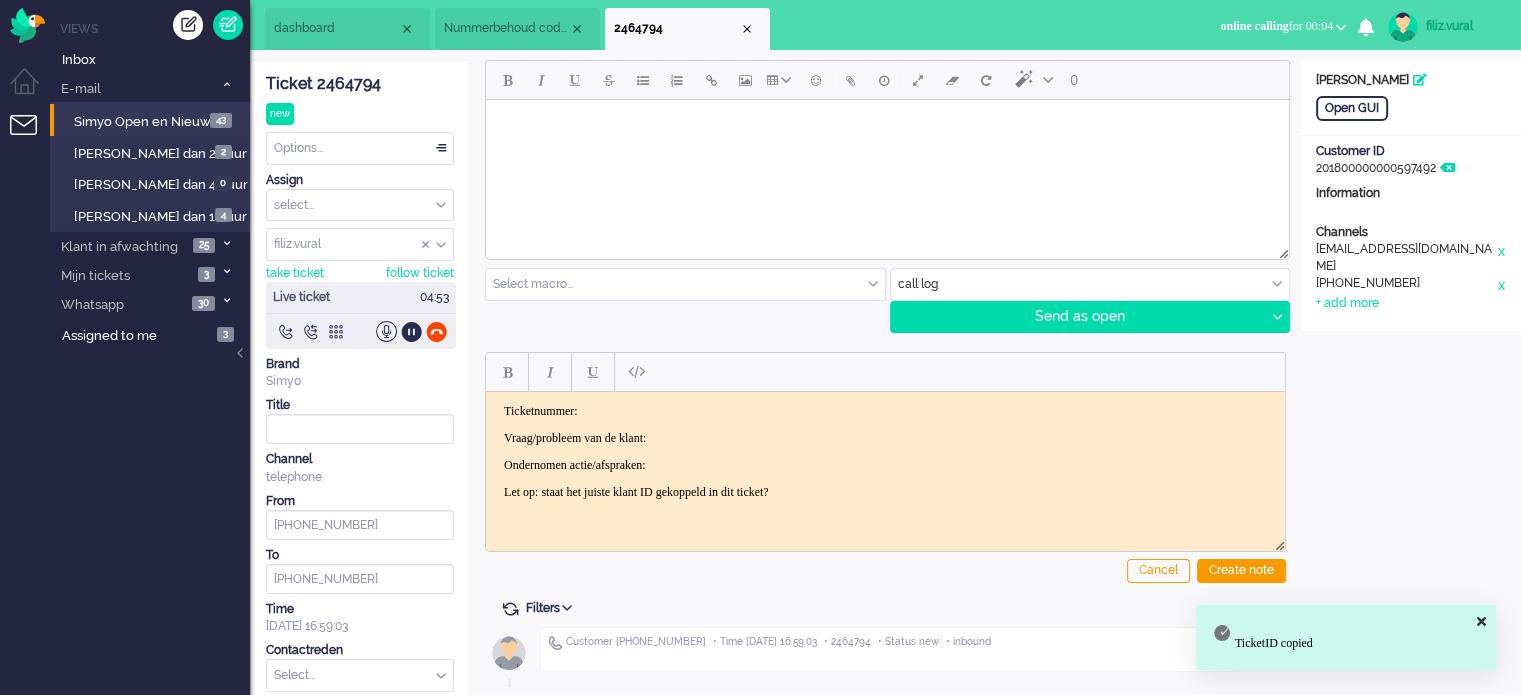 type 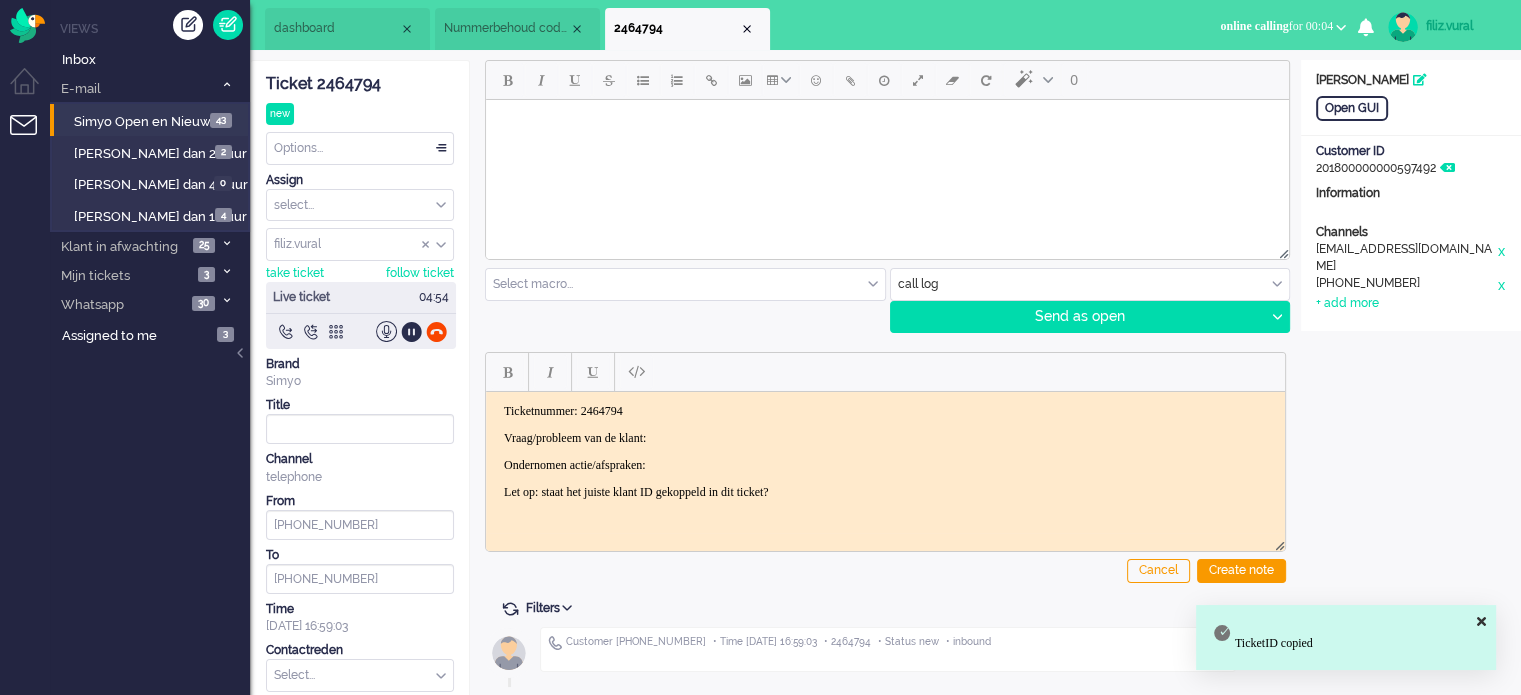 click on "Ticketnummer: 2464794 Vraag/probleem van de klant: Ondernomen actie/afspraken:  Let op: staat het juiste klant ID gekoppeld in dit ticket?" at bounding box center (885, 451) 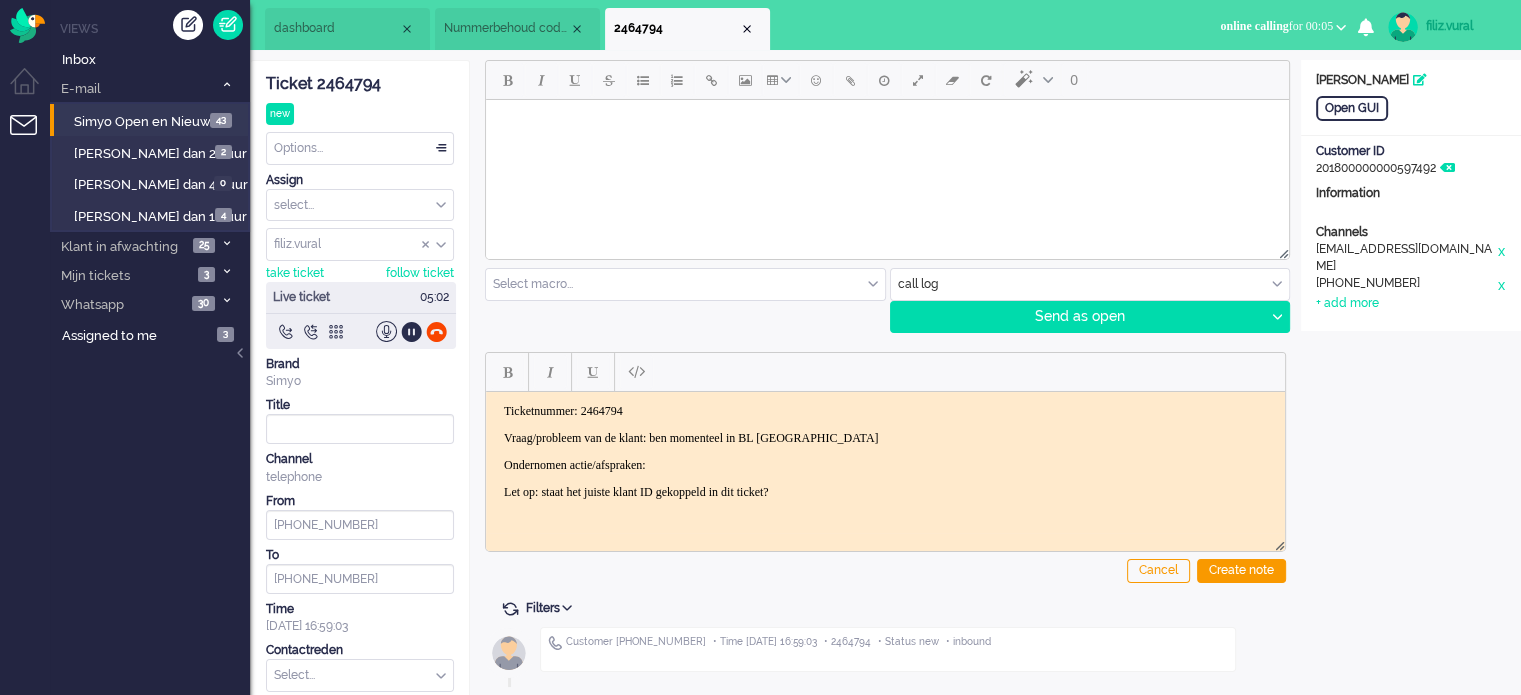 click on "Vraag/probleem van de klant: ben momenteel in BL [GEOGRAPHIC_DATA]" at bounding box center (885, 437) 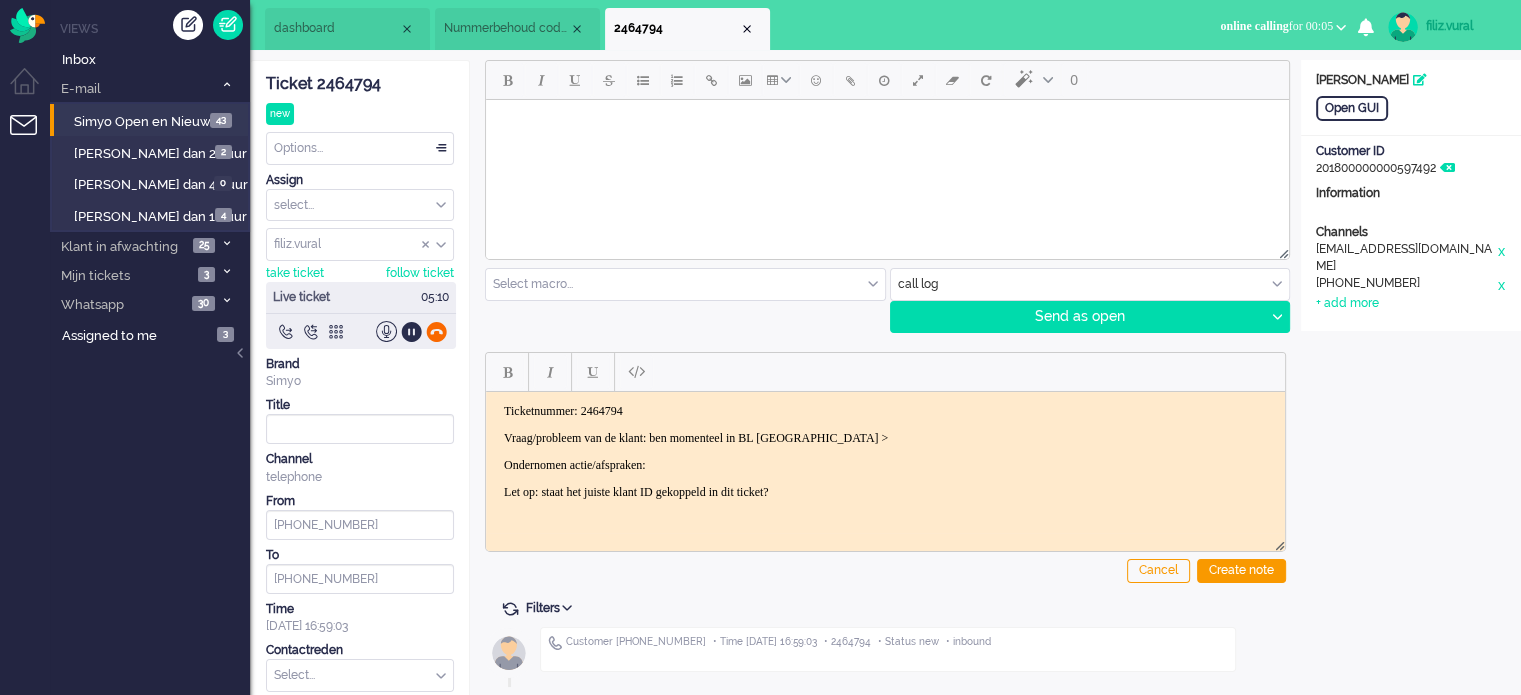 click 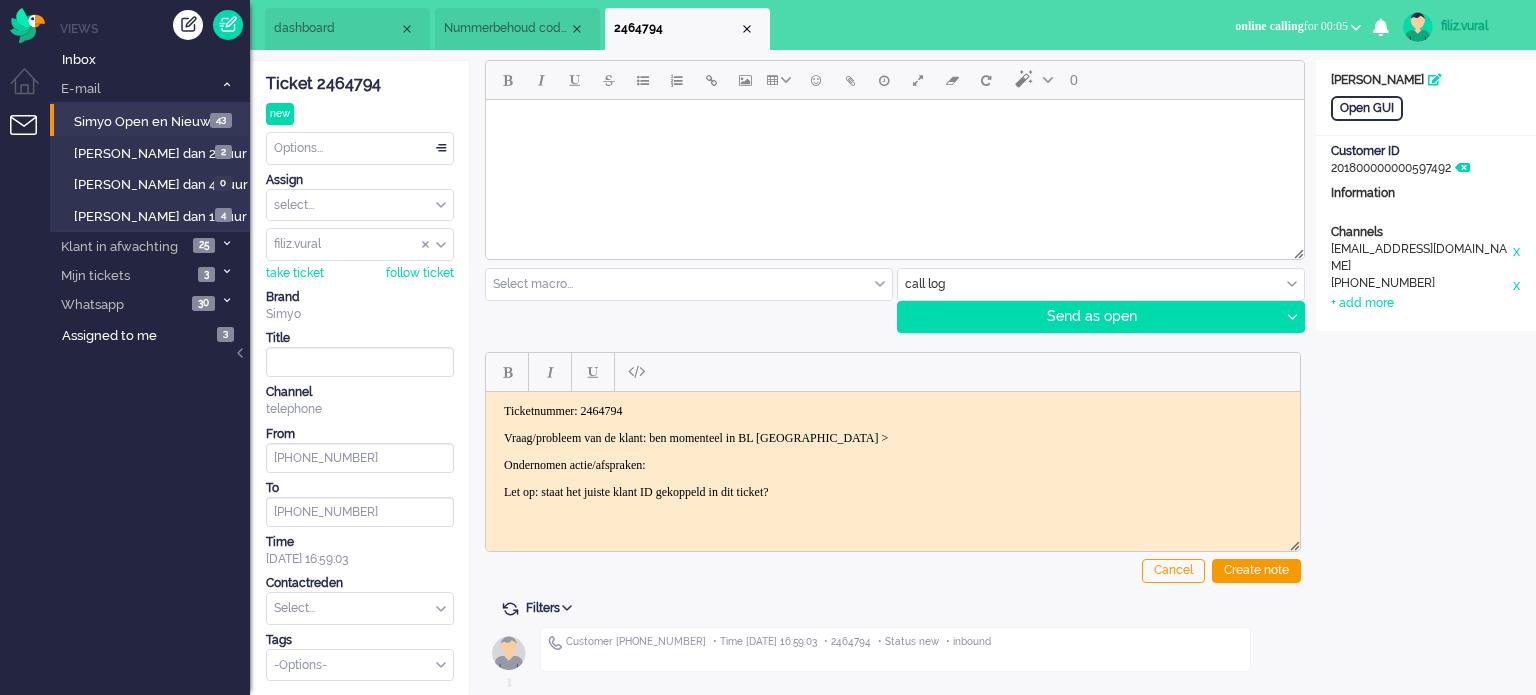 click on "Vraag/probleem van de klant: ben momenteel in BL [GEOGRAPHIC_DATA] >" at bounding box center [893, 437] 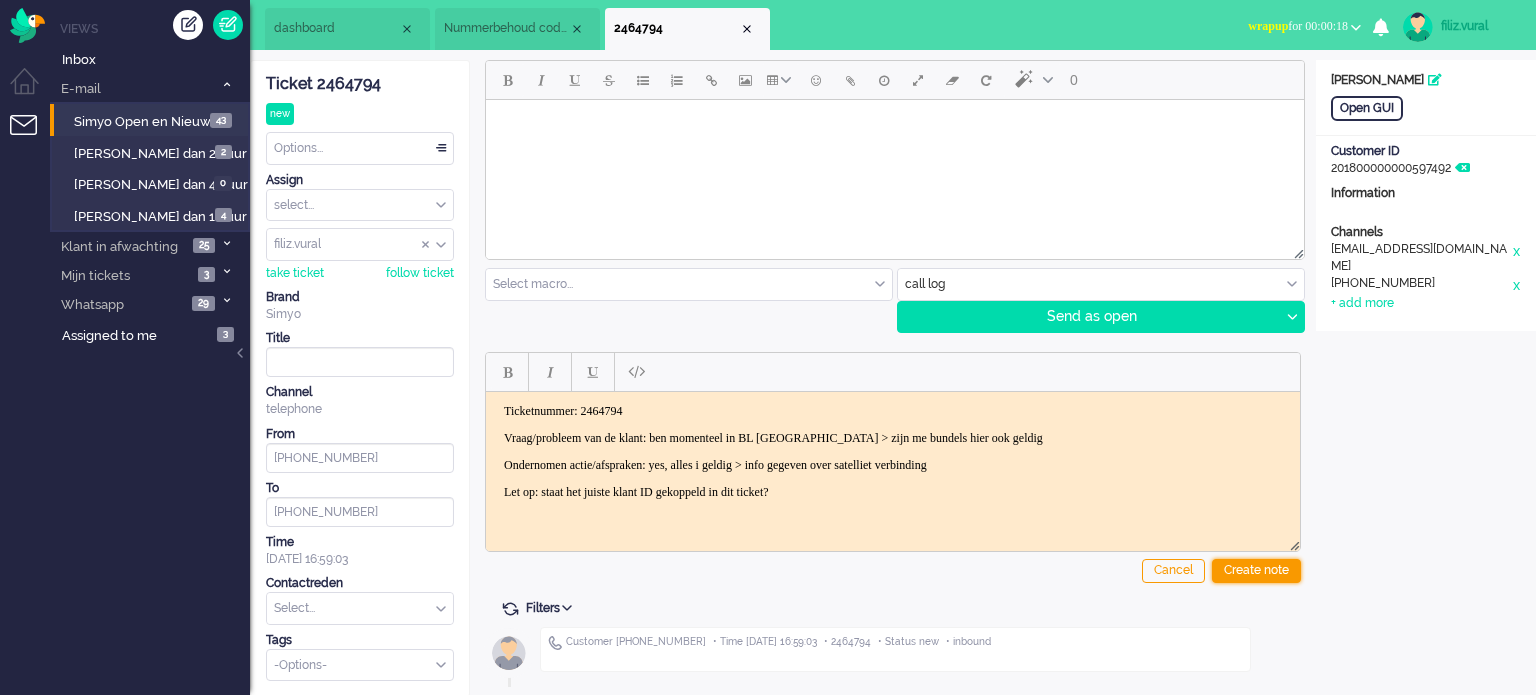 click on "Create note" at bounding box center [1256, 571] 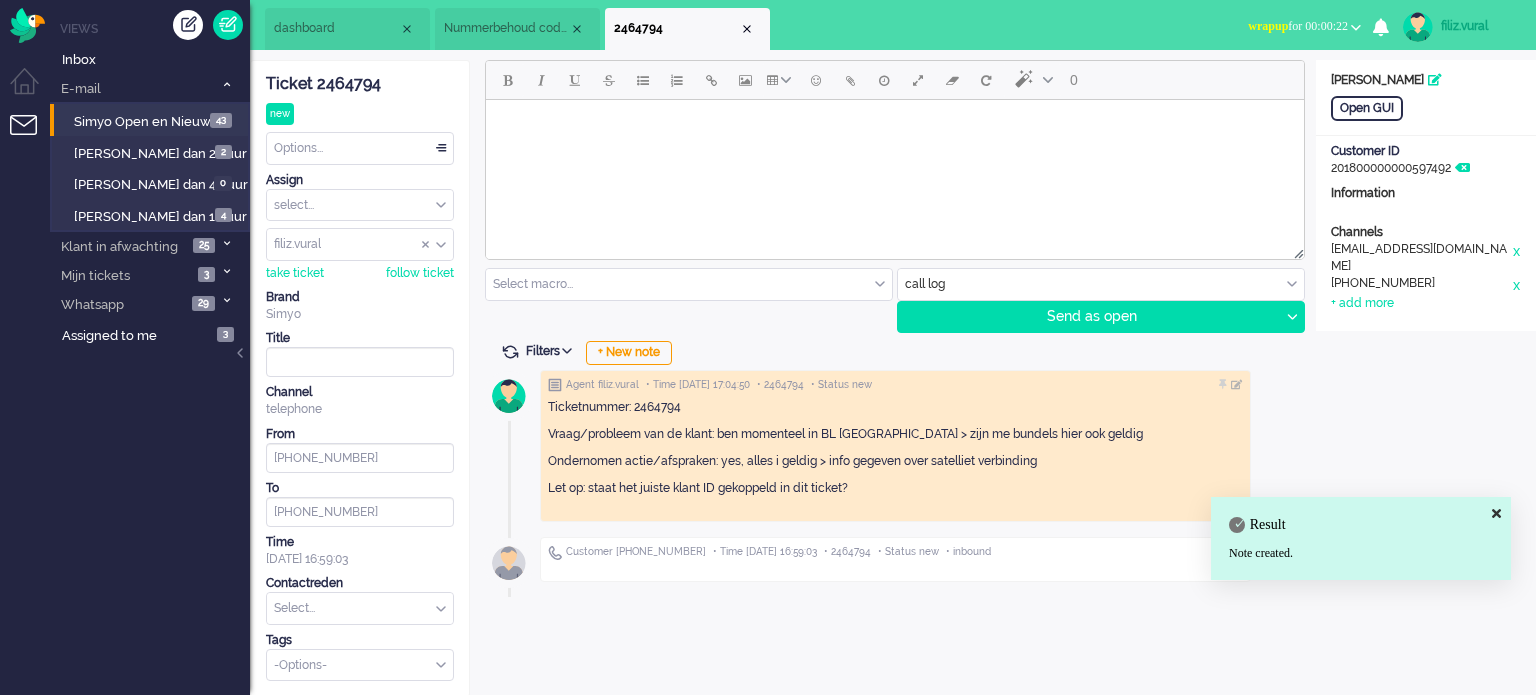 drag, startPoint x: 391, startPoint y: 582, endPoint x: 382, endPoint y: 602, distance: 21.931713 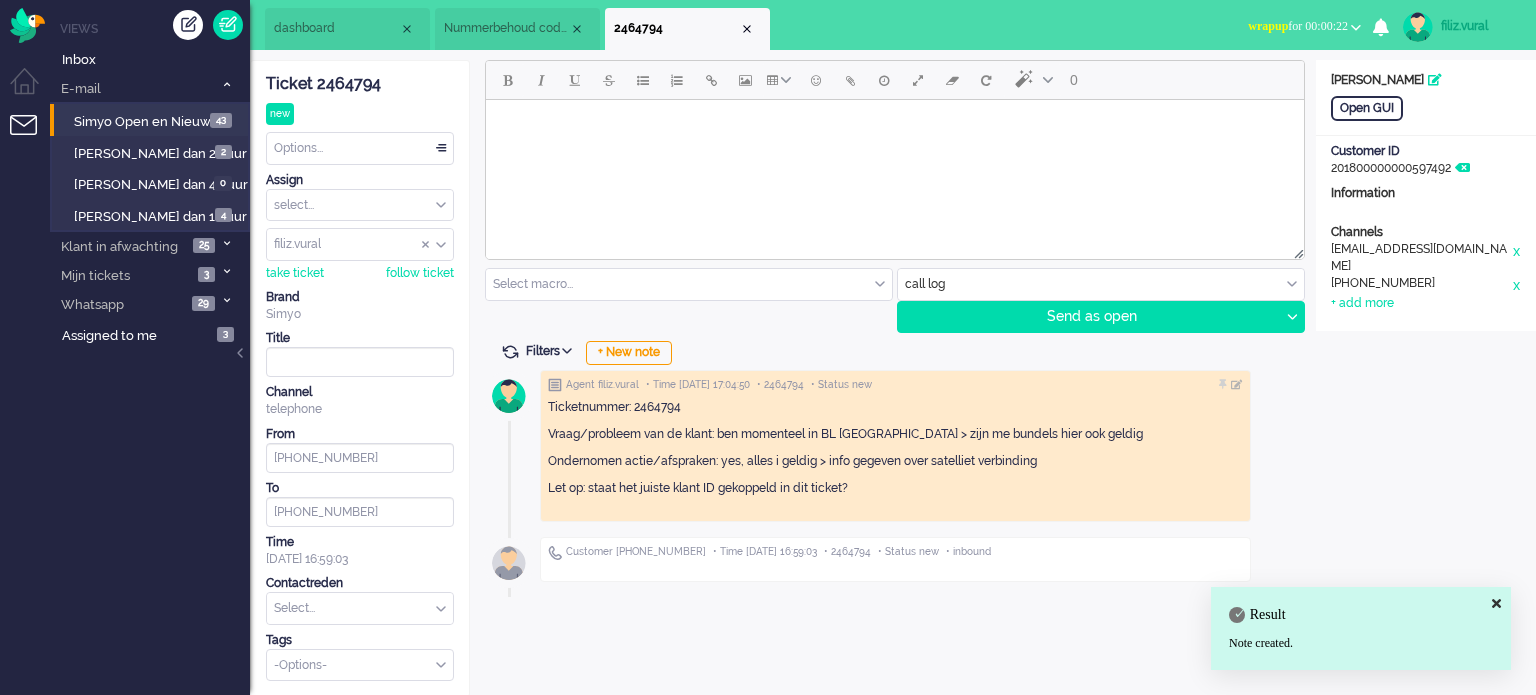 click at bounding box center (360, 608) 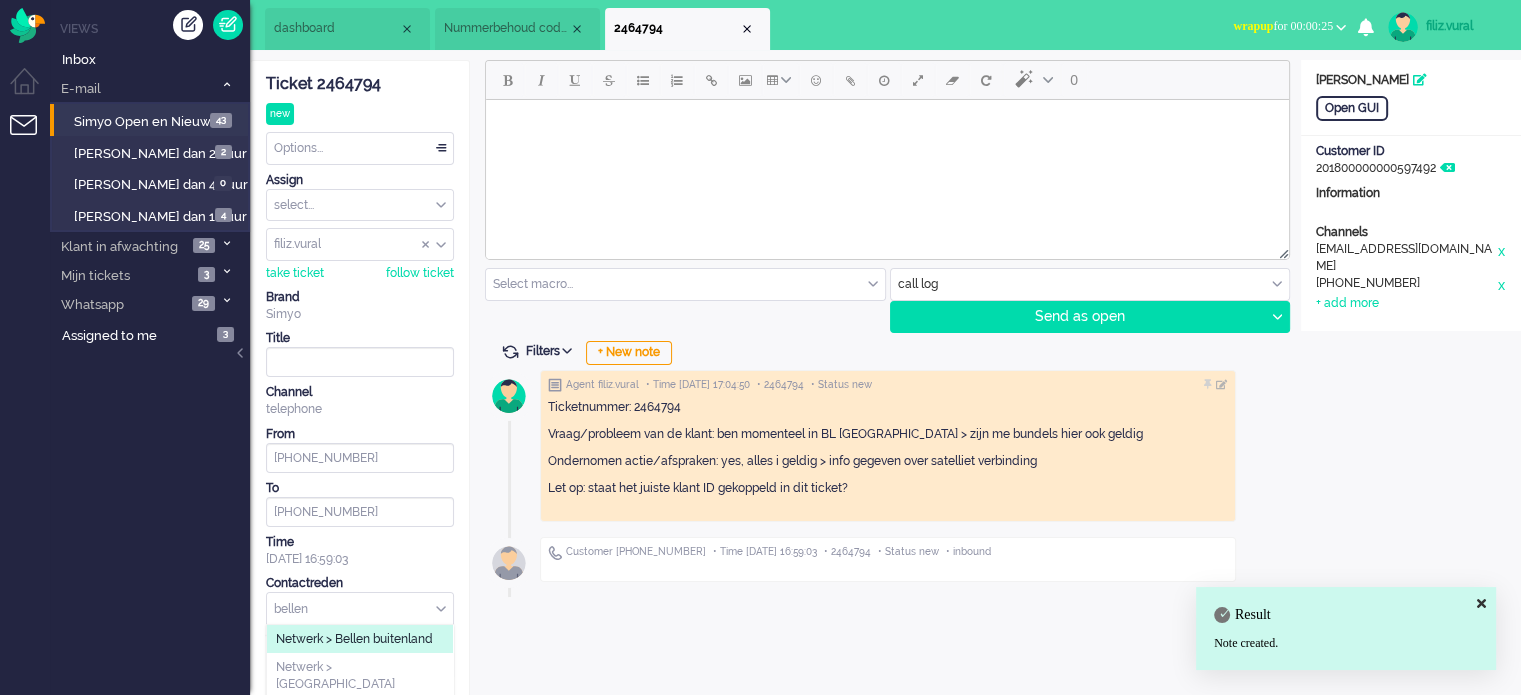 type on "bellen" 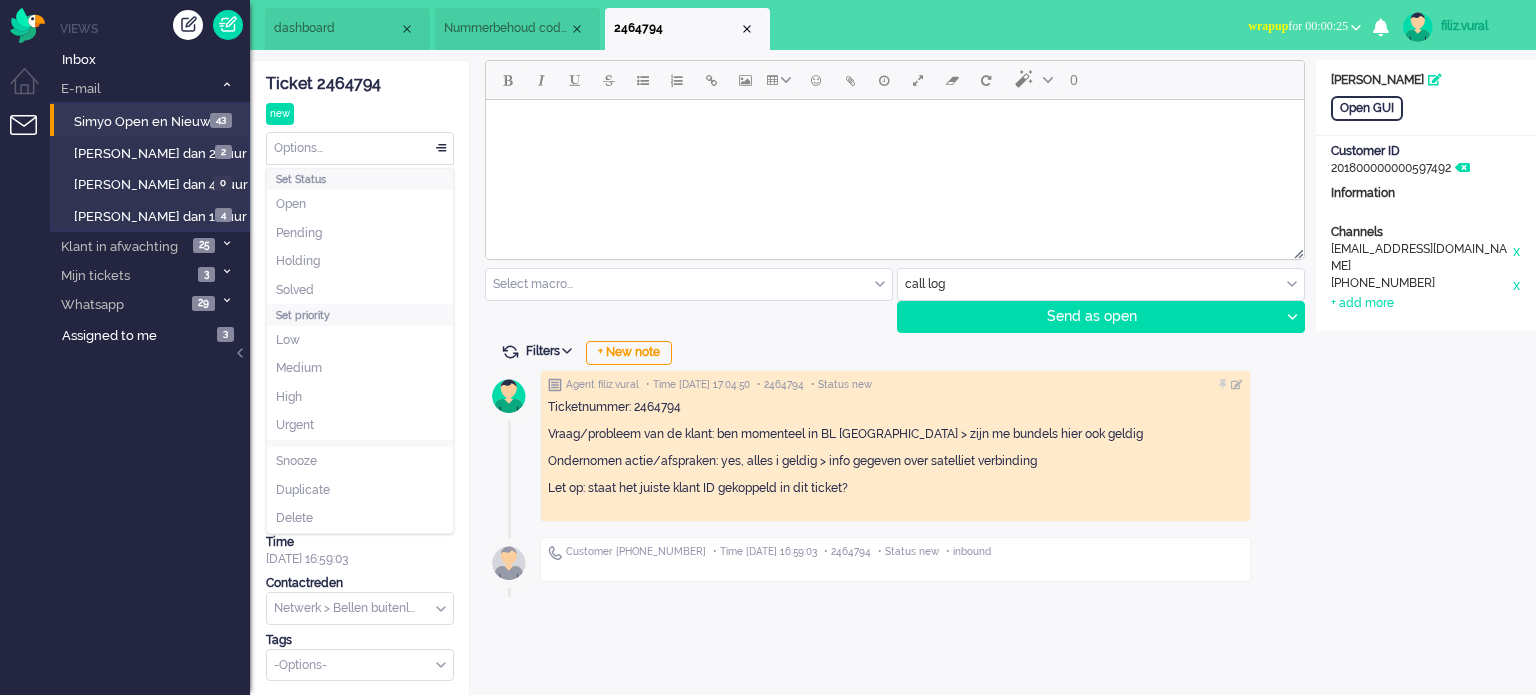 click on "Options..." at bounding box center [360, 148] 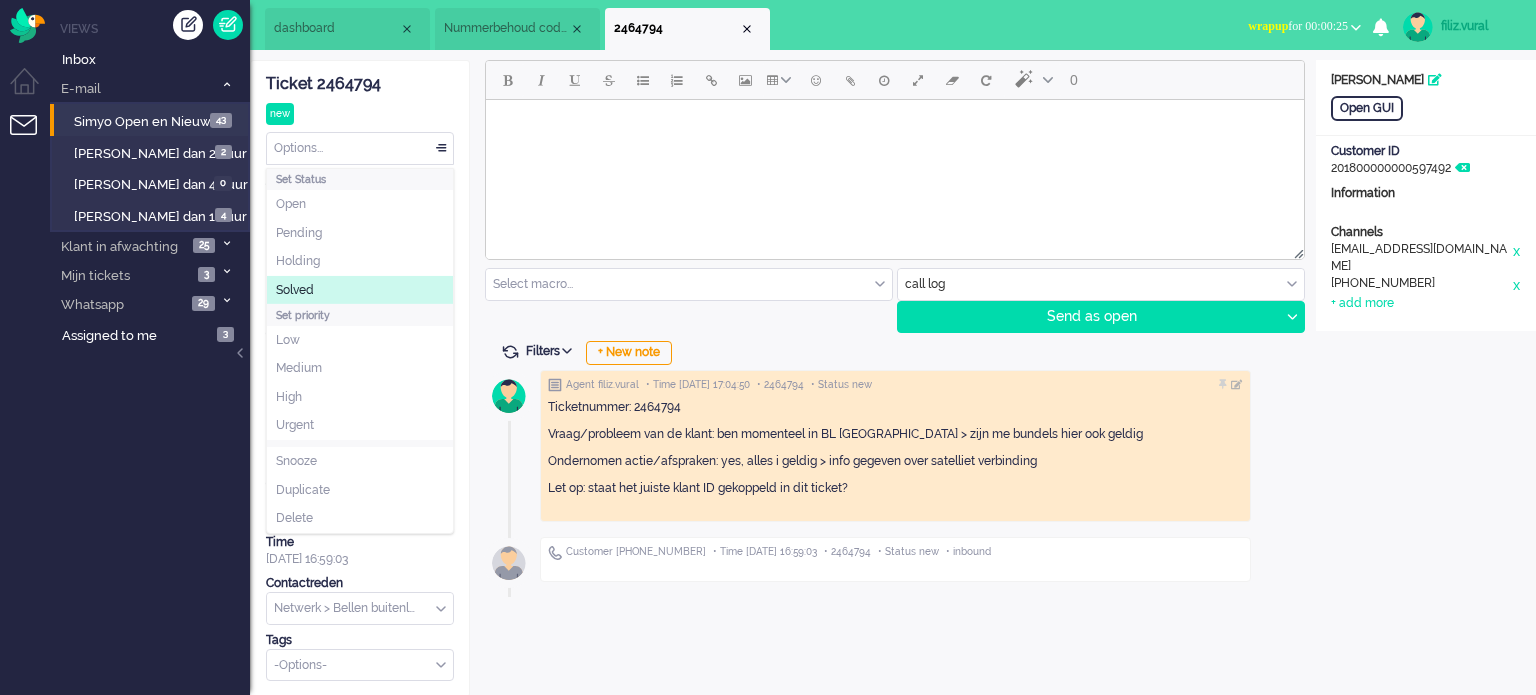 click on "Solved" 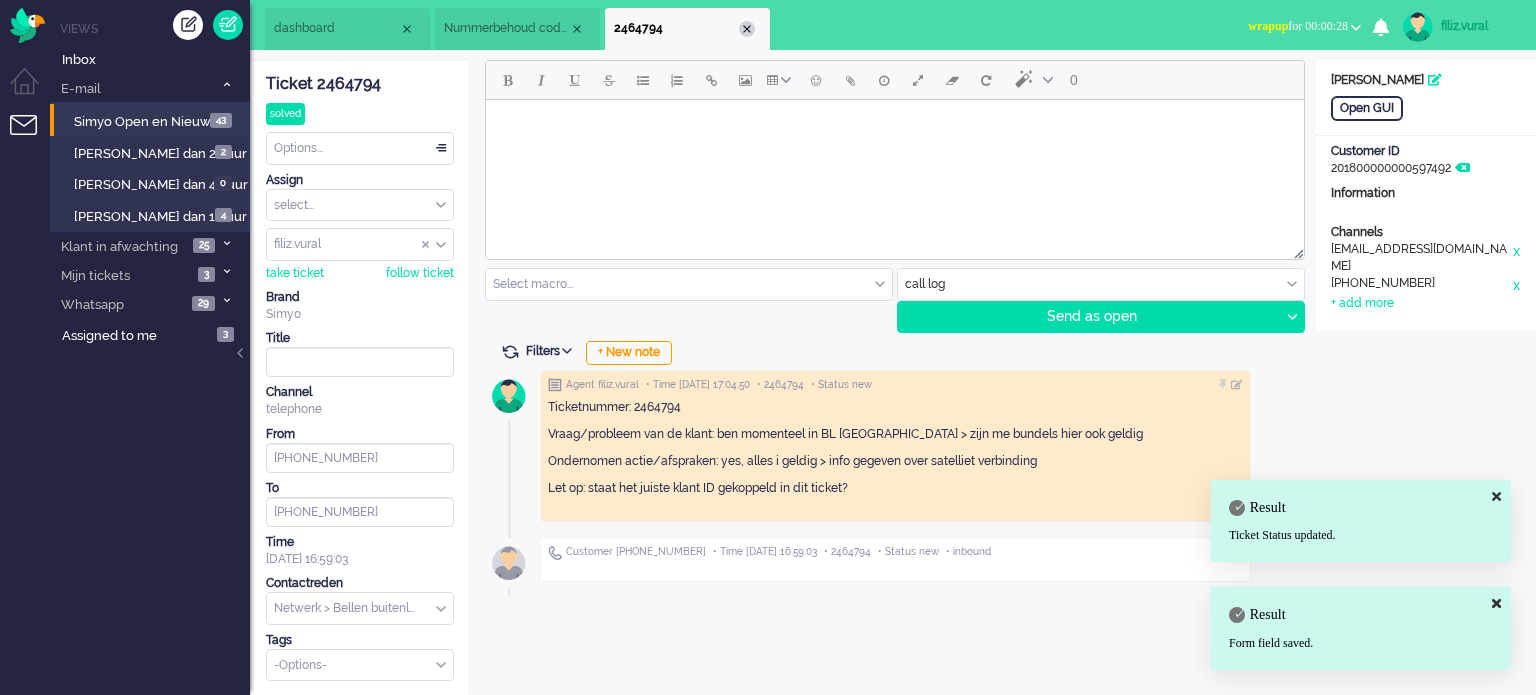 click at bounding box center [747, 29] 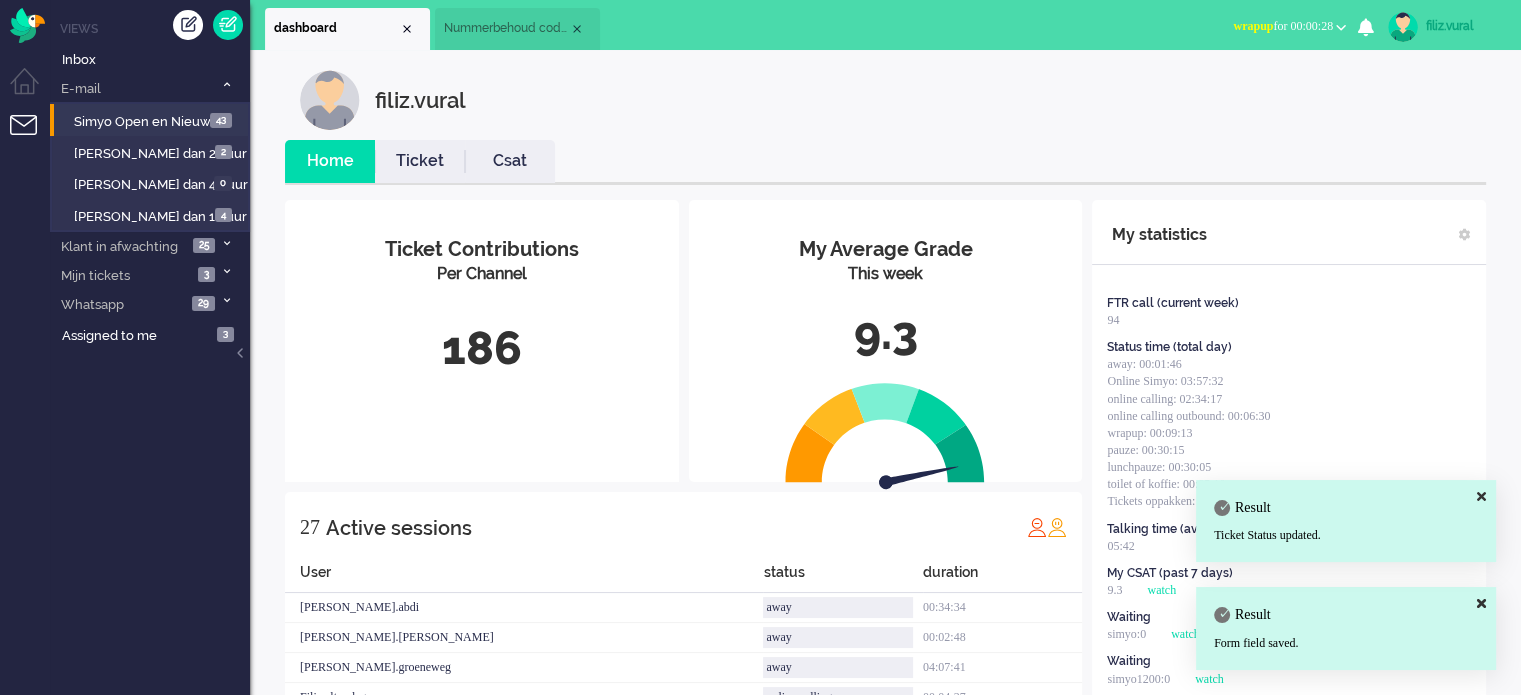 click on "wrapup" at bounding box center [1253, 26] 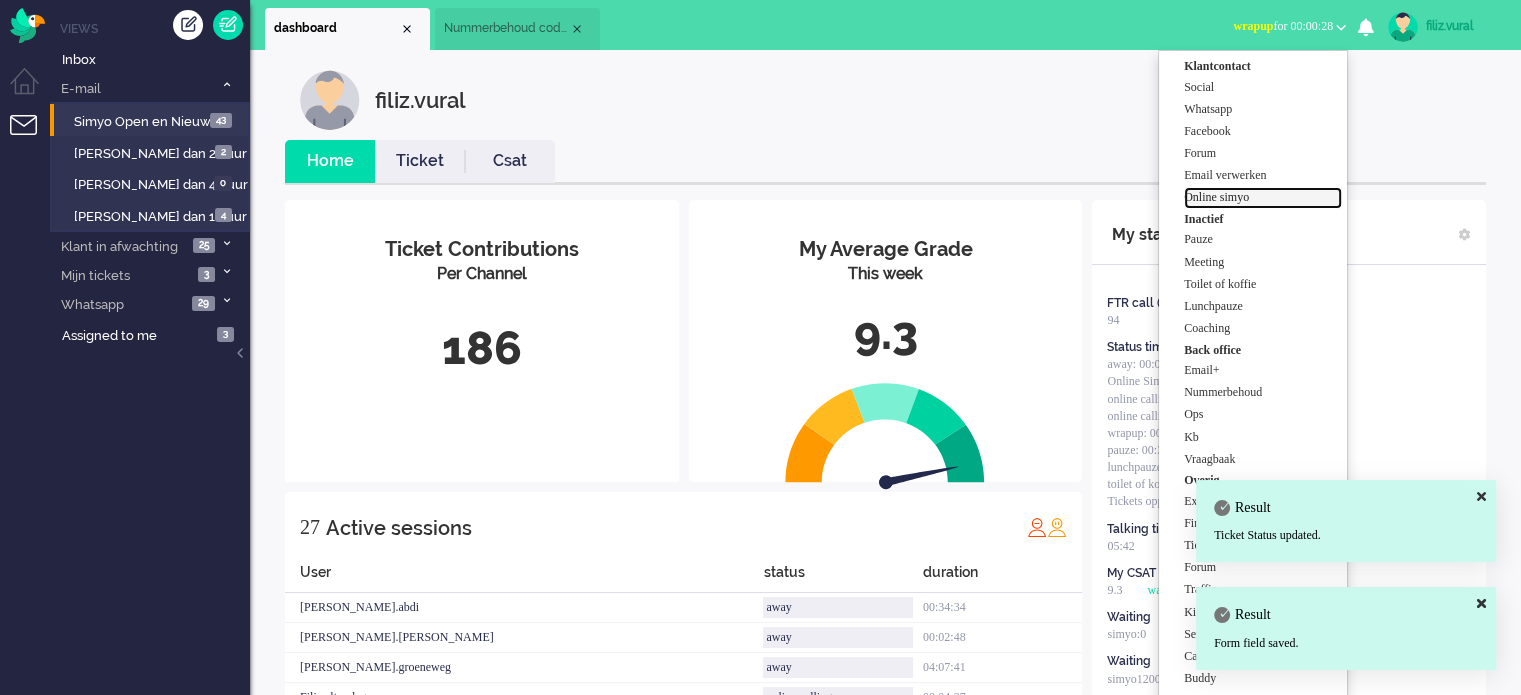 click on "Online simyo" at bounding box center (1263, 197) 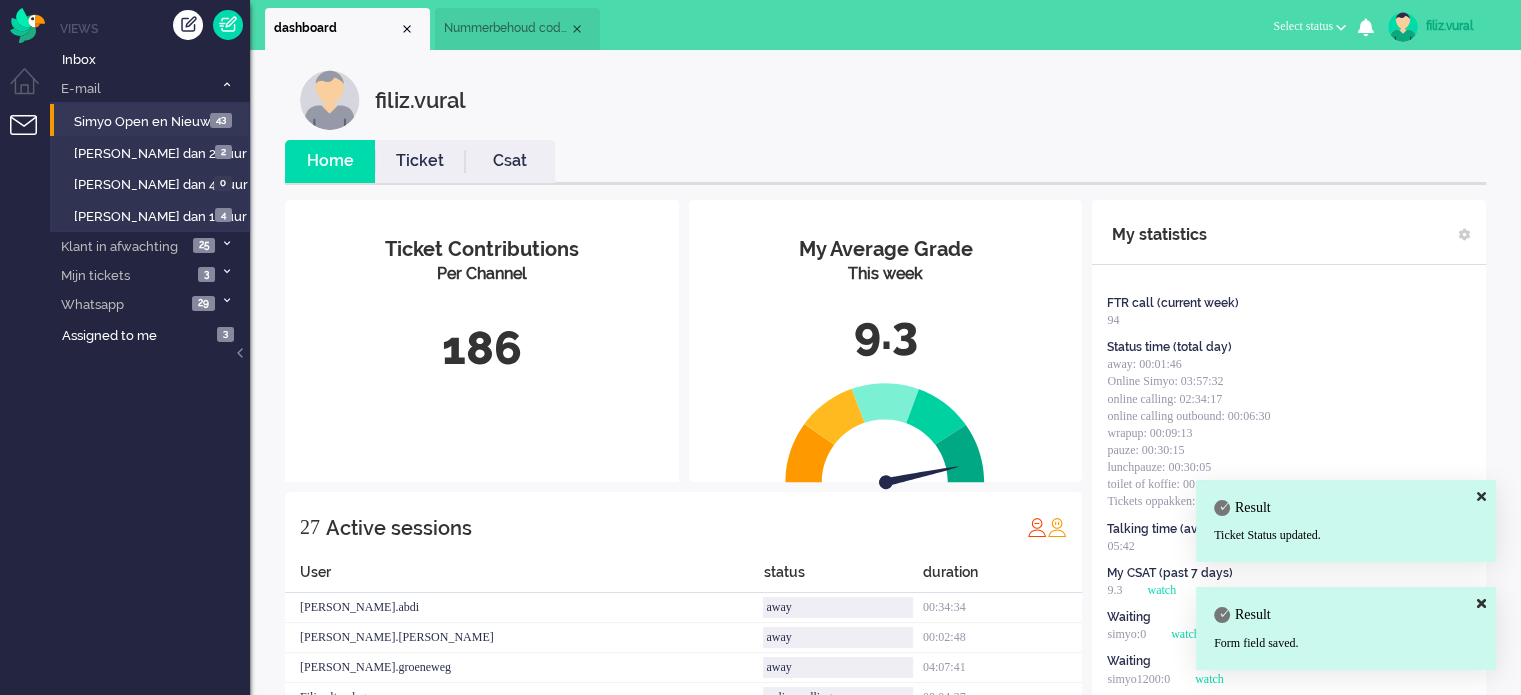 click on "Csat" at bounding box center [510, 161] 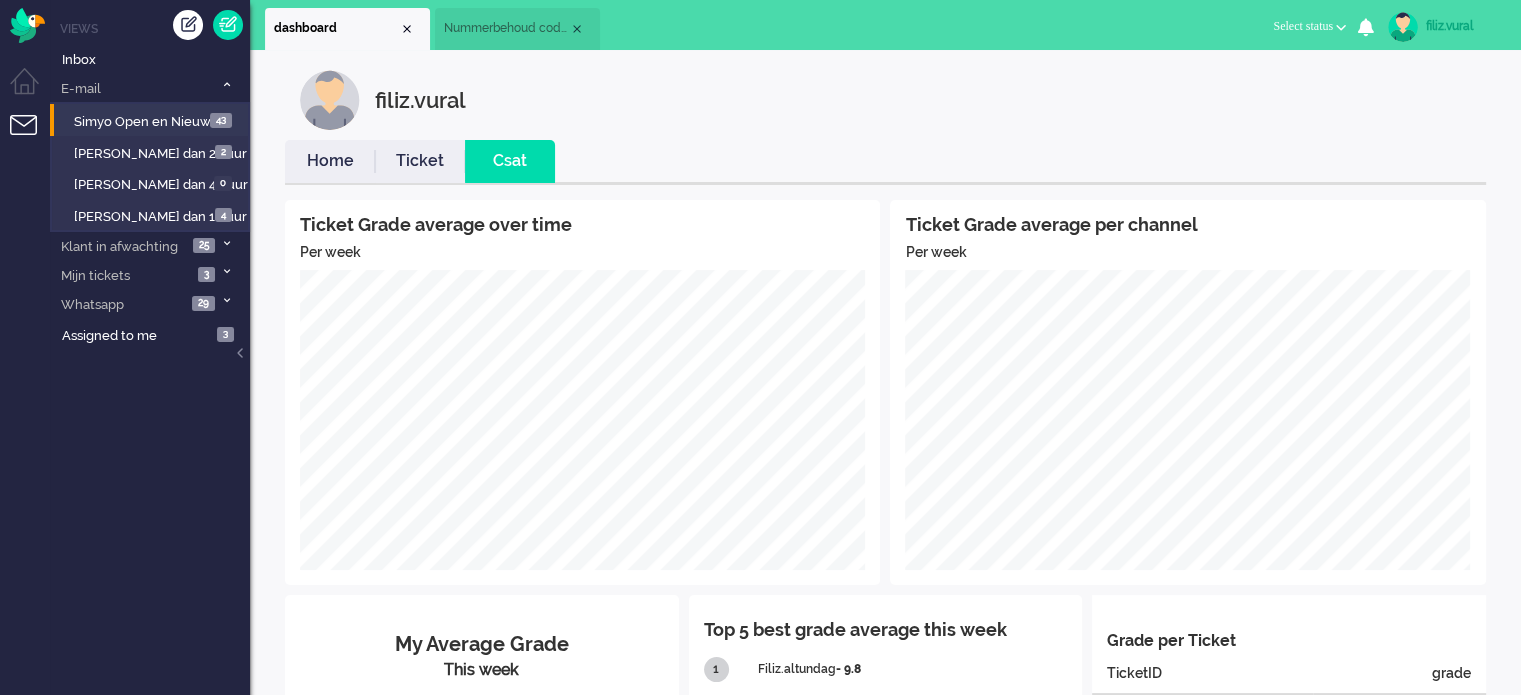click on "Home" at bounding box center [330, 161] 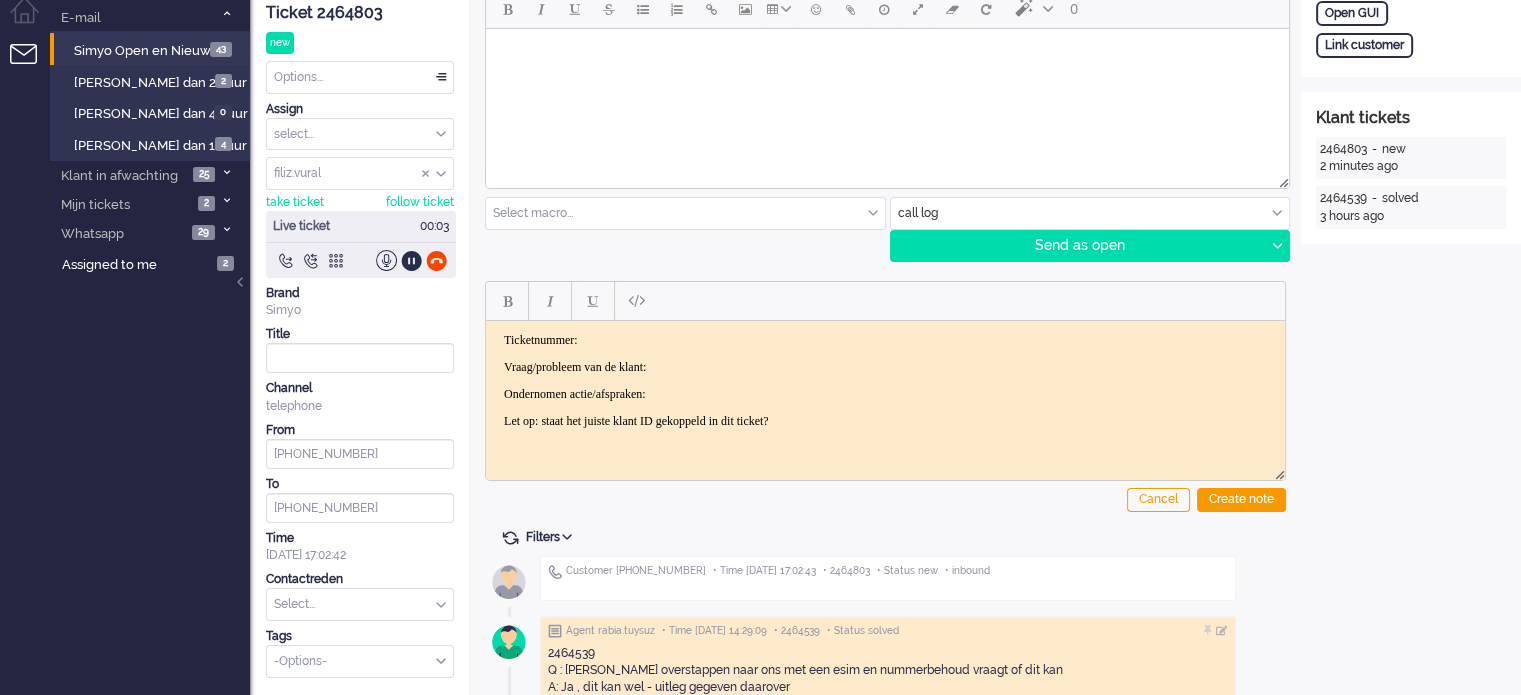 scroll, scrollTop: 0, scrollLeft: 0, axis: both 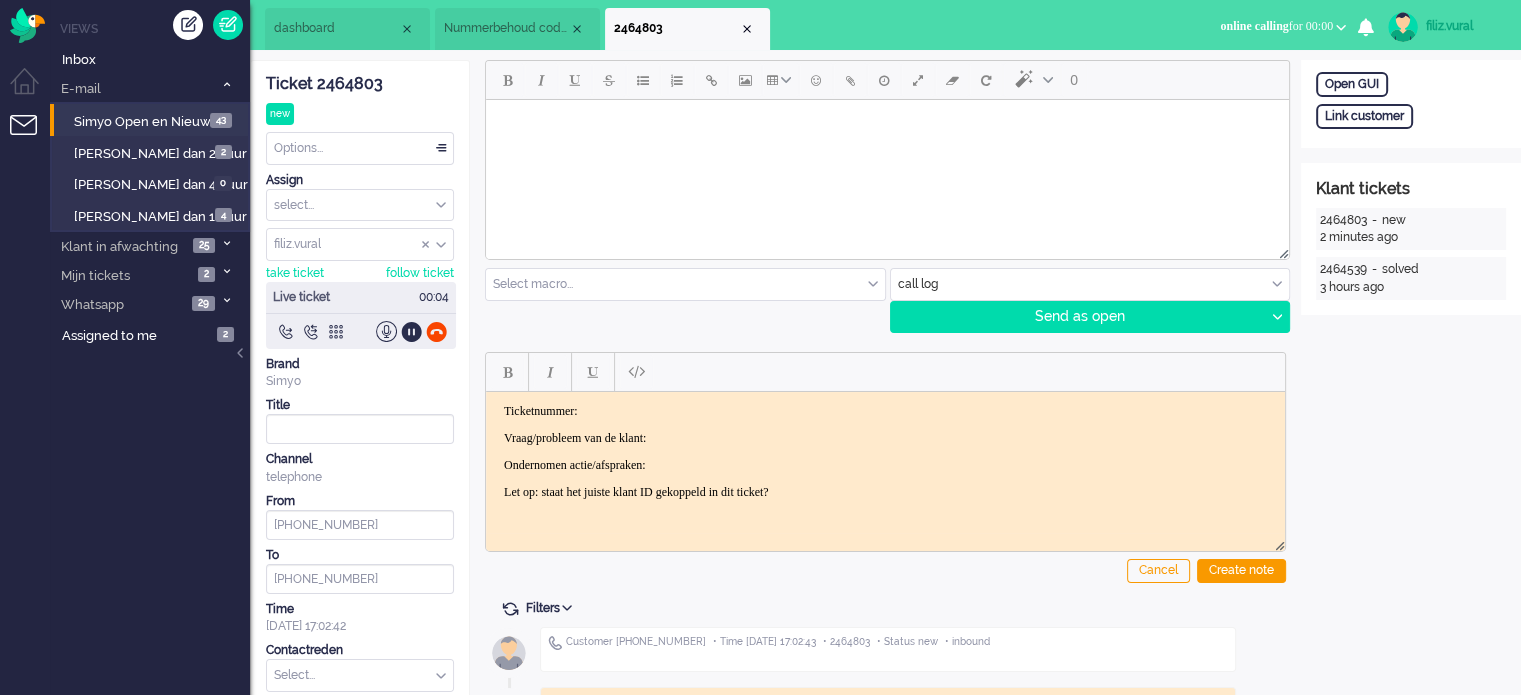 click on "dashboard" at bounding box center (336, 28) 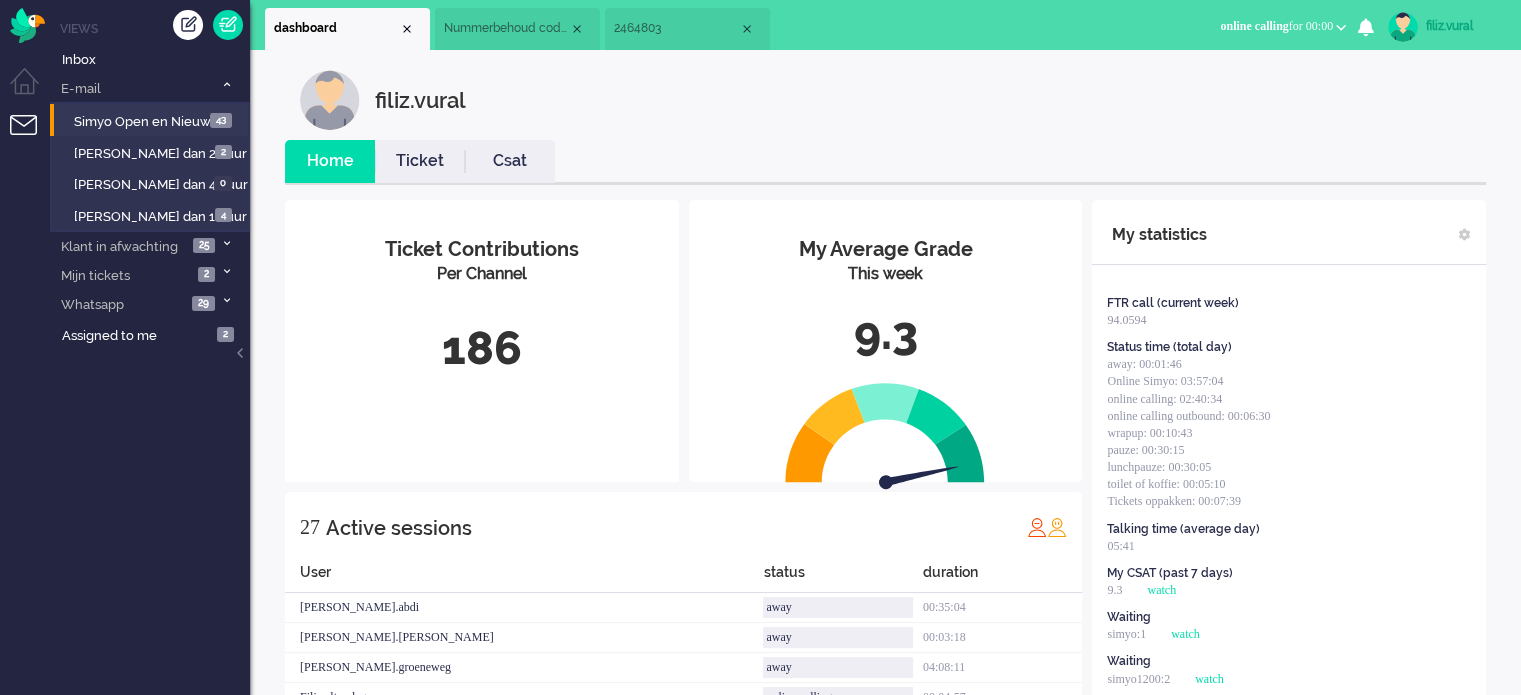 scroll, scrollTop: 0, scrollLeft: 0, axis: both 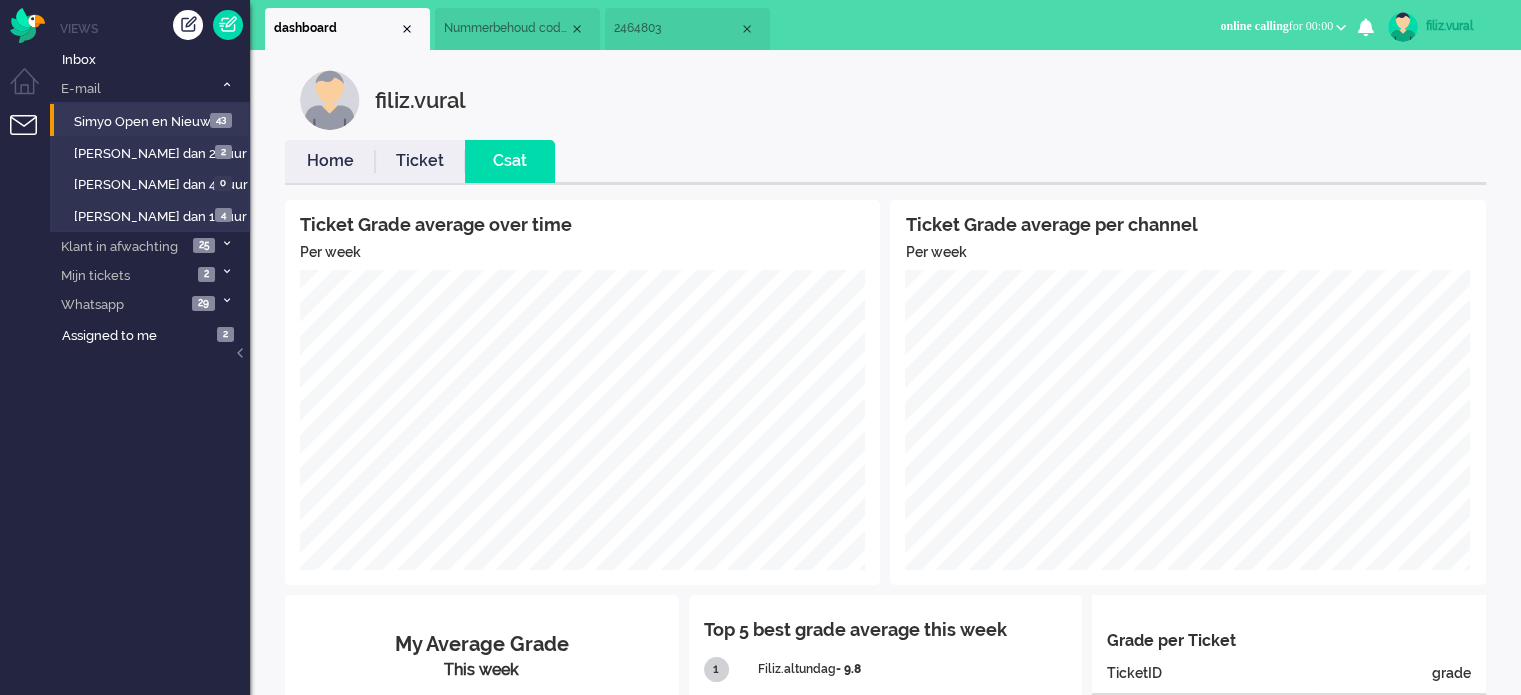 click on "Home" at bounding box center [330, 161] 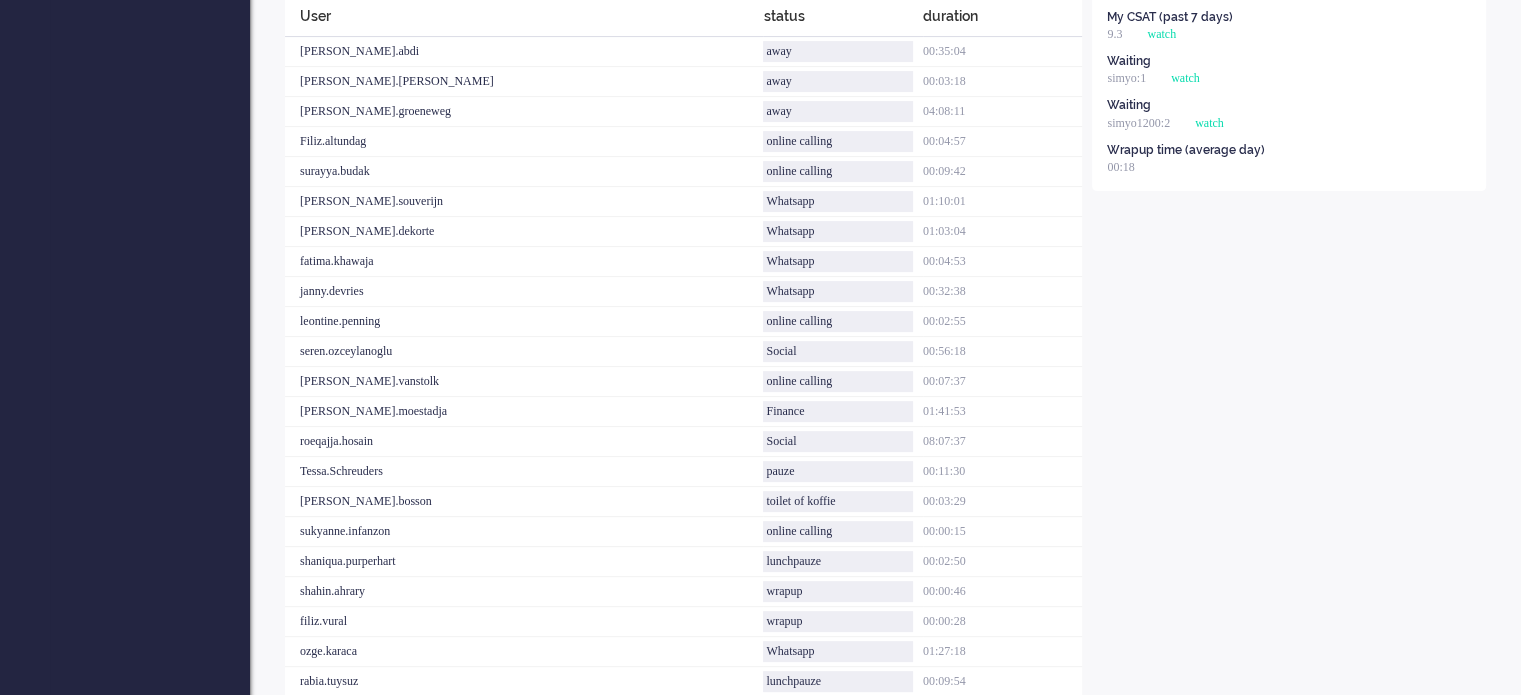 scroll, scrollTop: 761, scrollLeft: 0, axis: vertical 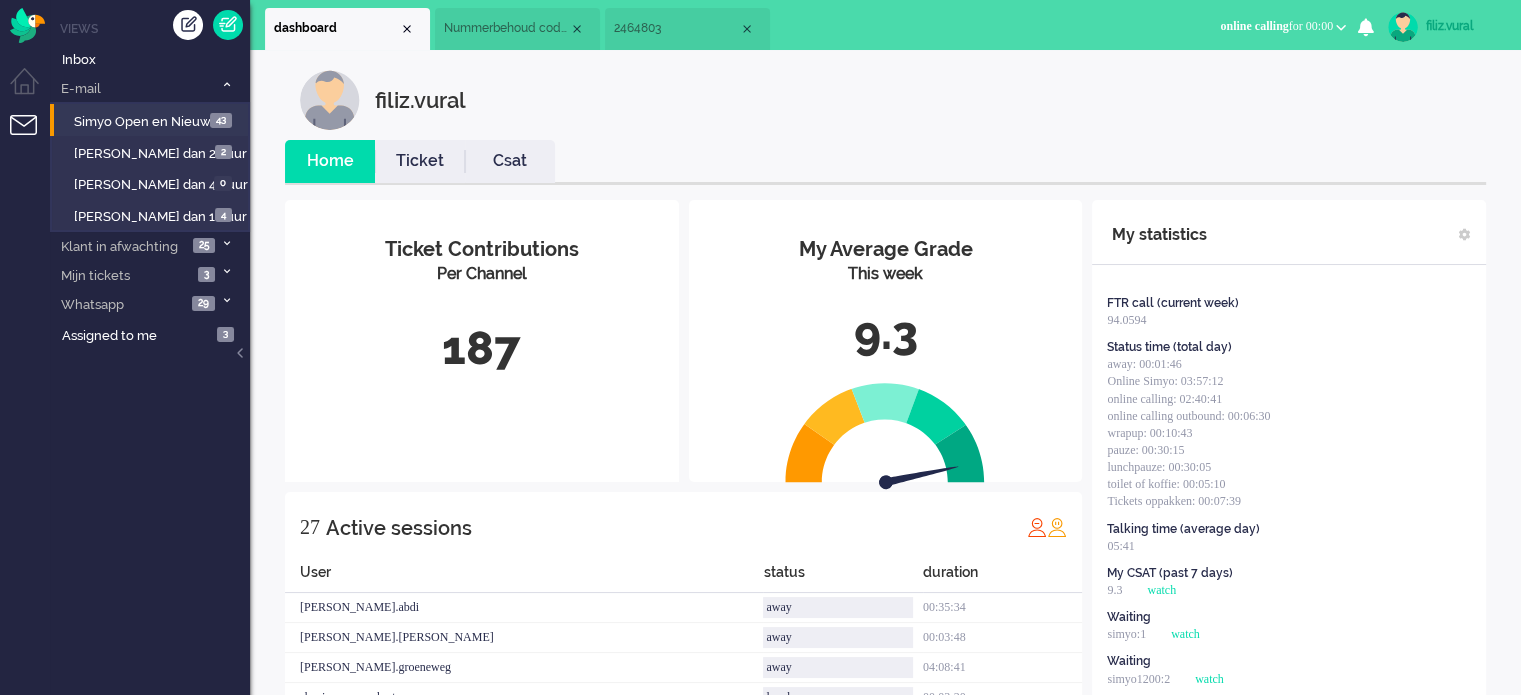 click on "2464803" at bounding box center (676, 28) 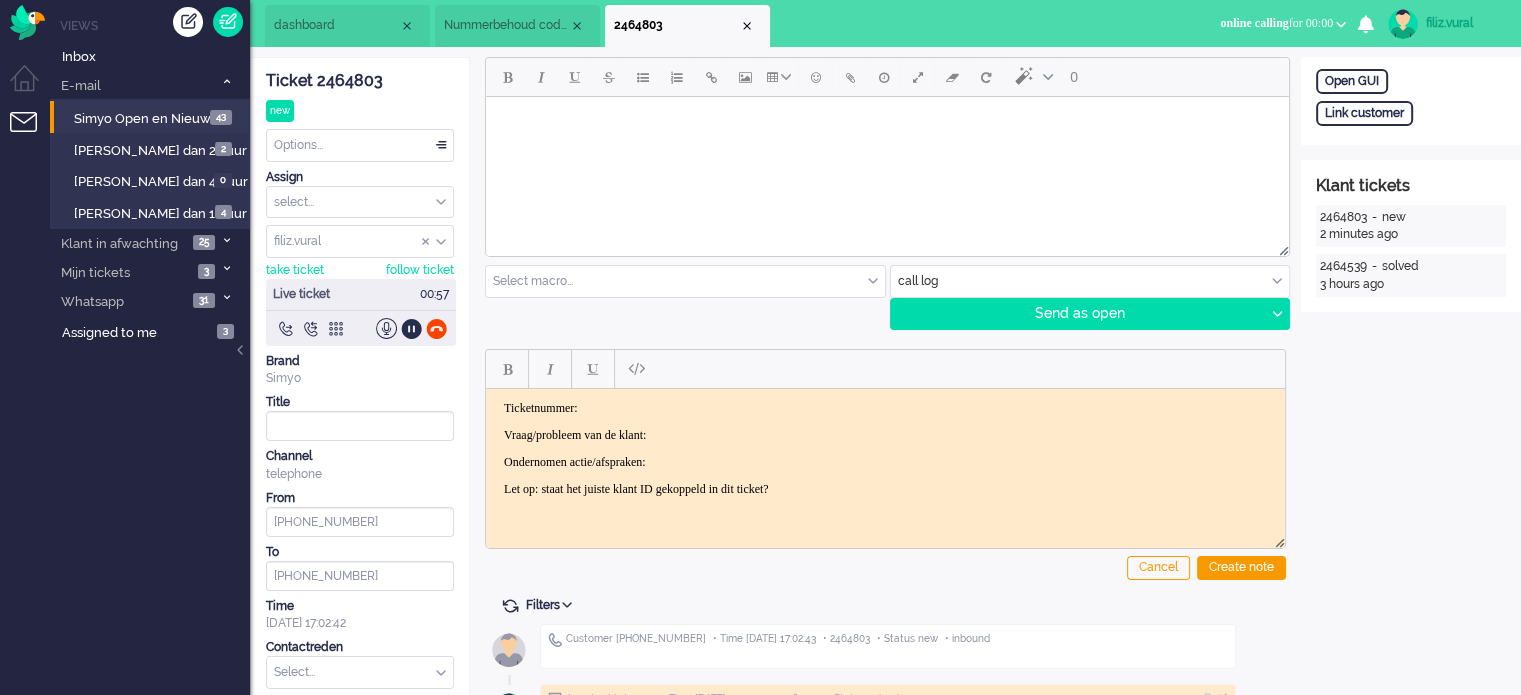 scroll, scrollTop: 0, scrollLeft: 0, axis: both 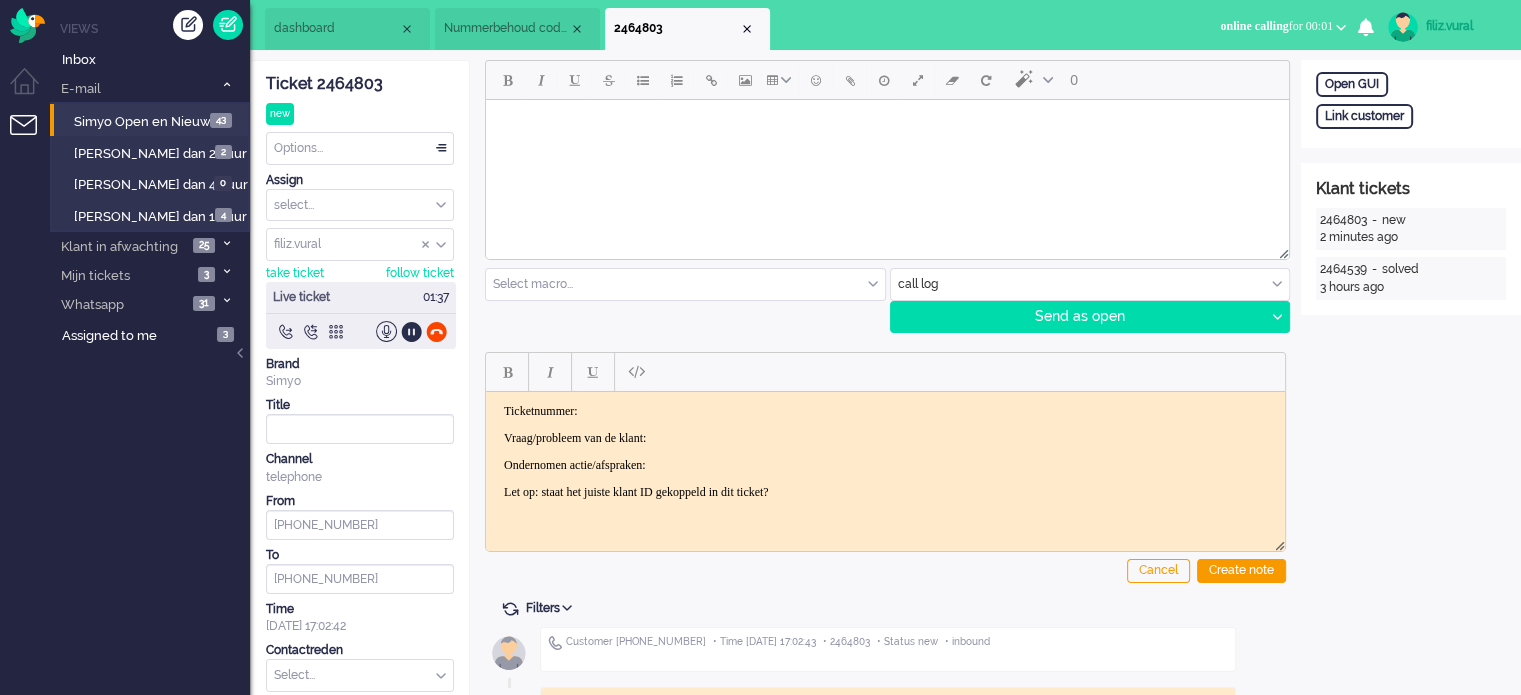 click on "Ticket 2464803" 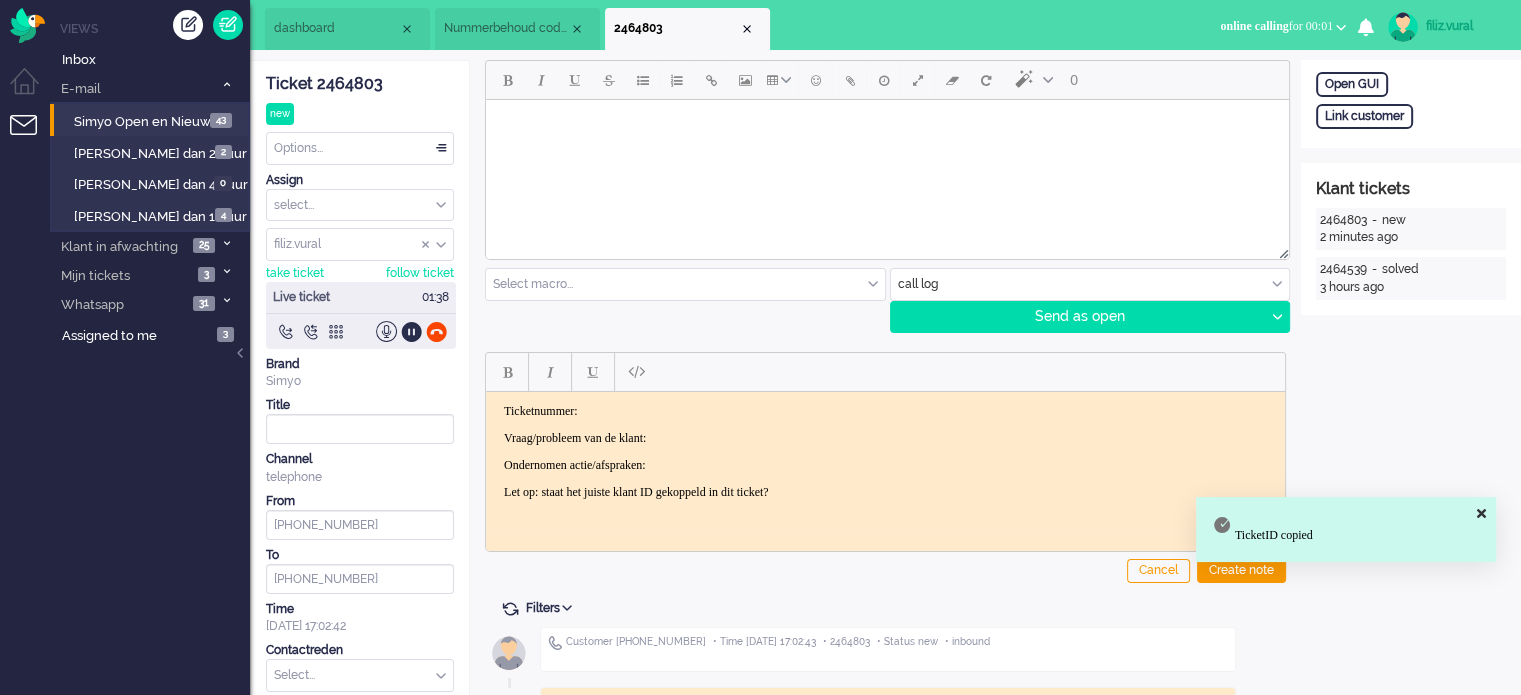 click on "Ticketnummer:" at bounding box center (885, 410) 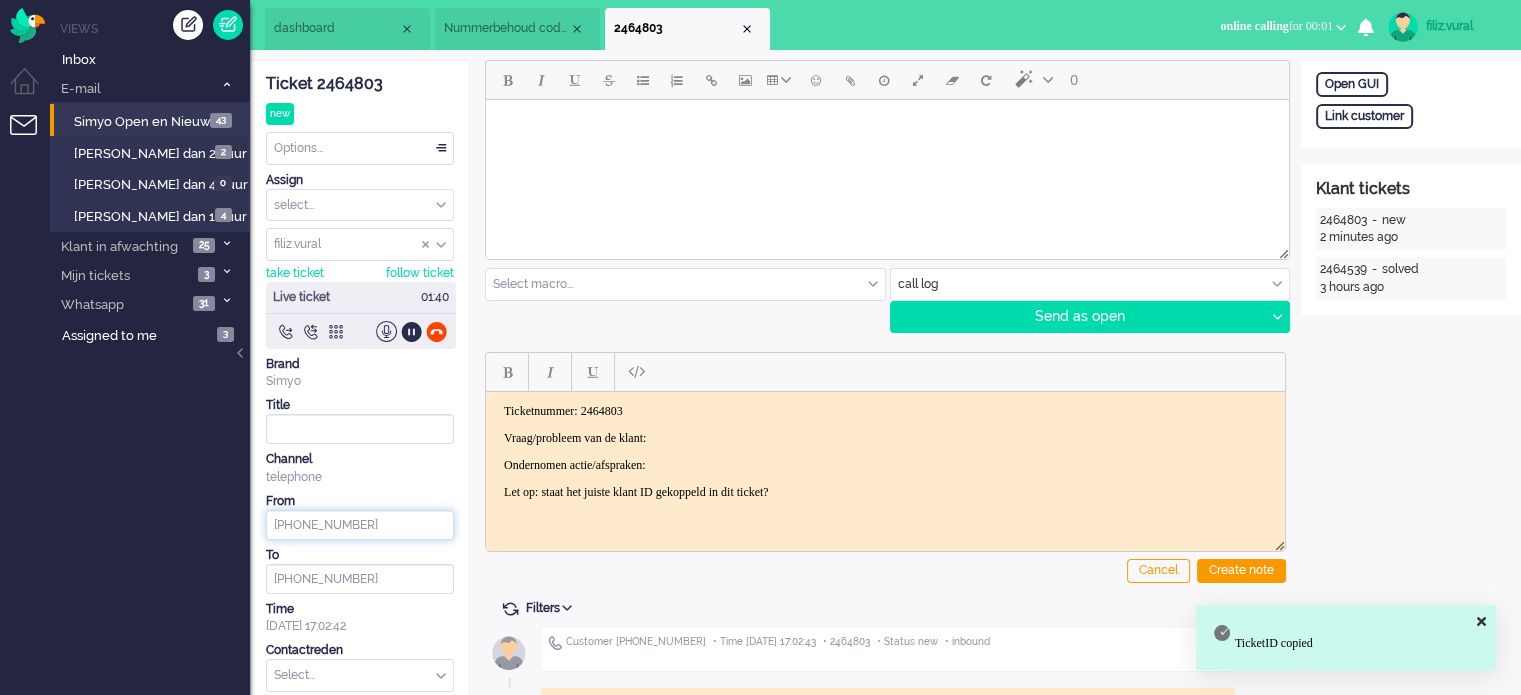 drag, startPoint x: 444, startPoint y: 519, endPoint x: 278, endPoint y: 526, distance: 166.14752 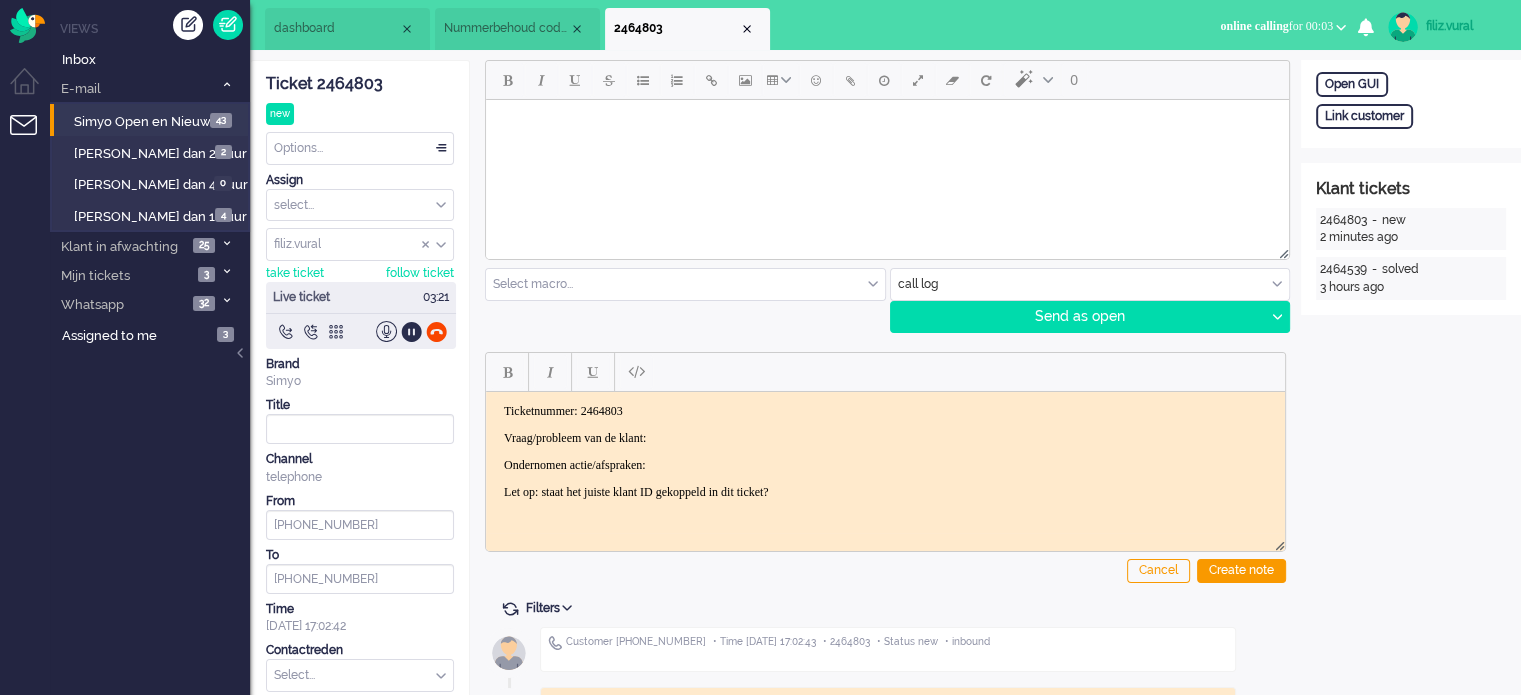 click on "Vraag/probleem van de klant:" at bounding box center [885, 437] 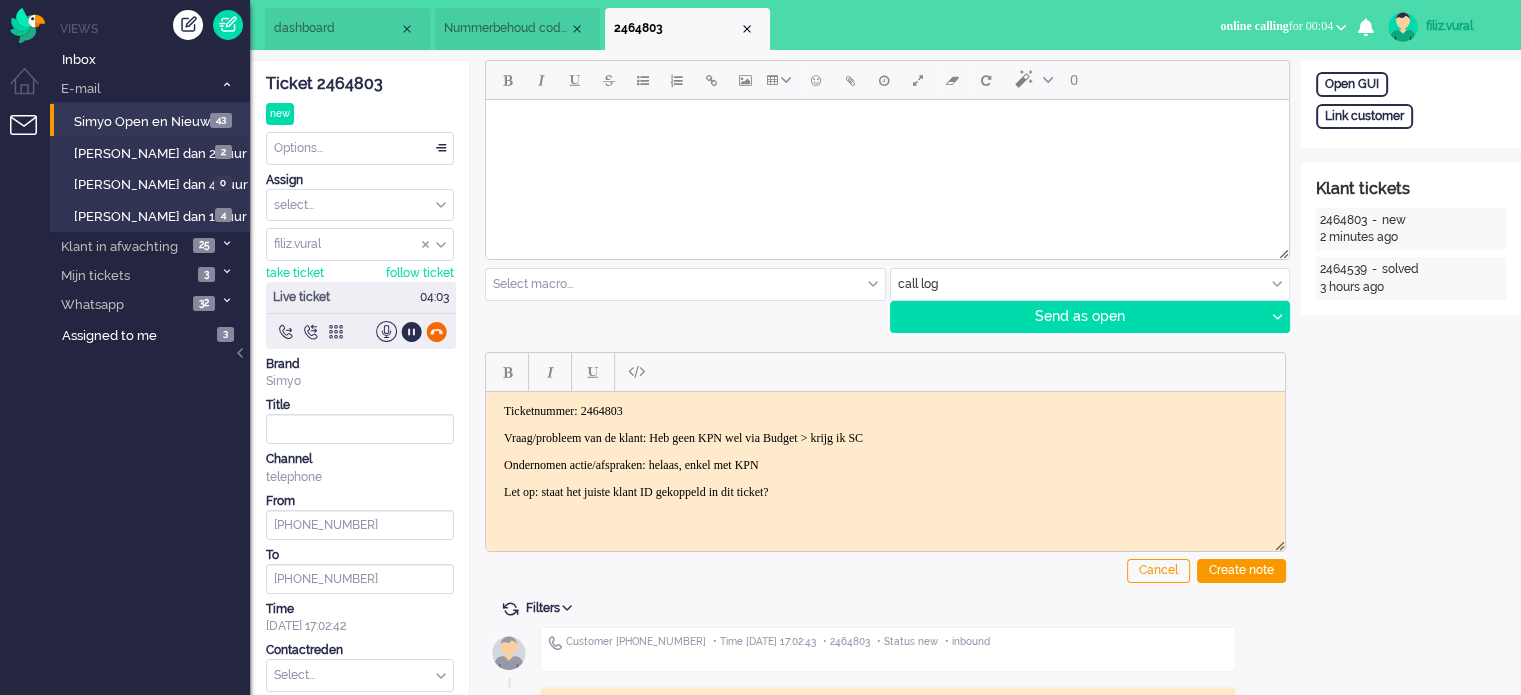 click 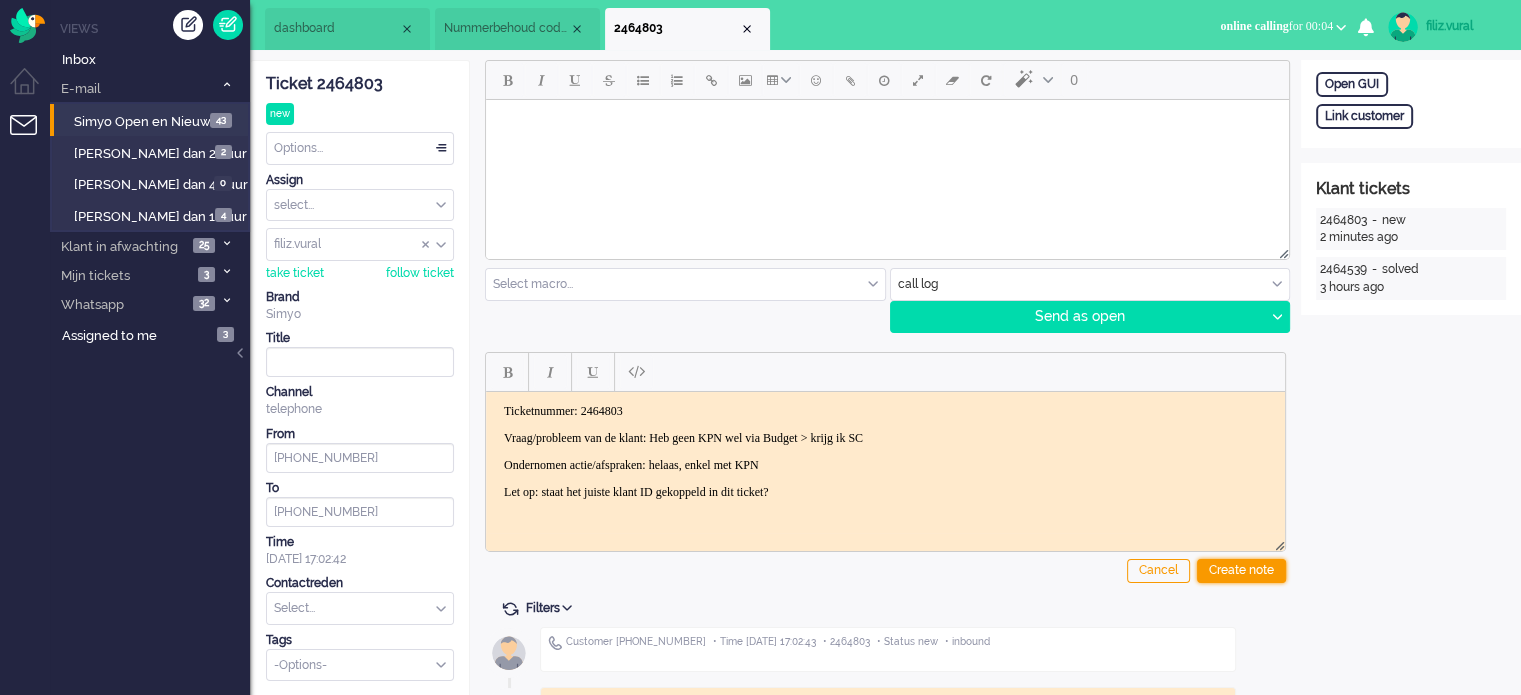 click on "Create note" at bounding box center [1241, 571] 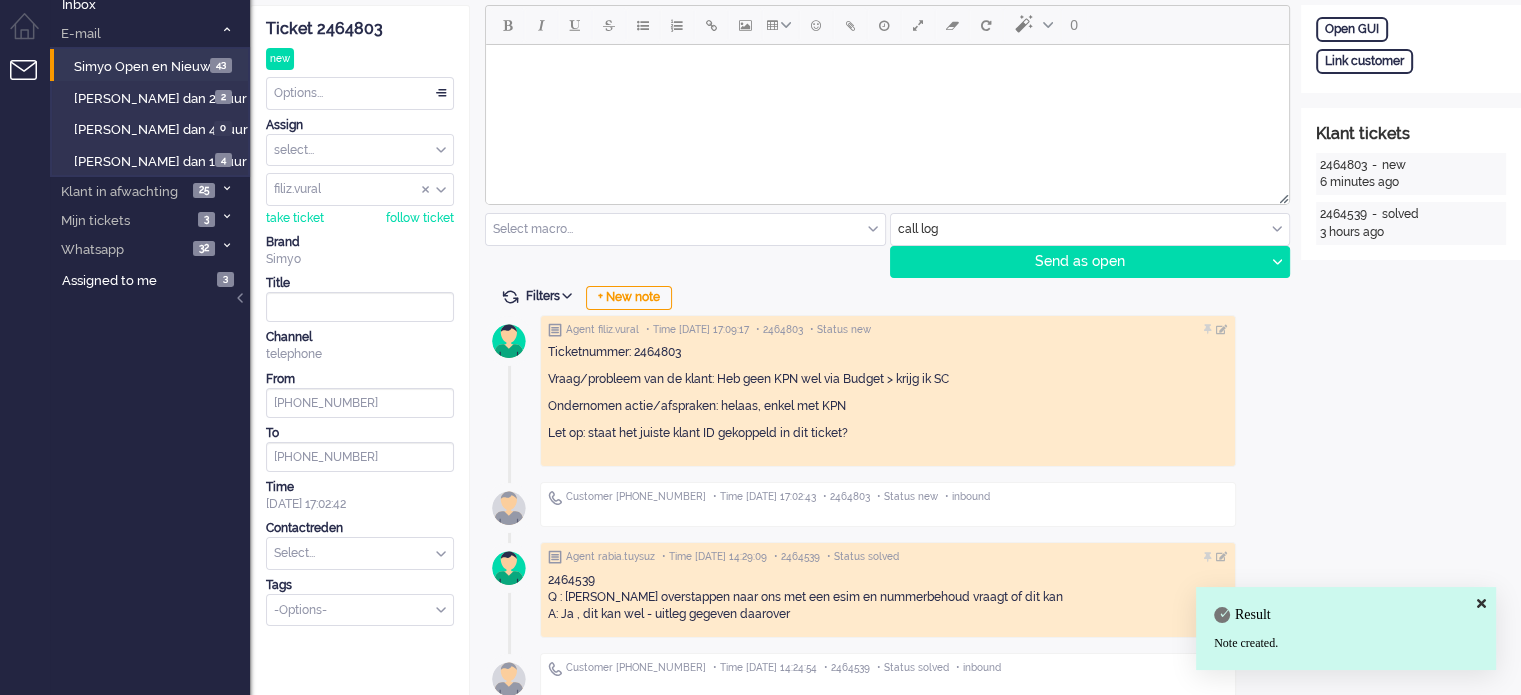 scroll, scrollTop: 71, scrollLeft: 0, axis: vertical 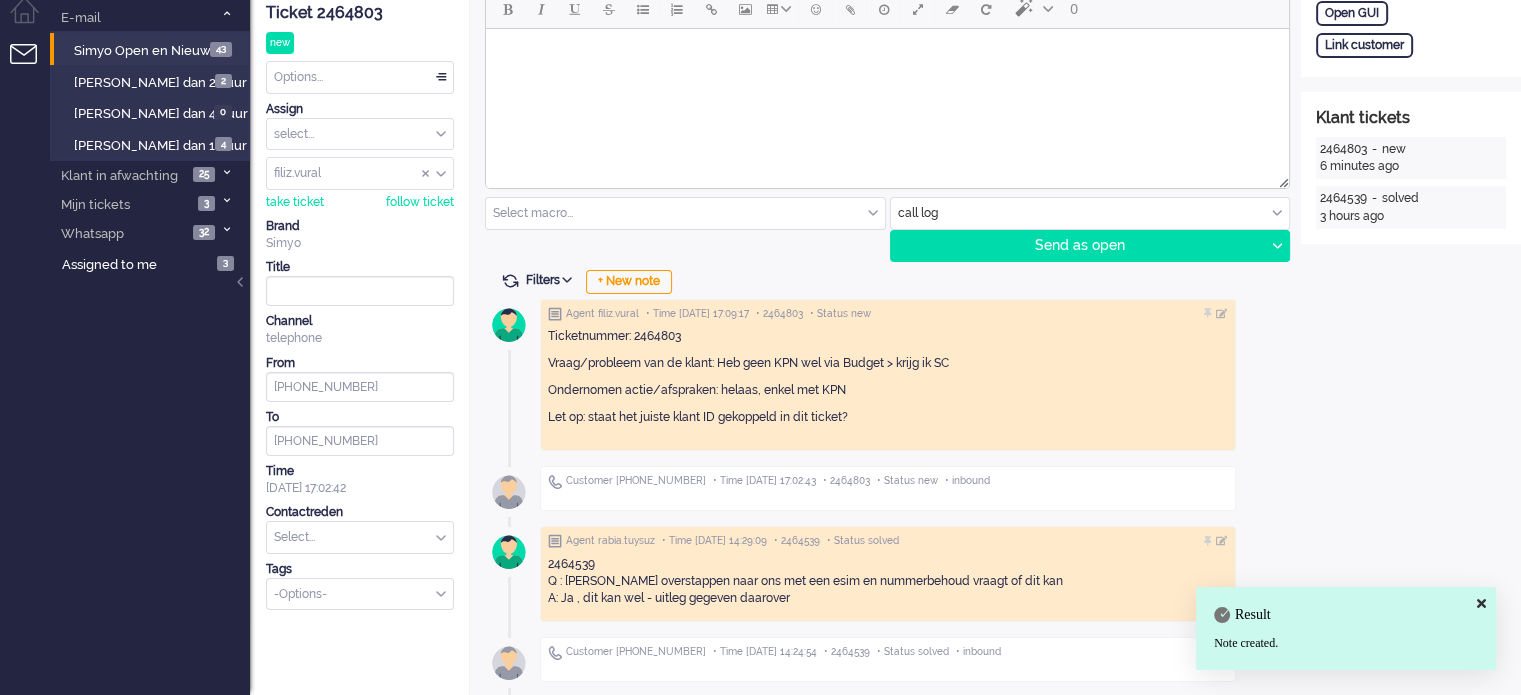 click on "Contactreden" at bounding box center [360, 512] 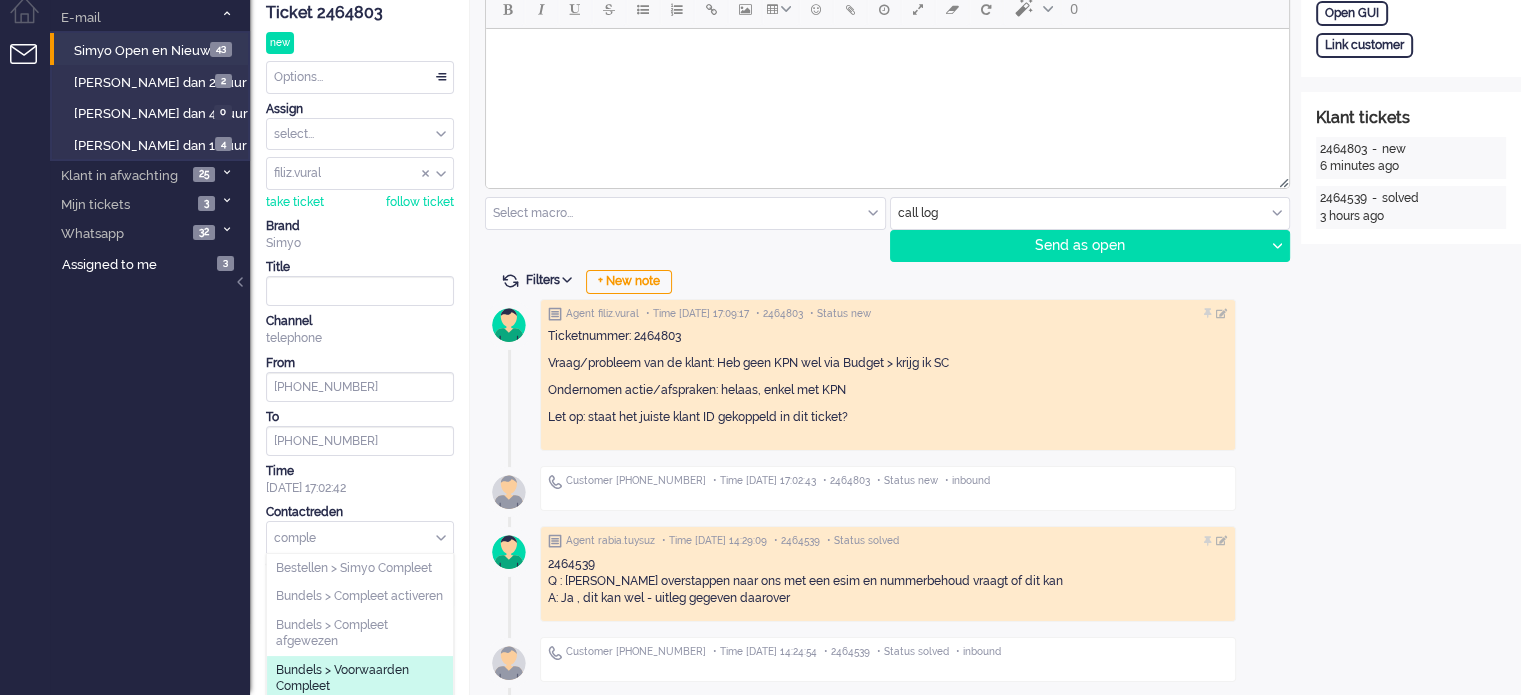 type on "comple" 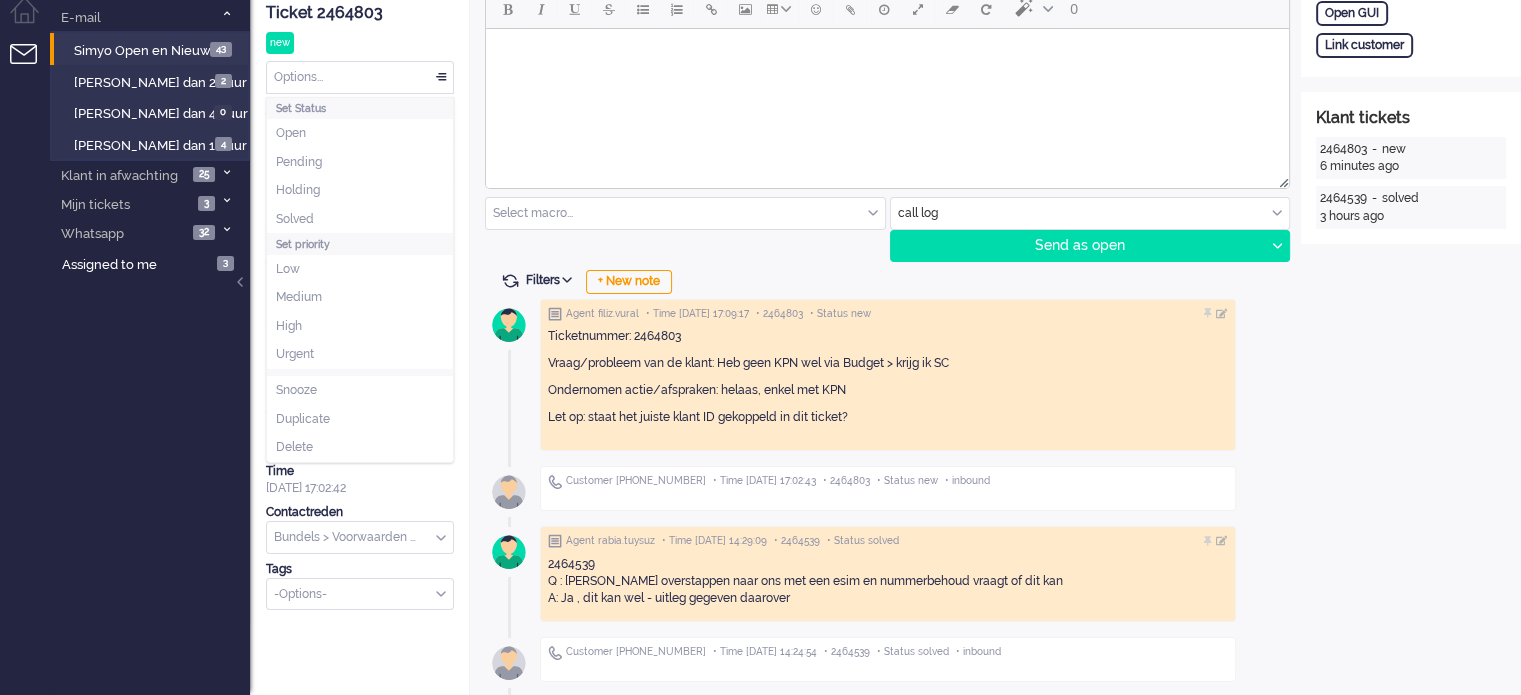 click on "Options..." at bounding box center [360, 77] 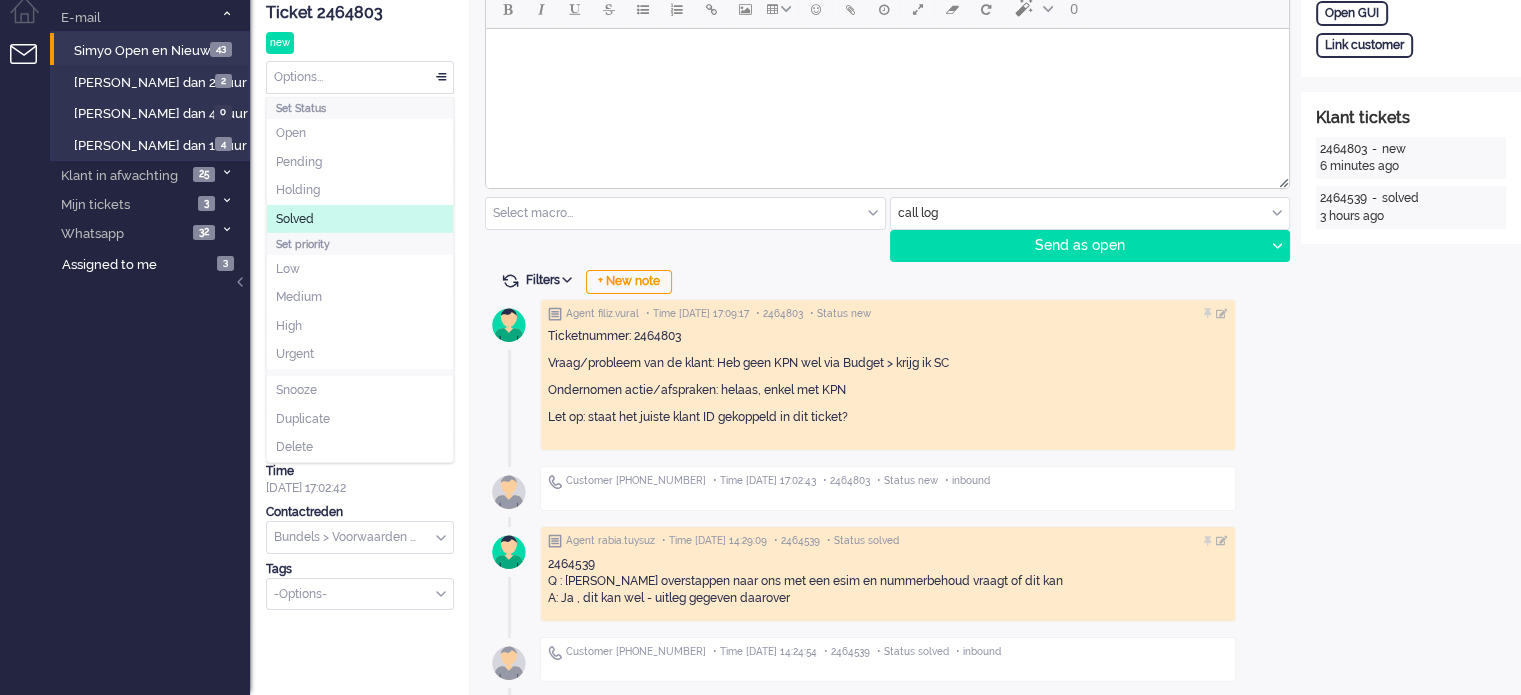 click on "Solved" 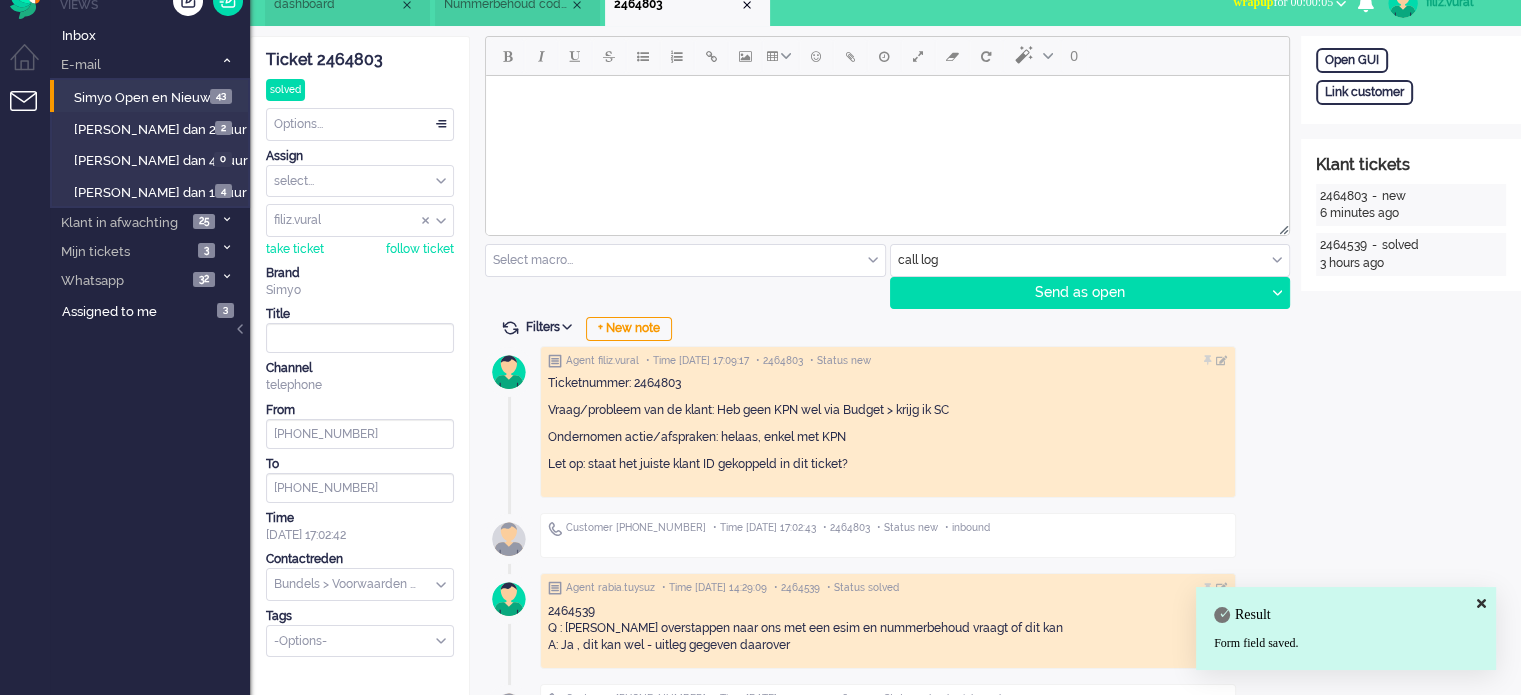 scroll, scrollTop: 0, scrollLeft: 0, axis: both 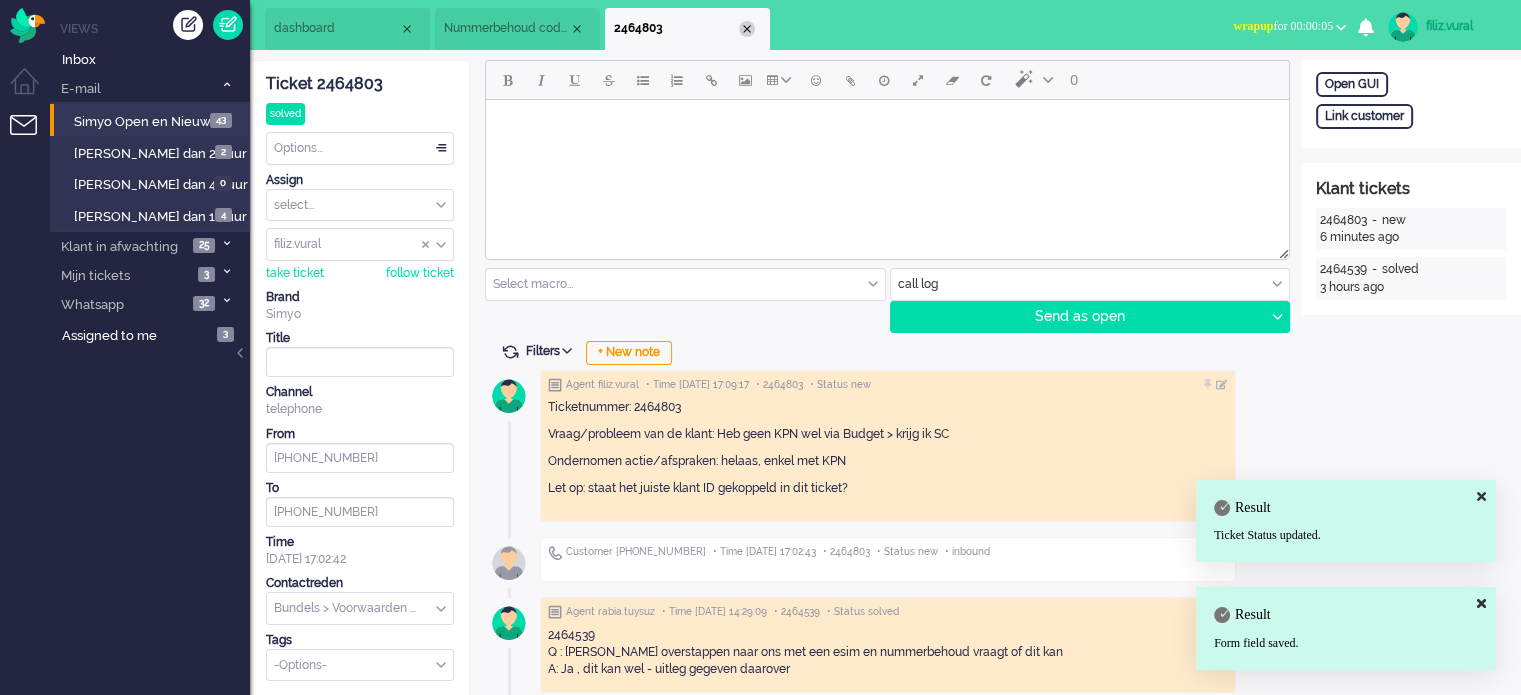 click at bounding box center (747, 29) 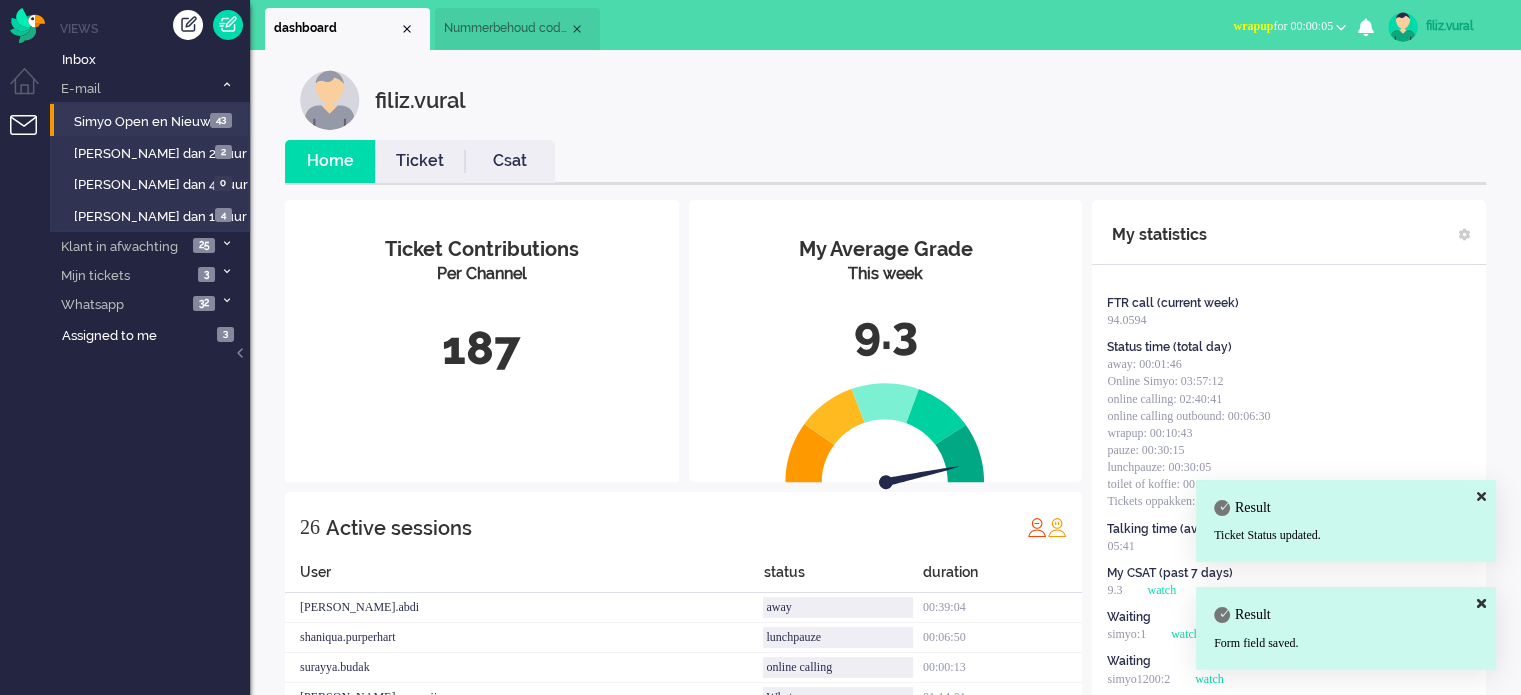 click on "wrapup  for 00:00:05" at bounding box center (1283, 26) 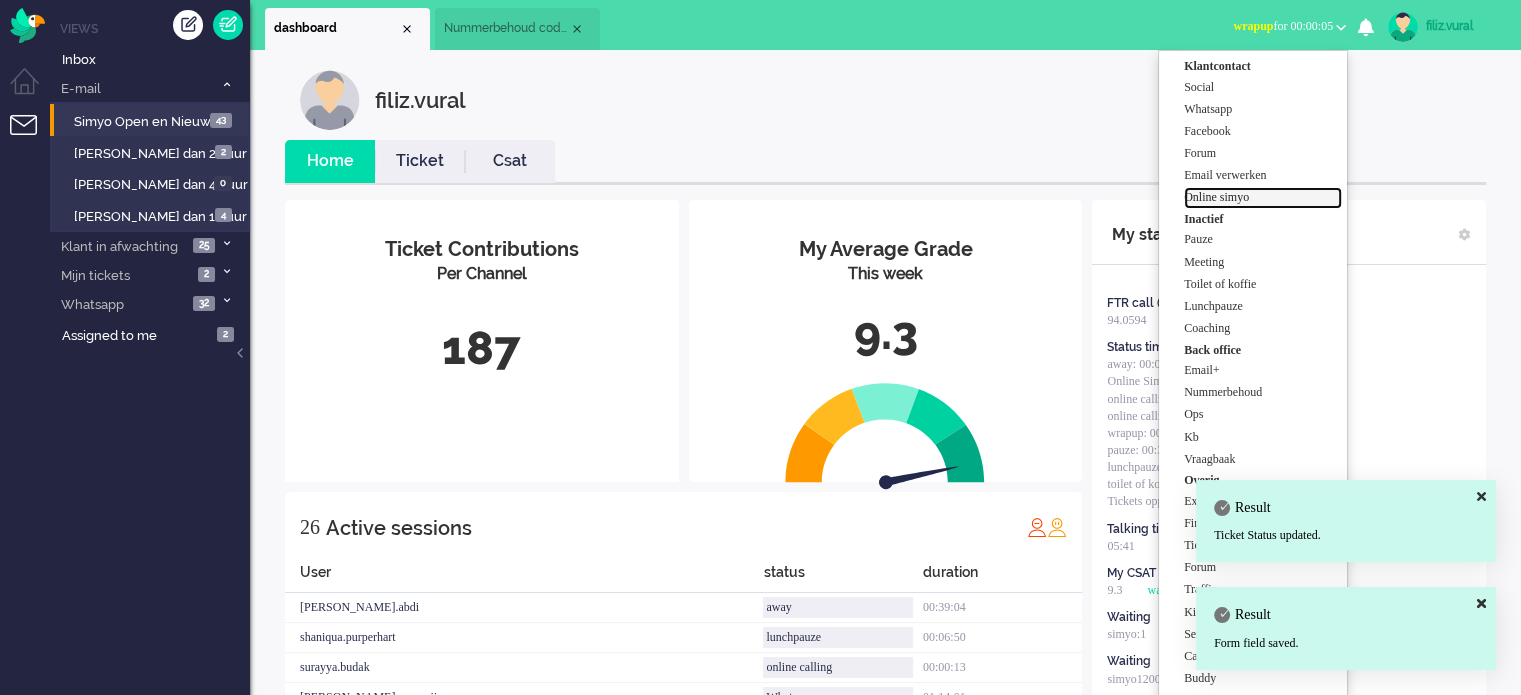 click on "Online simyo" at bounding box center (1263, 197) 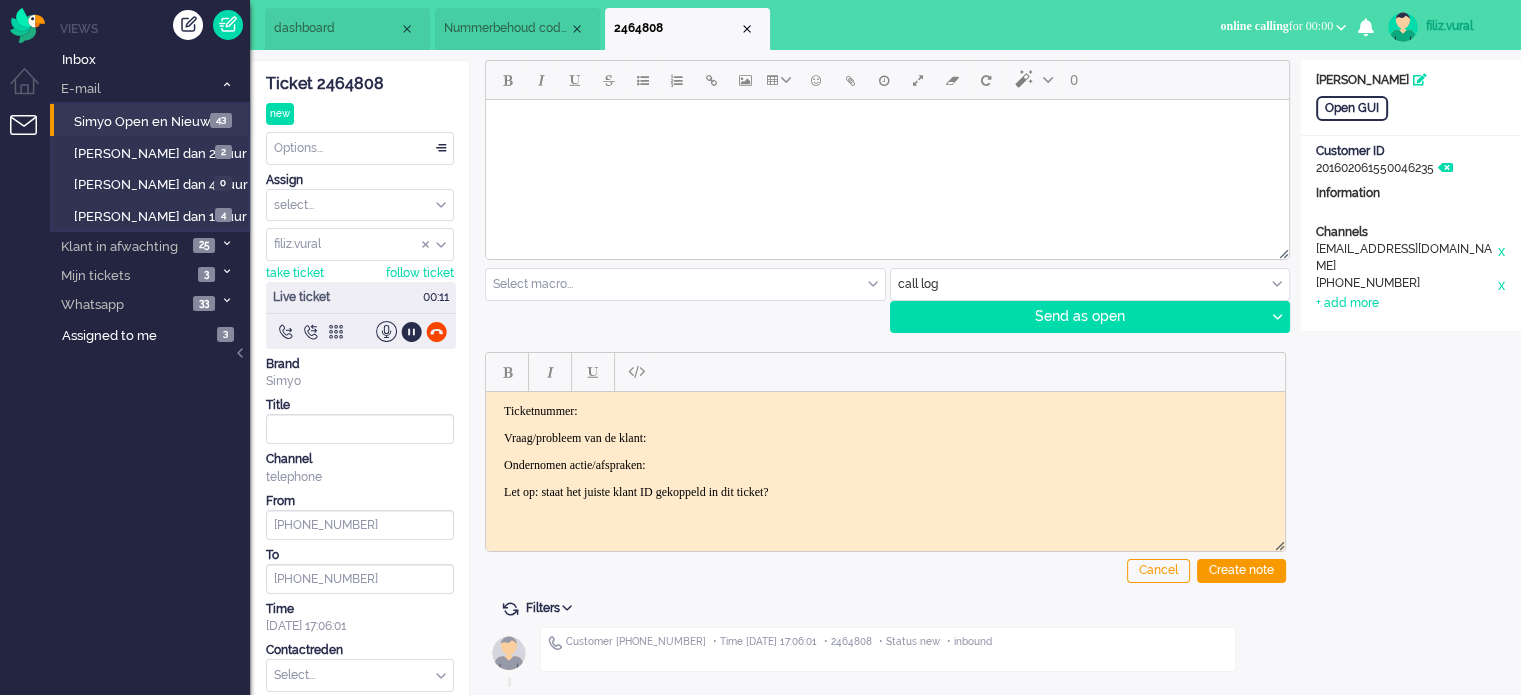 scroll, scrollTop: 0, scrollLeft: 0, axis: both 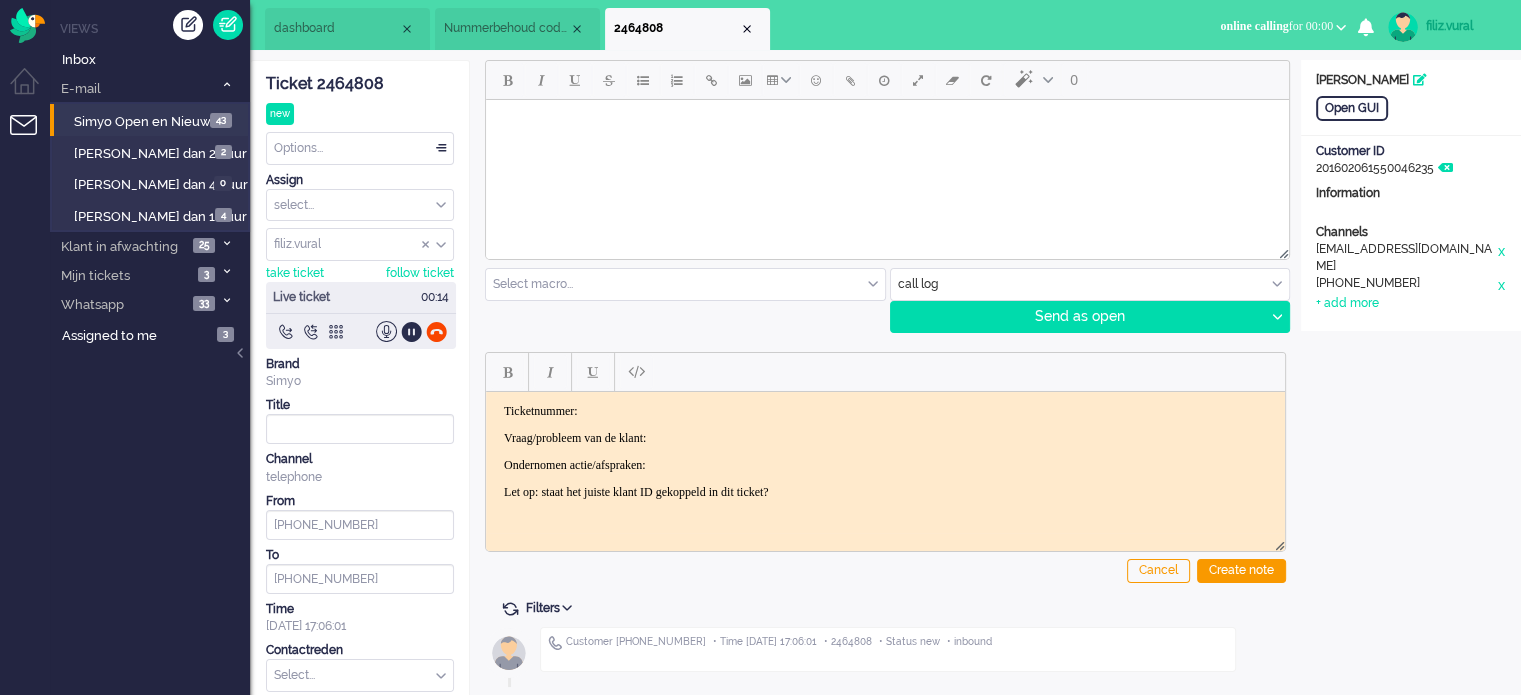 click on "Ticket 2464808" 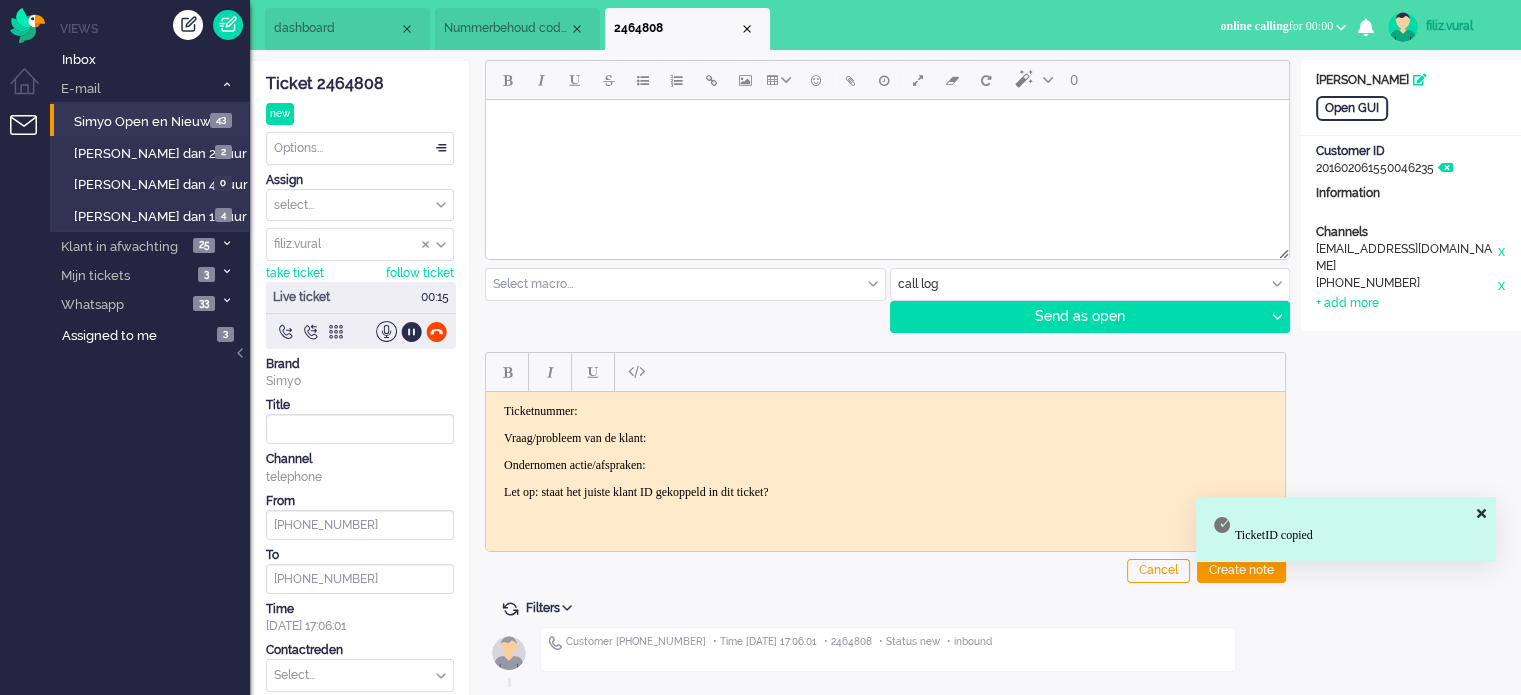 click on "Ticketnummer:" at bounding box center (885, 410) 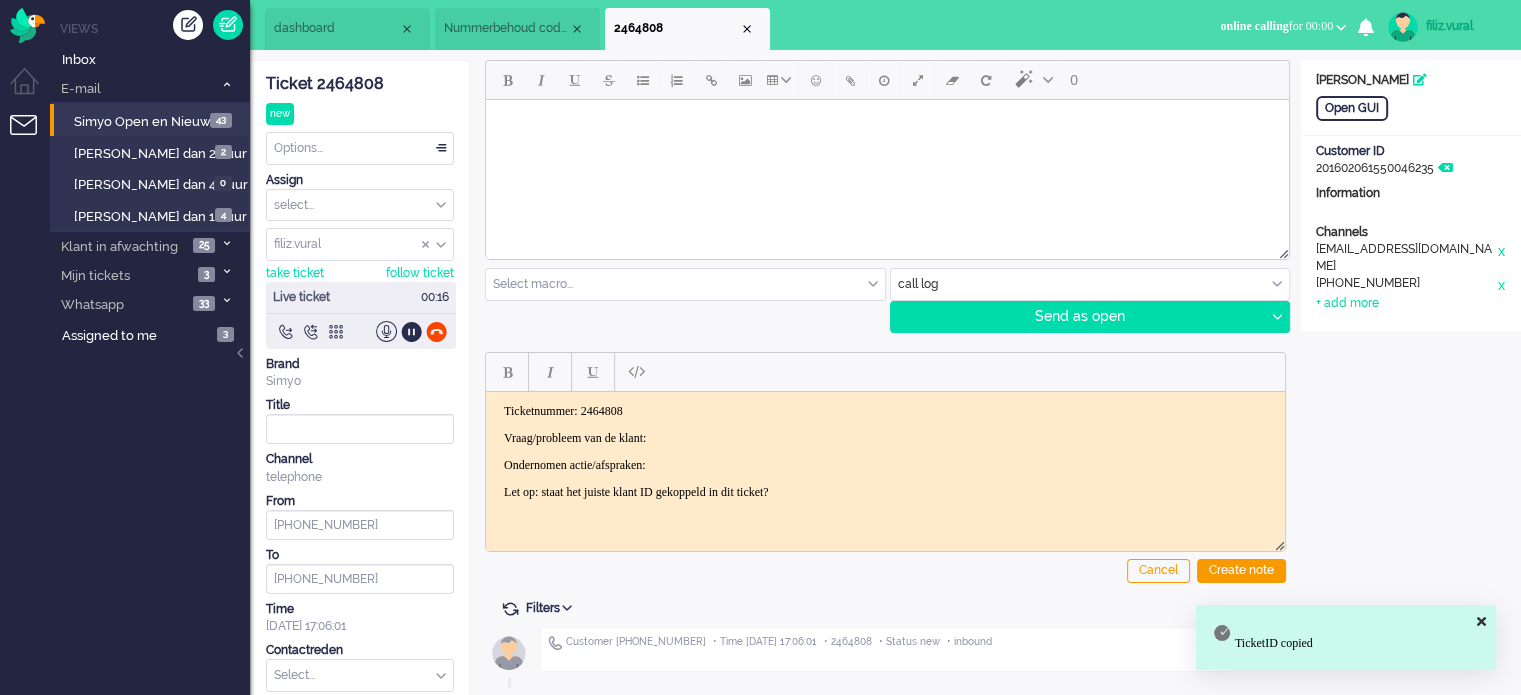 click on "Ticketnummer: 2464808 Vraag/probleem van de klant: Ondernomen actie/afspraken:  Let op: staat het juiste klant ID gekoppeld in dit ticket?" at bounding box center (885, 451) 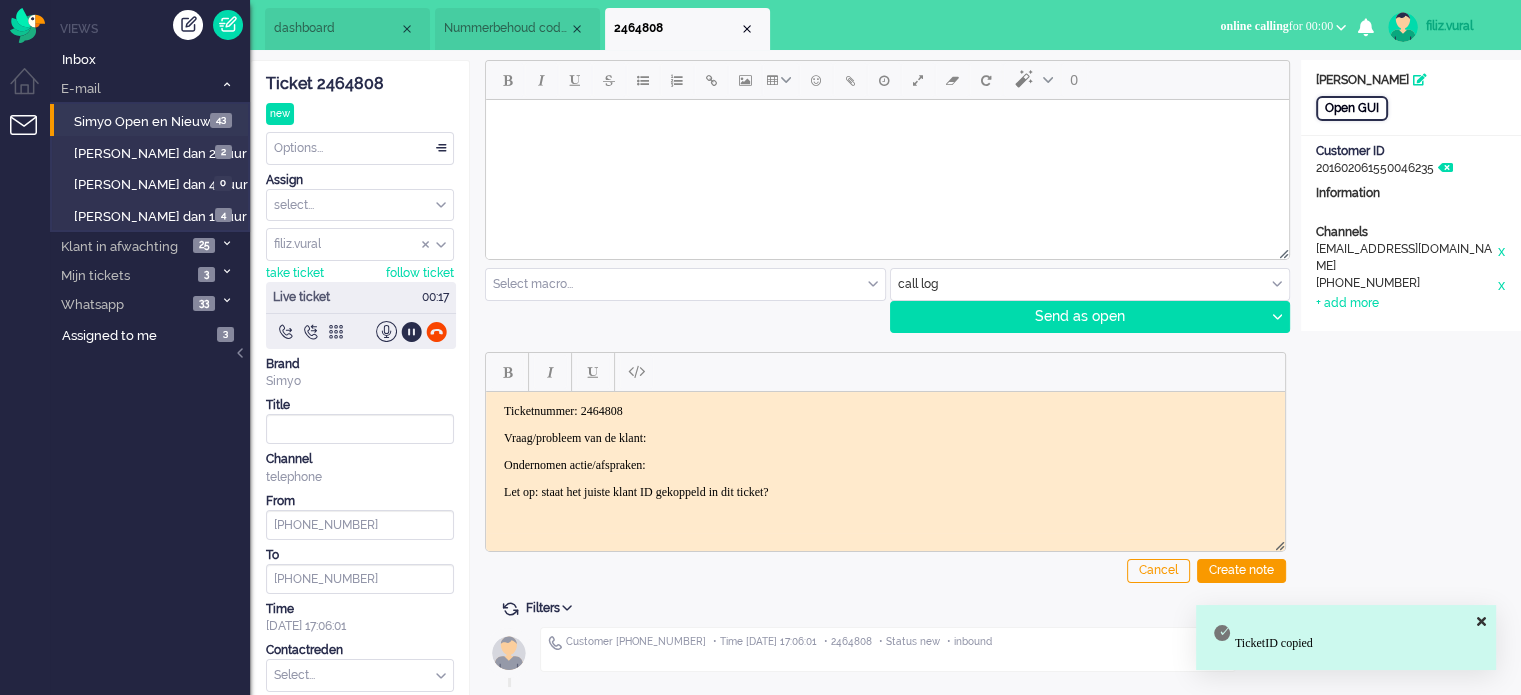 click on "Open GUI" at bounding box center [1352, 108] 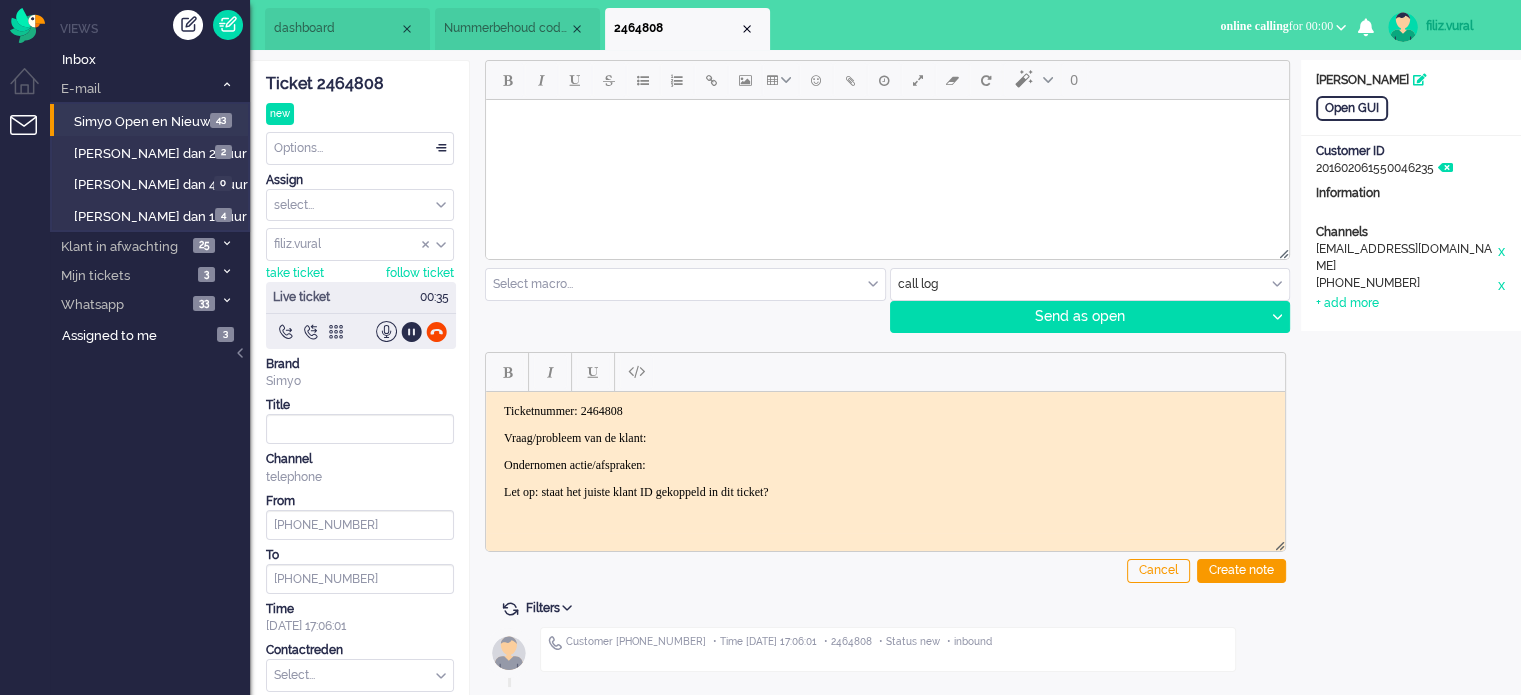 click on "Ondernomen actie/afspraken:" at bounding box center (885, 464) 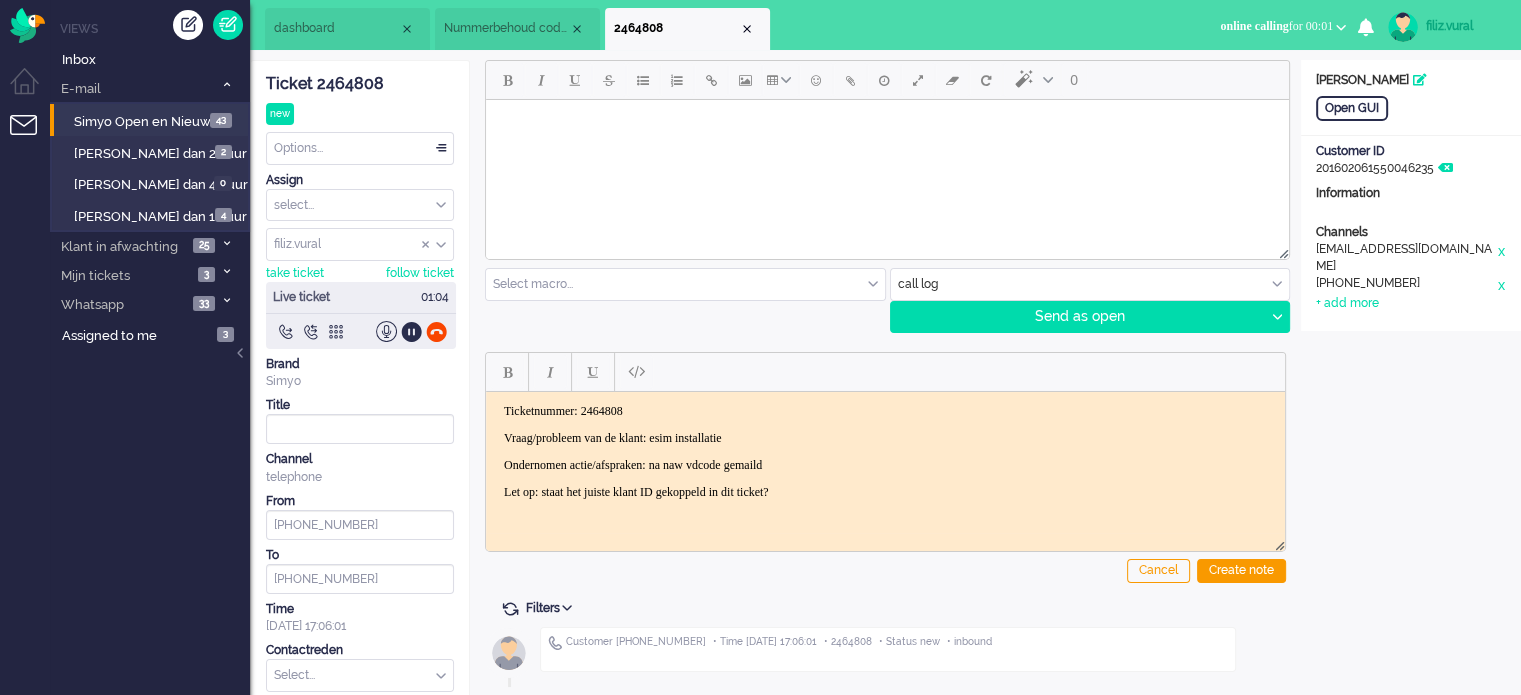 click at bounding box center [887, 125] 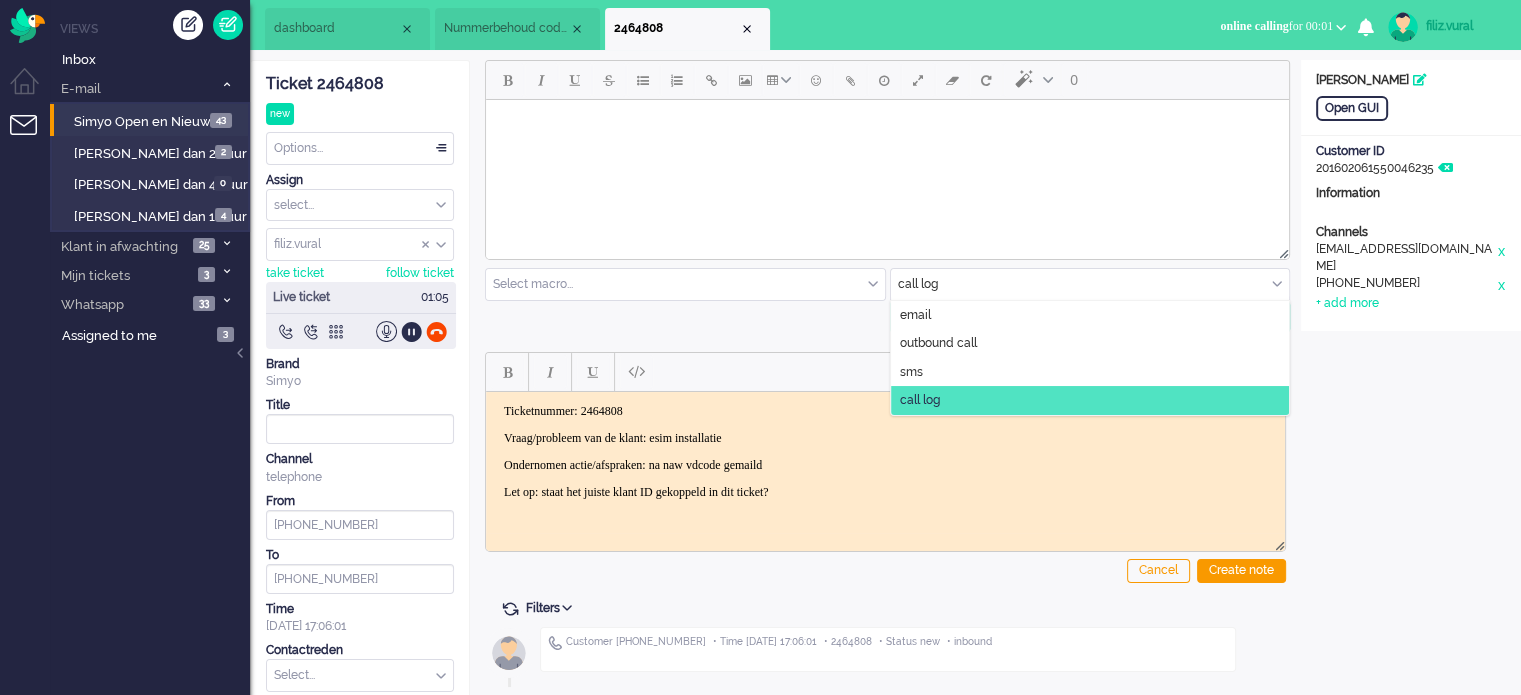click at bounding box center (1090, 284) 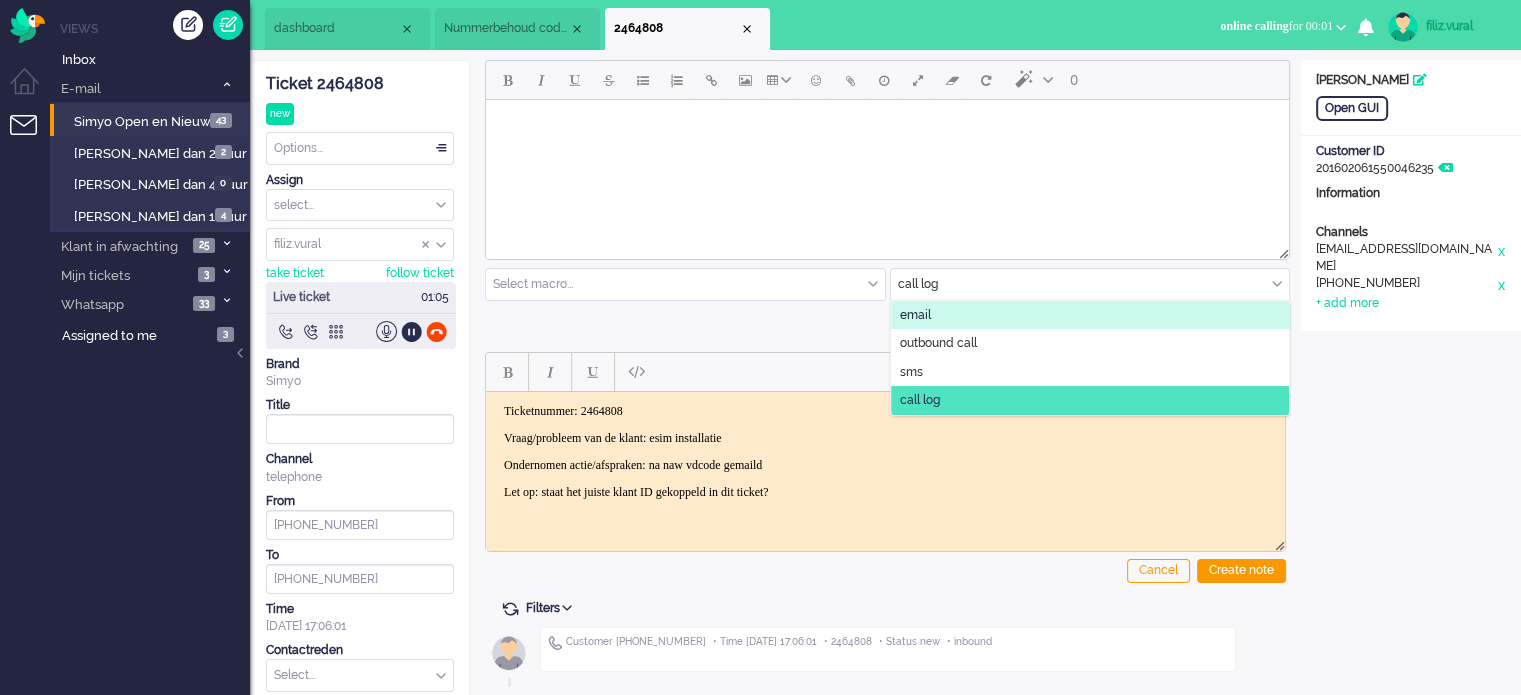 drag, startPoint x: 951, startPoint y: 315, endPoint x: 379, endPoint y: 148, distance: 595.88 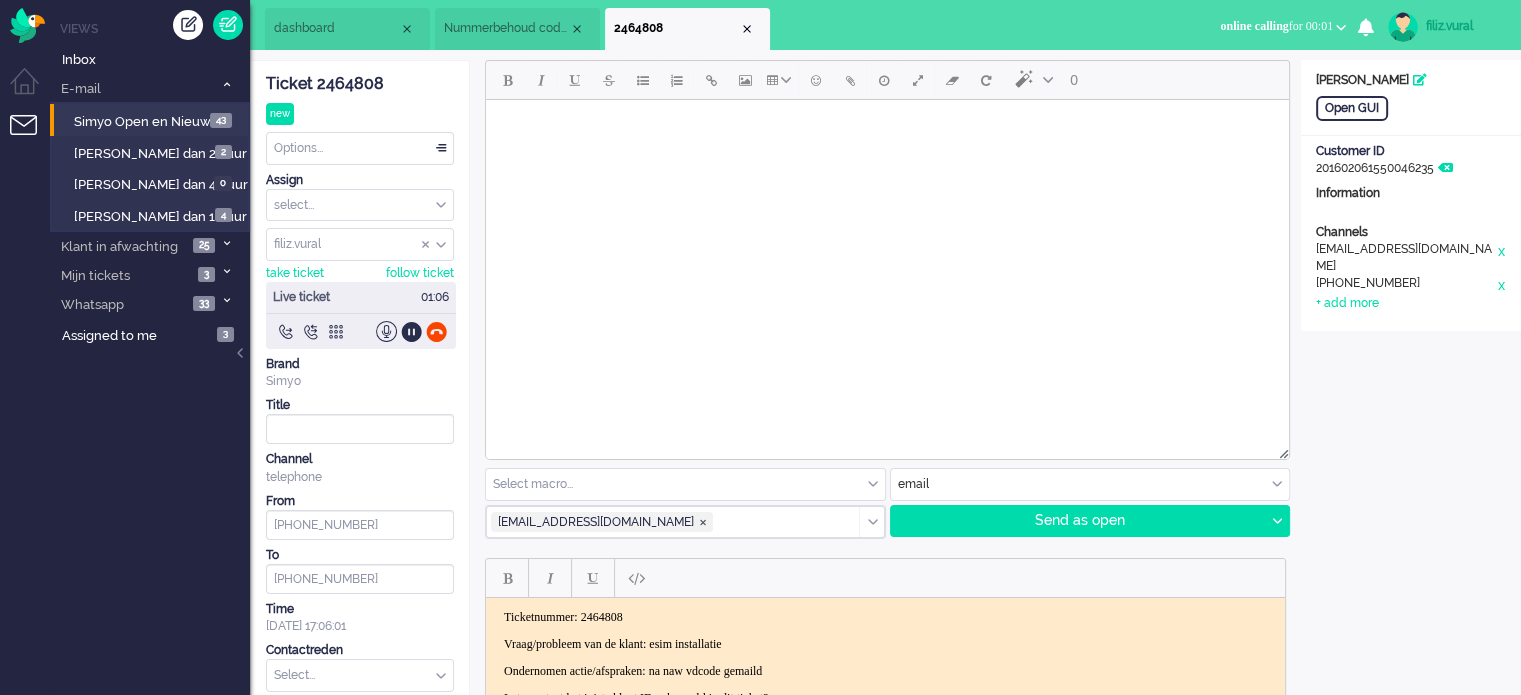 click at bounding box center (887, 125) 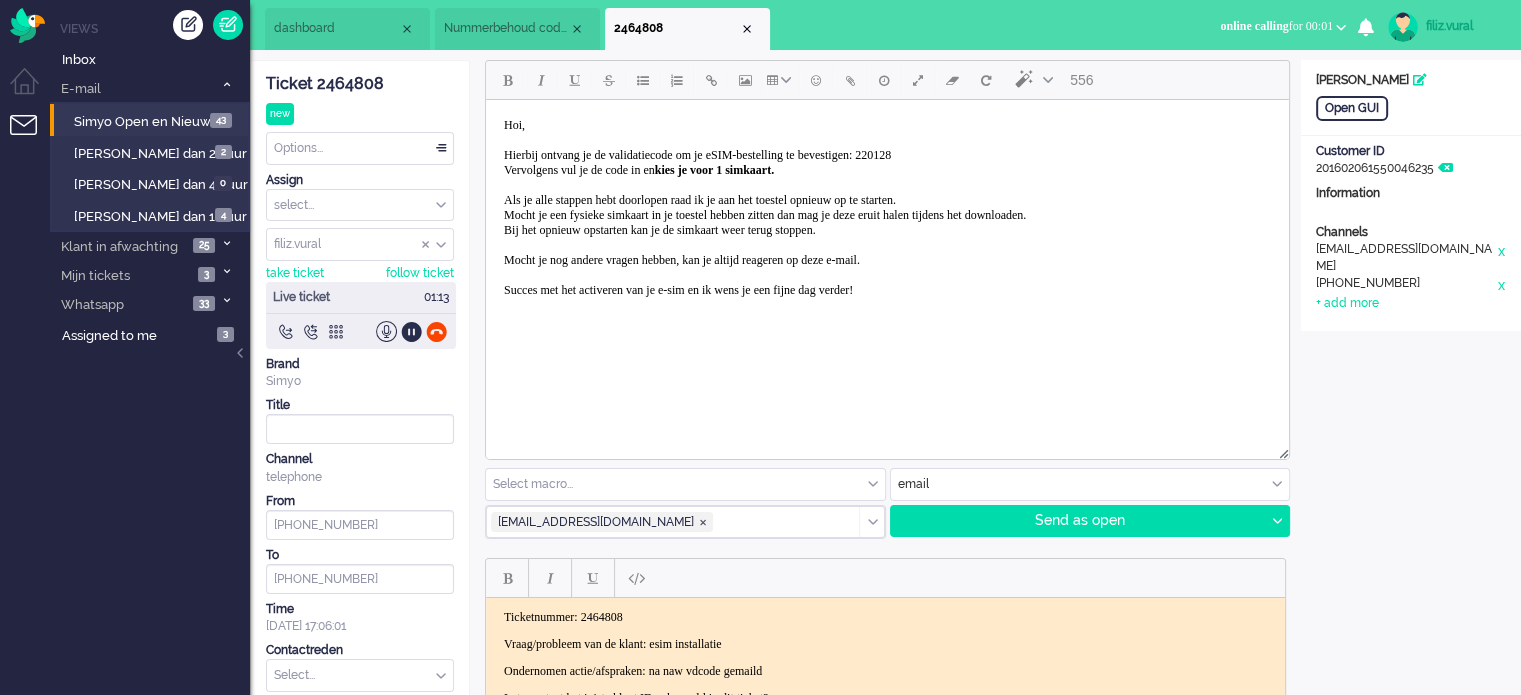 scroll, scrollTop: 196, scrollLeft: 0, axis: vertical 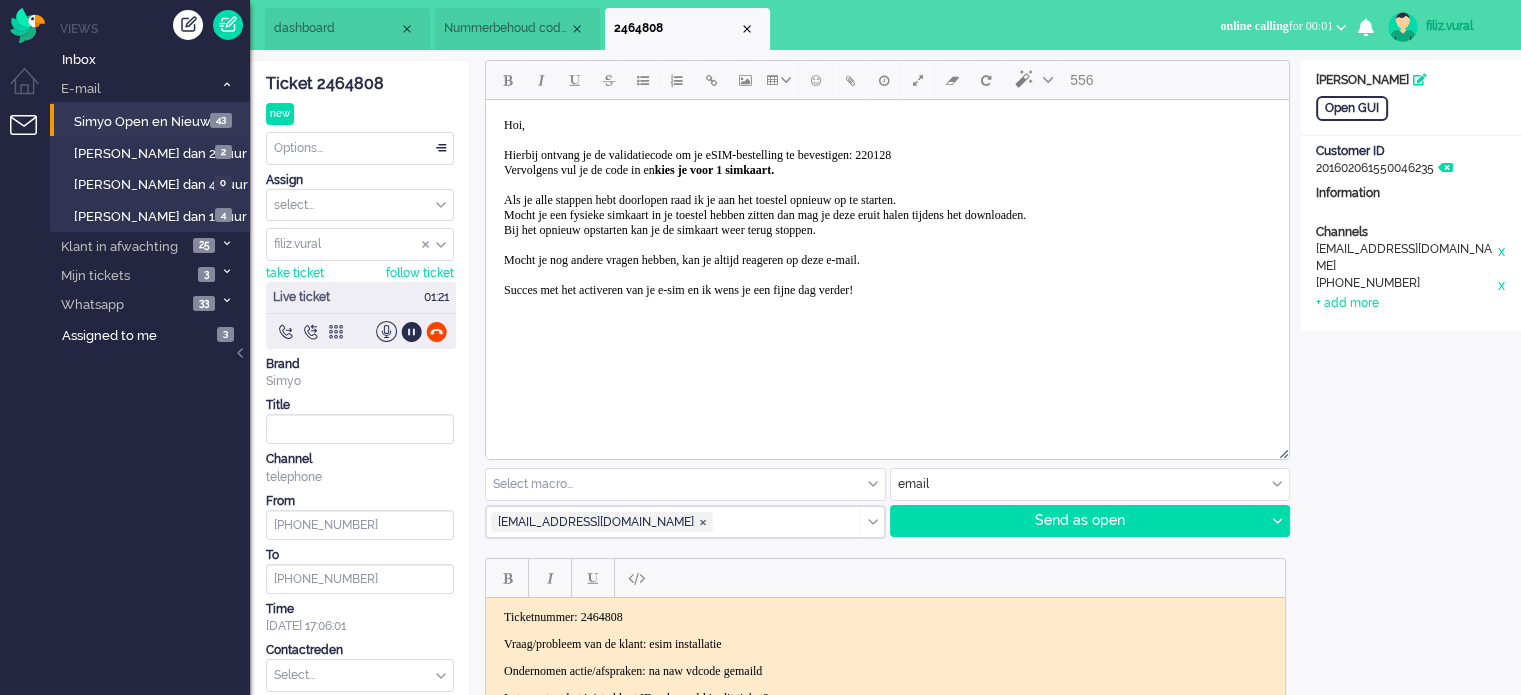 click on "Hoi, Hierbij ontvang je de validatiecode om je eSIM-bestelling te bevestigen: 220128 Vervolgens vul je de code in en  kies je voor 1 simkaart.  Als je alle stappen hebt doorlopen raad ik je aan het toestel opnieuw op te starten.  Mocht je een fysieke simkaart in je toestel hebben zitten dan mag je deze eruit halen tijdens het downloaden.  Bij het opnieuw opstarten kan je de simkaart weer terug stoppen. Mocht je nog andere vragen hebben, kan je altijd reageren op deze e-mail. Succes met het activeren van je e-sim en ik wens je een fijne dag verder!" at bounding box center [765, 207] 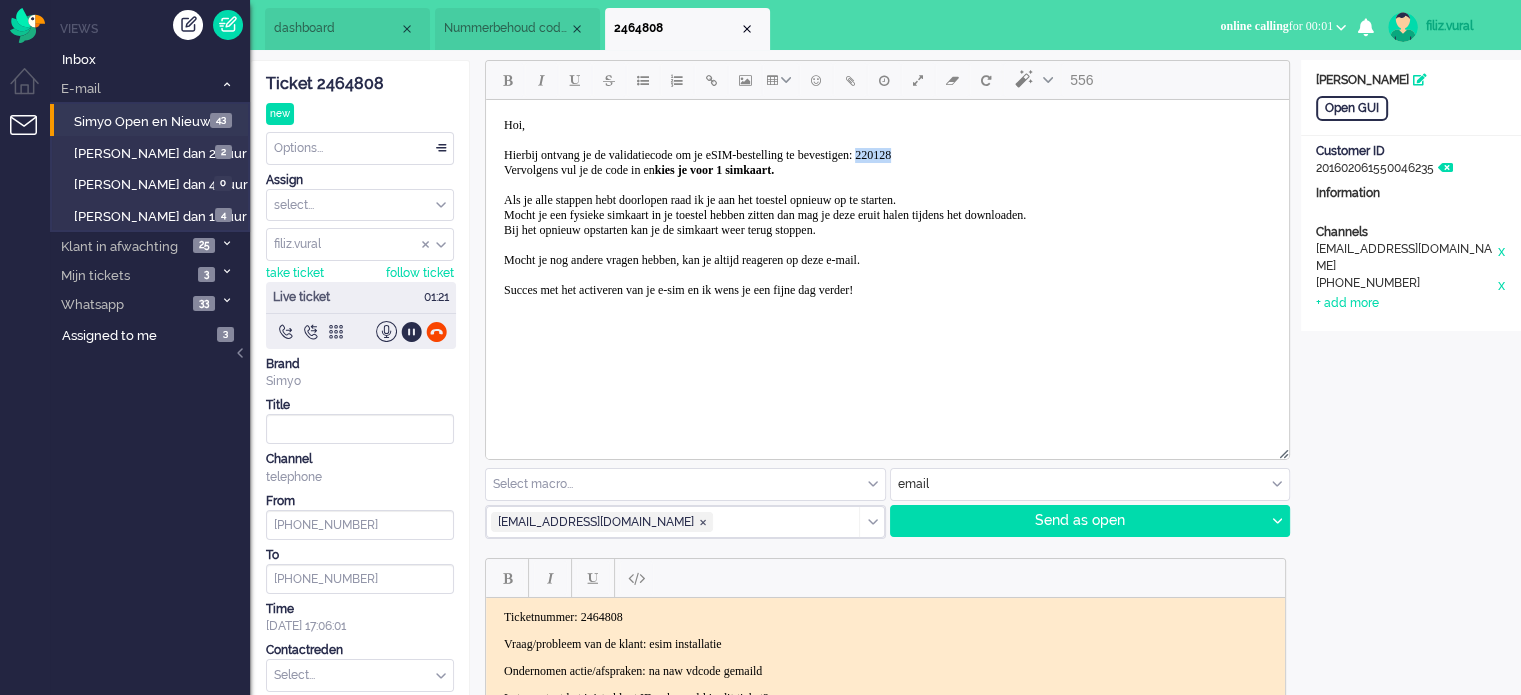 click on "Hoi, Hierbij ontvang je de validatiecode om je eSIM-bestelling te bevestigen: 220128 Vervolgens vul je de code in en  kies je voor 1 simkaart.  Als je alle stappen hebt doorlopen raad ik je aan het toestel opnieuw op te starten.  Mocht je een fysieke simkaart in je toestel hebben zitten dan mag je deze eruit halen tijdens het downloaden.  Bij het opnieuw opstarten kan je de simkaart weer terug stoppen. Mocht je nog andere vragen hebben, kan je altijd reageren op deze e-mail. Succes met het activeren van je e-sim en ik wens je een fijne dag verder!" at bounding box center [765, 207] 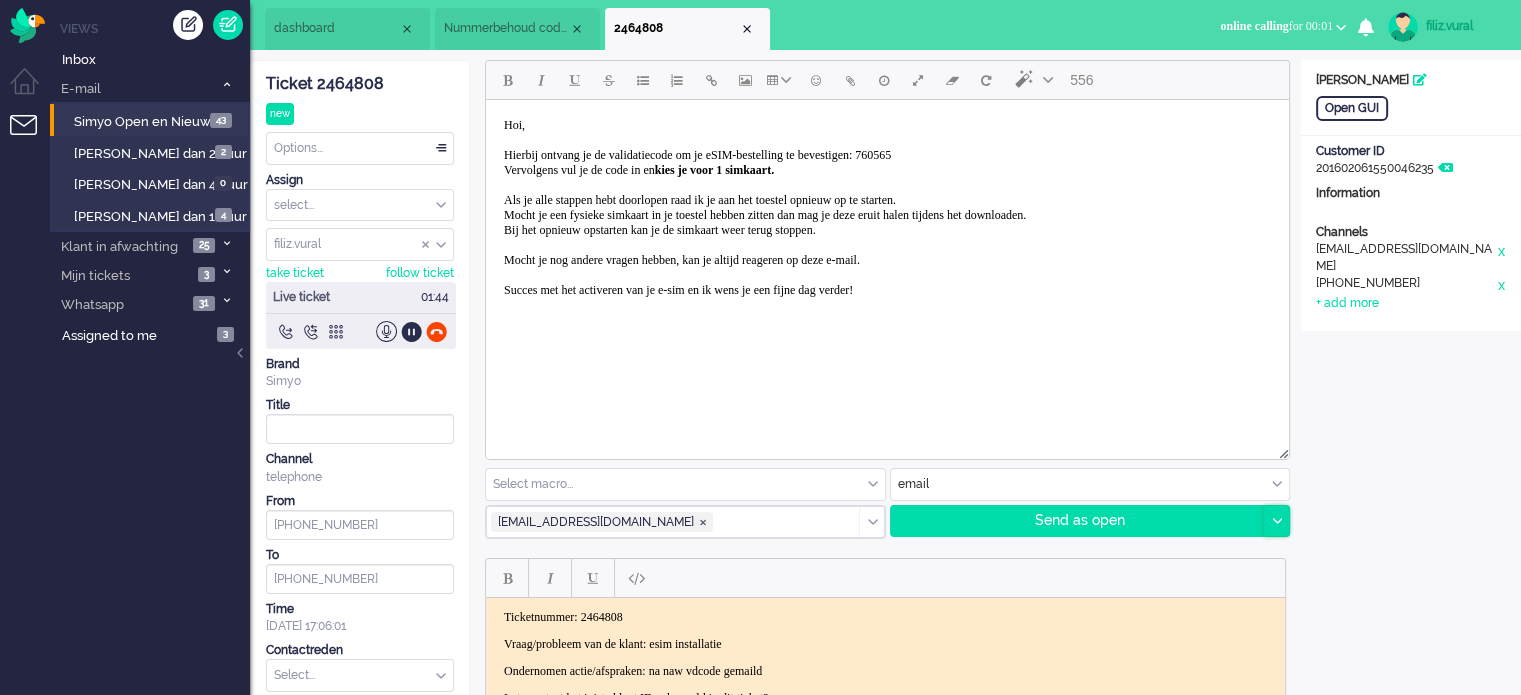 click at bounding box center (1276, 521) 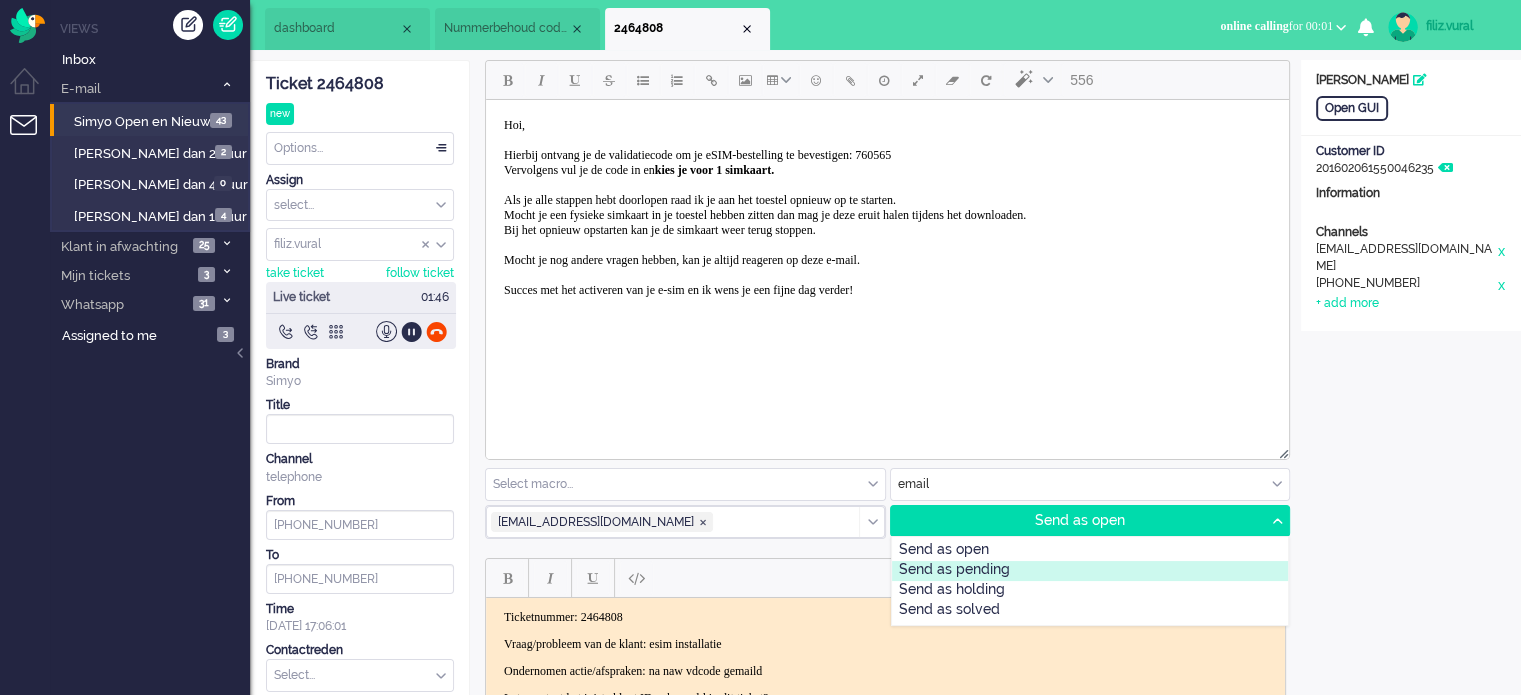 click on "Send as pending" at bounding box center (1090, 571) 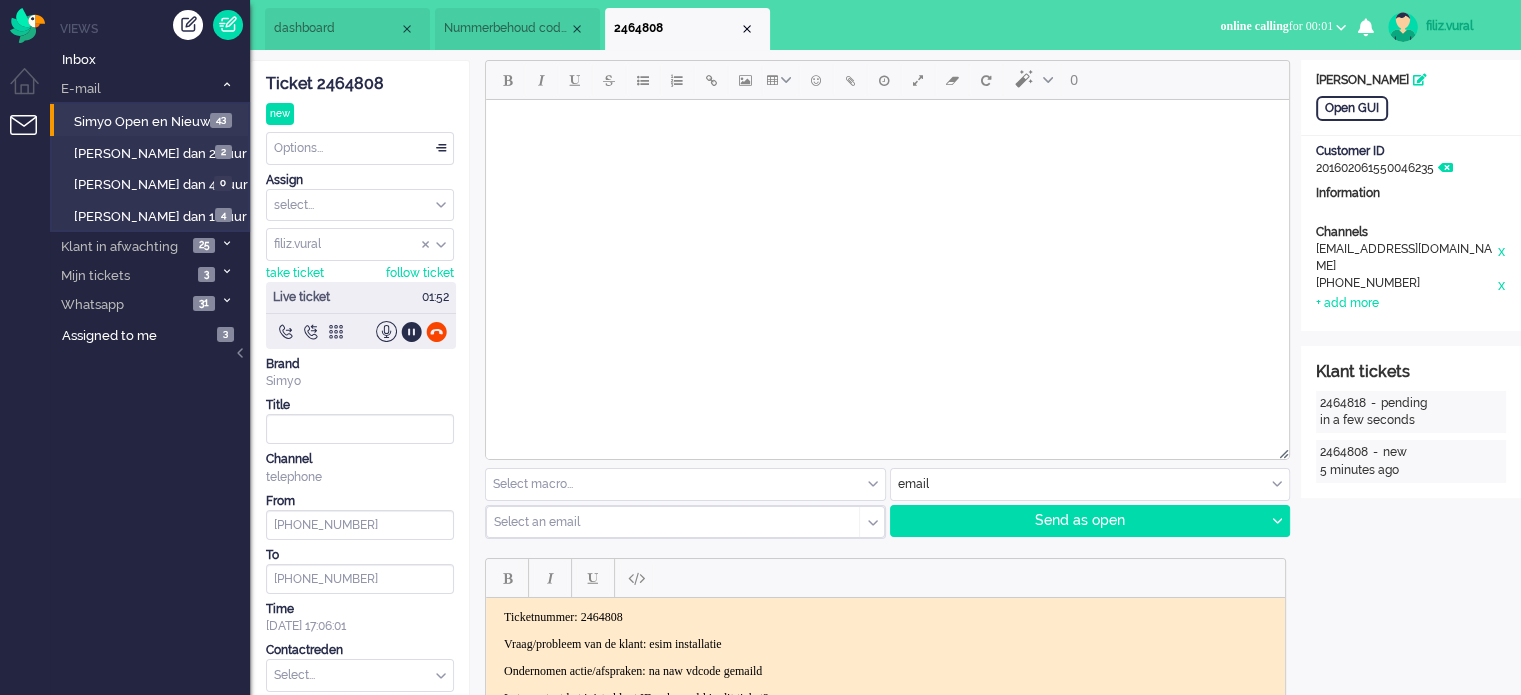 click on "dashboard" at bounding box center (347, 29) 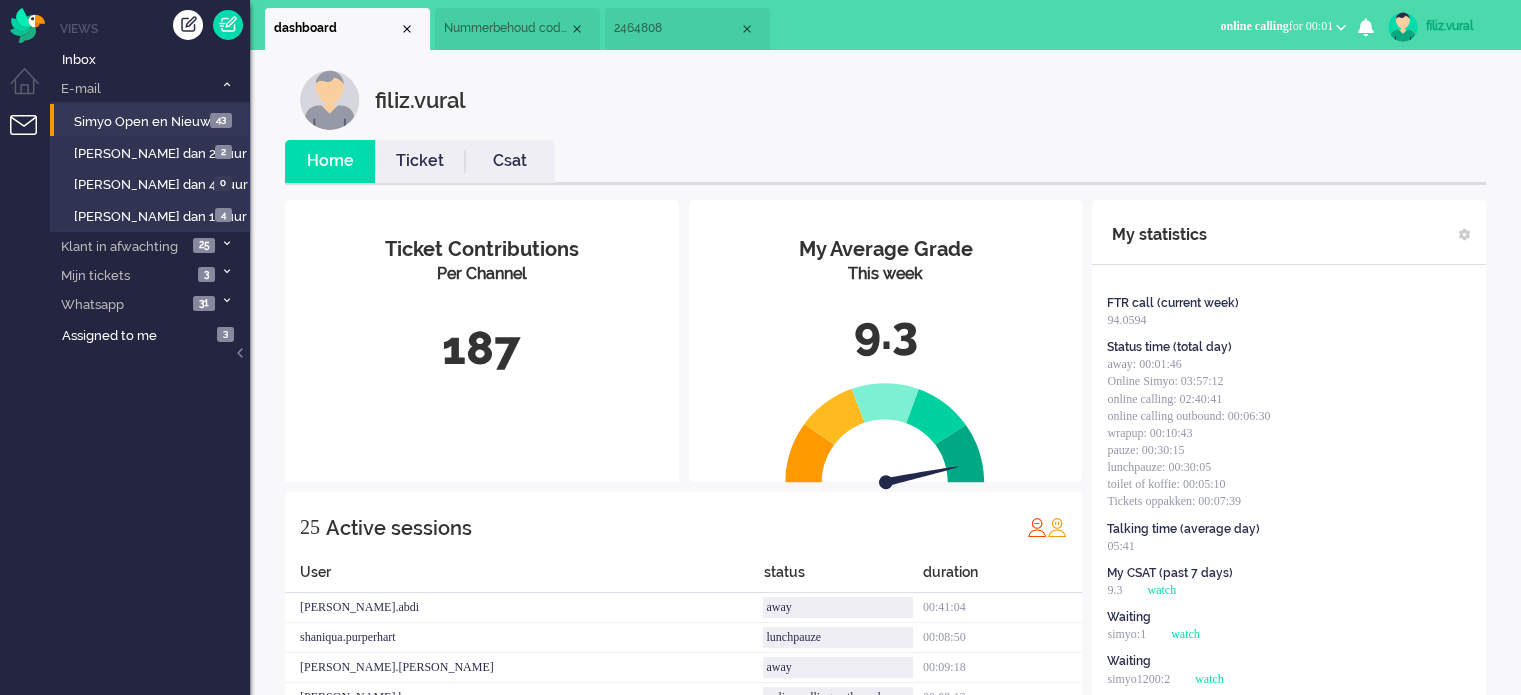 click on "Csat" at bounding box center (510, 161) 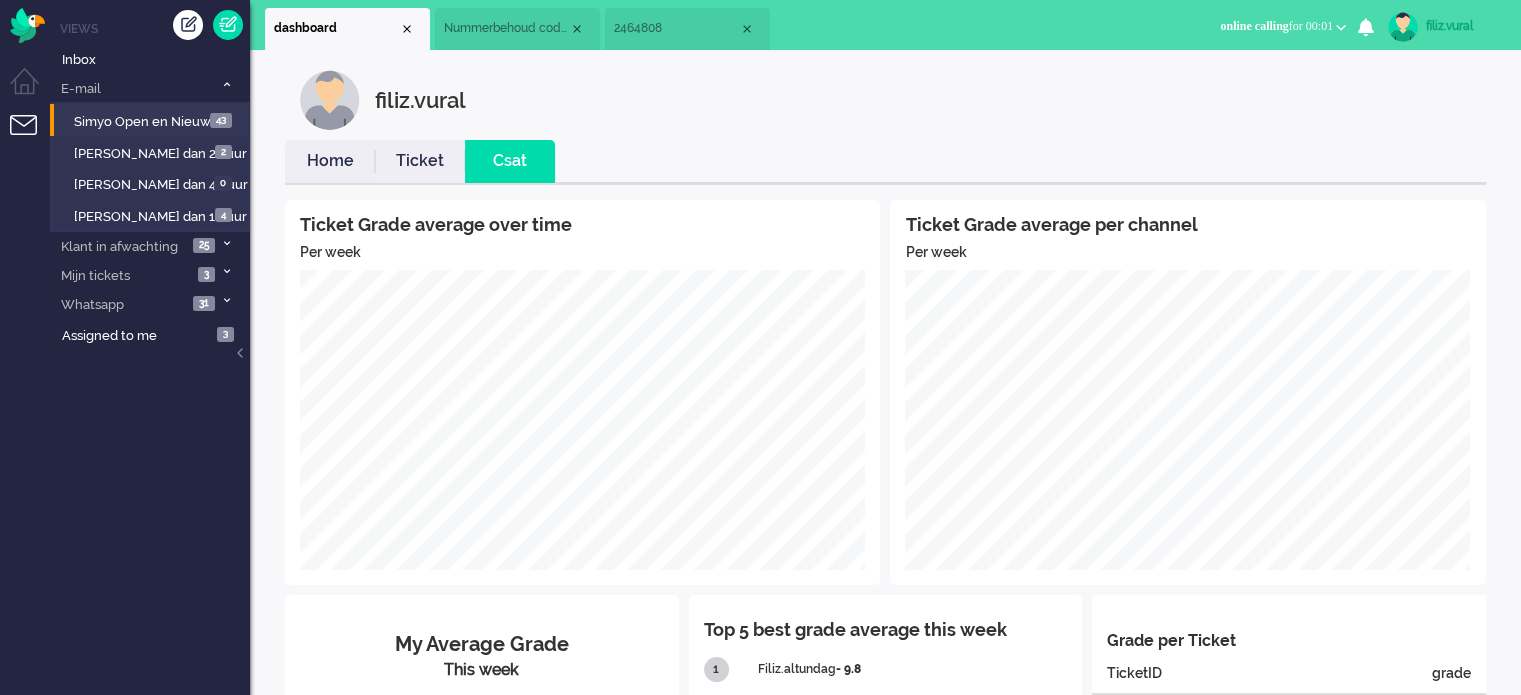click on "Home" at bounding box center [330, 161] 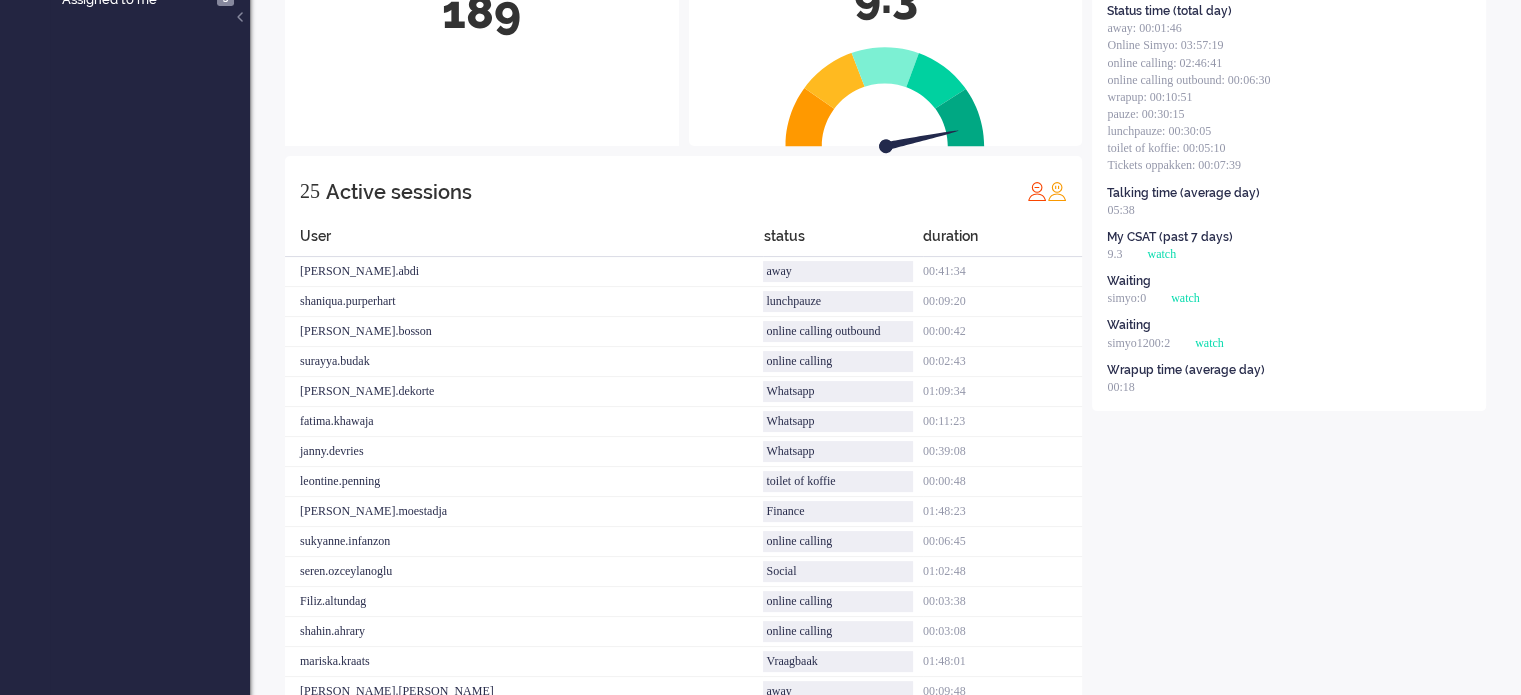 scroll, scrollTop: 0, scrollLeft: 0, axis: both 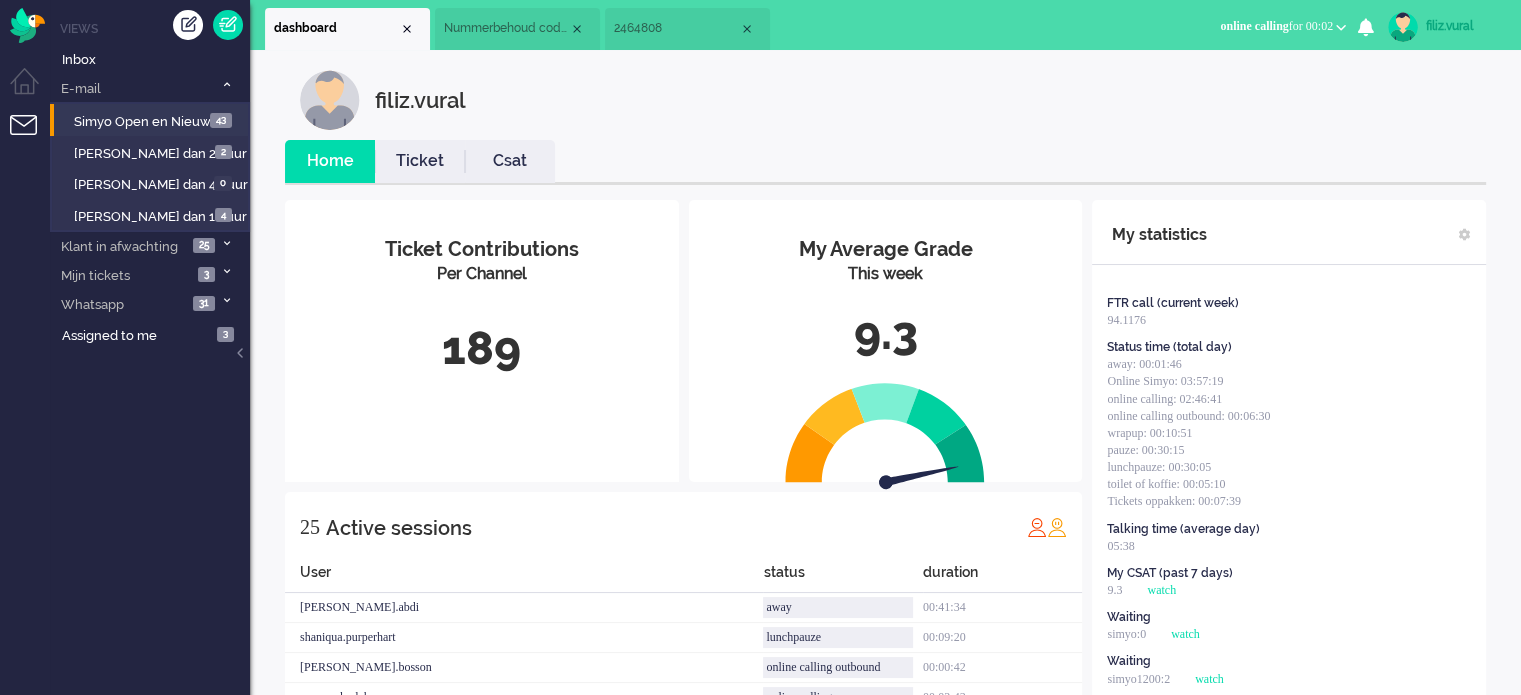 click on "Ticket" at bounding box center (420, 161) 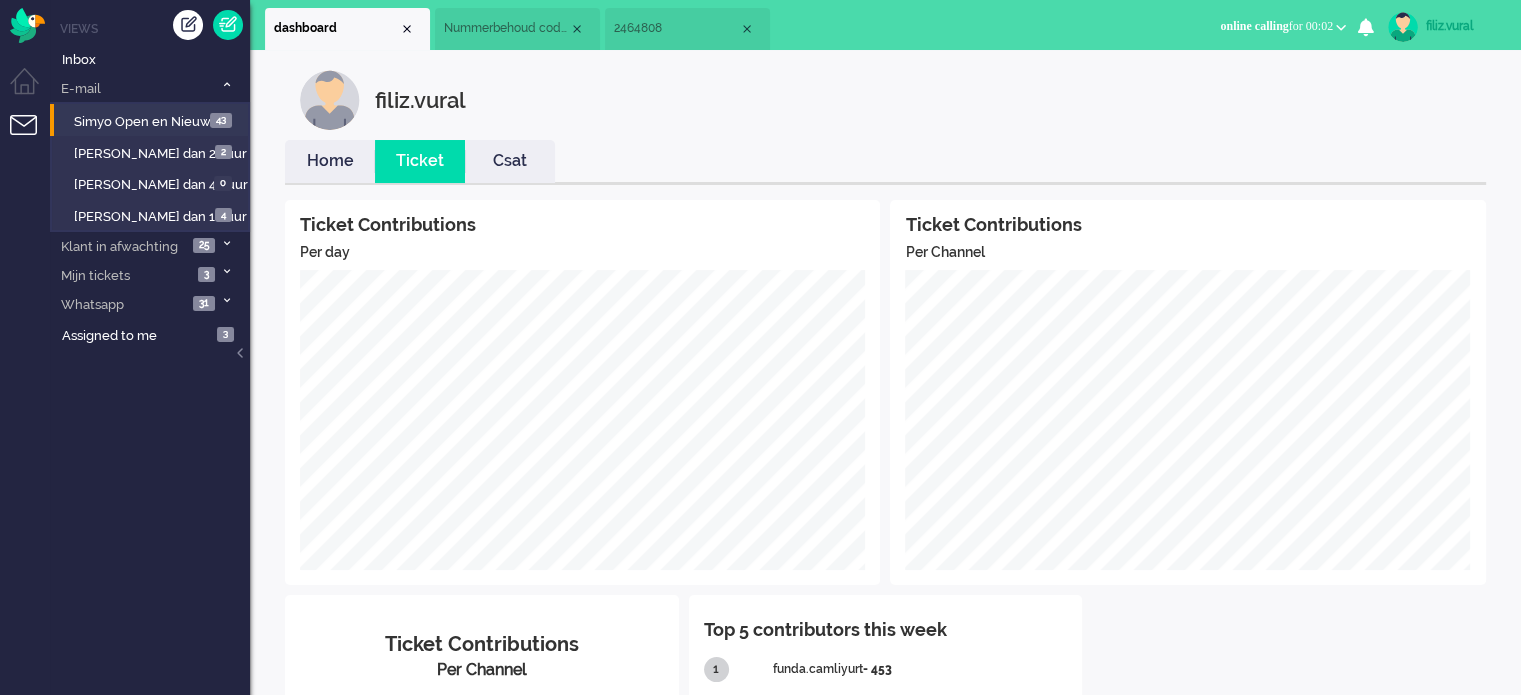 click on "Home" at bounding box center [330, 161] 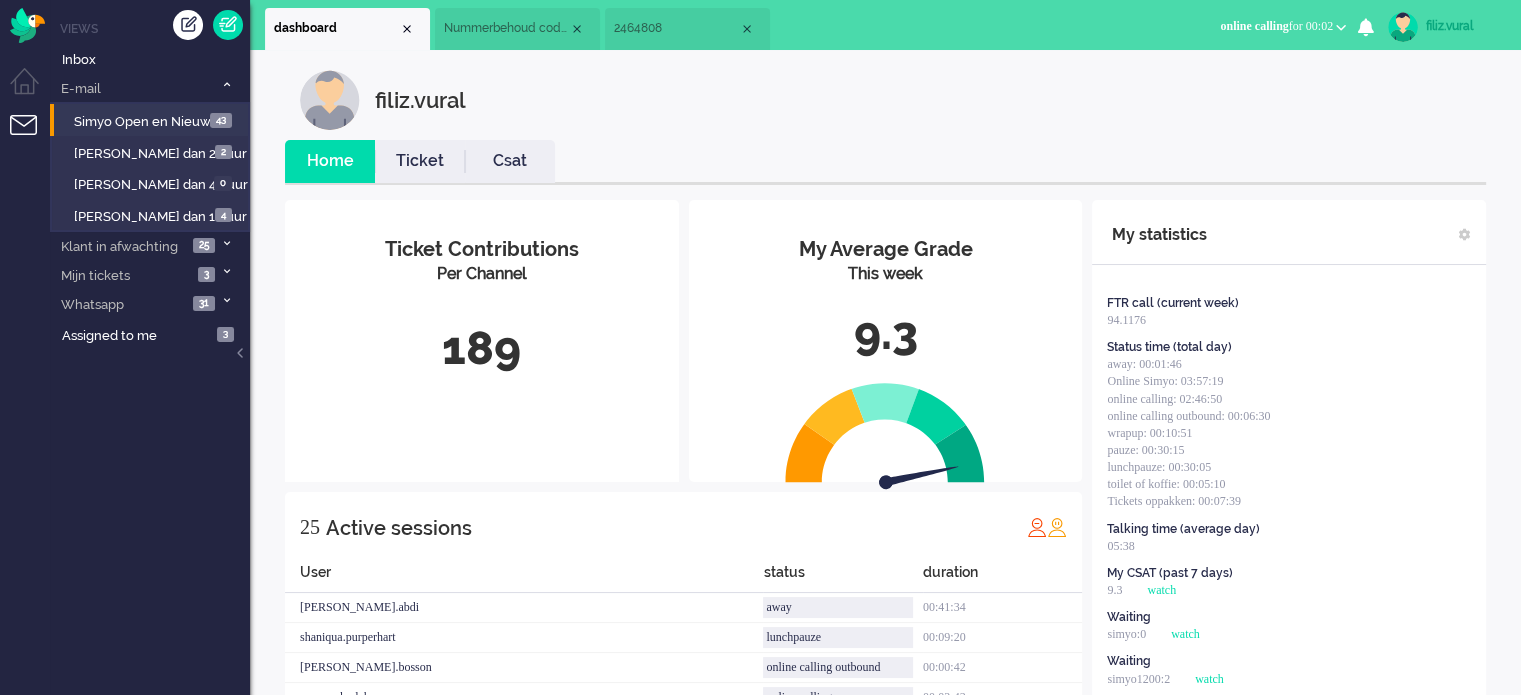 click on "2464808" at bounding box center [676, 28] 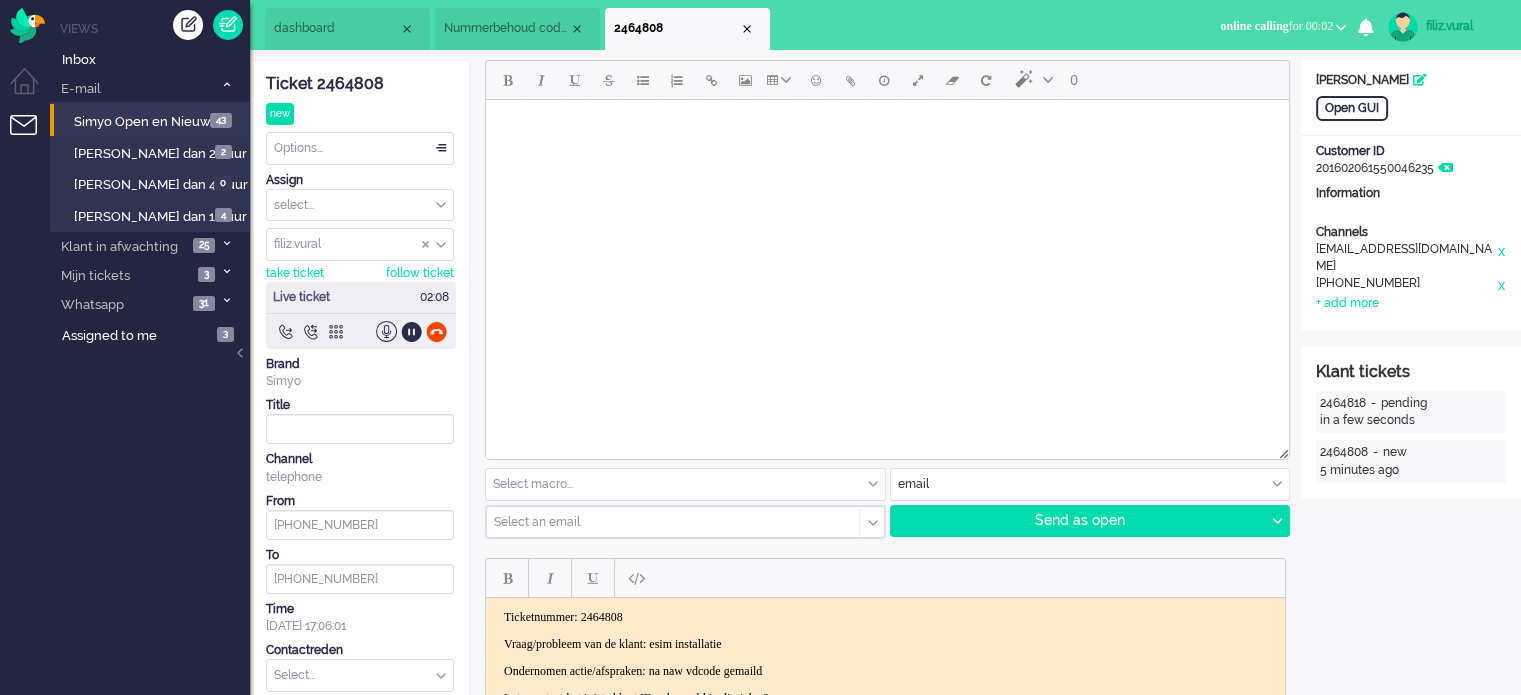 click on "Nummerbehoud code invoeren via de website." at bounding box center (506, 28) 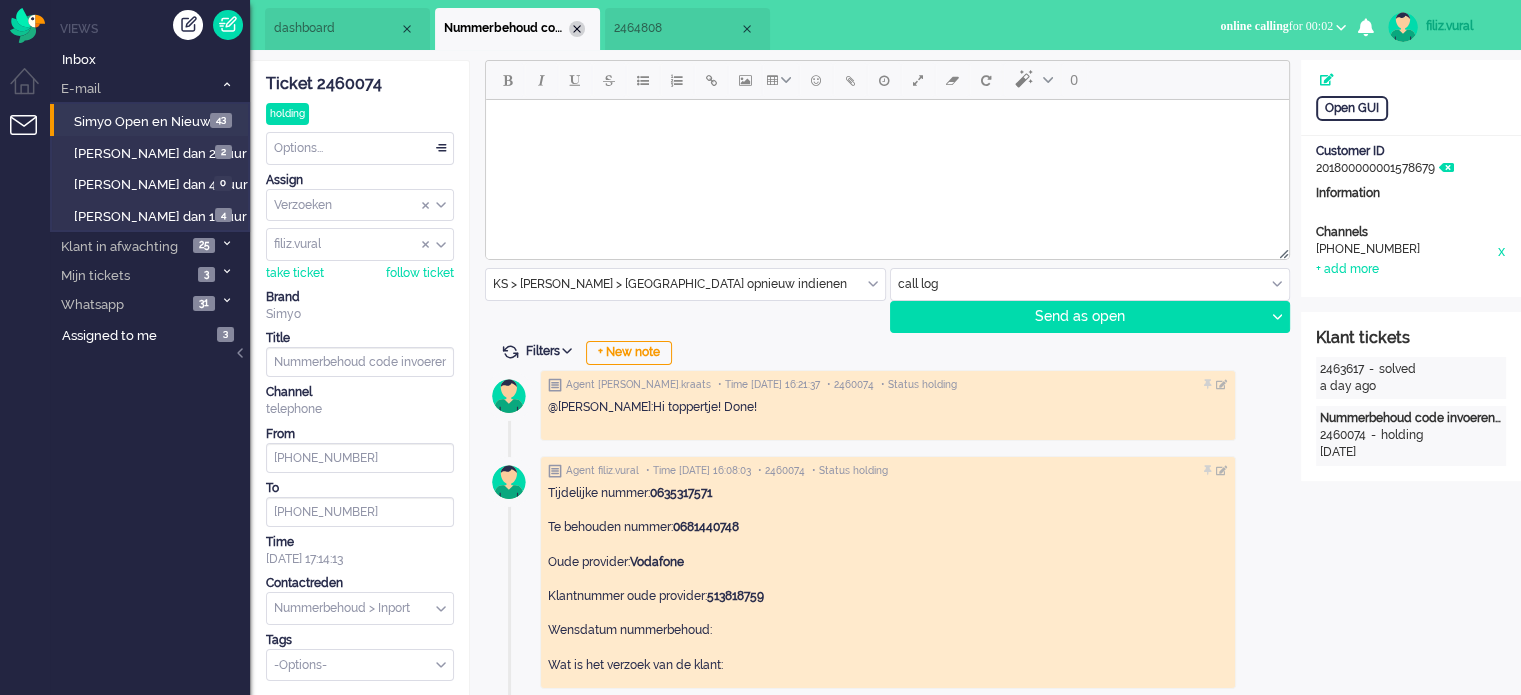 click at bounding box center [577, 29] 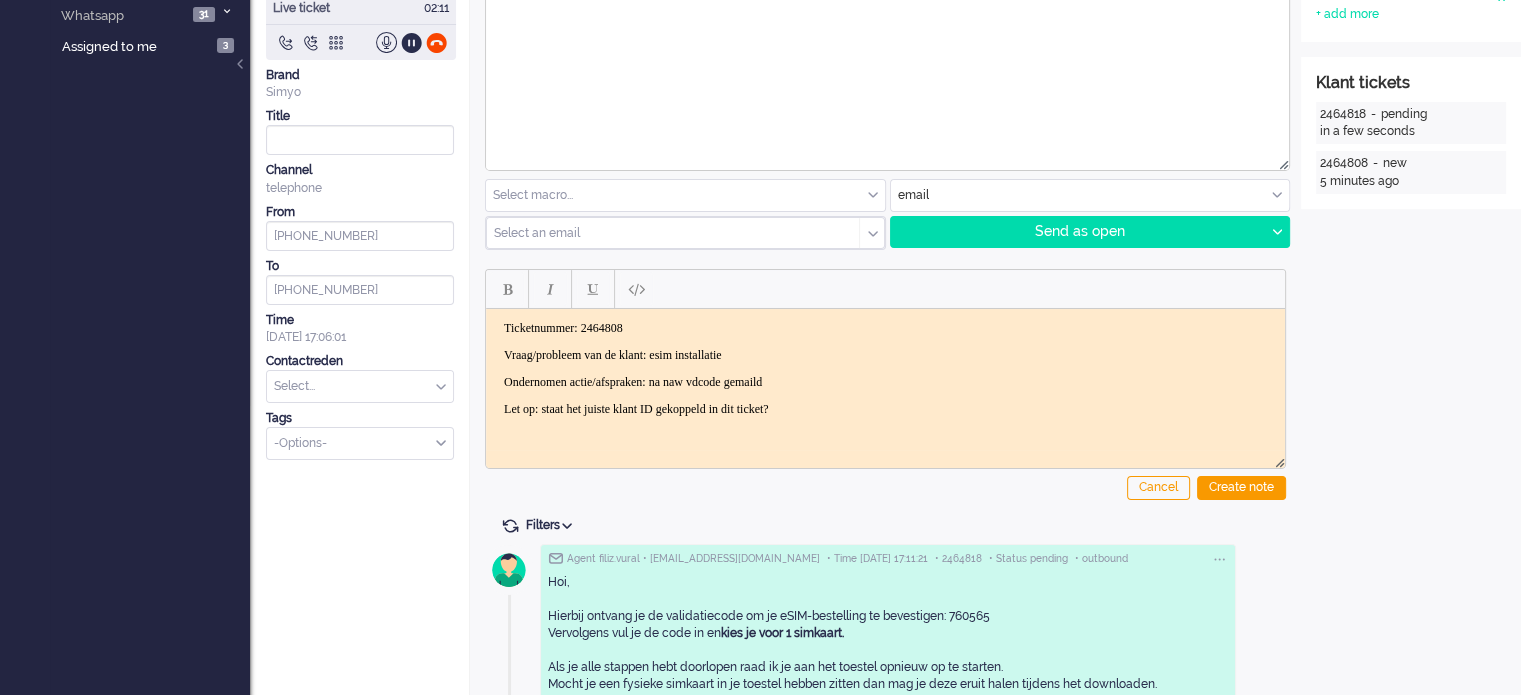 scroll, scrollTop: 300, scrollLeft: 0, axis: vertical 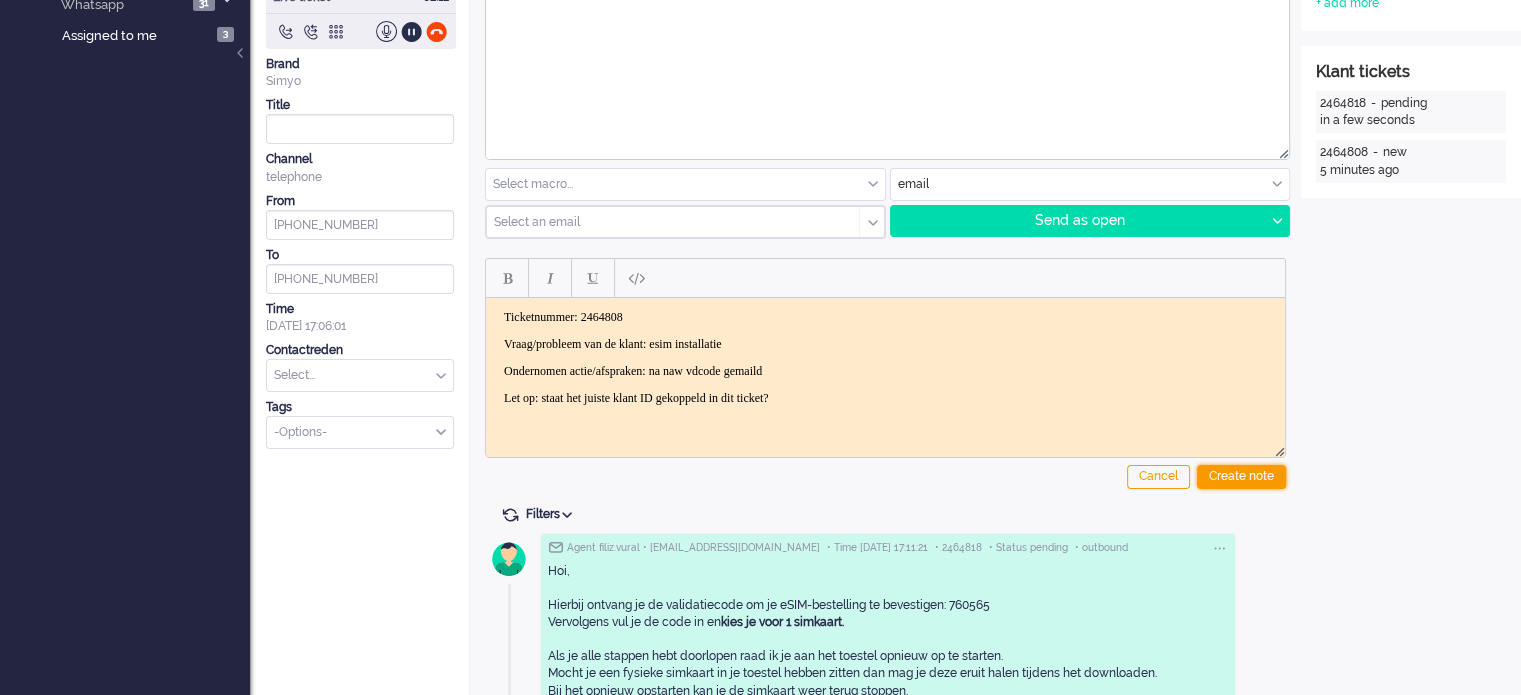 click on "Create note" at bounding box center [1241, 477] 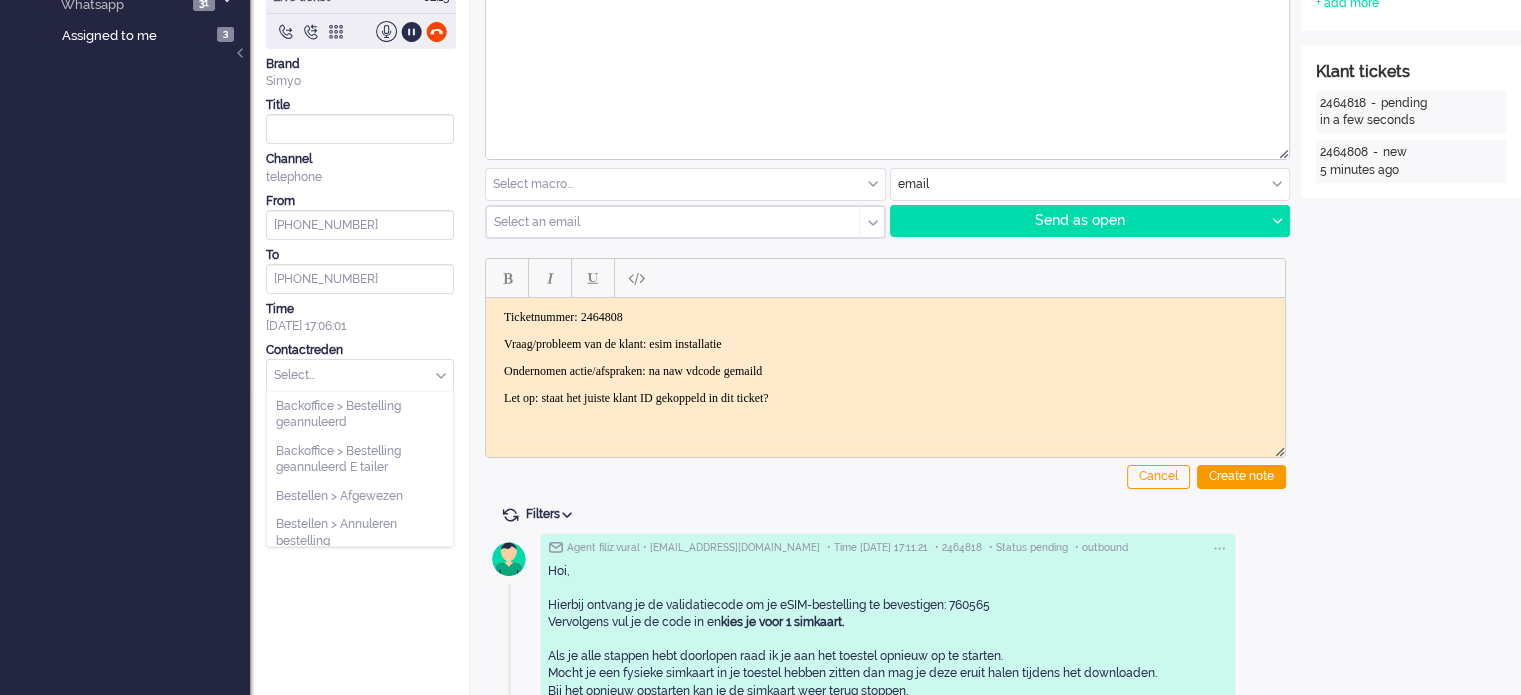 drag, startPoint x: 356, startPoint y: 375, endPoint x: 348, endPoint y: 363, distance: 14.422205 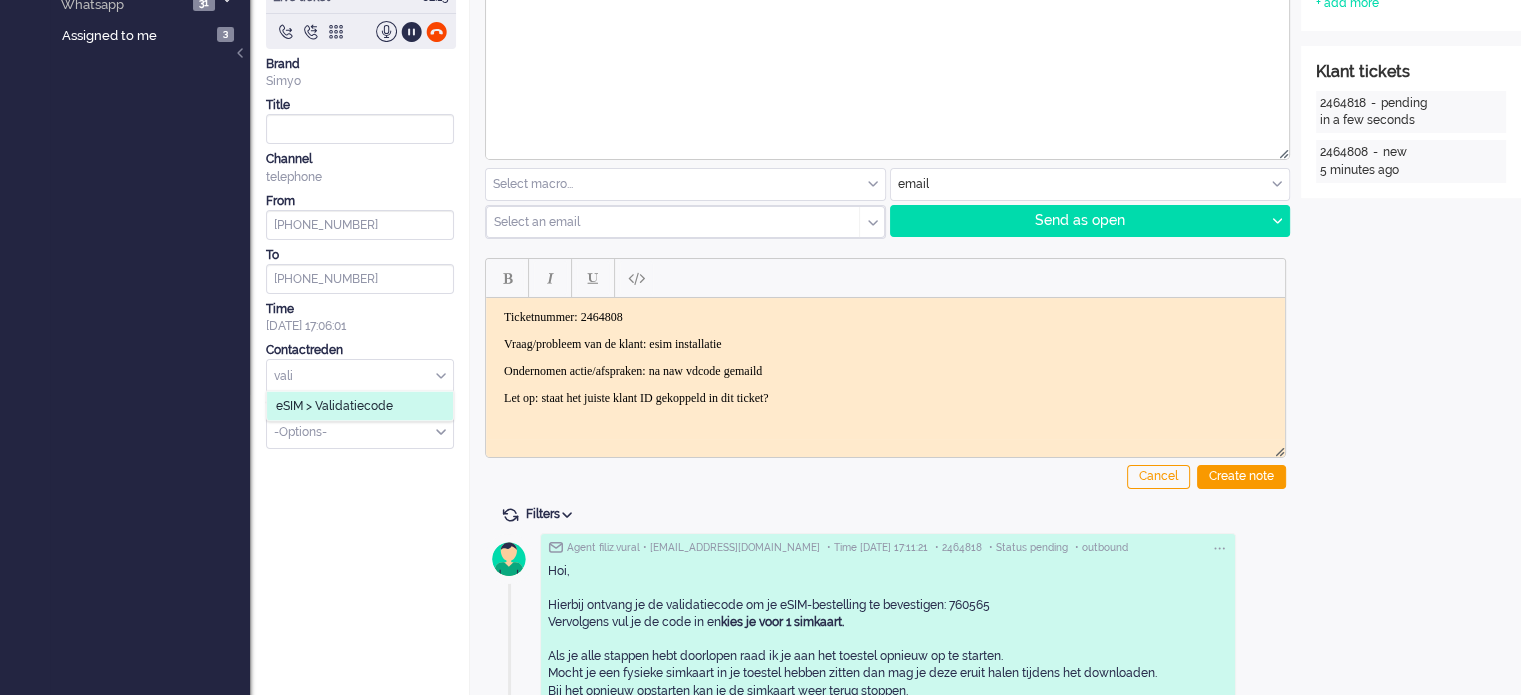 type on "vali" 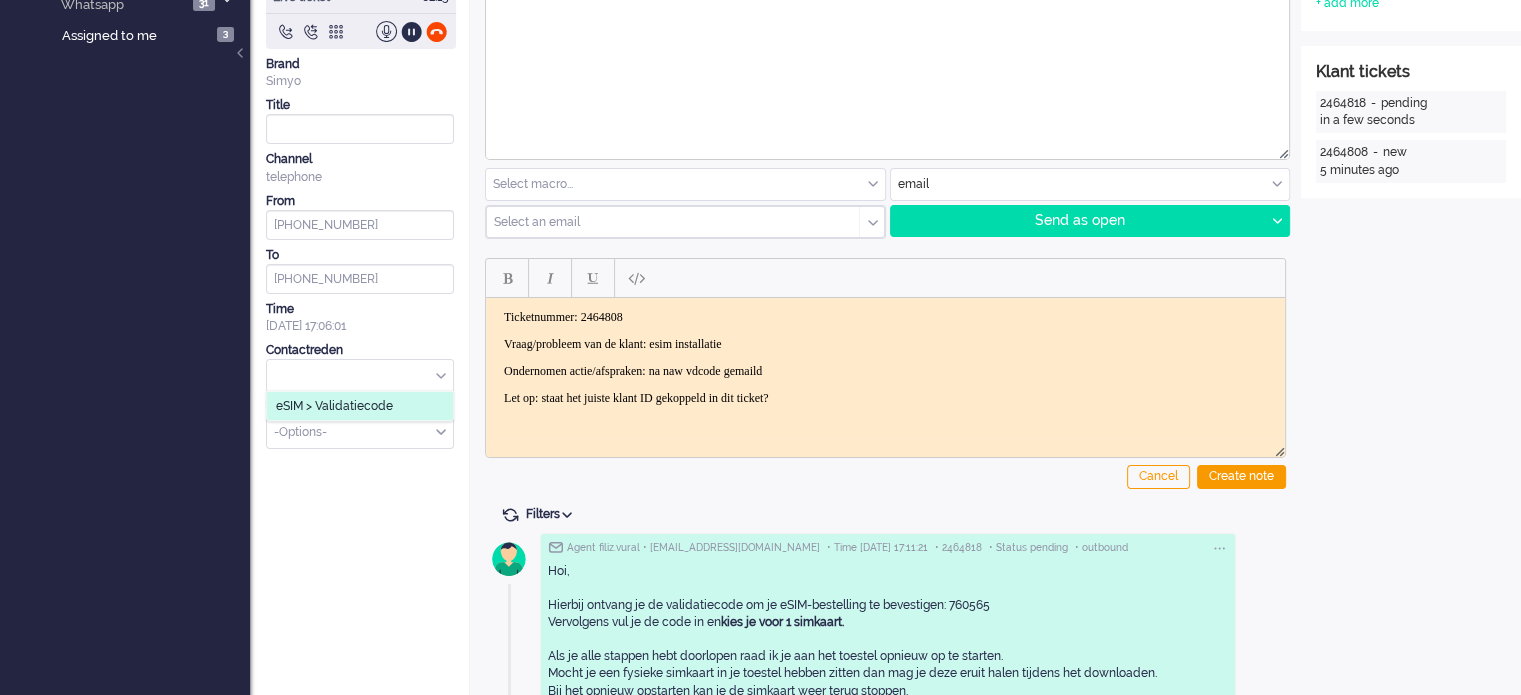 click on "Time" at bounding box center [360, 309] 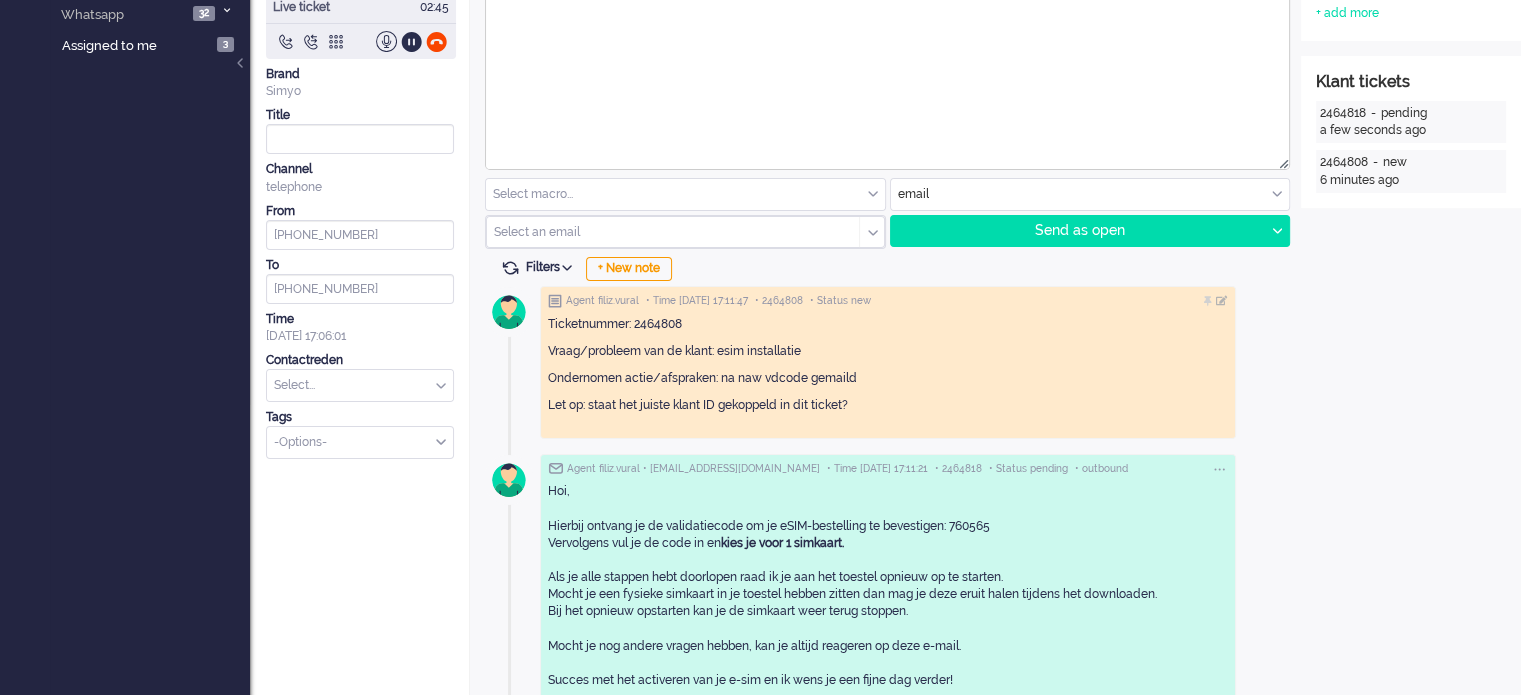scroll, scrollTop: 172, scrollLeft: 0, axis: vertical 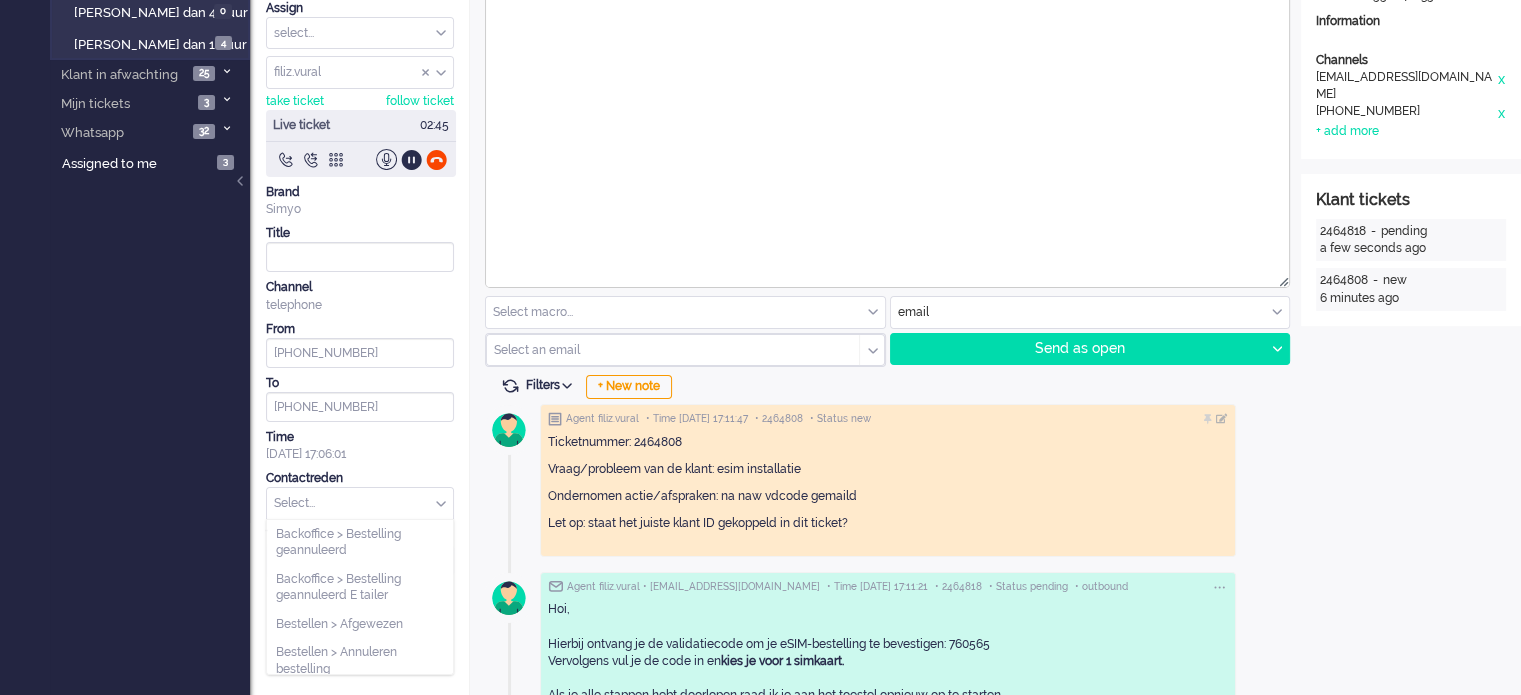 click at bounding box center [360, 503] 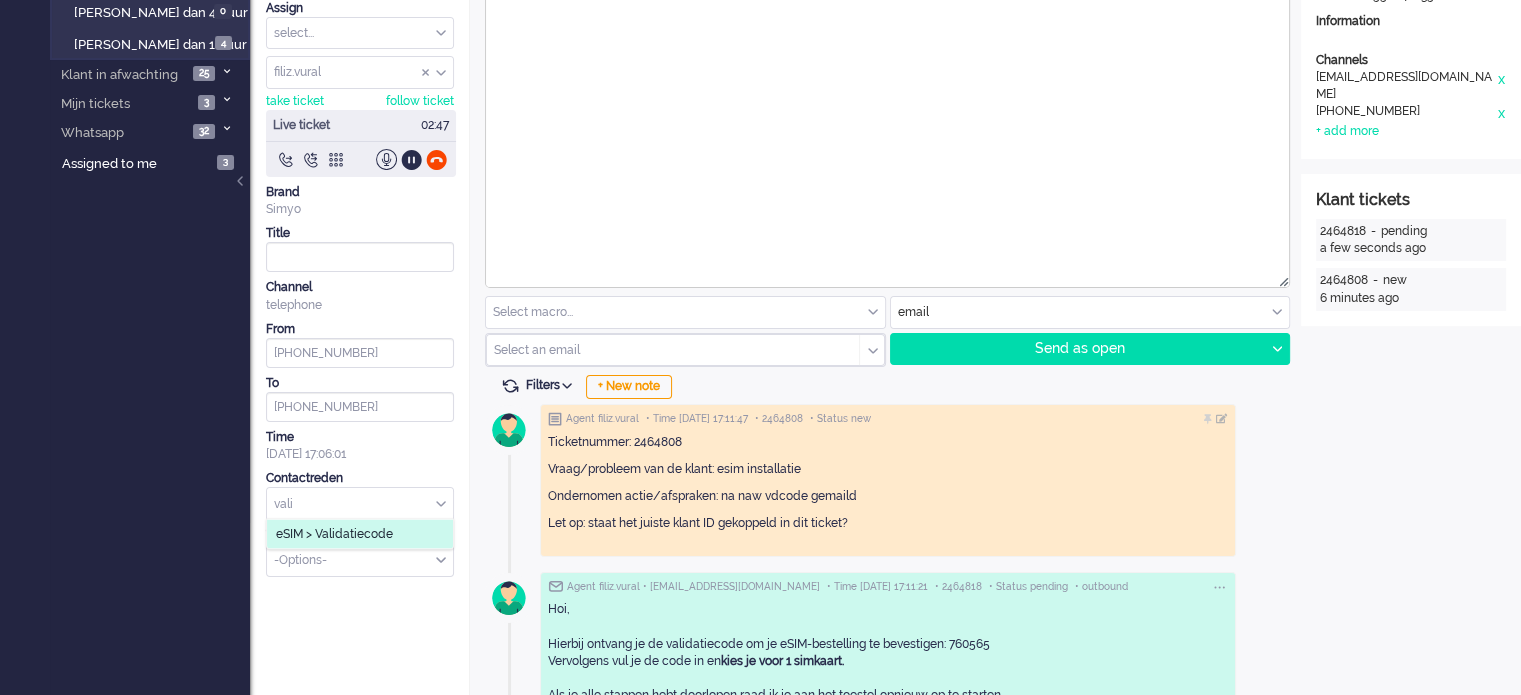 type on "vali" 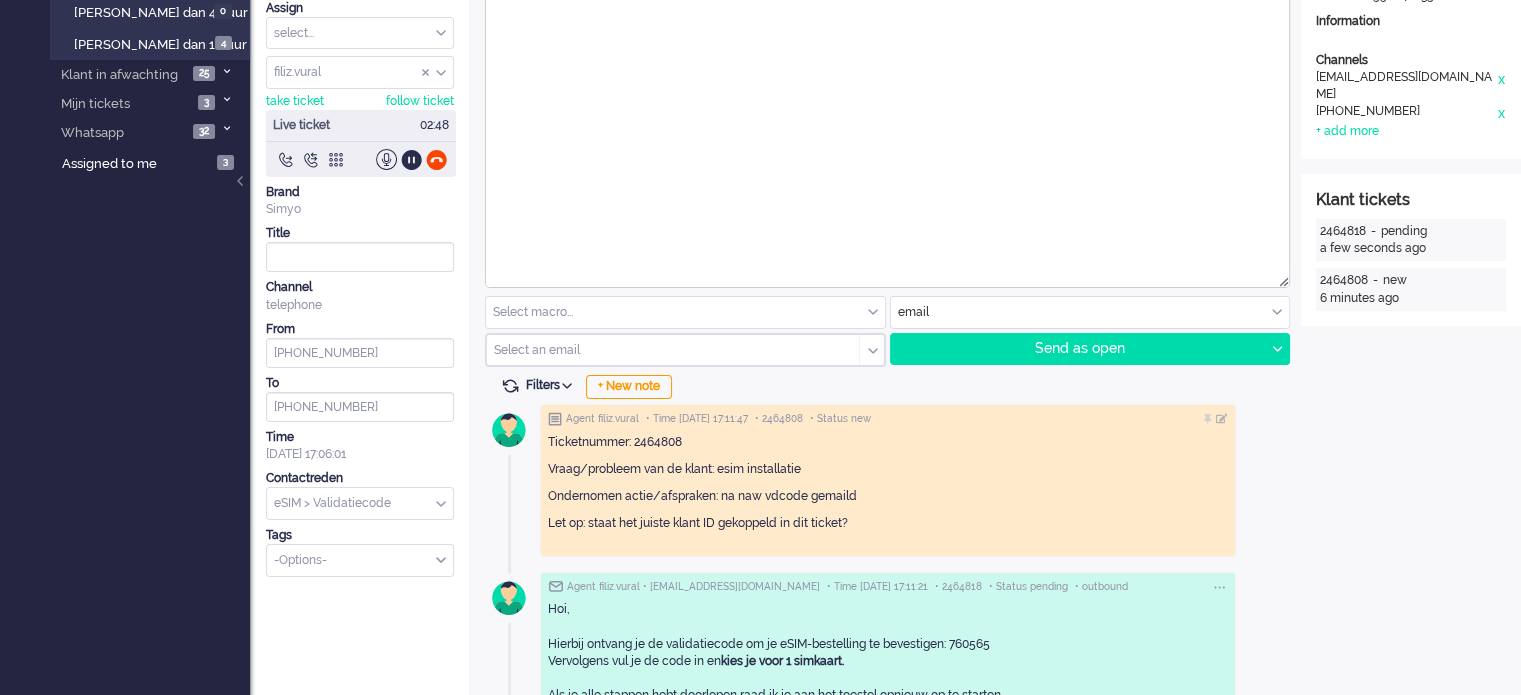 scroll, scrollTop: 0, scrollLeft: 0, axis: both 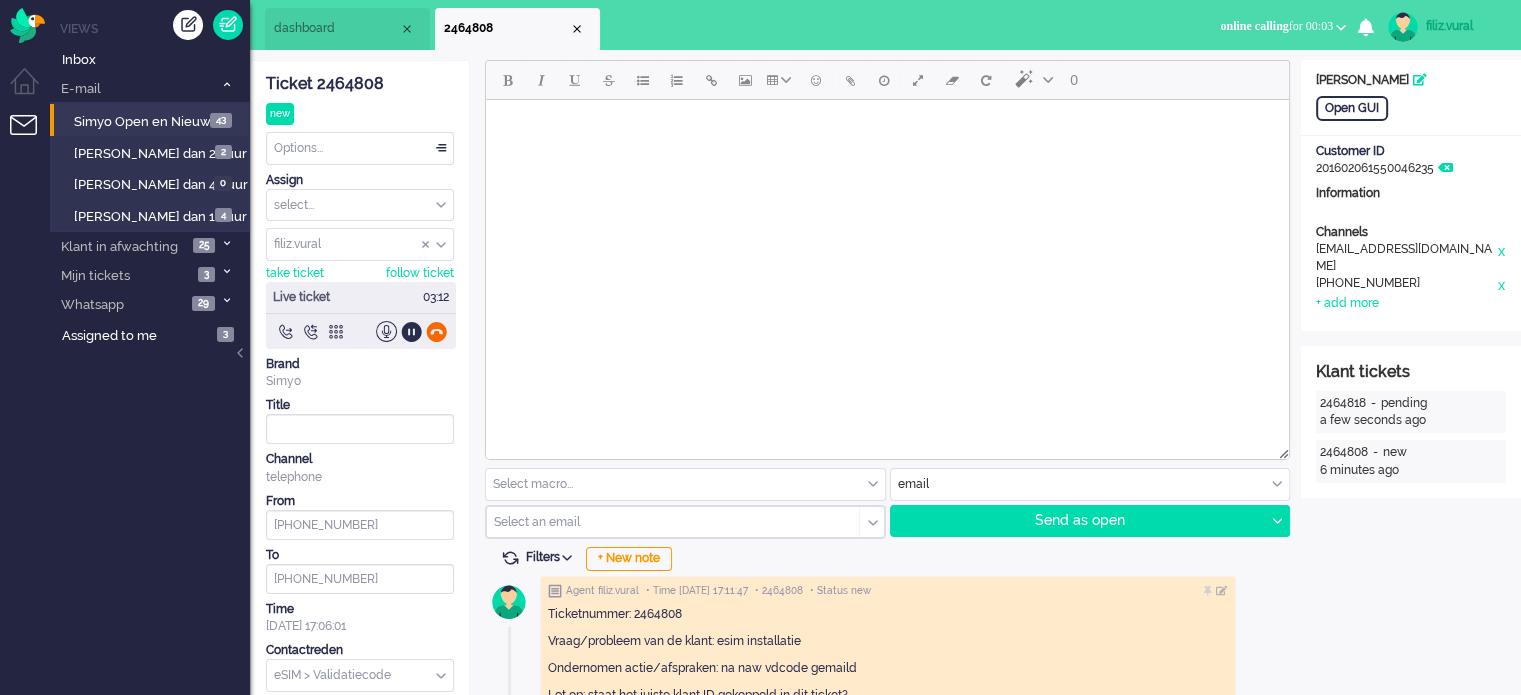 click 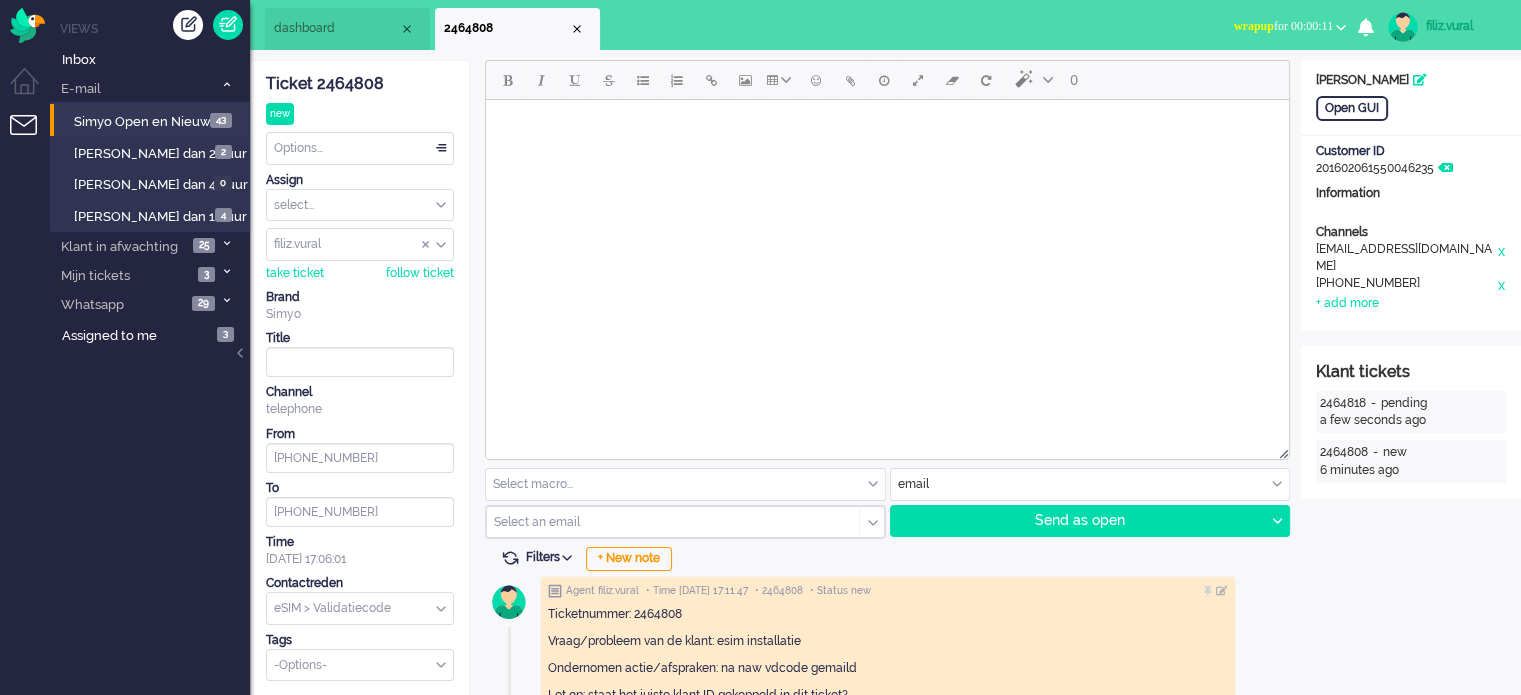 drag, startPoint x: 551, startPoint y: 742, endPoint x: 641, endPoint y: 742, distance: 90 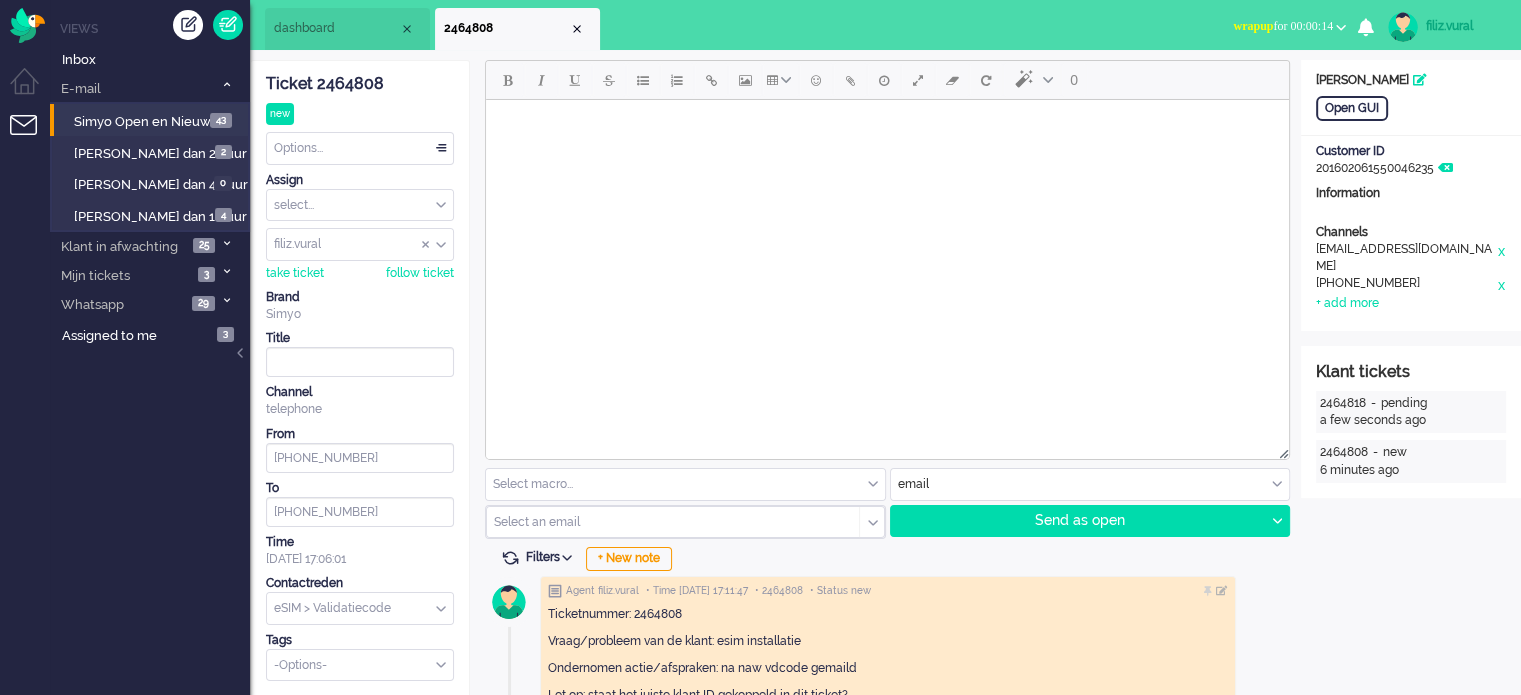 drag, startPoint x: 641, startPoint y: 742, endPoint x: 1310, endPoint y: 21, distance: 983.566 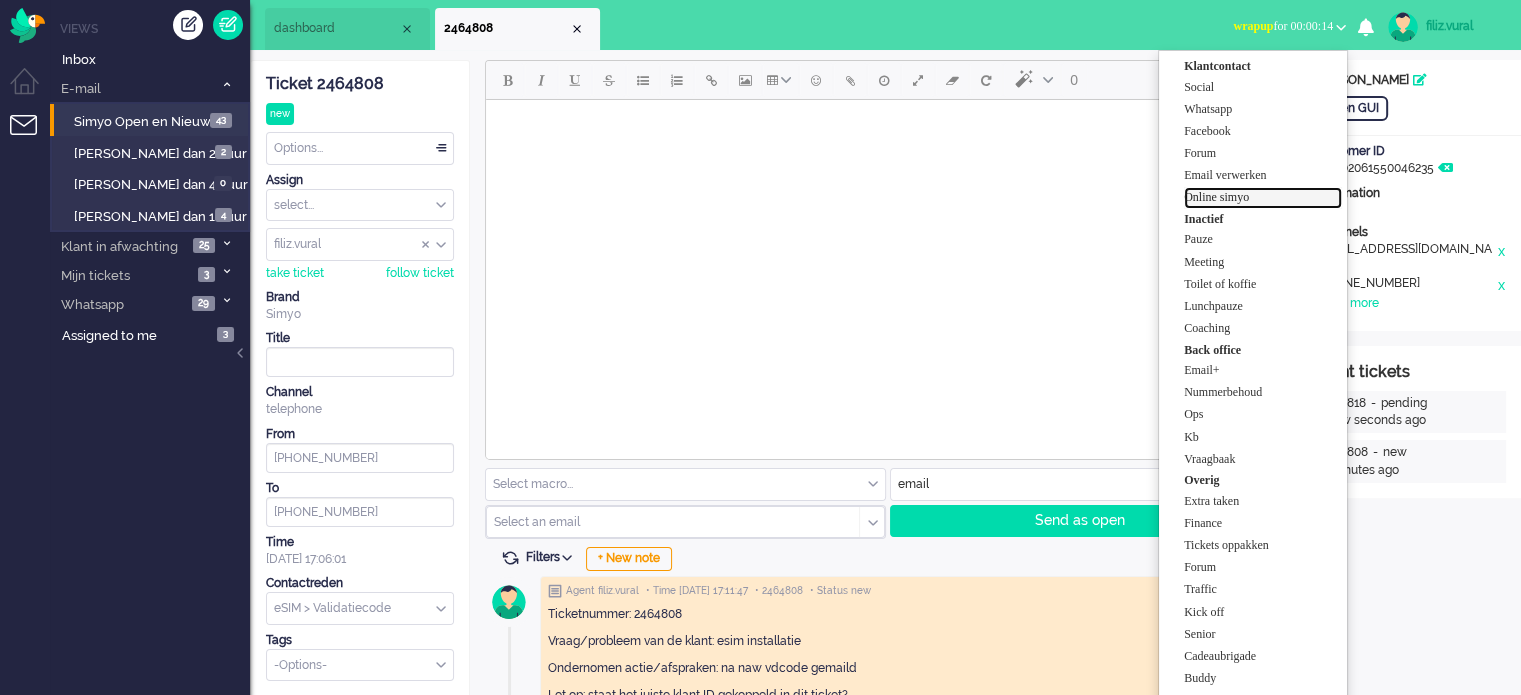drag, startPoint x: 1276, startPoint y: 196, endPoint x: 783, endPoint y: 96, distance: 503.03976 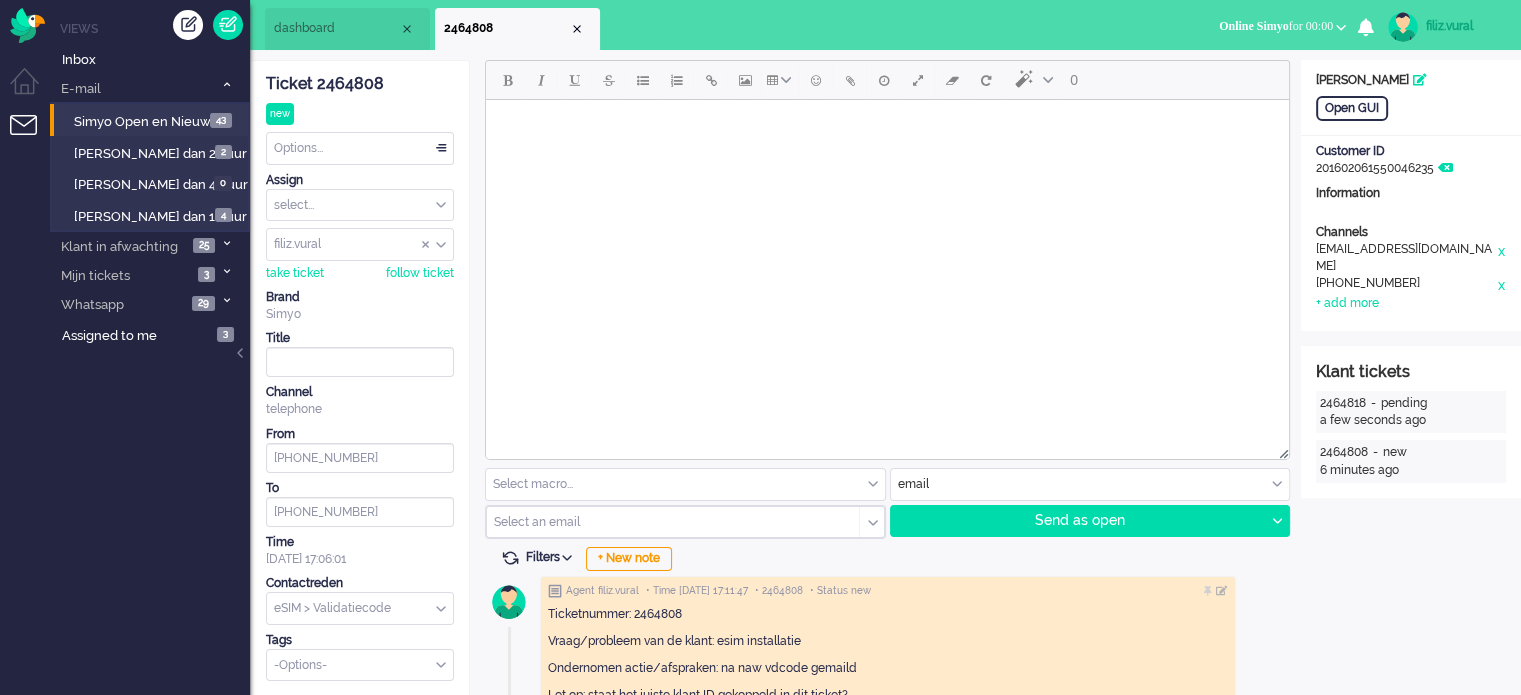 drag, startPoint x: 327, startPoint y: 34, endPoint x: 325, endPoint y: 13, distance: 21.095022 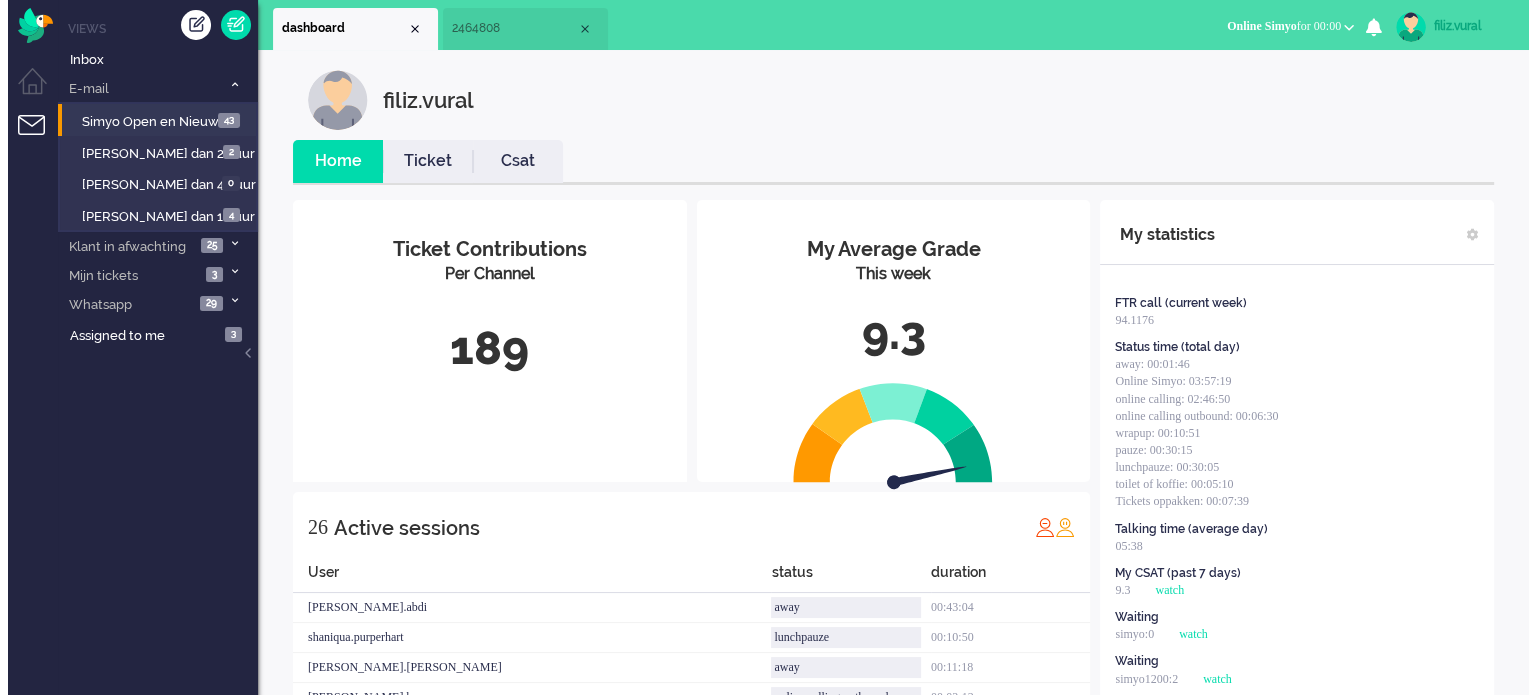 scroll, scrollTop: 0, scrollLeft: 0, axis: both 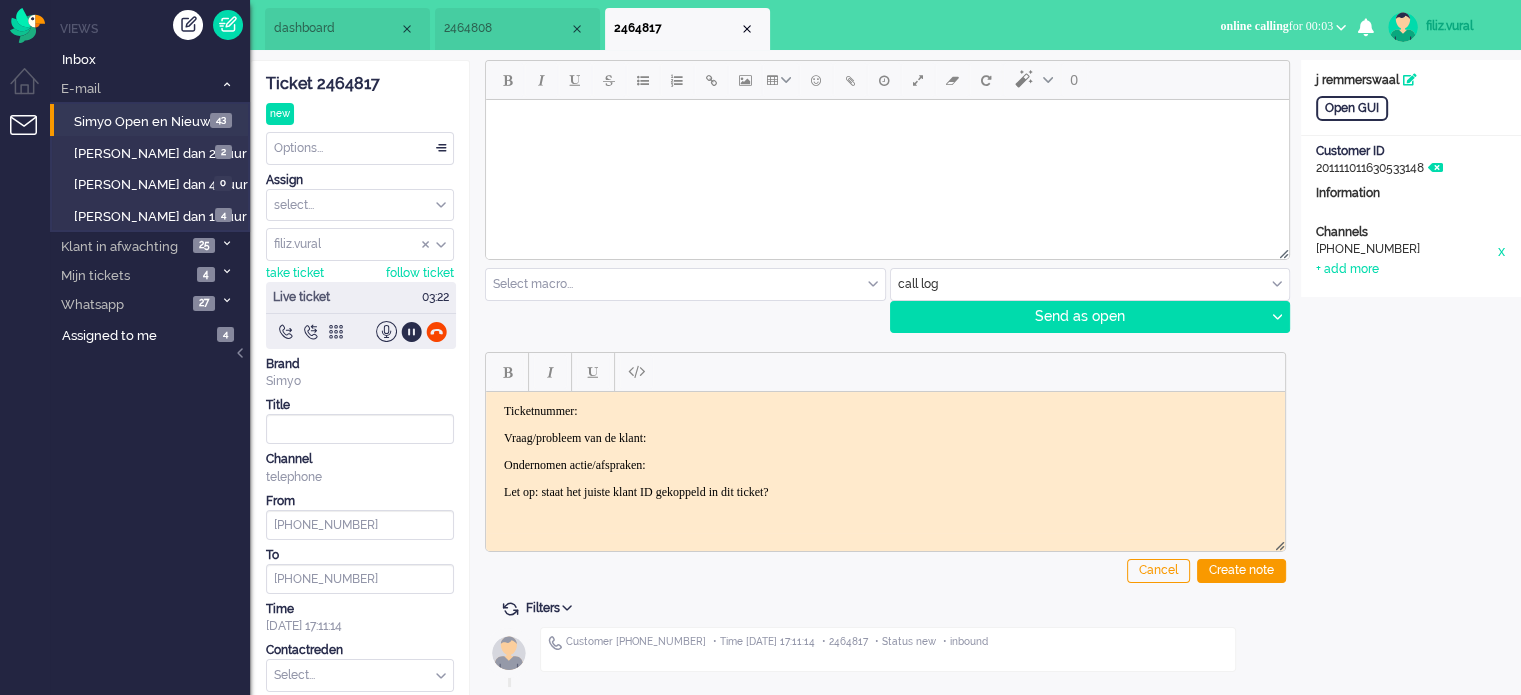 click on "Ticket 2464817" 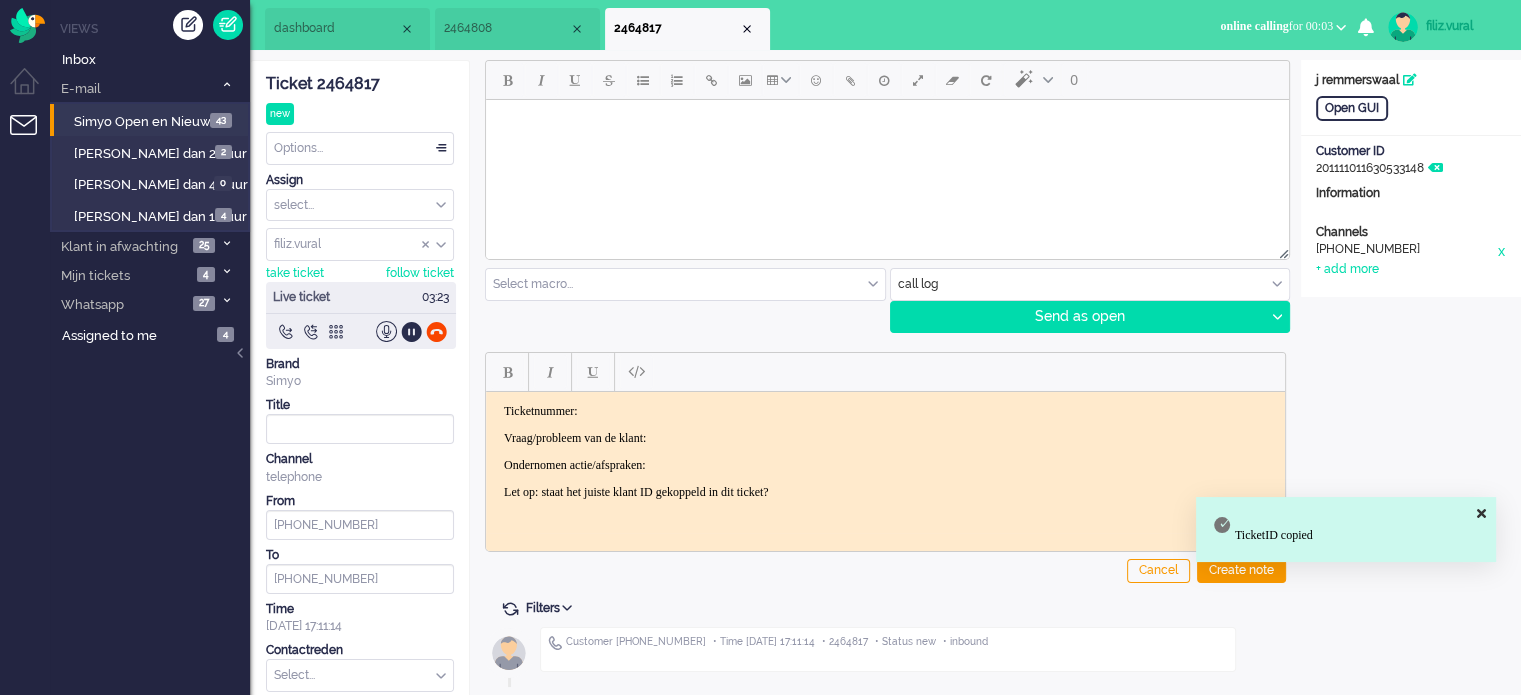 click on "Ticketnummer: Vraag/probleem van de klant: Ondernomen actie/afspraken:  Let op: staat het juiste klant ID gekoppeld in dit ticket?" at bounding box center [885, 451] 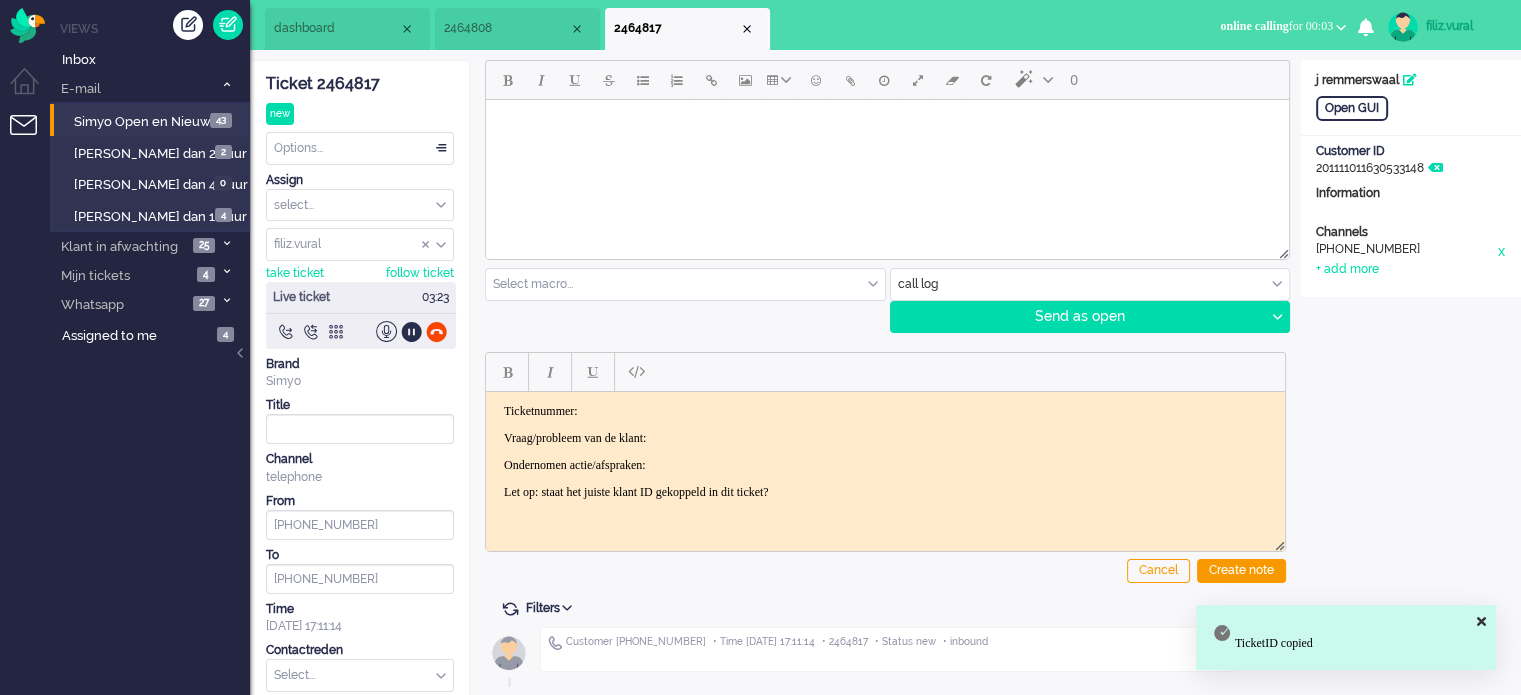 type 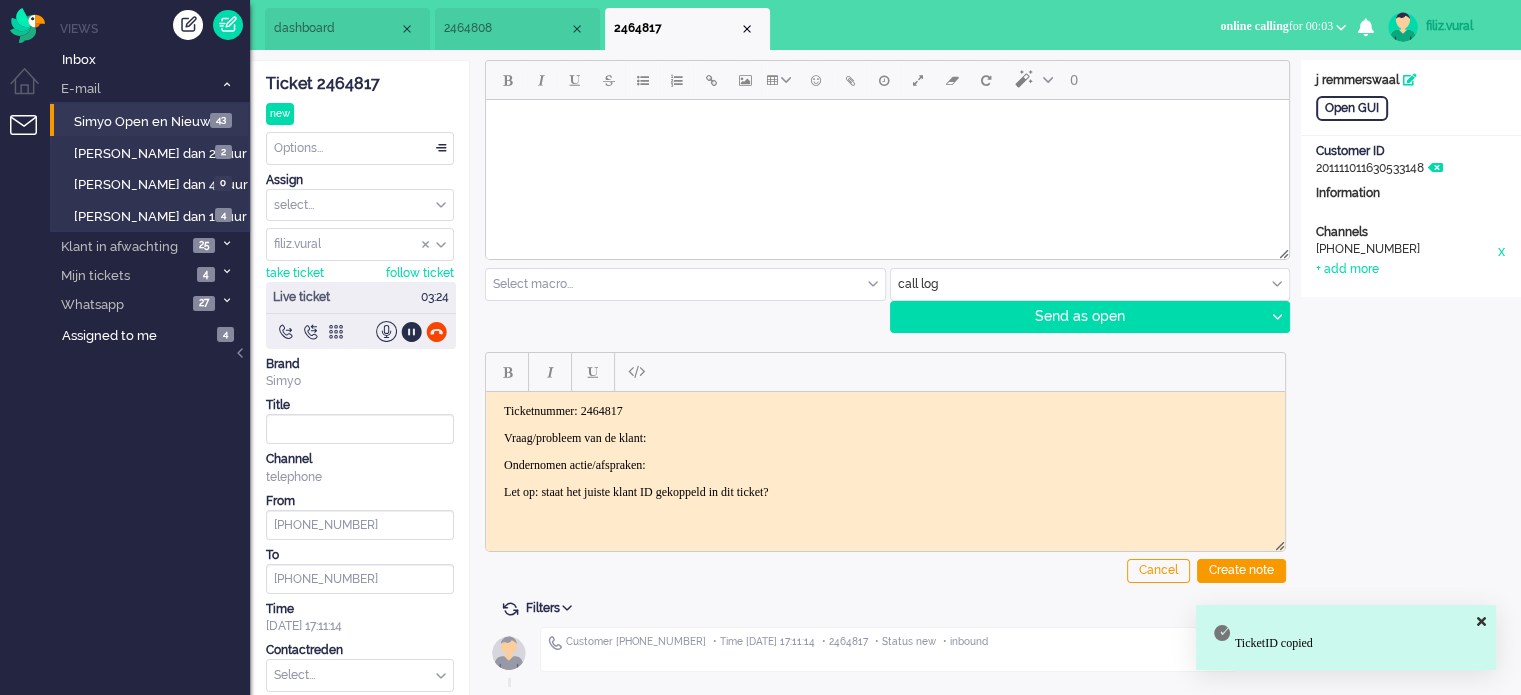 click on "Vraag/probleem van de klant:" at bounding box center (885, 437) 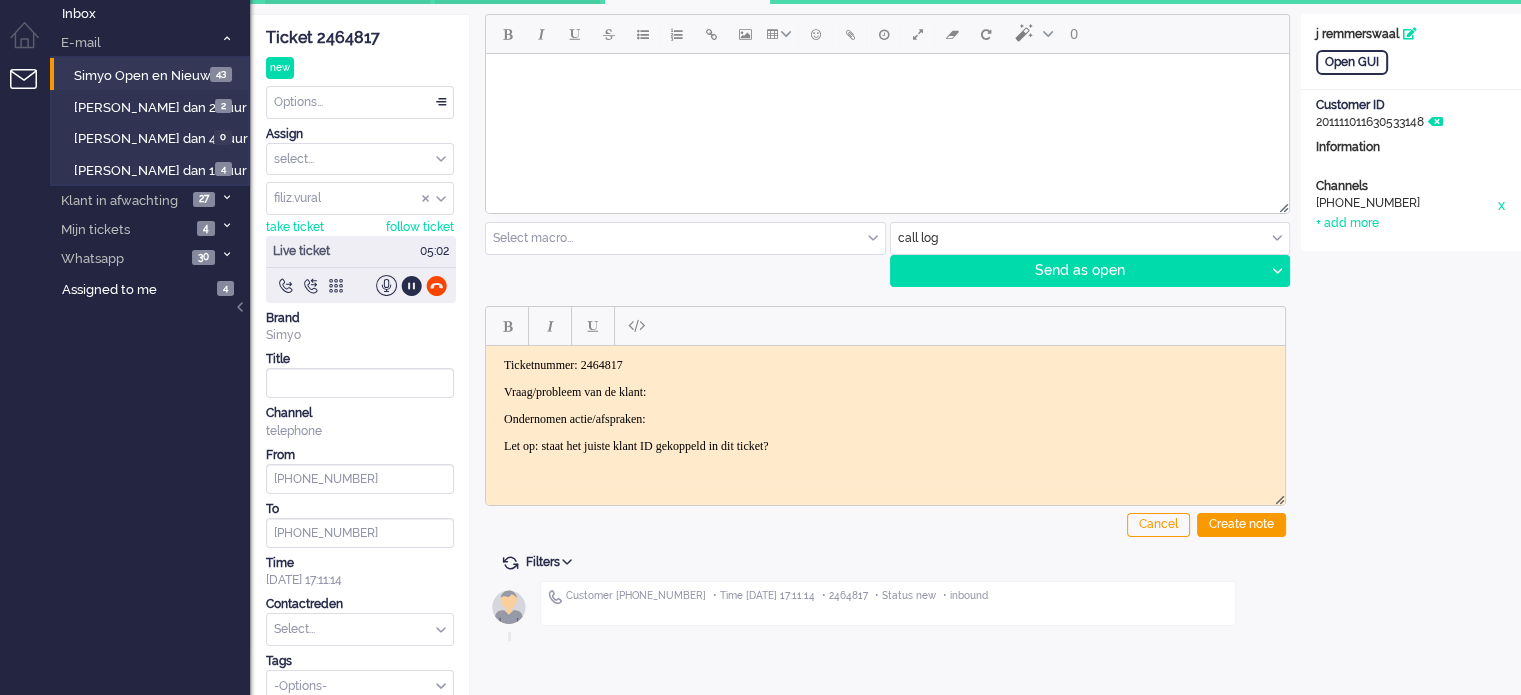 scroll, scrollTop: 66, scrollLeft: 0, axis: vertical 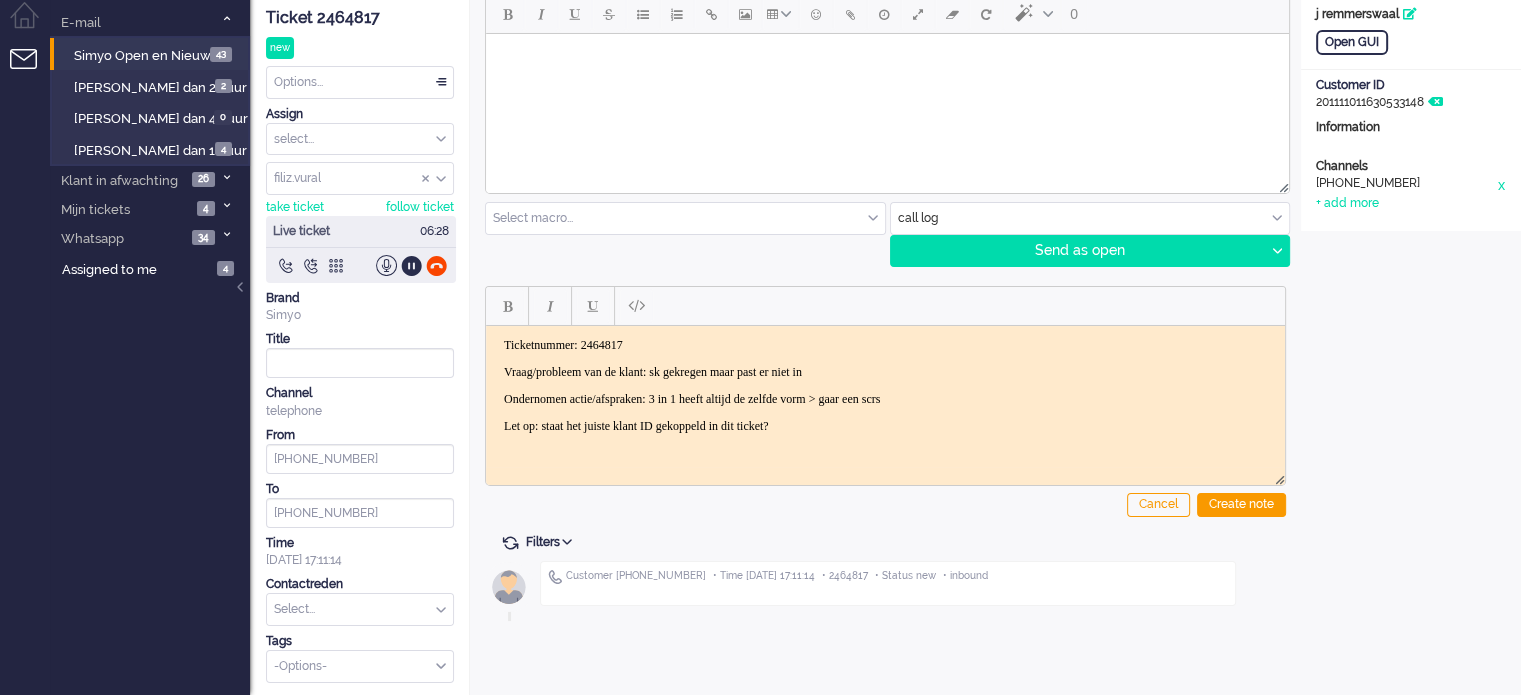 drag, startPoint x: 928, startPoint y: 391, endPoint x: 934, endPoint y: 400, distance: 10.816654 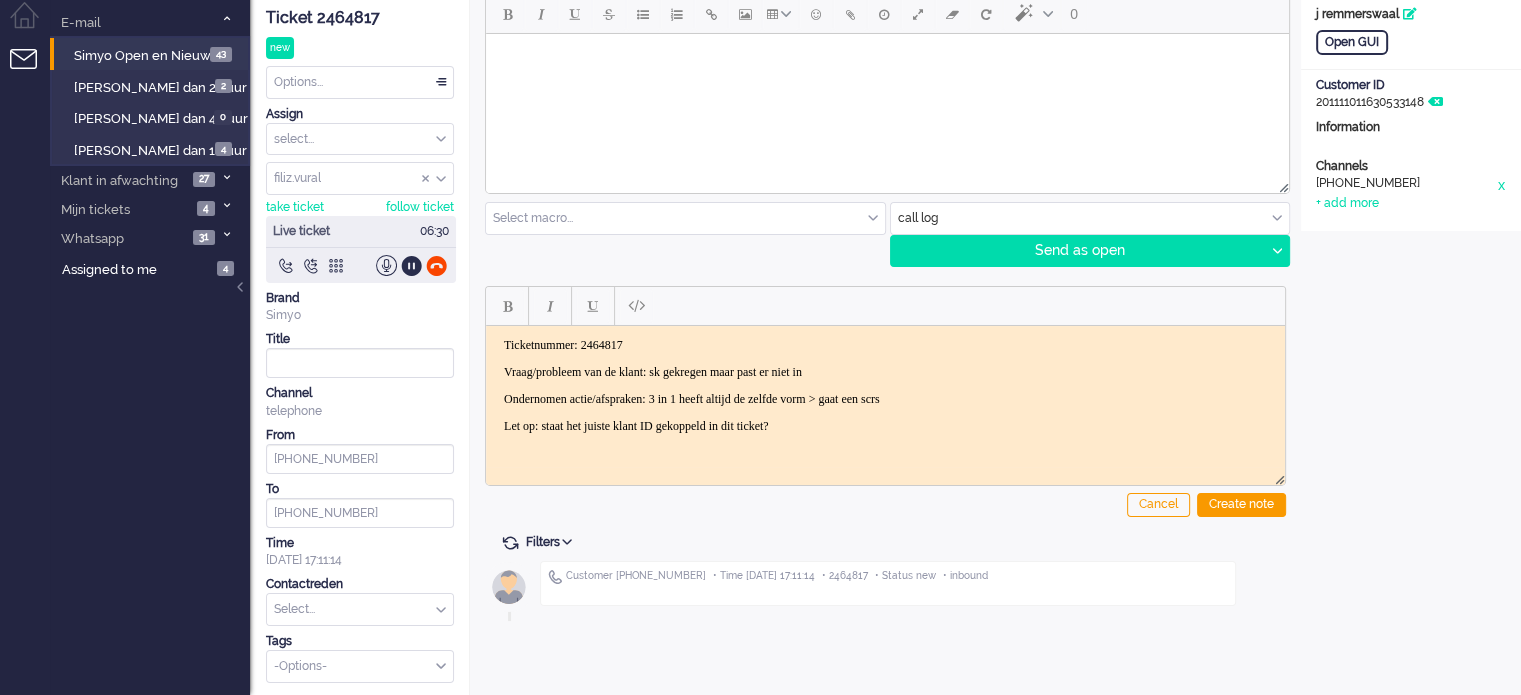 click on "Ondernomen actie/afspraken: 3 in 1 heeft altijd de zelfde vorm > gaat een scrs" at bounding box center [885, 398] 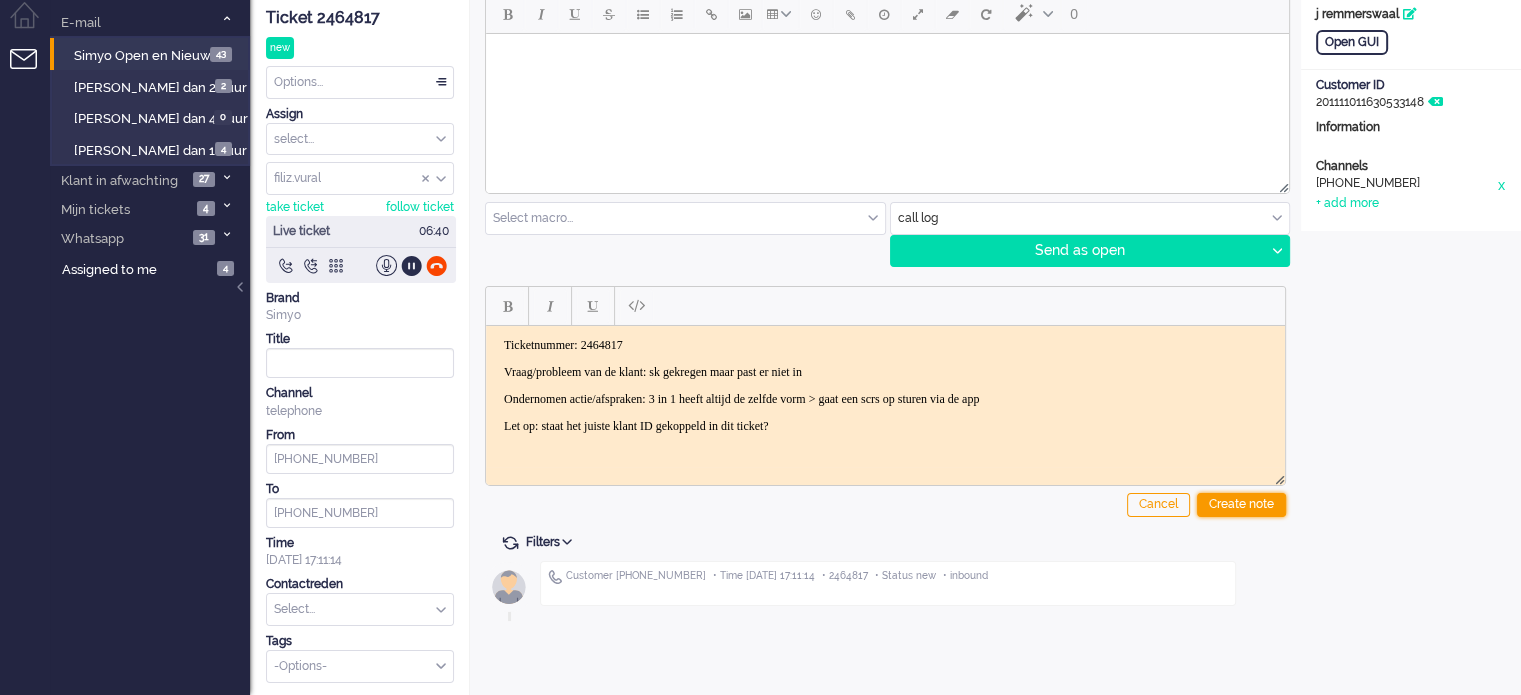 click on "Create note" at bounding box center (1241, 505) 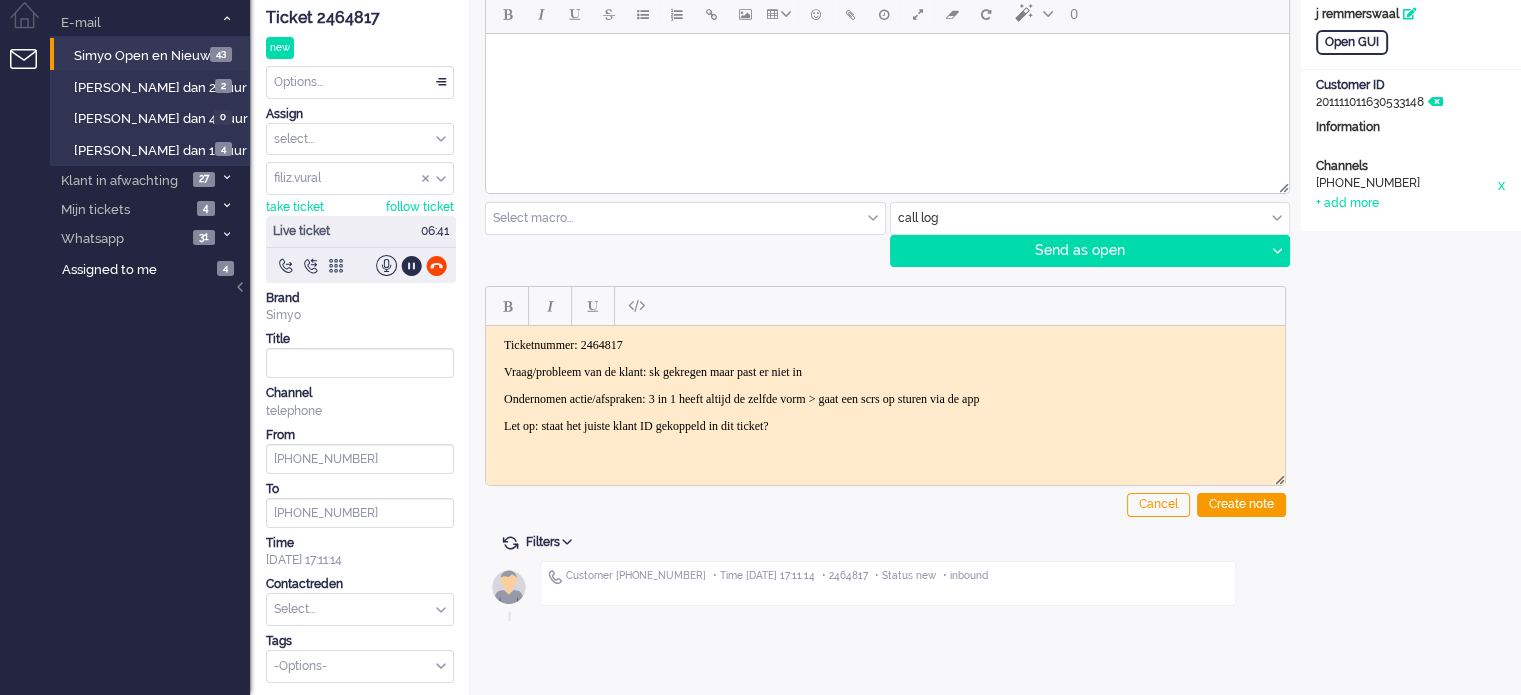 click at bounding box center (360, 609) 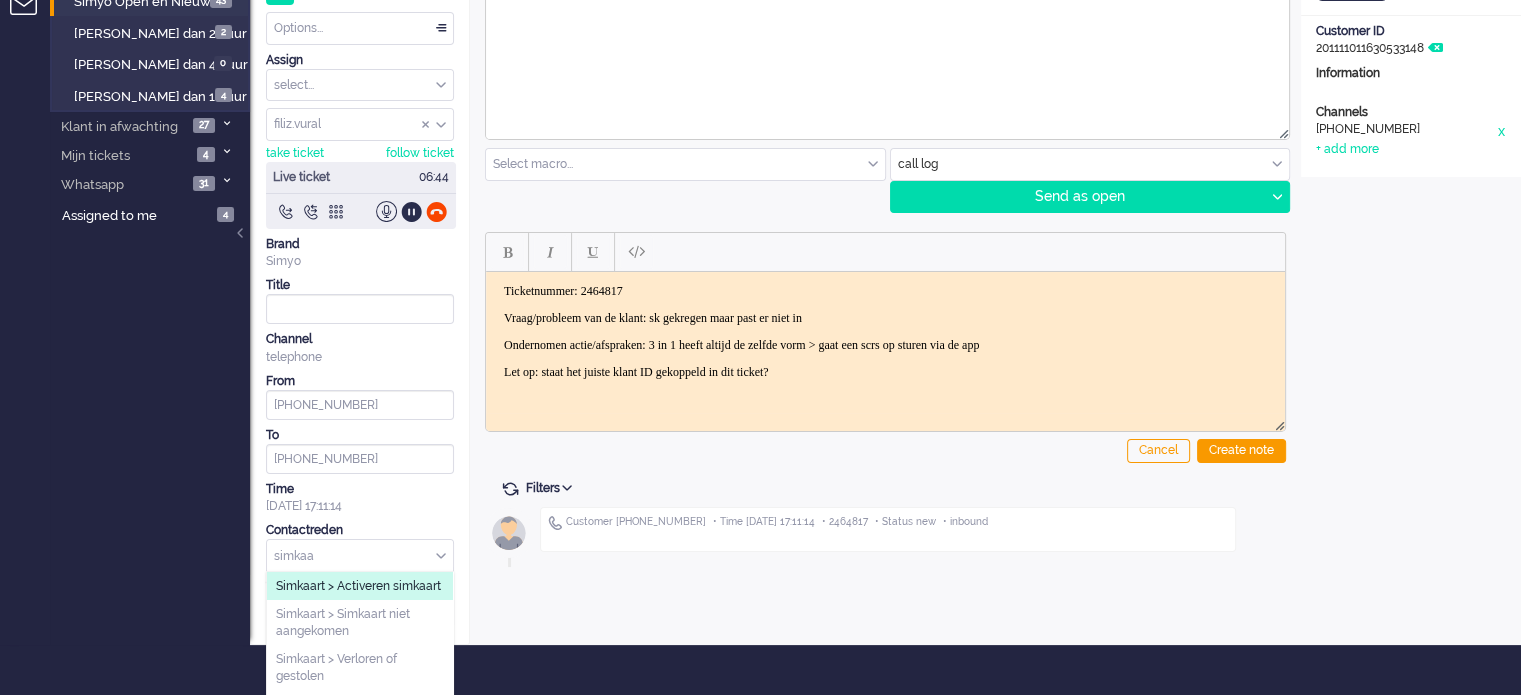 scroll, scrollTop: 149, scrollLeft: 0, axis: vertical 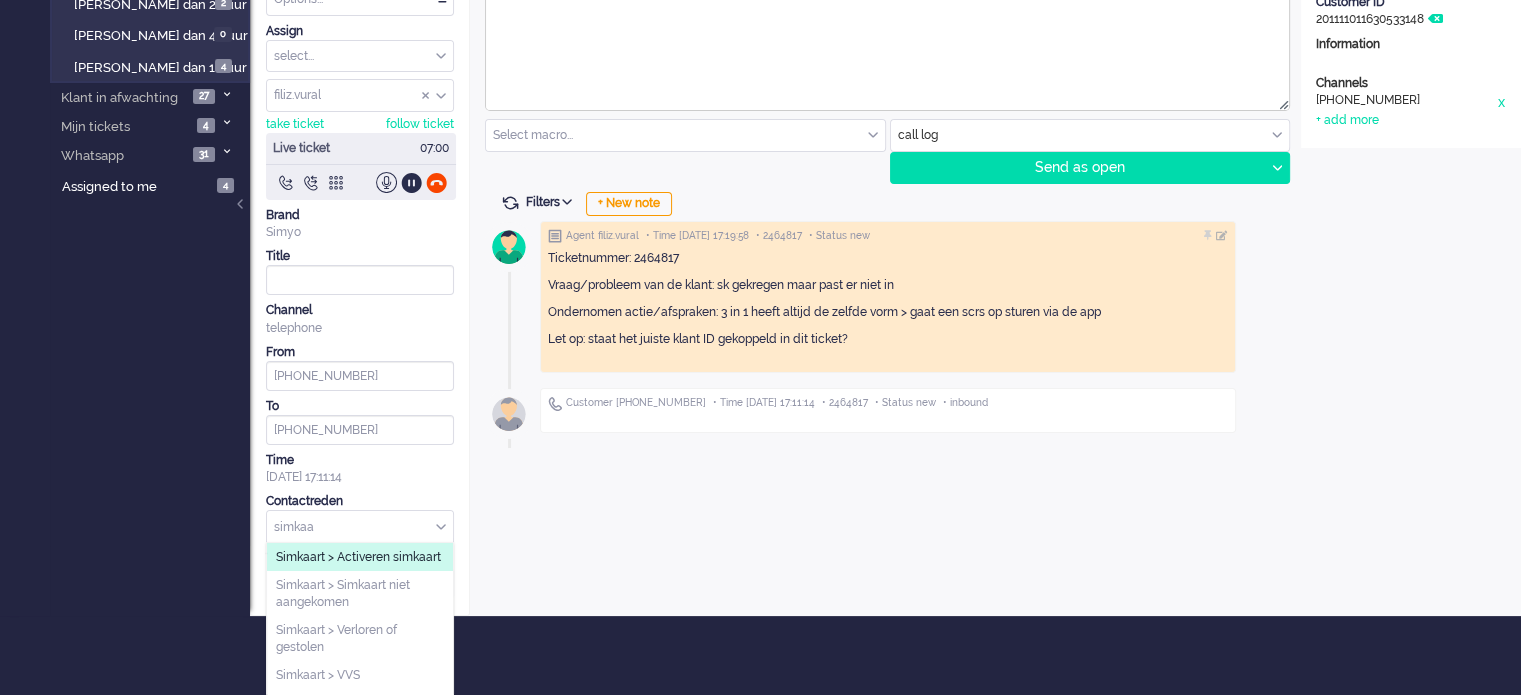 type on "simkaa" 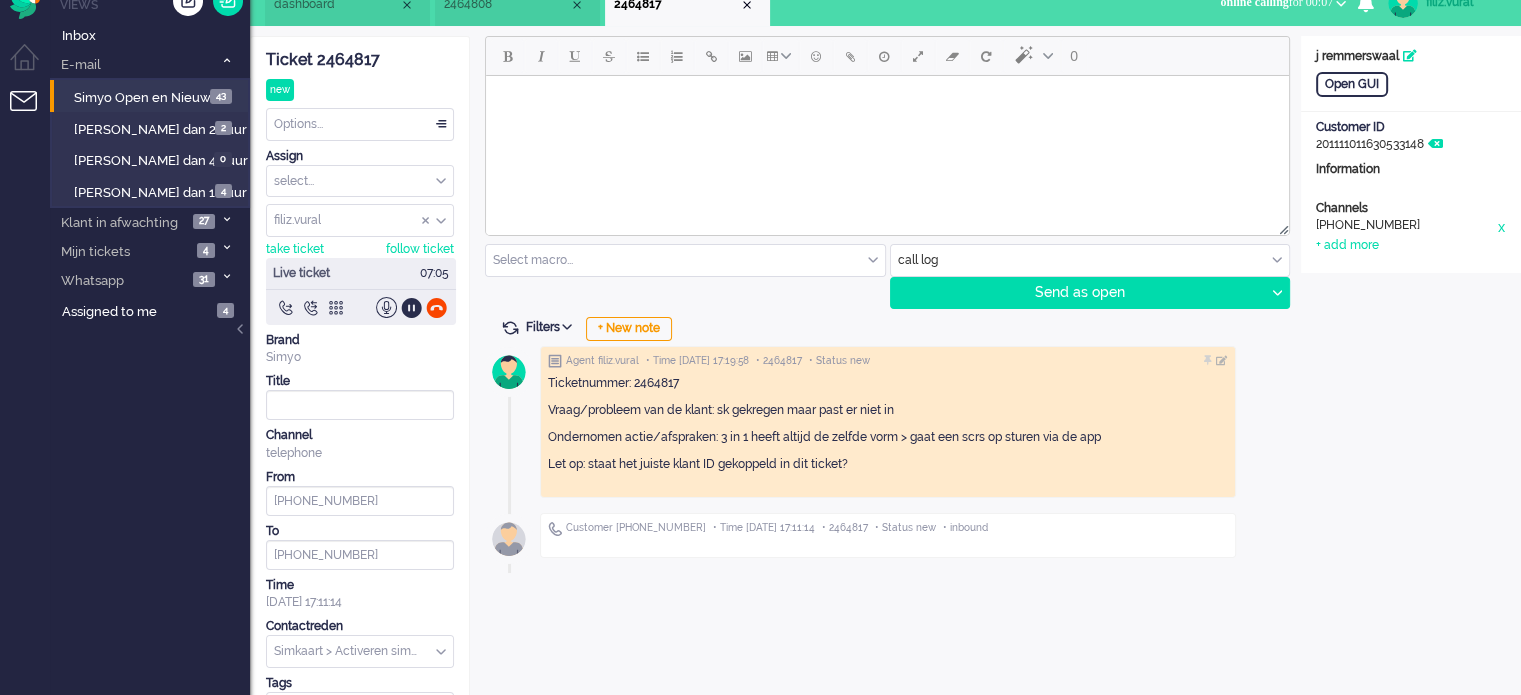scroll, scrollTop: 0, scrollLeft: 0, axis: both 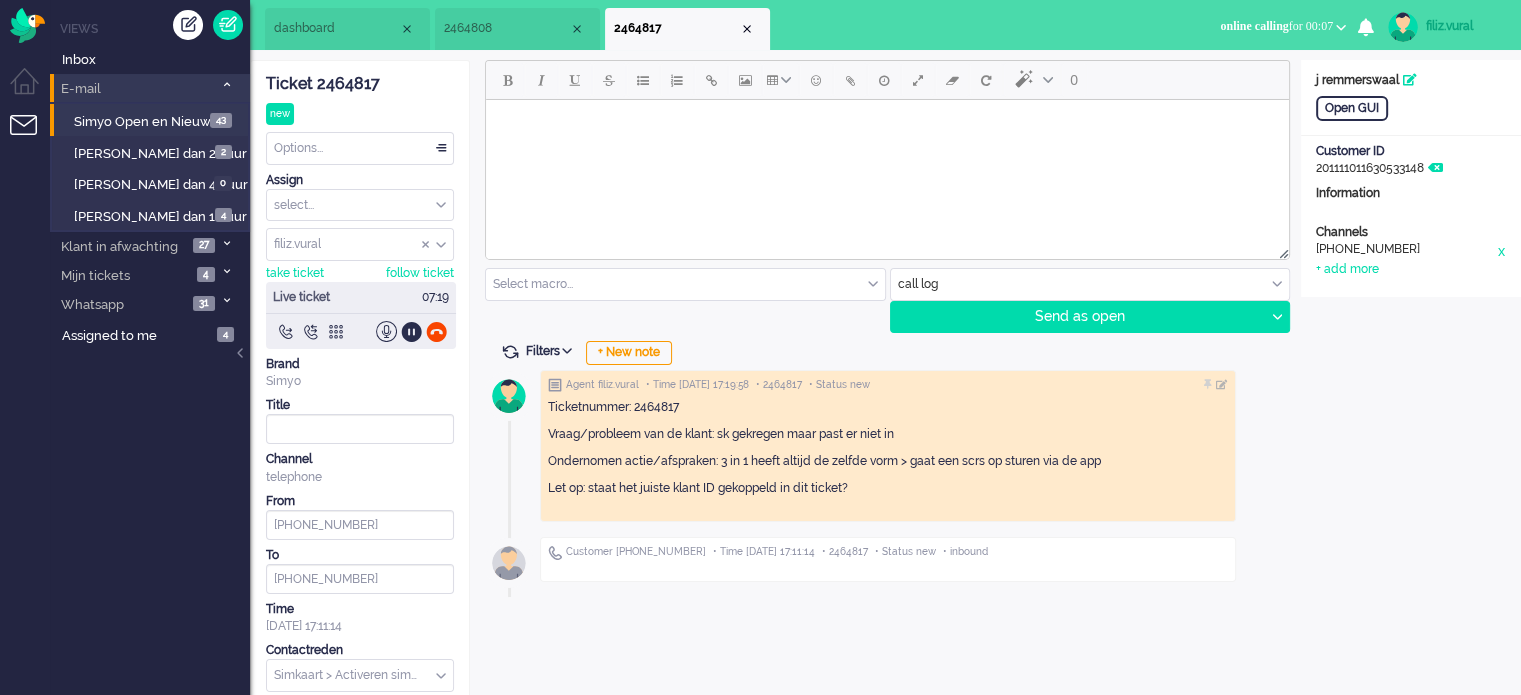 click at bounding box center (226, 85) 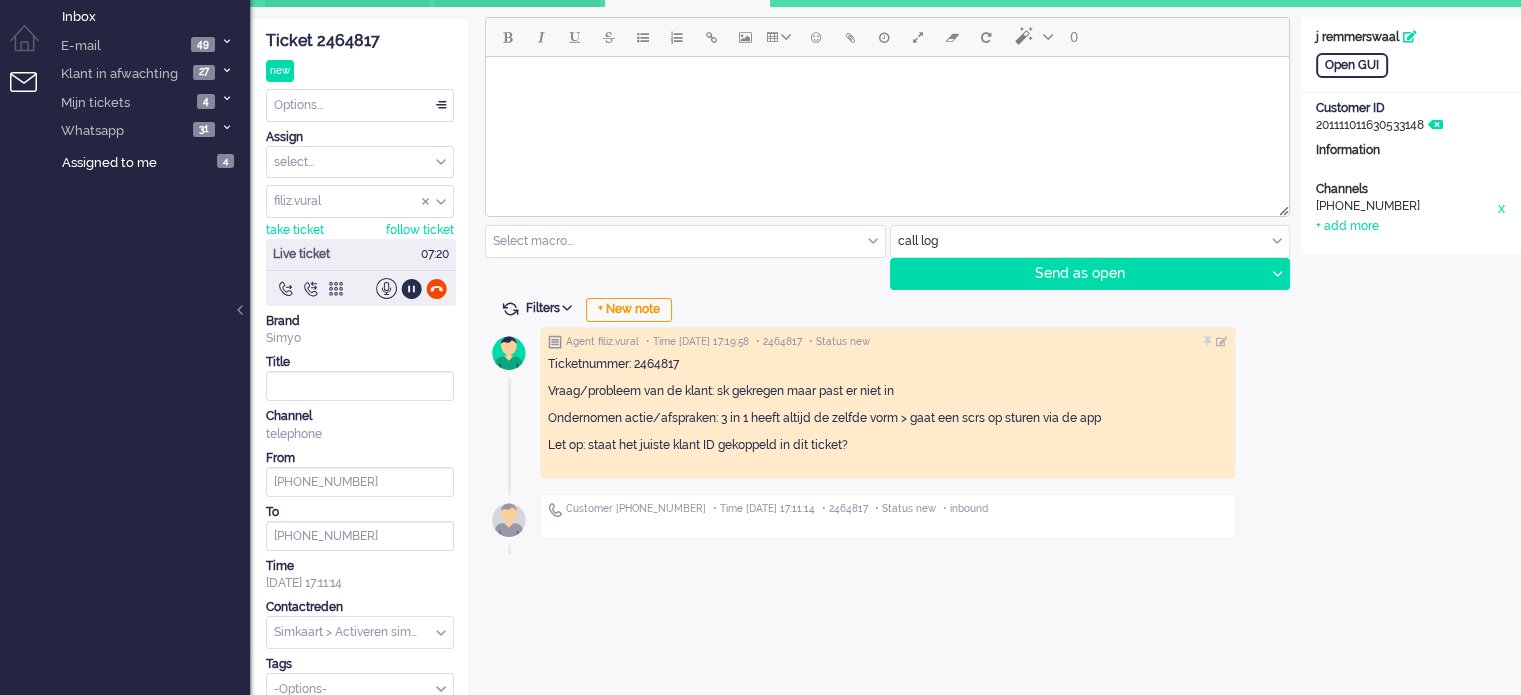 scroll, scrollTop: 66, scrollLeft: 0, axis: vertical 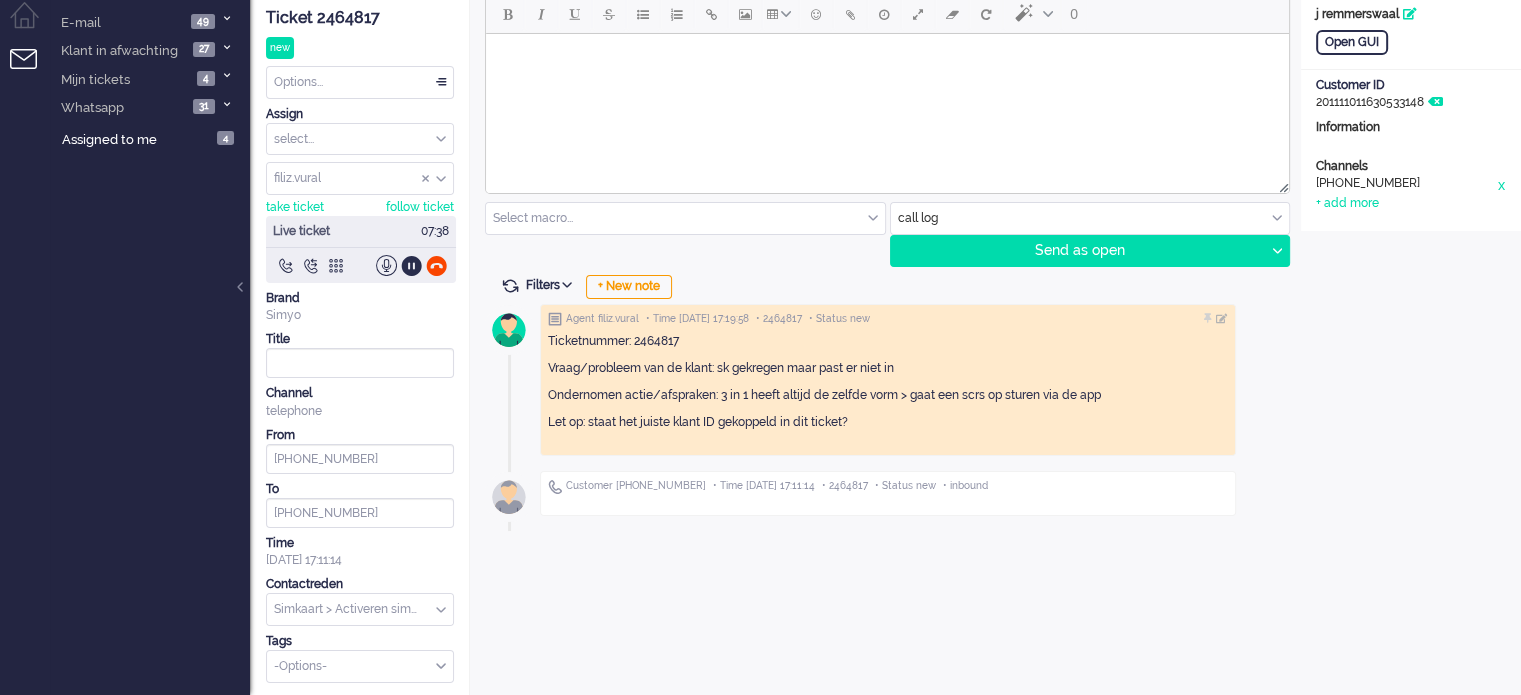 click on "Options..." at bounding box center (360, 82) 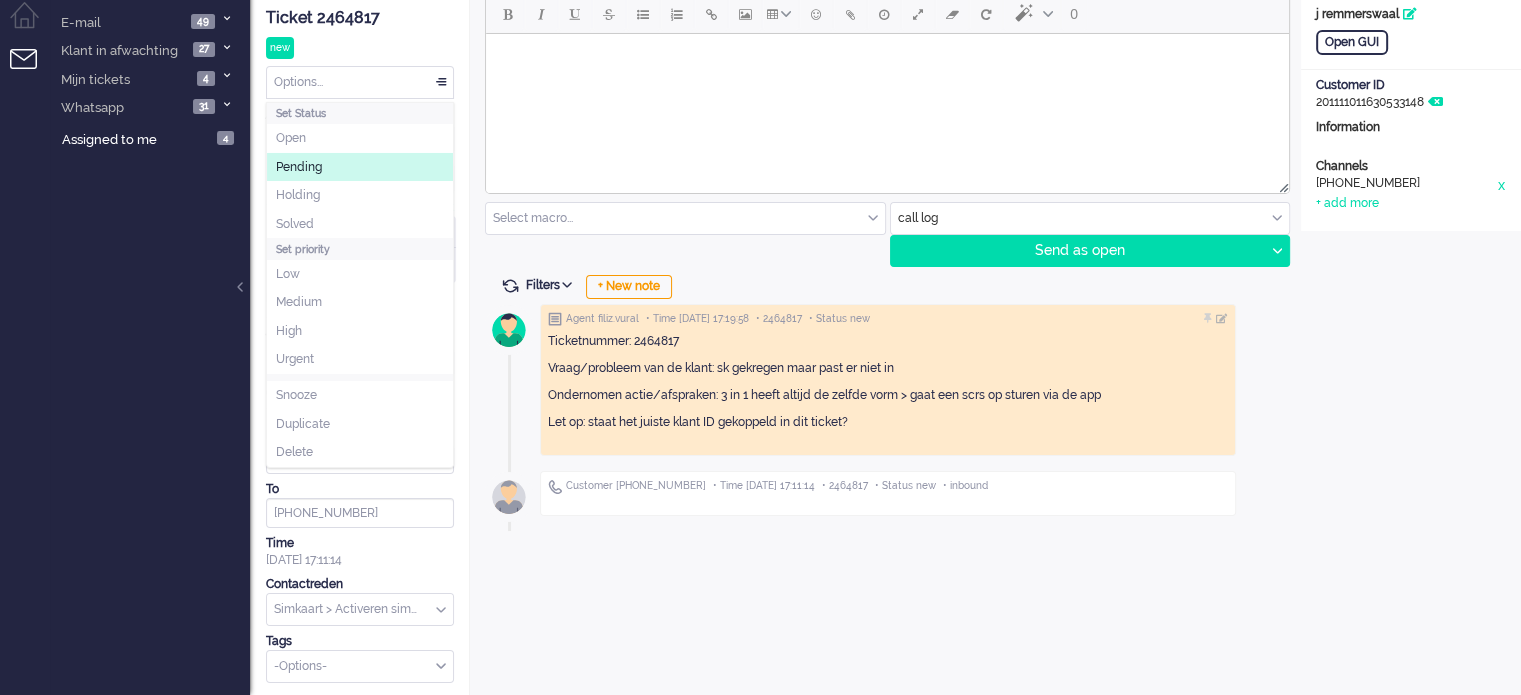 click on "Pending" 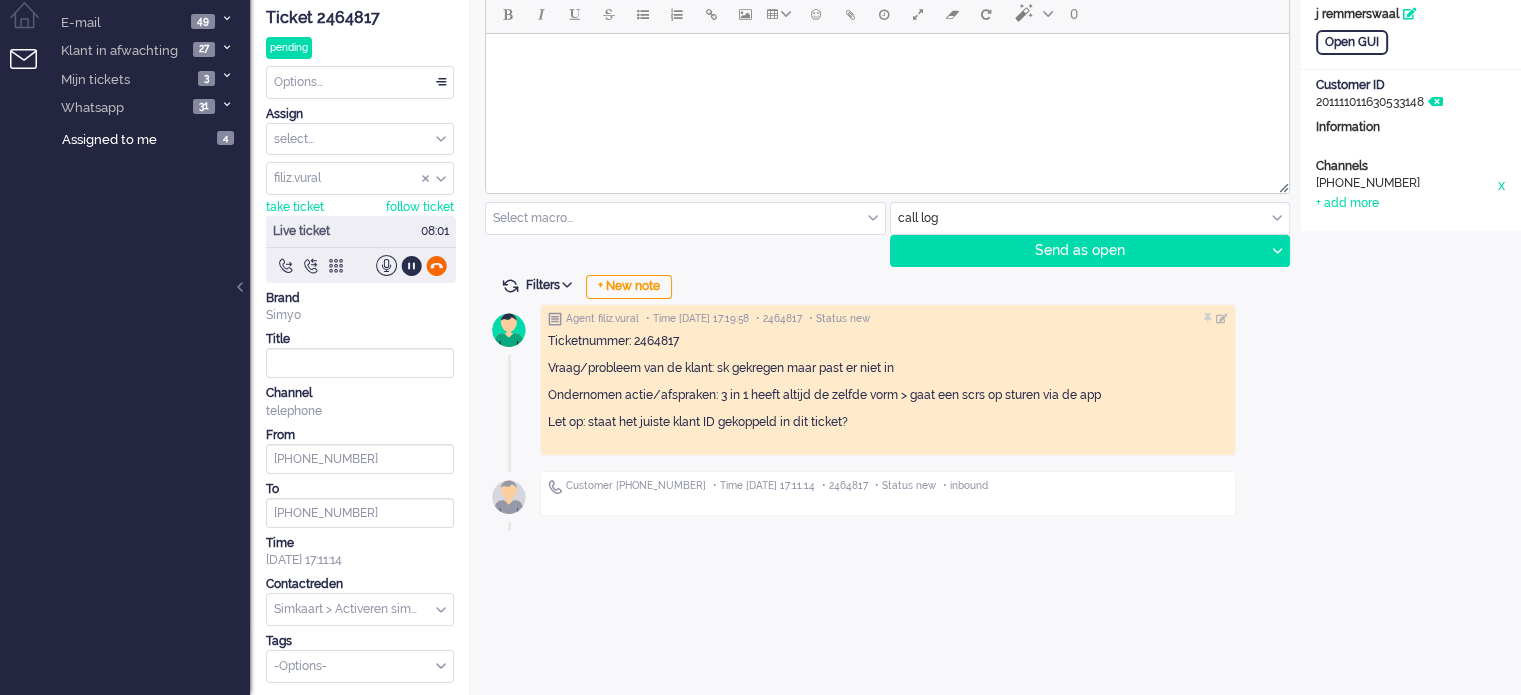 click 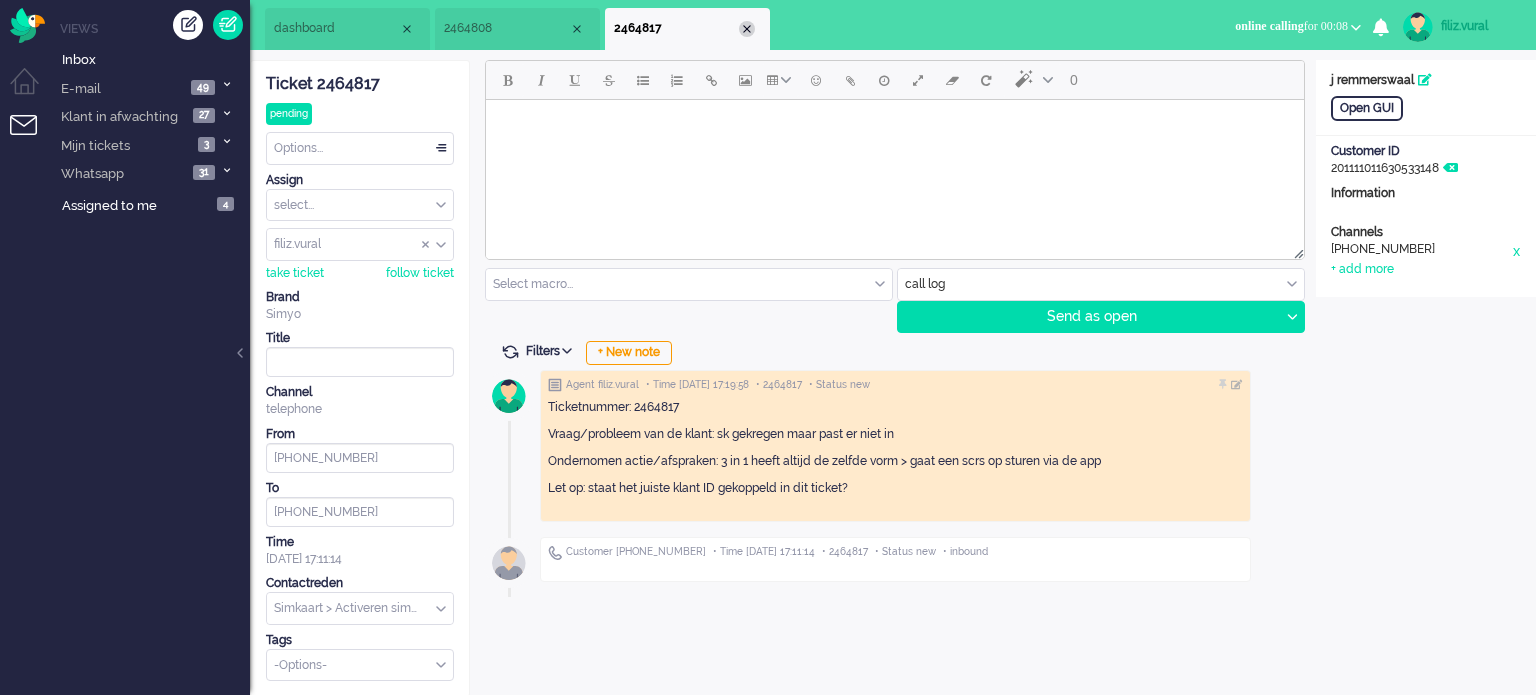 click at bounding box center (747, 29) 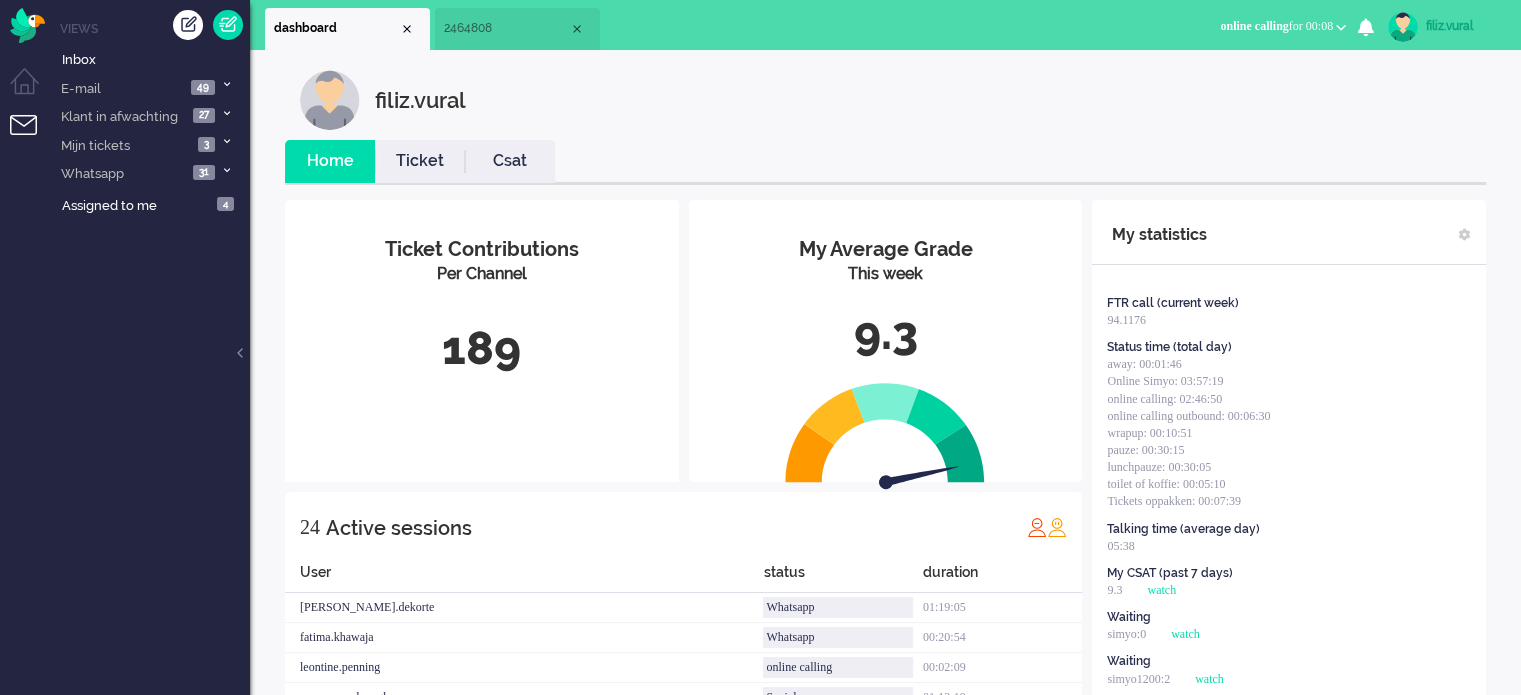 click on "Ticket" at bounding box center (420, 161) 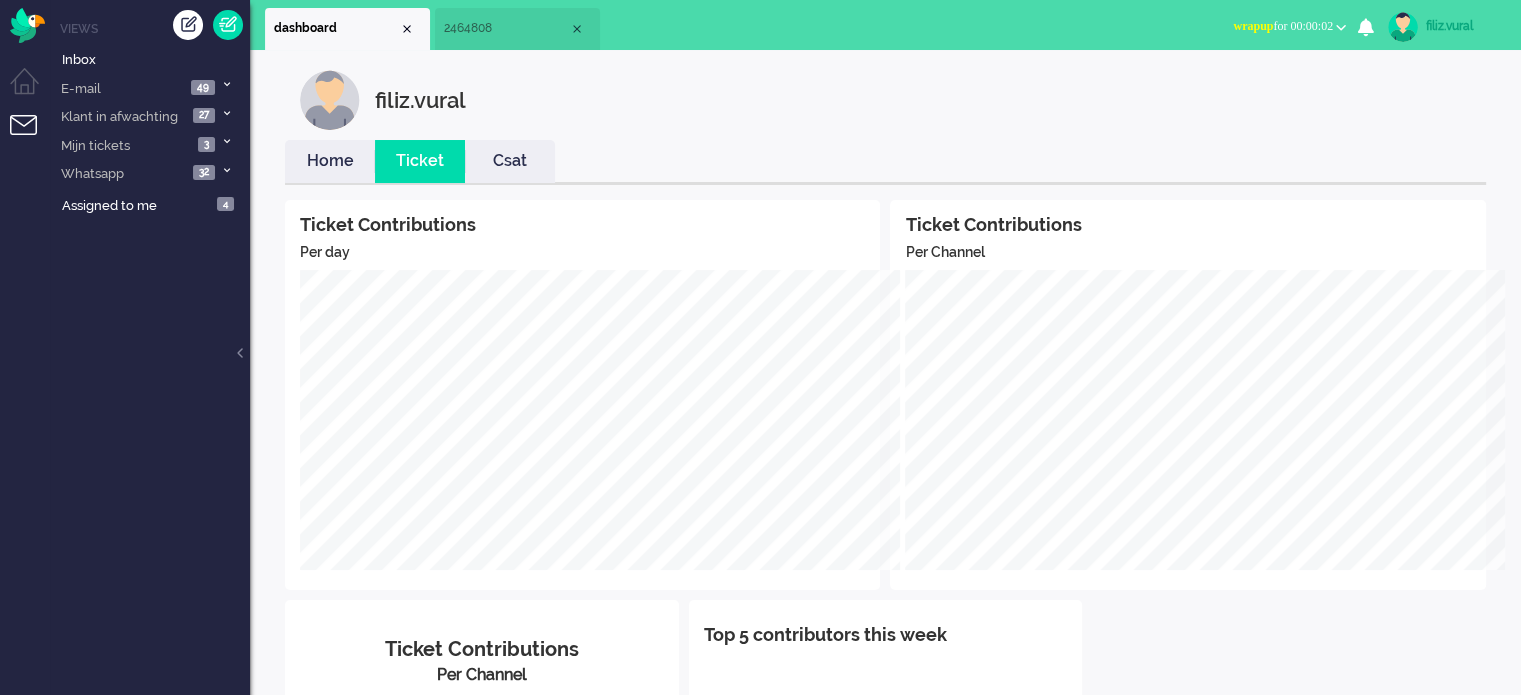 click on "Home" at bounding box center [330, 161] 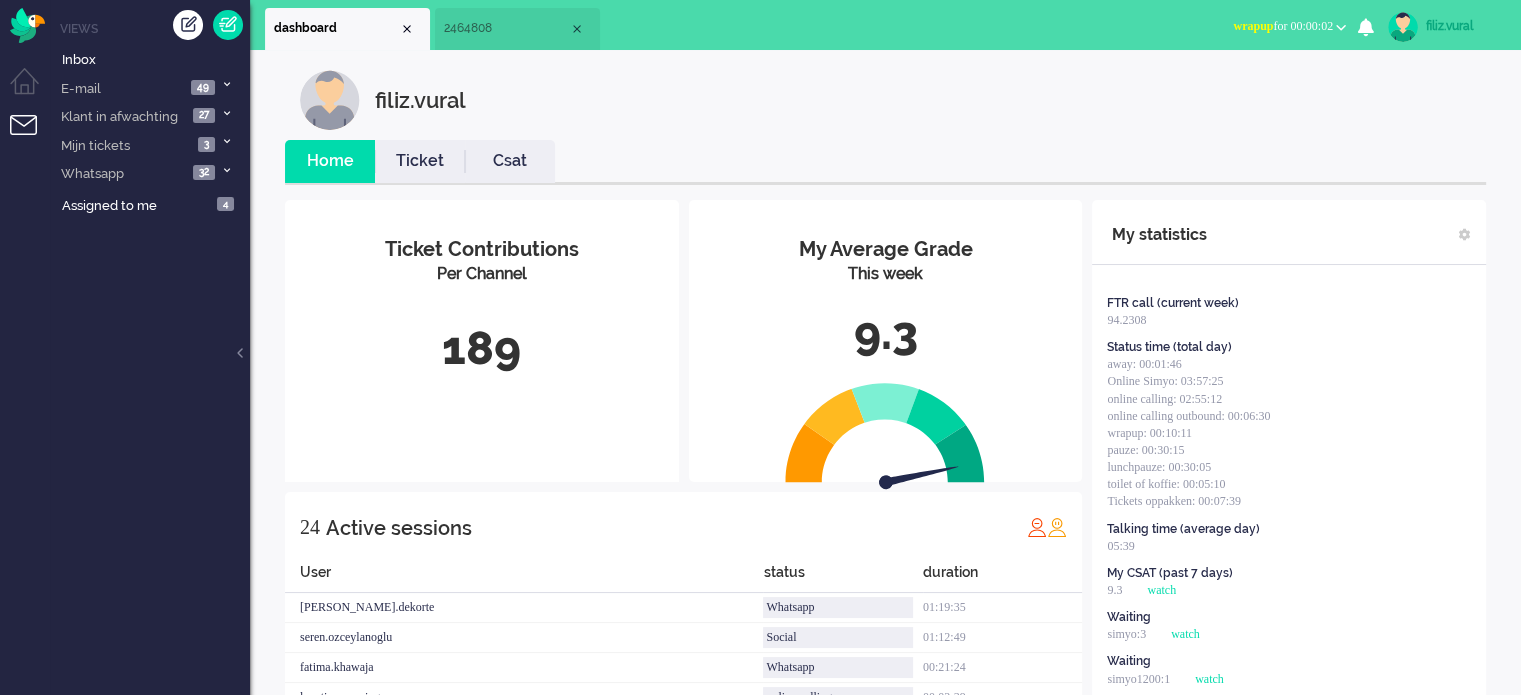click on "wrapup  for 00:00:02" at bounding box center [1289, 26] 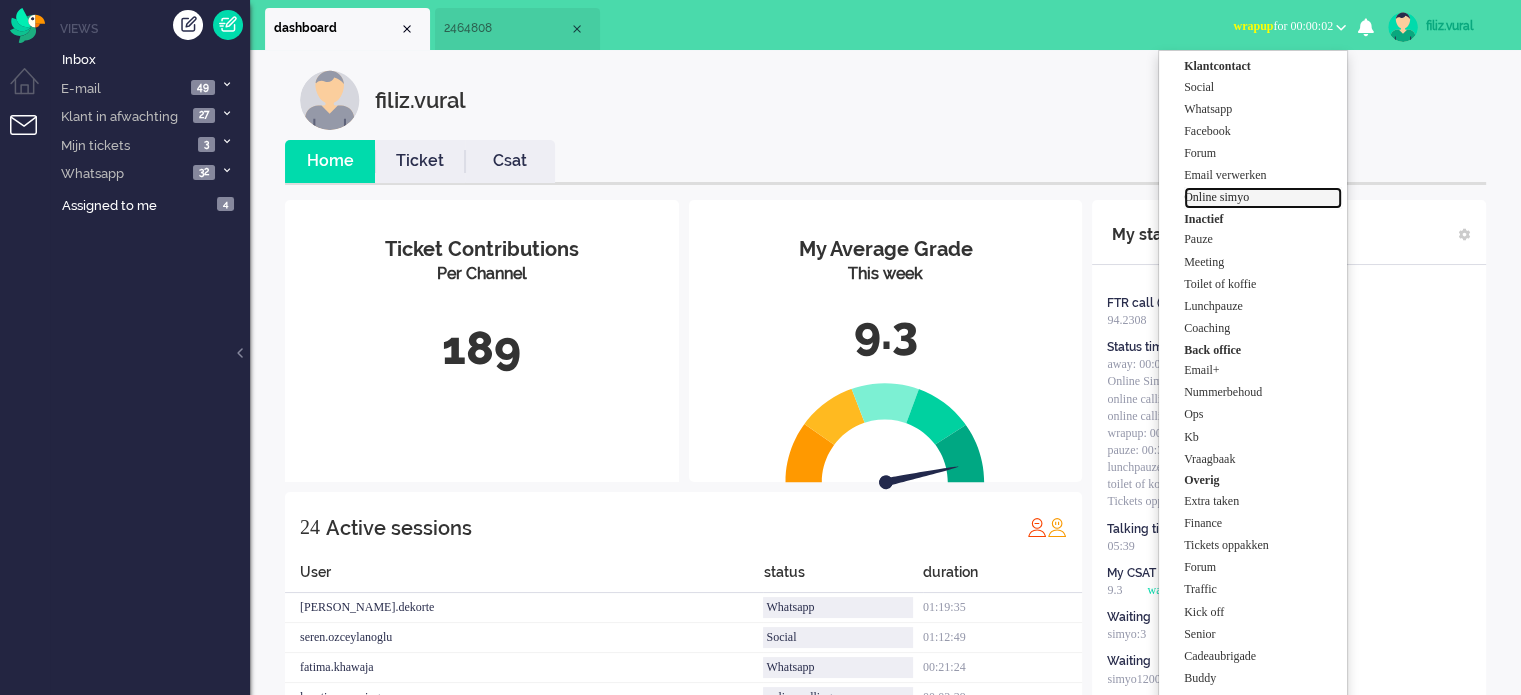 click on "Online simyo" at bounding box center (1263, 198) 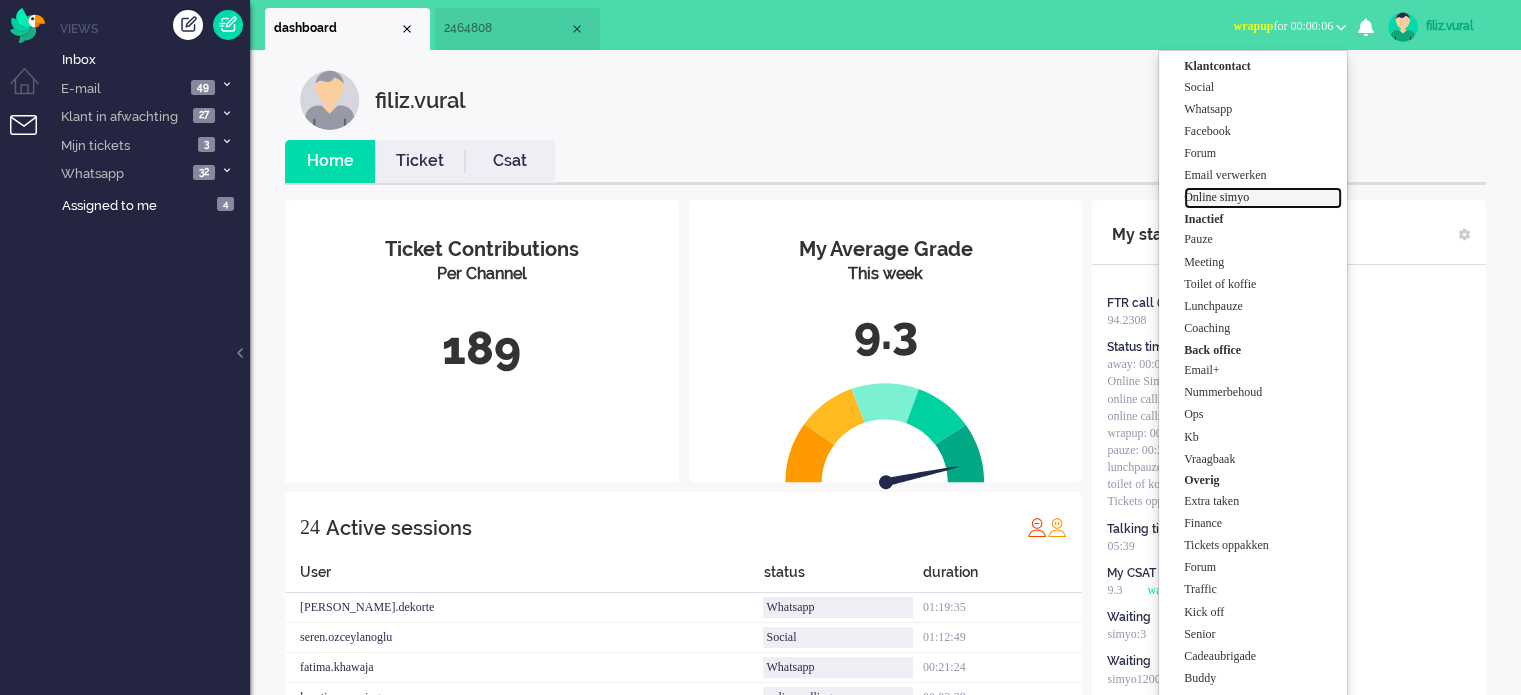 click on "Online simyo" at bounding box center (1263, 197) 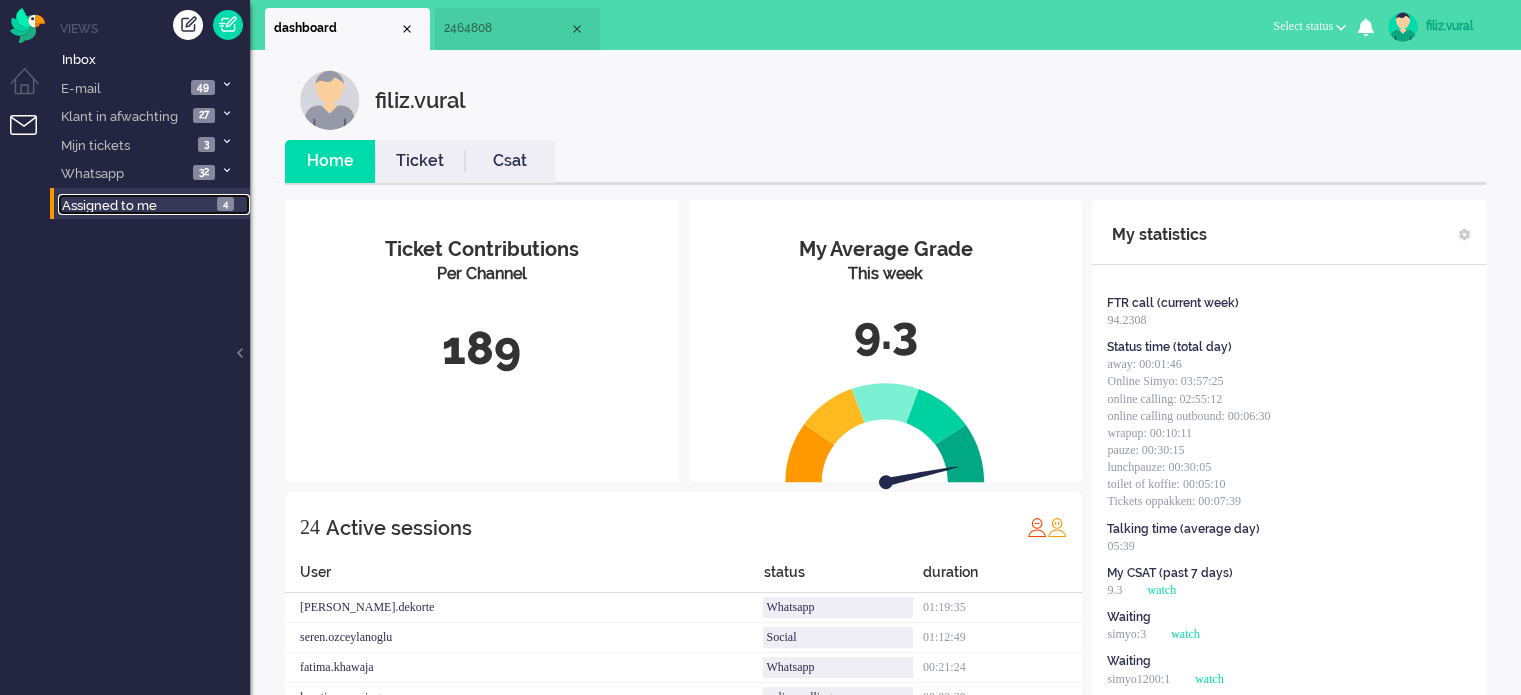 click on "Assigned to me
4" at bounding box center (154, 205) 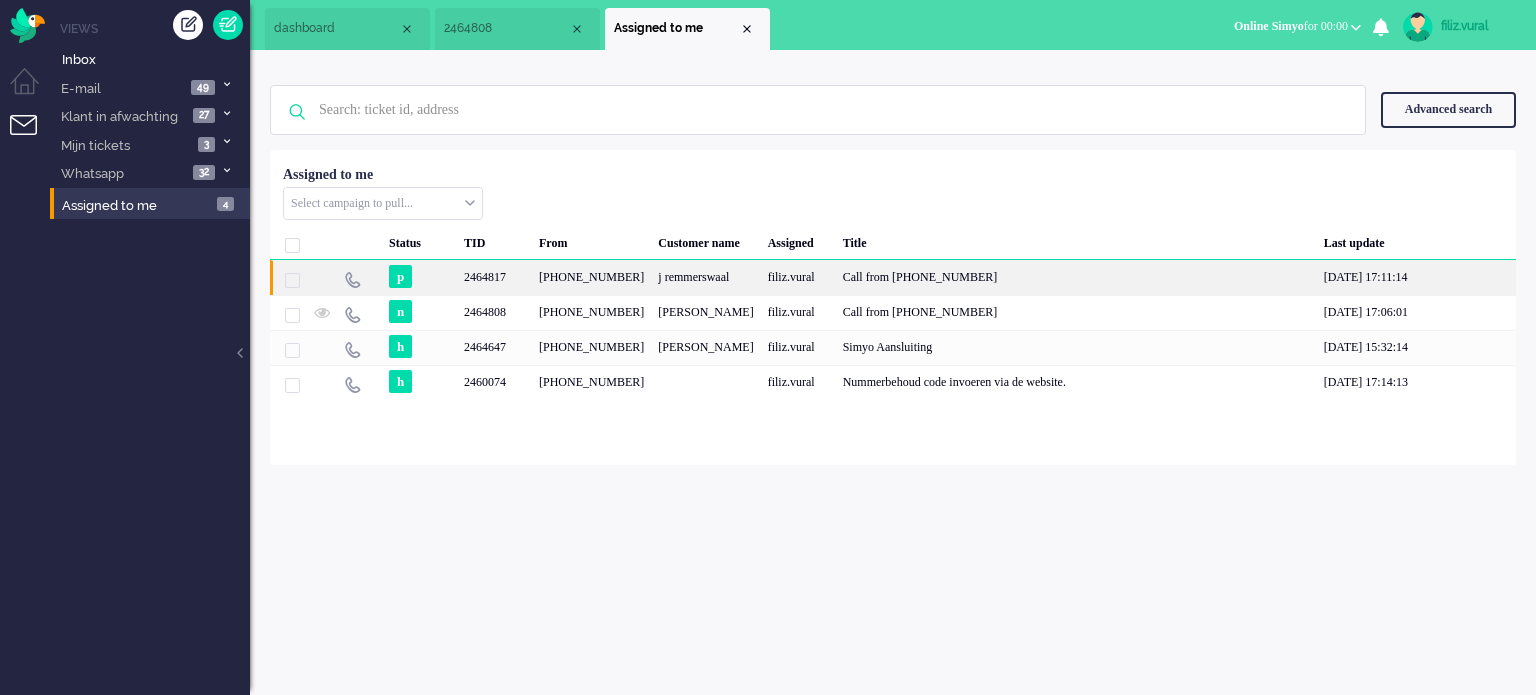 click on "j remmerswaal" 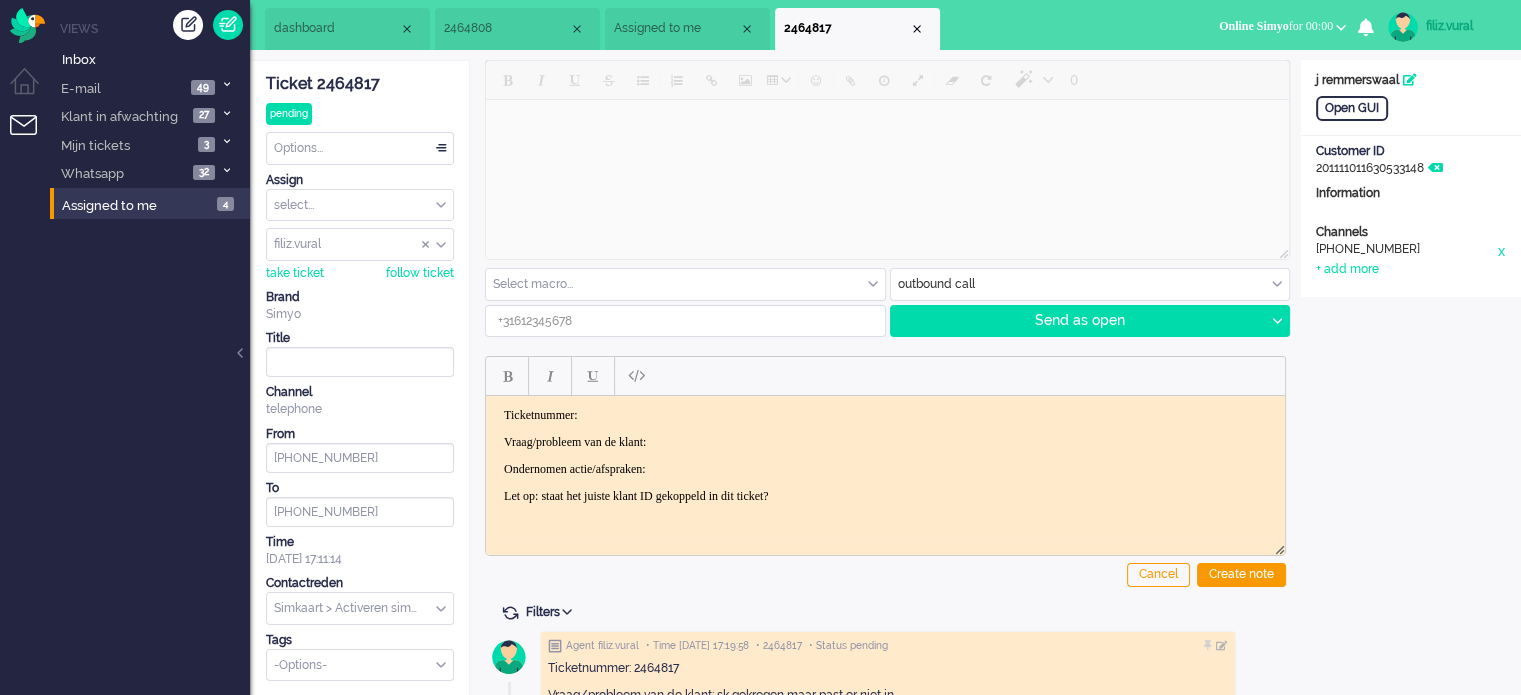 scroll, scrollTop: 0, scrollLeft: 0, axis: both 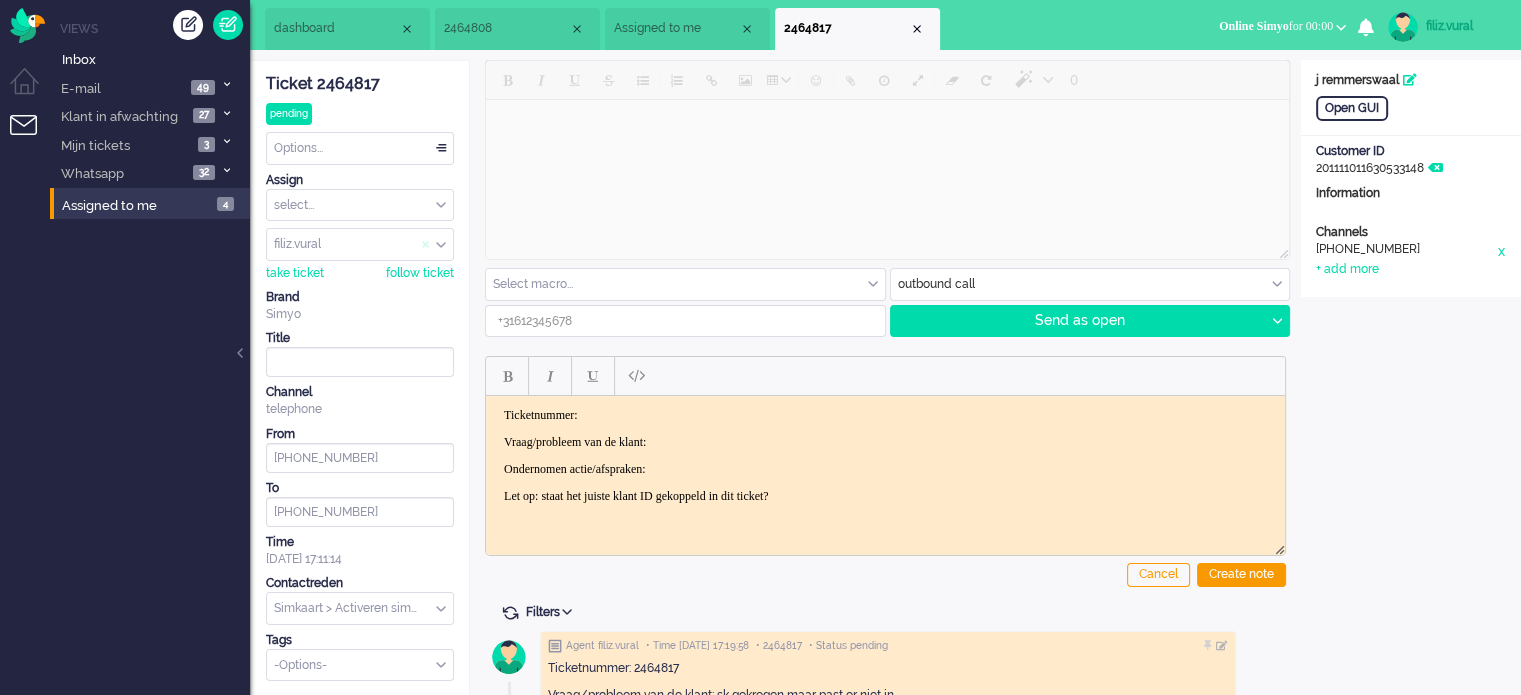 click at bounding box center [426, 245] 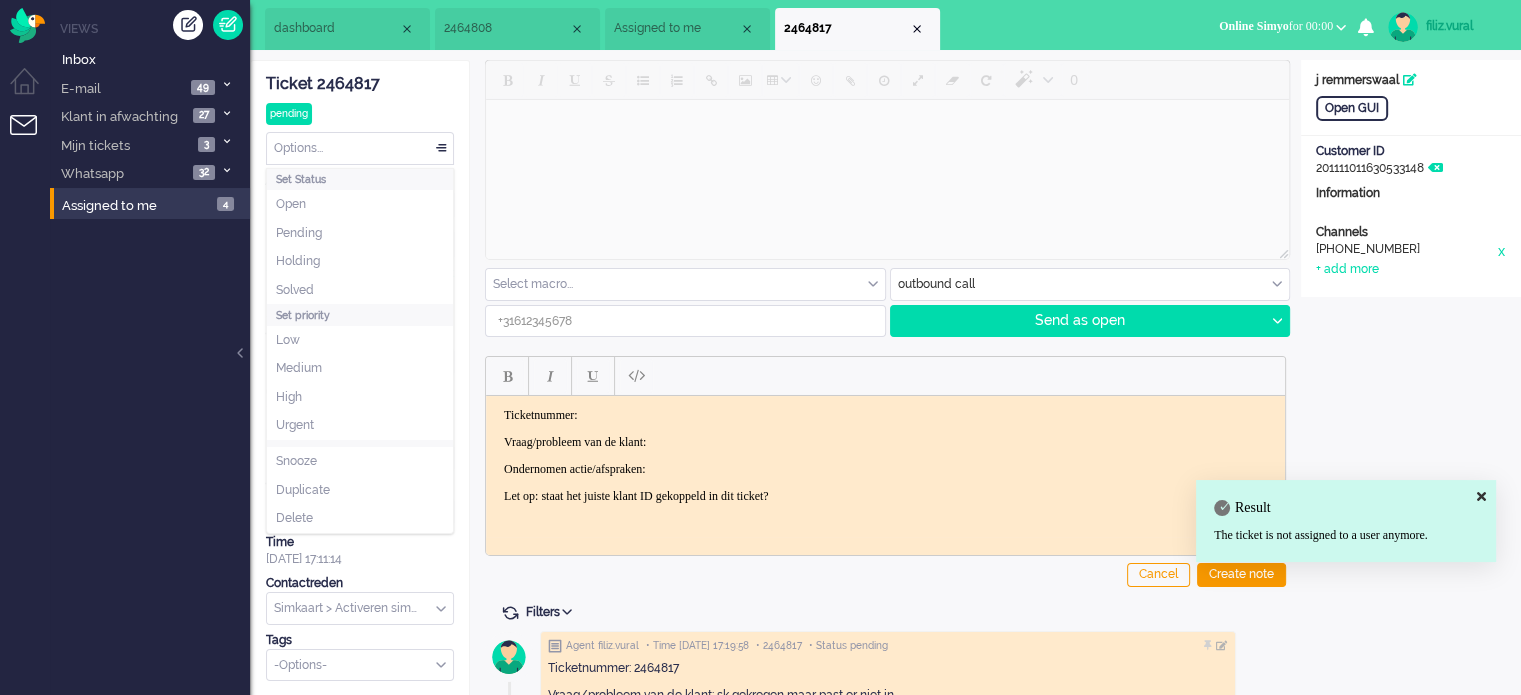click on "Options..." at bounding box center [360, 148] 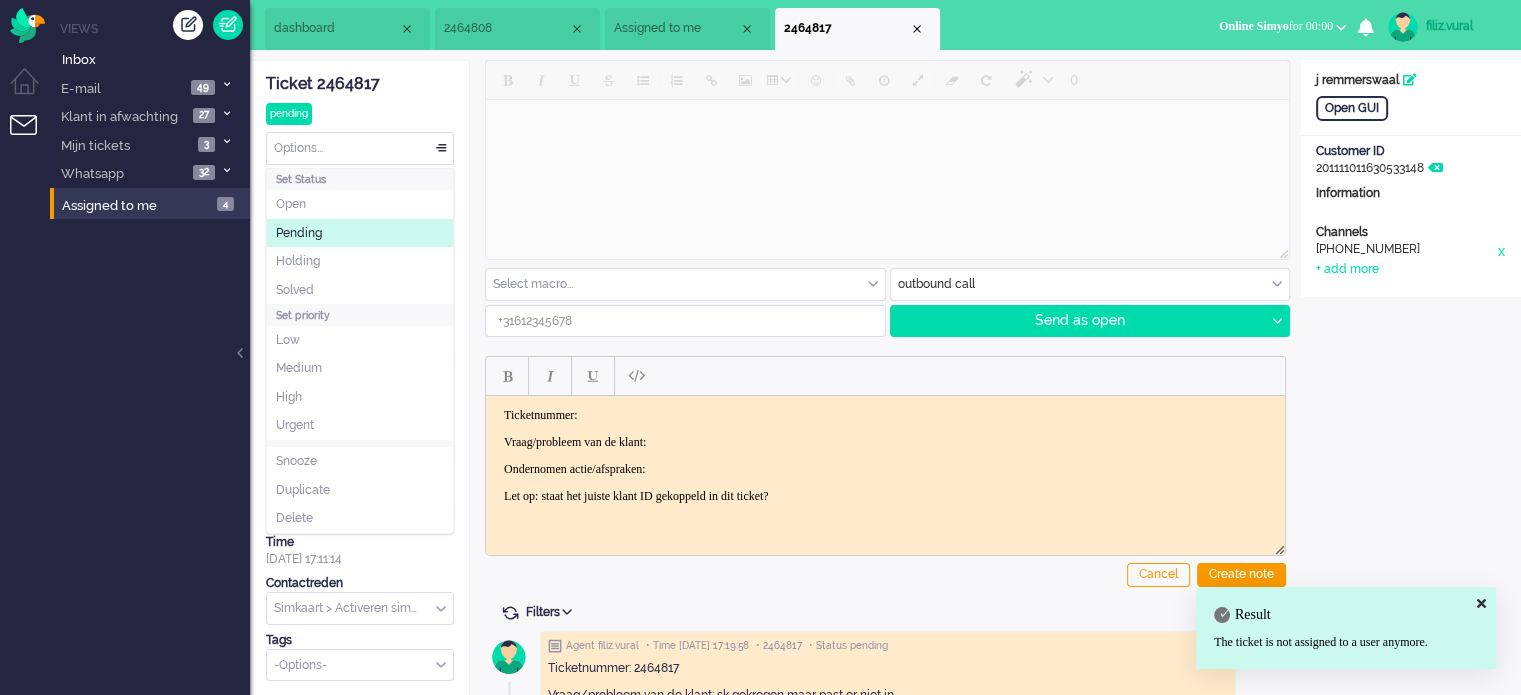click on "Pending" 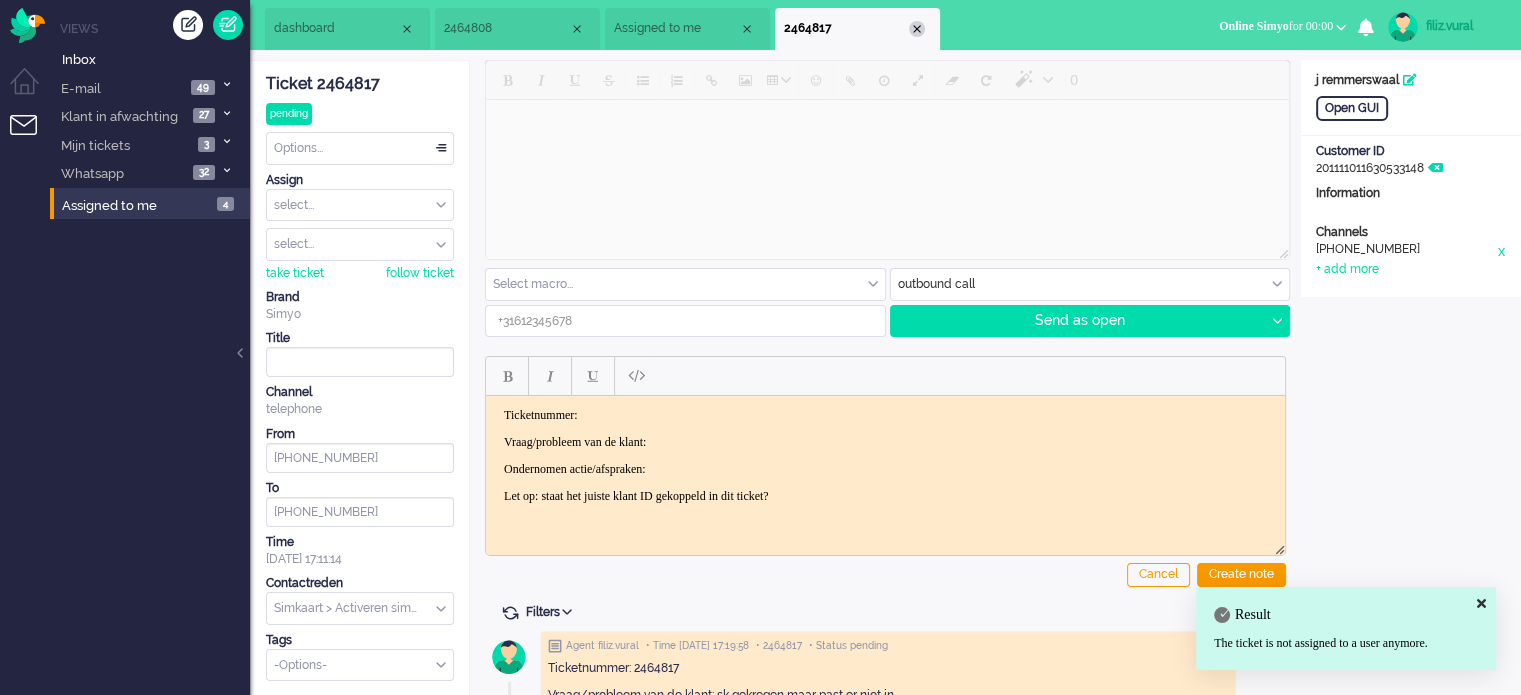 click at bounding box center (917, 29) 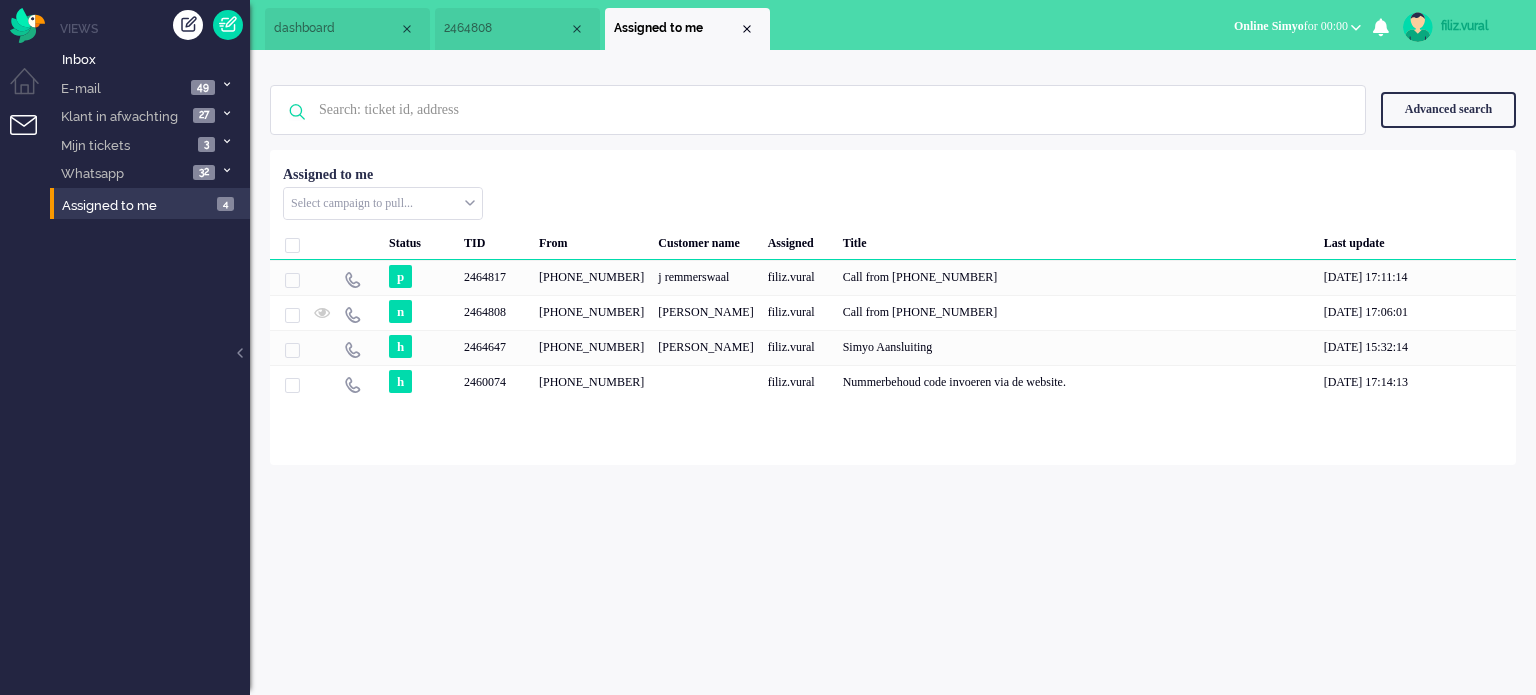 click on "dashboard" at bounding box center (347, 29) 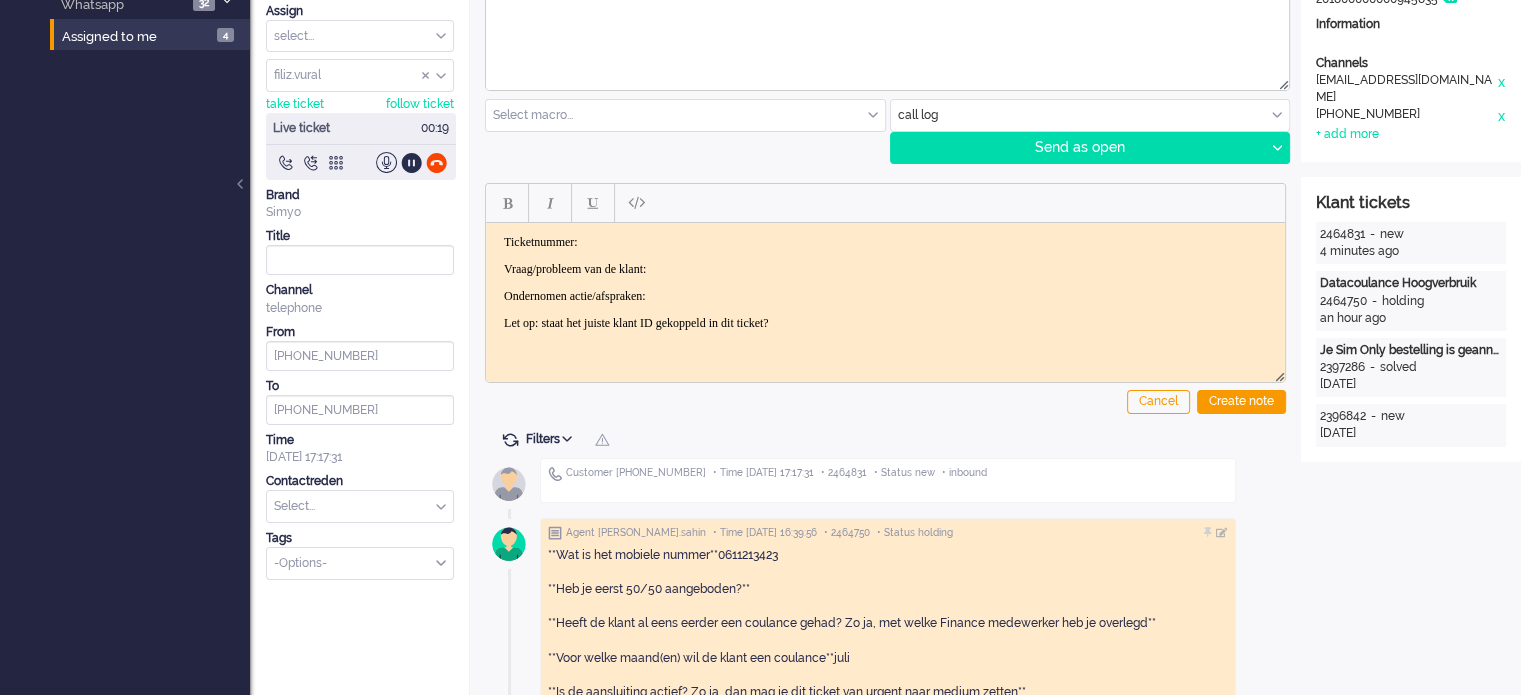 scroll, scrollTop: 0, scrollLeft: 0, axis: both 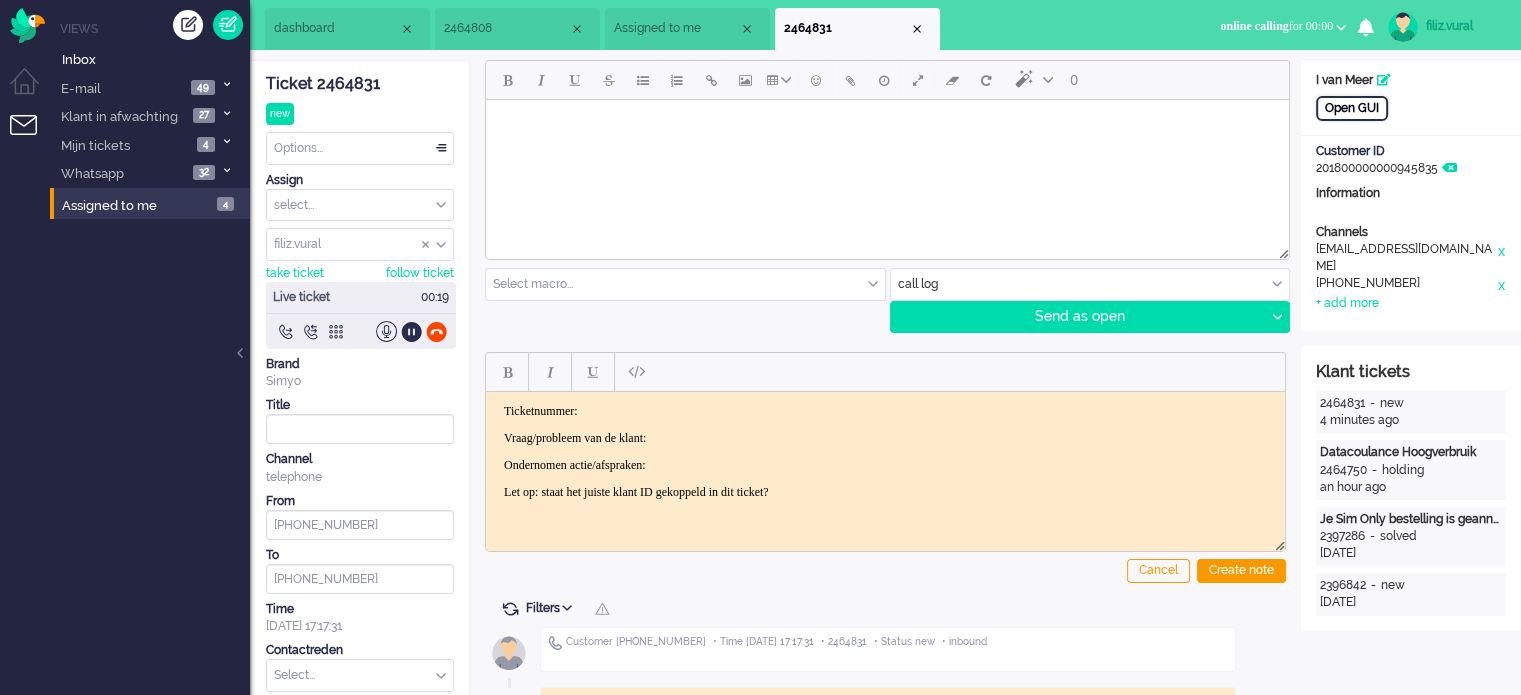 click on "Open GUI" at bounding box center [1352, 108] 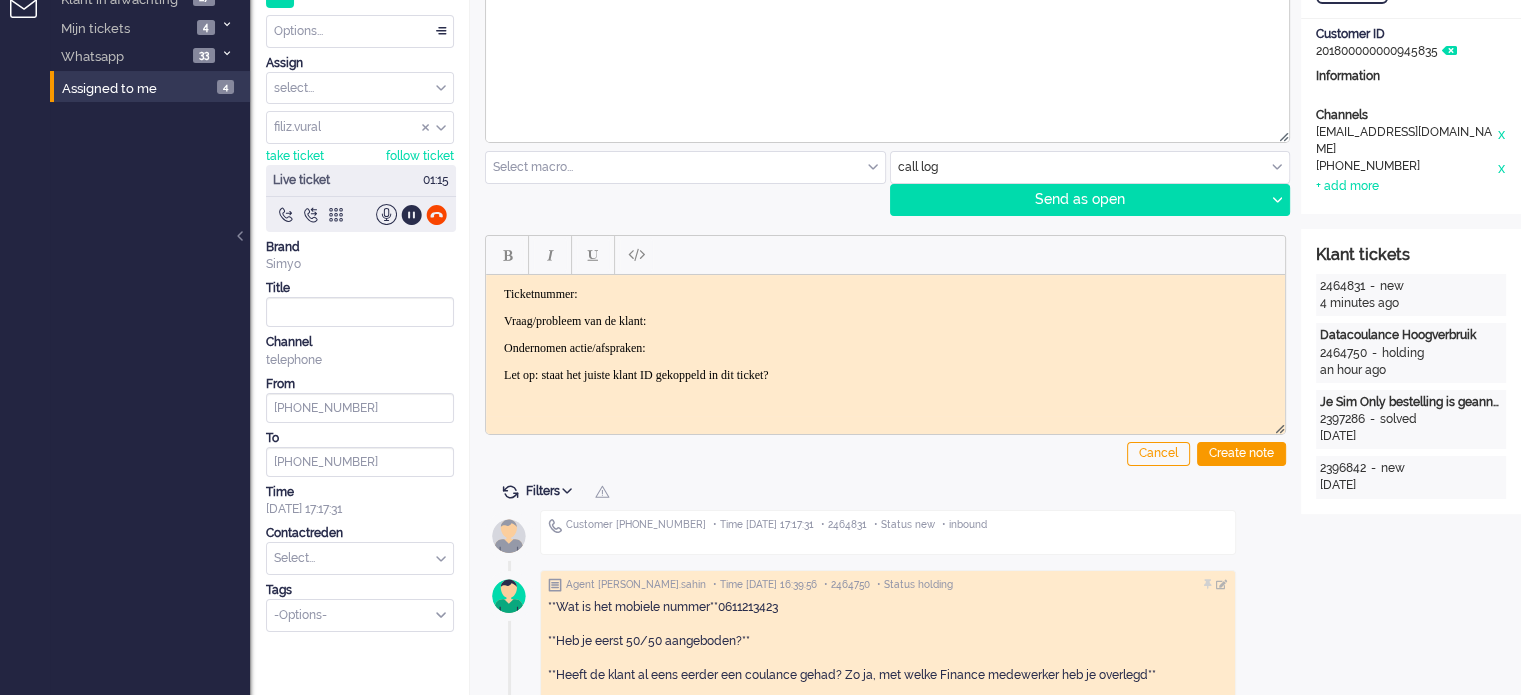 scroll, scrollTop: 100, scrollLeft: 0, axis: vertical 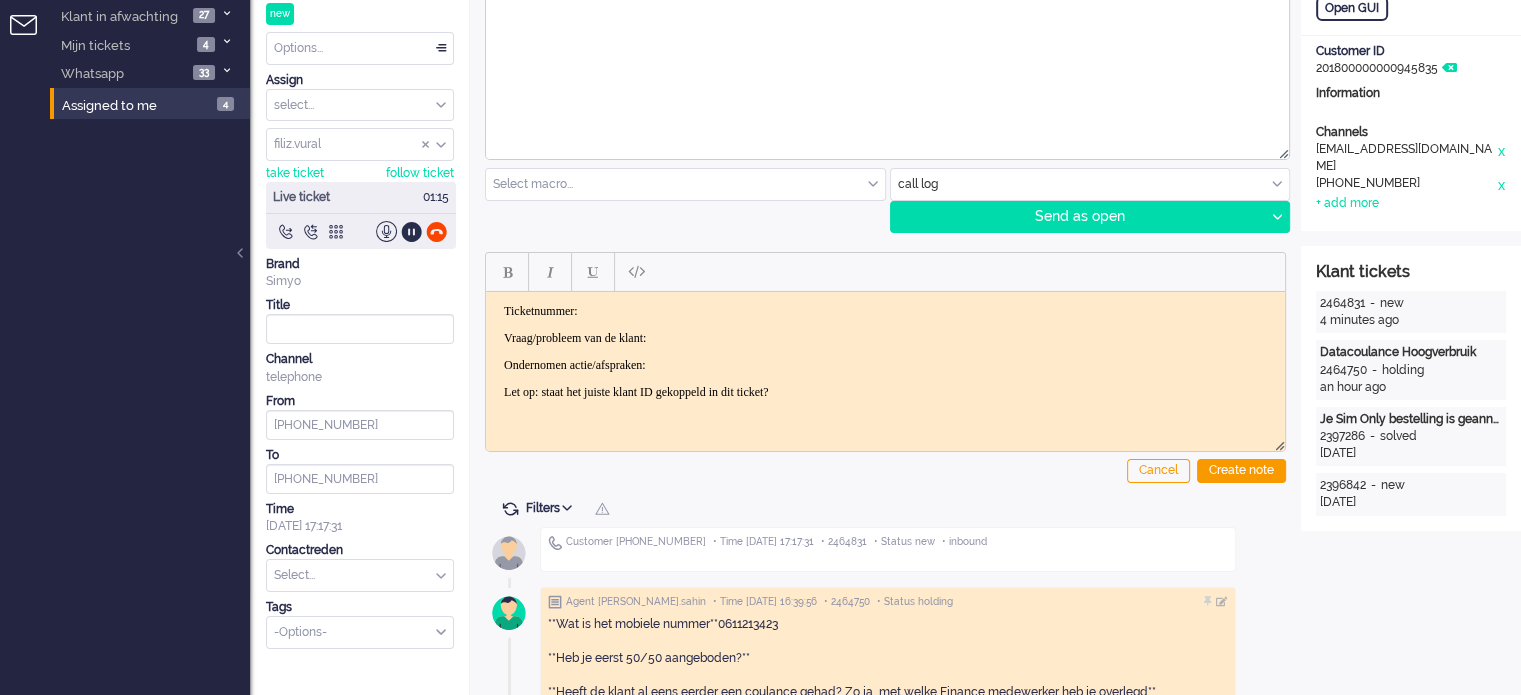 click on "Options..." at bounding box center [360, 48] 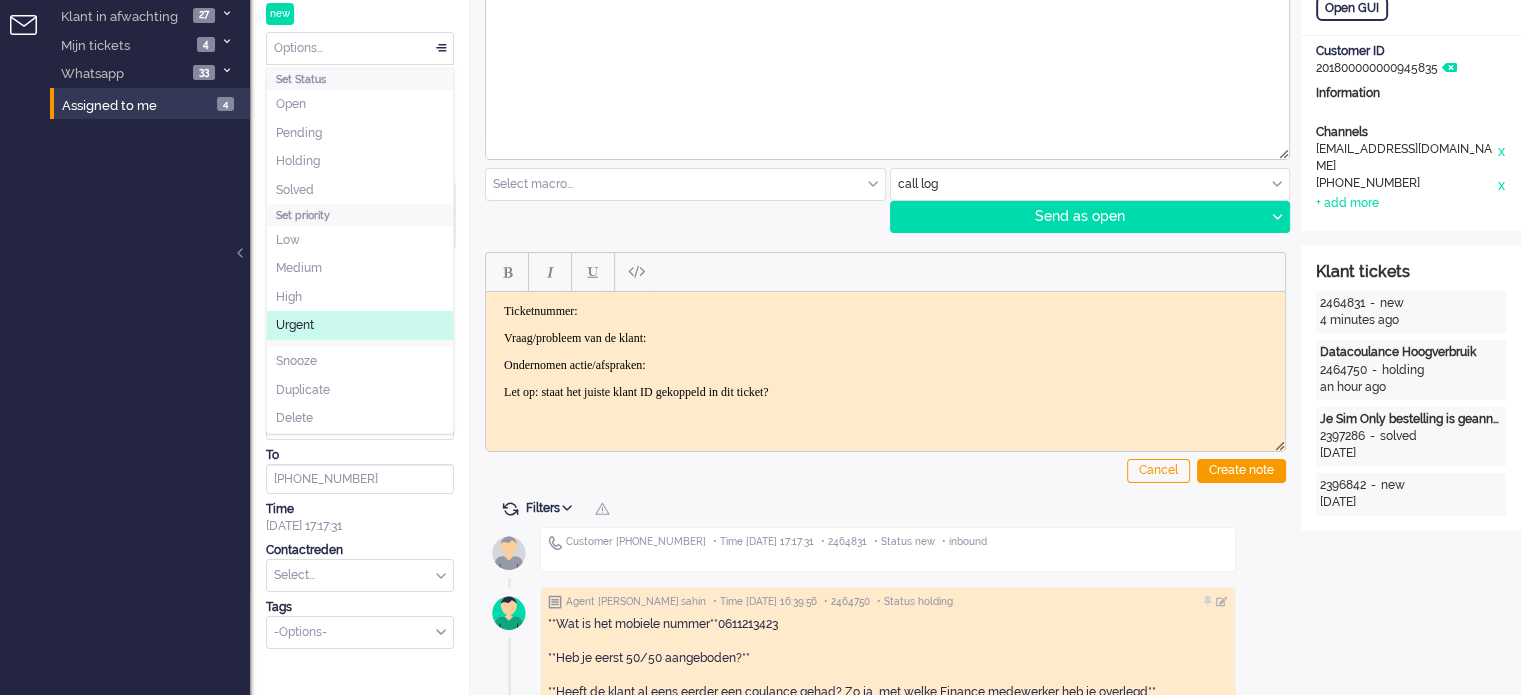 click on "Urgent" 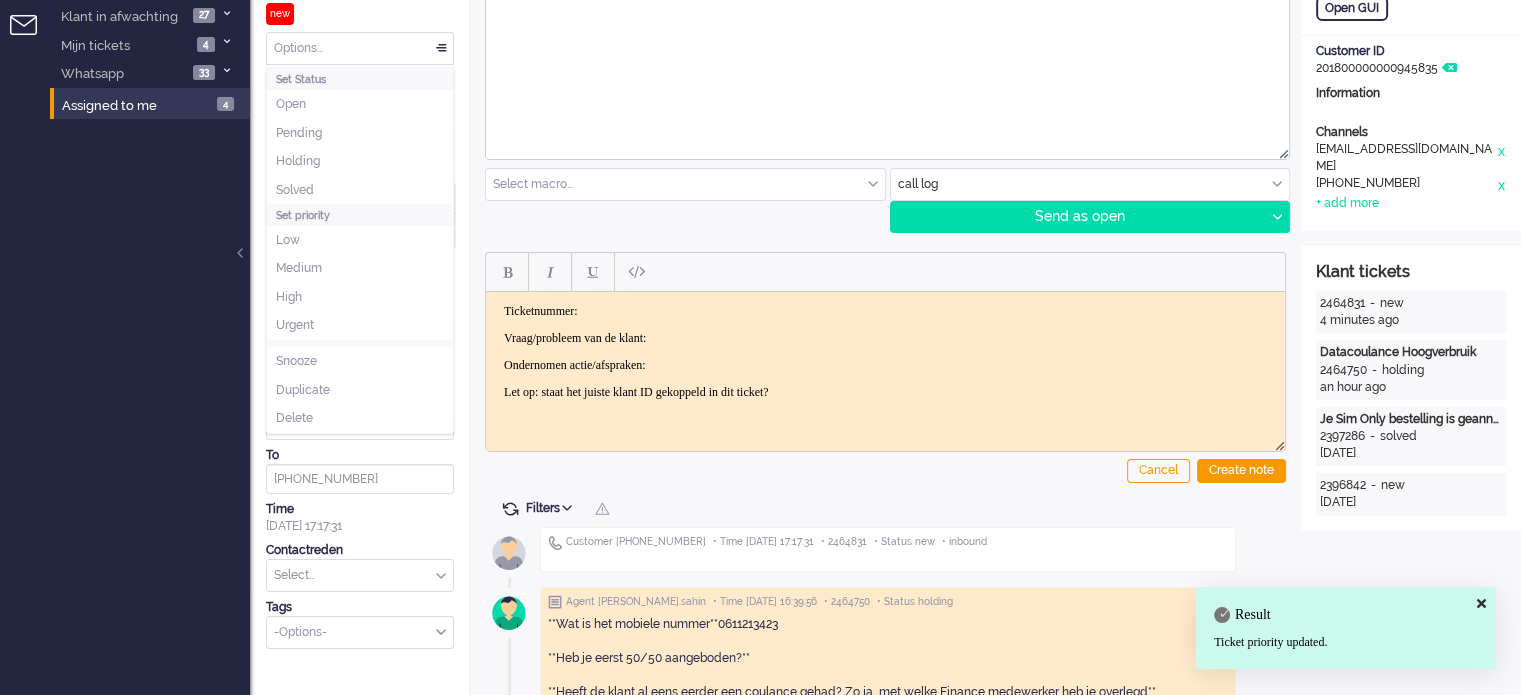 click on "Options..." at bounding box center (360, 48) 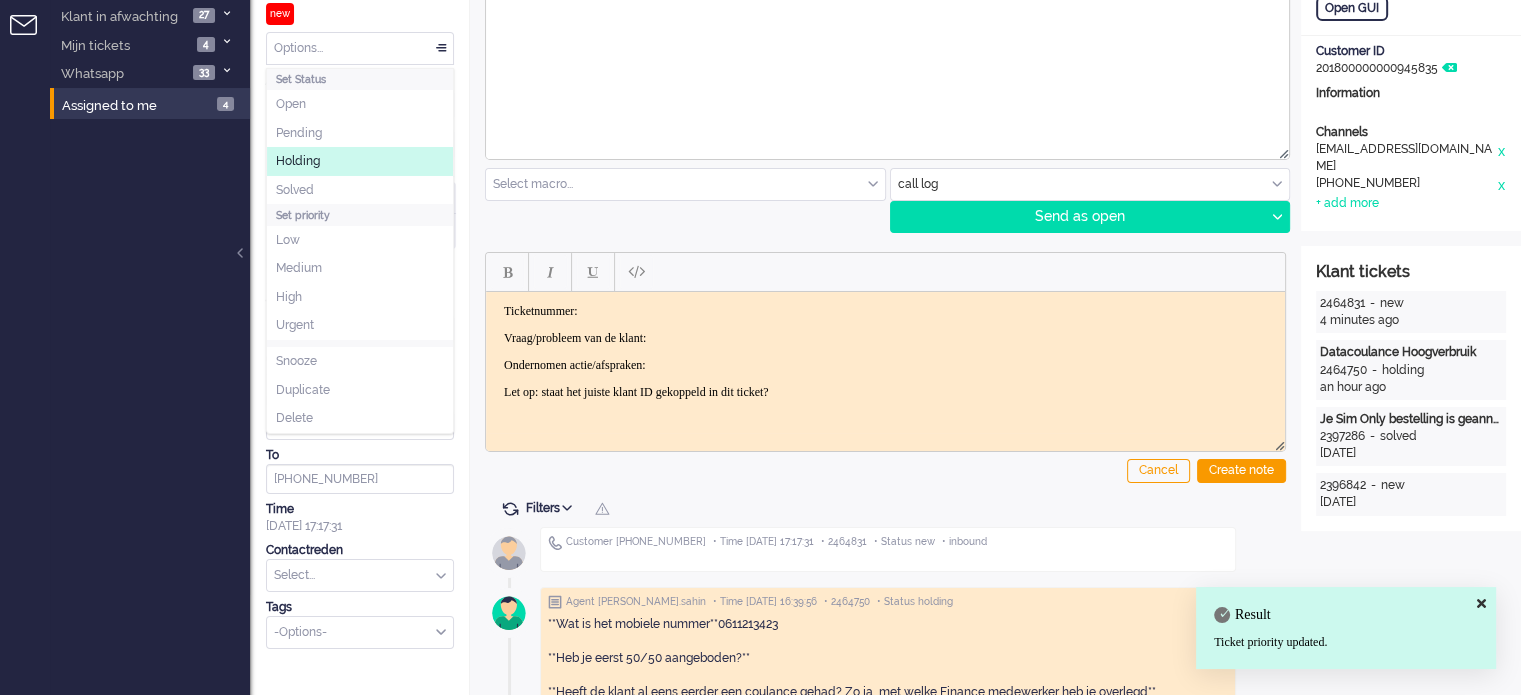 click on "Holding" 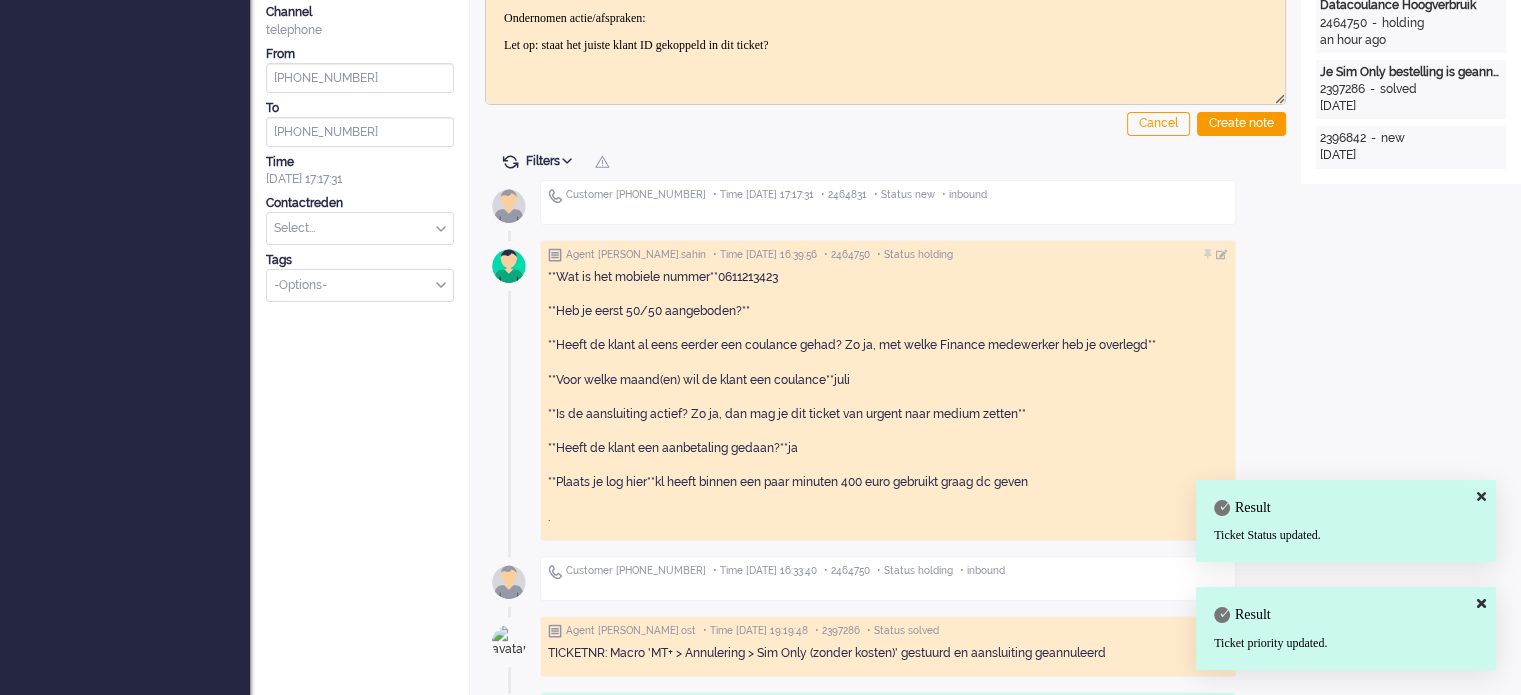 scroll, scrollTop: 600, scrollLeft: 0, axis: vertical 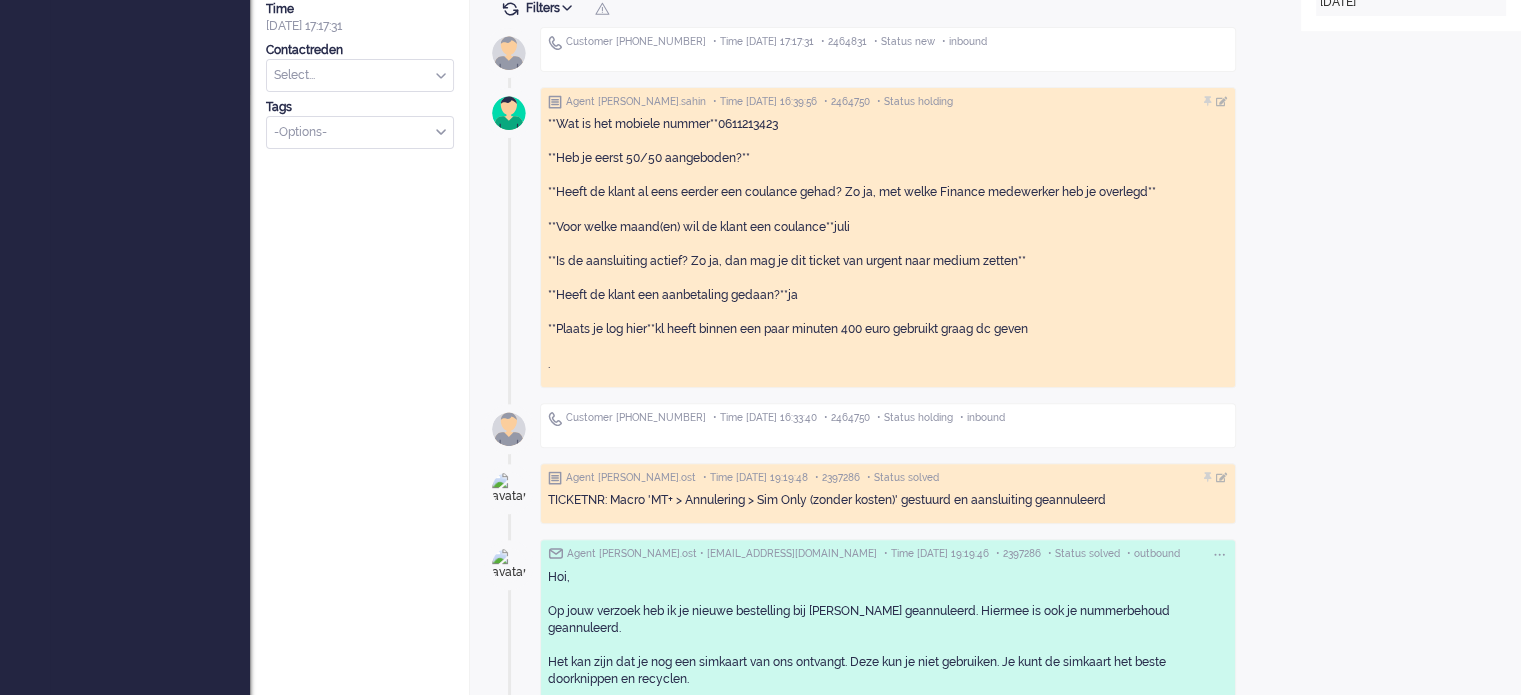 drag, startPoint x: 1106, startPoint y: 327, endPoint x: 538, endPoint y: 127, distance: 602.1827 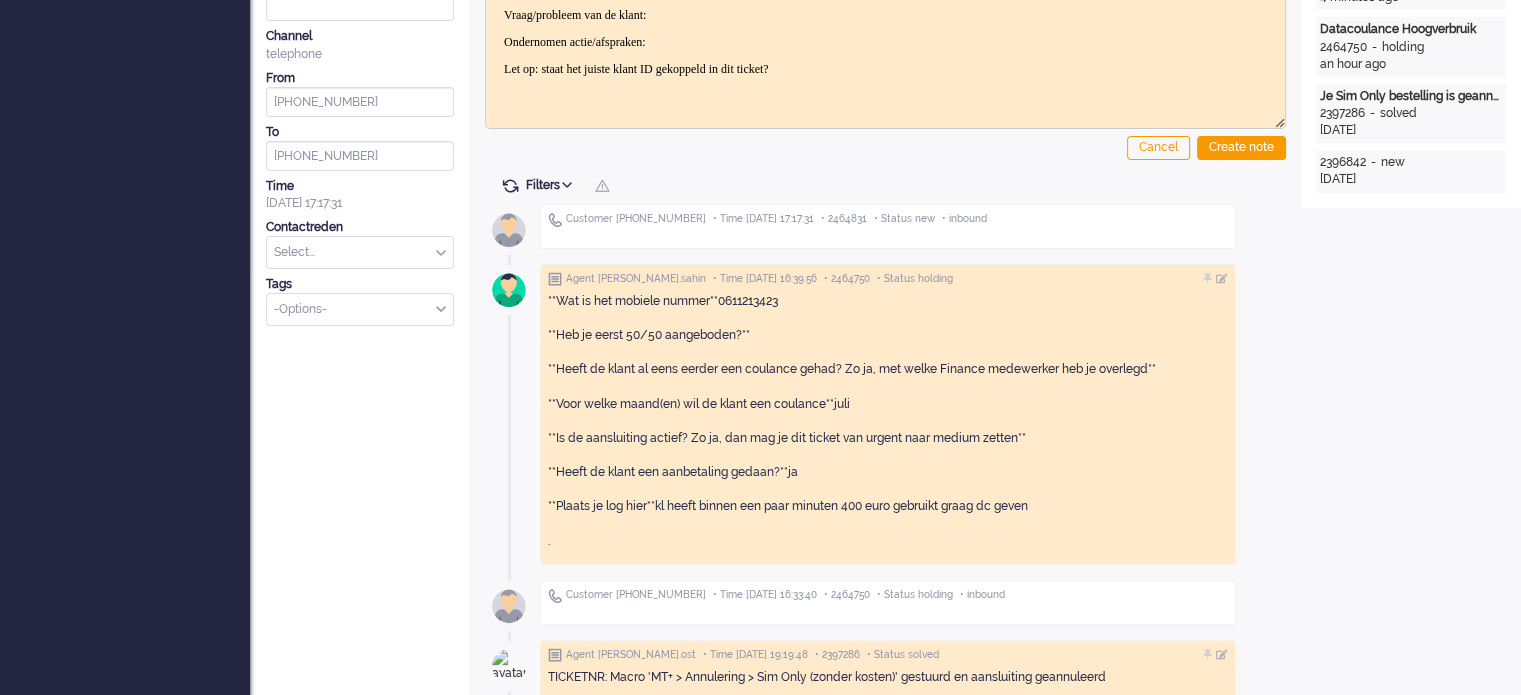 scroll, scrollTop: 400, scrollLeft: 0, axis: vertical 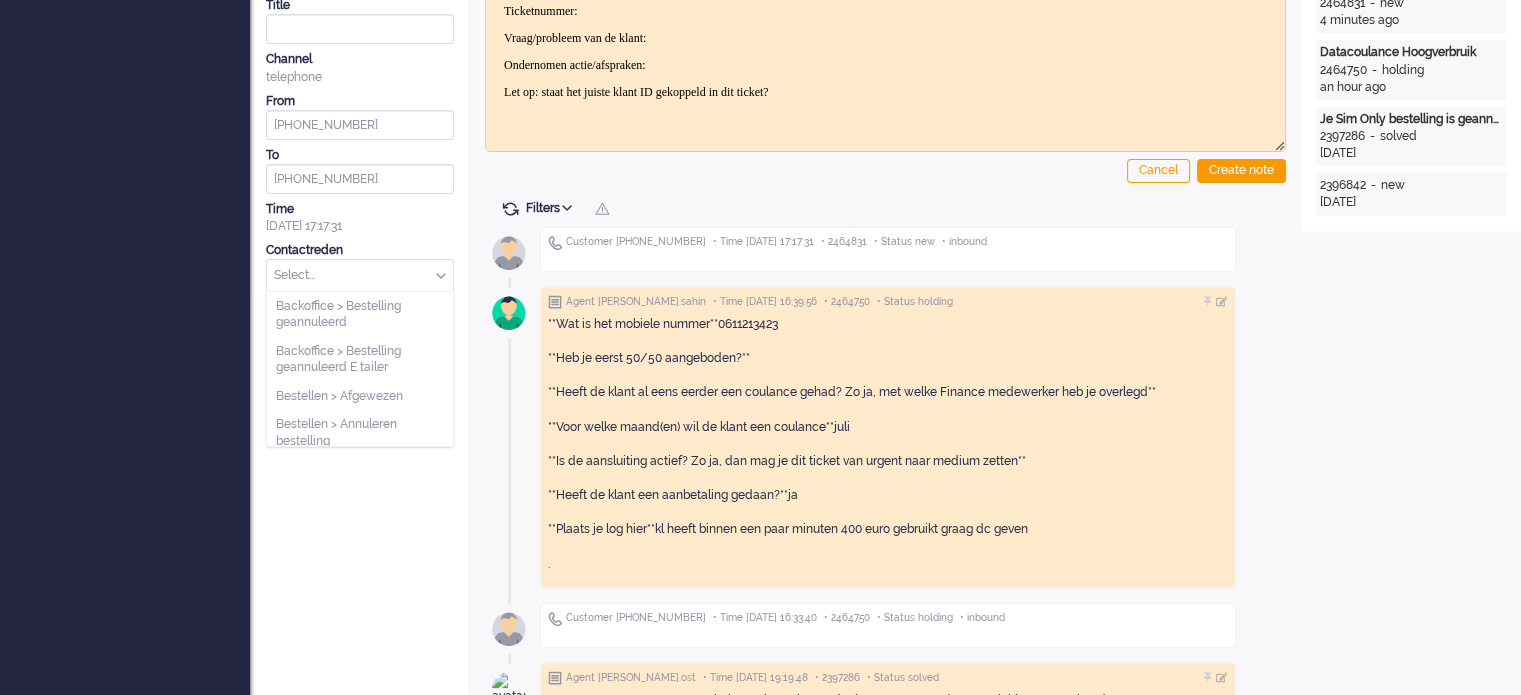 click at bounding box center (360, 275) 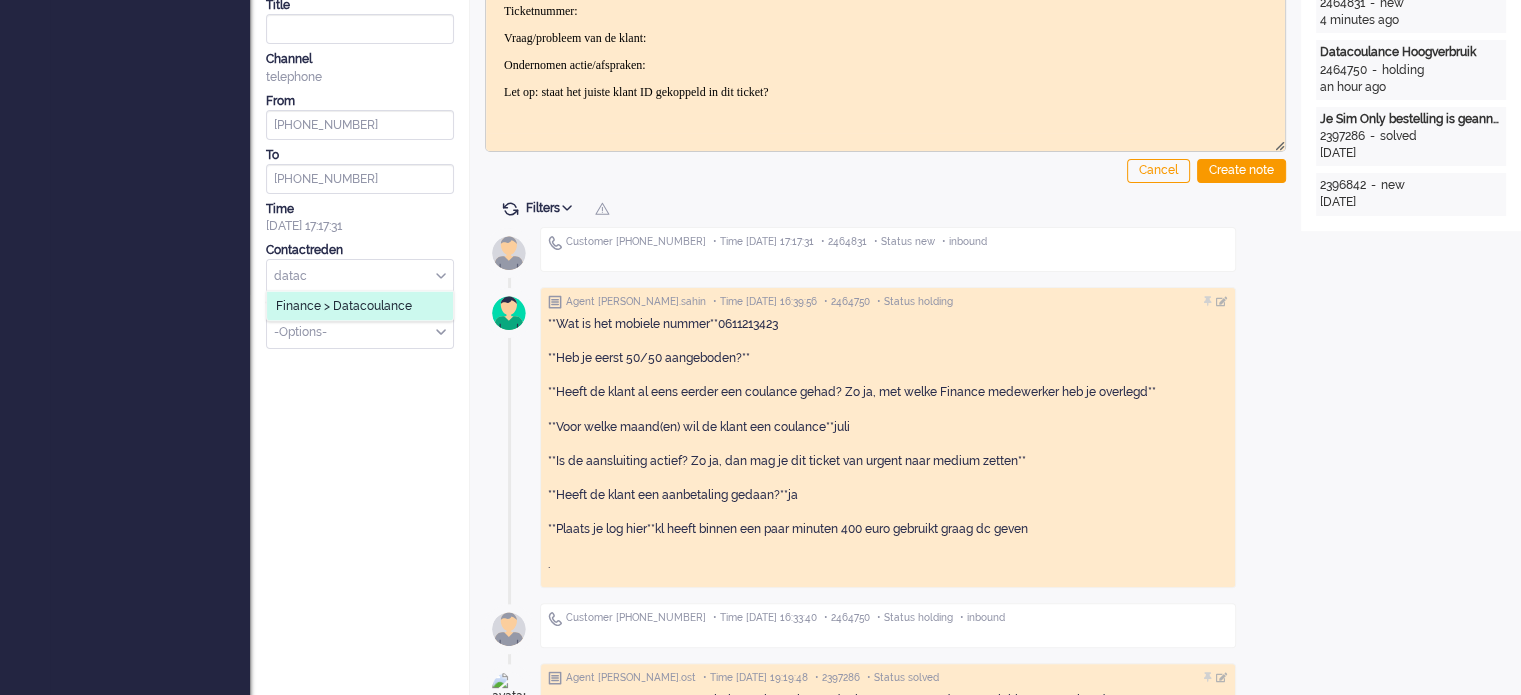 type on "datac" 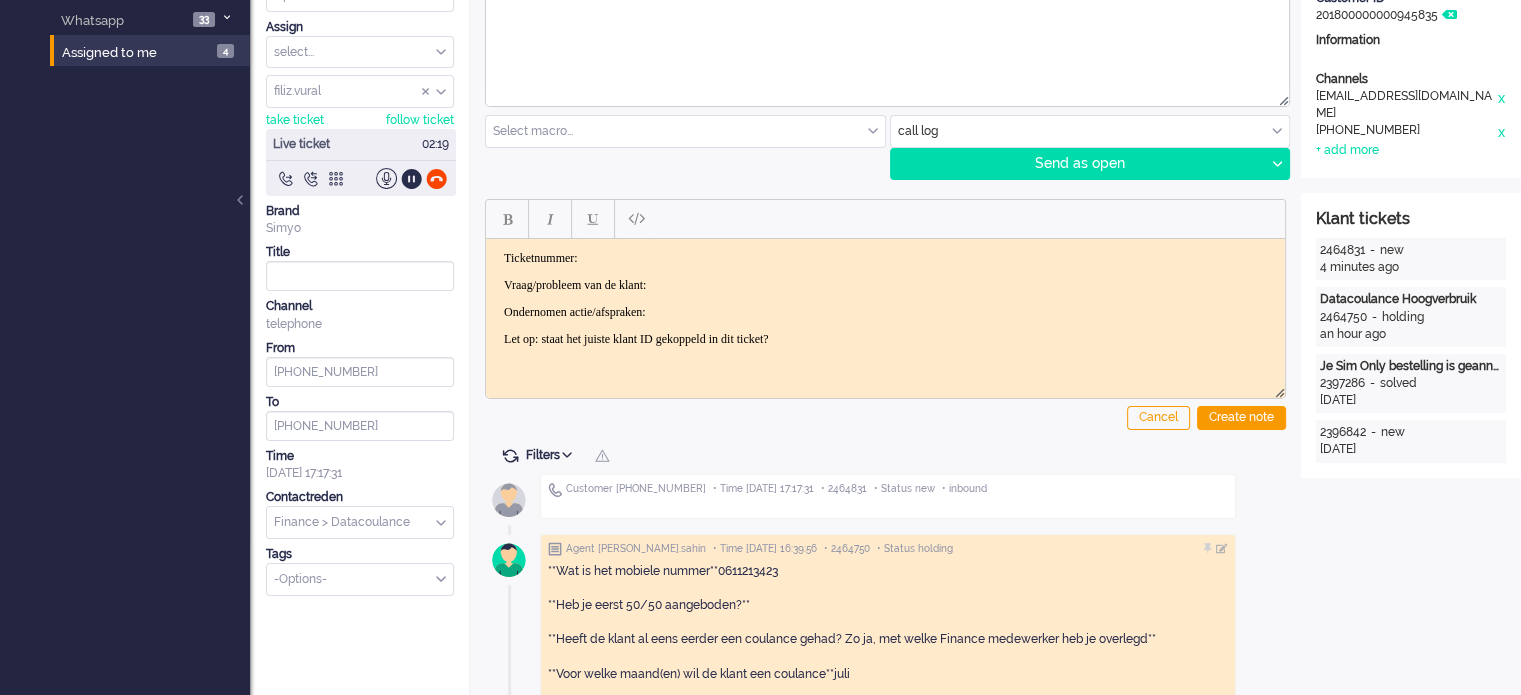 scroll, scrollTop: 0, scrollLeft: 0, axis: both 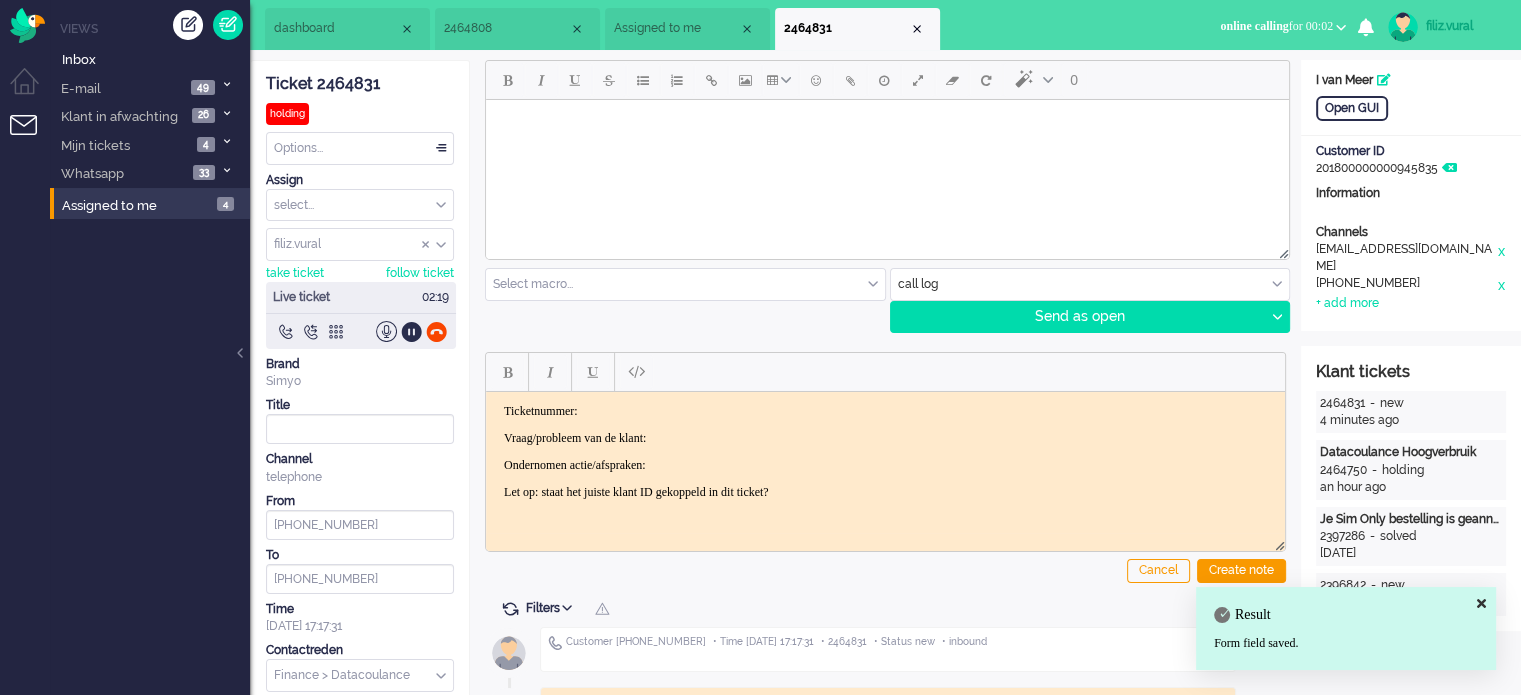 click on "Ticket 2464831" 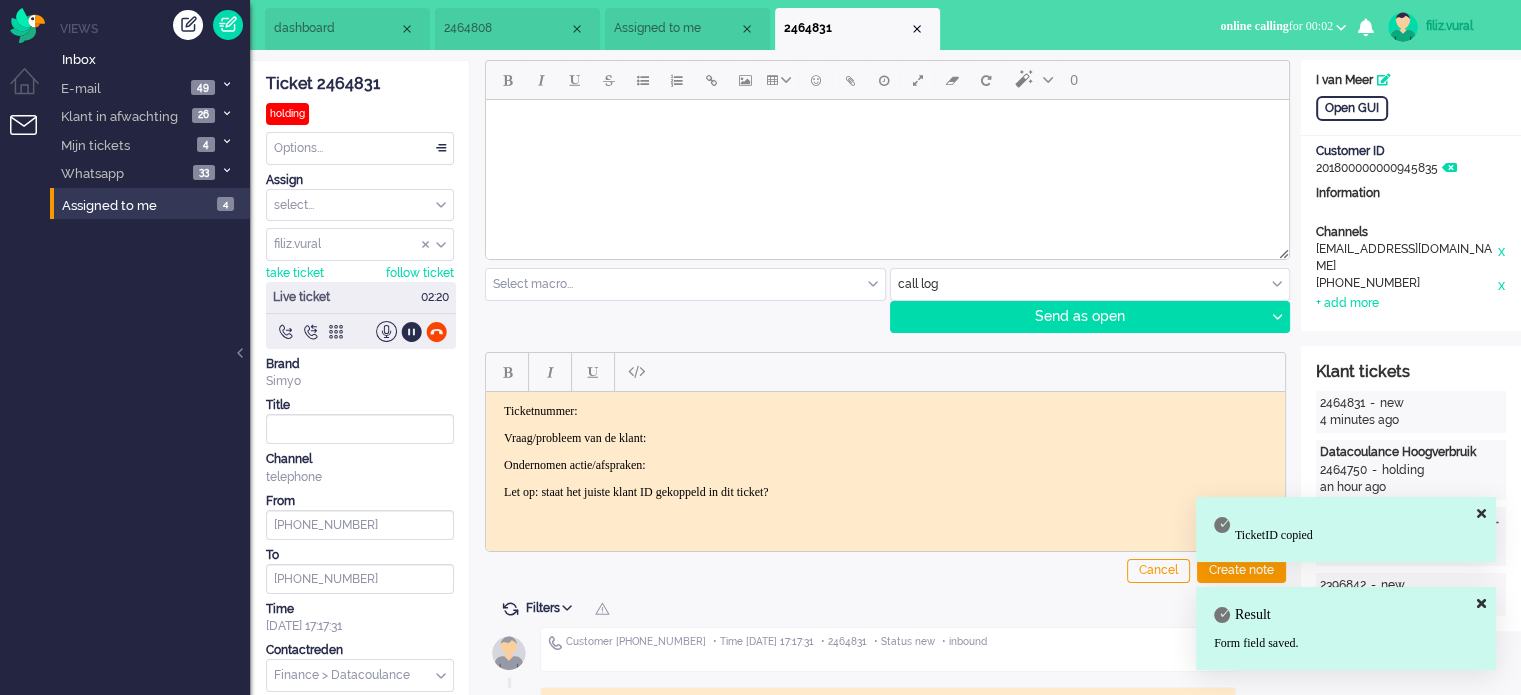 click on "Ticketnummer:" at bounding box center (885, 410) 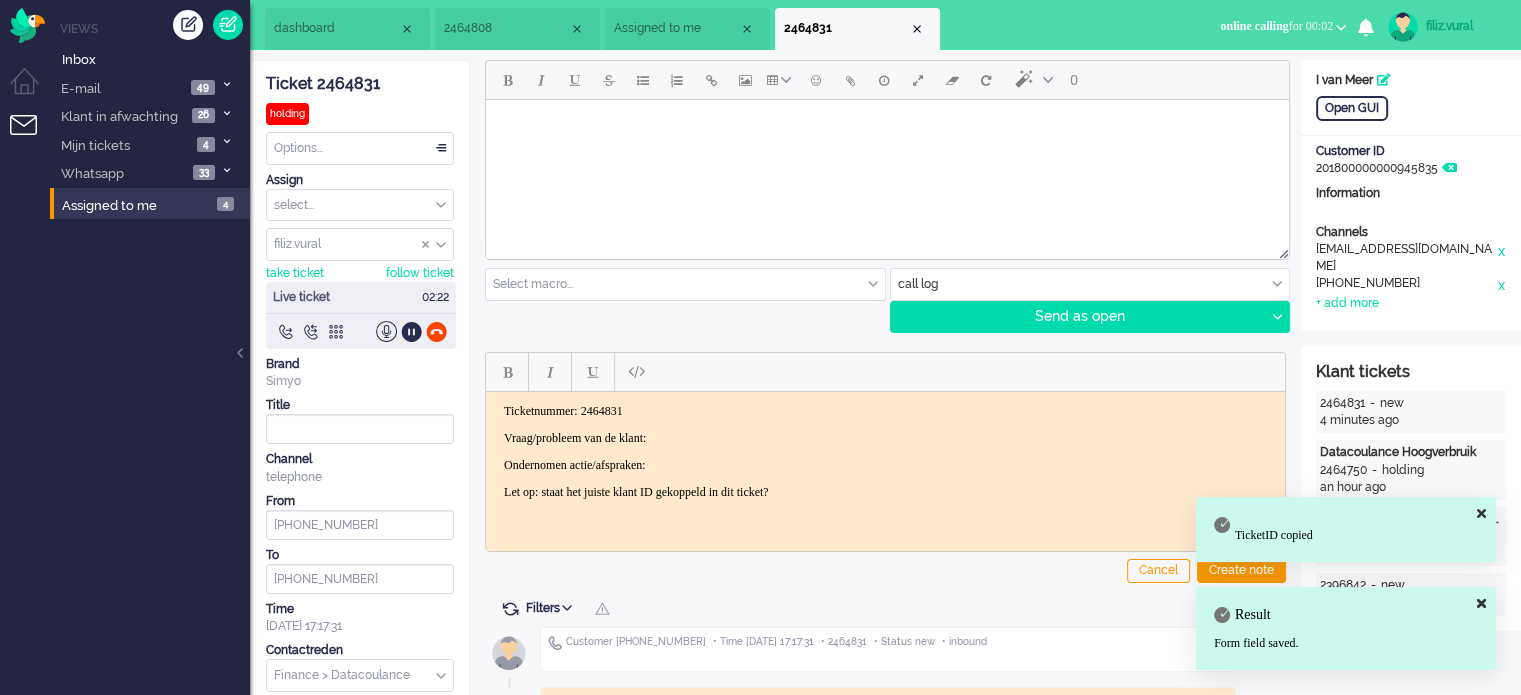 drag, startPoint x: 861, startPoint y: 483, endPoint x: 483, endPoint y: 419, distance: 383.3797 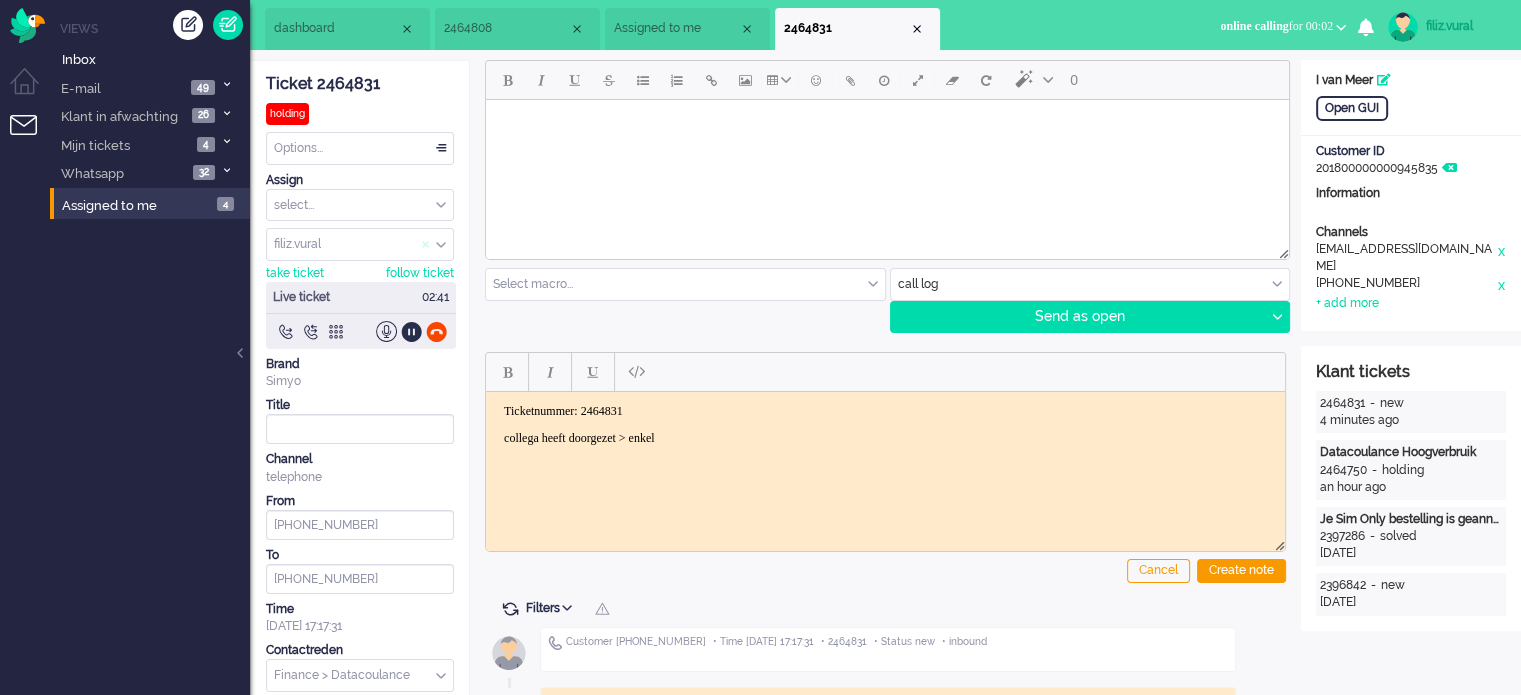 click at bounding box center [426, 245] 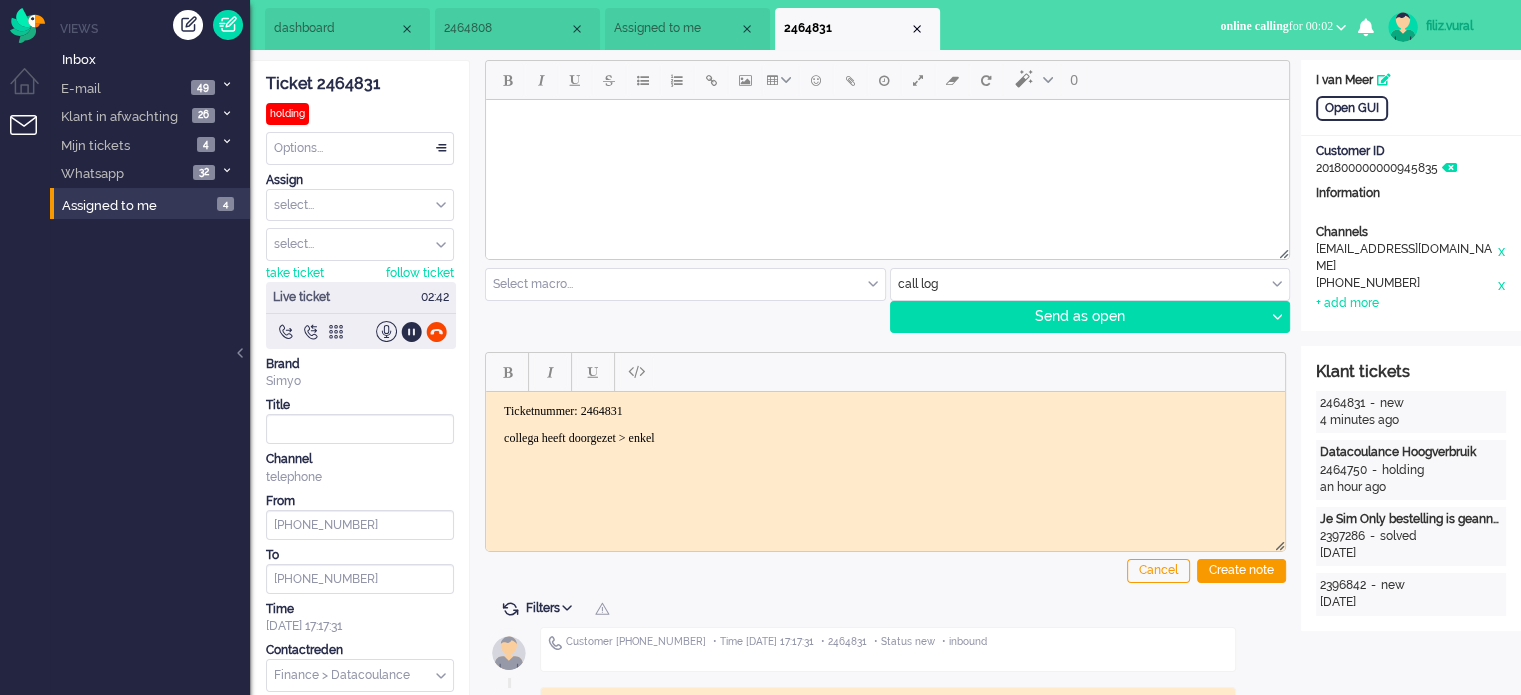 click on "collega heeft doorgezet > enkel" at bounding box center [885, 437] 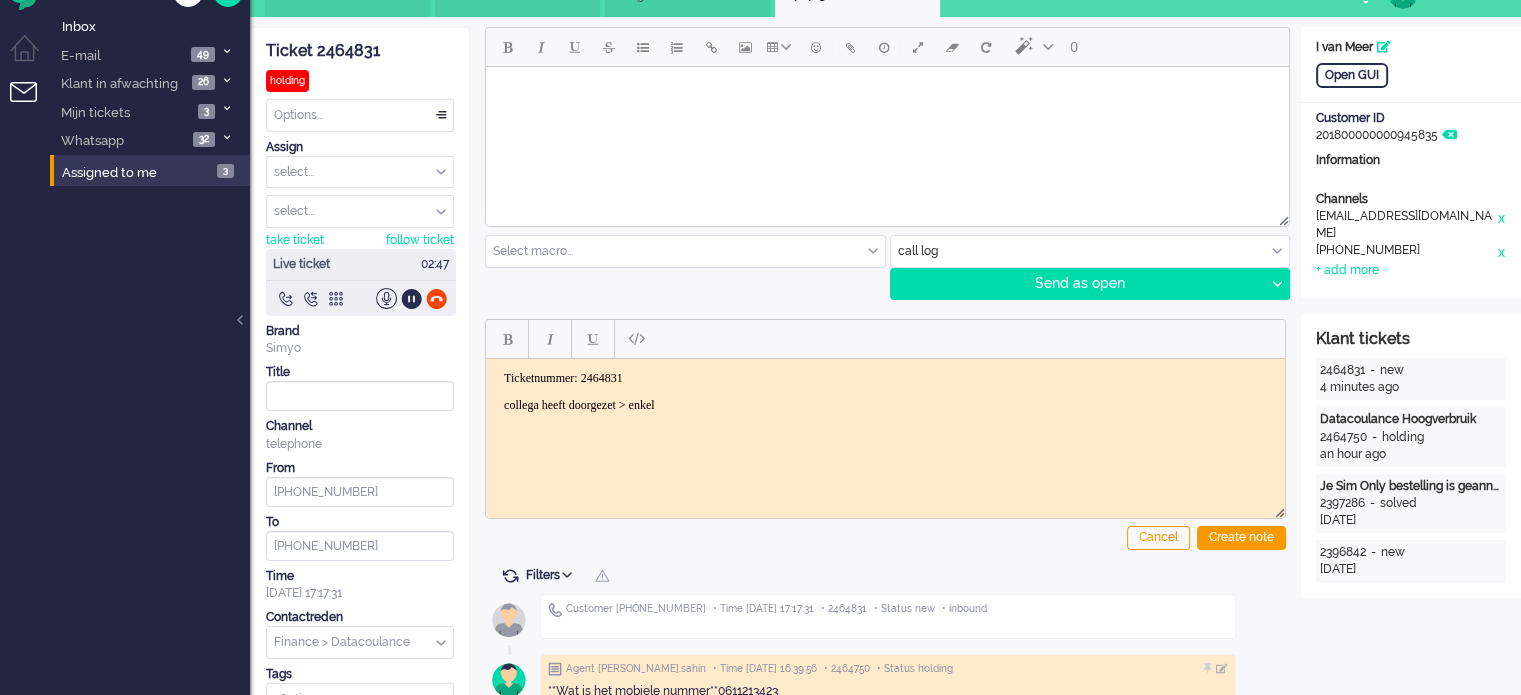 scroll, scrollTop: 0, scrollLeft: 0, axis: both 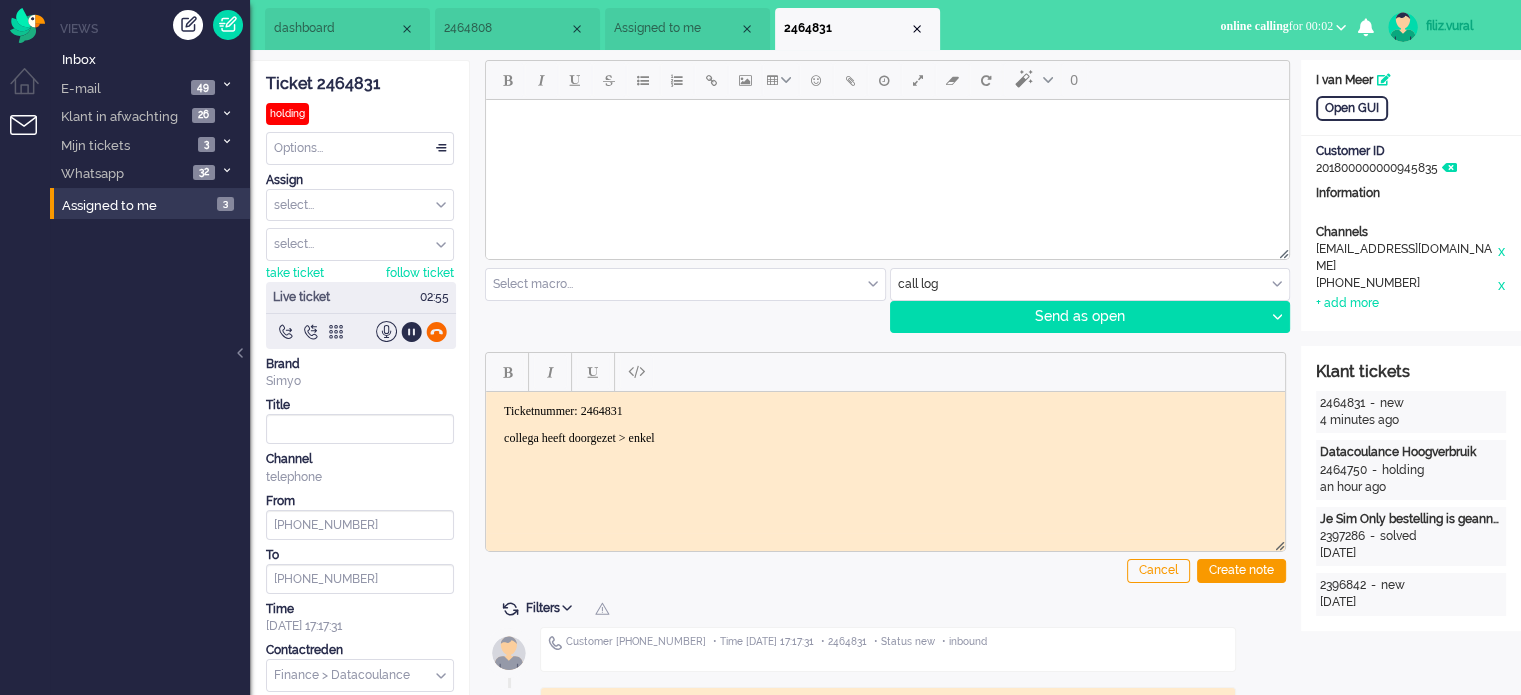 click 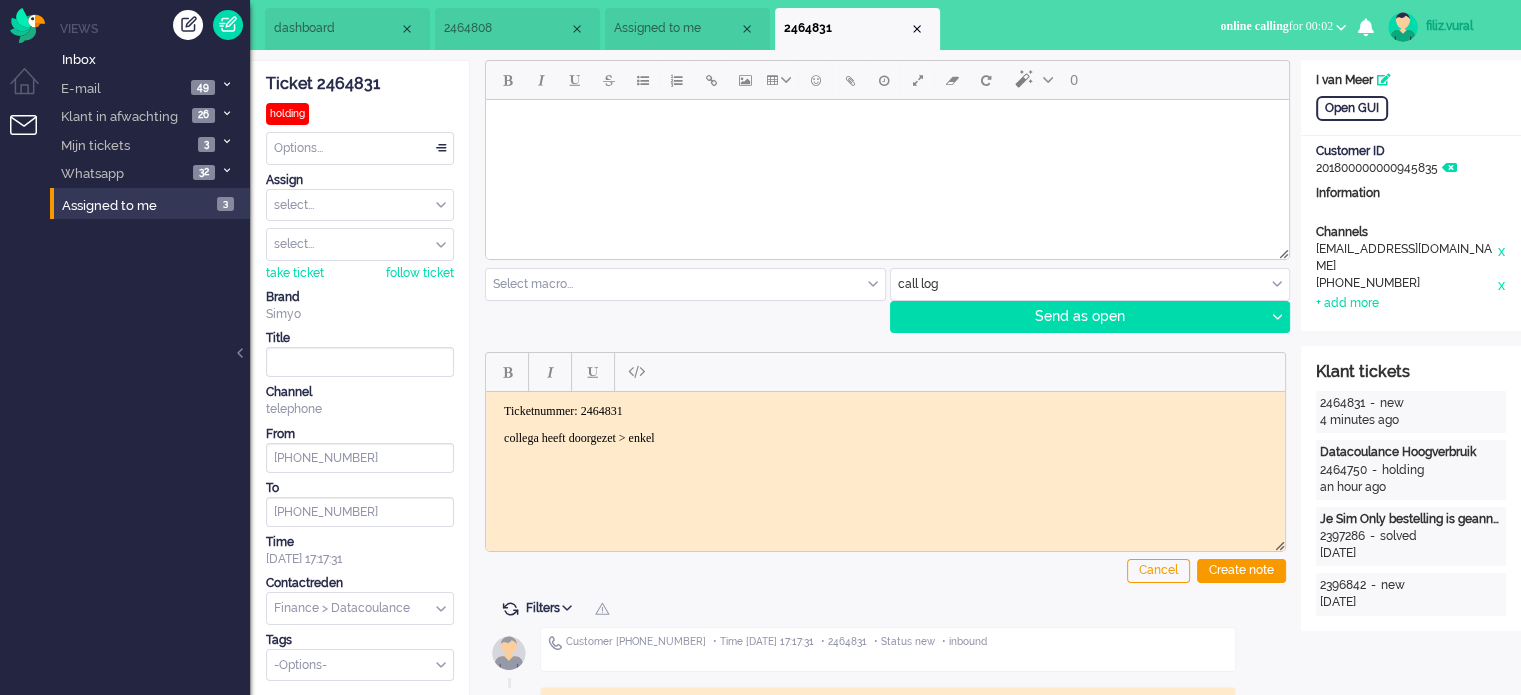 click on "Ticketnummer: 2464831 collega heeft doorgezet > enkel" at bounding box center (885, 424) 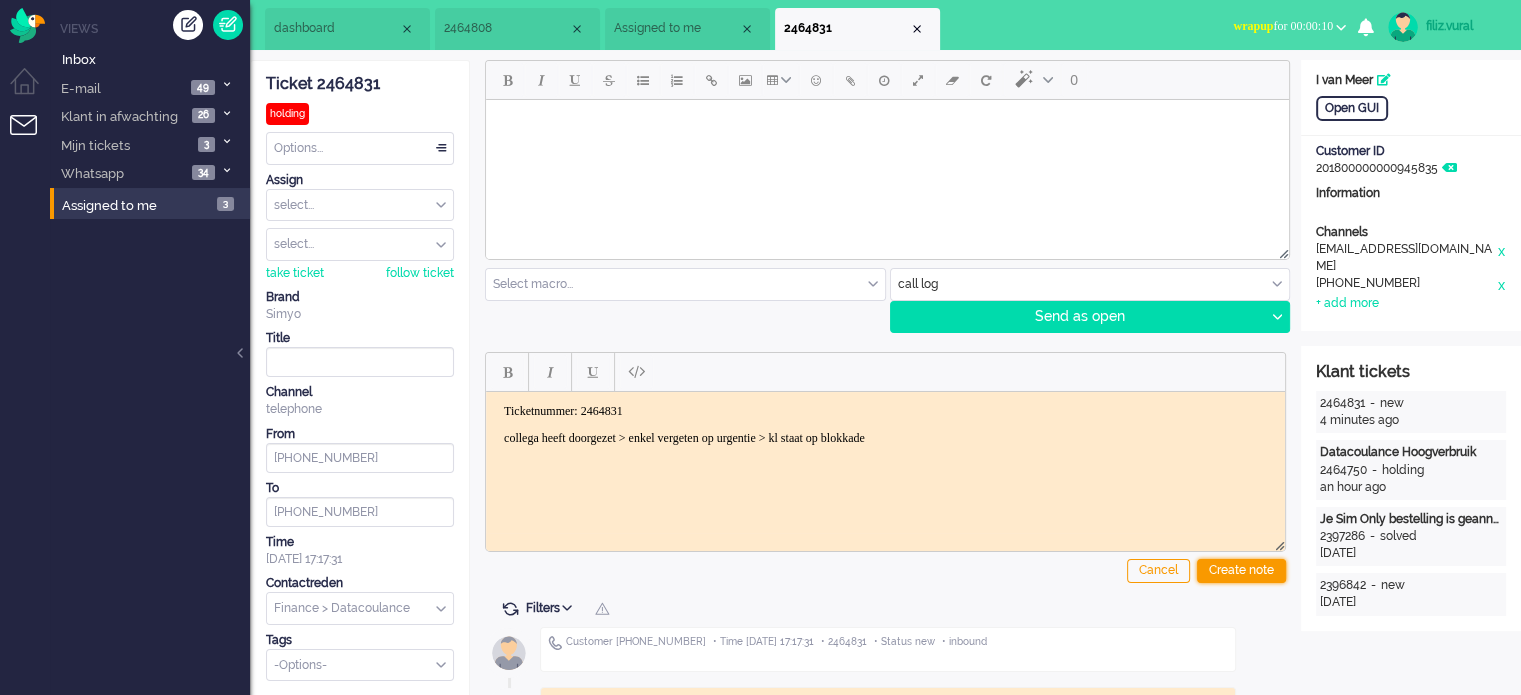 click on "Create note" at bounding box center (1241, 571) 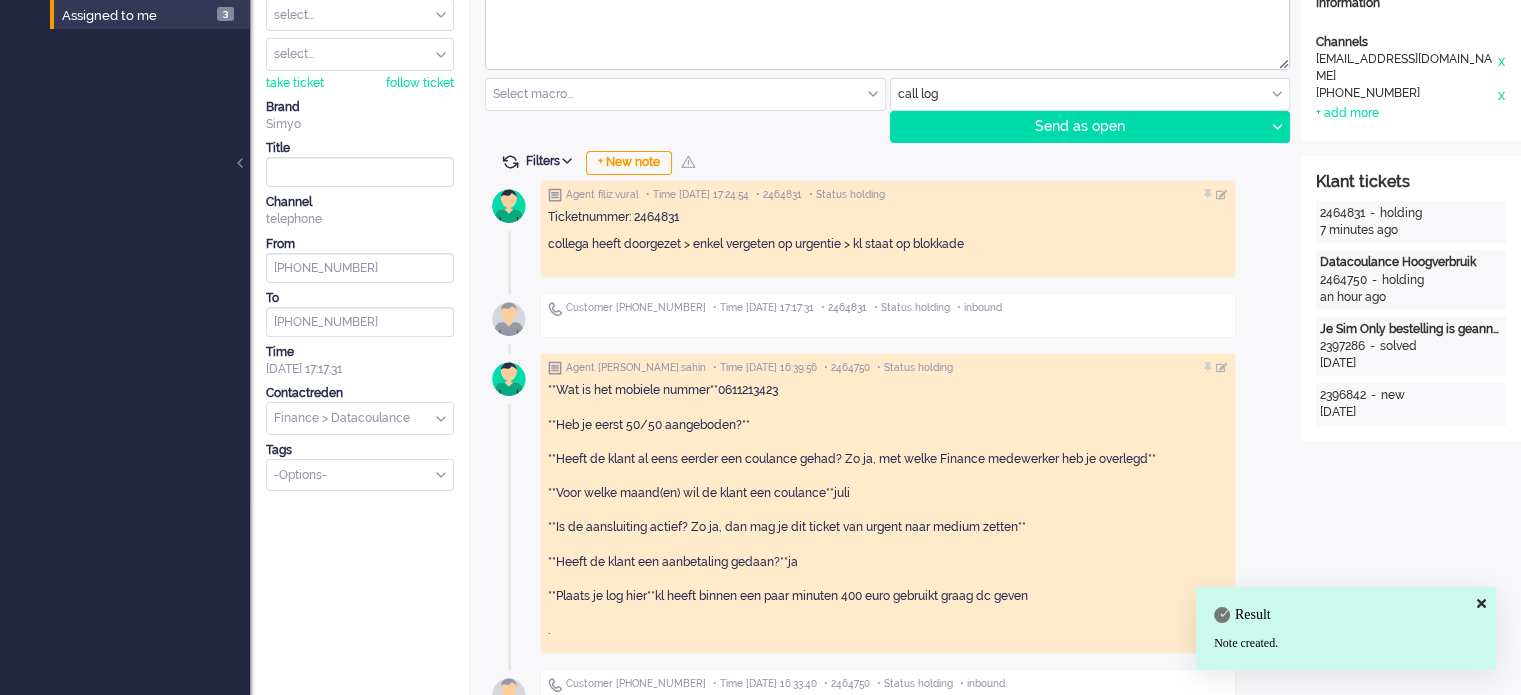 scroll, scrollTop: 200, scrollLeft: 0, axis: vertical 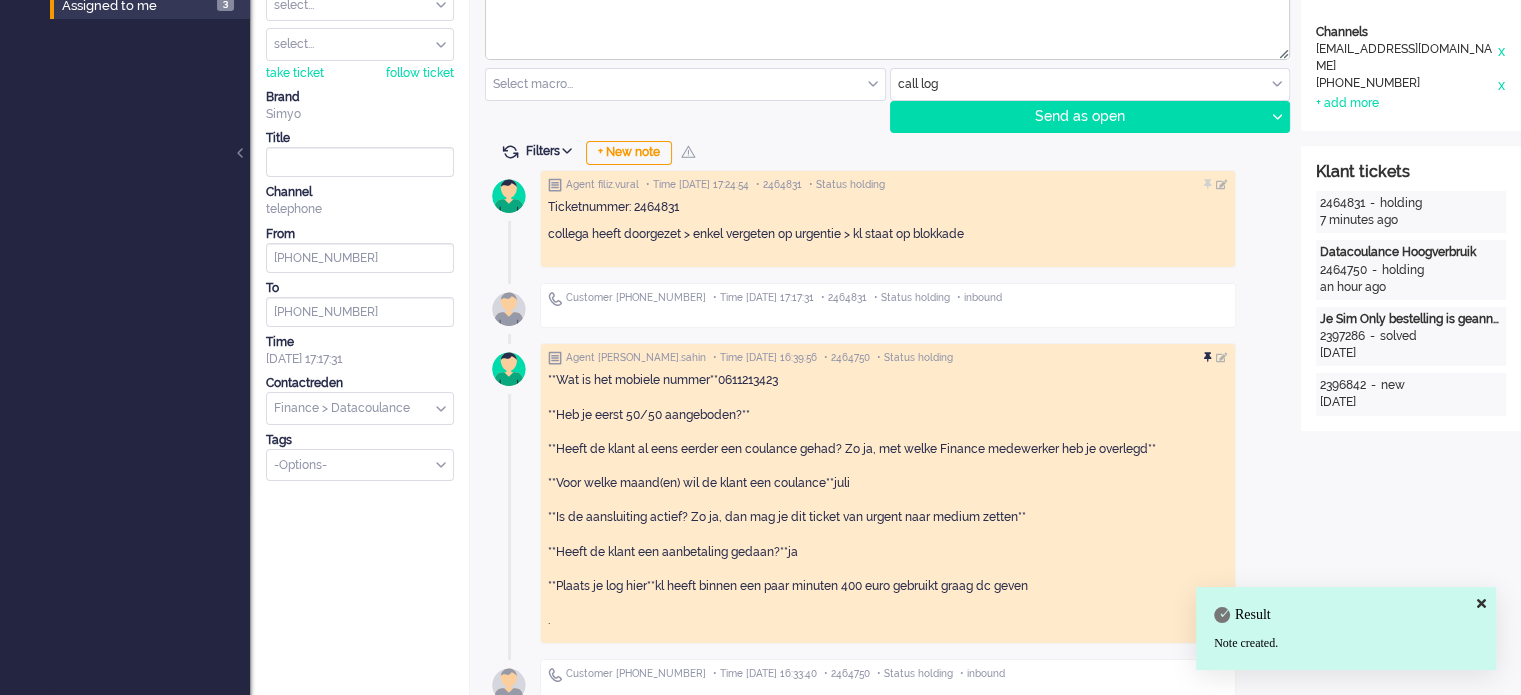 click at bounding box center (1210, 358) 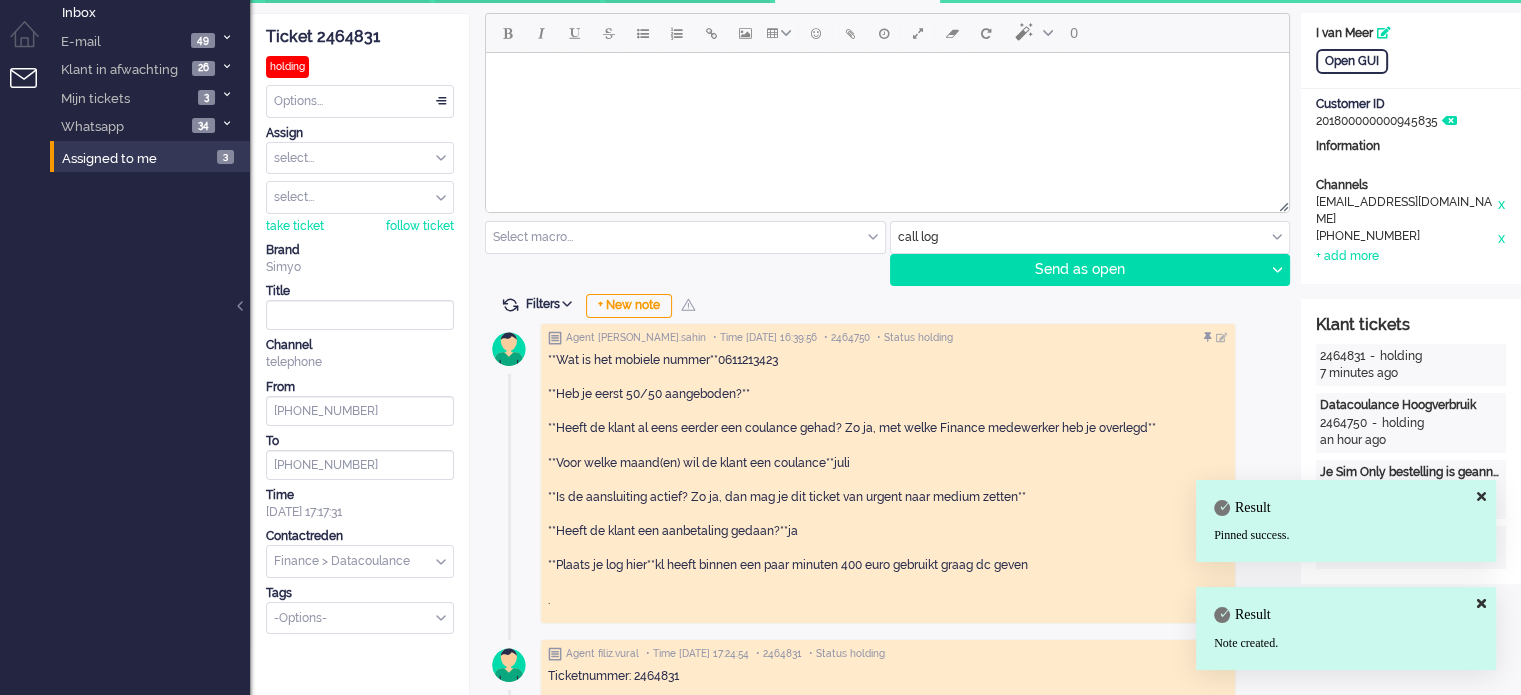 scroll, scrollTop: 0, scrollLeft: 0, axis: both 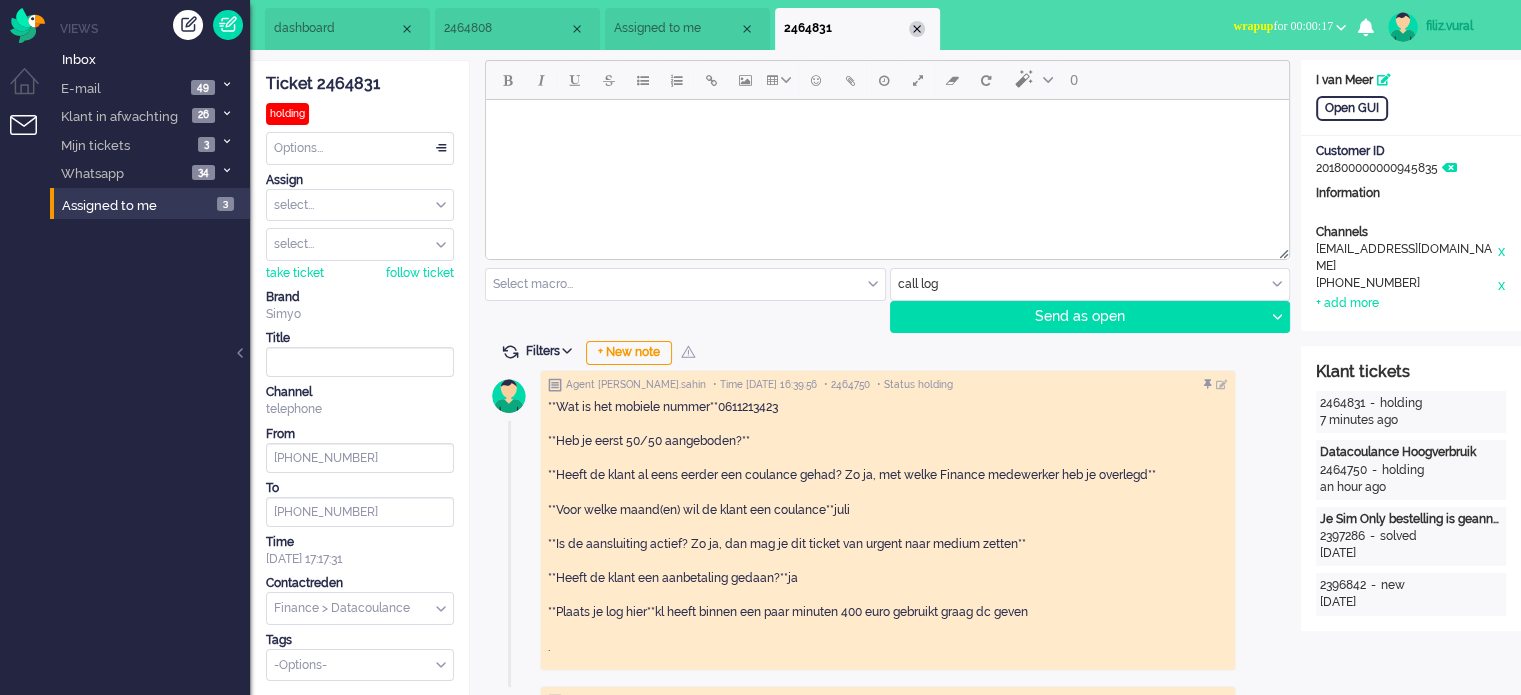 click at bounding box center (917, 29) 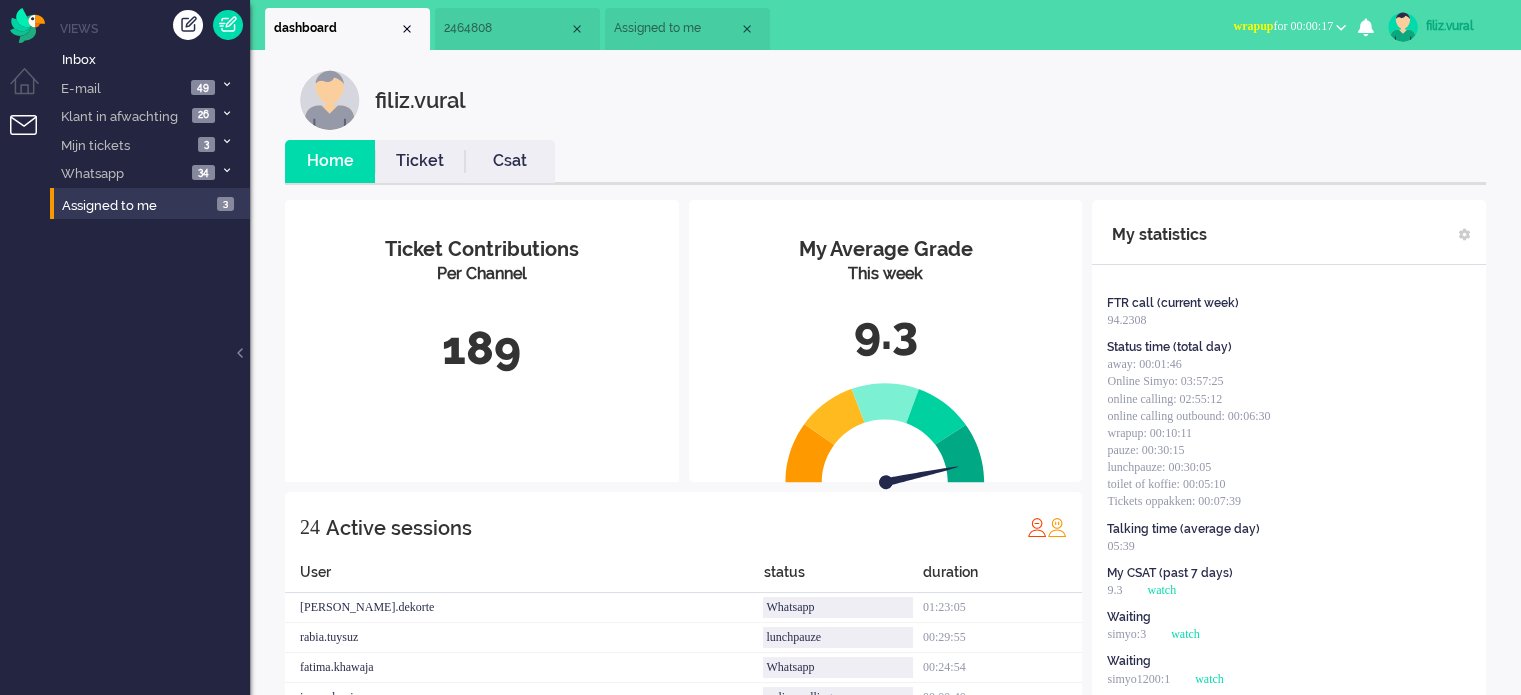 click on "Ticket" at bounding box center [420, 161] 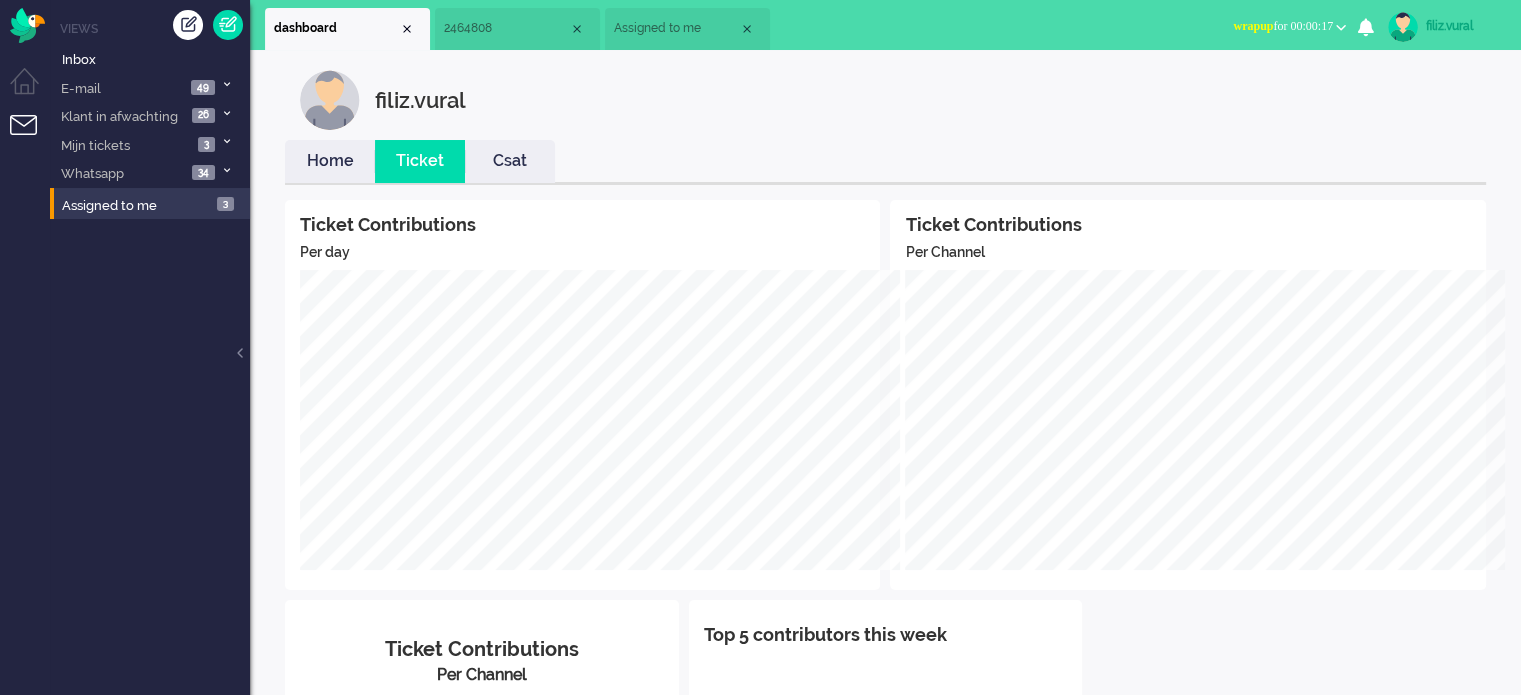click on "Home" at bounding box center (330, 161) 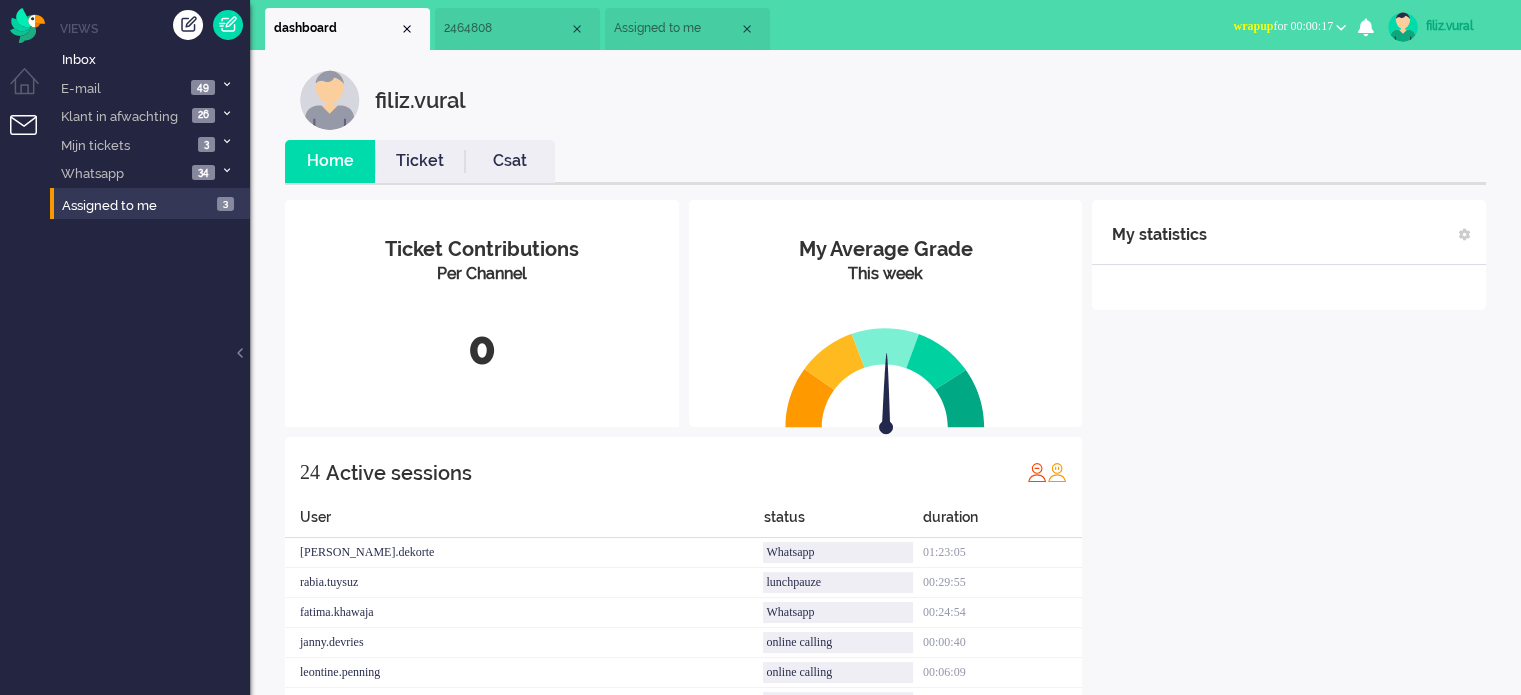 click on "wrapup  for 00:00:17" at bounding box center (1283, 26) 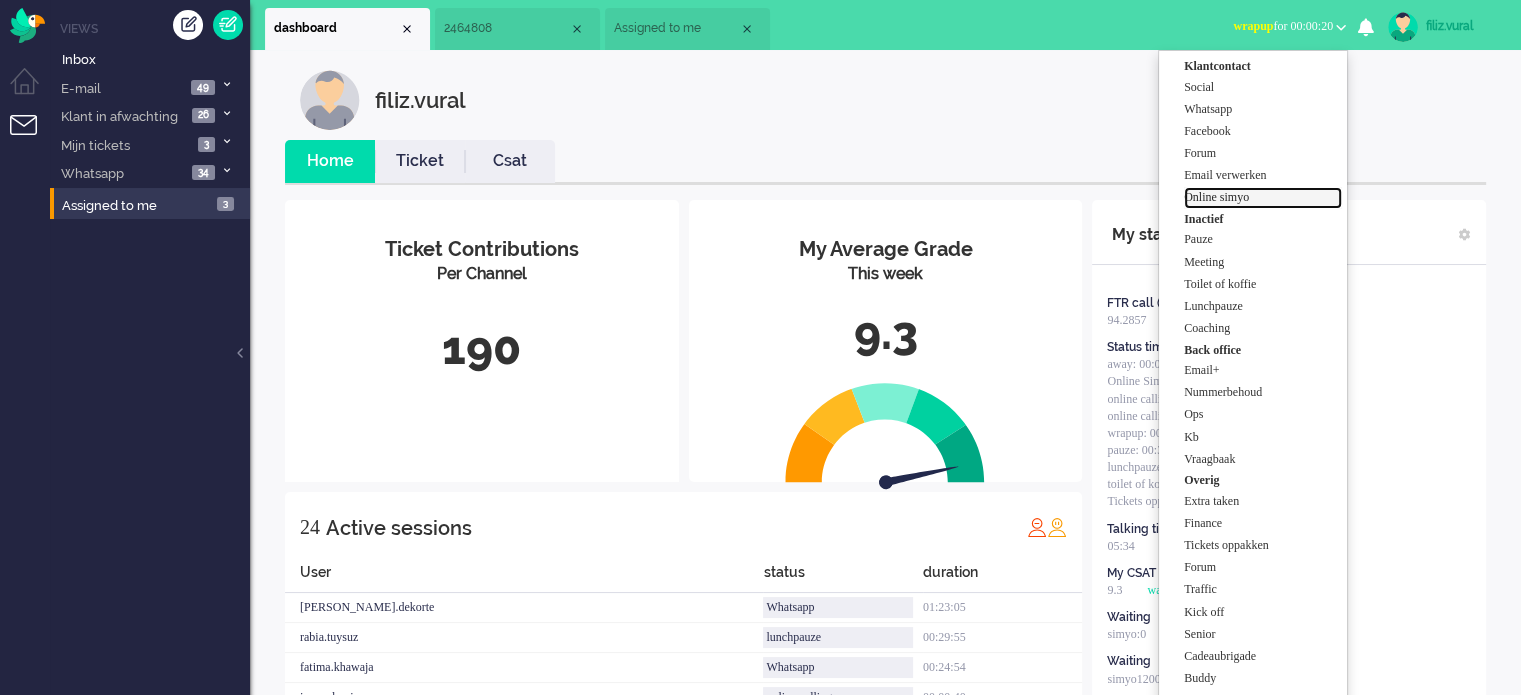 click on "Online simyo" at bounding box center (1263, 197) 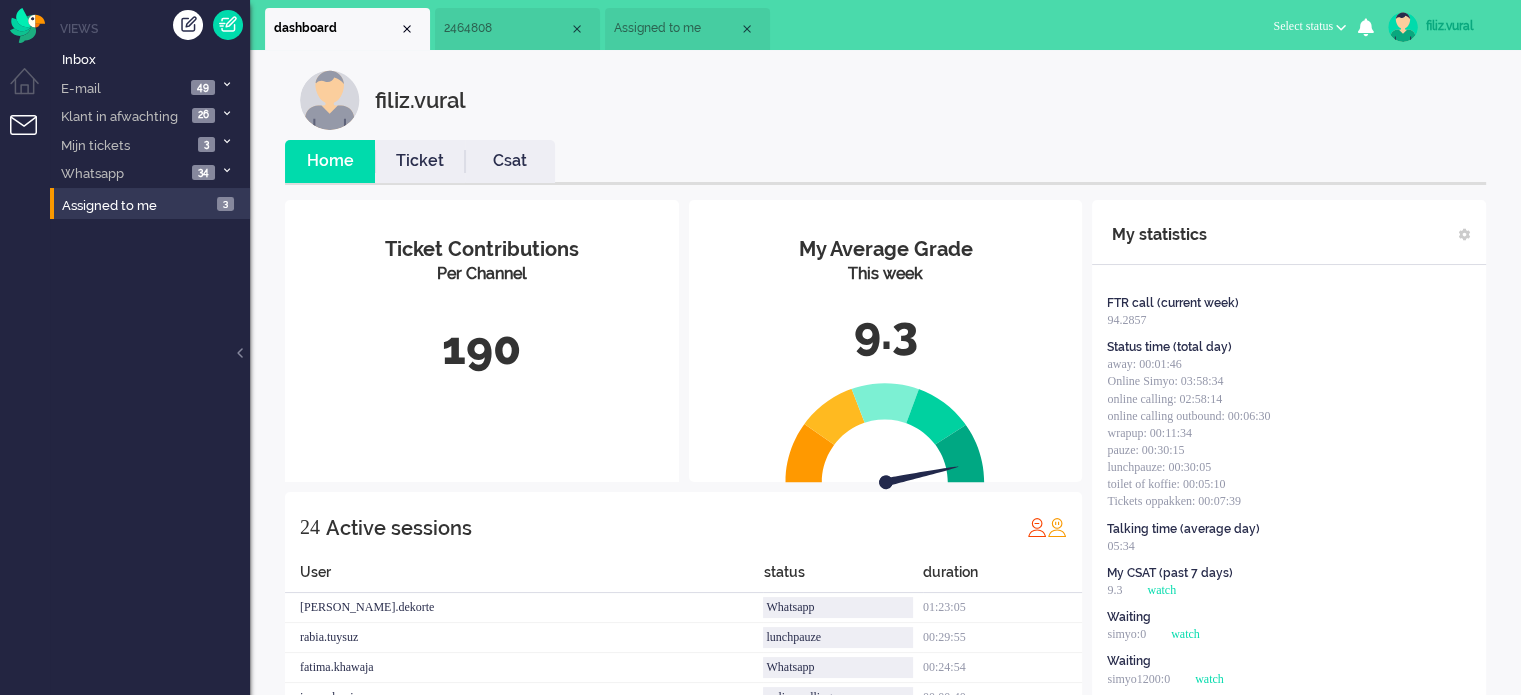 click on "Assigned to me" at bounding box center [687, 29] 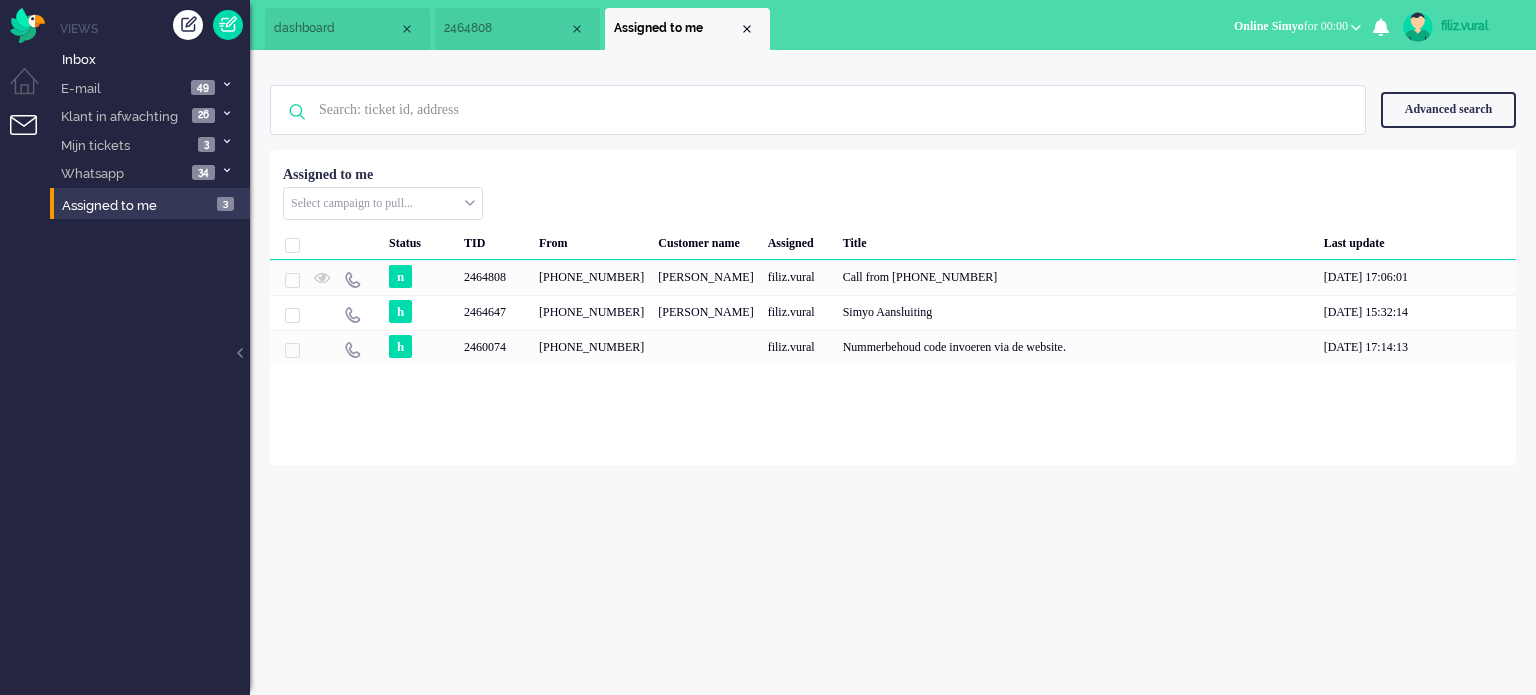 click on "2464808" at bounding box center [517, 29] 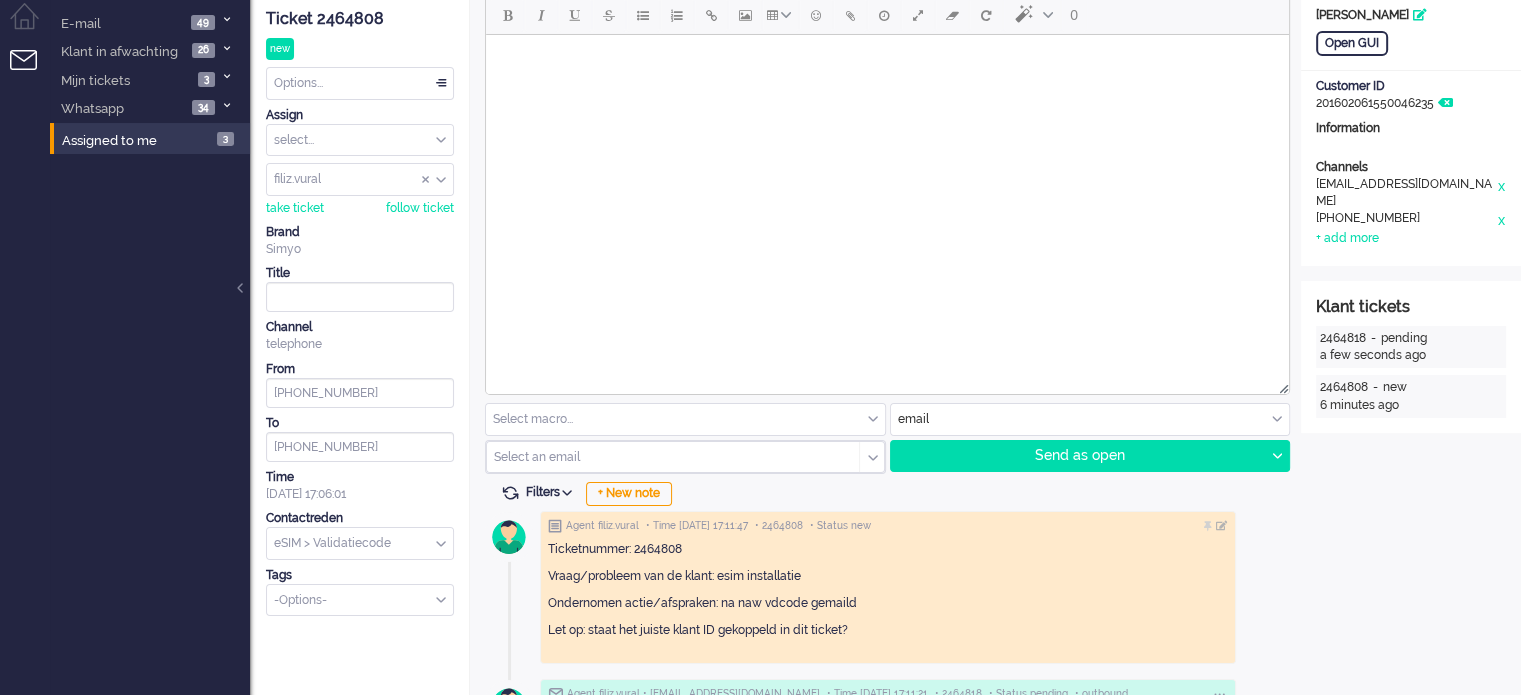 scroll, scrollTop: 100, scrollLeft: 0, axis: vertical 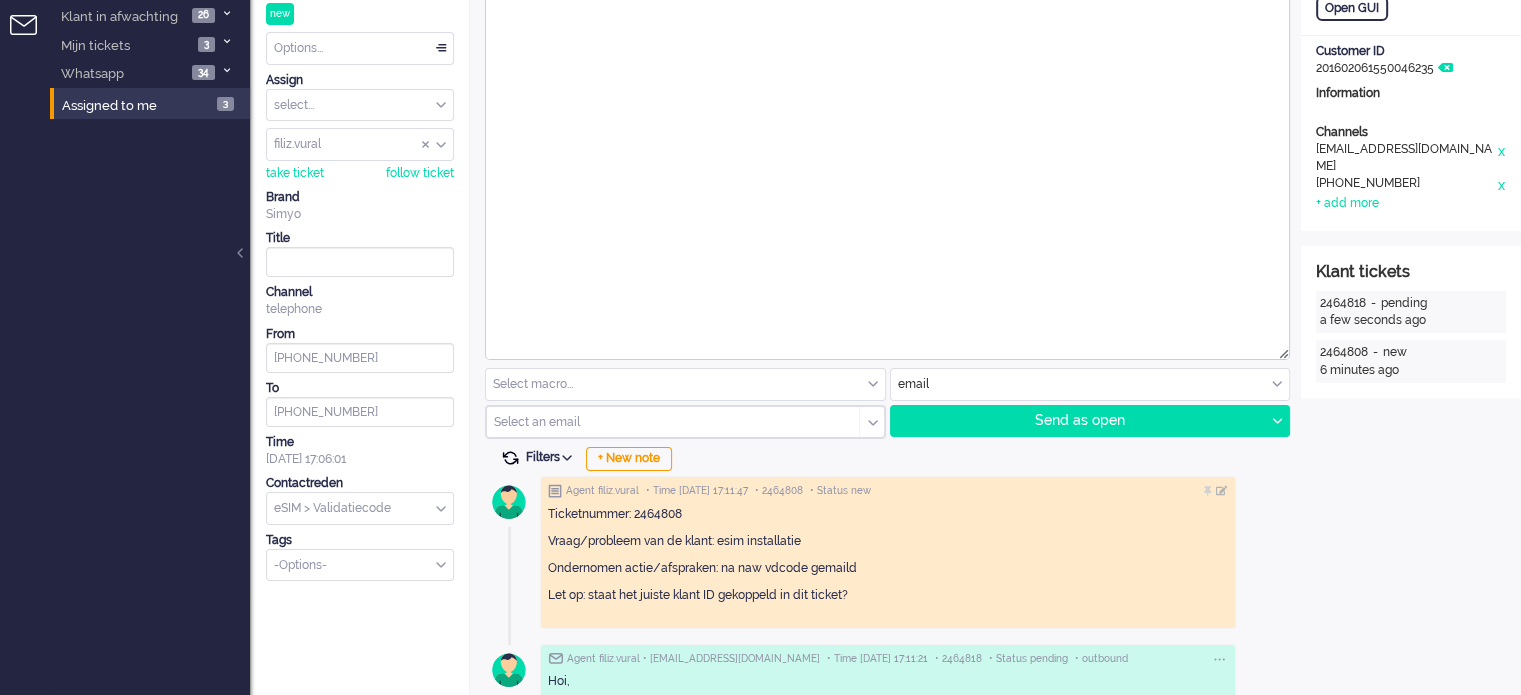 click at bounding box center [510, 458] 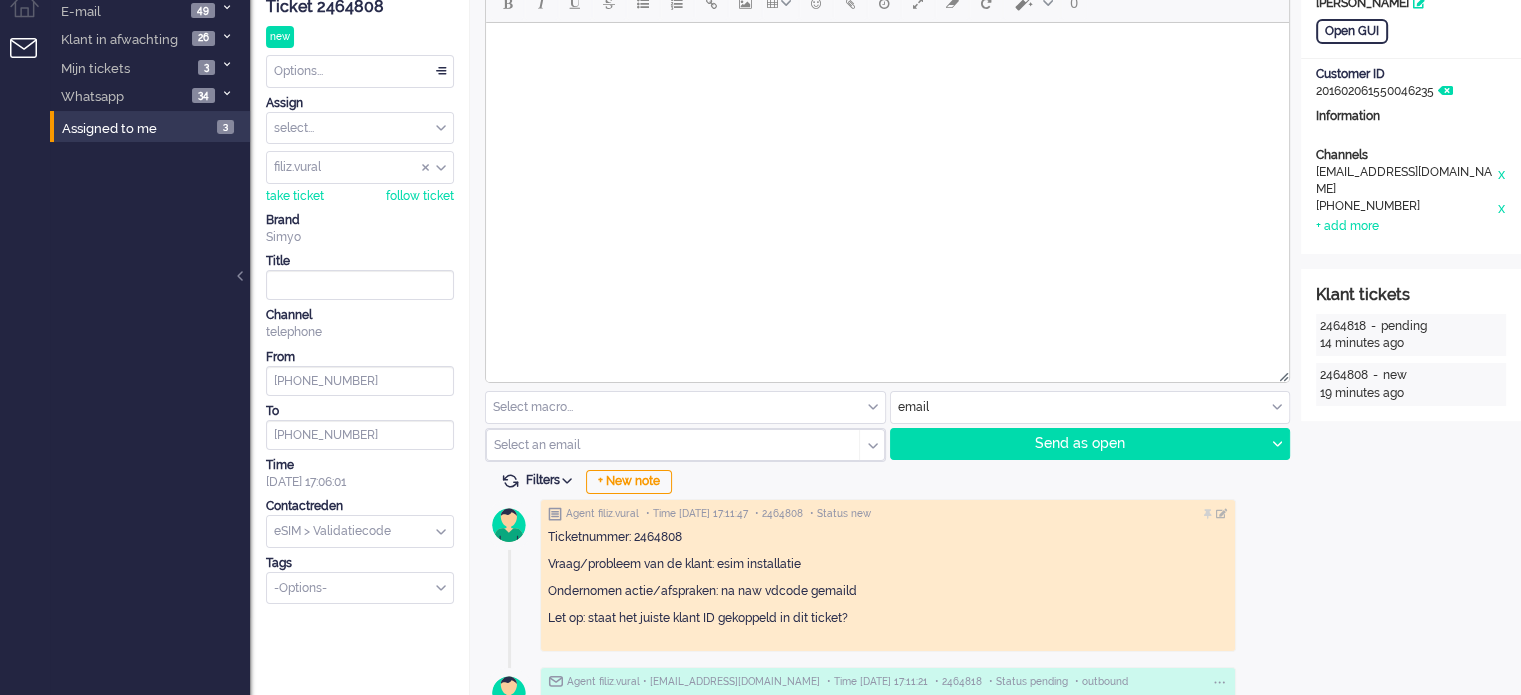 scroll, scrollTop: 0, scrollLeft: 0, axis: both 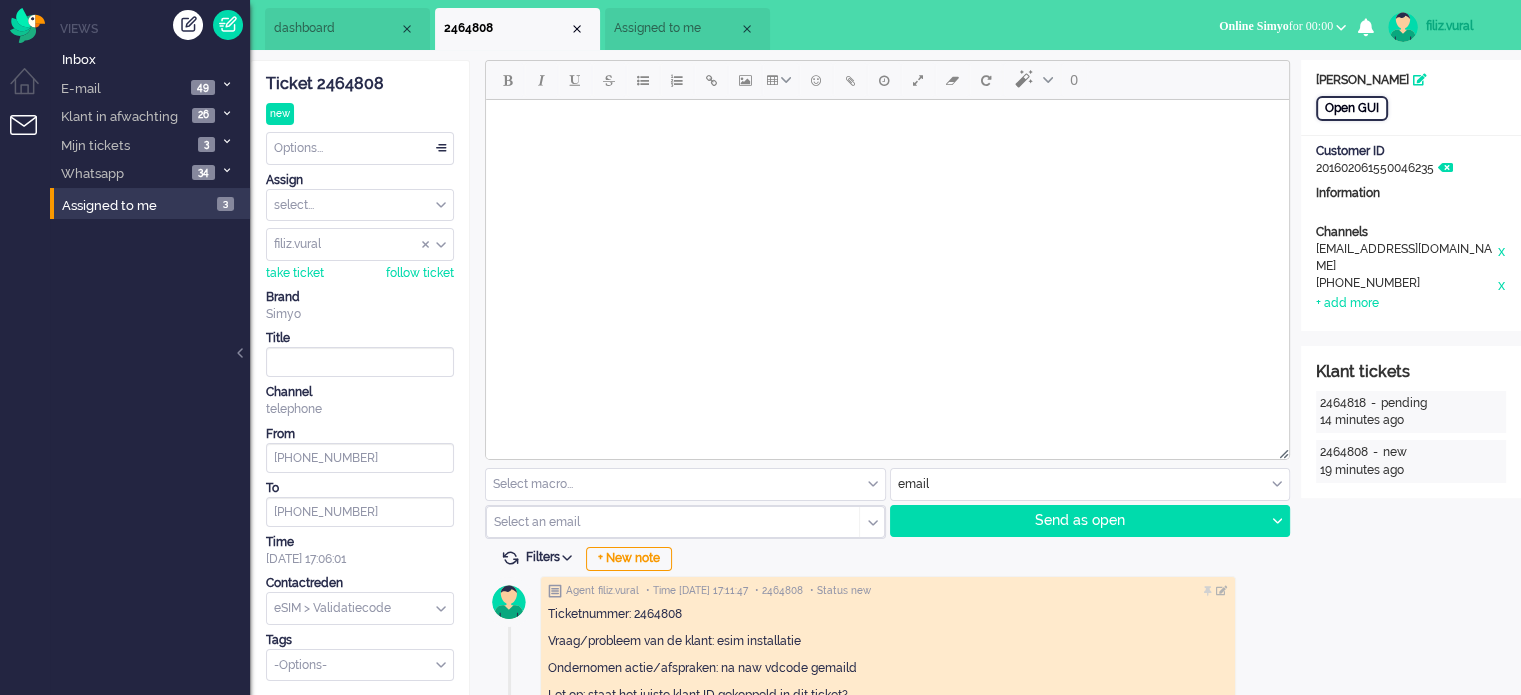 click on "Open GUI" at bounding box center [1352, 108] 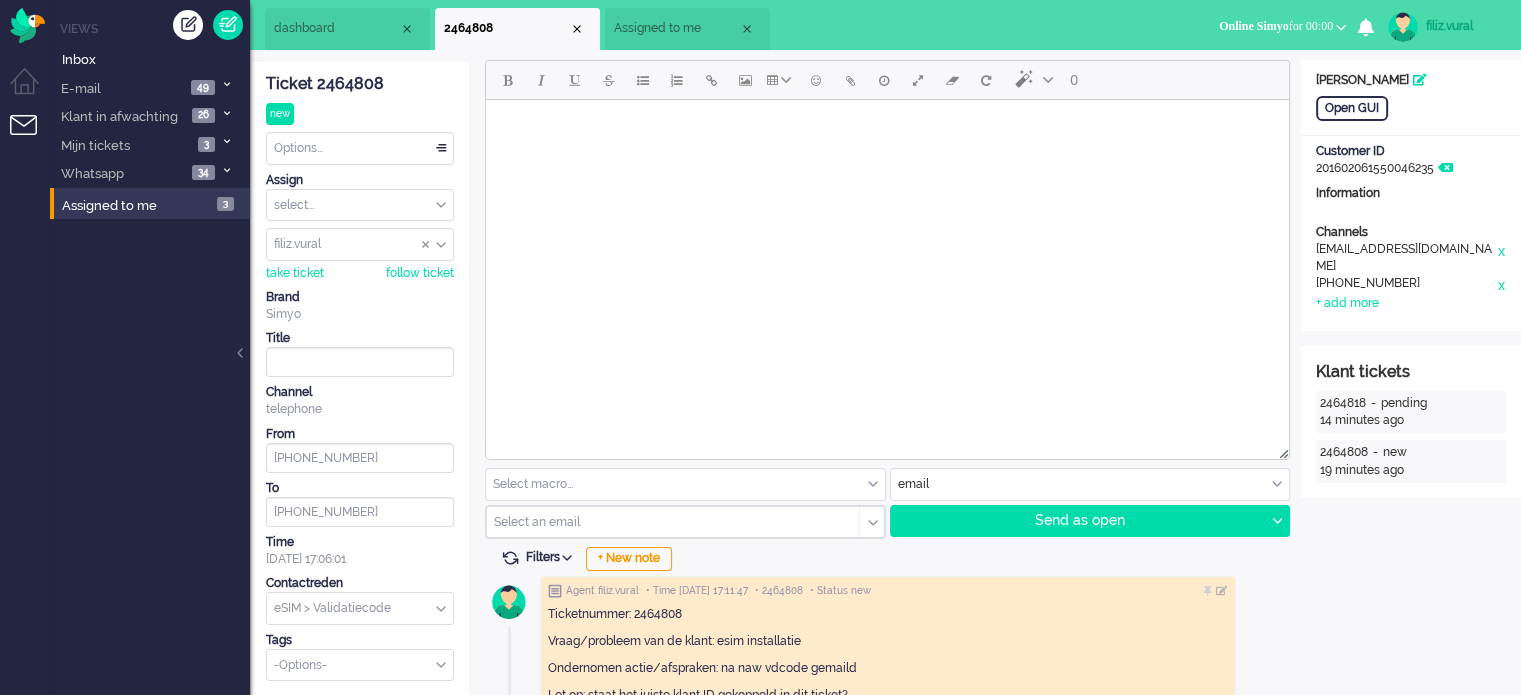 click on "Options..." at bounding box center [360, 148] 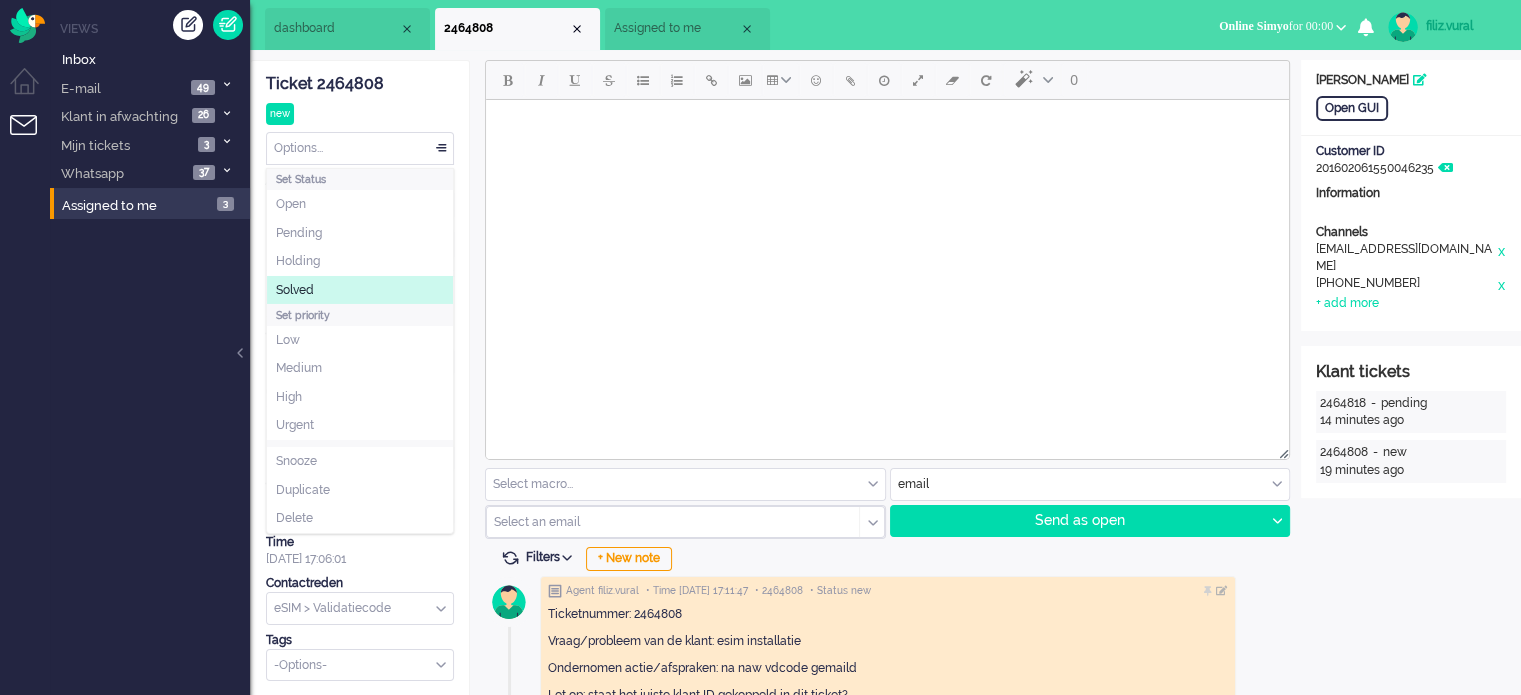click on "Solved" 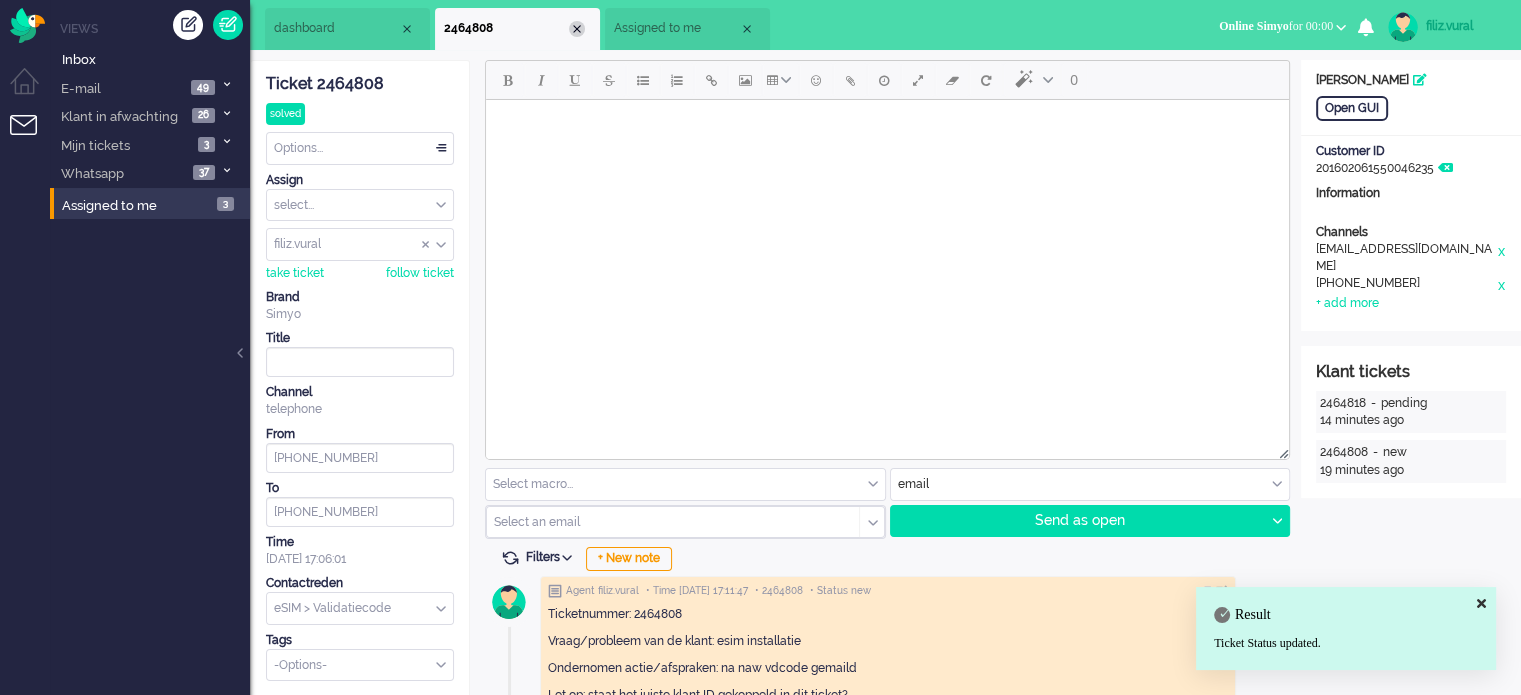 click at bounding box center [577, 29] 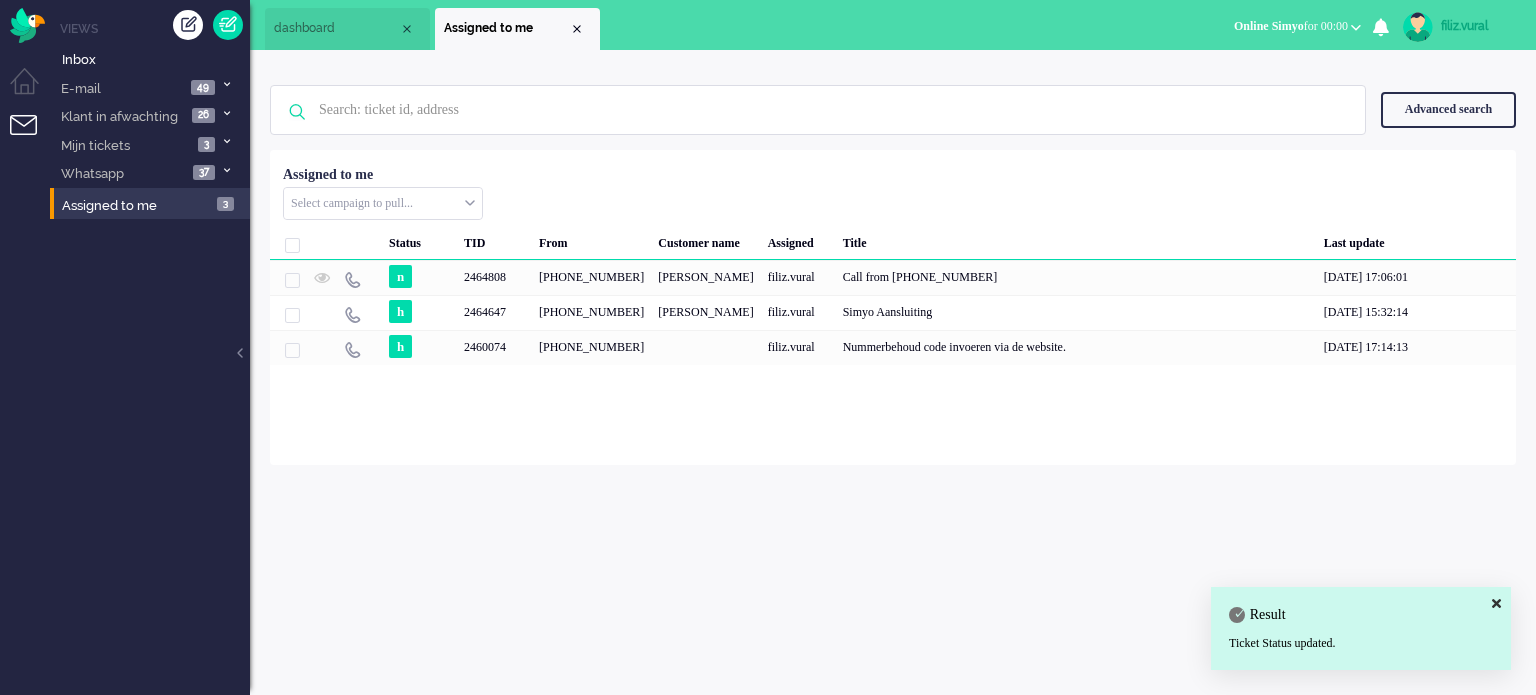 click at bounding box center [577, 29] 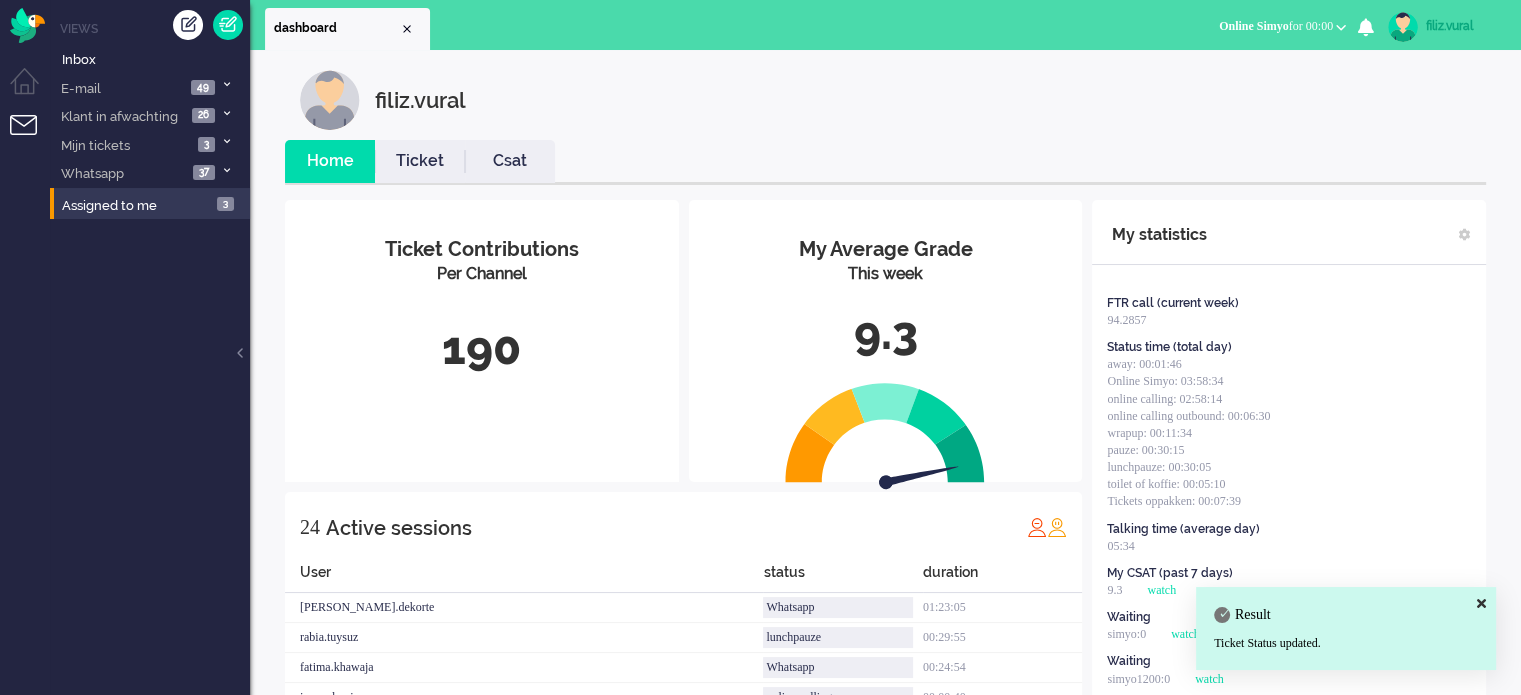 click on "Ticket" at bounding box center [420, 161] 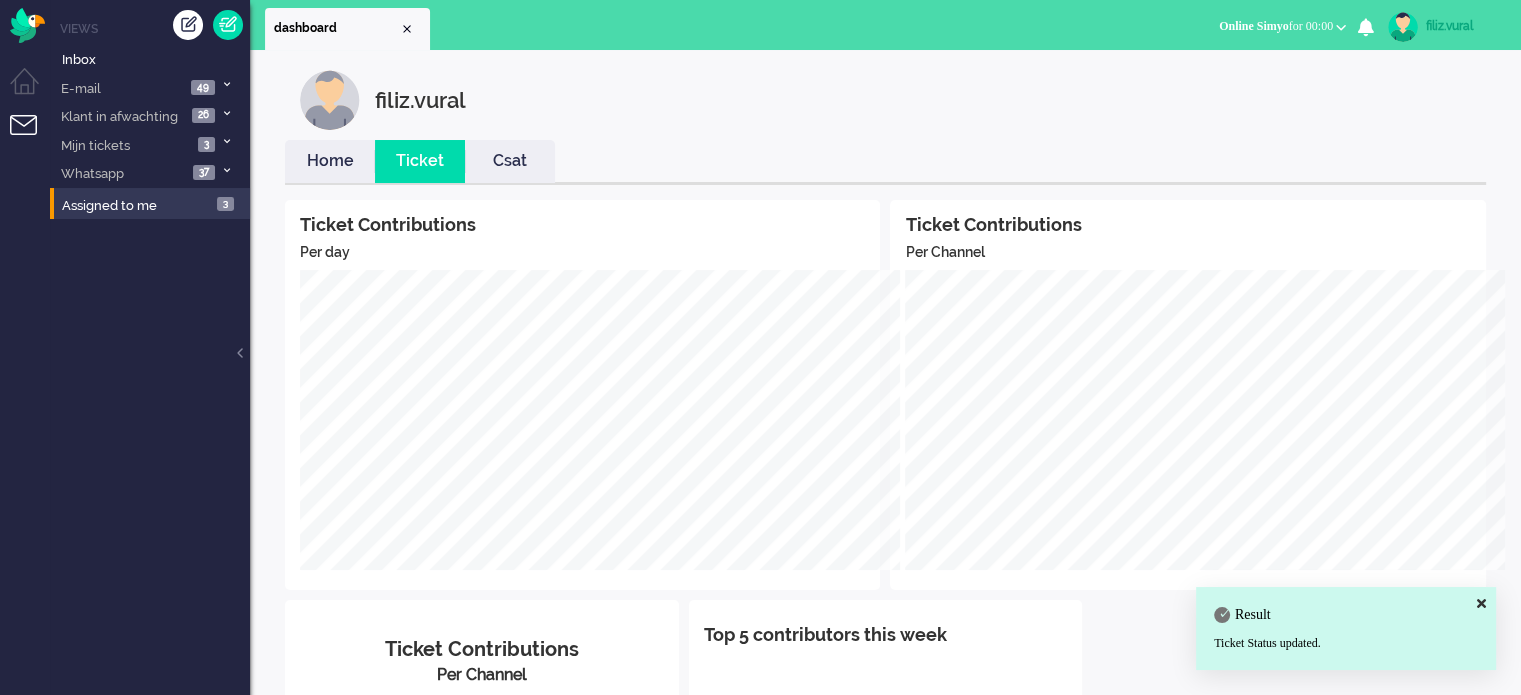 click on "Home" at bounding box center (330, 161) 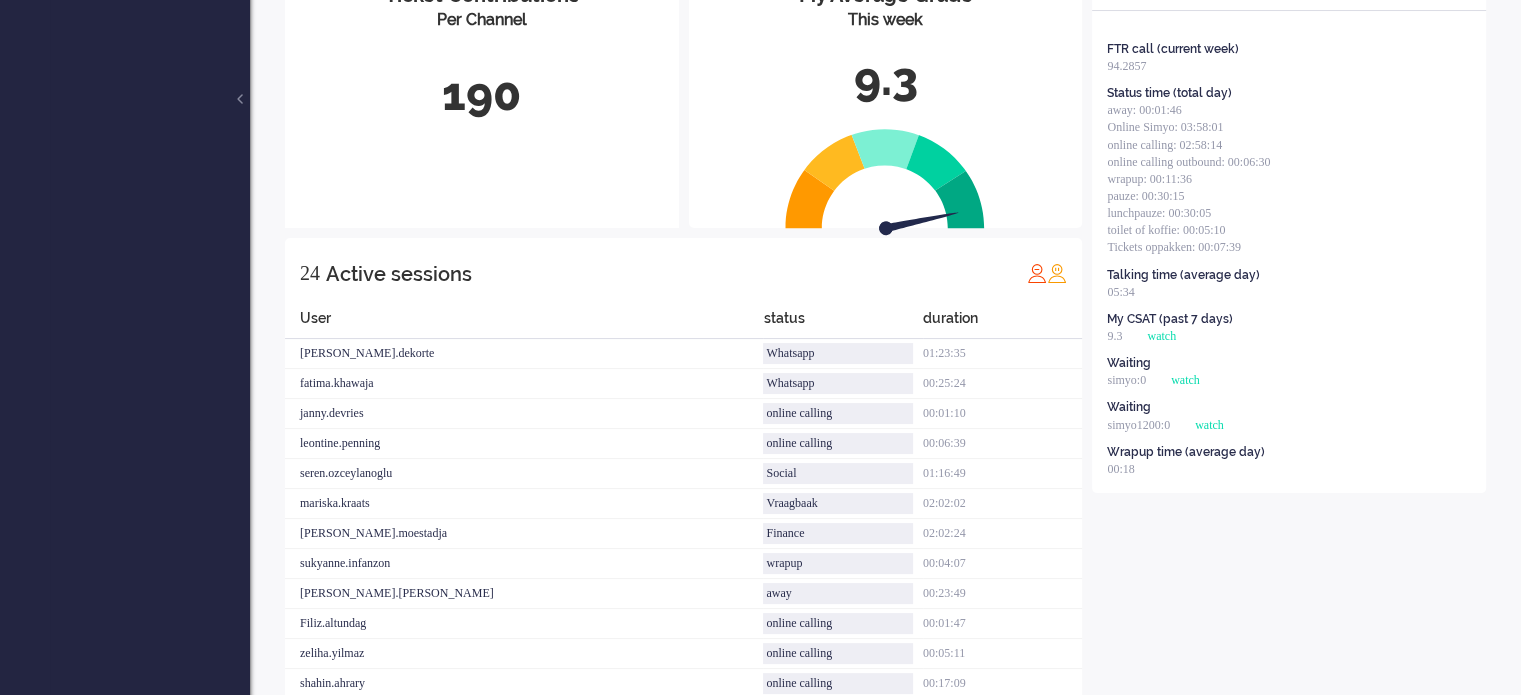 scroll, scrollTop: 72, scrollLeft: 0, axis: vertical 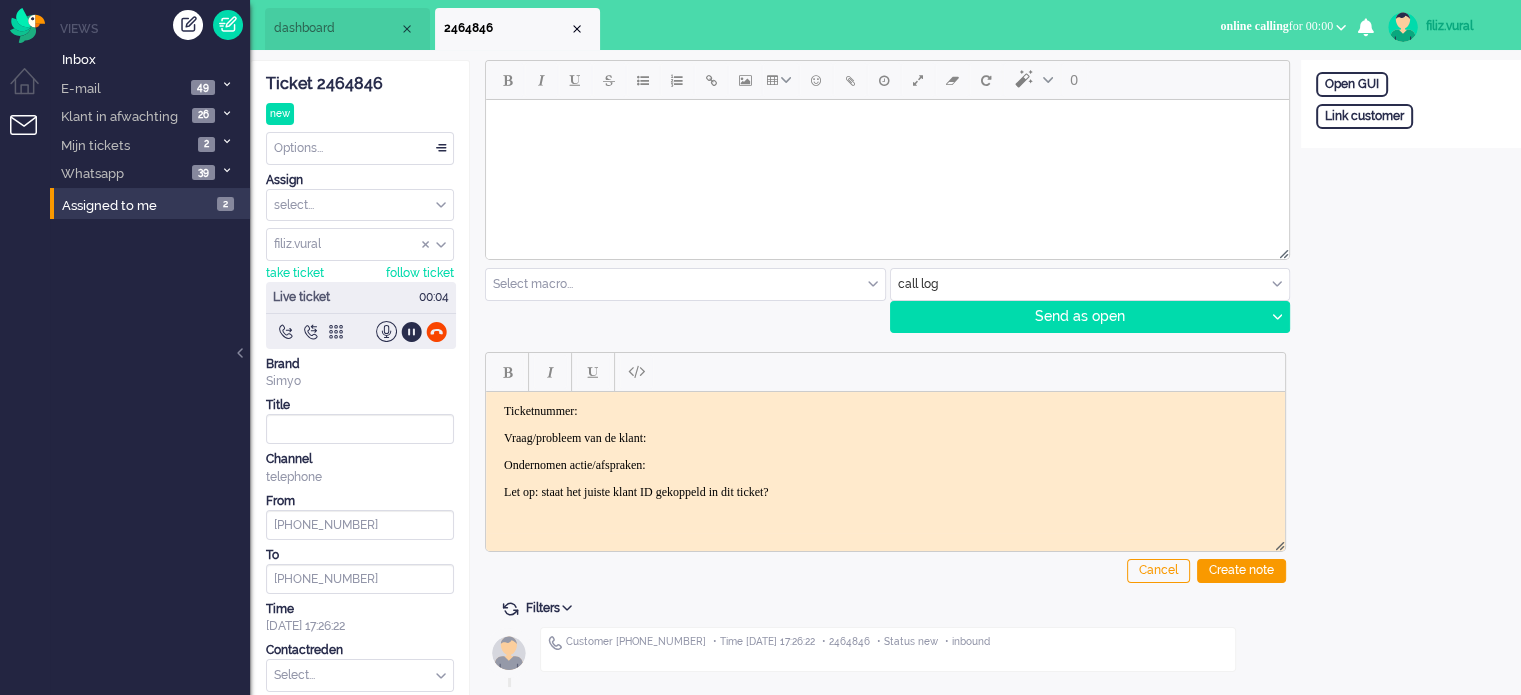 click on "Ticket 2464846 new Watching Options... Set Status Open Pending Holding Solved Set priority Low Medium High Urgent Snooze Duplicate Delete Assign select... Staff Simyo Finance Simyo Klantenservice Simyo Mailteam+ Simyo Porteringen Simyo Webcare Simyo 3rd Party Simyo Operations Team Backoffice Simyo Opzeggingen Team Marcel Bewindvoering Team Sean NPS Detractors Simyo Datacoulance Terugbelafspraak Order goedkeuren Gegevens wijzigen Betalingsregeling Coulances Finance Overig Cadeaubrigade Uitstel van betaling App of Chat escalatie Verzoeken WFT Netwerkklachten Team Social Toestelvragen Test Incasso Vriendendeal nog niet actief Team Privacy Macro aanpassingen unassign group filiz.vural adrian.klazes Alvin amjad amy.wolffgramm anneke.boven arnoud.kaldenbach arvinash.gunputsing arzum.turna ashley.verdies Audrey.Bosson Ayfer.Unal aylin.eceustundag aysegul.berkbulut Bart.vandenBerg bas.deenik bilgehan.yuceer bulent.aydin canan.engin canan.perkgoz cavide.yildirir cendy.thakoer coen.degraaf dana.el-issa derya.arslan To" at bounding box center (360, 405) 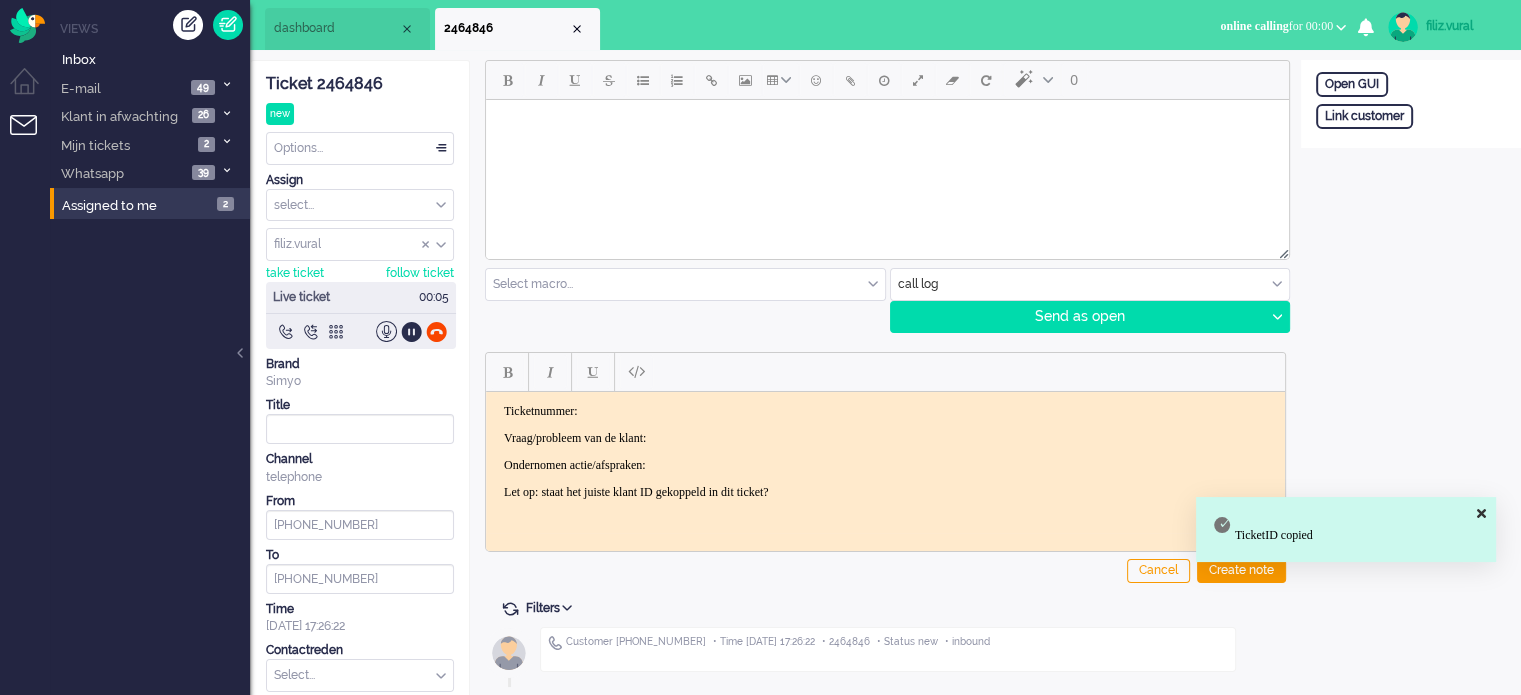 click on "Ticketnummer: Vraag/probleem van de klant: Ondernomen actie/afspraken:  Let op: staat het juiste klant ID gekoppeld in dit ticket?" at bounding box center [885, 451] 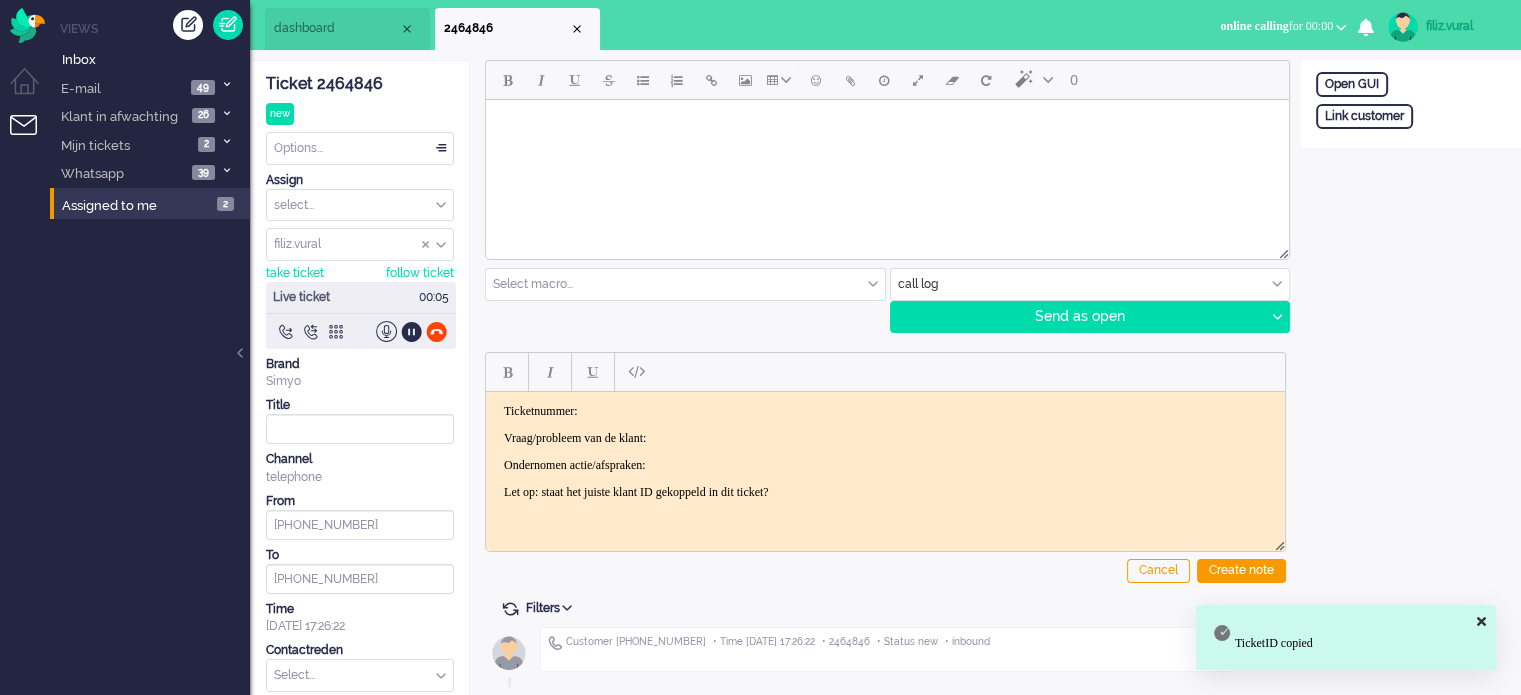 type 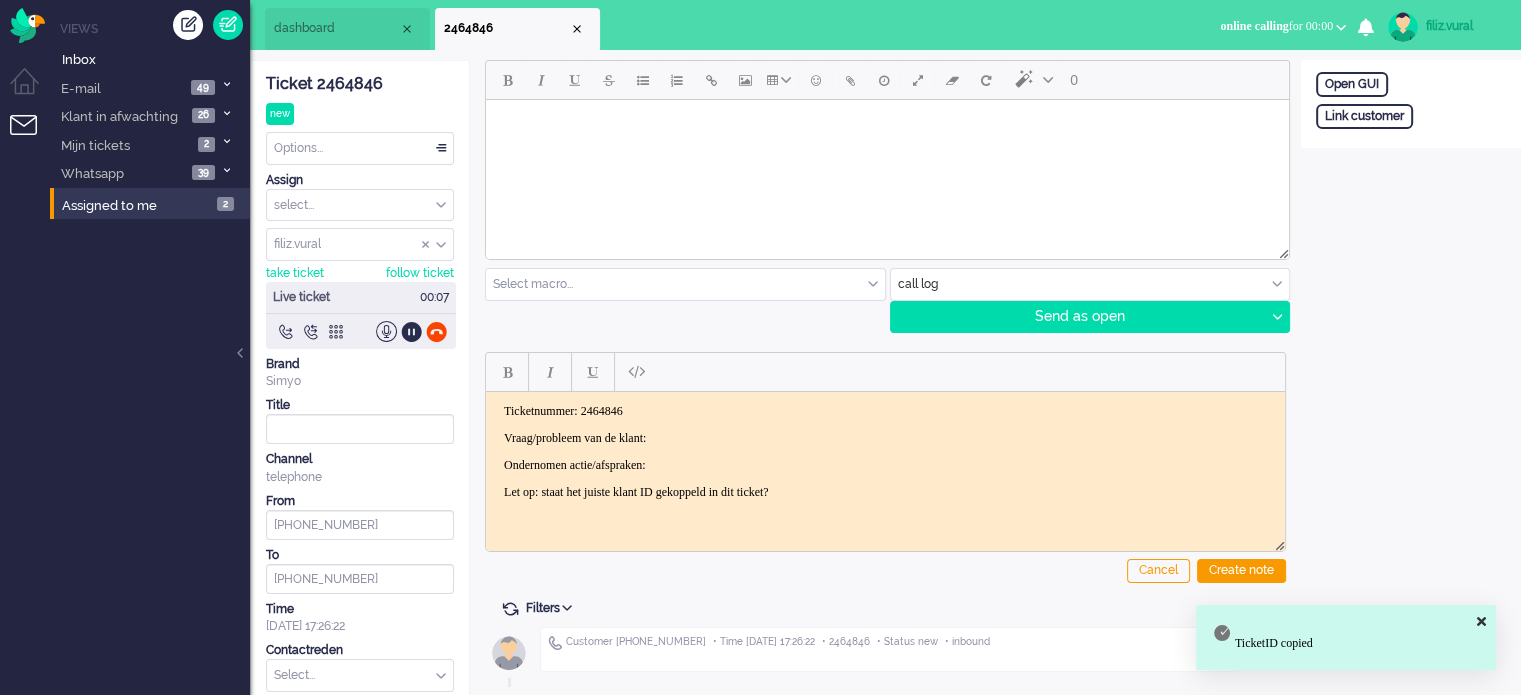 click on "Vraag/probleem van de klant:" at bounding box center [885, 437] 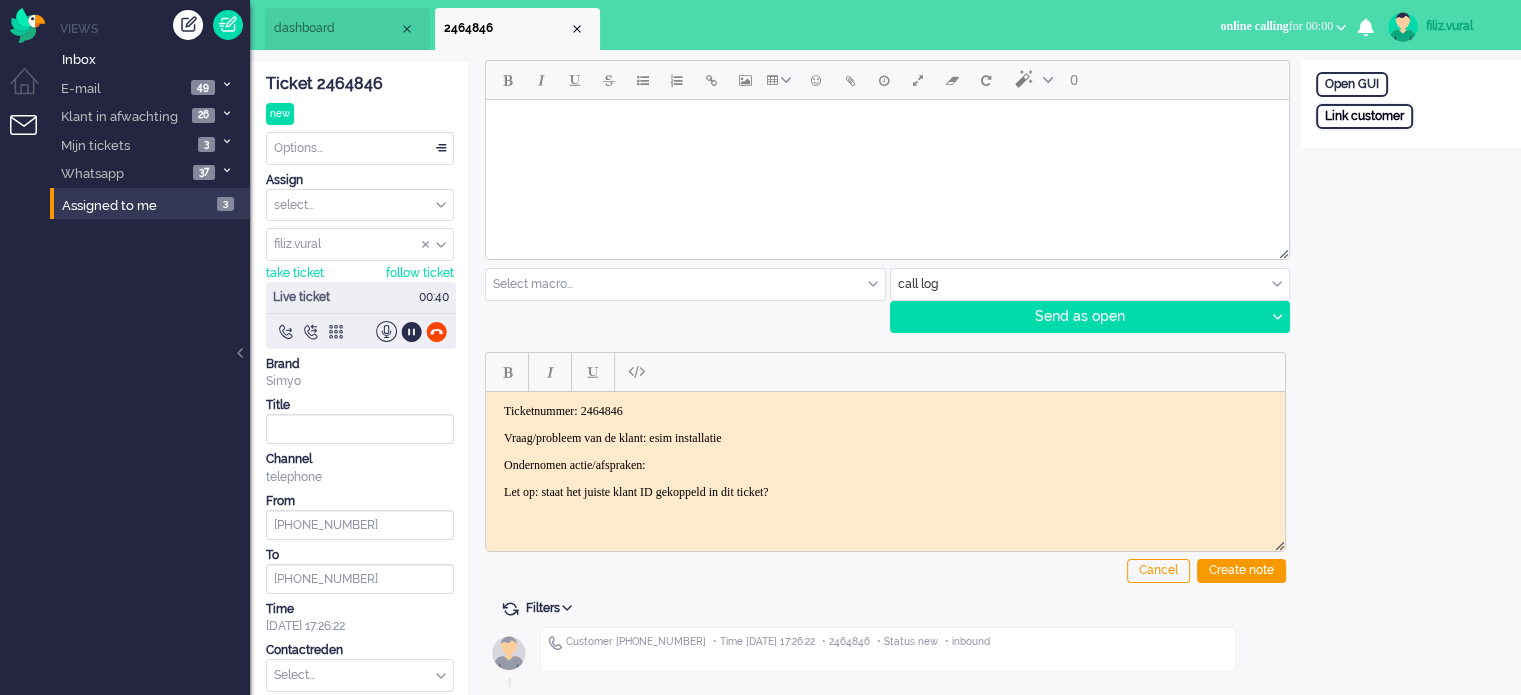 click on "Link customer" at bounding box center (1364, 116) 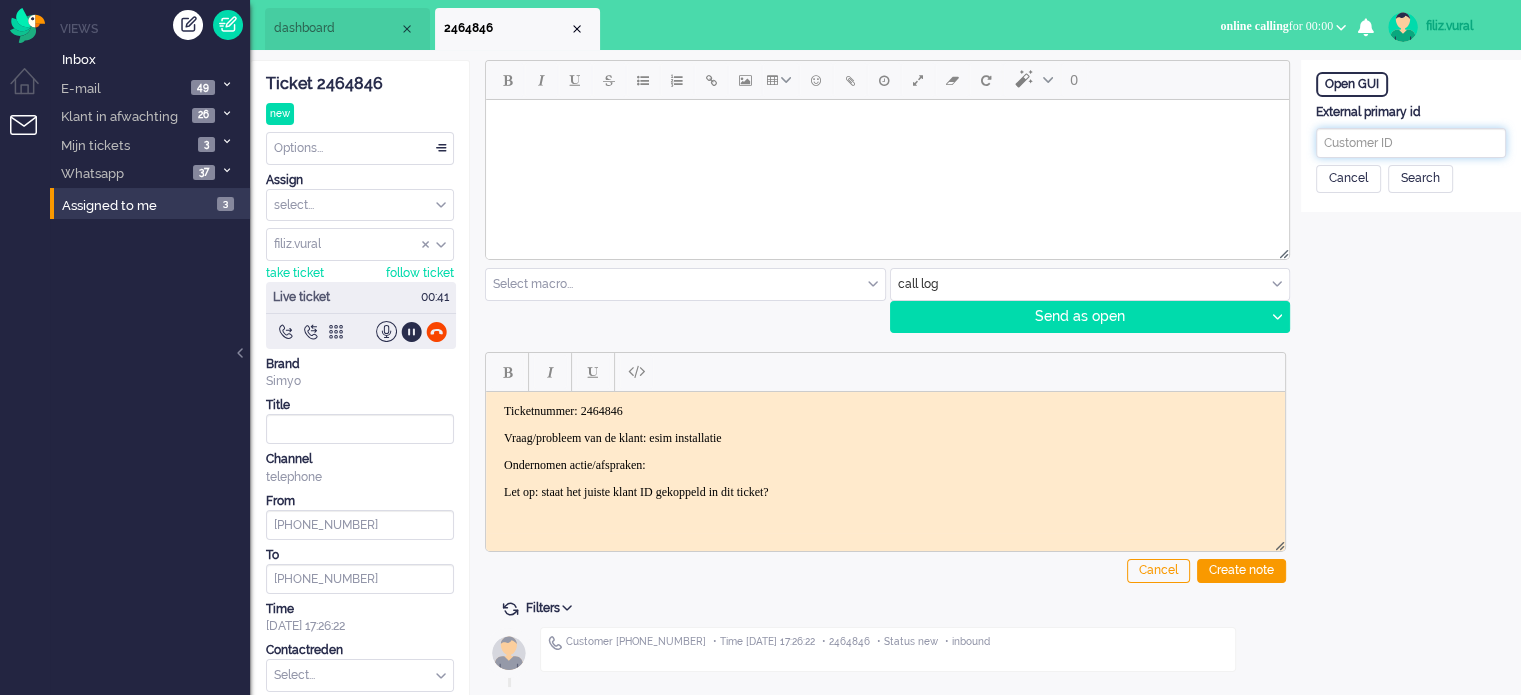 click at bounding box center (1411, 143) 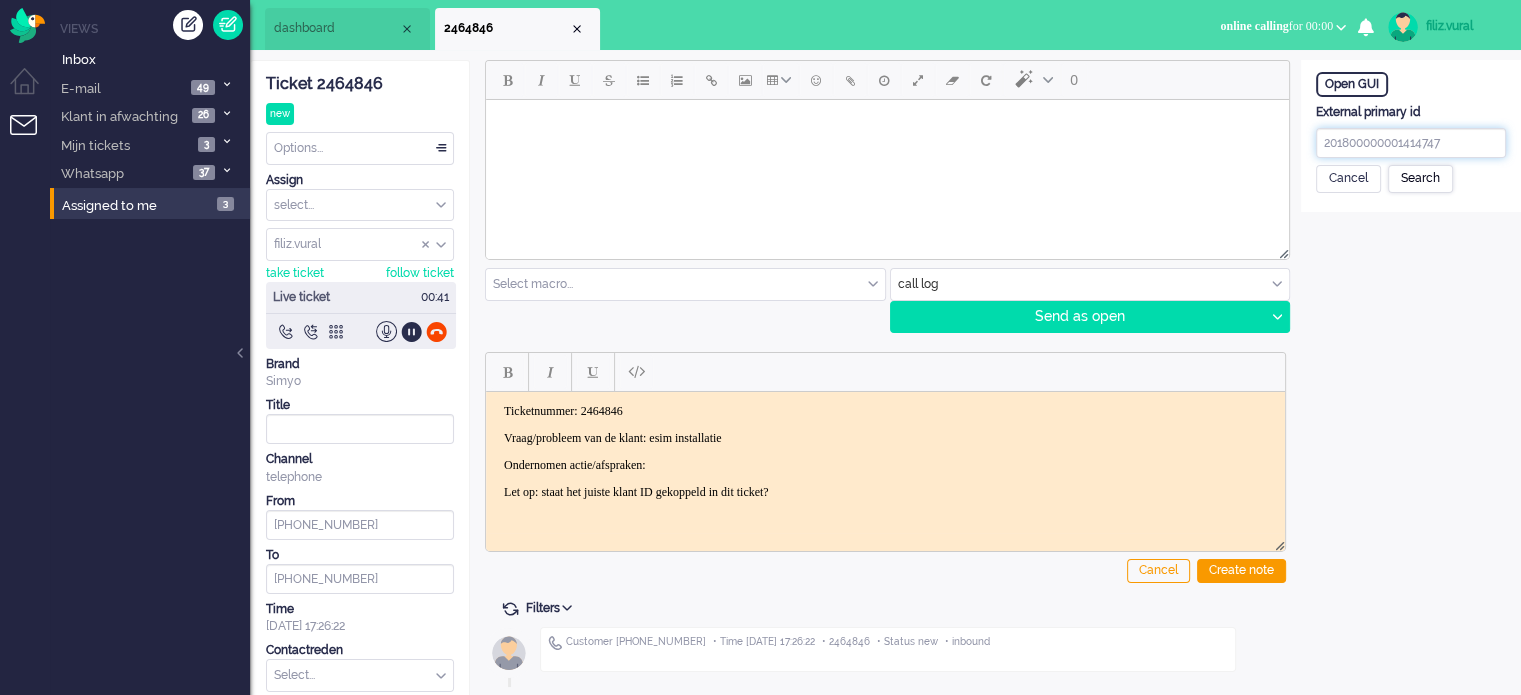 type on "201800000001414747" 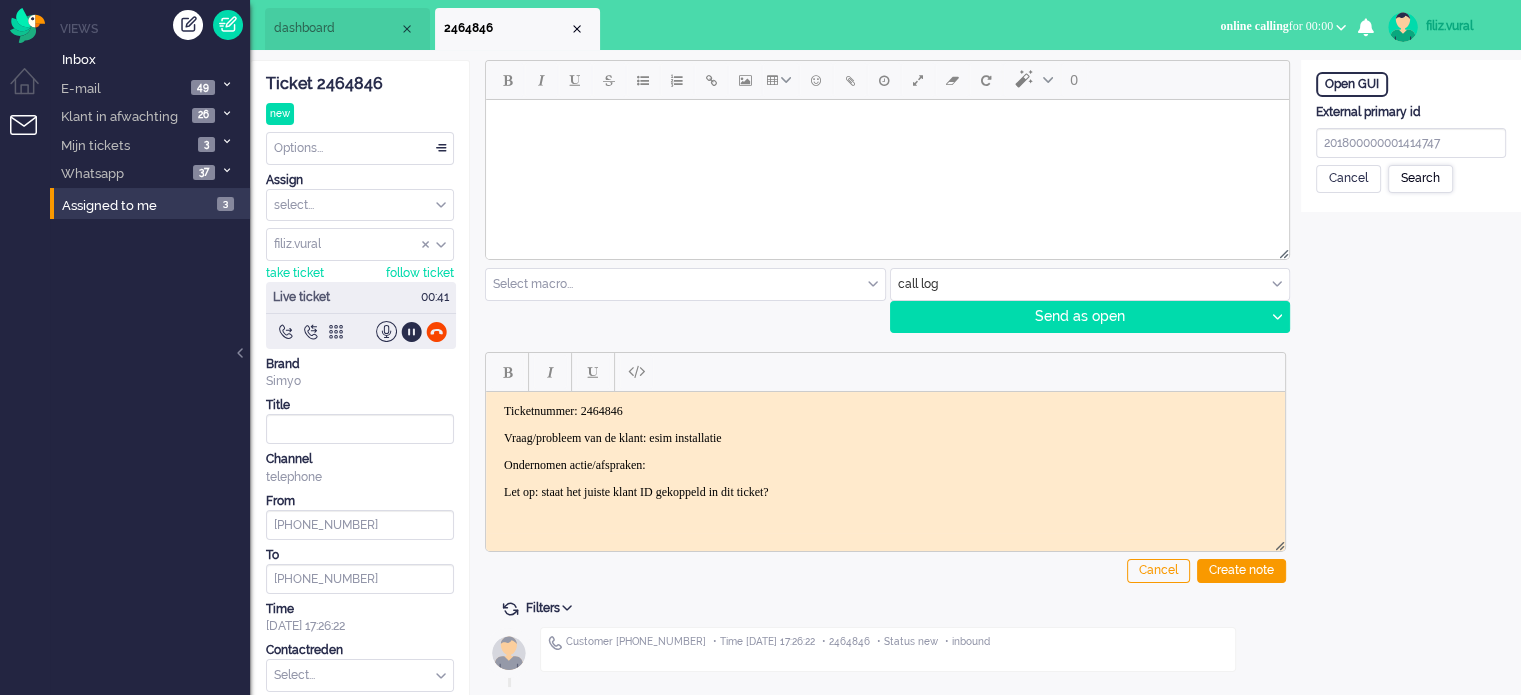 click on "Search" at bounding box center (1420, 179) 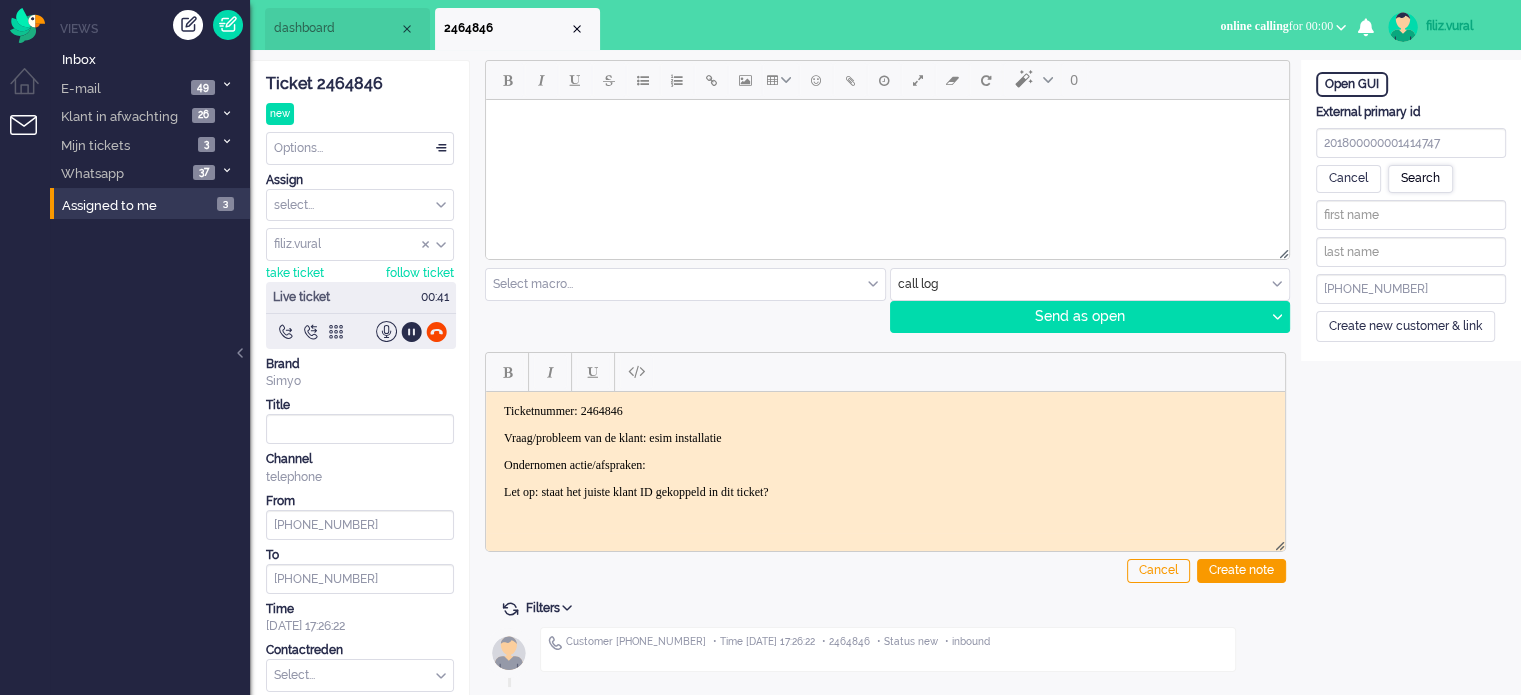 type on "J" 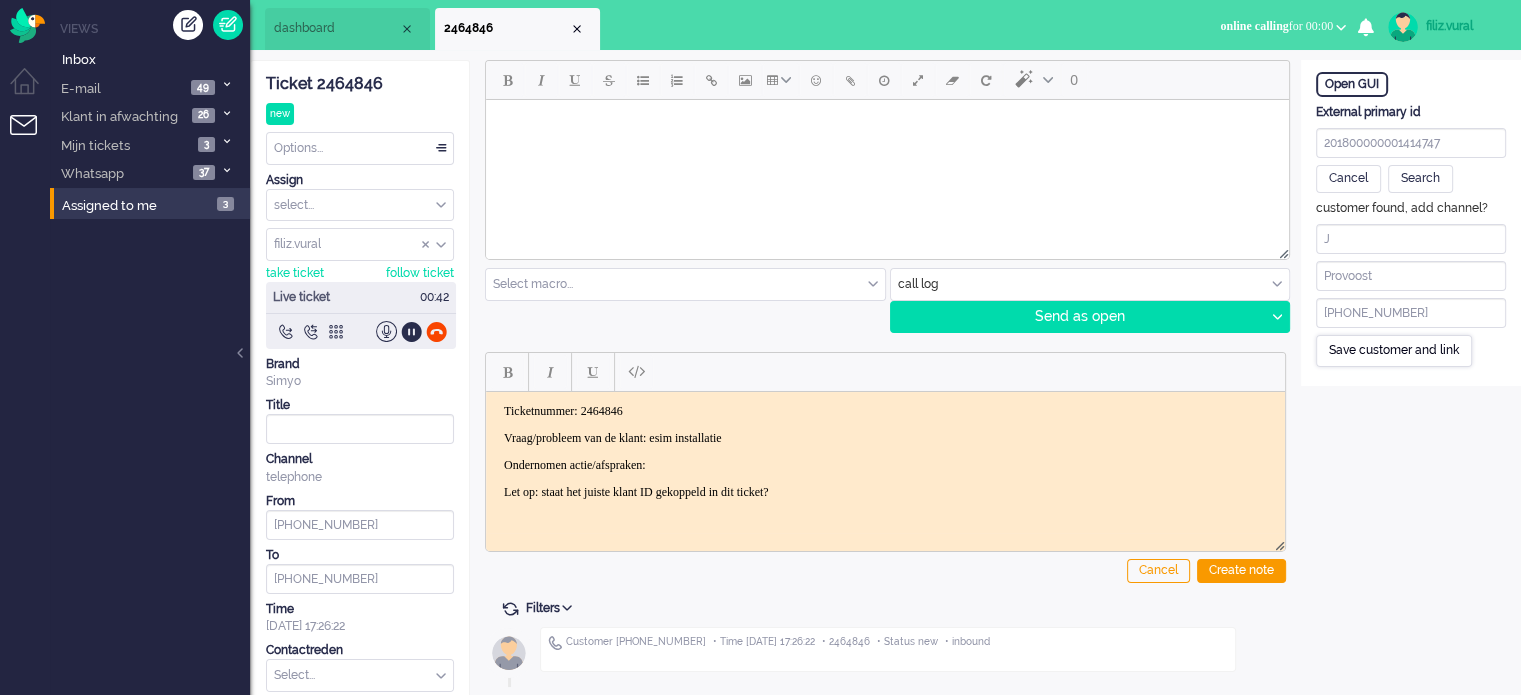 click on "Save customer and link" at bounding box center (1394, 350) 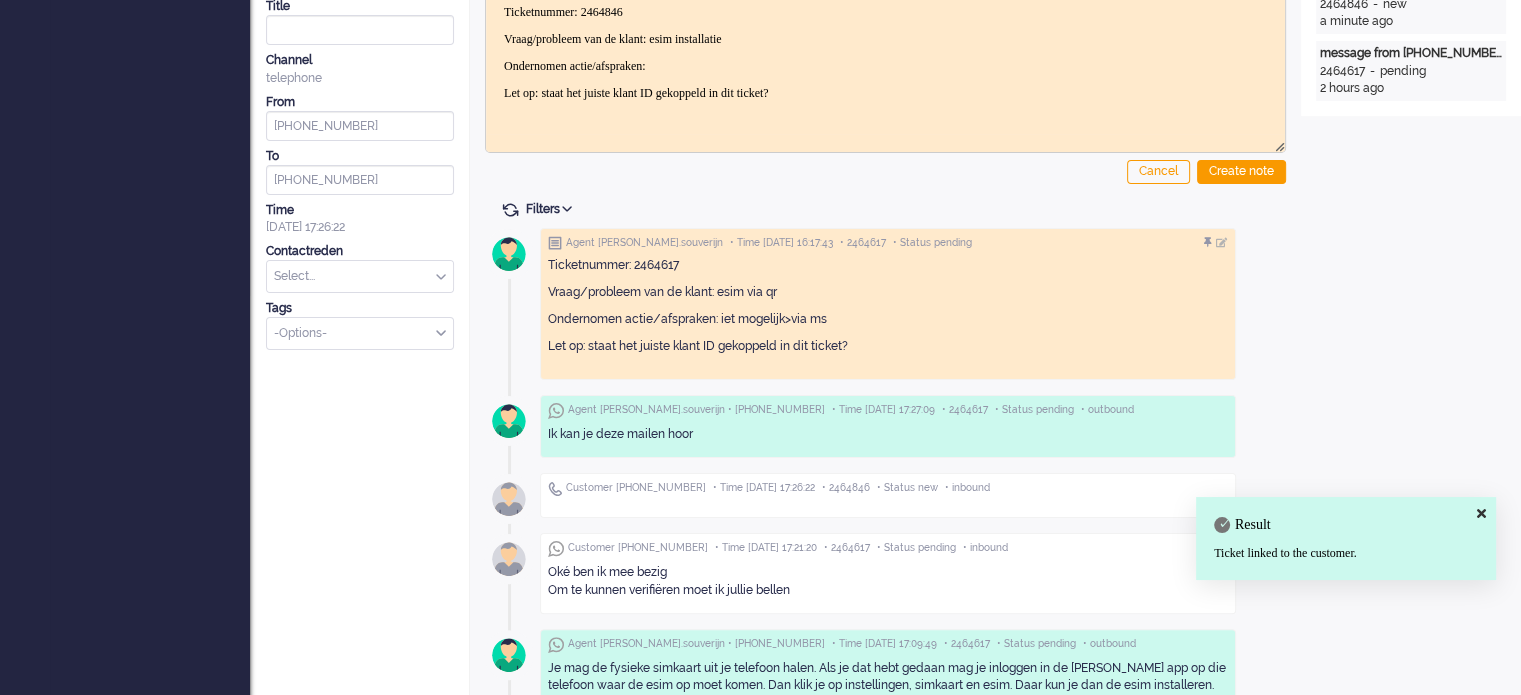 scroll, scrollTop: 400, scrollLeft: 0, axis: vertical 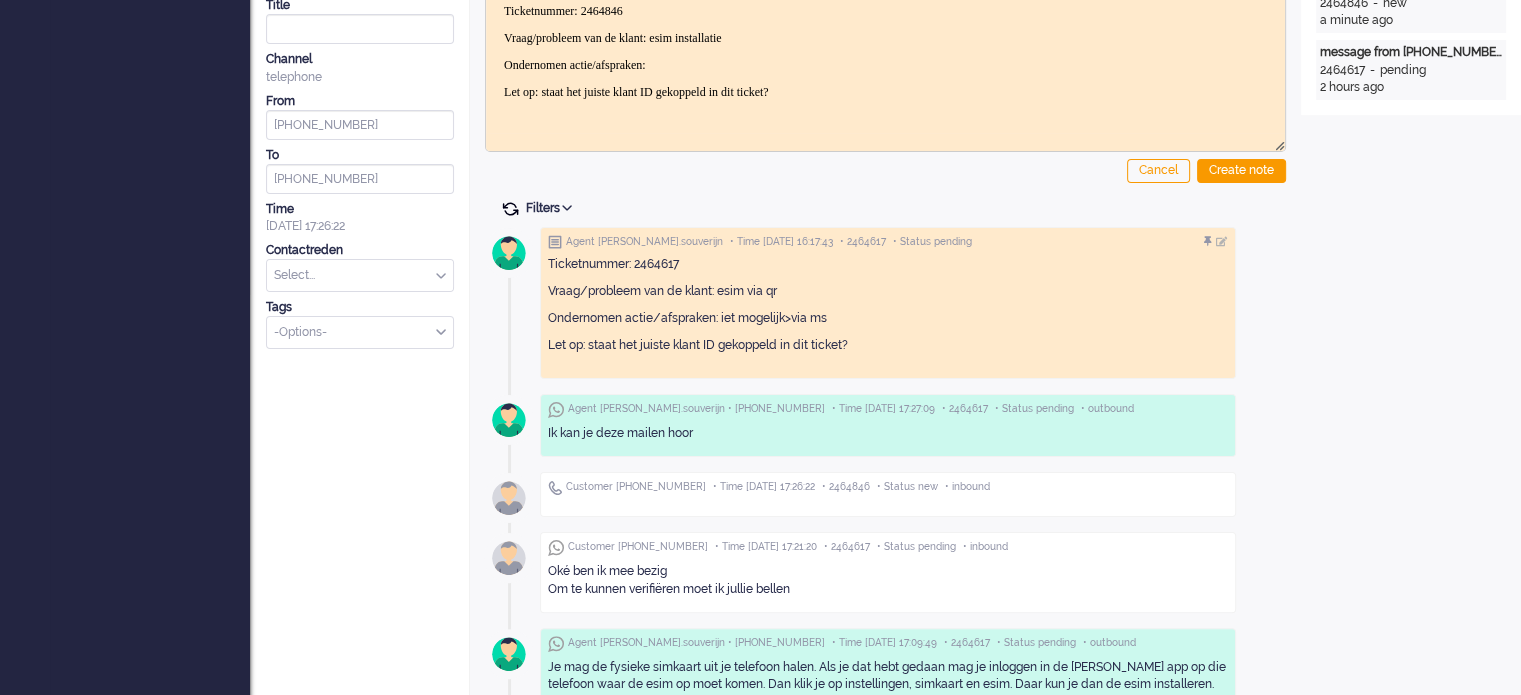 click at bounding box center [510, 209] 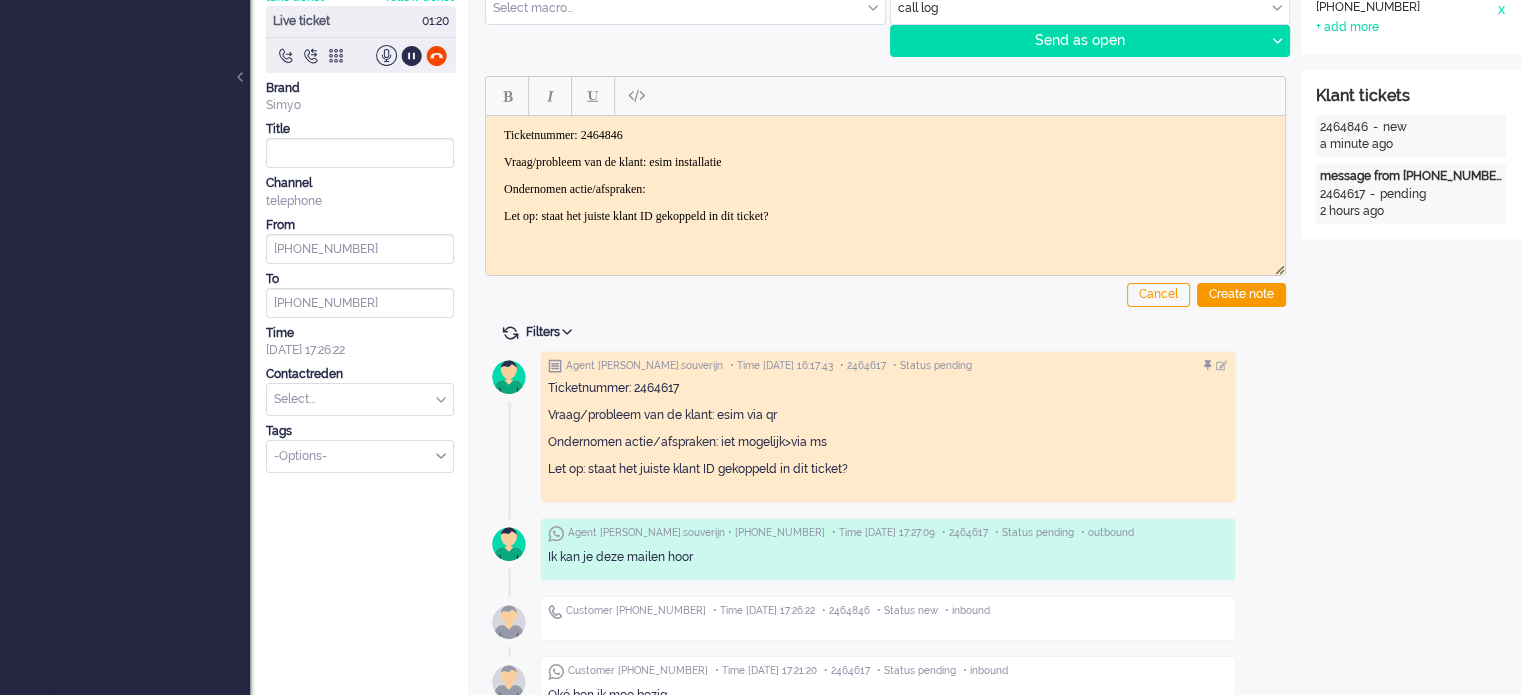 scroll, scrollTop: 192, scrollLeft: 0, axis: vertical 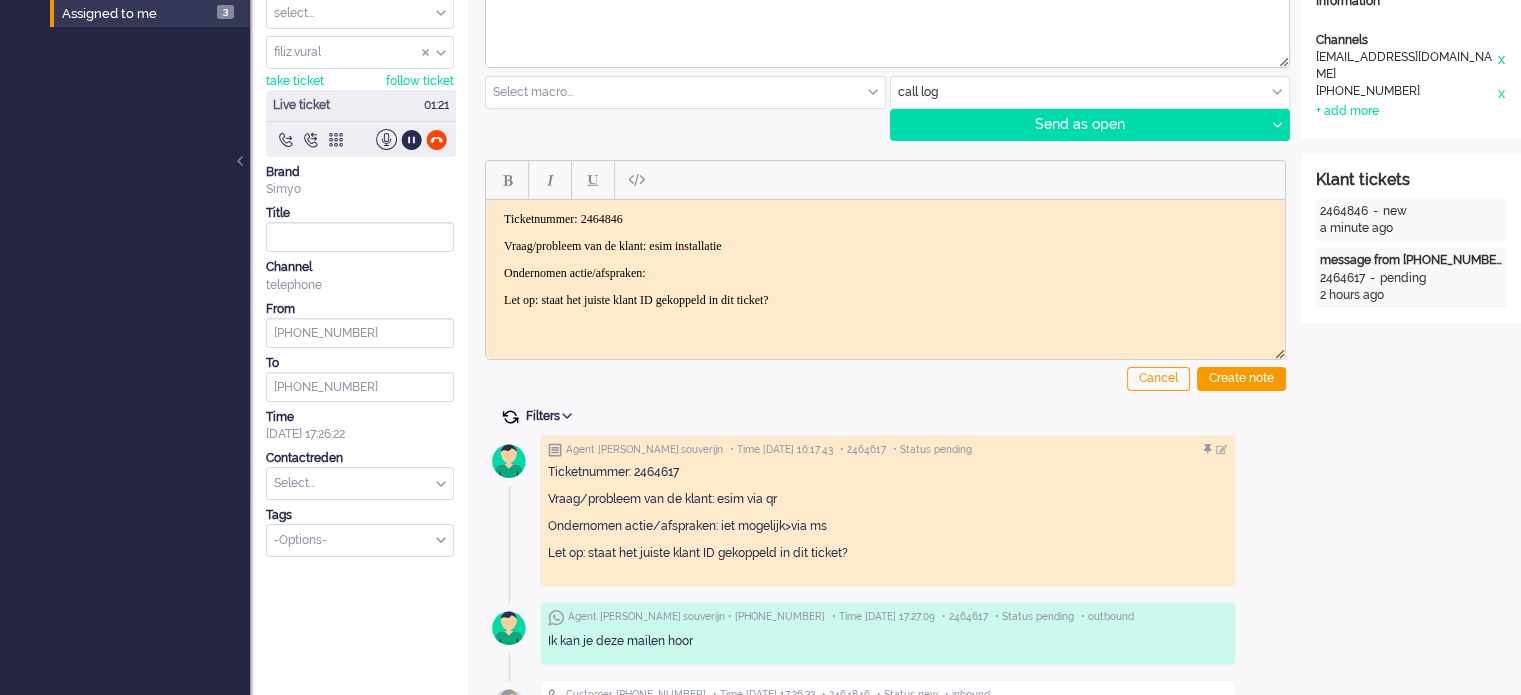 click at bounding box center (510, 417) 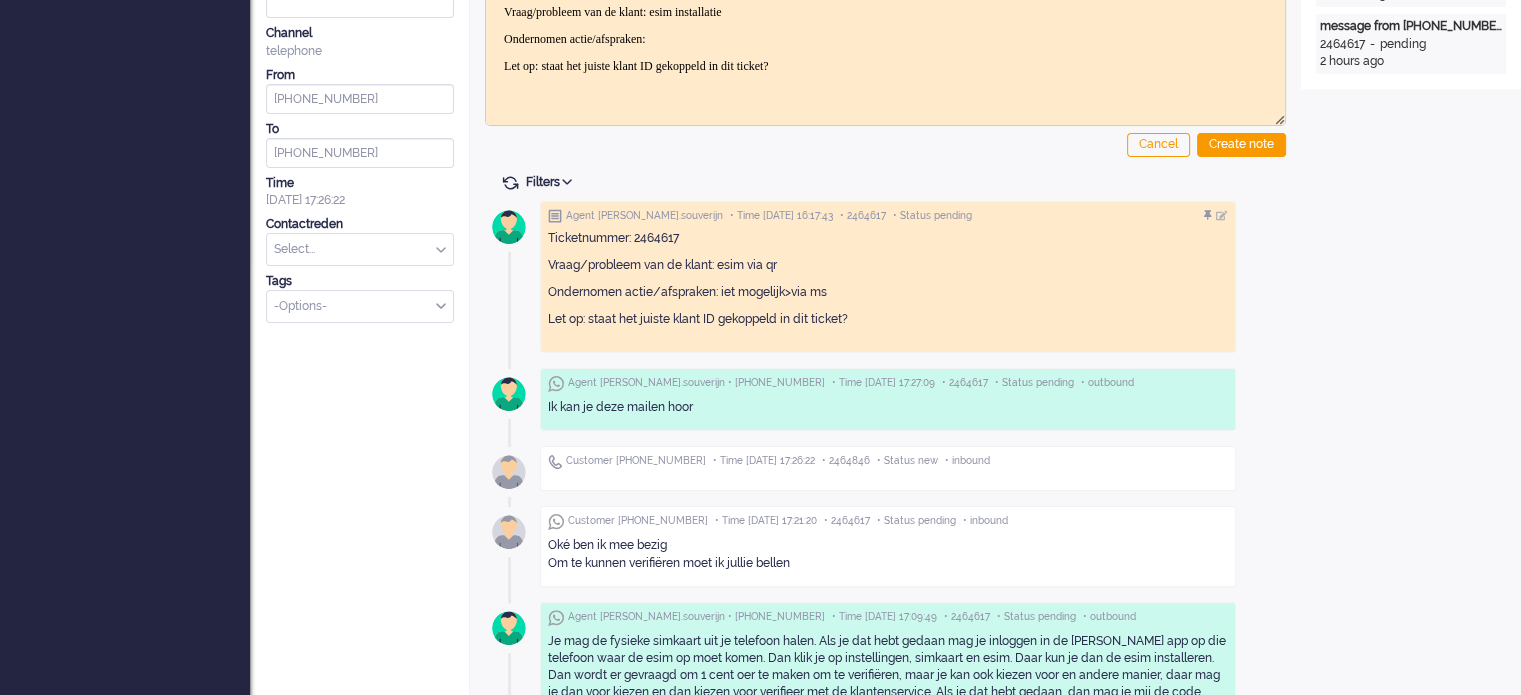 scroll, scrollTop: 392, scrollLeft: 0, axis: vertical 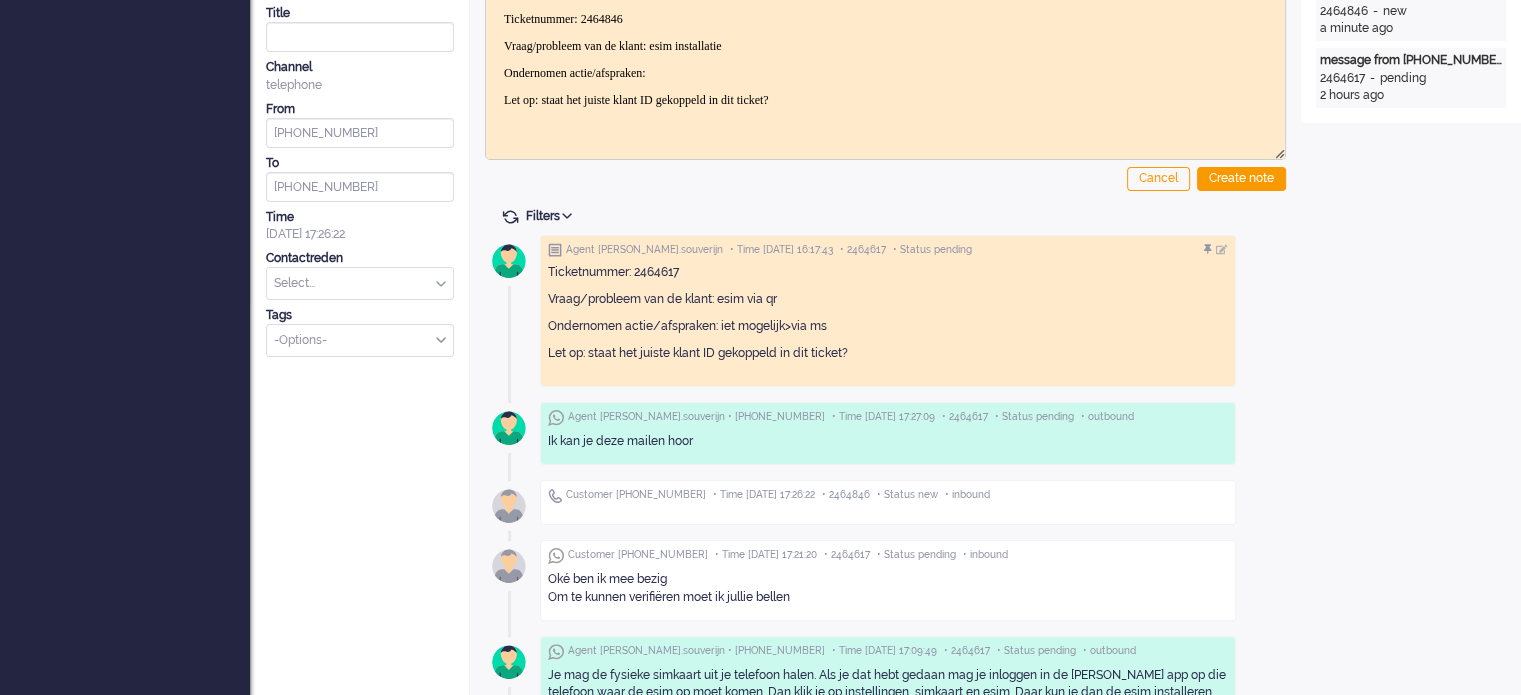 click at bounding box center (360, 283) 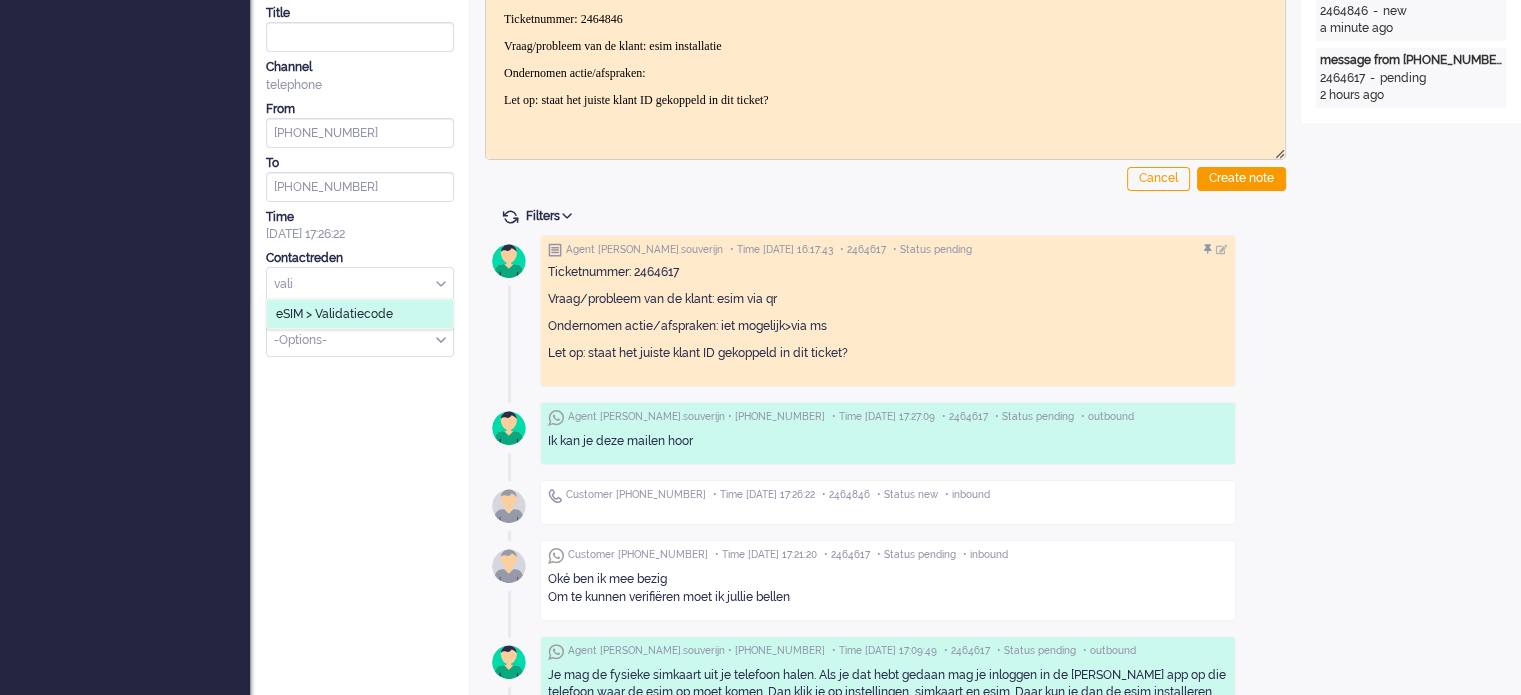type on "vali" 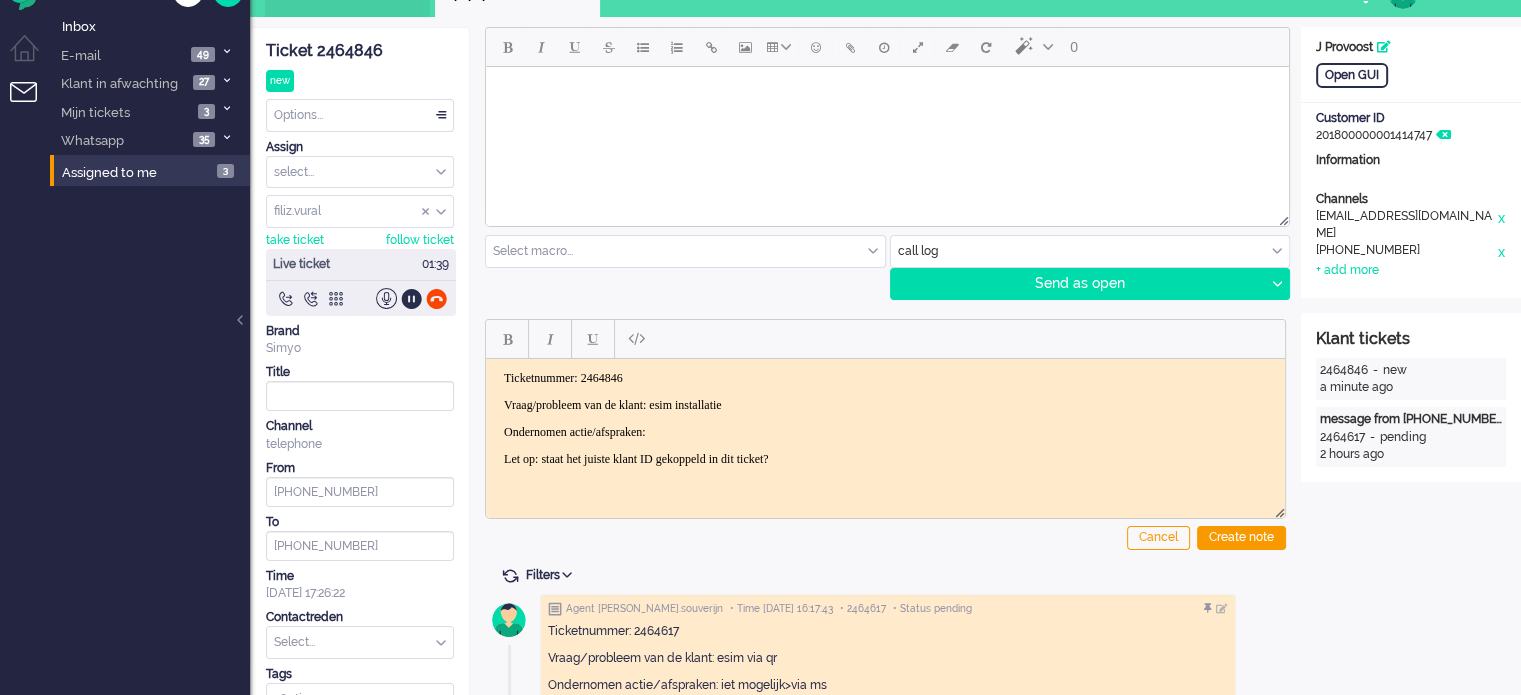 scroll, scrollTop: 0, scrollLeft: 0, axis: both 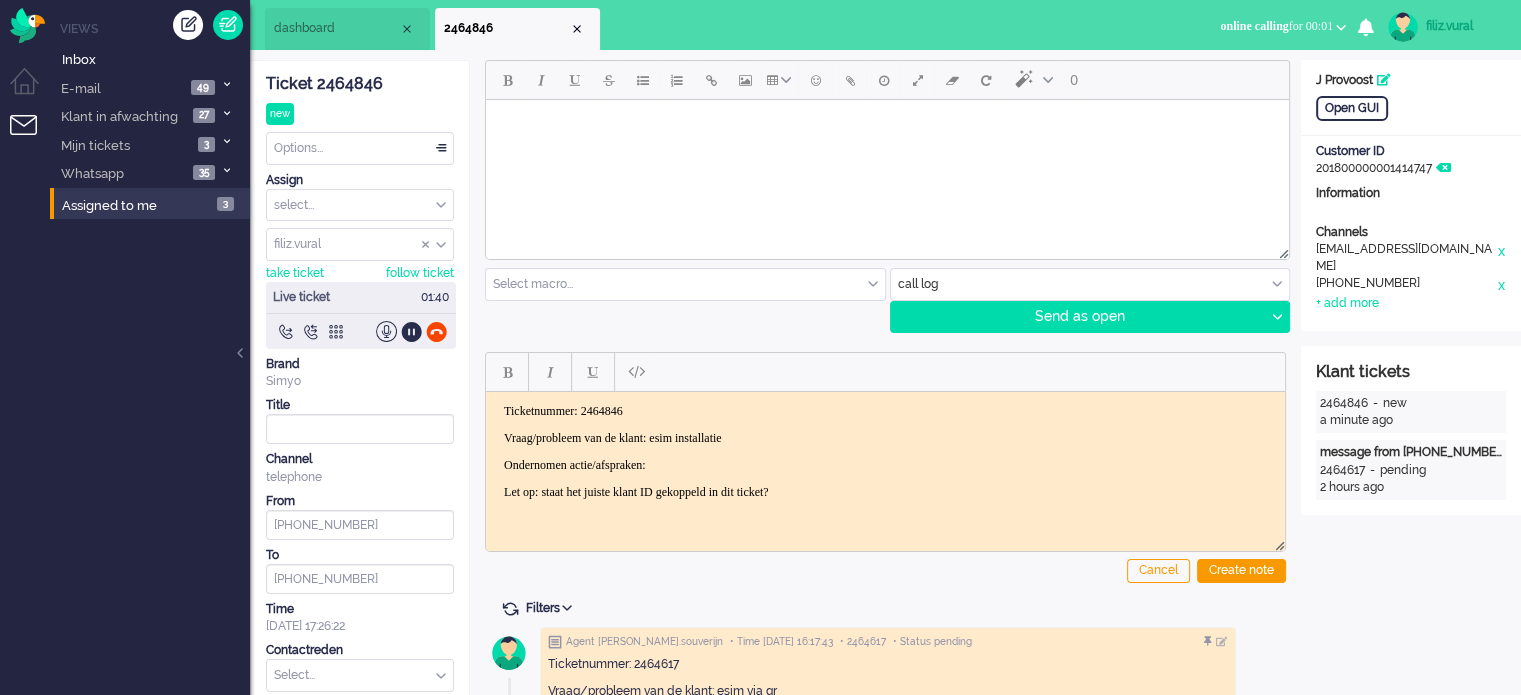 drag, startPoint x: 848, startPoint y: 172, endPoint x: 873, endPoint y: 213, distance: 48.02083 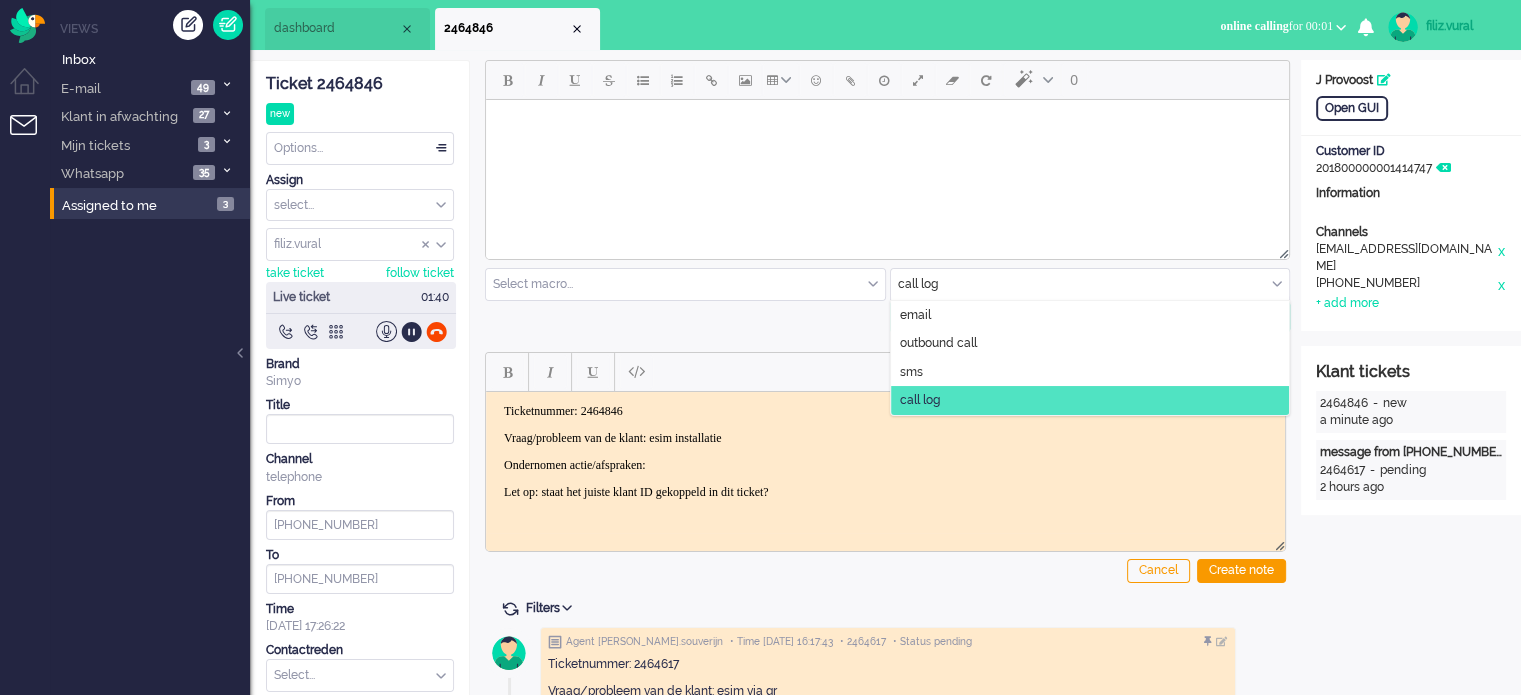 click at bounding box center [1090, 284] 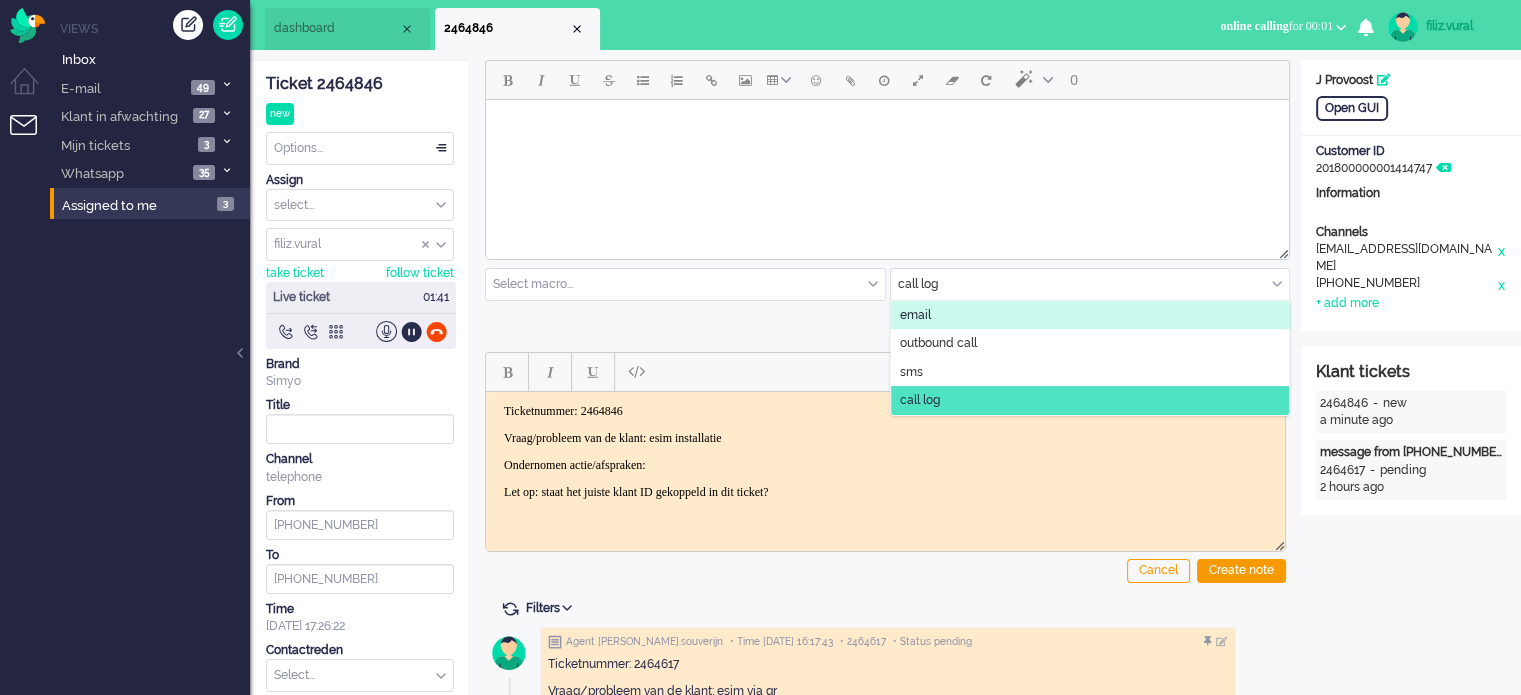 click on "email" 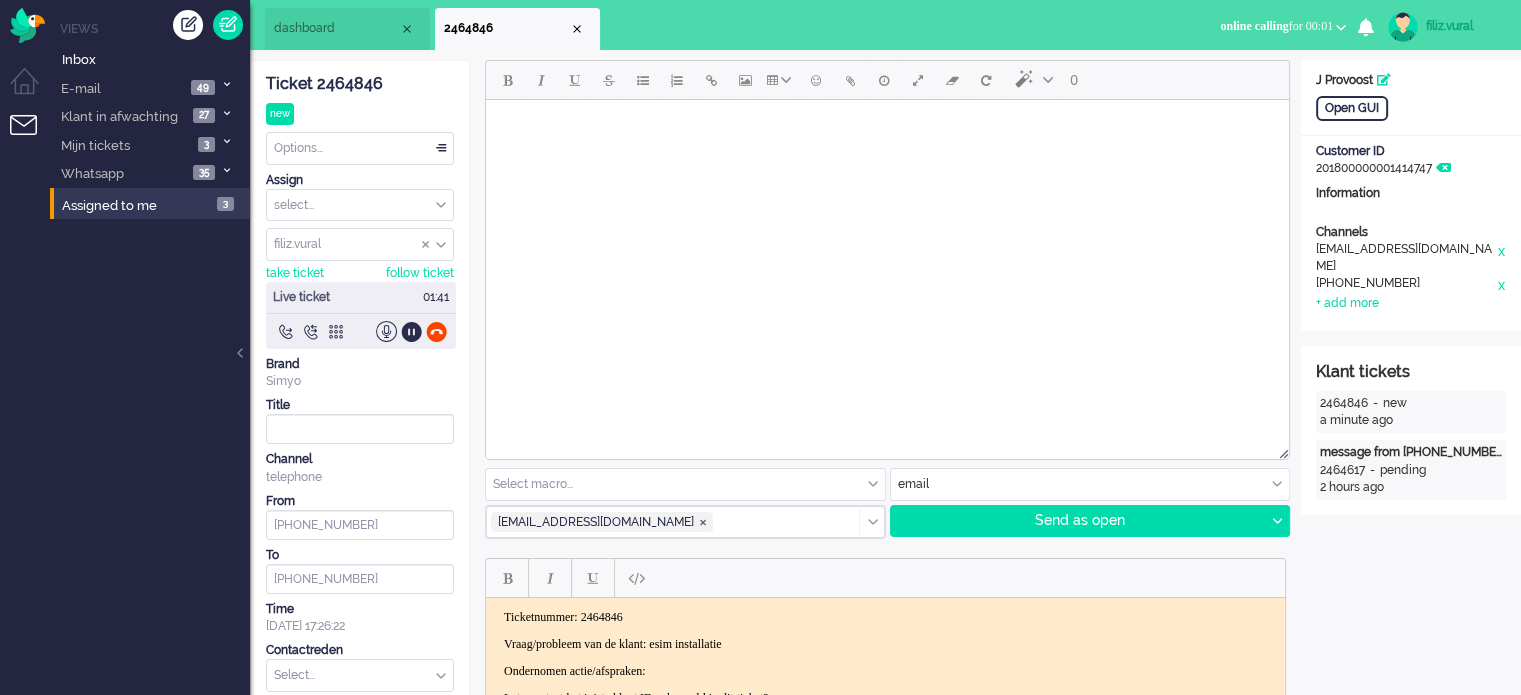 click at bounding box center [887, 125] 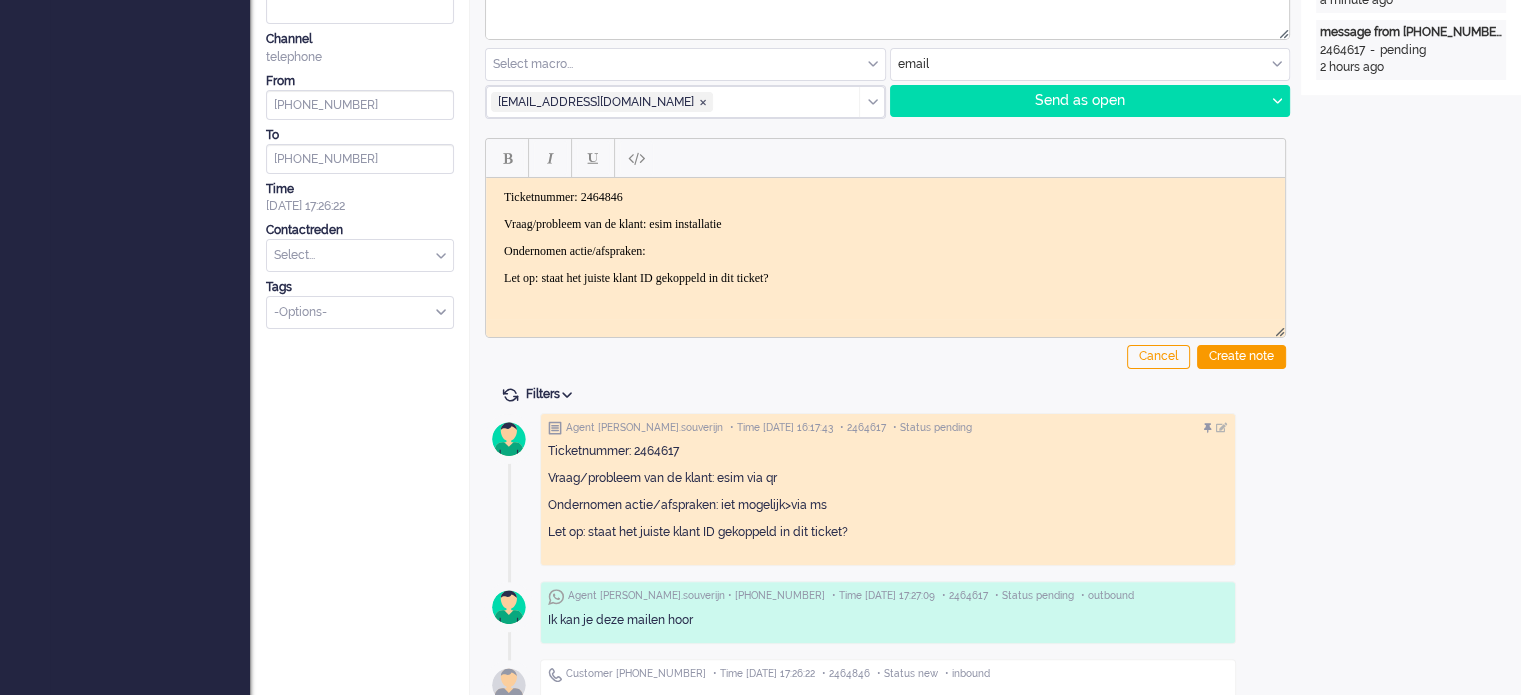 scroll, scrollTop: 500, scrollLeft: 0, axis: vertical 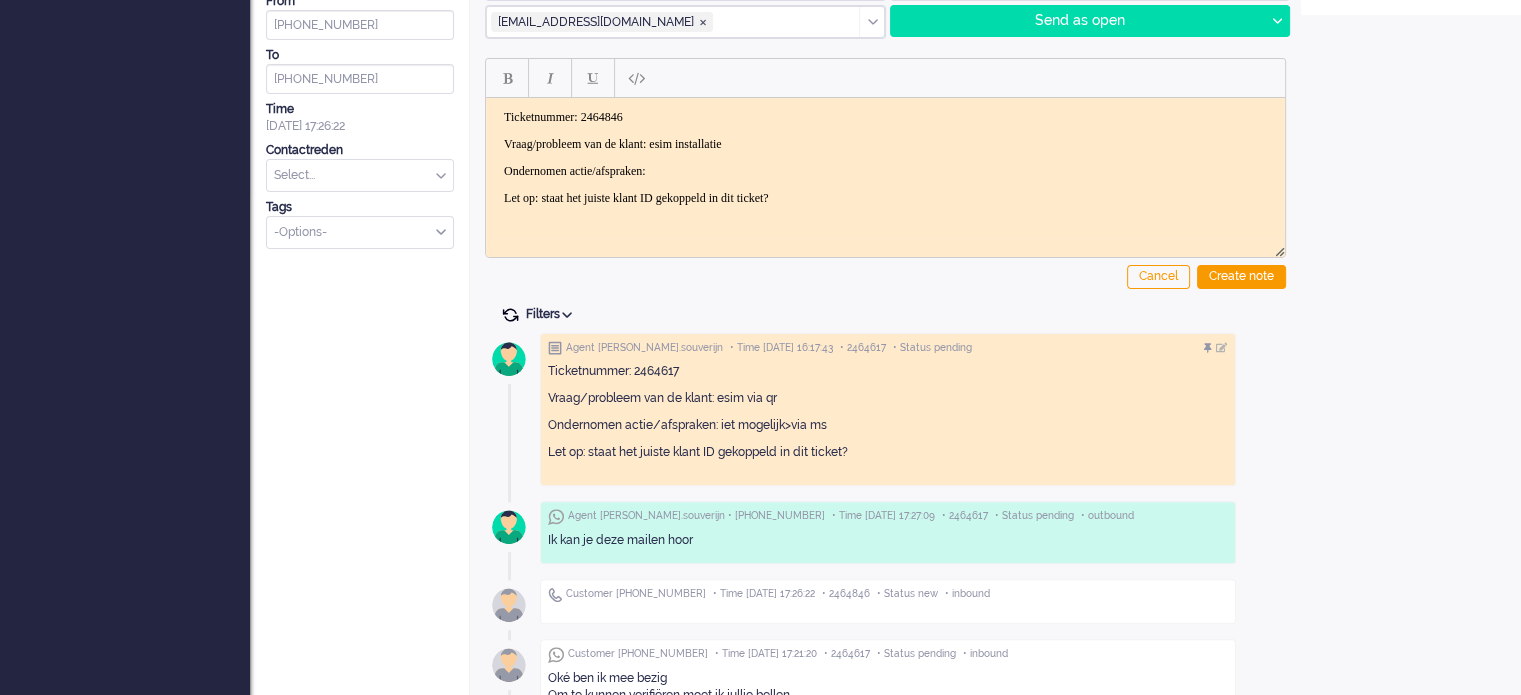 click at bounding box center [510, 315] 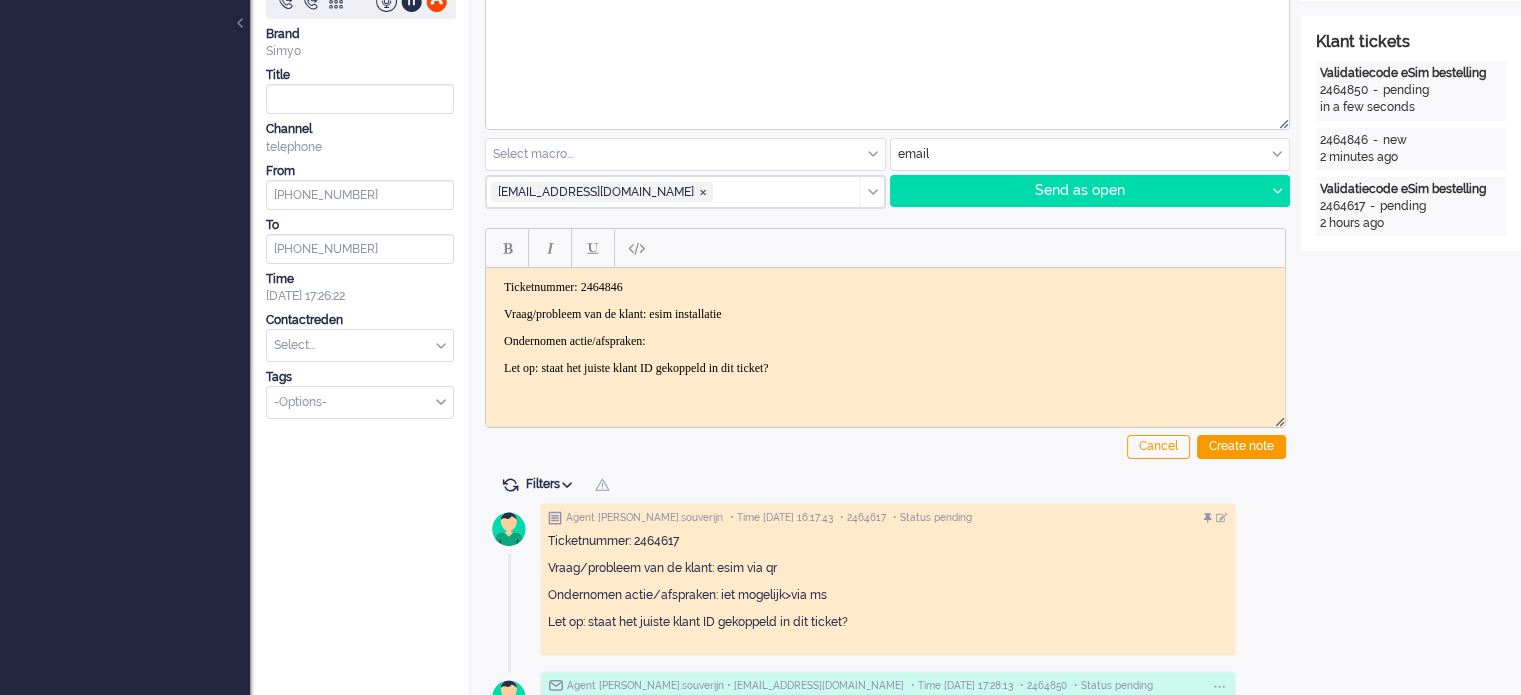 scroll, scrollTop: 200, scrollLeft: 0, axis: vertical 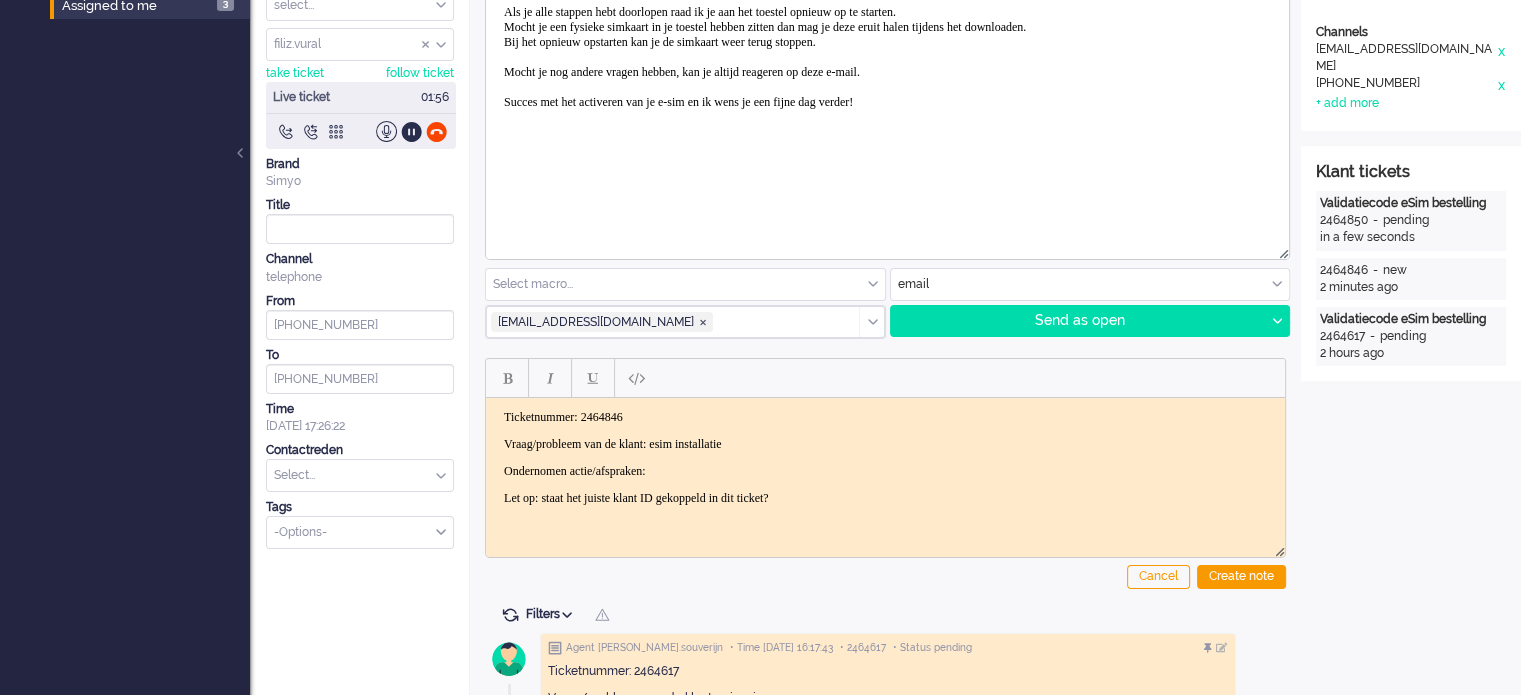drag, startPoint x: 745, startPoint y: 483, endPoint x: 736, endPoint y: 470, distance: 15.811388 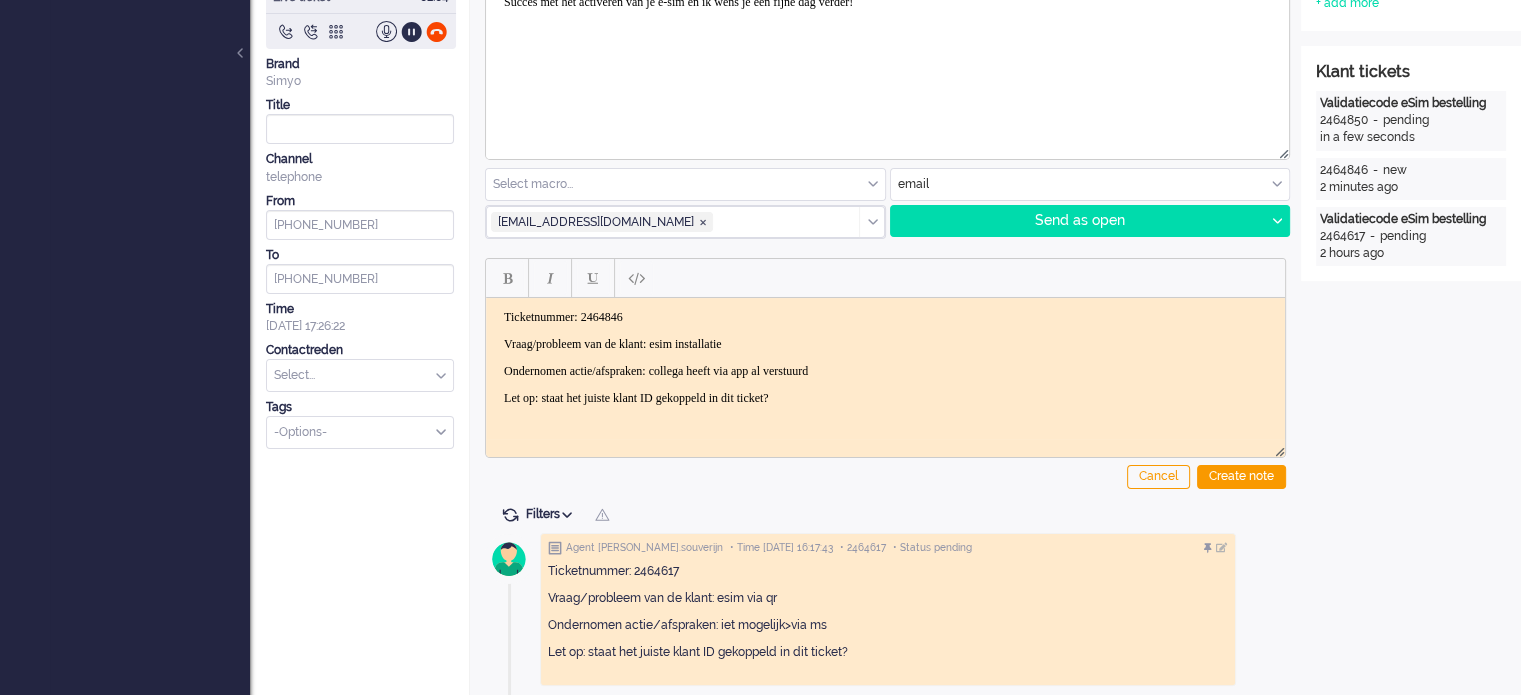 scroll, scrollTop: 600, scrollLeft: 0, axis: vertical 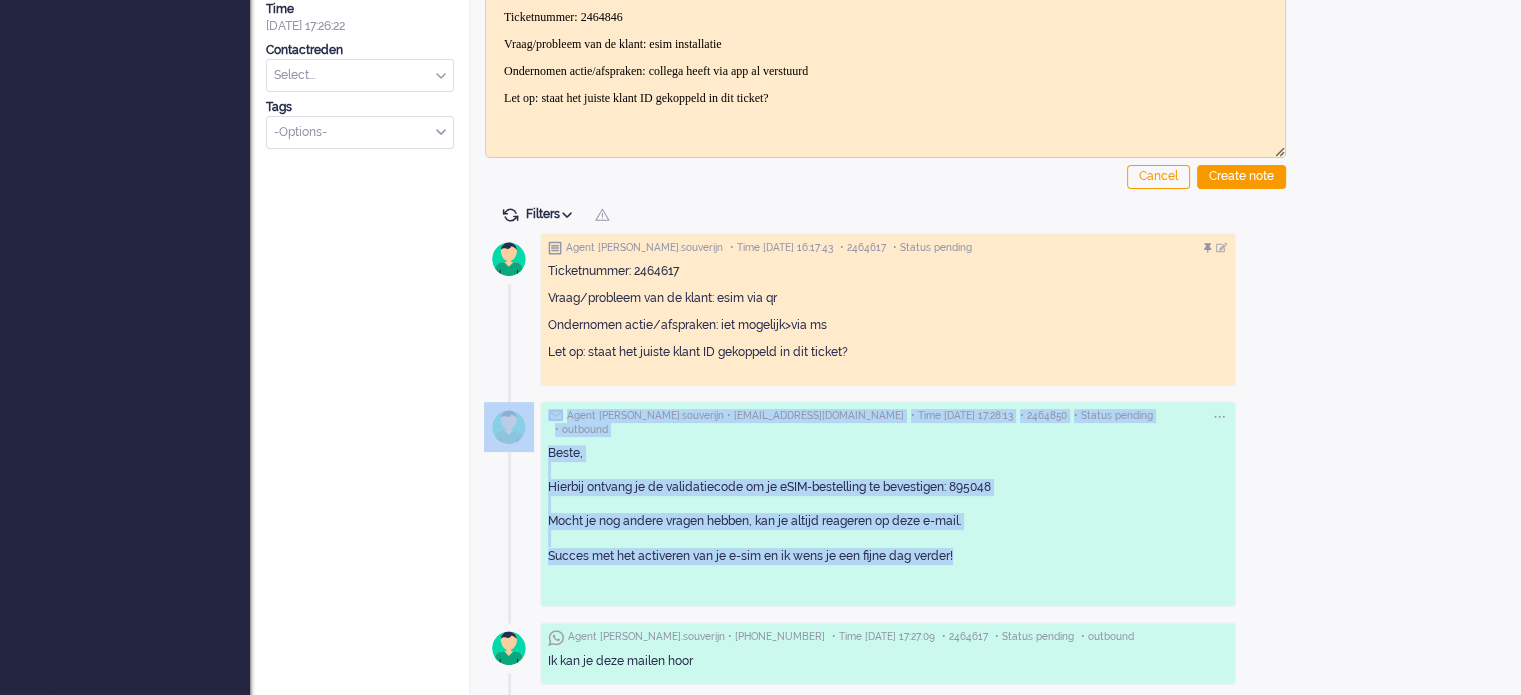 drag, startPoint x: 968, startPoint y: 545, endPoint x: 512, endPoint y: 446, distance: 466.623 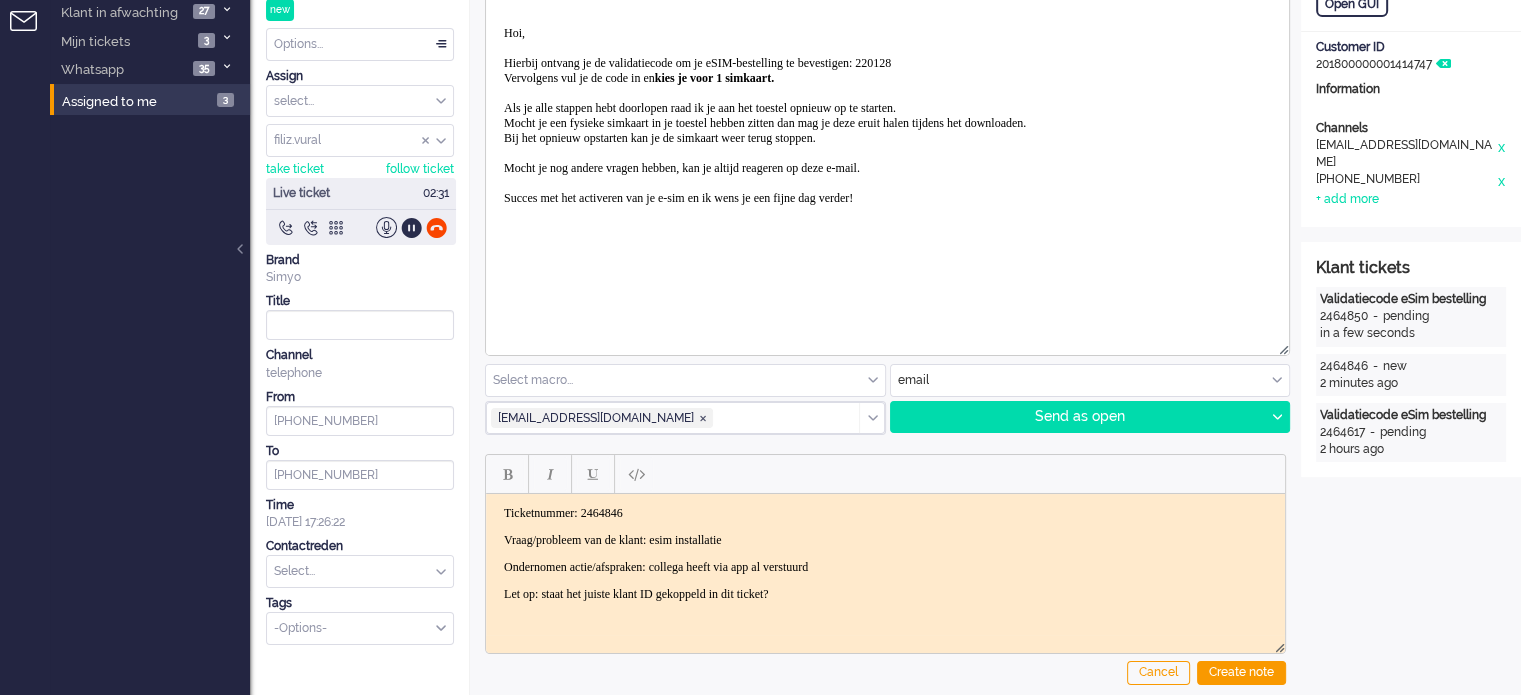 scroll, scrollTop: 100, scrollLeft: 0, axis: vertical 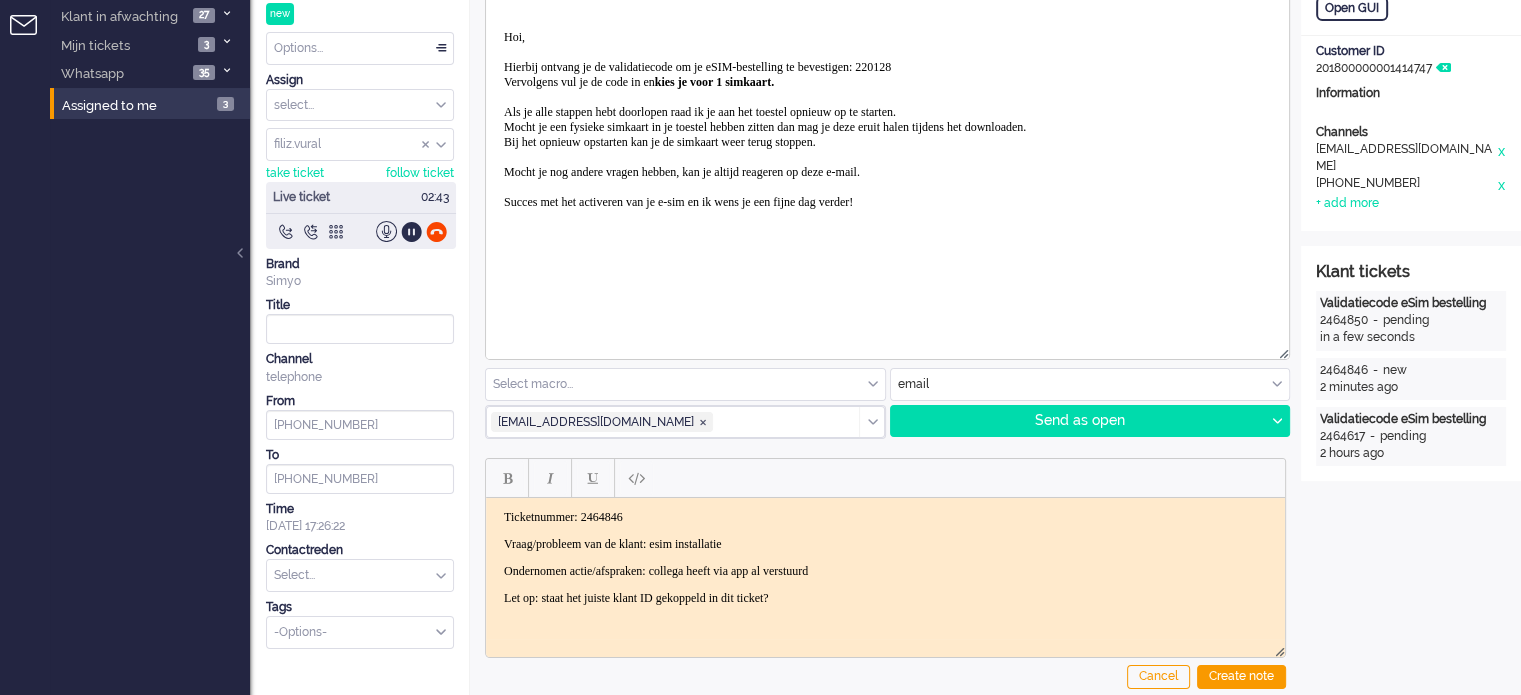 click on "Hoi, Hierbij ontvang je de validatiecode om je eSIM-bestelling te bevestigen: 220128 Vervolgens vul je de code in en  kies je voor 1 simkaart.  Als je alle stappen hebt doorlopen raad ik je aan het toestel opnieuw op te starten.  Mocht je een fysieke simkaart in je toestel hebben zitten dan mag je deze eruit halen tijdens het downloaden.  Bij het opnieuw opstarten kan je de simkaart weer terug stoppen. Mocht je nog andere vragen hebben, kan je altijd reageren op deze e-mail. Succes met het activeren van je e-sim en ik wens je een fijne dag verder!" at bounding box center [887, 120] 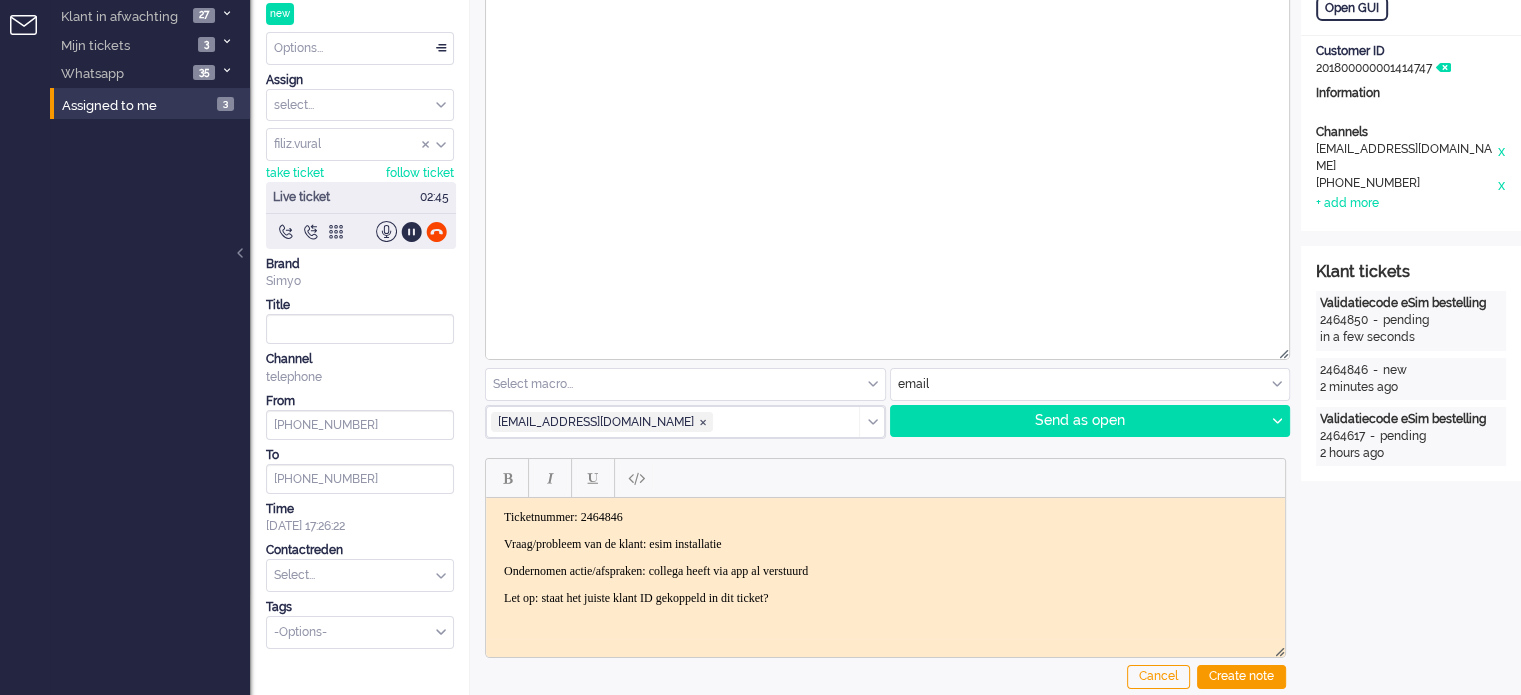 click on "Ondernomen actie/afspraken: collega heeft via app al verstuurd" at bounding box center [885, 571] 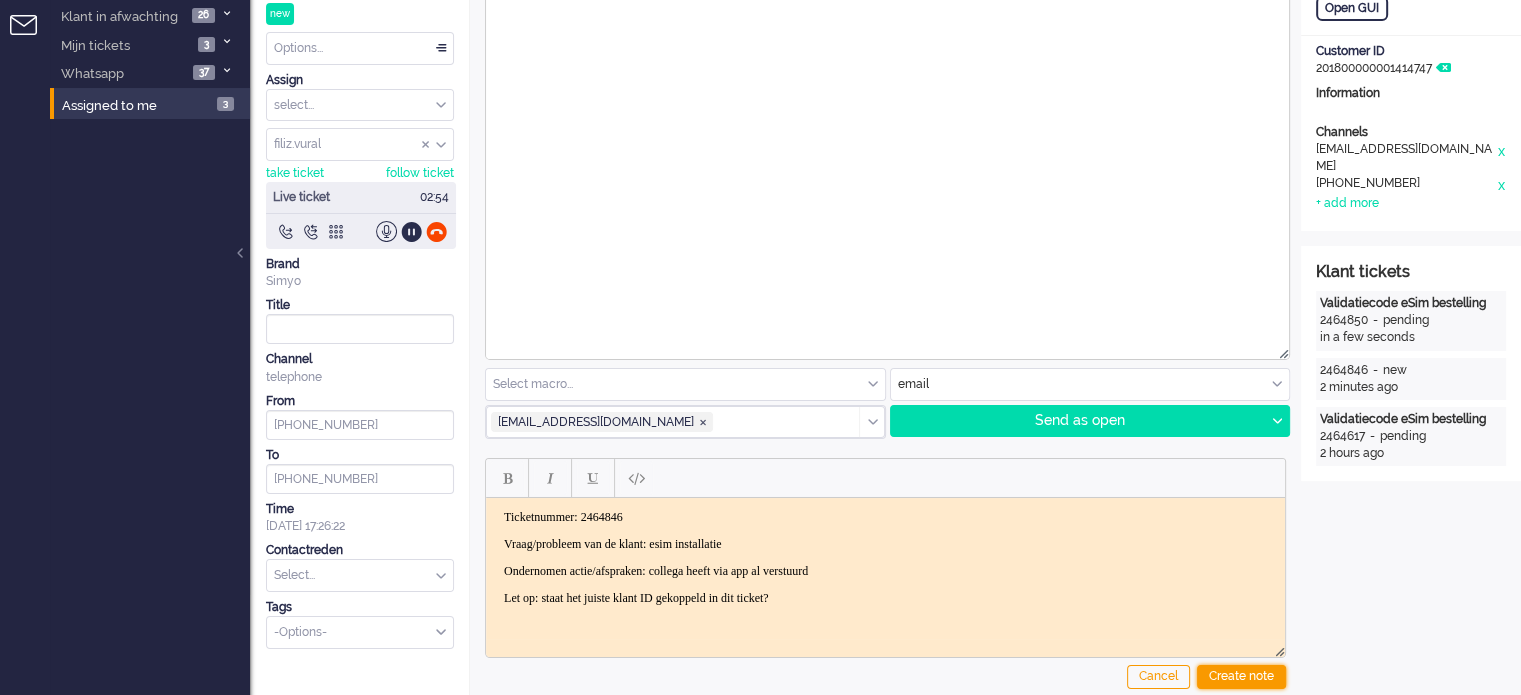 click on "Create note" at bounding box center [1241, 677] 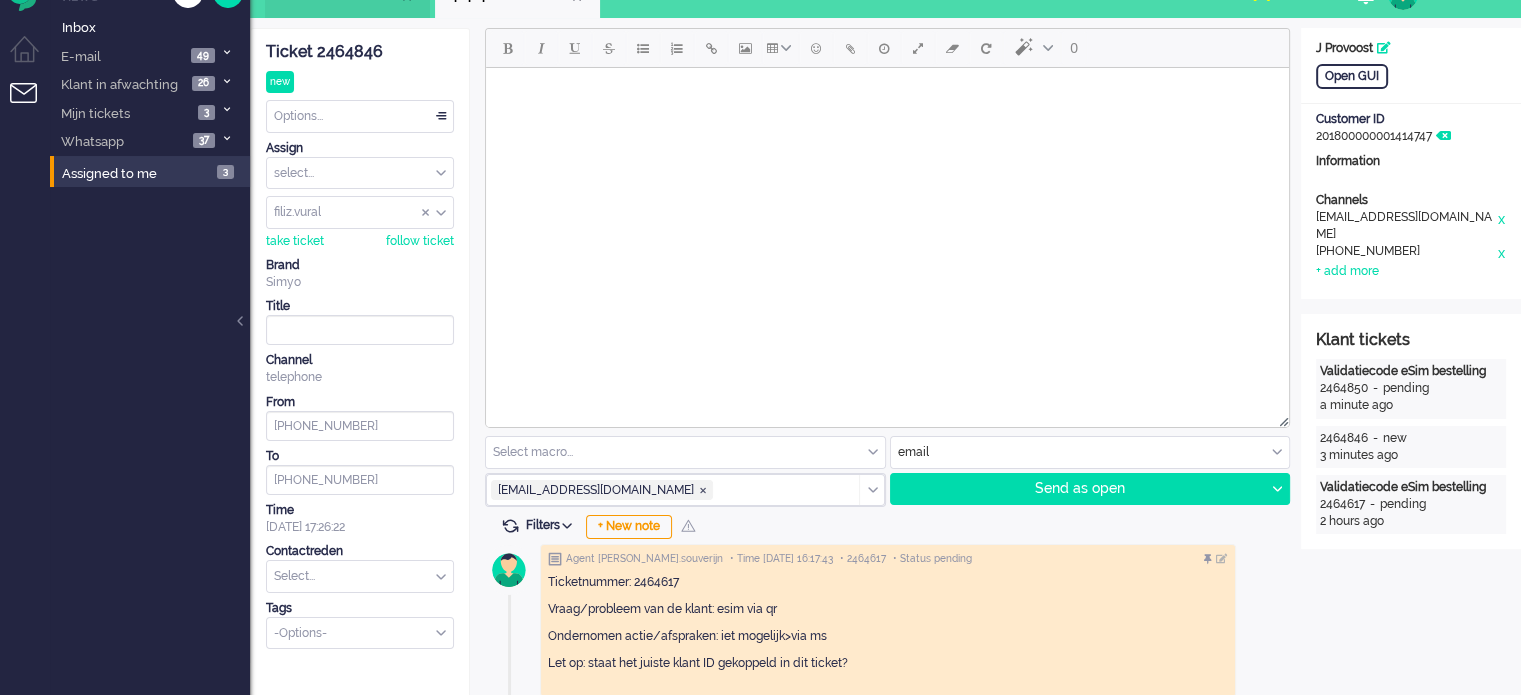 scroll, scrollTop: 0, scrollLeft: 0, axis: both 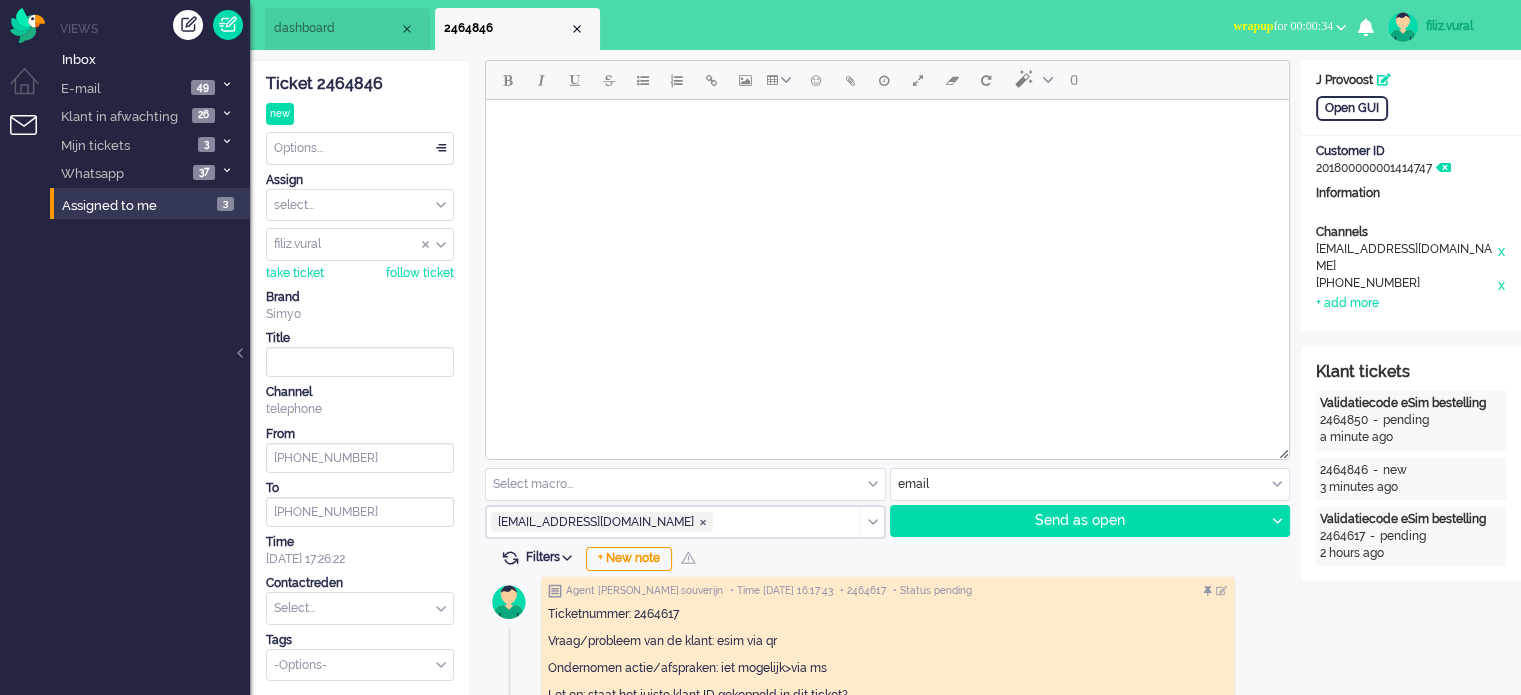 click on "dashboard" at bounding box center (336, 28) 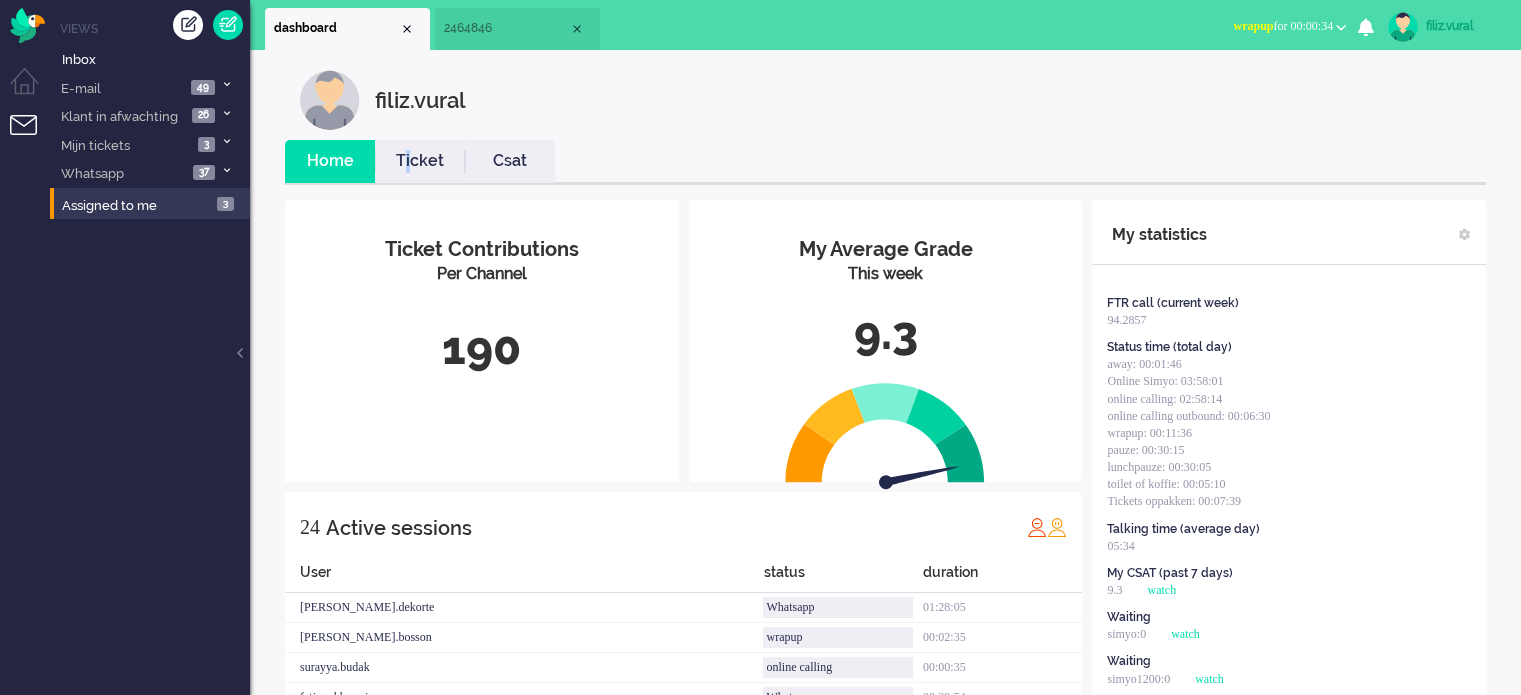 click on "Ticket" at bounding box center (420, 161) 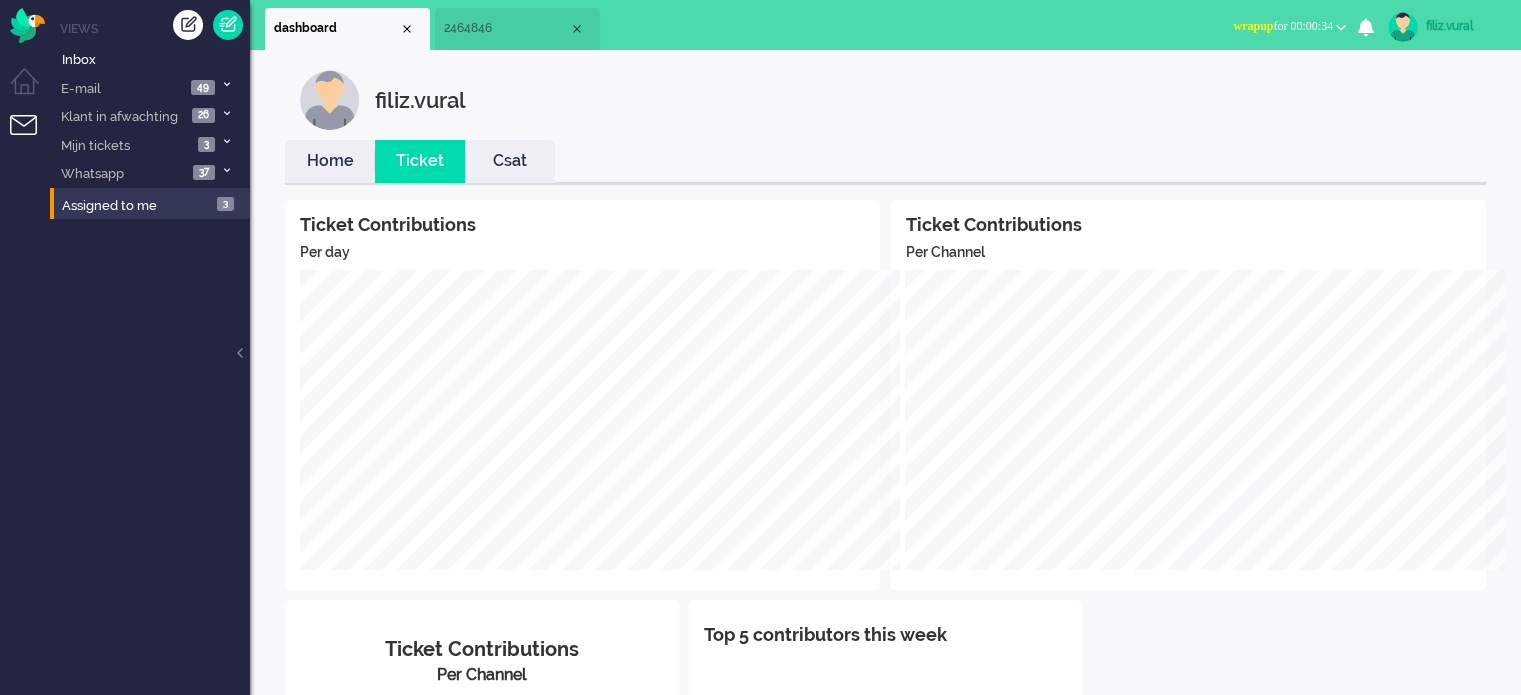 click on "Home" at bounding box center (330, 161) 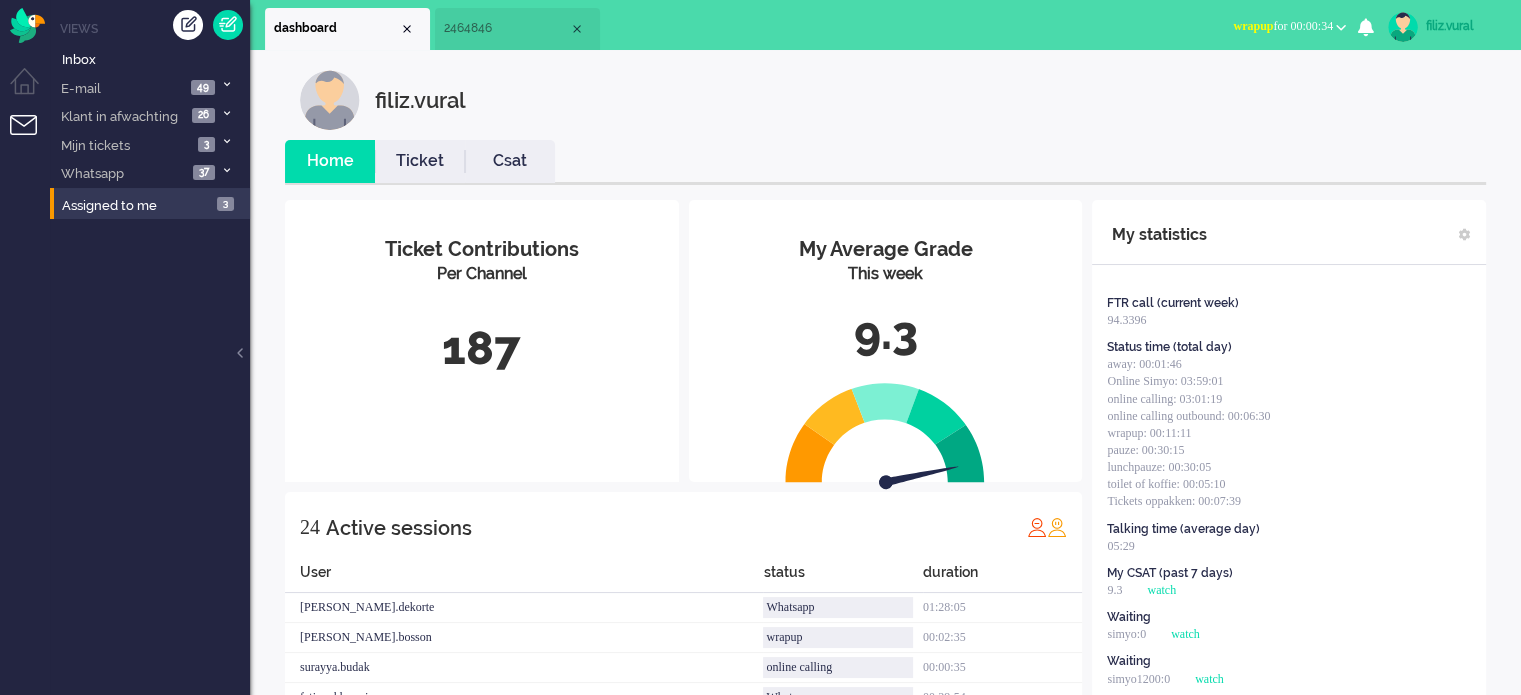 click on "wrapup  for 00:00:34" at bounding box center [1283, 26] 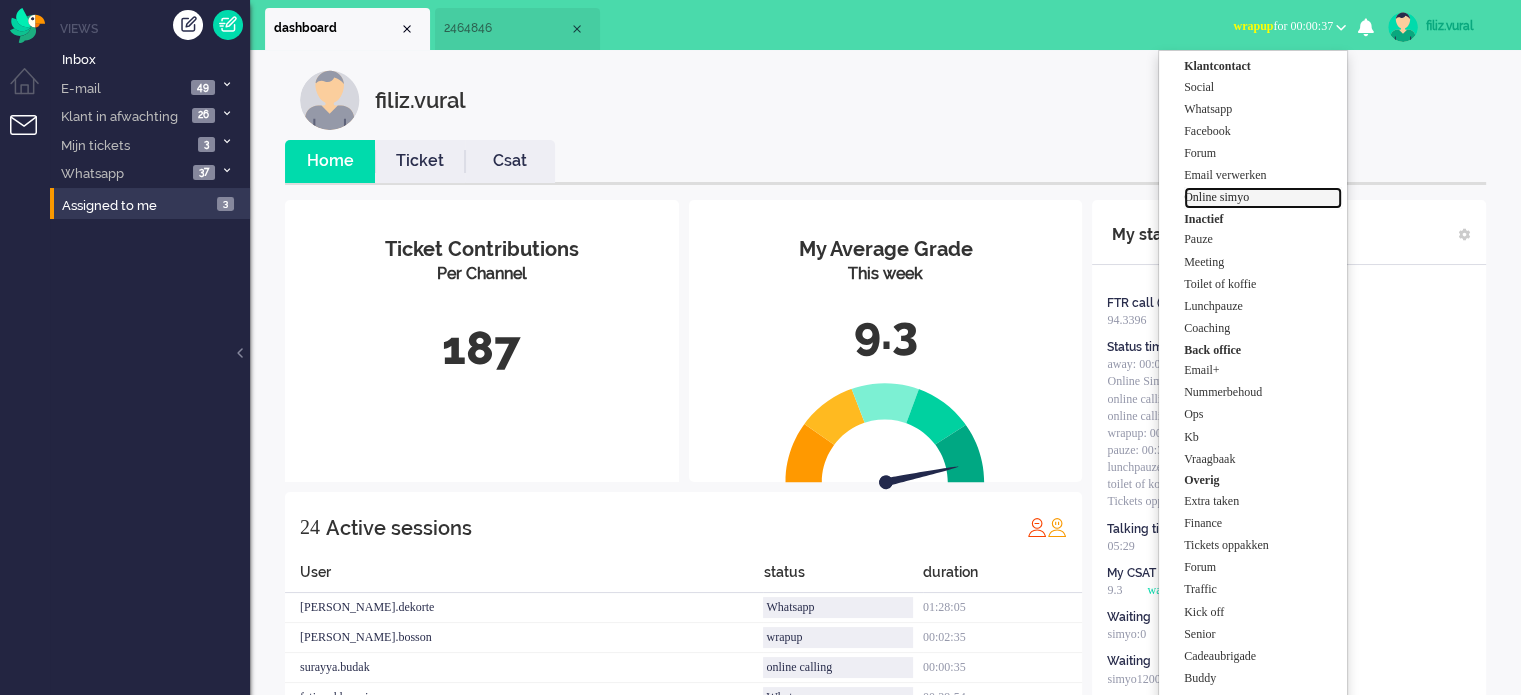click on "Online simyo" at bounding box center (1263, 197) 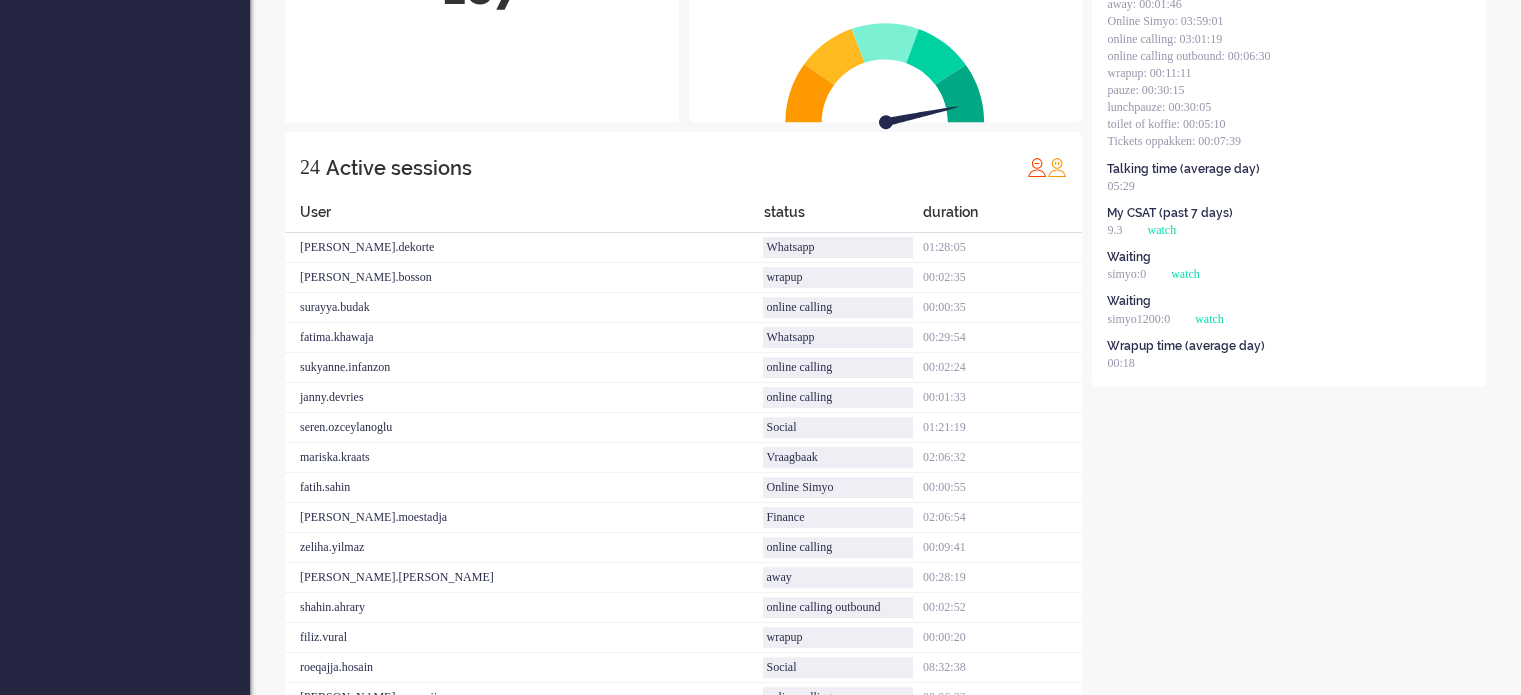 scroll, scrollTop: 0, scrollLeft: 0, axis: both 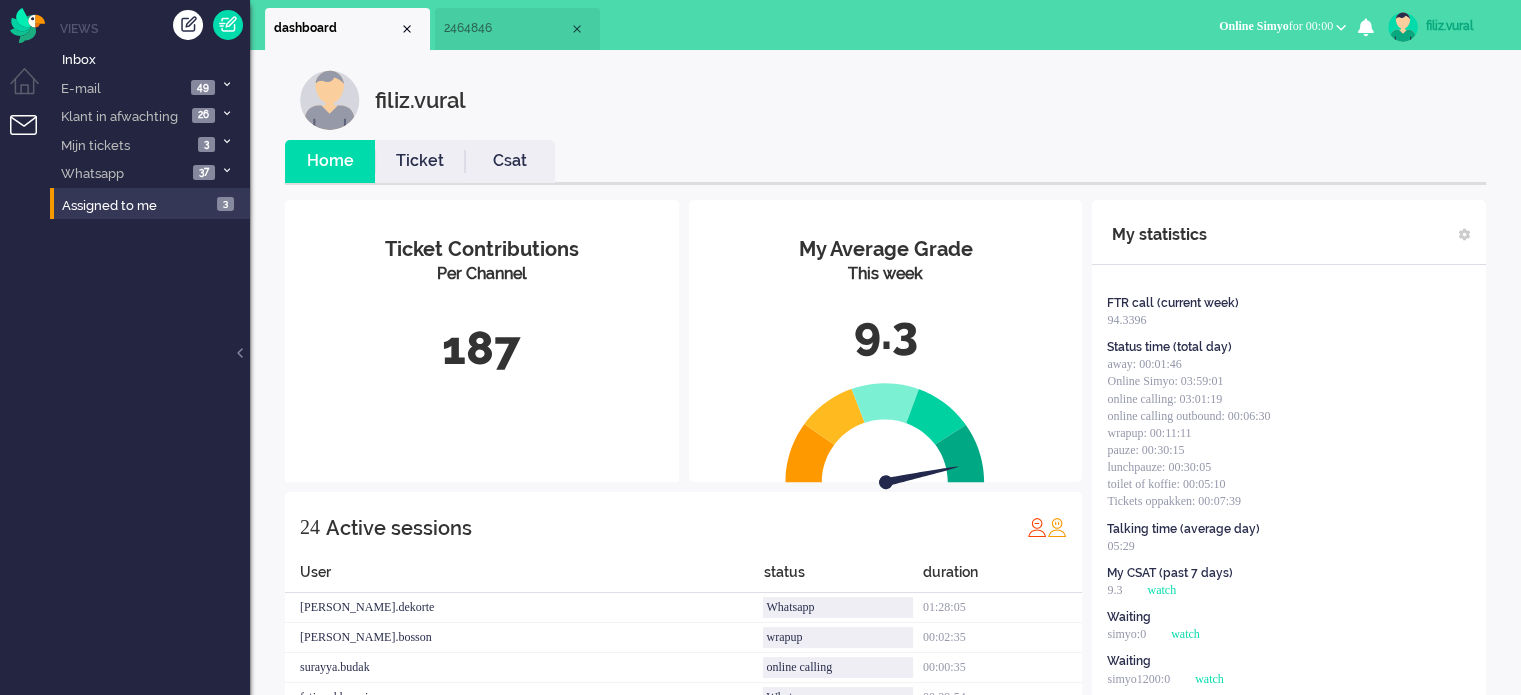 click on "2464846" at bounding box center (506, 28) 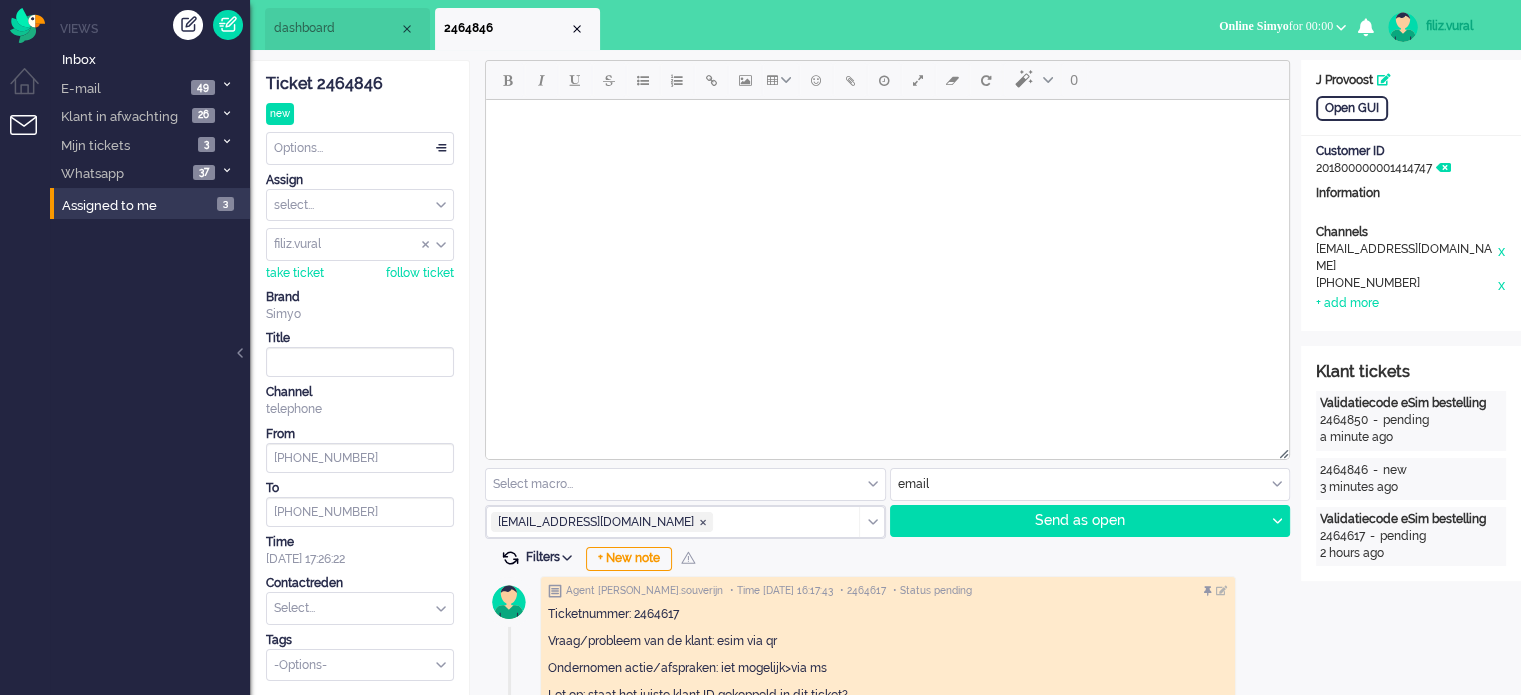 click at bounding box center (510, 558) 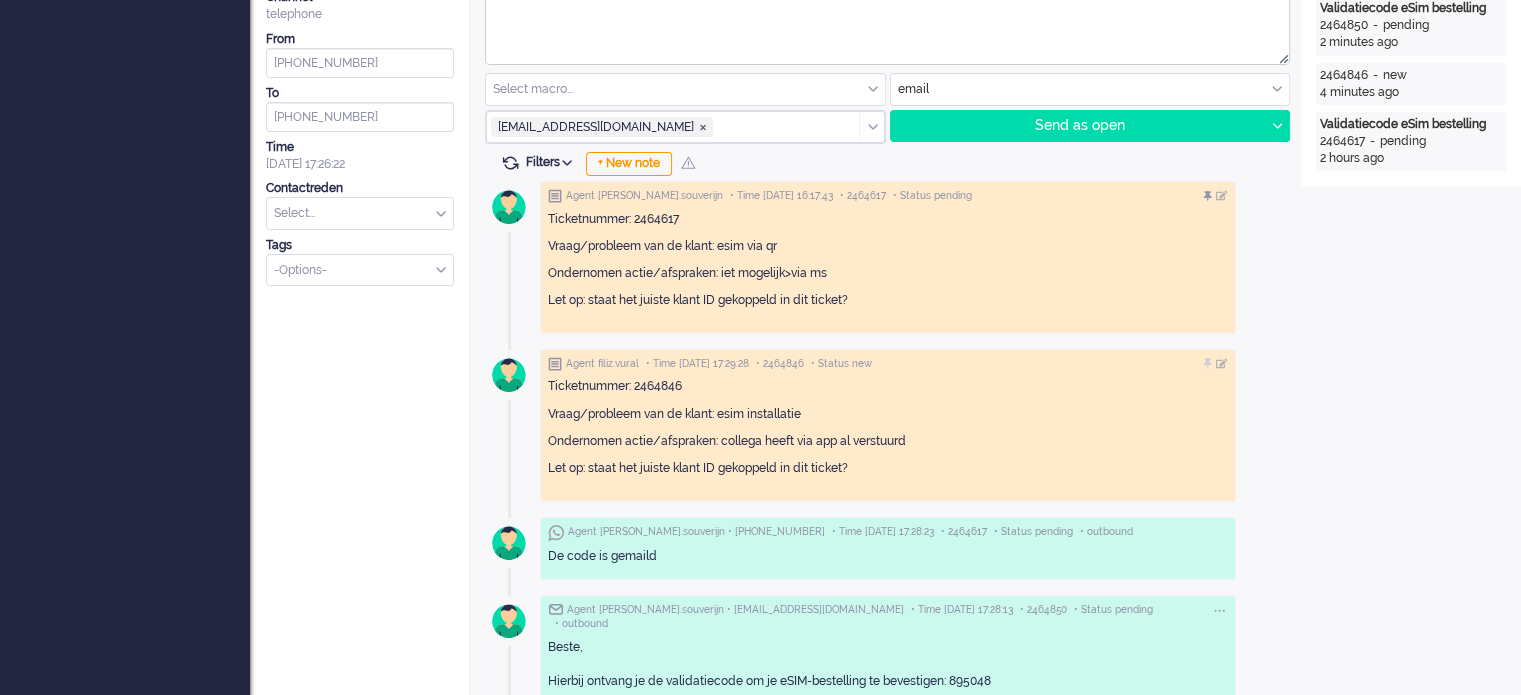 scroll, scrollTop: 500, scrollLeft: 0, axis: vertical 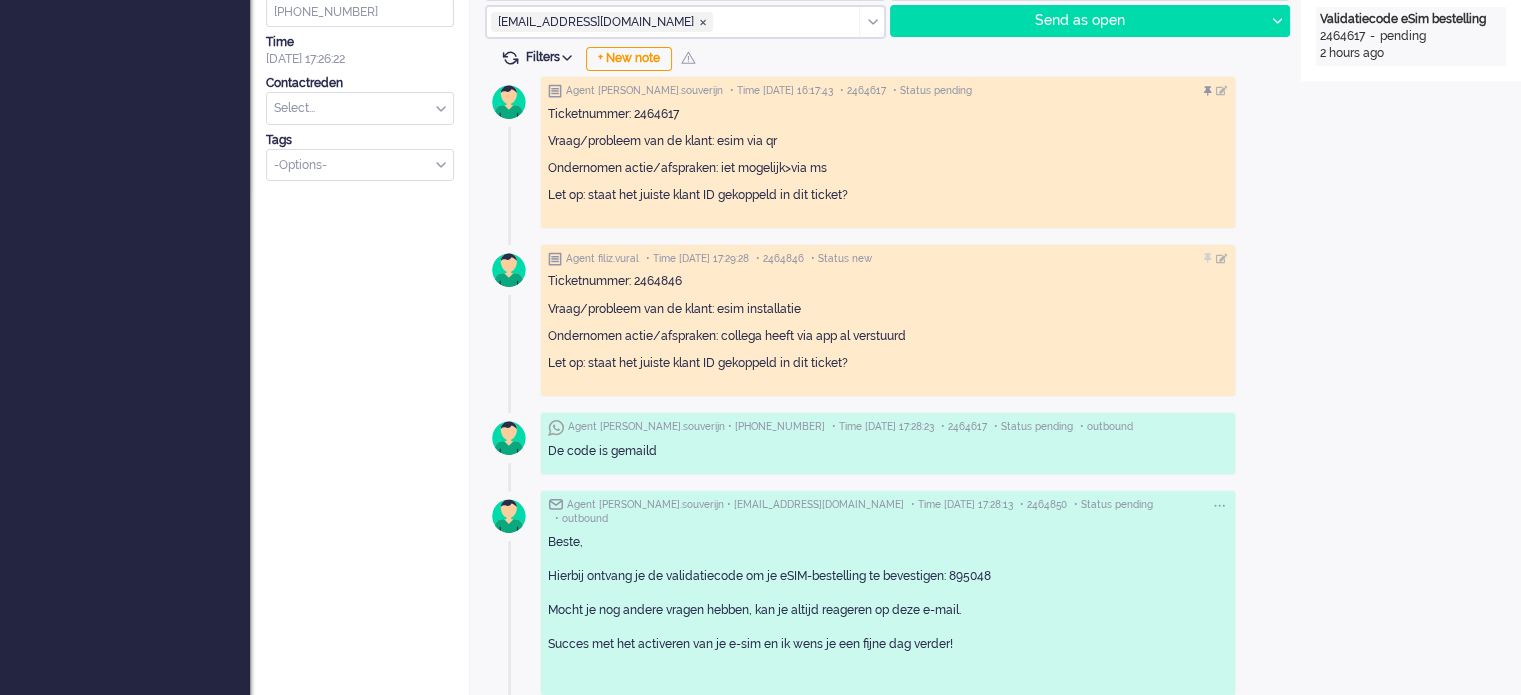 click at bounding box center (360, 108) 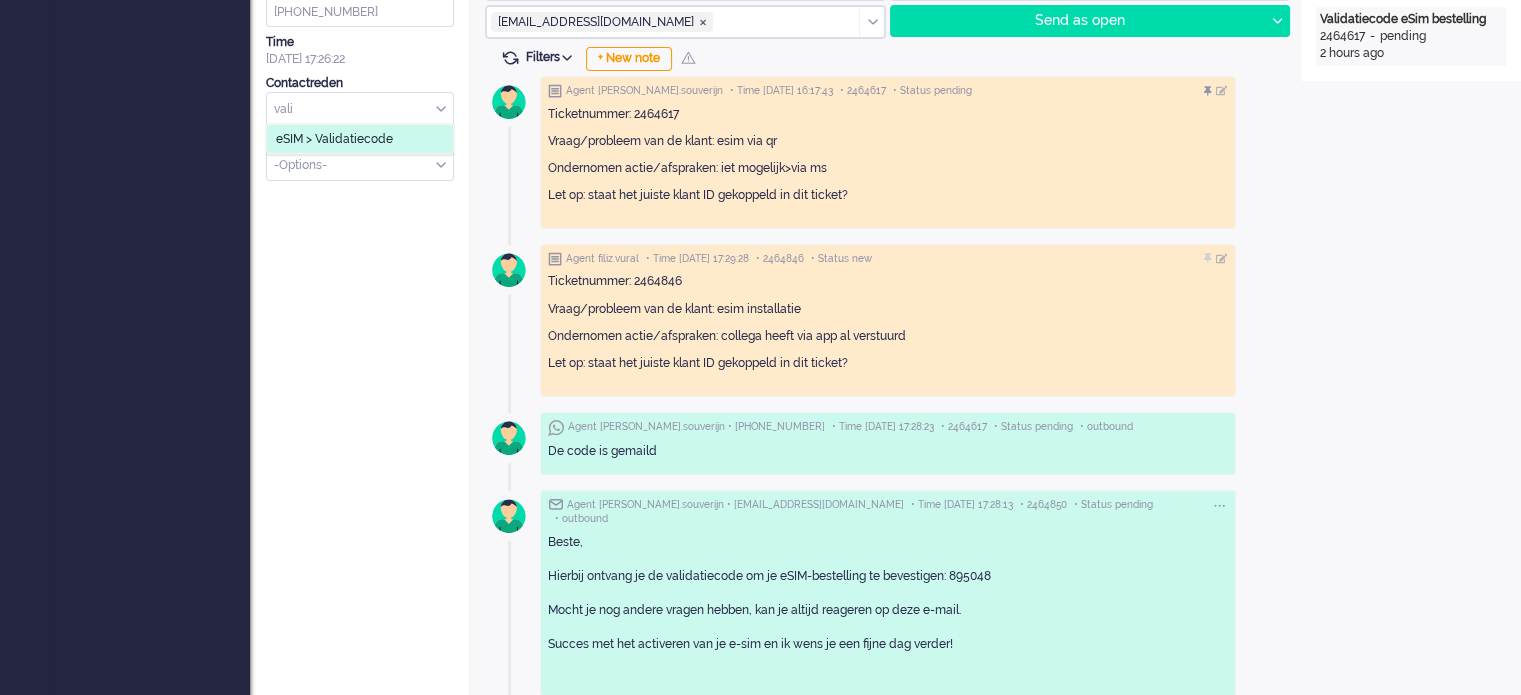 type on "vali" 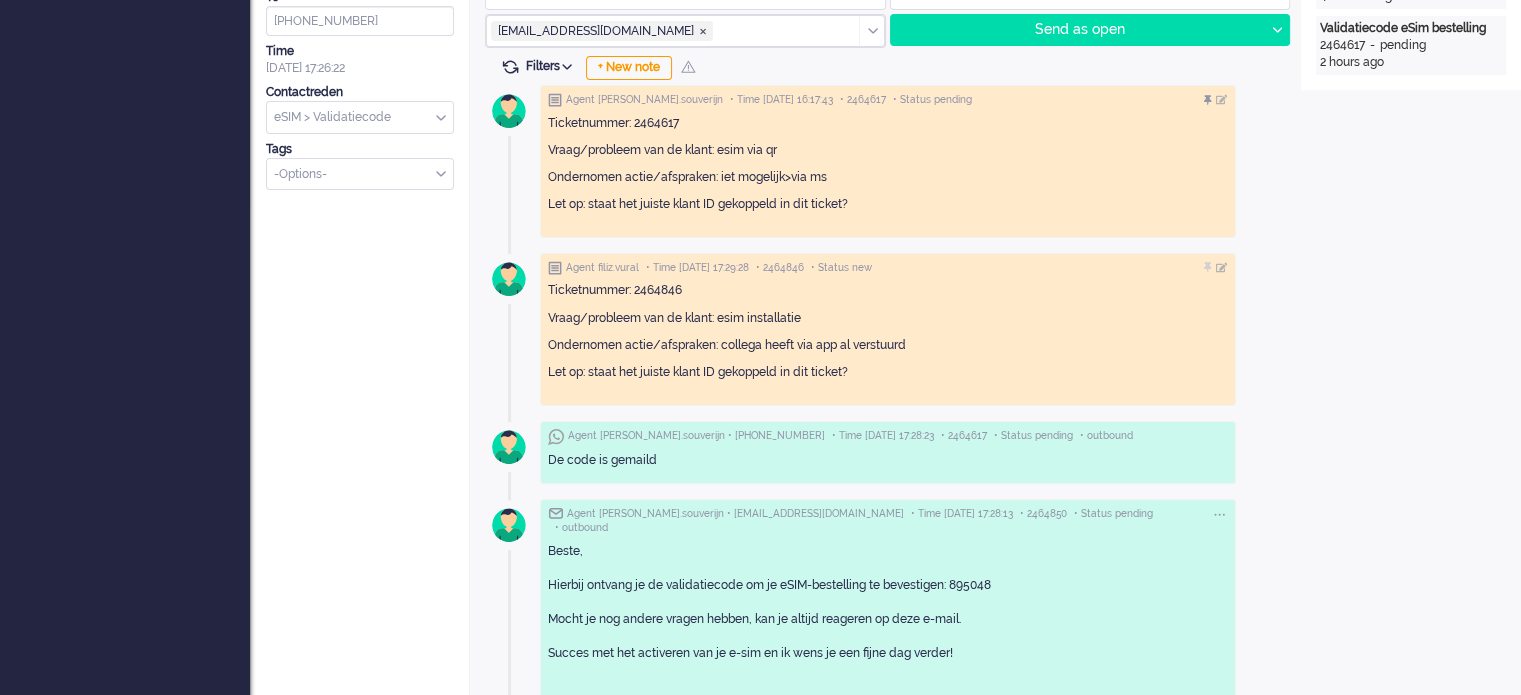 scroll, scrollTop: 0, scrollLeft: 0, axis: both 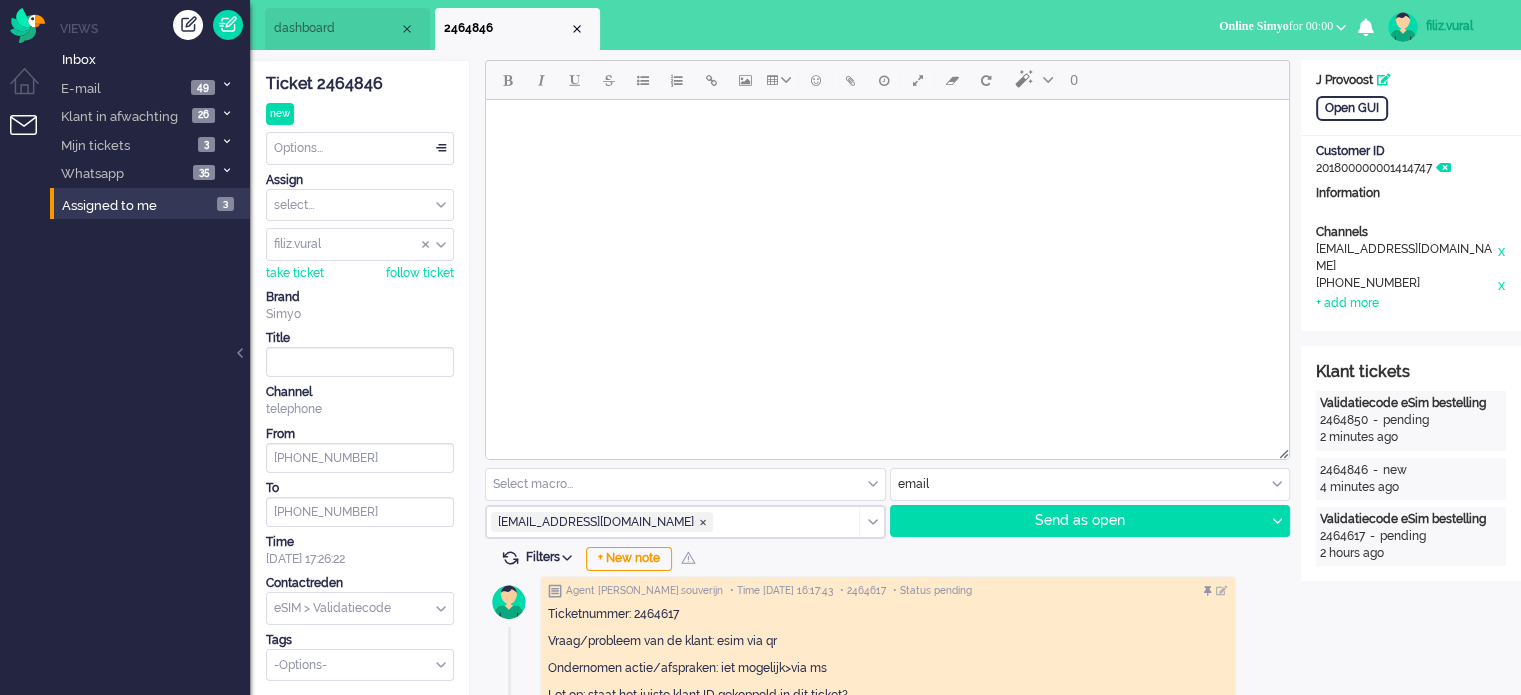 click on "Options..." at bounding box center (360, 148) 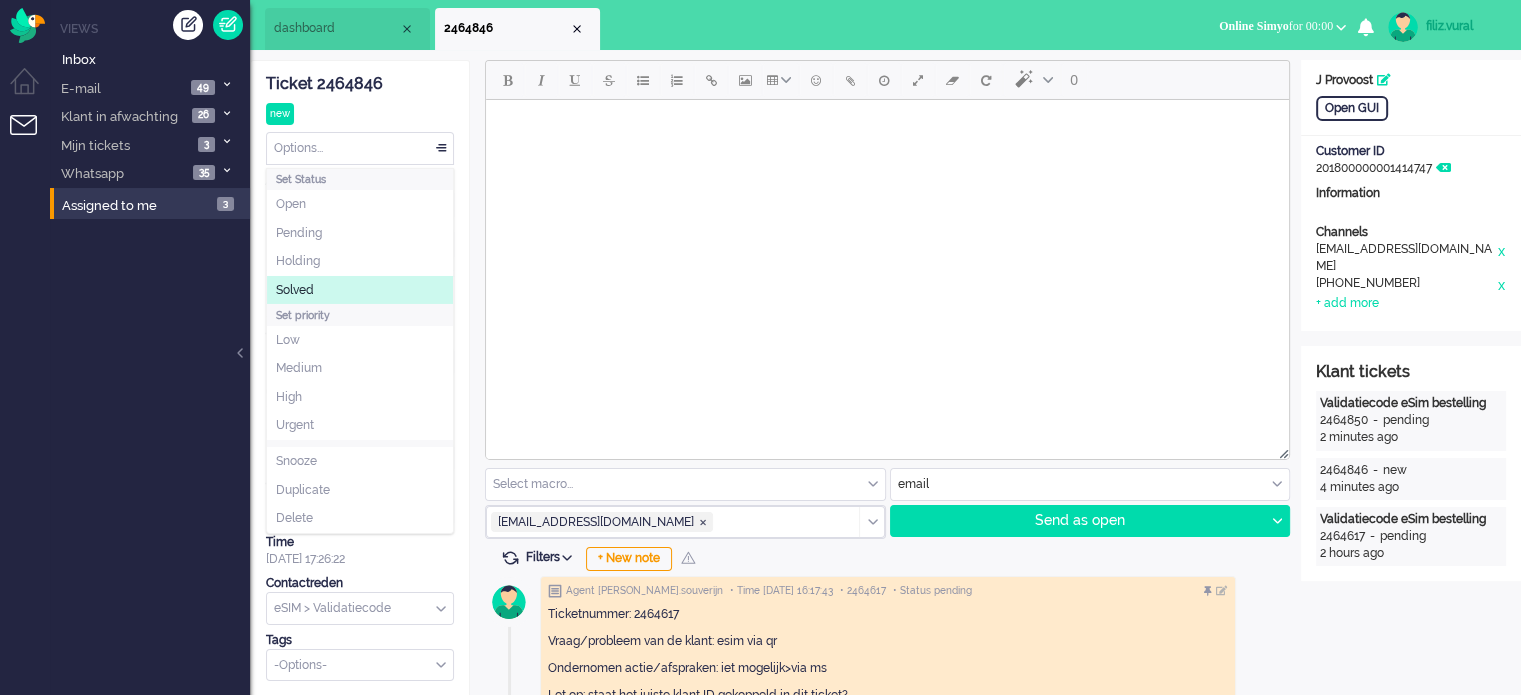 click on "Solved" 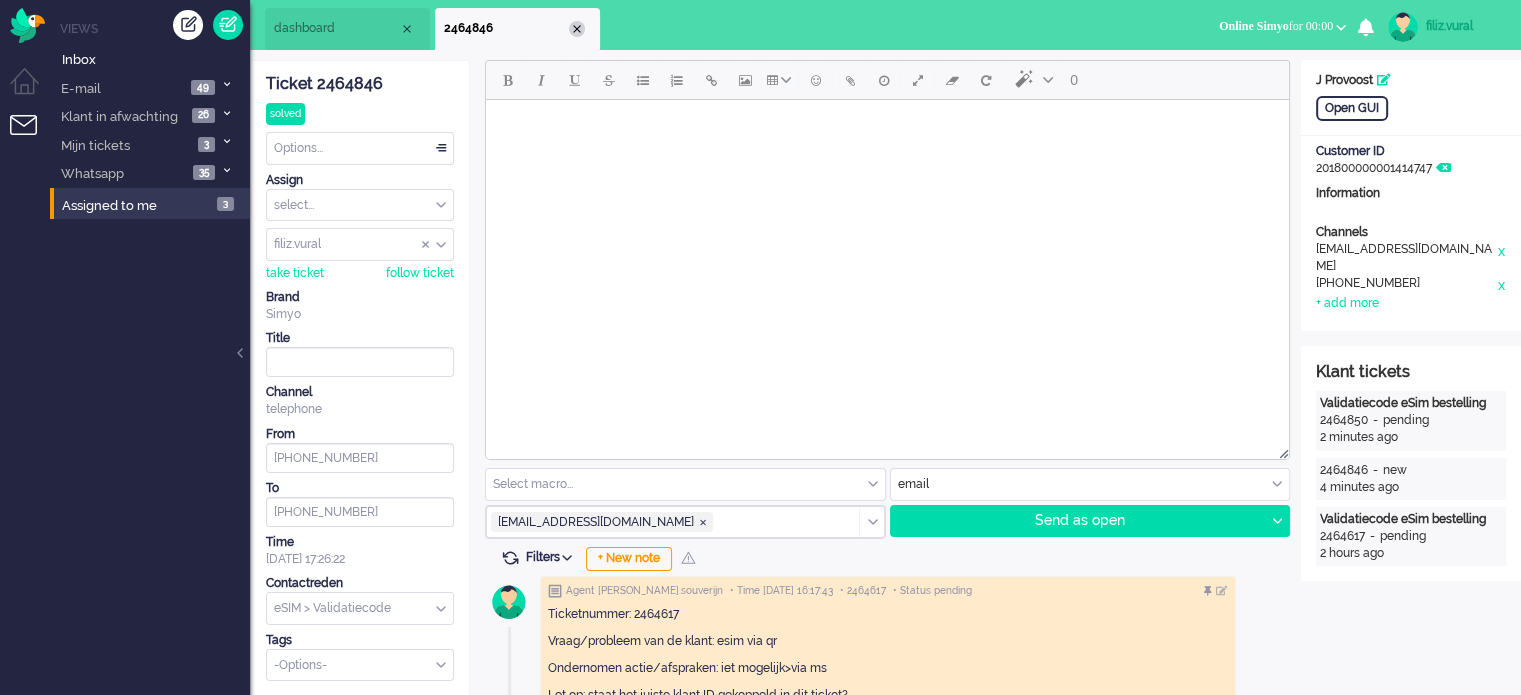 click at bounding box center [577, 29] 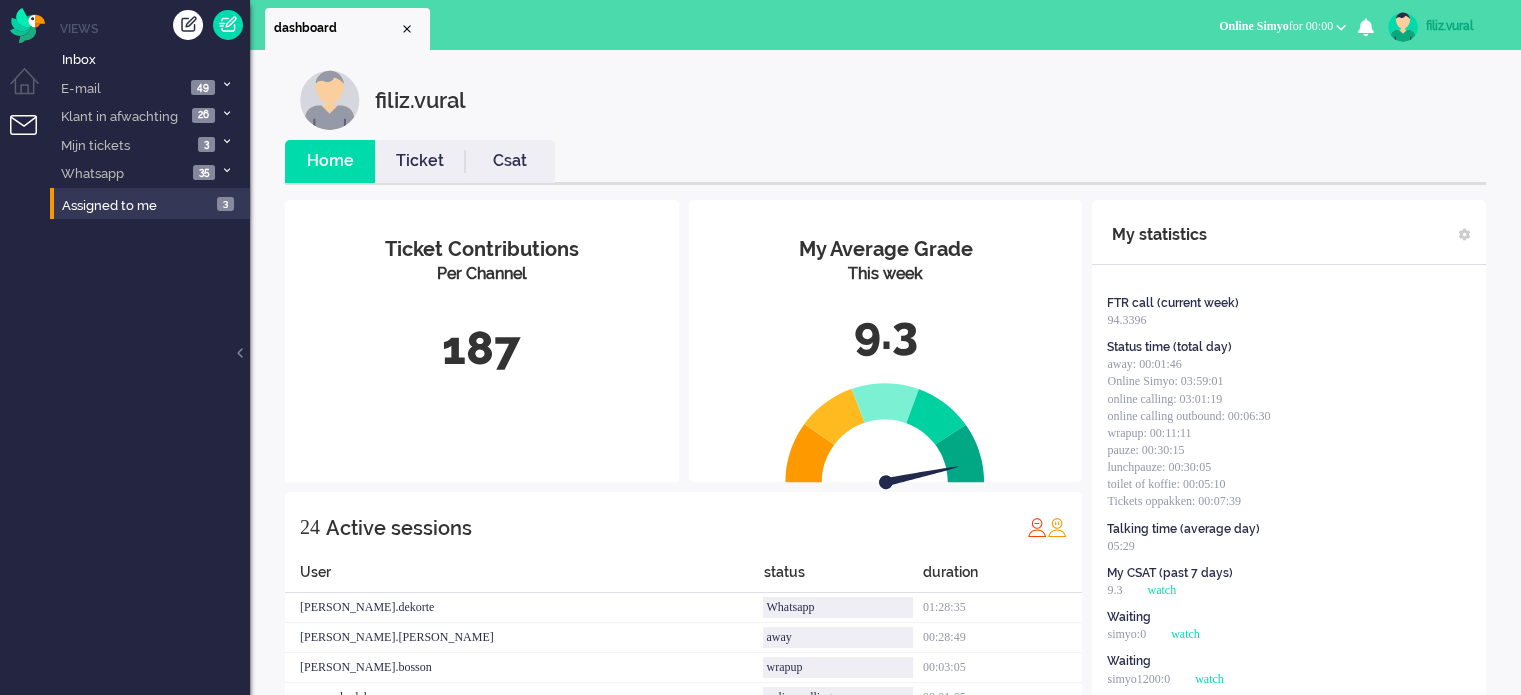 click on "Csat" at bounding box center [510, 161] 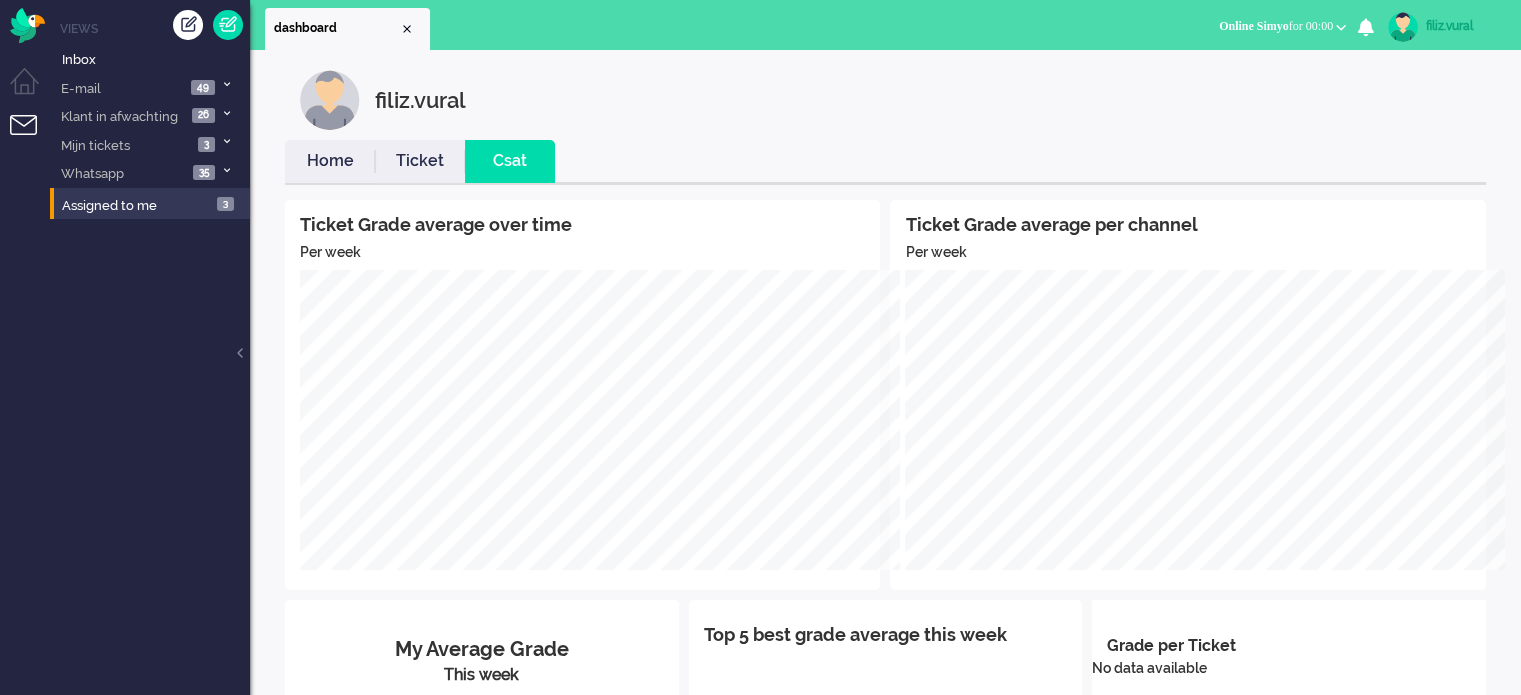 click on "Ticket" at bounding box center (420, 161) 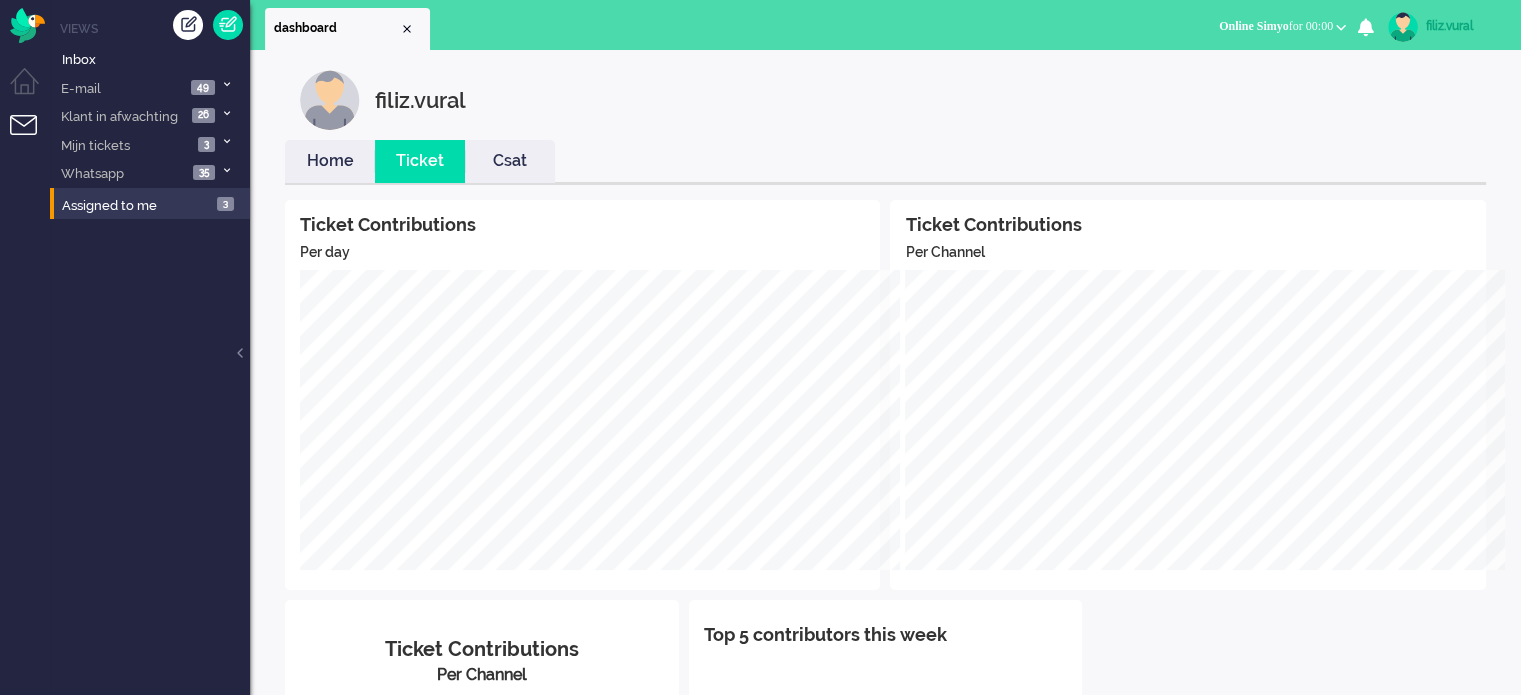 click on "Home" at bounding box center [330, 161] 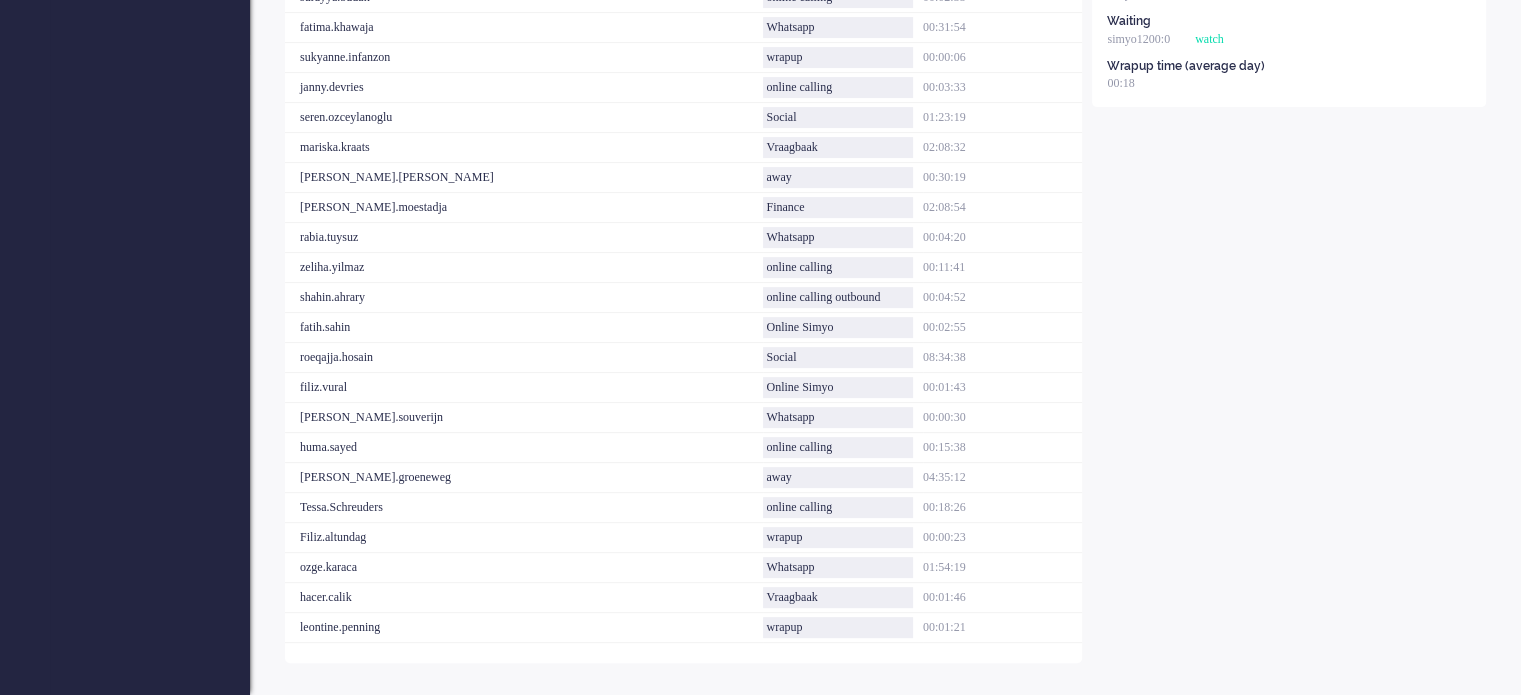 scroll, scrollTop: 641, scrollLeft: 0, axis: vertical 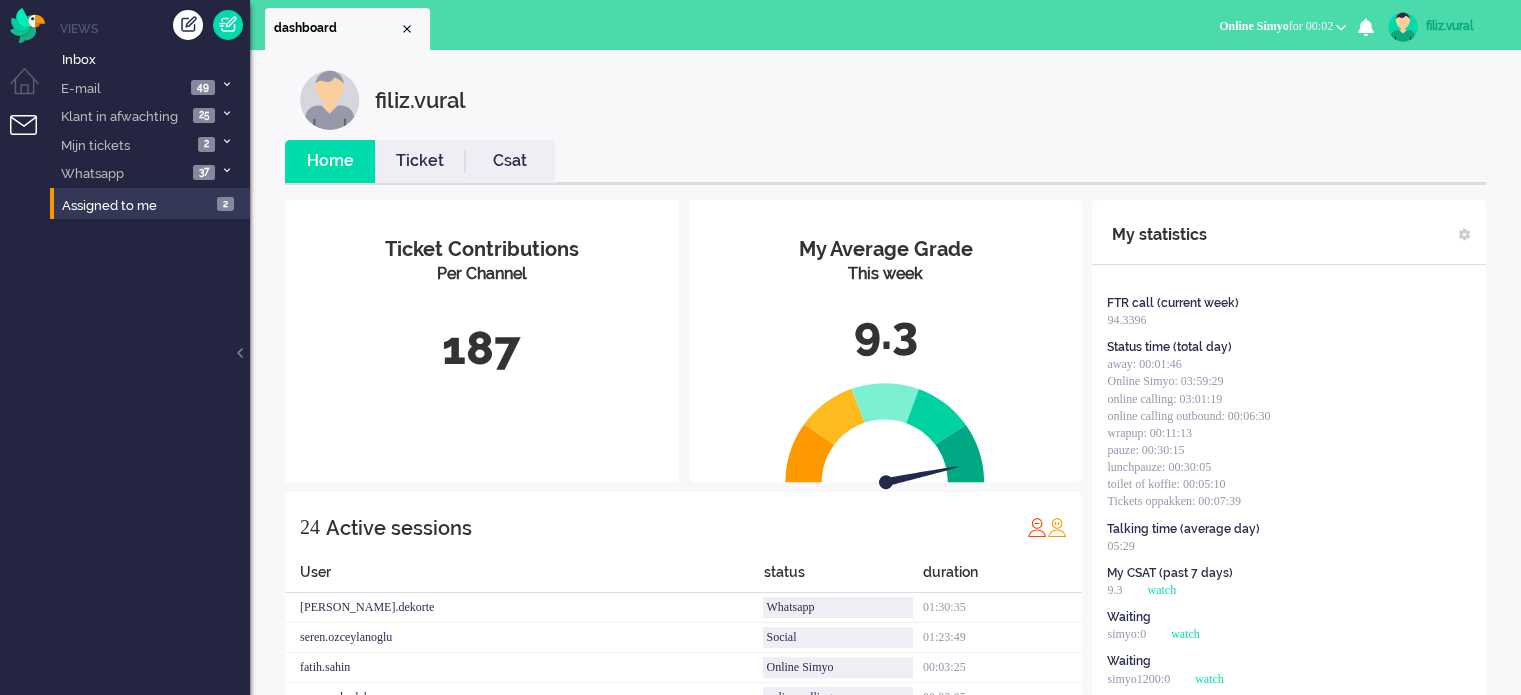 click on "Csat" at bounding box center [510, 161] 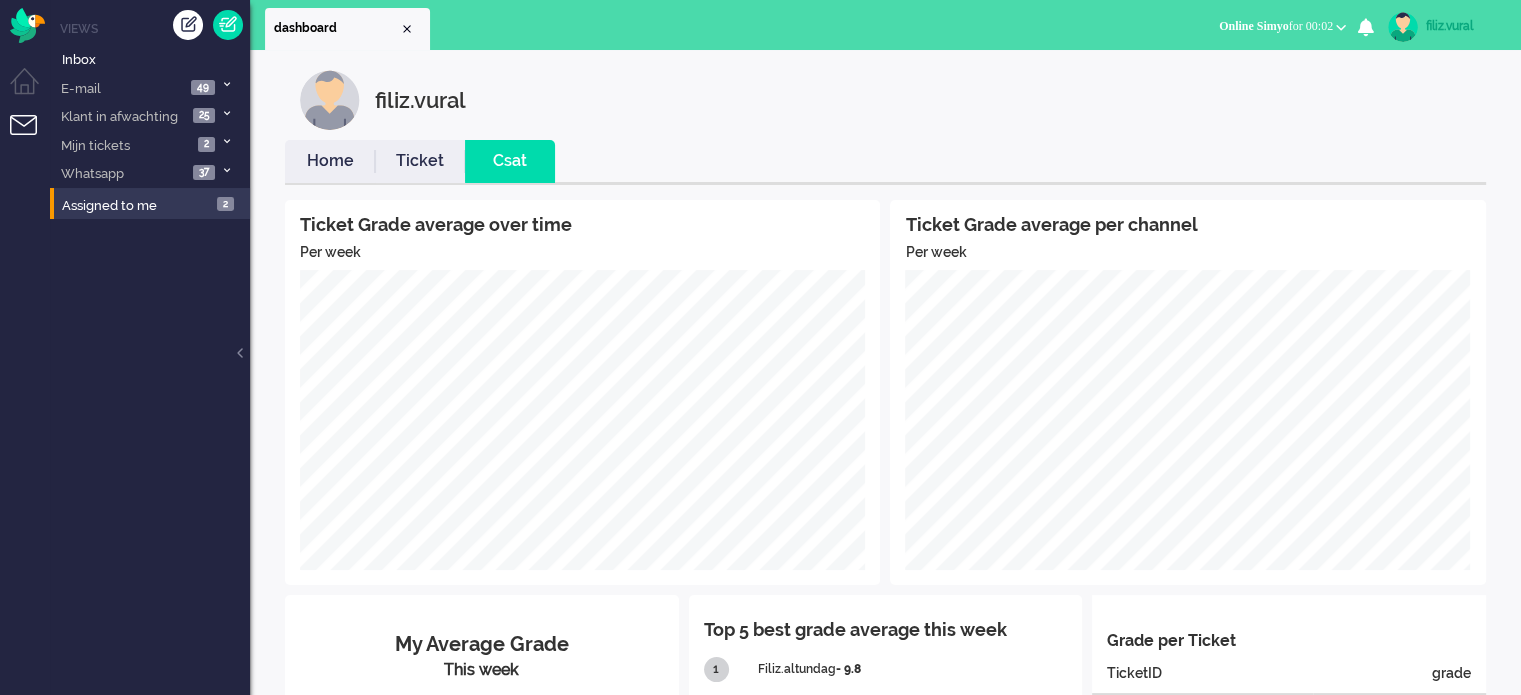 click on "Home" at bounding box center [330, 161] 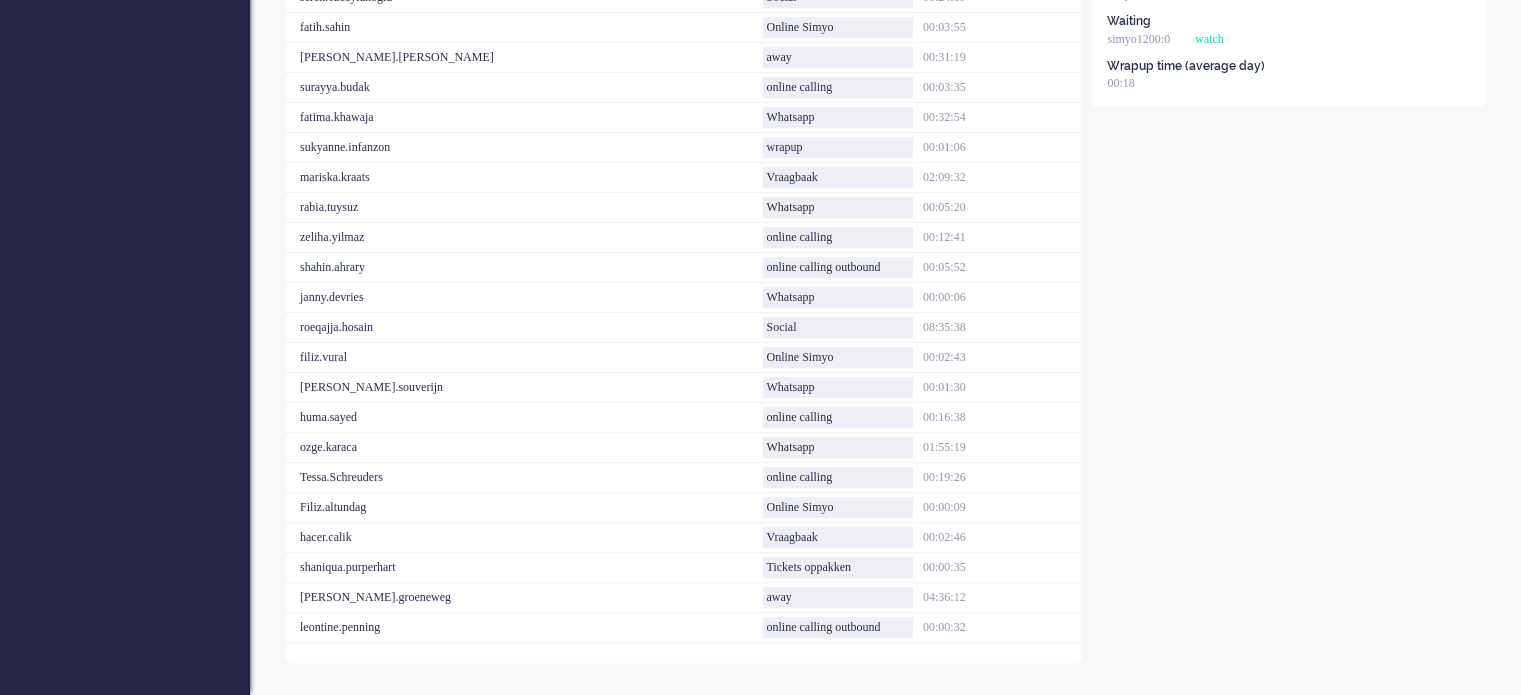 scroll, scrollTop: 641, scrollLeft: 0, axis: vertical 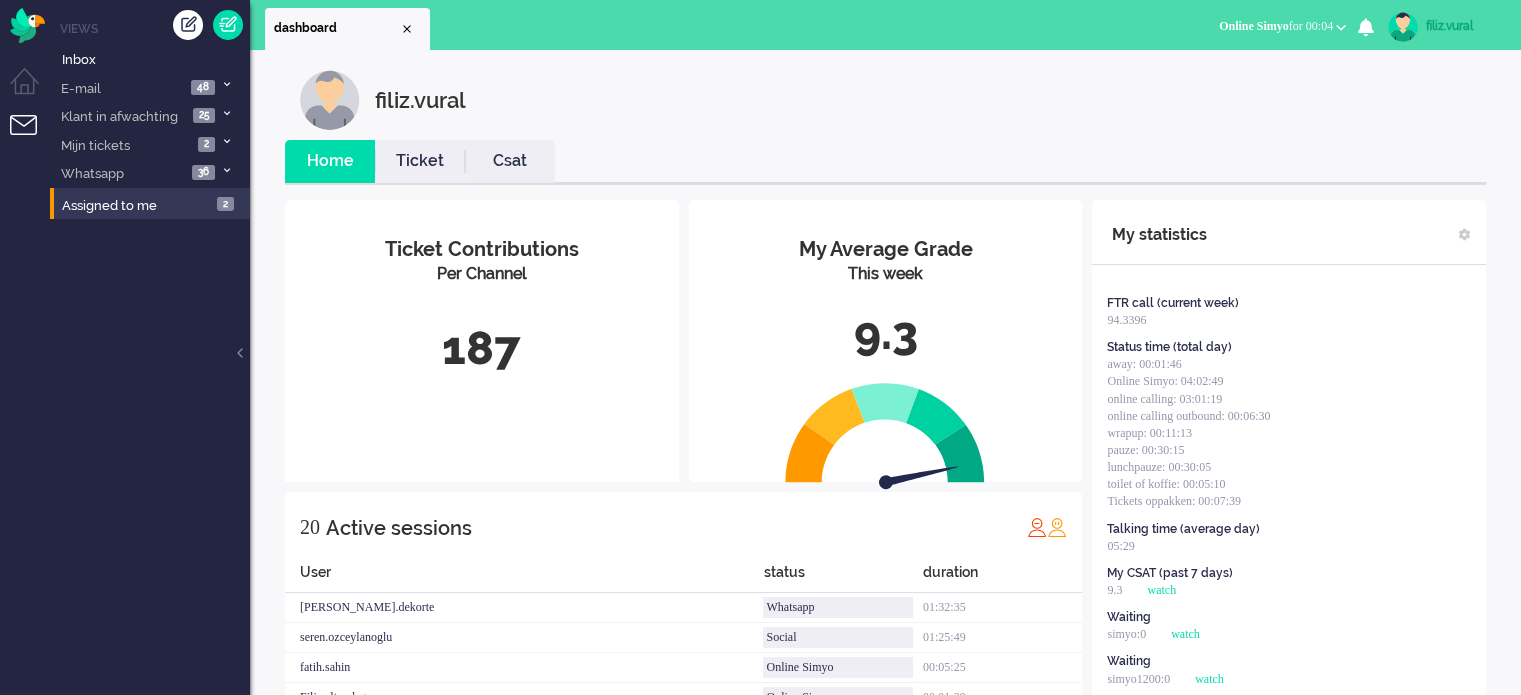 click on "filiz.vural" at bounding box center [1463, 26] 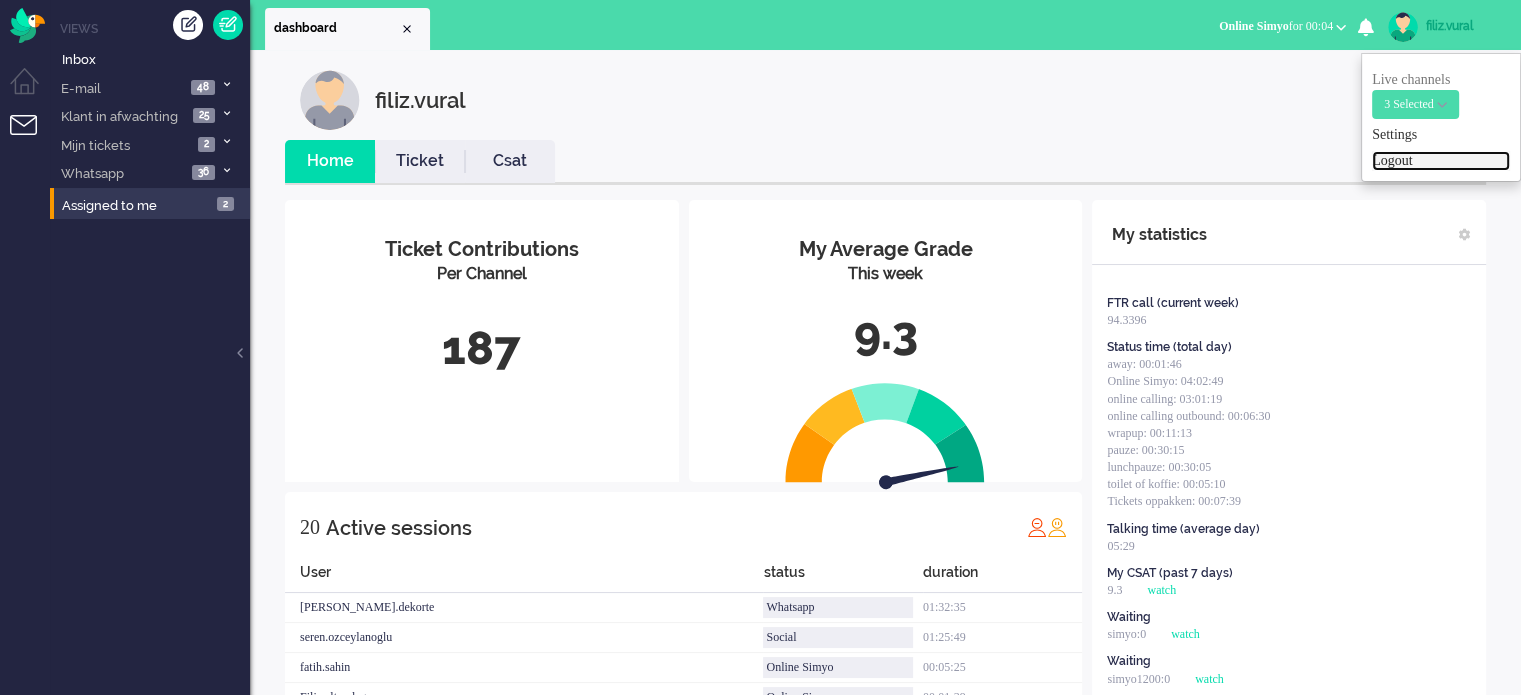 click on "Logout" at bounding box center [1441, 161] 